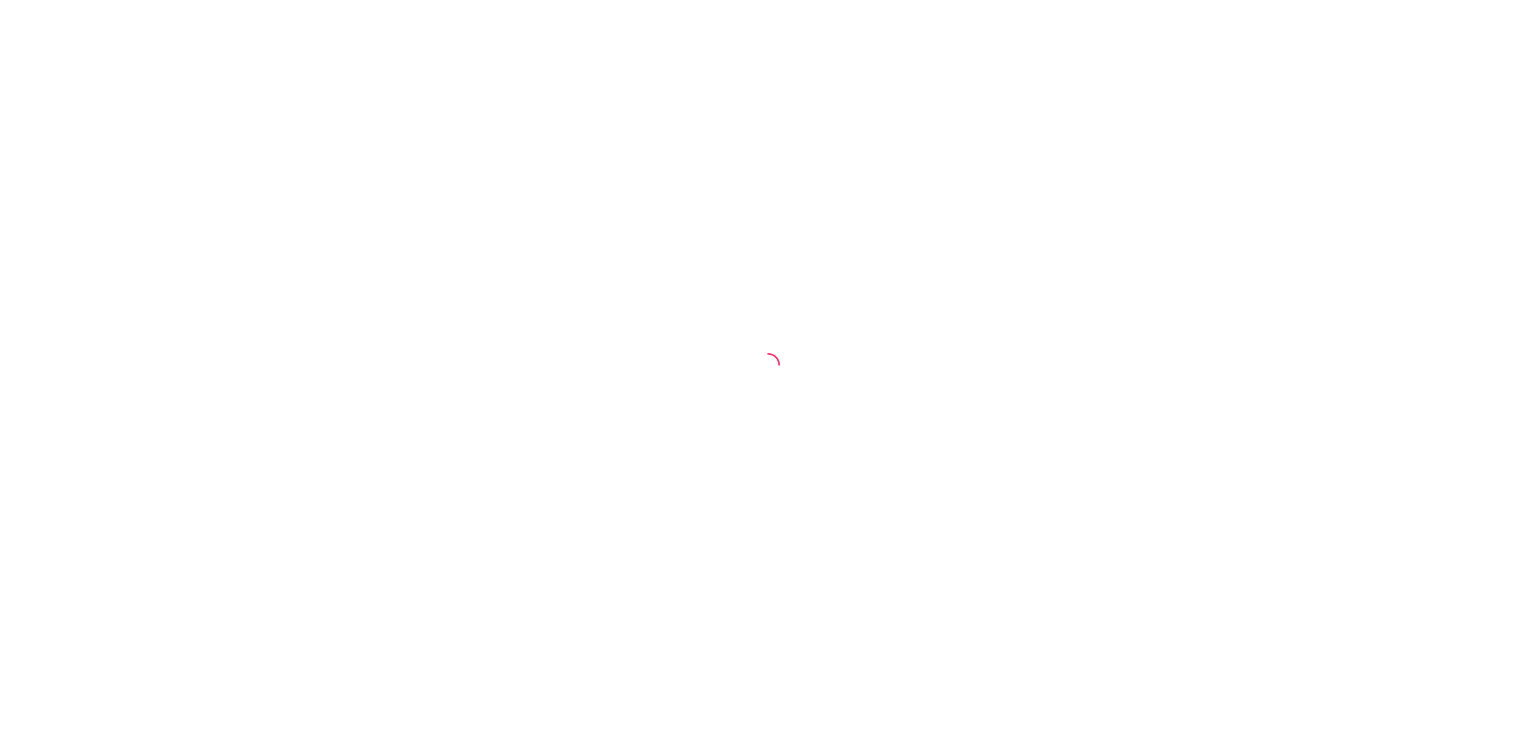 scroll, scrollTop: 0, scrollLeft: 0, axis: both 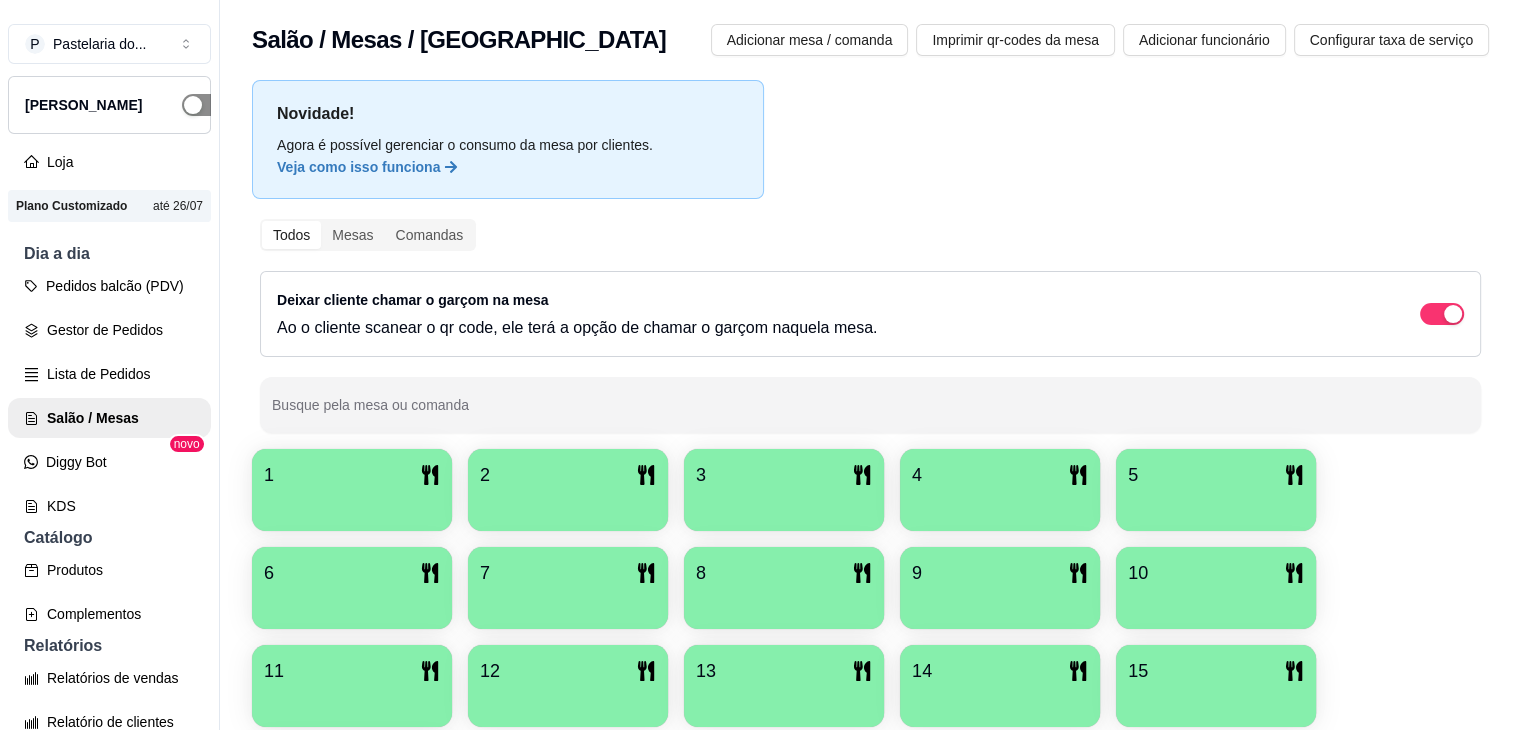 click at bounding box center [204, 105] 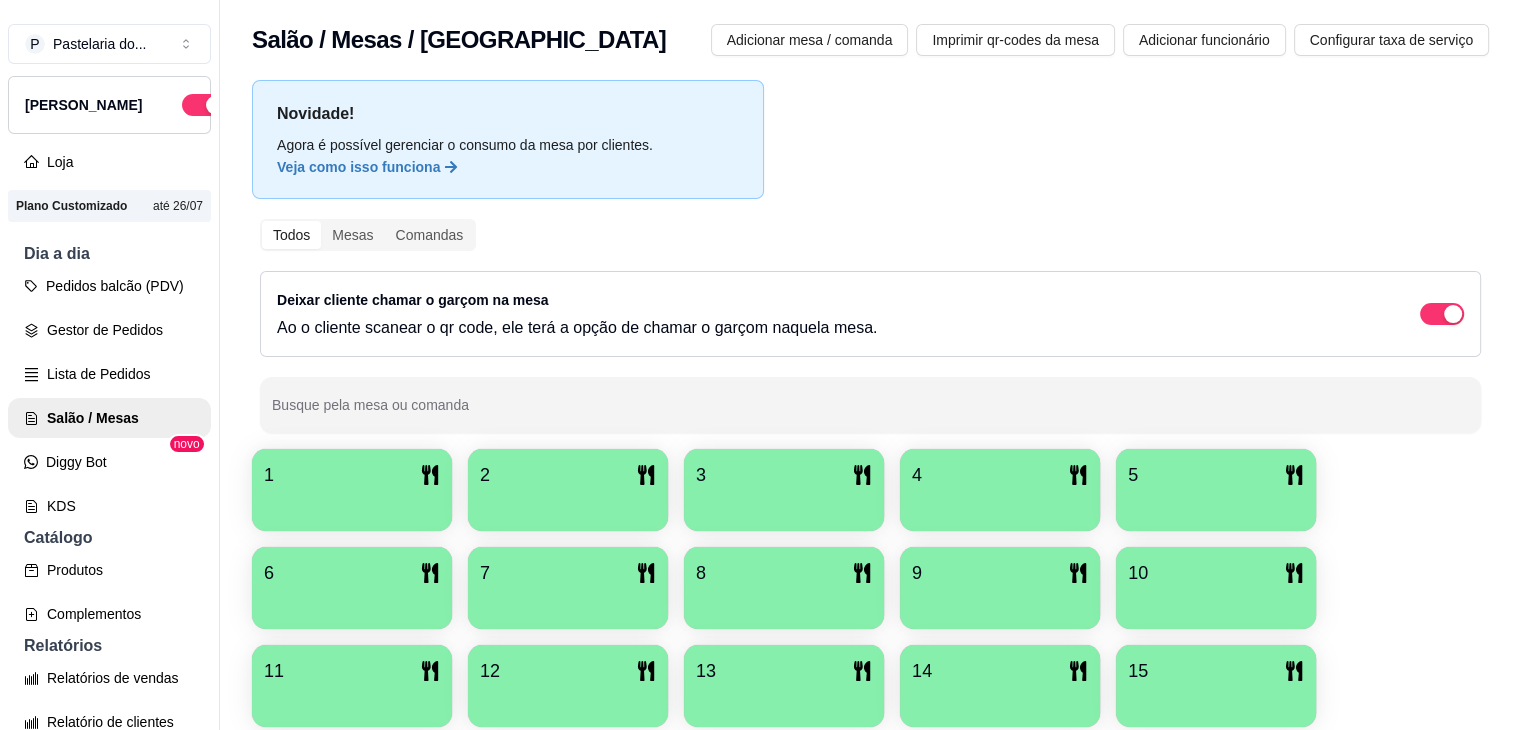 click on "novo" at bounding box center (187, 444) 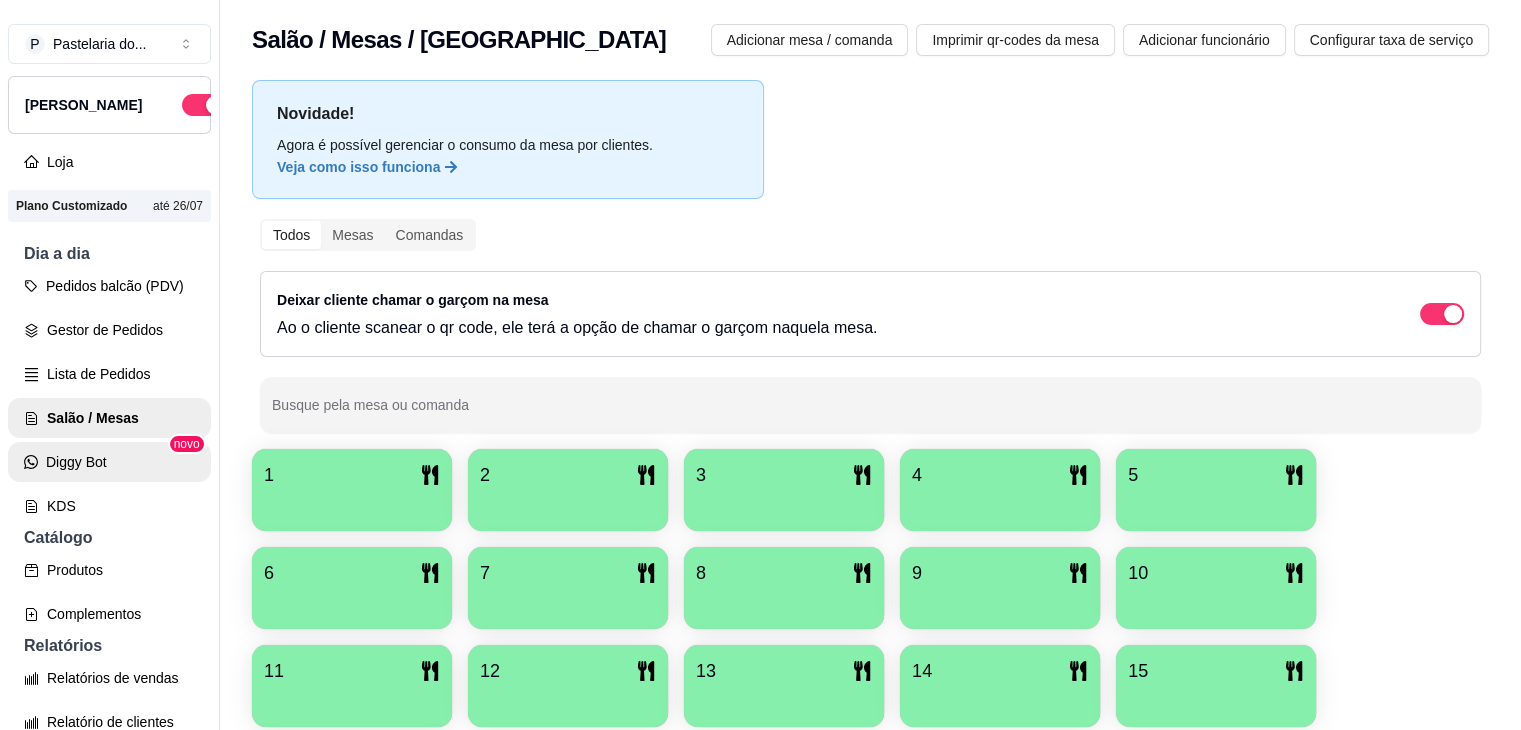 click on "Diggy Bot" at bounding box center (109, 462) 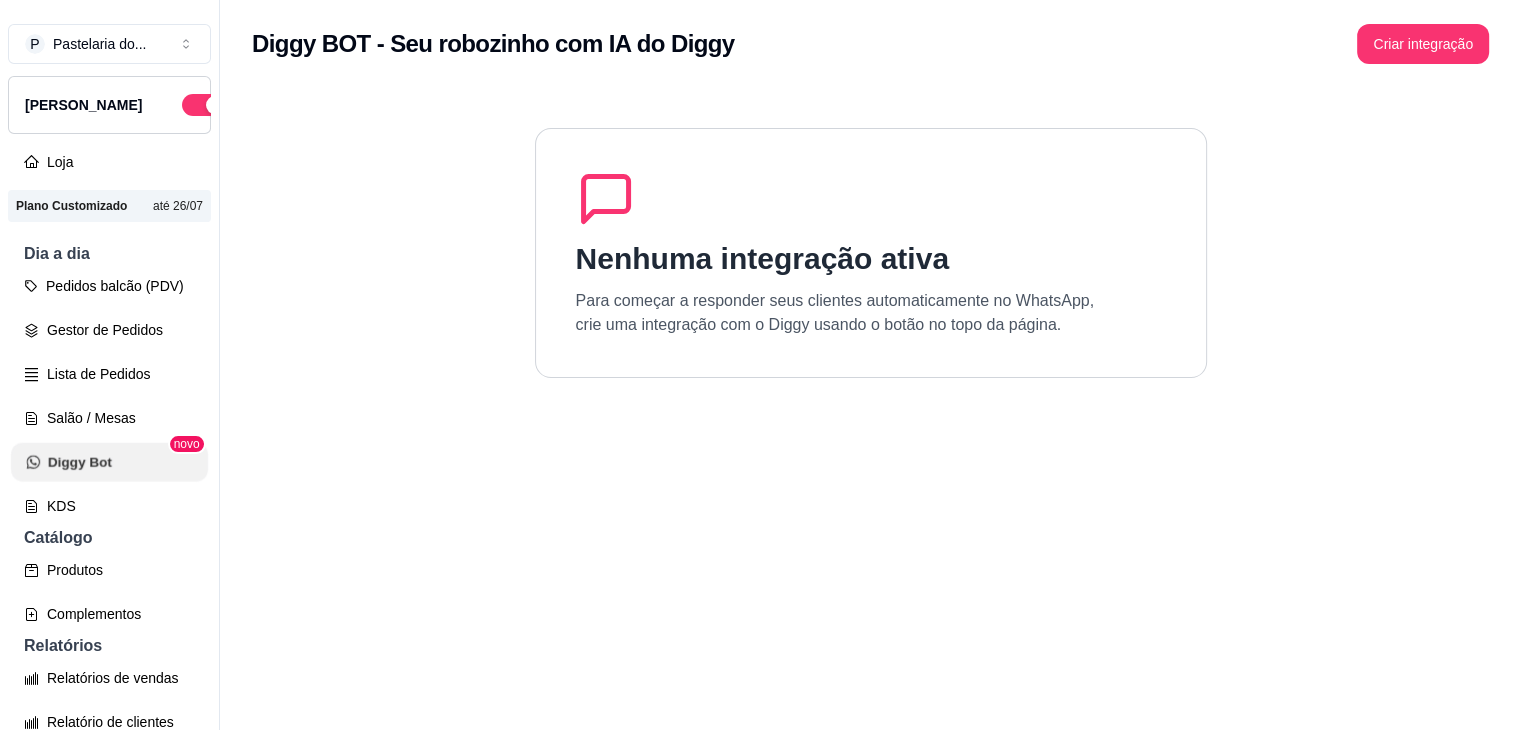 click on "Diggy Bot" at bounding box center [109, 462] 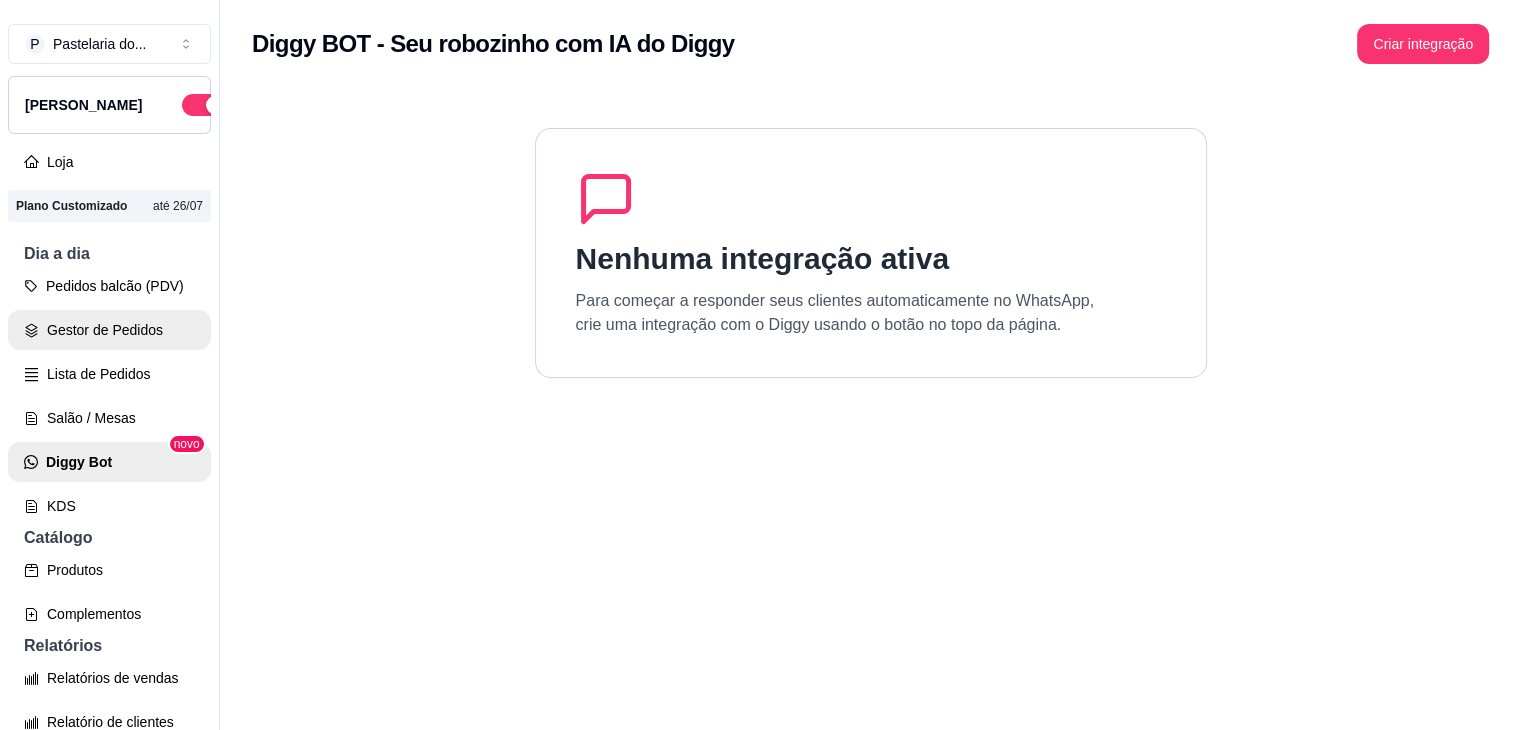 click on "Gestor de Pedidos" at bounding box center (109, 330) 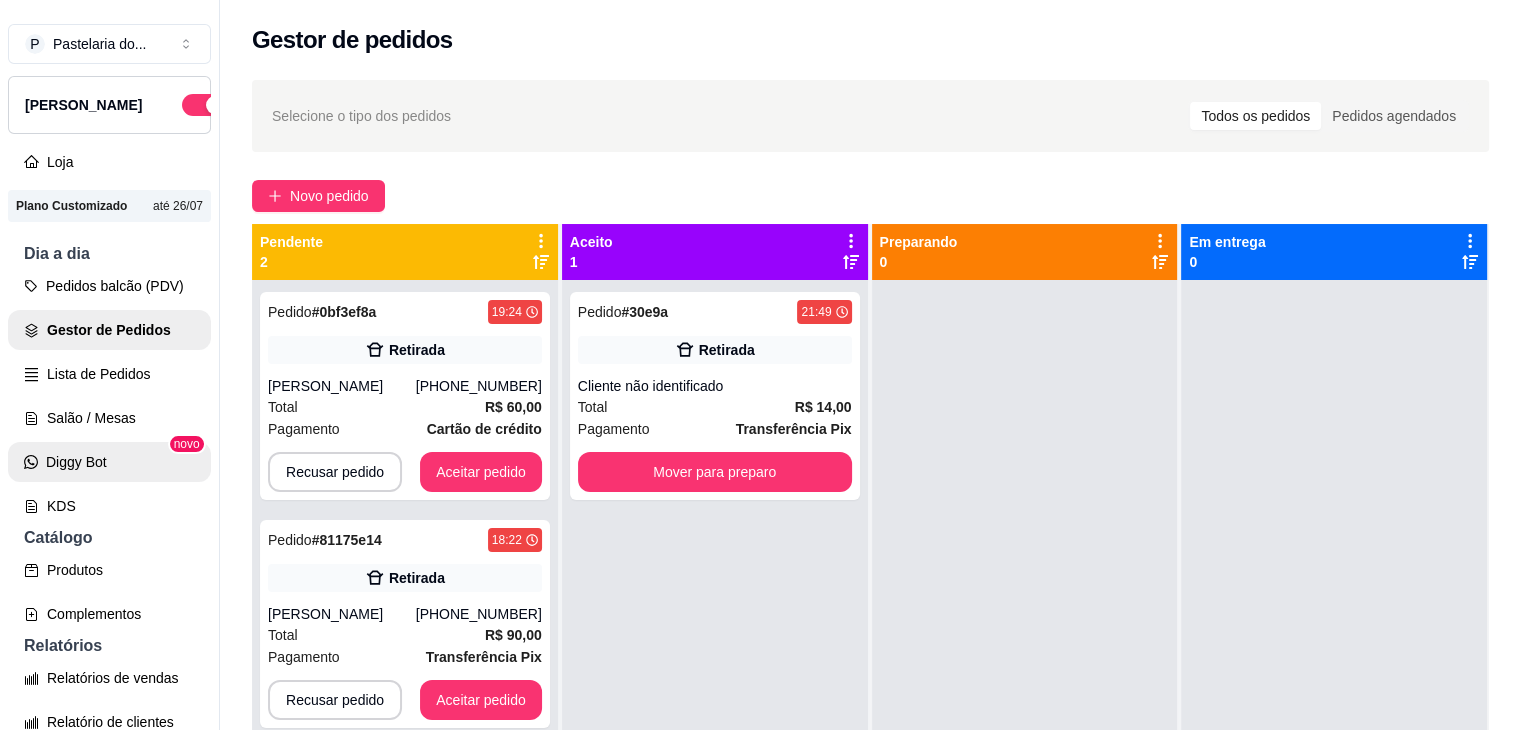 click on "Diggy Bot" at bounding box center [109, 462] 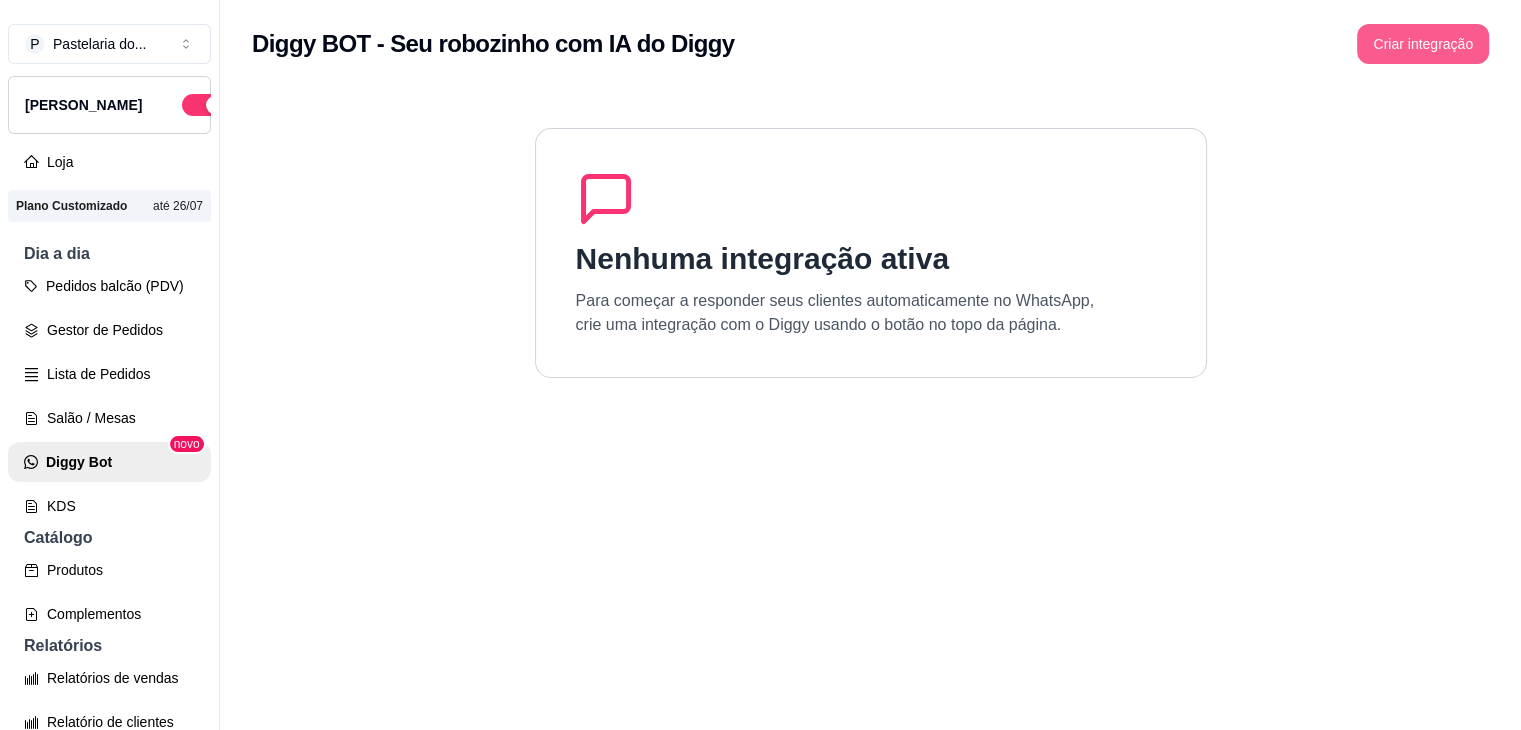 click on "Criar integração" at bounding box center (1423, 44) 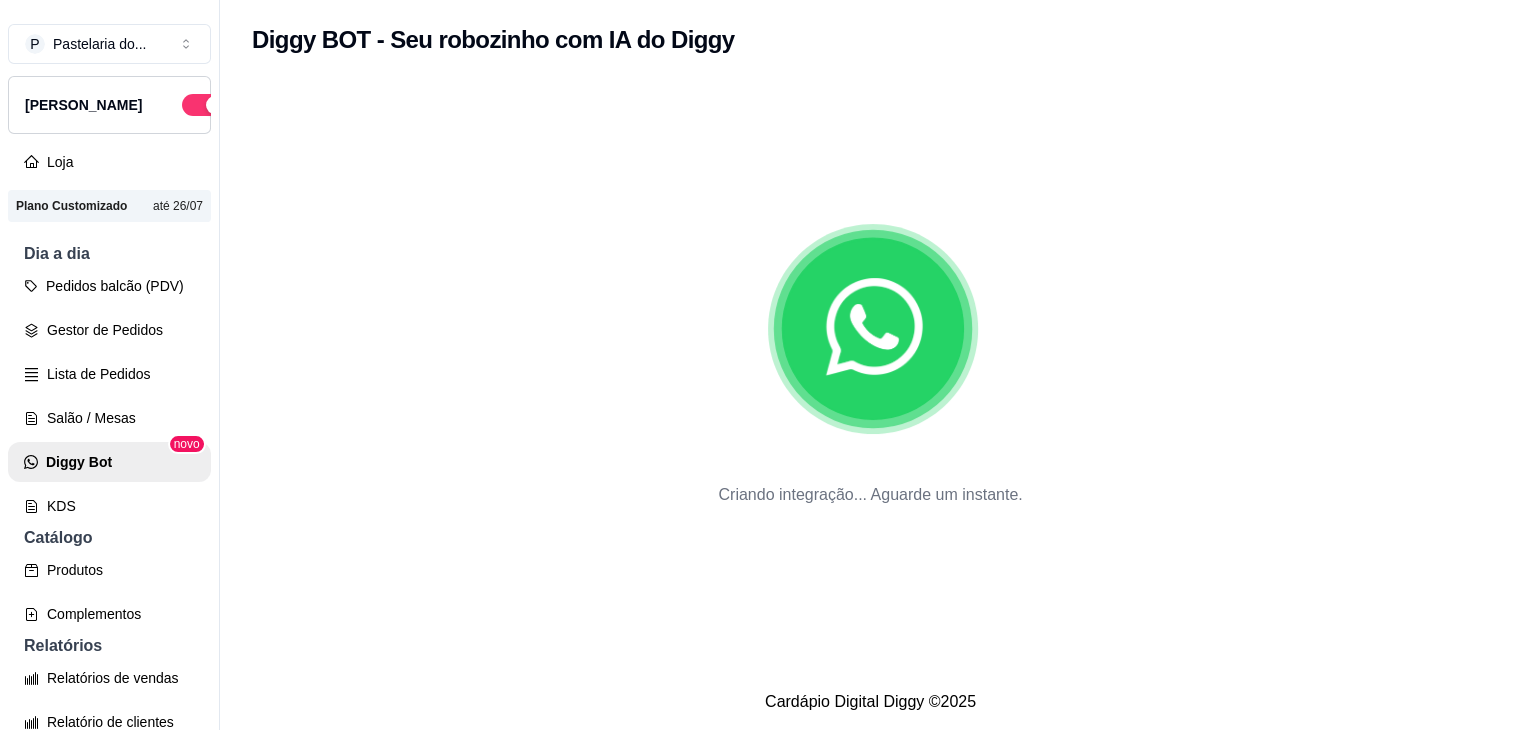 drag, startPoint x: 824, startPoint y: 381, endPoint x: 689, endPoint y: 392, distance: 135.4474 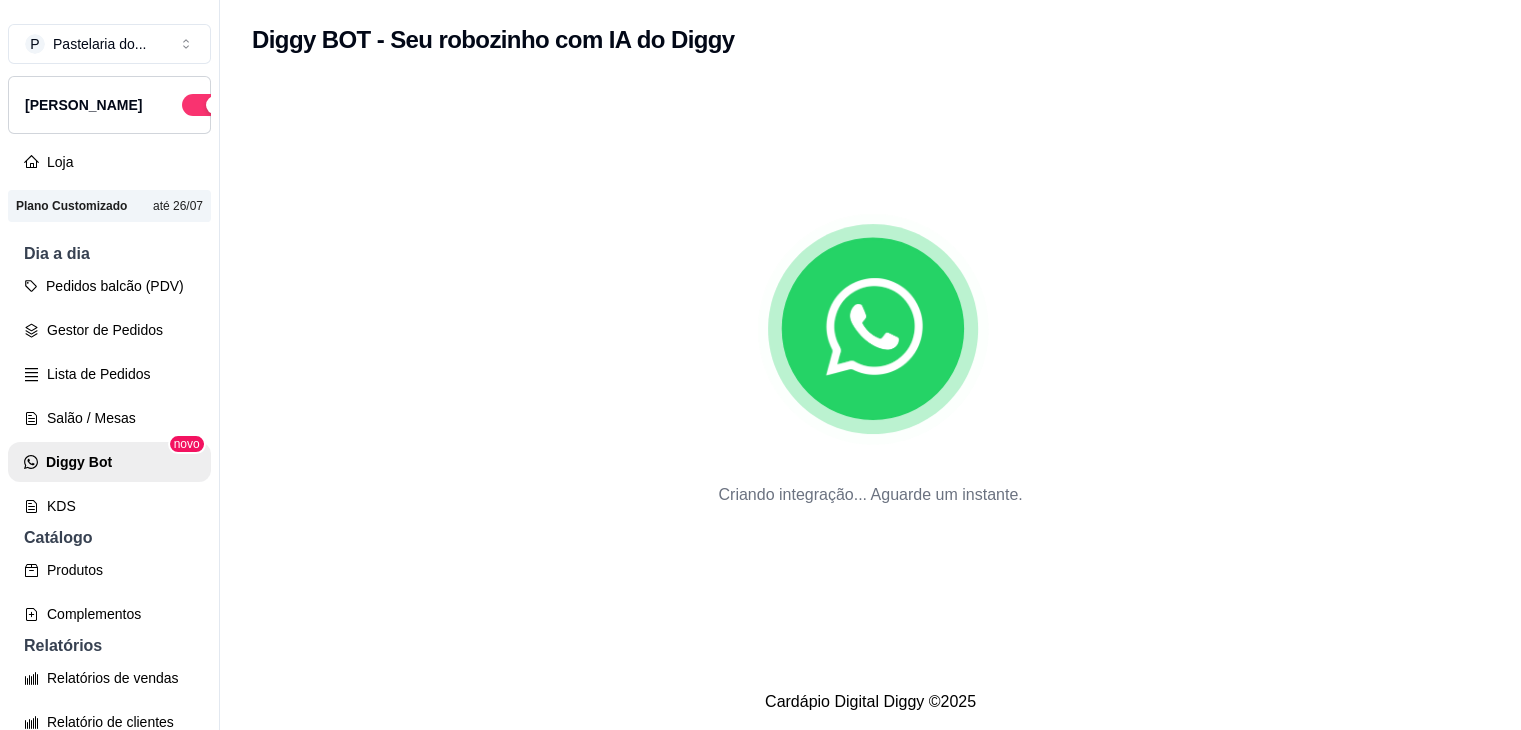 drag, startPoint x: 689, startPoint y: 392, endPoint x: 893, endPoint y: 469, distance: 218.04816 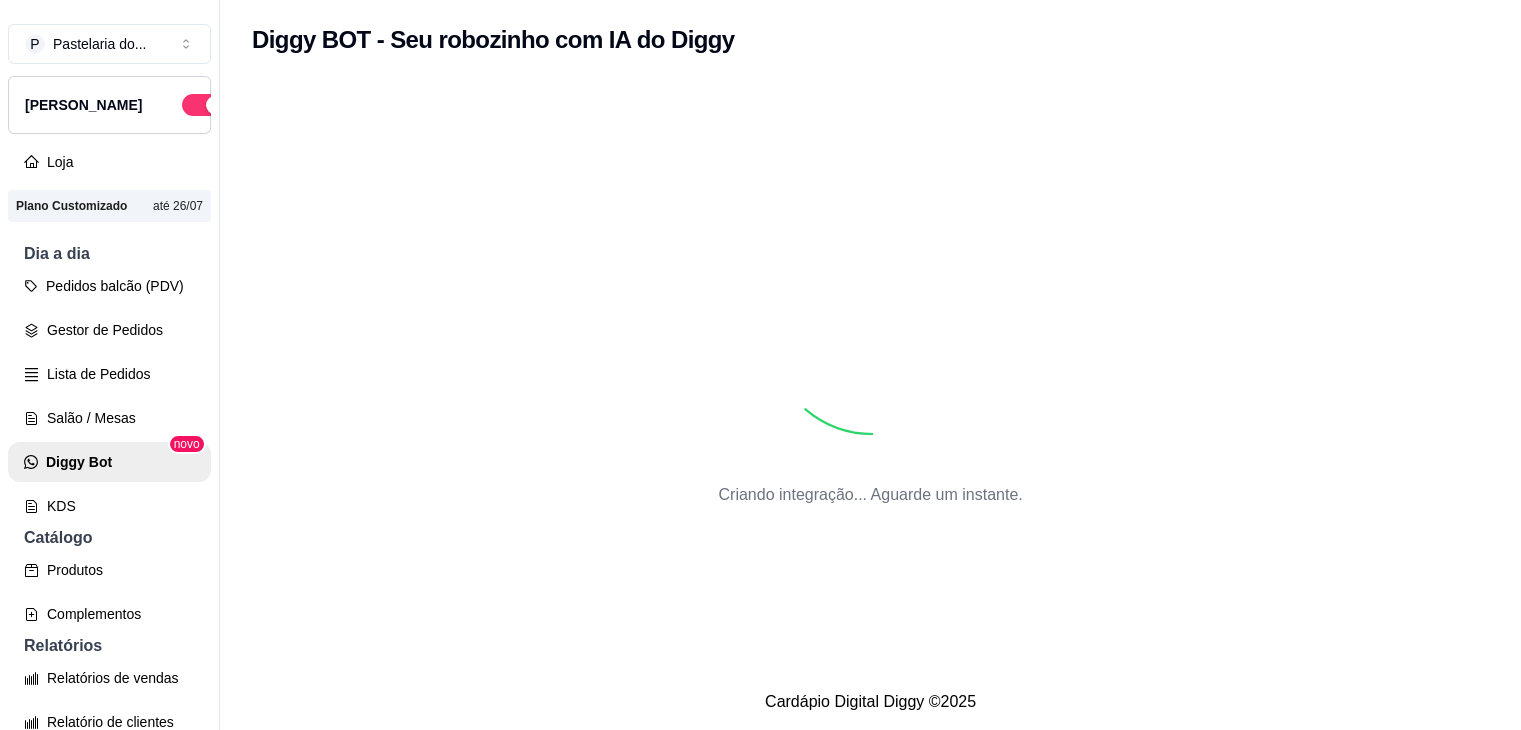 click on "Criando integração... Aguarde um instante." at bounding box center (870, 360) 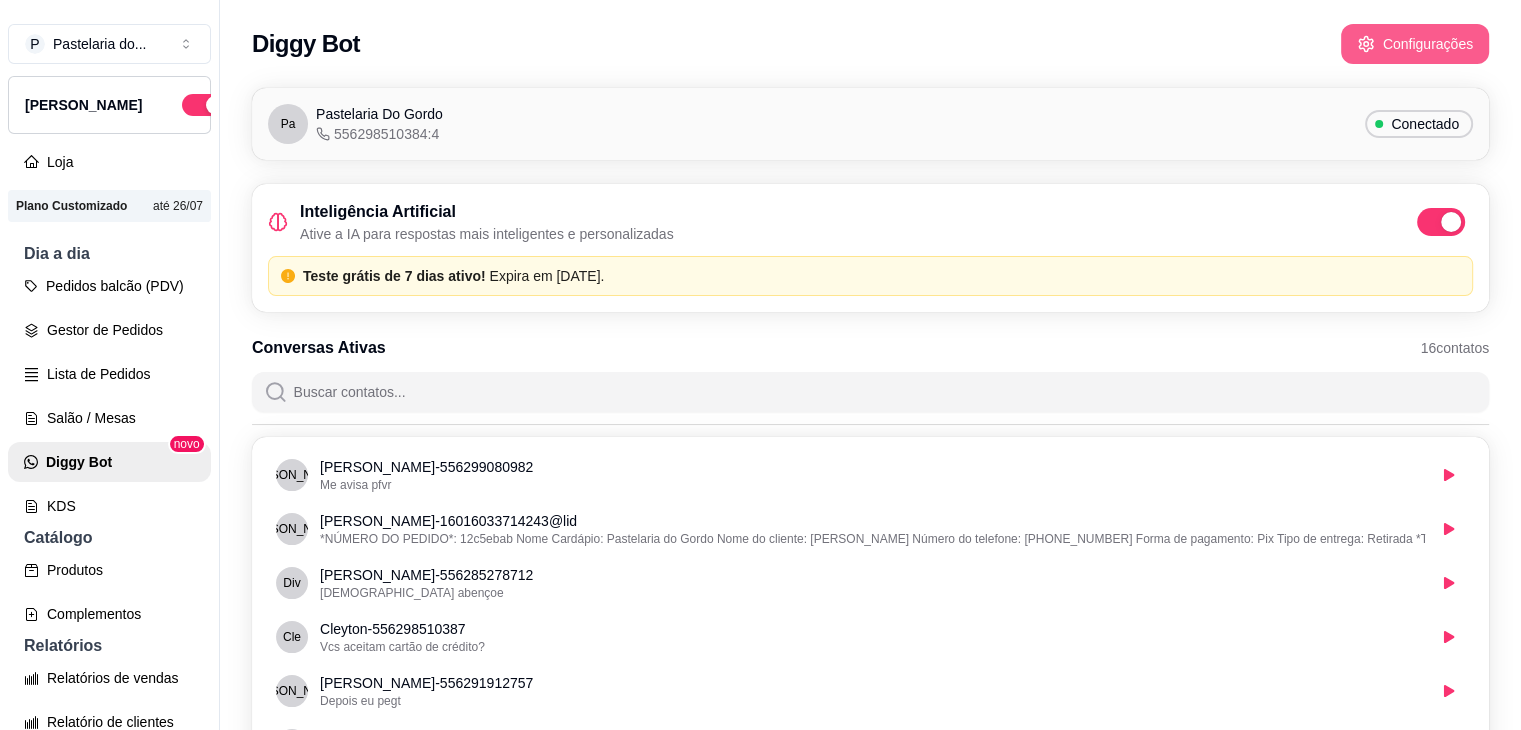 click on "Configurações" at bounding box center (1415, 44) 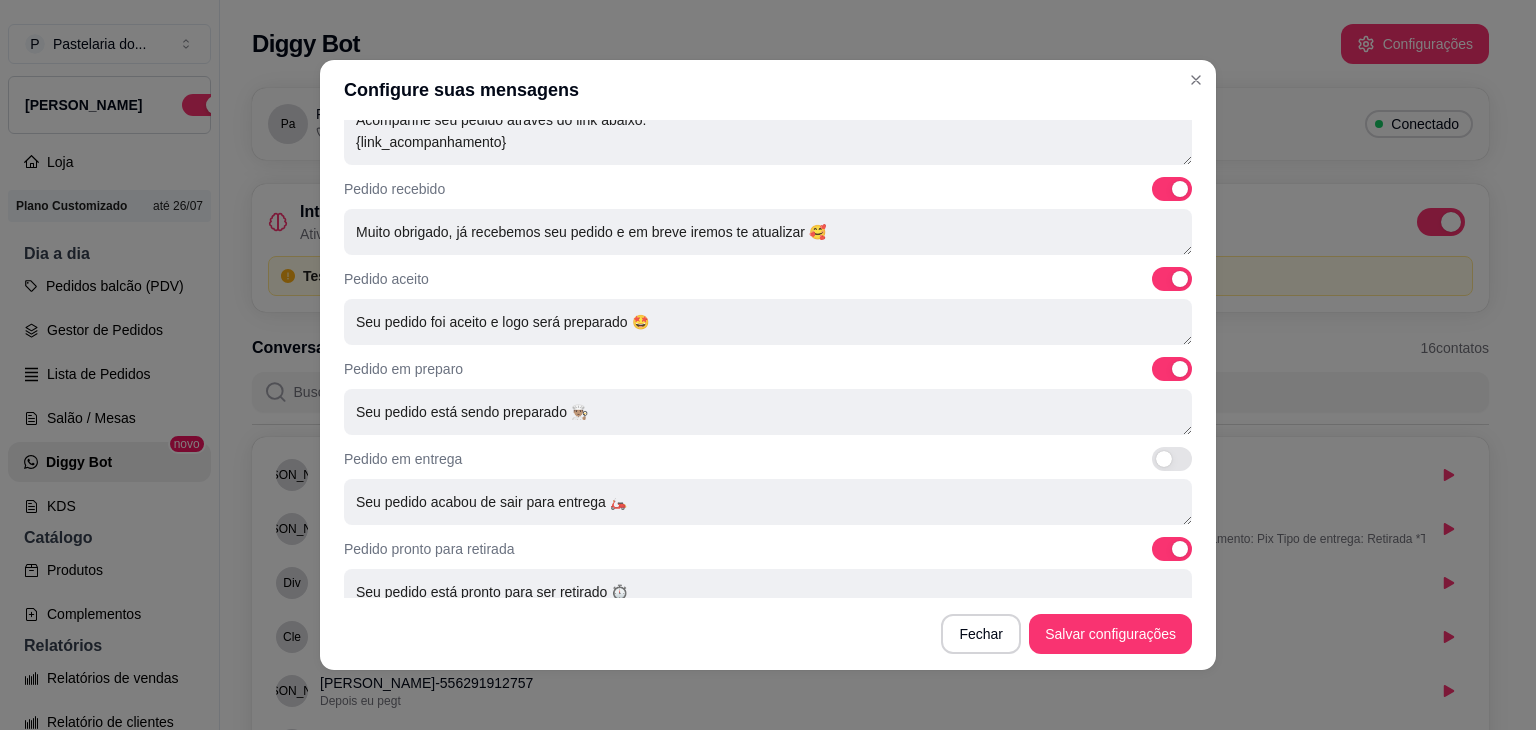 scroll, scrollTop: 682, scrollLeft: 0, axis: vertical 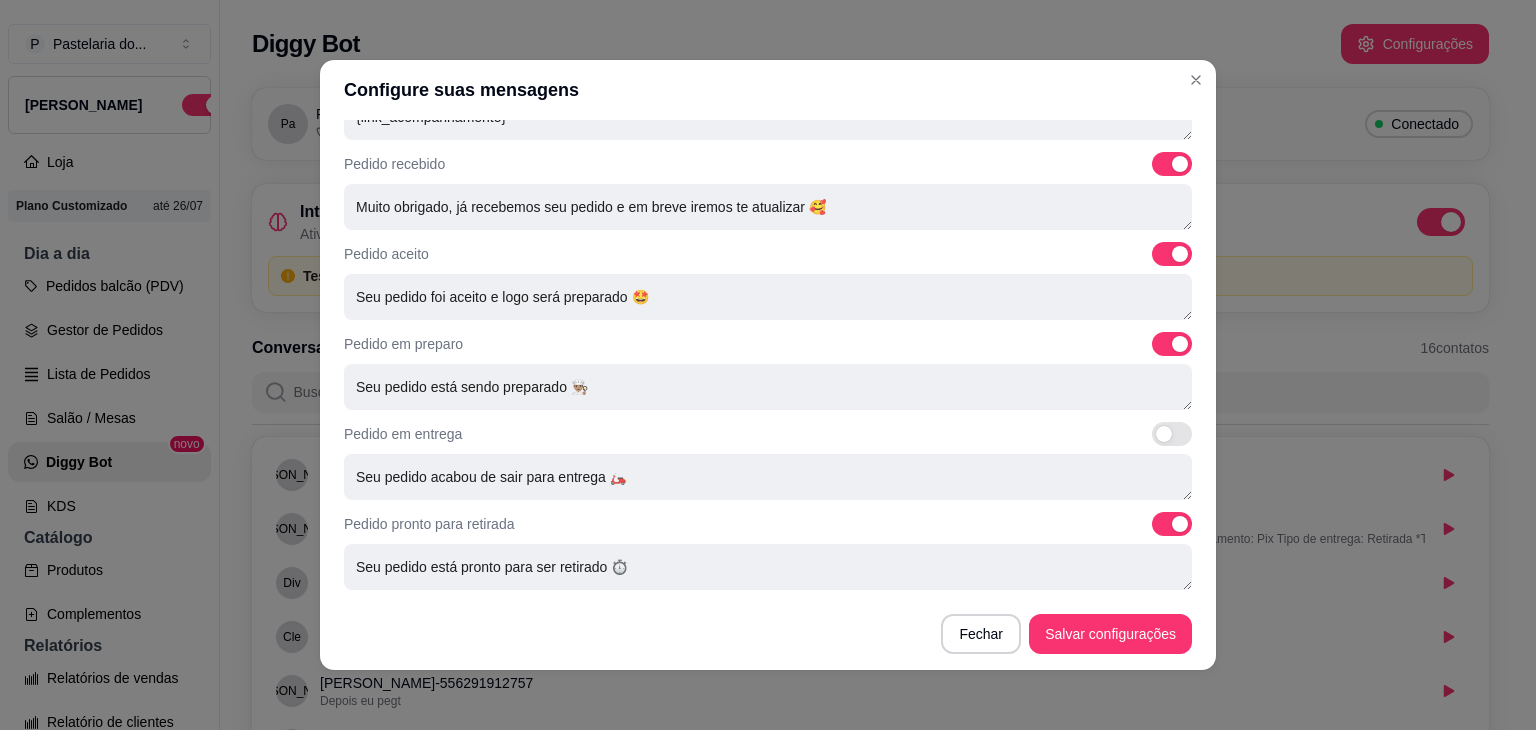 click at bounding box center (1180, 254) 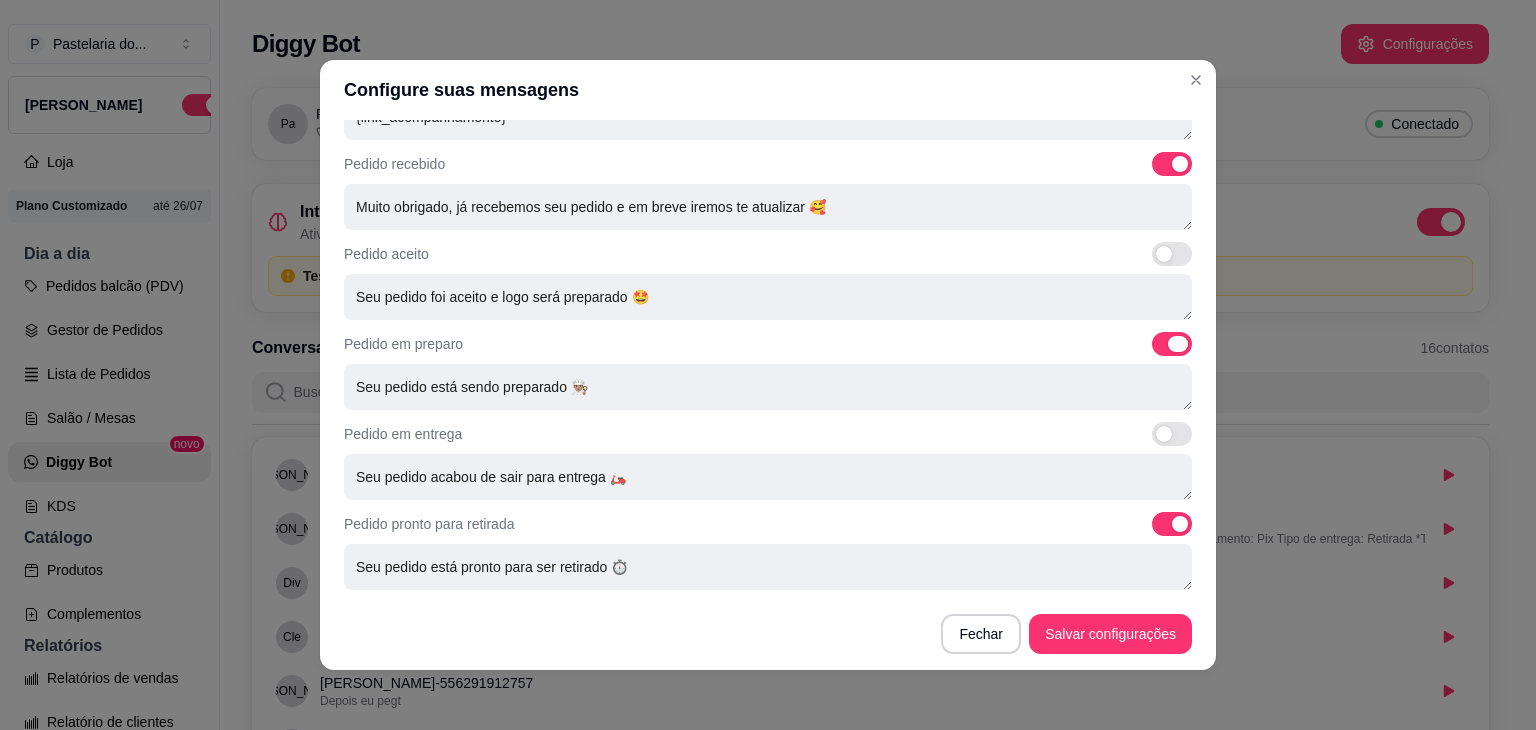 click at bounding box center (1172, 344) 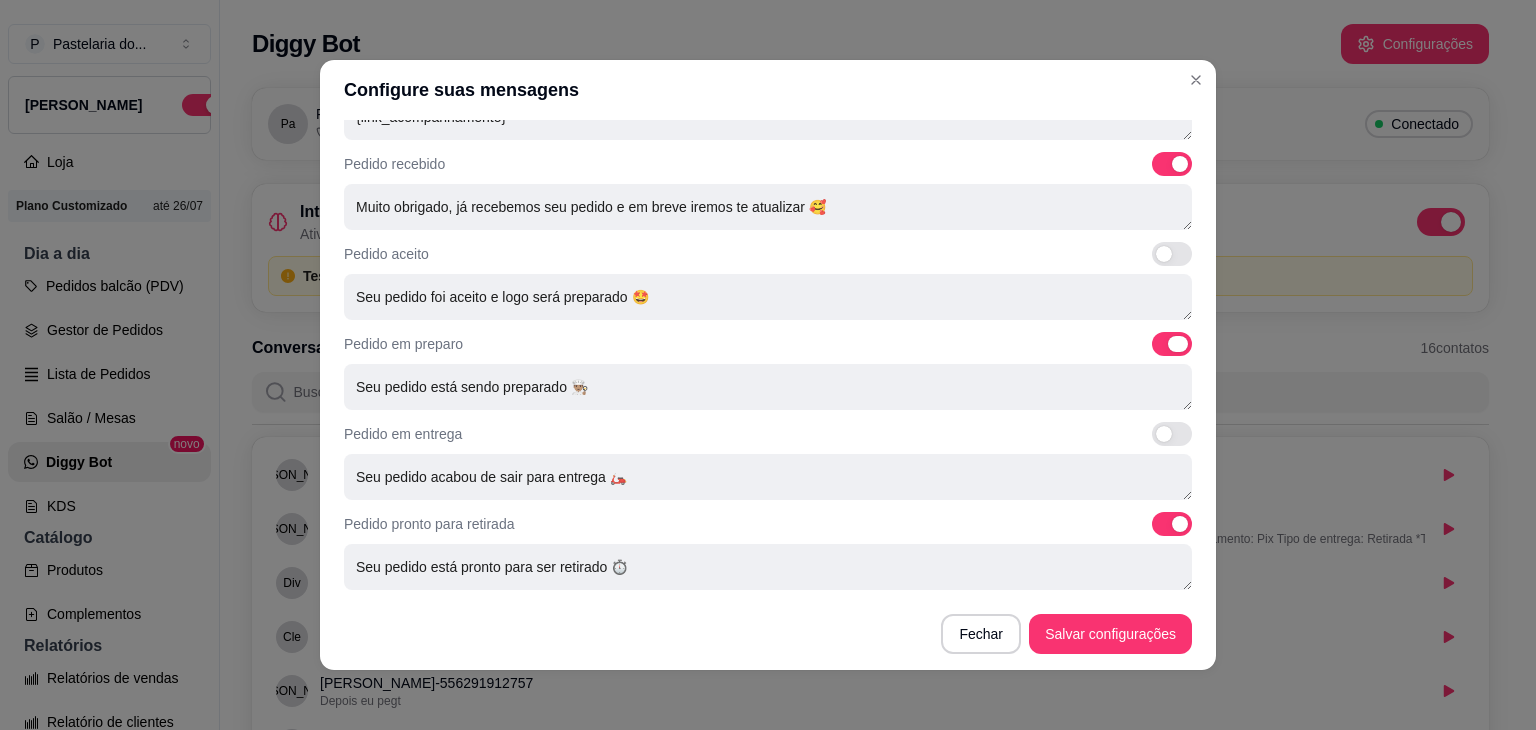 click at bounding box center (1157, 354) 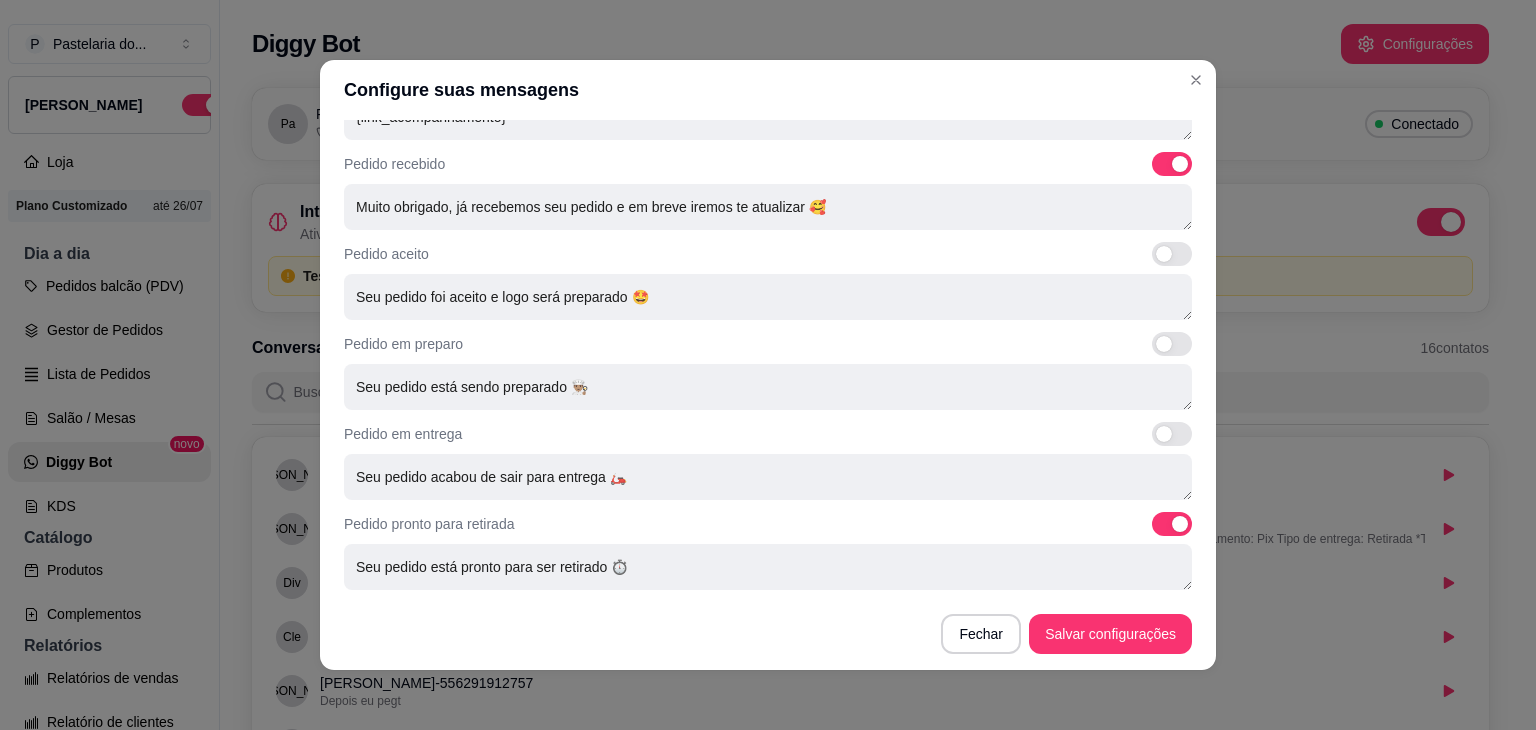 scroll, scrollTop: 4, scrollLeft: 0, axis: vertical 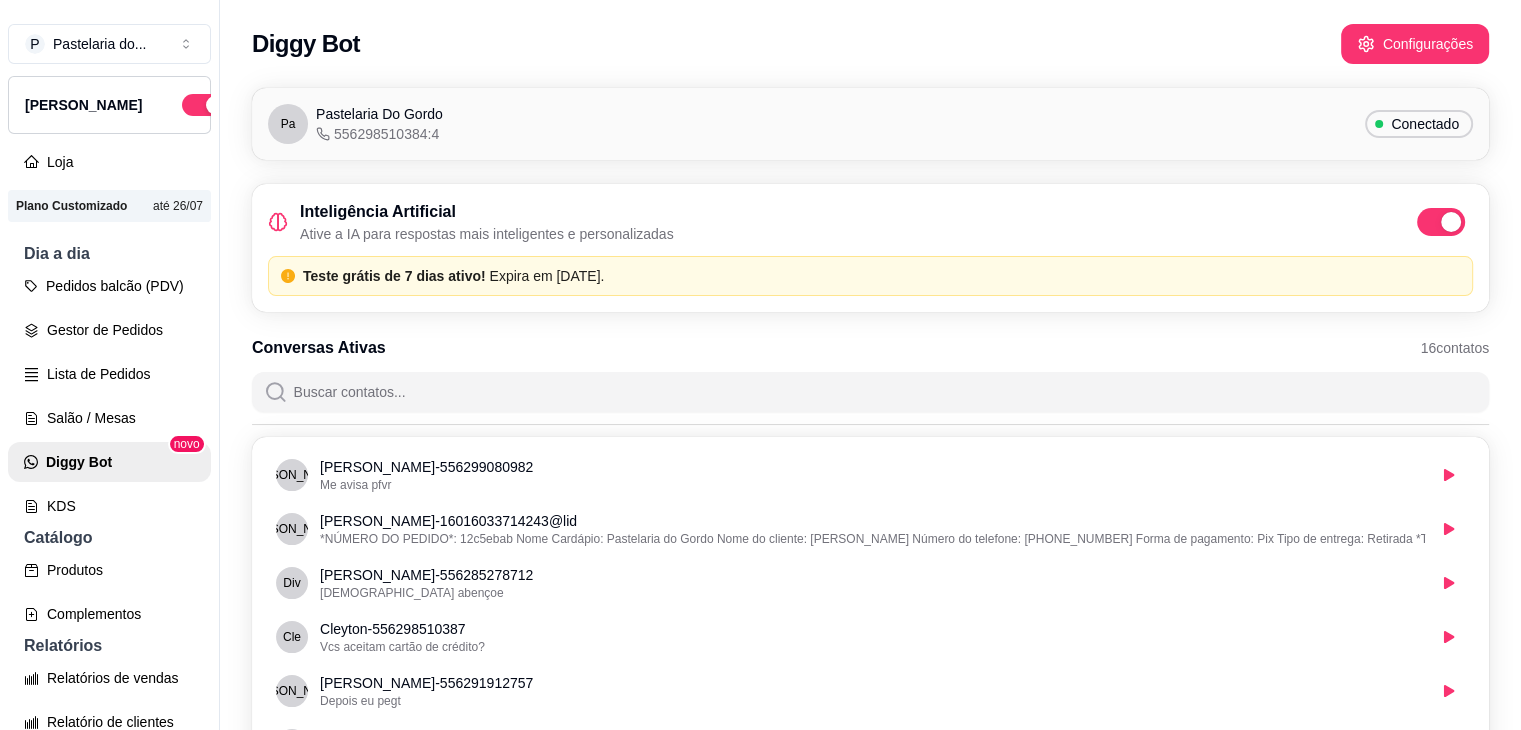 click on "Teste grátis de 7 dias ativo!" at bounding box center [394, 276] 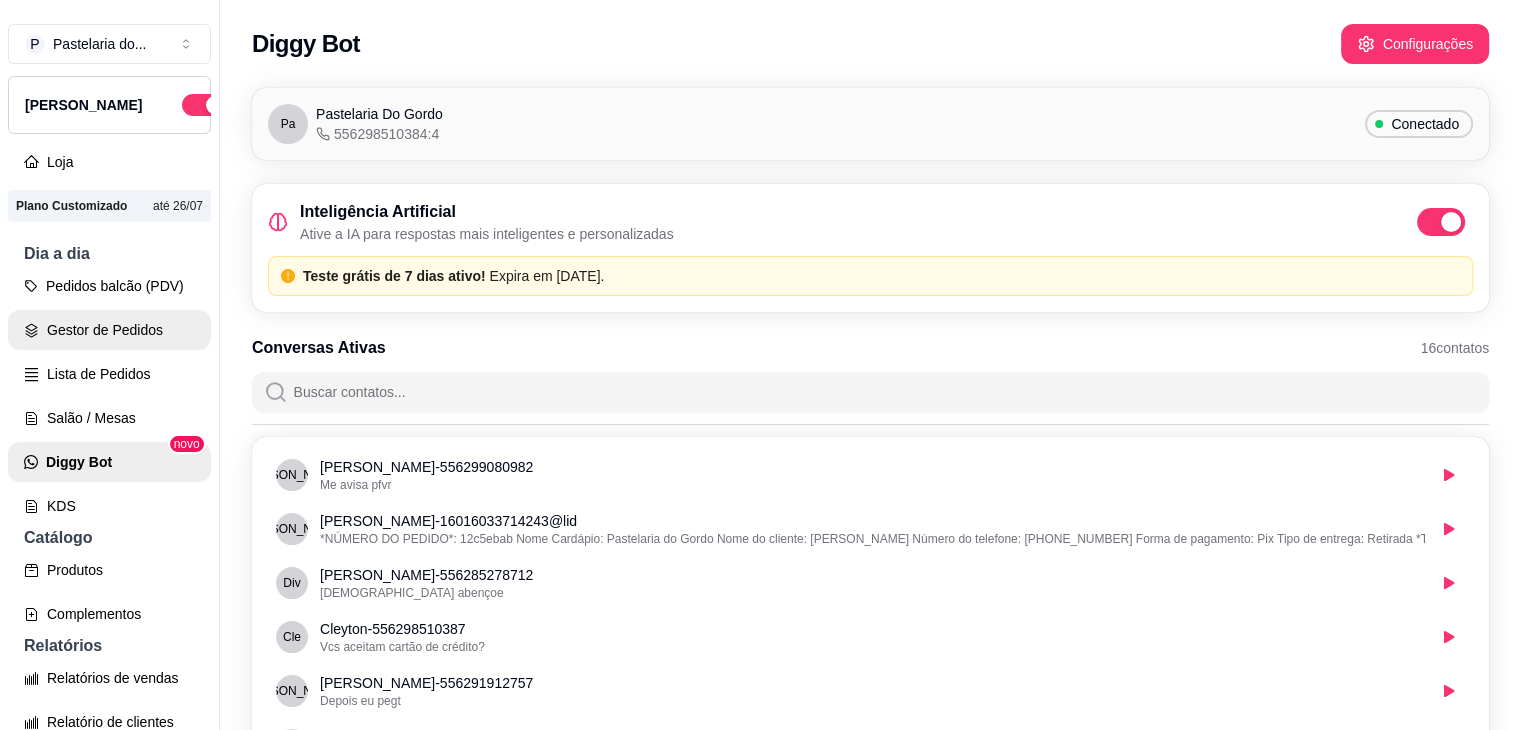 click on "Gestor de Pedidos" at bounding box center [109, 330] 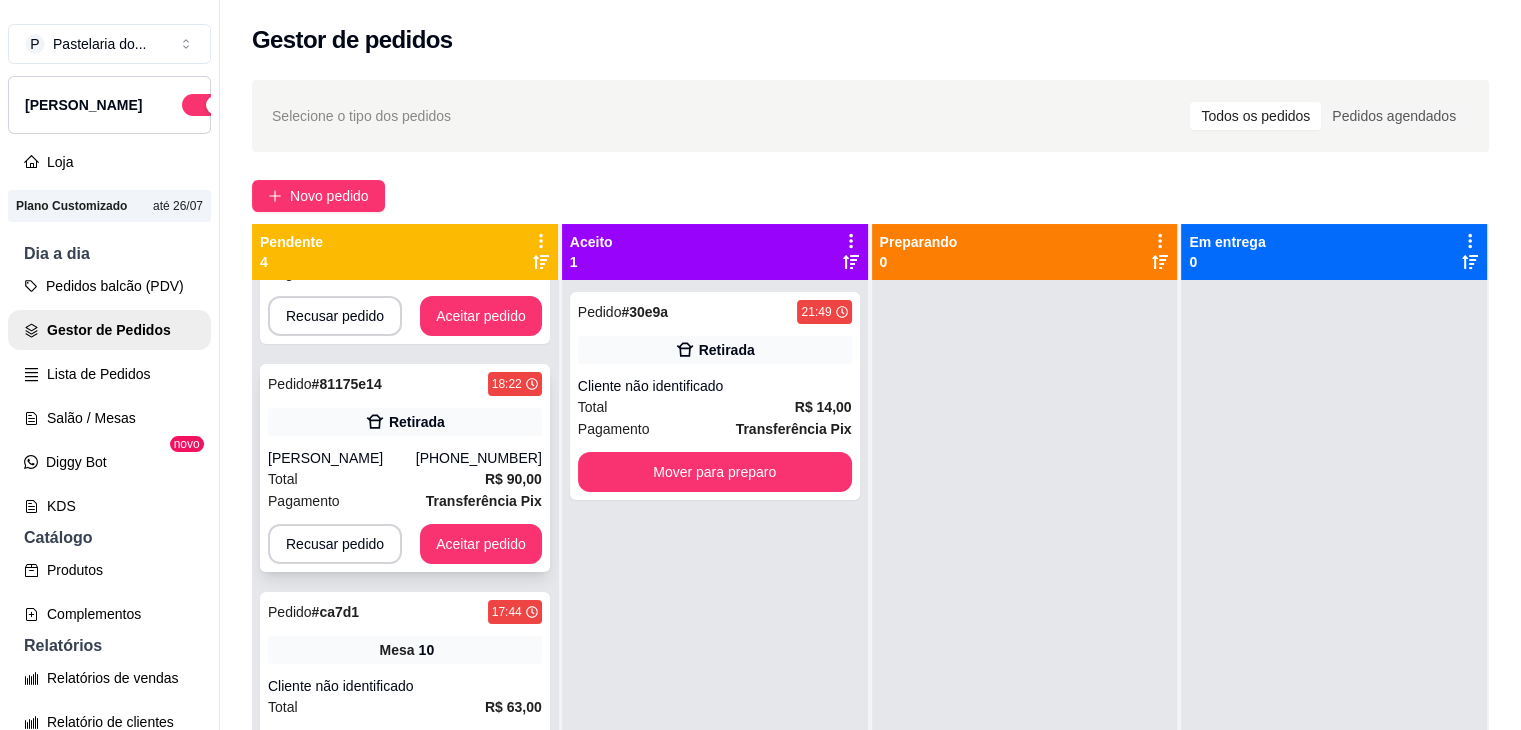scroll, scrollTop: 158, scrollLeft: 0, axis: vertical 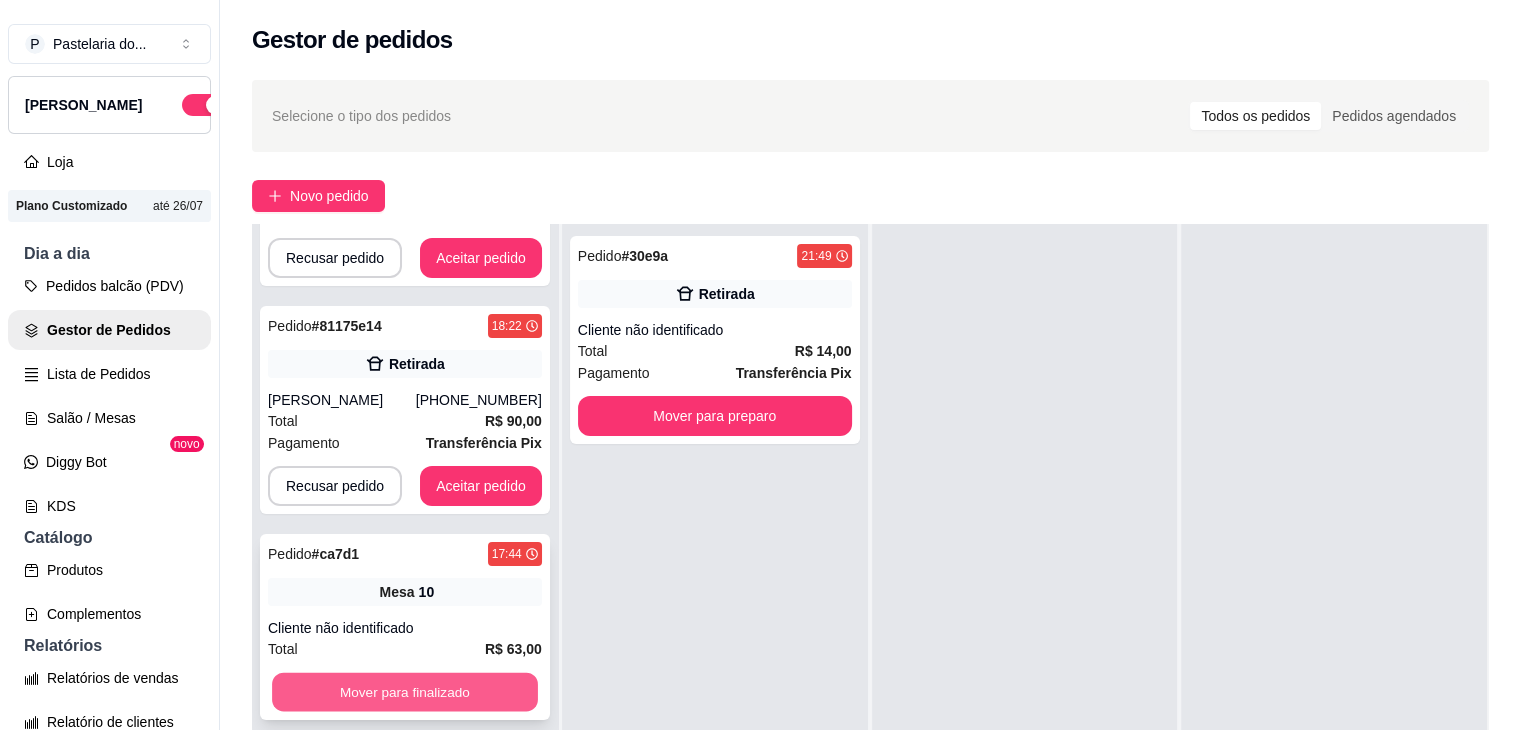click on "Mover para finalizado" at bounding box center [405, 692] 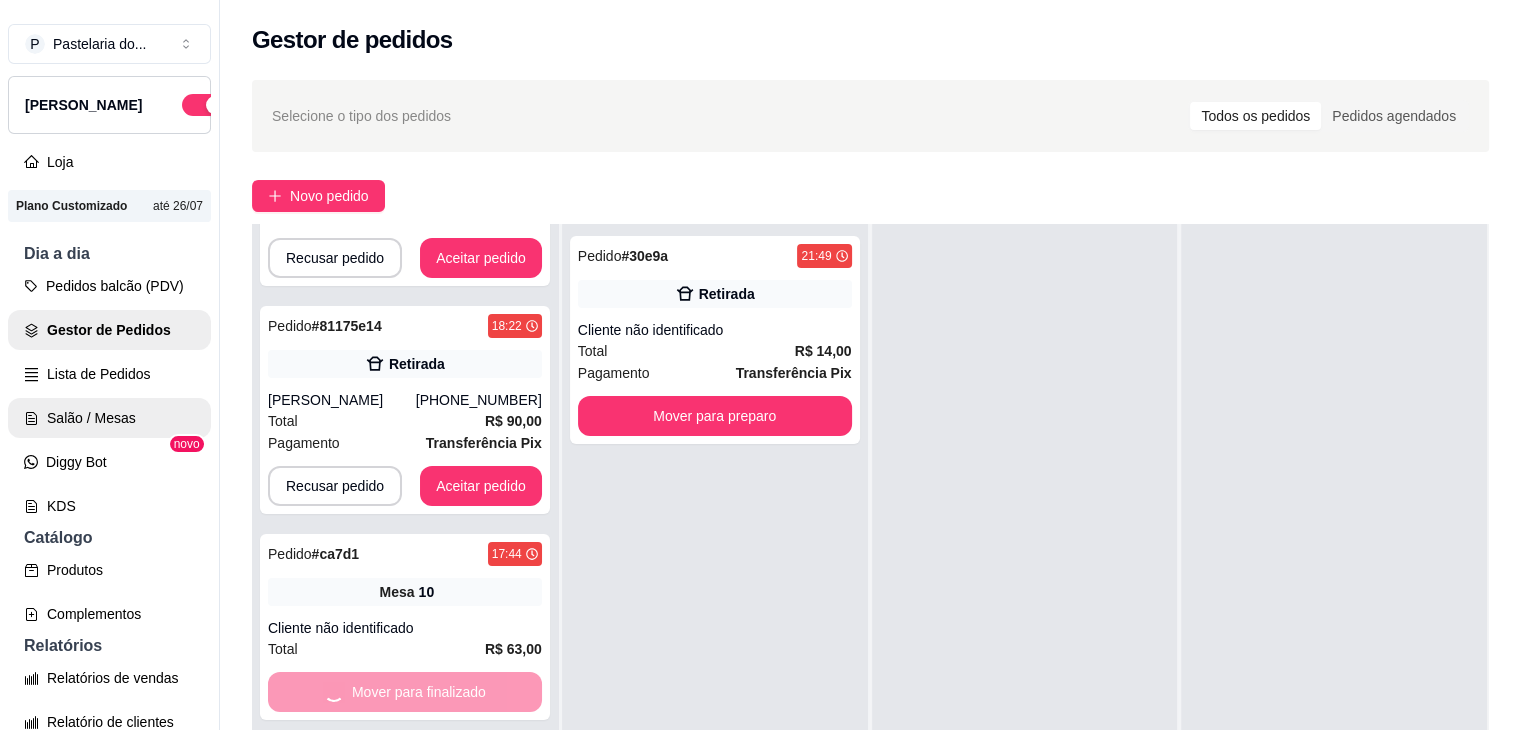 click on "Salão / Mesas" at bounding box center (109, 418) 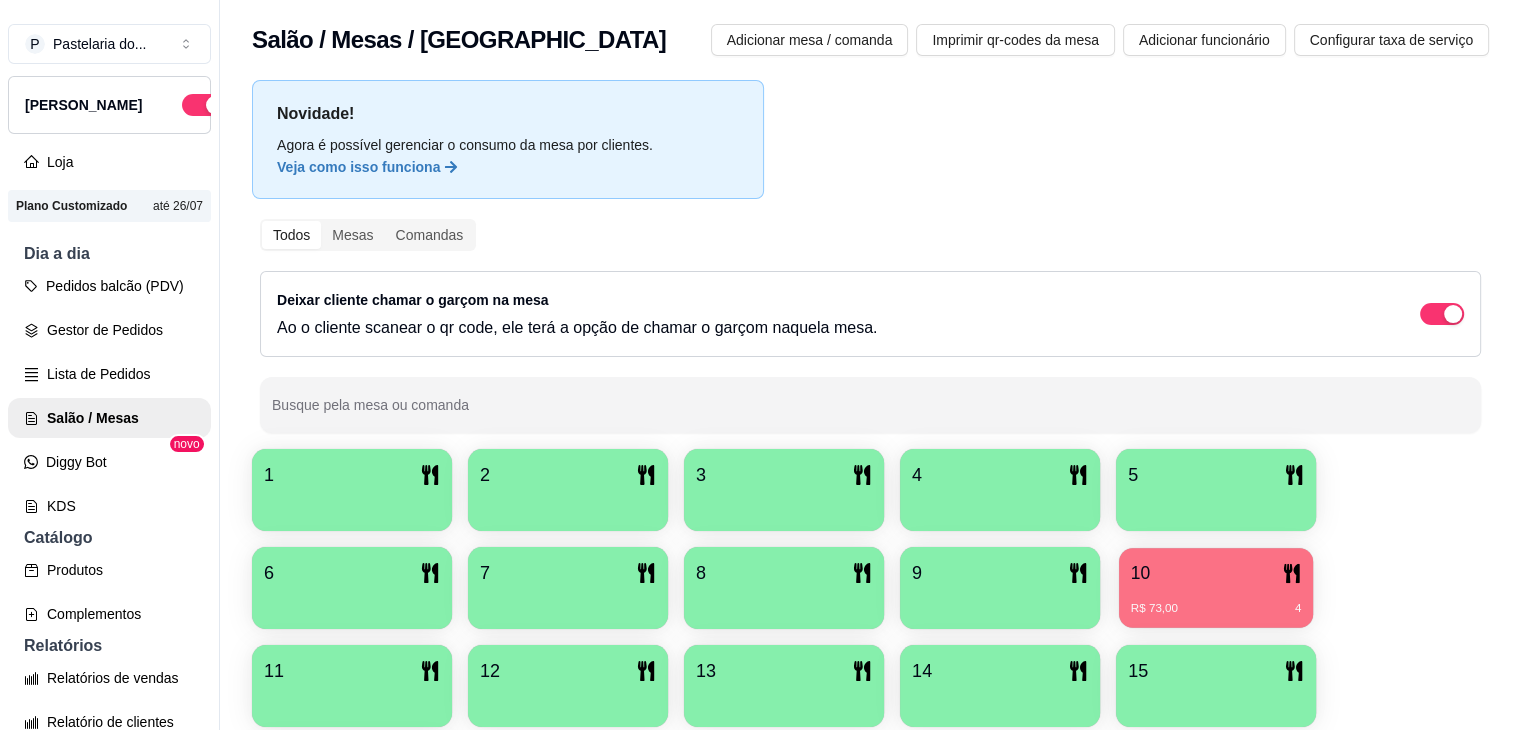 click on "10" at bounding box center [1216, 573] 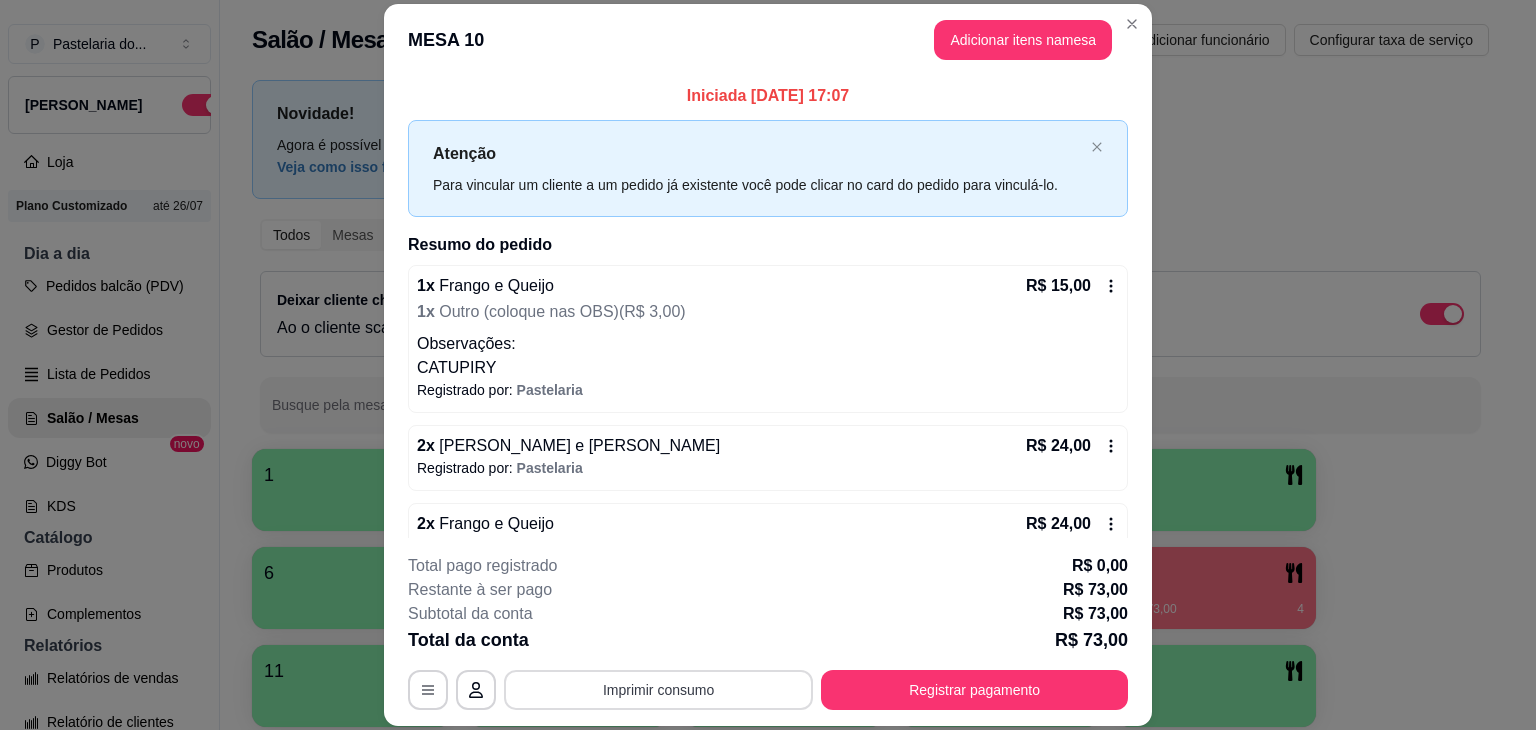 click on "Imprimir consumo" at bounding box center (658, 690) 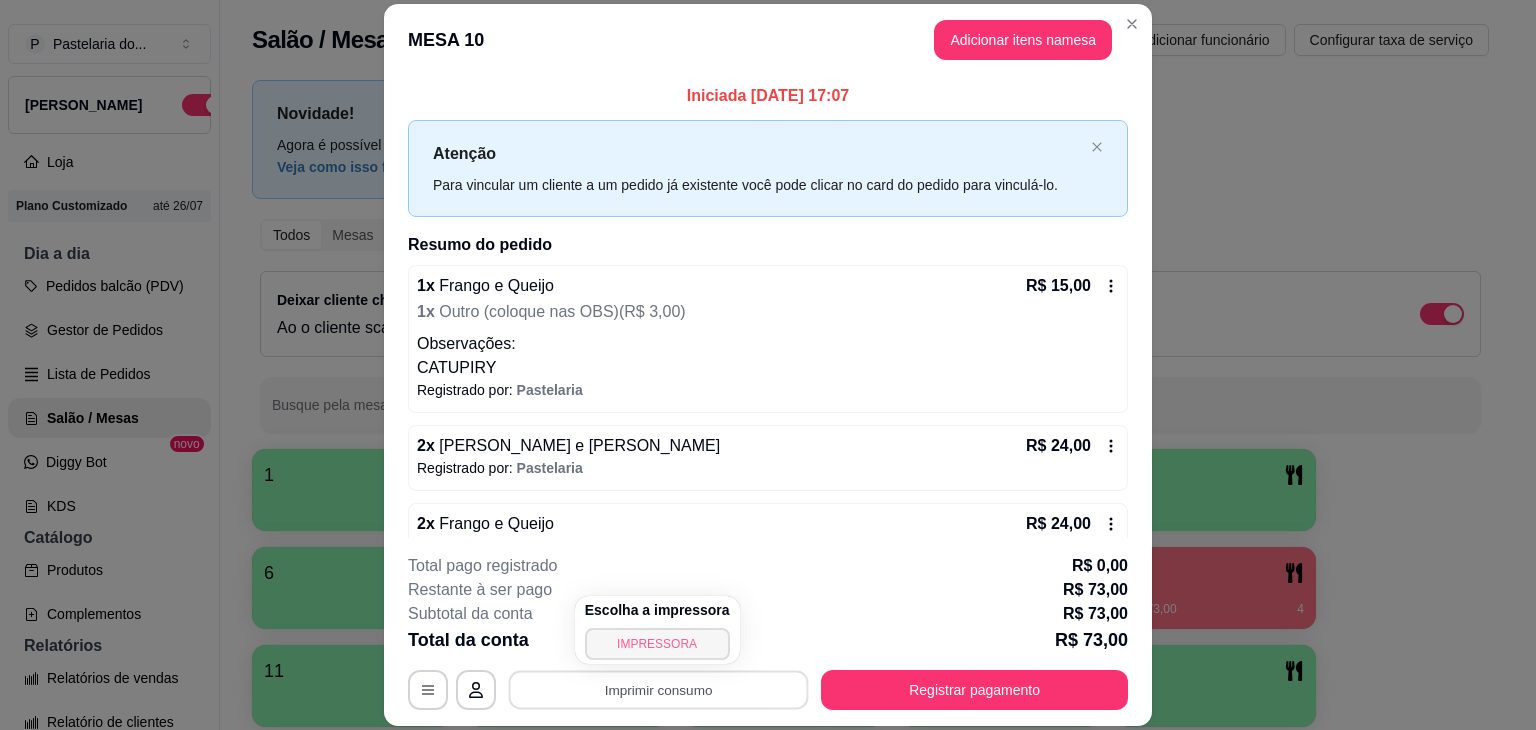 click on "IMPRESSORA" at bounding box center [657, 644] 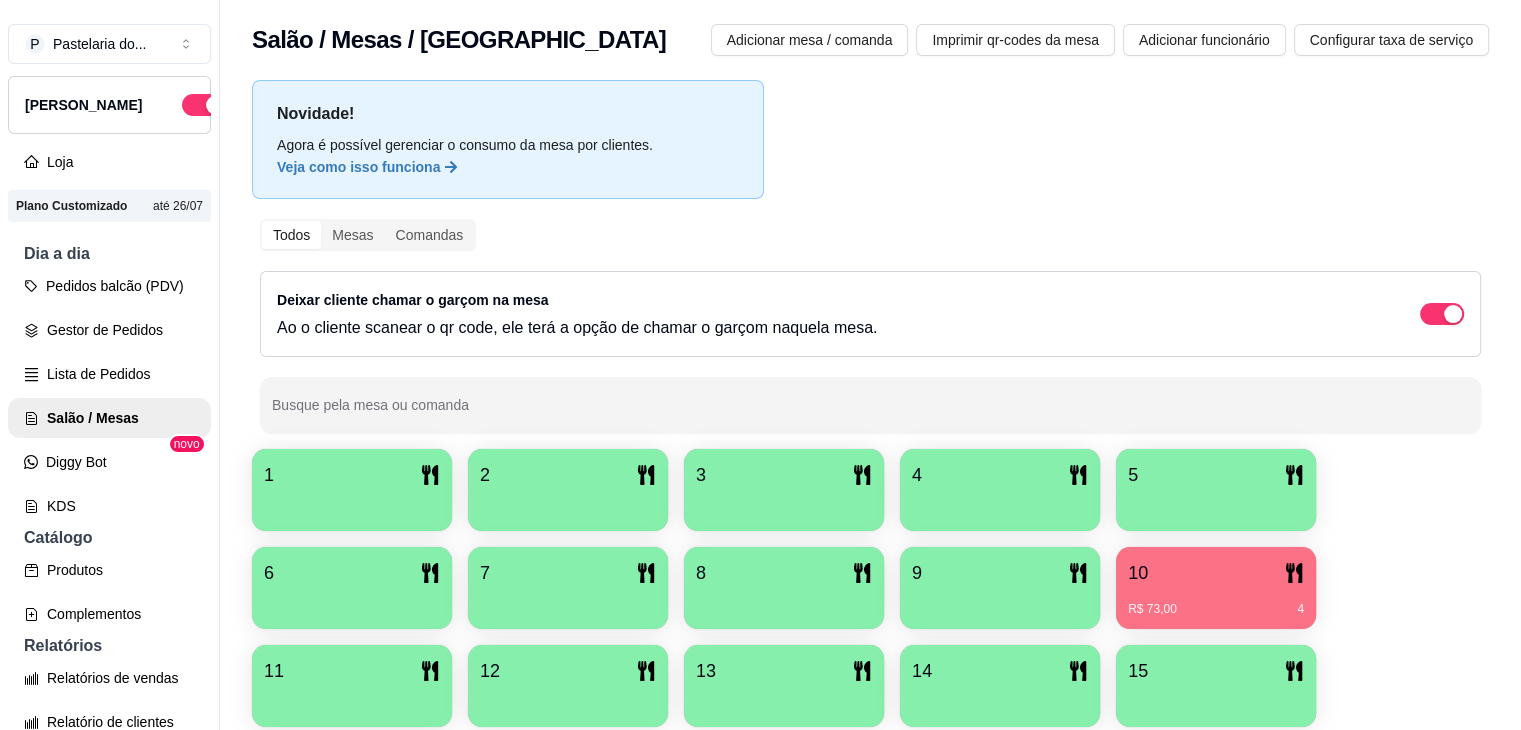 click on "R$ 73,00 4" at bounding box center [1216, 609] 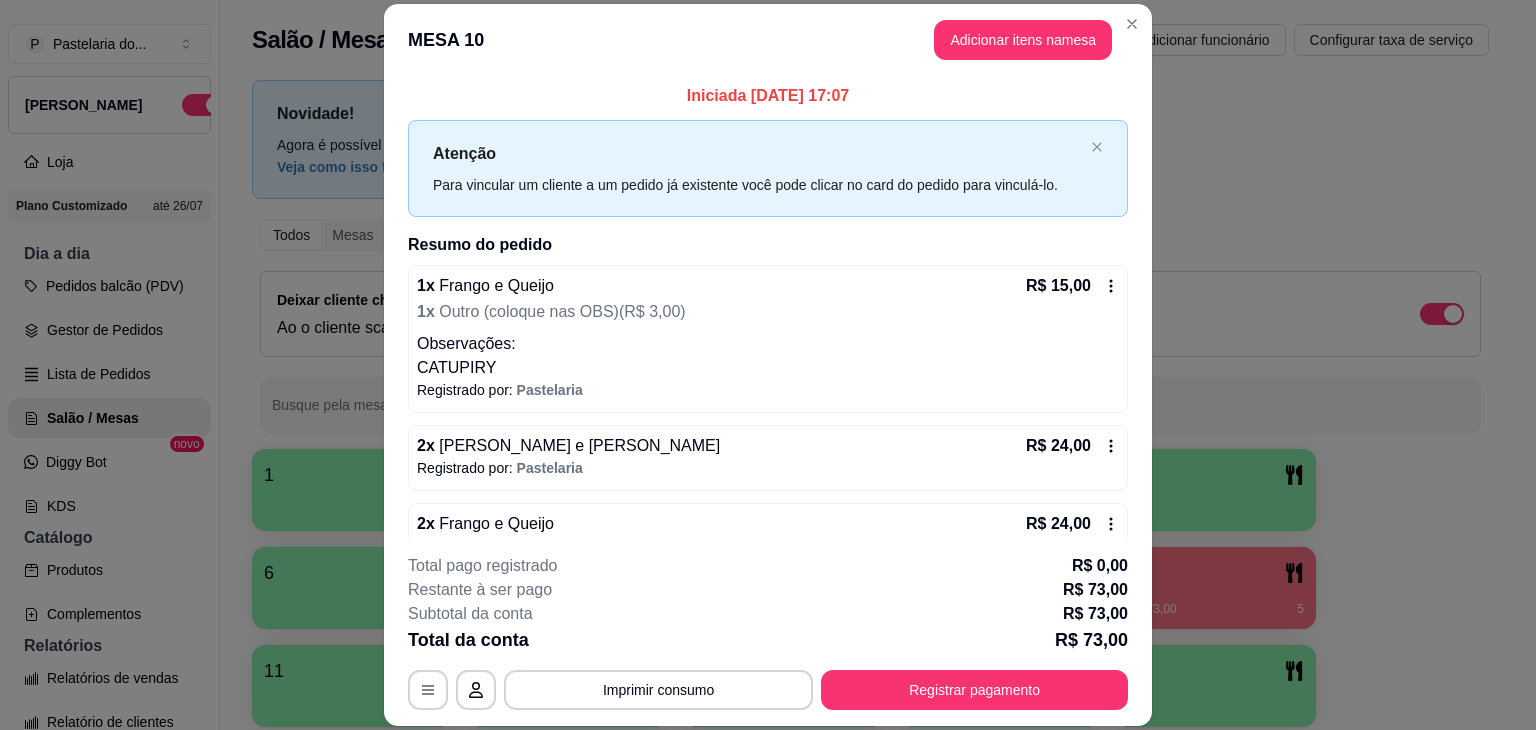 scroll, scrollTop: 100, scrollLeft: 0, axis: vertical 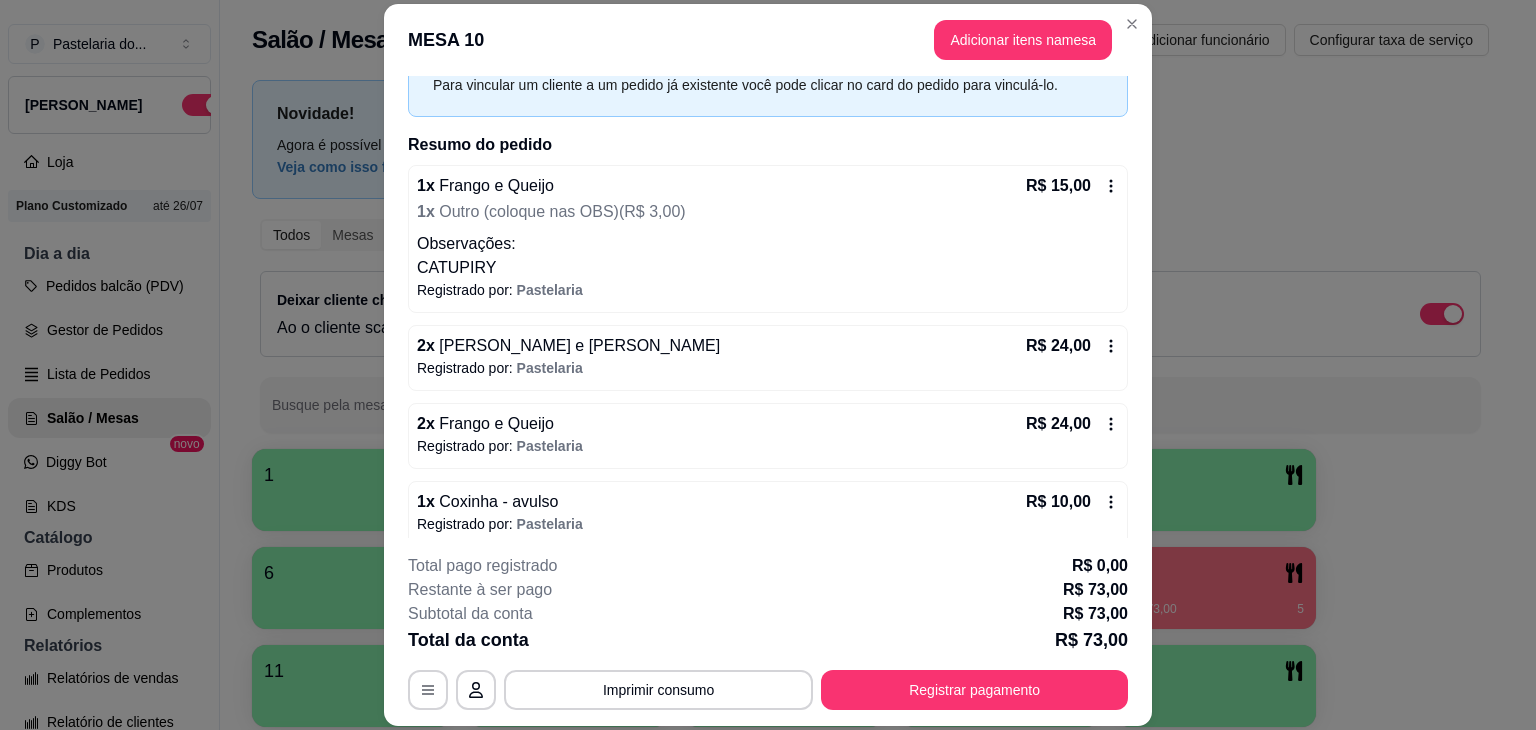 click on "Frango e Queijo" at bounding box center (494, 423) 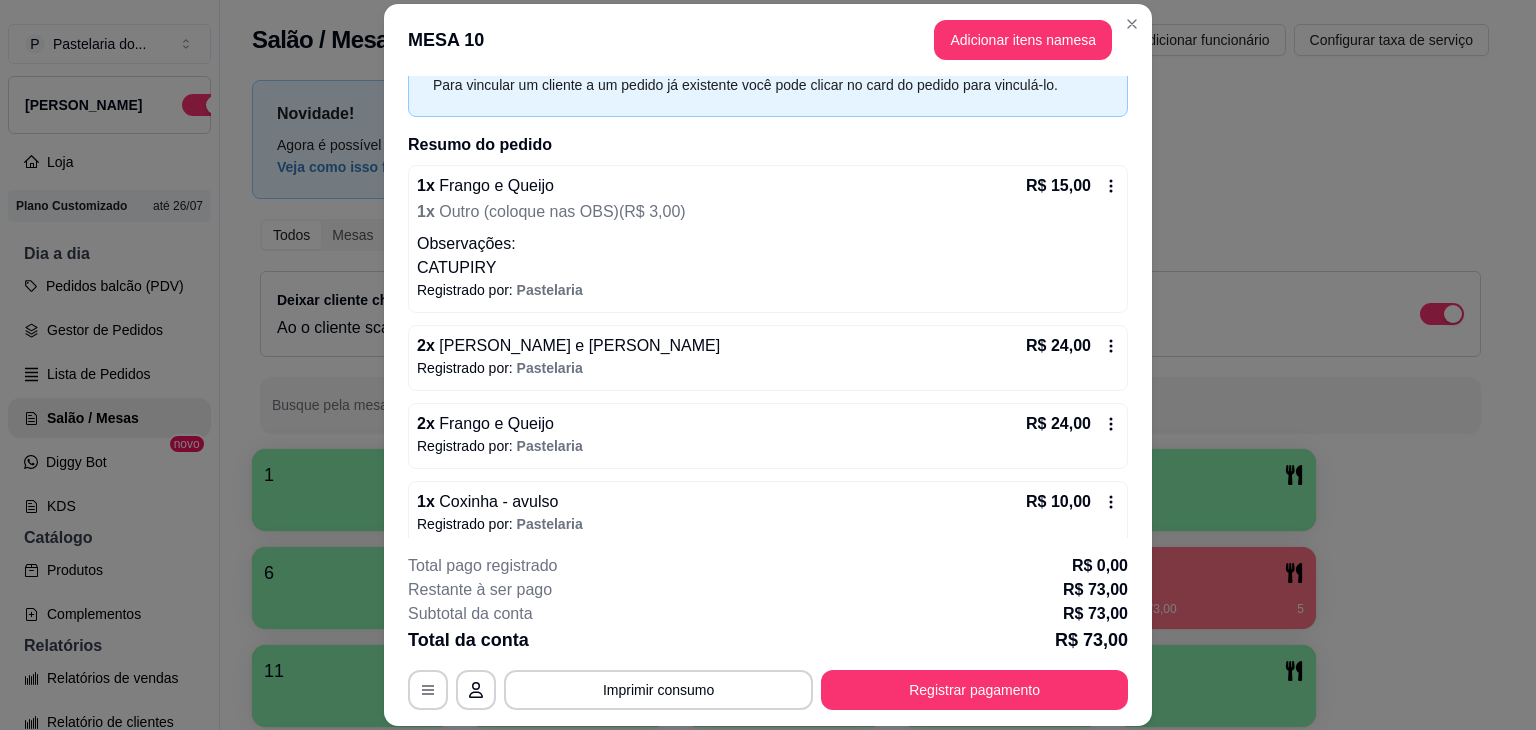 click 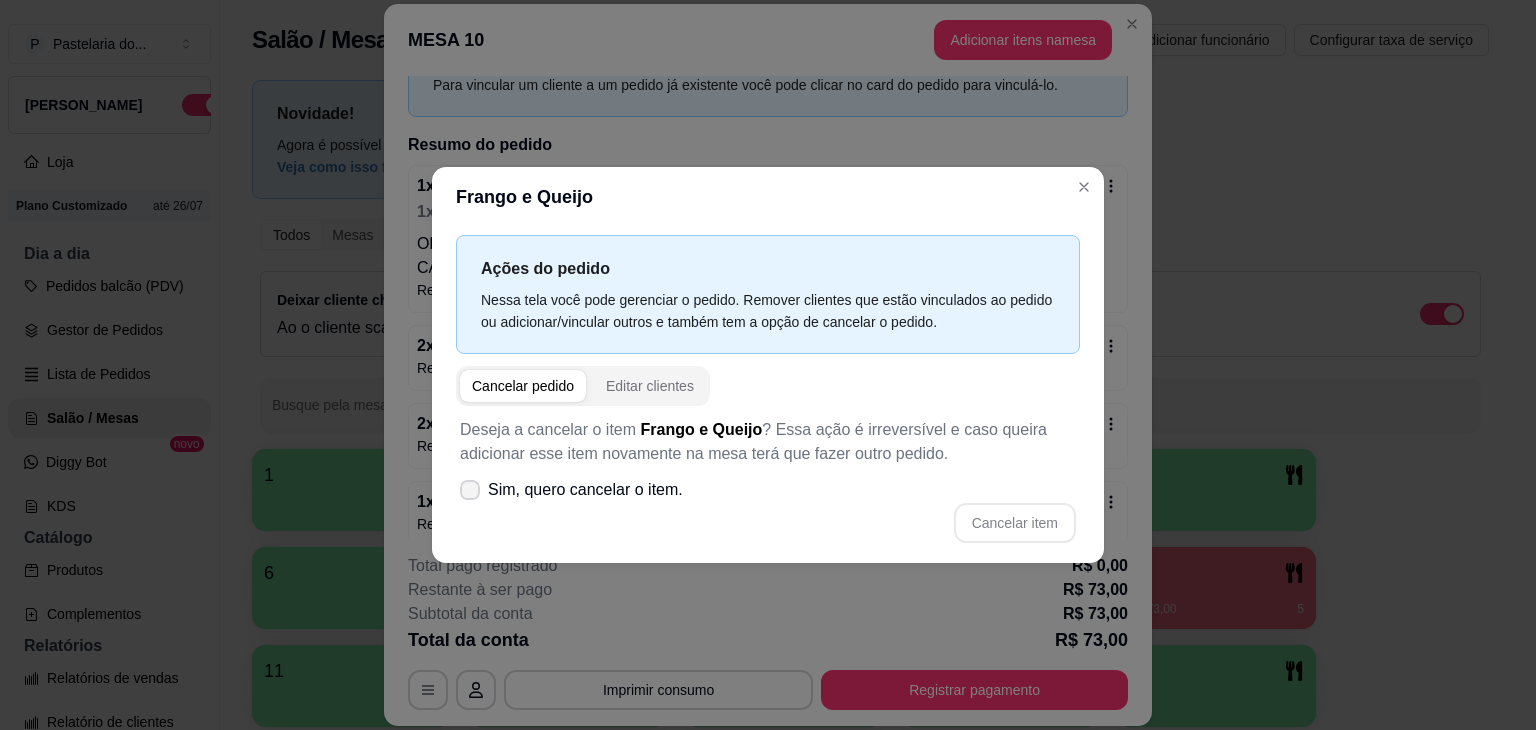 click at bounding box center [470, 490] 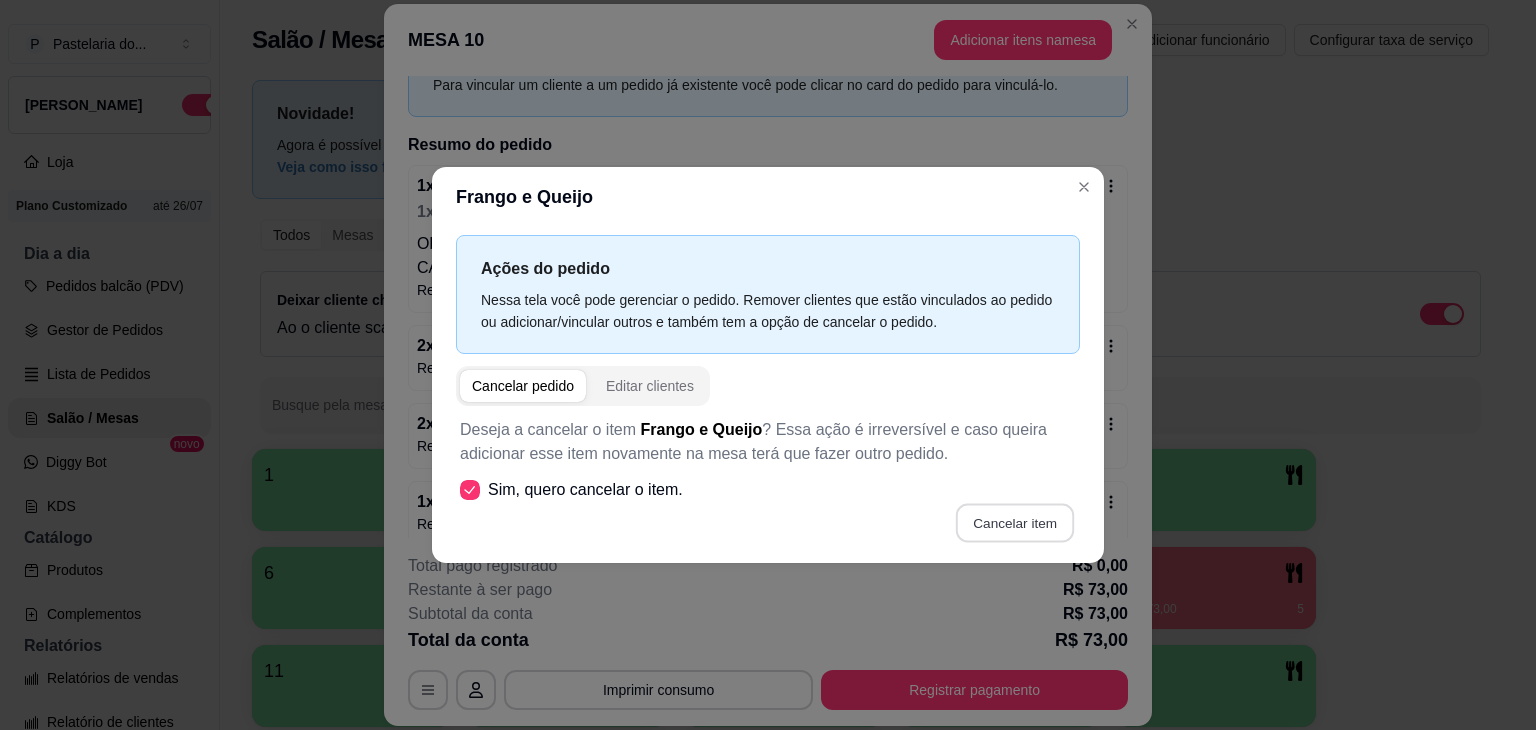 click on "Cancelar item" at bounding box center [1014, 523] 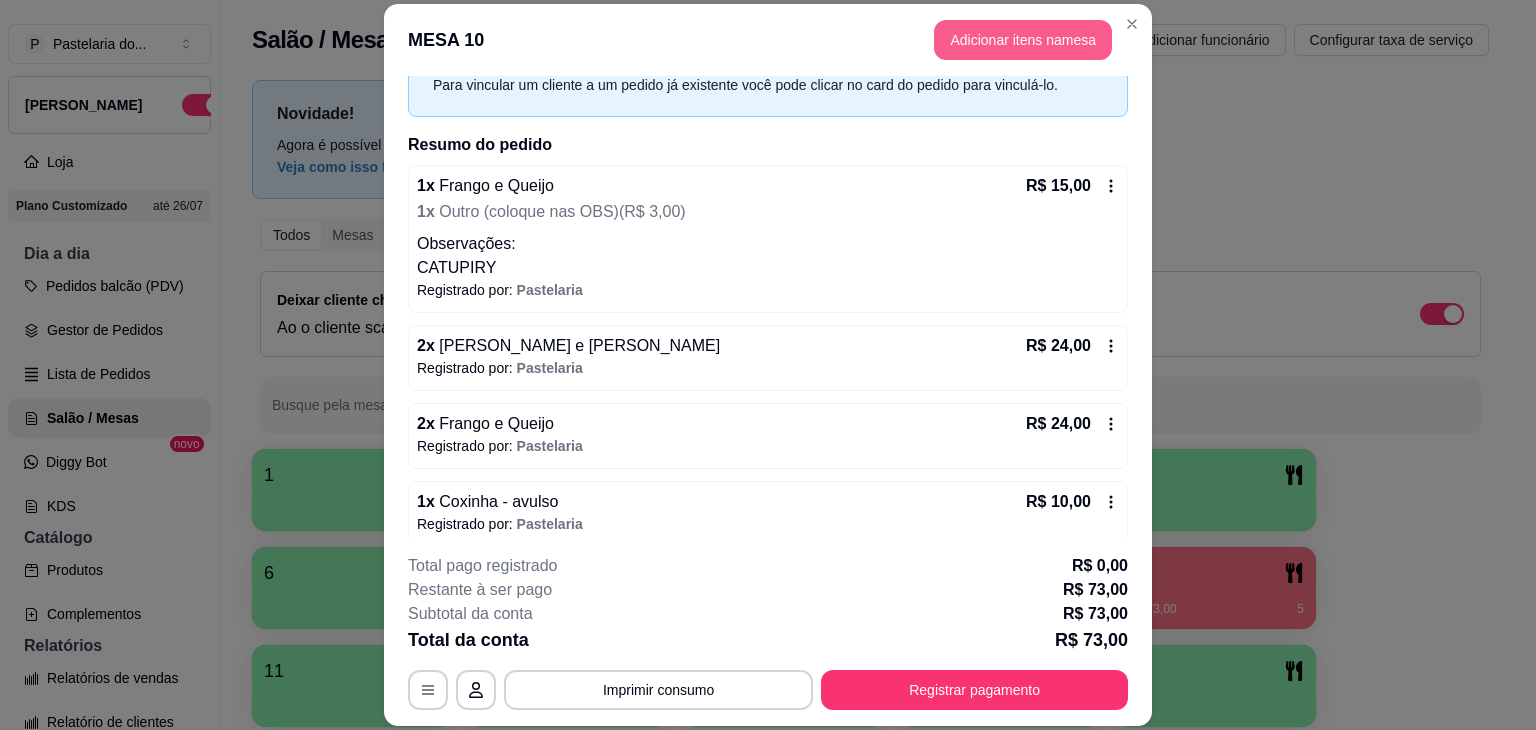 click on "Adicionar itens na  mesa" at bounding box center (1023, 40) 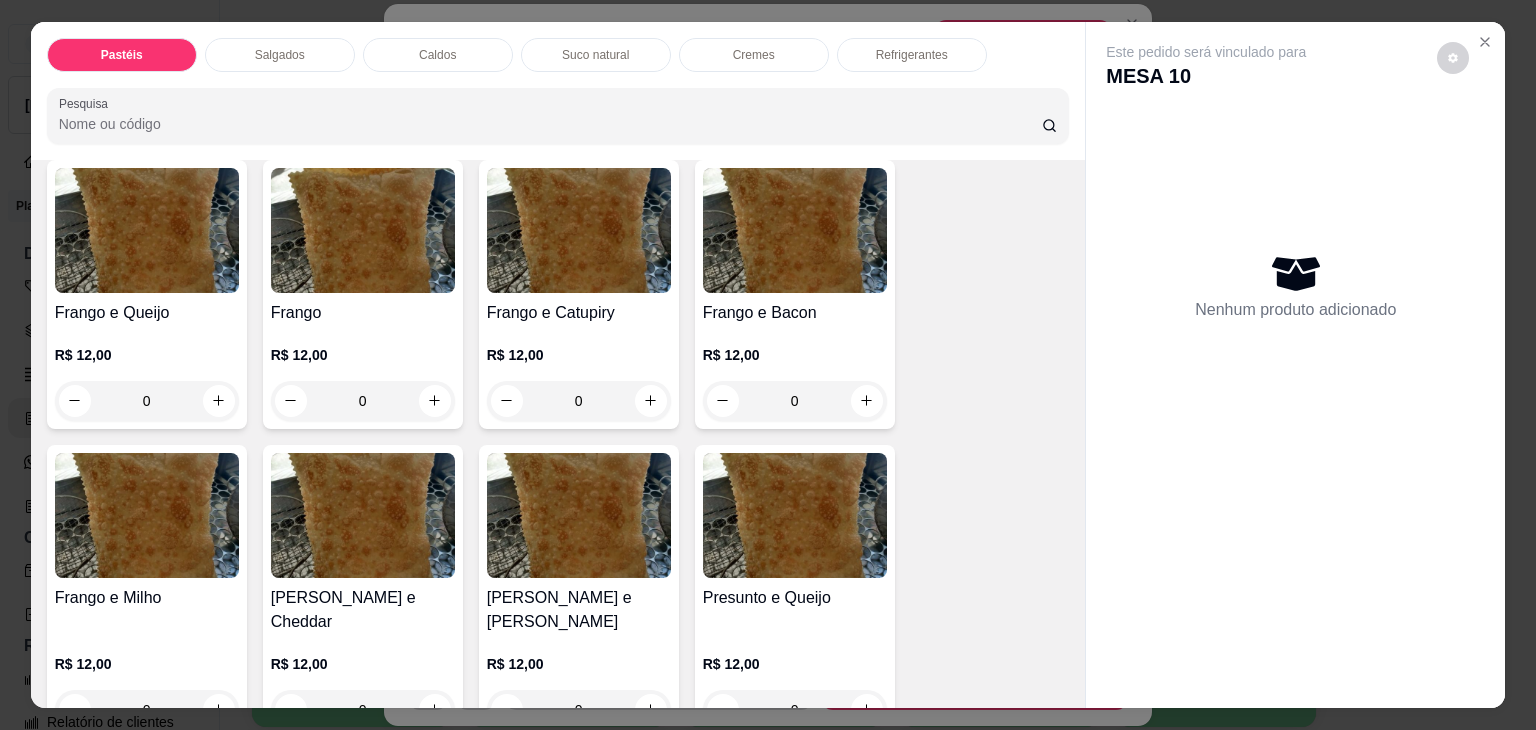 scroll, scrollTop: 600, scrollLeft: 0, axis: vertical 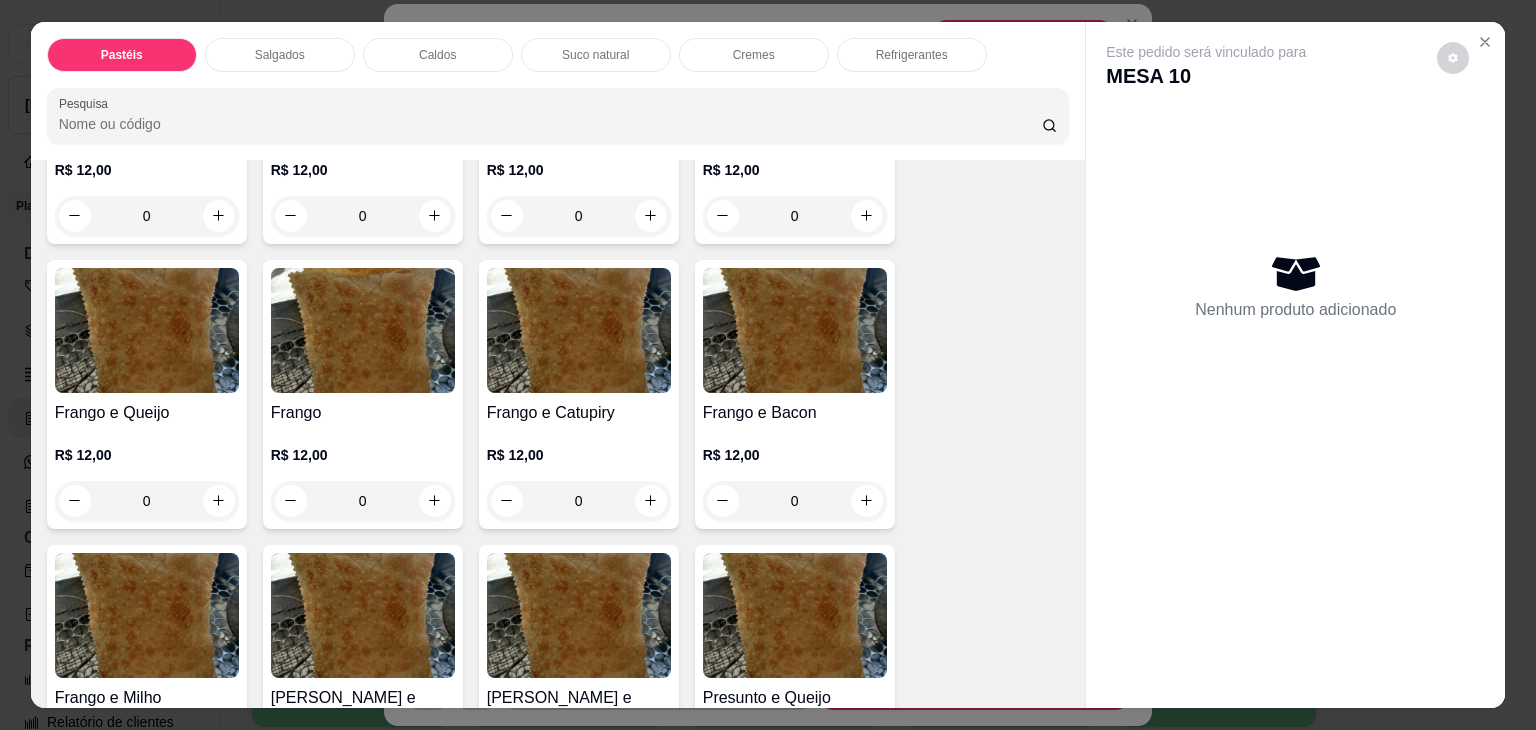 click on "0" at bounding box center [147, 501] 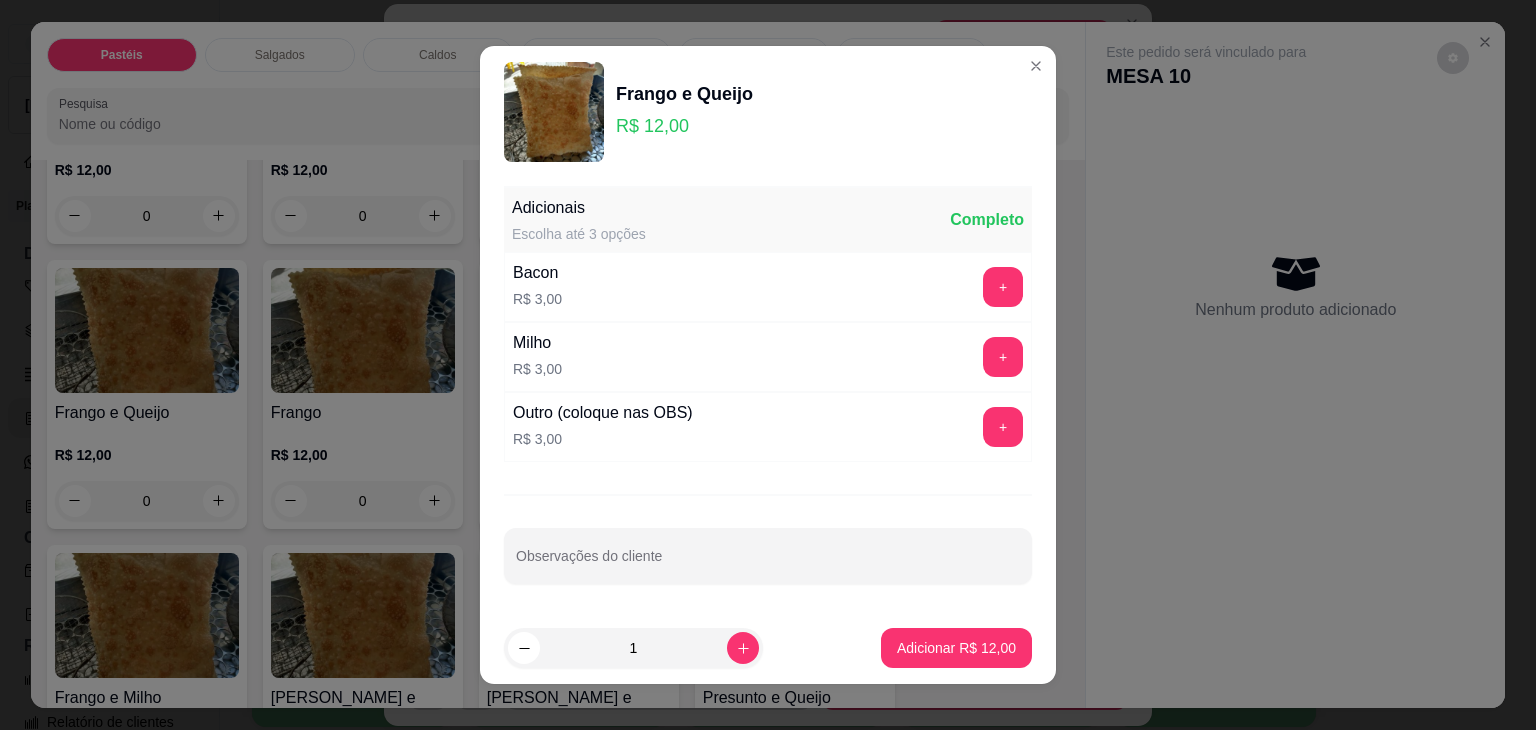 click on "+" at bounding box center (1003, 357) 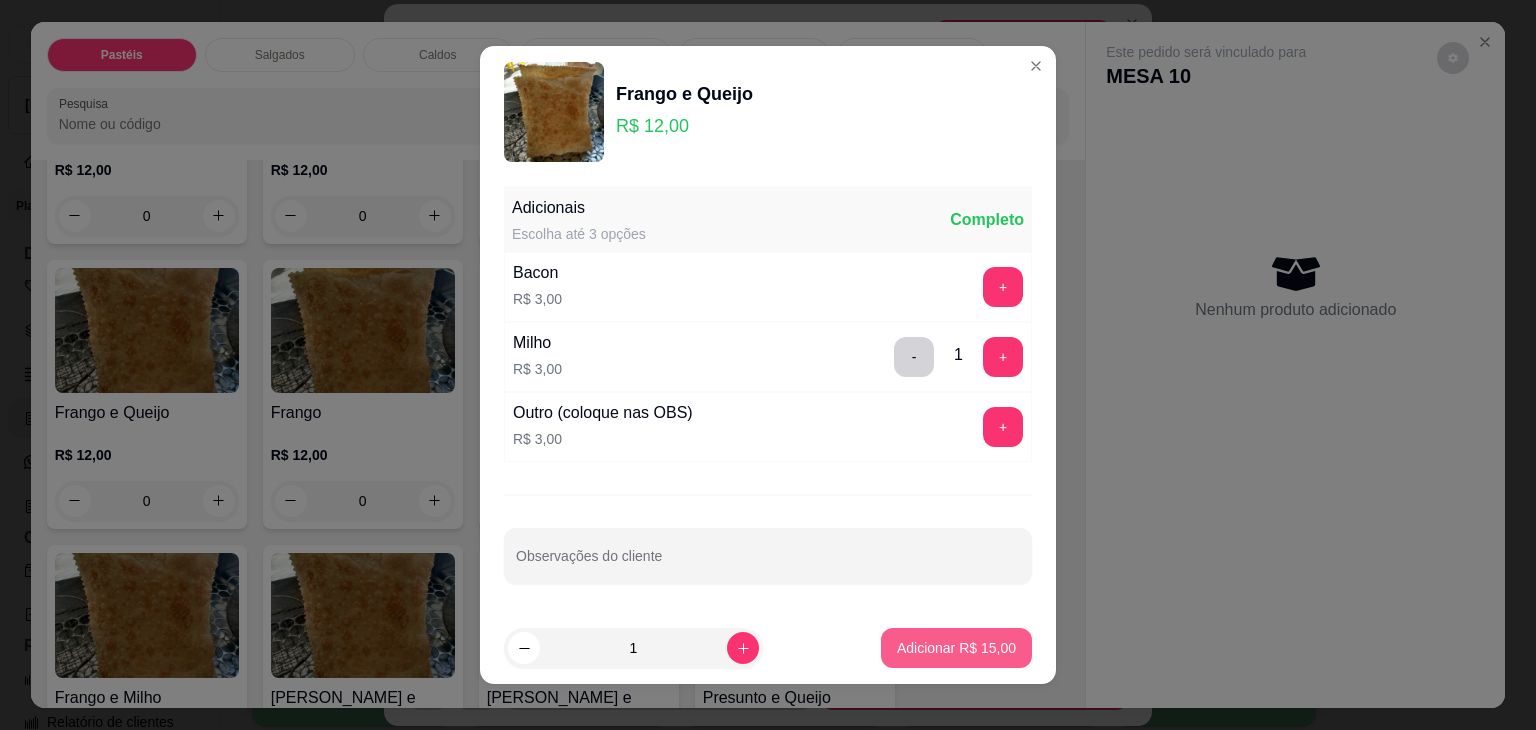 click on "Adicionar   R$ 15,00" at bounding box center (956, 648) 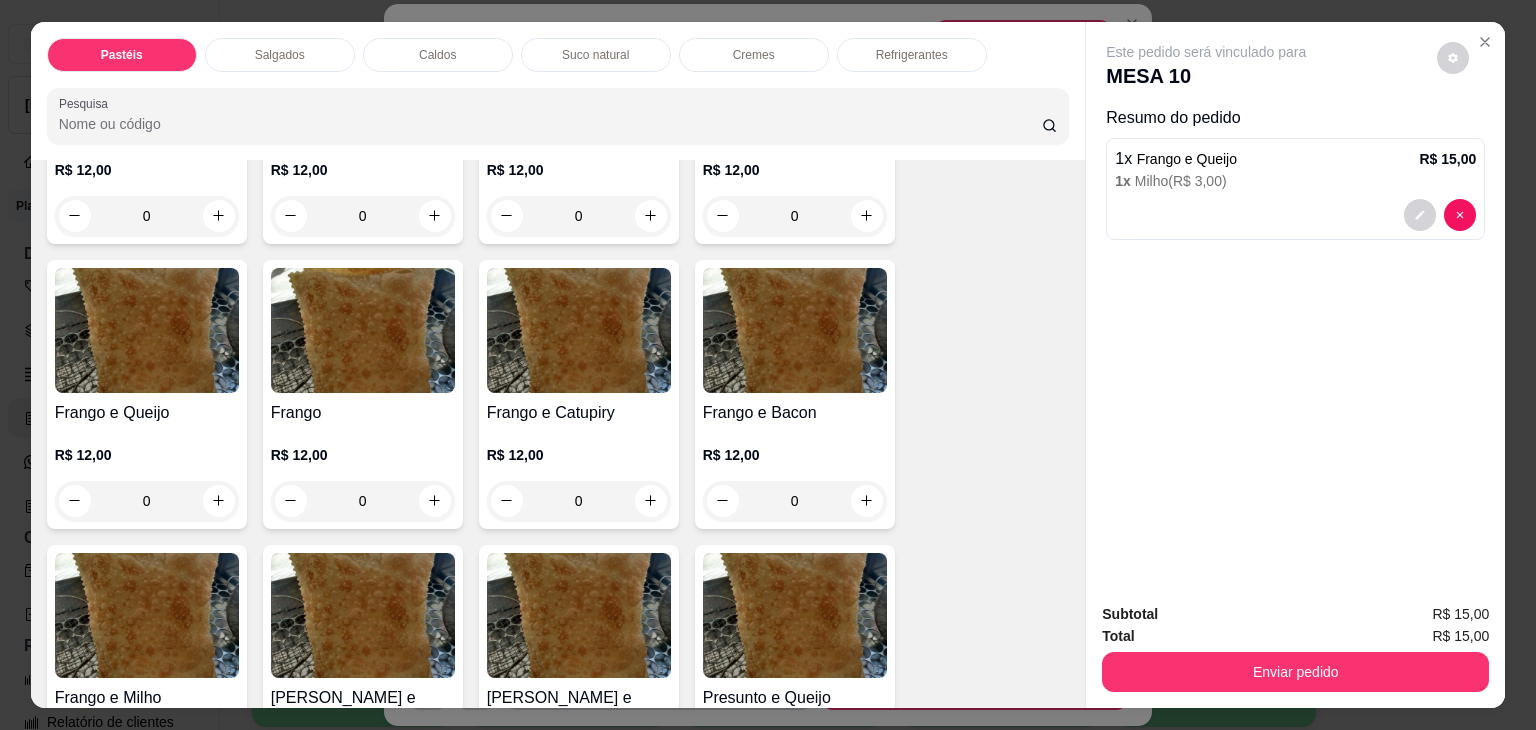 click on "0" at bounding box center (147, 501) 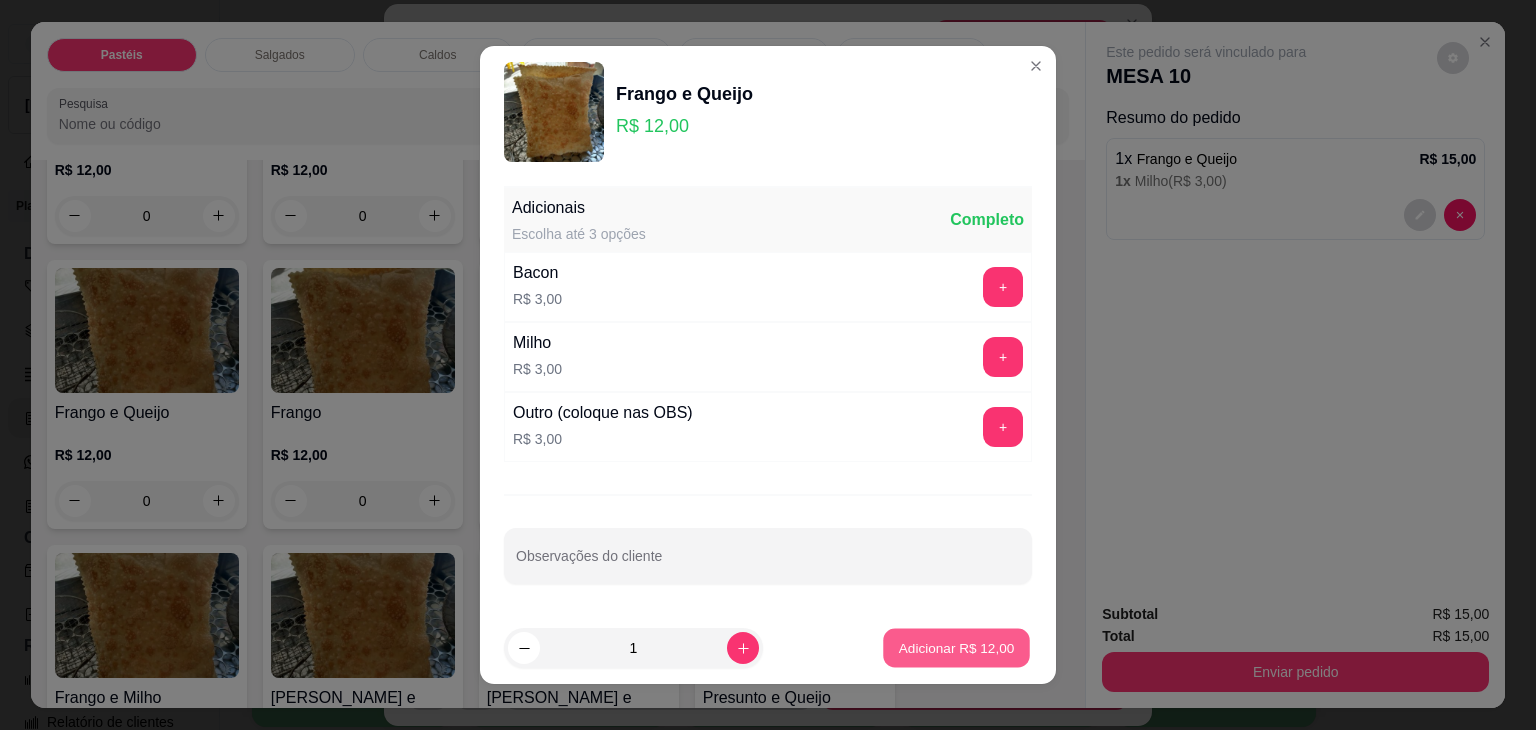 click on "Adicionar   R$ 12,00" at bounding box center [957, 647] 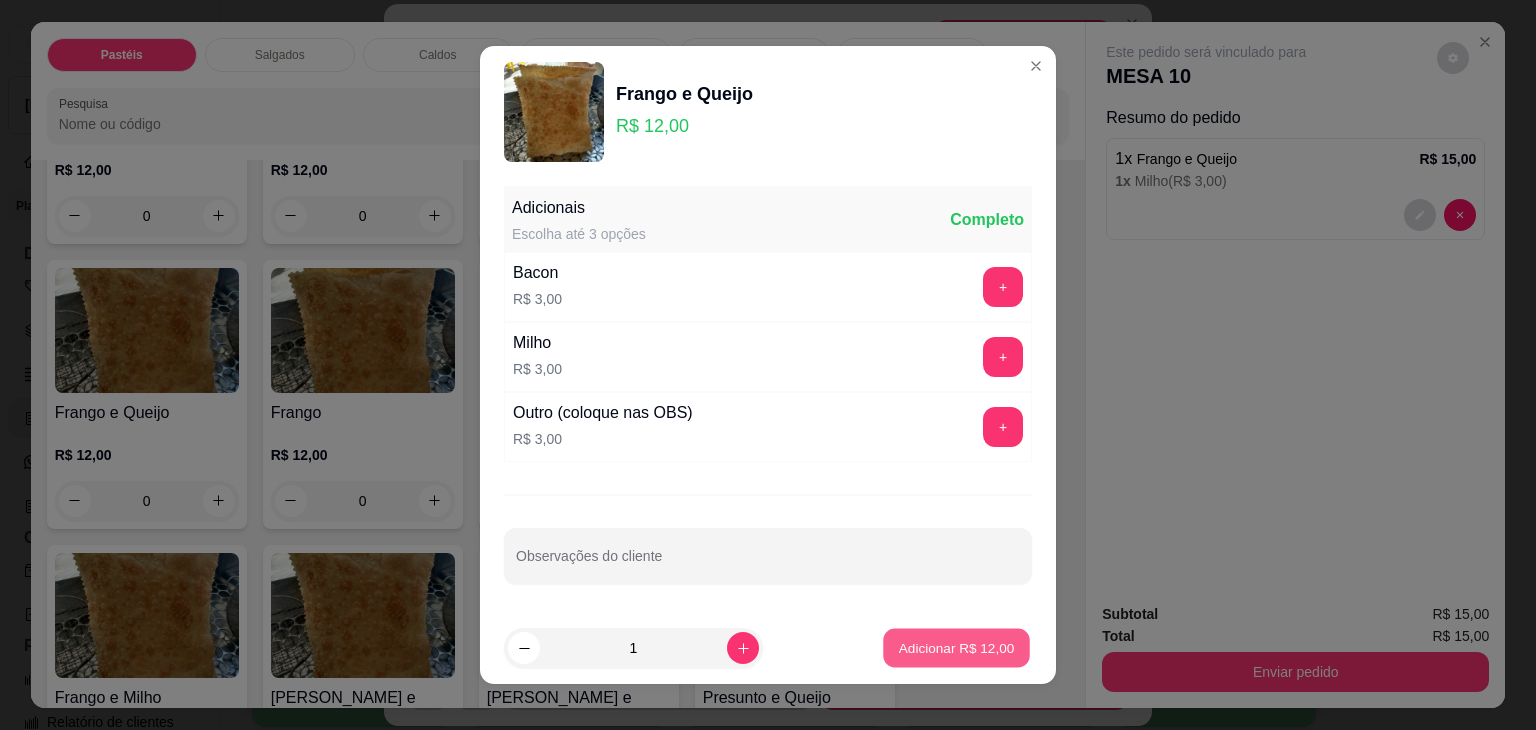type on "1" 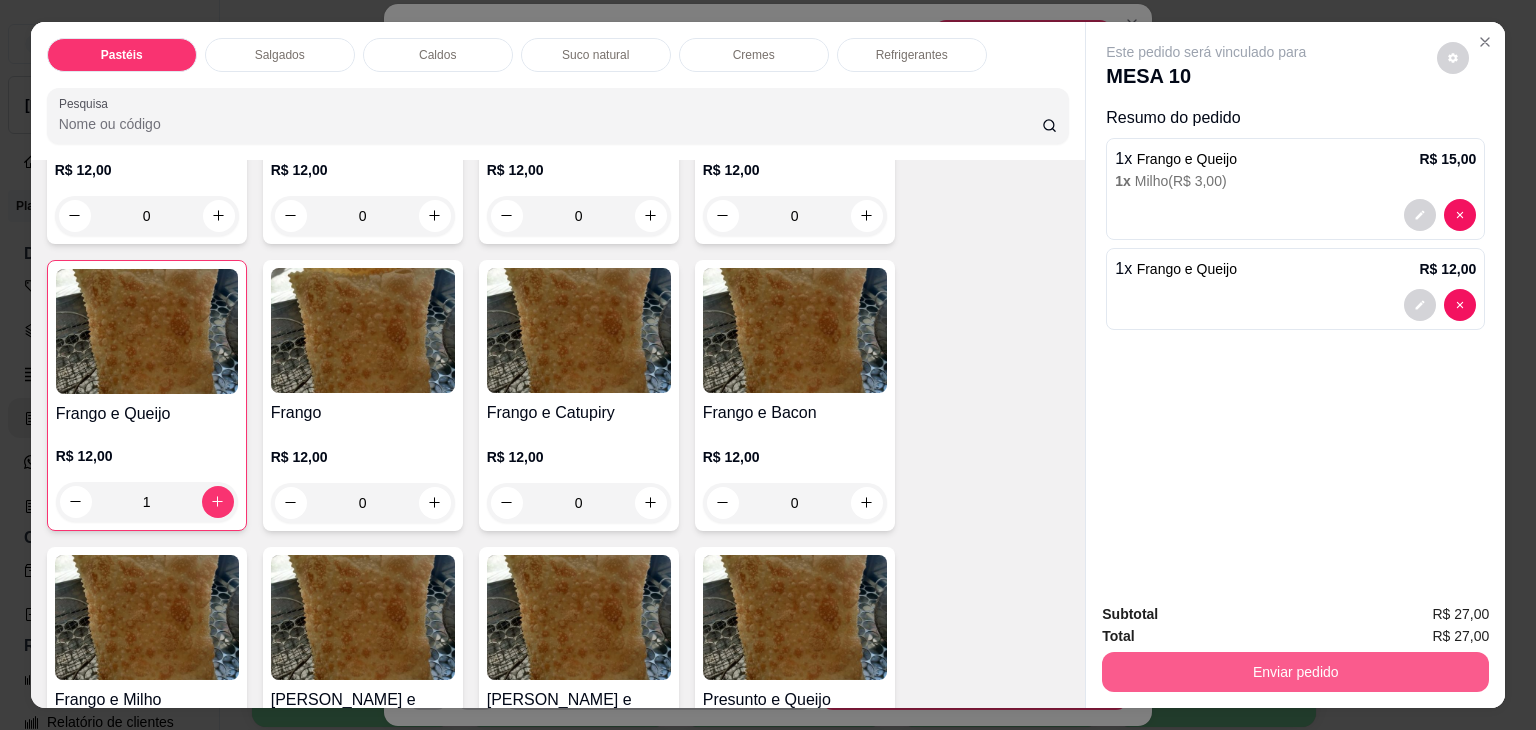 click on "Enviar pedido" at bounding box center (1295, 672) 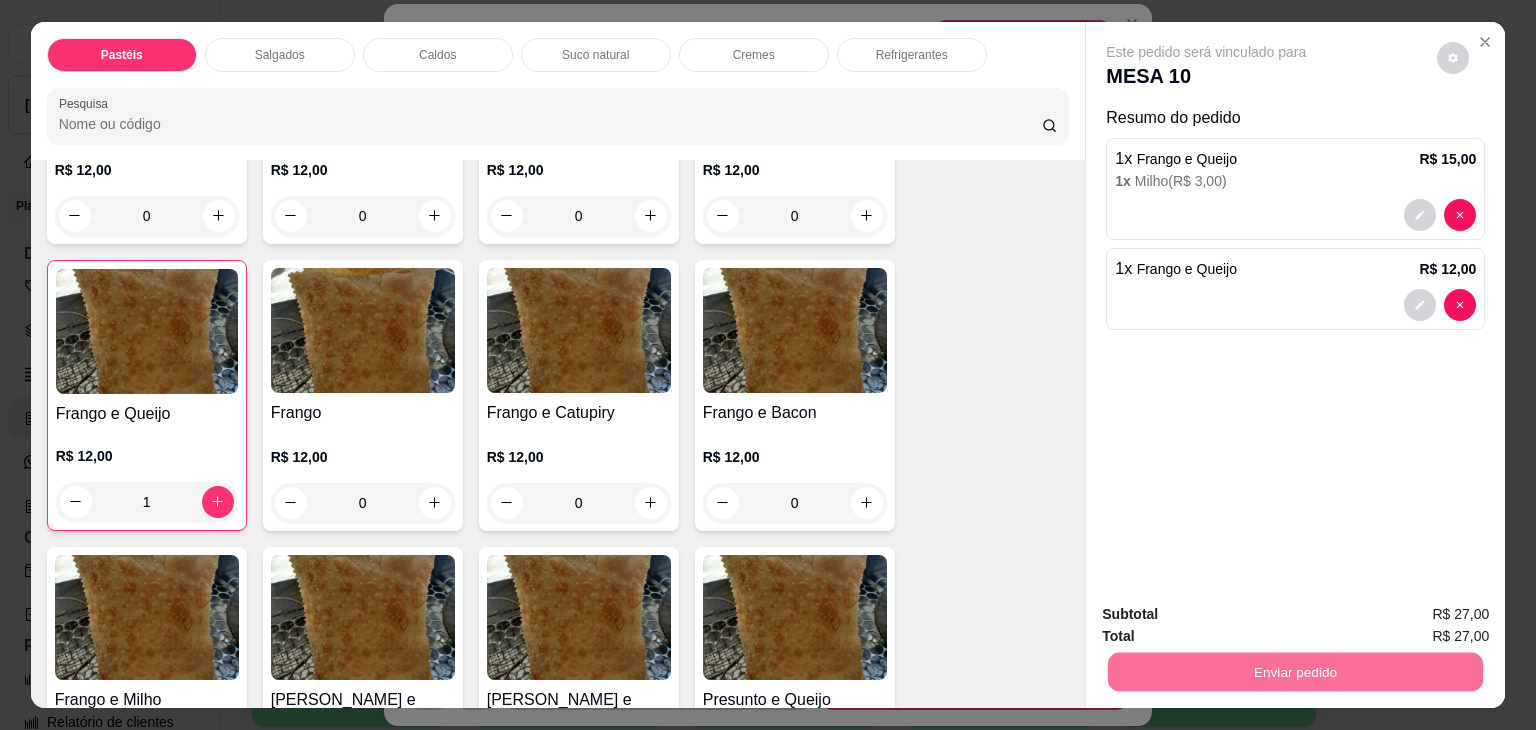 click on "Não registrar e enviar pedido" at bounding box center [1229, 615] 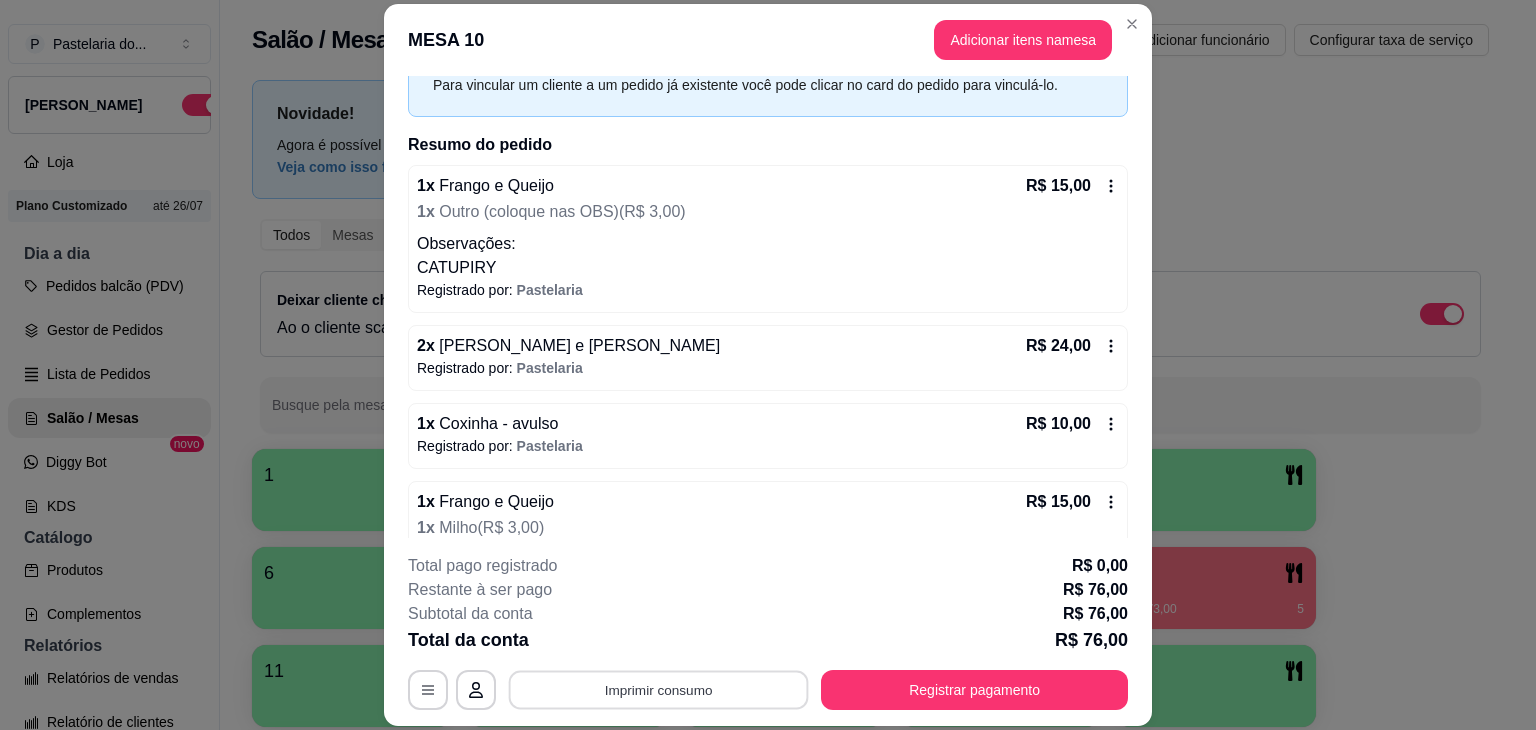 click on "Imprimir consumo" at bounding box center (659, 690) 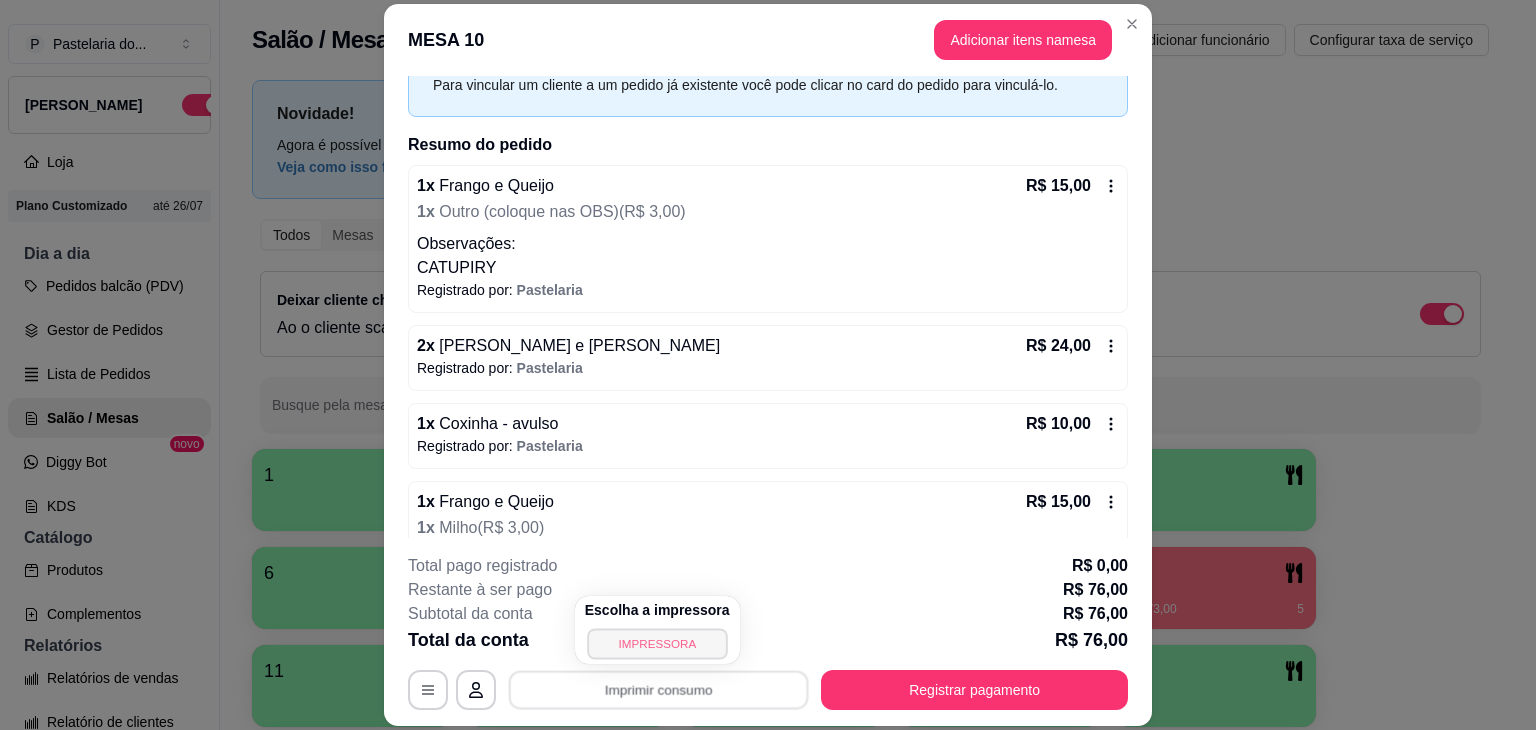click on "IMPRESSORA" at bounding box center (657, 643) 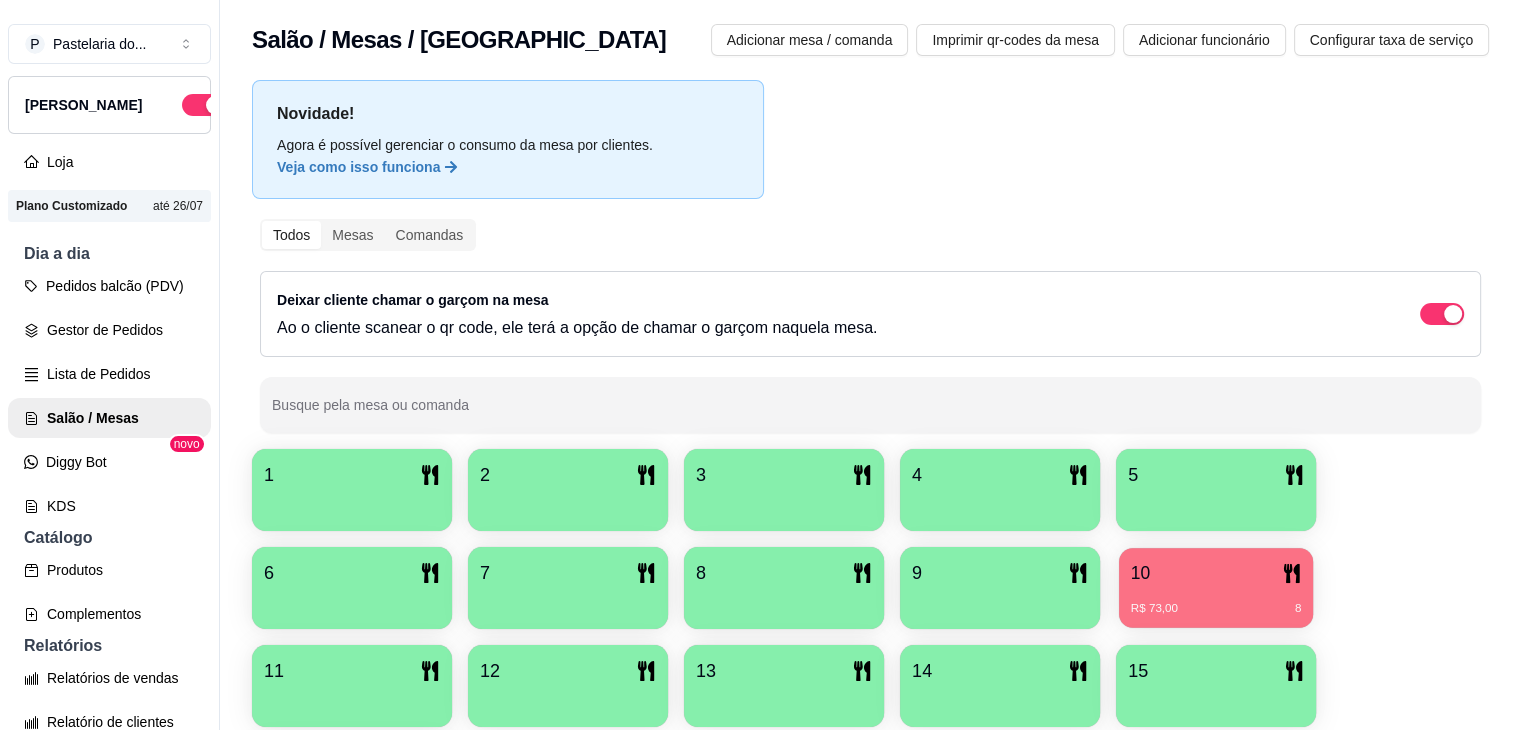 click on "R$ 73,00 8" at bounding box center [1216, 609] 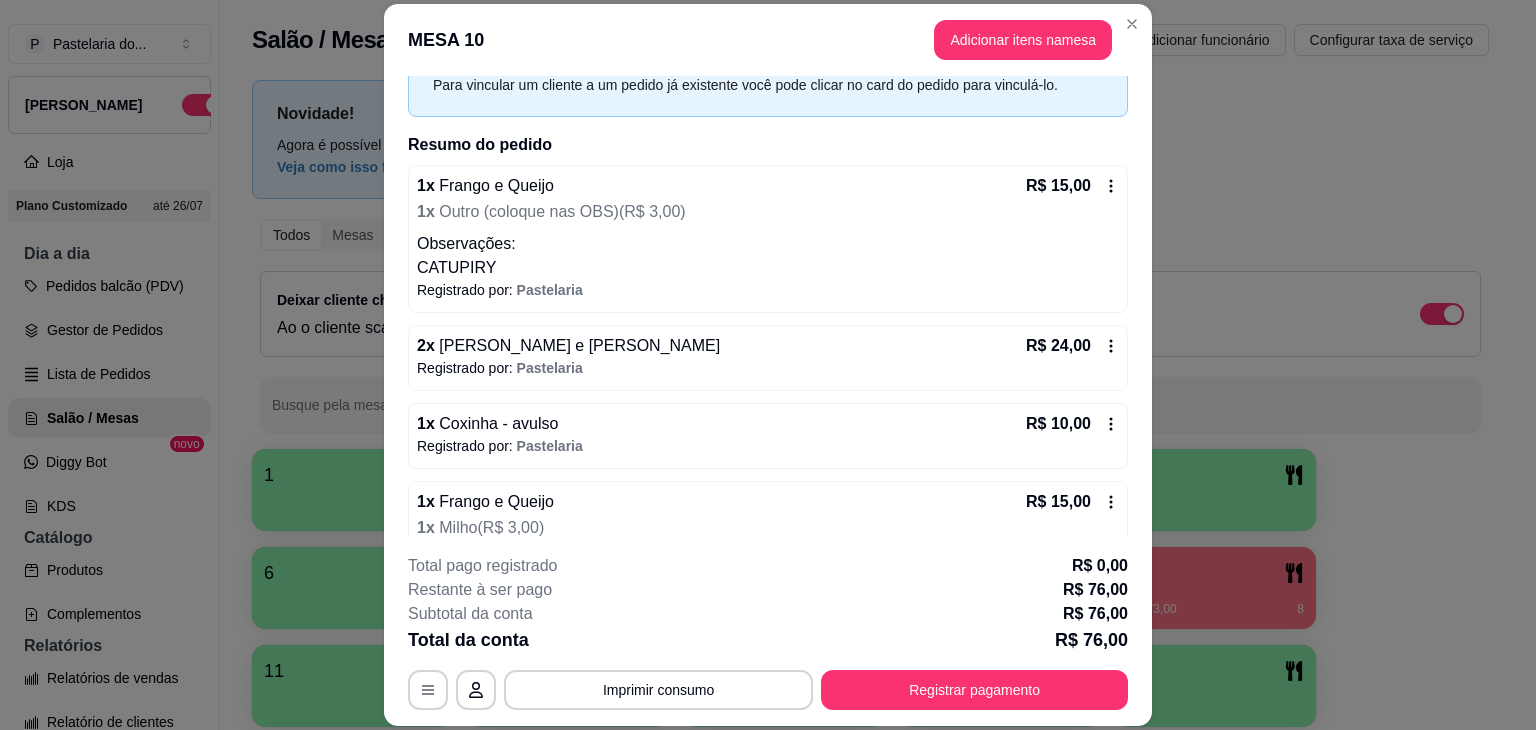 scroll, scrollTop: 300, scrollLeft: 0, axis: vertical 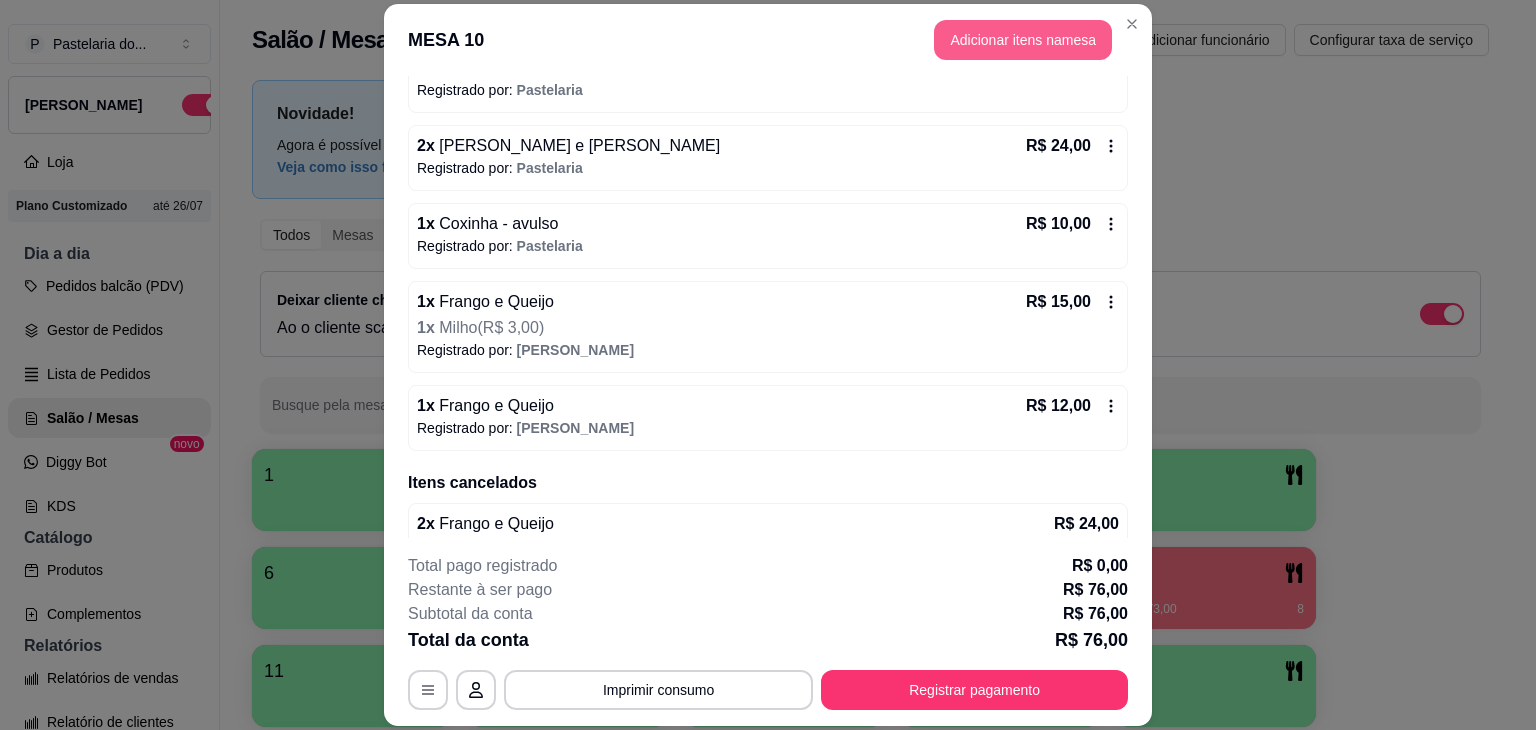 click on "MESA 10 Adicionar itens na  mesa" at bounding box center [768, 40] 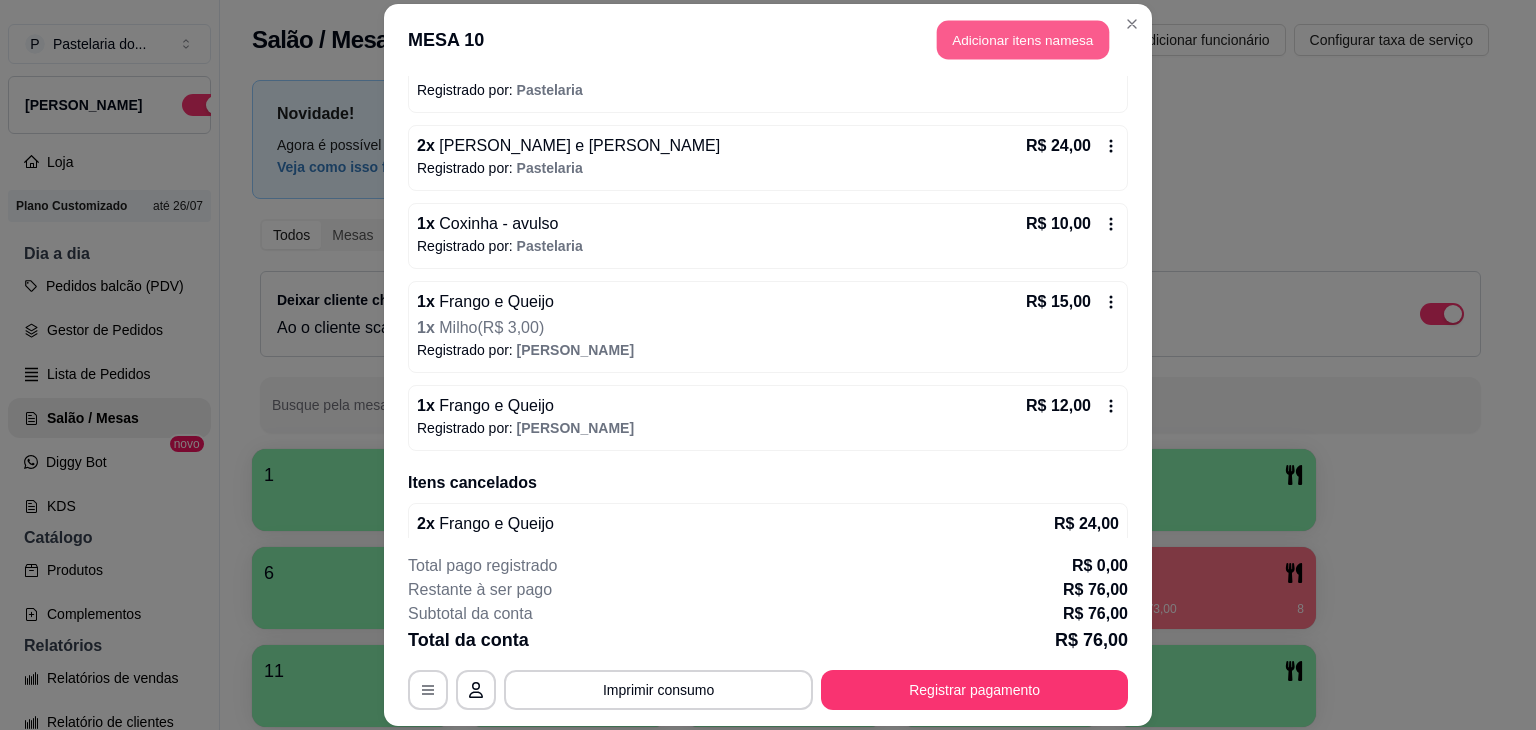 click on "Adicionar itens na  mesa" at bounding box center [1023, 39] 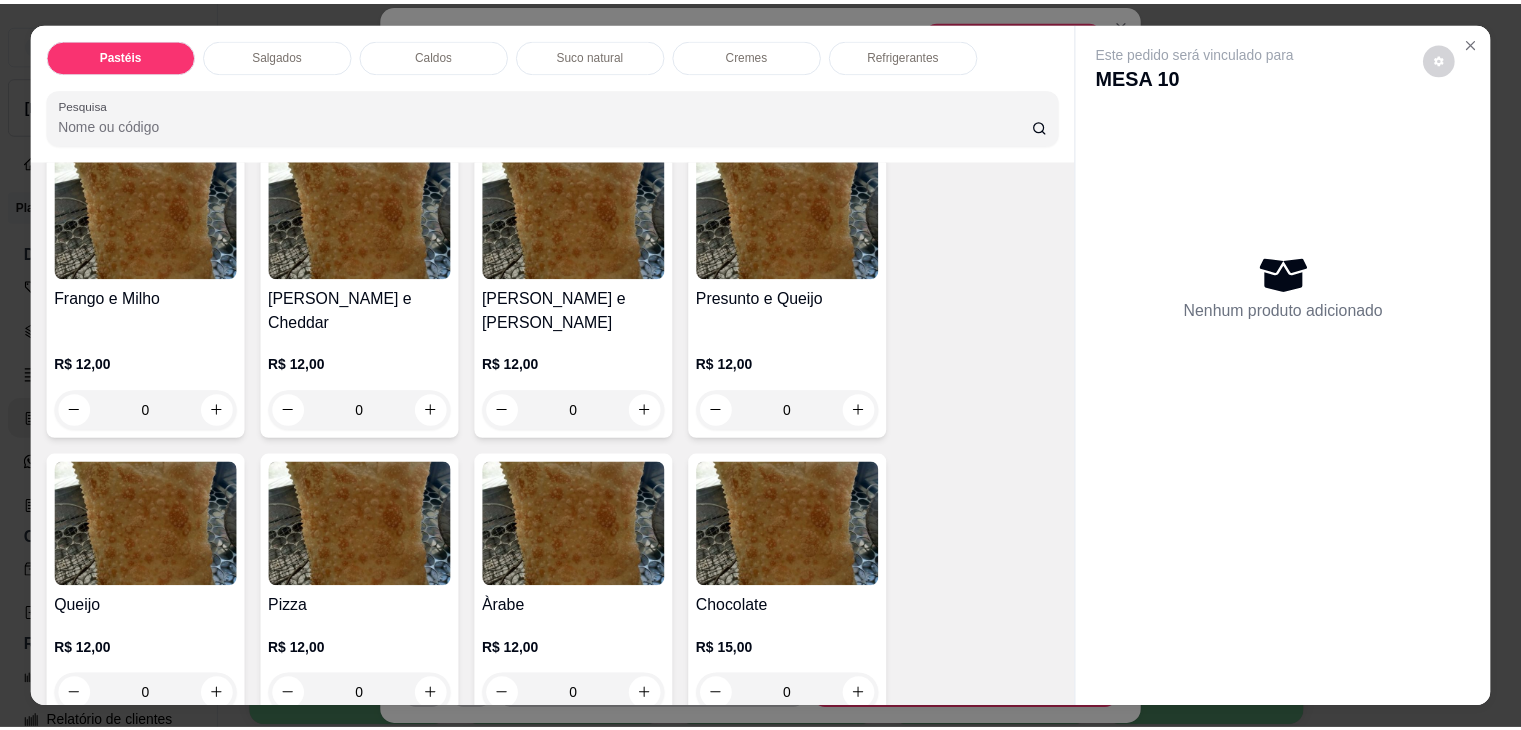 scroll, scrollTop: 1200, scrollLeft: 0, axis: vertical 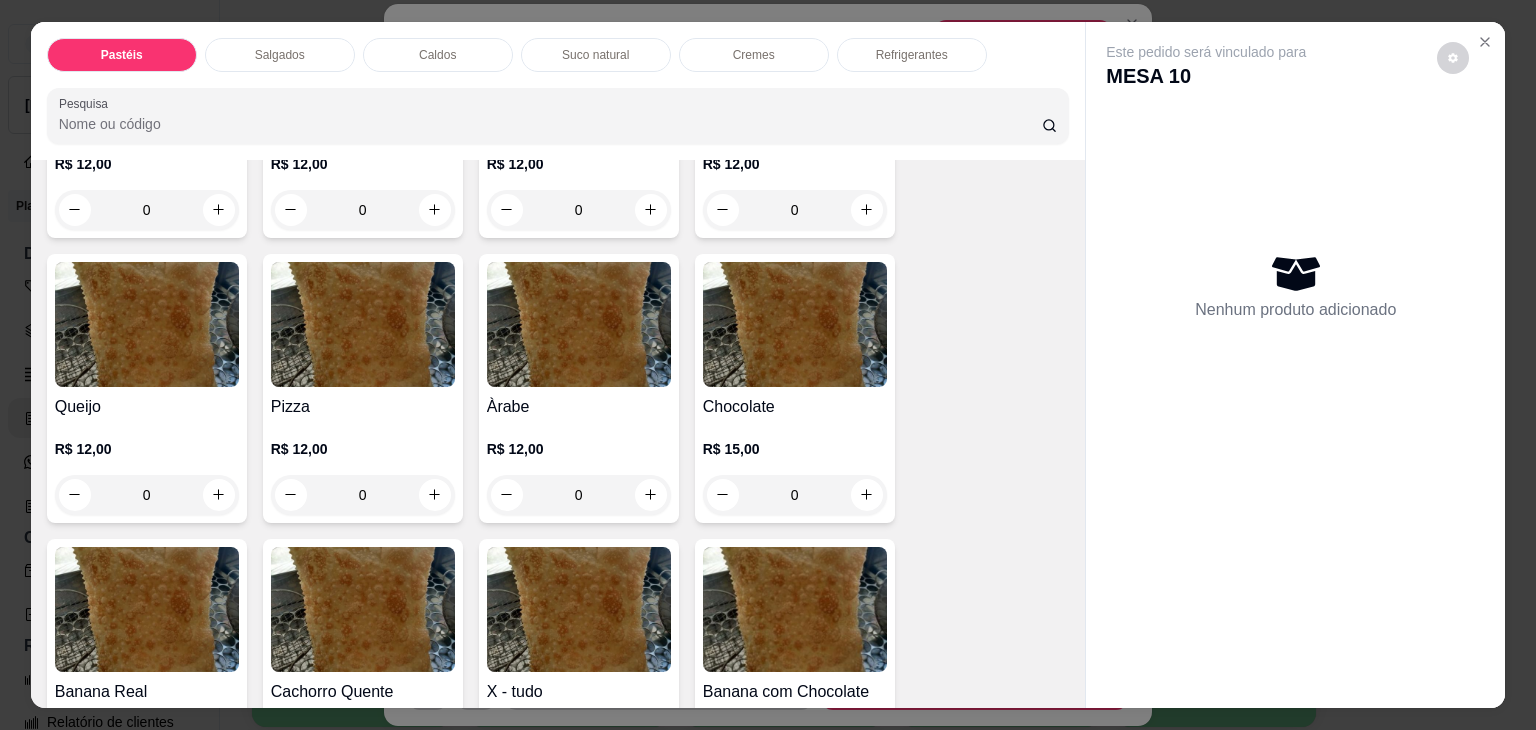 click on "0" at bounding box center (579, 495) 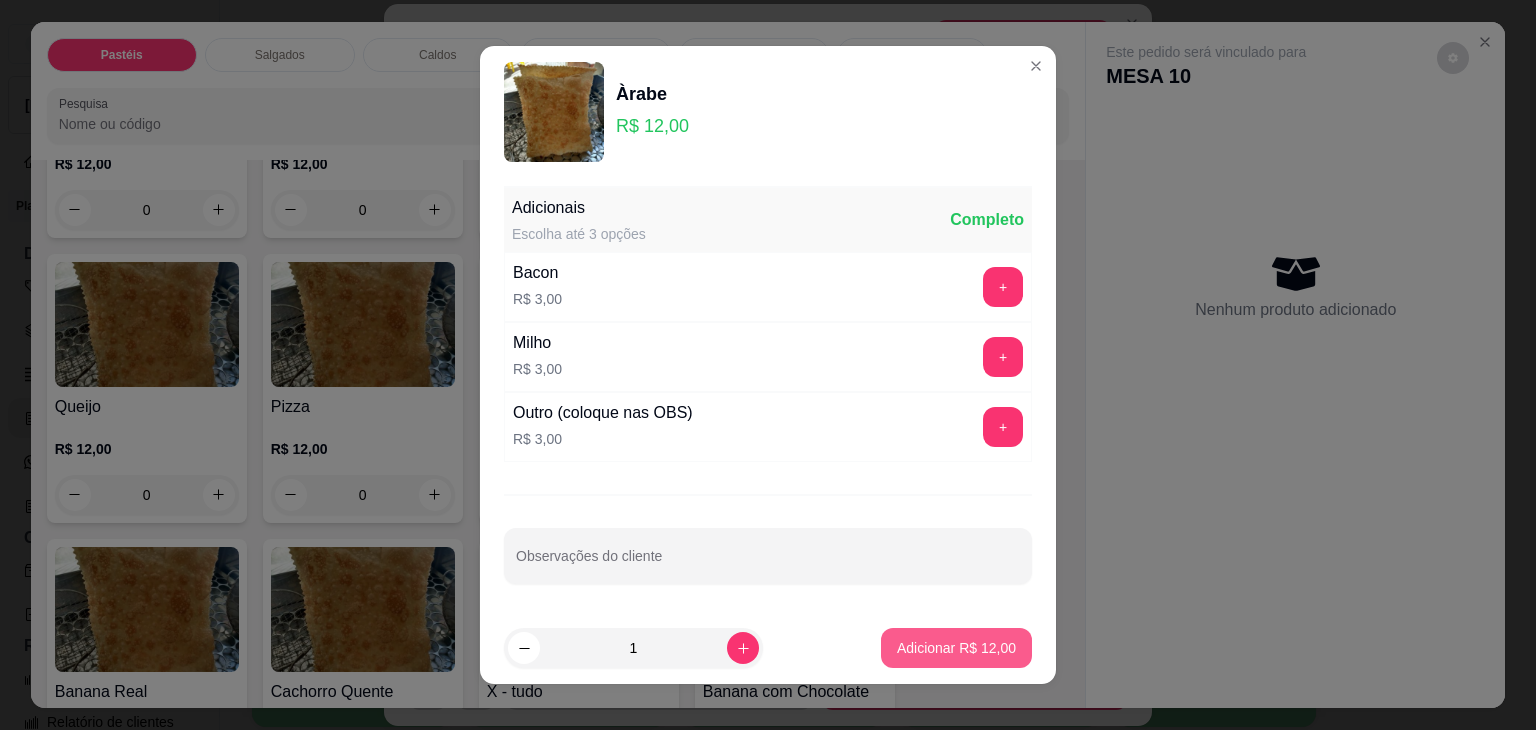 click on "Adicionar   R$ 12,00" at bounding box center (956, 648) 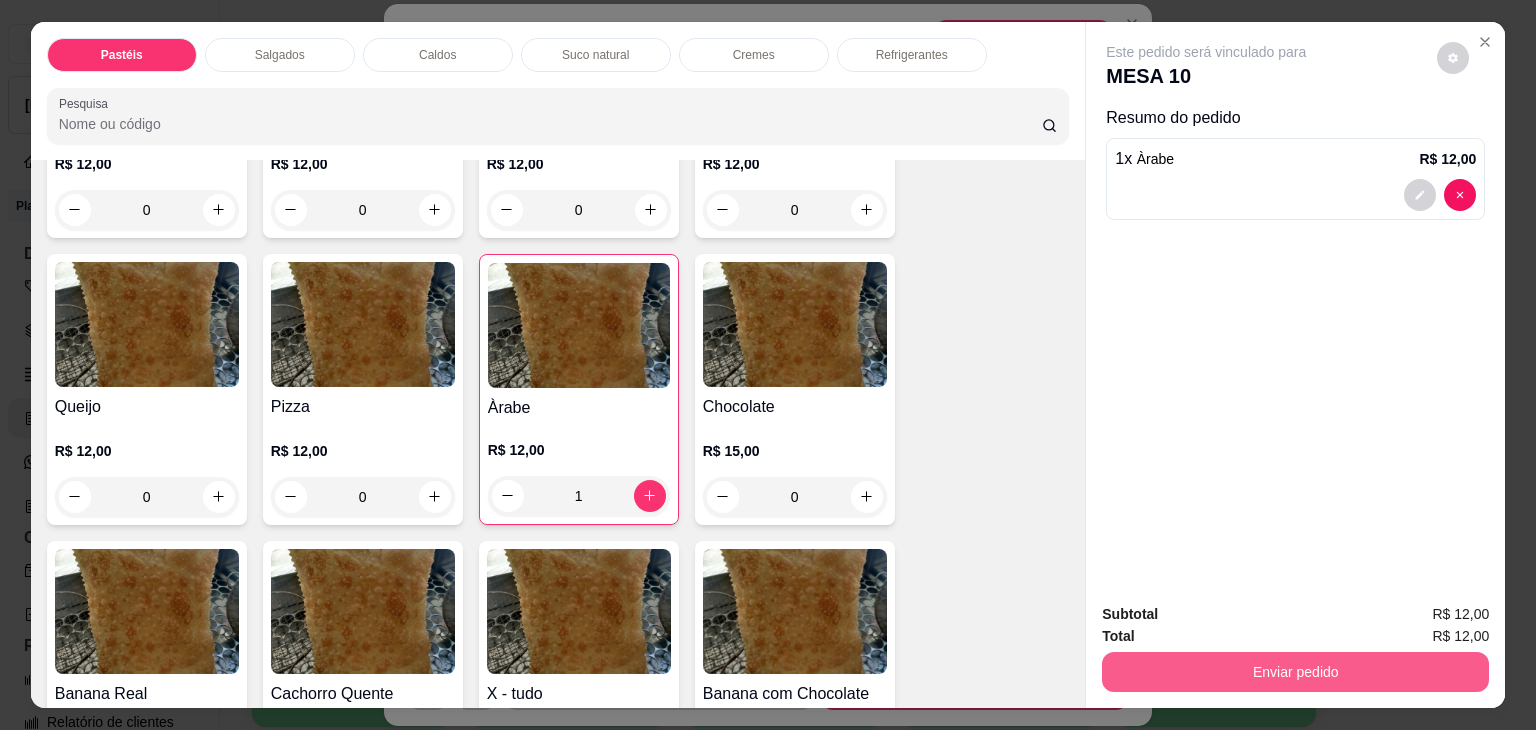 click on "Enviar pedido" at bounding box center [1295, 672] 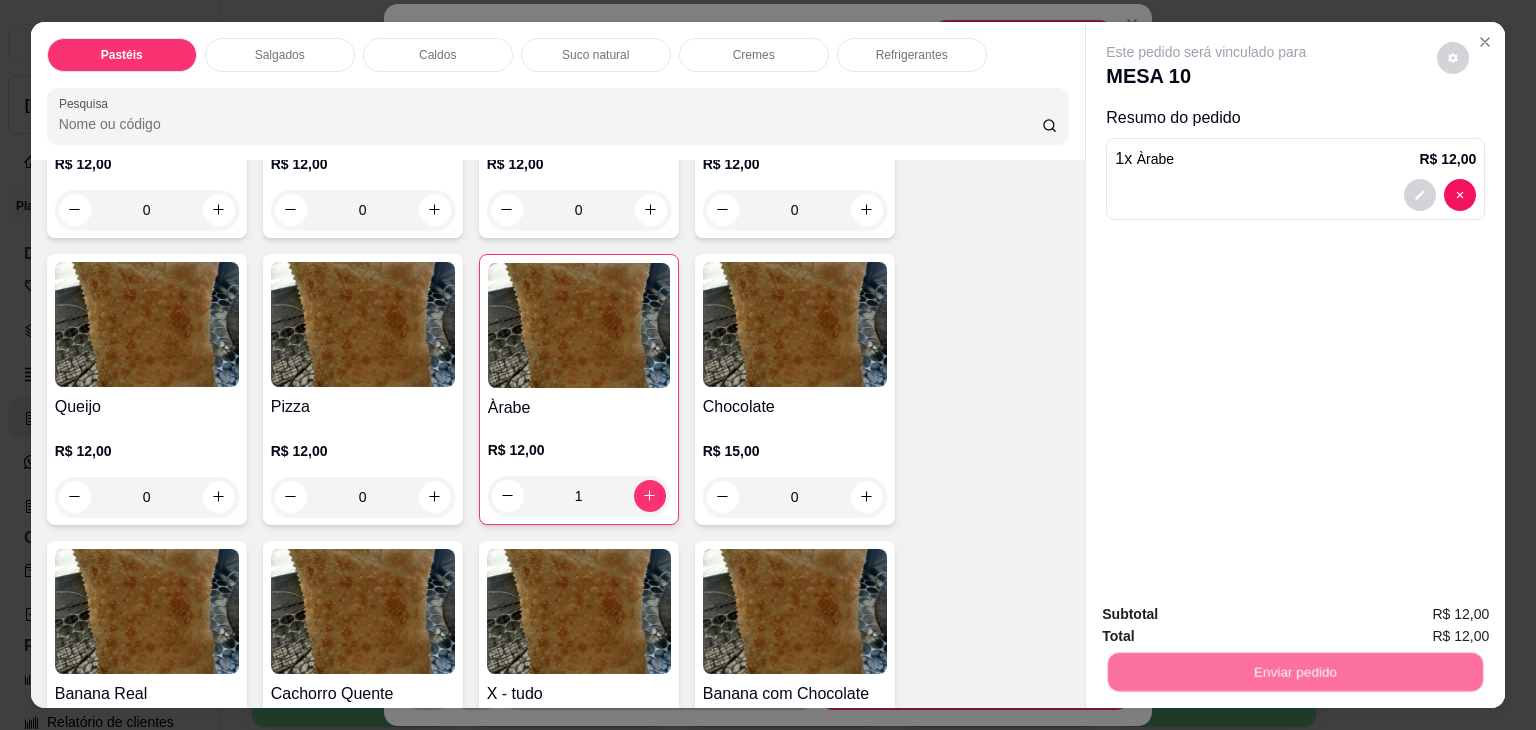 click on "Não registrar e enviar pedido" at bounding box center (1229, 615) 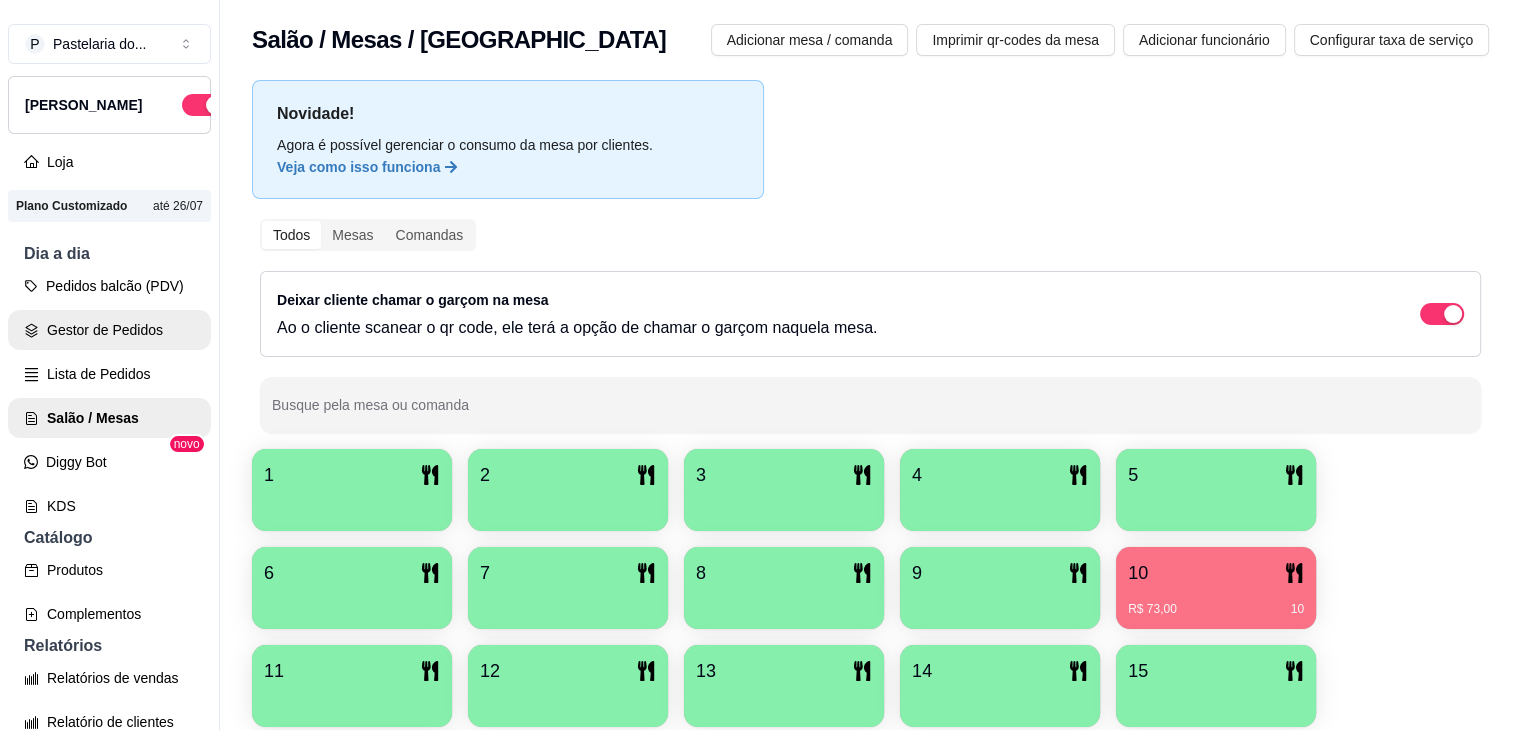 click on "Gestor de Pedidos" at bounding box center [109, 330] 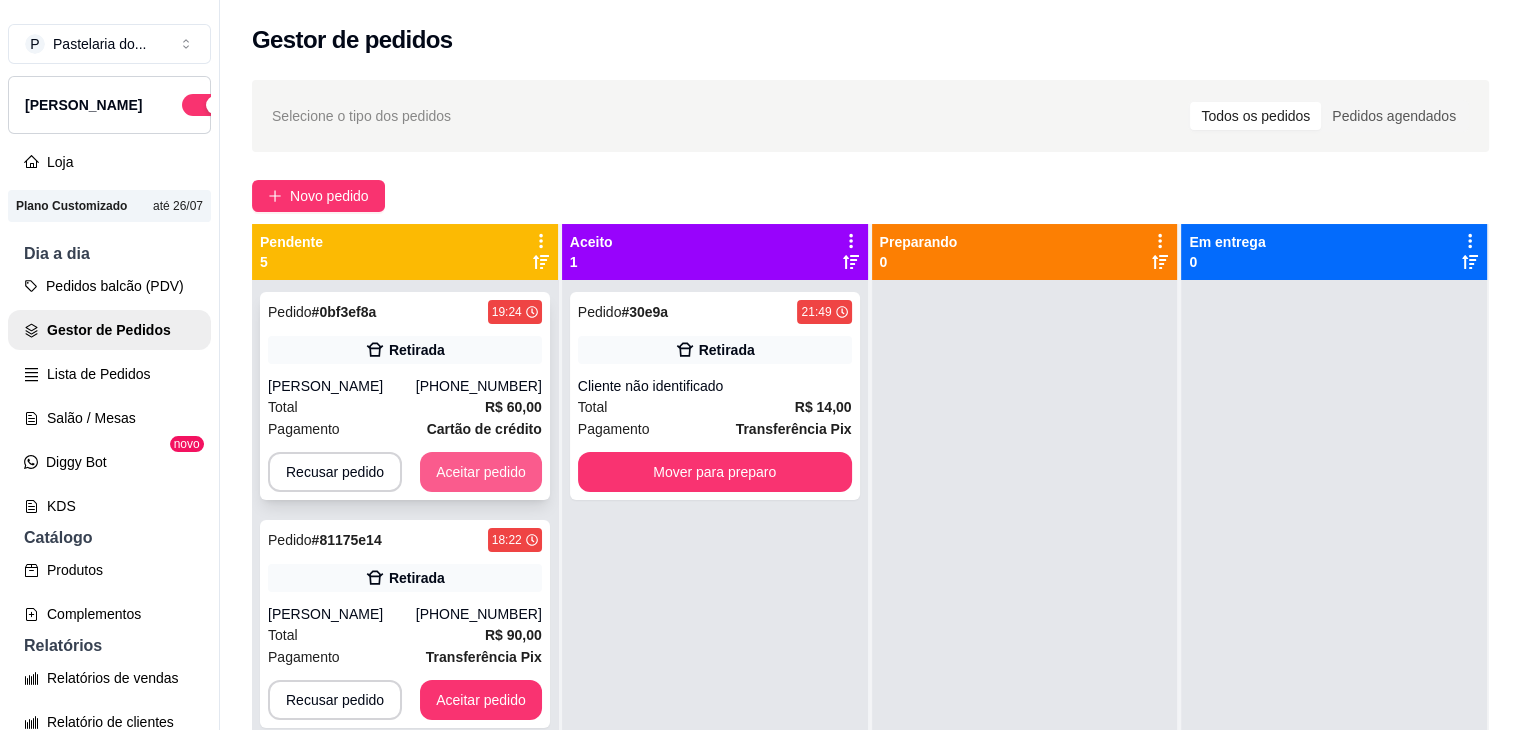 click on "Aceitar pedido" at bounding box center (481, 472) 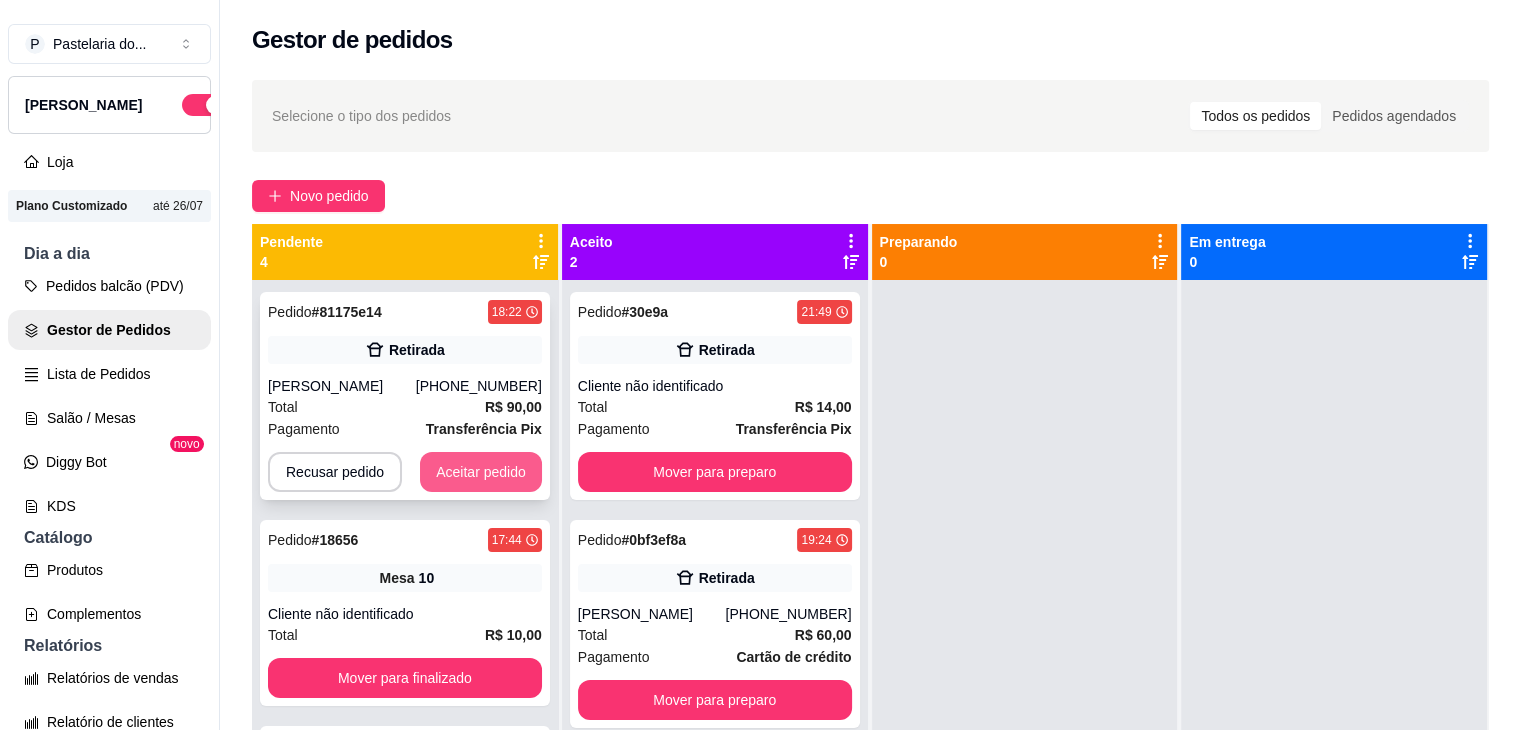 click on "Aceitar pedido" at bounding box center (481, 472) 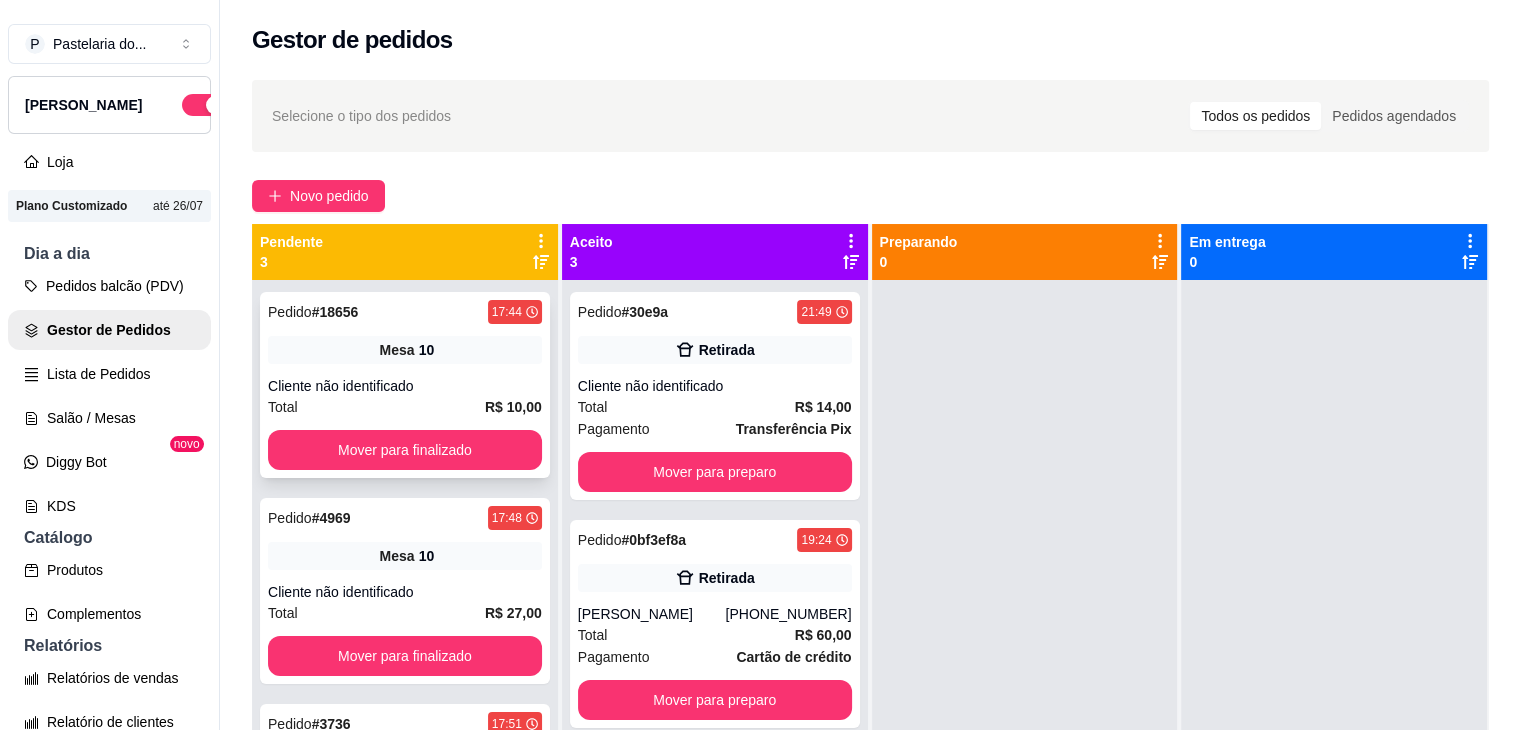 click on "Mover para finalizado" at bounding box center [405, 450] 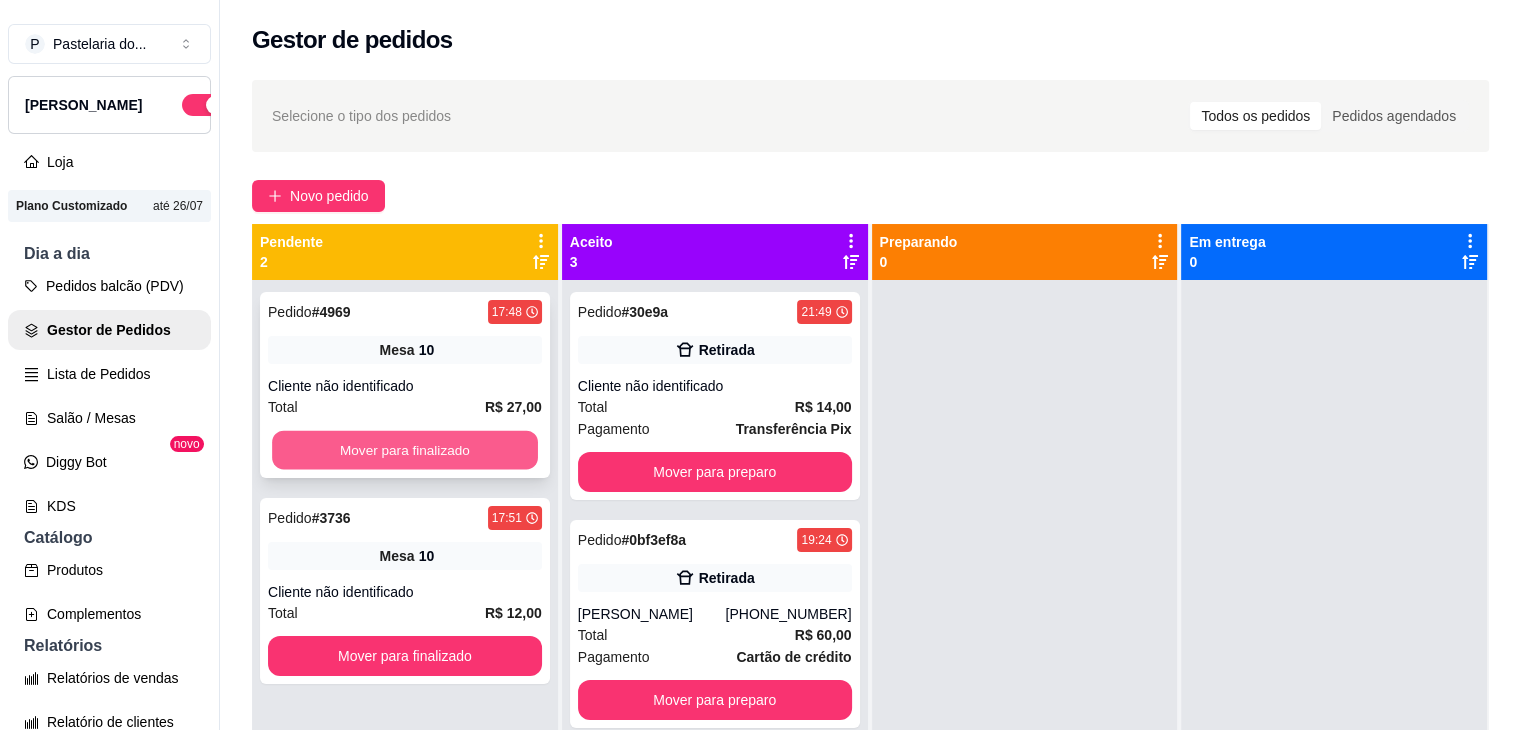 click on "Mover para finalizado" at bounding box center [405, 450] 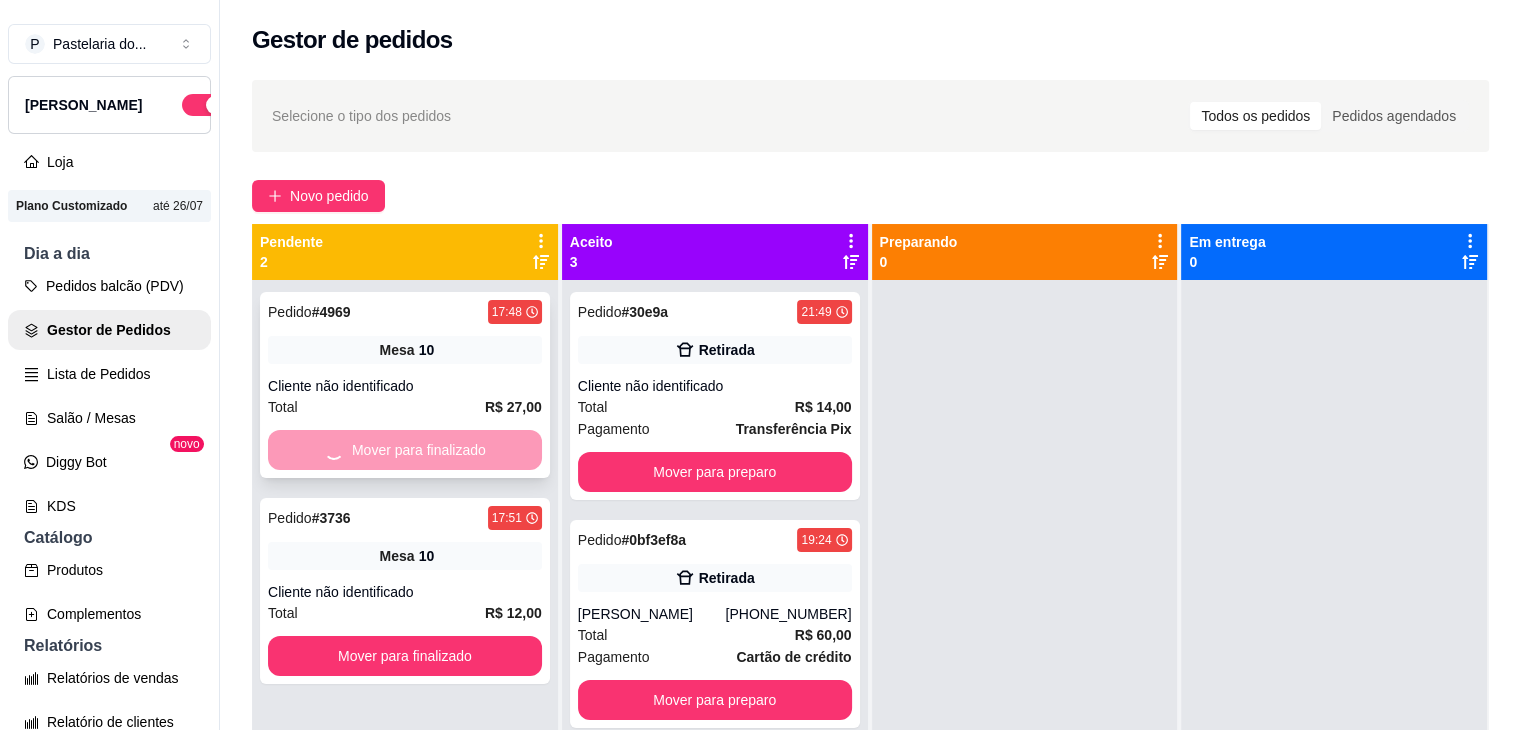 click on "Mover para finalizado" at bounding box center (405, 450) 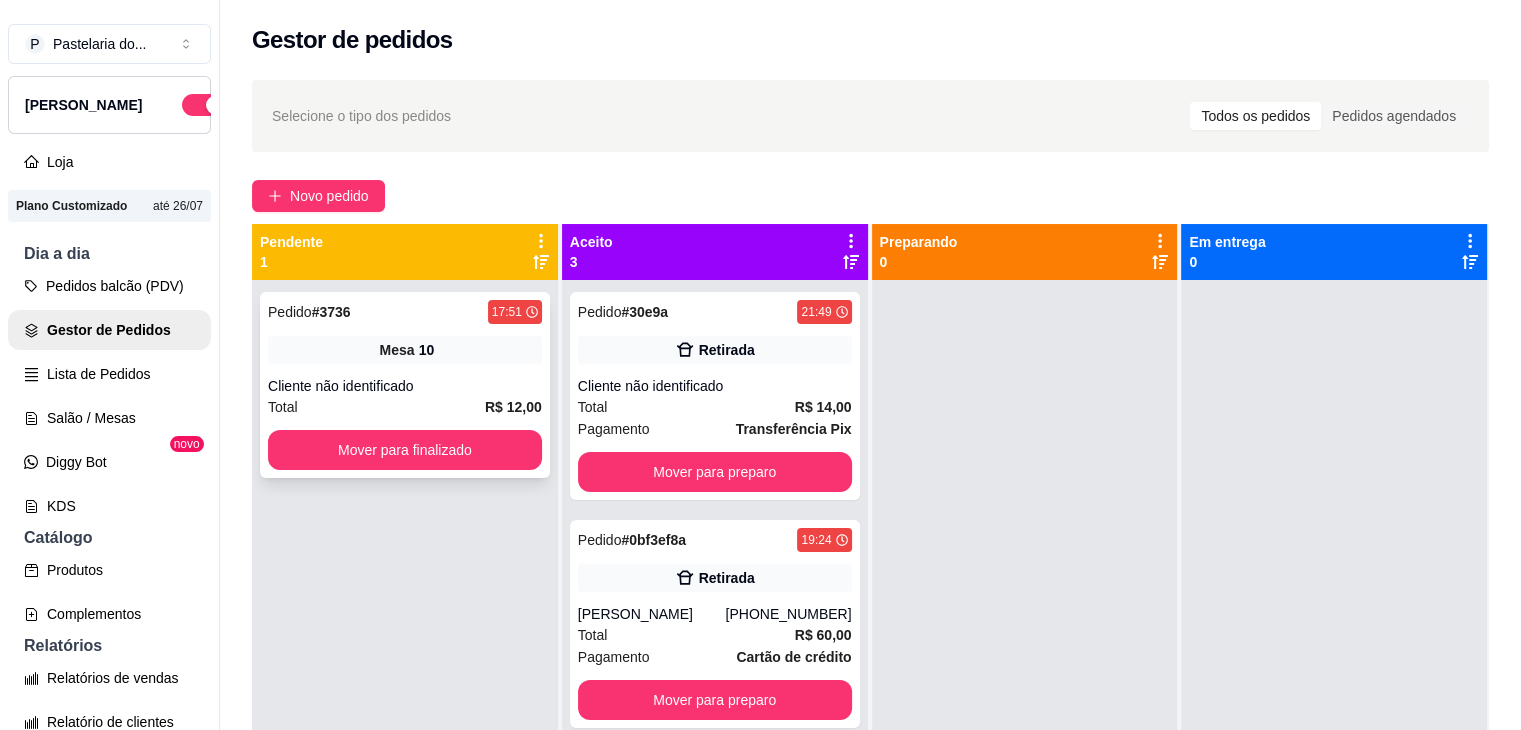 click on "Mover para finalizado" at bounding box center (405, 450) 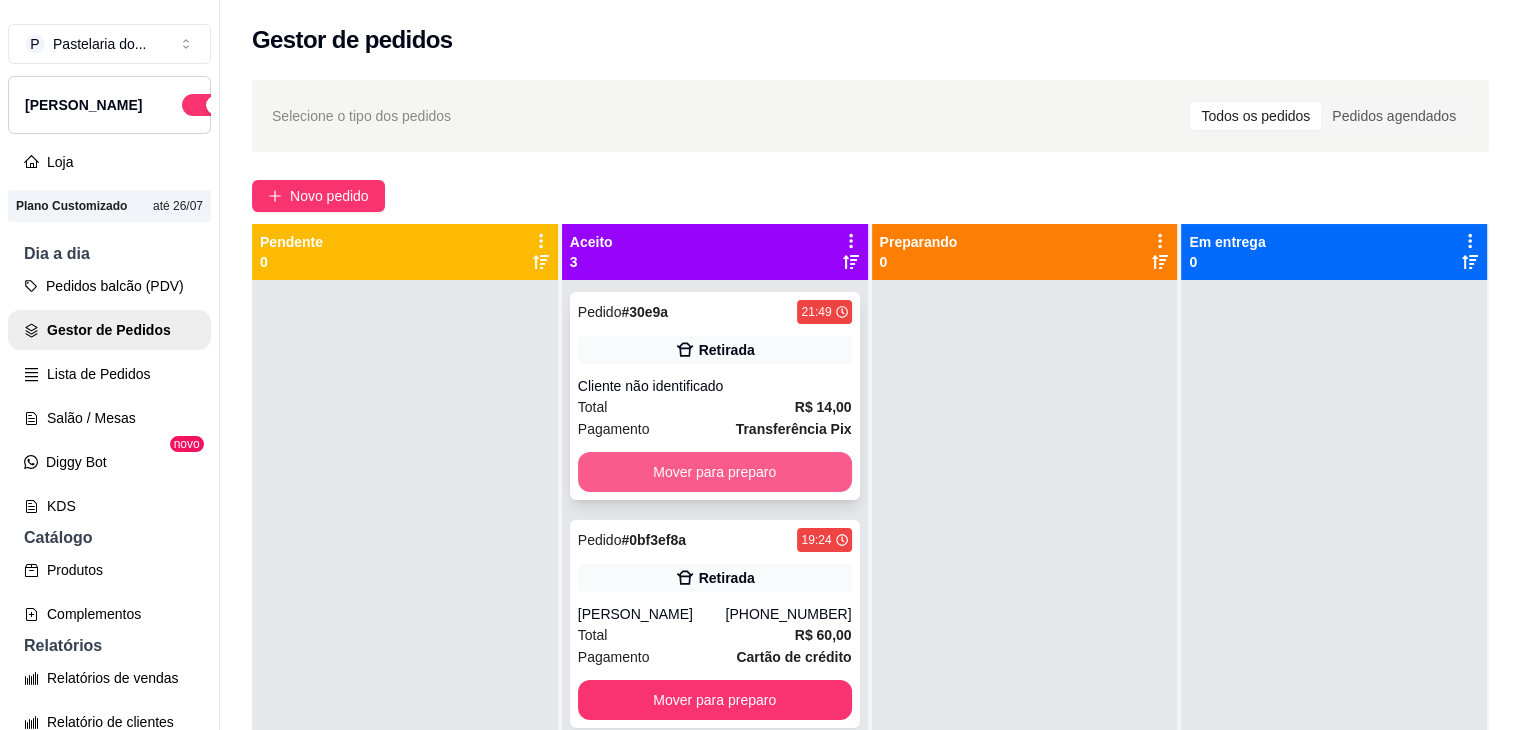 click on "Mover para preparo" at bounding box center [715, 472] 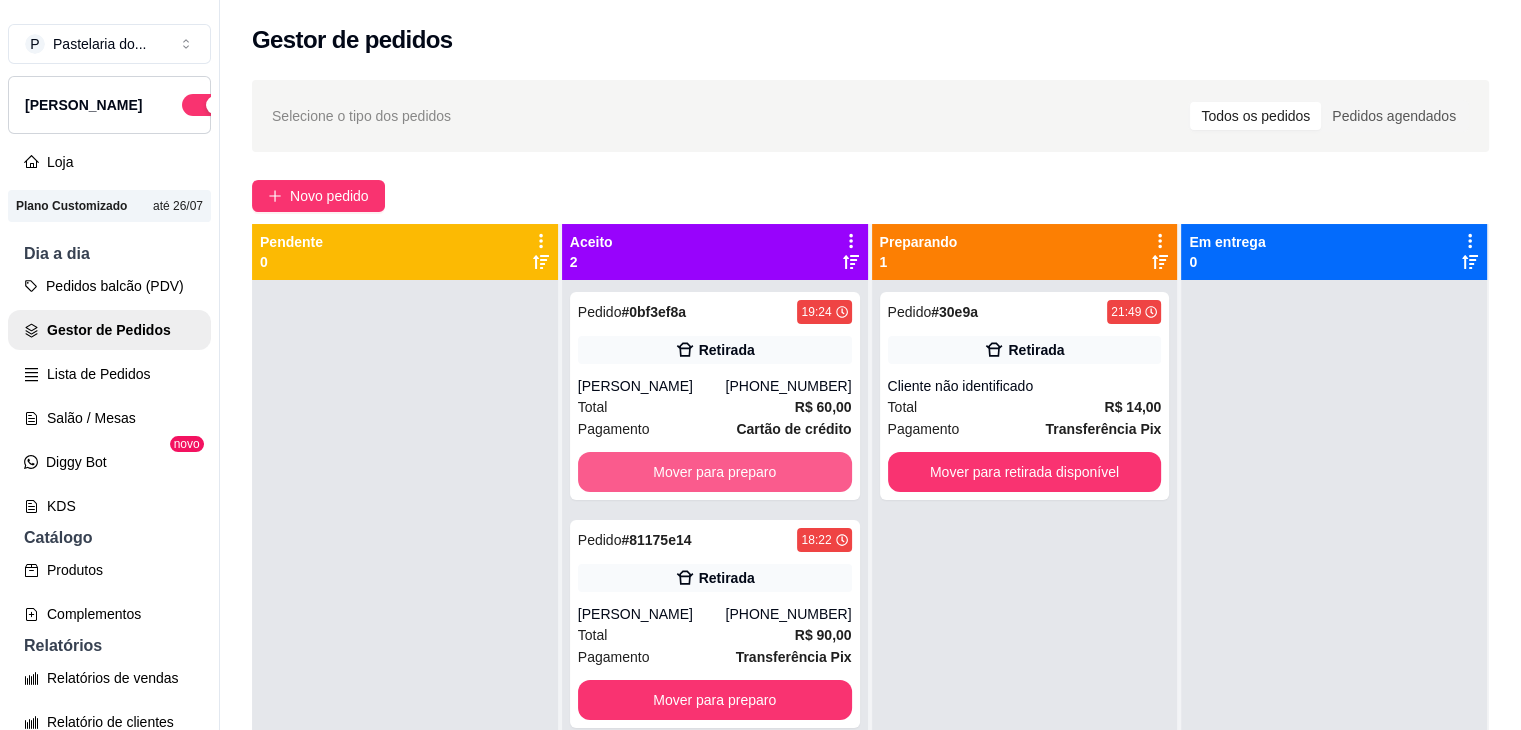 click on "Mover para preparo" at bounding box center [715, 472] 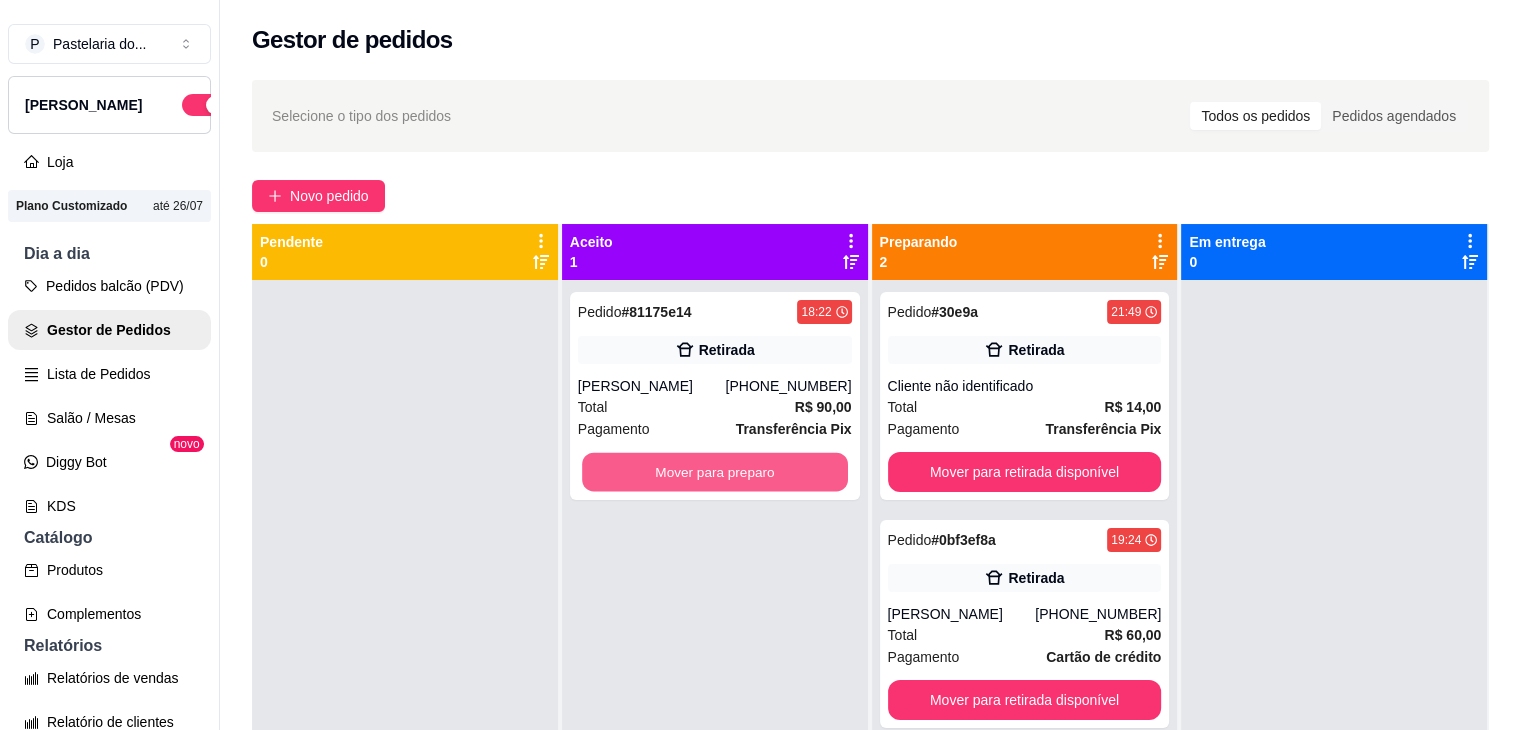 click on "Mover para preparo" at bounding box center (715, 472) 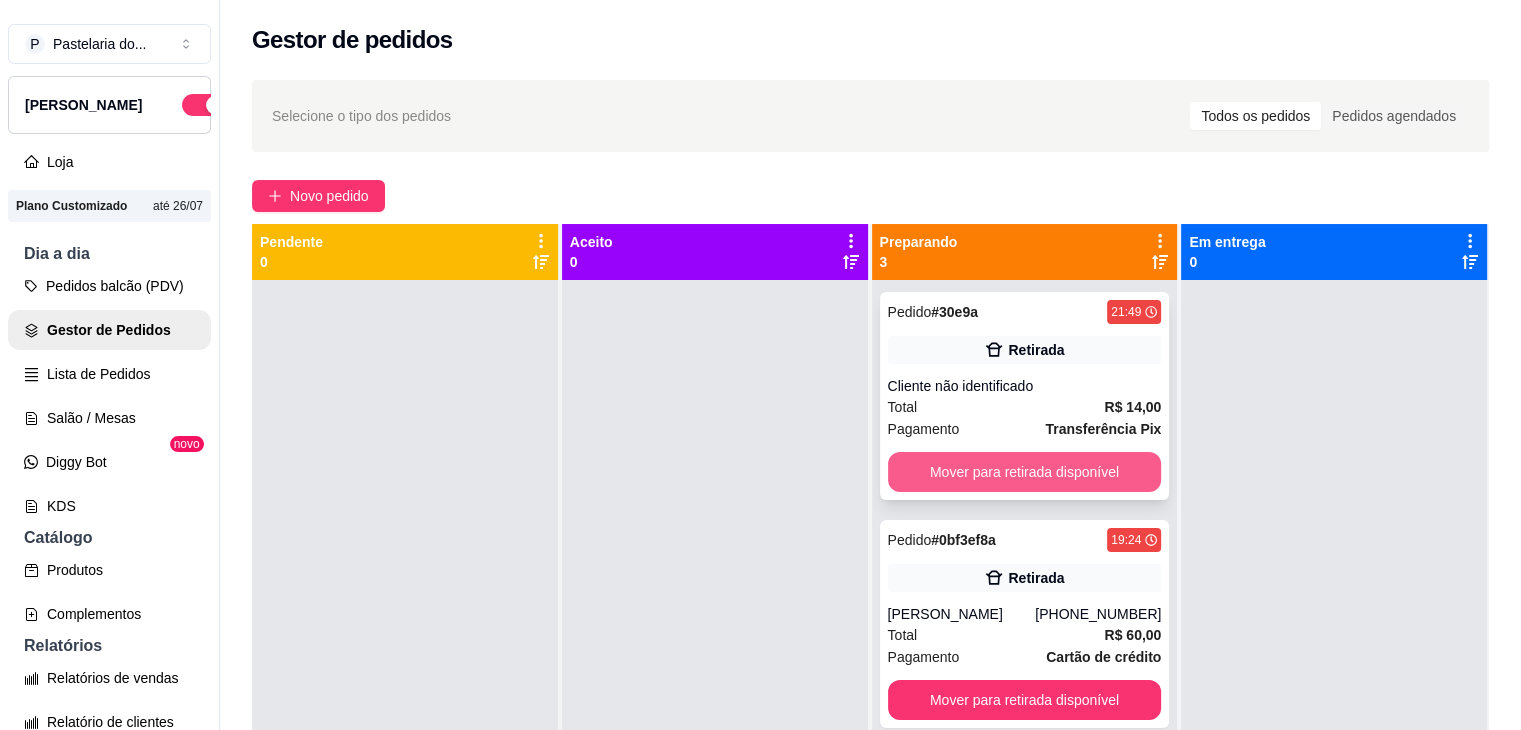 click on "Mover para retirada disponível" at bounding box center [1025, 472] 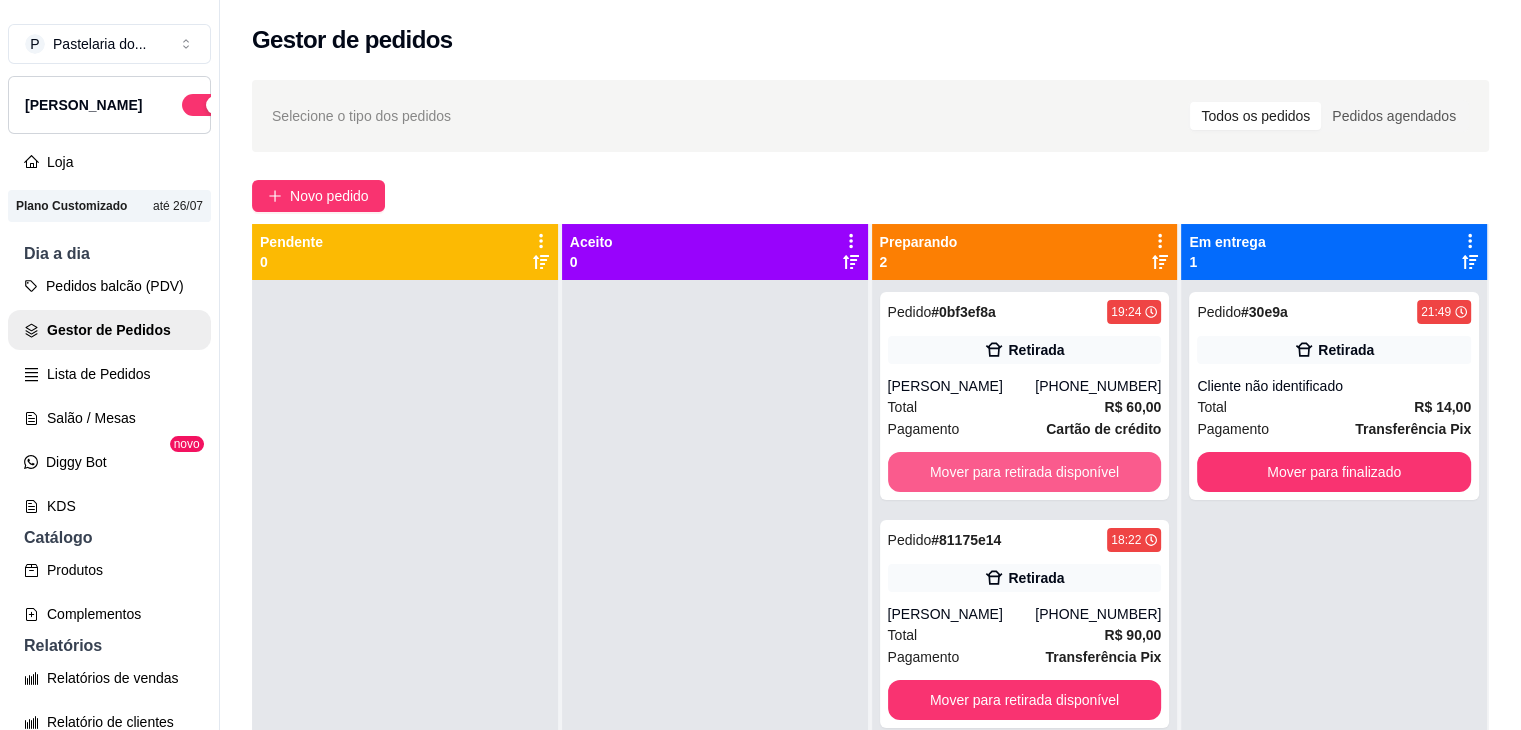 click on "Mover para retirada disponível" at bounding box center [1025, 472] 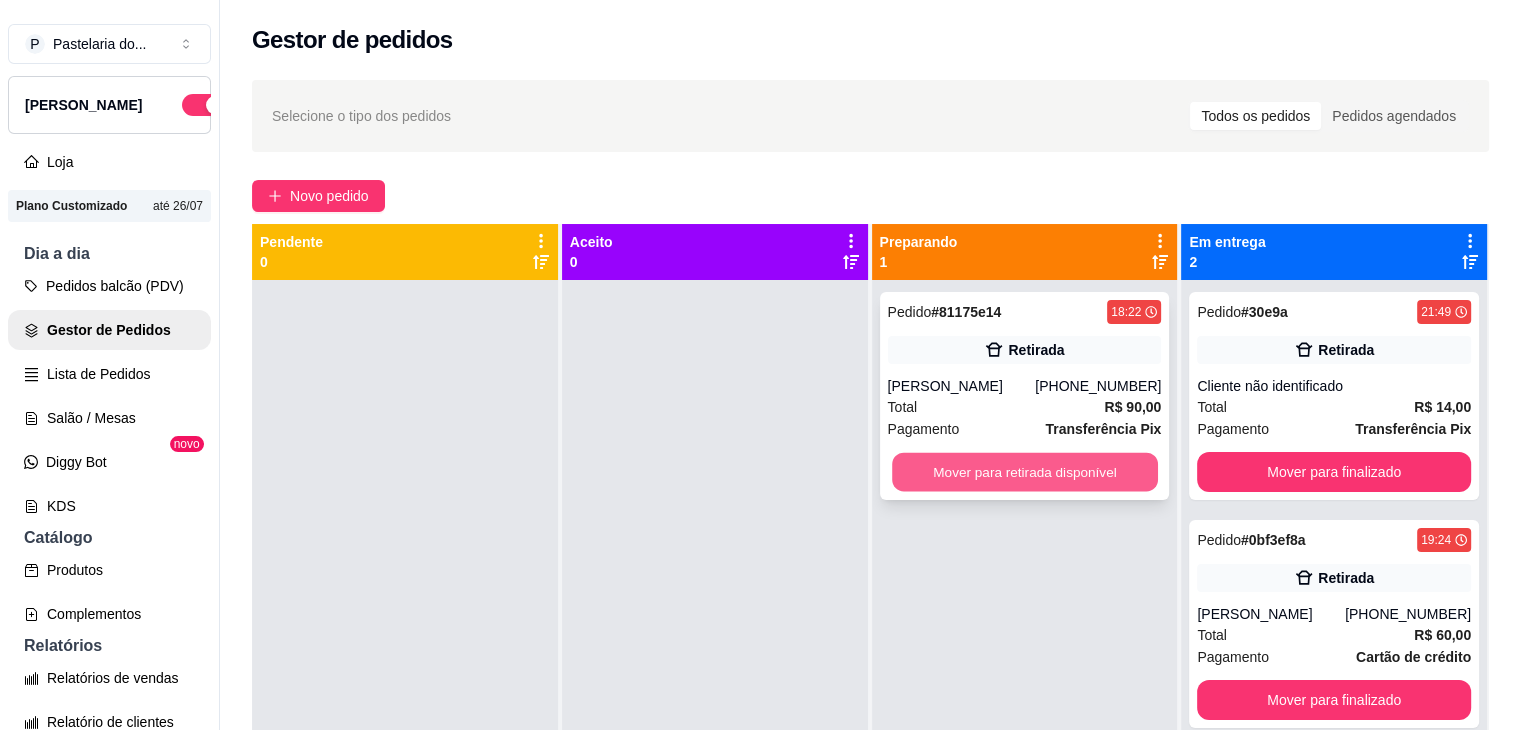 click on "Mover para retirada disponível" at bounding box center (1025, 472) 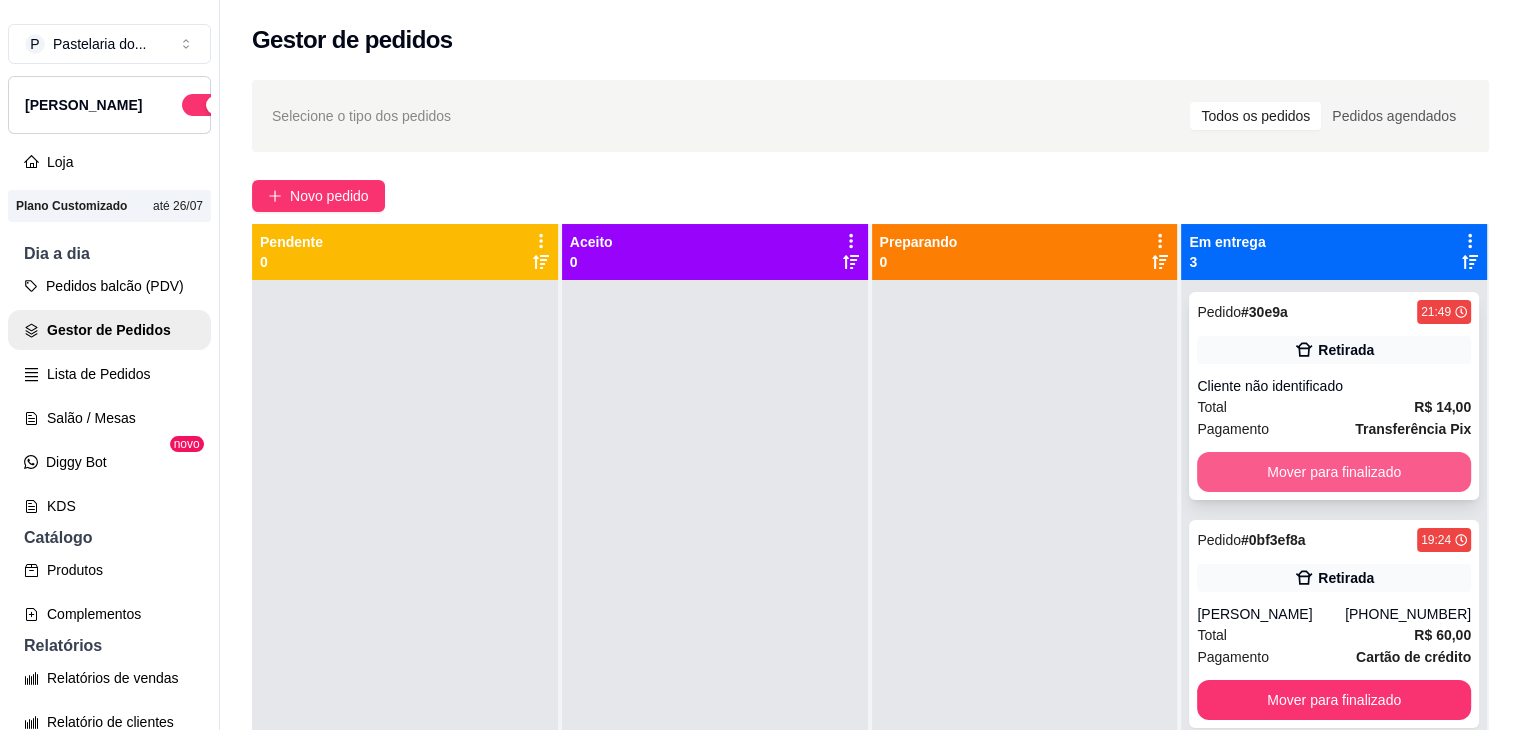 click on "Mover para finalizado" at bounding box center [1334, 472] 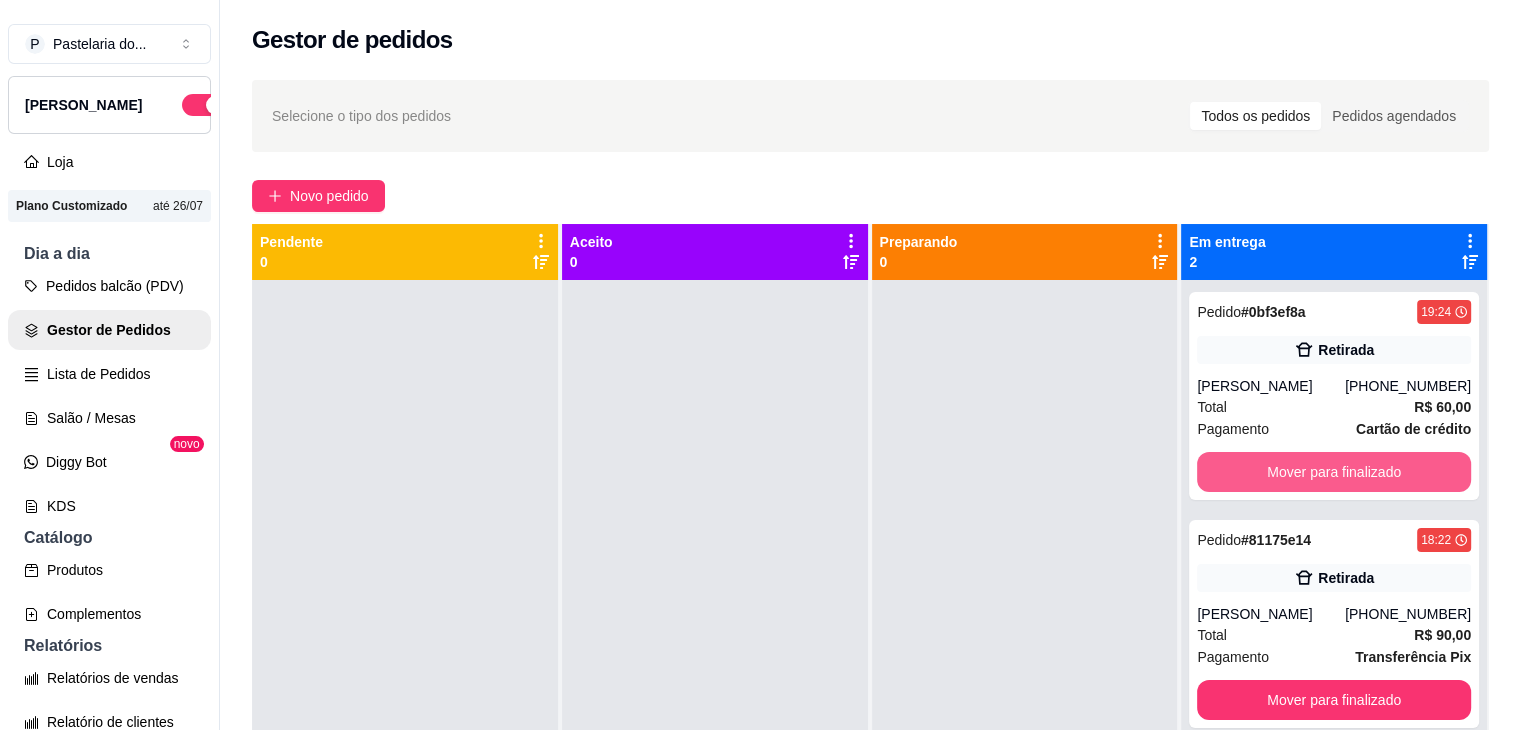 click on "Mover para finalizado" at bounding box center [1334, 472] 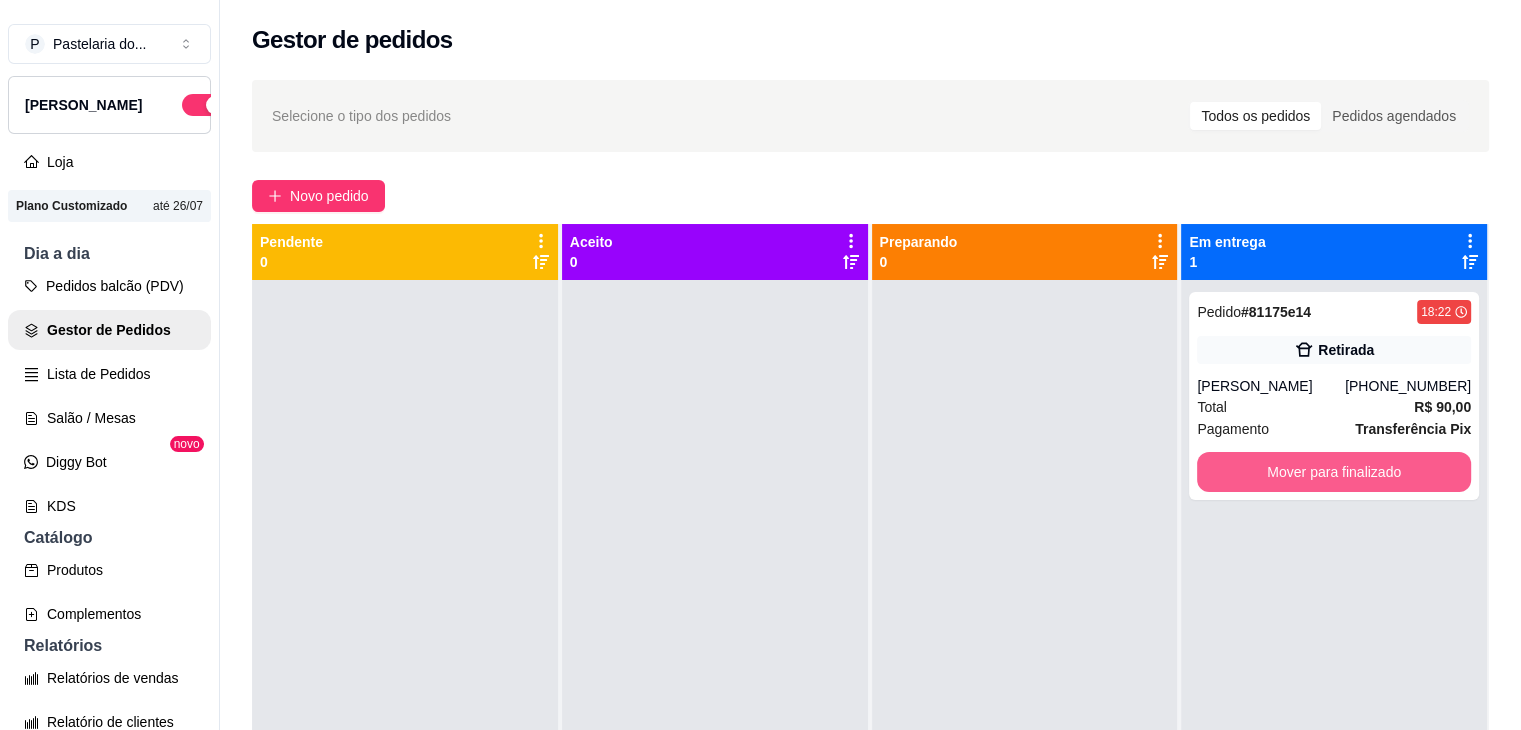 click on "Mover para finalizado" at bounding box center (1334, 472) 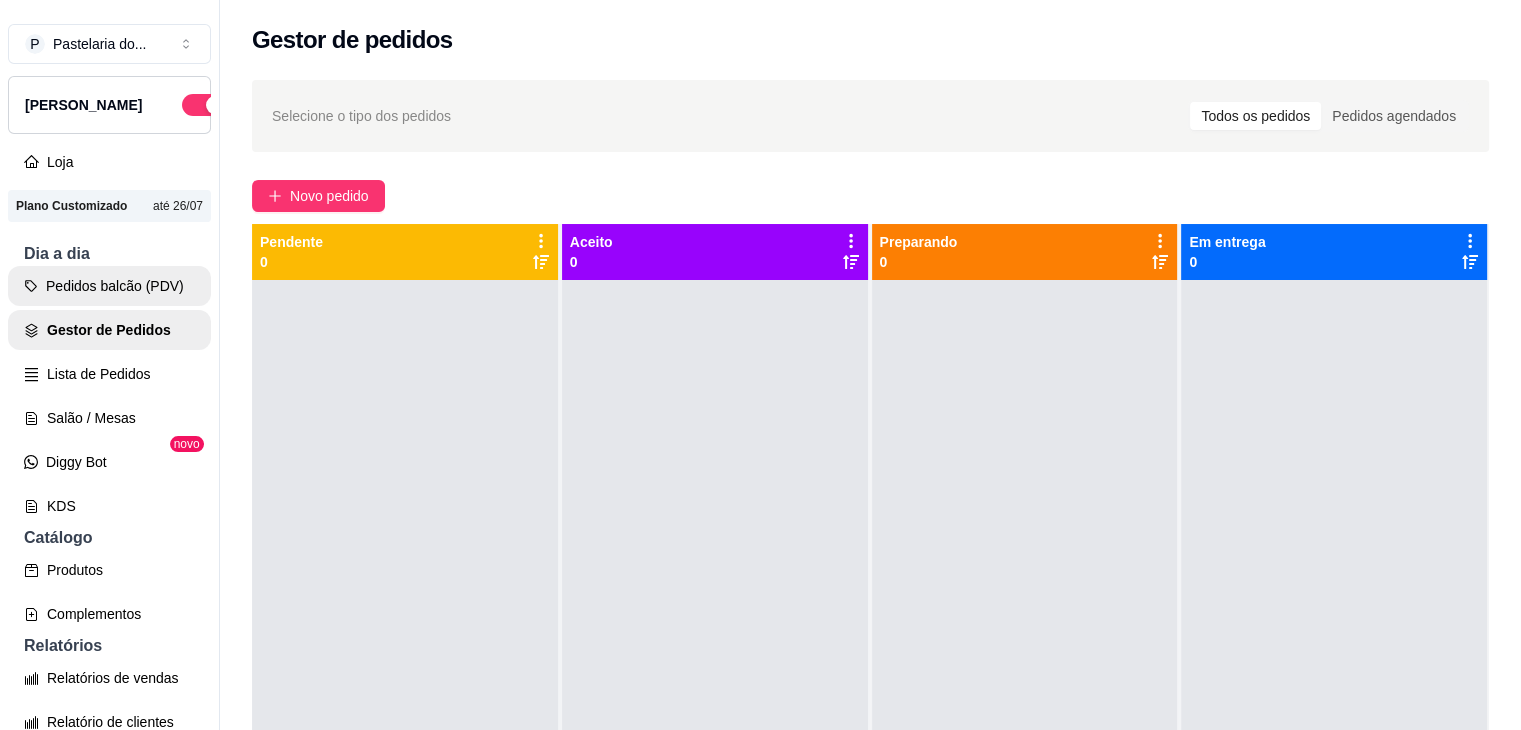 click on "Pedidos balcão (PDV)" at bounding box center [109, 286] 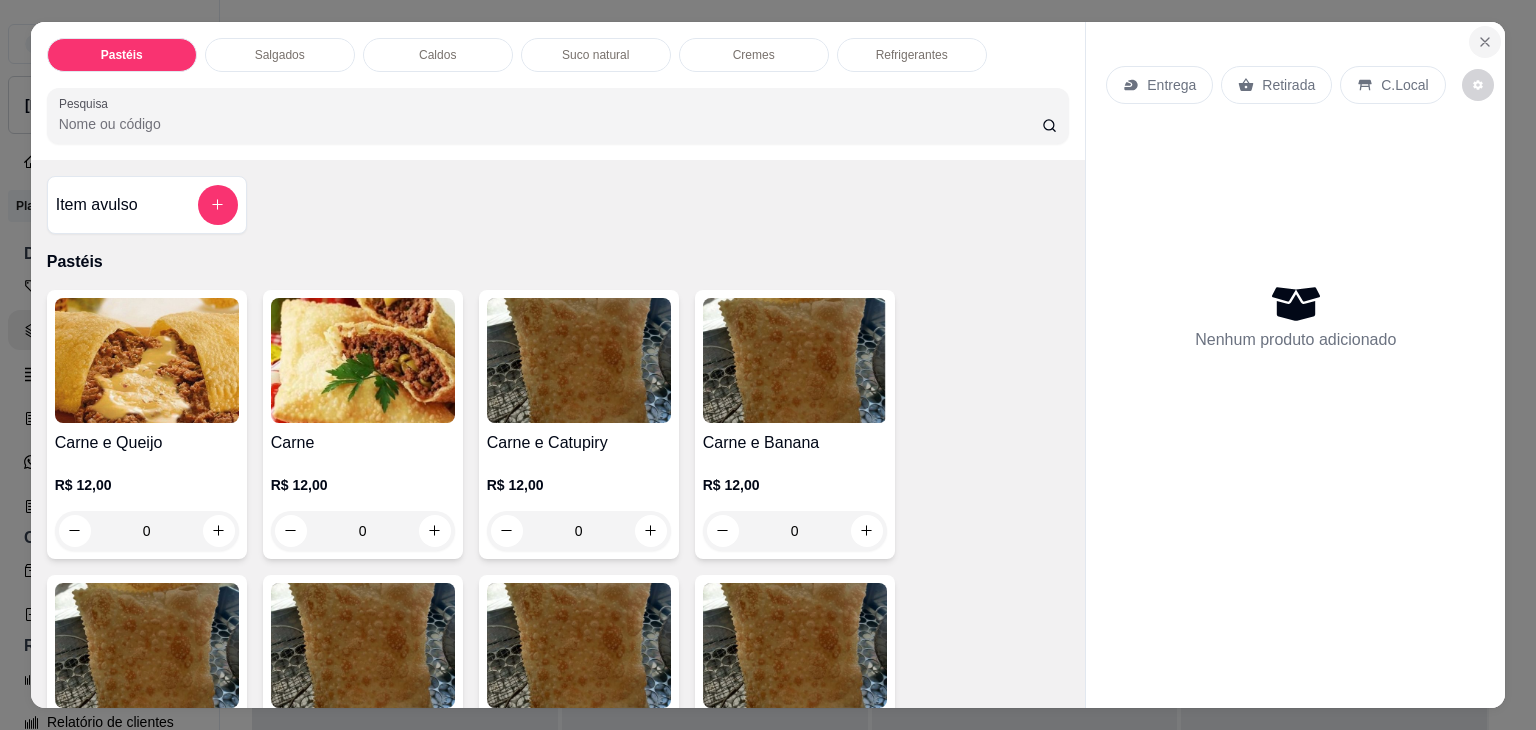click at bounding box center [1485, 42] 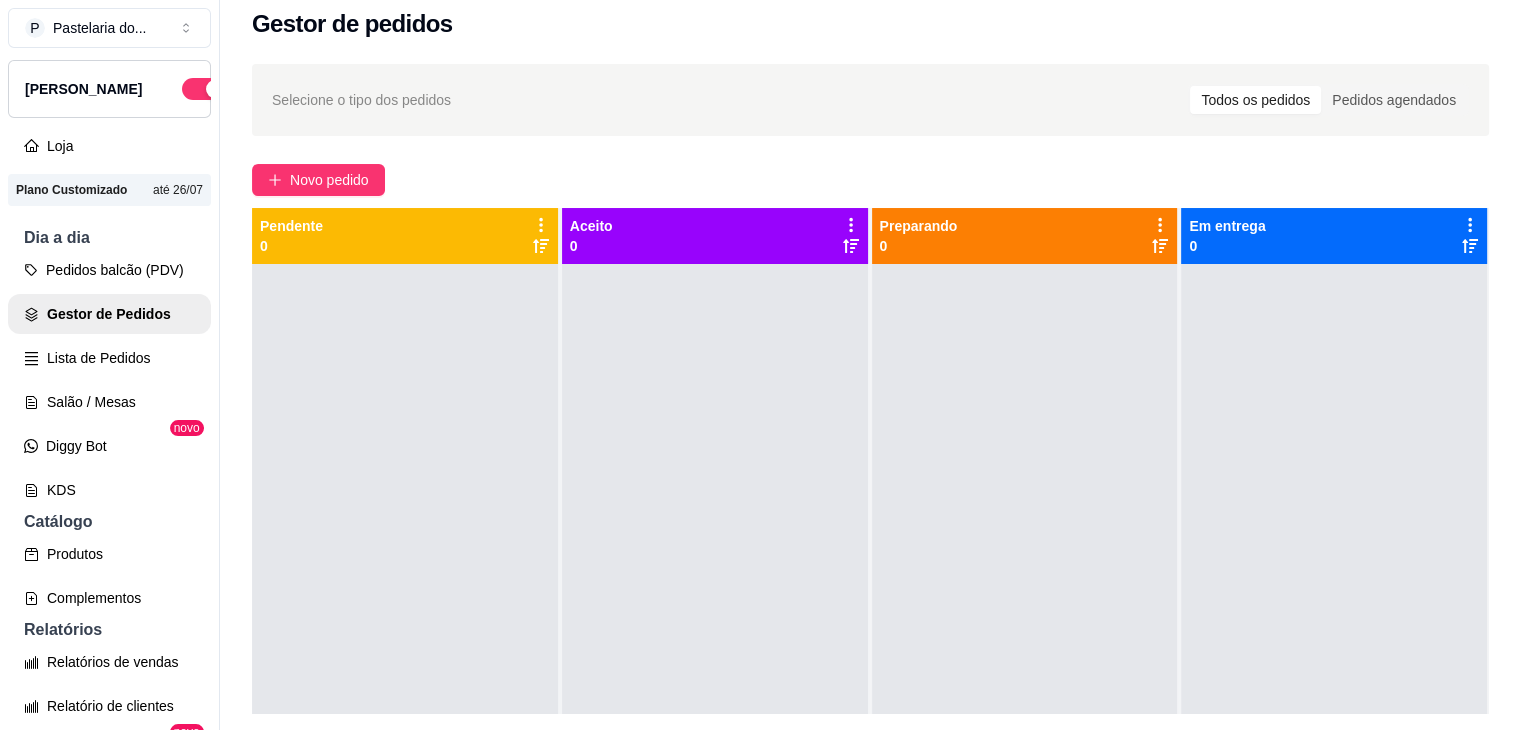scroll, scrollTop: 32, scrollLeft: 0, axis: vertical 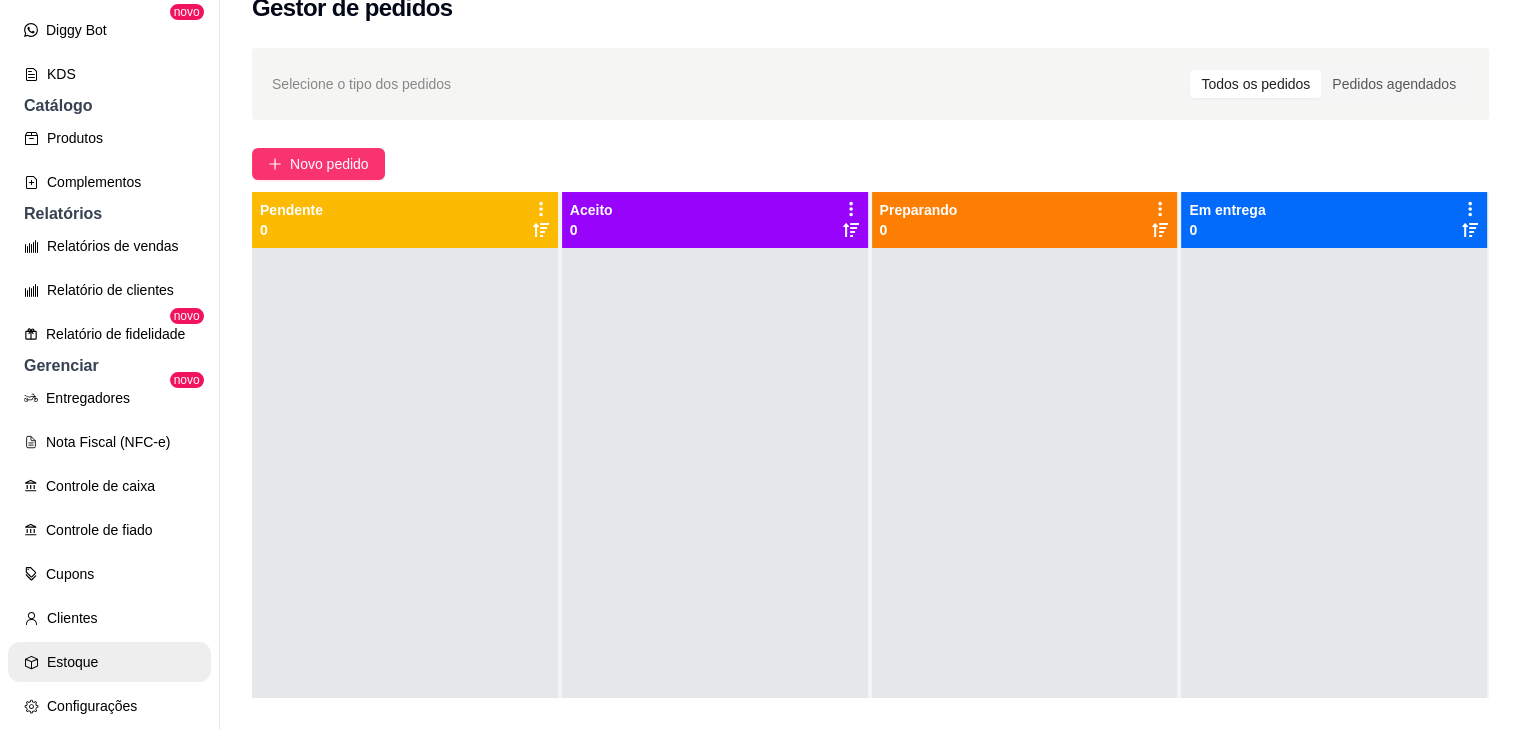 click on "Estoque" at bounding box center (109, 662) 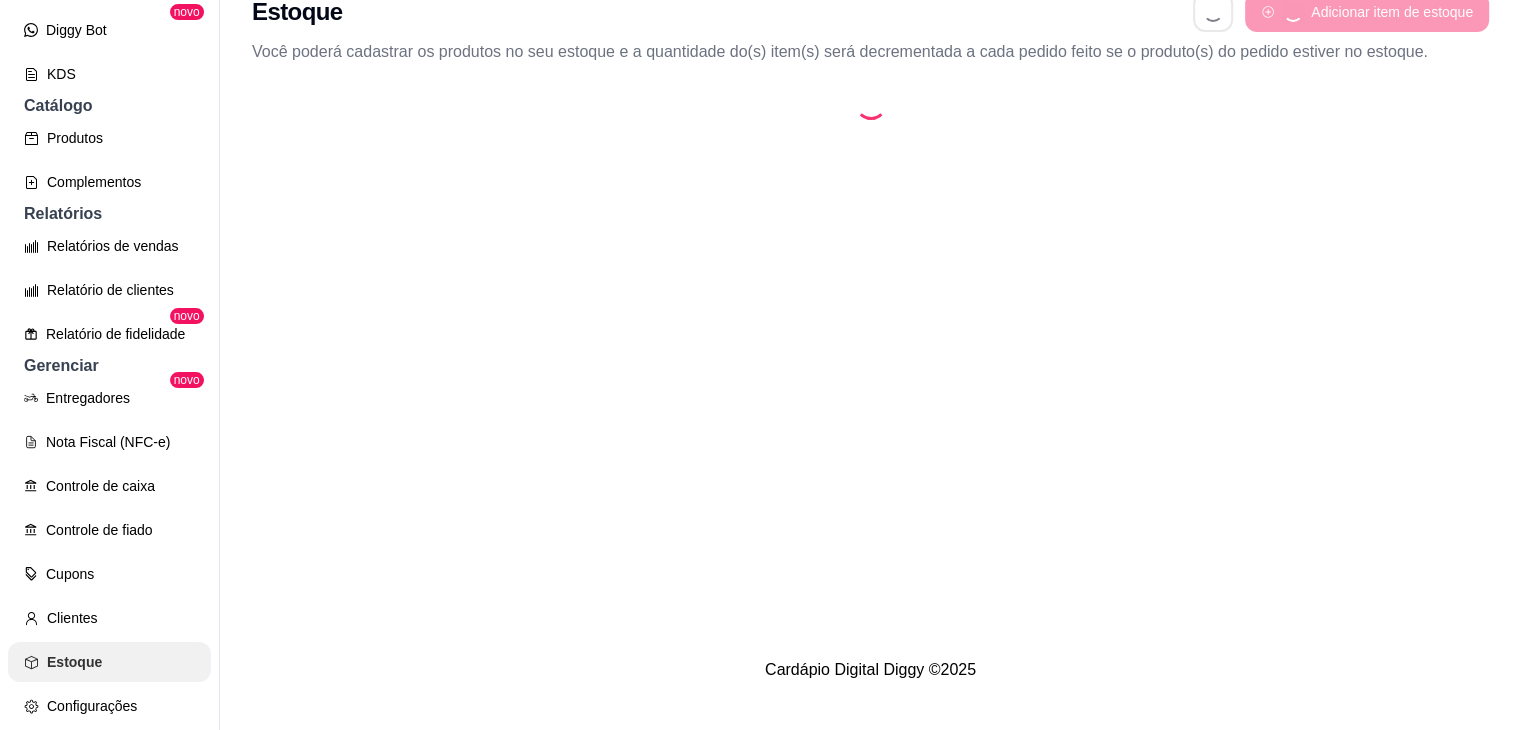 scroll, scrollTop: 0, scrollLeft: 0, axis: both 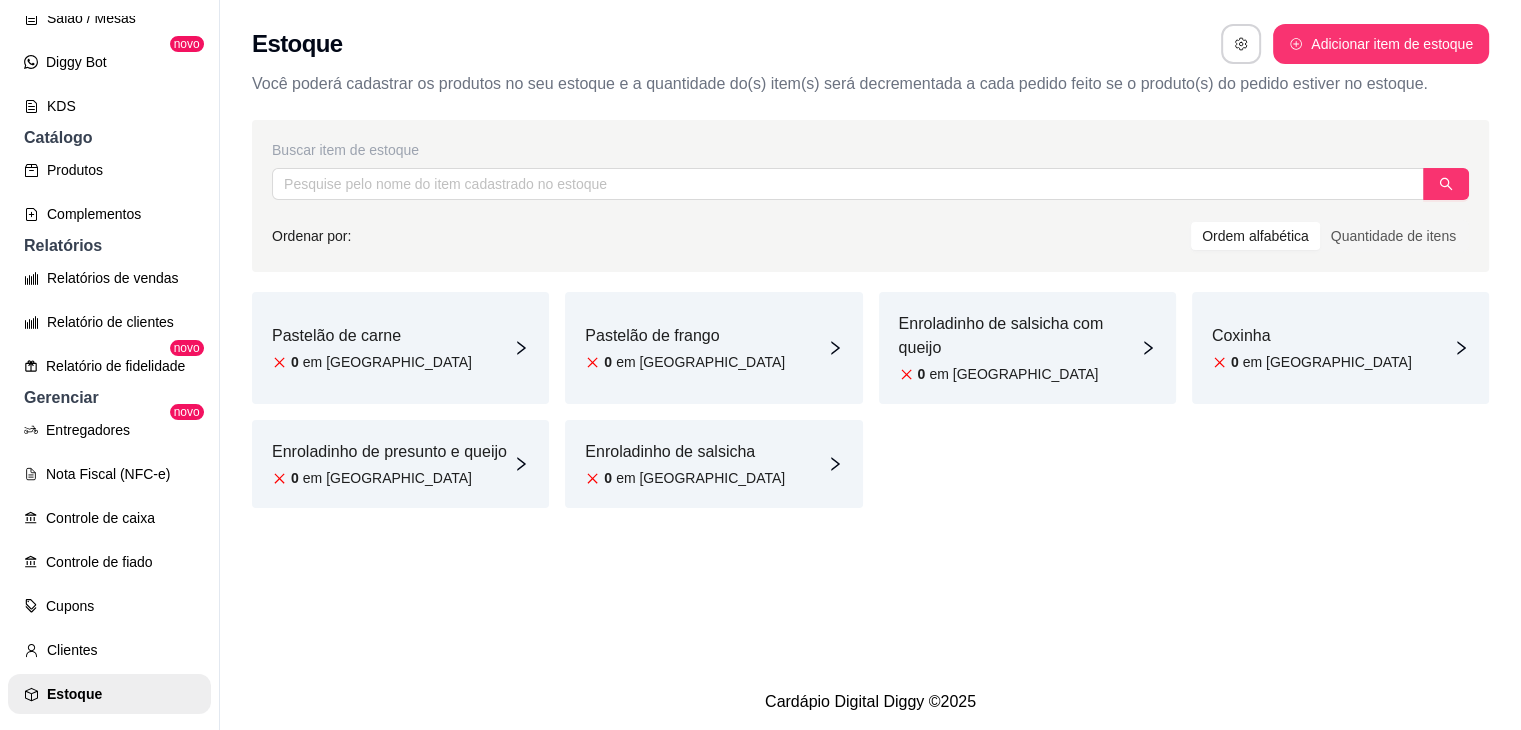 click on "Pastelão de carne  0 em estoque" at bounding box center [400, 348] 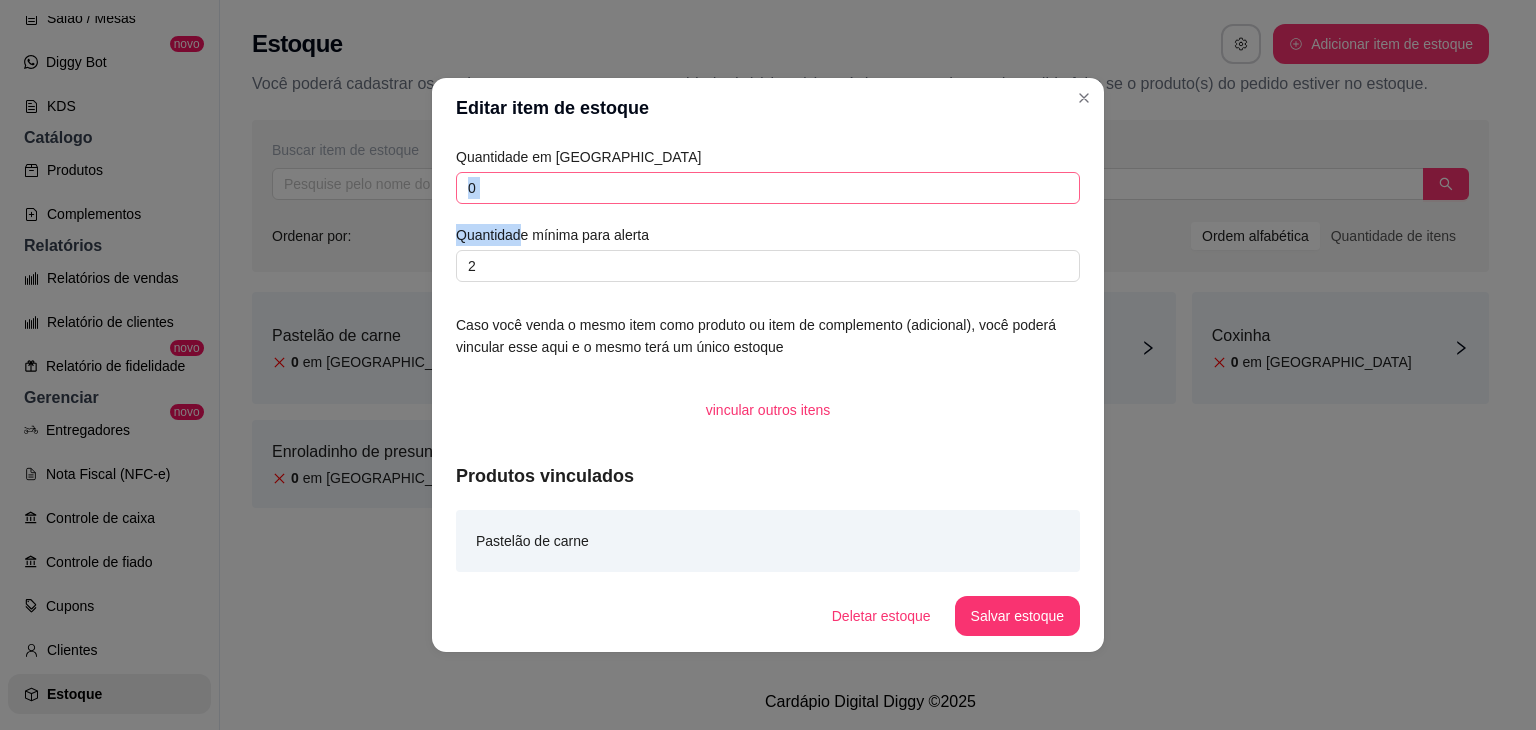 drag, startPoint x: 519, startPoint y: 205, endPoint x: 476, endPoint y: 195, distance: 44.14748 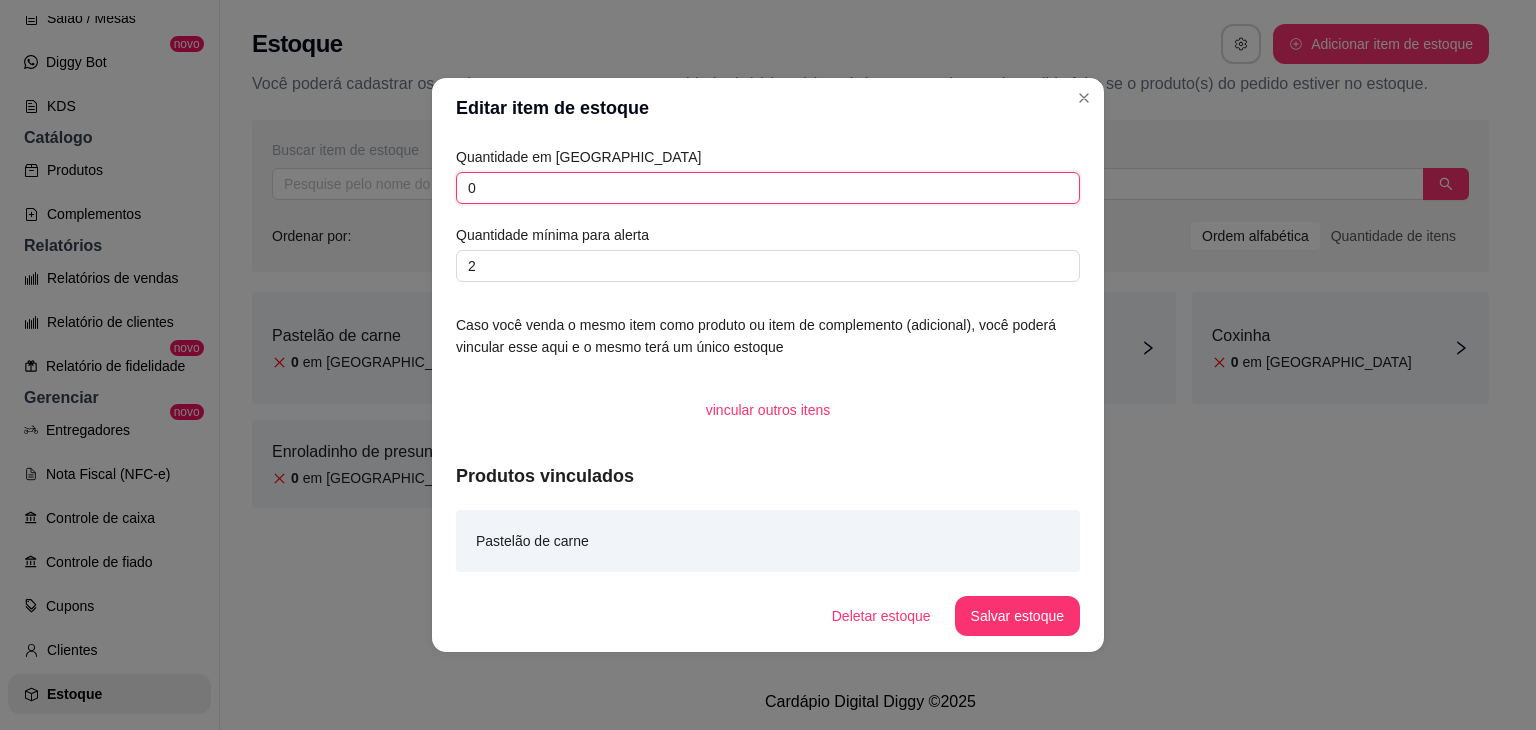 drag, startPoint x: 496, startPoint y: 190, endPoint x: 397, endPoint y: 193, distance: 99.04544 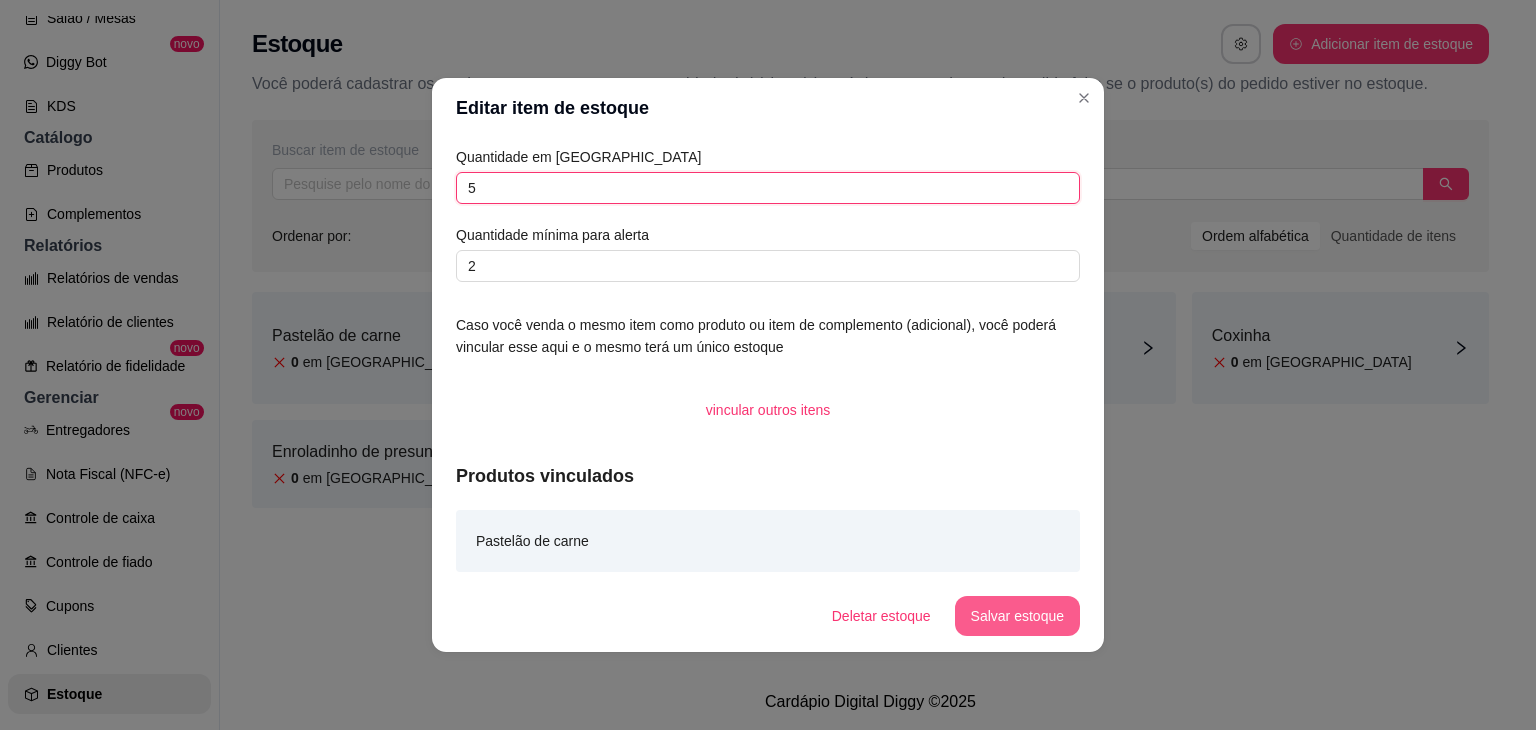 type on "5" 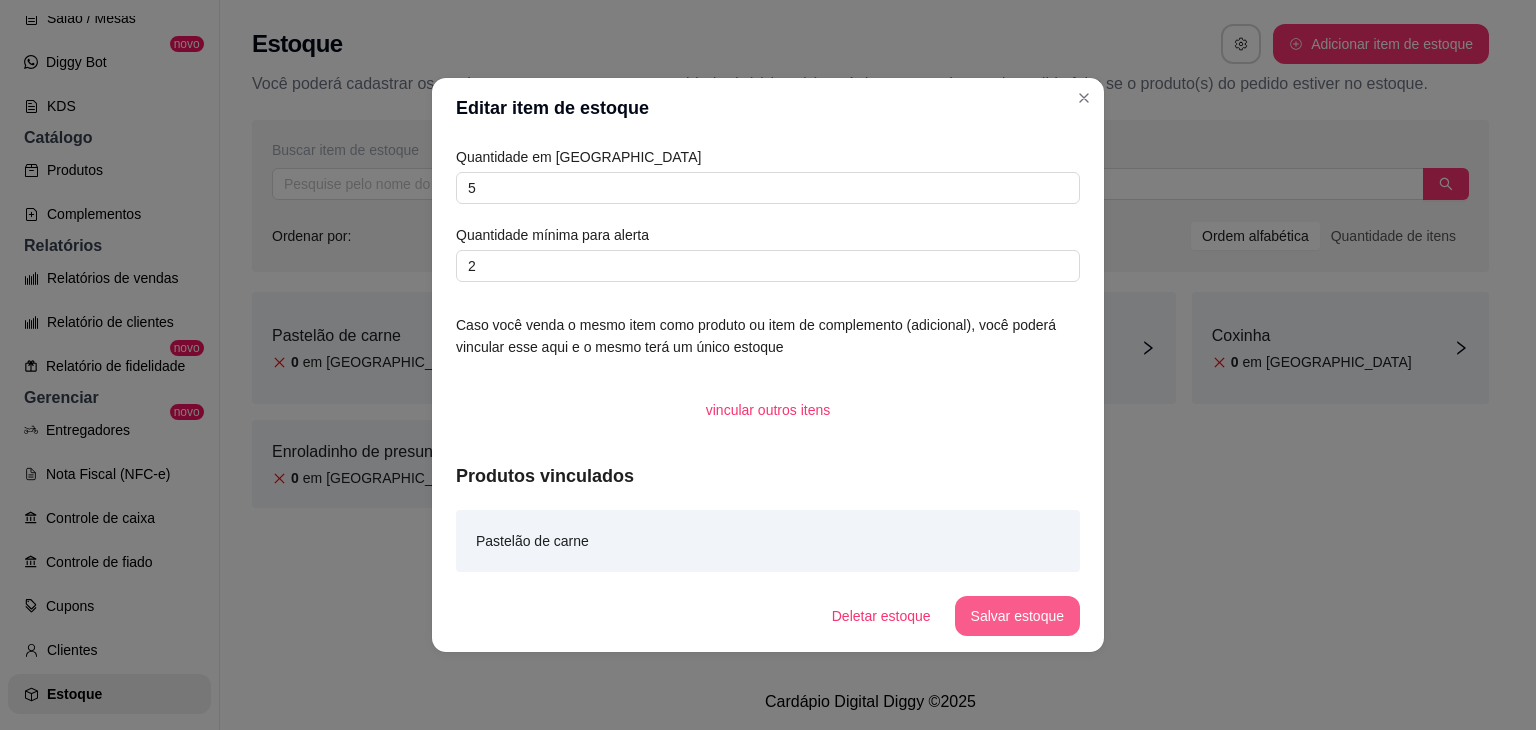 click on "Salvar estoque" at bounding box center (1017, 616) 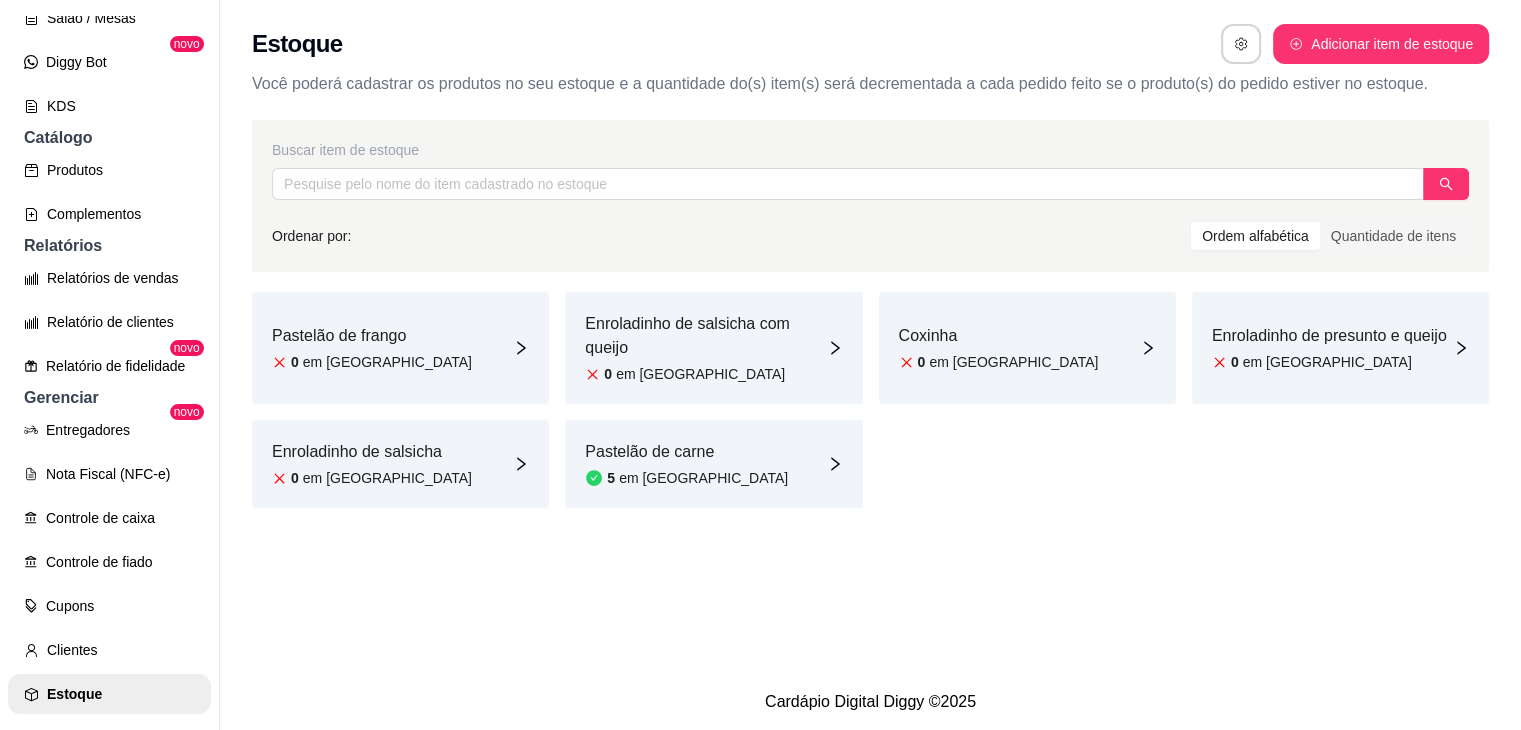 click on "Pastelão de frango  0 em estoque" at bounding box center [400, 348] 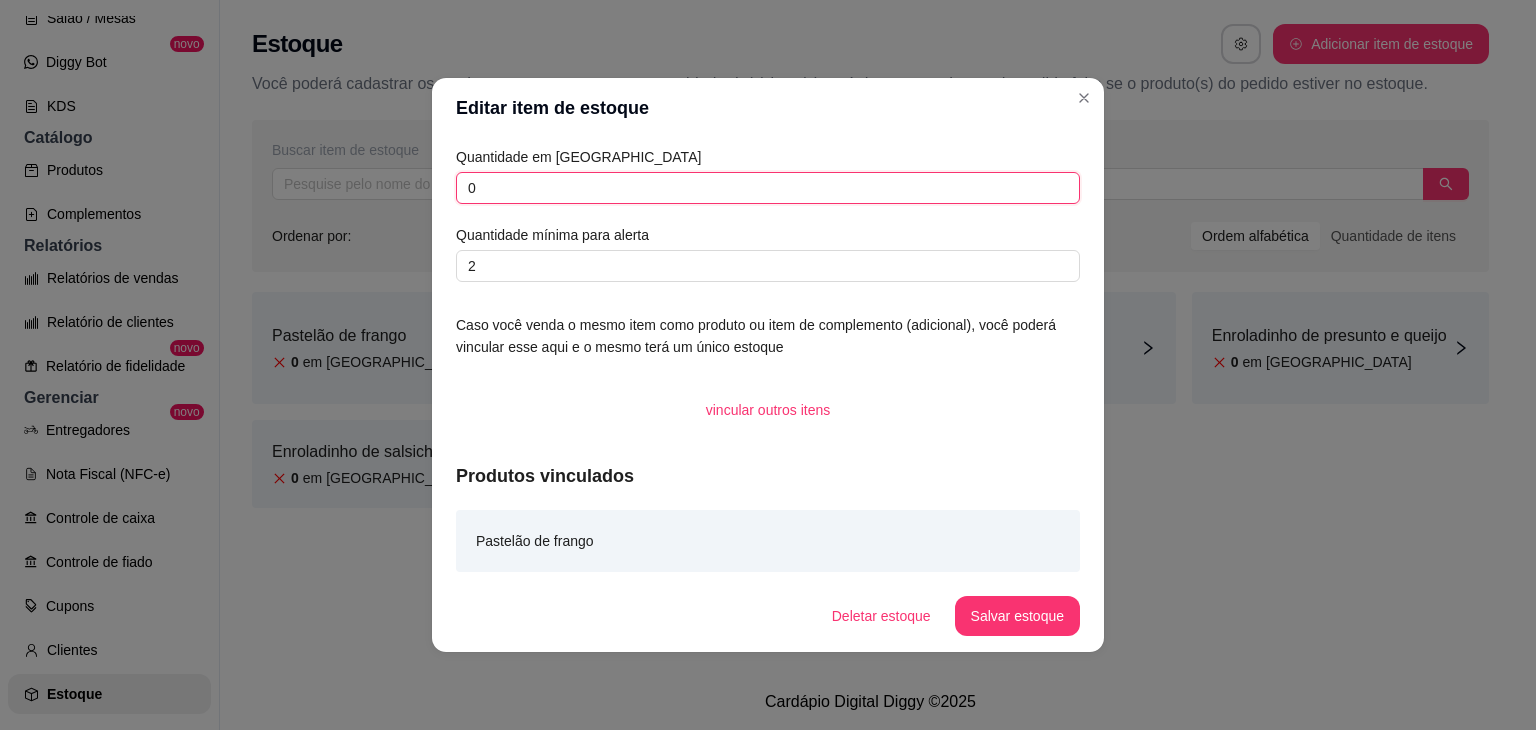 drag, startPoint x: 547, startPoint y: 181, endPoint x: 371, endPoint y: 191, distance: 176.28386 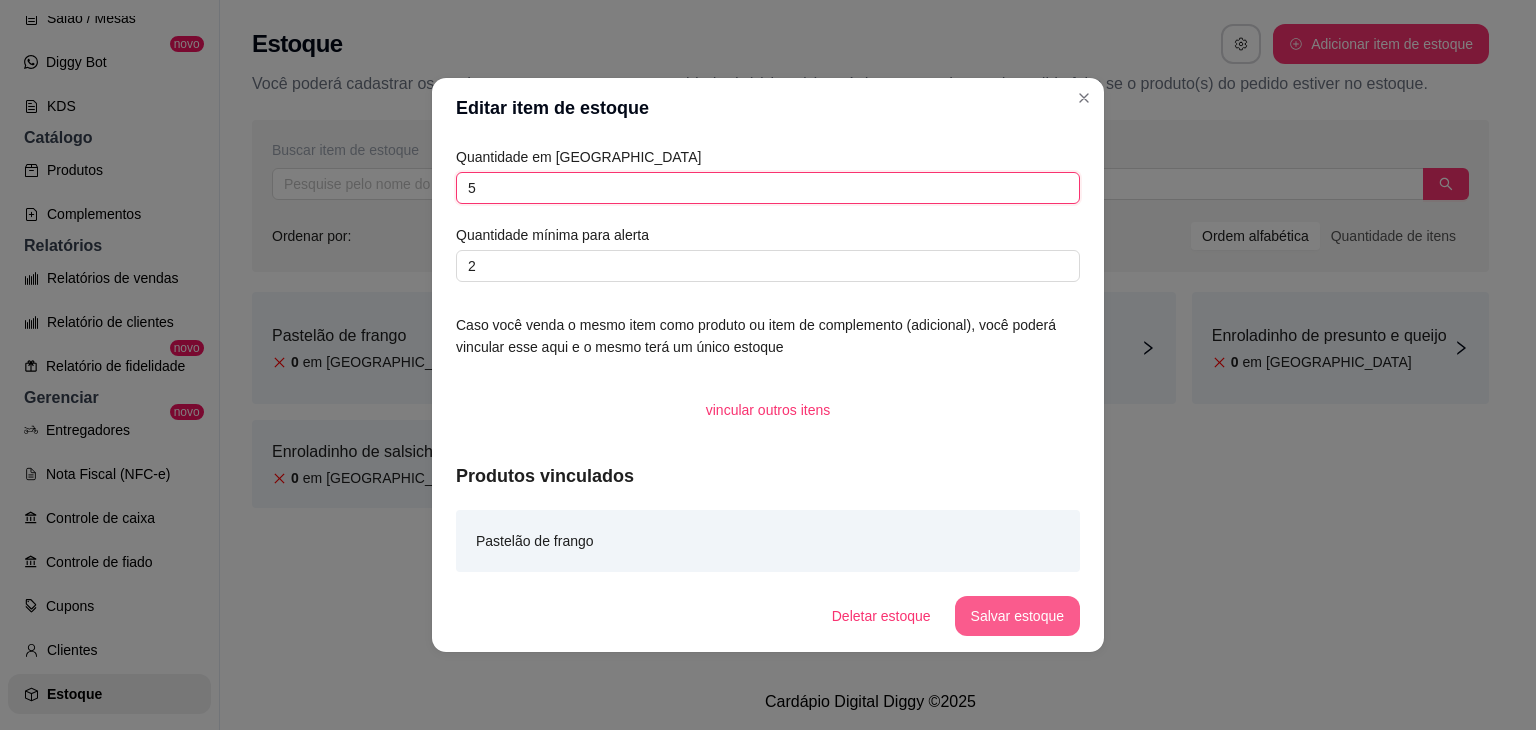 type on "5" 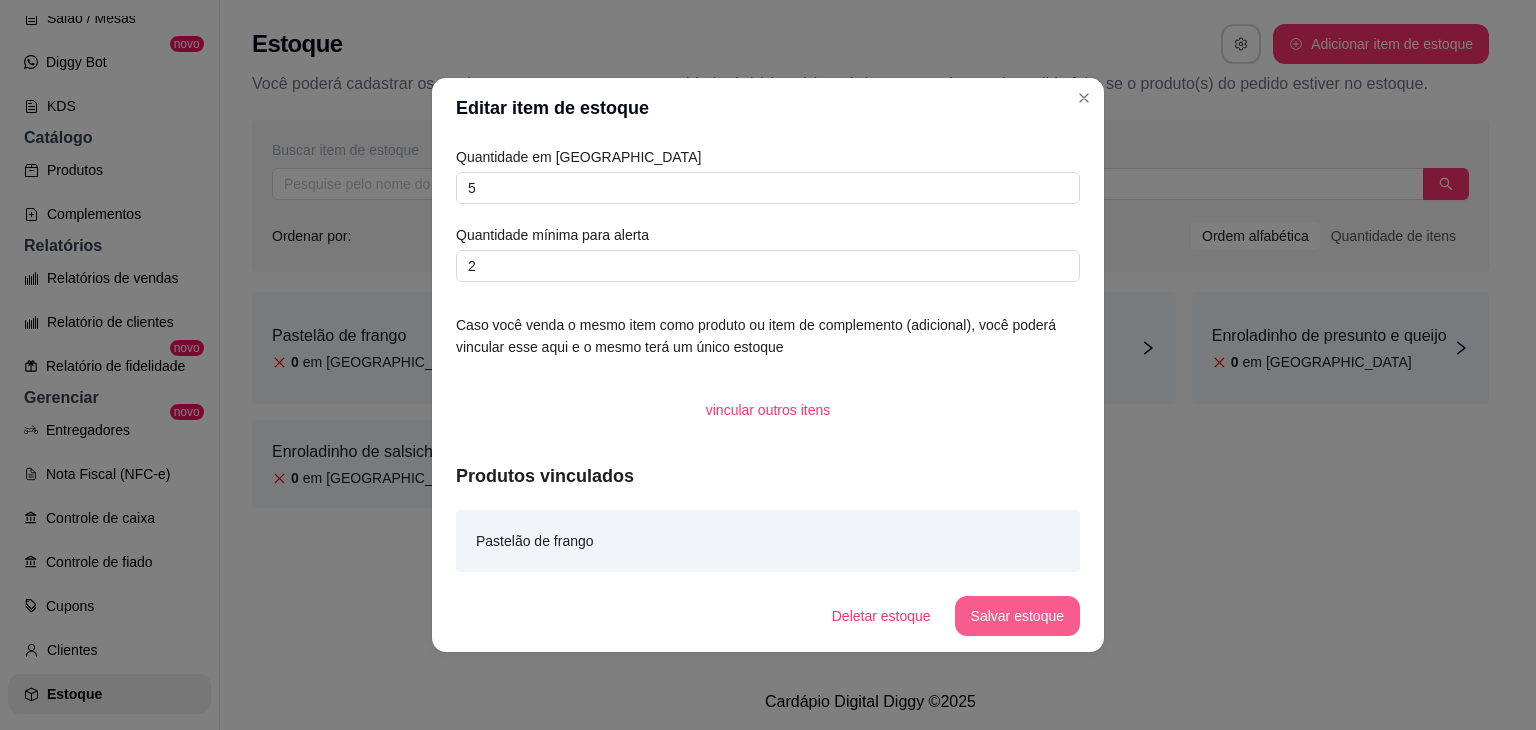 click on "Salvar estoque" at bounding box center (1017, 616) 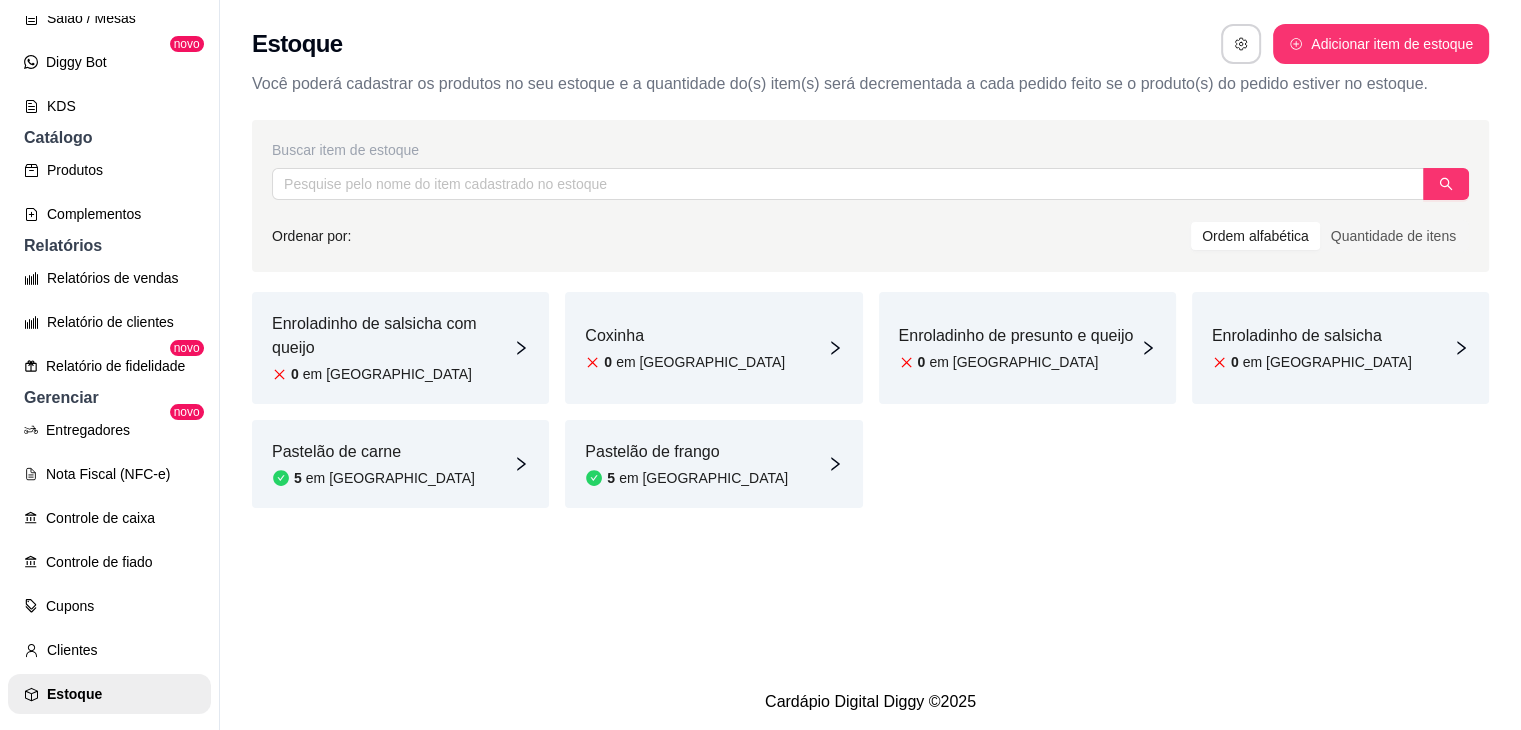 click on "Enroladinho de salsicha com queijo" at bounding box center (392, 336) 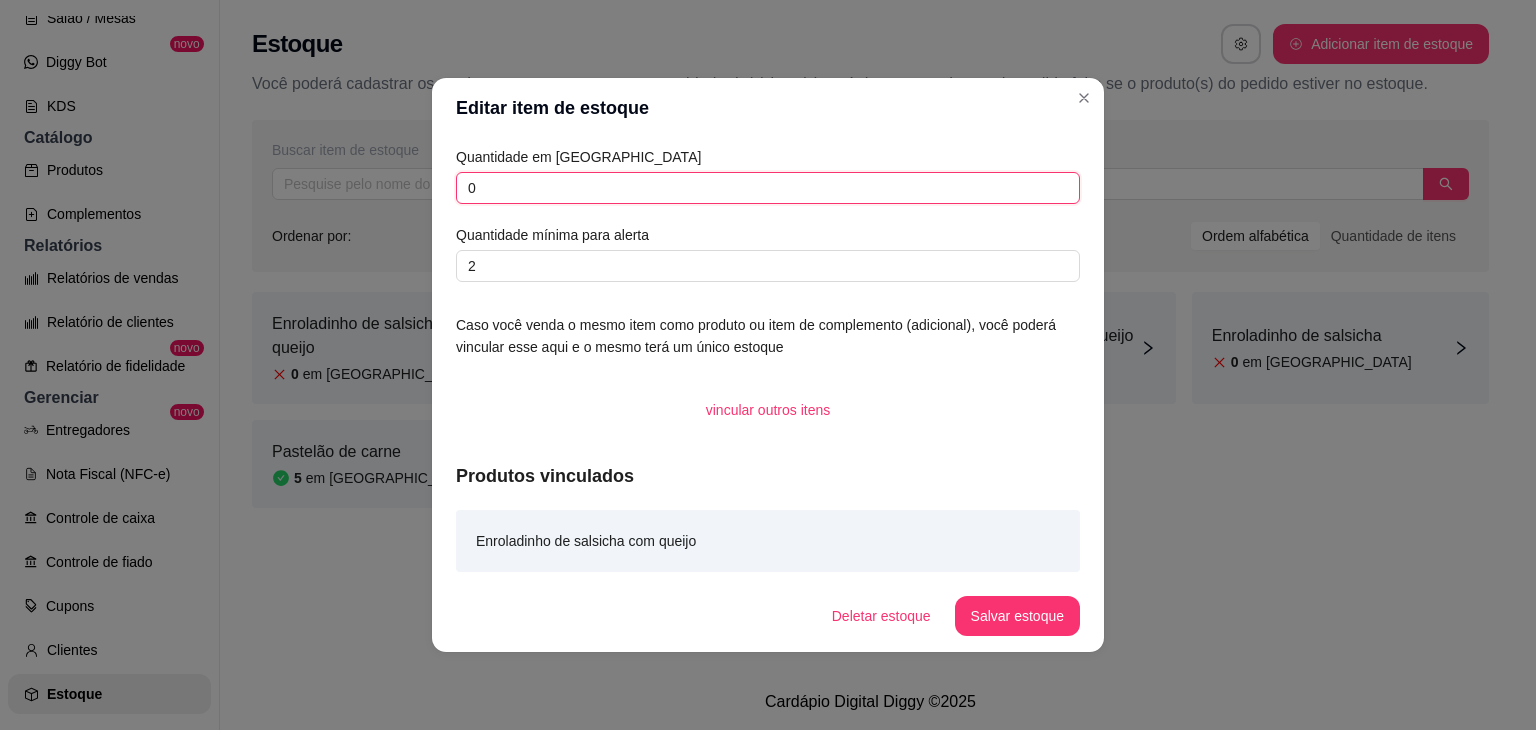 click on "0" at bounding box center [768, 188] 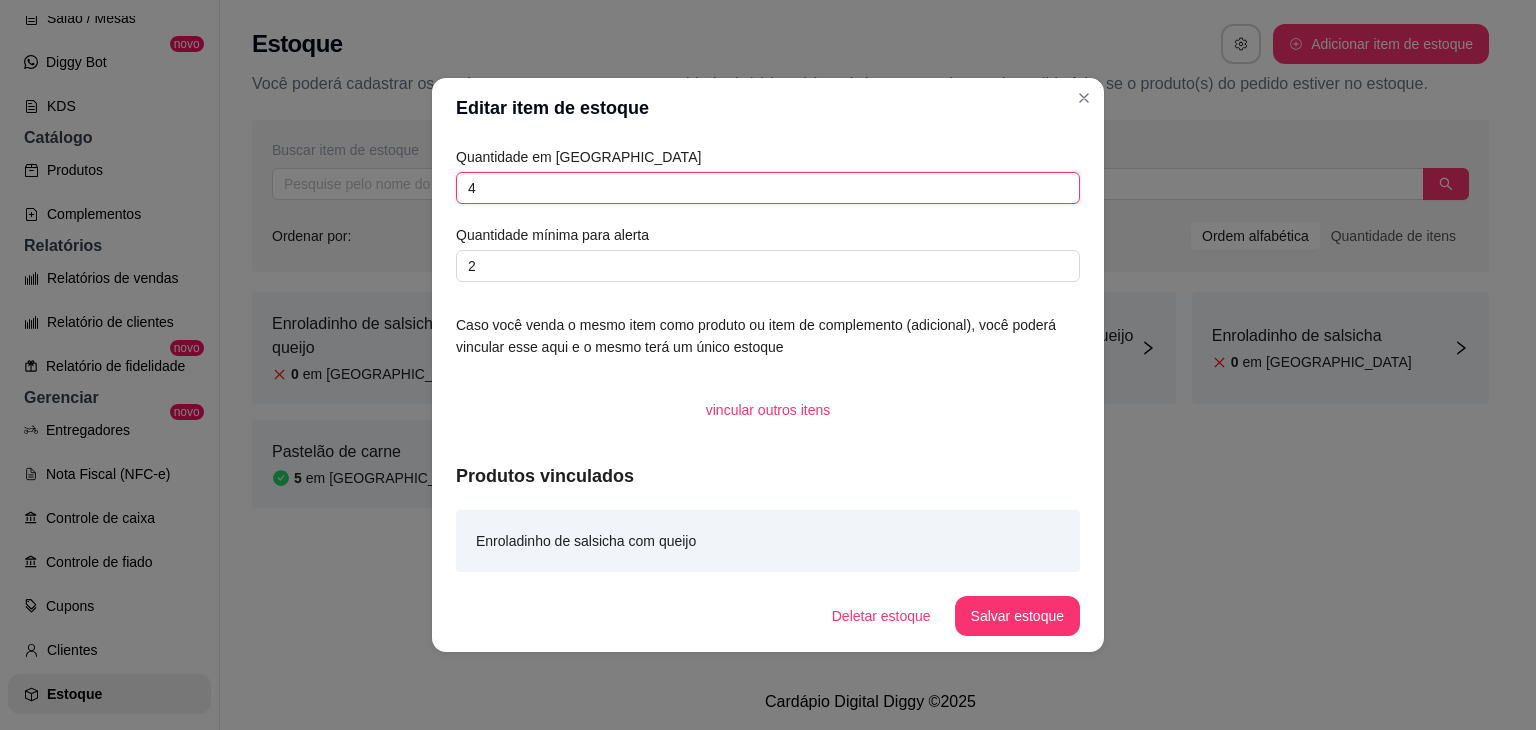 type on "4" 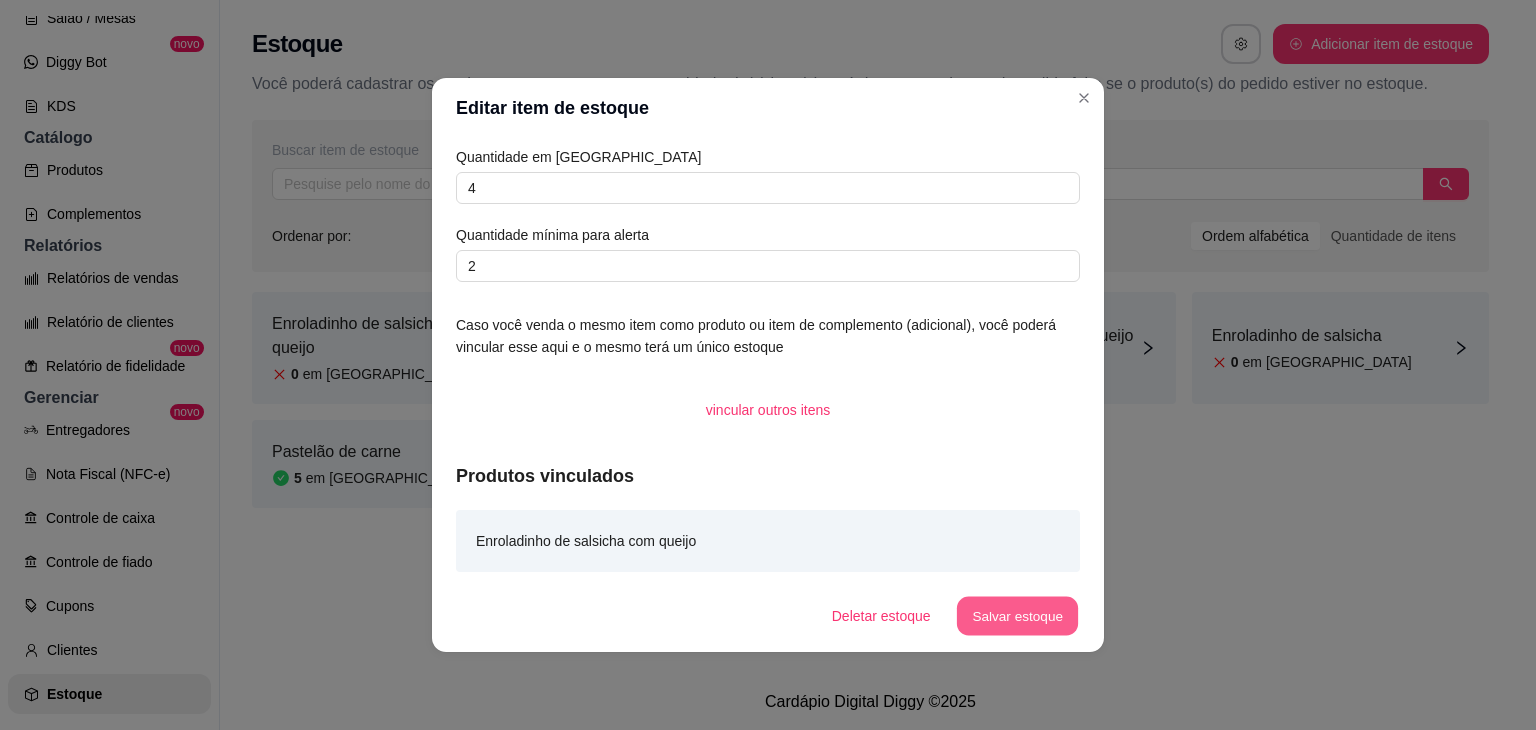 click on "Salvar estoque" at bounding box center (1017, 616) 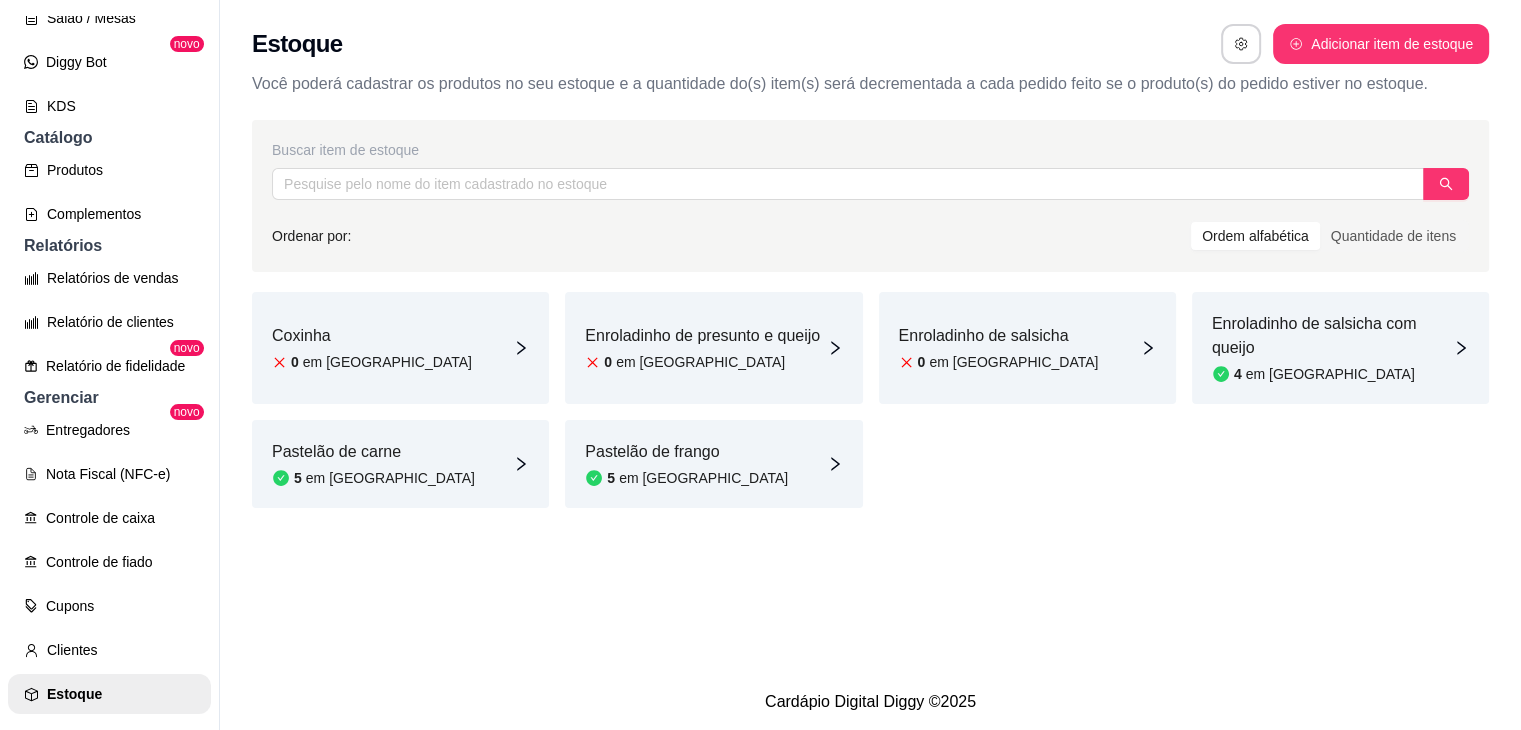 click on "Coxinha 0 em estoque" at bounding box center (400, 348) 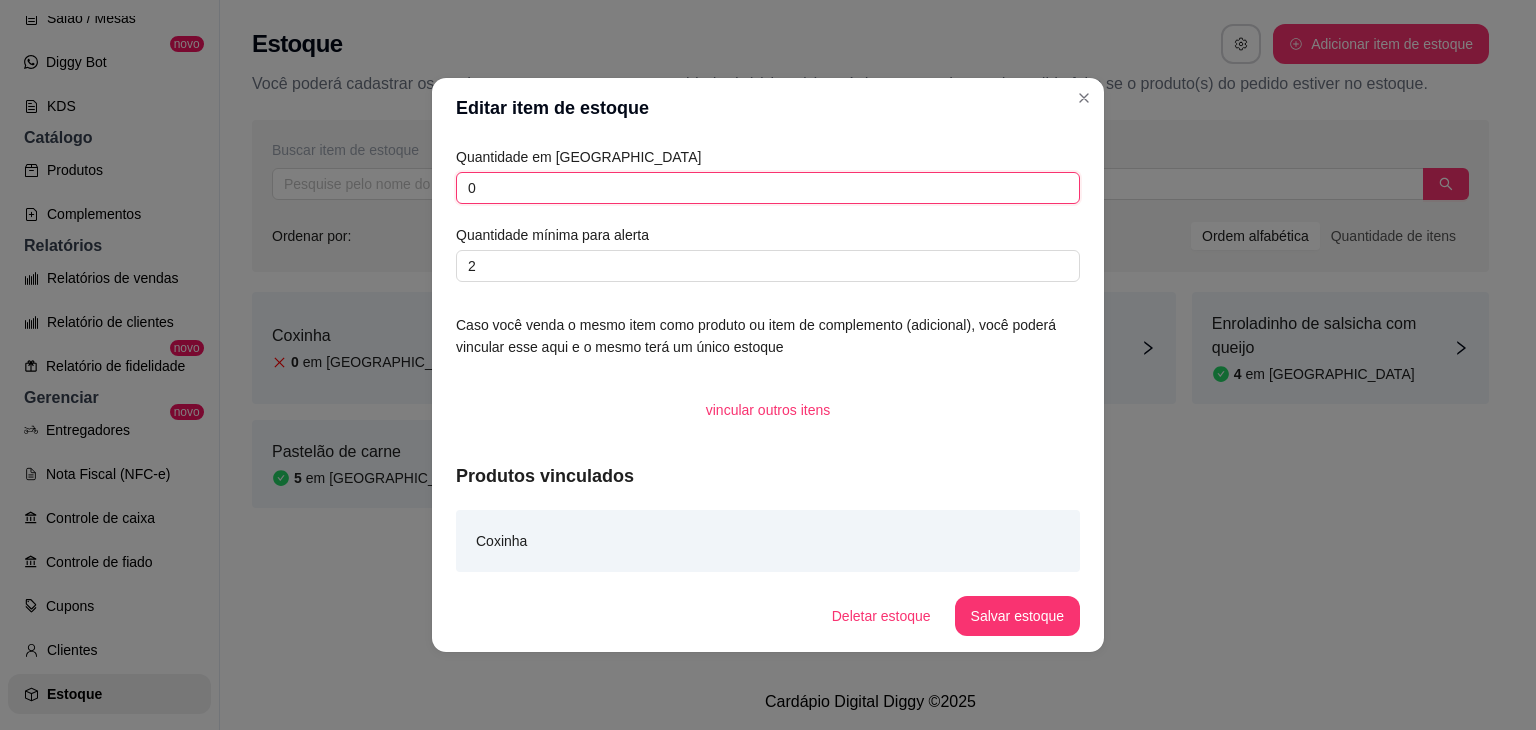 drag, startPoint x: 516, startPoint y: 200, endPoint x: 442, endPoint y: 187, distance: 75.13322 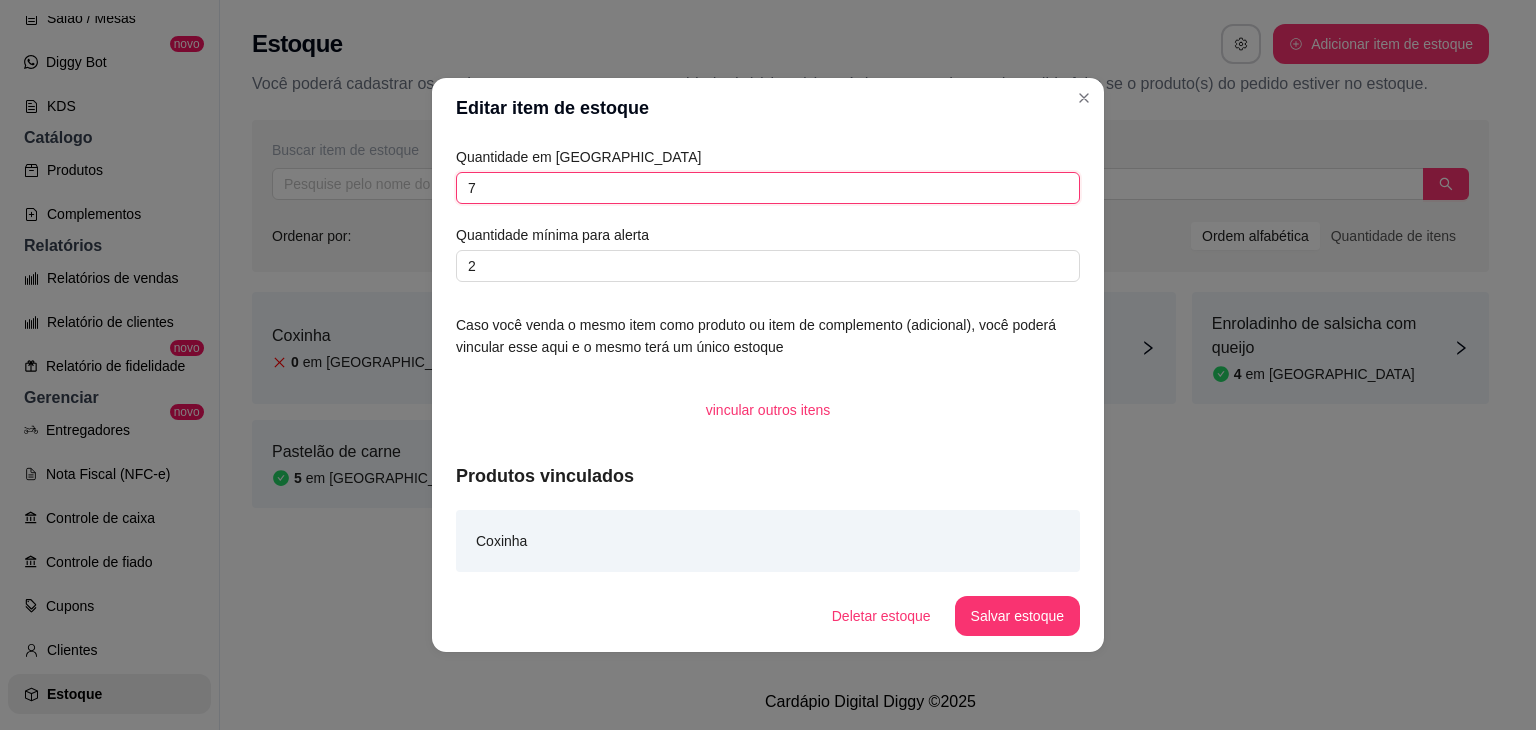 type on "7" 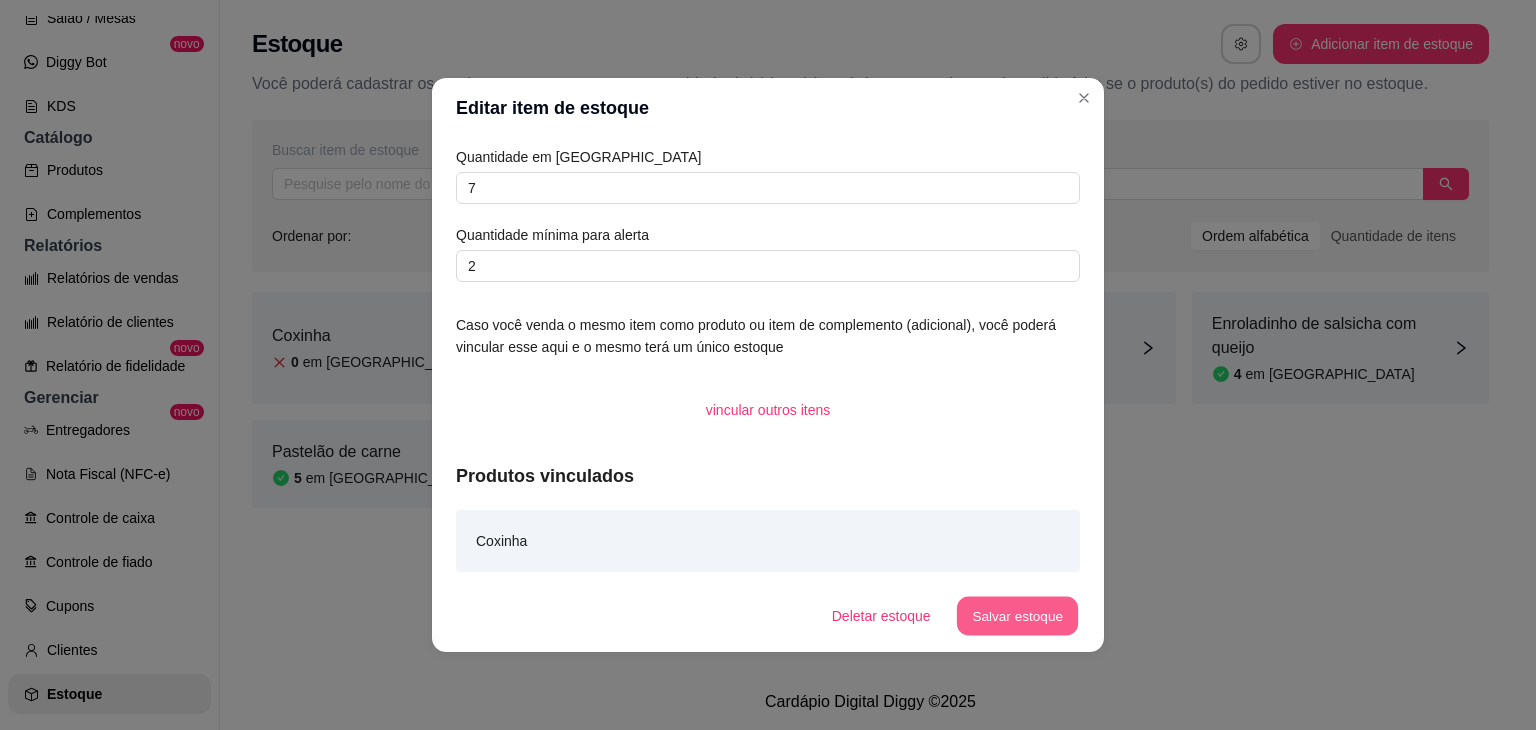 click on "Salvar estoque" at bounding box center [1017, 616] 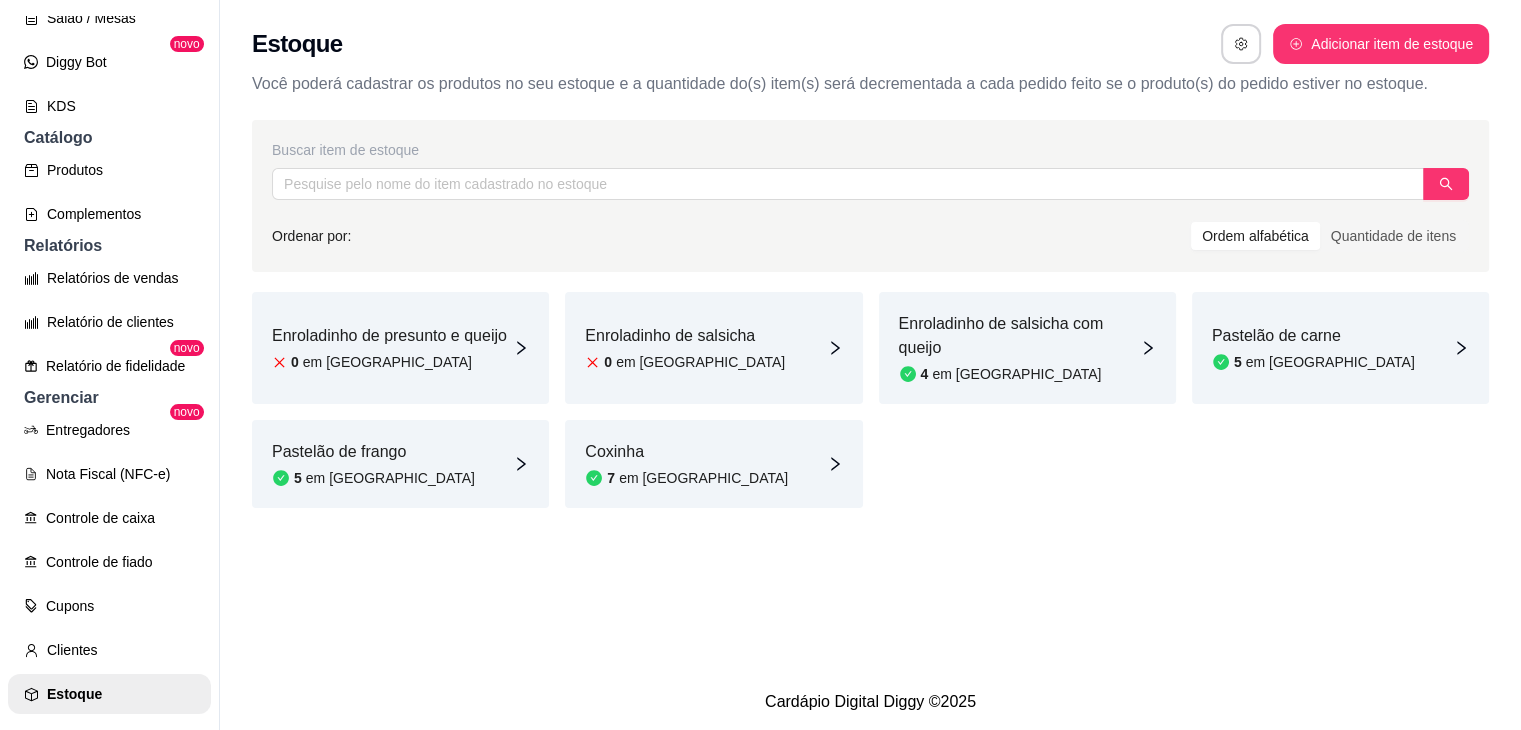 click on "Enroladinho de salsicha" at bounding box center [685, 336] 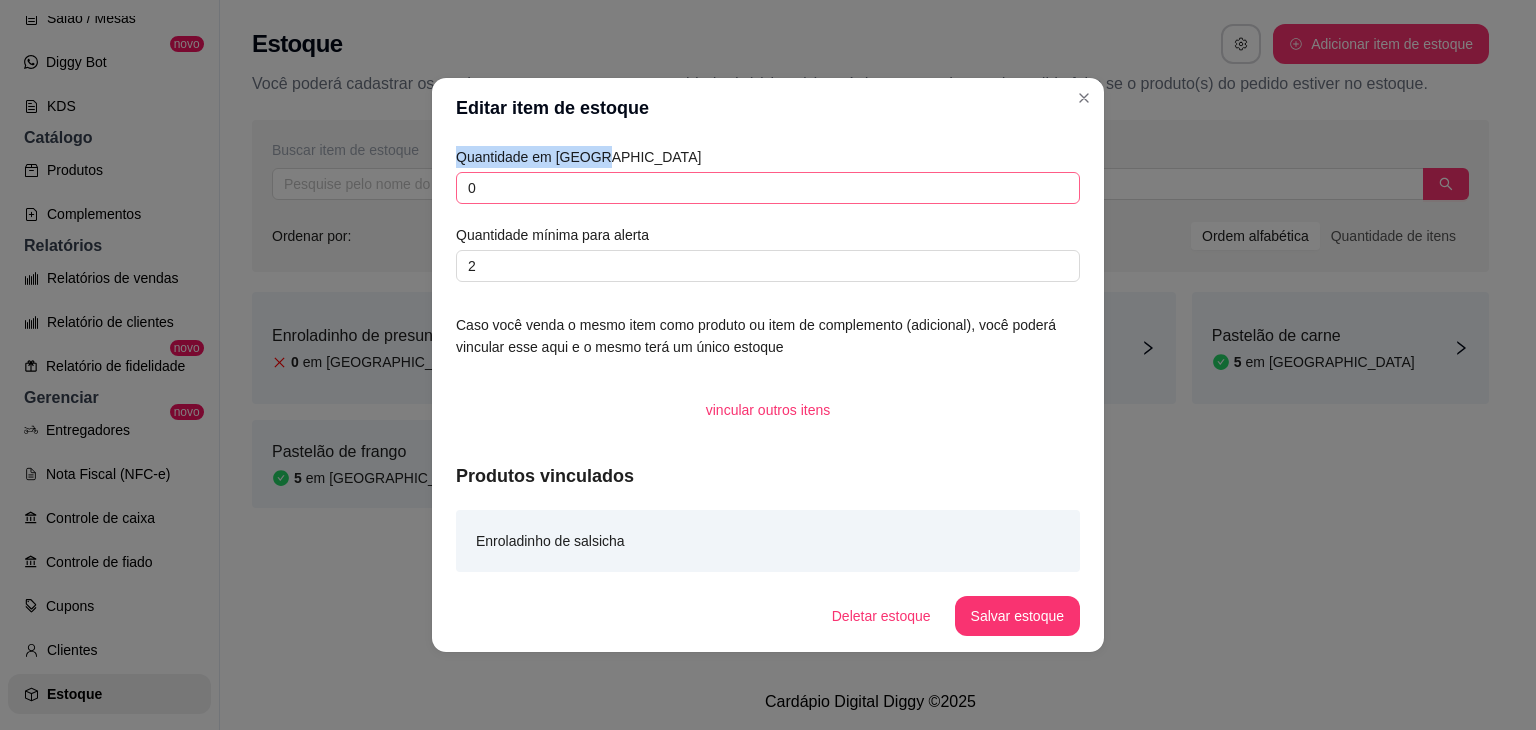 drag, startPoint x: 600, startPoint y: 161, endPoint x: 492, endPoint y: 176, distance: 109.03669 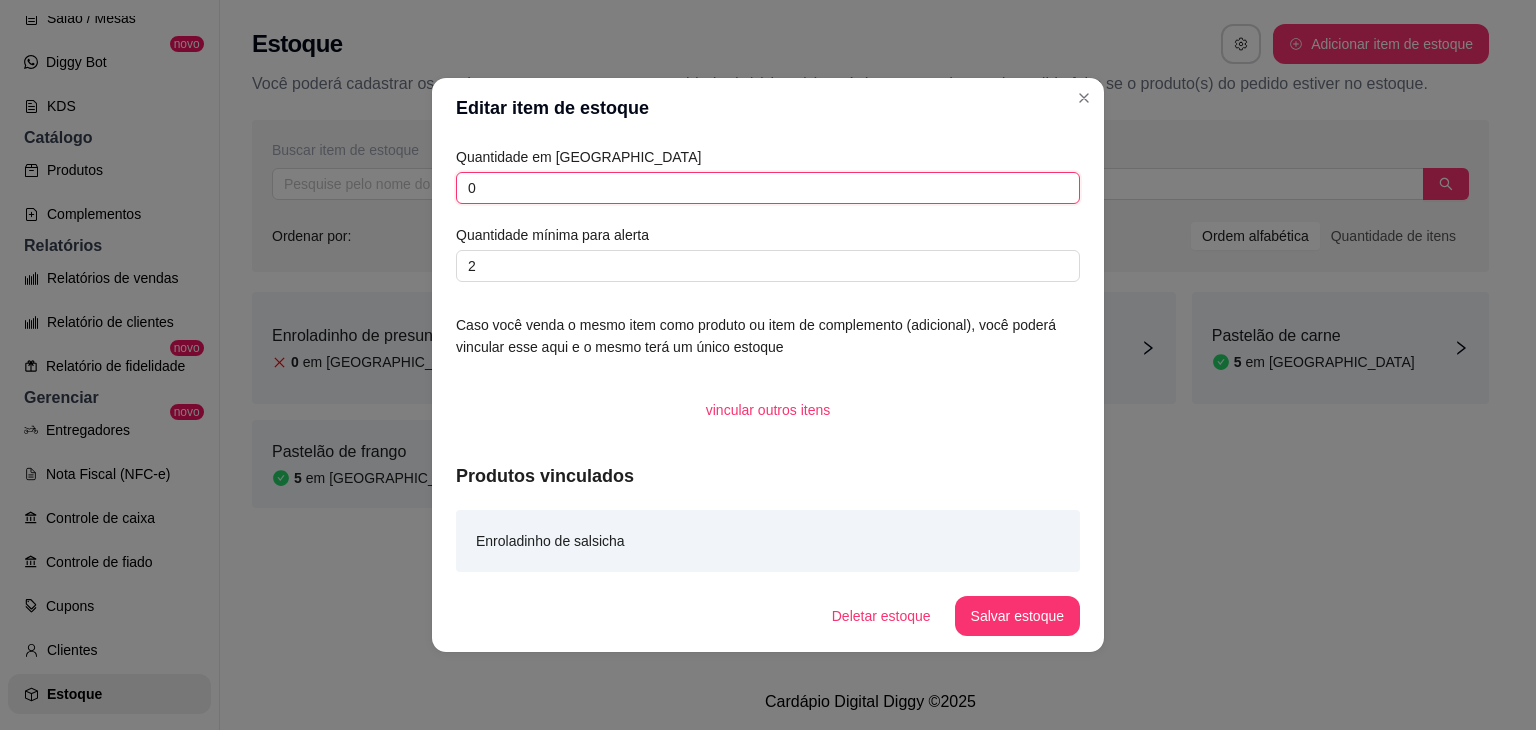 drag, startPoint x: 502, startPoint y: 186, endPoint x: 428, endPoint y: 183, distance: 74.06078 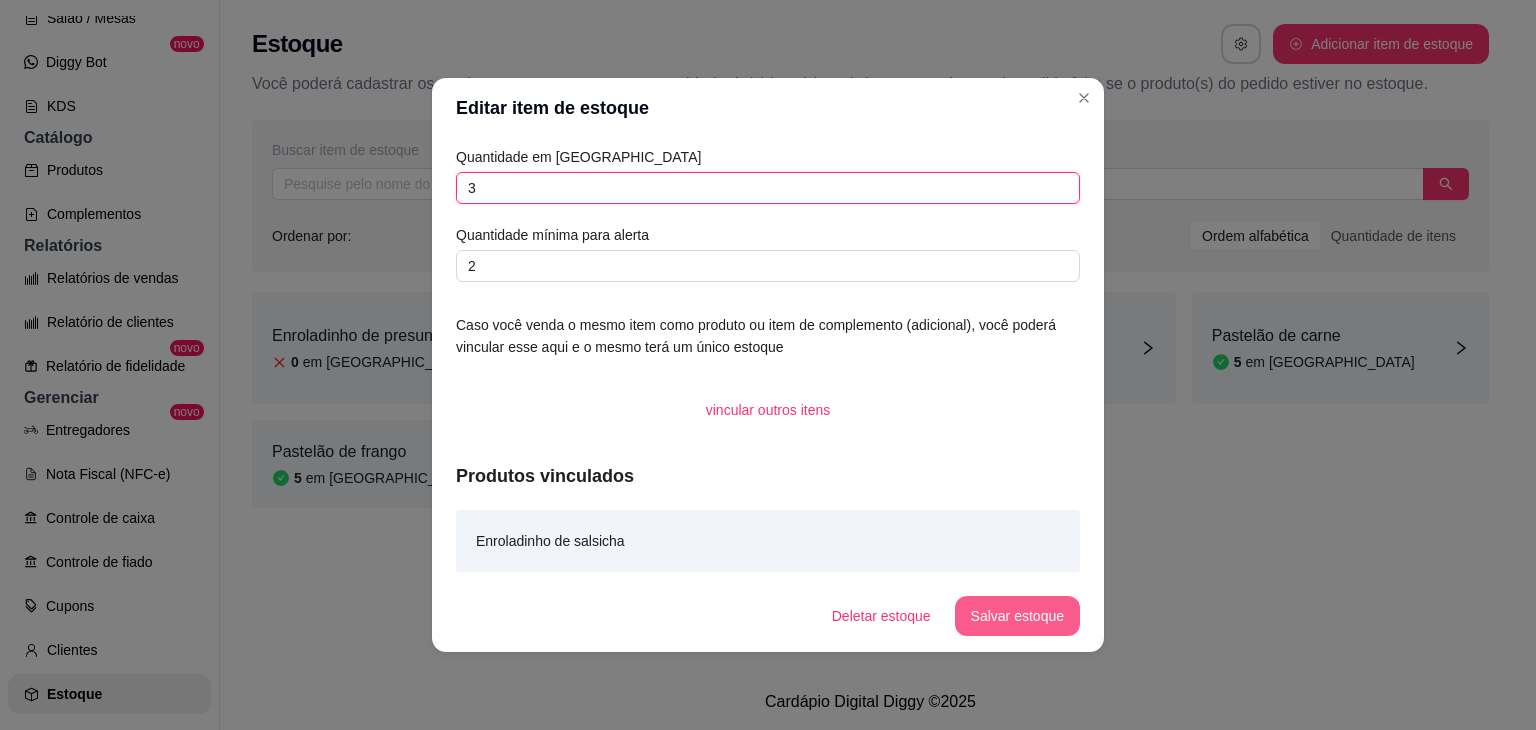 type on "3" 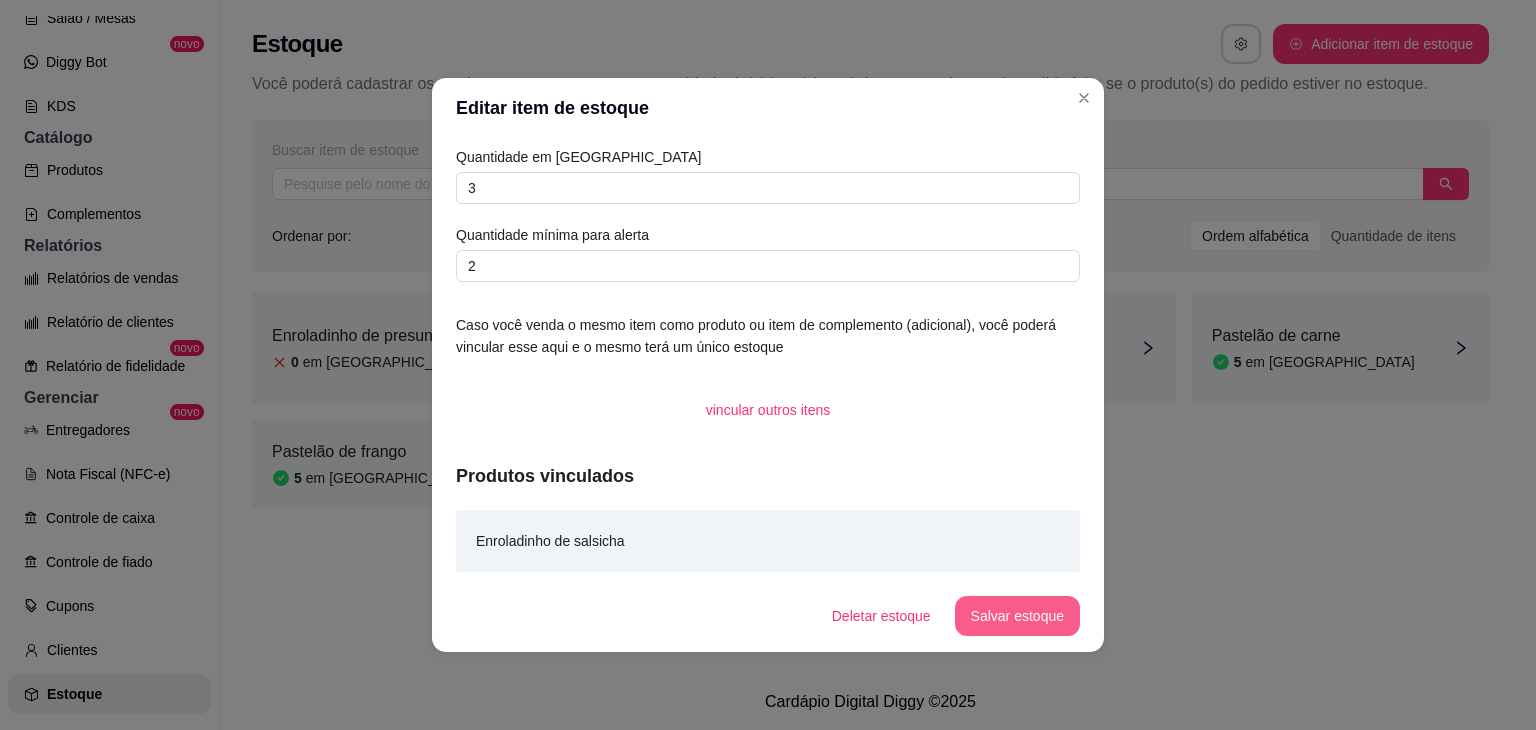 click on "Salvar estoque" at bounding box center [1017, 616] 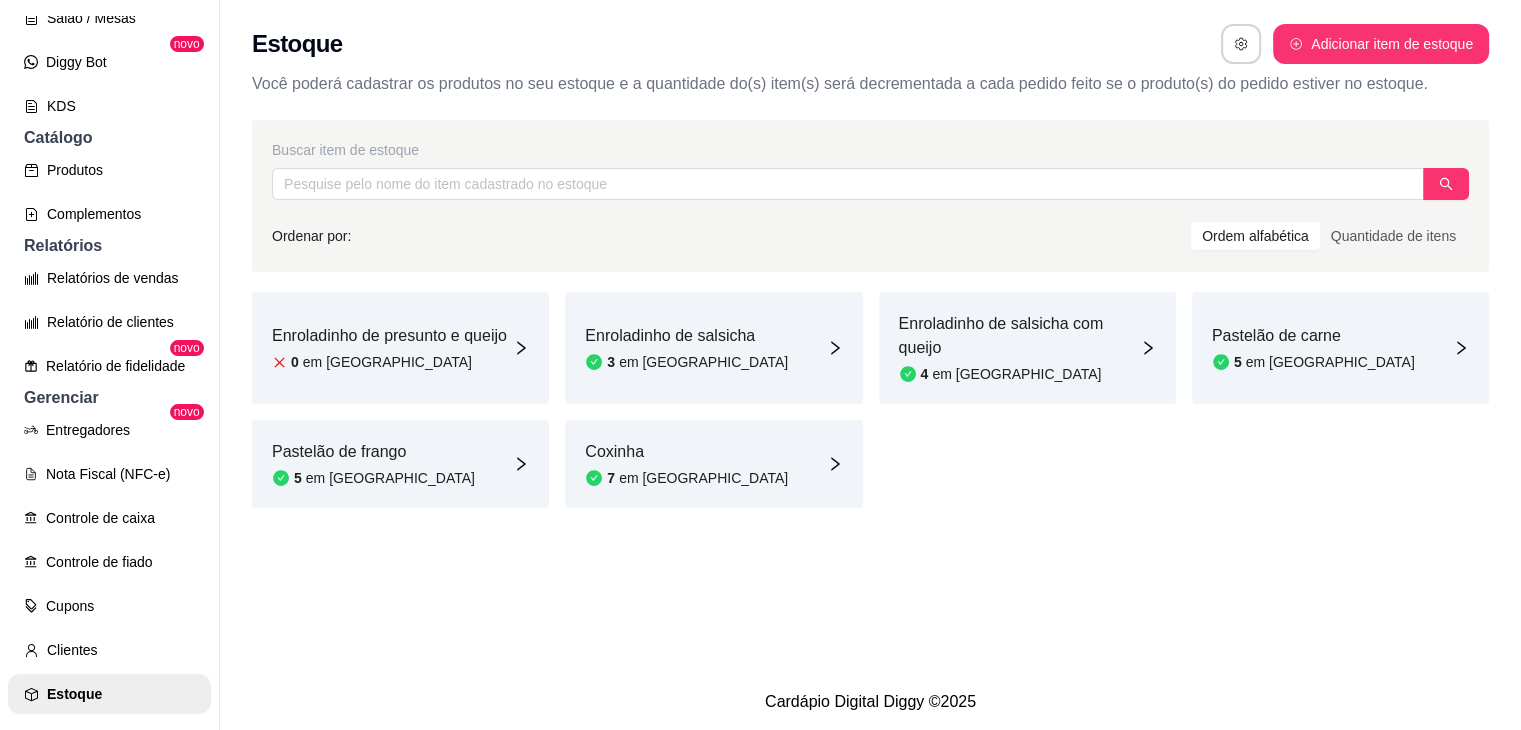 click on "Enroladinho de presunto e queijo  0 em estoque" at bounding box center (400, 348) 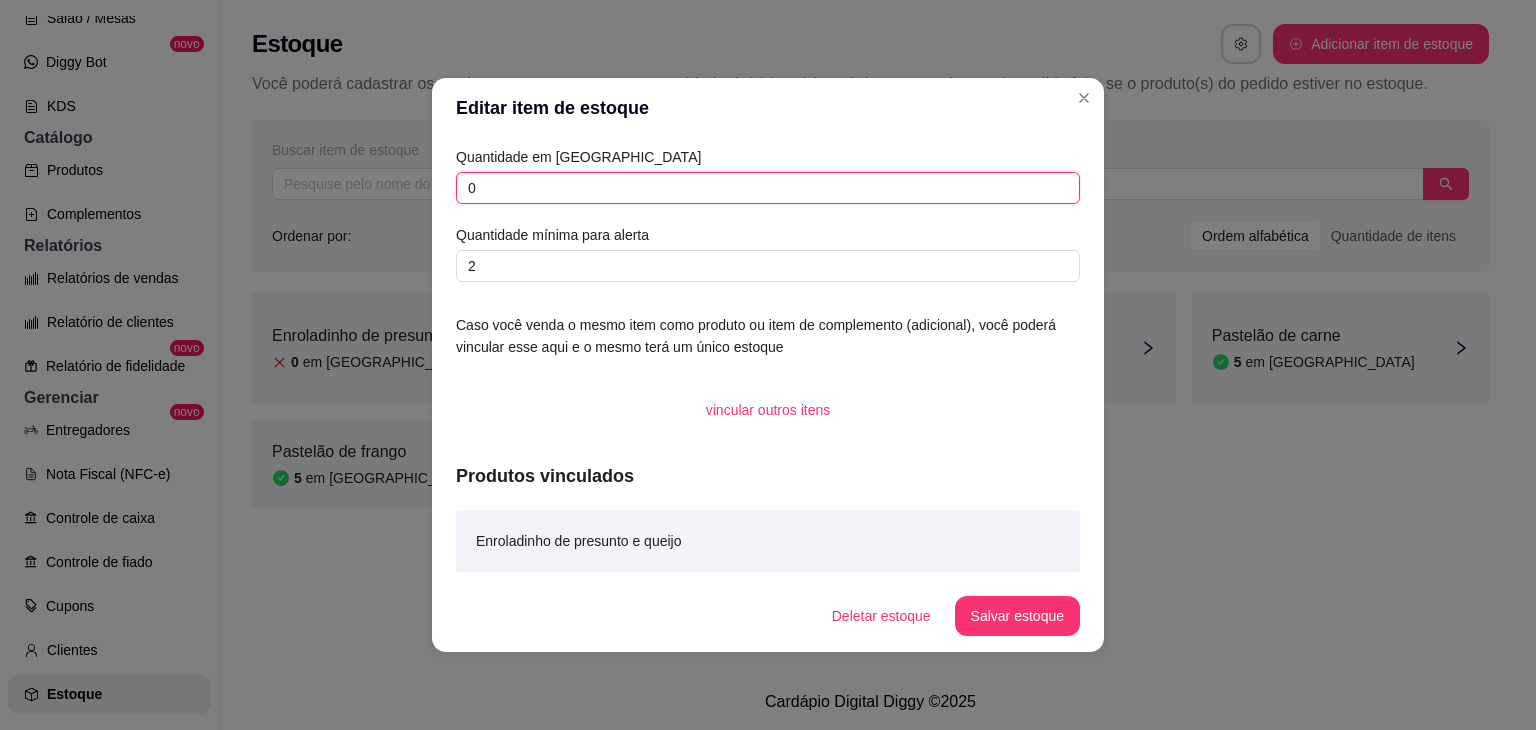 drag, startPoint x: 489, startPoint y: 190, endPoint x: 421, endPoint y: 182, distance: 68.46897 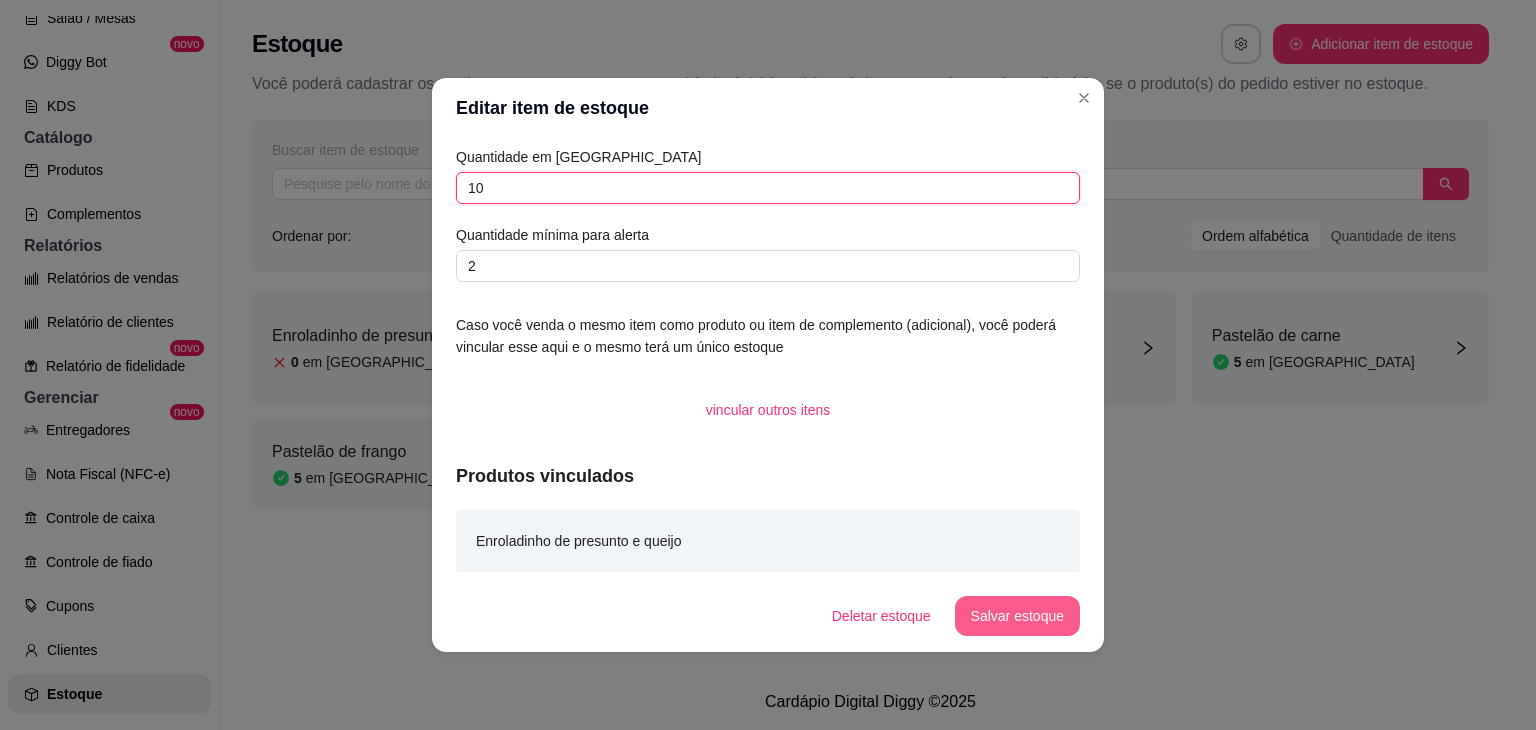 type on "10" 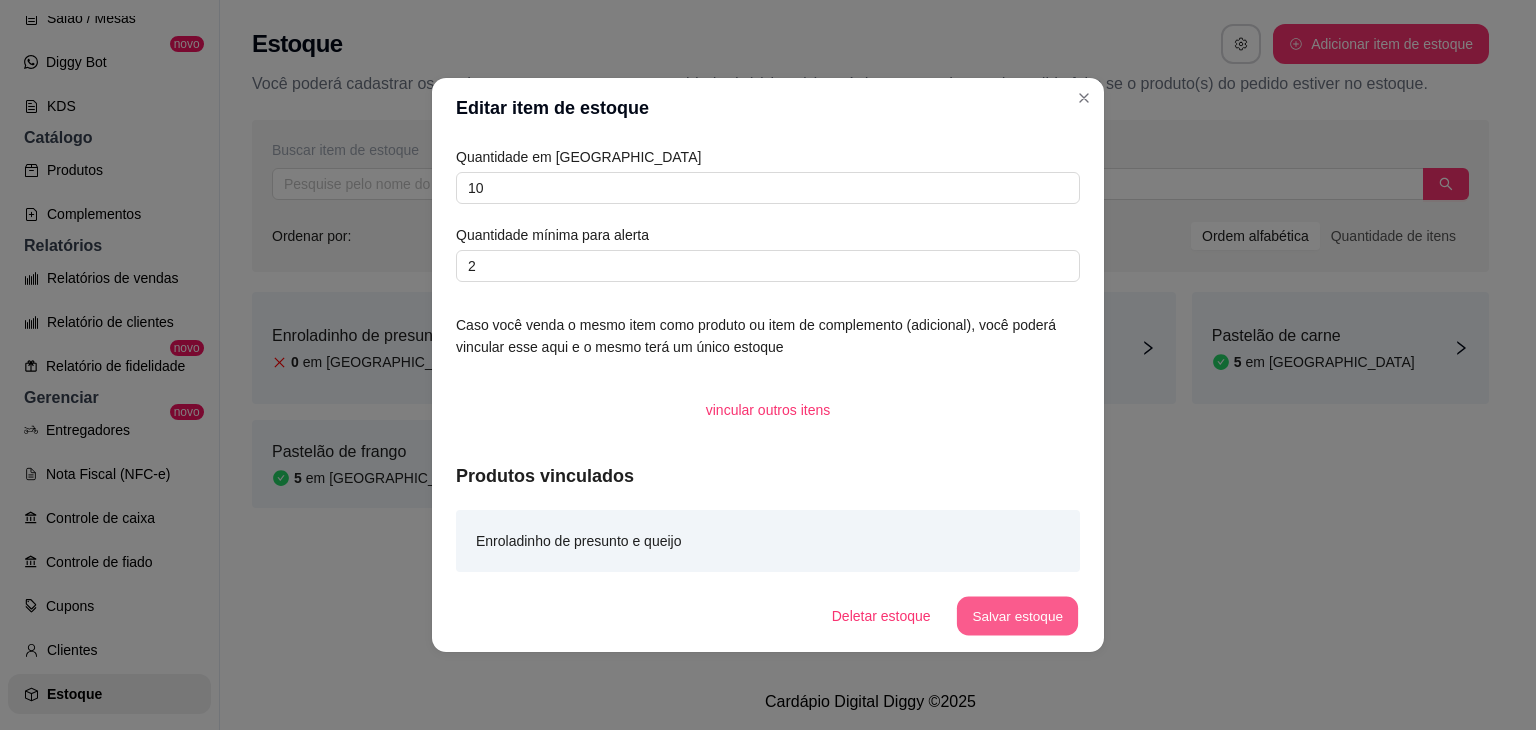 click on "Salvar estoque" at bounding box center (1017, 616) 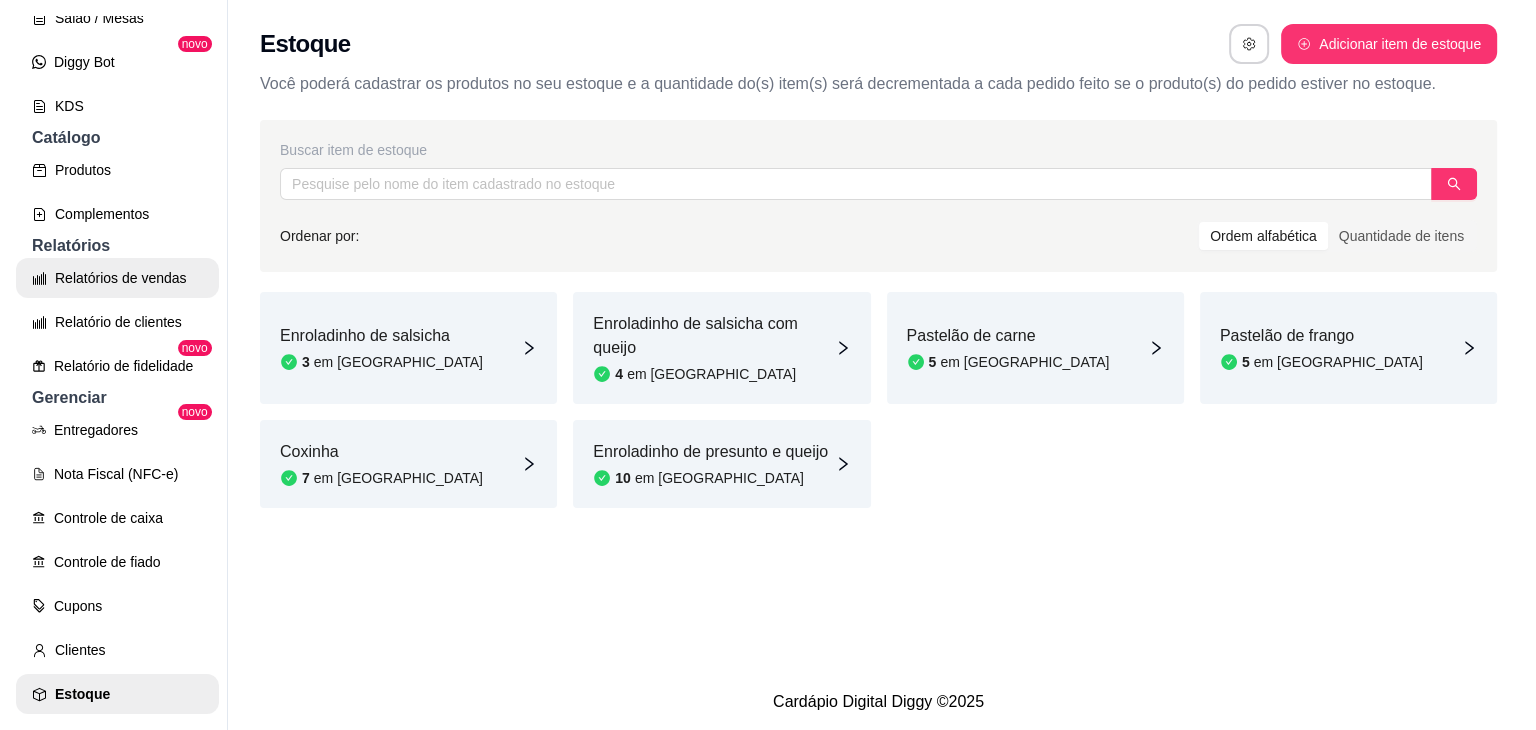 scroll, scrollTop: 100, scrollLeft: 0, axis: vertical 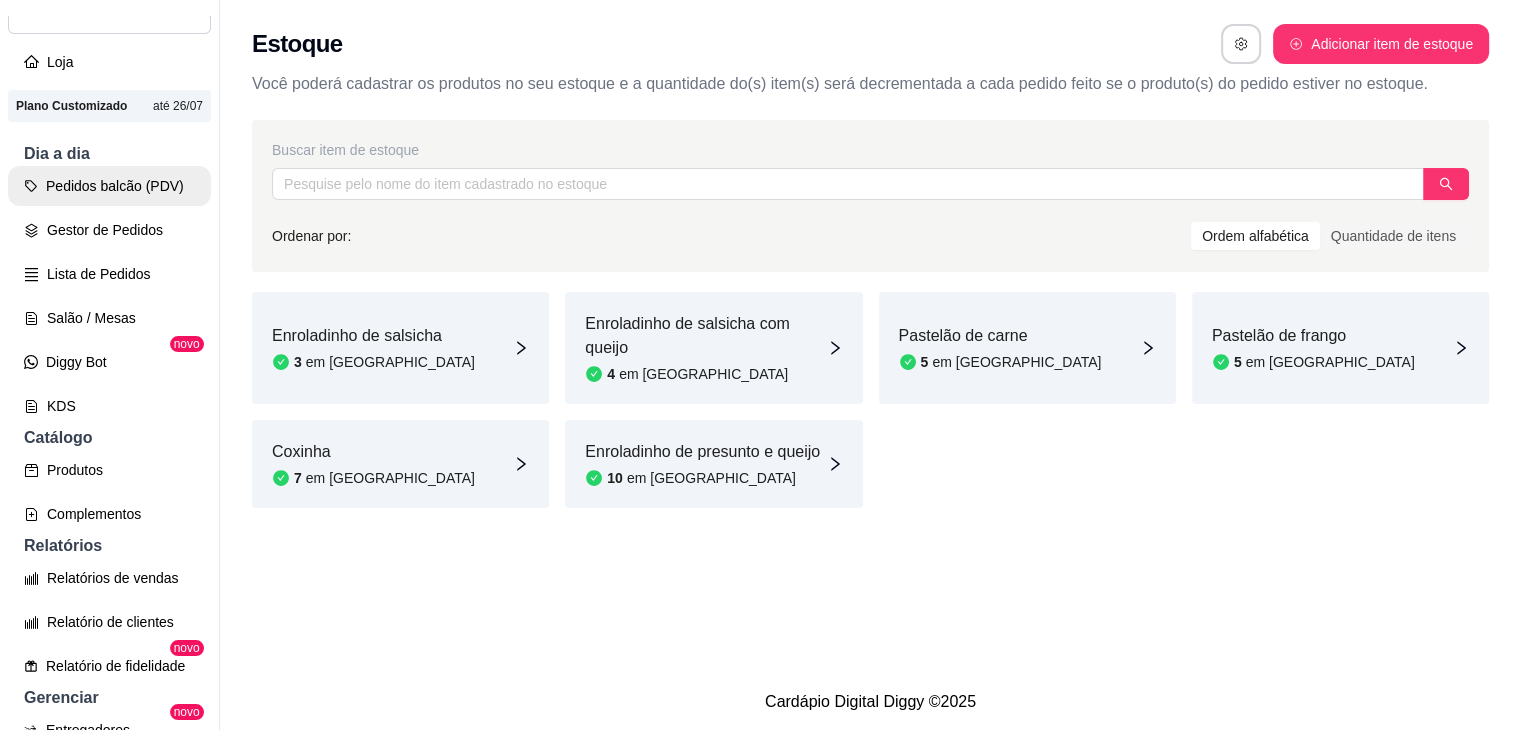 click on "Pedidos balcão (PDV)" at bounding box center (109, 186) 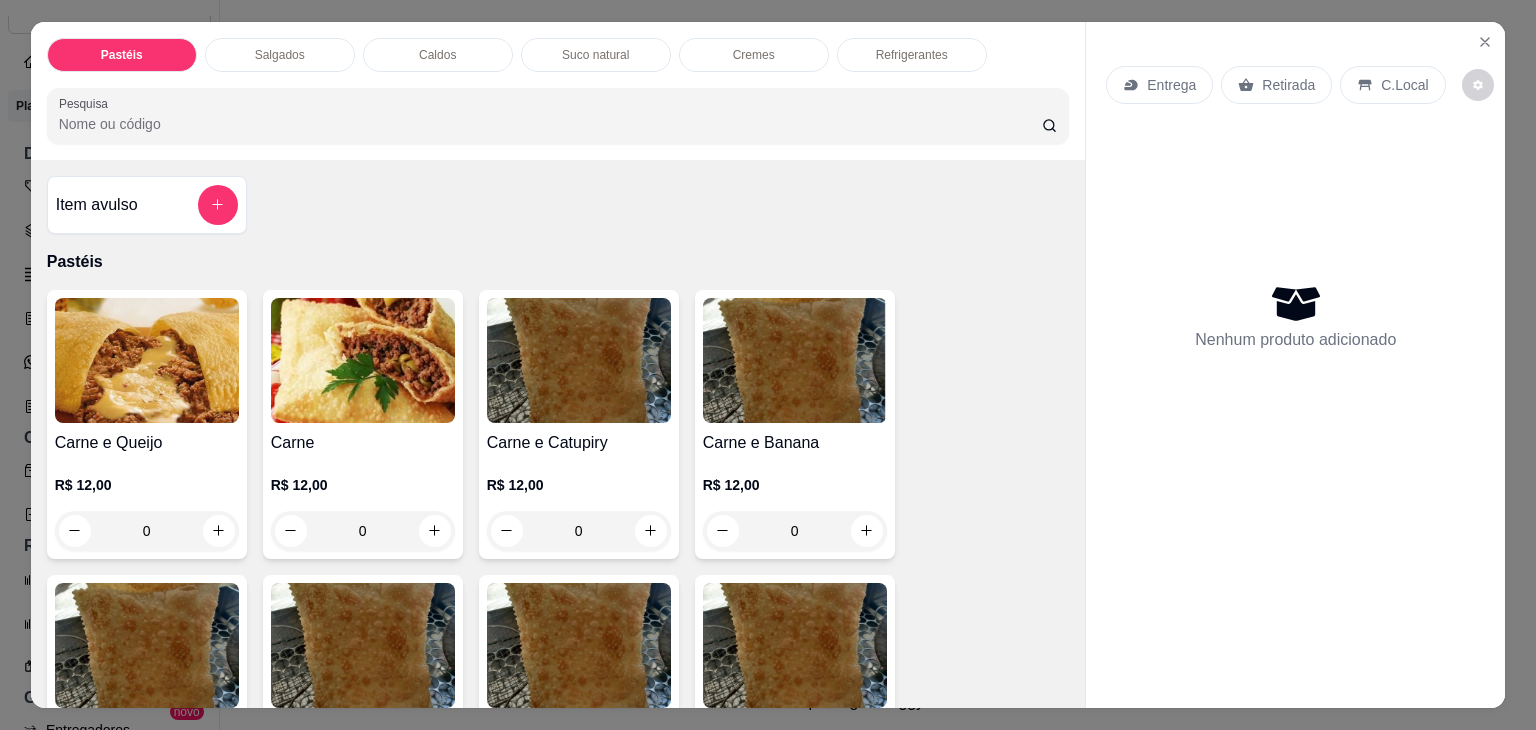 click on "Salgados" at bounding box center (280, 55) 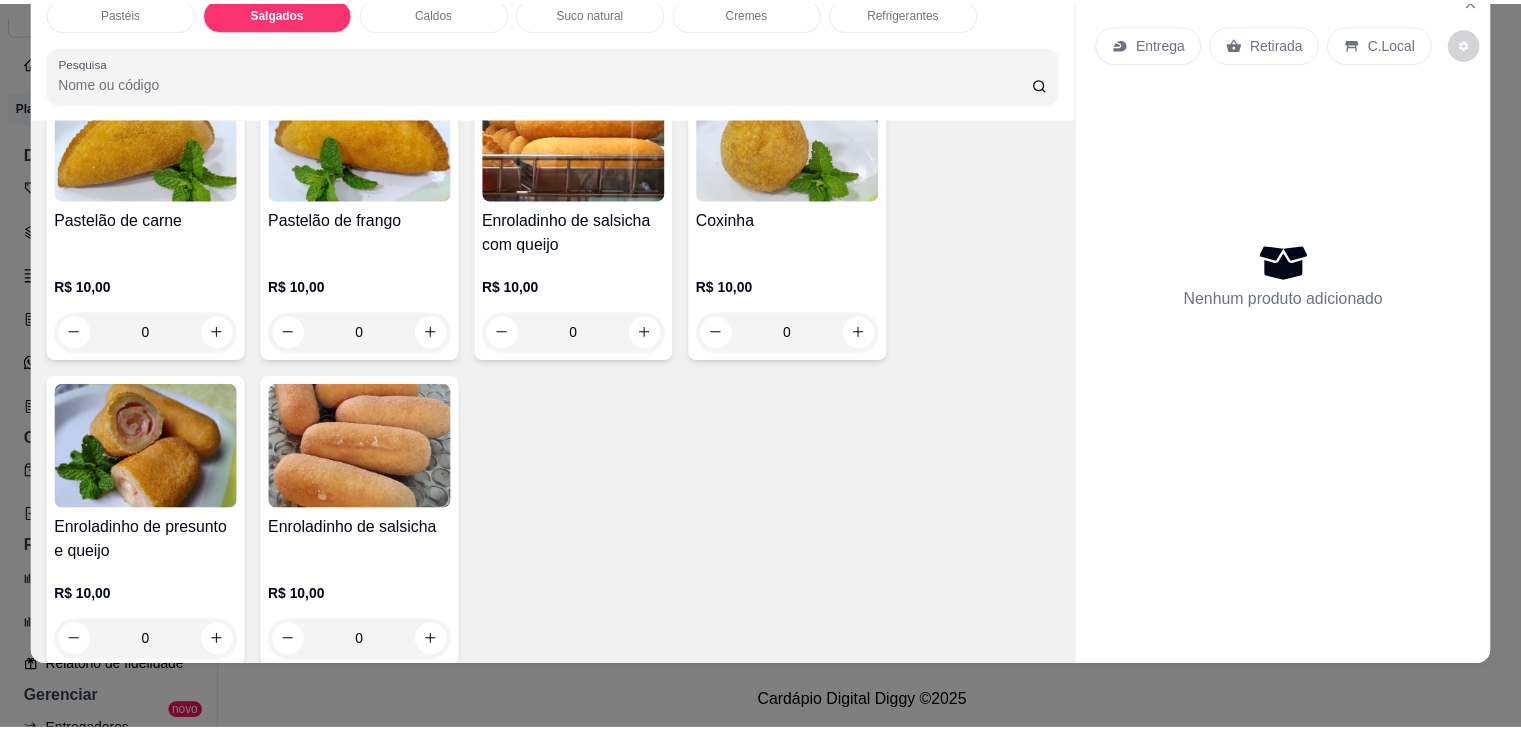 scroll, scrollTop: 2324, scrollLeft: 0, axis: vertical 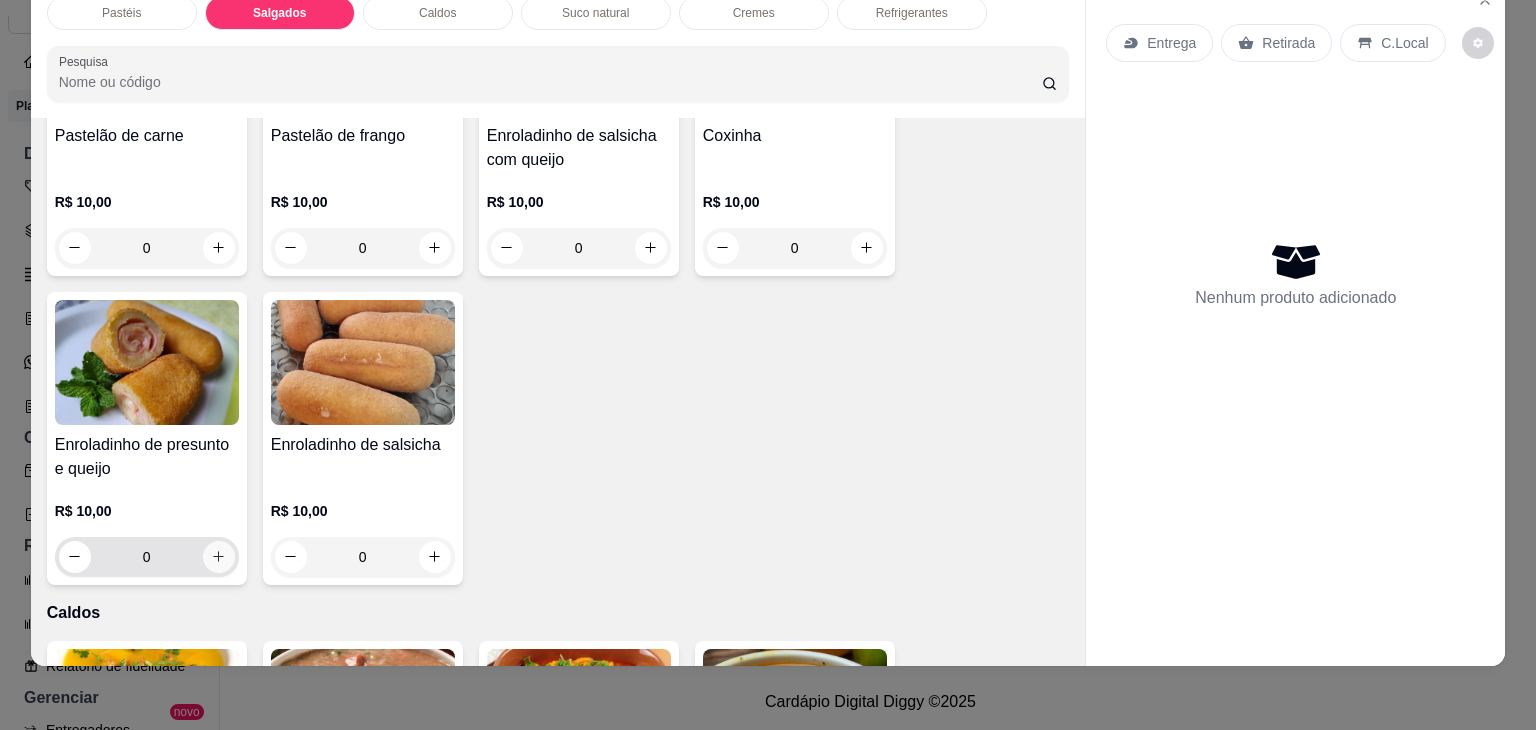 click 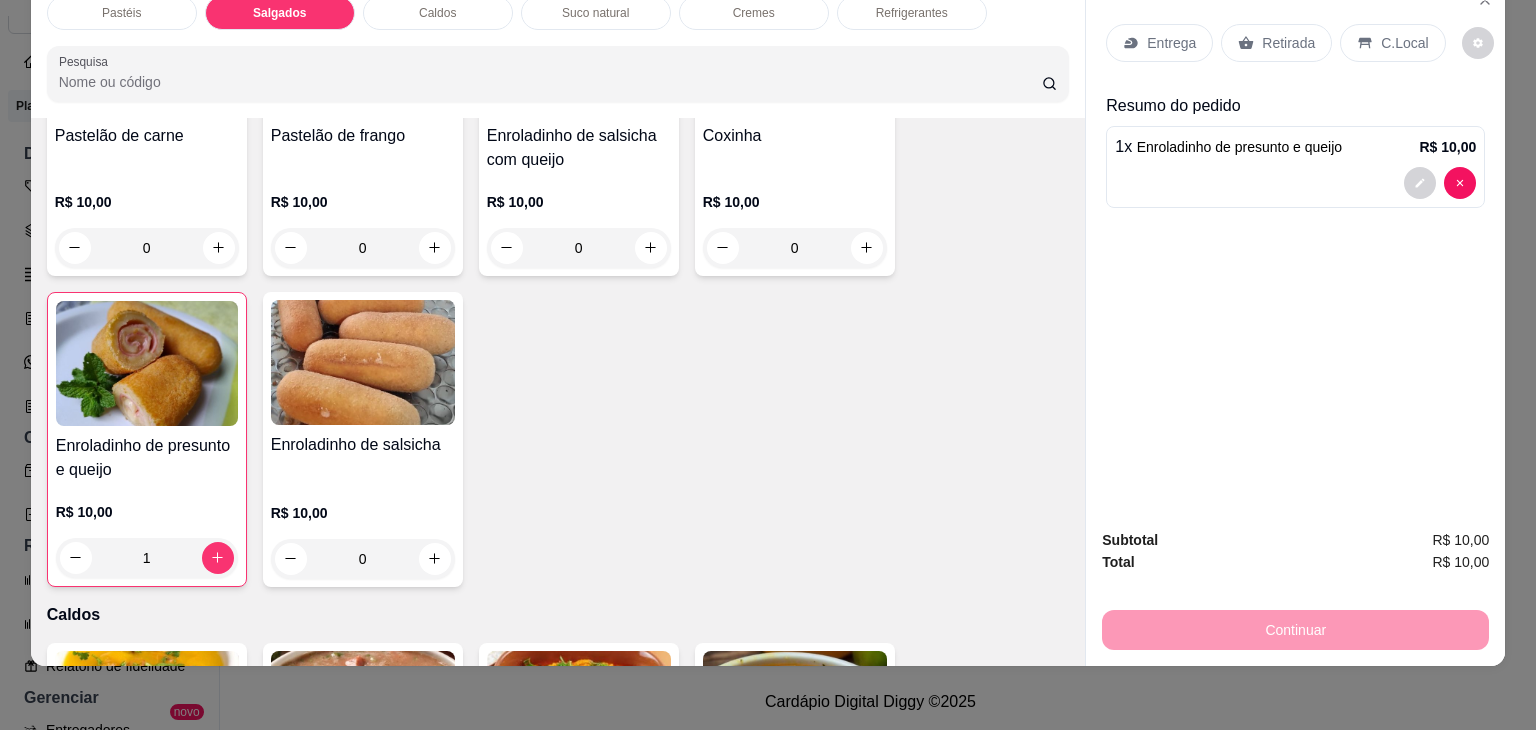 click 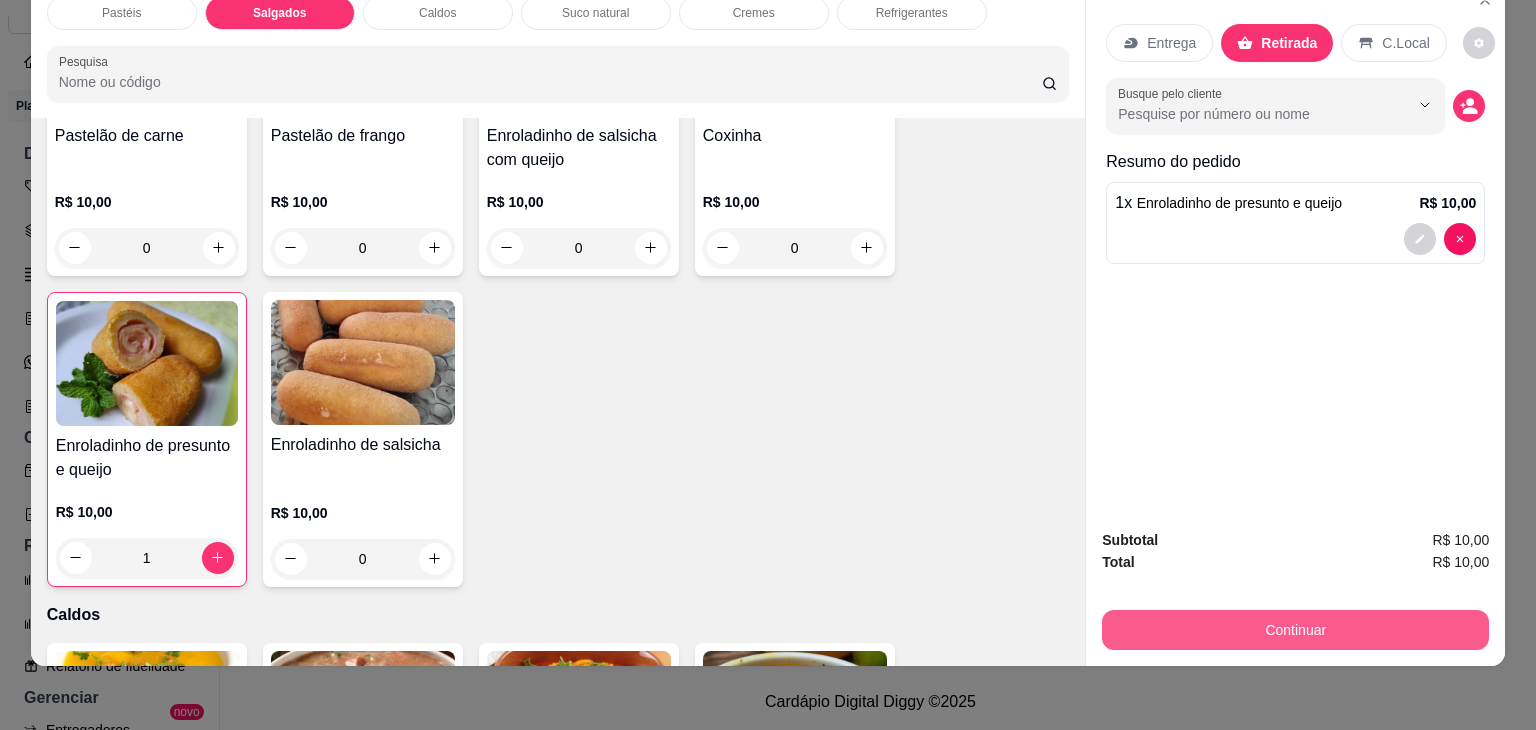 click on "Continuar" at bounding box center (1295, 630) 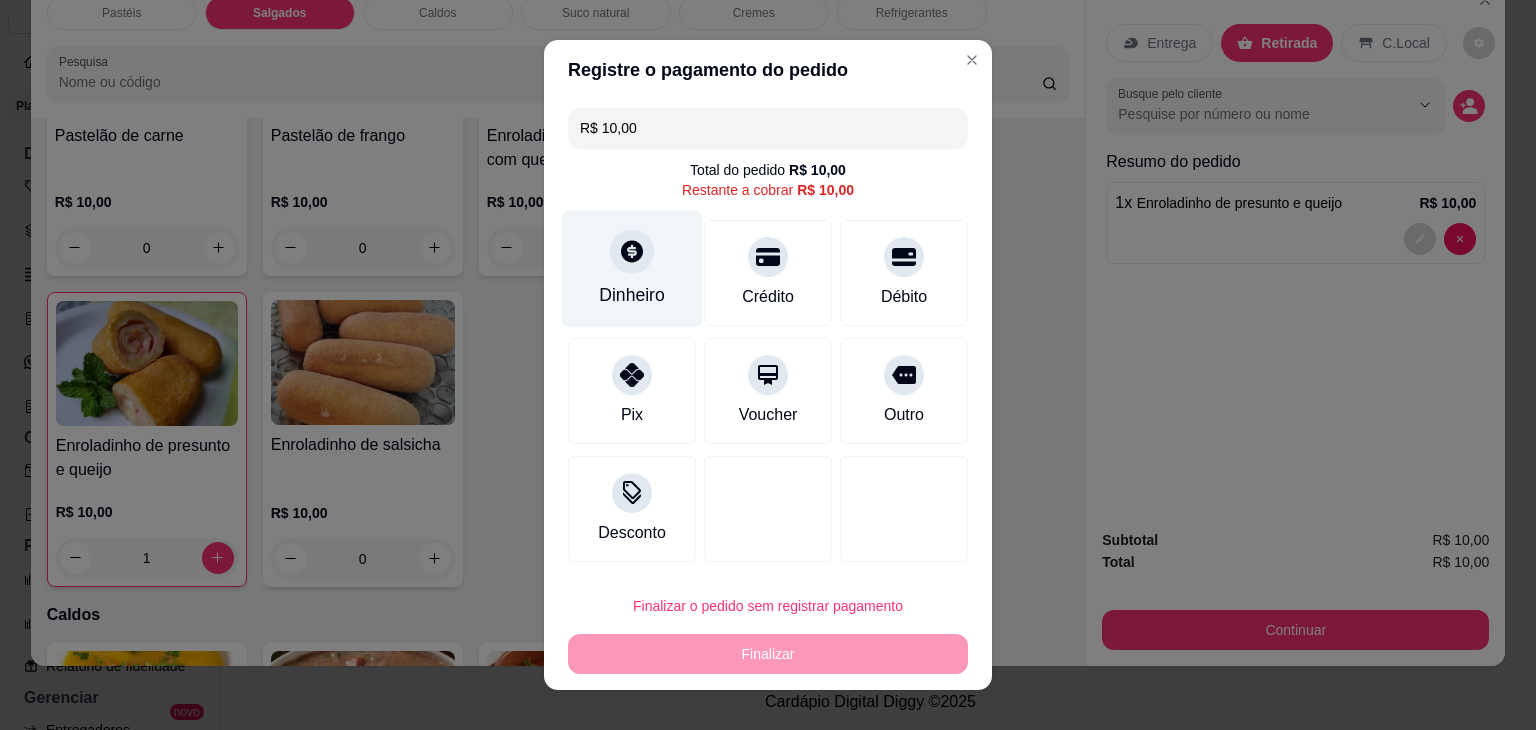 click on "Dinheiro" at bounding box center (632, 295) 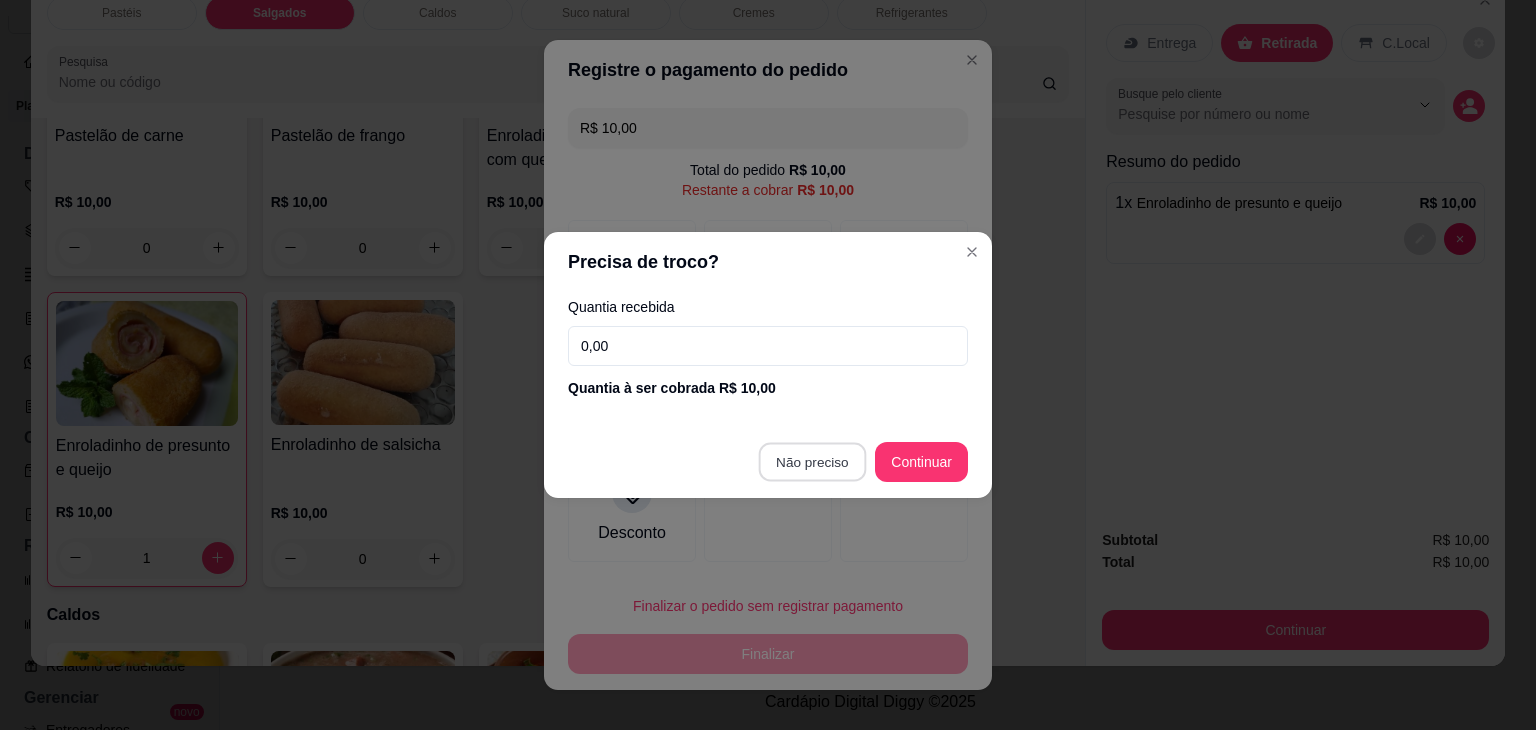 type on "R$ 0,00" 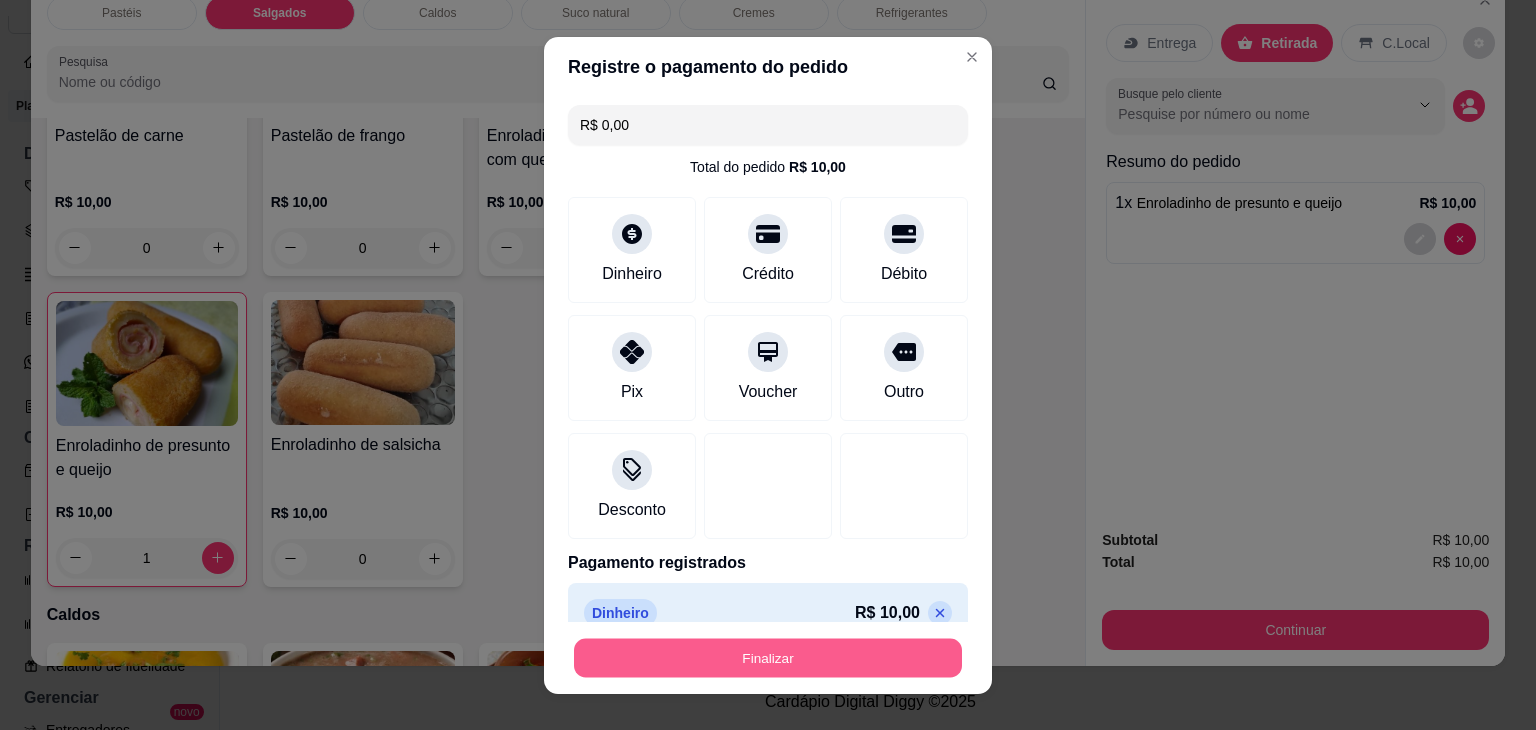 click on "Finalizar" at bounding box center [768, 657] 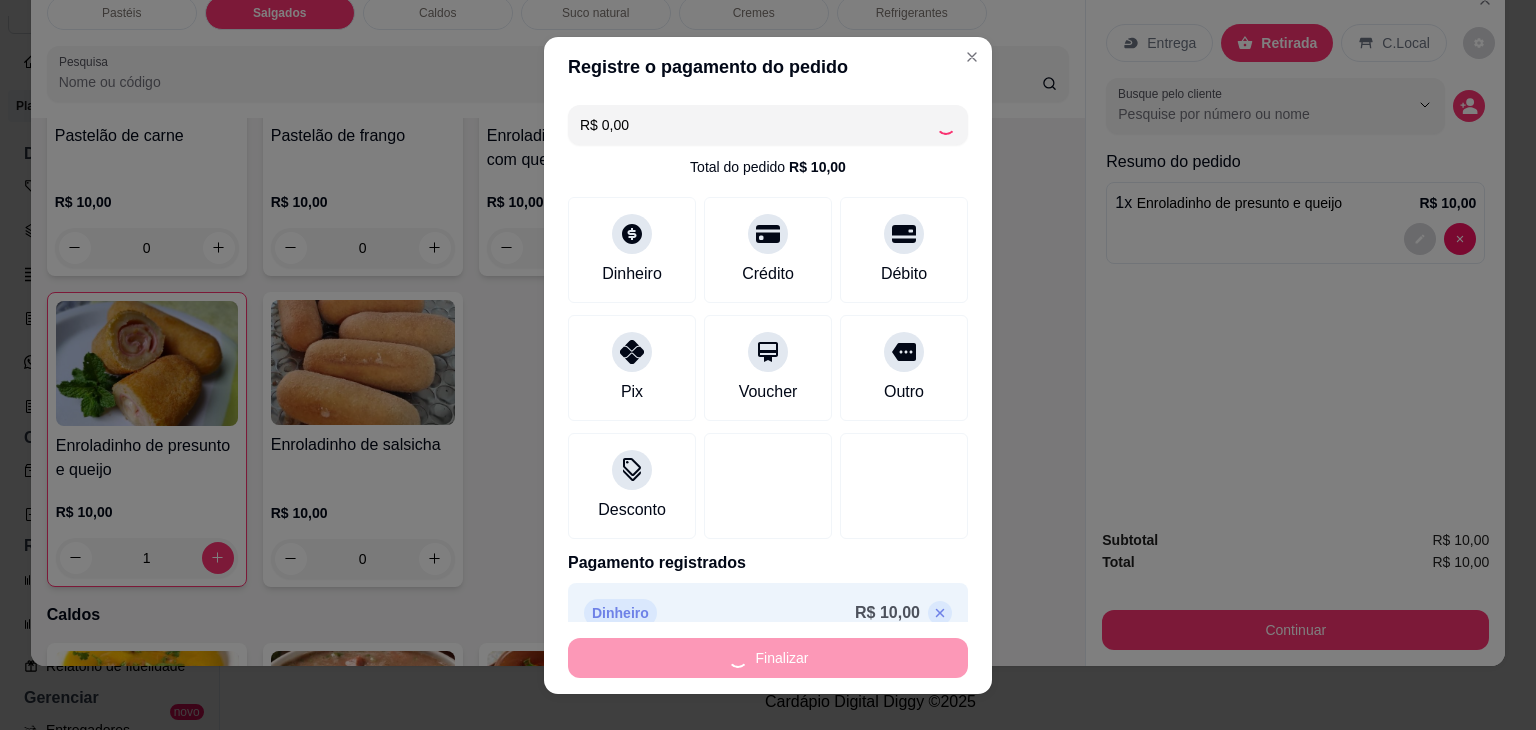type on "0" 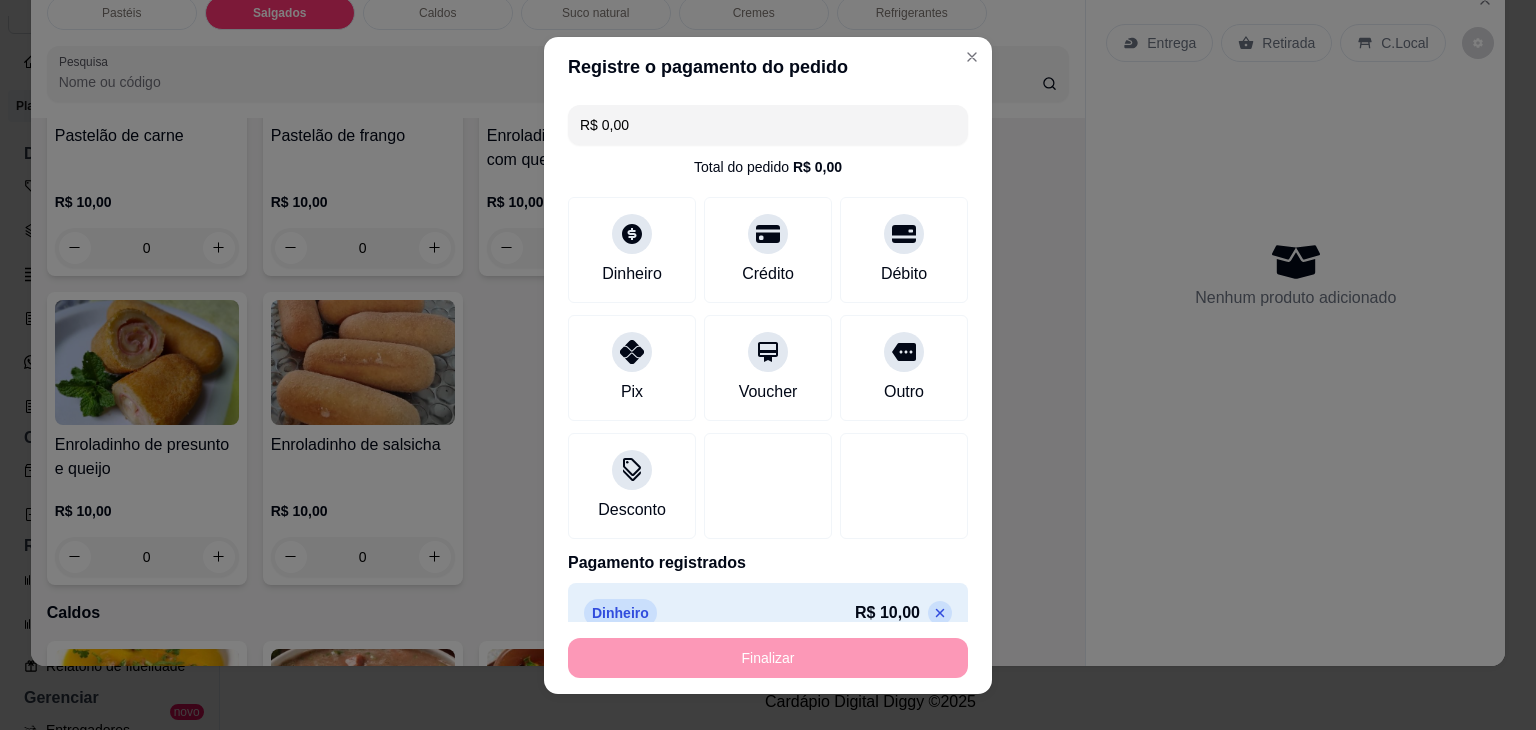 type on "-R$ 10,00" 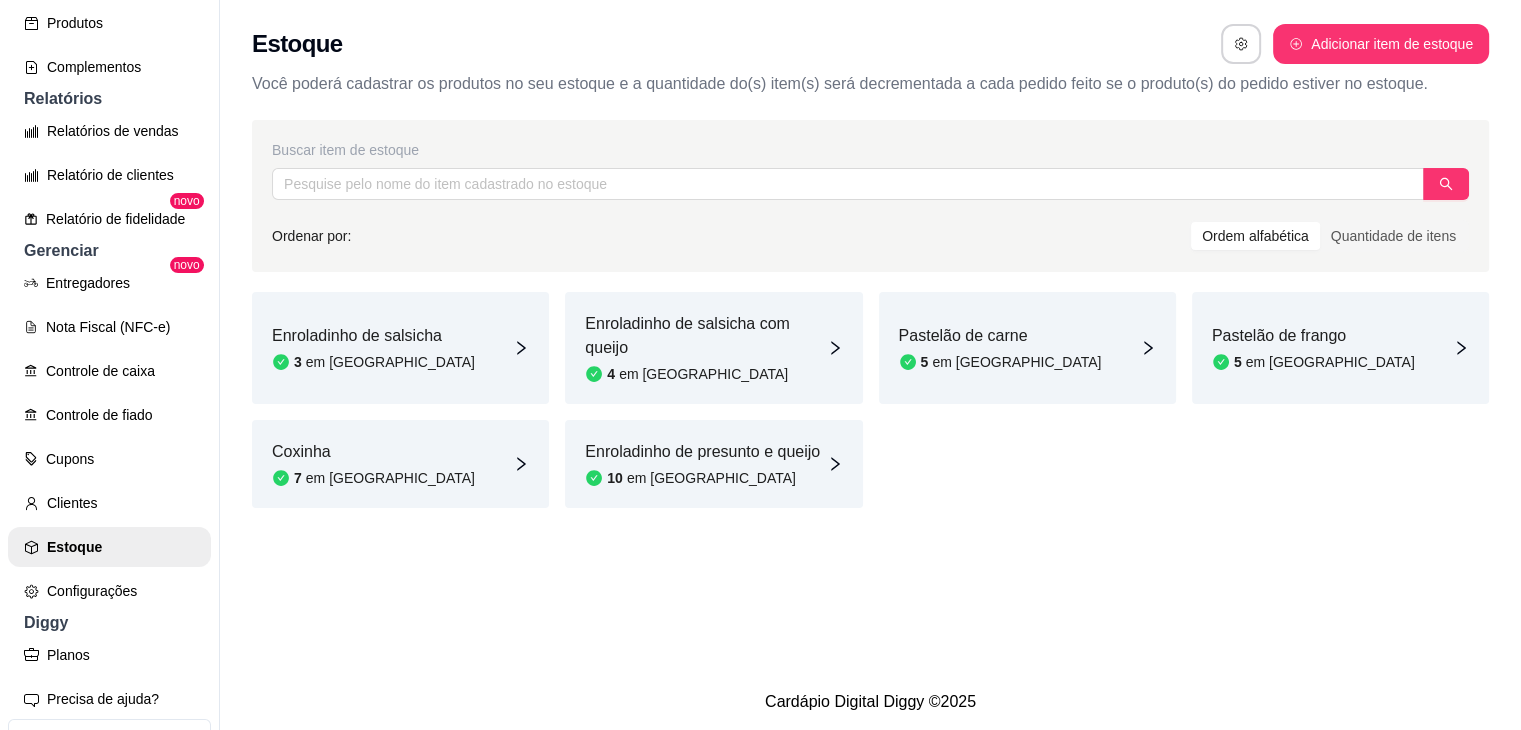 scroll, scrollTop: 500, scrollLeft: 0, axis: vertical 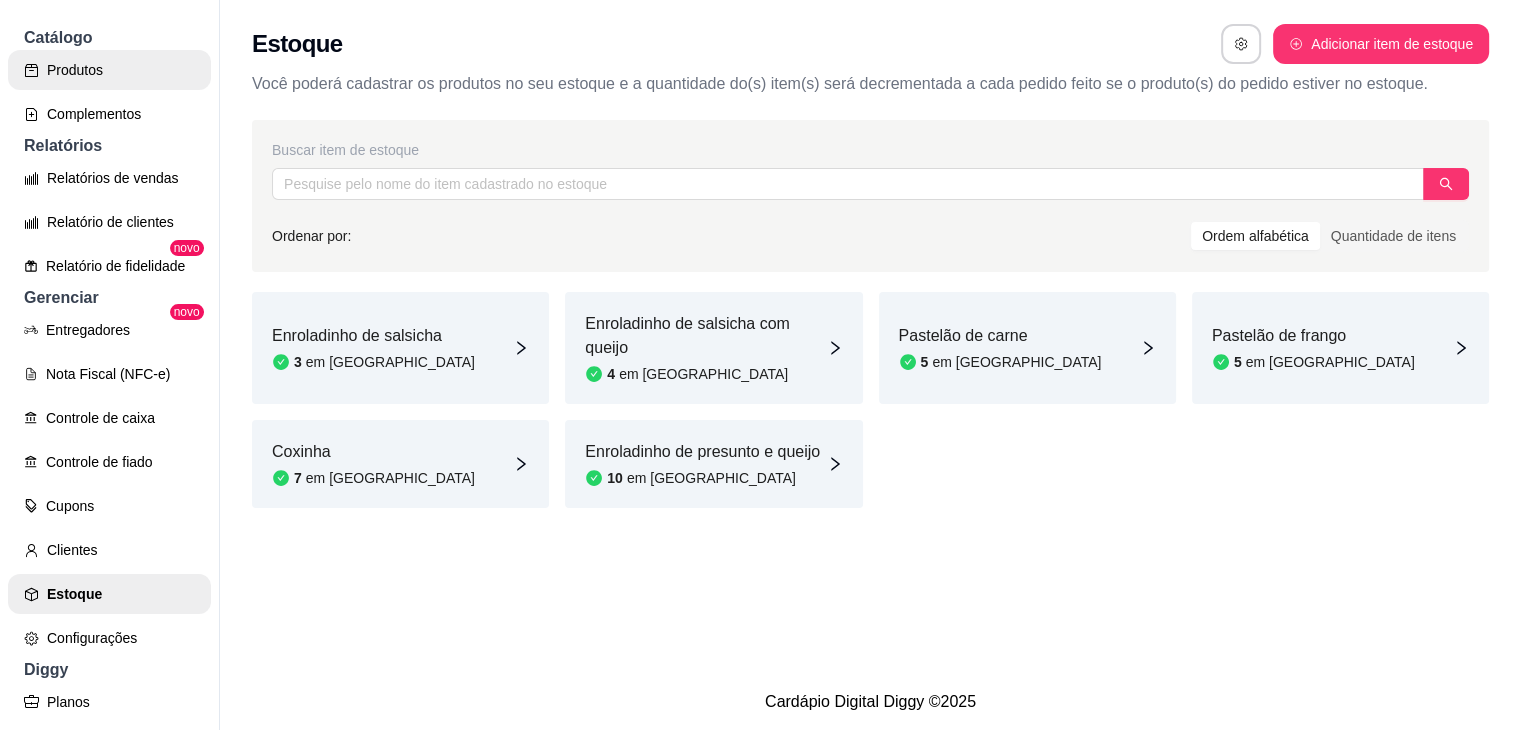 click on "Produtos" at bounding box center (109, 70) 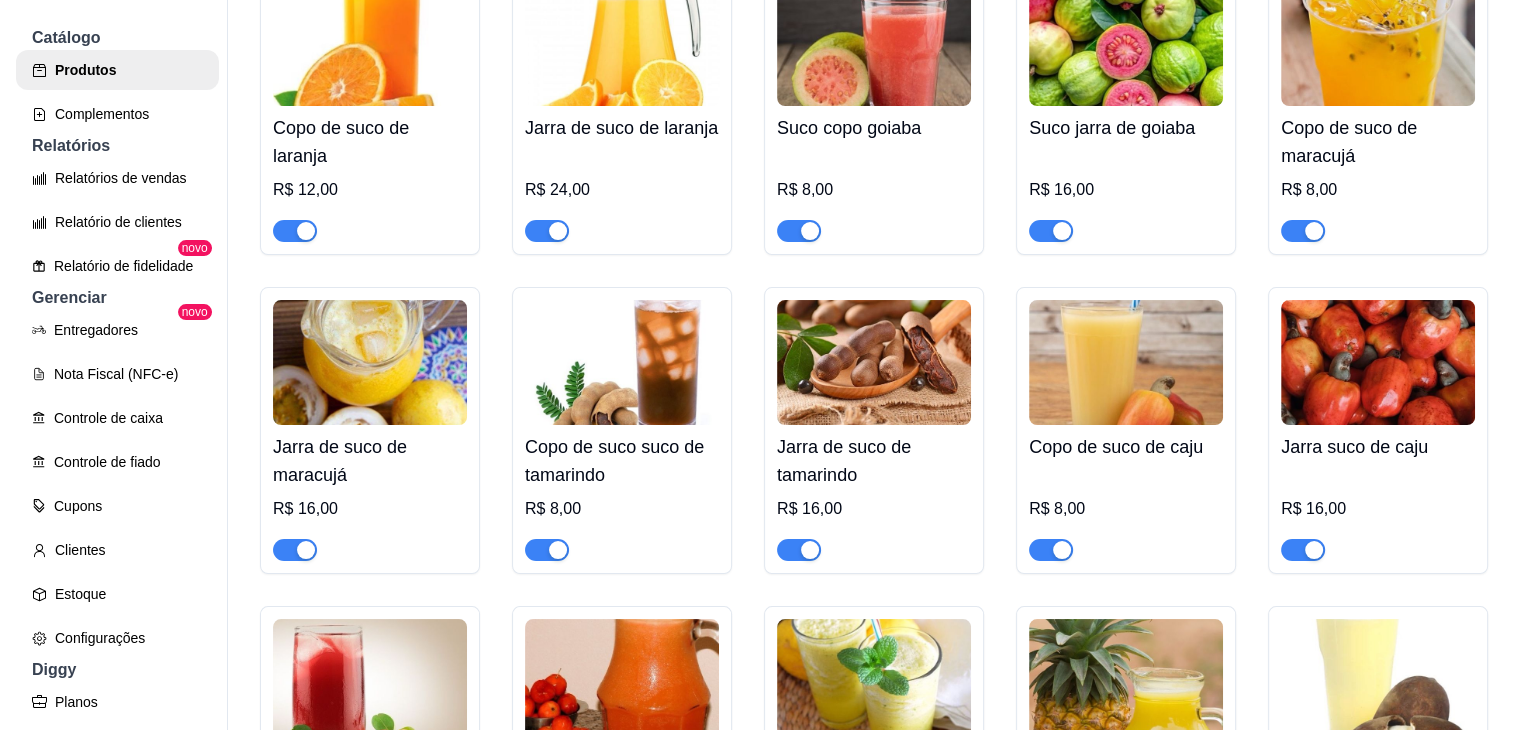 scroll, scrollTop: 2900, scrollLeft: 0, axis: vertical 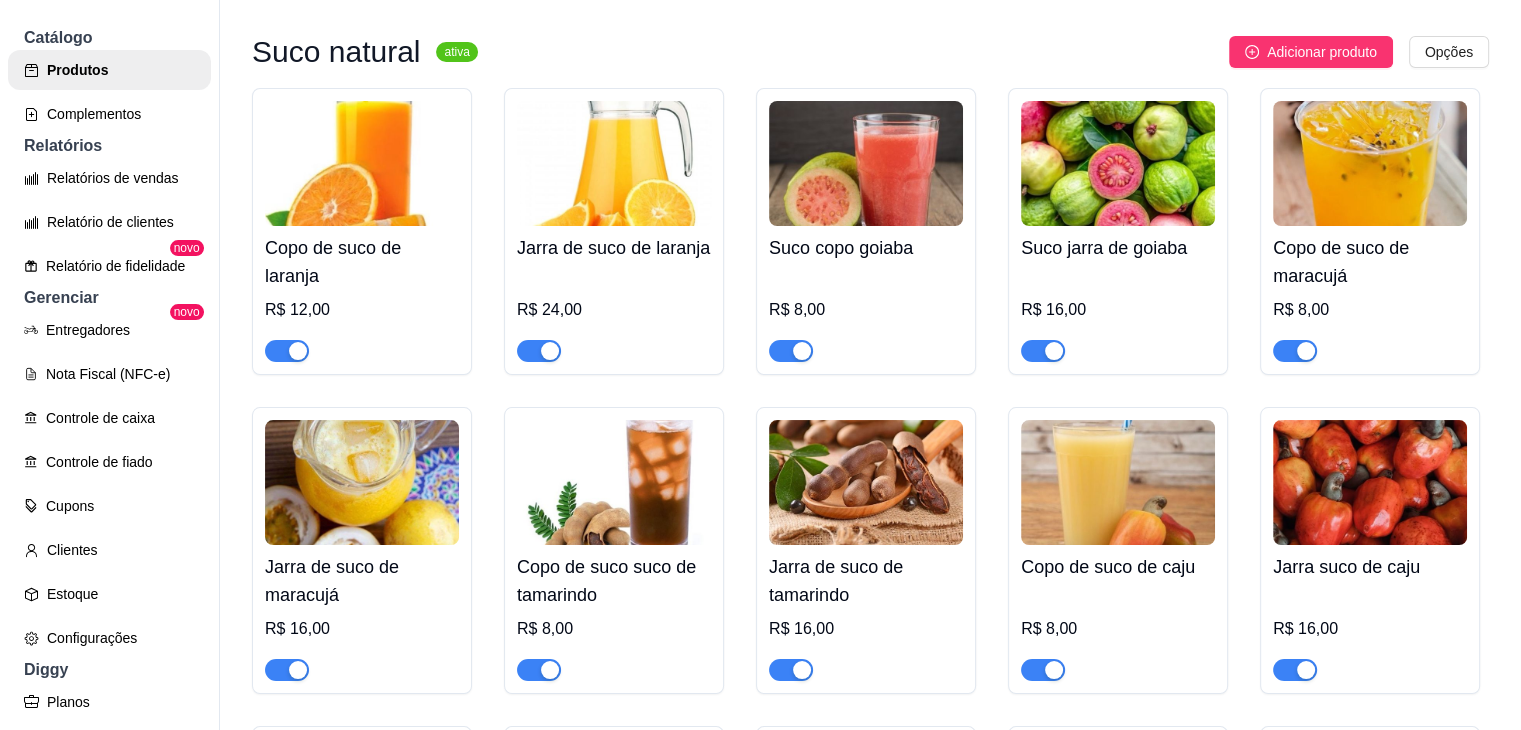 click on "Pastéis  ativa Adicionar produto Opções Carne e Queijo    R$ 12,00 Carne    R$ 12,00 Carne e Catupiry    R$ 12,00 Carne e Banana    R$ 12,00 Carne e Guariroba   R$ 12,00 Carne e Bacon    R$ 12,00 Carne e Cheddar    R$ 12,00 Carne e Milho    R$ 12,00 Frango e Queijo    R$ 12,00 Frango    R$ 12,00 Frango e Catupiry   R$ 12,00 Frango e Bacon    R$ 12,00 Frango e Milho   R$ 12,00 Frango e Cheddar    R$ 12,00 Frango e Guariroba     R$ 12,00 Presunto e Queijo   R$ 12,00 Queijo    R$ 12,00 Pizza   R$ 12,00 Àrabe   R$ 12,00 Chocolate   R$ 15,00 Banana Real   R$ 12,00 Cachorro Quente   R$ 15,00  X - tudo   R$ 18,00 Banana com Chocolate   R$ 15,00 Gueroba e Queijo   R$ 12,00 Salgados  ativa Adicionar produto Opções Pastelão de carne    5 em estoque R$ 10,00 Pastelão de frango    5 em estoque R$ 10,00 Enroladinho de salsicha com queijo    4 em estoque R$ 10,00 Coxinha   7 em estoque R$ 10,00 Enroladinho de presunto e queijo    9 em estoque R$ 10,00 Enroladinho de salsicha    3 ativa" at bounding box center (870, 329) 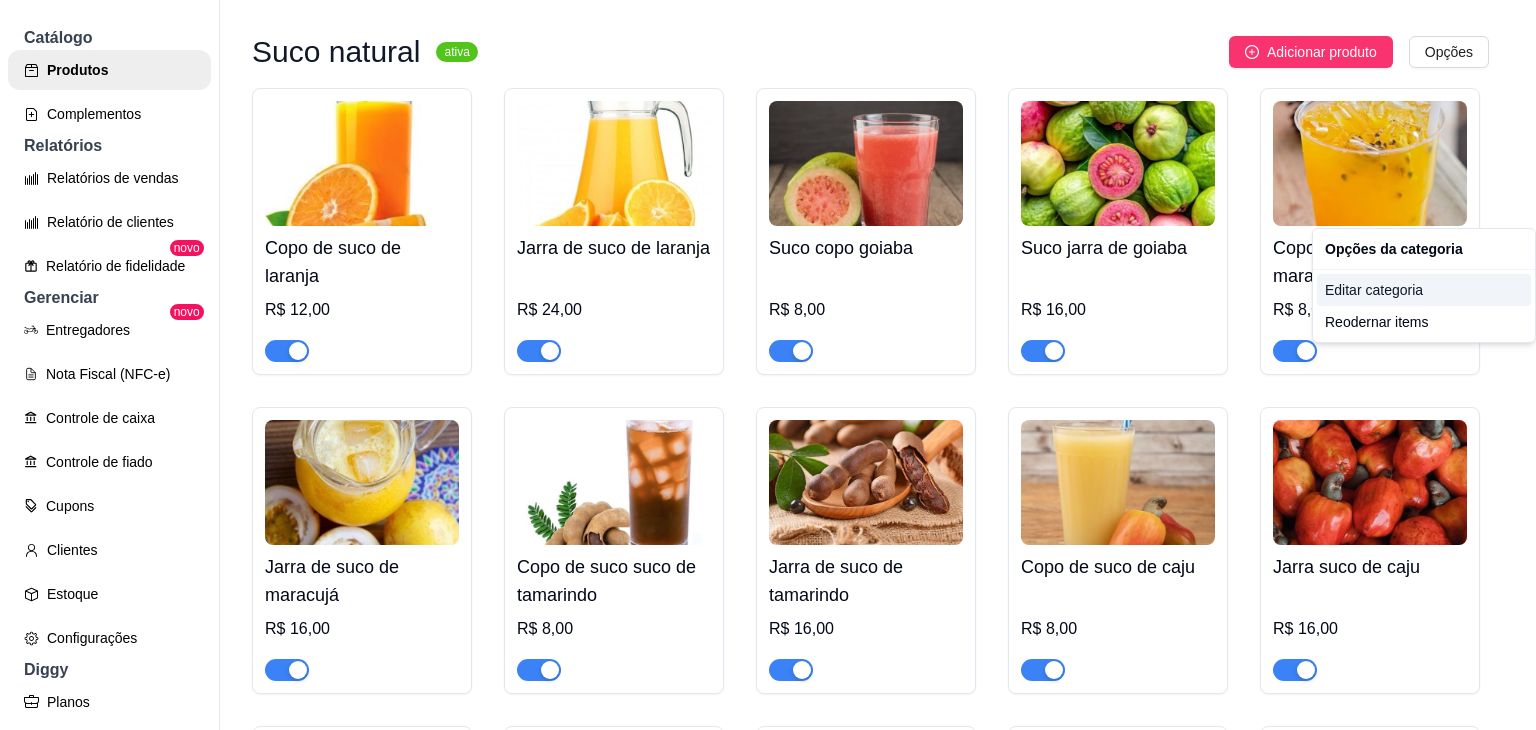 click on "Editar categoria" at bounding box center [1424, 290] 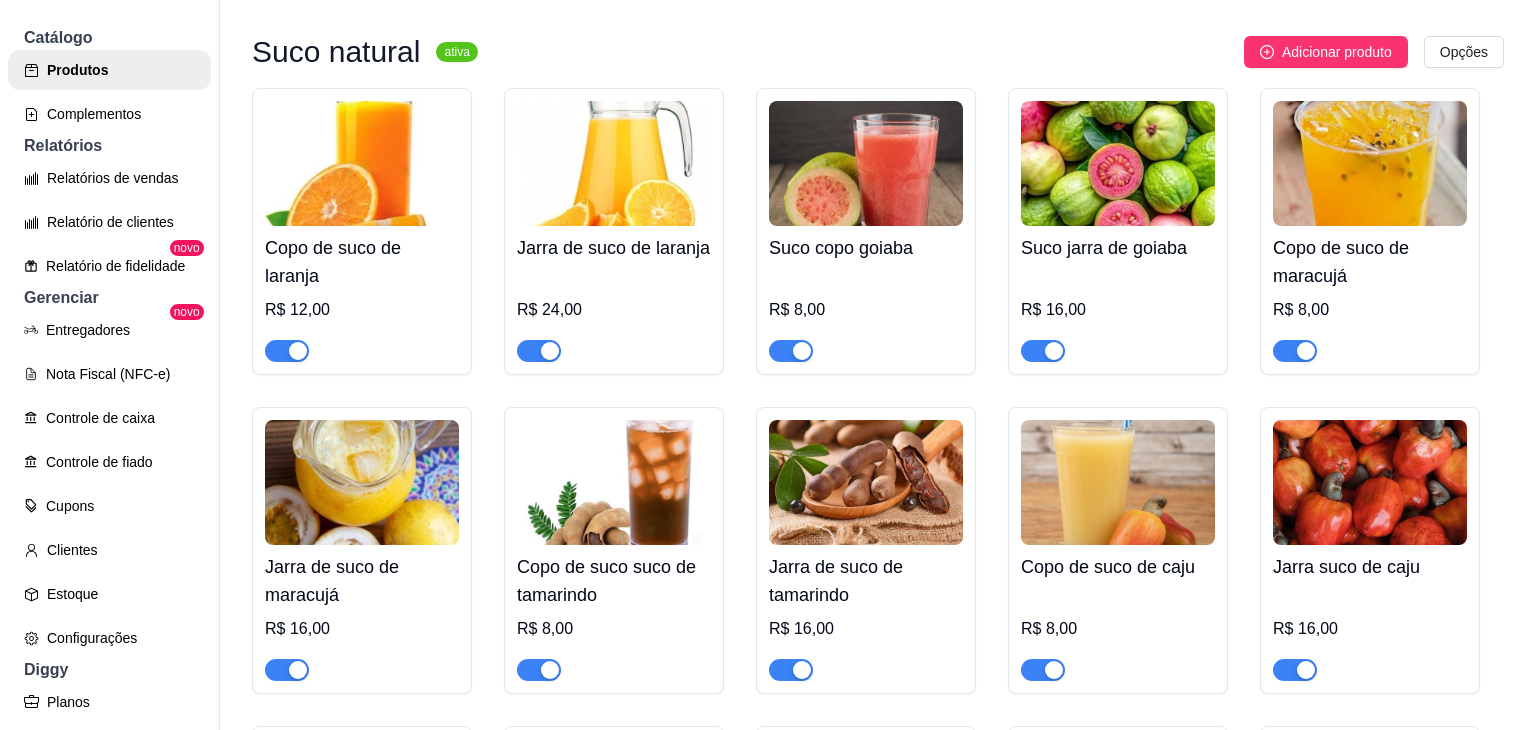 scroll, scrollTop: 1972, scrollLeft: 0, axis: vertical 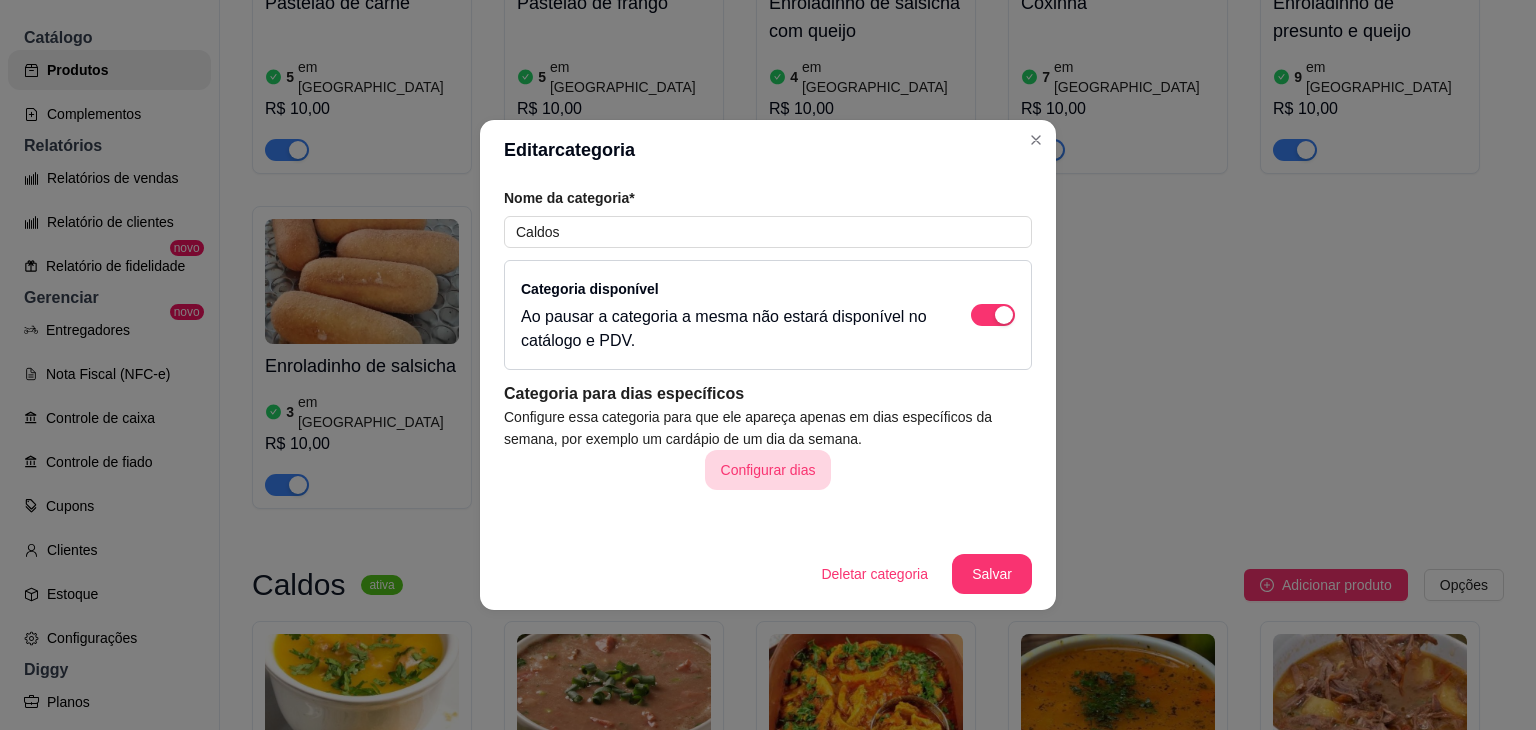 click on "Configurar dias" at bounding box center [768, 470] 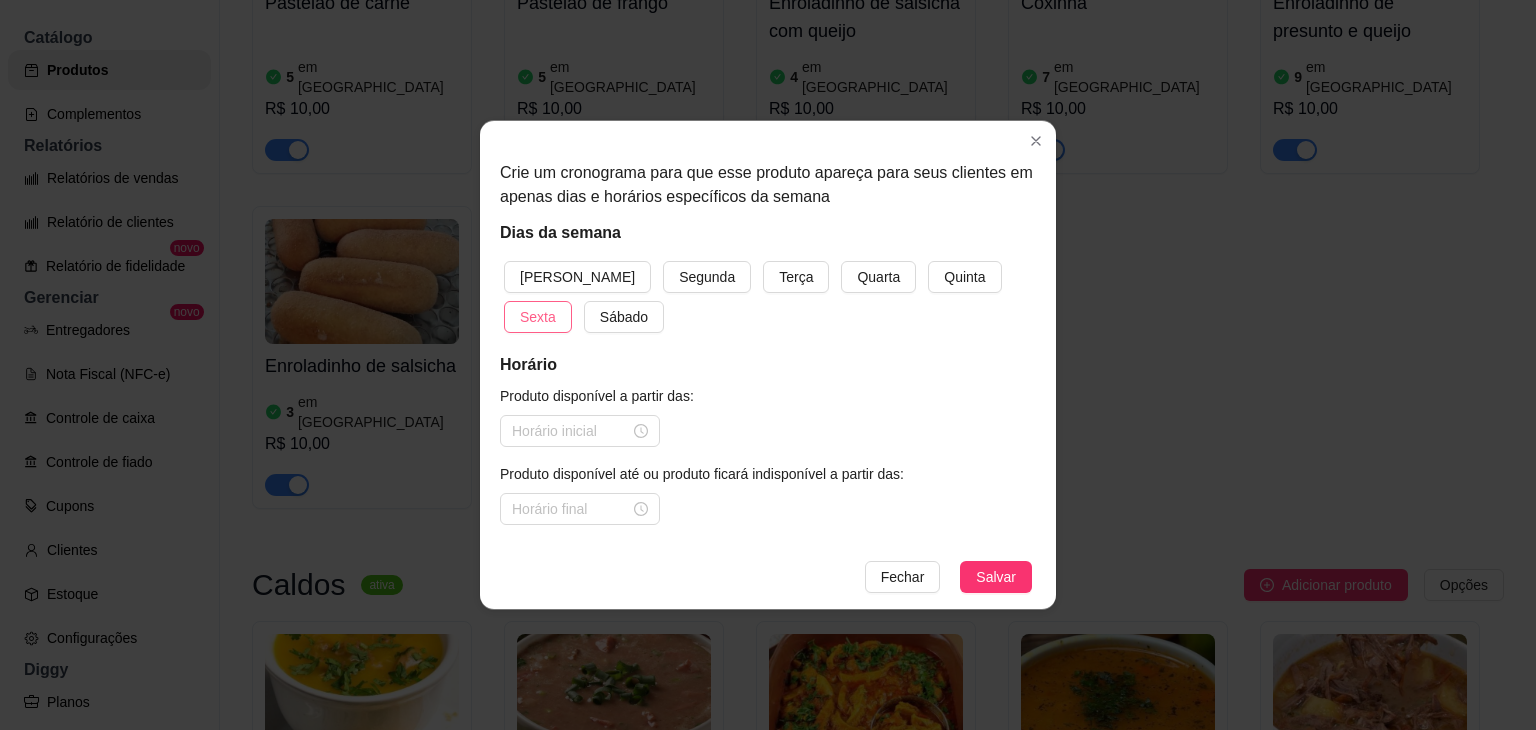 click on "Sexta" at bounding box center [538, 317] 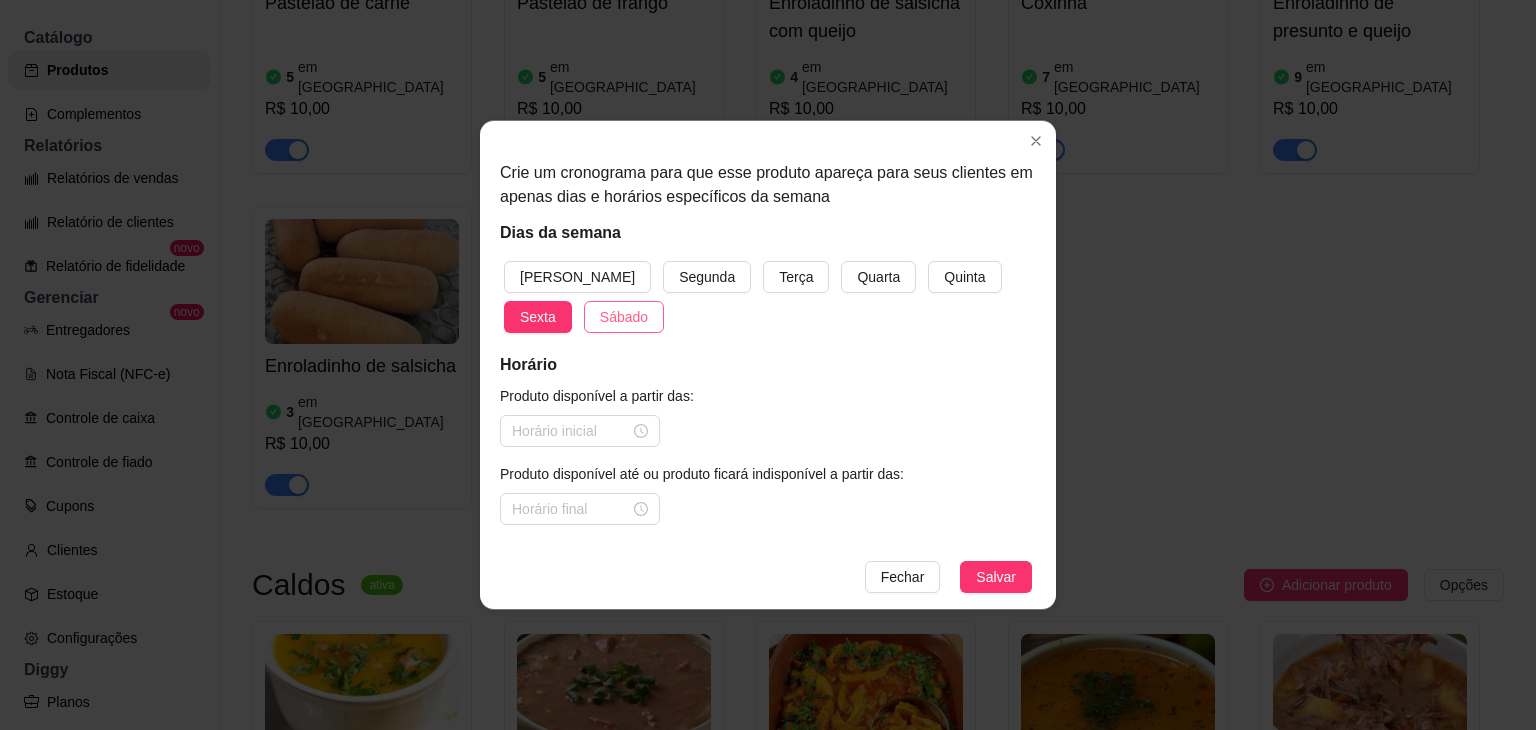 click on "Sábado" at bounding box center (624, 317) 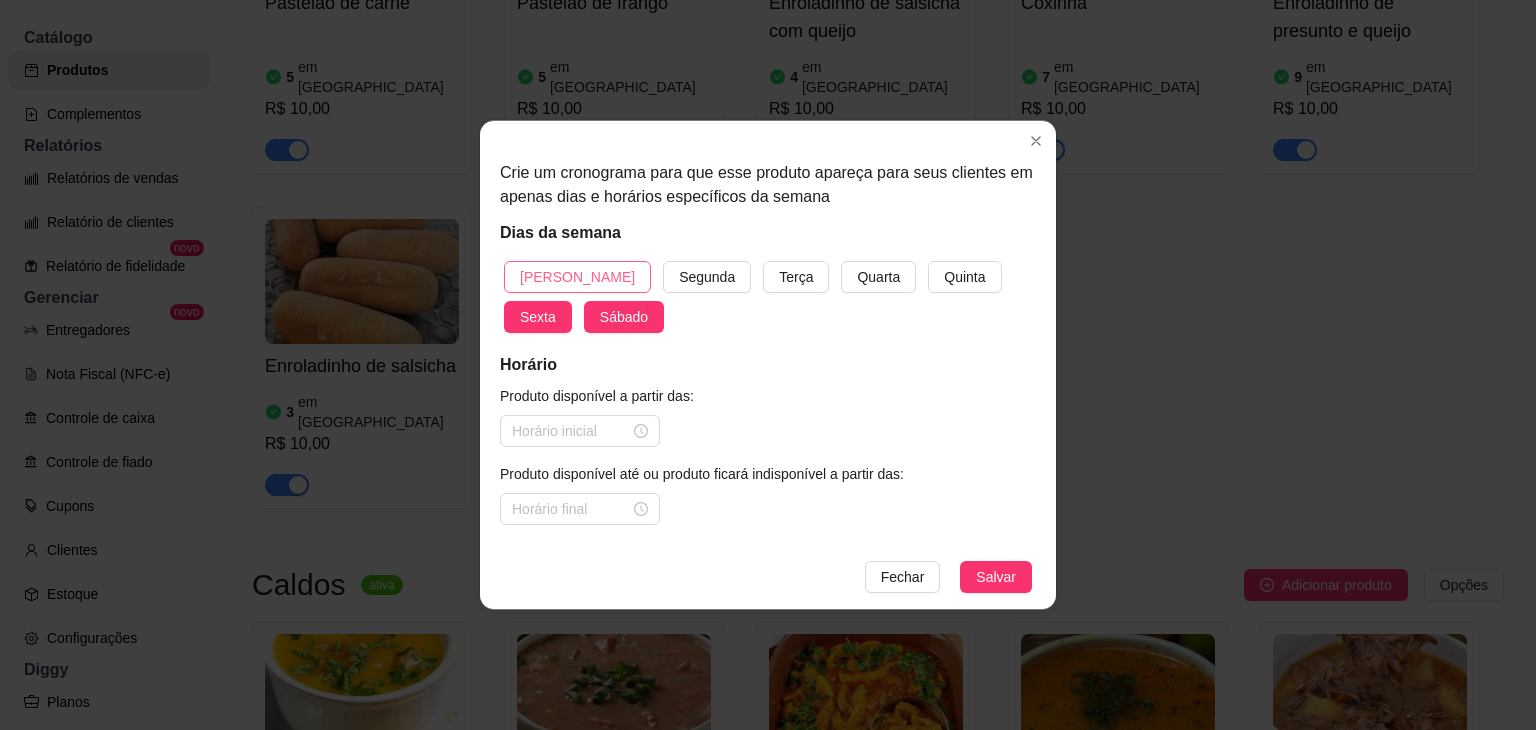 click on "Domingo" at bounding box center (577, 277) 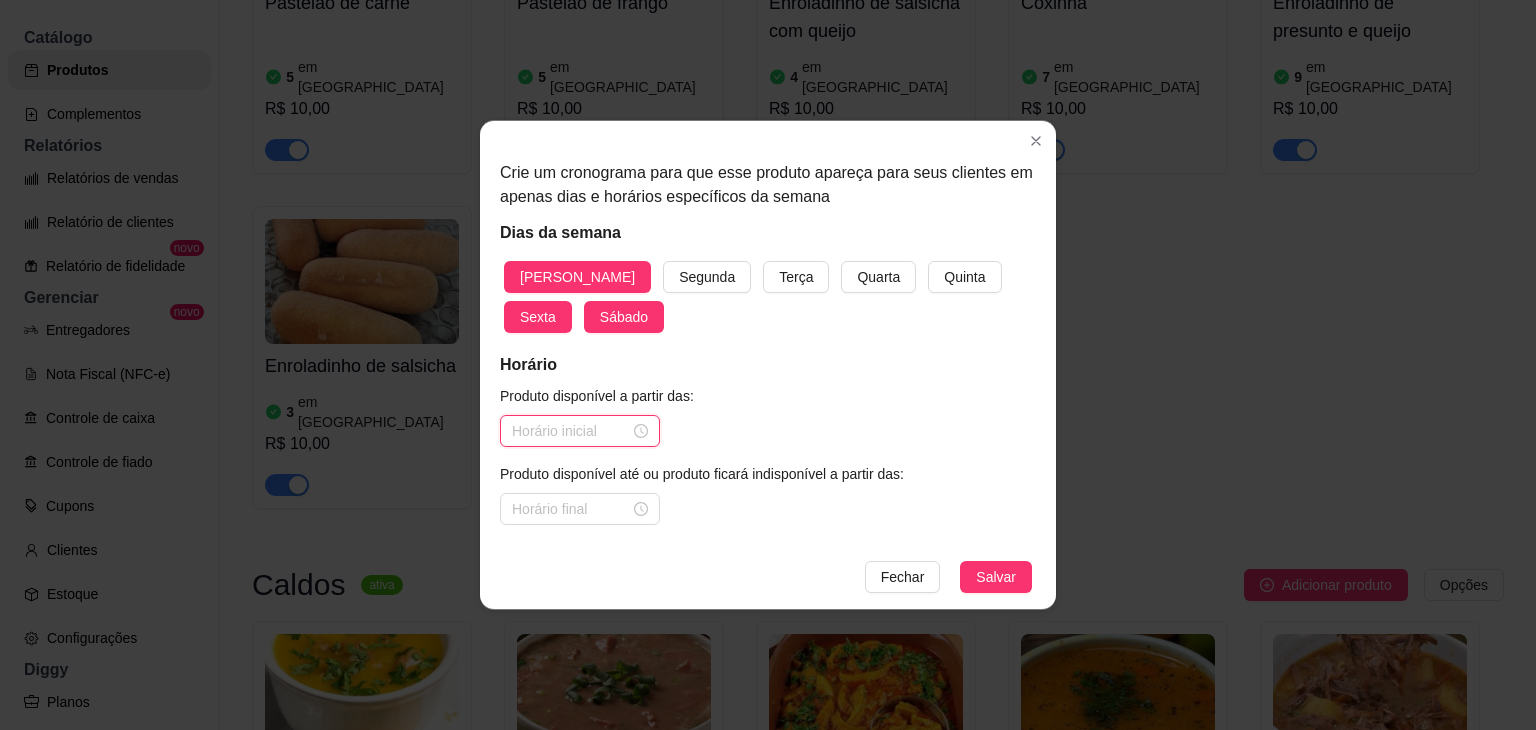 click at bounding box center [571, 431] 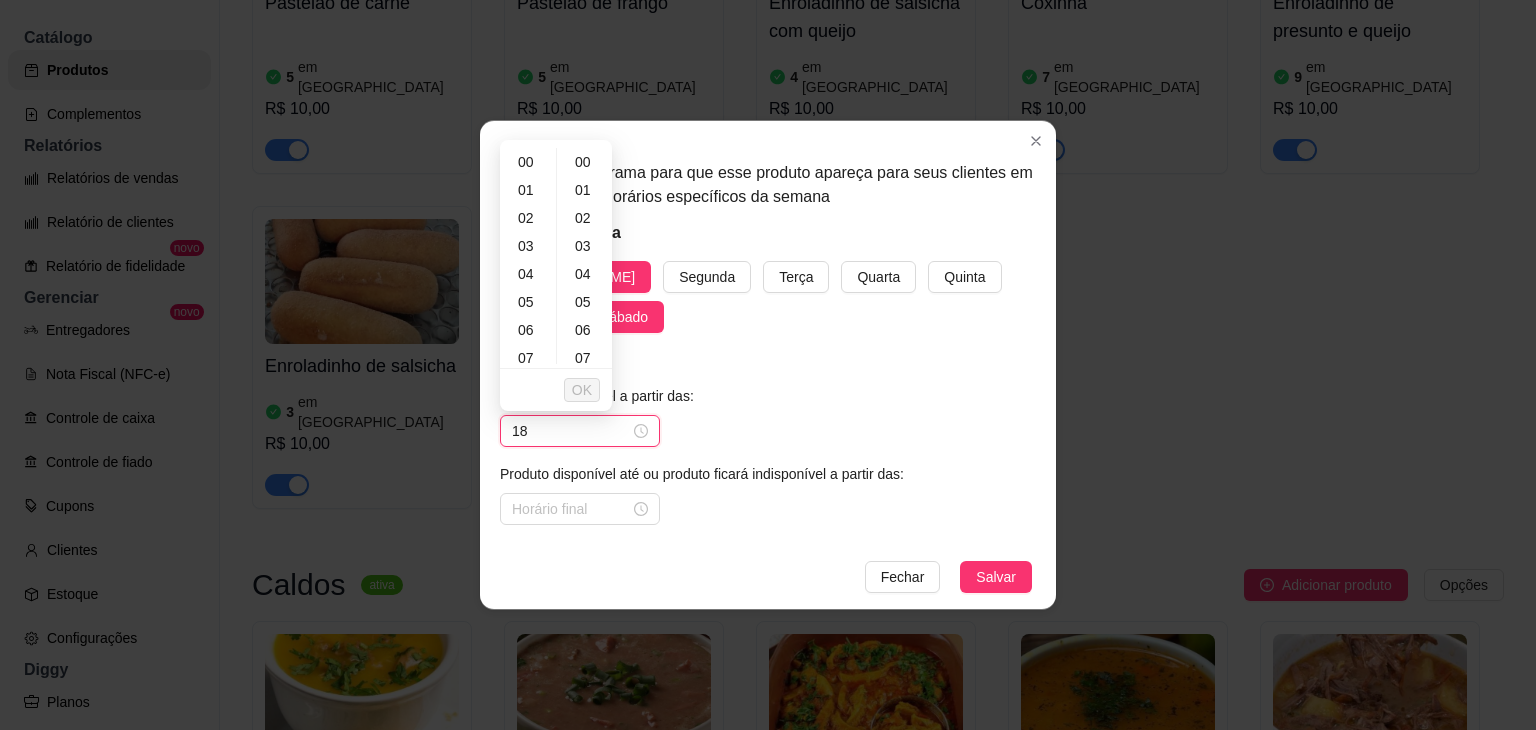 type on "18" 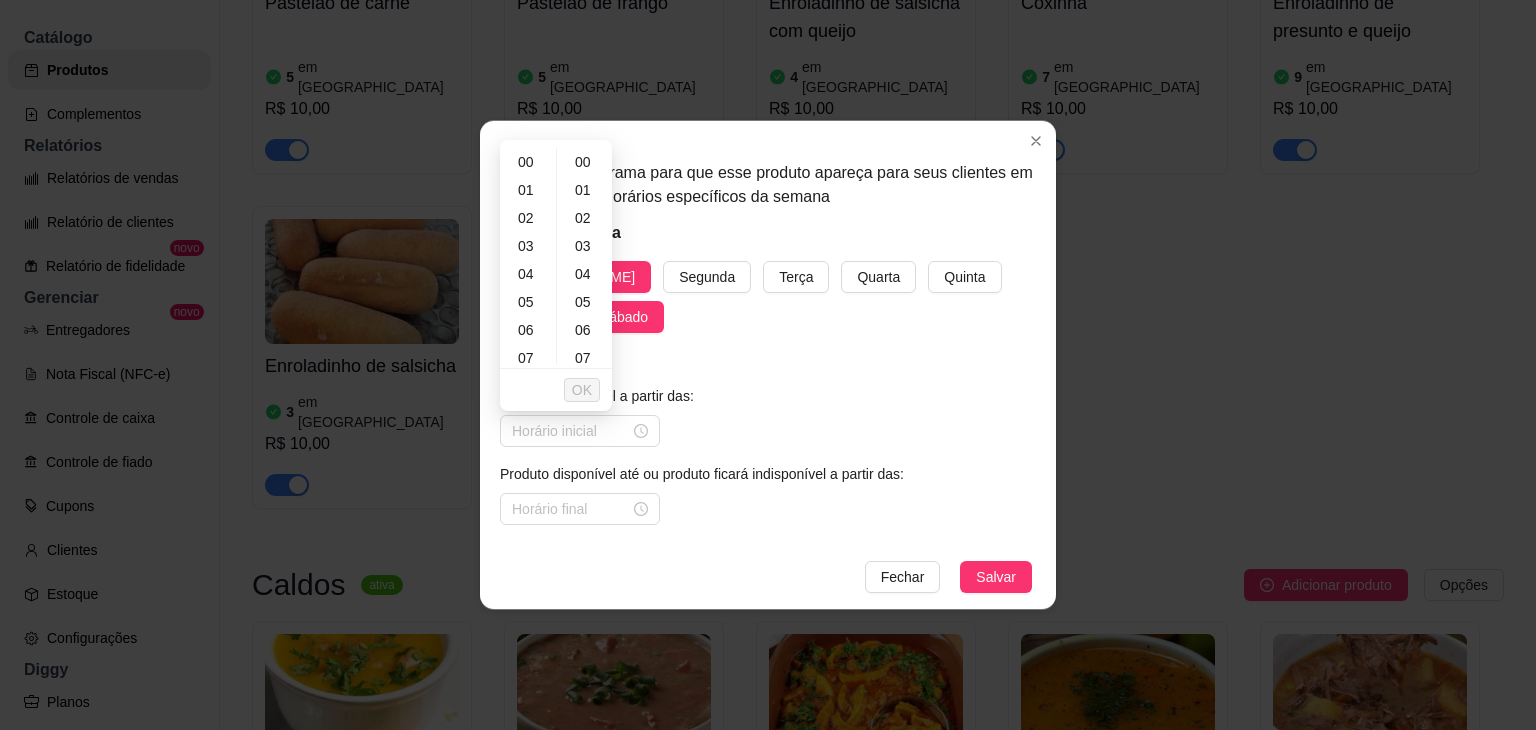 click on "Produto disponível a partir das: Produto disponível até ou produto ficará indisponível a partir das: 00 01 02 03 04 05 06 07 08 09 10 11 12 13 14 15 16 17 18 19 20 21 22 23 00 01 02 03 04 05 06 07 08 09 10 11 12 13 14 15 16 17 18 19 20 21 22 23 24 25 26 27 28 29 30 31 32 33 34 35 36 37 38 39 40 41 42 43 44 45 46 47 48 49 50 51 52 53 54 55 56 57 58 59 OK" at bounding box center [768, 455] 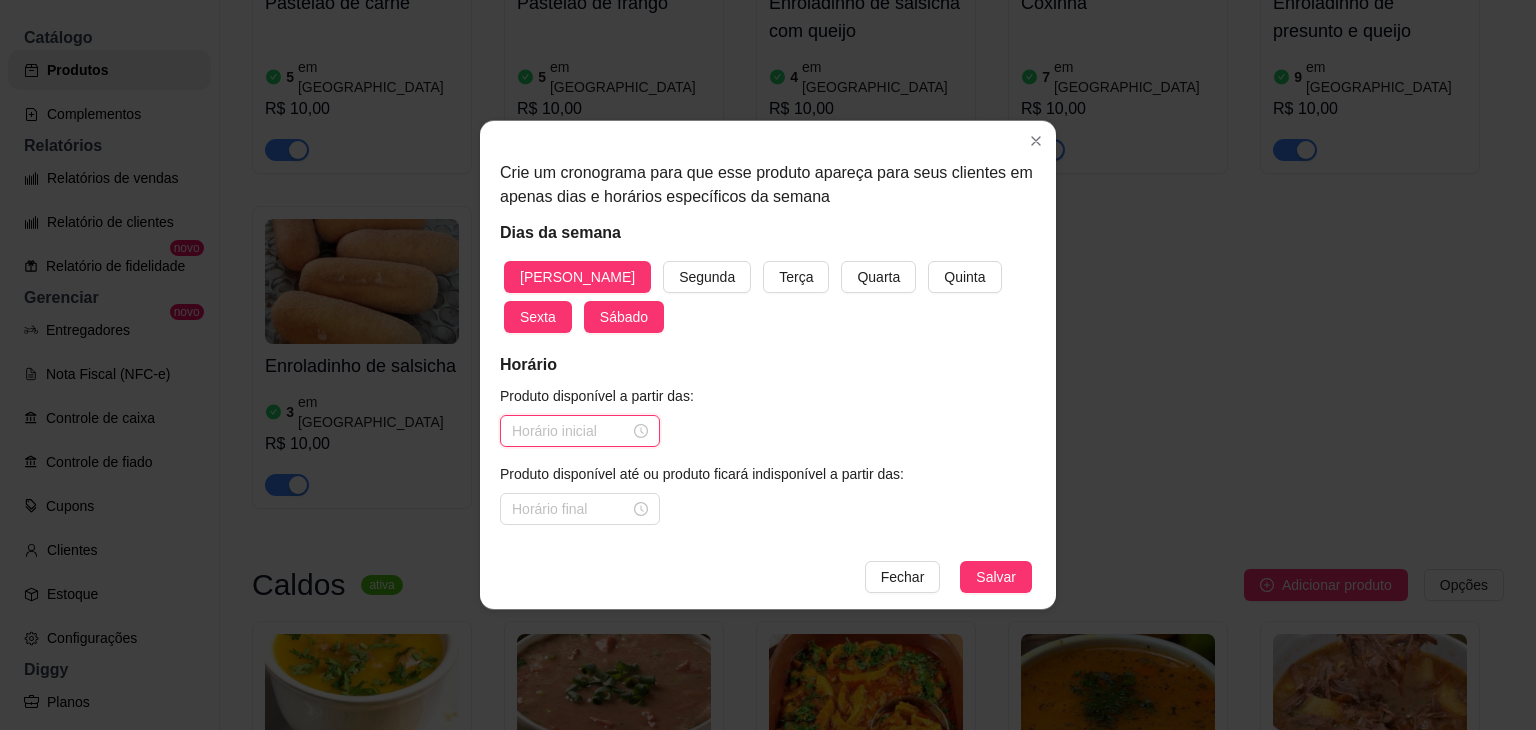 click at bounding box center (571, 431) 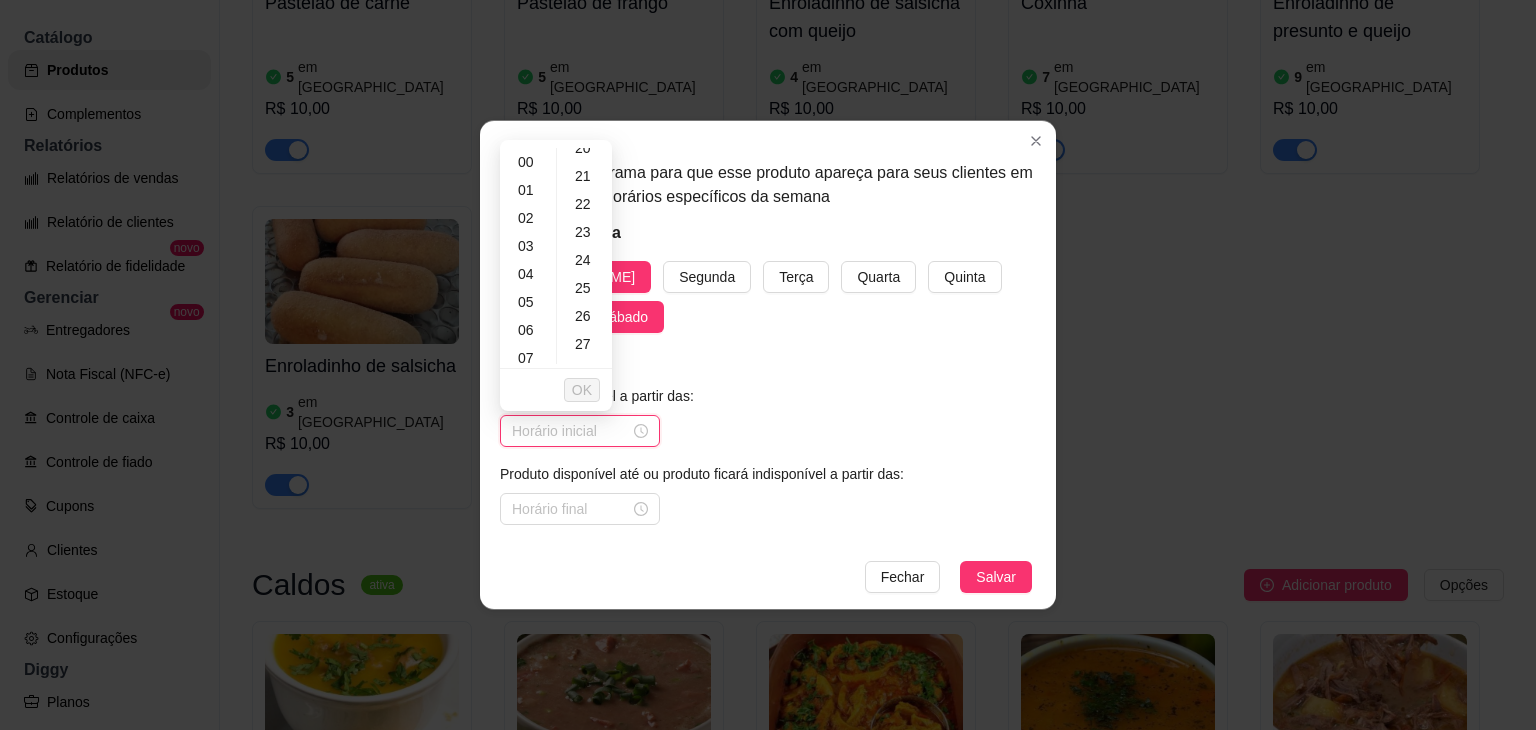 scroll, scrollTop: 400, scrollLeft: 0, axis: vertical 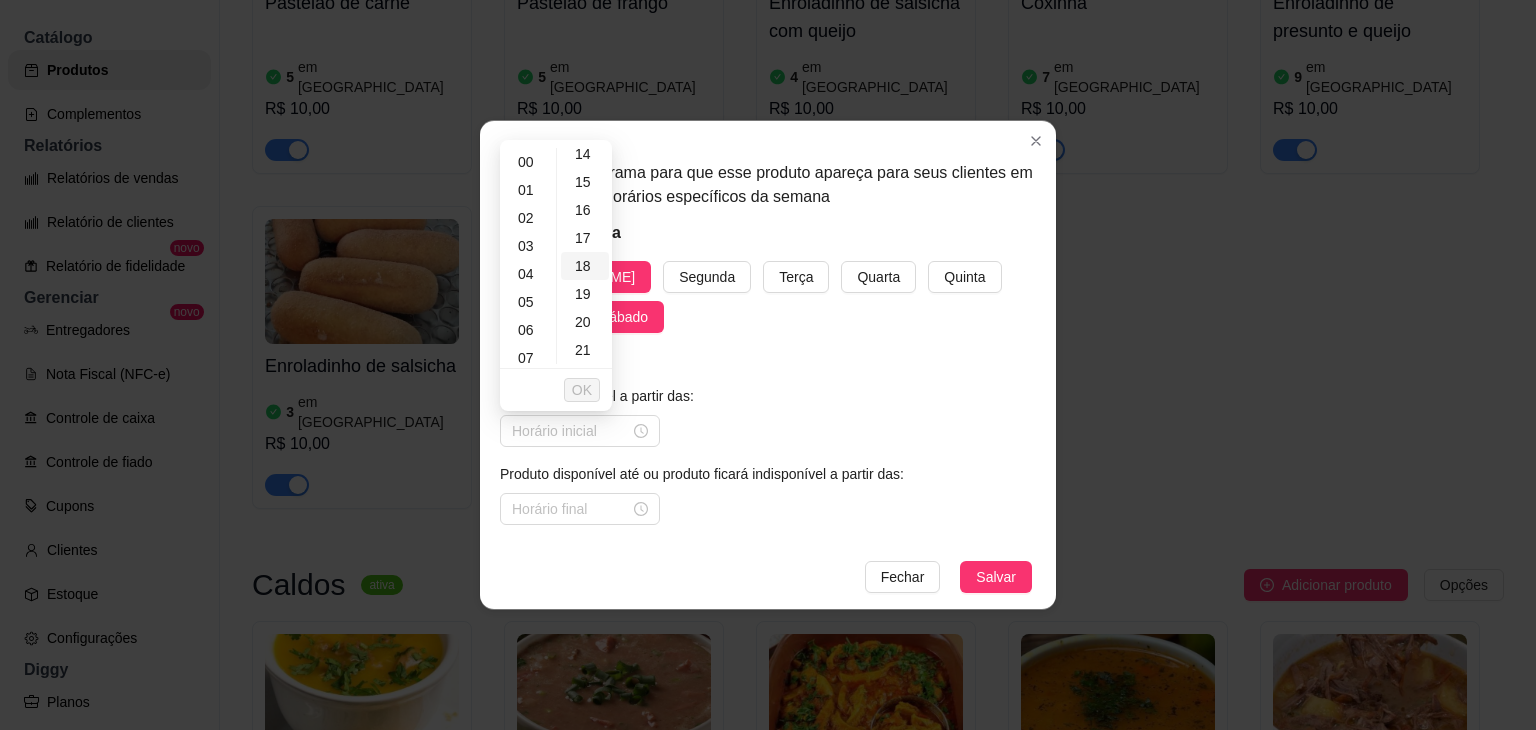 click on "18" at bounding box center [585, 266] 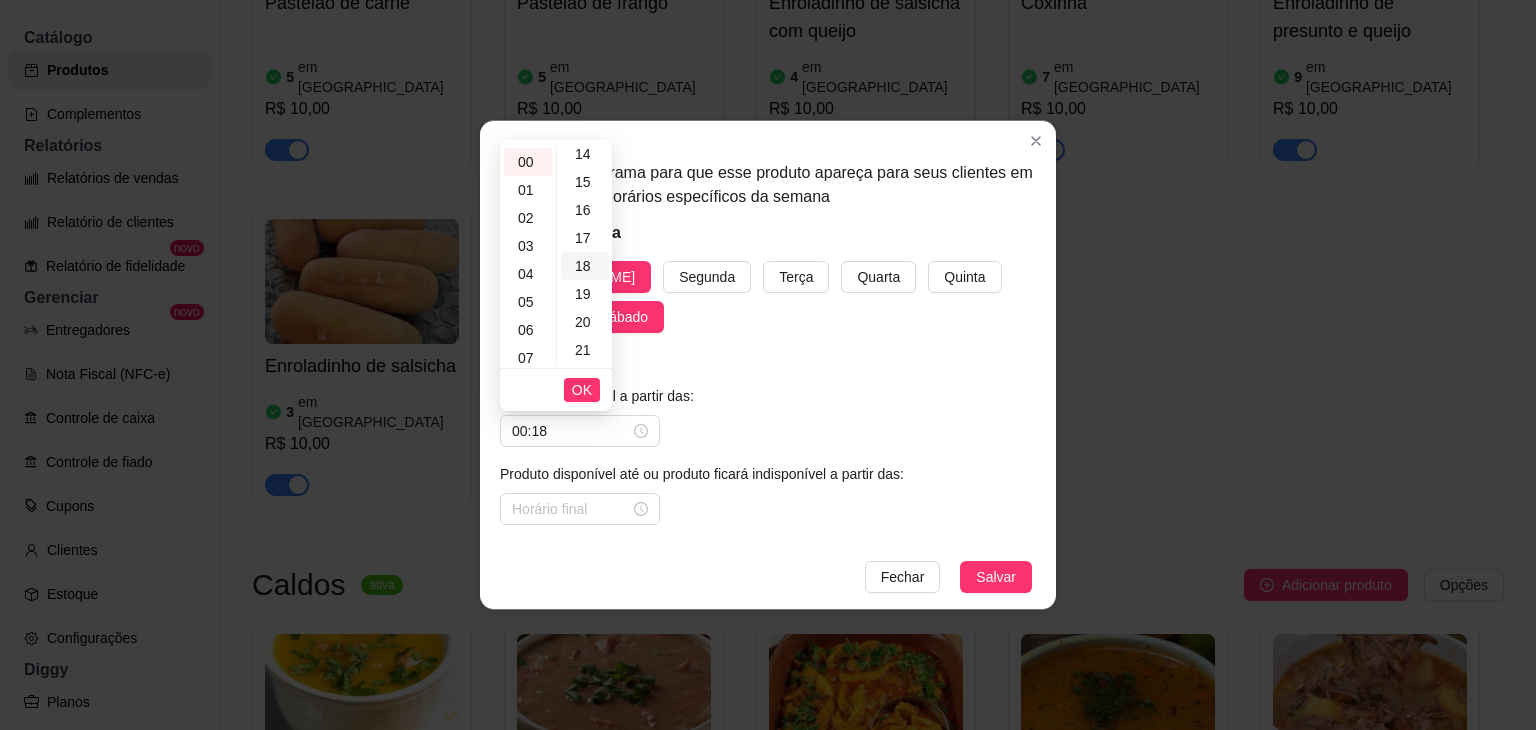 scroll, scrollTop: 504, scrollLeft: 0, axis: vertical 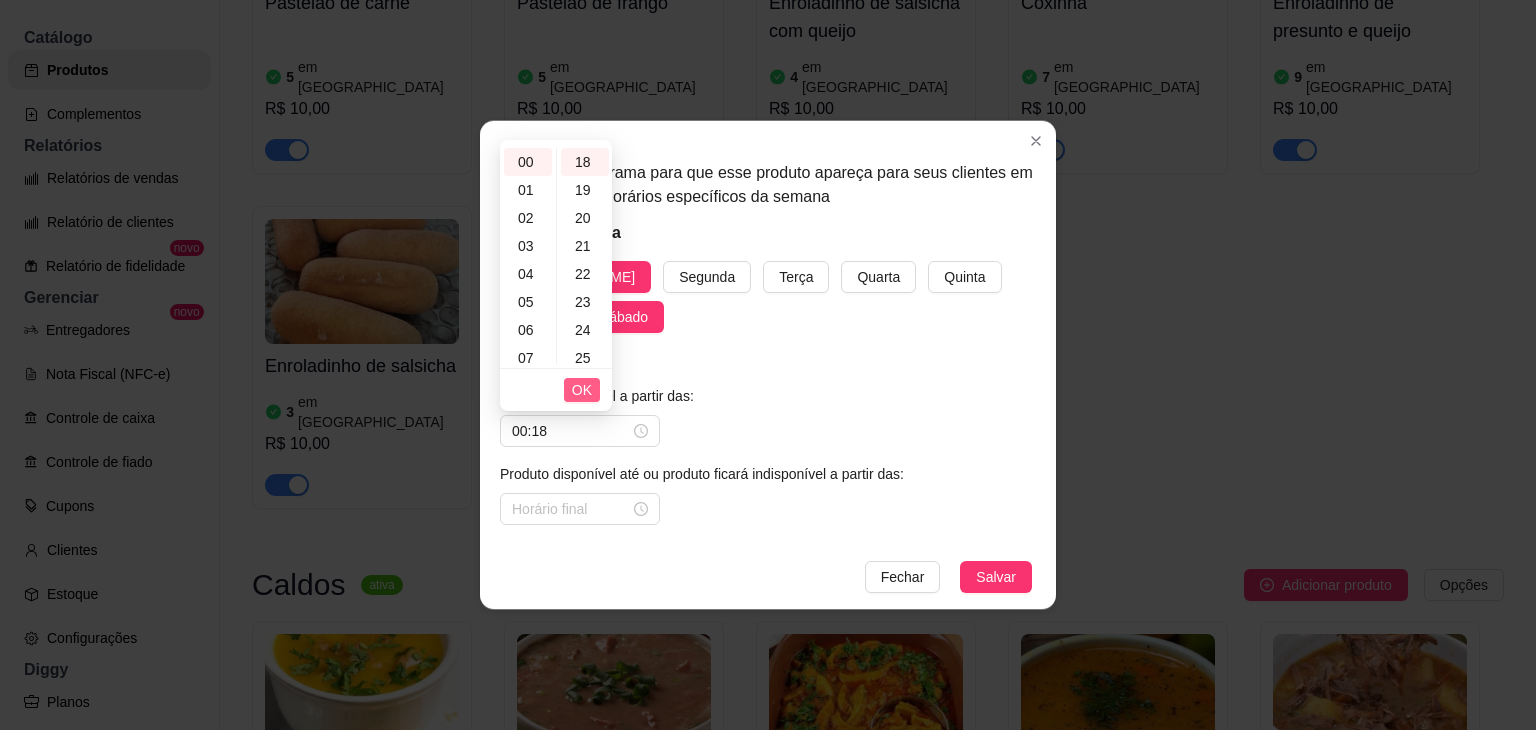 click on "OK" at bounding box center [582, 390] 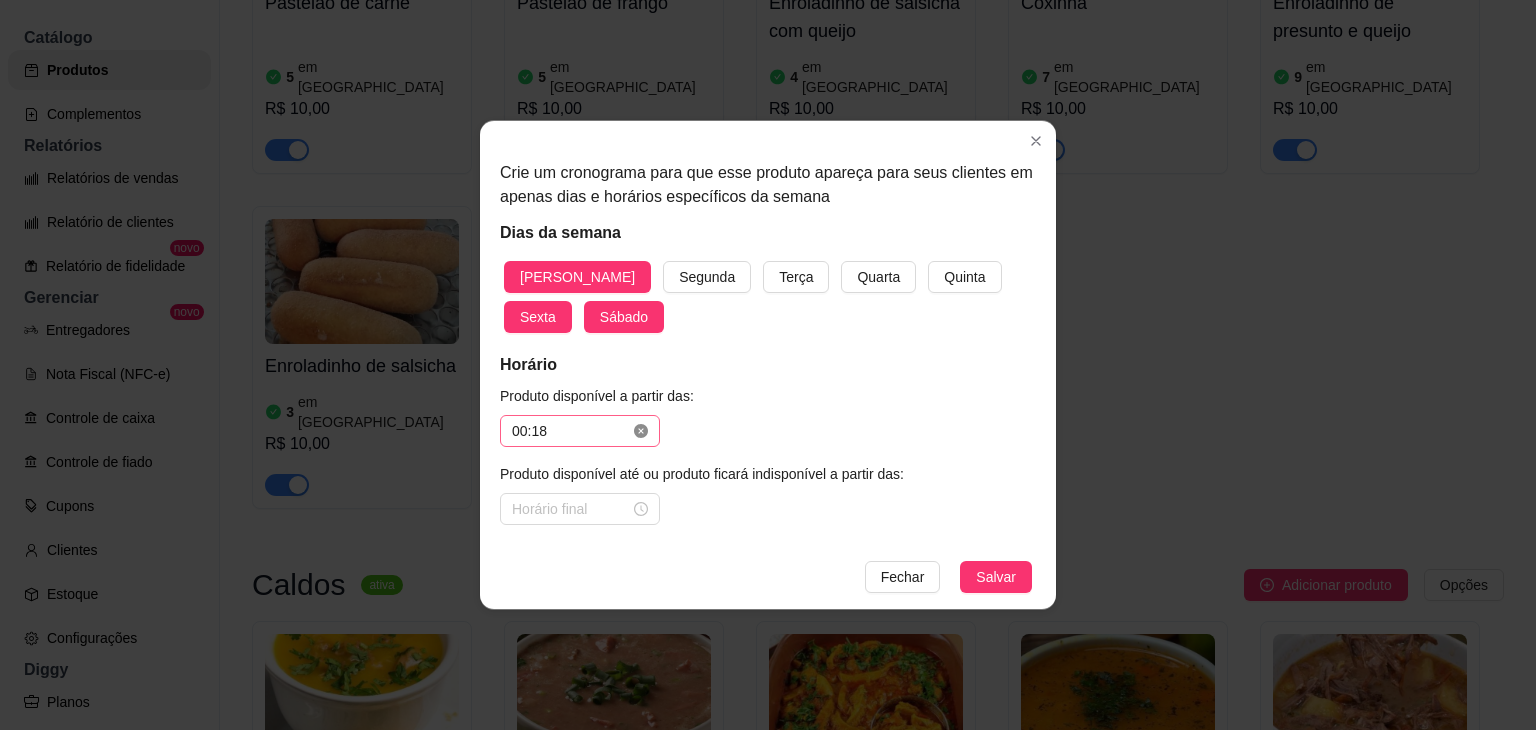 click 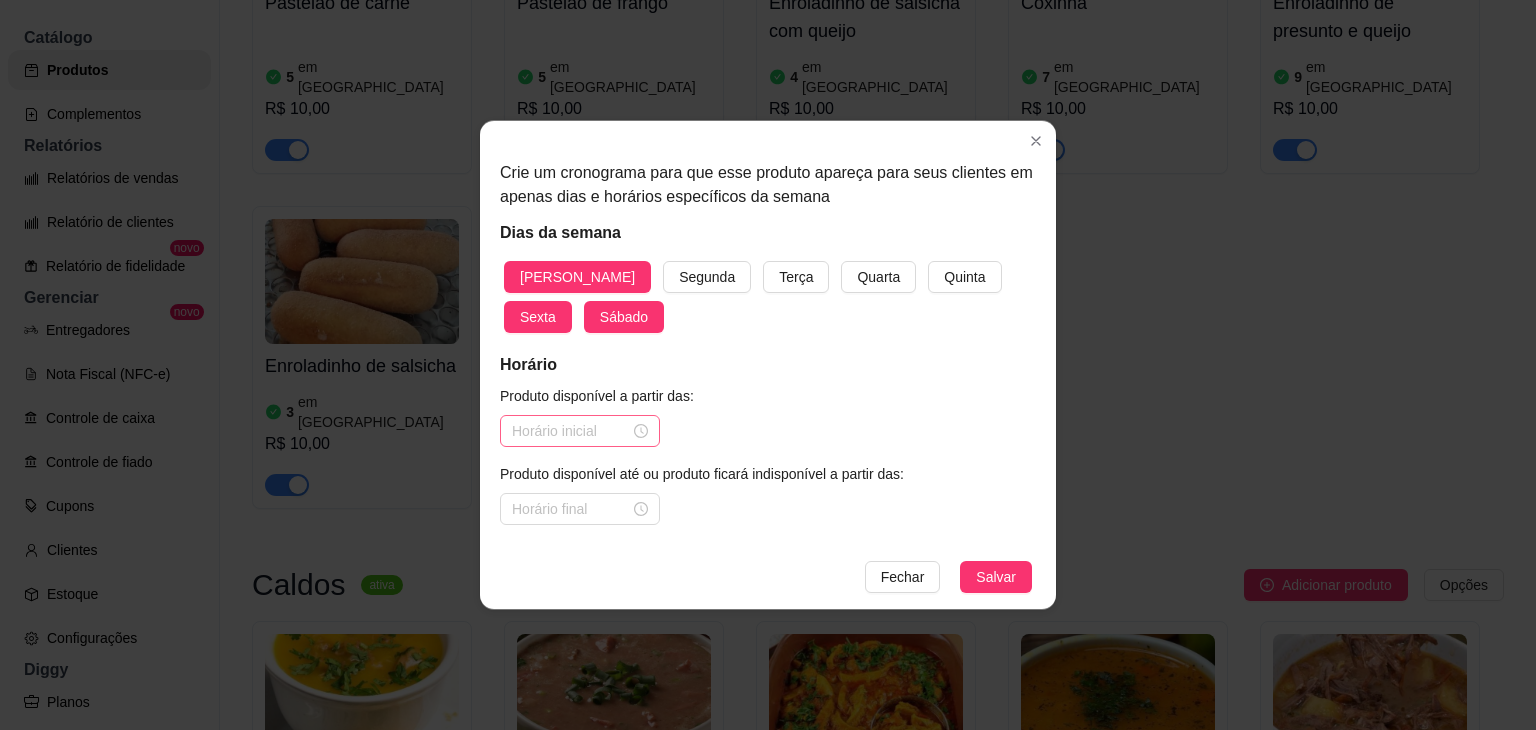 click on "Produto disponível a partir das: Produto disponível até ou produto ficará indisponível a partir das: 00 01 02 03 04 05 06 07 08 09 10 11 12 13 14 15 16 17 18 19 20 21 22 23 00 01 02 03 04 05 06 07 08 09 10 11 12 13 14 15 16 17 18 19 20 21 22 23 24 25 26 27 28 29 30 31 32 33 34 35 36 37 38 39 40 41 42 43 44 45 46 47 48 49 50 51 52 53 54 55 56 57 58 59 OK" at bounding box center (768, 455) 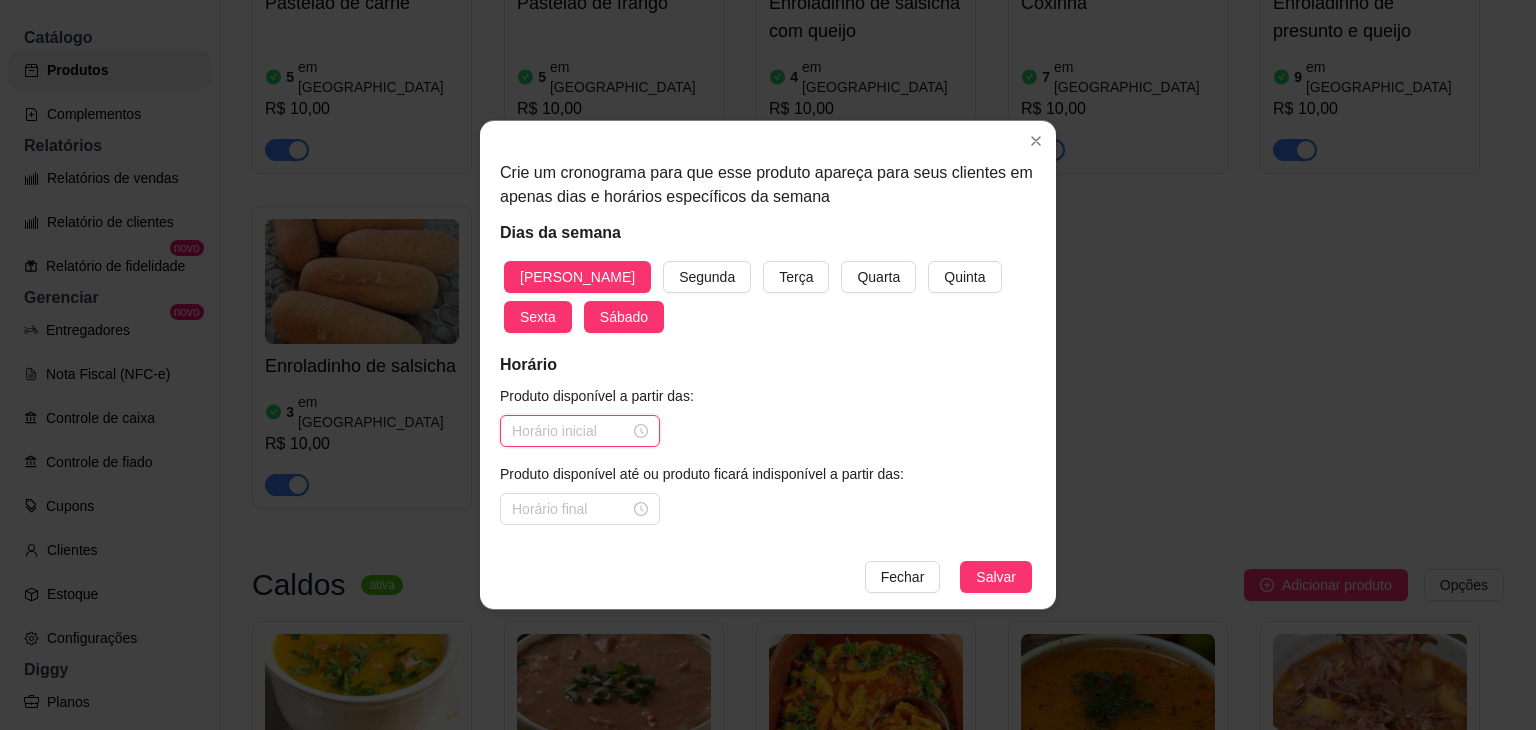 click at bounding box center (571, 431) 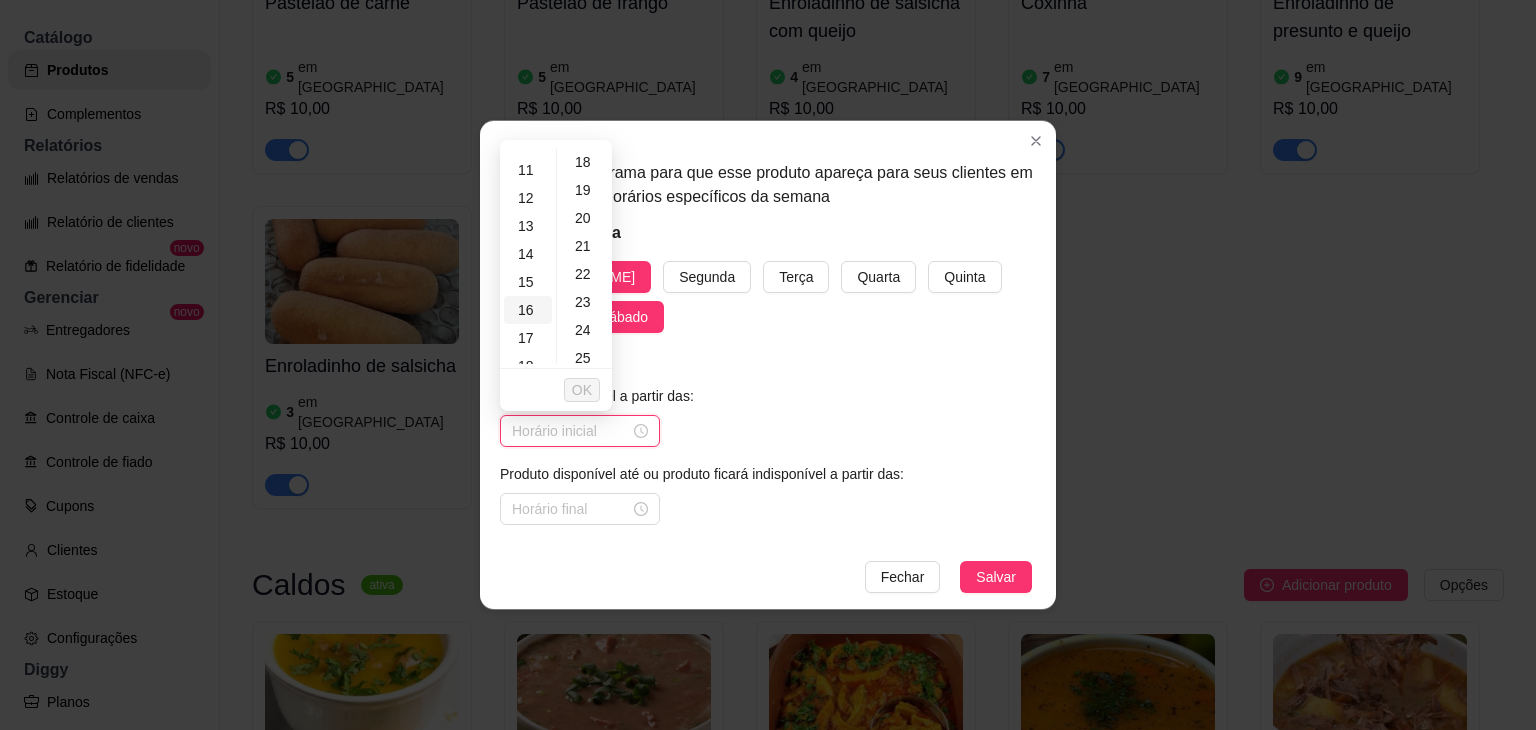 scroll, scrollTop: 400, scrollLeft: 0, axis: vertical 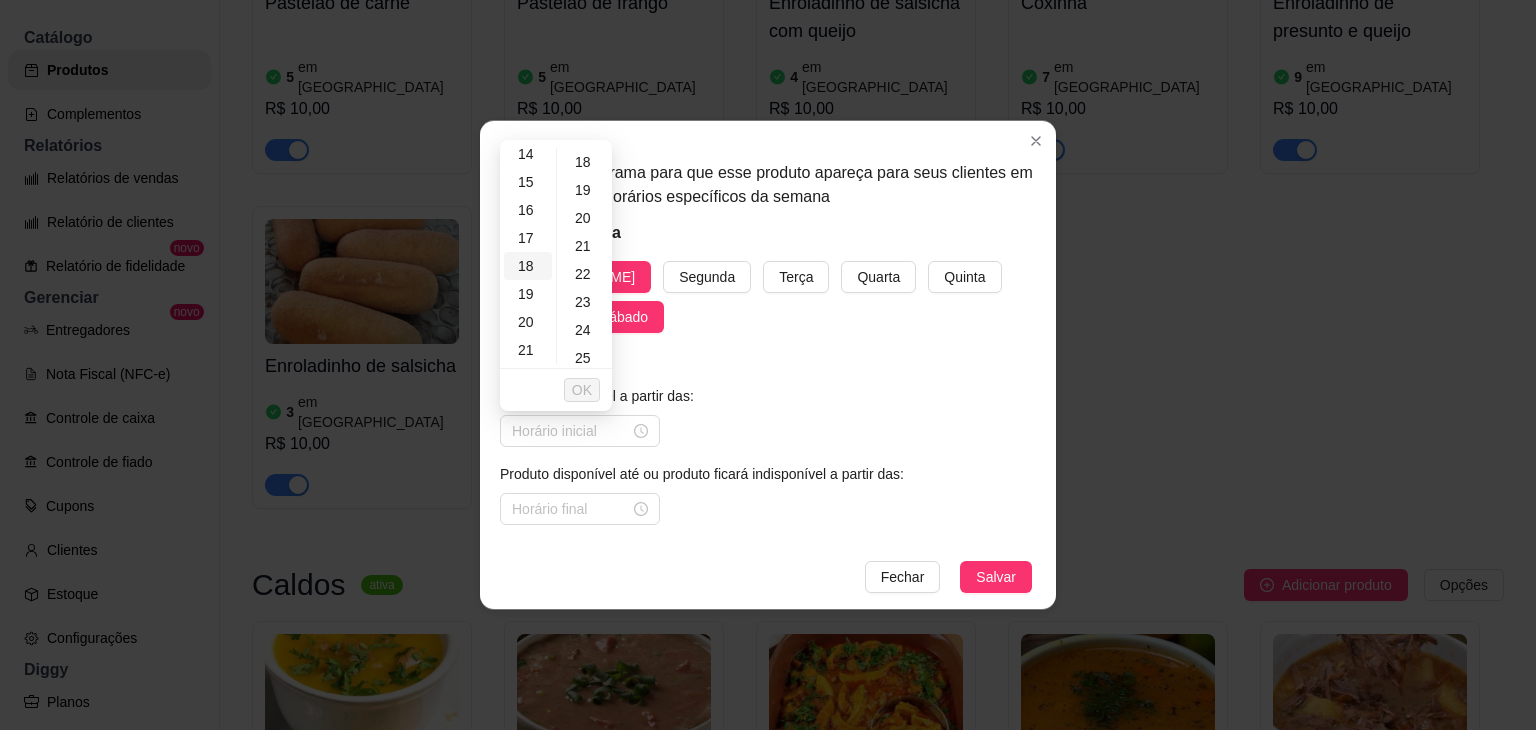 click on "18" at bounding box center (528, 266) 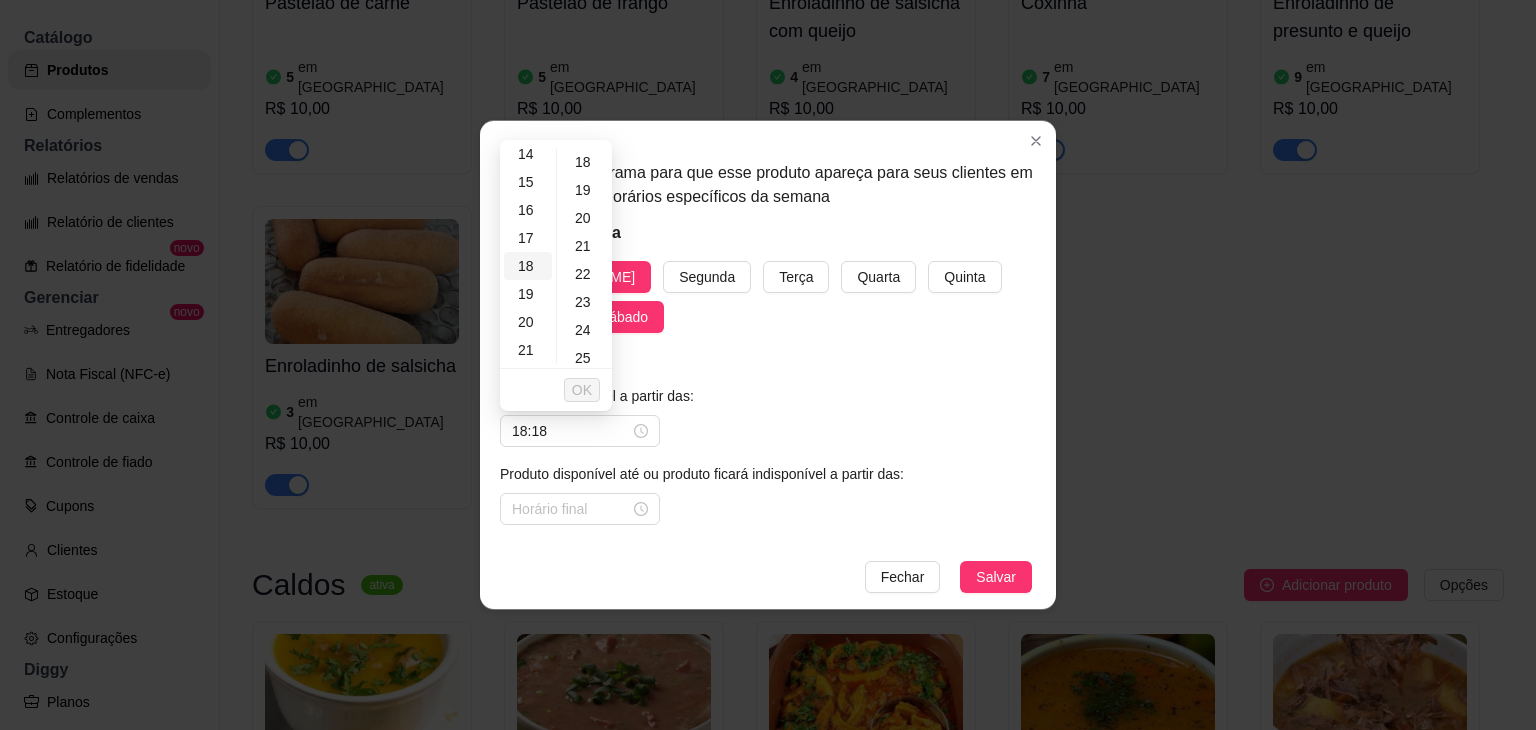 scroll, scrollTop: 456, scrollLeft: 0, axis: vertical 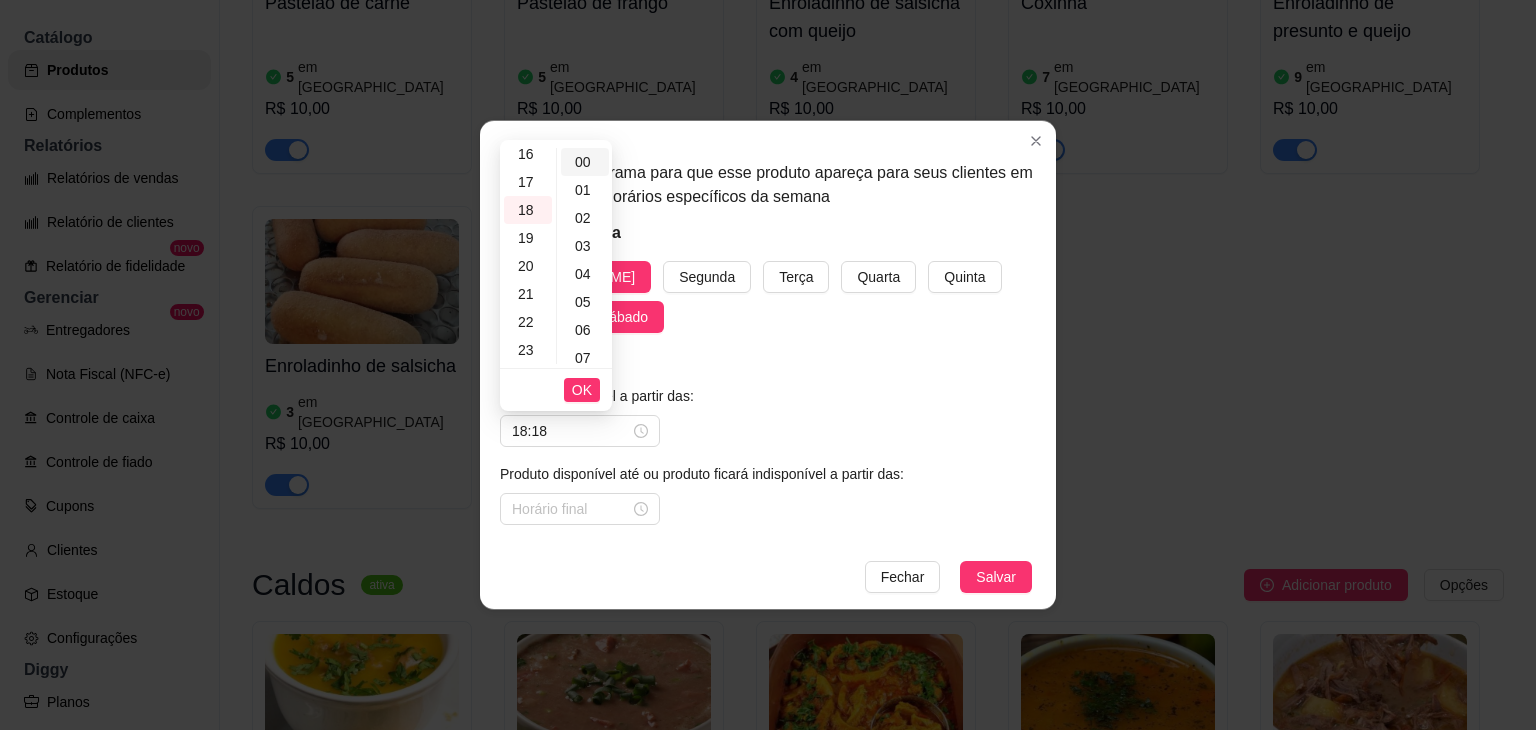 click on "00" at bounding box center [585, 162] 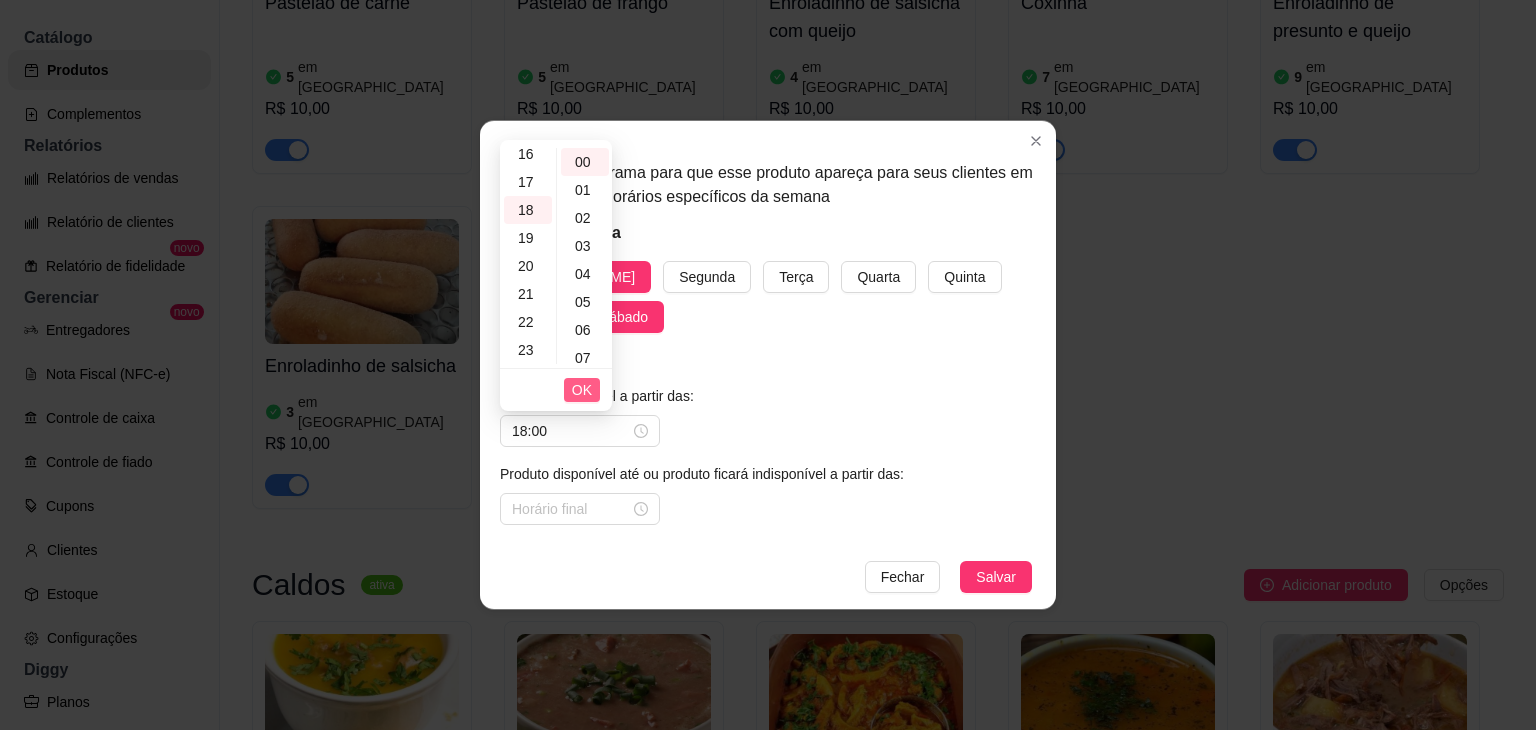 click on "OK" at bounding box center (582, 390) 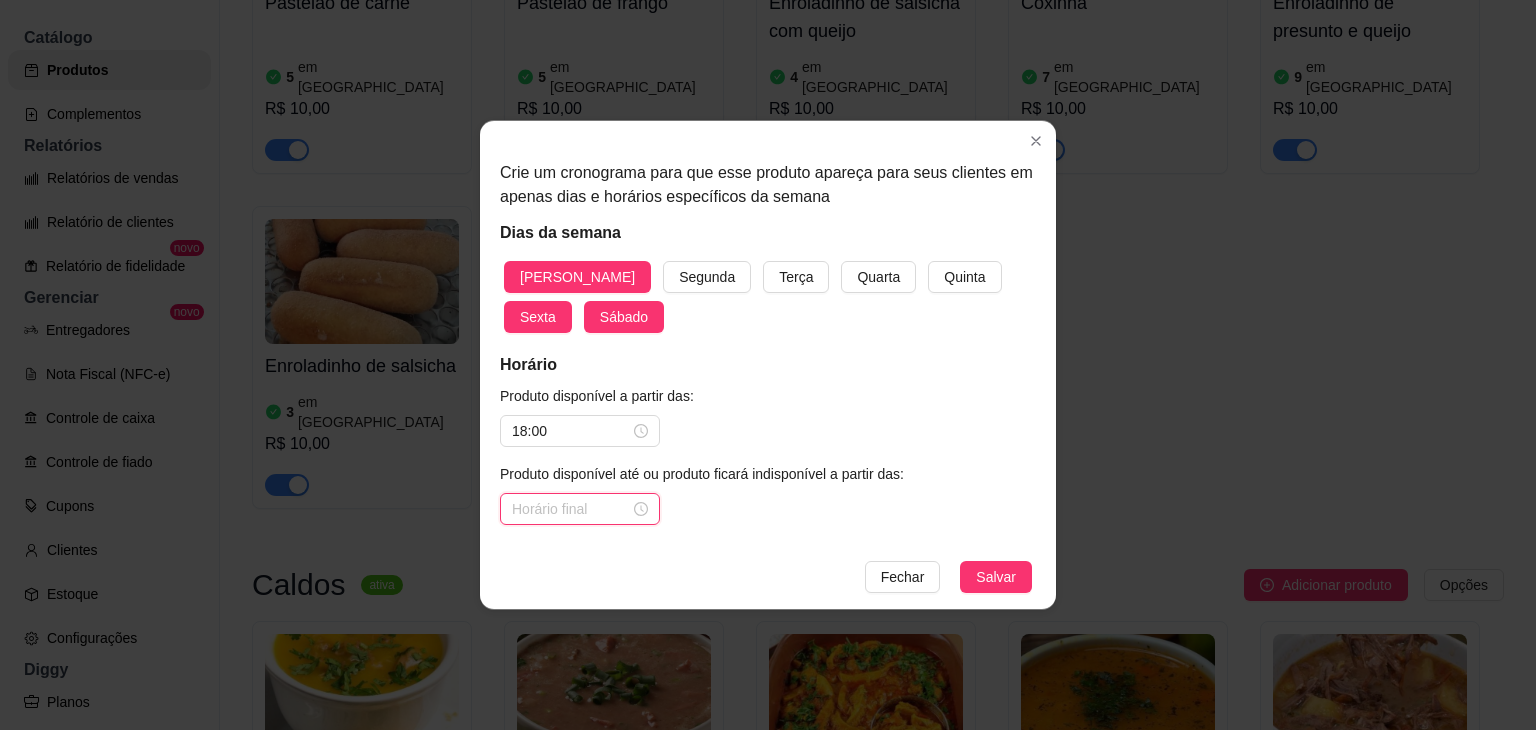 click at bounding box center [571, 509] 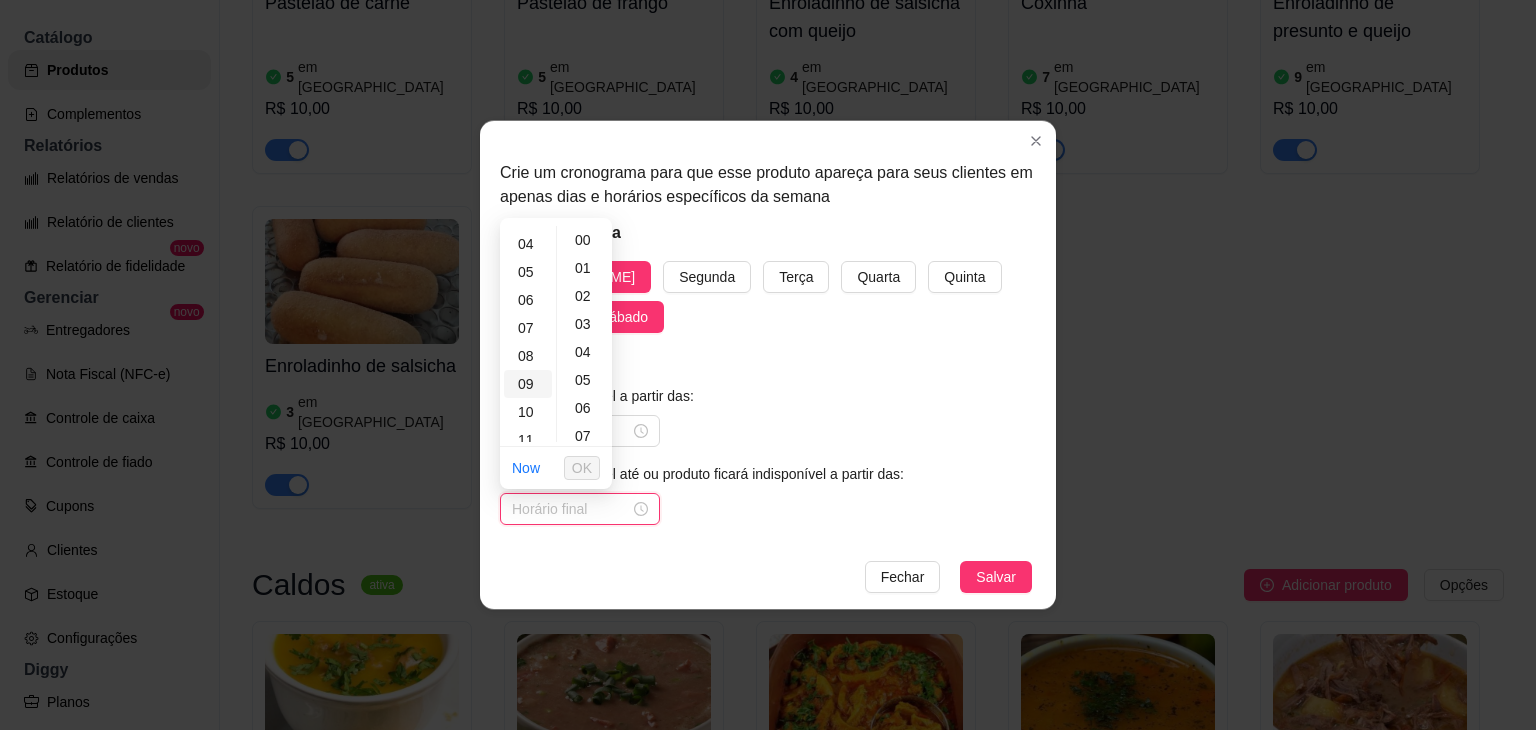 scroll, scrollTop: 456, scrollLeft: 0, axis: vertical 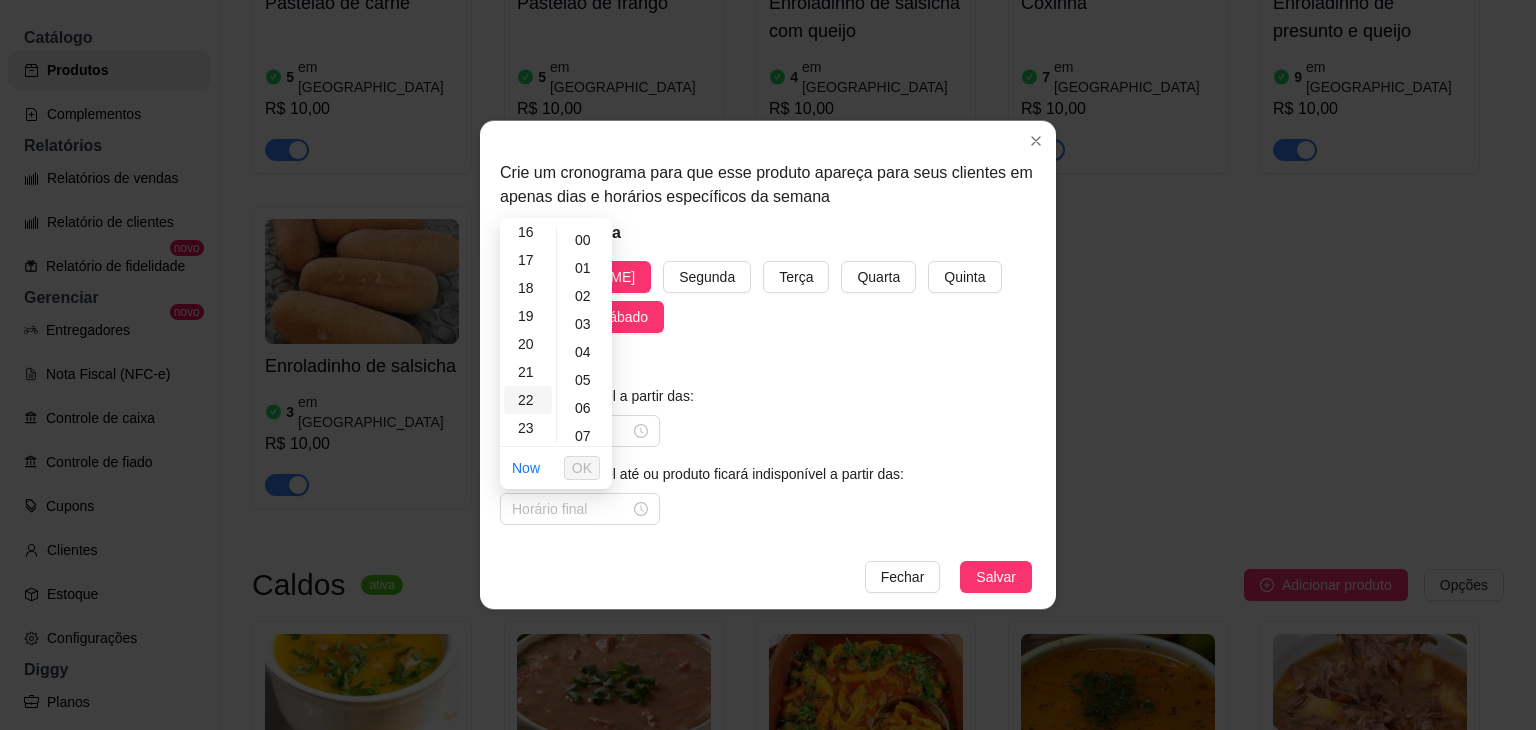 click on "22" at bounding box center [528, 400] 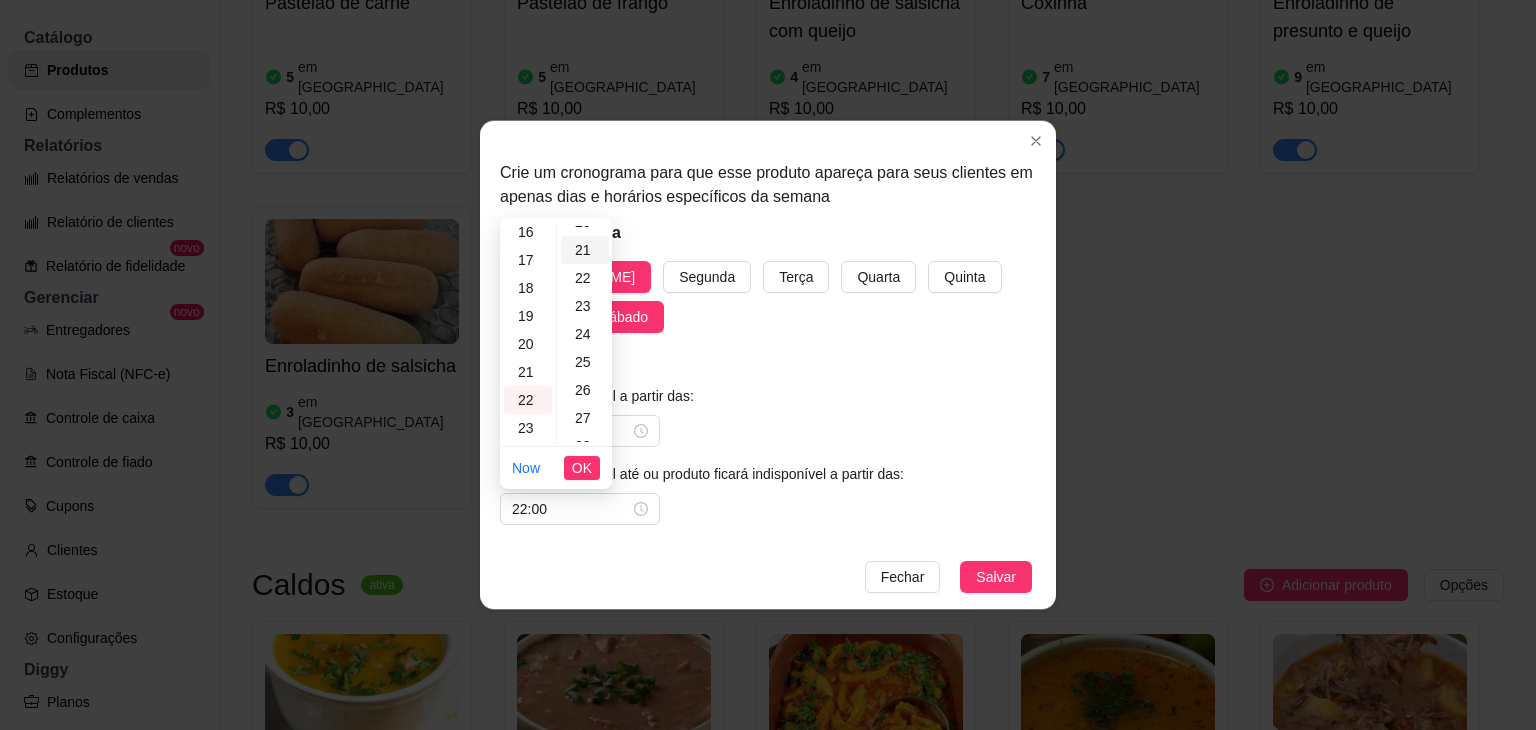 scroll, scrollTop: 700, scrollLeft: 0, axis: vertical 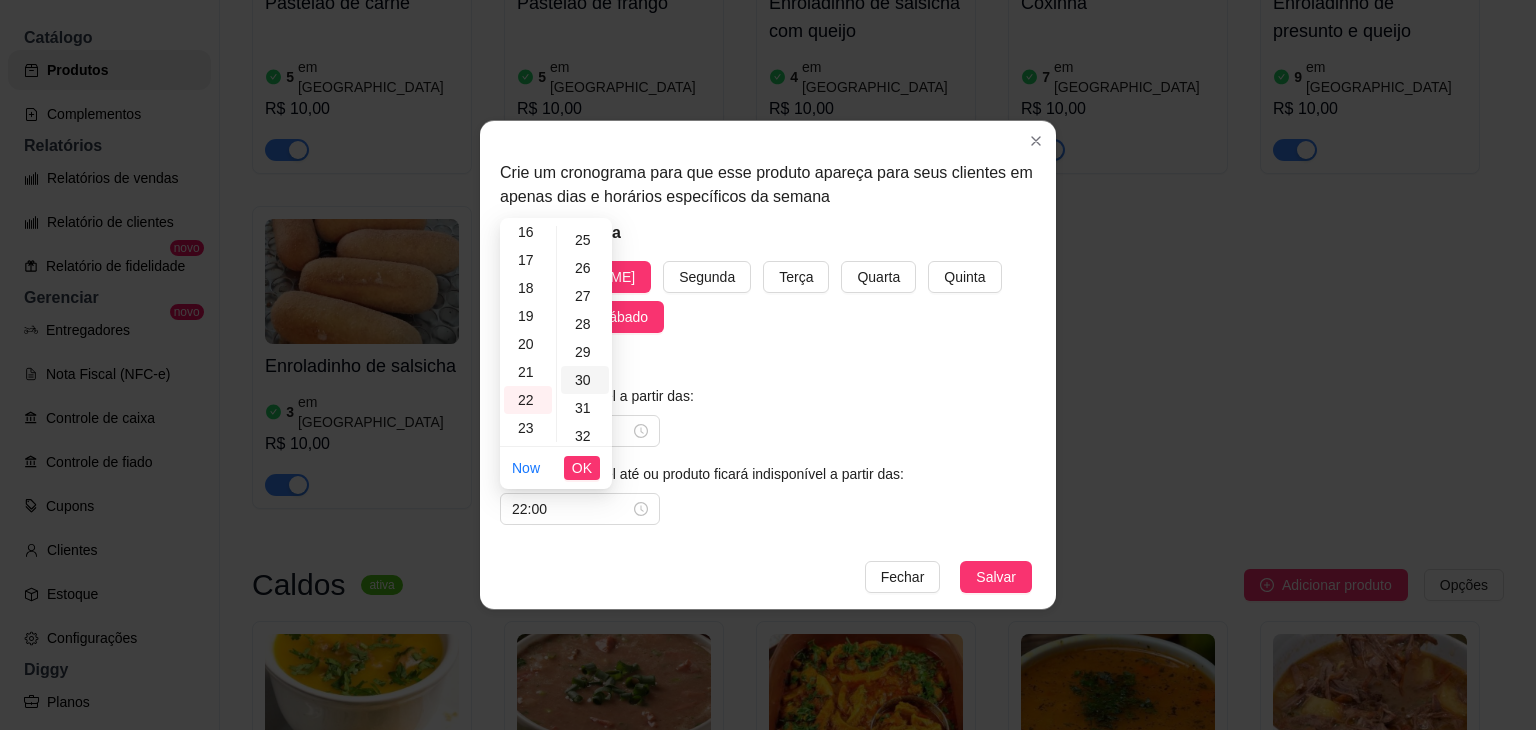 click on "30" at bounding box center (585, 380) 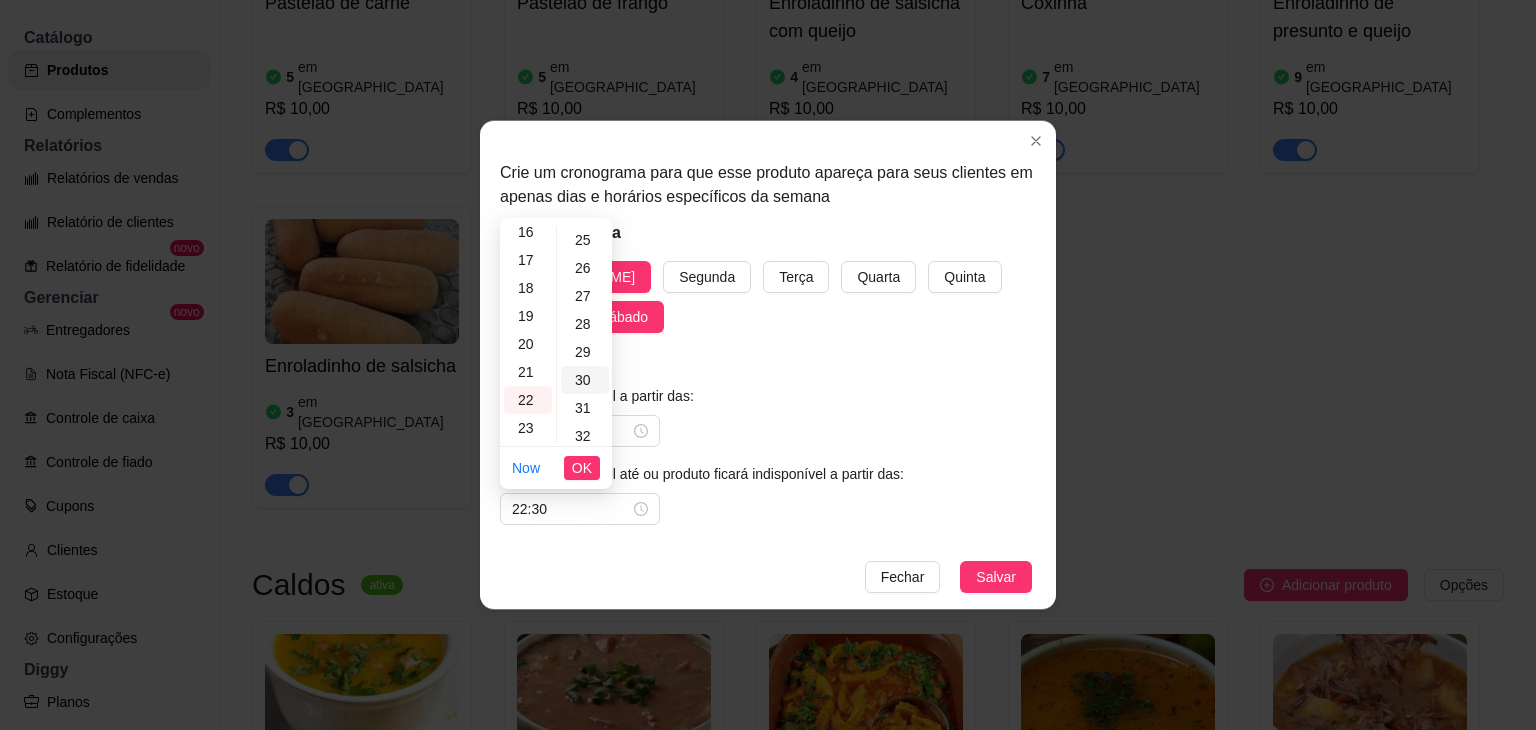 scroll, scrollTop: 840, scrollLeft: 0, axis: vertical 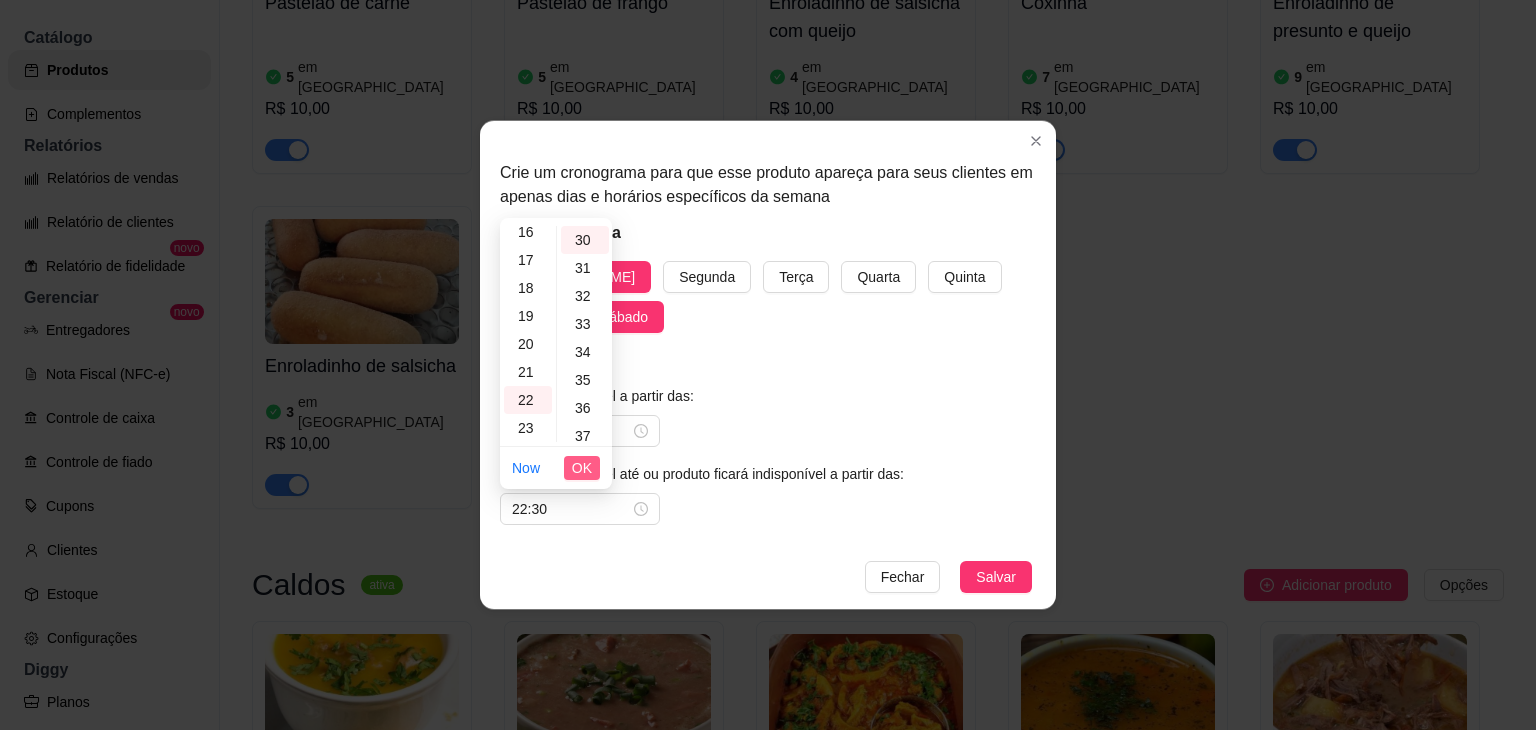 click on "OK" at bounding box center (582, 468) 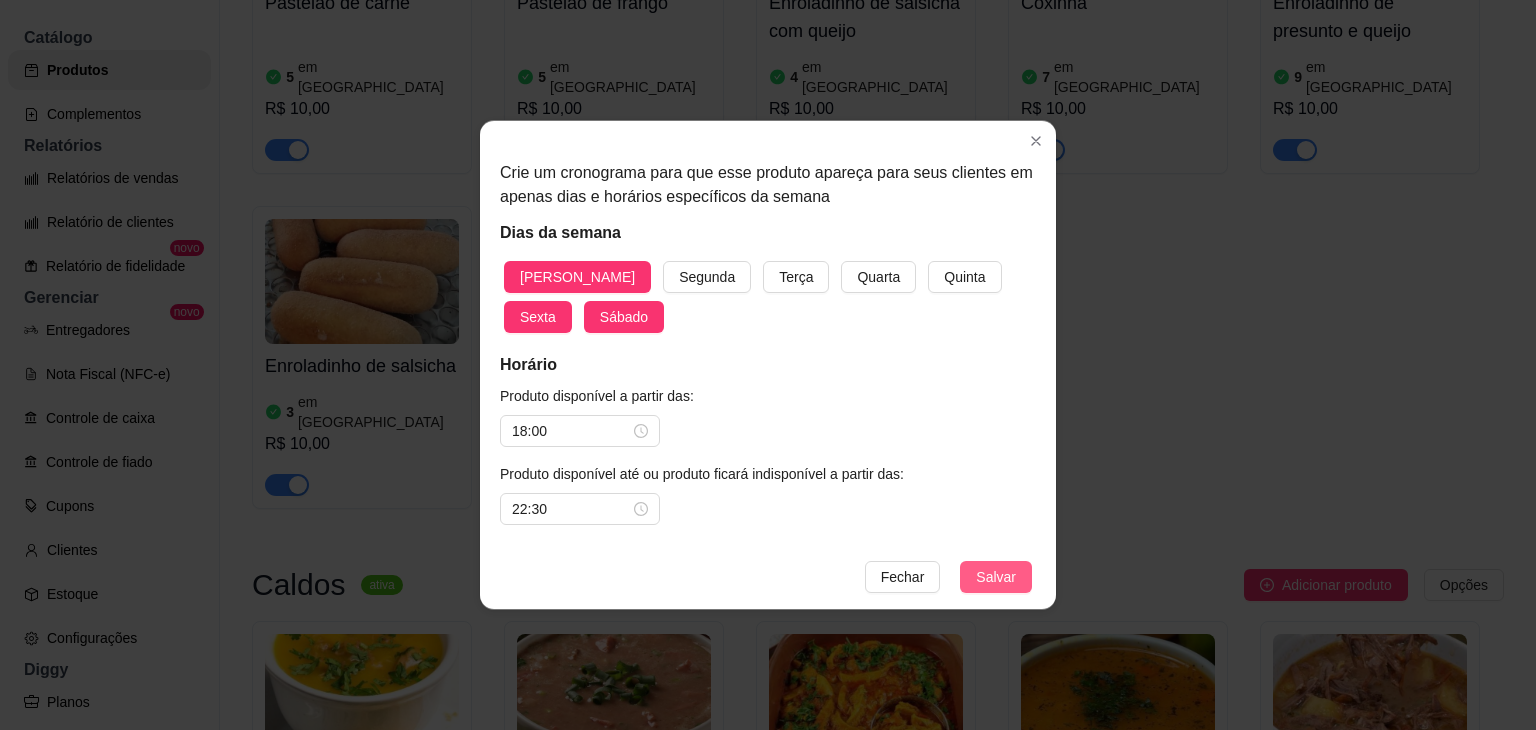 click on "Salvar" at bounding box center (996, 577) 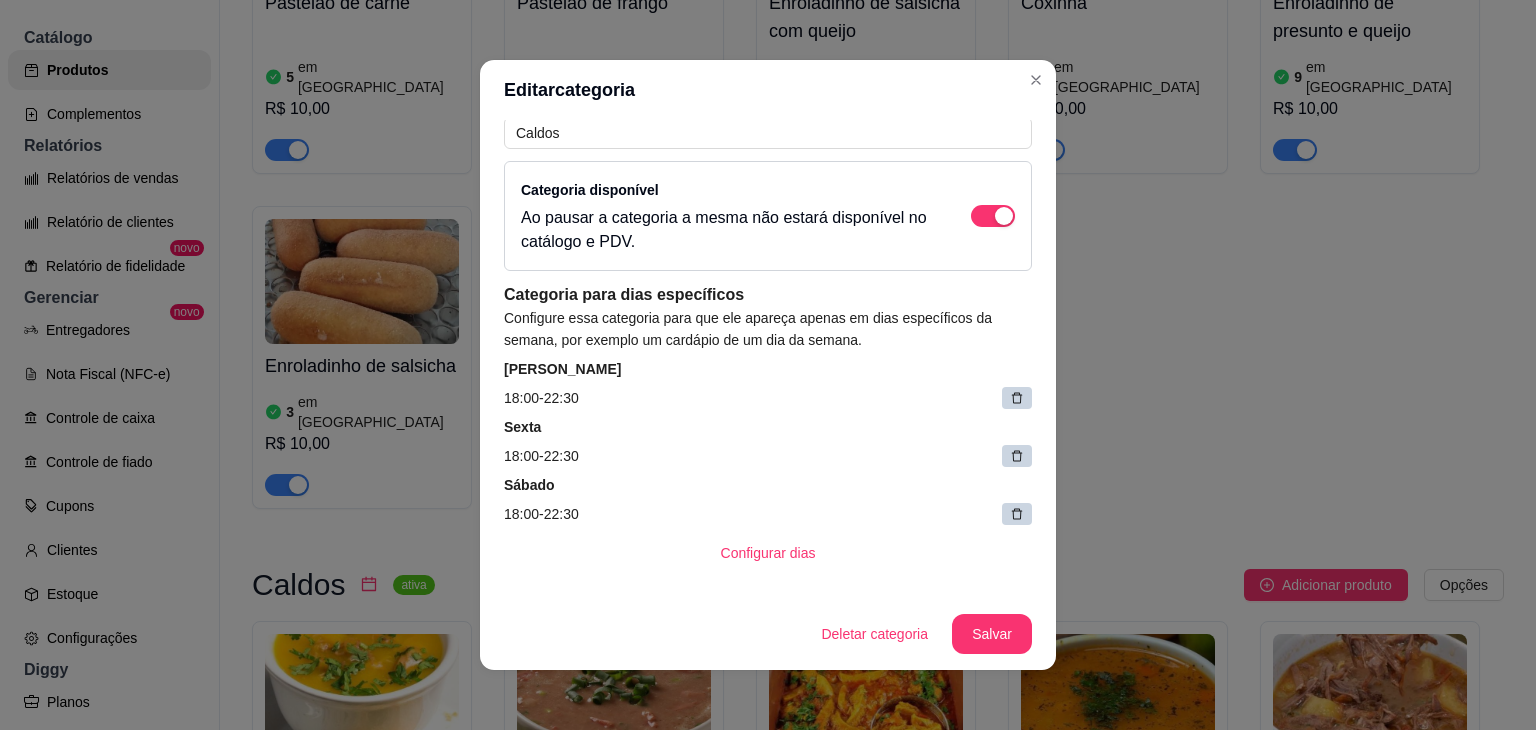 scroll, scrollTop: 61, scrollLeft: 0, axis: vertical 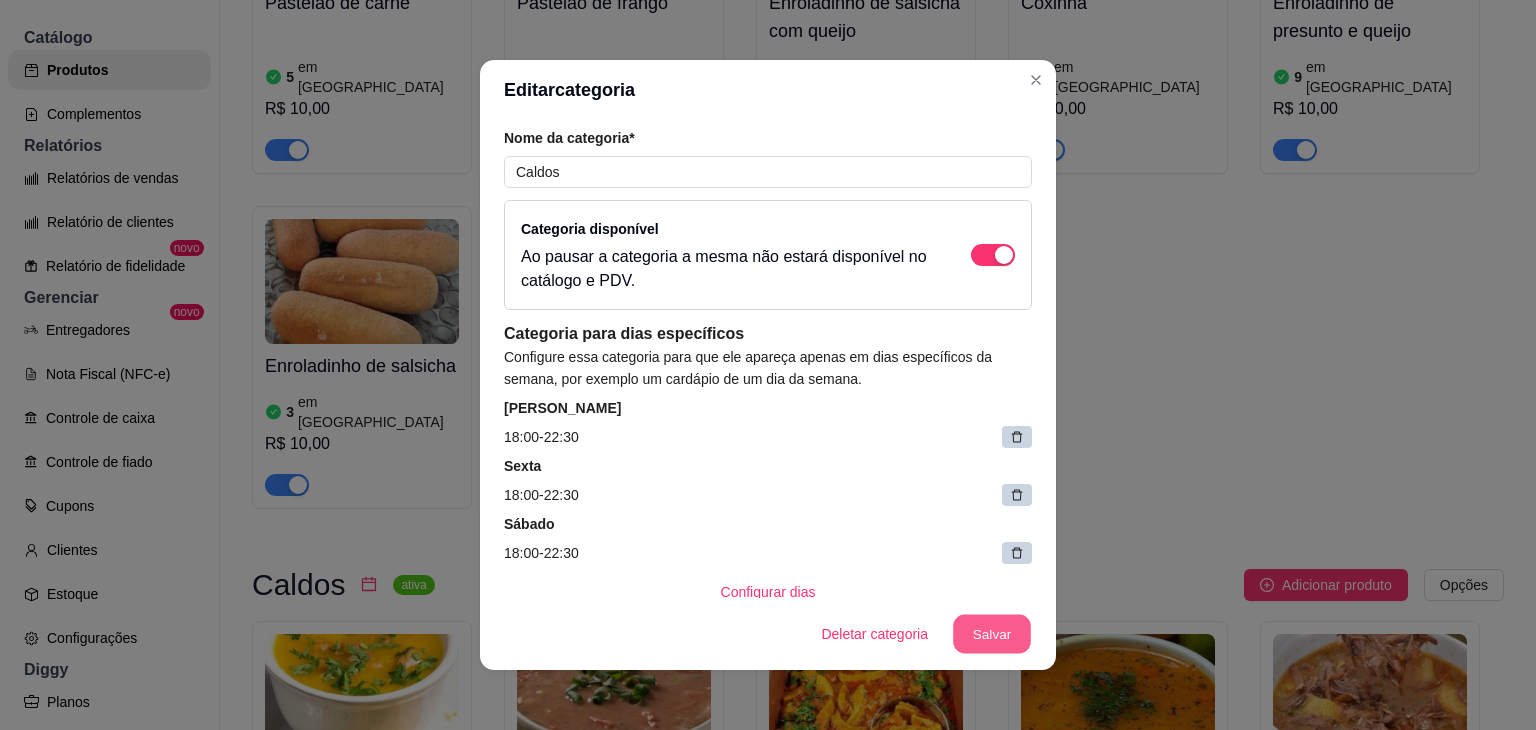 click on "Salvar" at bounding box center [992, 634] 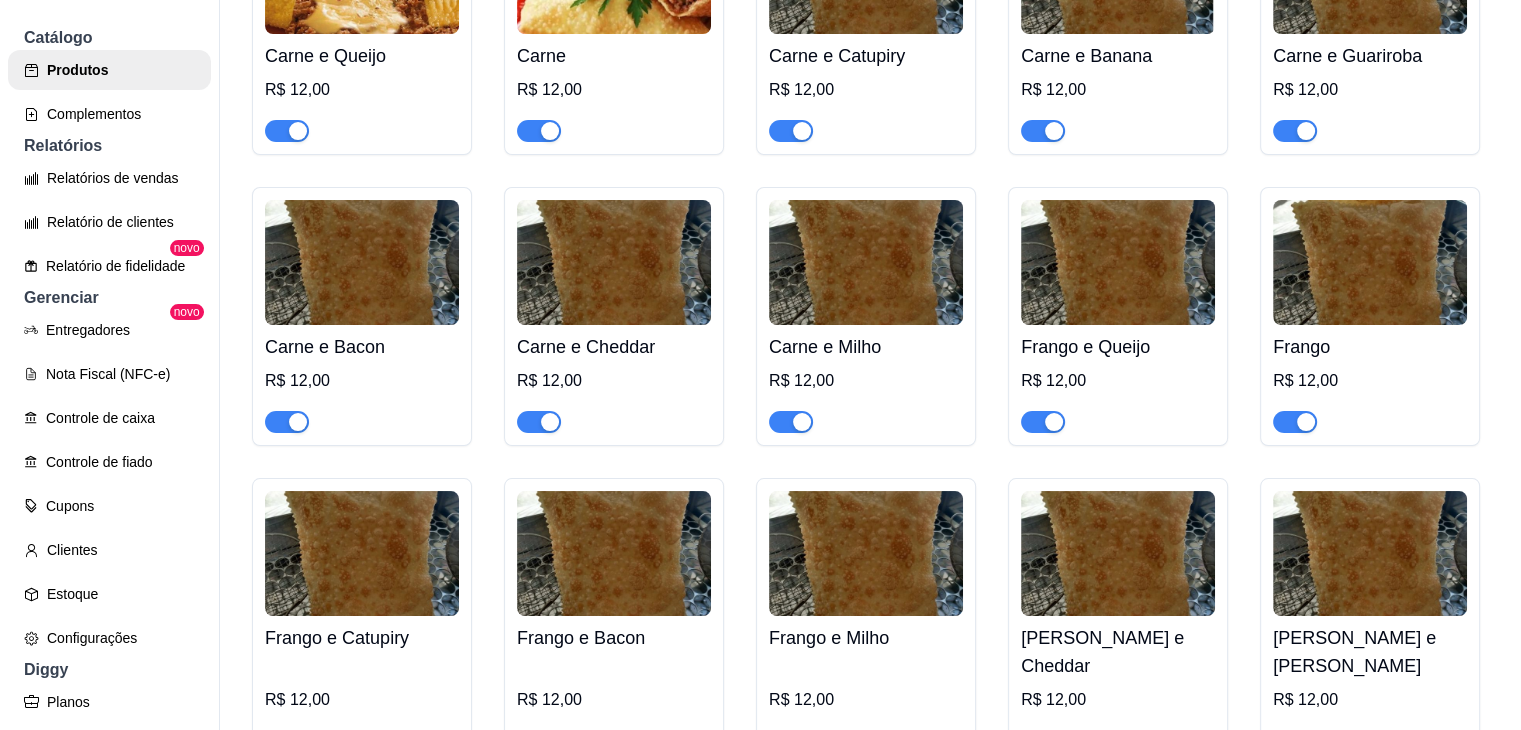 scroll, scrollTop: 0, scrollLeft: 0, axis: both 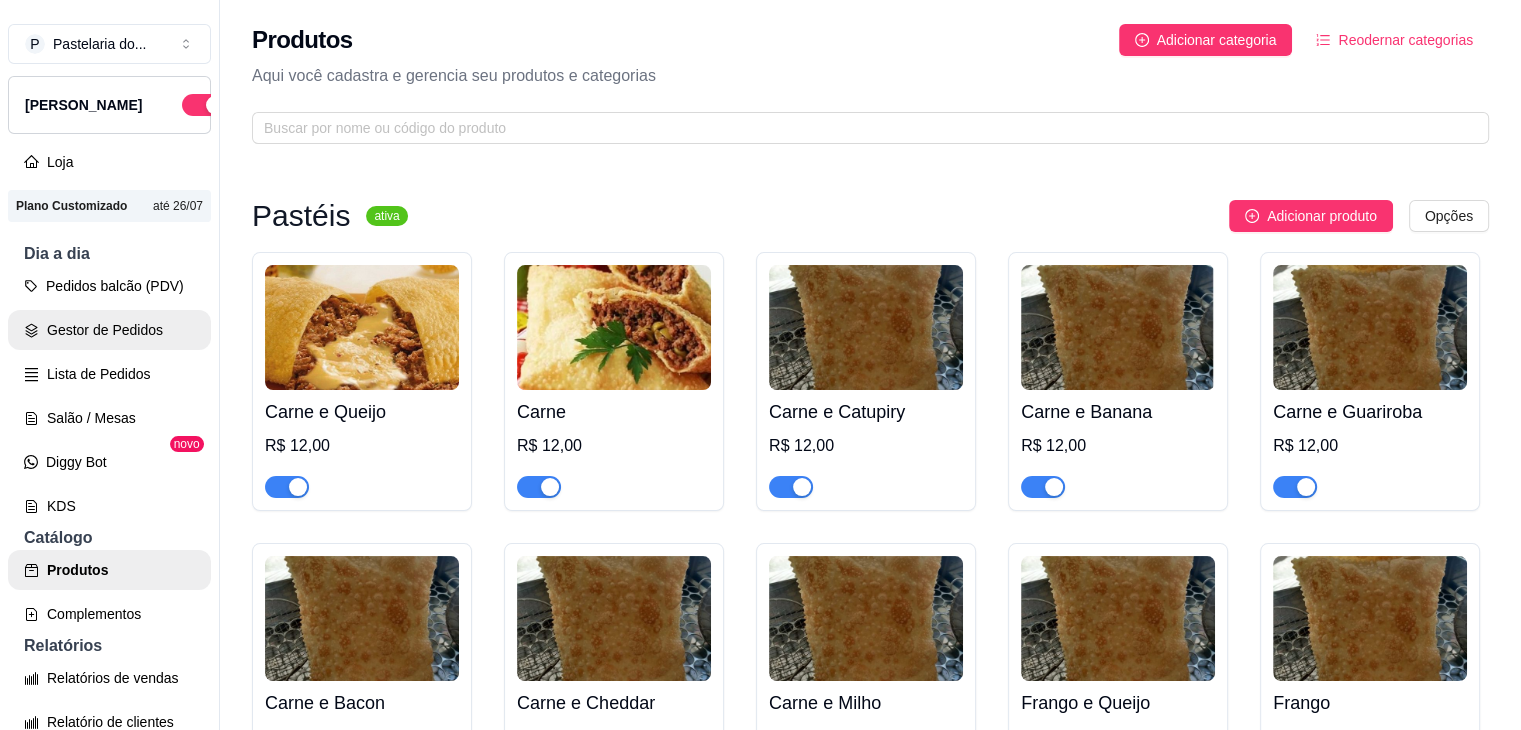 click on "Pedidos balcão (PDV) Gestor de Pedidos Lista de Pedidos Salão / Mesas Diggy Bot novo KDS" at bounding box center [109, 396] 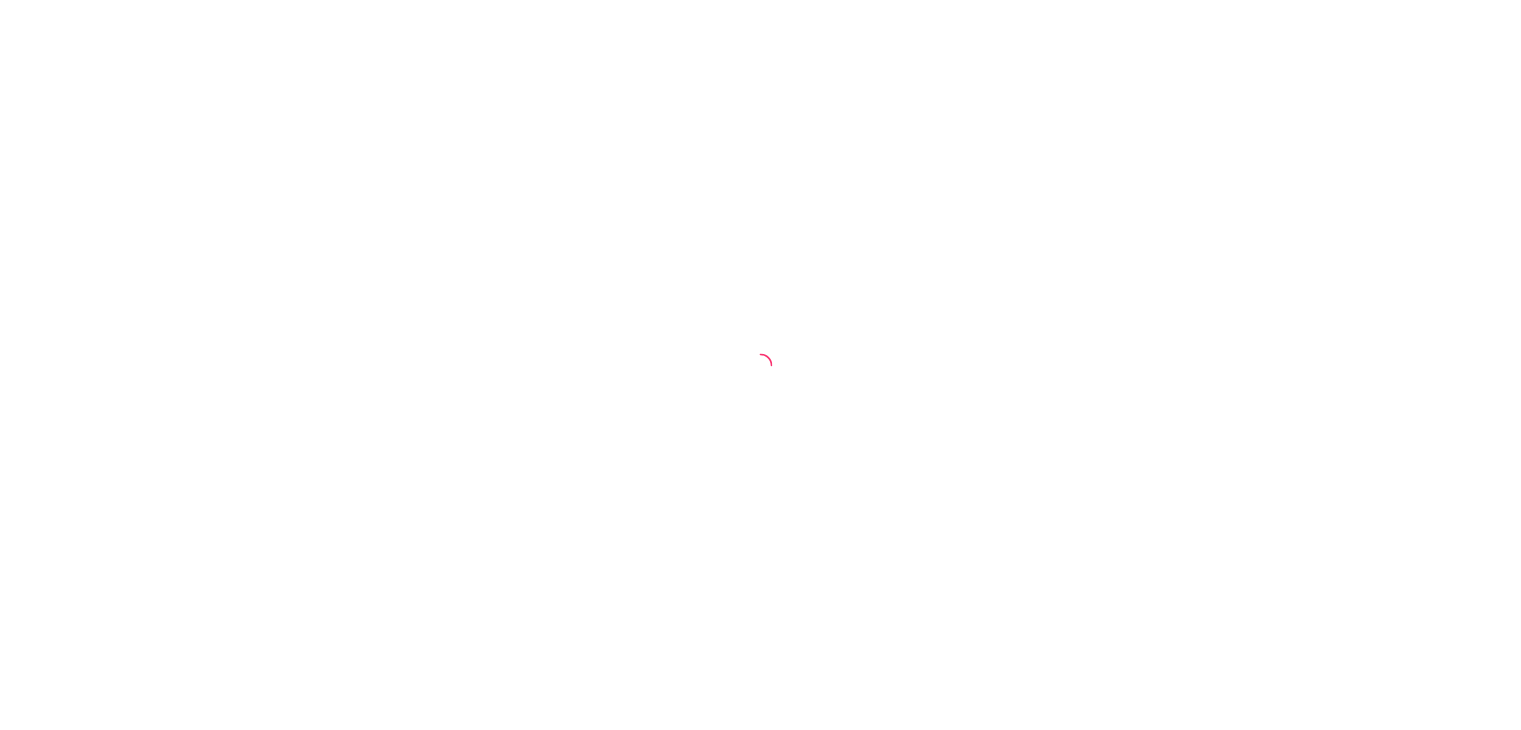 scroll, scrollTop: 0, scrollLeft: 0, axis: both 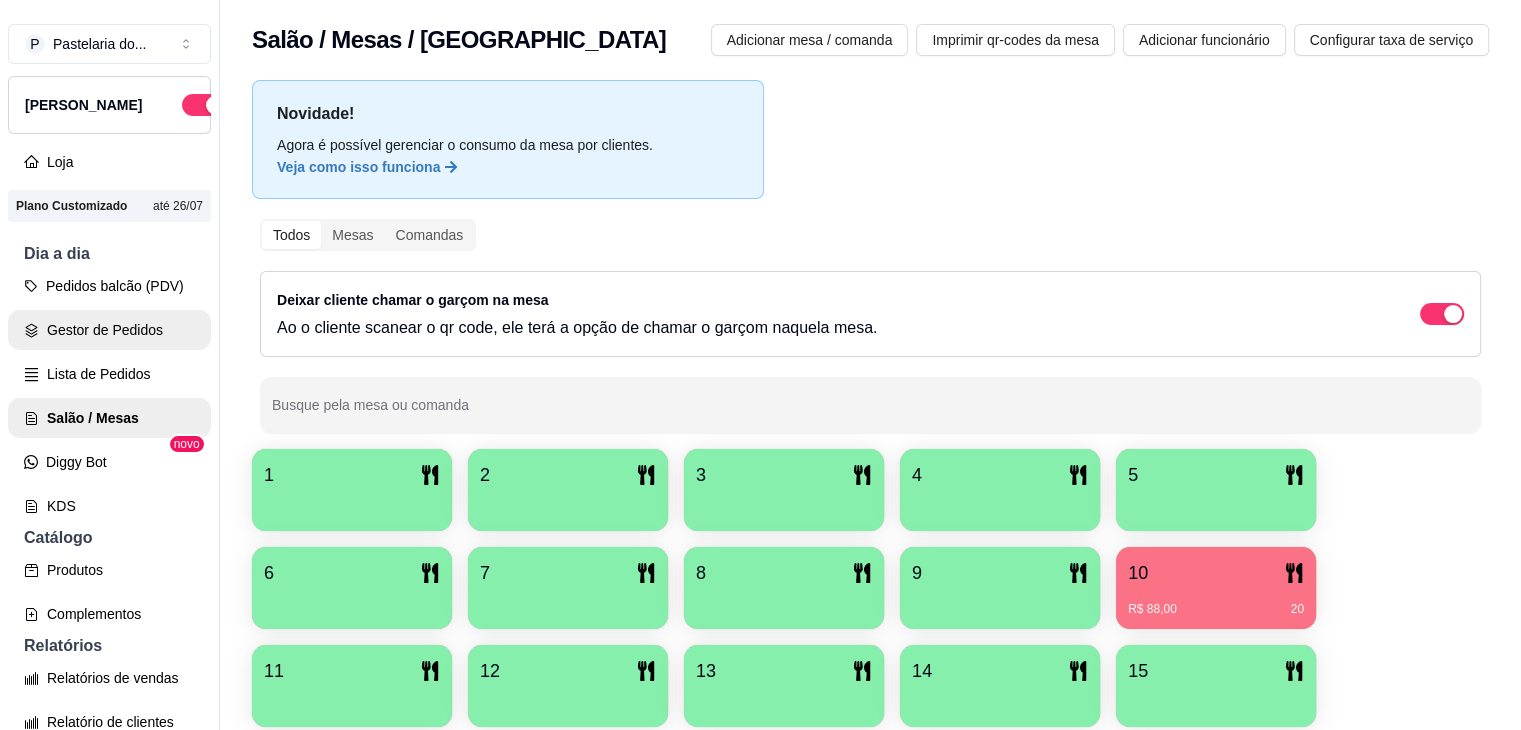 click on "Gestor de Pedidos" at bounding box center [109, 330] 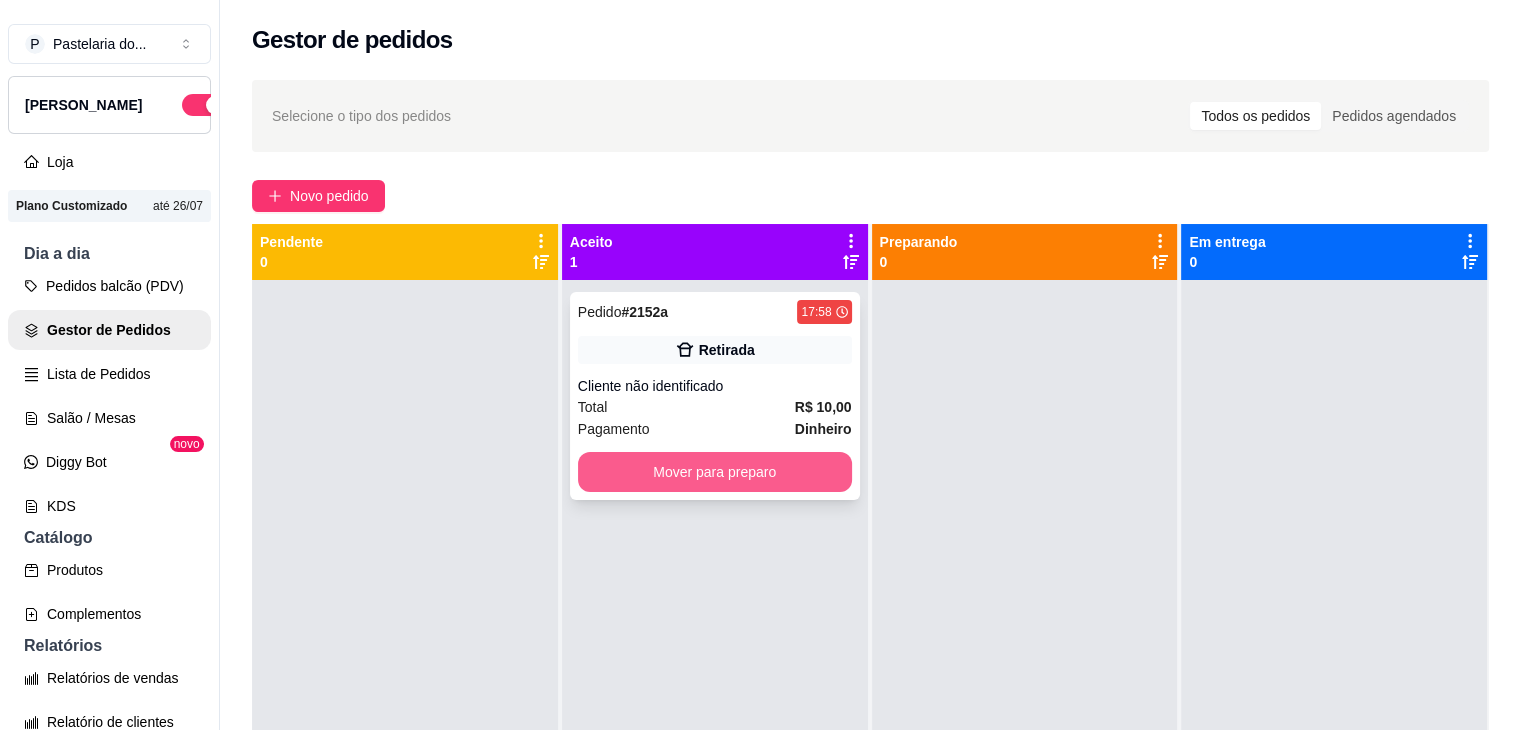 click on "Mover para preparo" at bounding box center (715, 472) 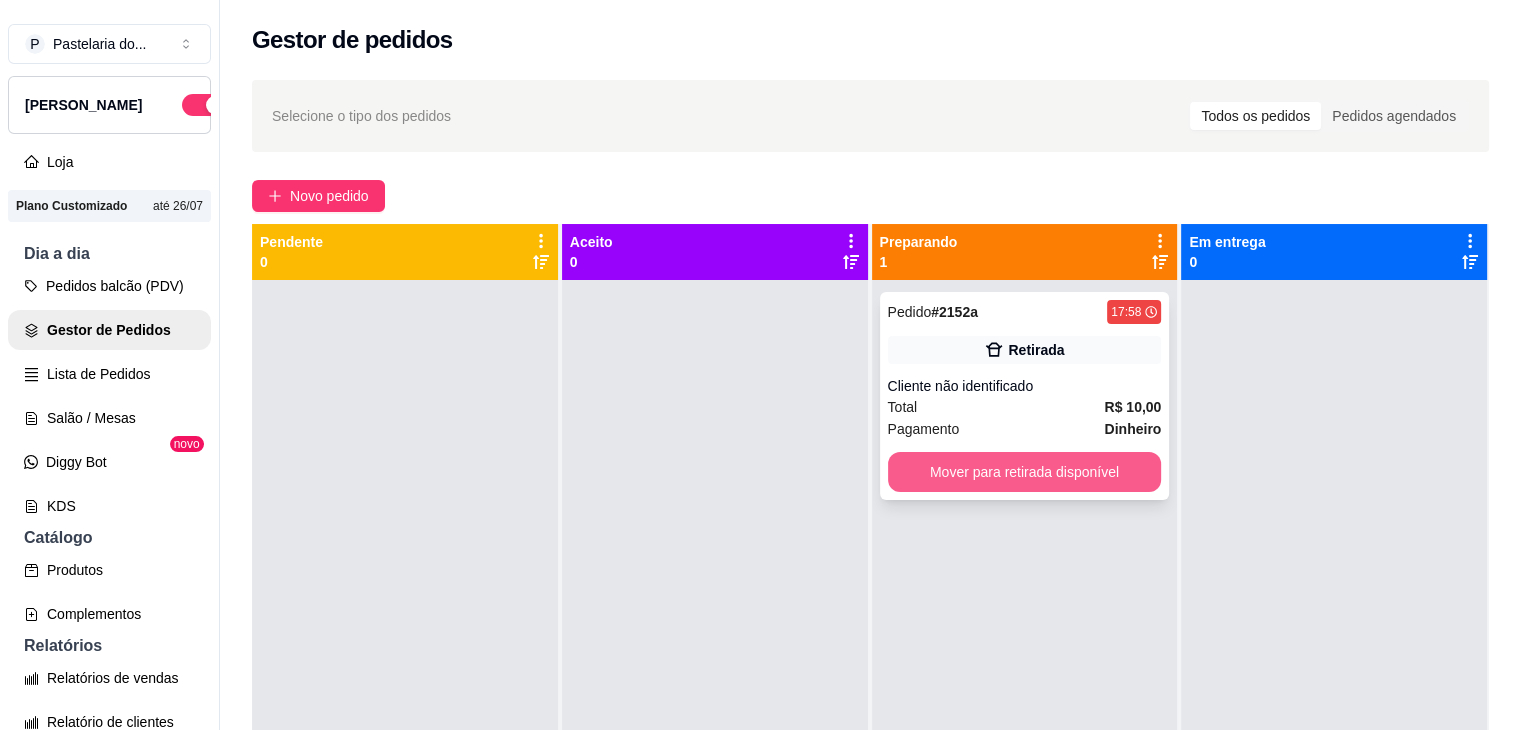 click on "Mover para retirada disponível" at bounding box center [1025, 472] 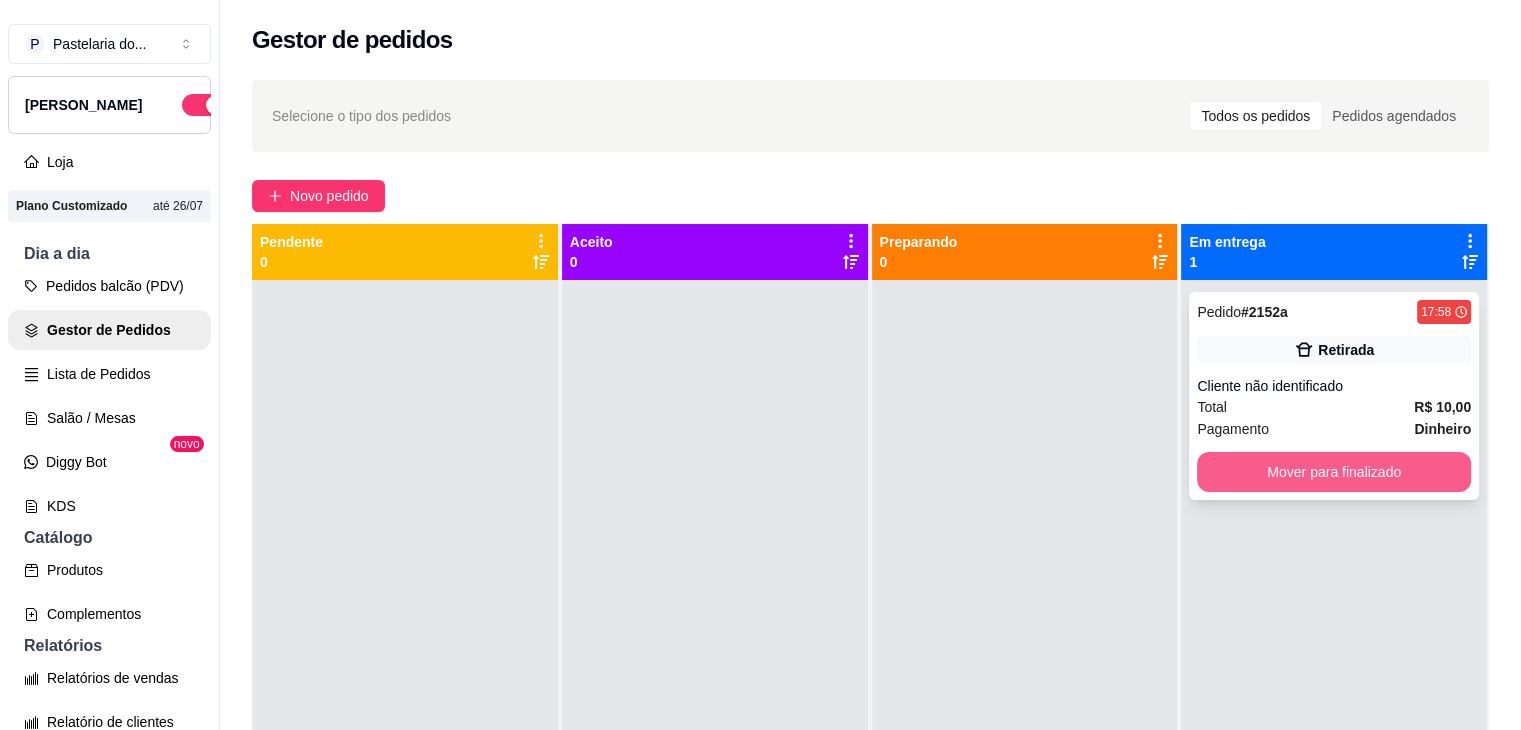 click on "Mover para finalizado" at bounding box center (1334, 472) 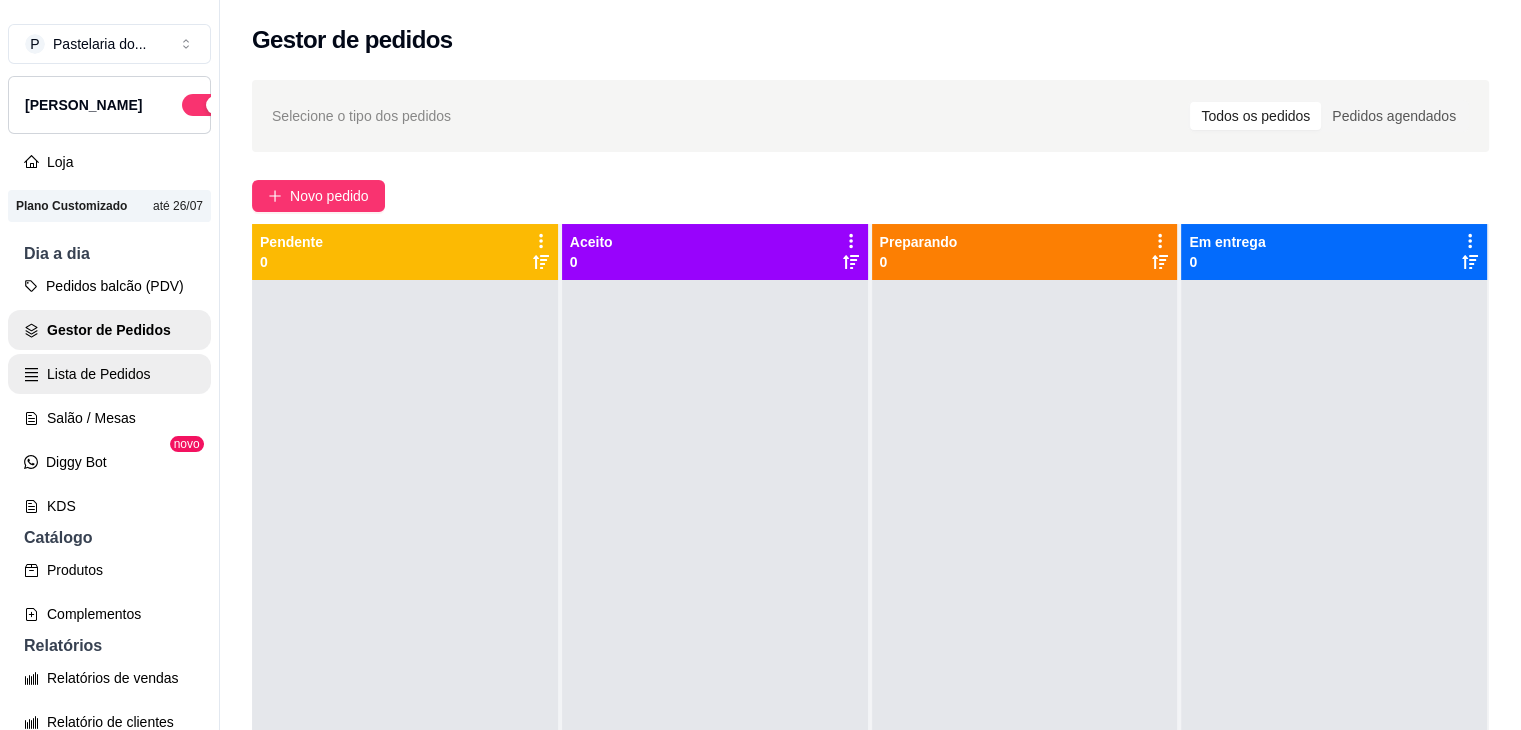 click on "Lista de Pedidos" at bounding box center [109, 374] 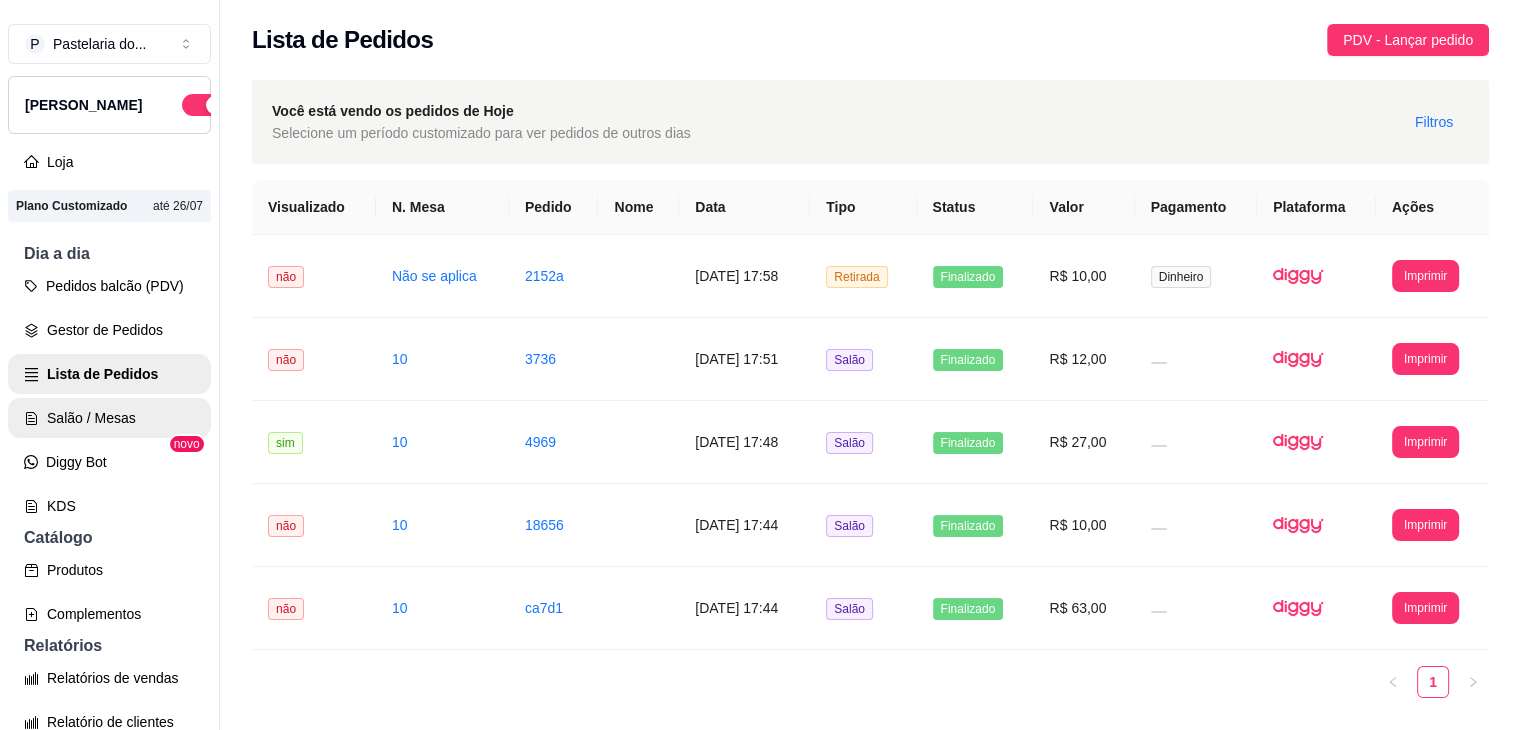 click on "Salão / Mesas" at bounding box center [109, 418] 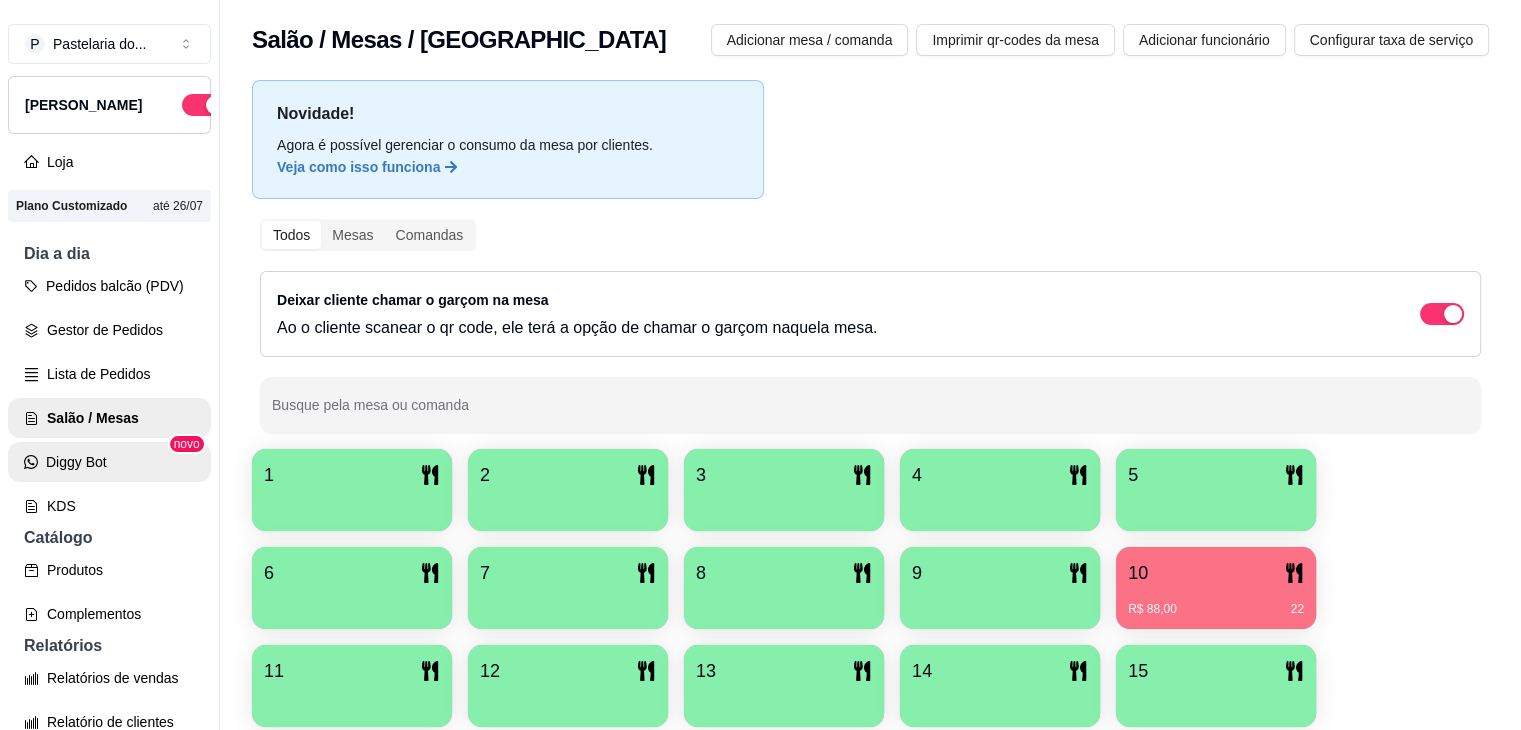 click on "Diggy Bot" at bounding box center [109, 462] 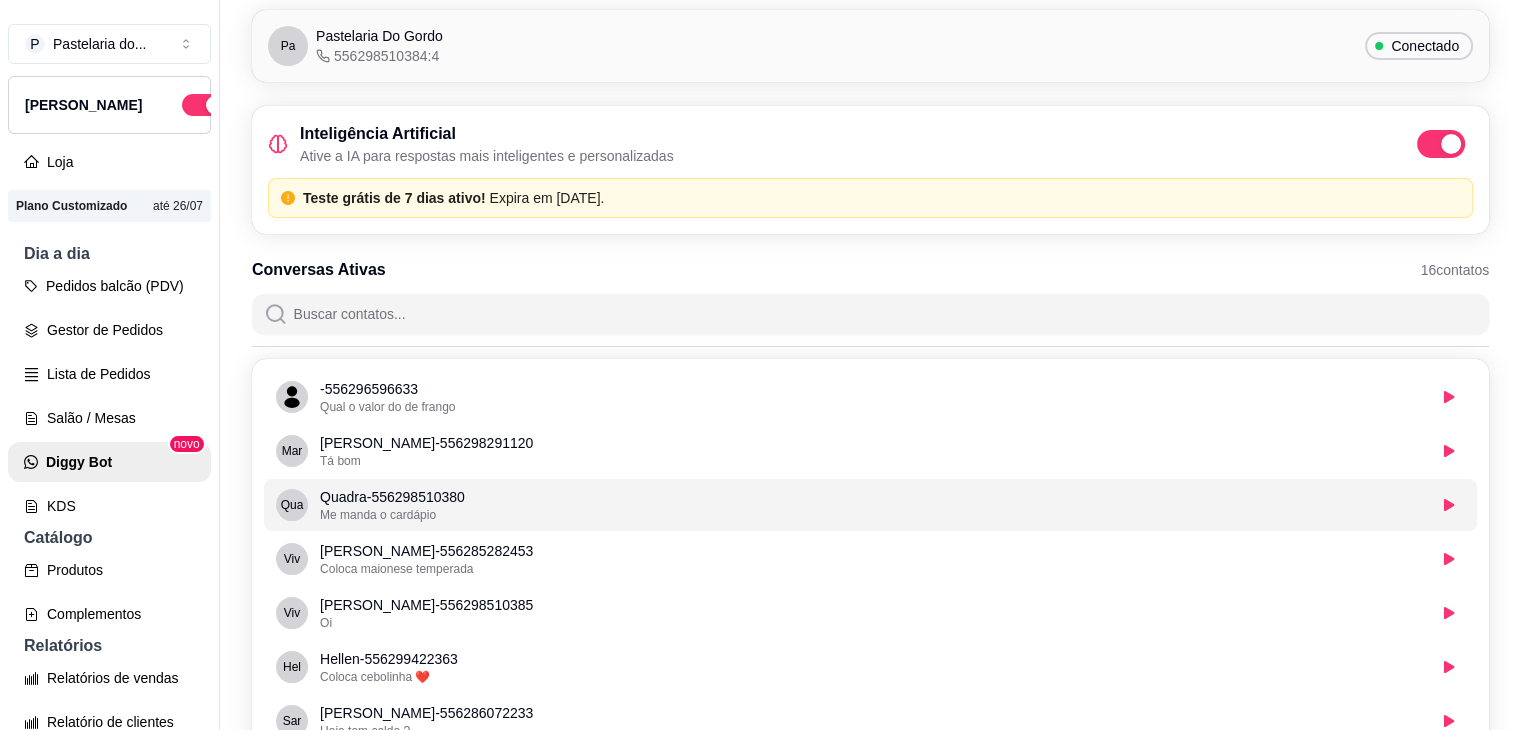 scroll, scrollTop: 100, scrollLeft: 0, axis: vertical 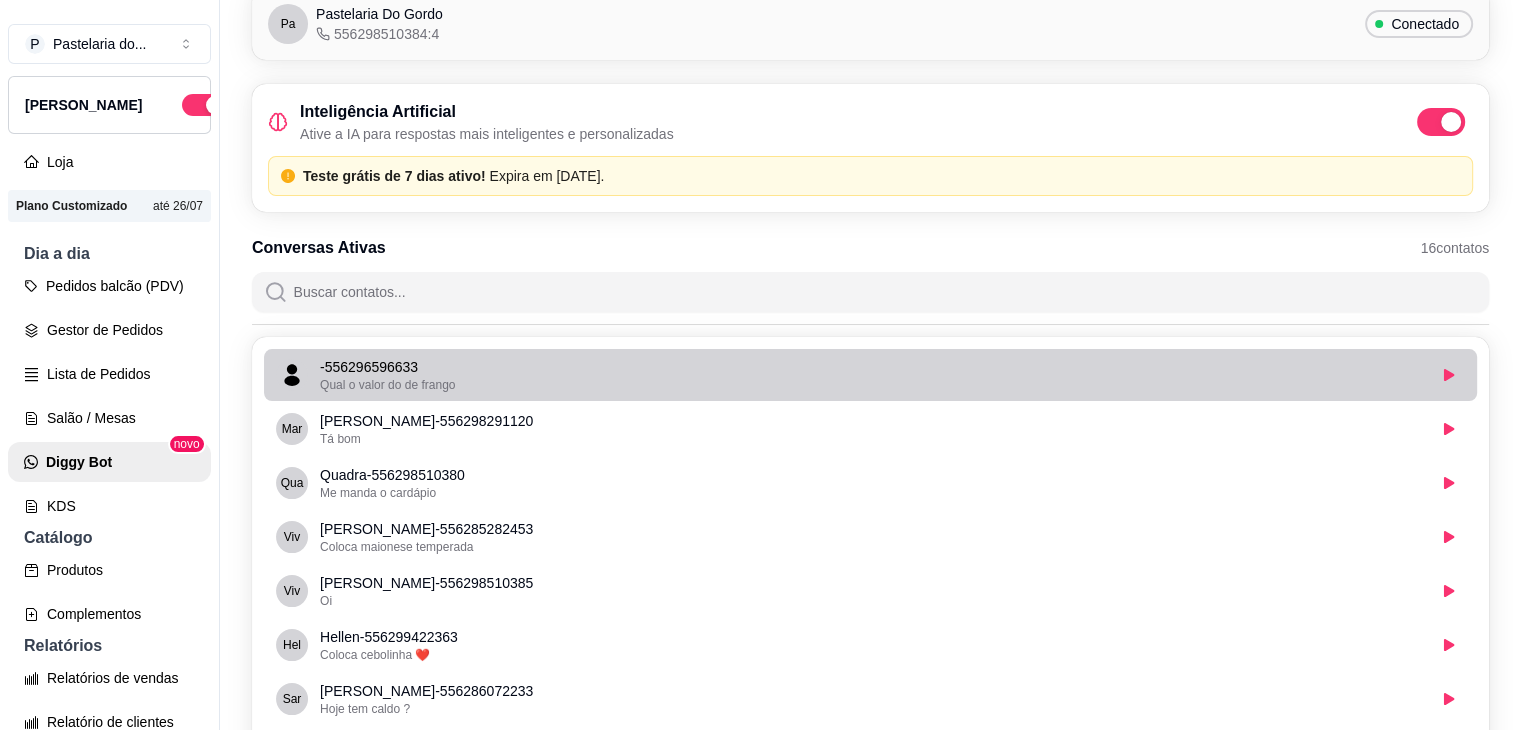 click on "-  556296596633 Qual o valor do de frango" at bounding box center (870, 375) 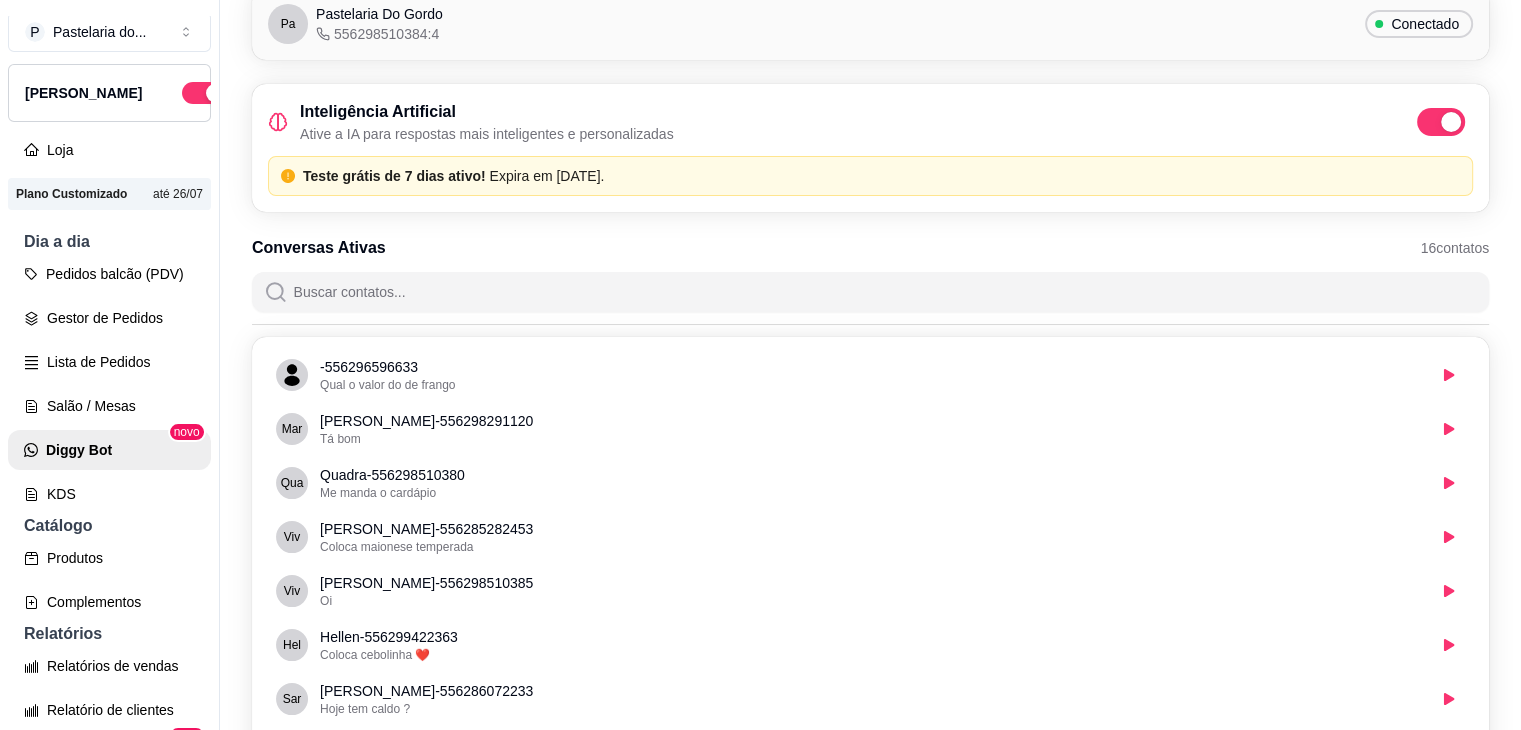scroll, scrollTop: 0, scrollLeft: 0, axis: both 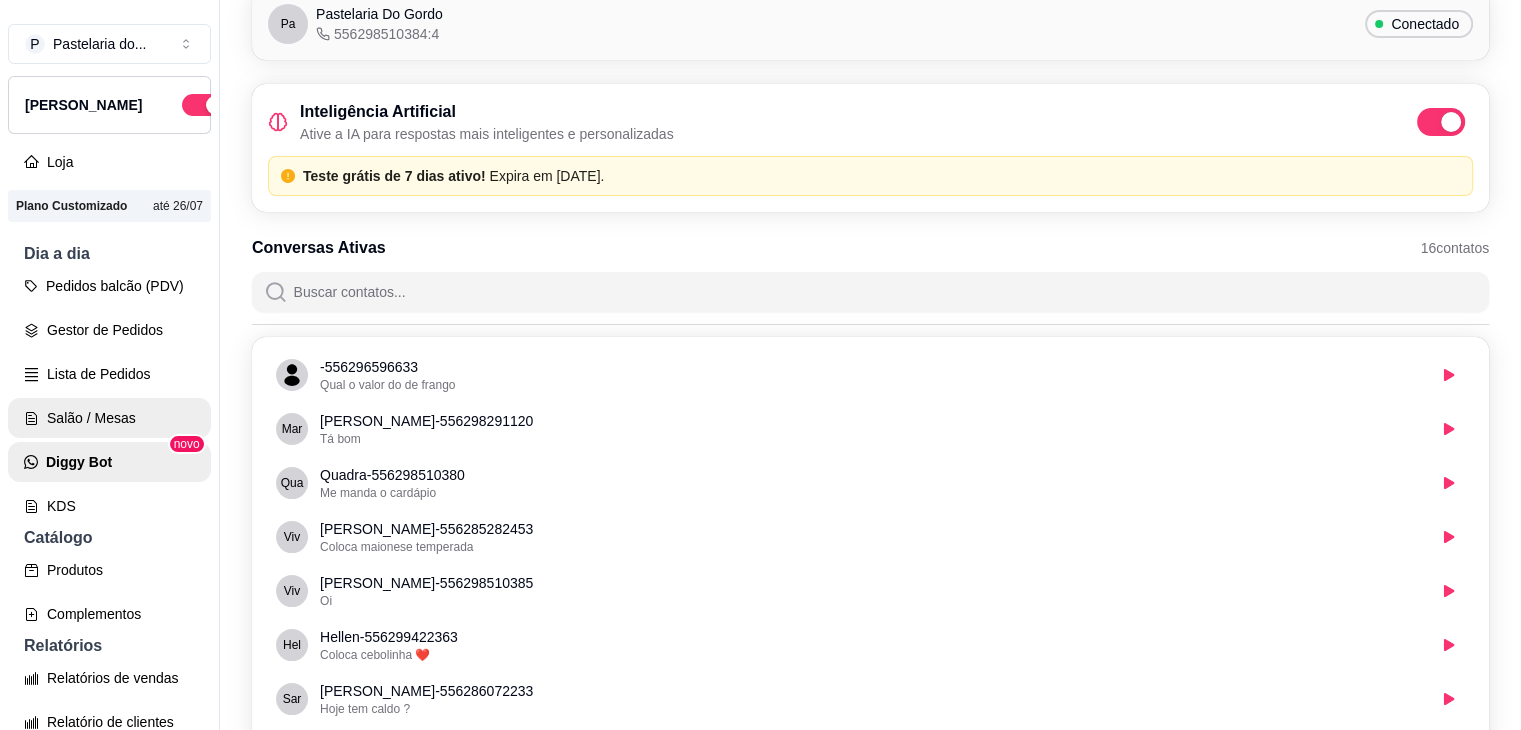 click on "Salão / Mesas" at bounding box center (109, 418) 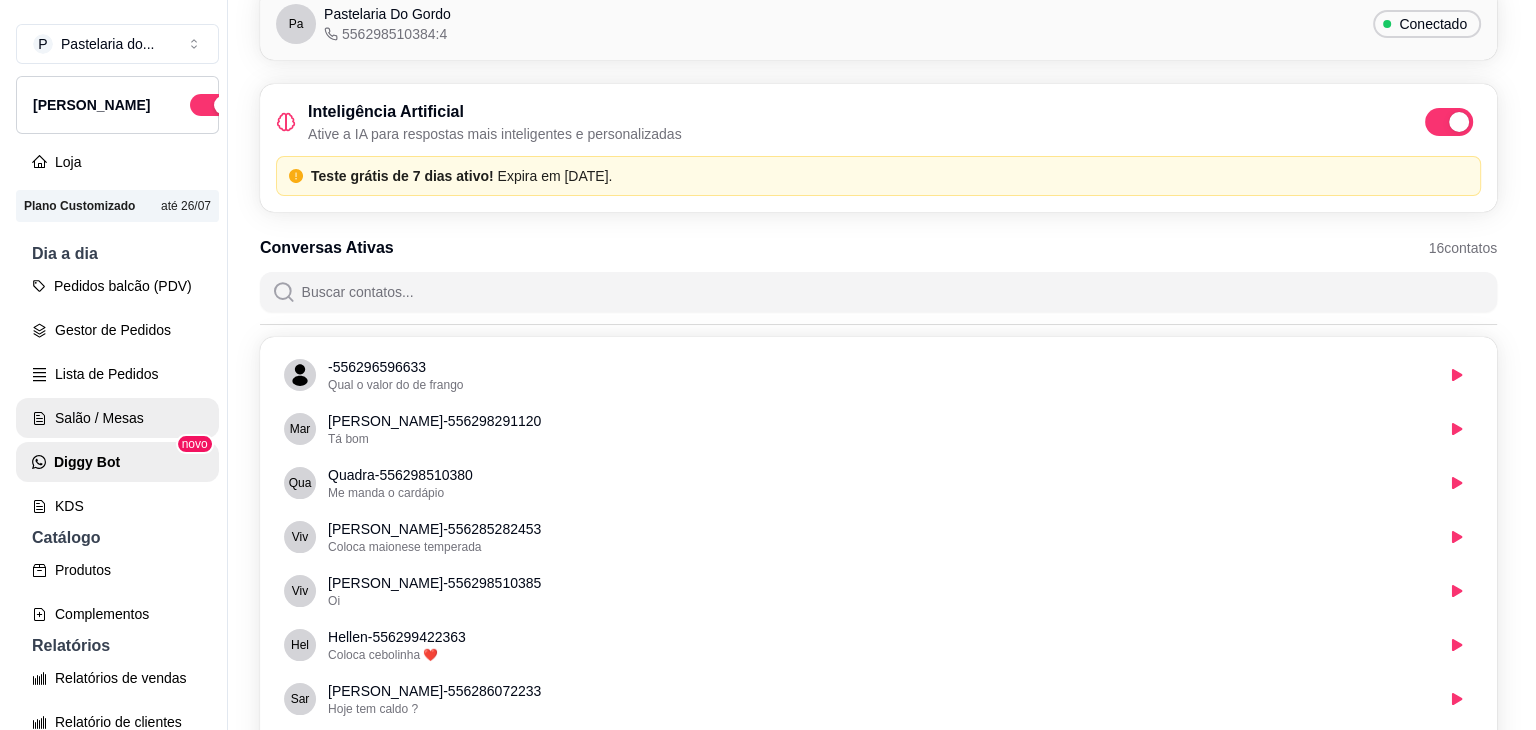 scroll, scrollTop: 0, scrollLeft: 0, axis: both 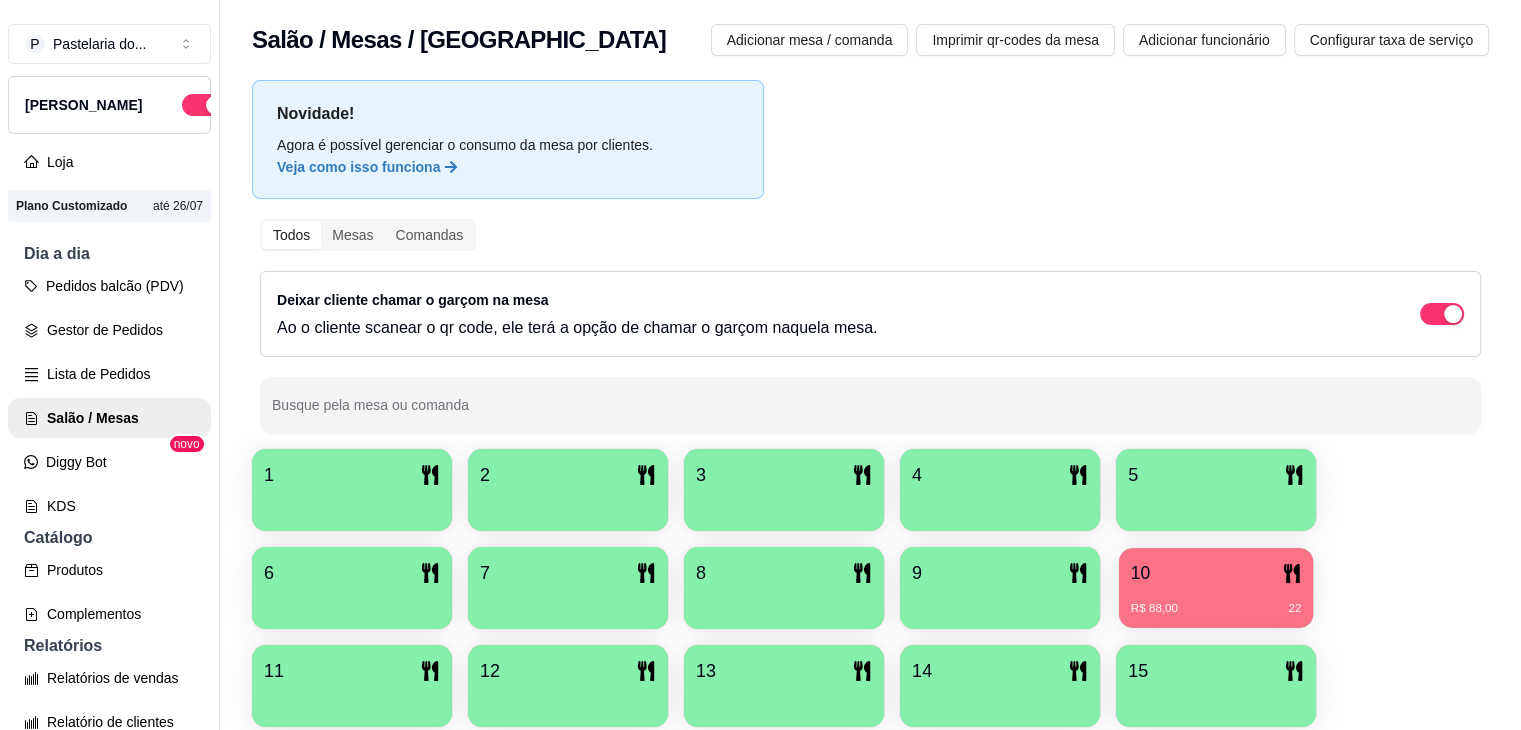 click on "10" at bounding box center [1216, 573] 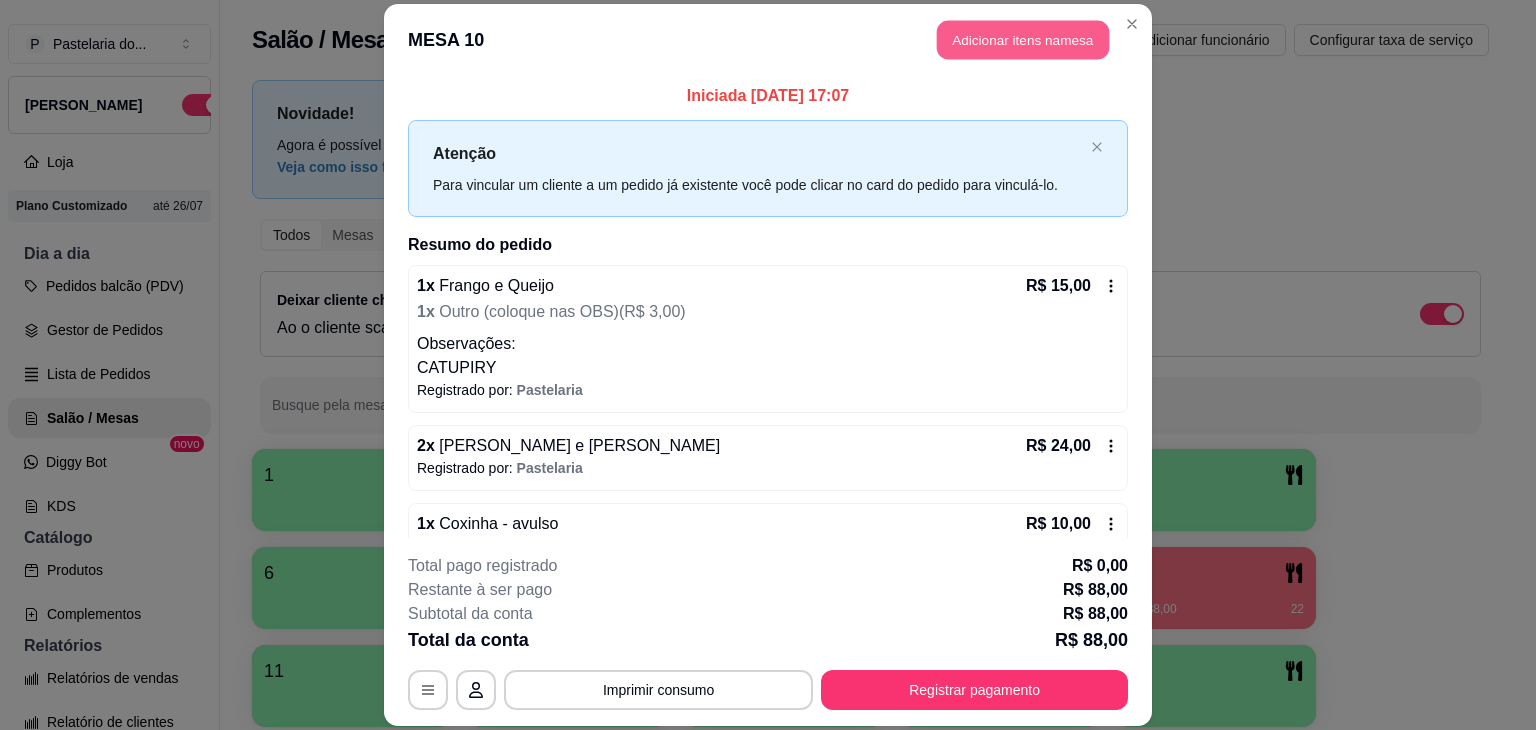 click on "Adicionar itens na  mesa" at bounding box center (1023, 39) 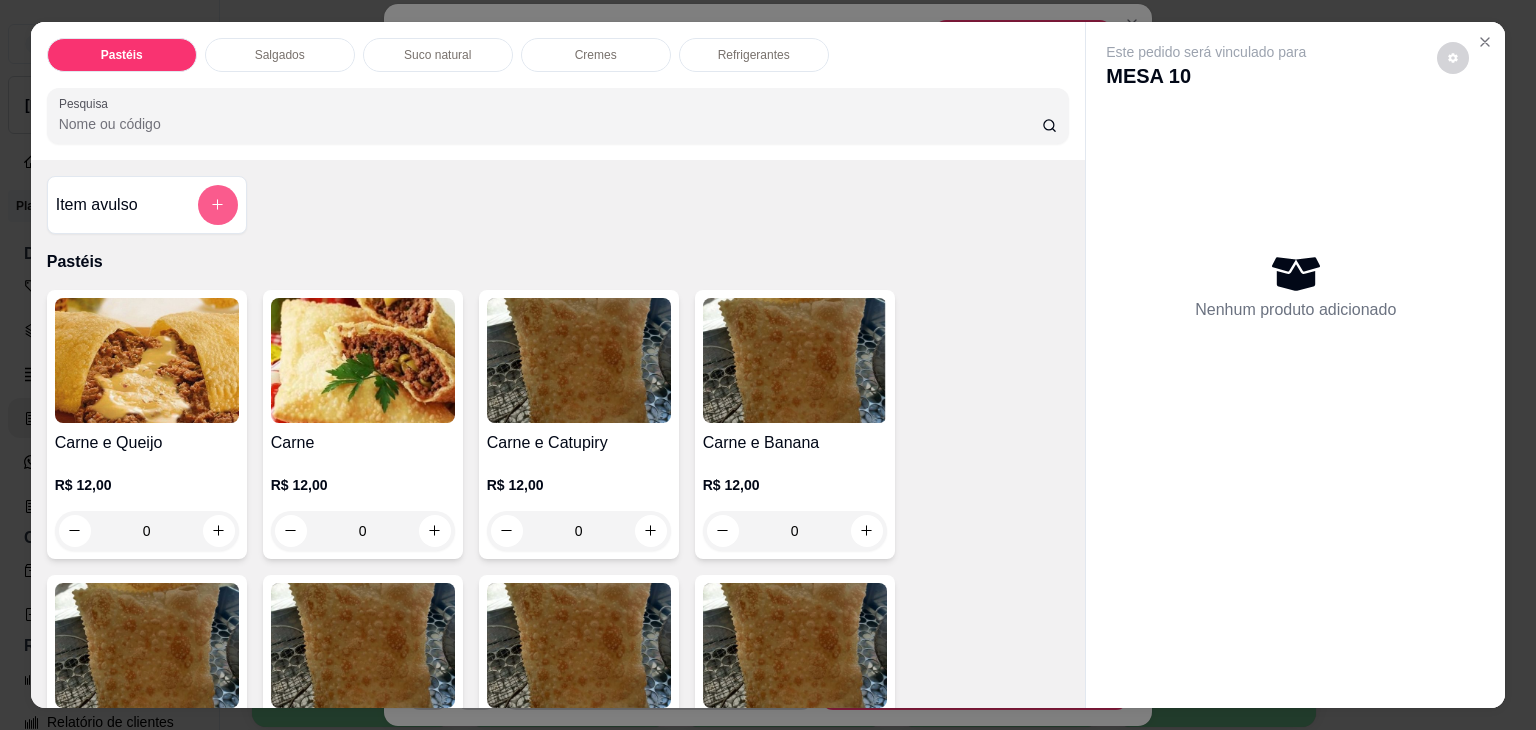 click on "Item avulso" at bounding box center [147, 205] 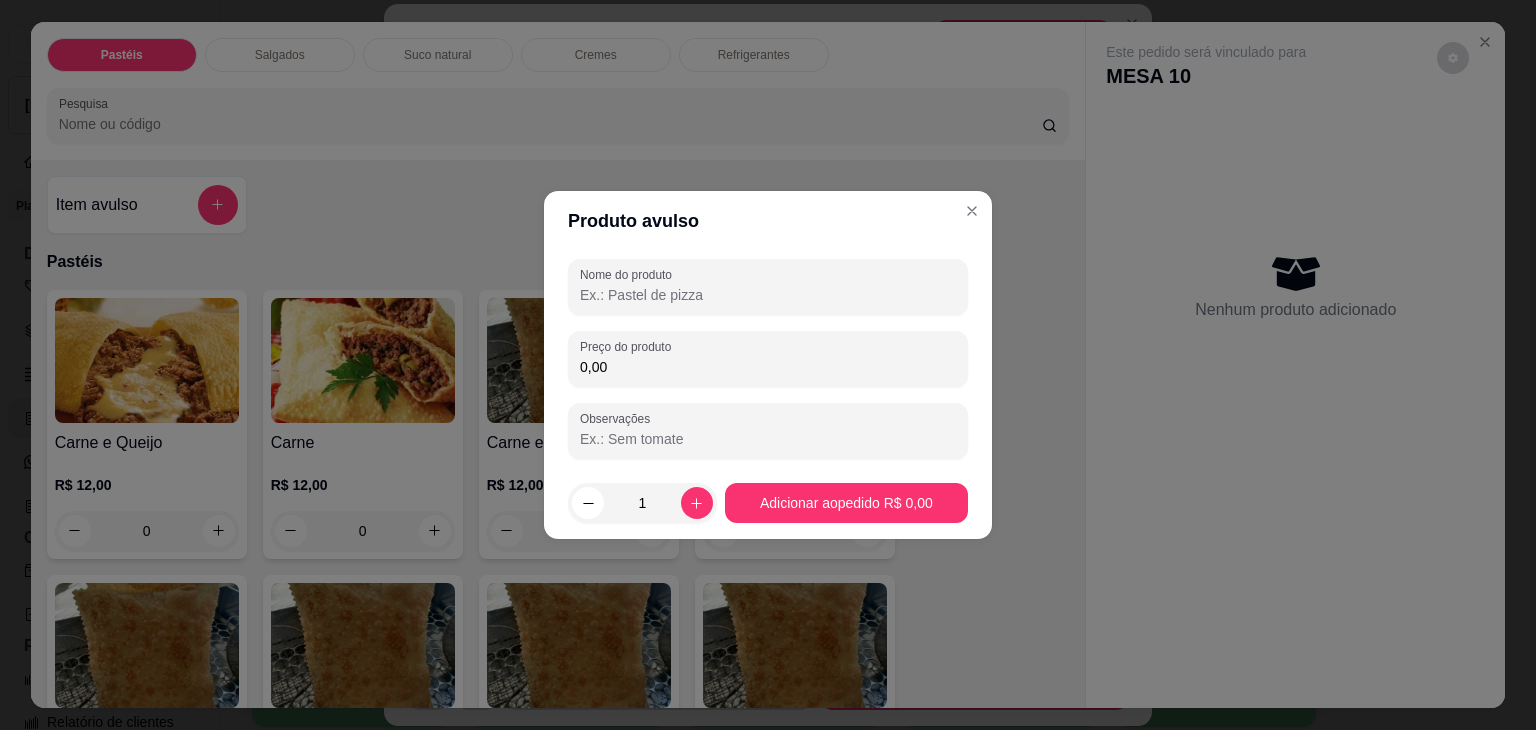 click on "Nome do produto Preço do produto 0,00 Observações" at bounding box center [768, 359] 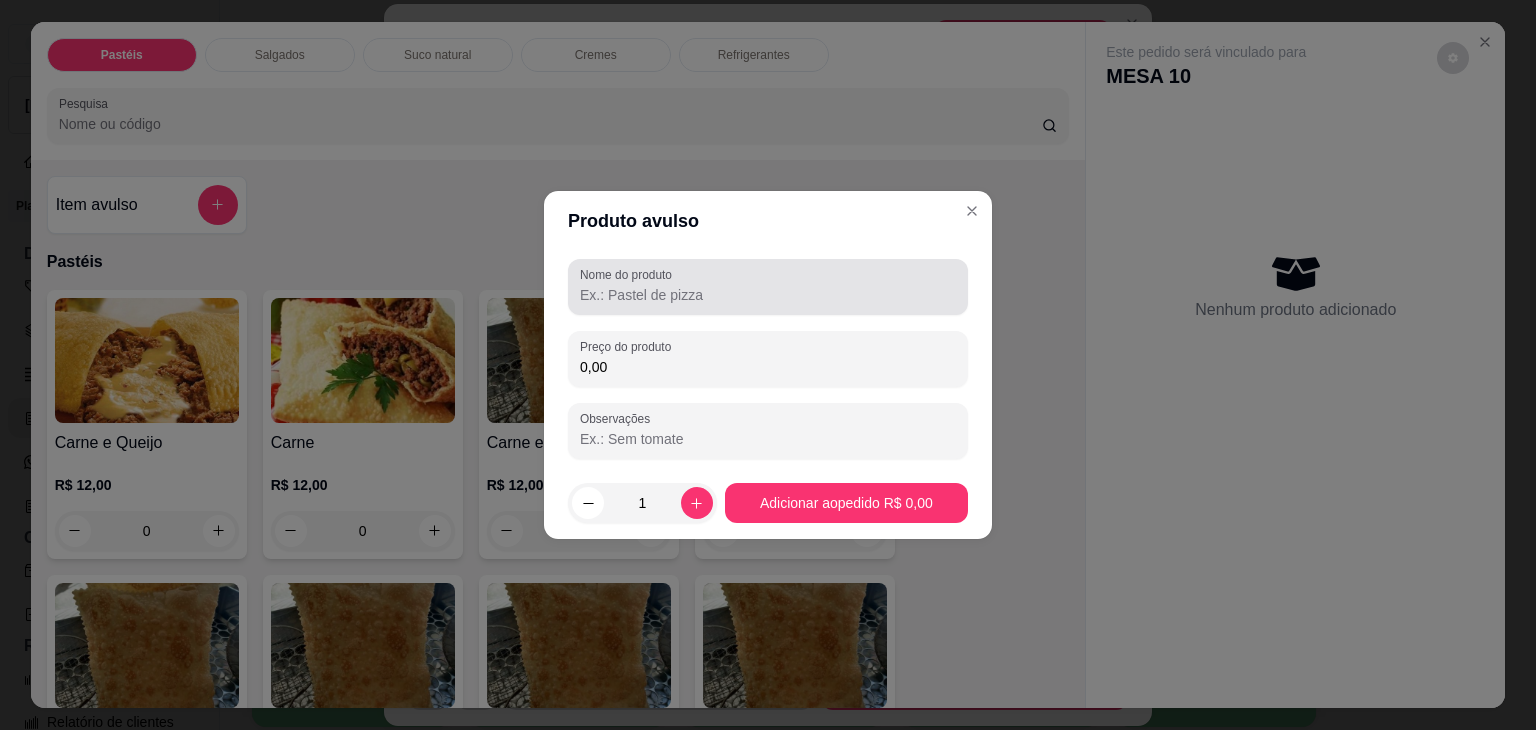 click at bounding box center [768, 287] 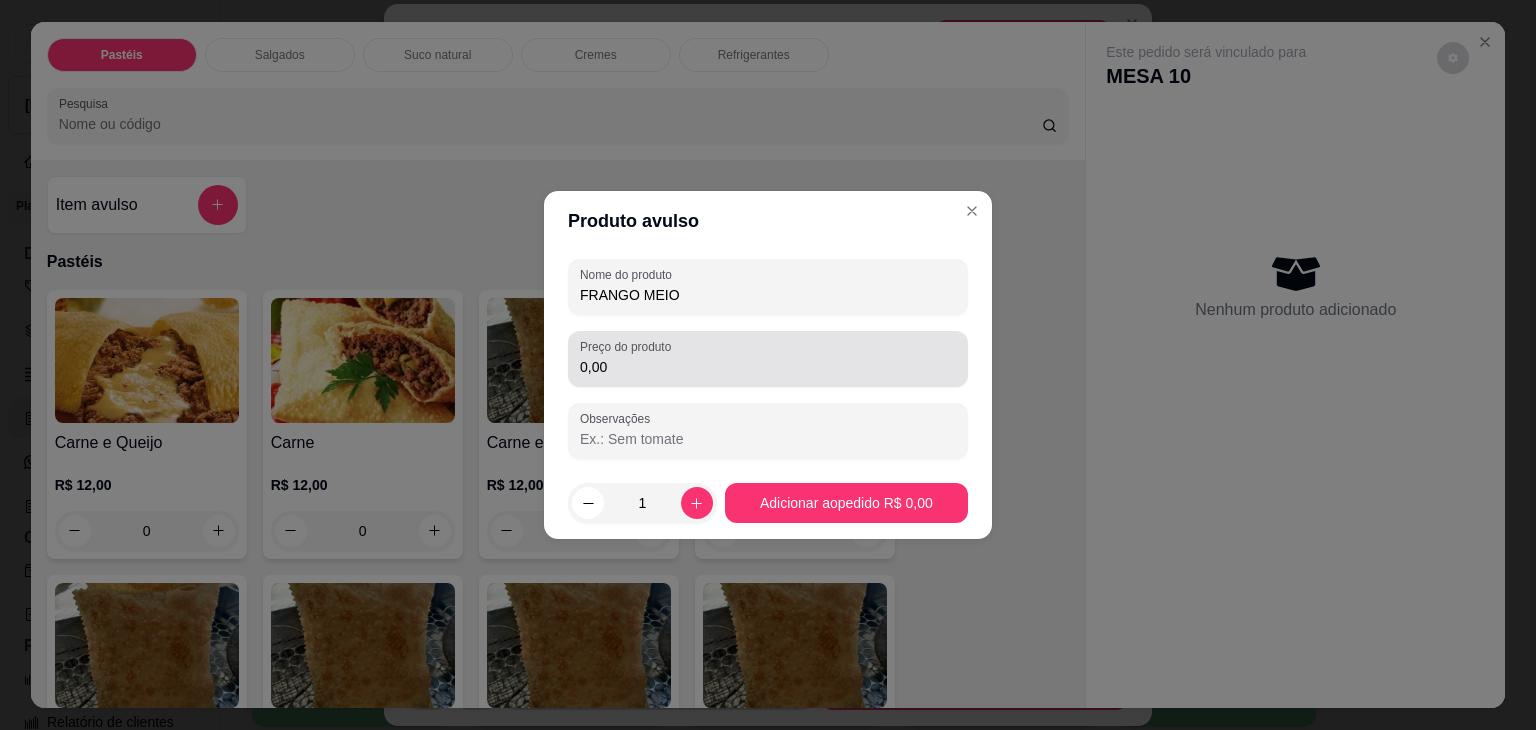 type on "FRANGO MEIO" 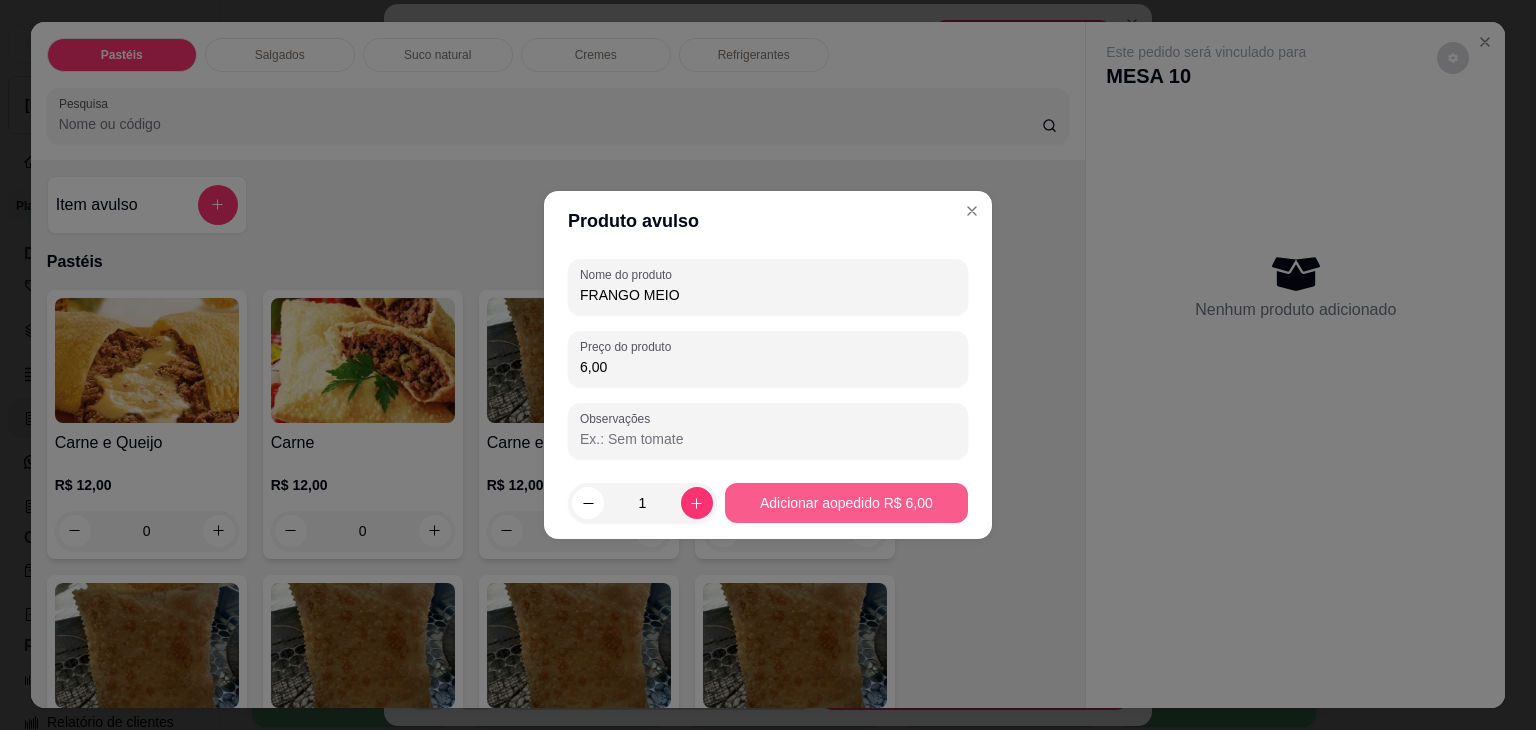 type on "6,00" 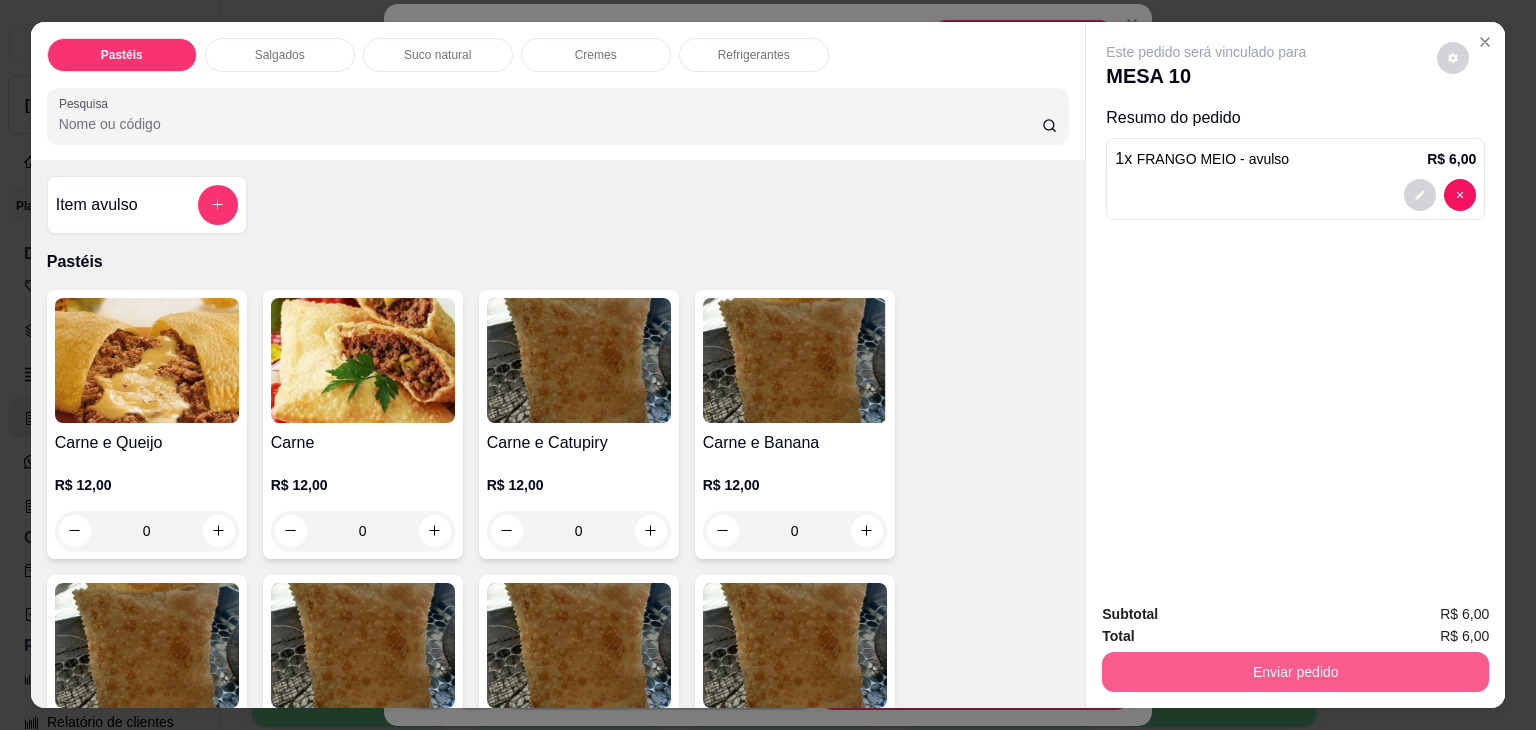 click on "Enviar pedido" at bounding box center (1295, 672) 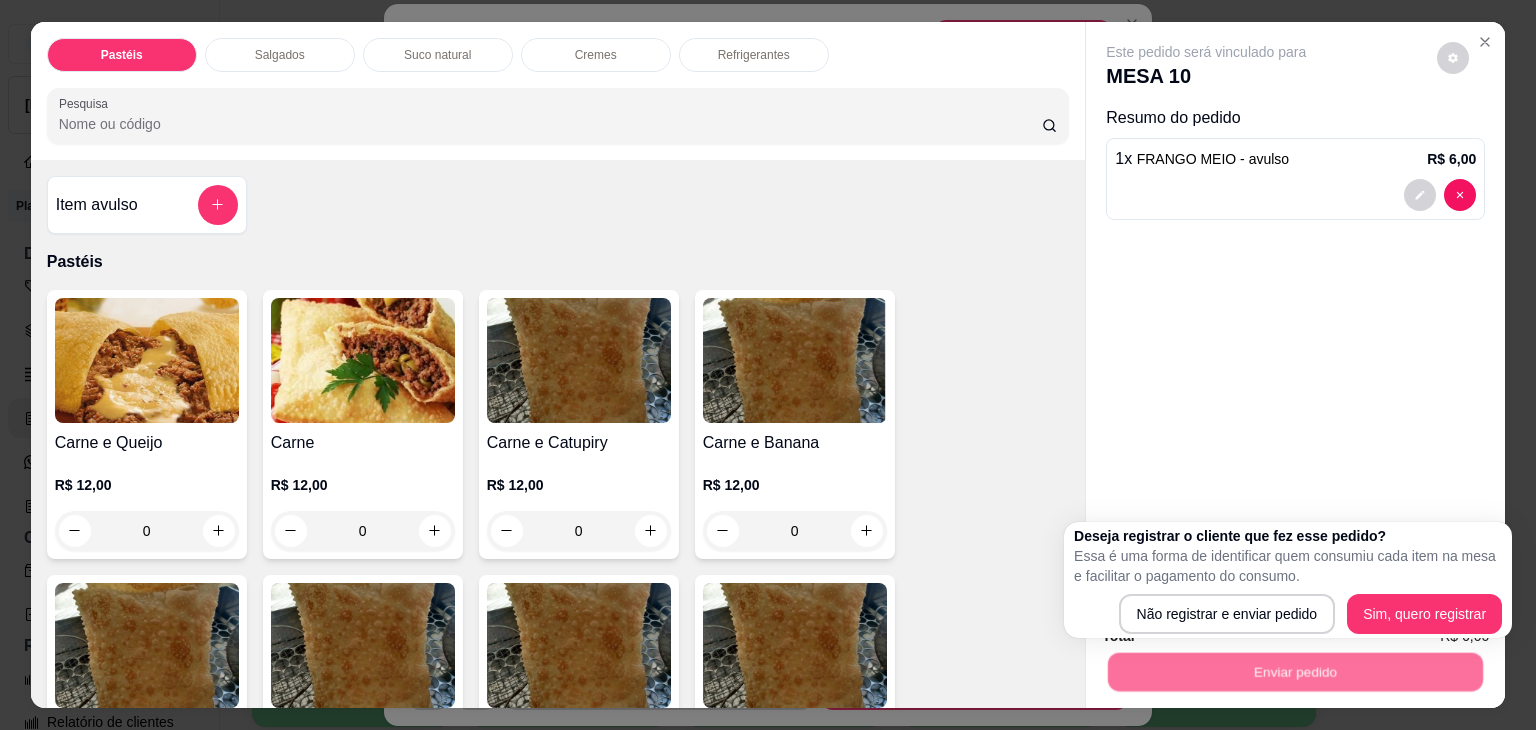 click on "Essa é uma forma de identificar quem consumiu cada item na mesa e facilitar o pagamento do consumo." at bounding box center (1288, 566) 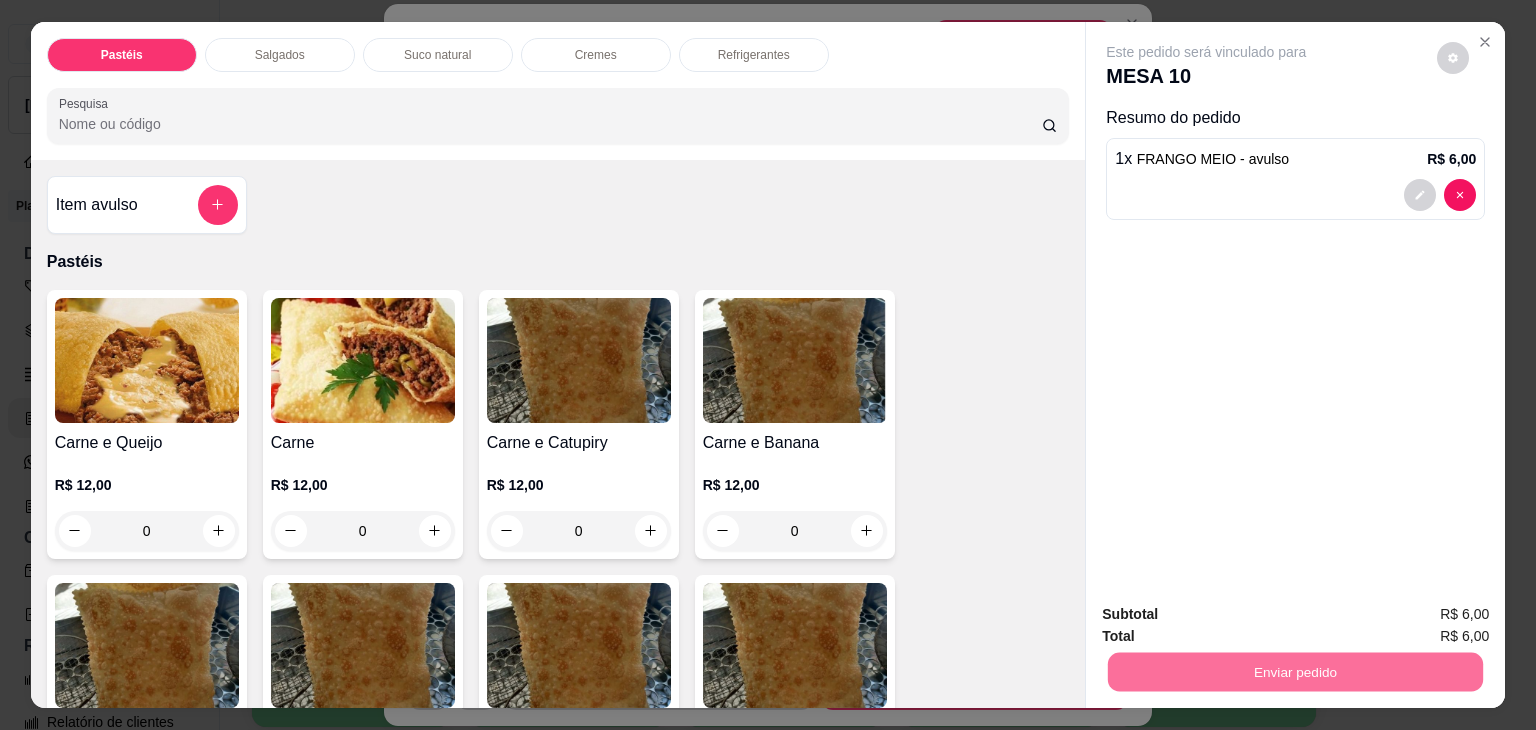 click on "Não registrar e enviar pedido" at bounding box center (1229, 615) 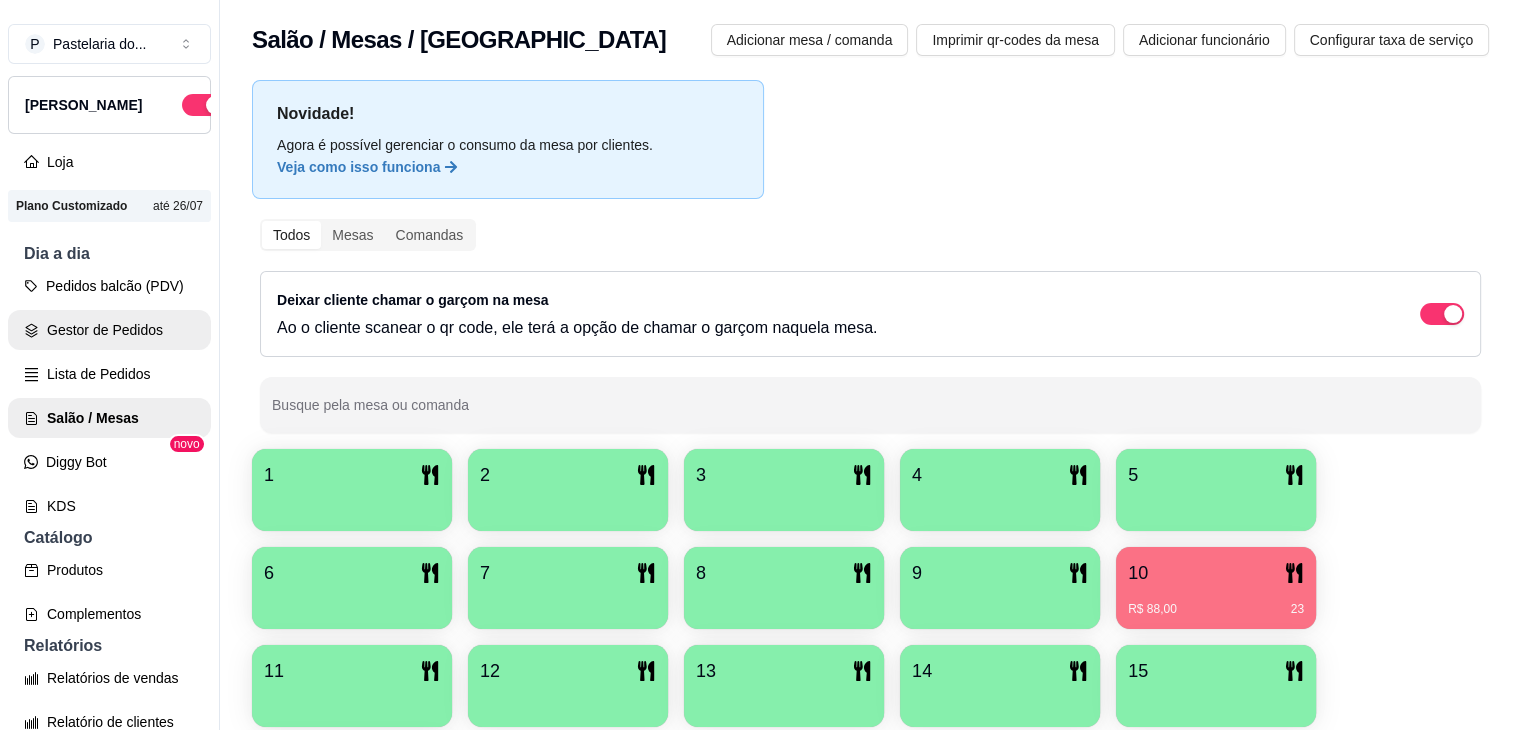 click on "Gestor de Pedidos" at bounding box center (109, 330) 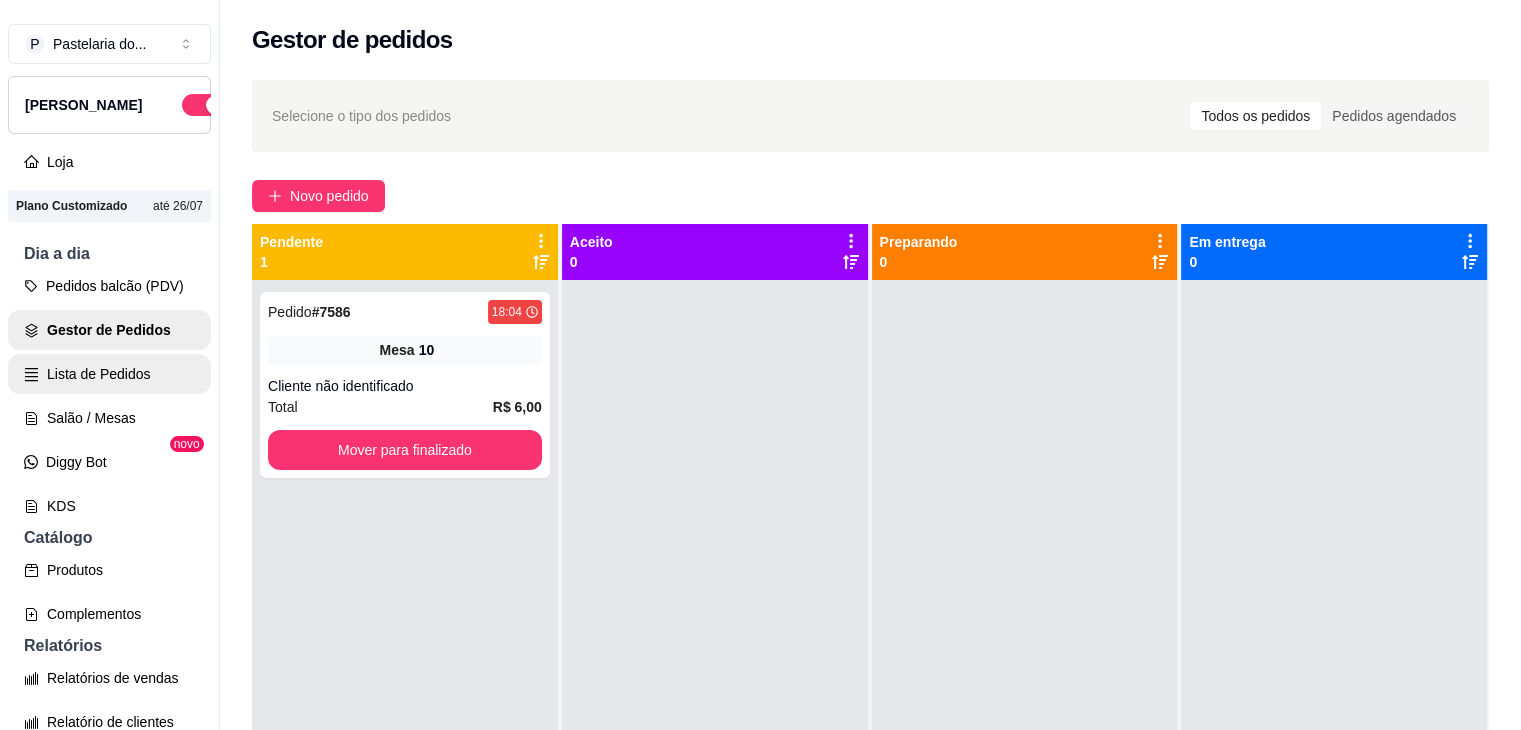 click on "Lista de Pedidos" at bounding box center (109, 374) 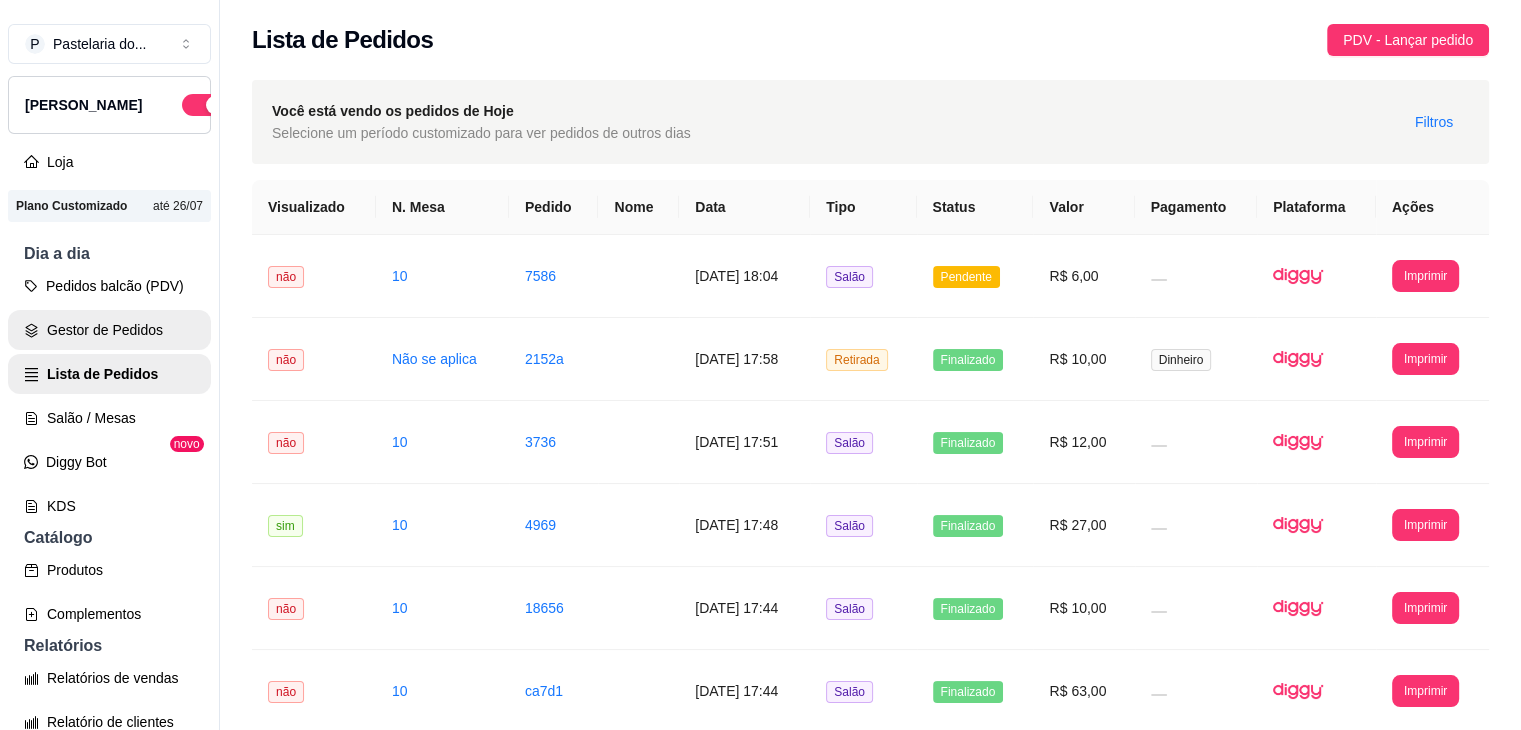 click on "Gestor de Pedidos" at bounding box center [109, 330] 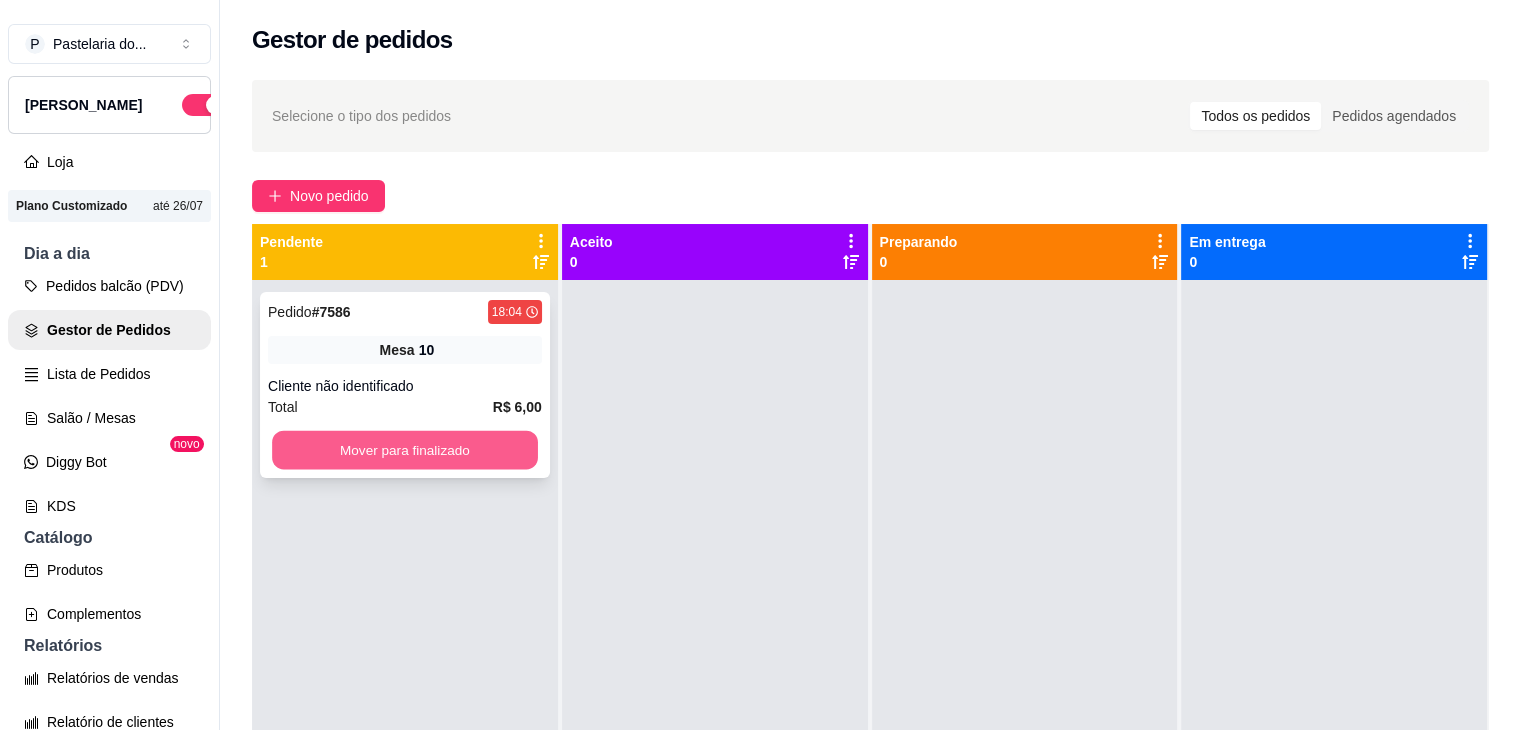 click on "Mover para finalizado" at bounding box center (405, 450) 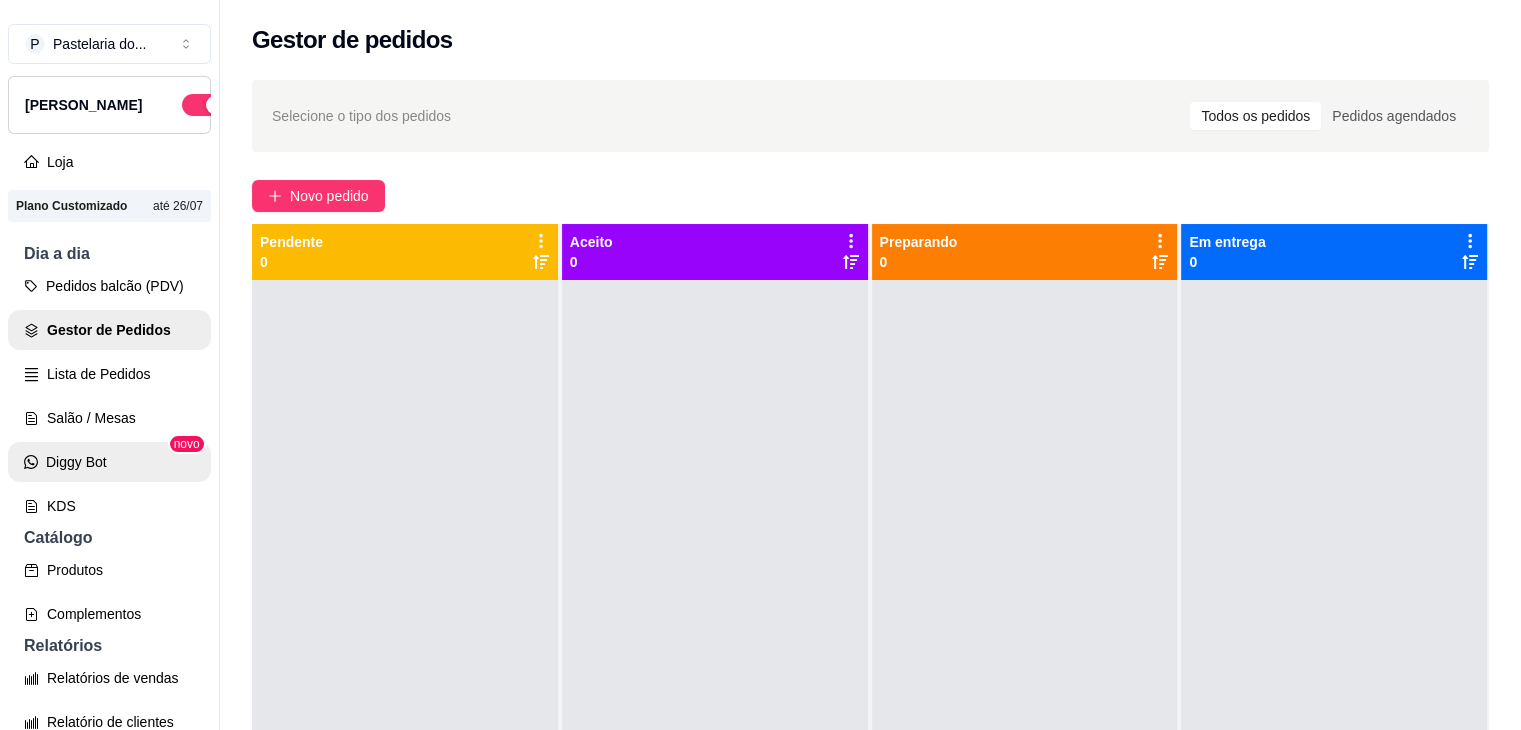 click on "Diggy Bot" at bounding box center [109, 462] 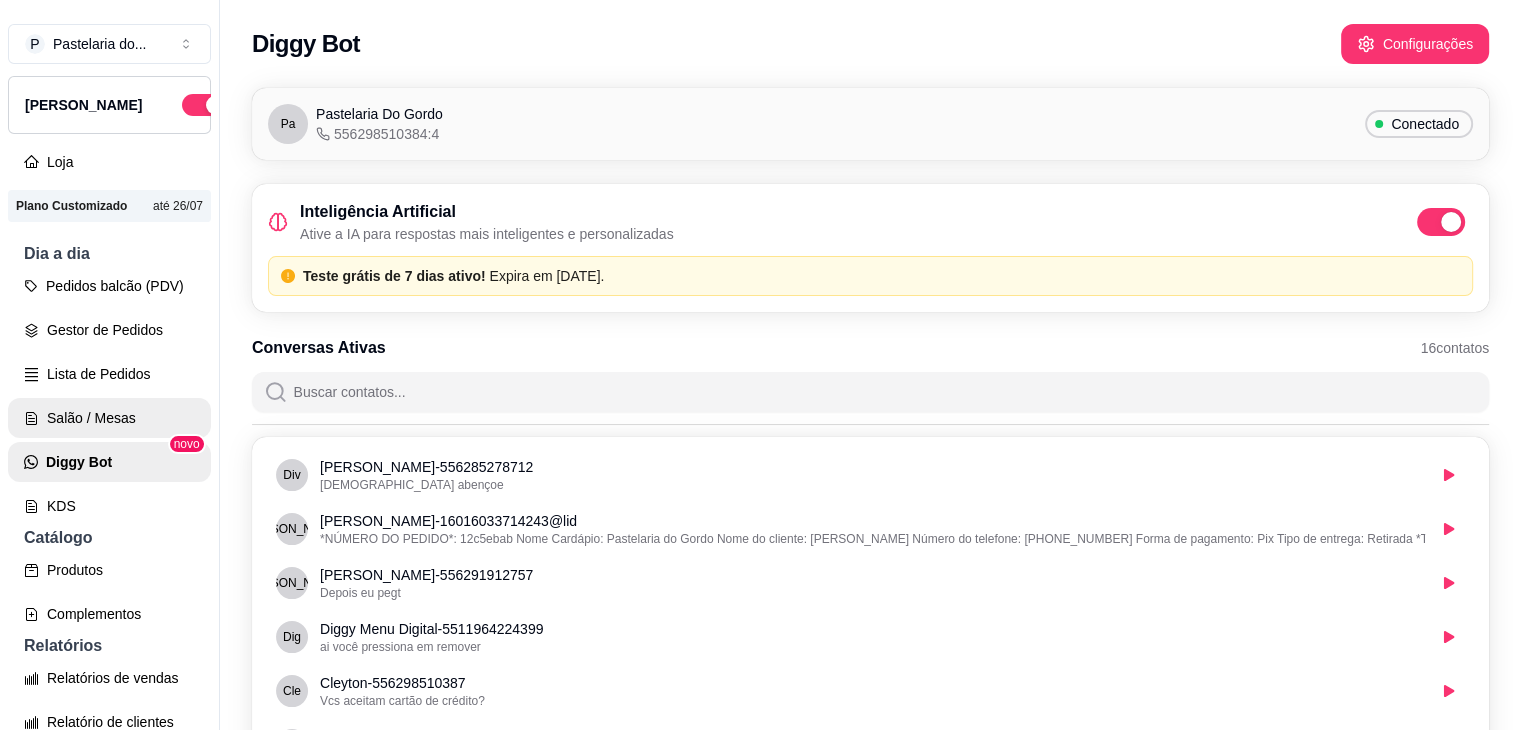 click on "Salão / Mesas" at bounding box center (109, 418) 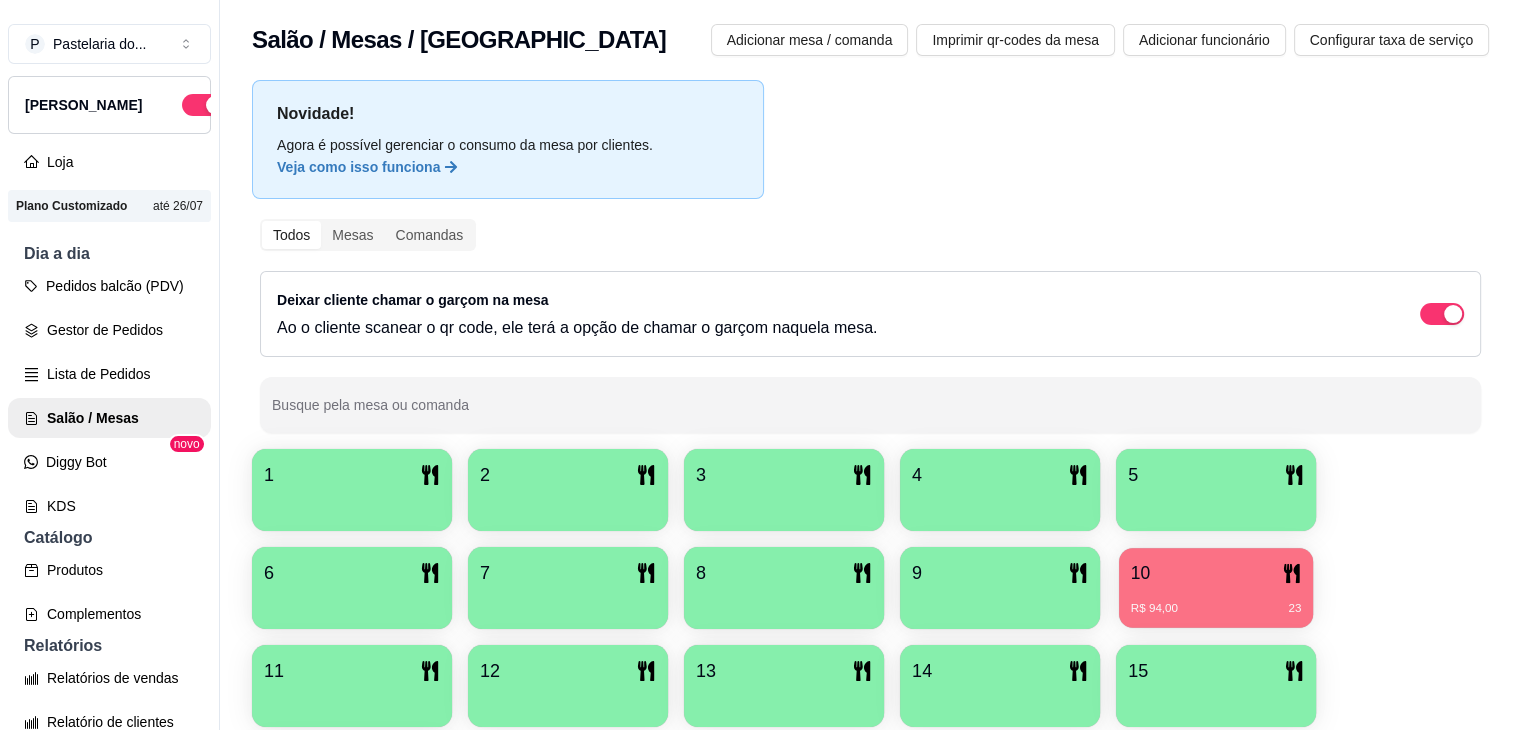 click on "R$ 94,00 23" at bounding box center (1216, 601) 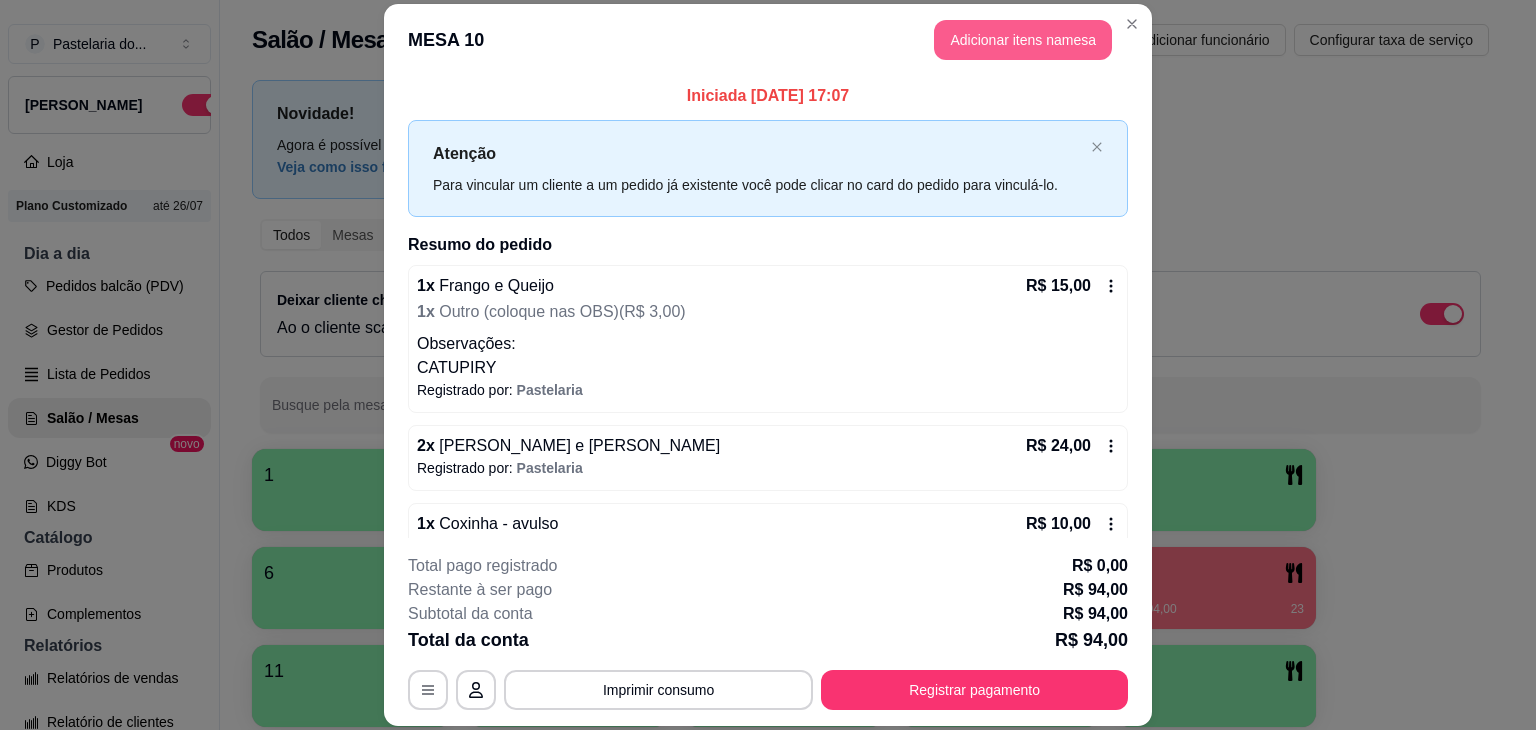 click on "Adicionar itens na  mesa" at bounding box center (1023, 40) 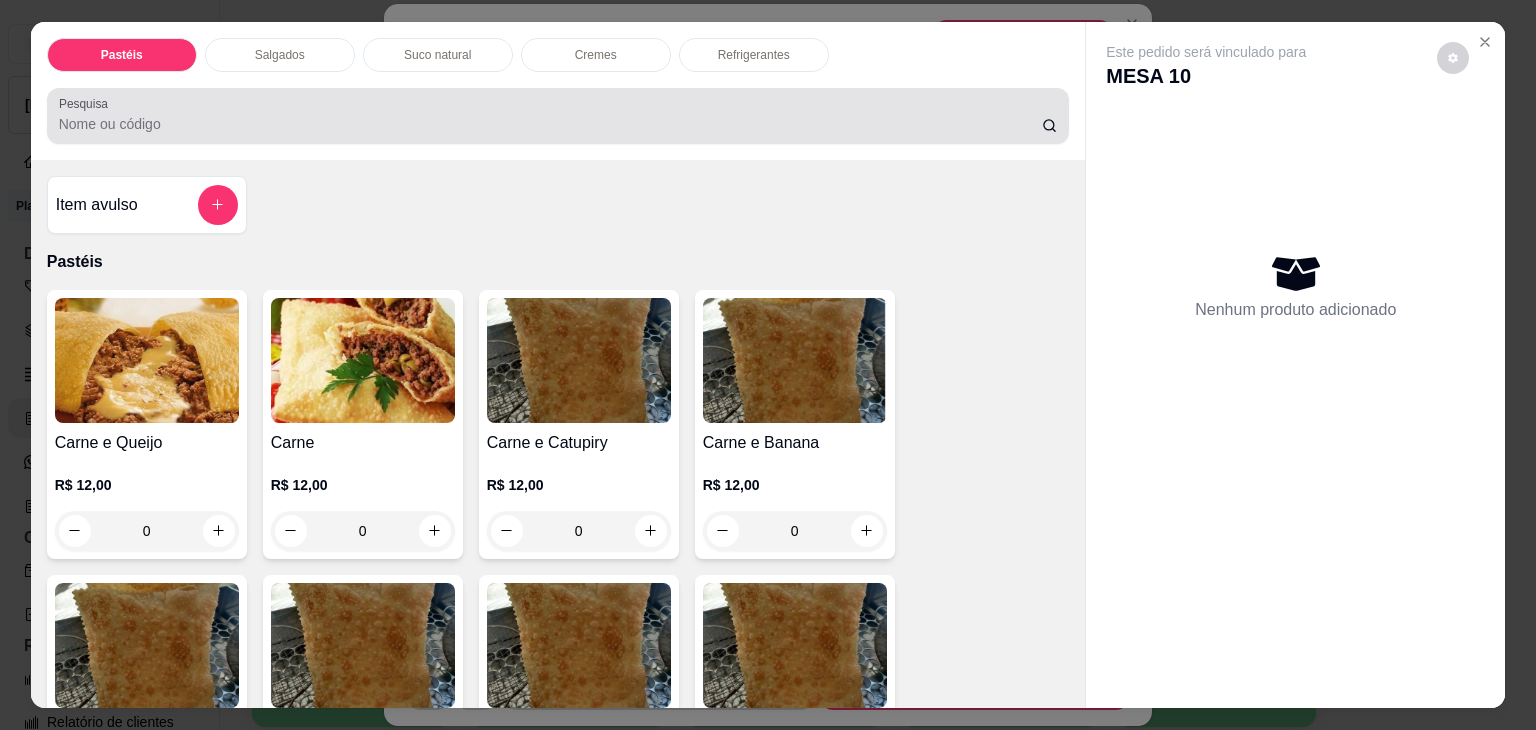 click on "Pesquisa" at bounding box center [558, 116] 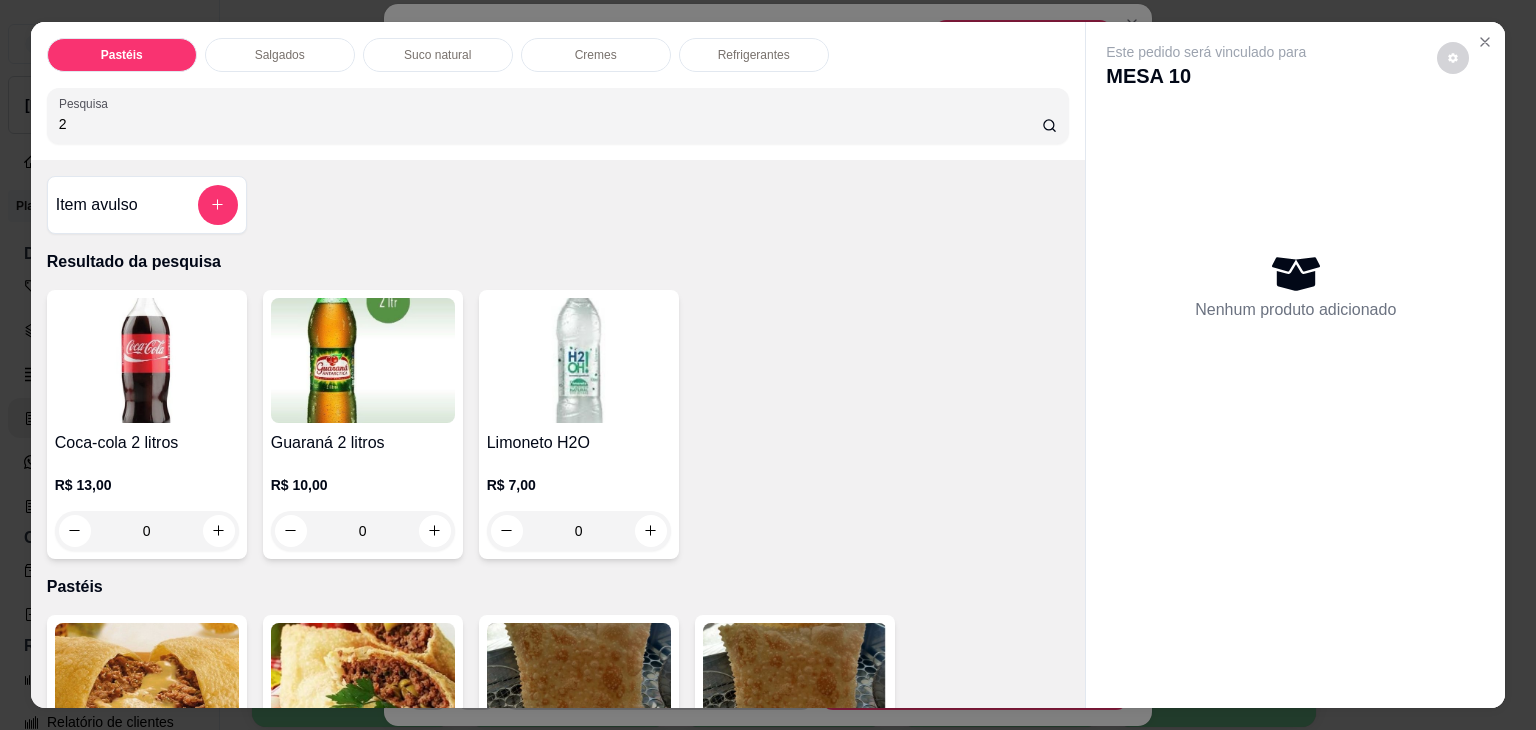 type on "2" 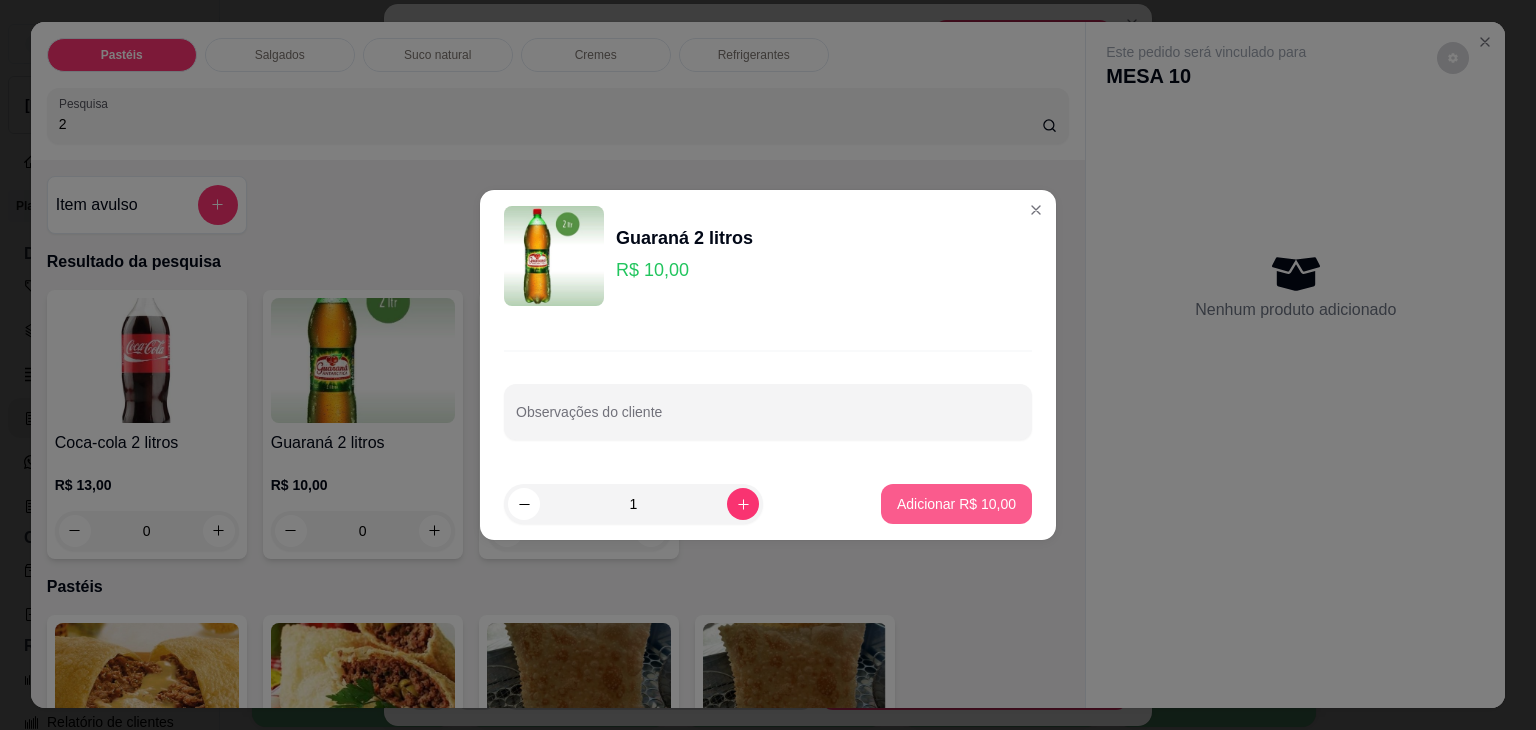 click on "Adicionar   R$ 10,00" at bounding box center (956, 504) 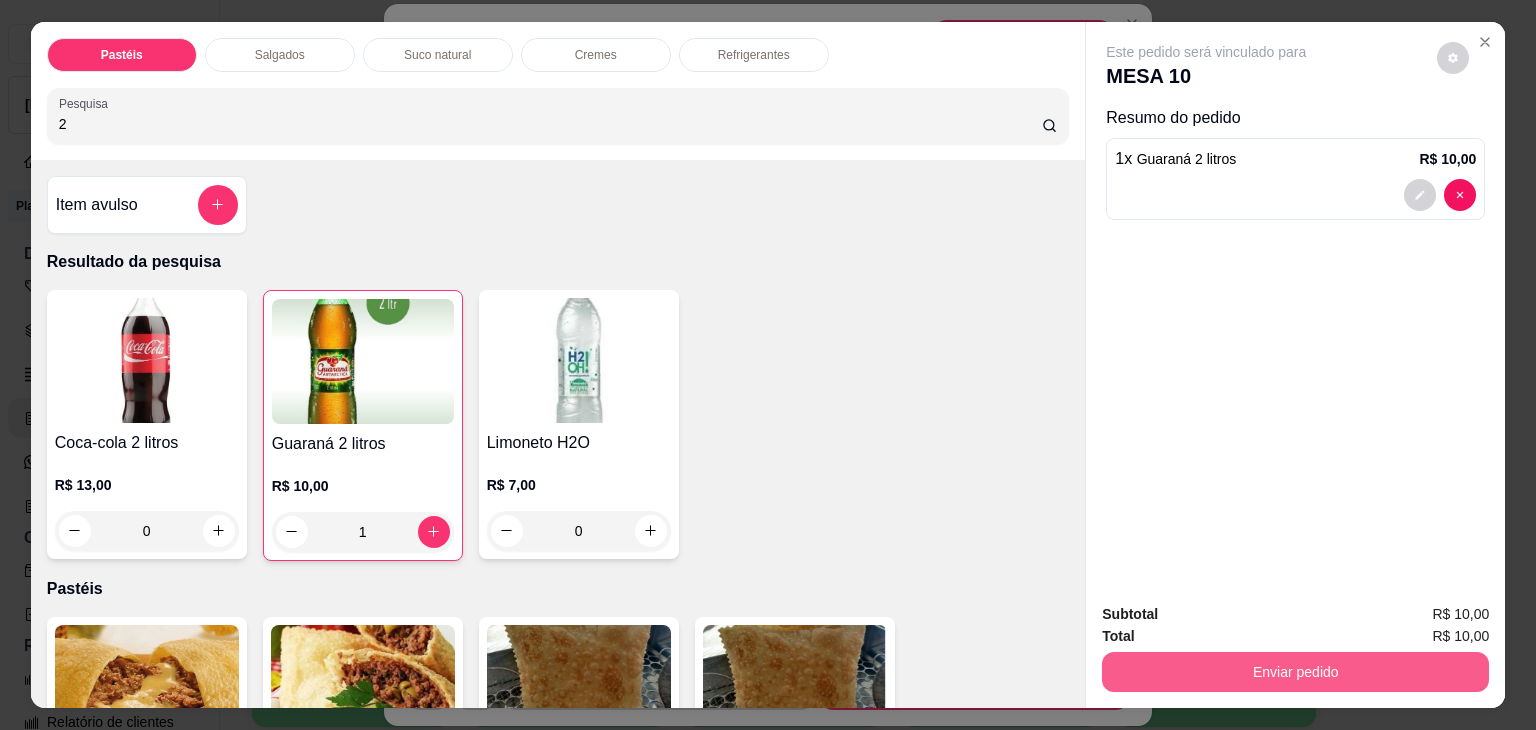 click on "Enviar pedido" at bounding box center (1295, 672) 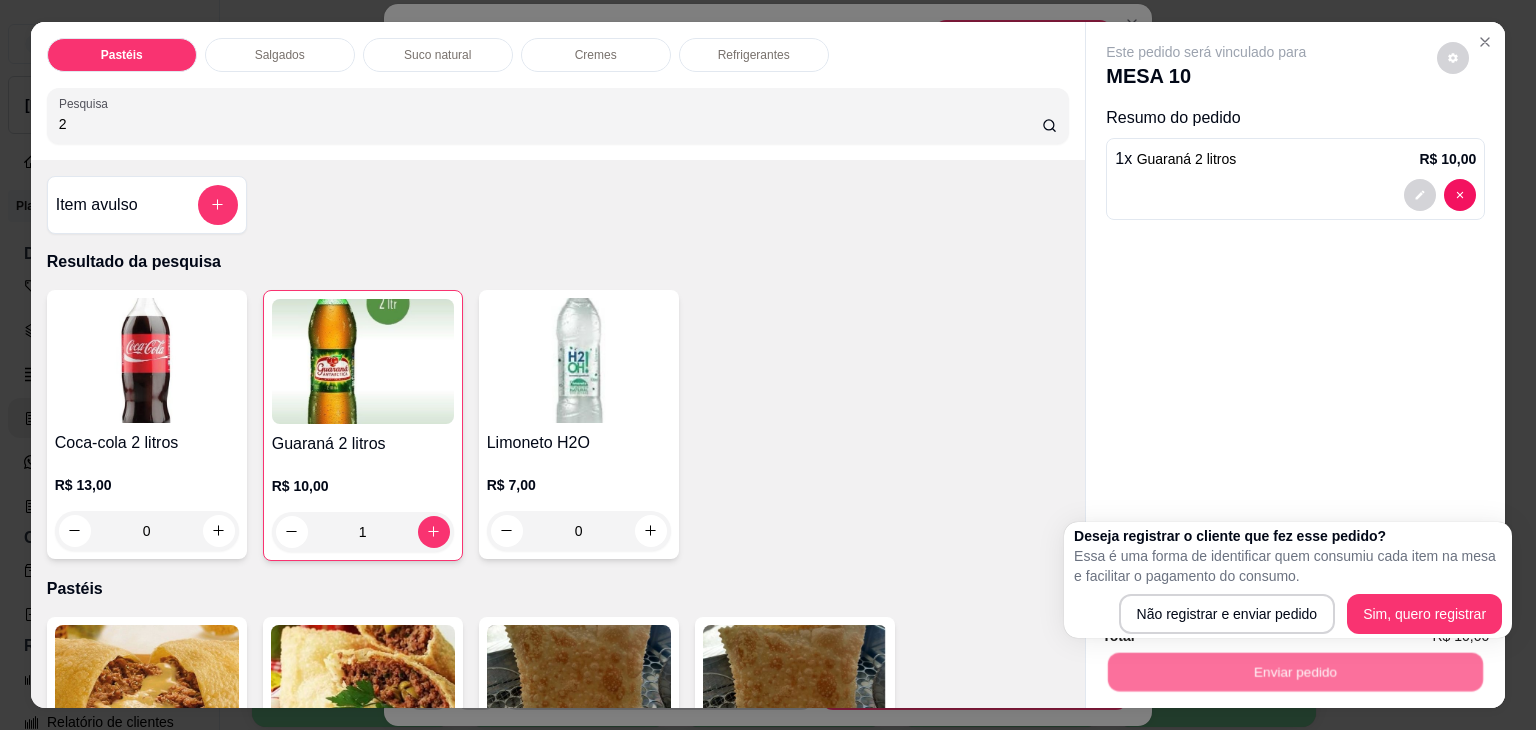 click on "Deseja registrar o cliente que fez esse pedido? Essa é uma forma de identificar quem consumiu cada item na mesa e facilitar o pagamento do consumo. Não registrar e enviar pedido Sim, quero registrar" at bounding box center [1288, 580] 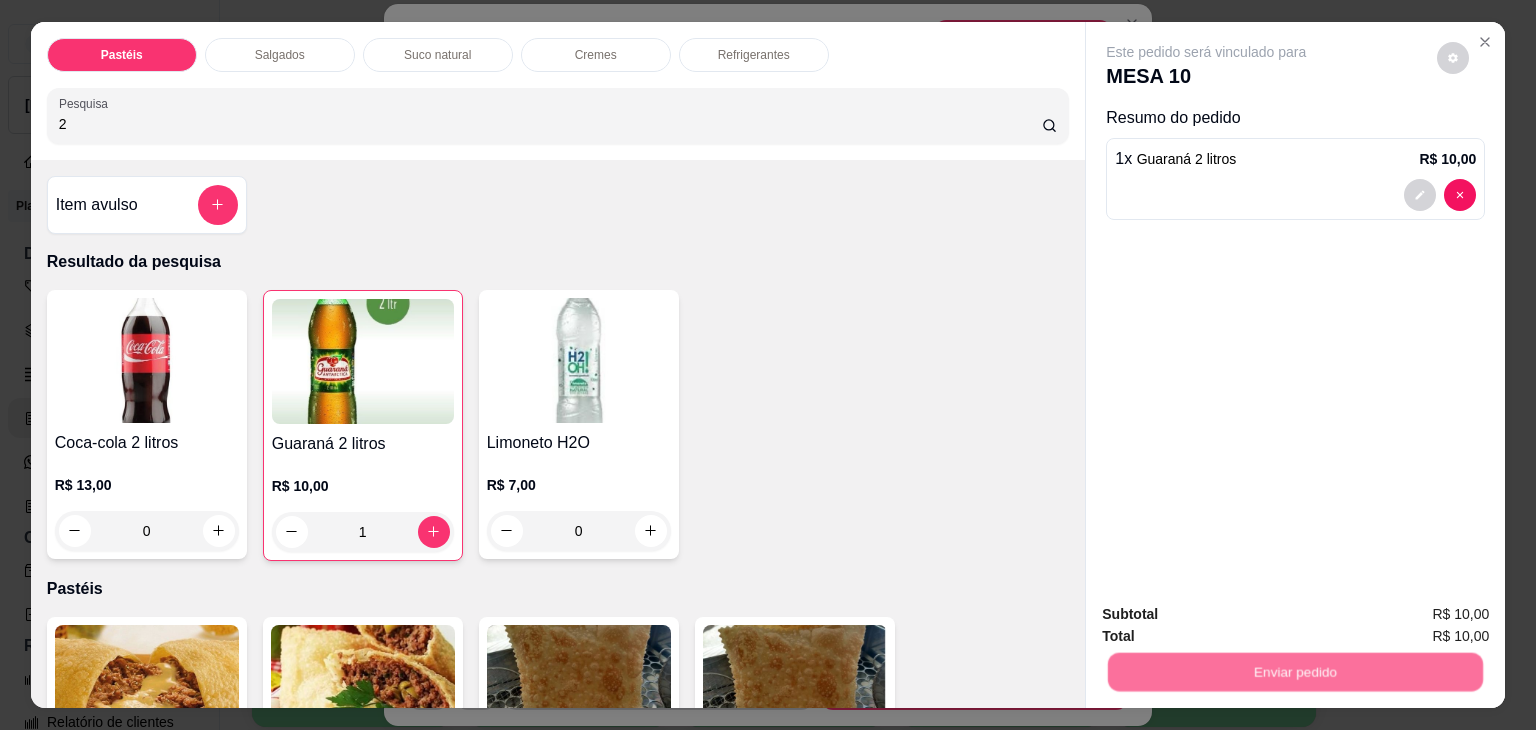 click on "Não registrar e enviar pedido" at bounding box center (1229, 614) 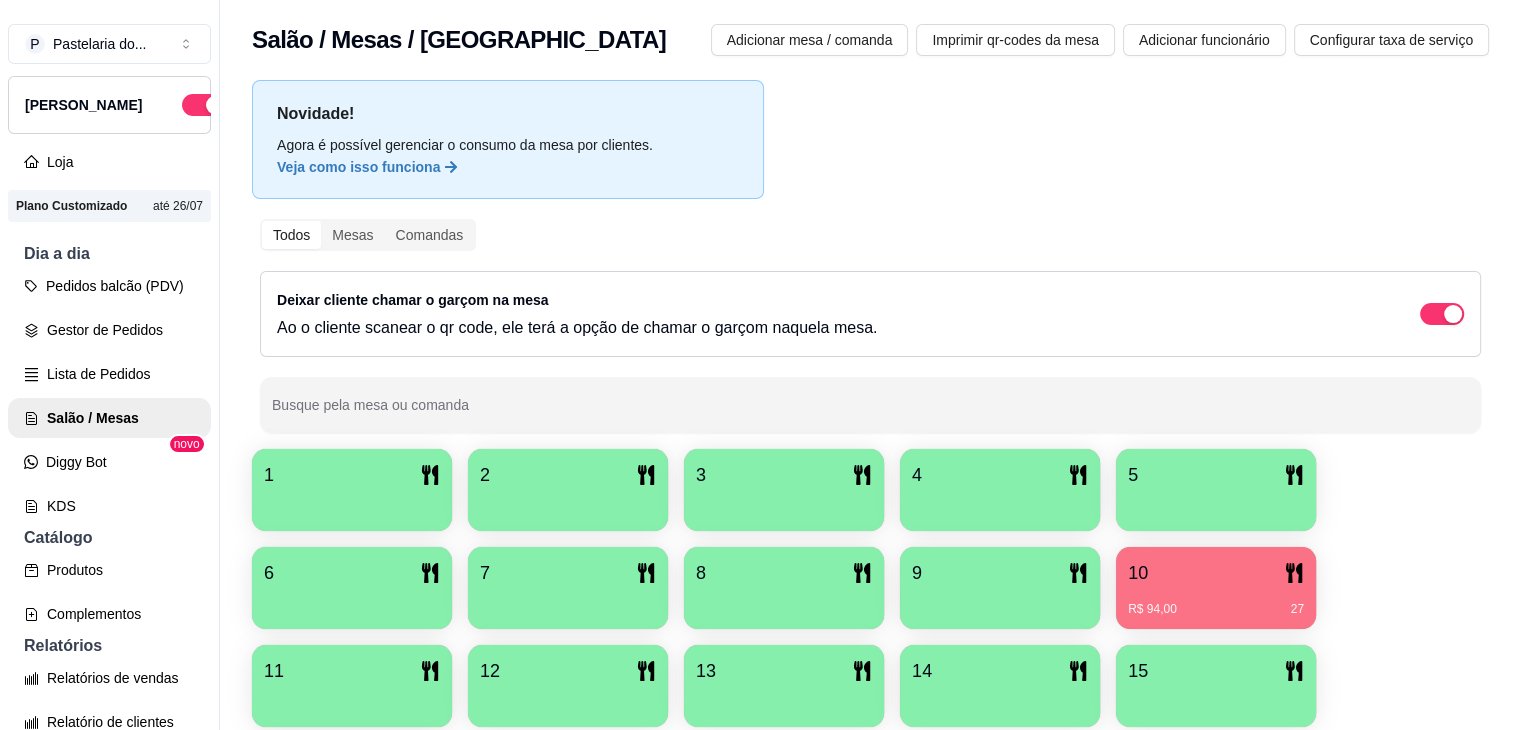 click on "Todos Mesas Comandas Deixar cliente chamar o garçom na mesa Ao o cliente scanear o qr code, ele terá a opção de chamar o garçom naquela mesa. Busque pela mesa ou comanda" at bounding box center (870, 326) 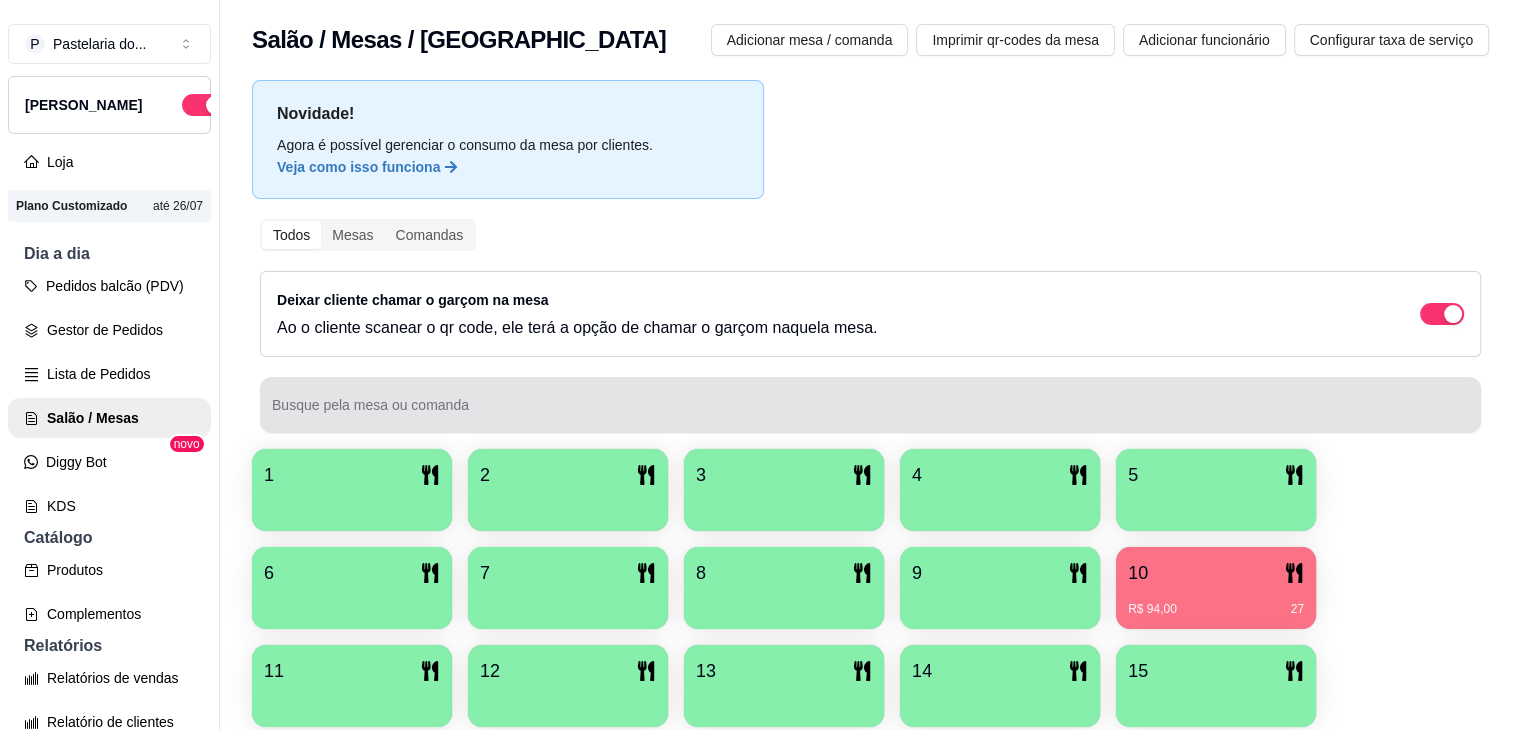 click at bounding box center (870, 405) 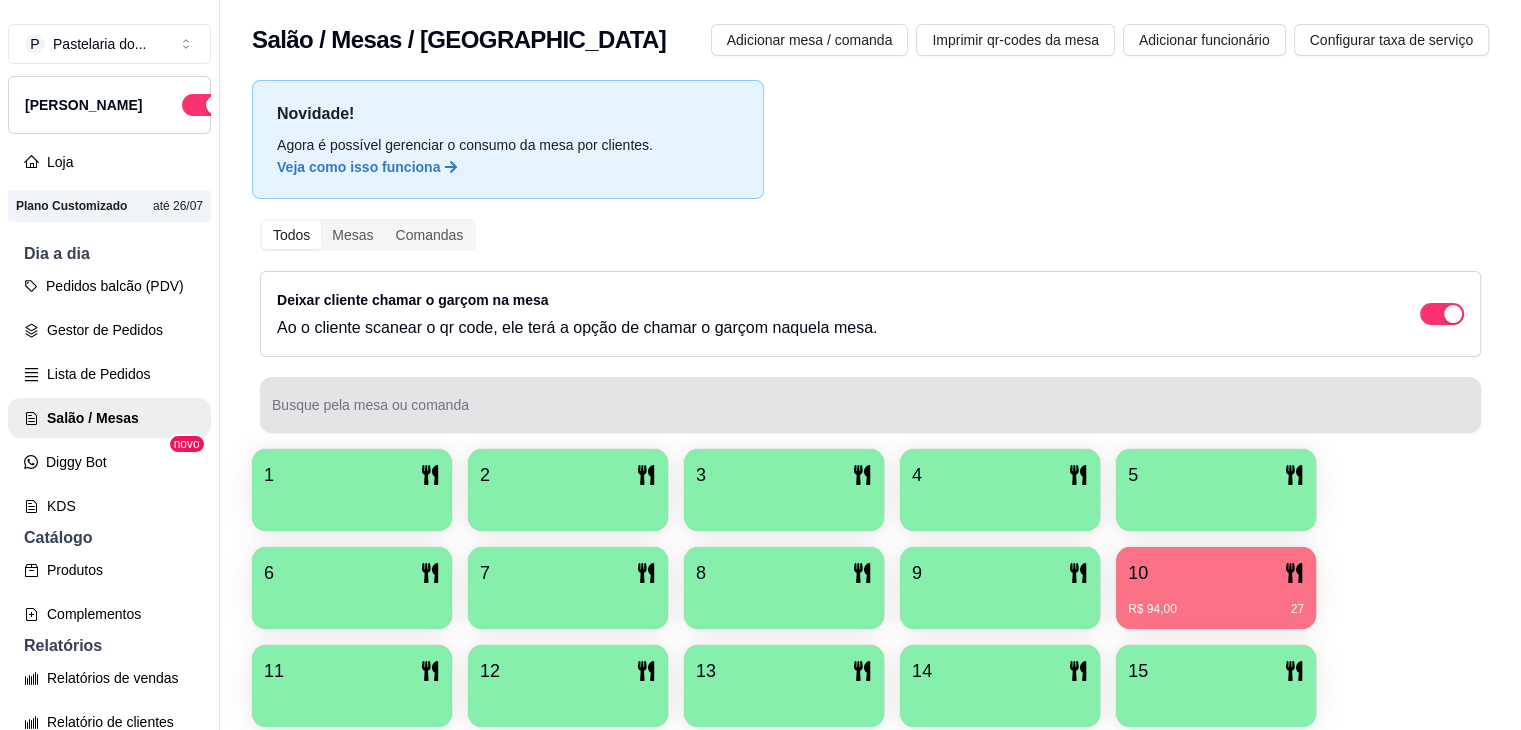 click at bounding box center [870, 405] 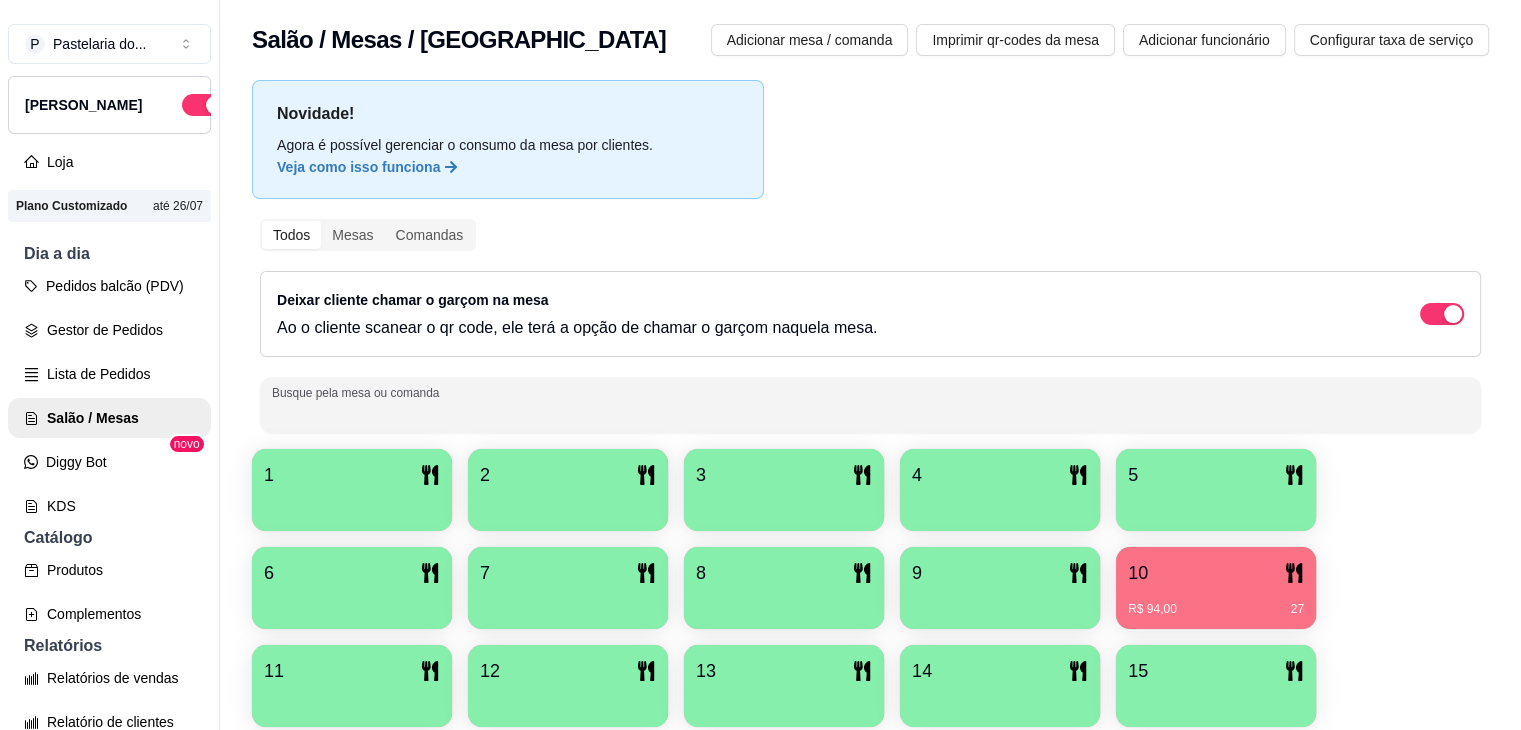 click at bounding box center [870, 405] 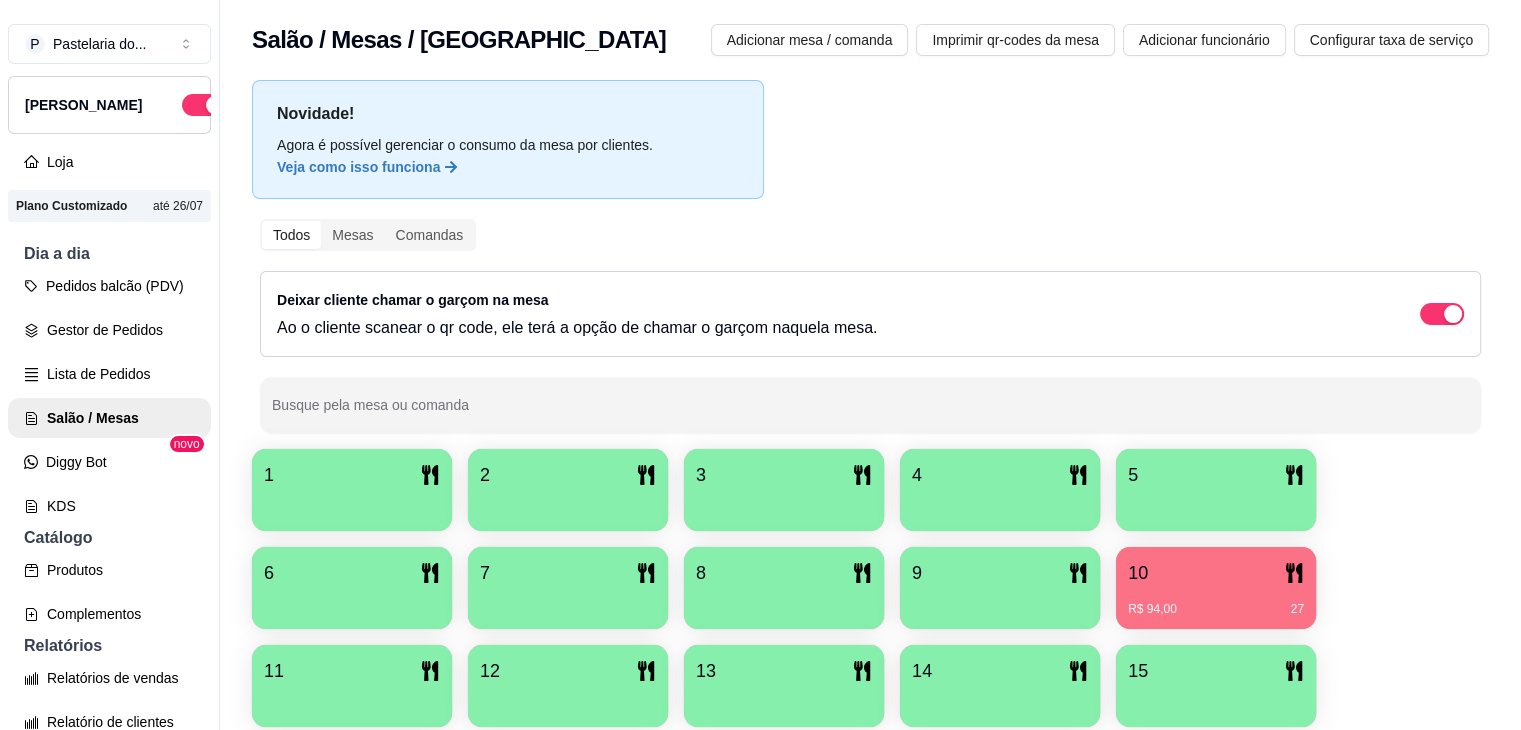 click at bounding box center [568, 504] 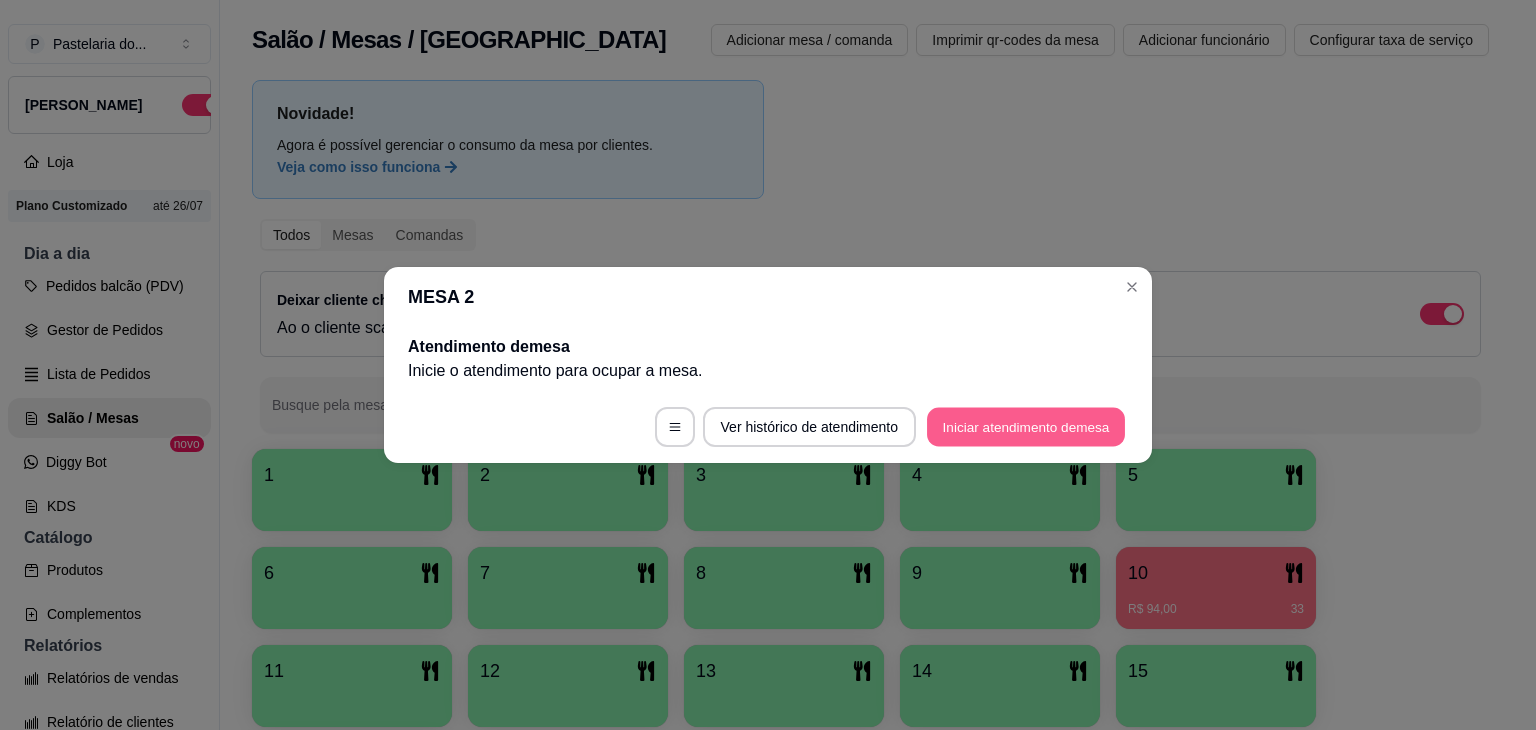click on "Iniciar atendimento de  mesa" at bounding box center (1026, 427) 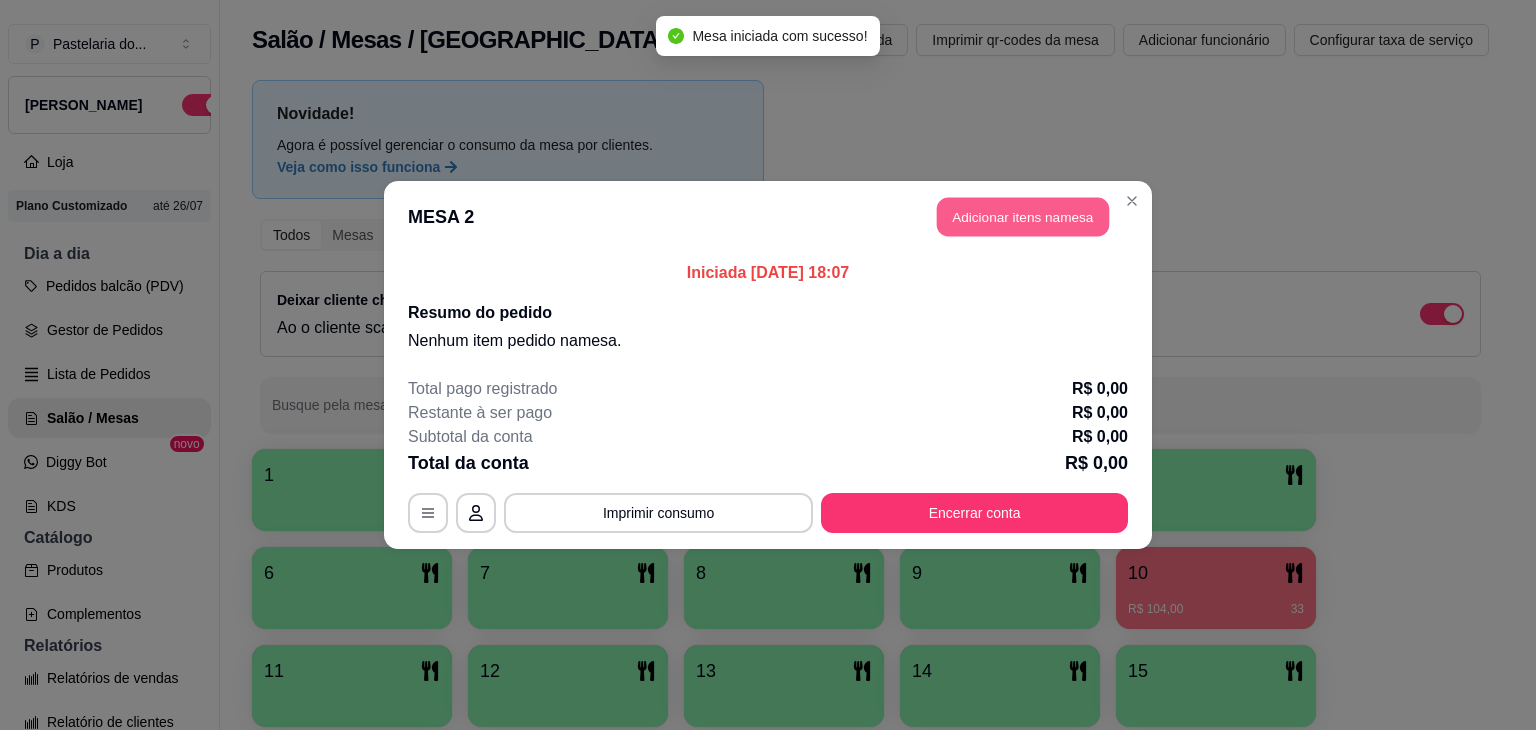 click on "MESA 2 Adicionar itens na  mesa" at bounding box center [768, 217] 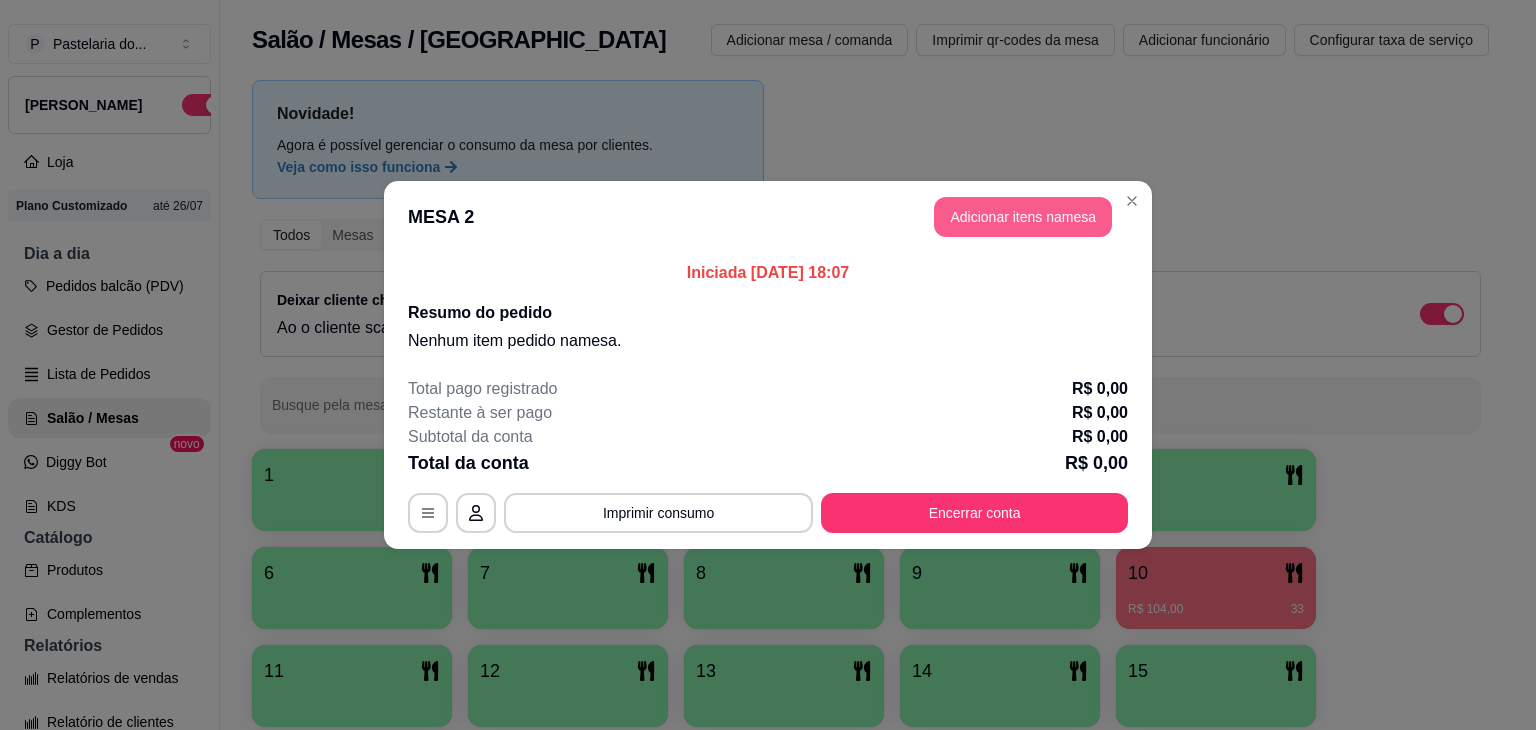 click on "Adicionar itens na  mesa" at bounding box center (1023, 217) 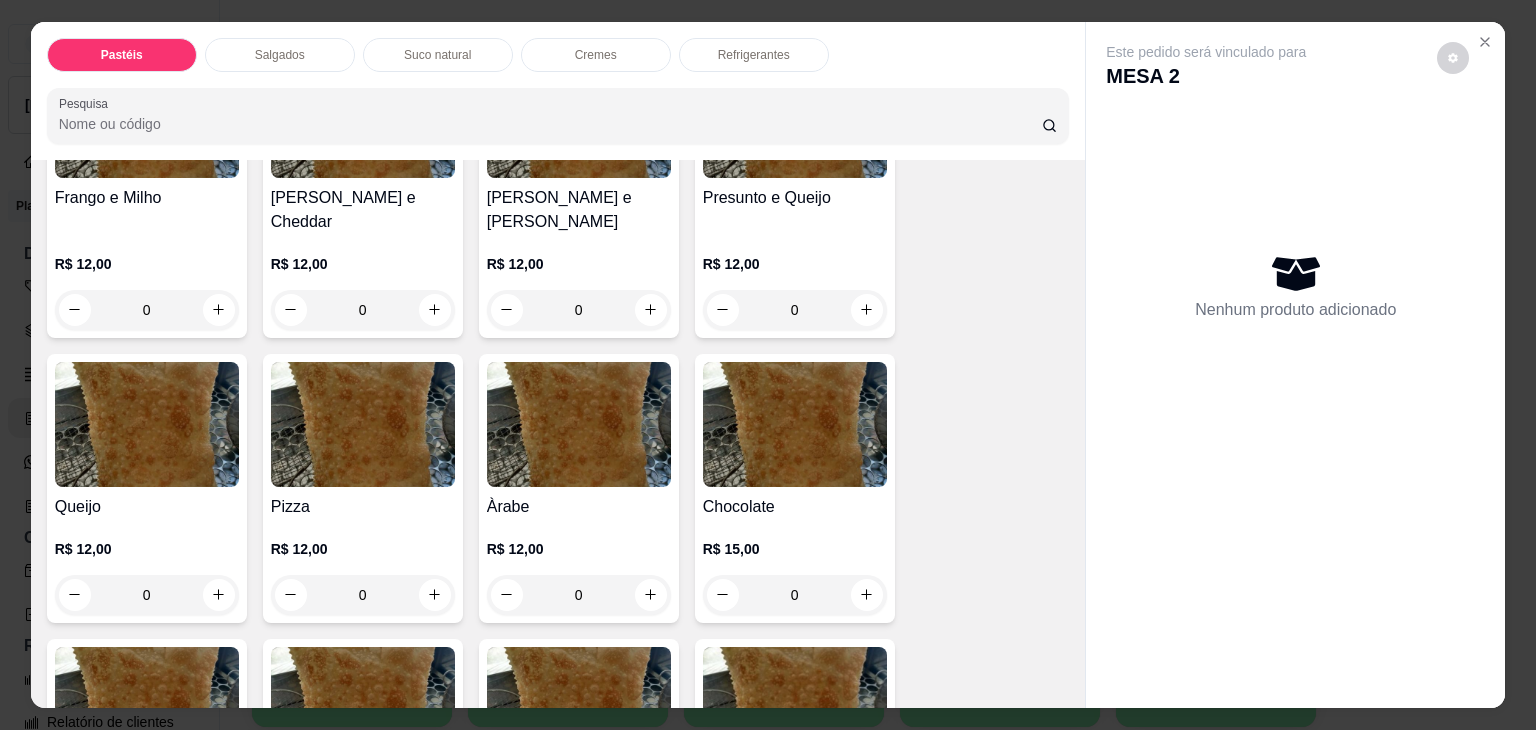 scroll, scrollTop: 1200, scrollLeft: 0, axis: vertical 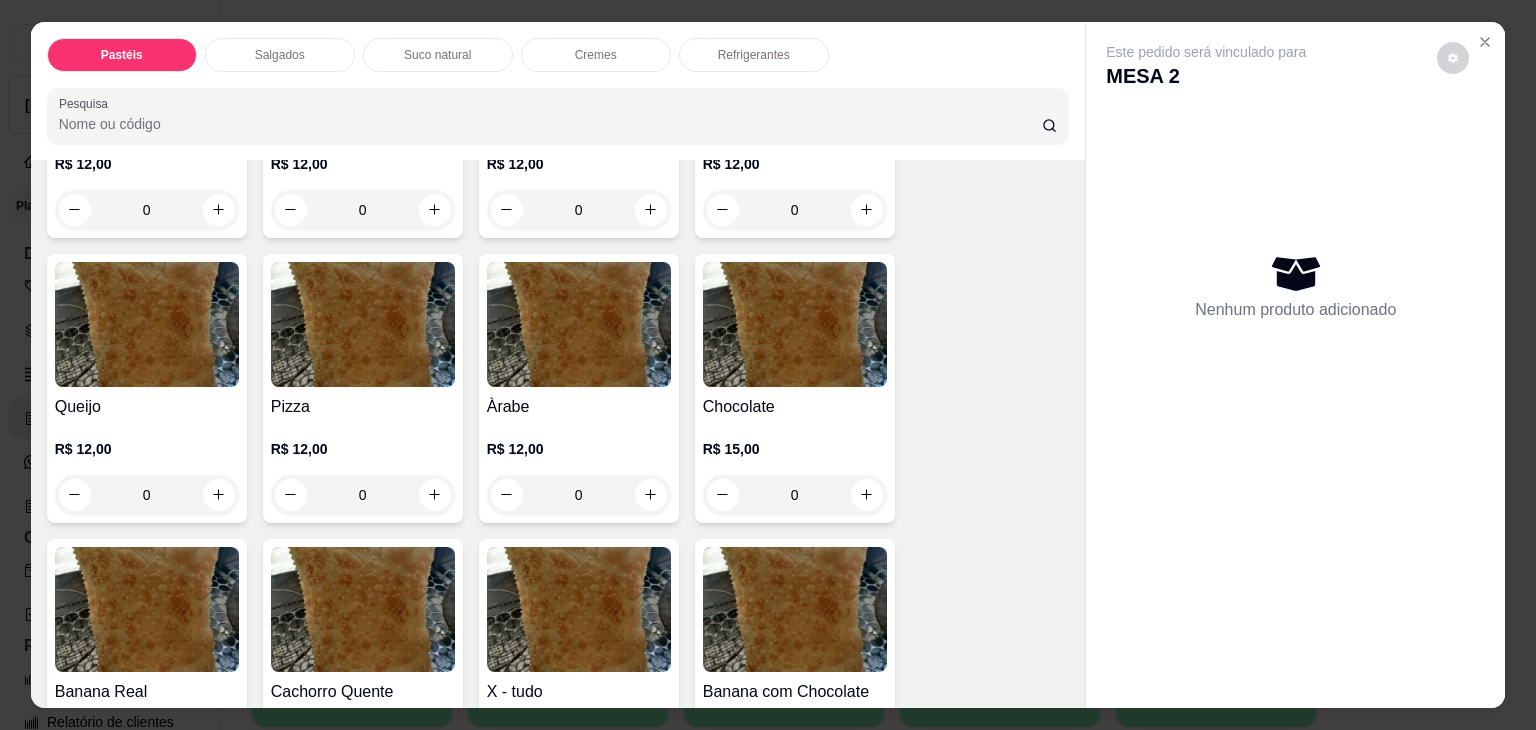 click on "0" at bounding box center [579, 495] 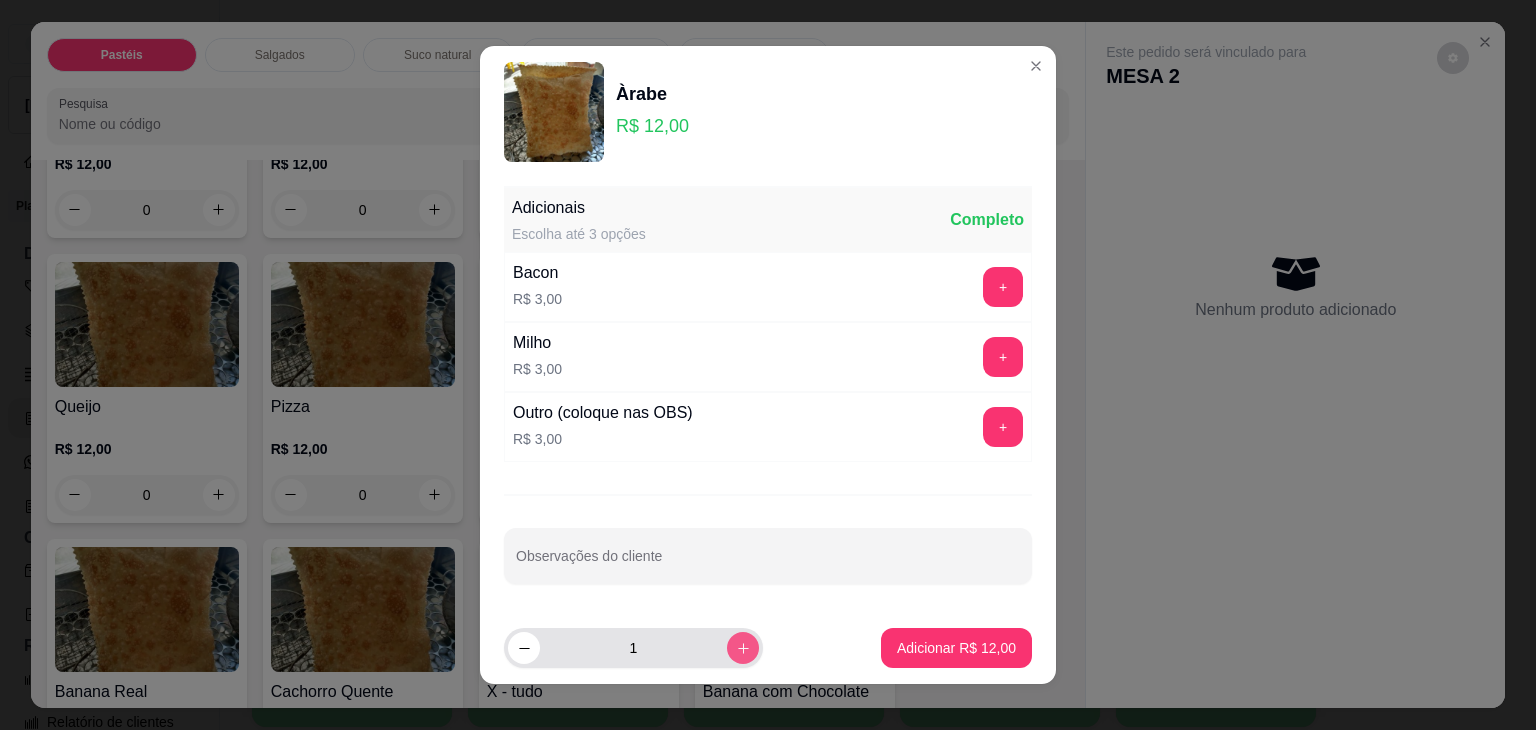 click 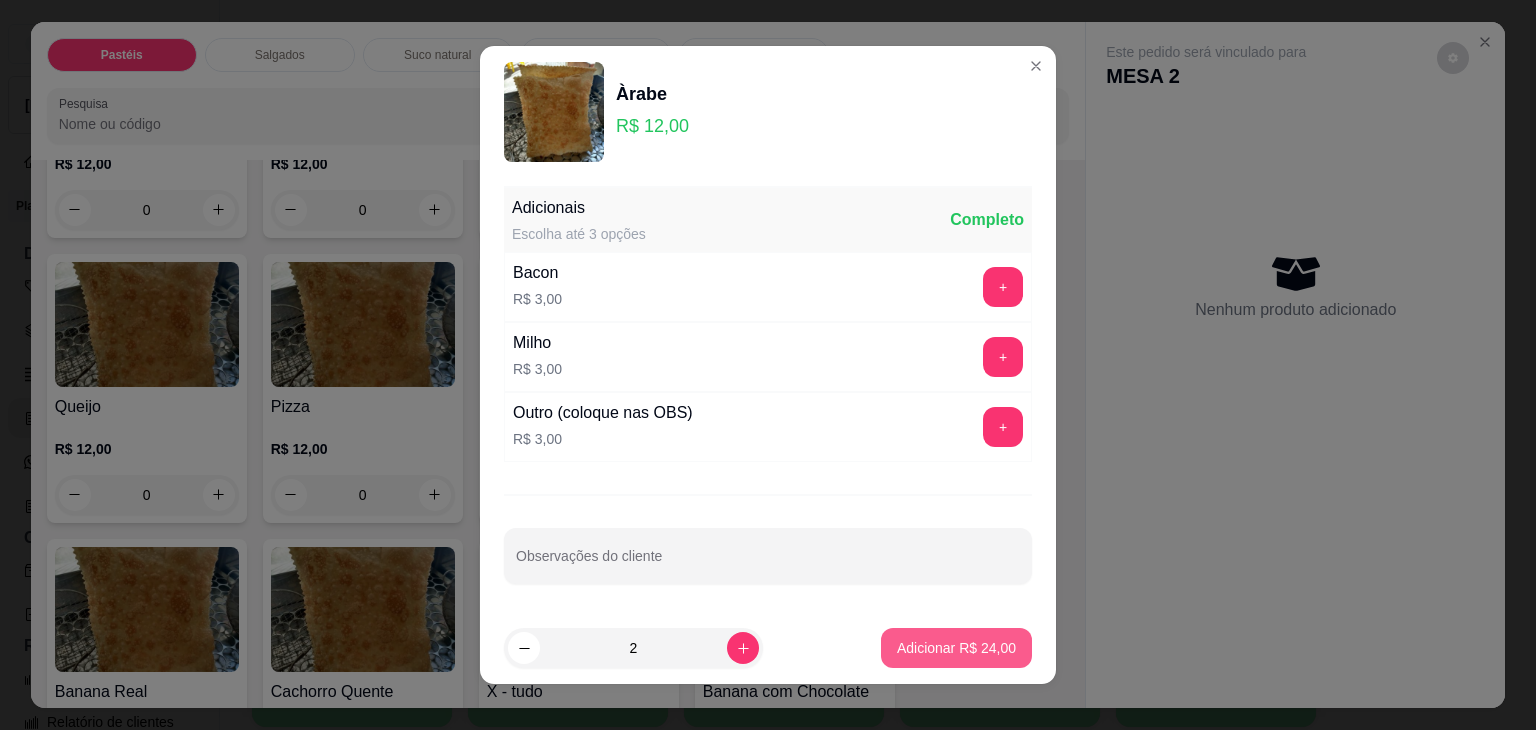 click on "Adicionar   R$ 24,00" at bounding box center (956, 648) 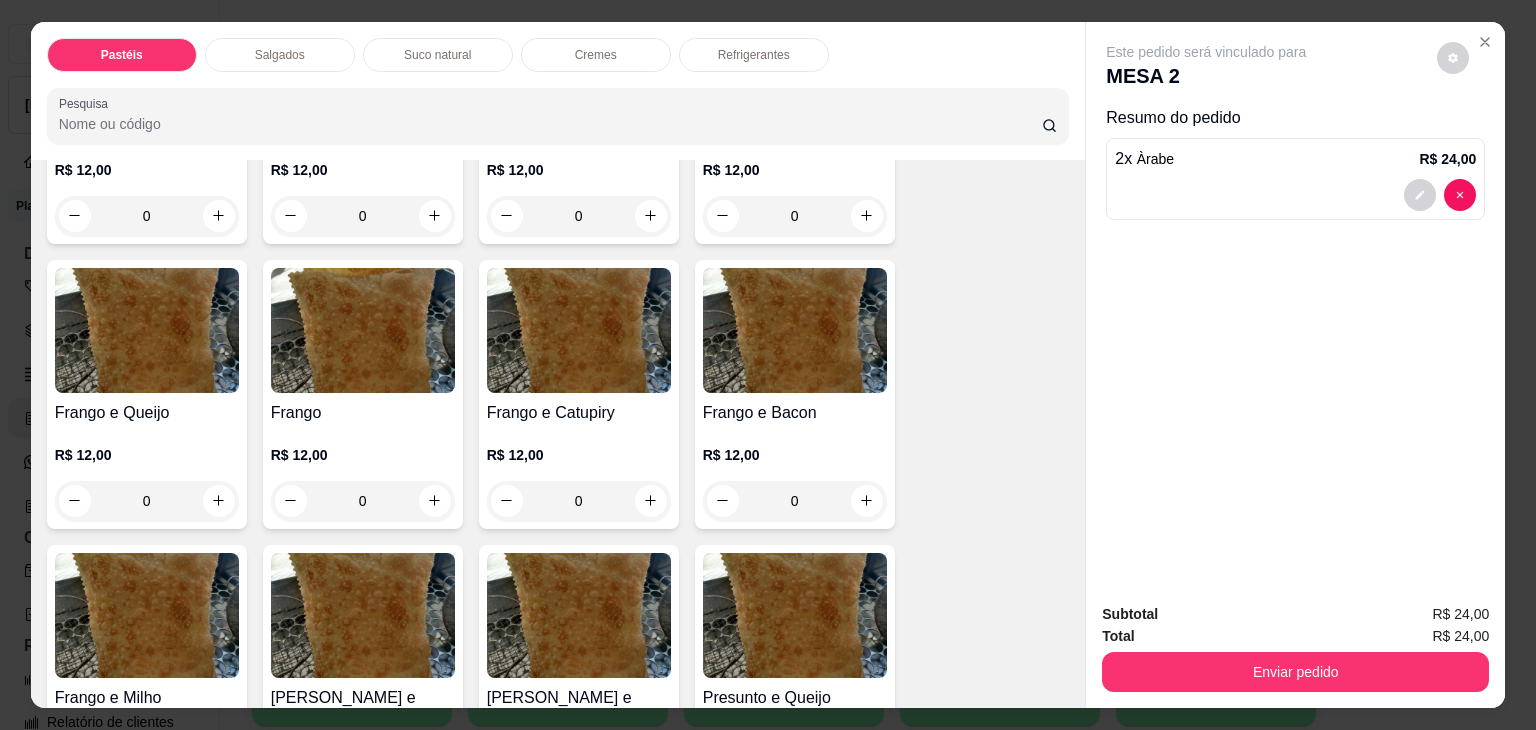 scroll, scrollTop: 0, scrollLeft: 0, axis: both 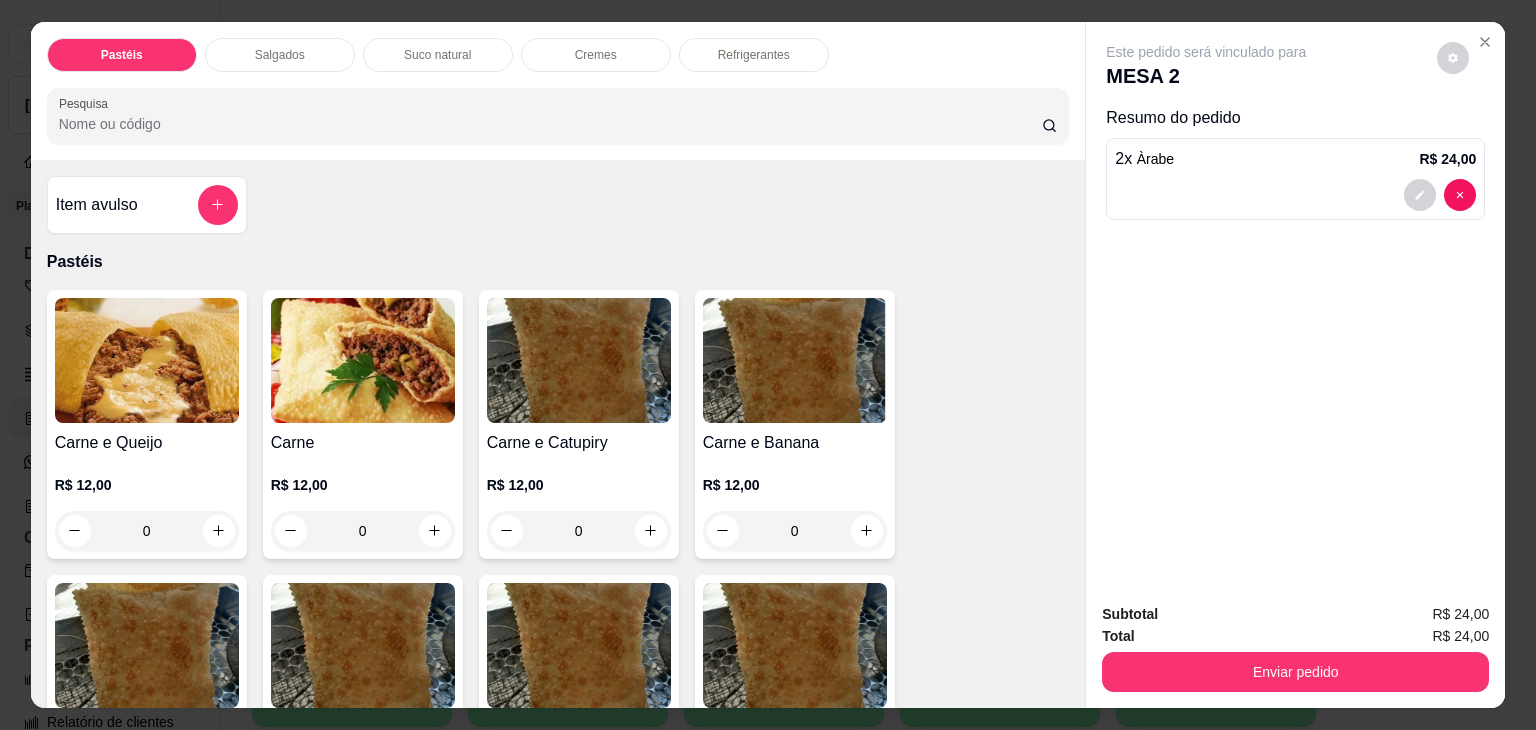 click on "Refrigerantes" at bounding box center [754, 55] 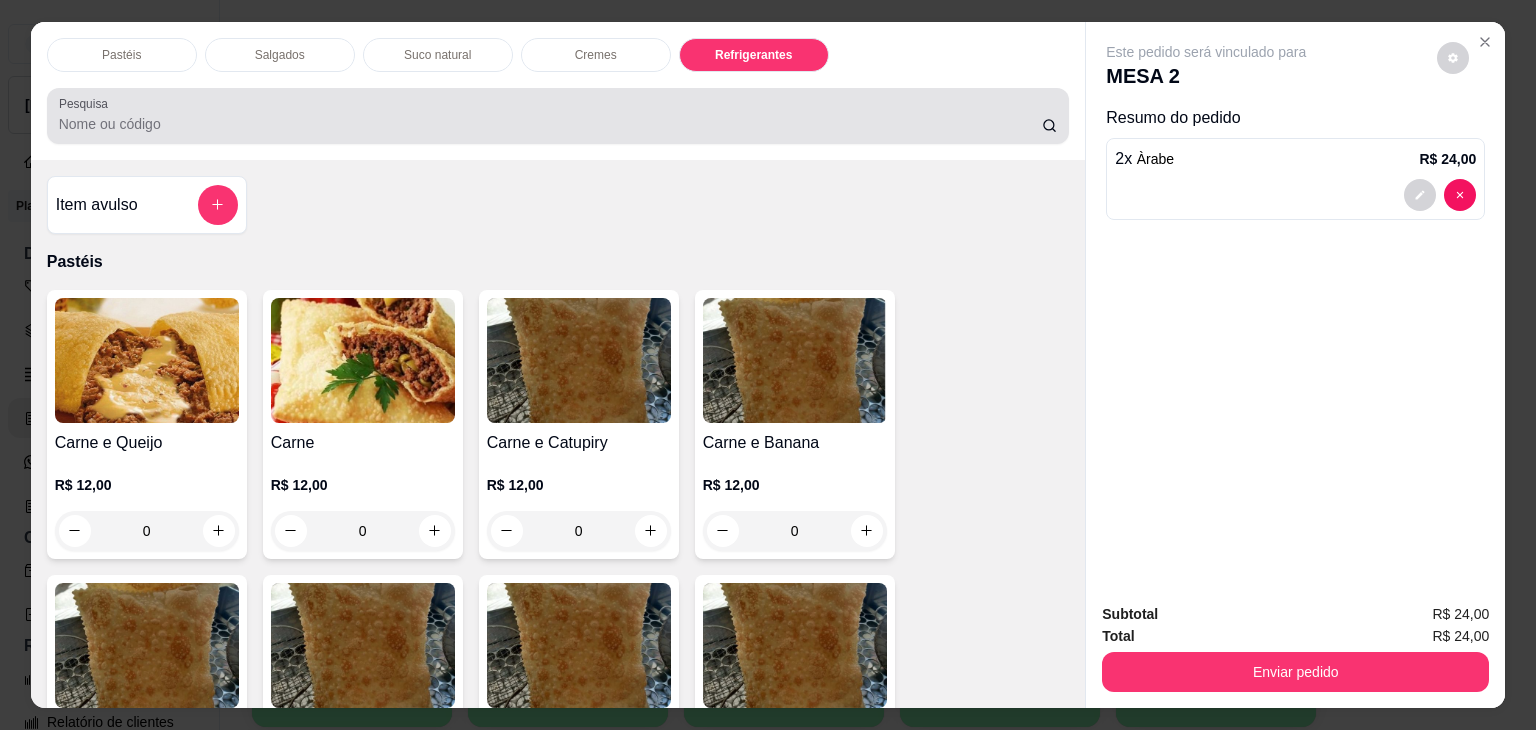 scroll, scrollTop: 4622, scrollLeft: 0, axis: vertical 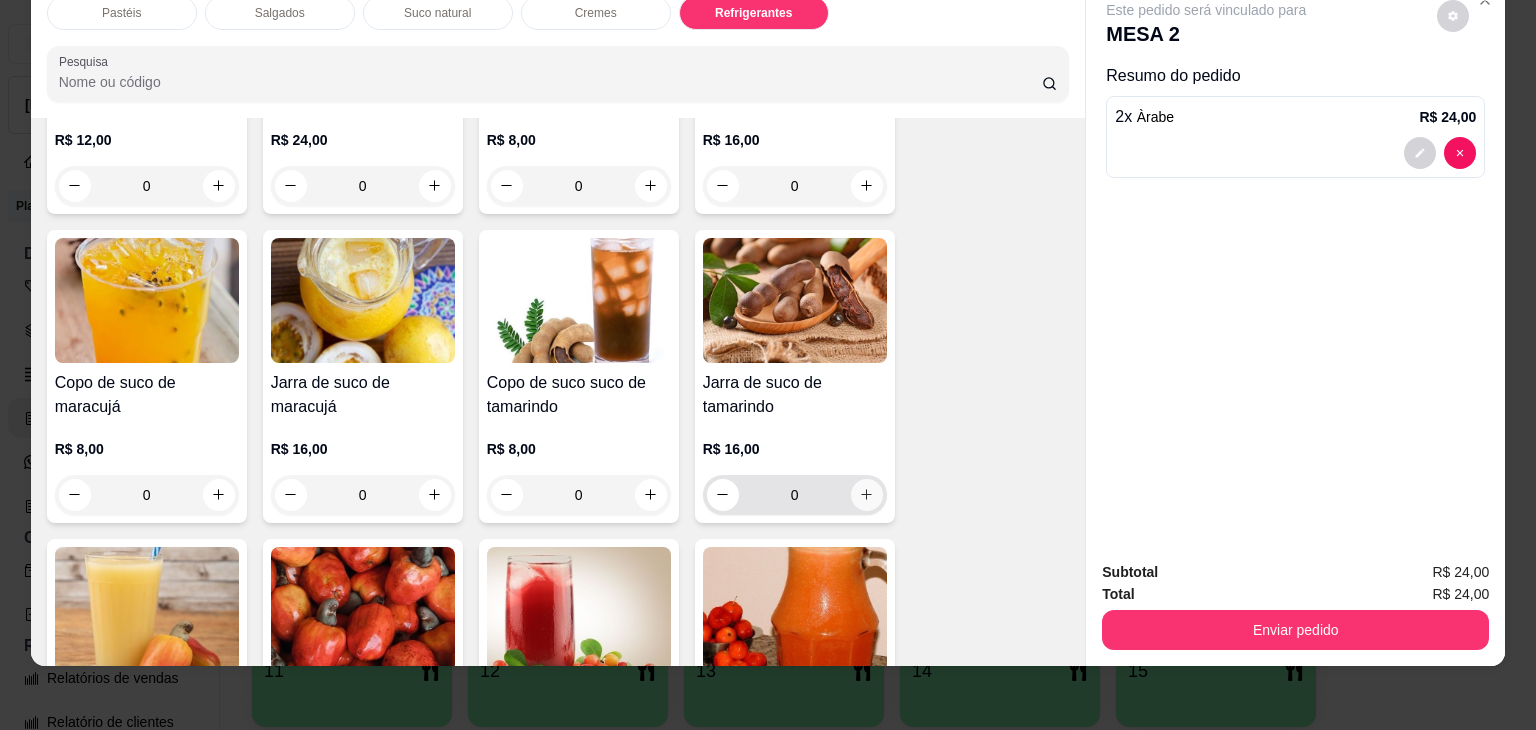 click at bounding box center (867, 495) 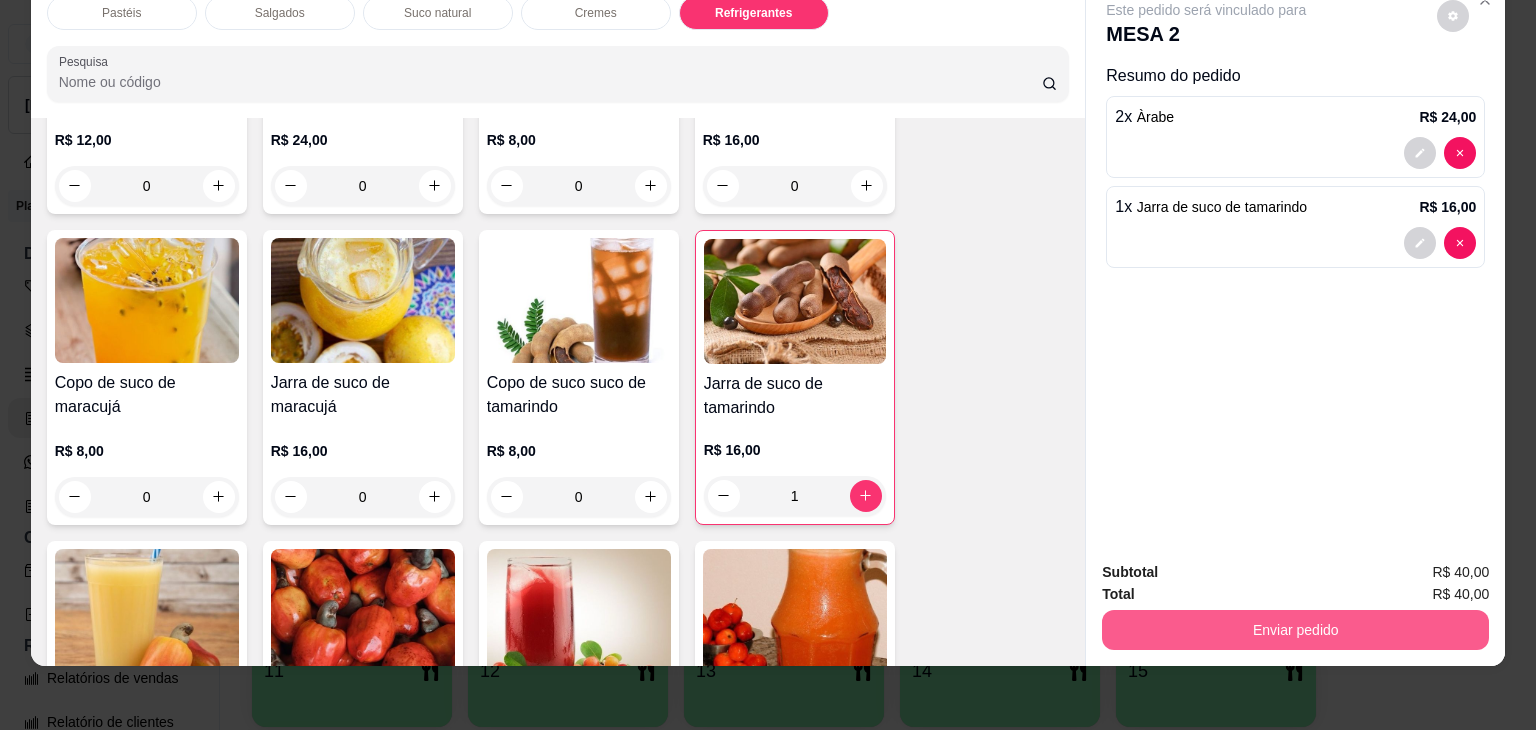 click on "Enviar pedido" at bounding box center (1295, 630) 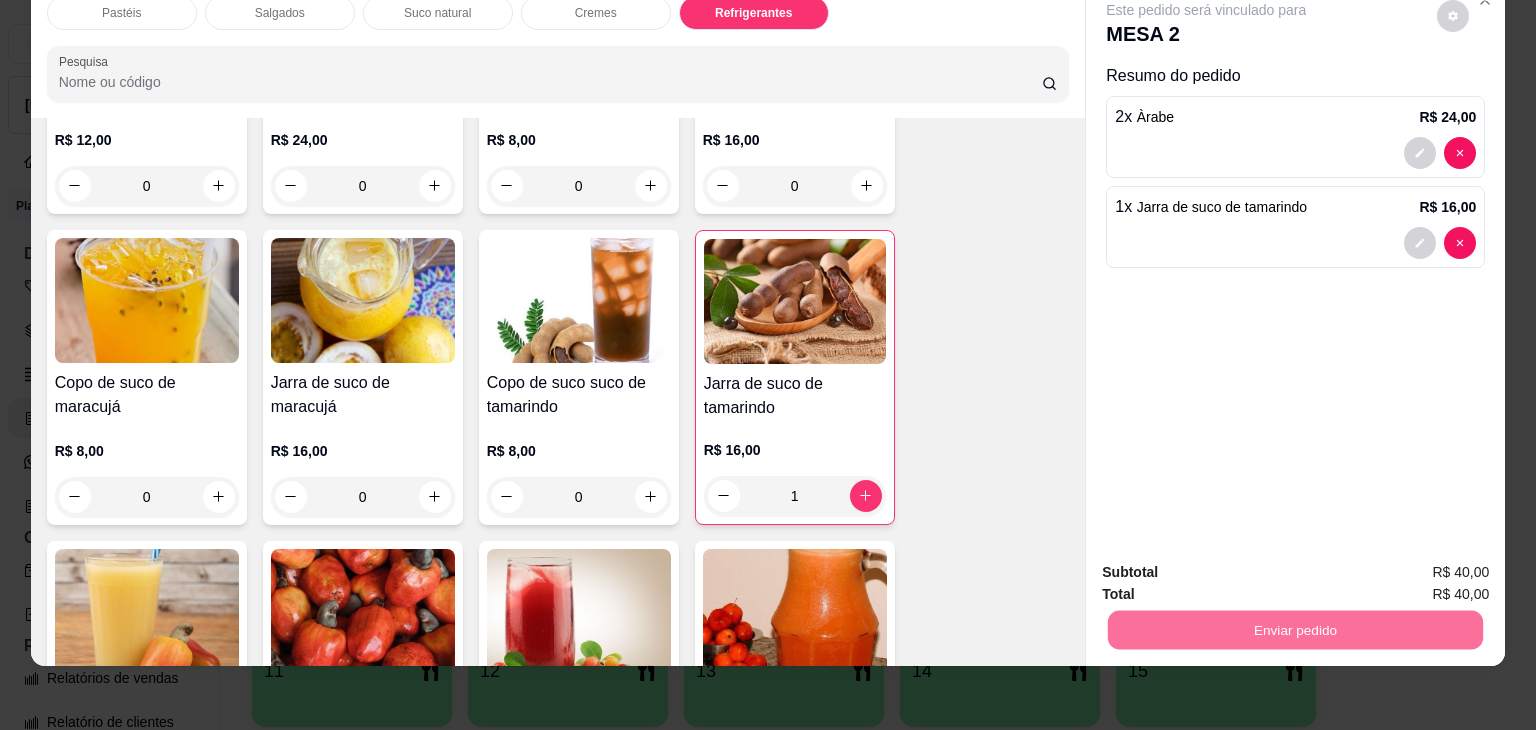 click on "Não registrar e enviar pedido" at bounding box center (1229, 566) 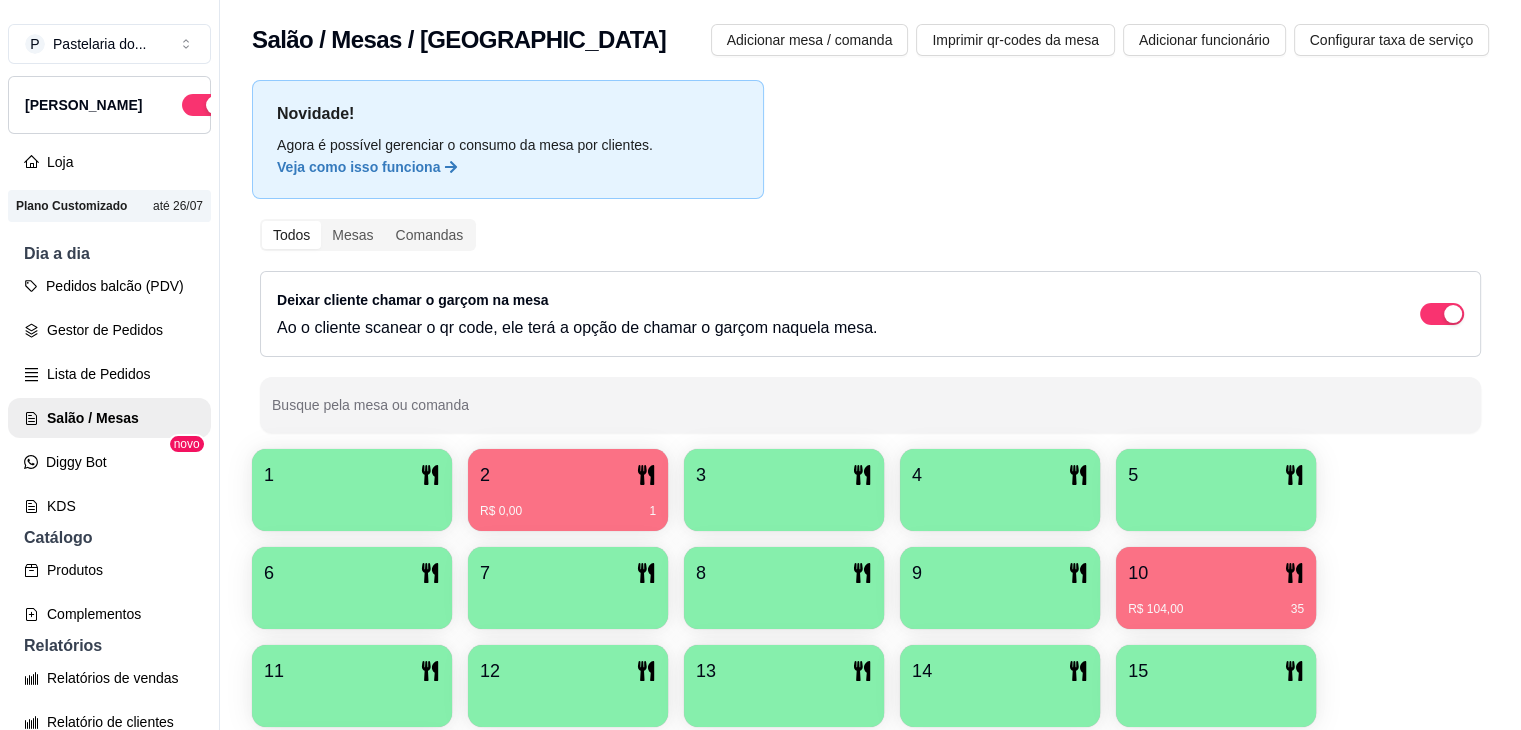 click at bounding box center [352, 504] 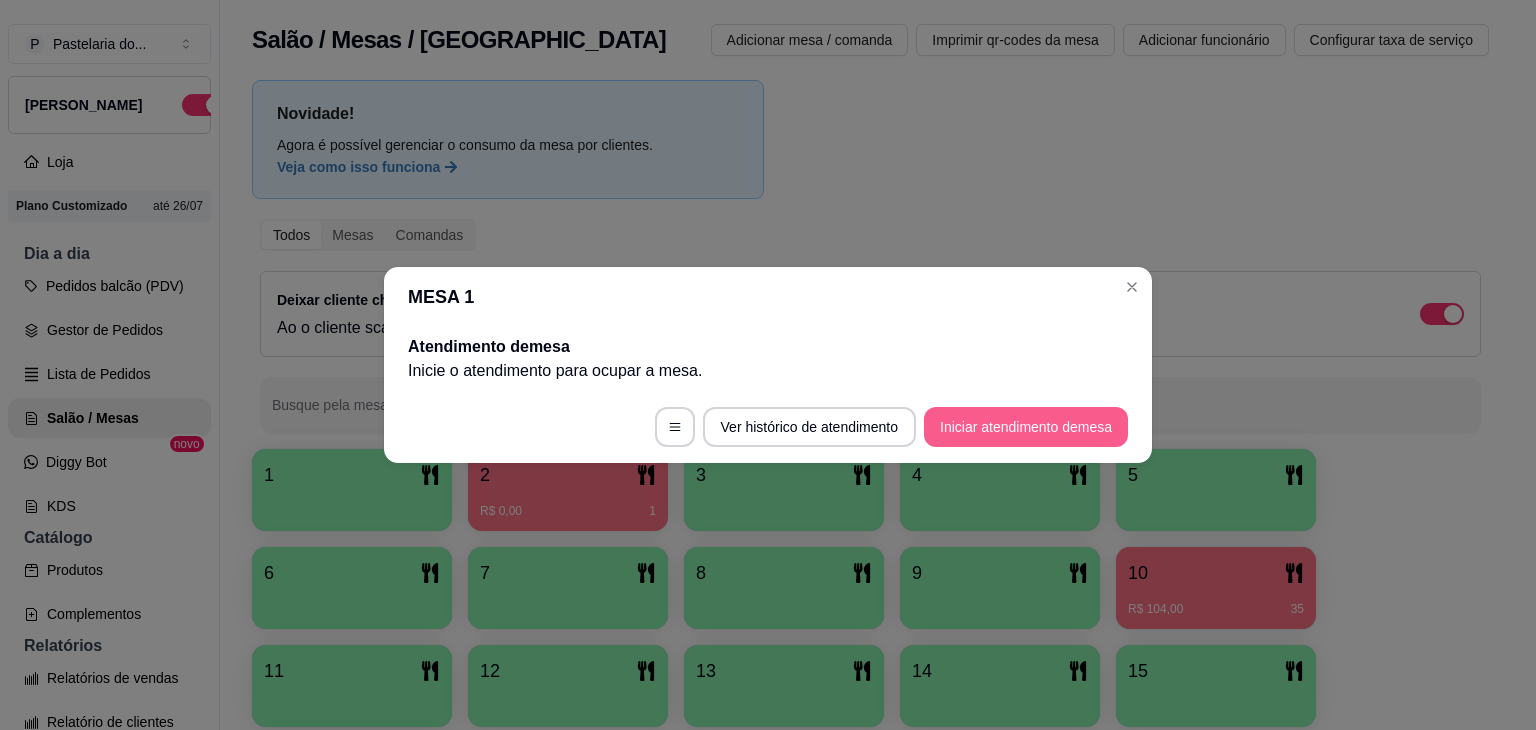 click on "Iniciar atendimento de  mesa" at bounding box center (1026, 427) 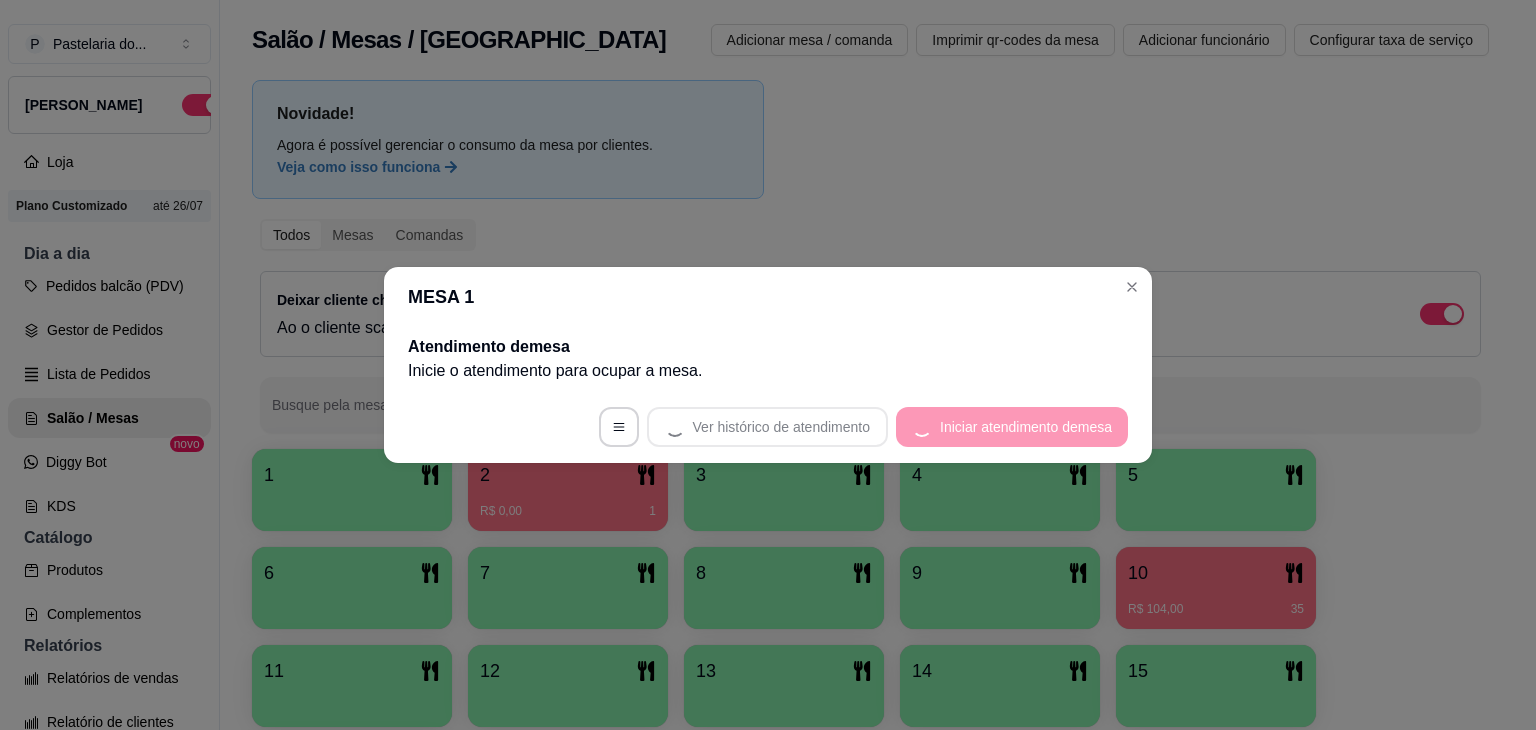 click on "MESA 1" at bounding box center (768, 297) 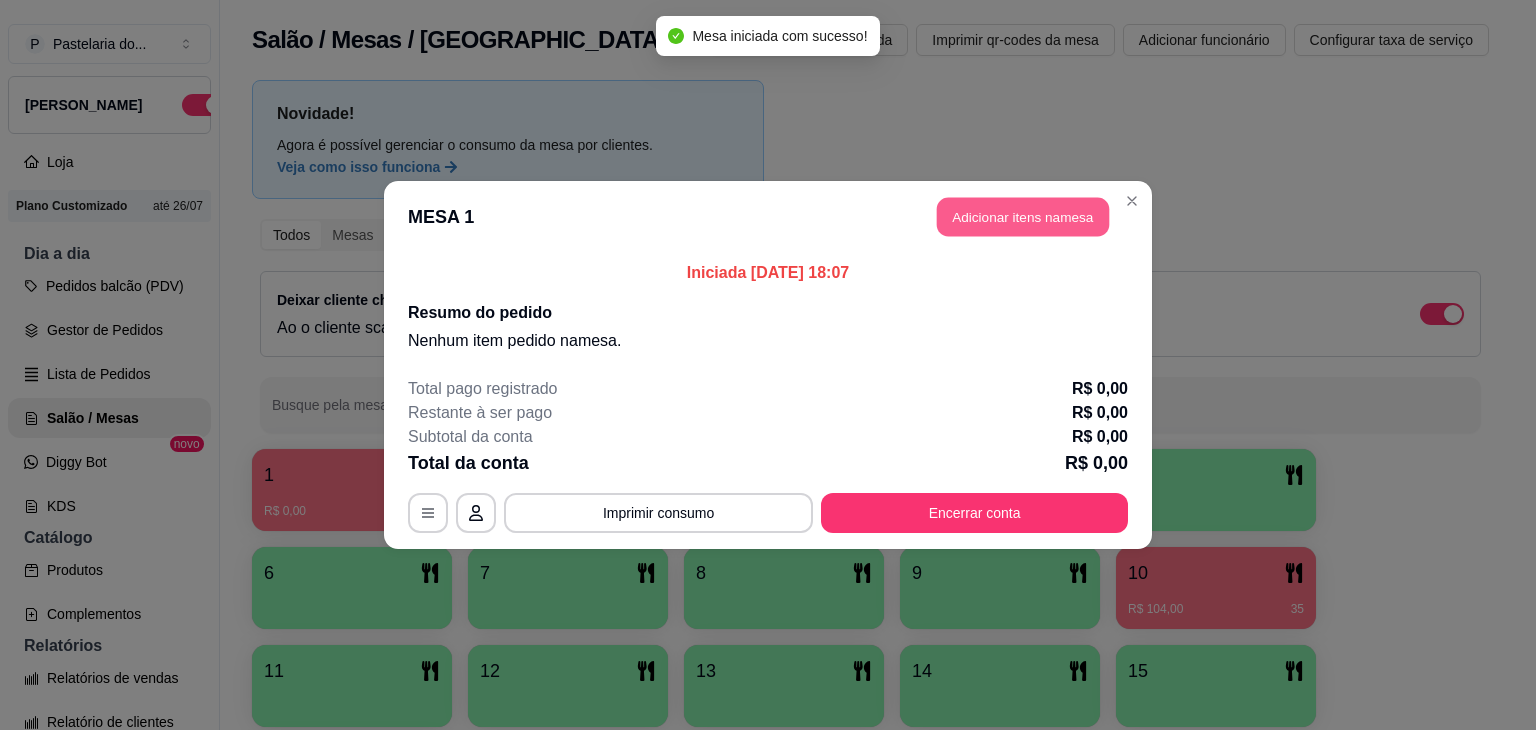 click on "Adicionar itens na  mesa" at bounding box center [1023, 217] 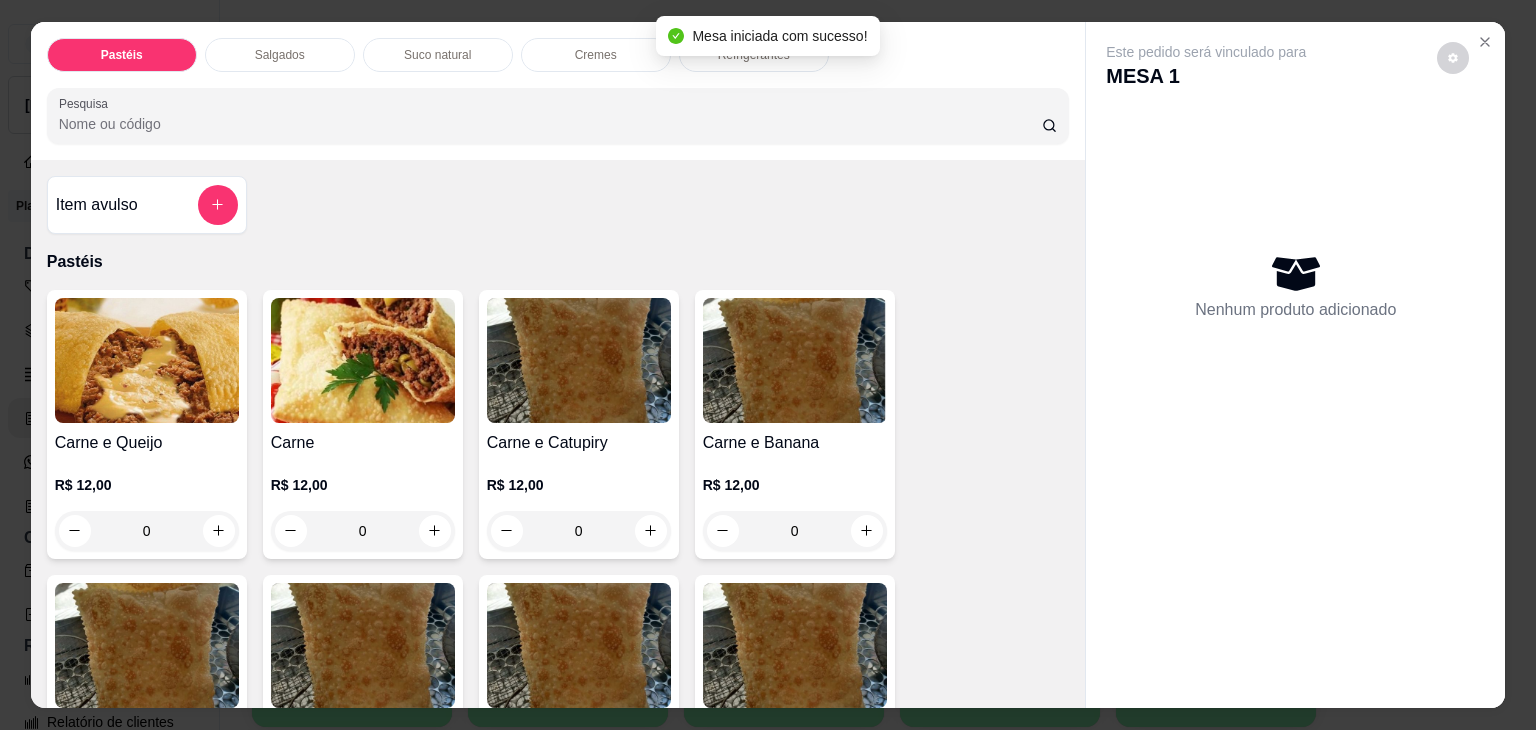 click on "Salgados" at bounding box center [280, 55] 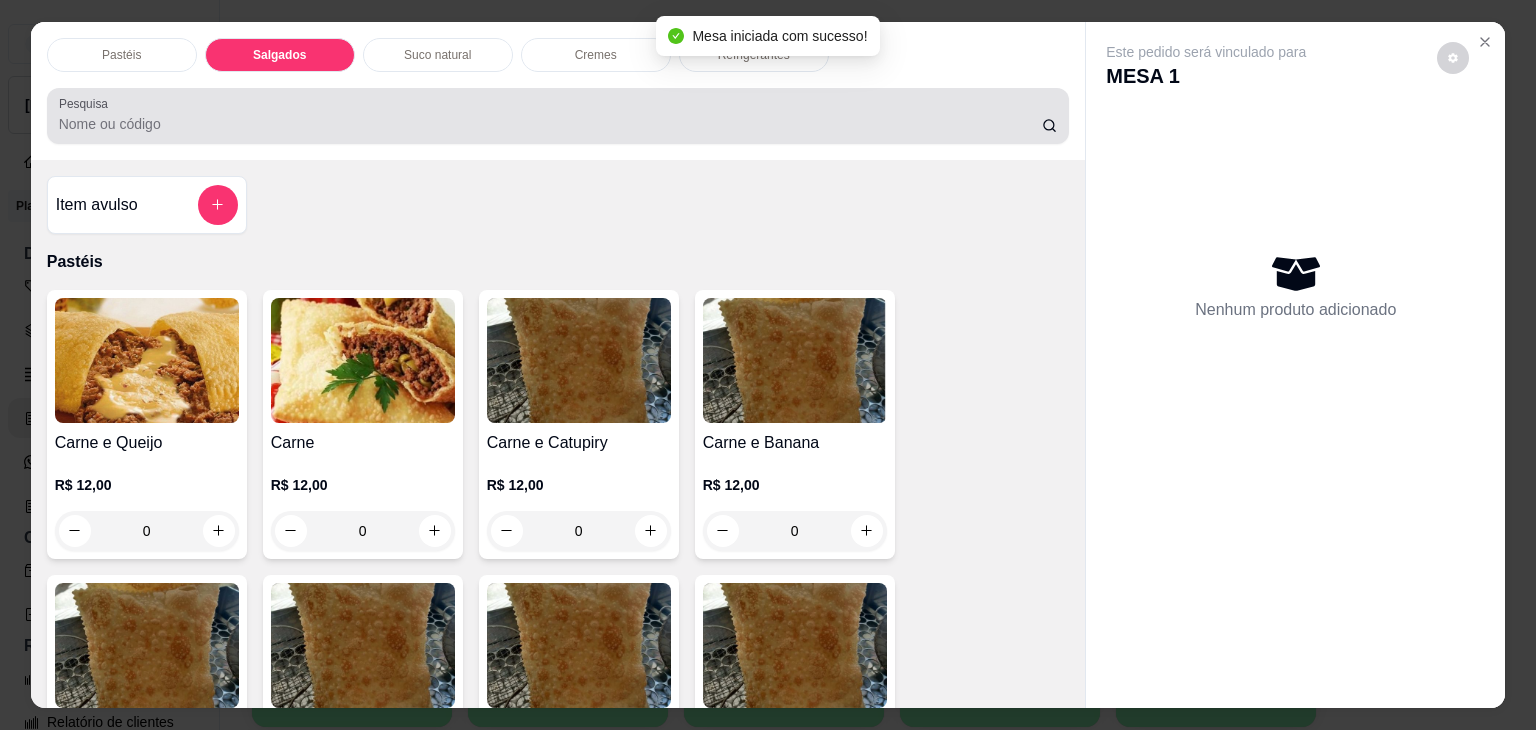 scroll, scrollTop: 2124, scrollLeft: 0, axis: vertical 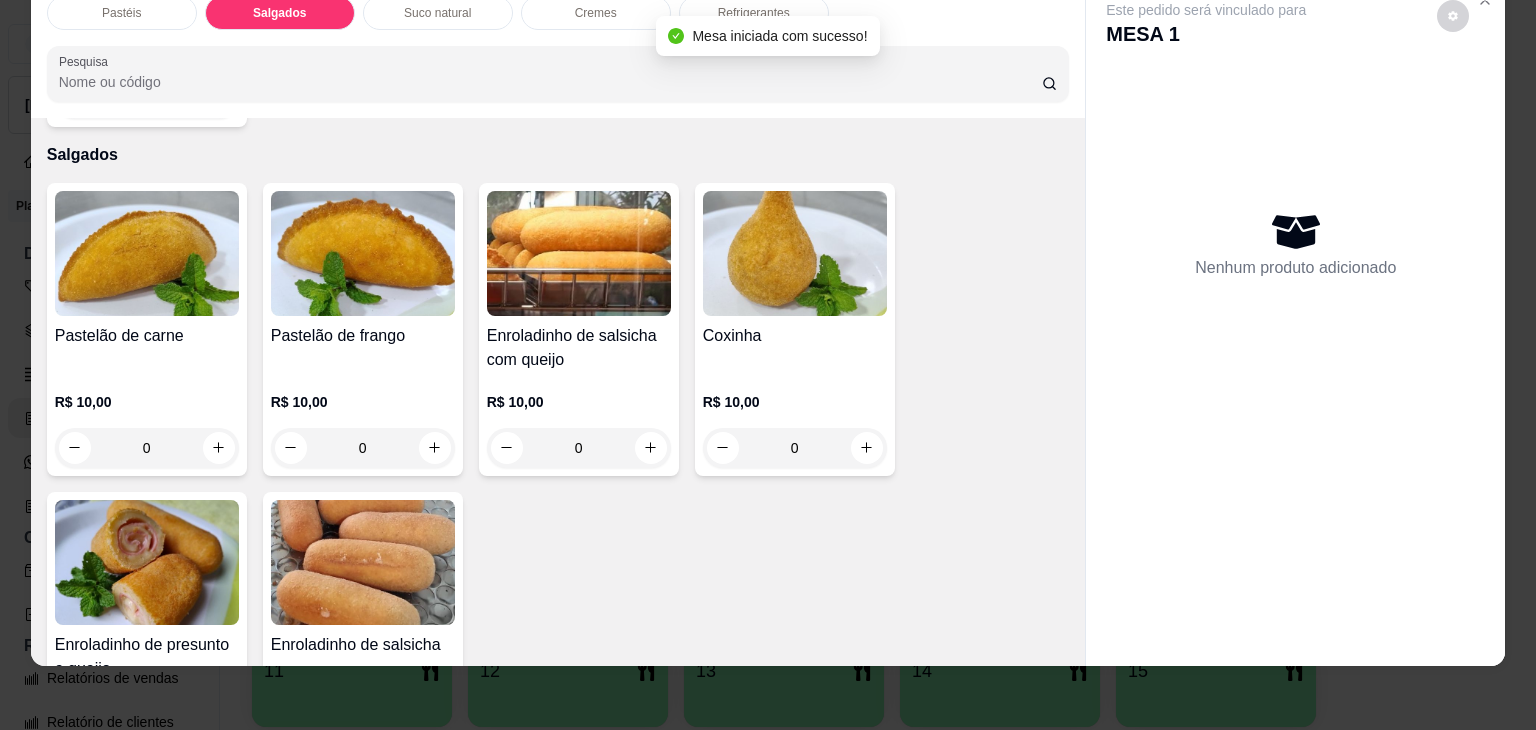 click at bounding box center [147, 562] 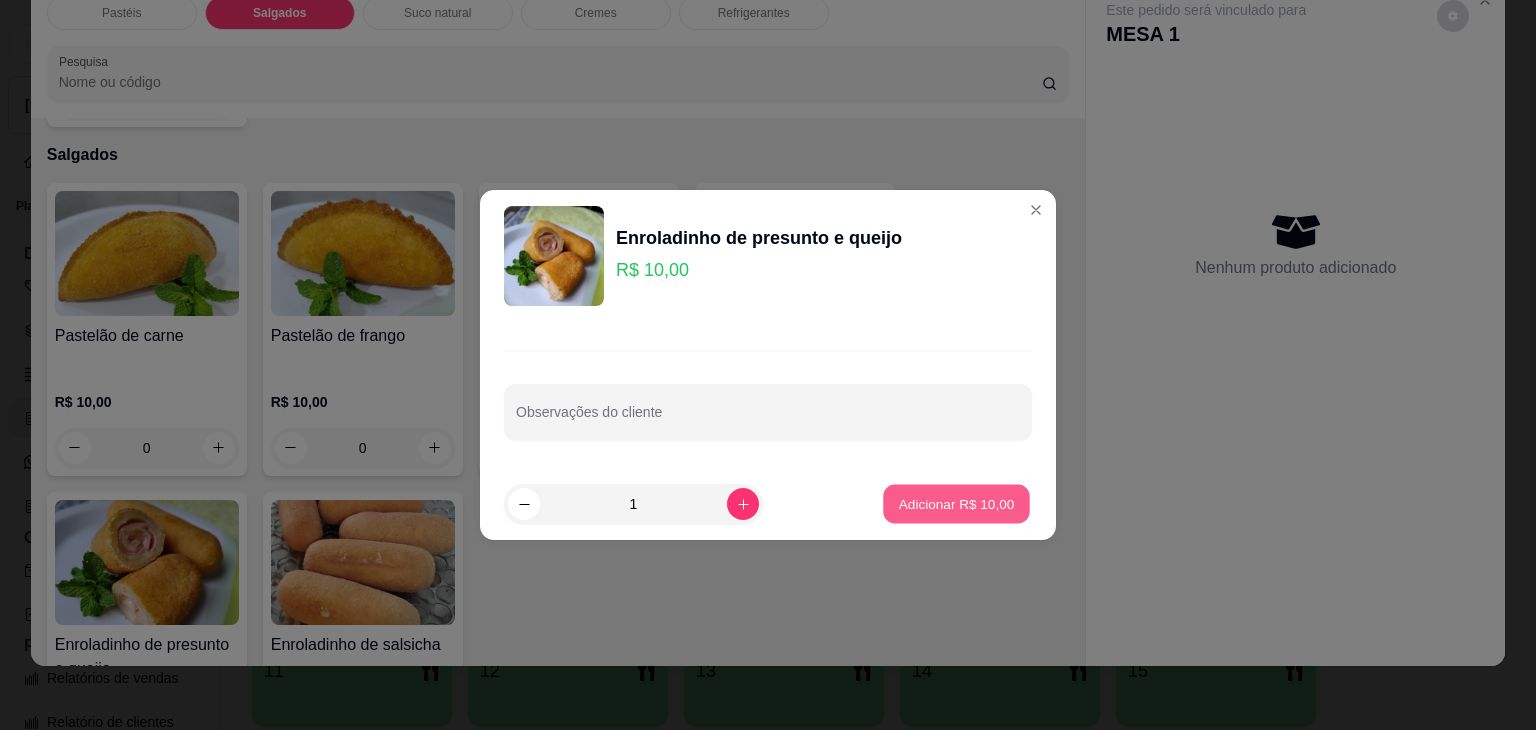click on "Adicionar   R$ 10,00" at bounding box center (956, 504) 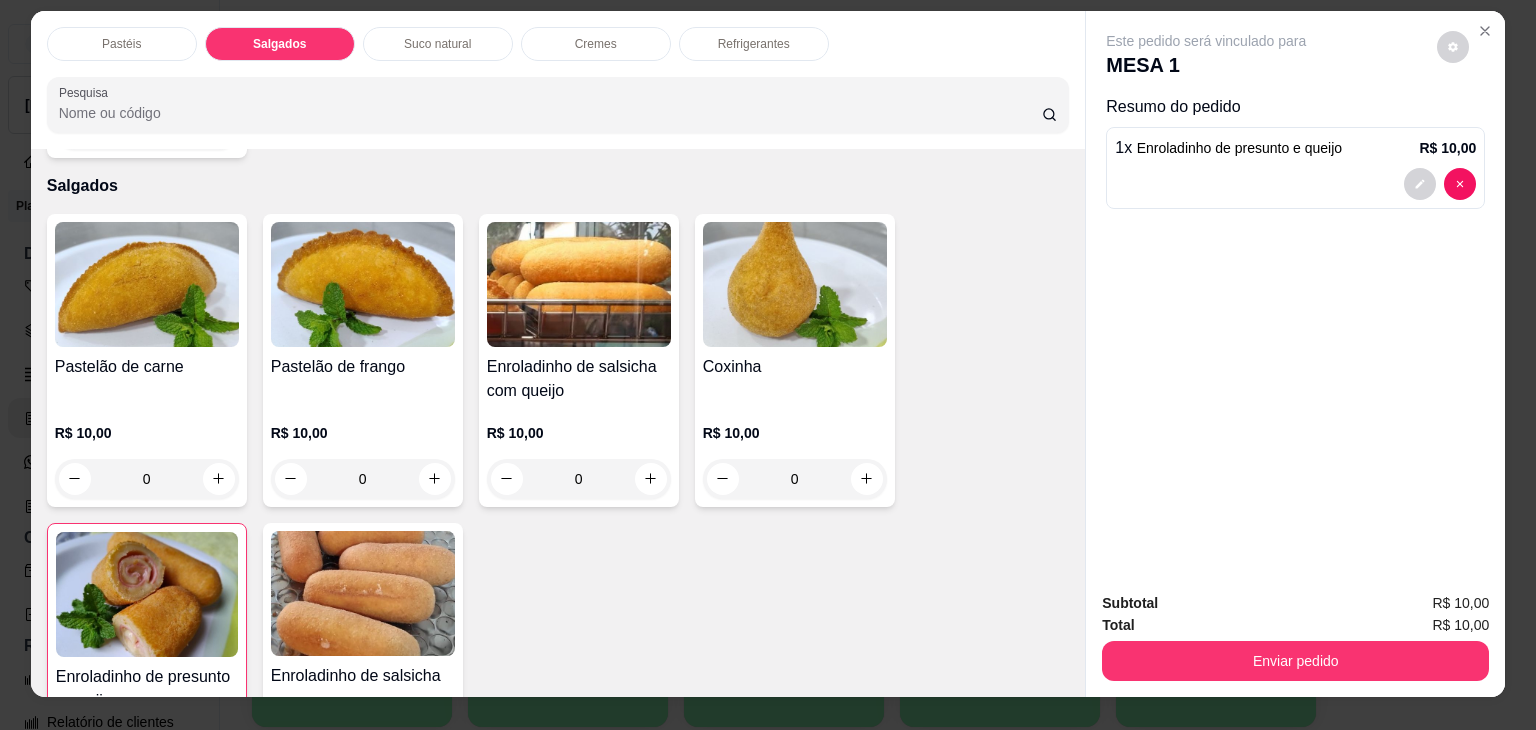 scroll, scrollTop: 0, scrollLeft: 0, axis: both 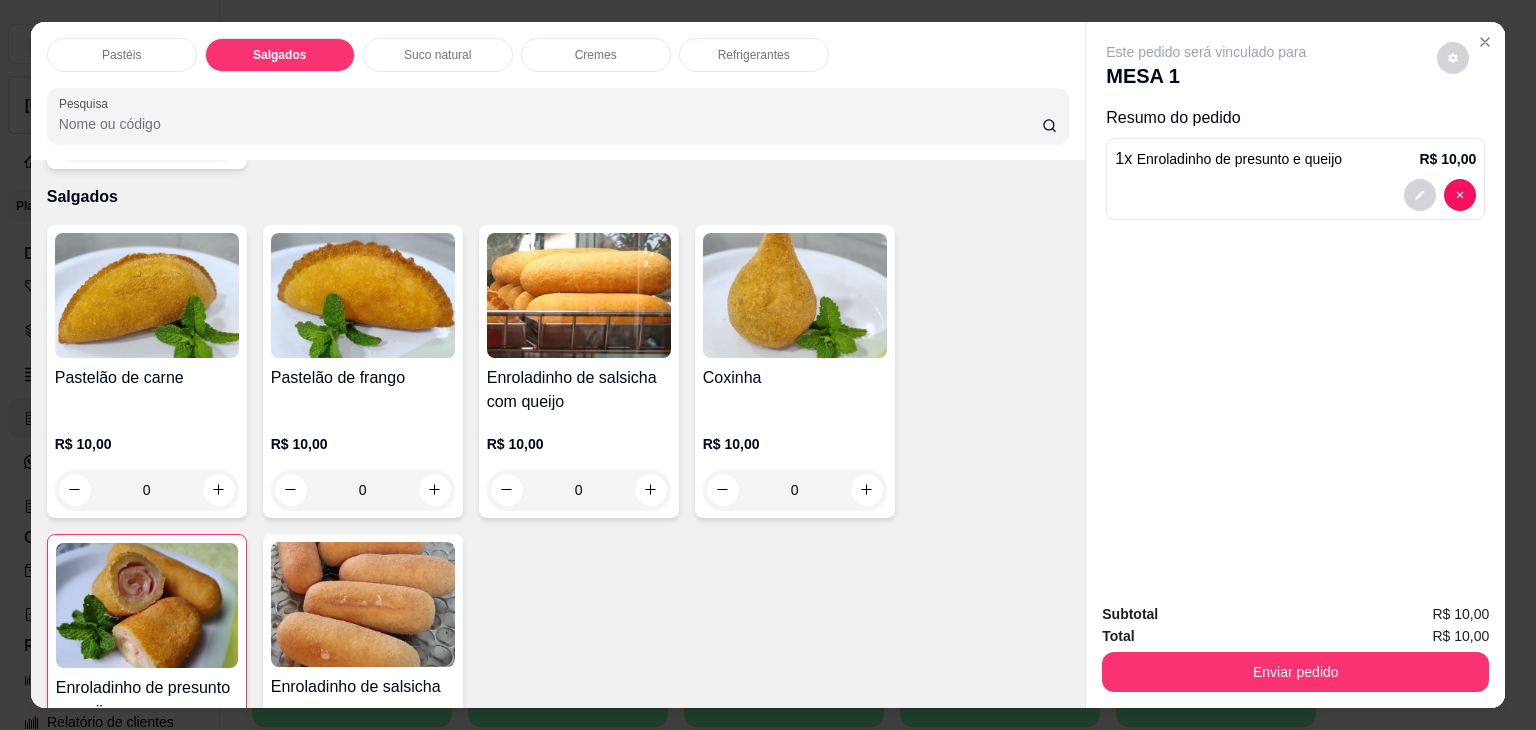 click on "Refrigerantes" at bounding box center (754, 55) 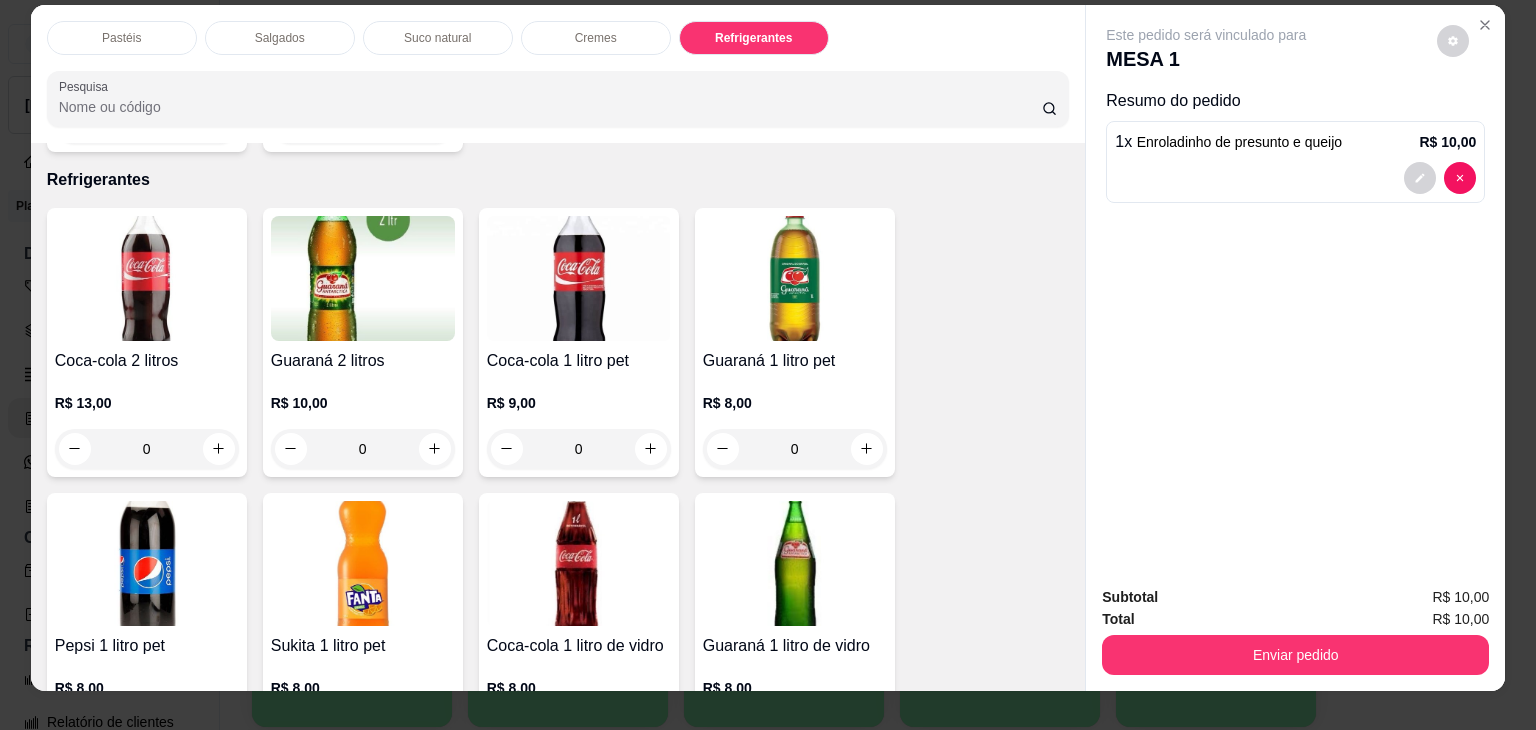 scroll, scrollTop: 0, scrollLeft: 0, axis: both 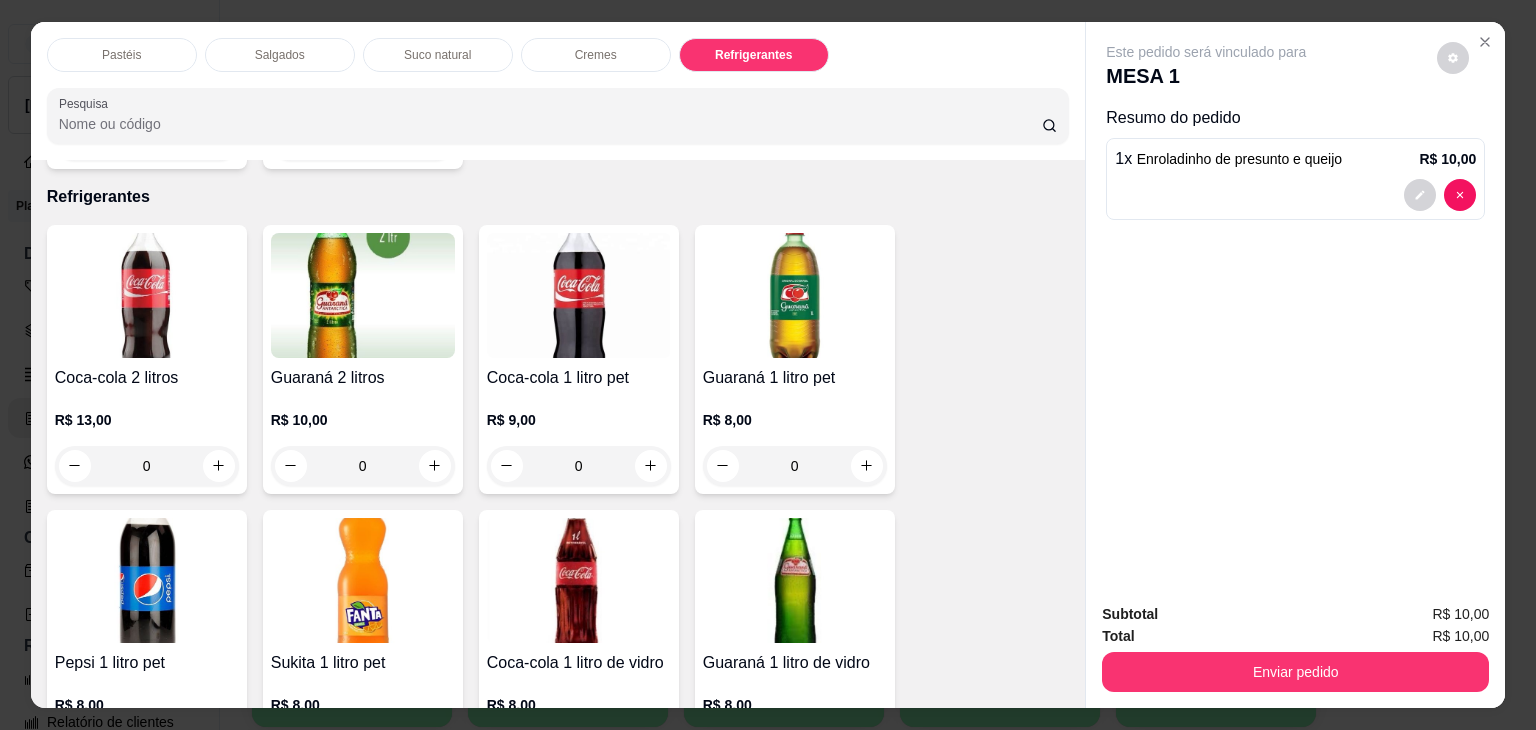 click on "Suco natural" at bounding box center (438, 55) 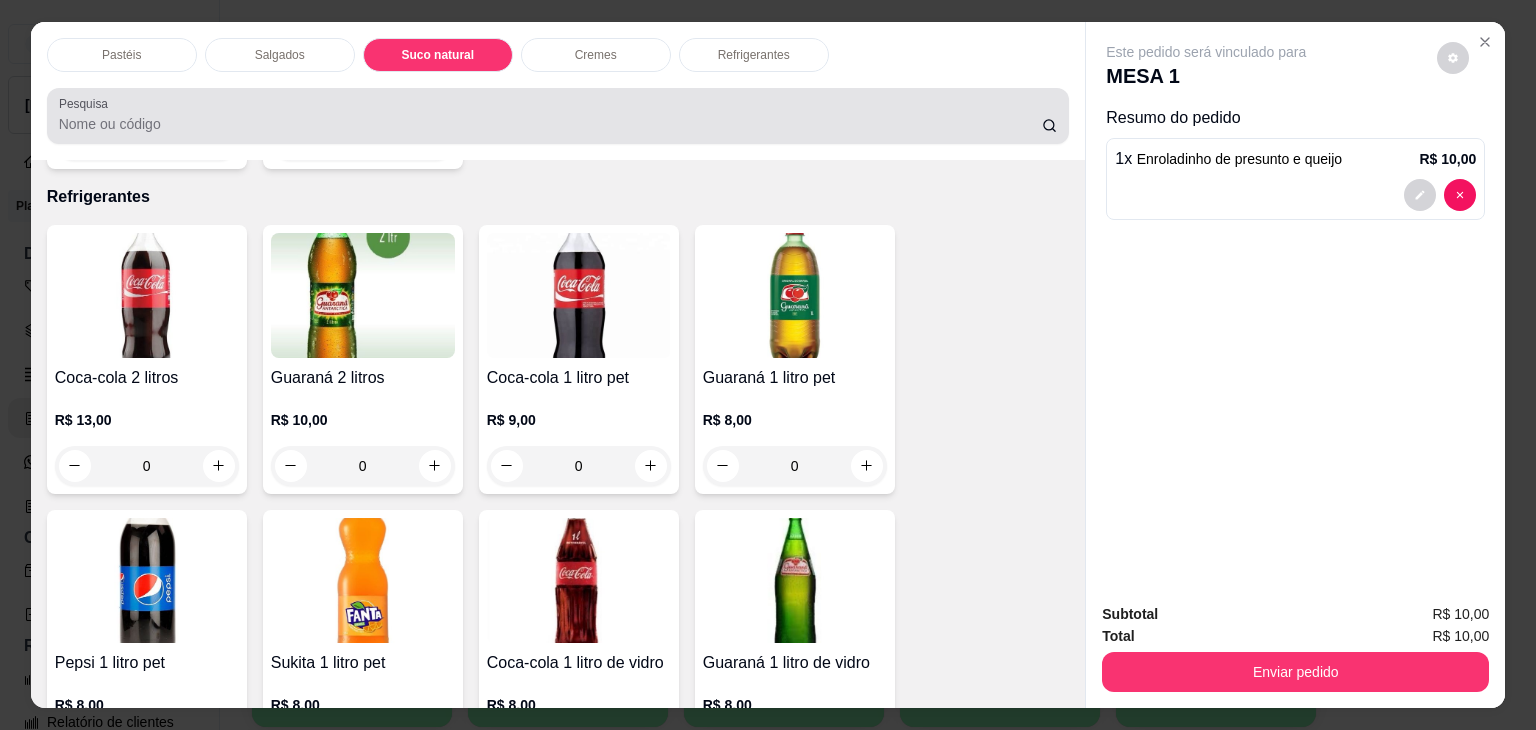 scroll, scrollTop: 2784, scrollLeft: 0, axis: vertical 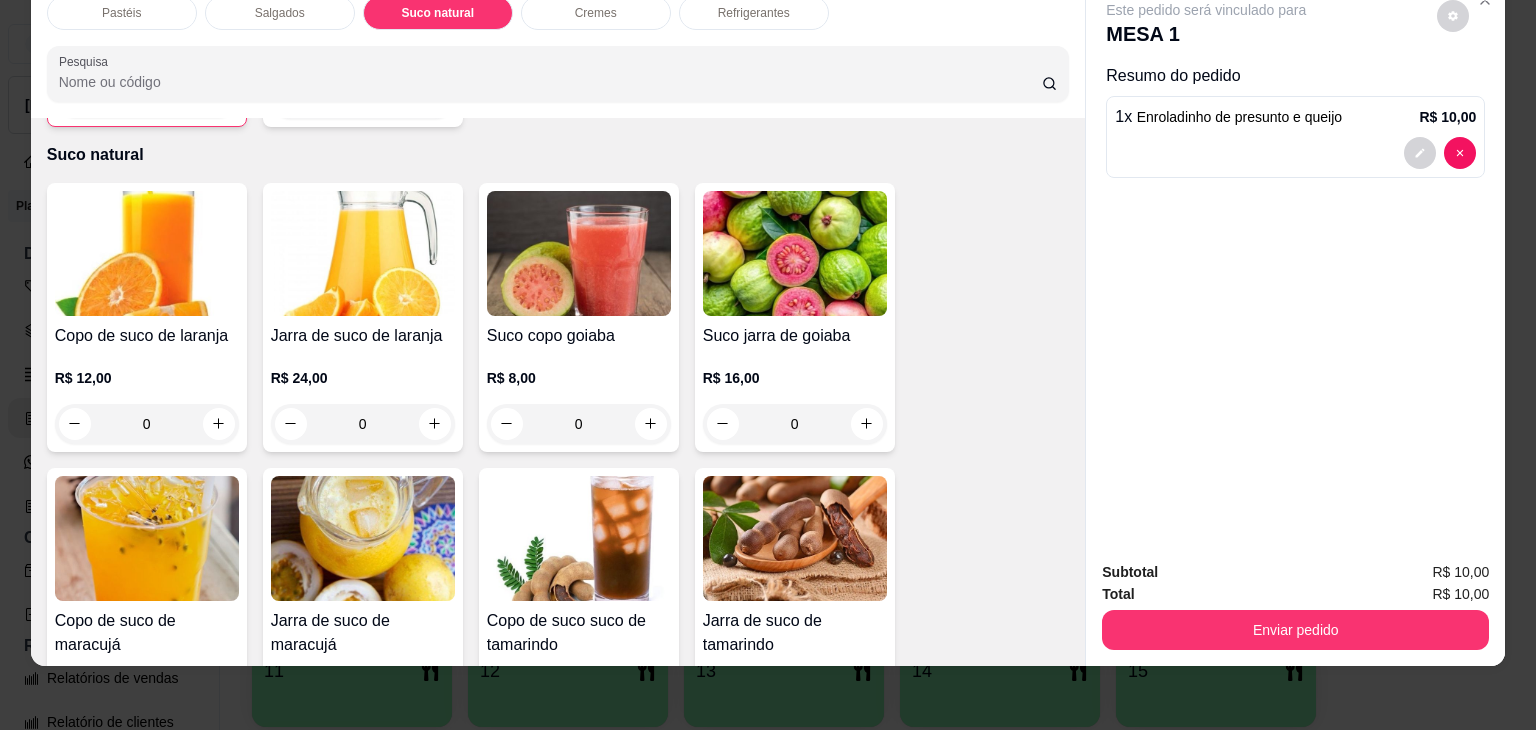 click on "Copo de suco de laranja" at bounding box center (147, 336) 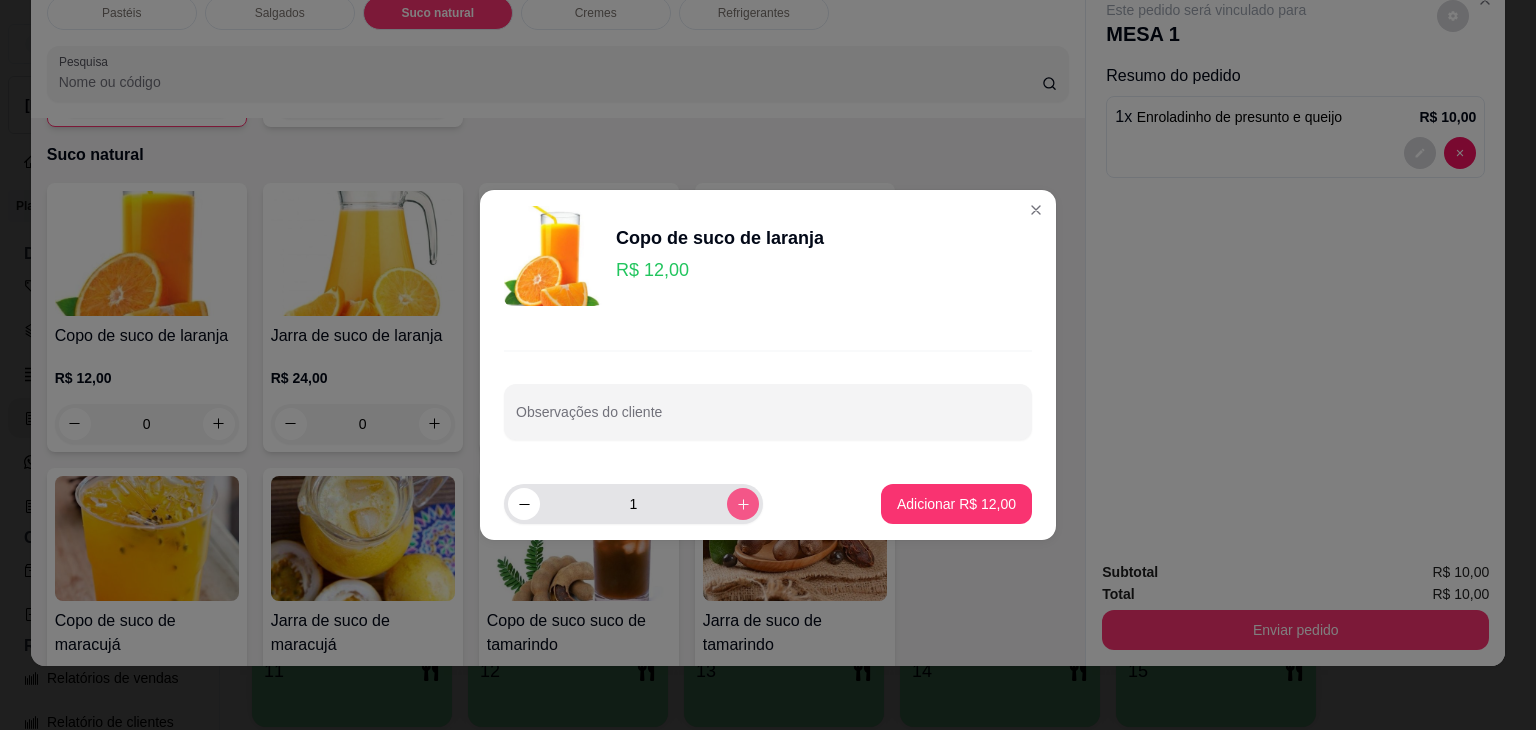 click at bounding box center (743, 504) 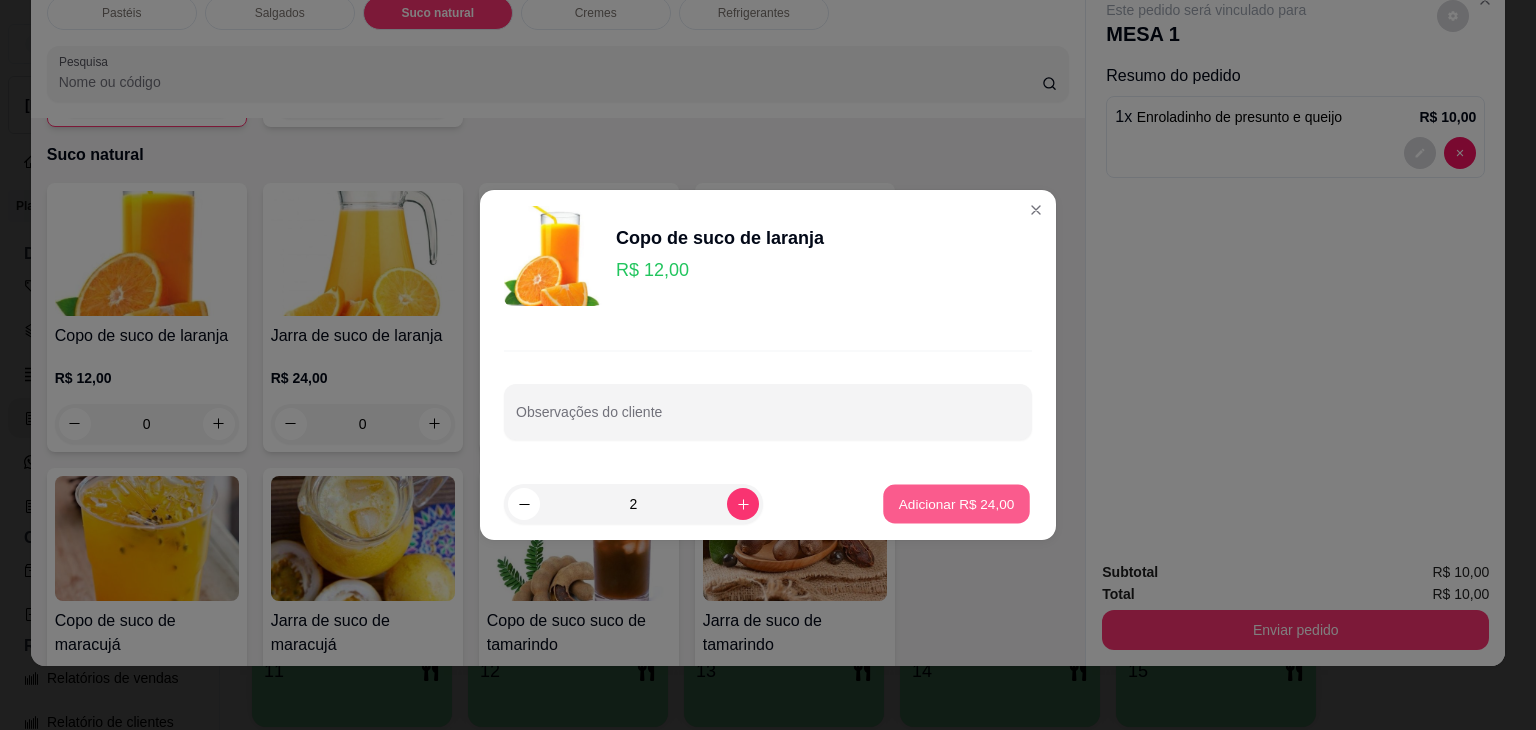 click on "Adicionar   R$ 24,00" at bounding box center [957, 503] 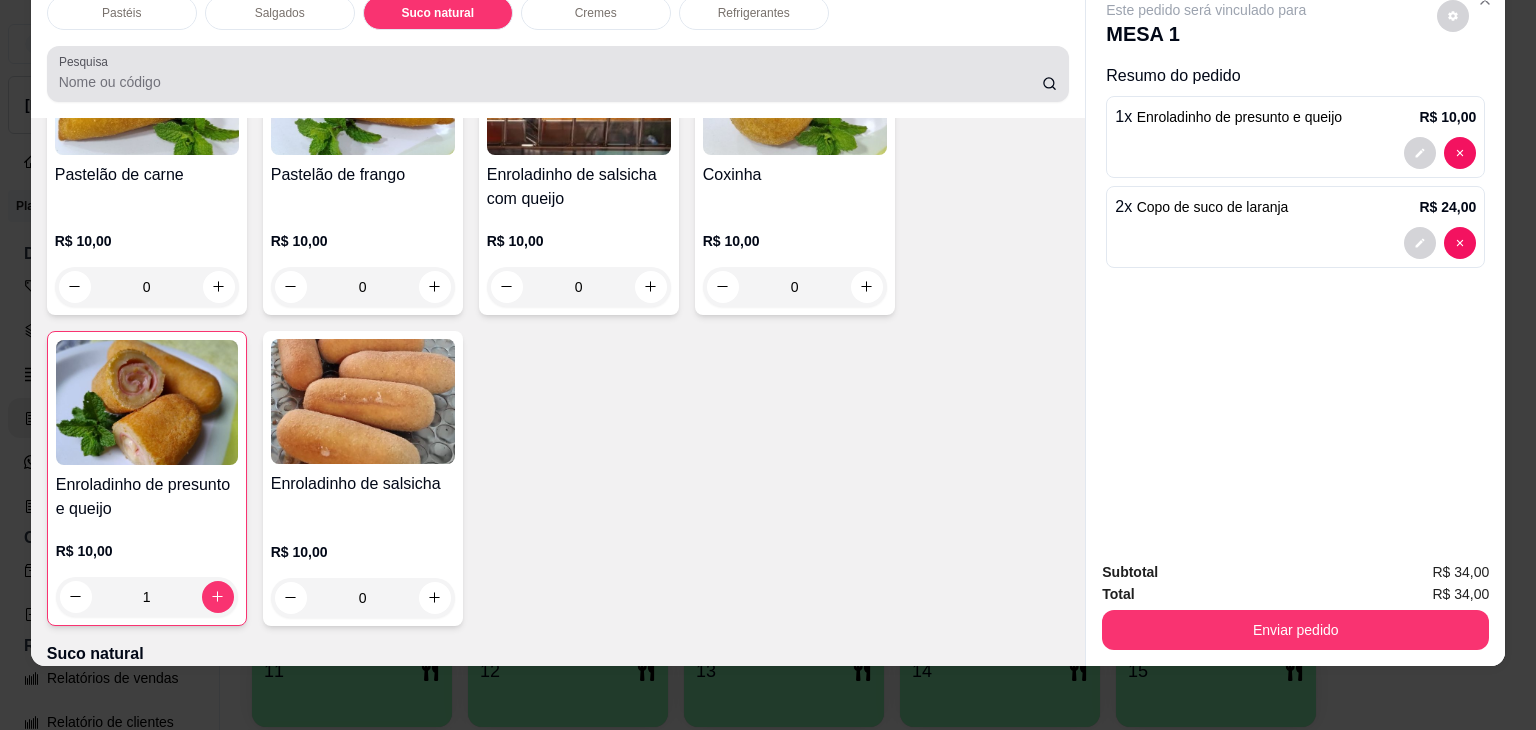 scroll, scrollTop: 2284, scrollLeft: 0, axis: vertical 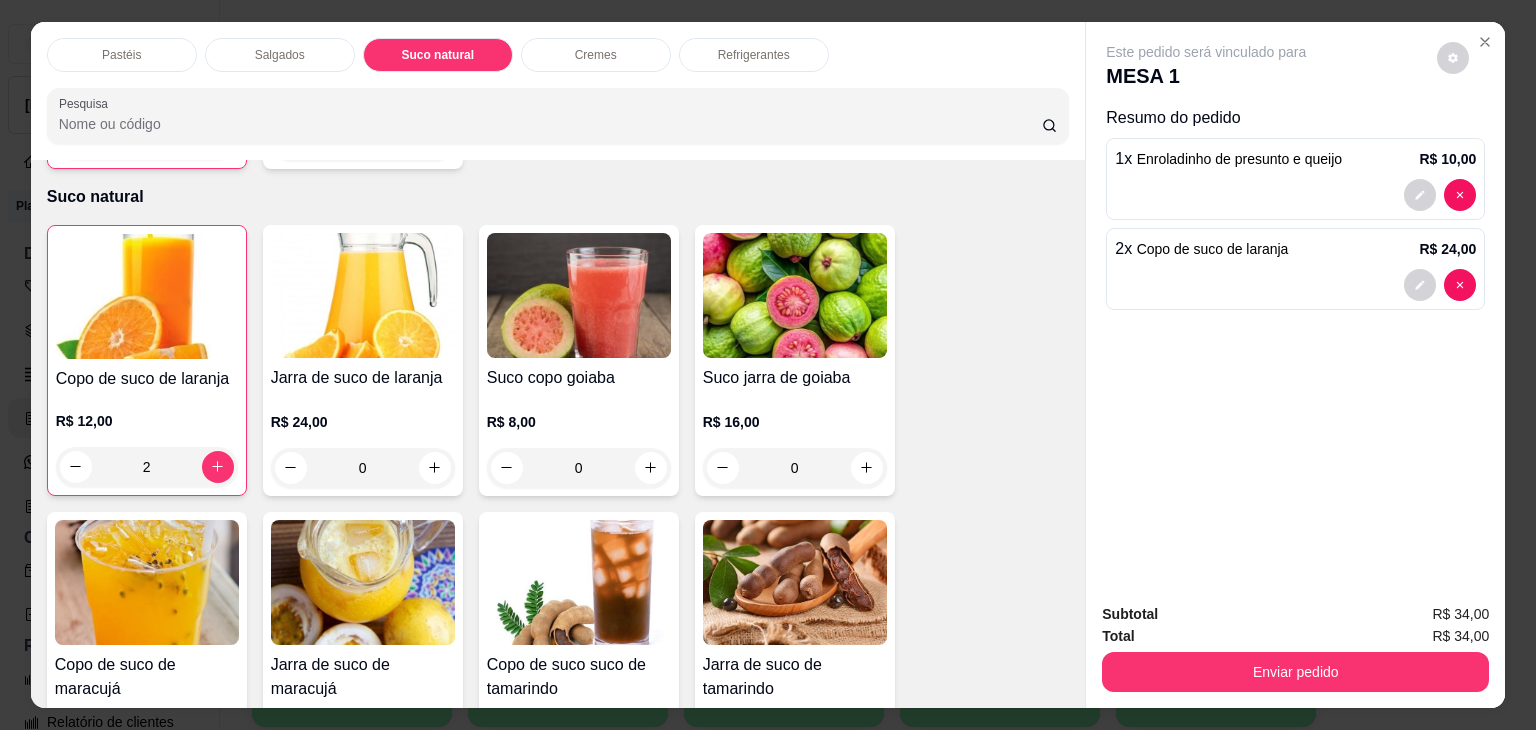 click on "Suco natural" at bounding box center (438, 55) 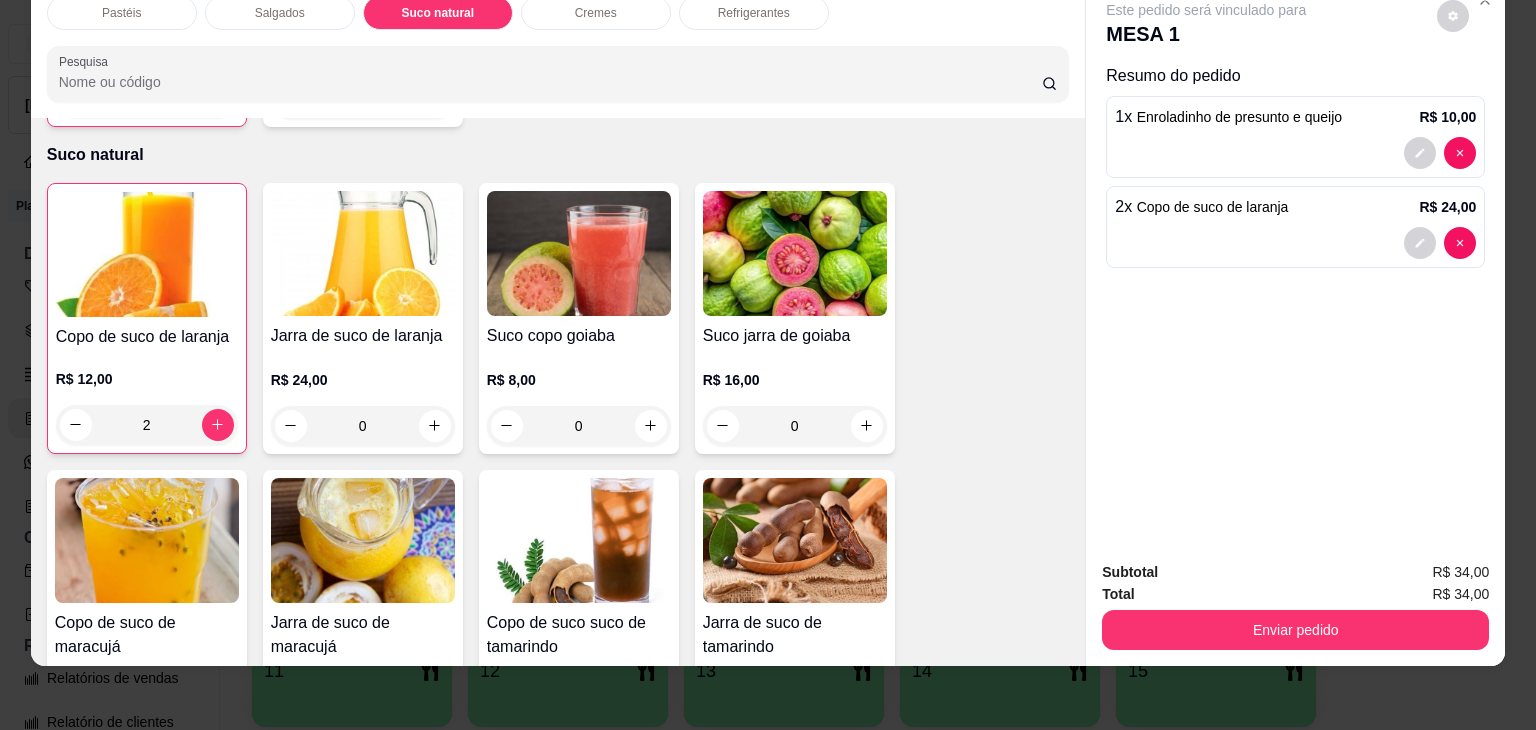 scroll, scrollTop: 0, scrollLeft: 0, axis: both 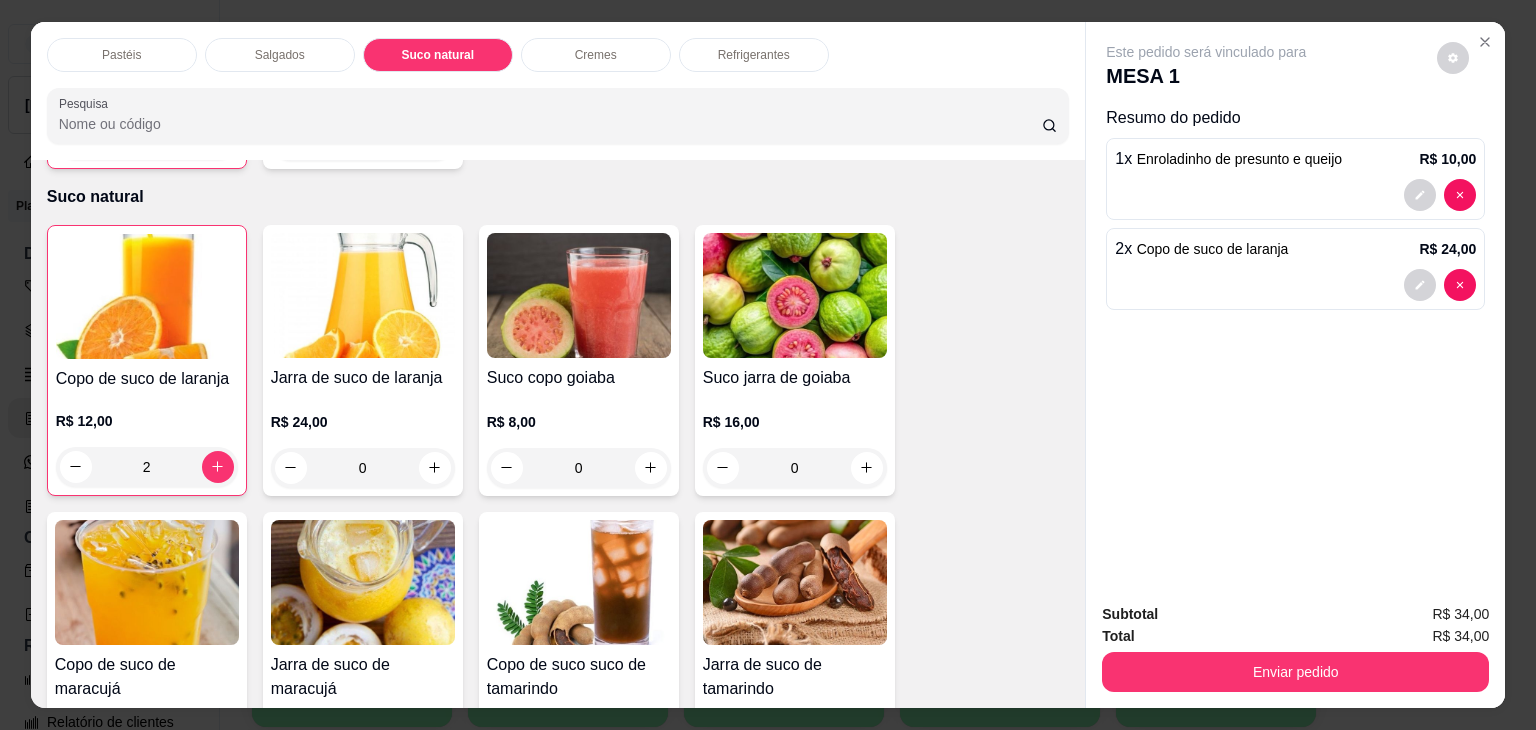 drag, startPoint x: 1243, startPoint y: 107, endPoint x: 1416, endPoint y: 329, distance: 281.44803 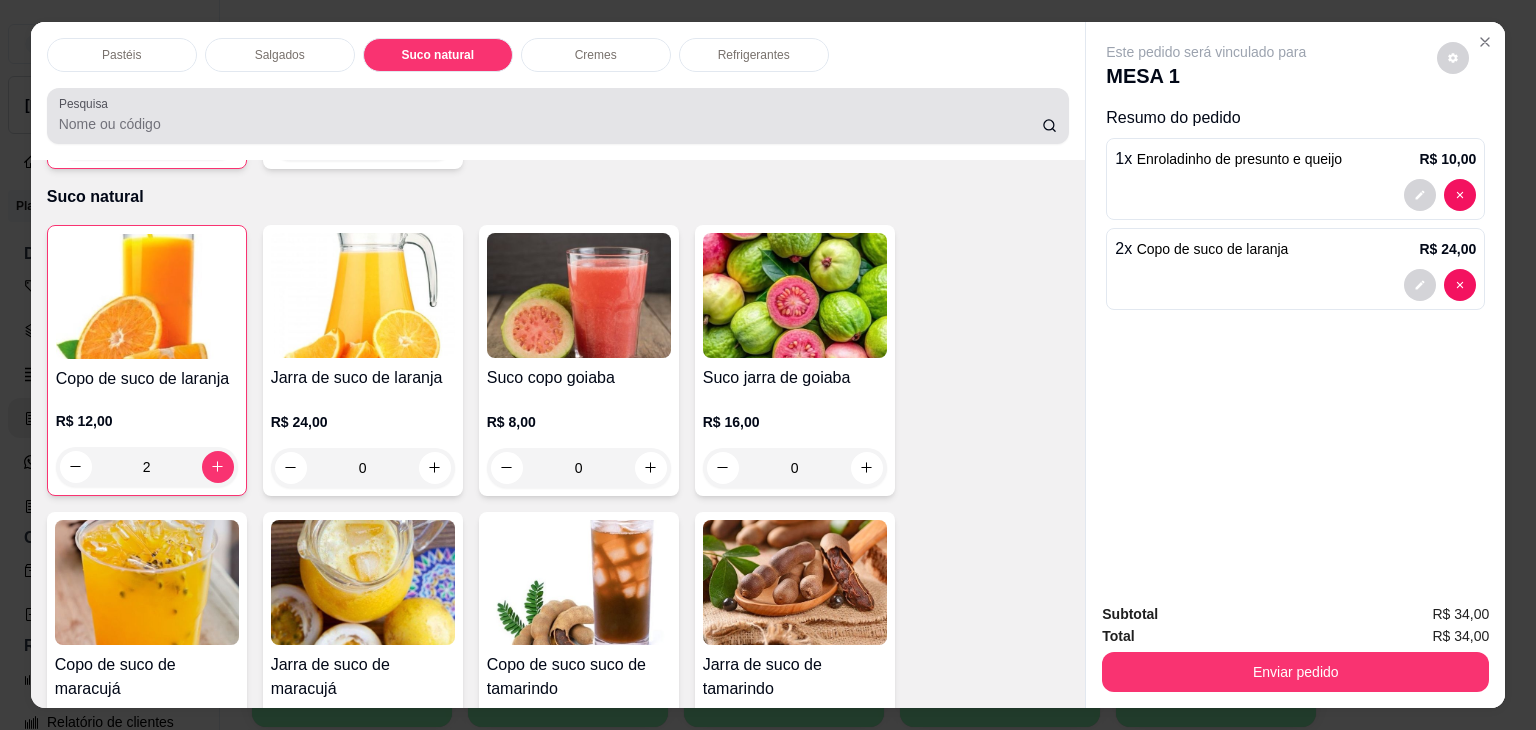 click at bounding box center (558, 116) 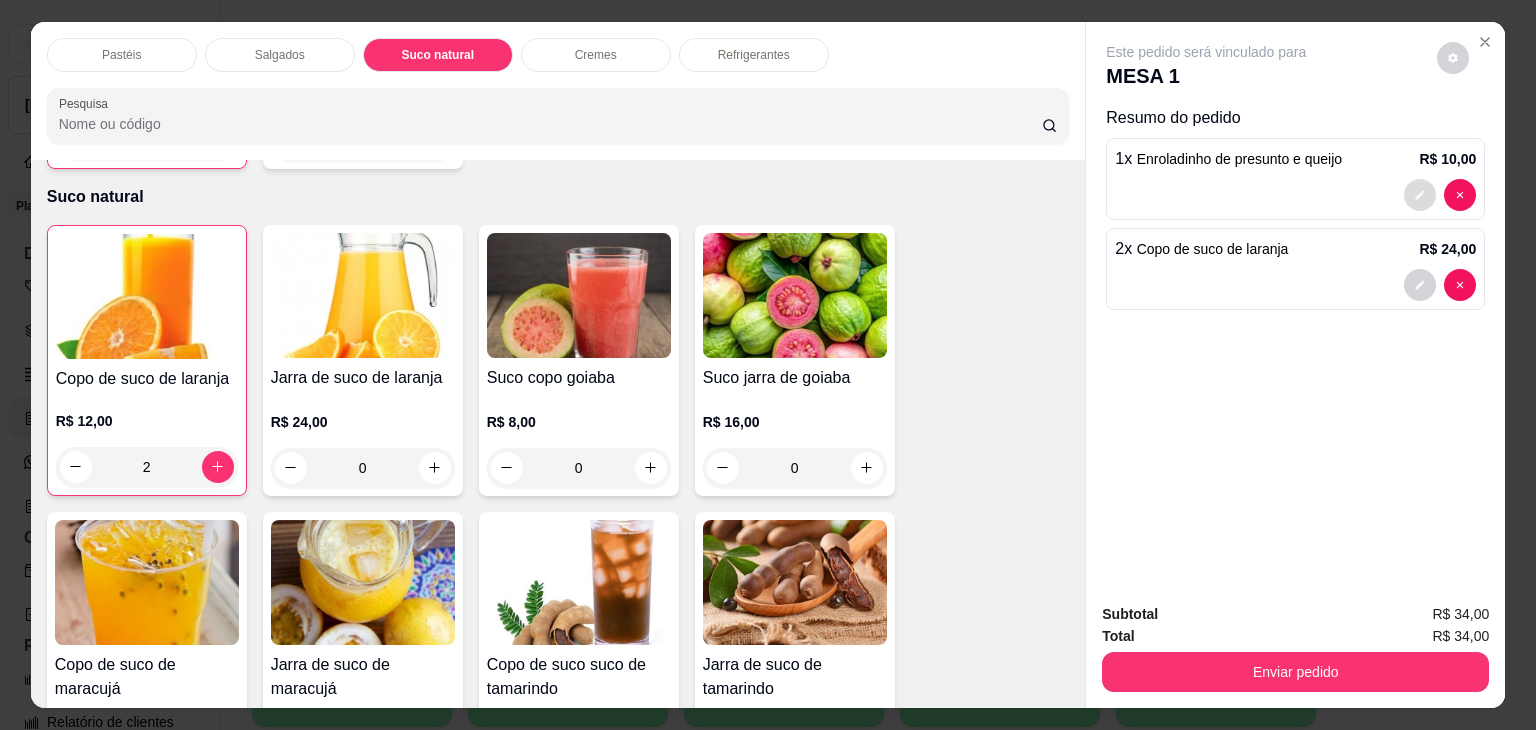click 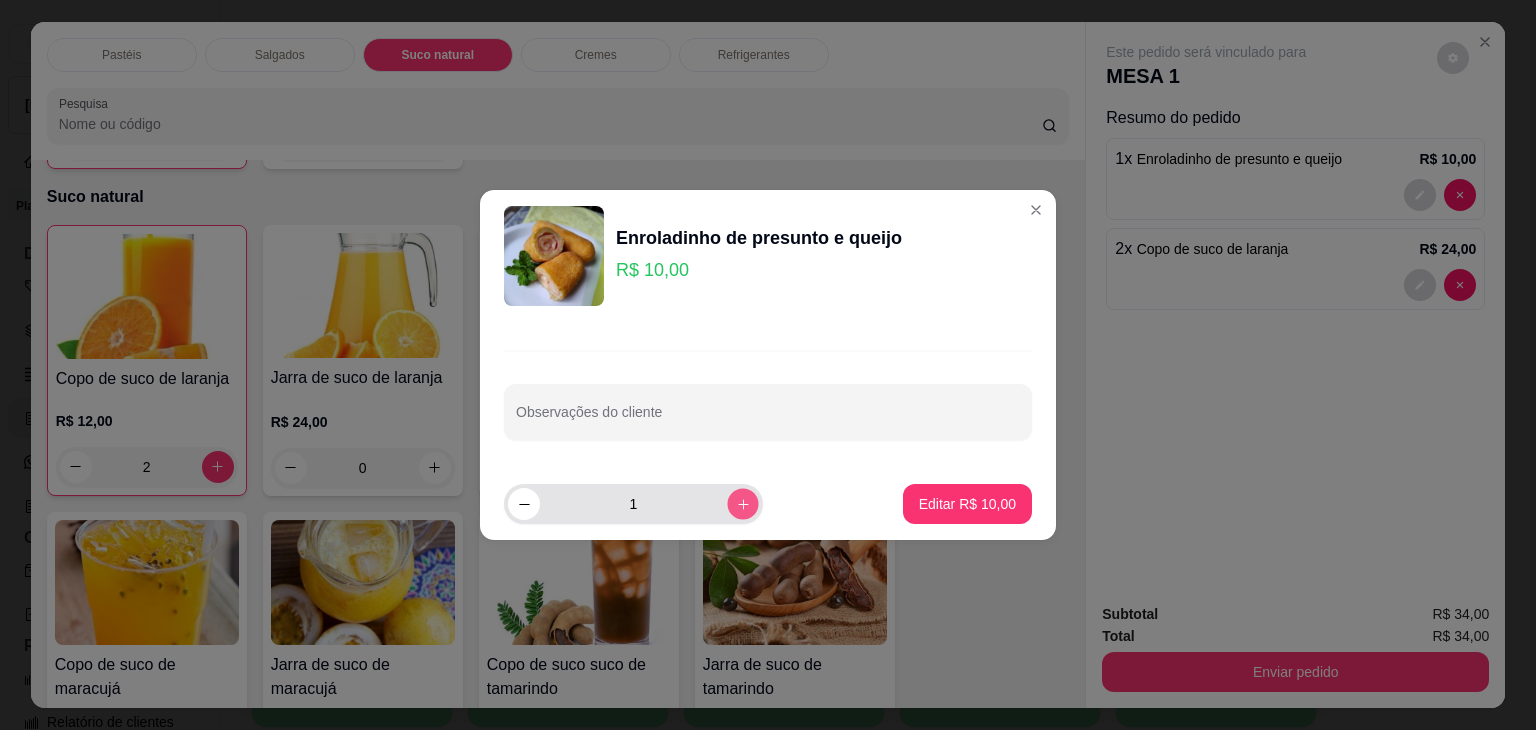 click 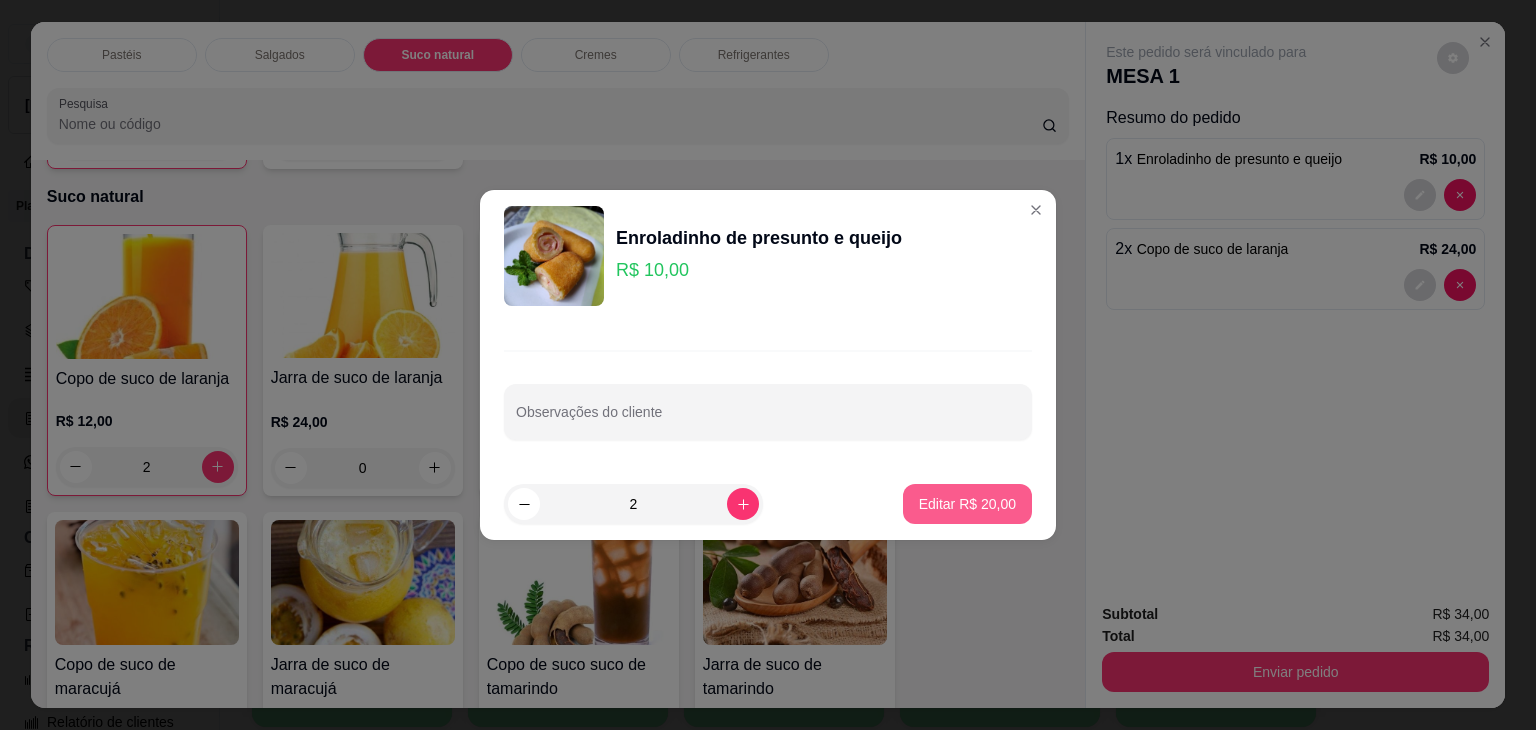 click on "Editar   R$ 20,00" at bounding box center (967, 504) 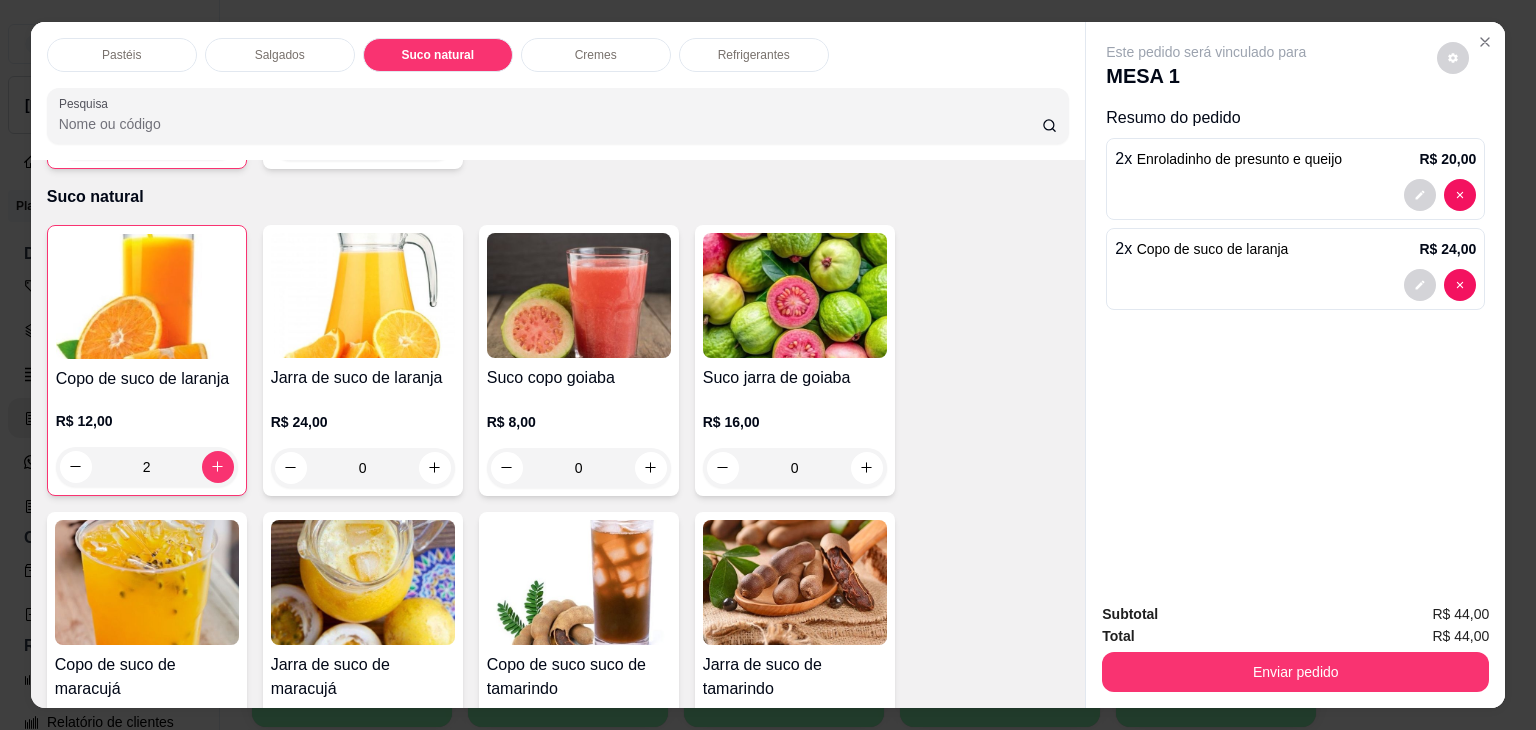 click on "Copo de suco de laranja    R$ 12,00 2 Jarra de suco de laranja    R$ 24,00 0 Suco copo goiaba    R$ 8,00 0 Suco jarra de goiaba    R$ 16,00 0 Copo de suco de maracujá   R$ 8,00 0 Jarra de suco de maracujá   R$ 16,00 0 Copo de suco suco de tamarindo   R$ 8,00 0 Jarra de suco de tamarindo   R$ 16,00 0 Copo de suco de caju   R$ 8,00 0 Jarra suco de caju   R$ 16,00 0 Copo de suco de acerola   R$ 8,00 0 Jarra de suco de acerola   R$ 16,00 0 Copo de suco de abacaxi com hortelã   R$ 8,00 0 Jarra de suco de abacaxi hortelã   R$ 16,00 0 Copo de suco de cupuaçu   R$ 8,00 0 Jarra de suco de cupuaçu   R$ 16,00 0" at bounding box center (558, 812) 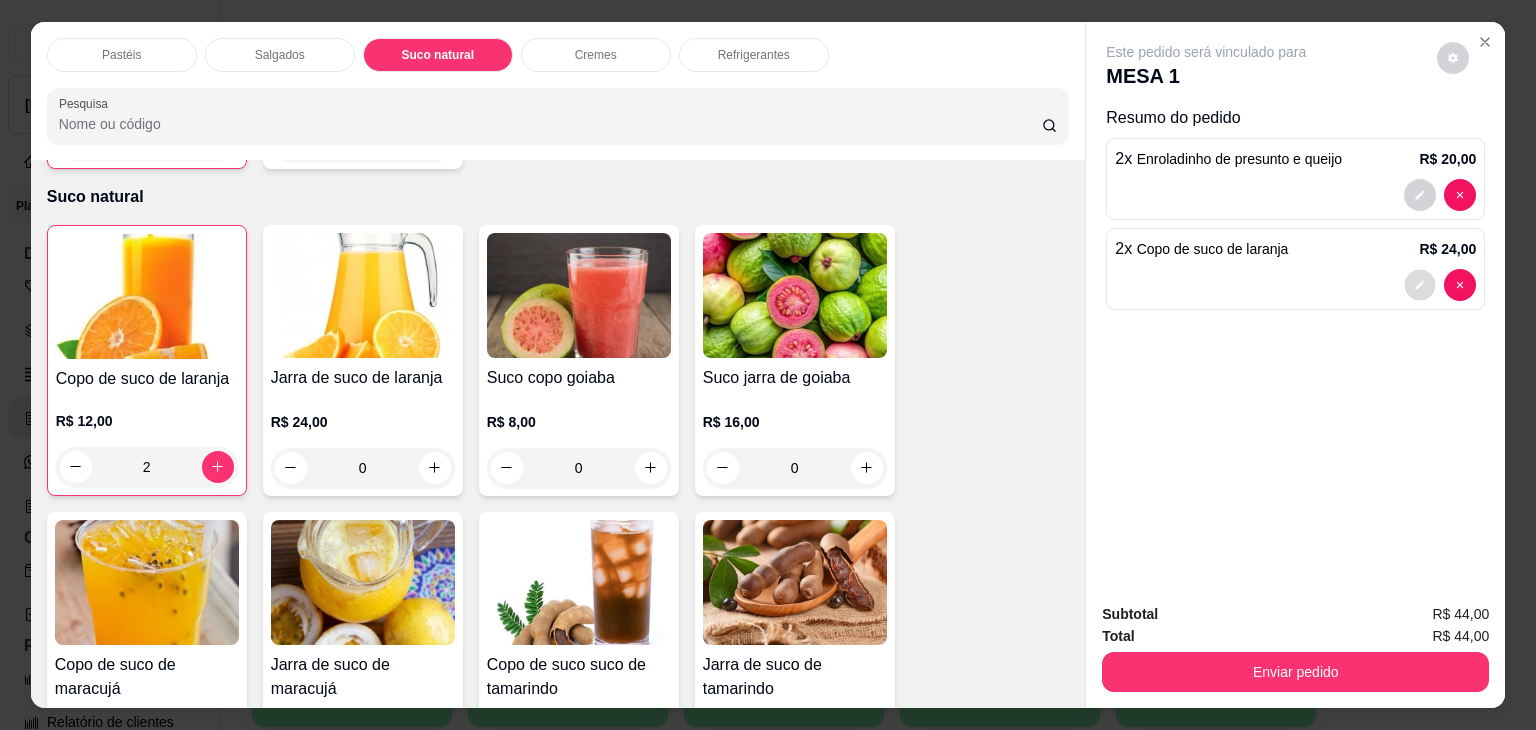 click at bounding box center (1420, 284) 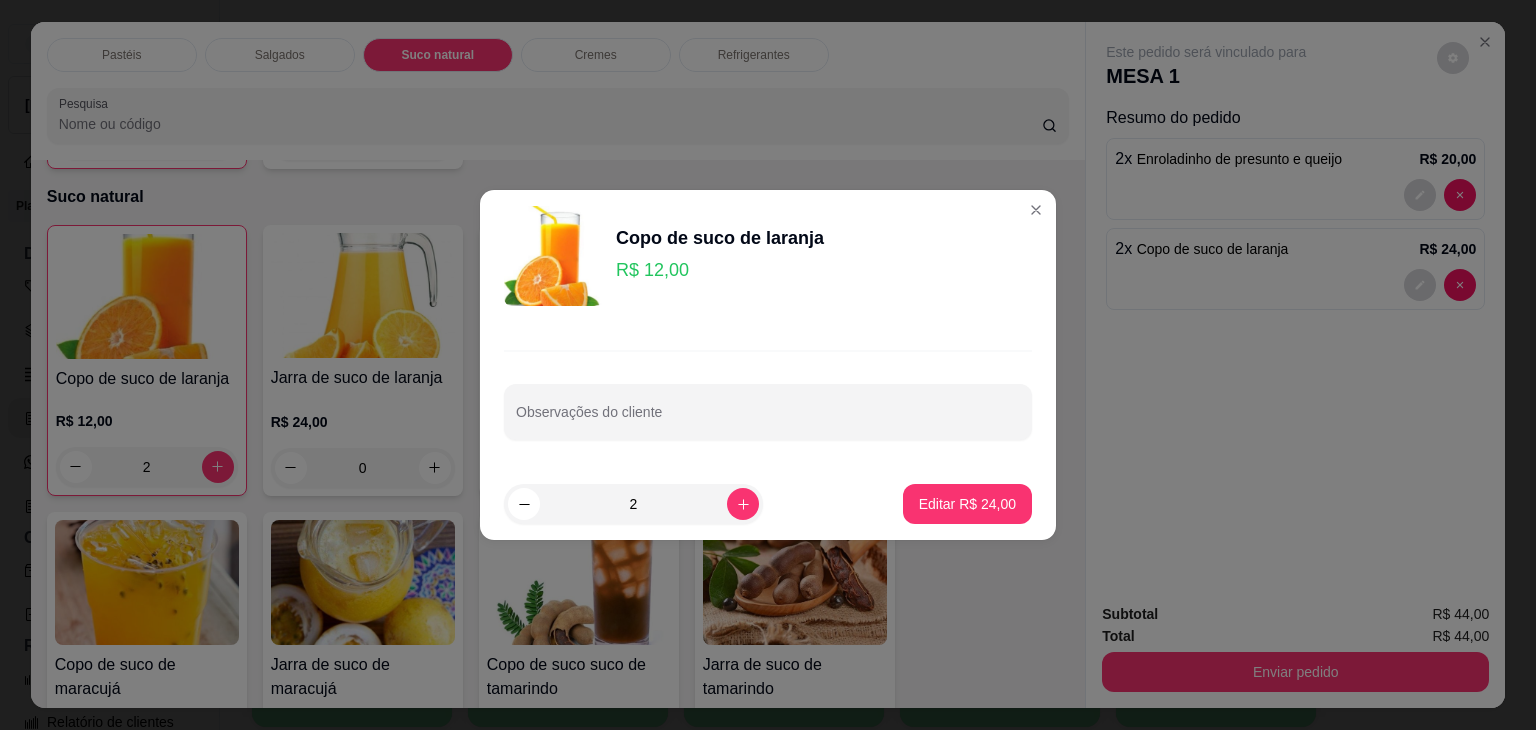 click on "2" at bounding box center (633, 504) 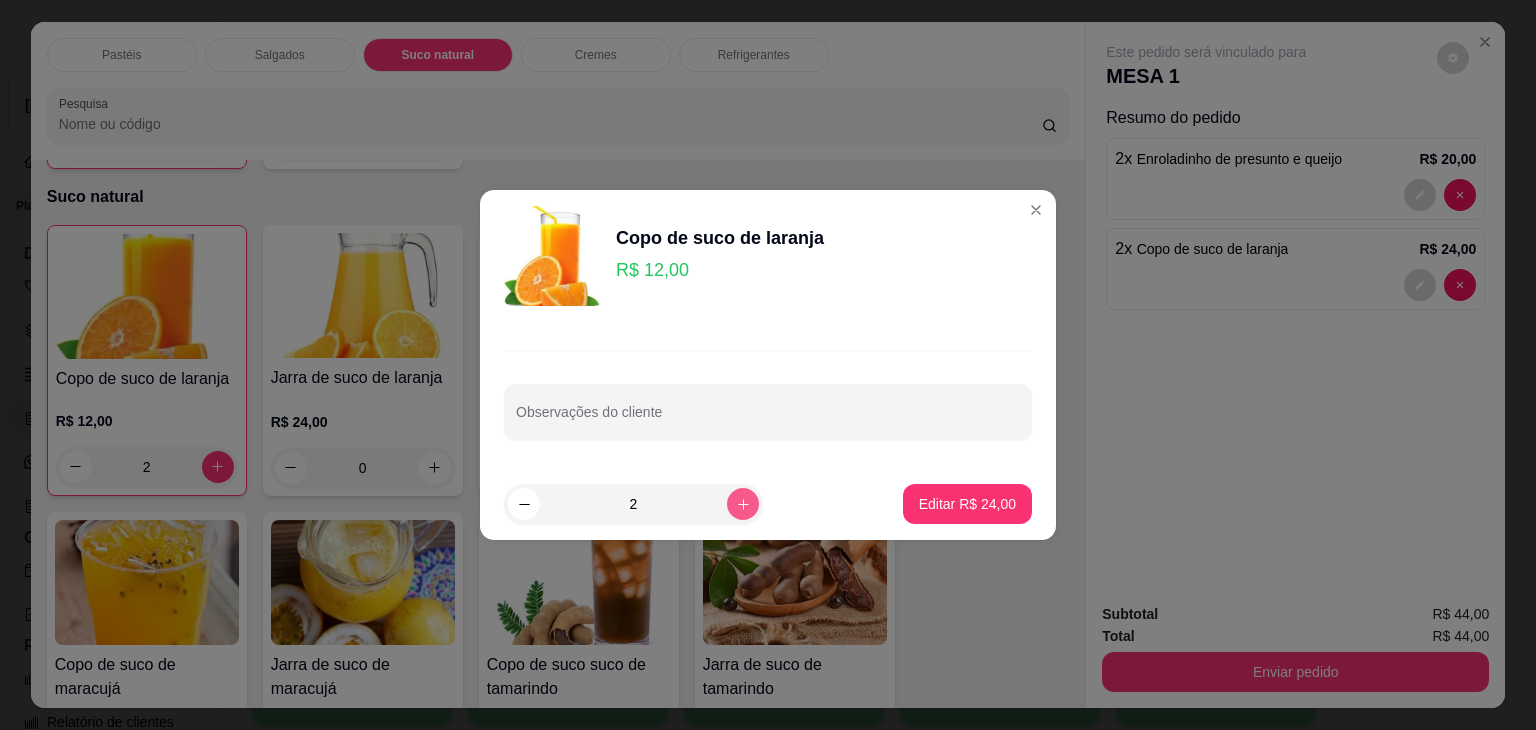 click at bounding box center [743, 504] 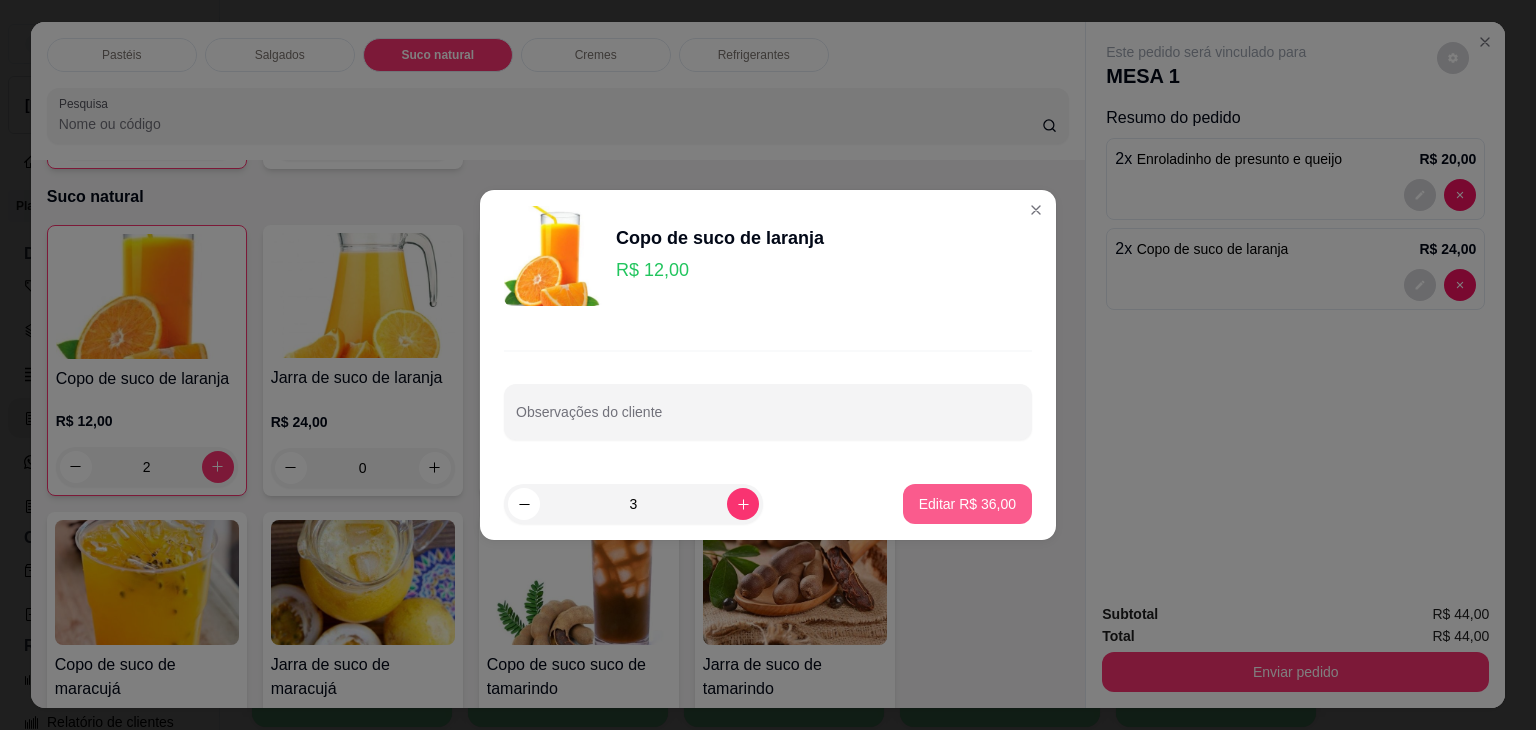 click on "Editar   R$ 36,00" at bounding box center (967, 504) 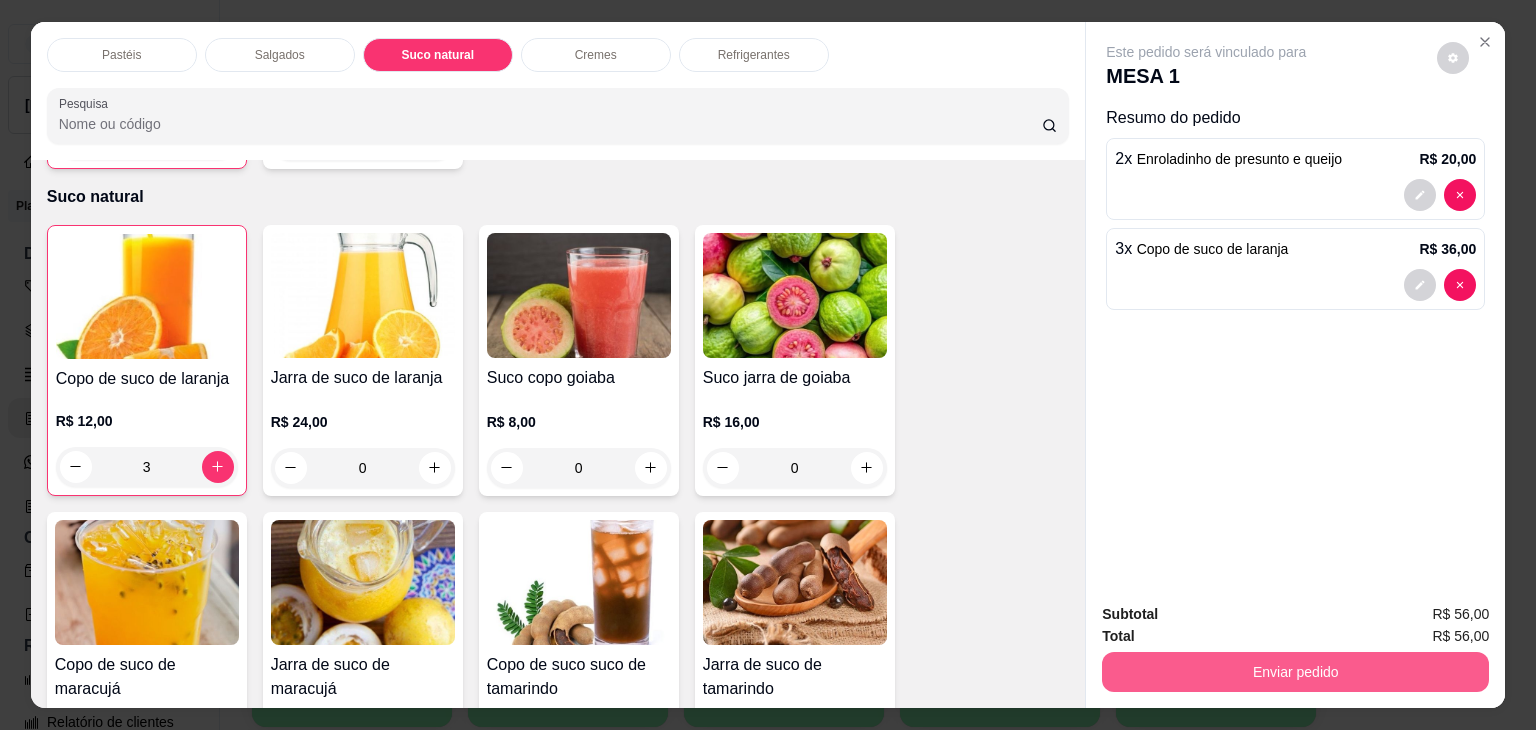 click on "Subtotal R$ 56,00 Total R$ 56,00 Enviar pedido" at bounding box center (1295, 647) 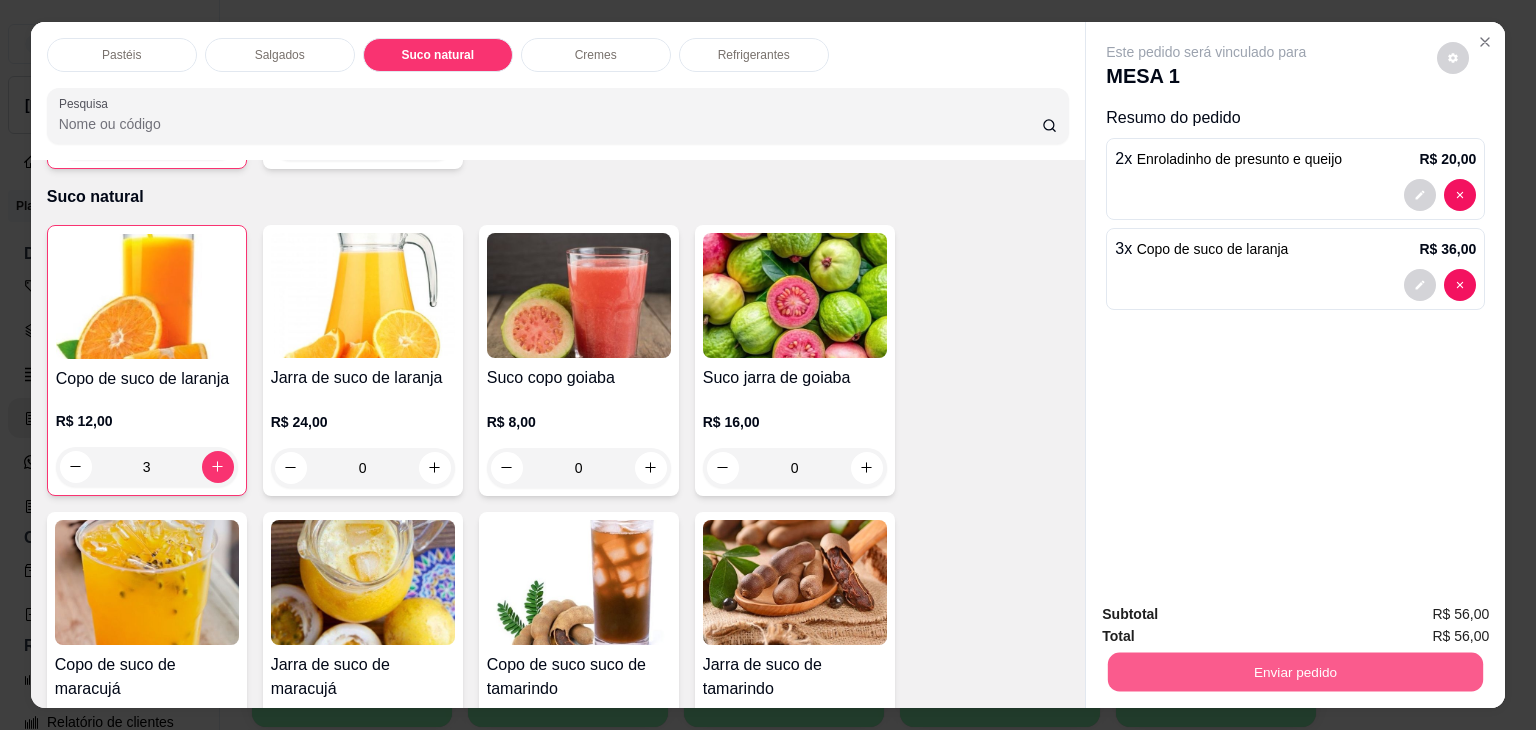click on "Enviar pedido" at bounding box center [1295, 672] 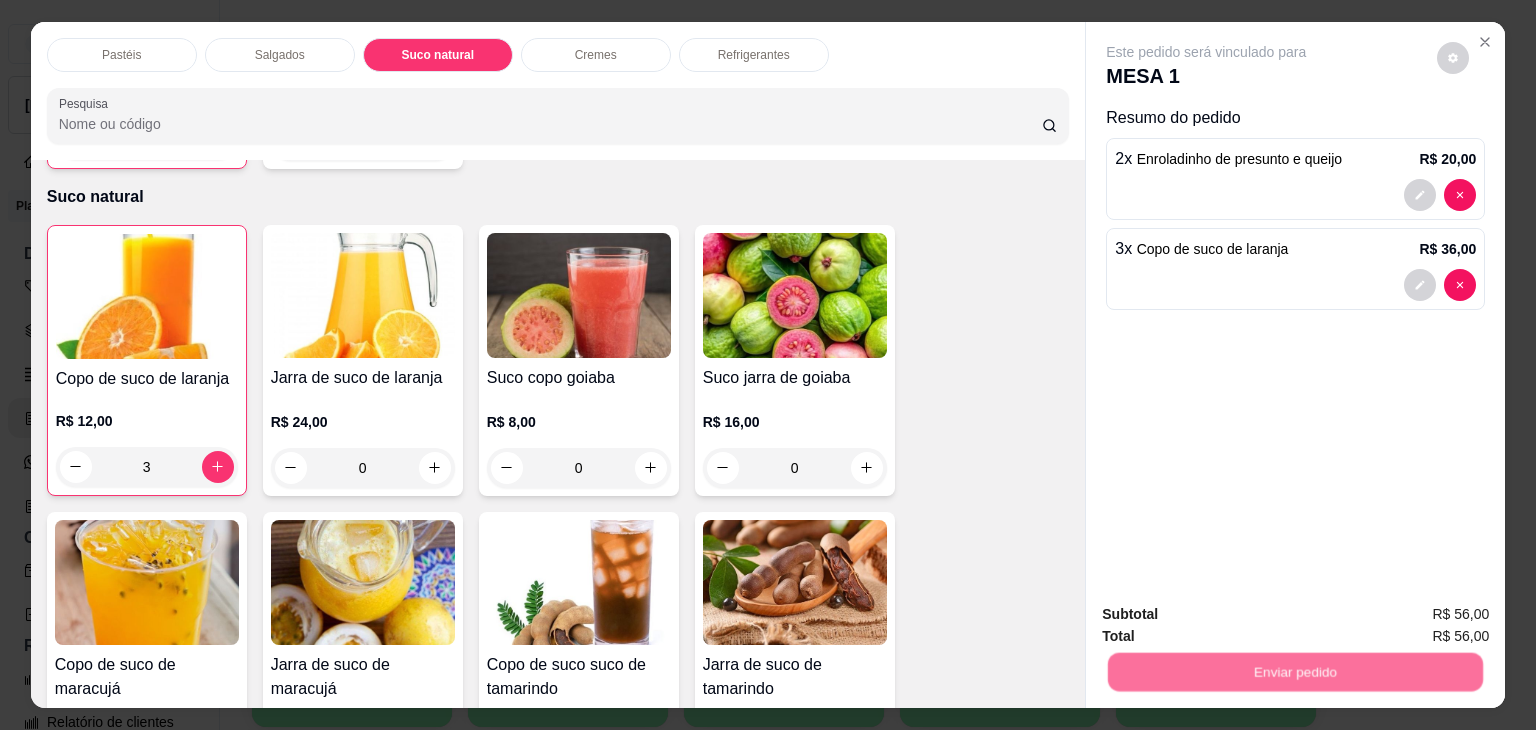 click on "Não registrar e enviar pedido" at bounding box center (1229, 615) 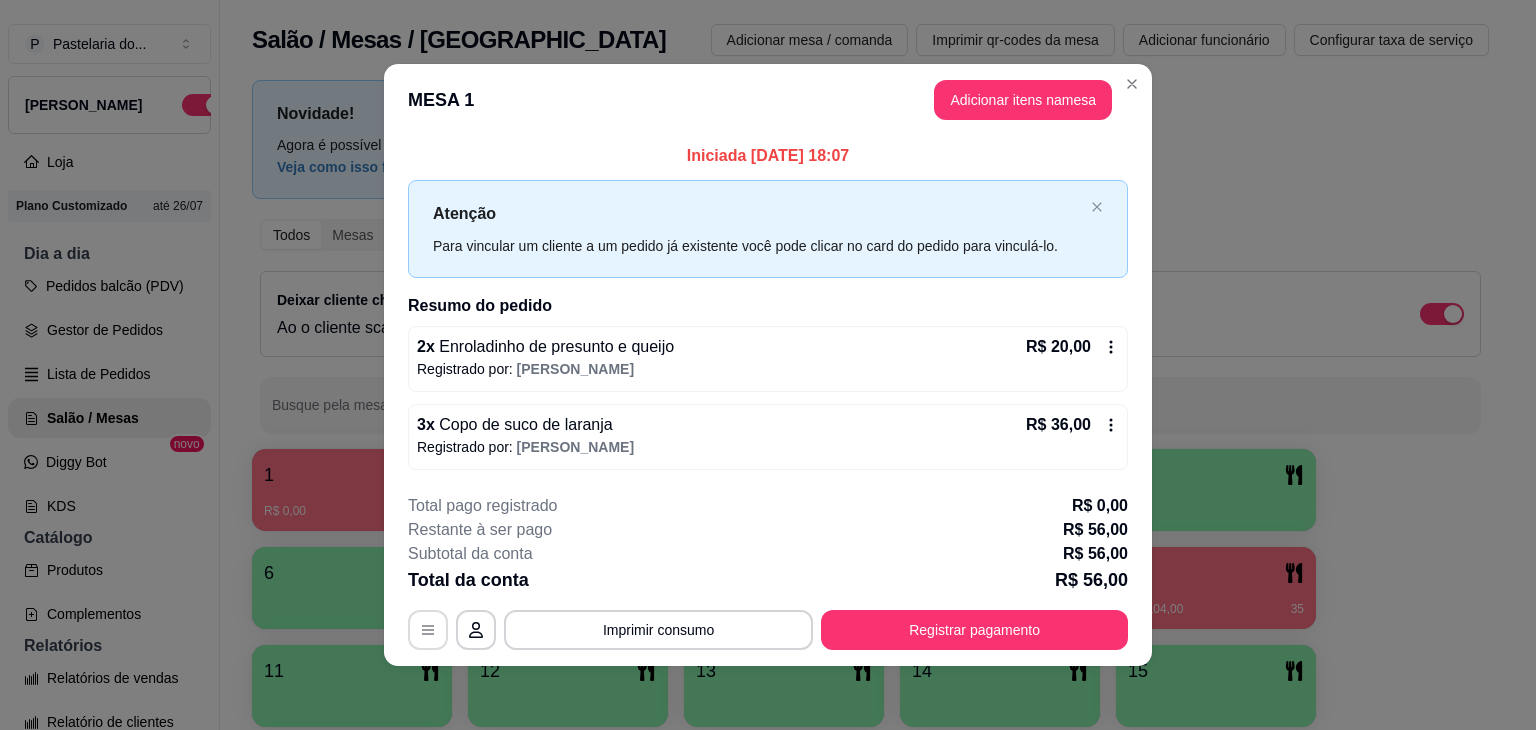 click 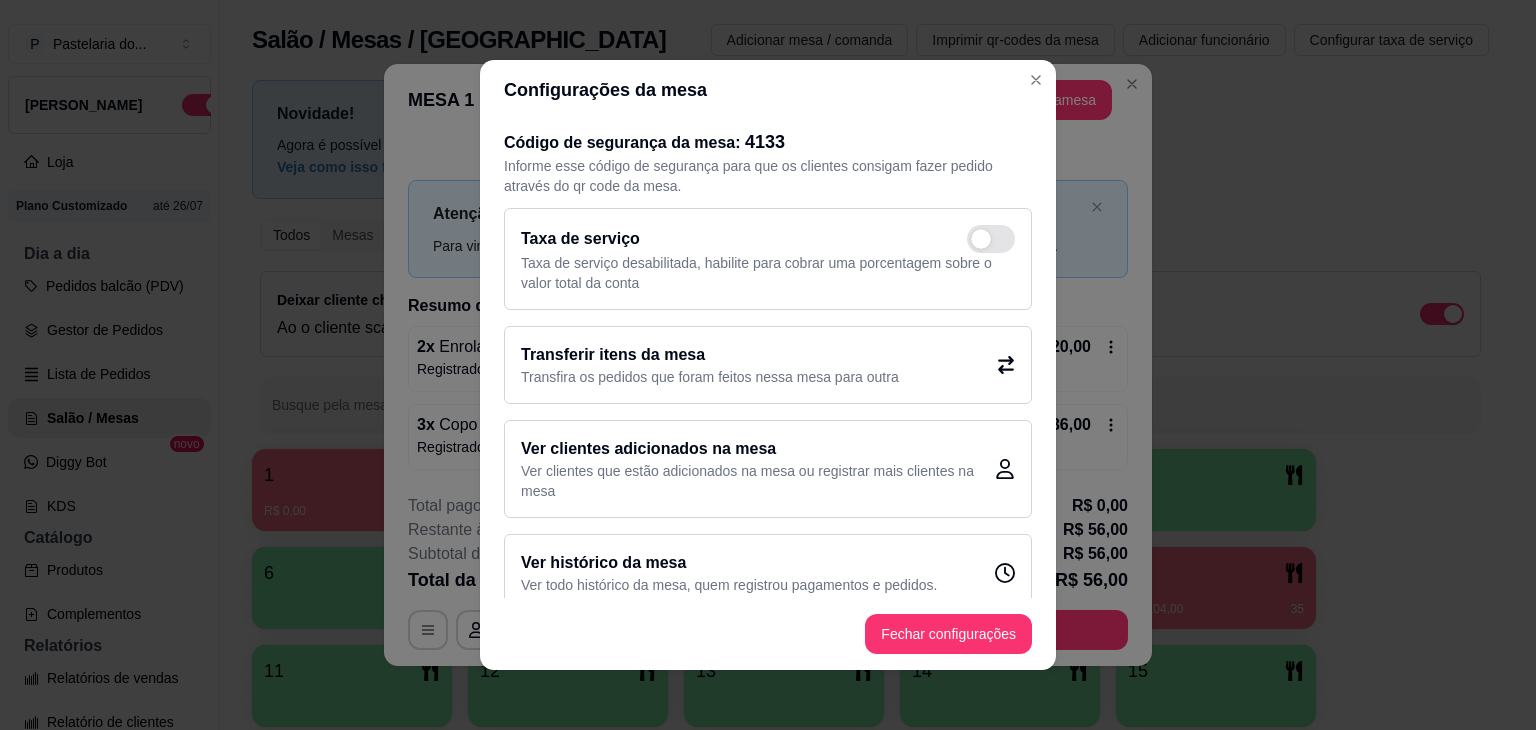 click on "Transfira os pedidos que foram feitos nessa mesa para outra" at bounding box center (710, 377) 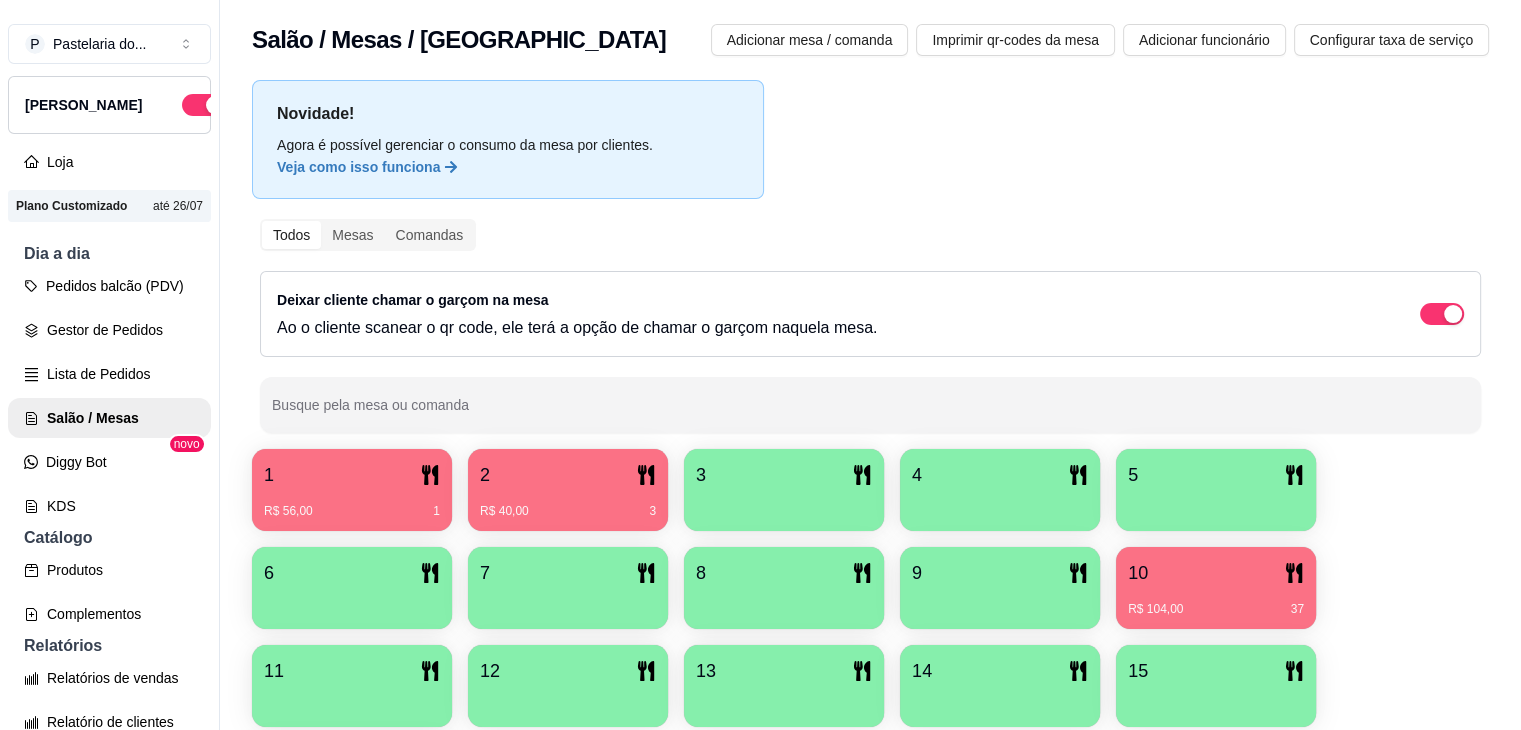 click at bounding box center (568, 602) 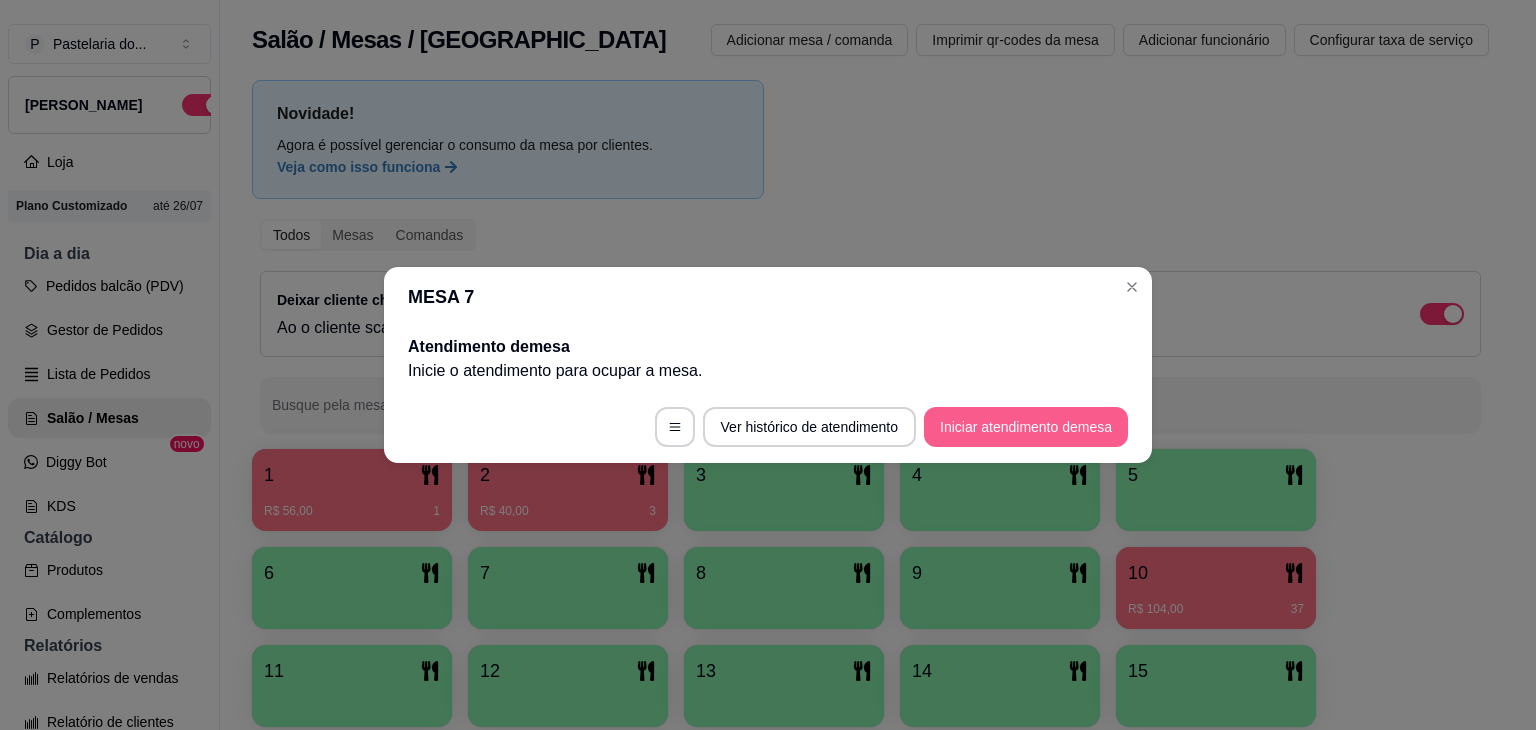 click on "Iniciar atendimento de  mesa" at bounding box center (1026, 427) 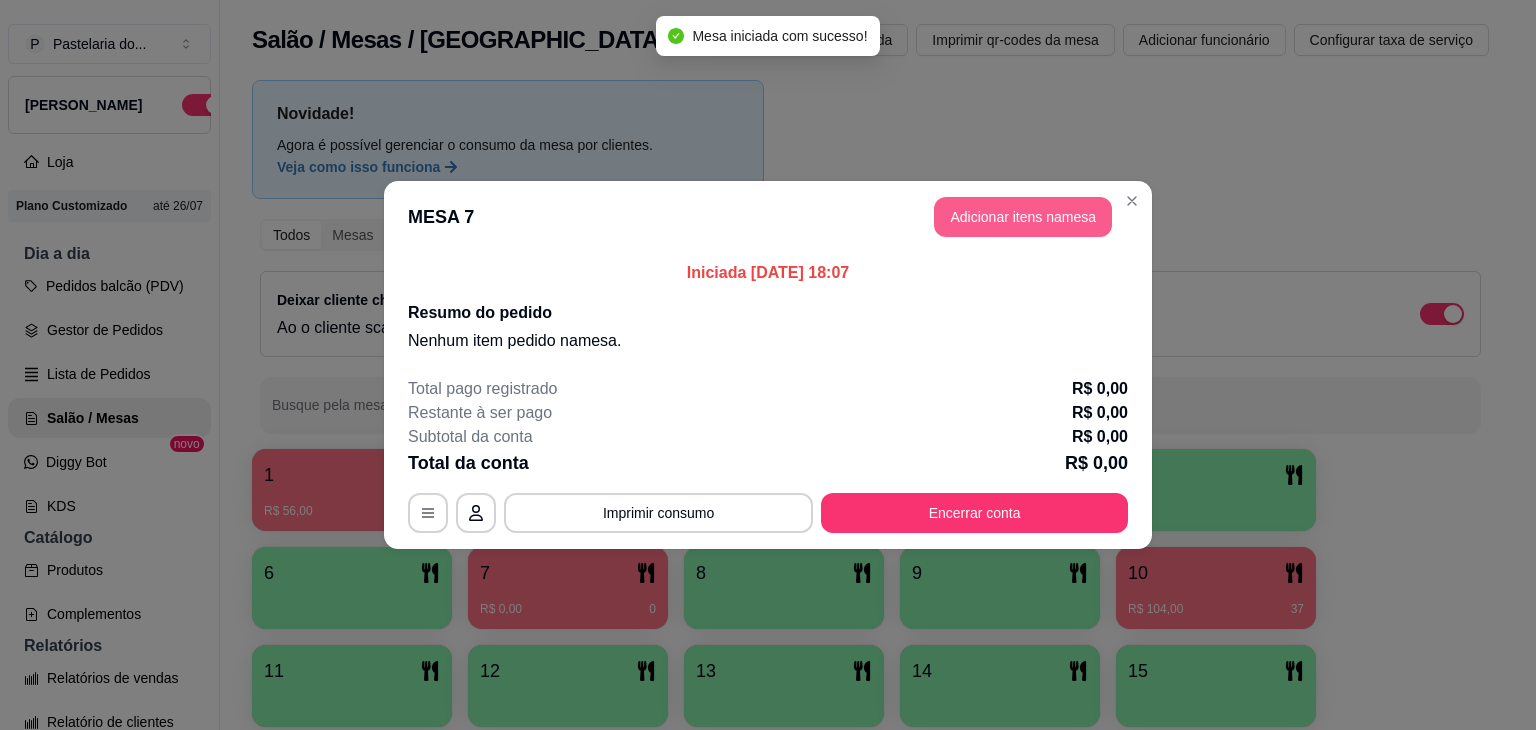 click on "Adicionar itens na  mesa" at bounding box center (1023, 217) 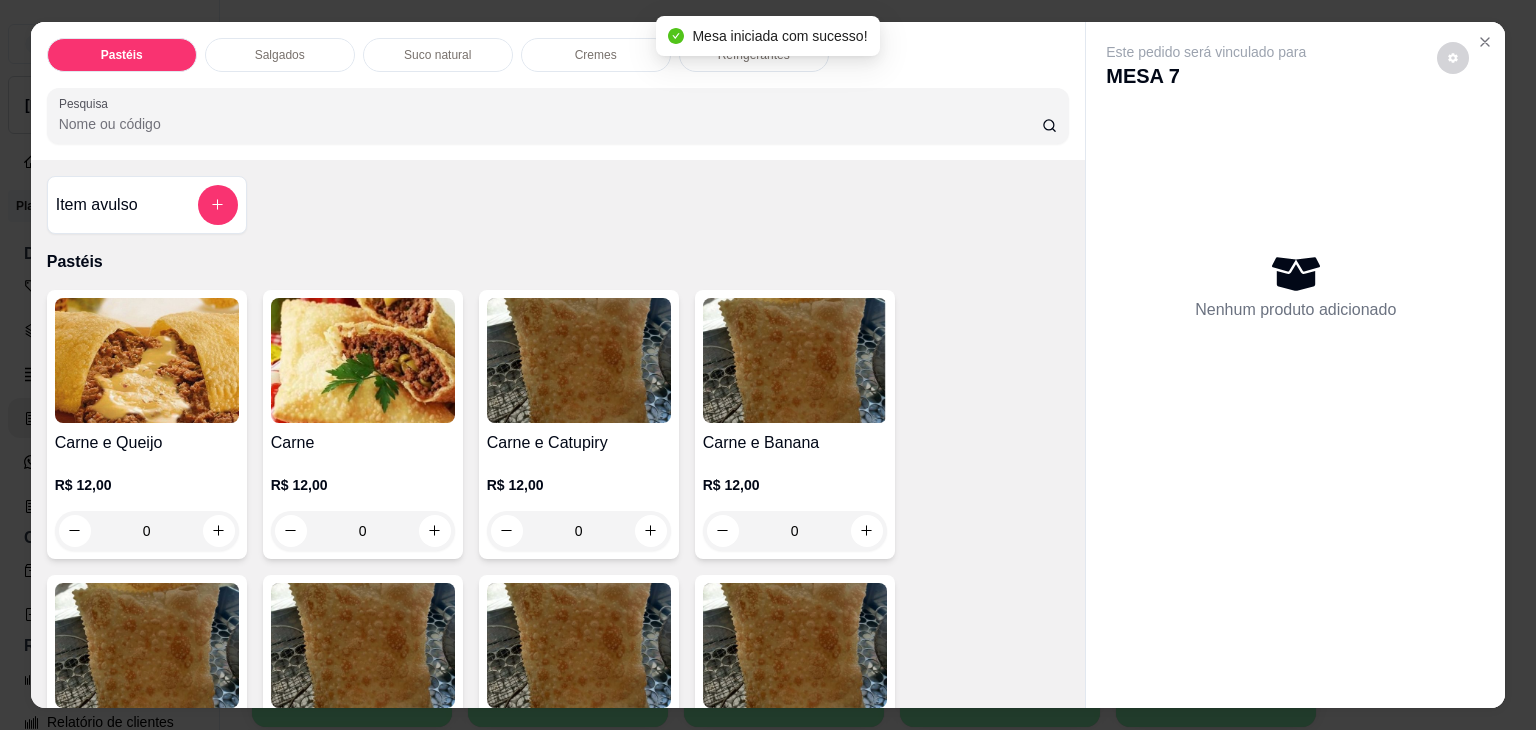 scroll, scrollTop: 100, scrollLeft: 0, axis: vertical 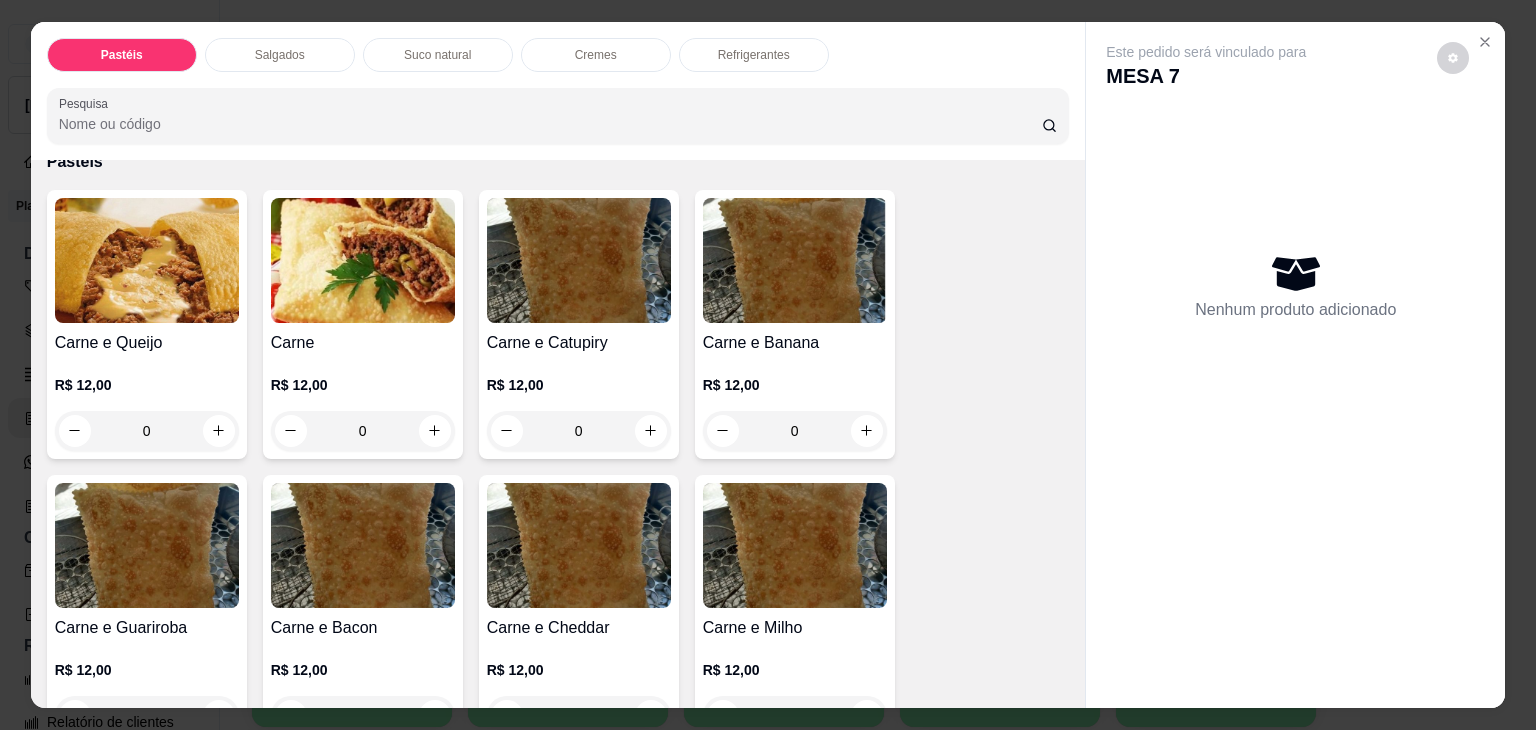 click on "Pesquisa" at bounding box center (550, 124) 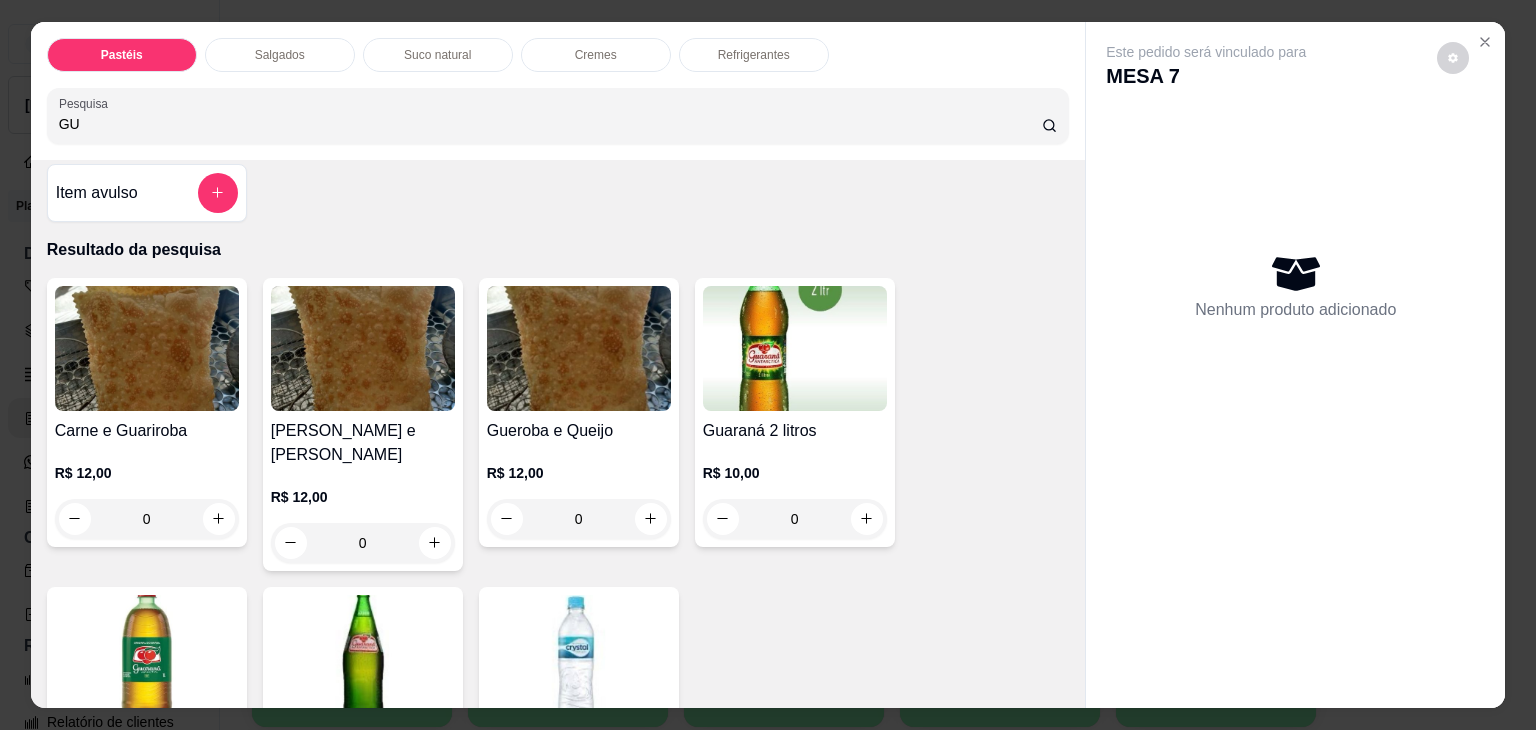 scroll, scrollTop: 0, scrollLeft: 0, axis: both 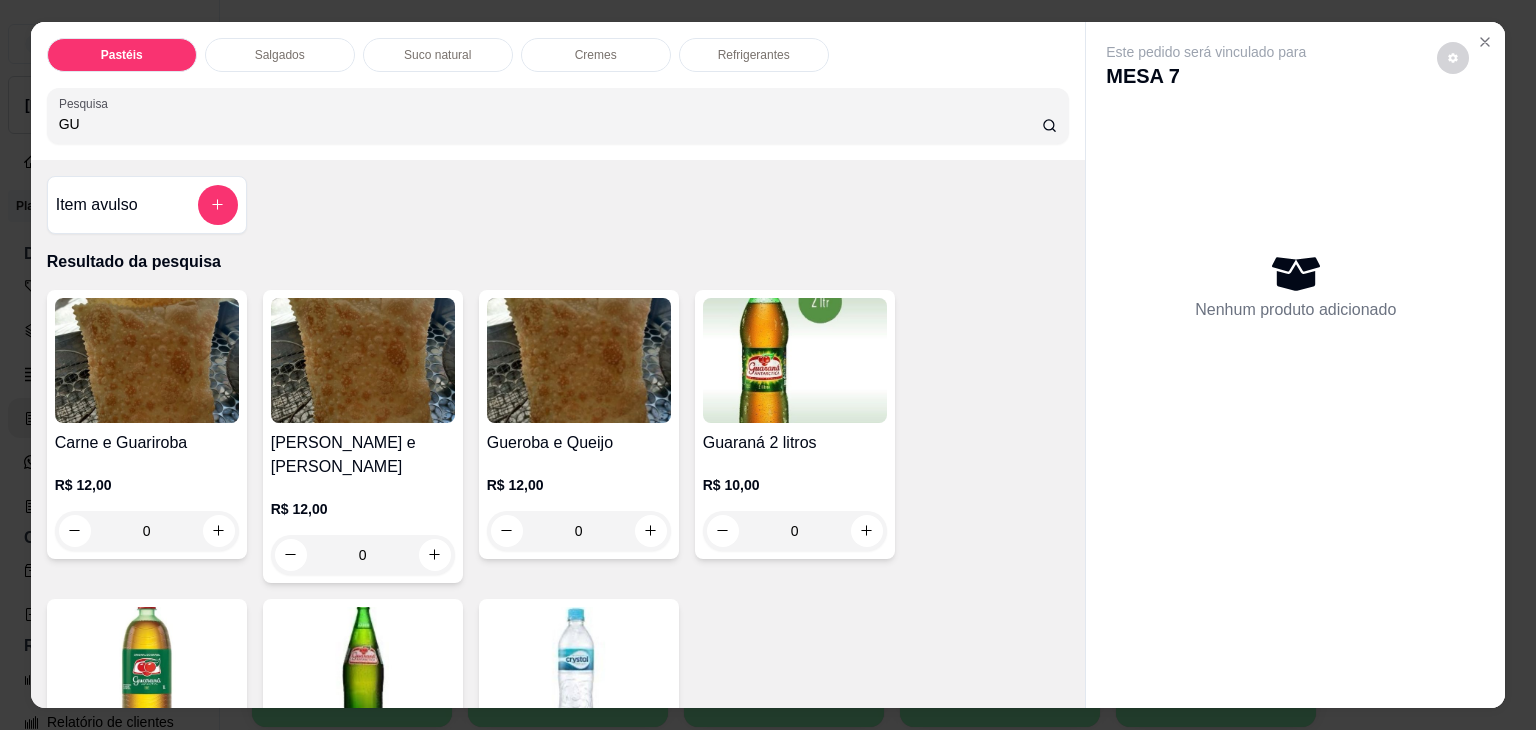 type on "GU" 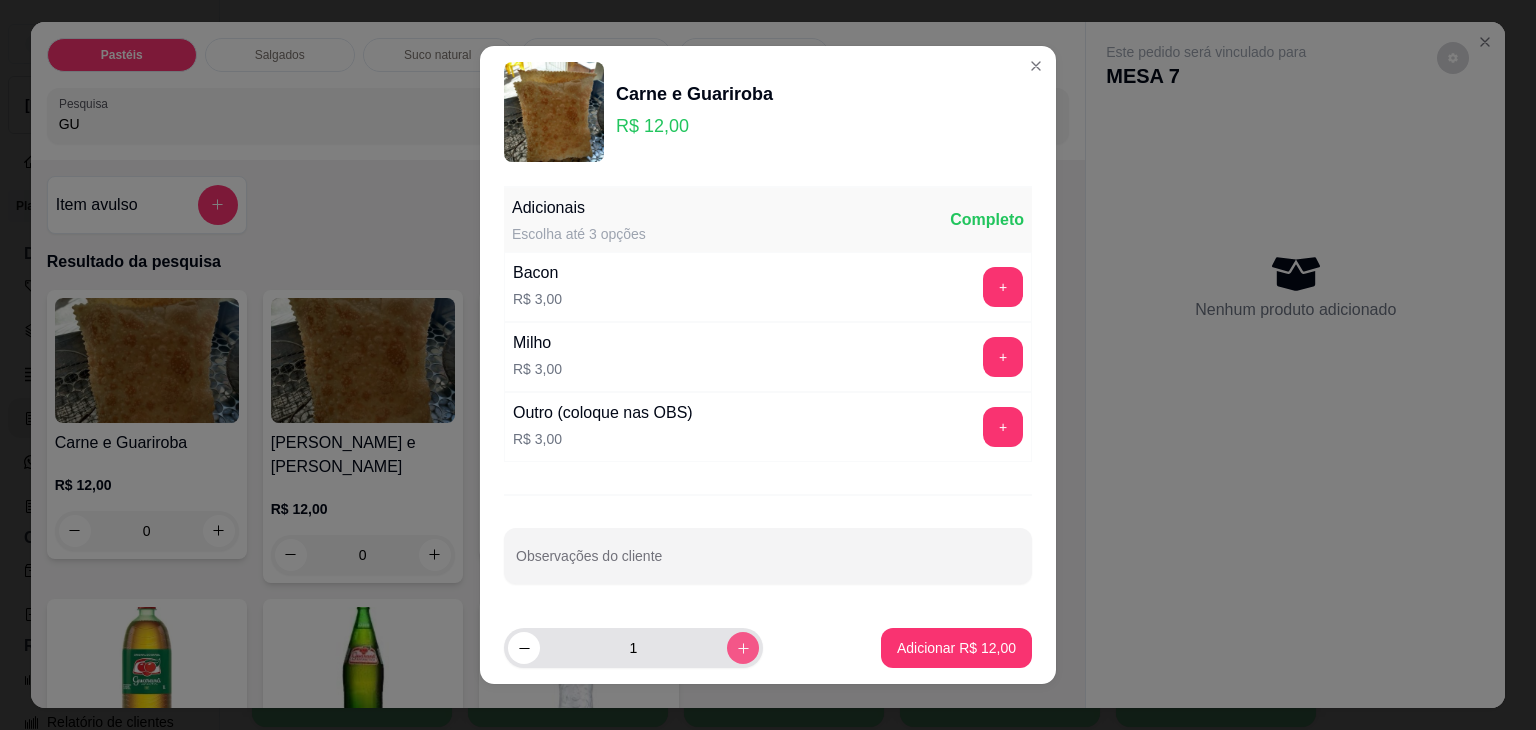 click 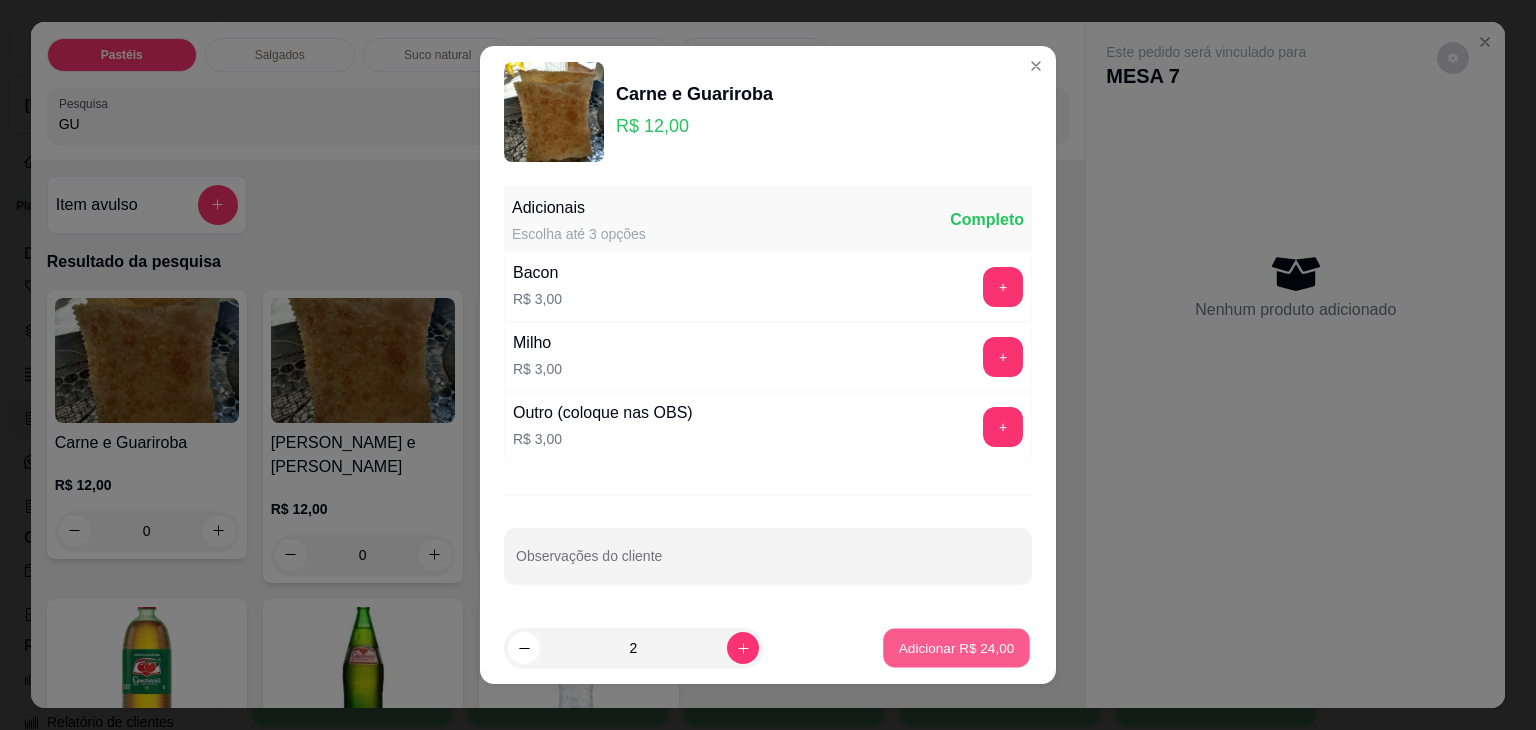 click on "Adicionar   R$ 24,00" at bounding box center [957, 647] 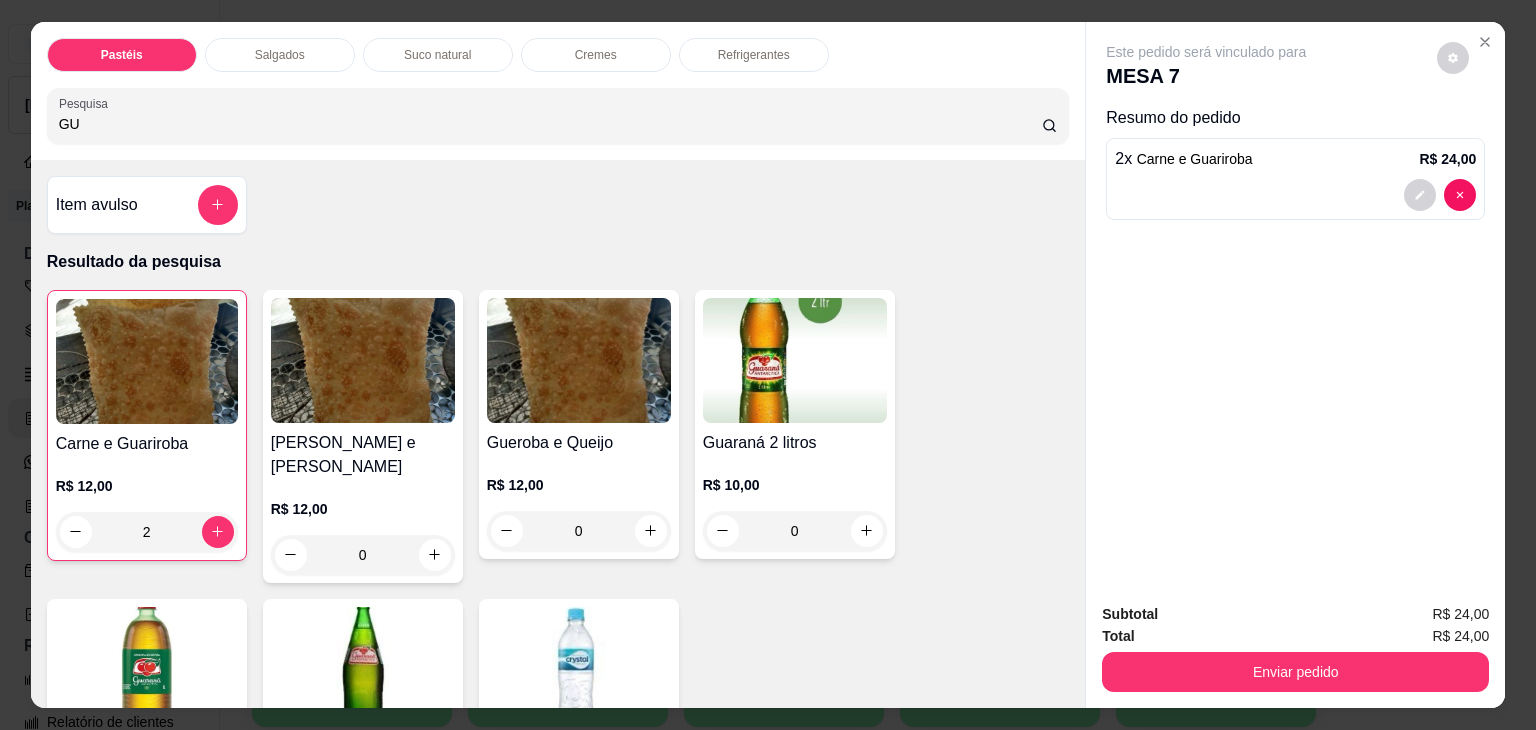 click on "Pesquisa GU" at bounding box center (558, 116) 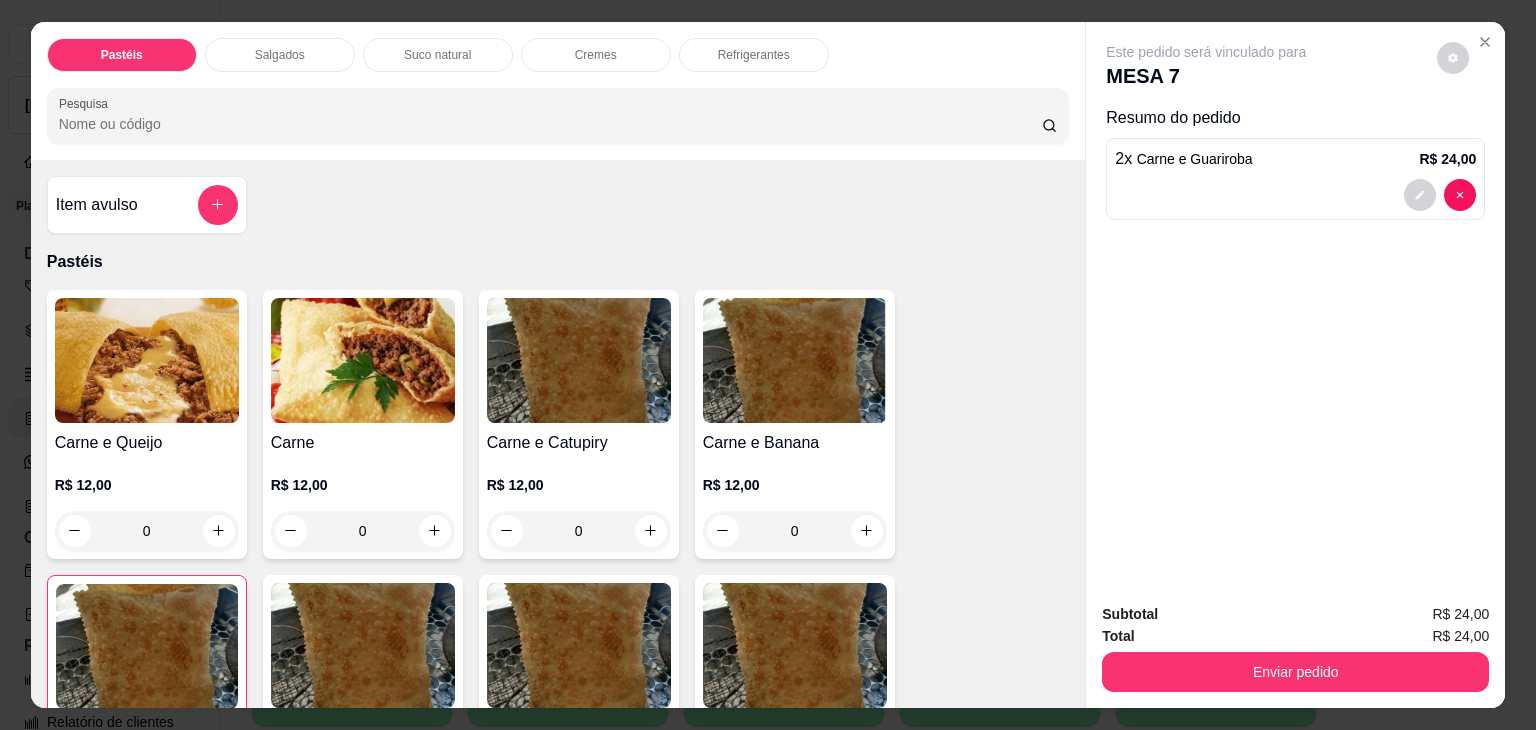 type 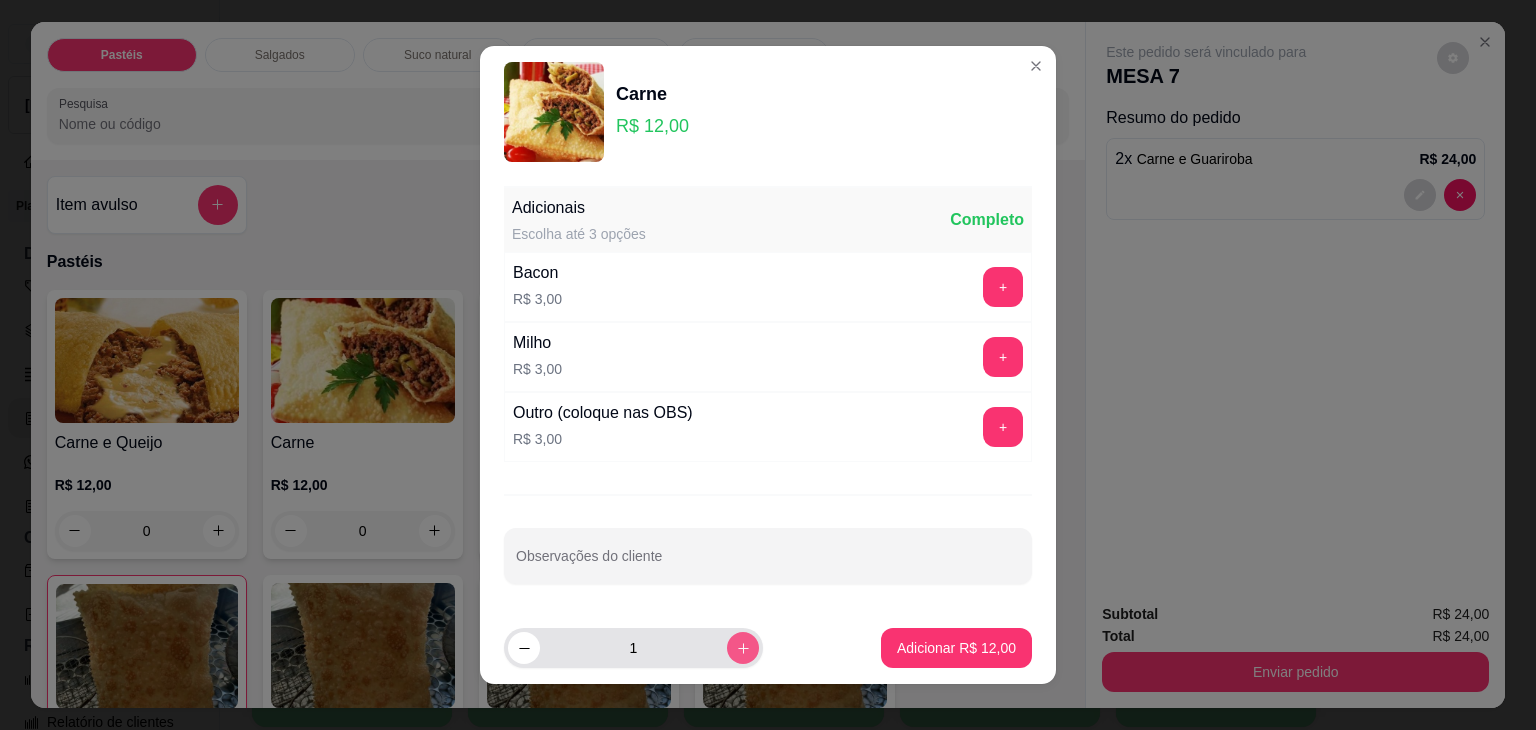 click 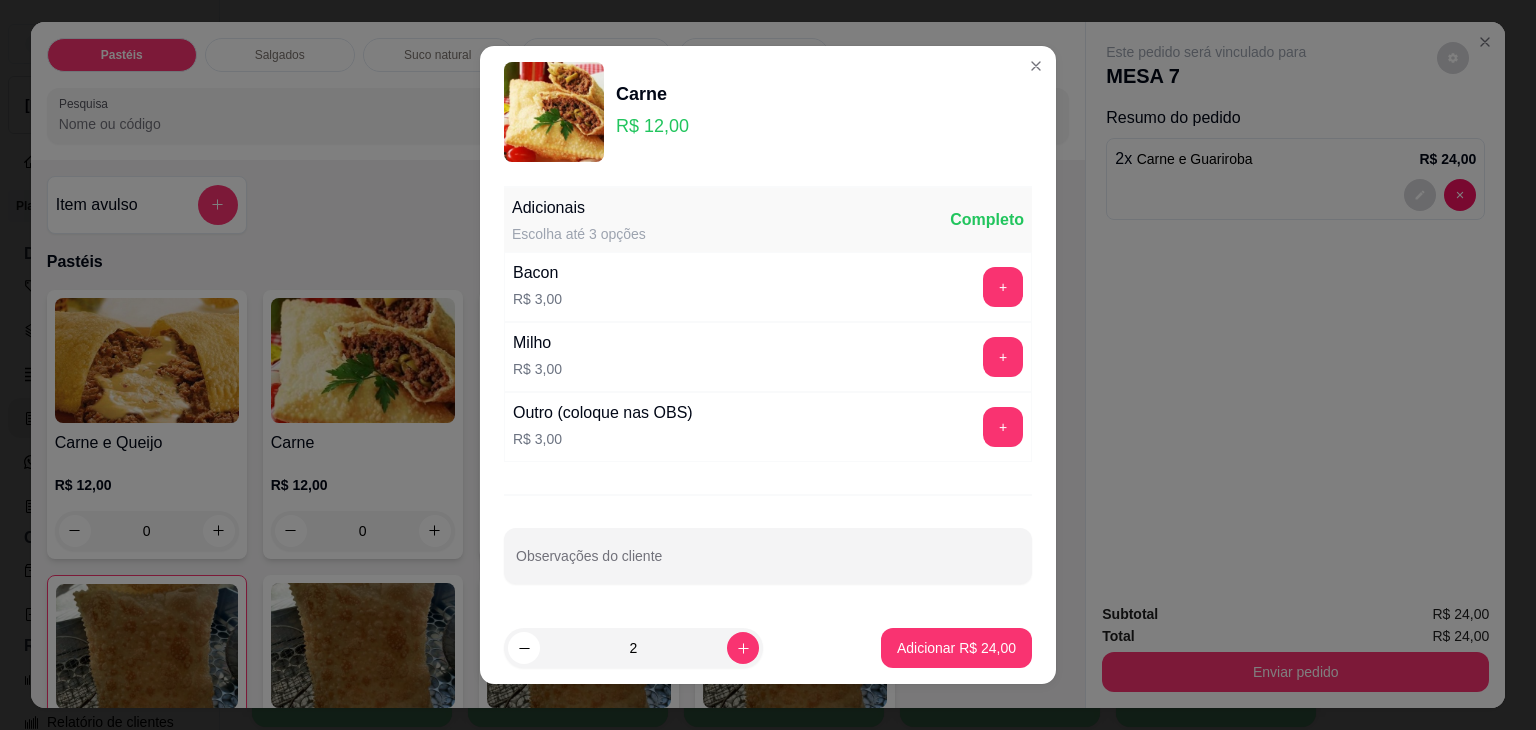click on "Adicionar   R$ 24,00" at bounding box center [956, 648] 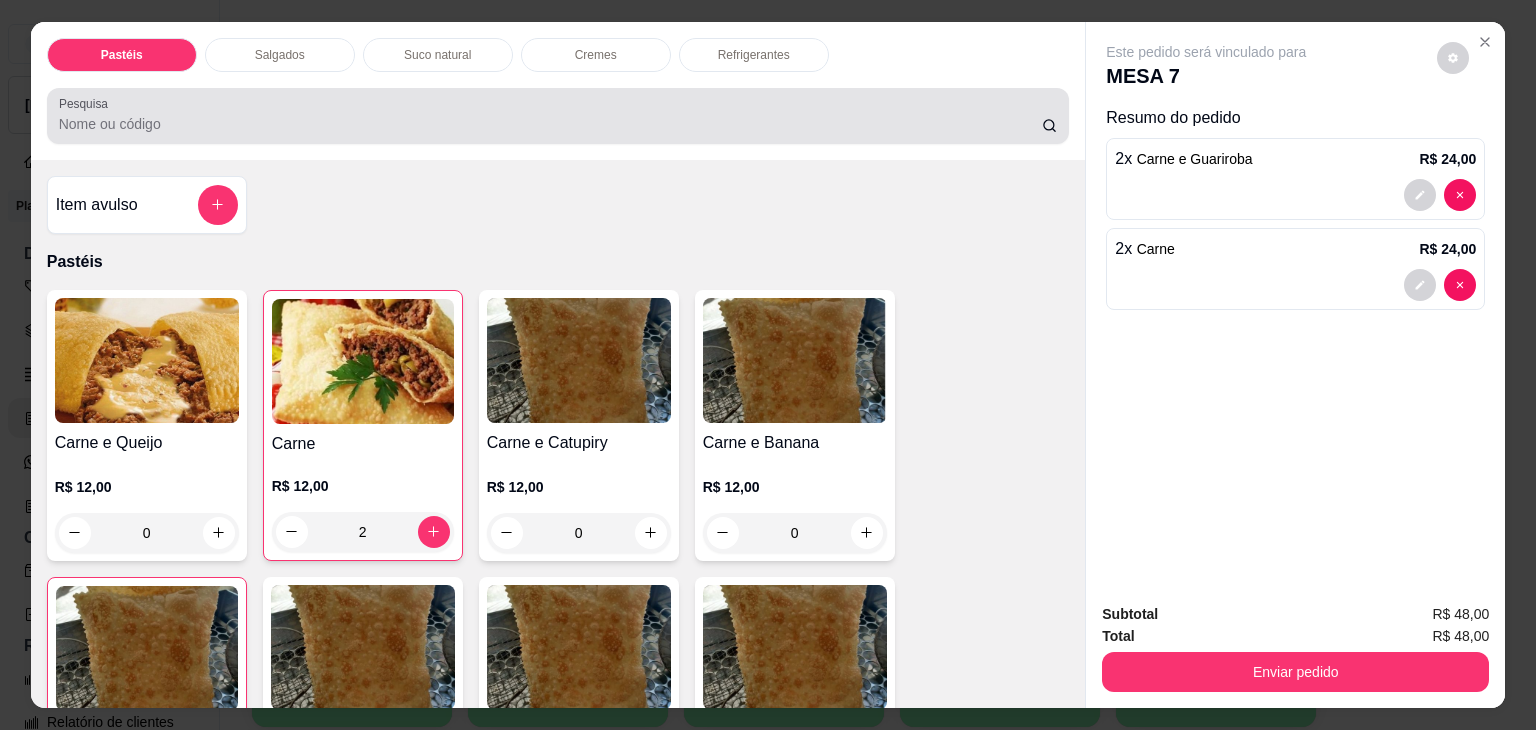 click at bounding box center [558, 116] 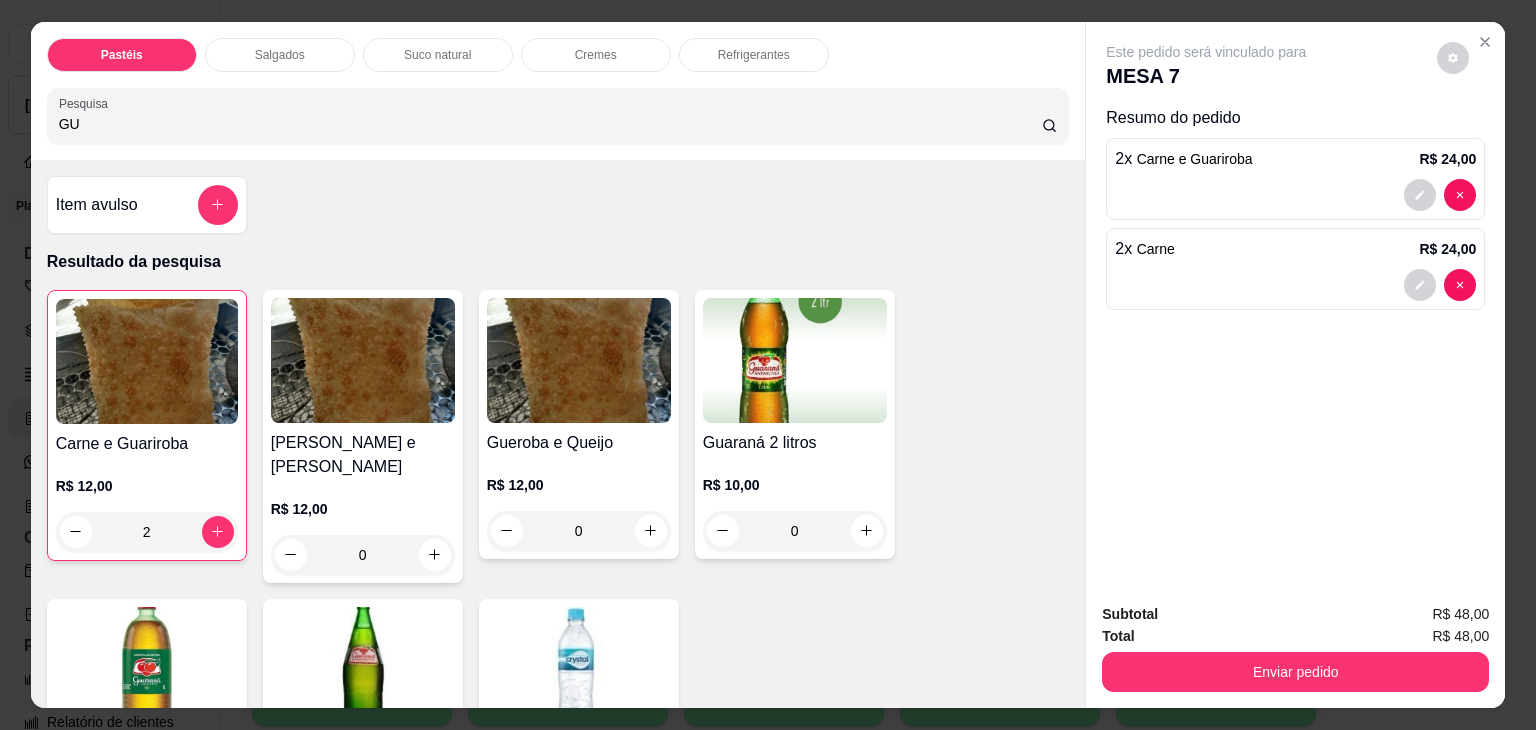 type on "GU" 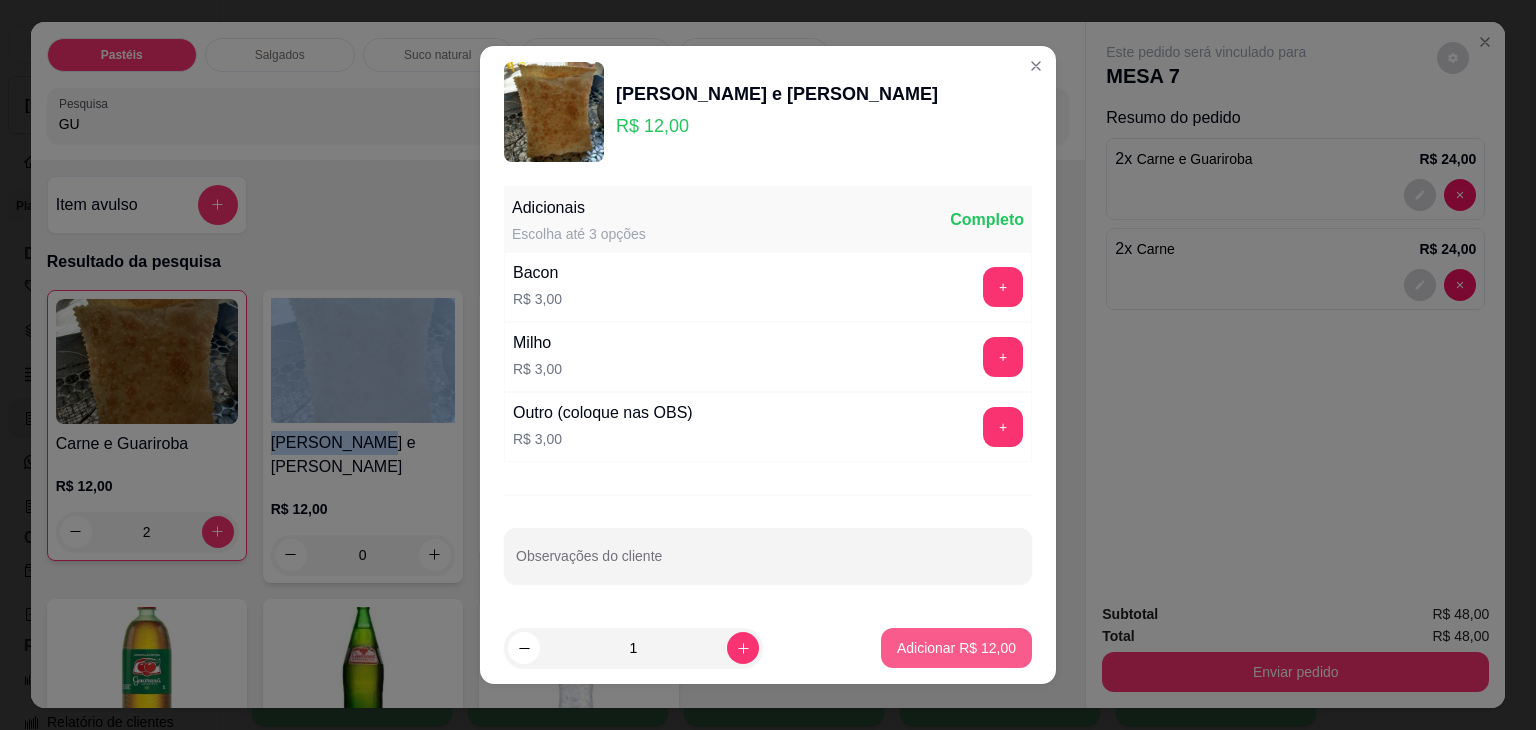 click on "Adicionar   R$ 12,00" at bounding box center (956, 648) 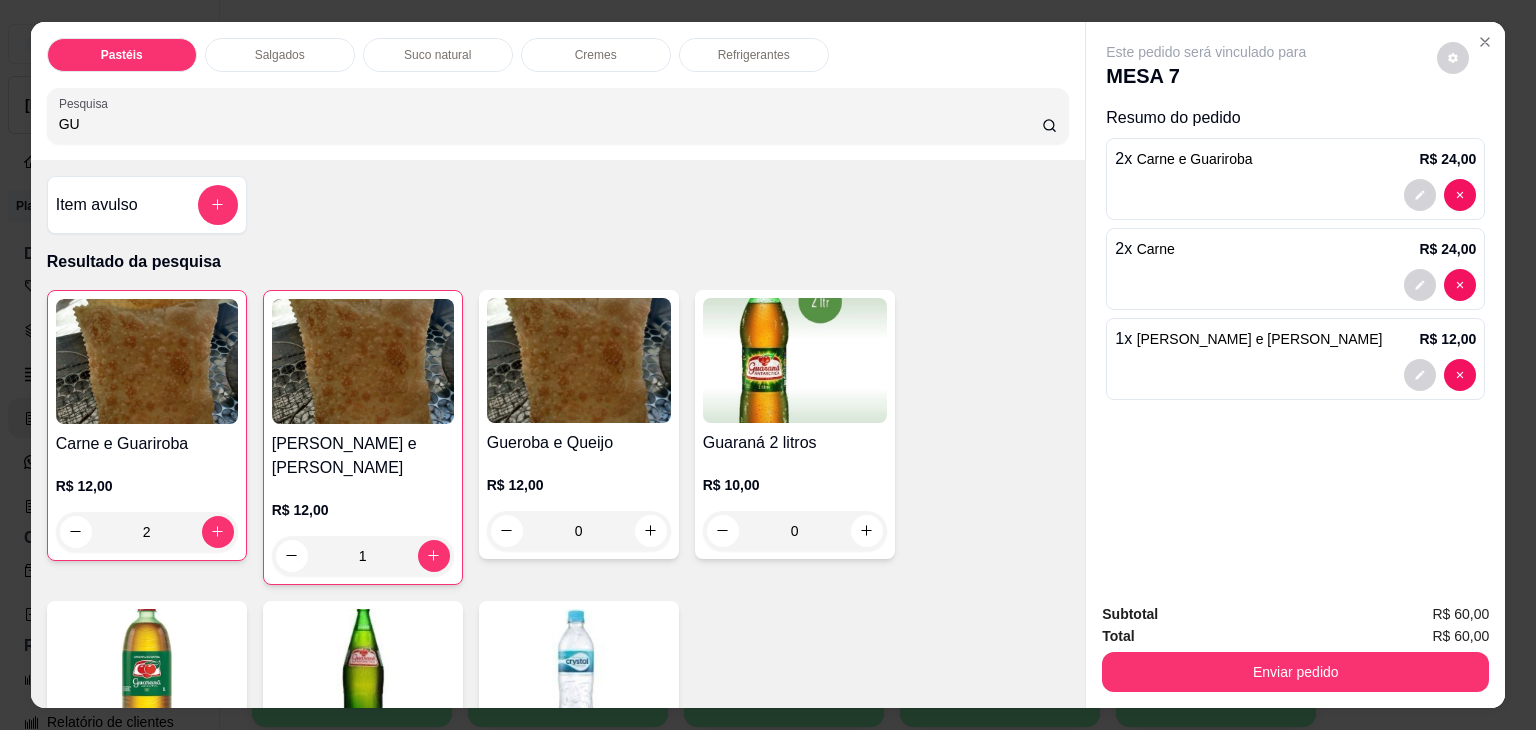 click on "Suco natural" at bounding box center [438, 55] 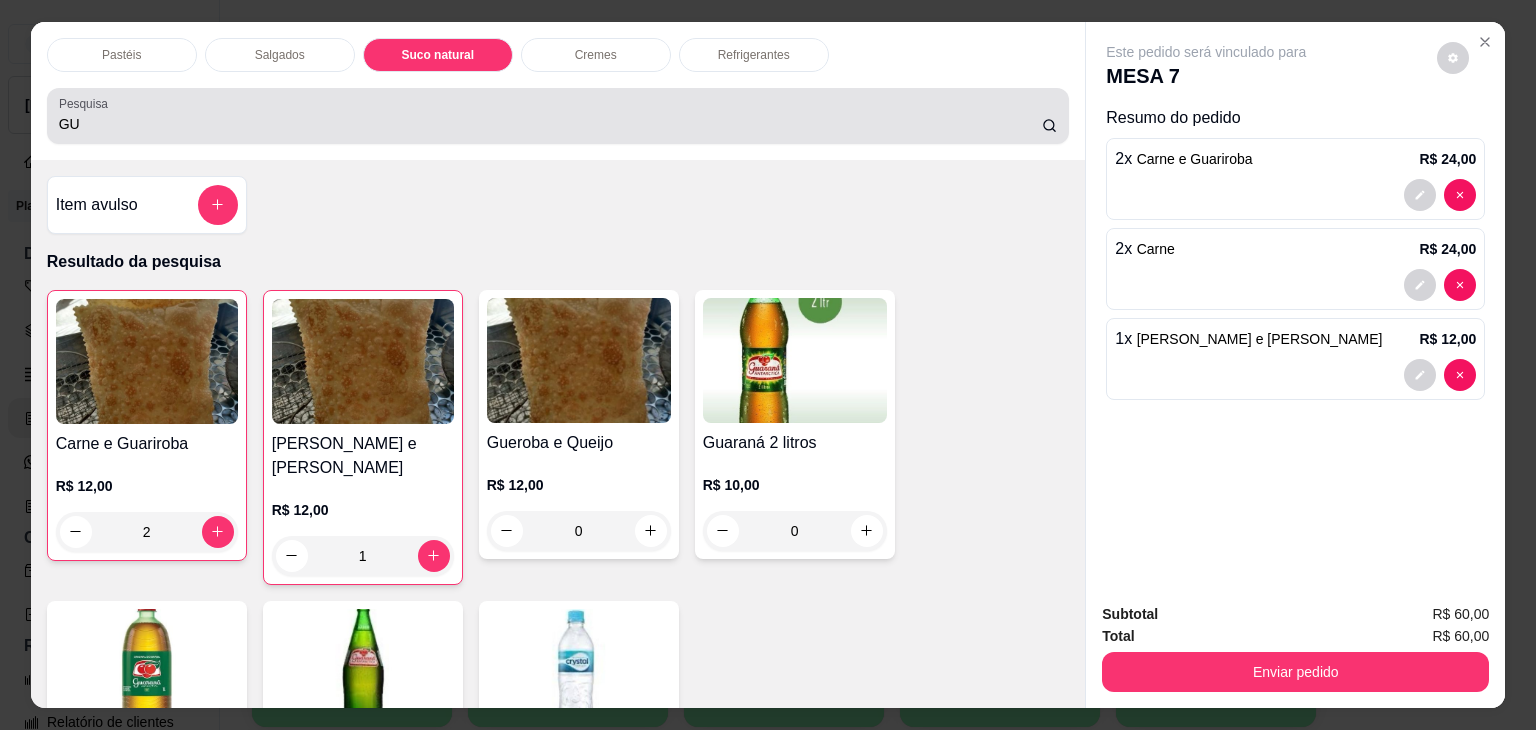 scroll, scrollTop: 3399, scrollLeft: 0, axis: vertical 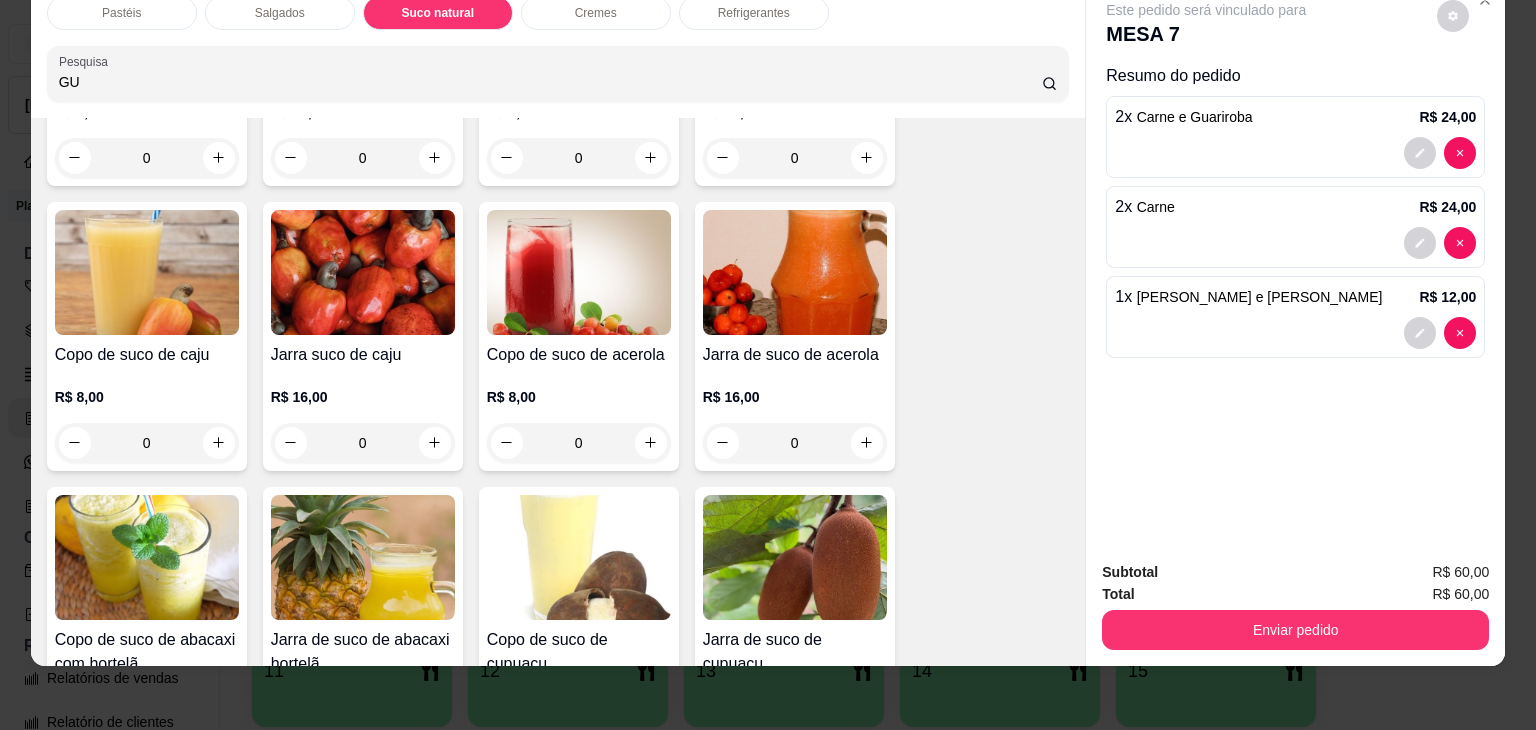 click at bounding box center [795, 272] 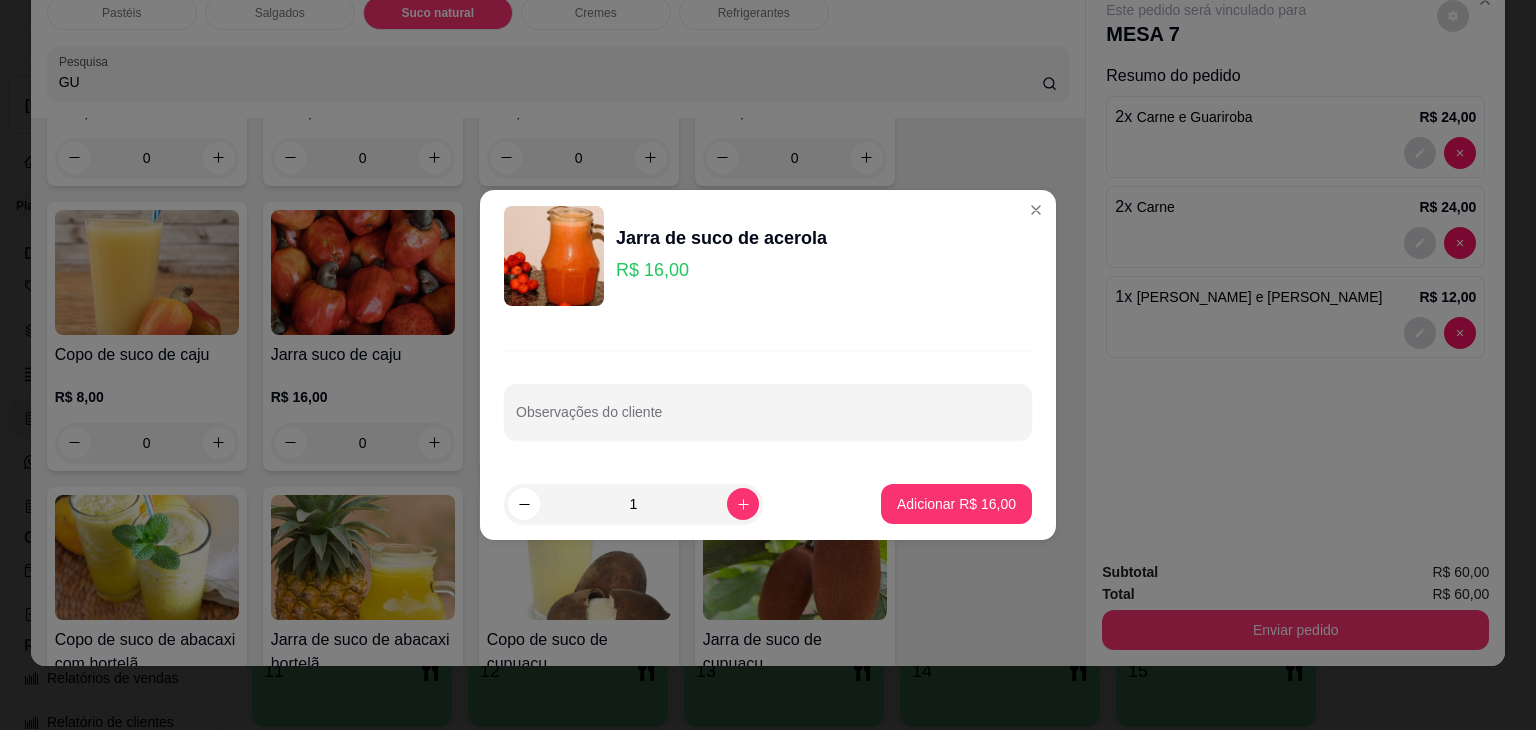 click on "Adicionar   R$ 16,00" at bounding box center (956, 504) 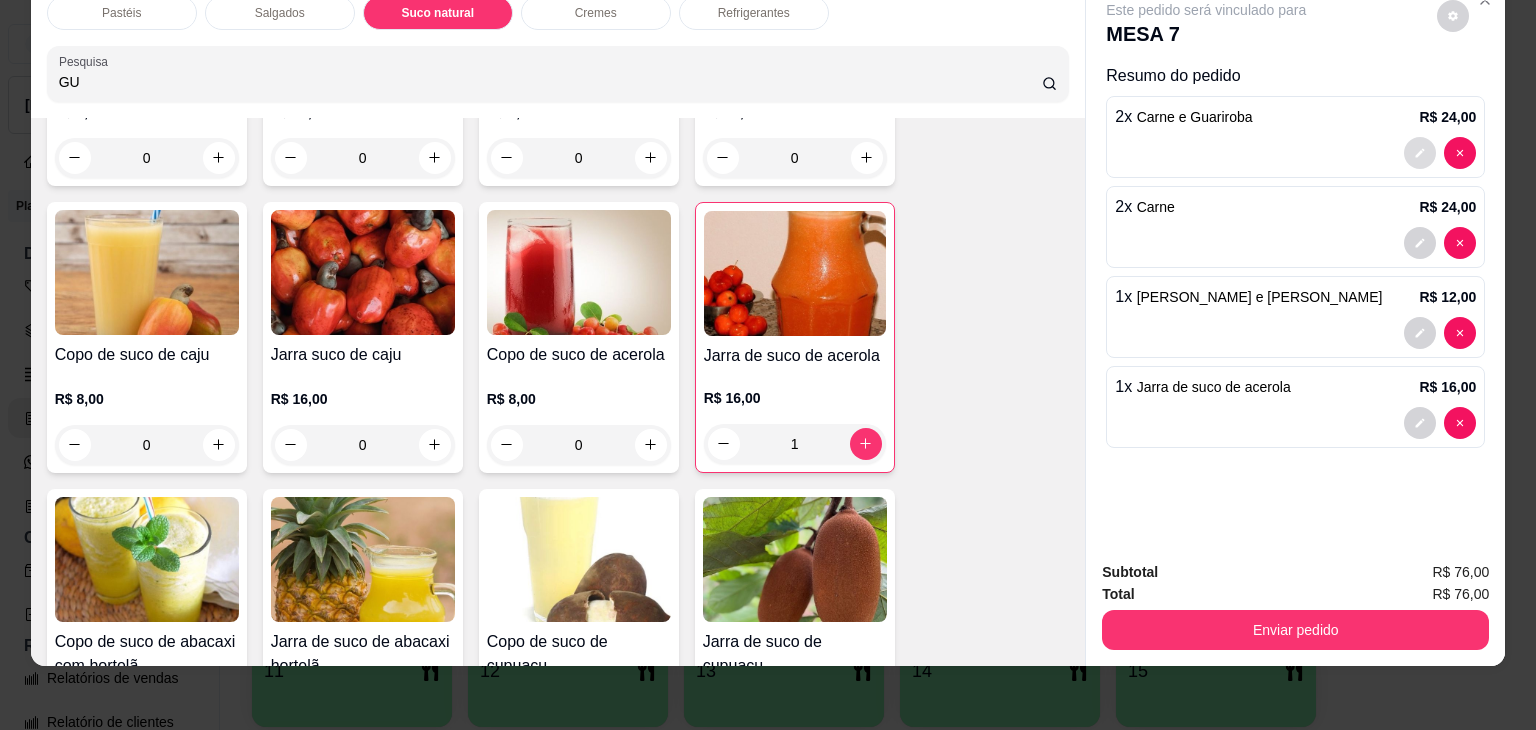 click at bounding box center [1420, 153] 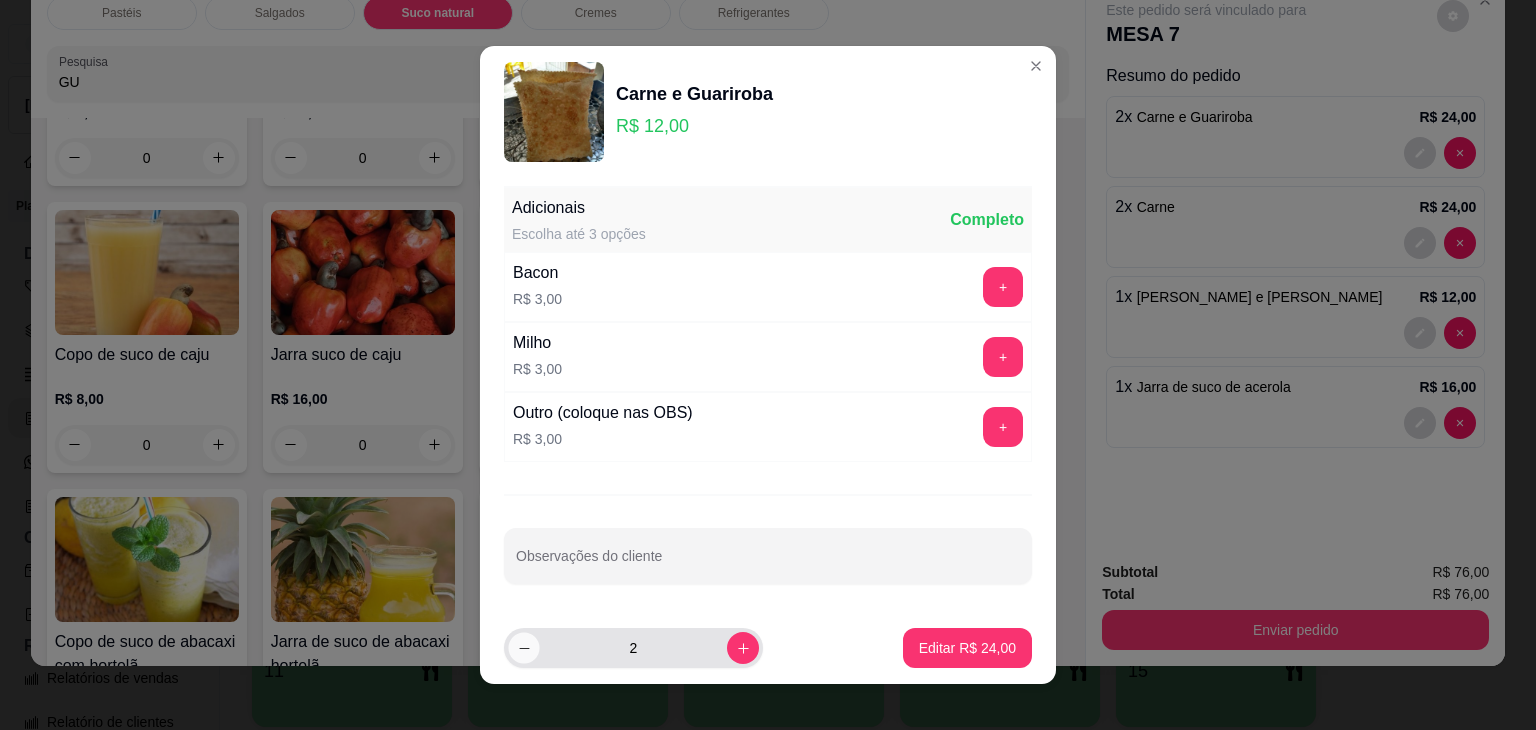 click 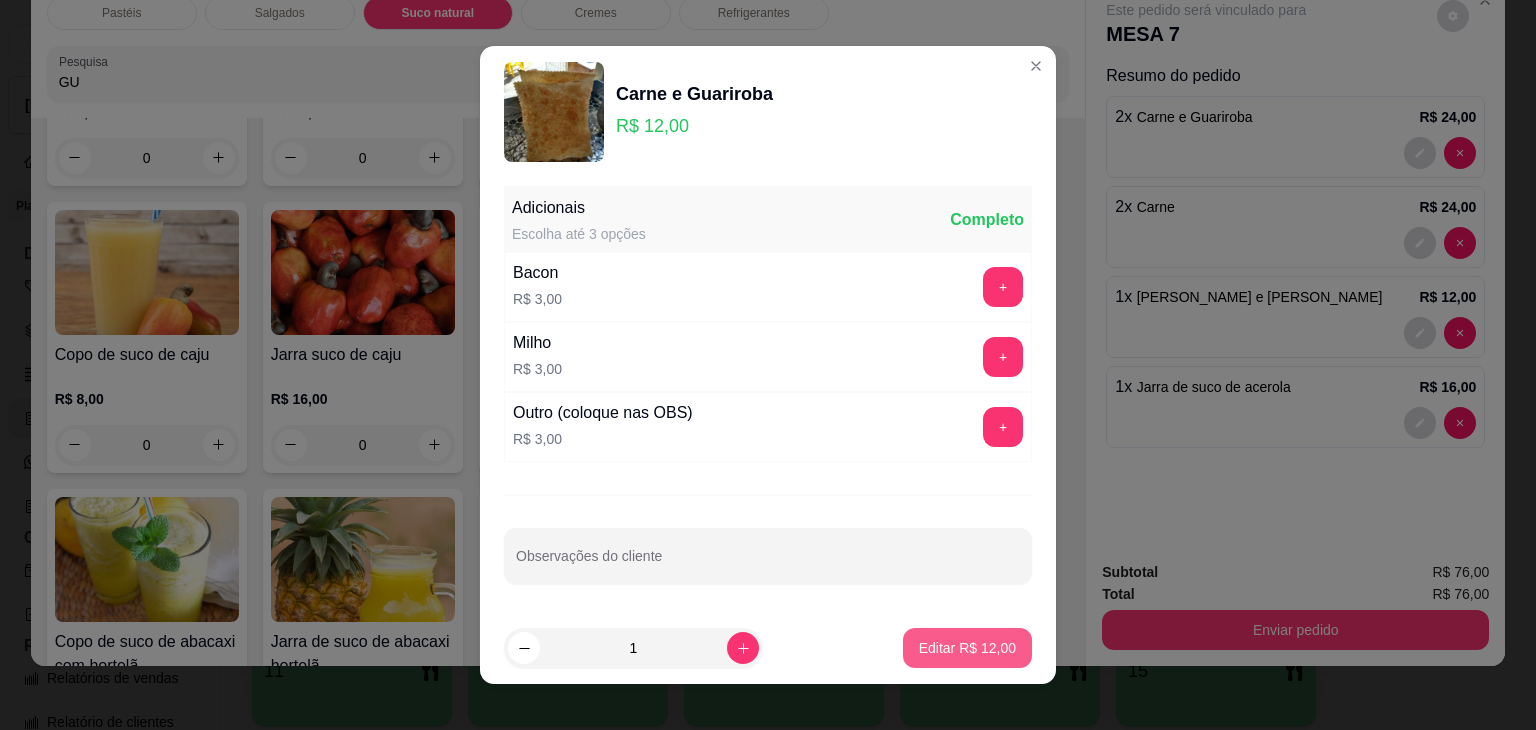 click on "Editar   R$ 12,00" at bounding box center (967, 648) 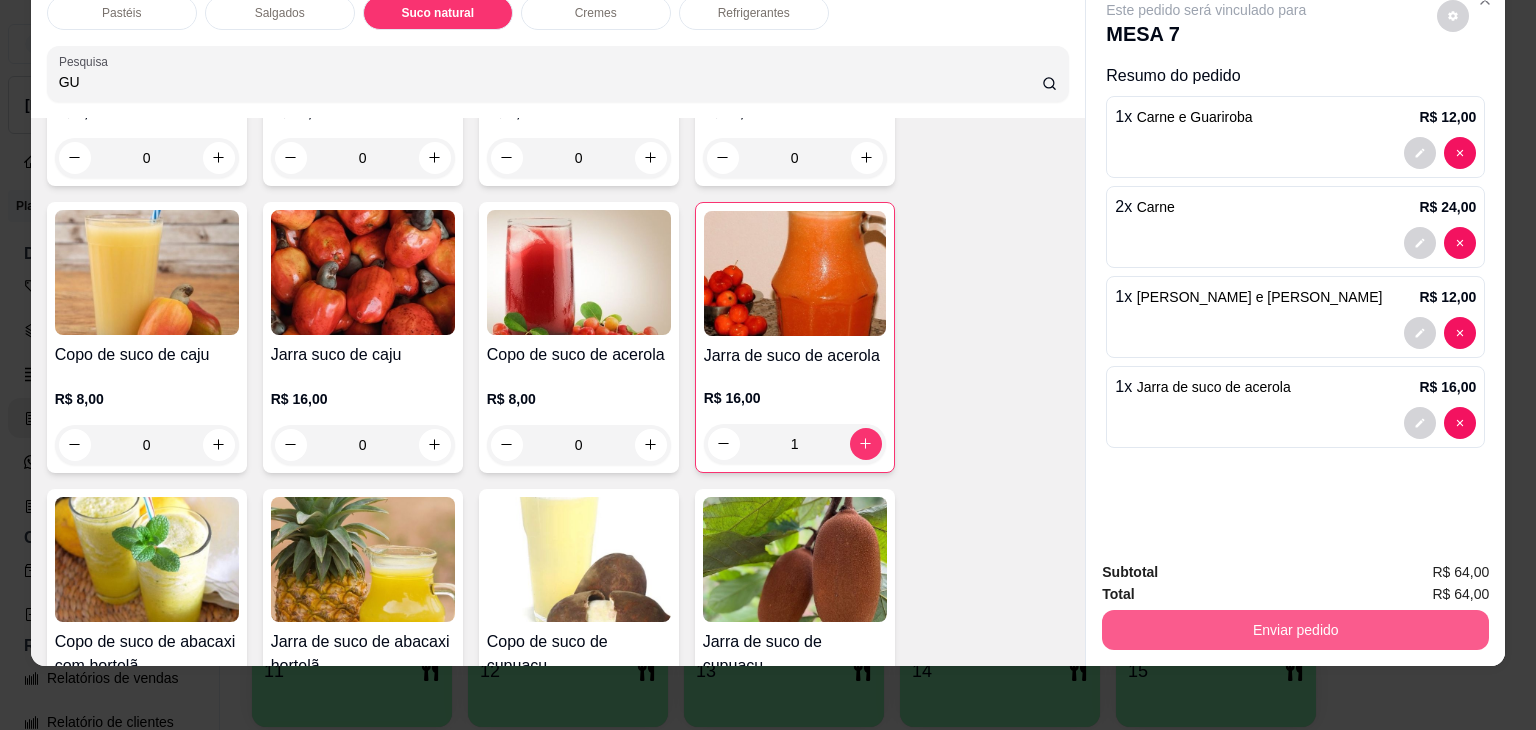 click on "Enviar pedido" at bounding box center [1295, 630] 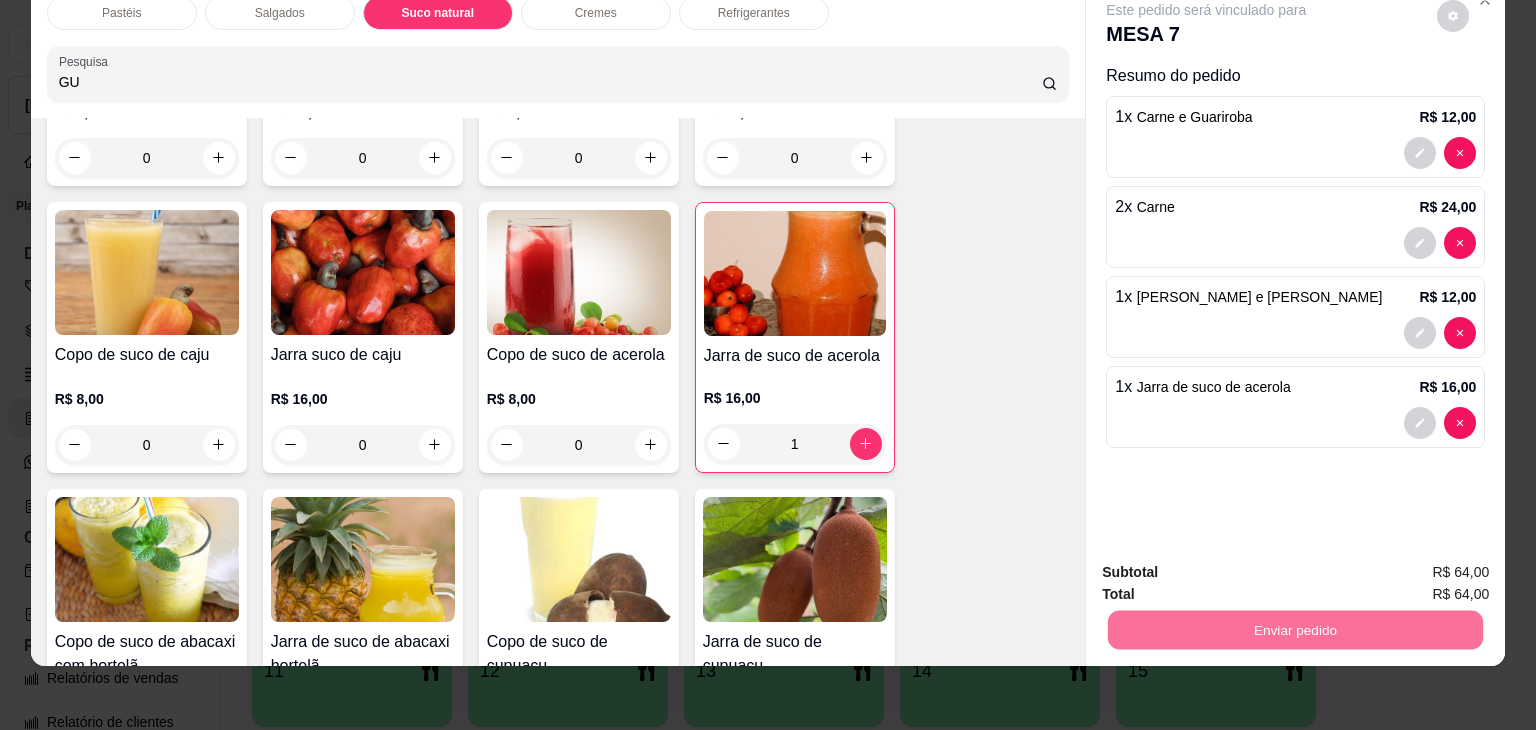 click on "Não registrar e enviar pedido" at bounding box center (1229, 564) 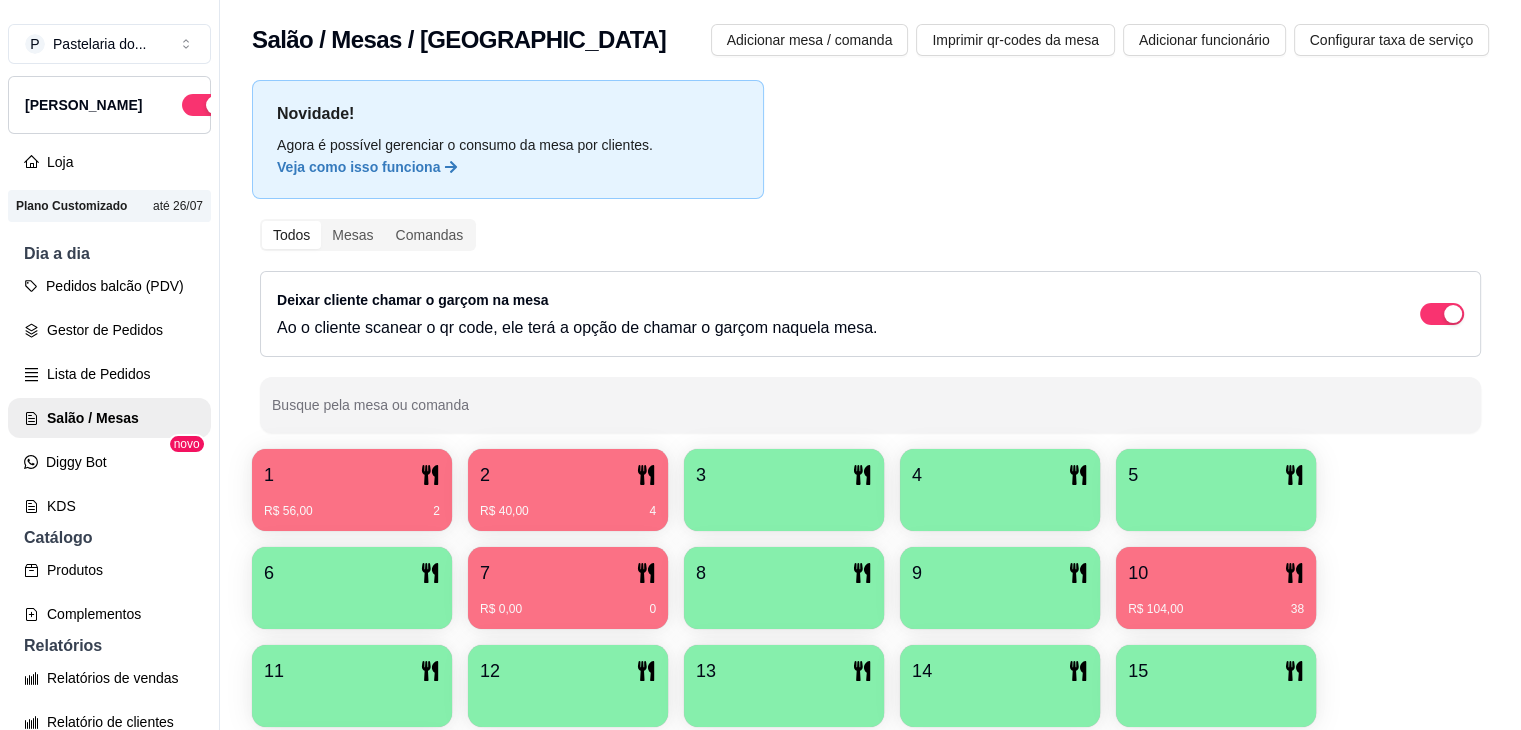 click on "1 R$ 56,00 2" at bounding box center [352, 490] 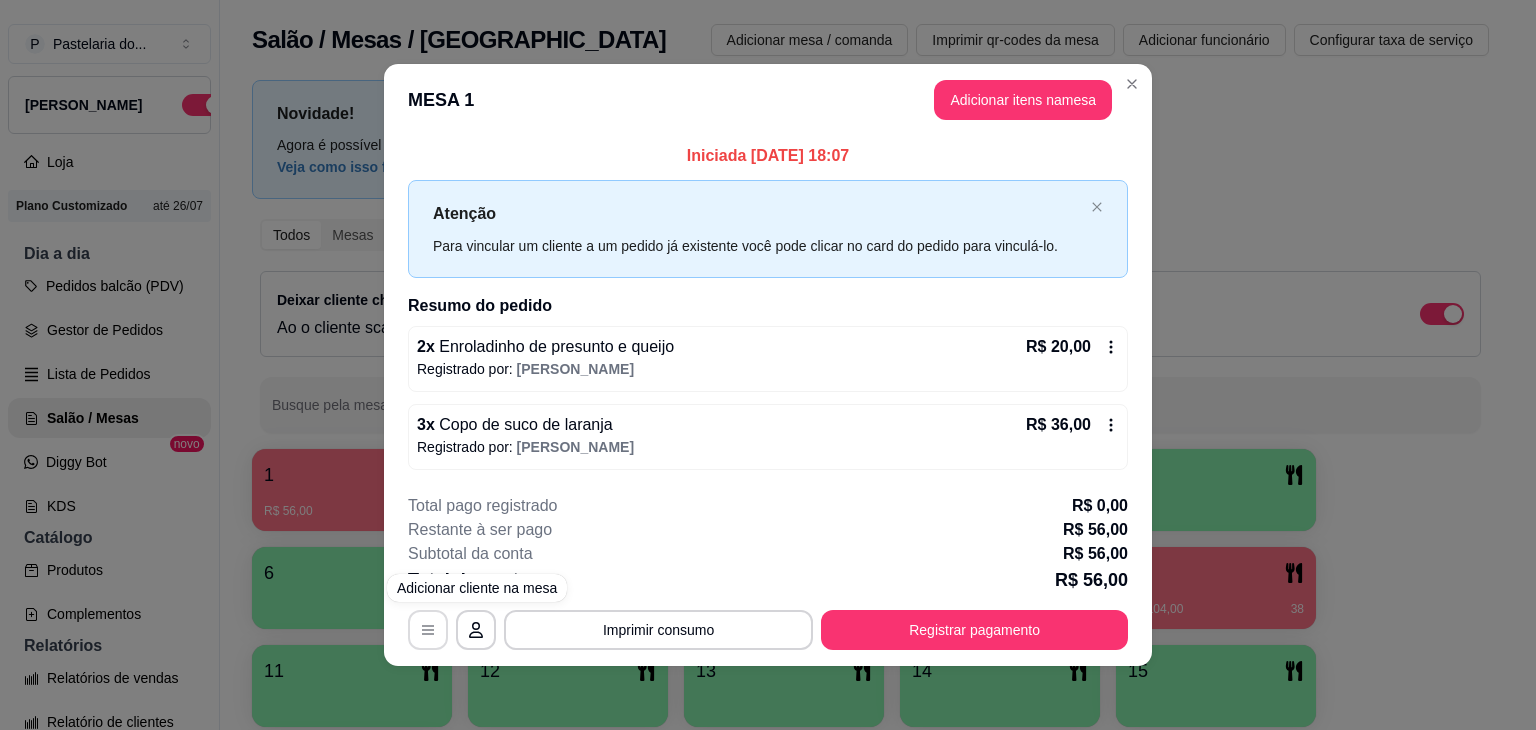 click 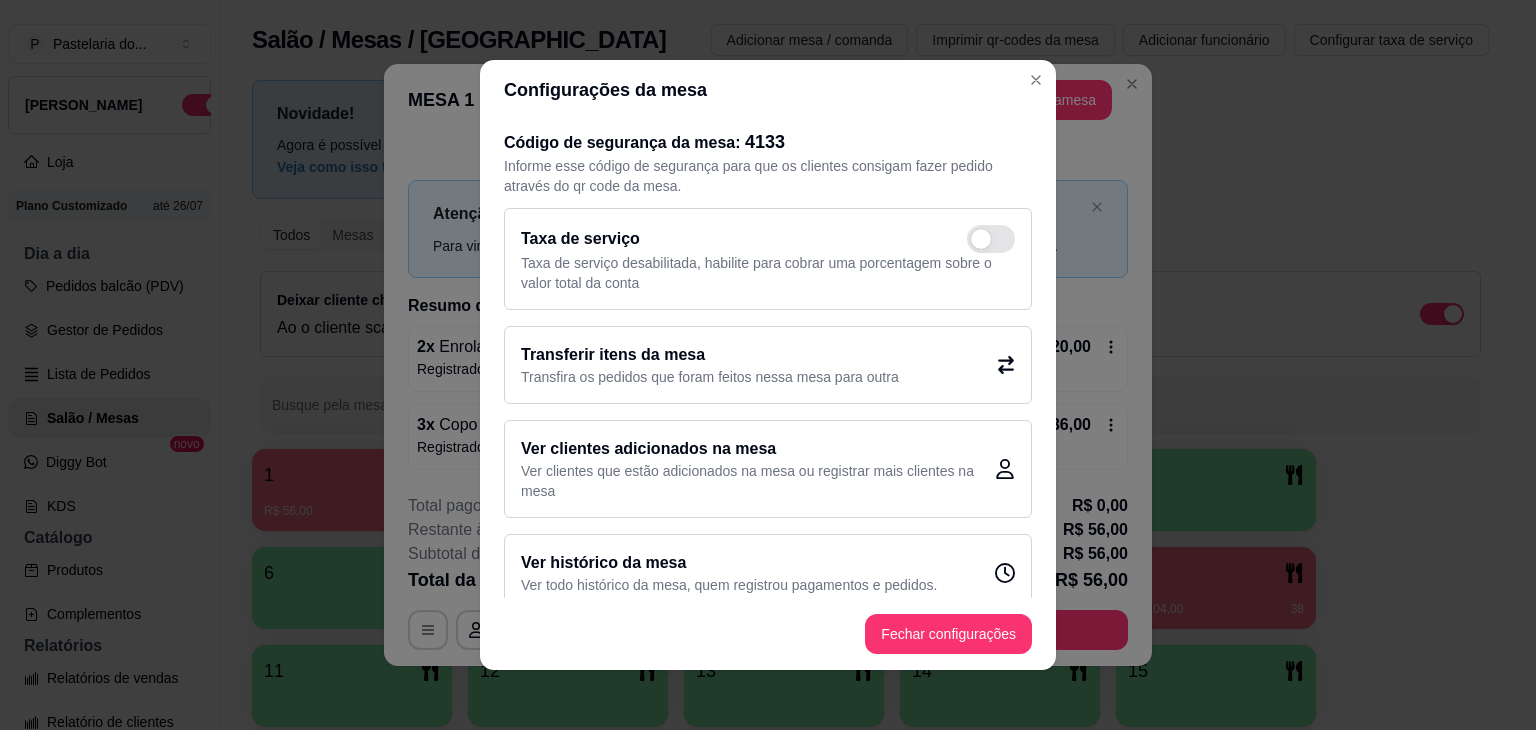 click on "Transfira os pedidos que foram feitos nessa mesa para outra" at bounding box center [710, 377] 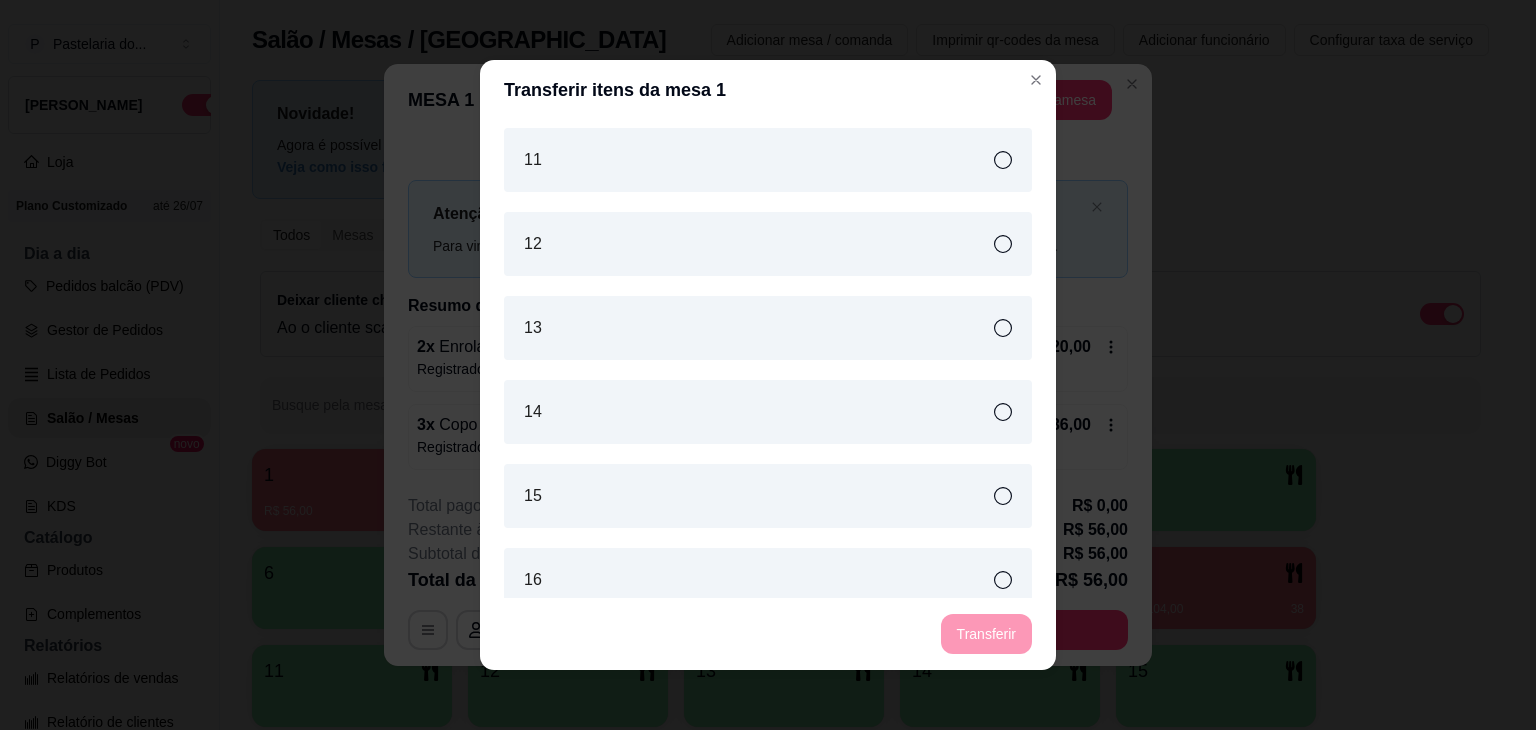 click on "14" at bounding box center [768, 412] 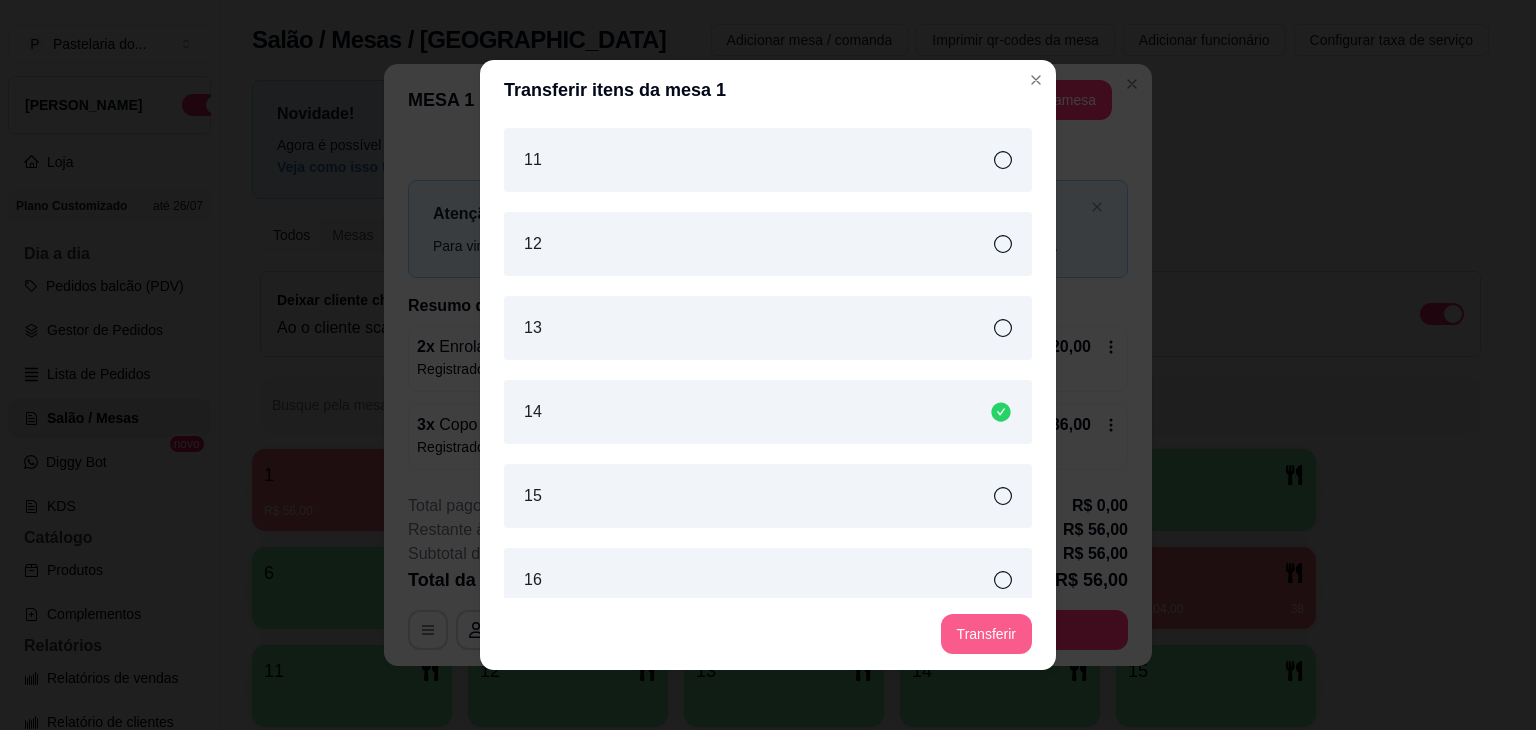 click on "Transferir" at bounding box center [986, 634] 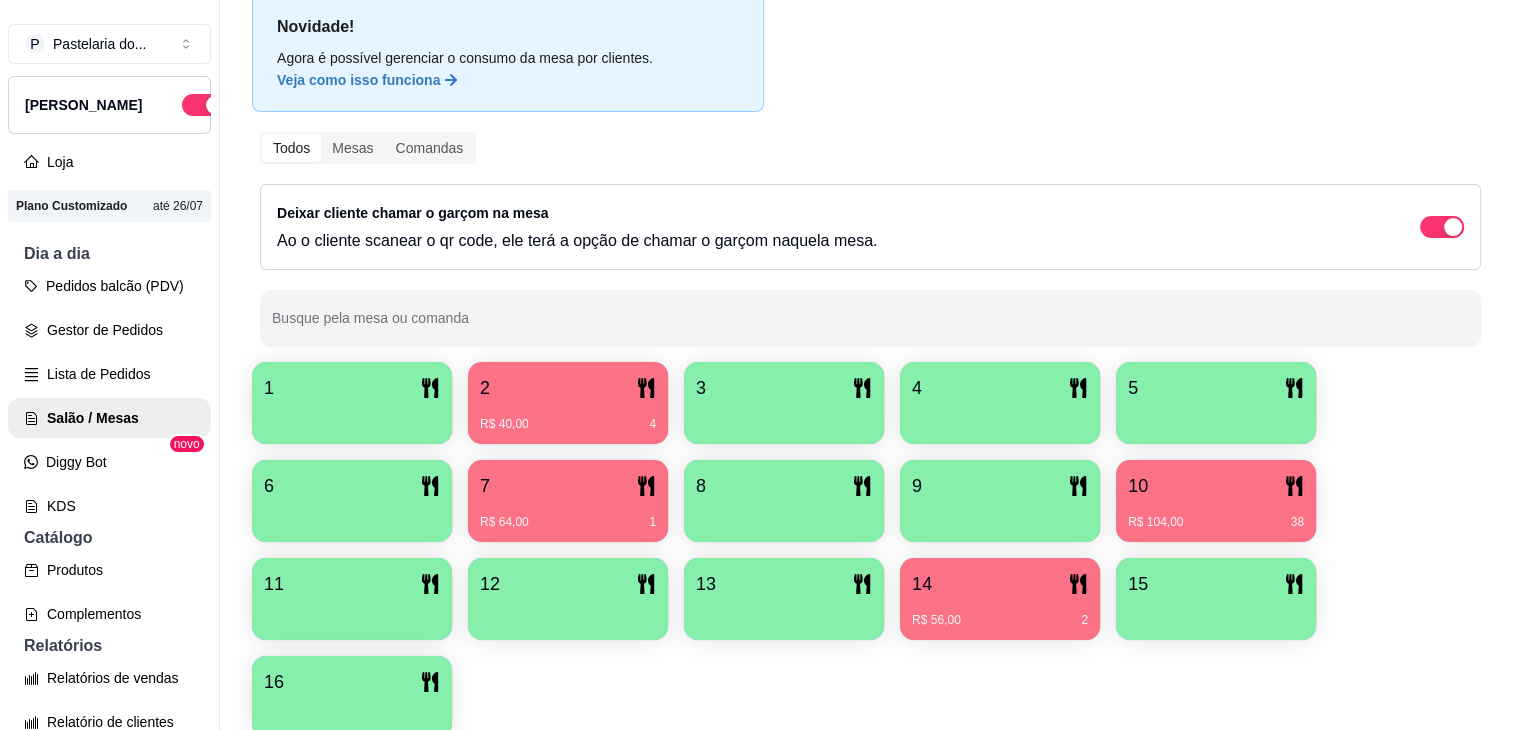 scroll, scrollTop: 189, scrollLeft: 0, axis: vertical 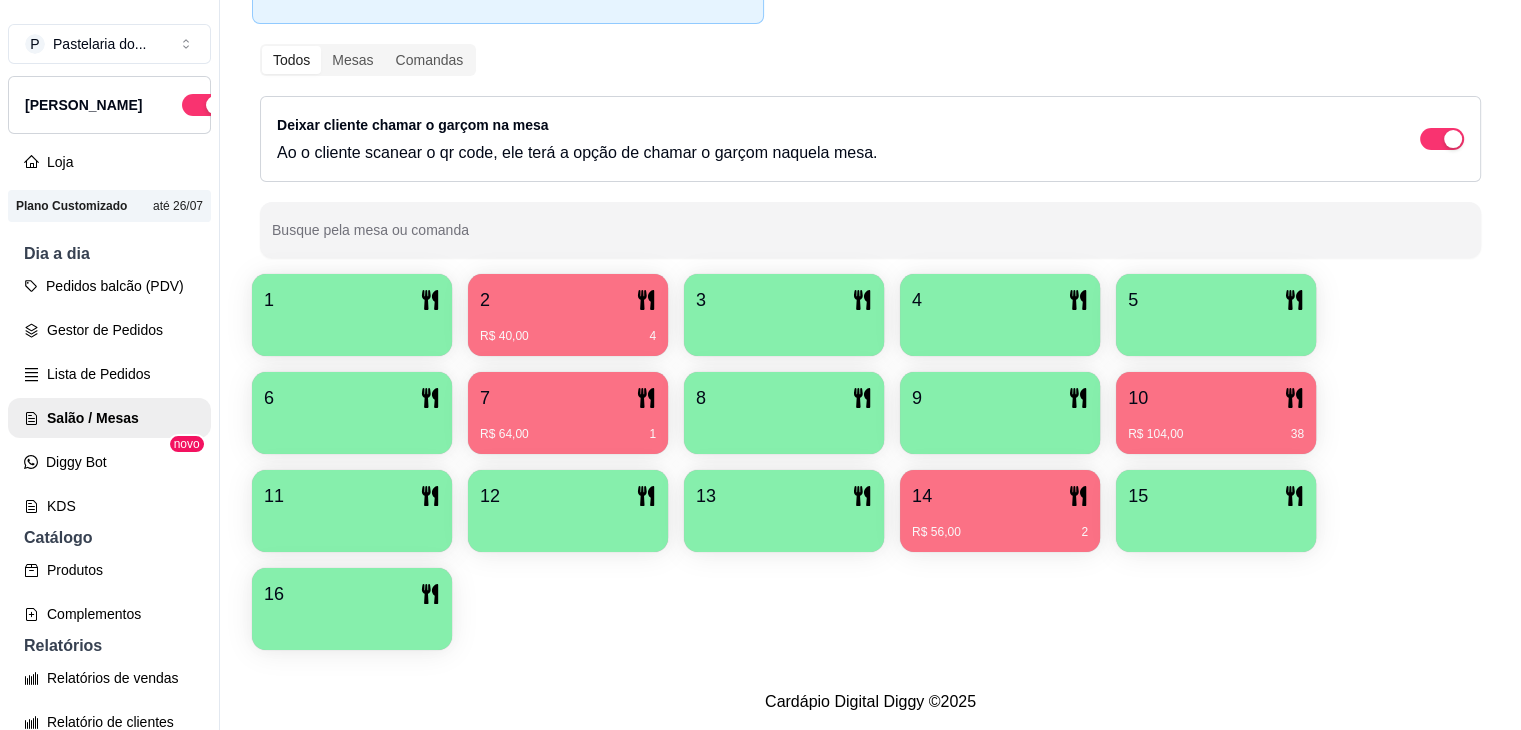 click on "14 R$ 56,00 2" at bounding box center (1000, 511) 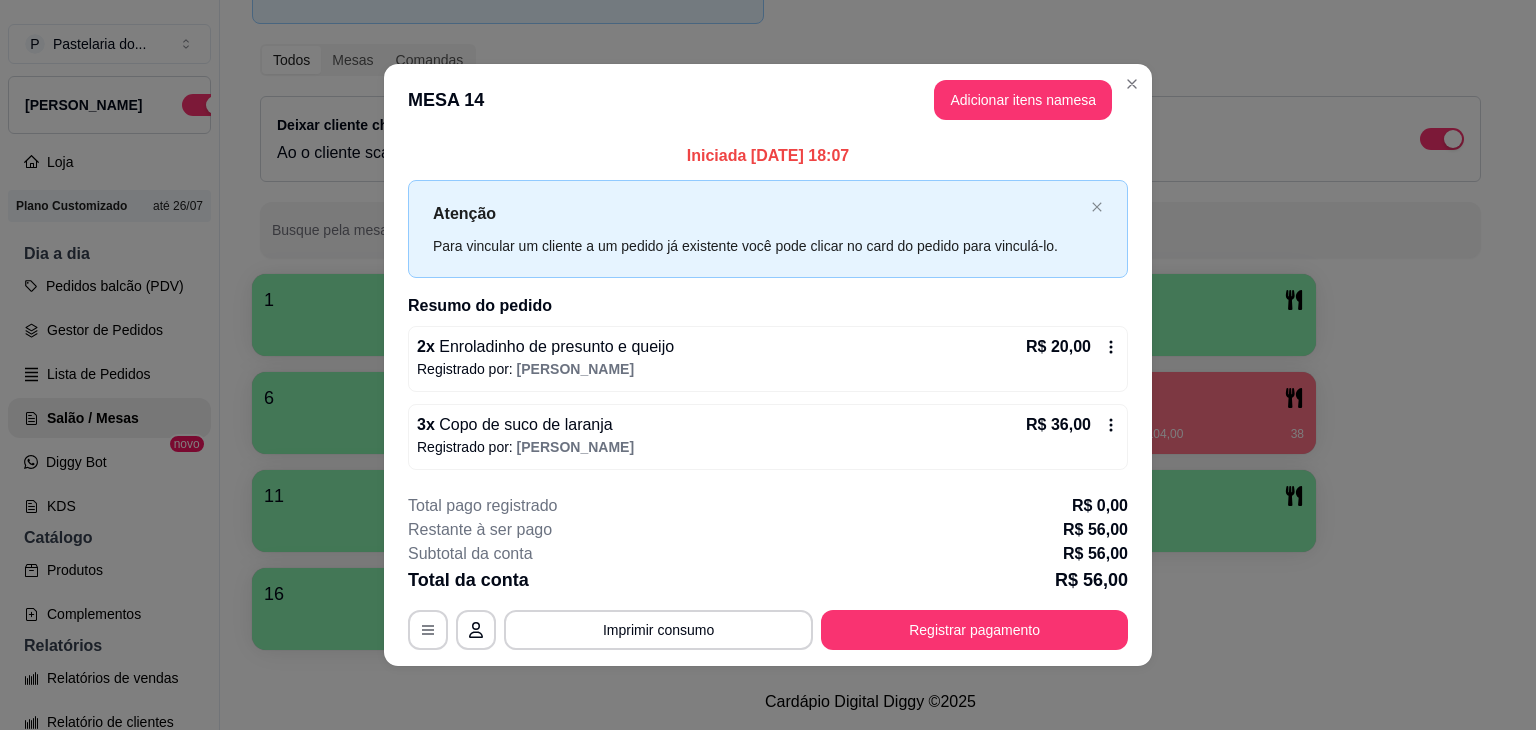 click on "Imprimir consumo" at bounding box center [658, 630] 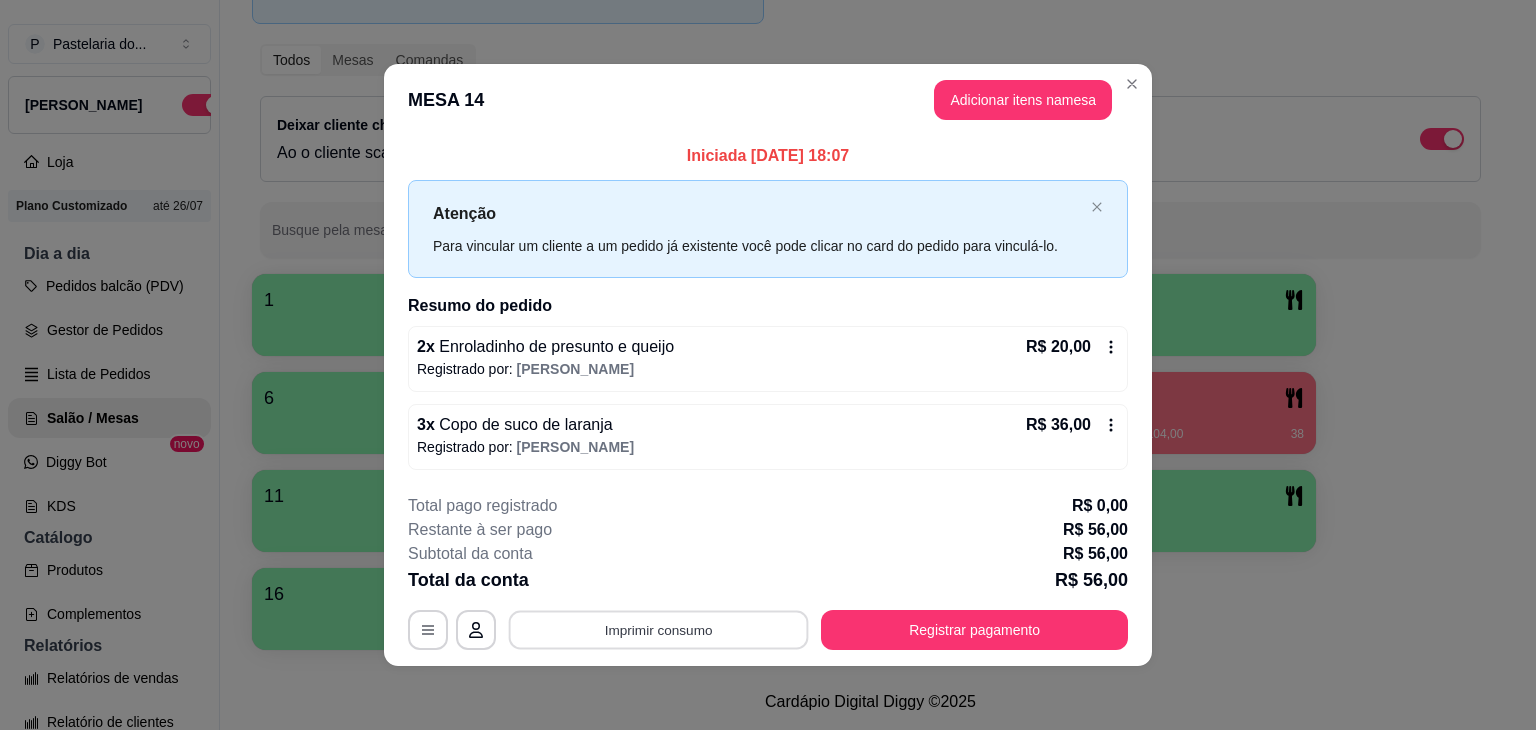 click on "Imprimir consumo" at bounding box center [659, 629] 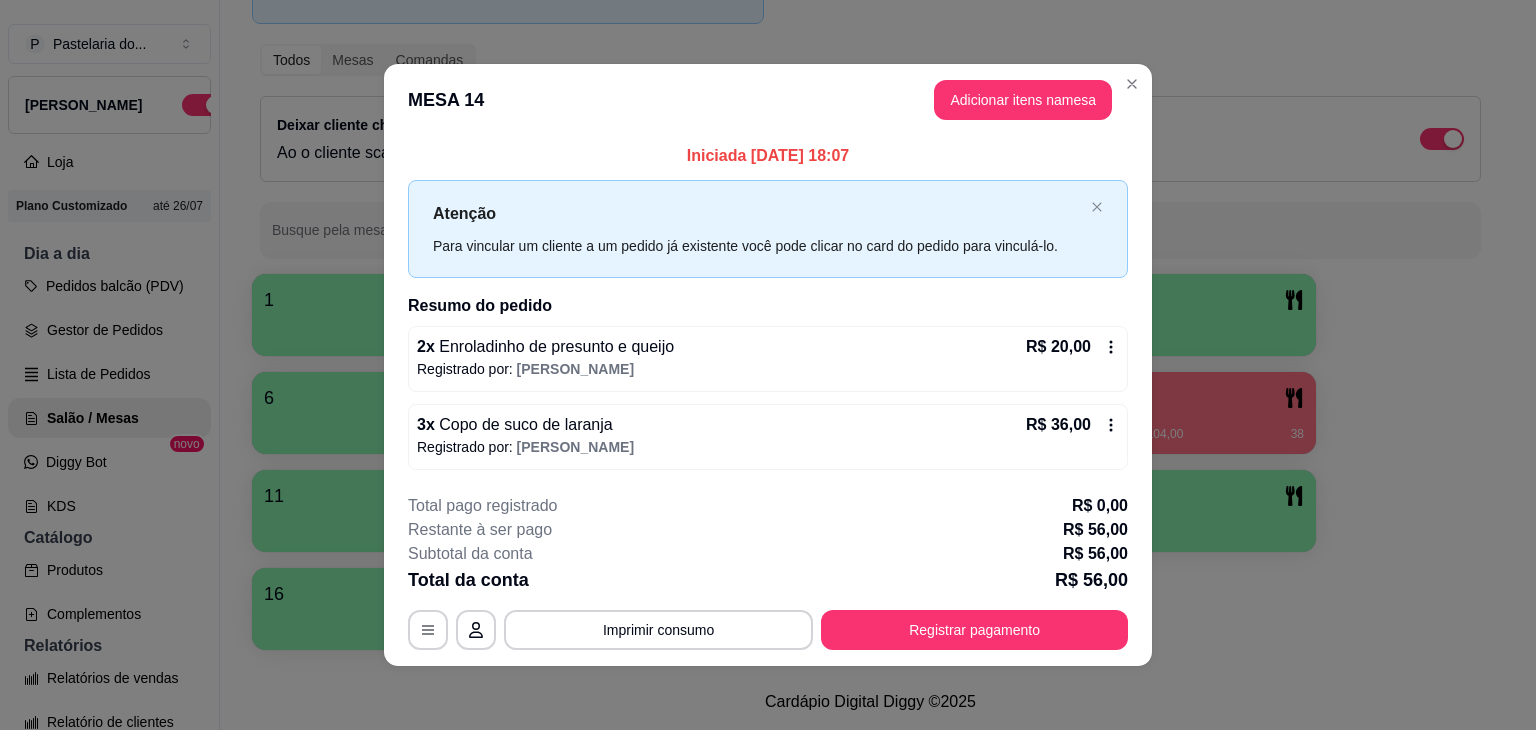 click on "Total da conta R$ 56,00" at bounding box center (768, 580) 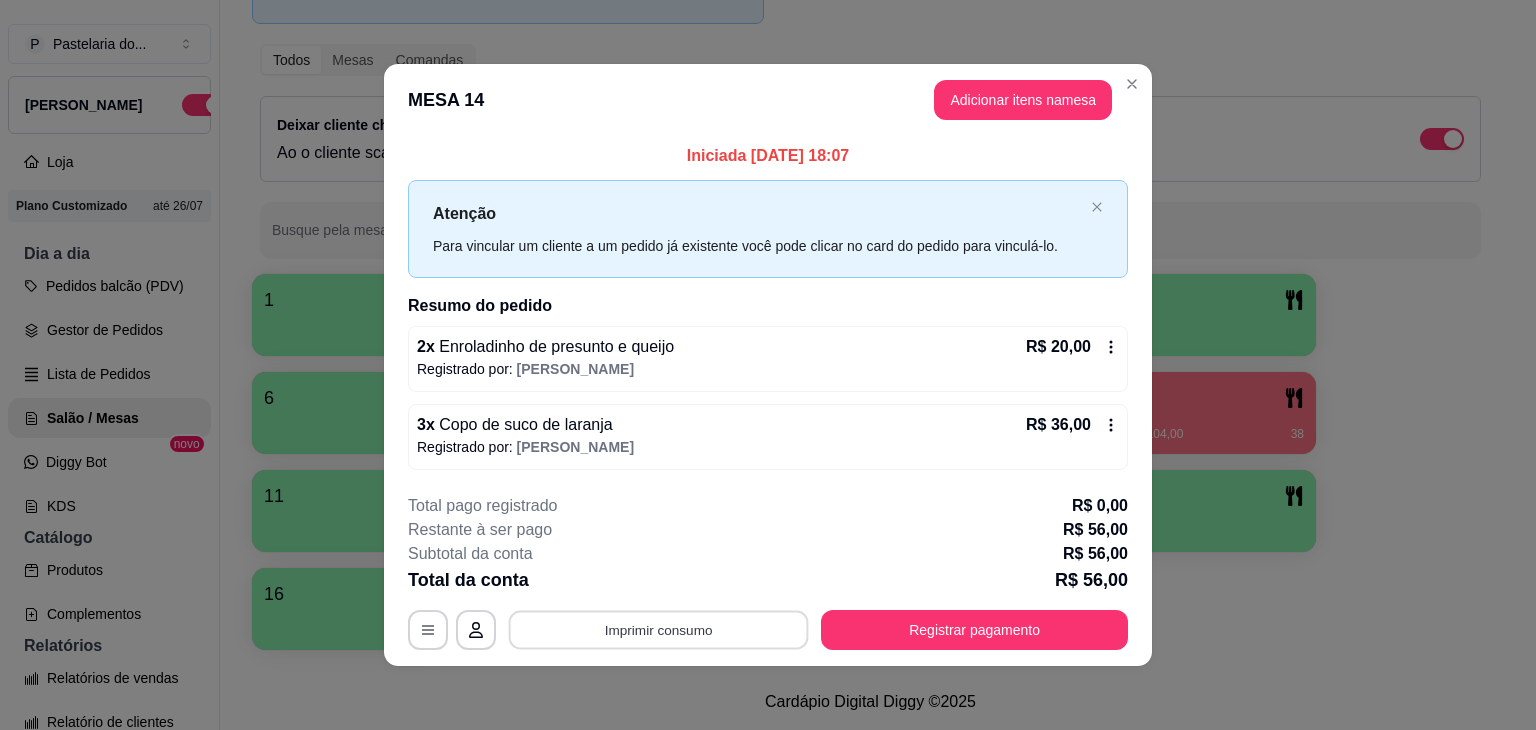 click on "Imprimir consumo" at bounding box center [659, 629] 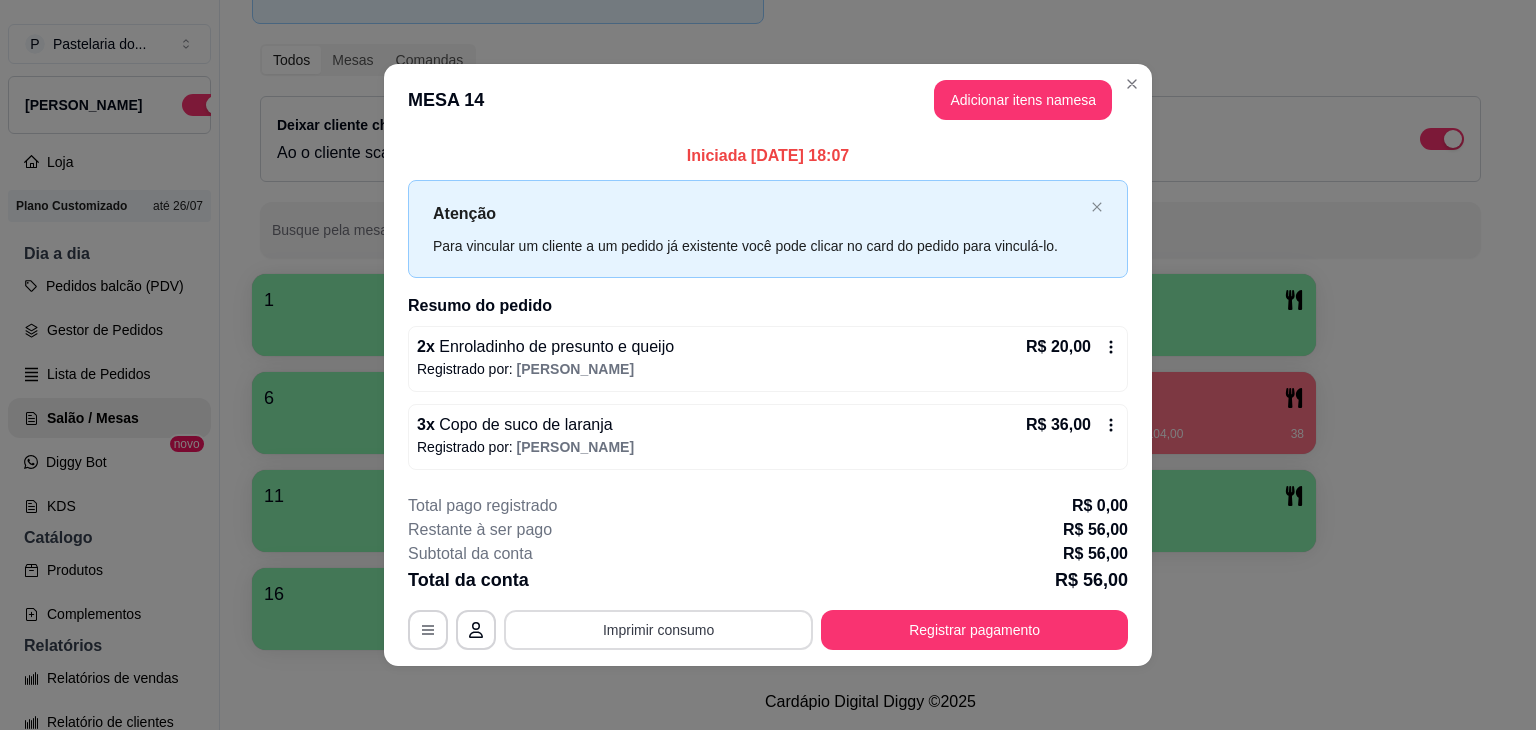 click on "Imprimir consumo" at bounding box center [658, 630] 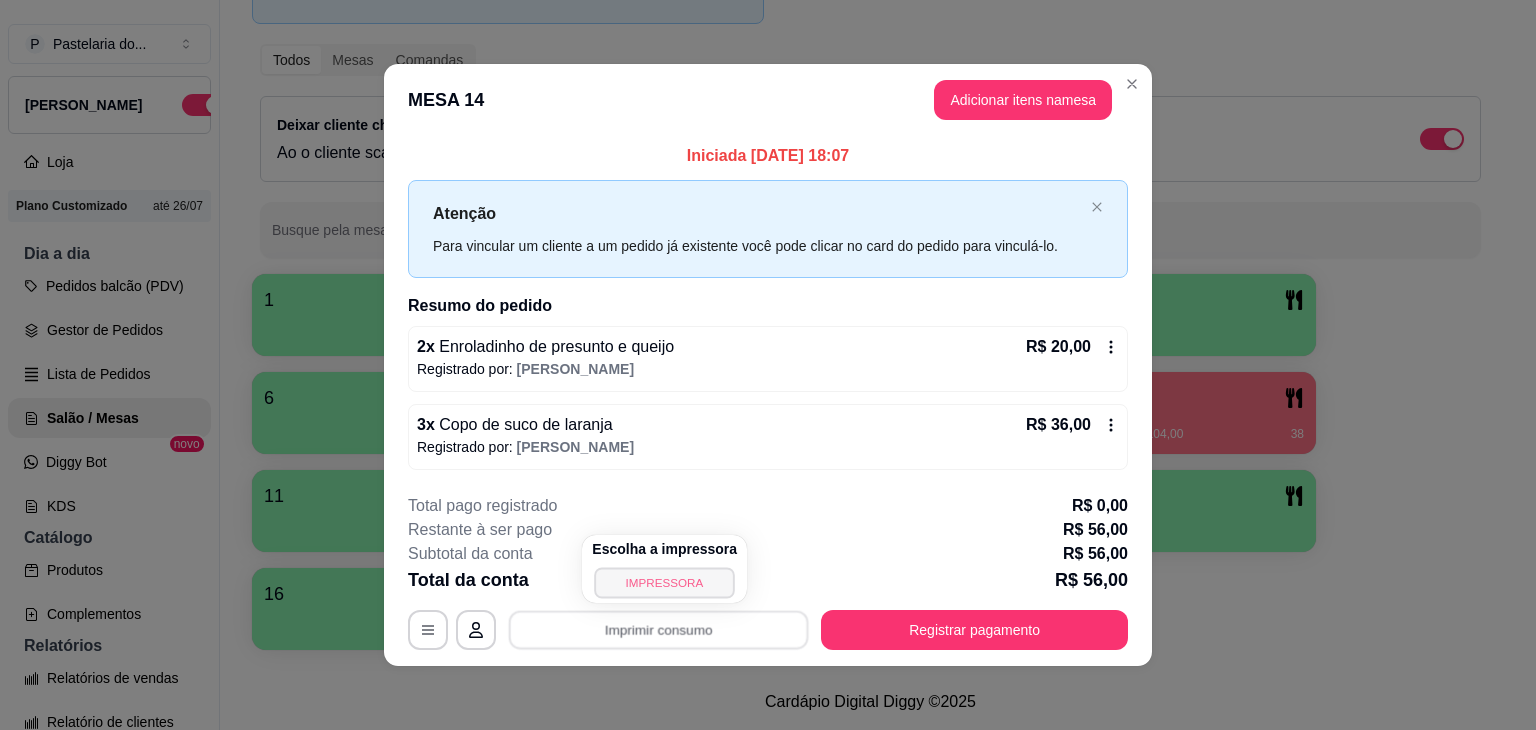 click on "IMPRESSORA" at bounding box center [665, 582] 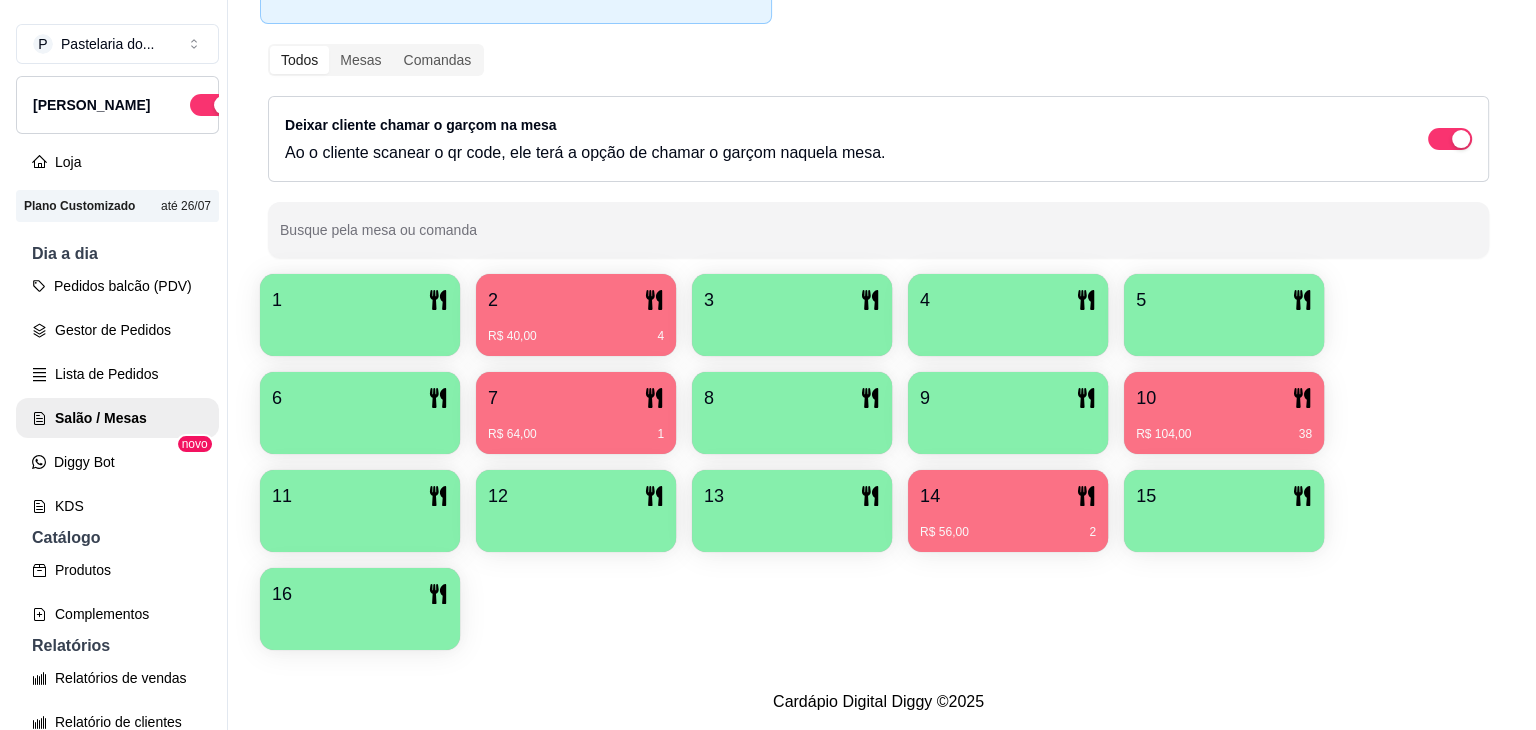 scroll, scrollTop: 0, scrollLeft: 0, axis: both 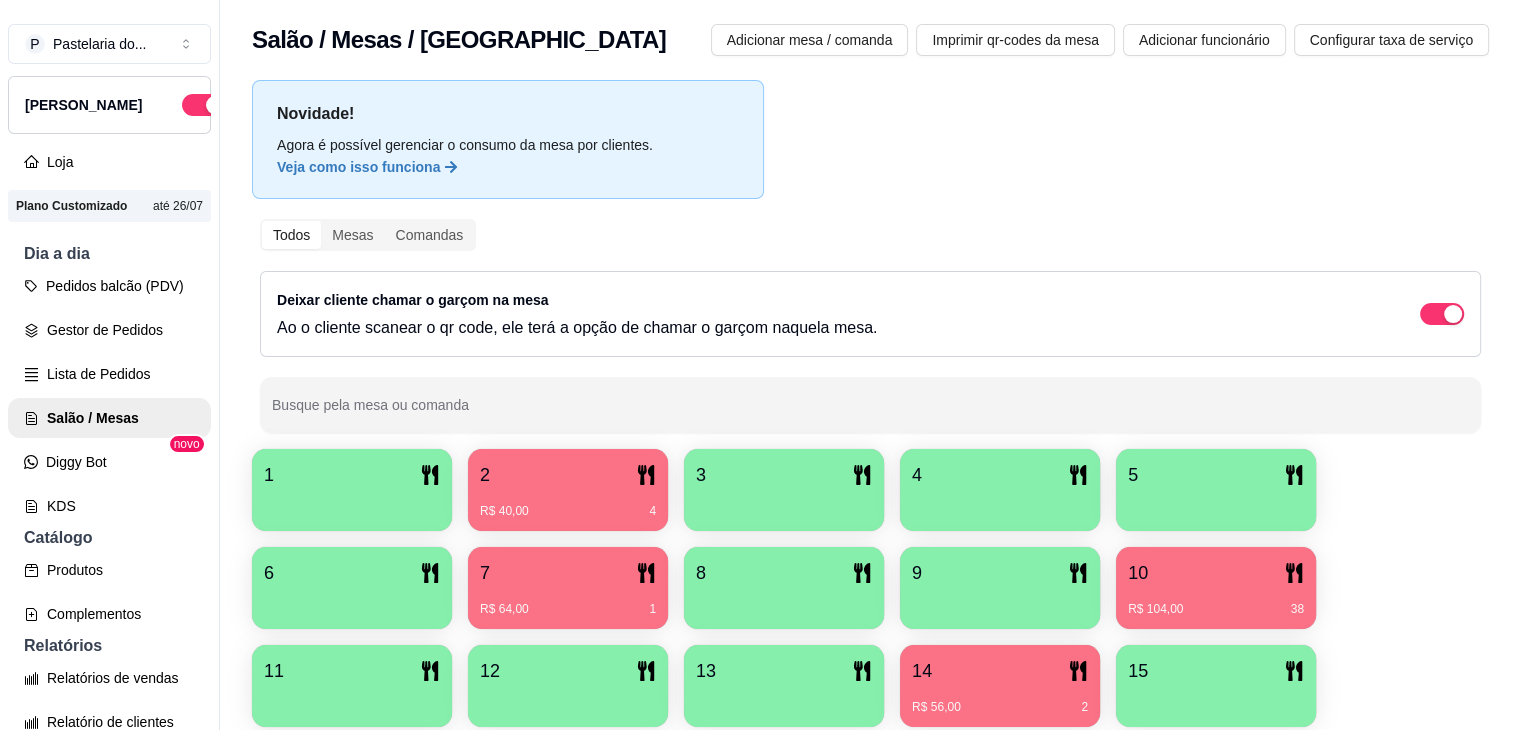 click on "10" at bounding box center (1216, 573) 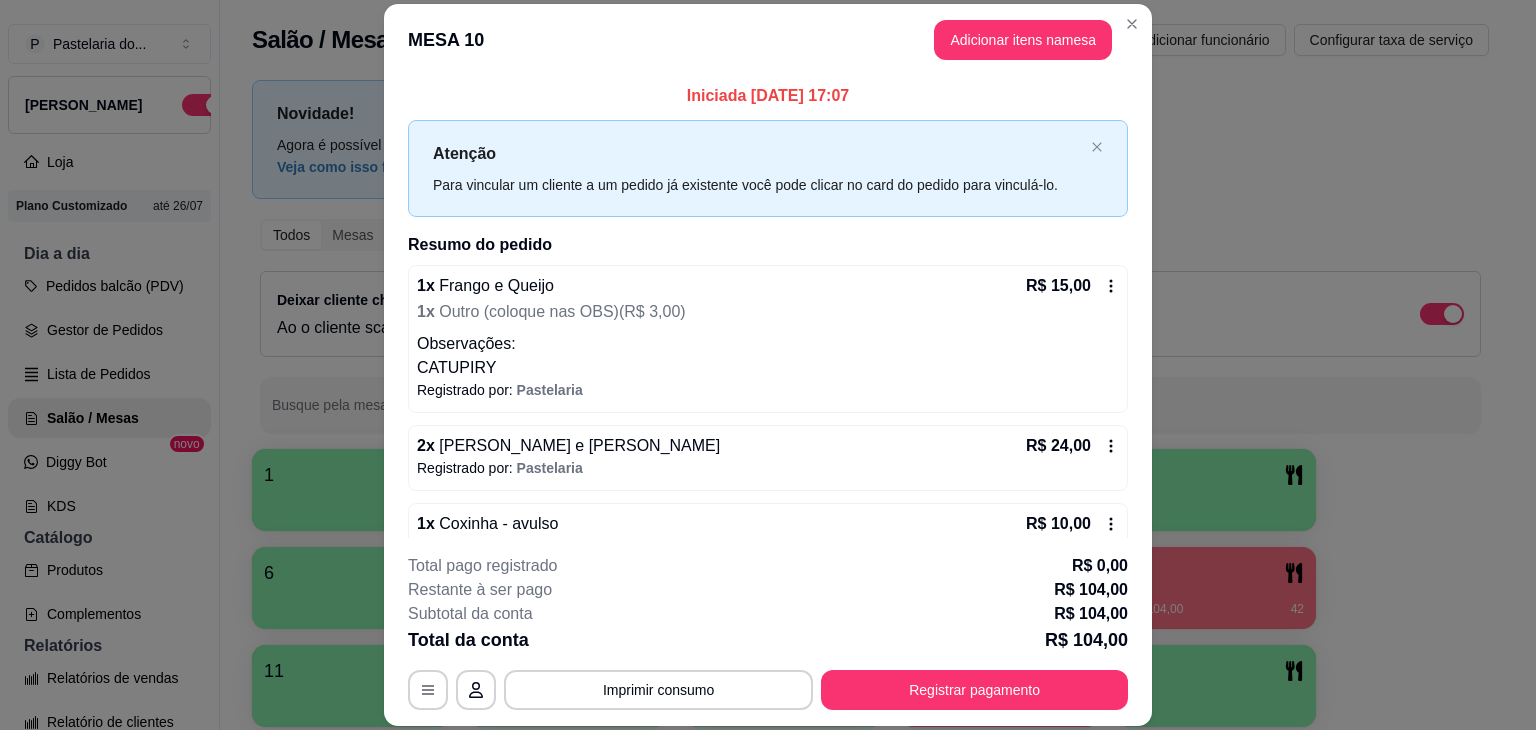 click on "**********" at bounding box center (768, 632) 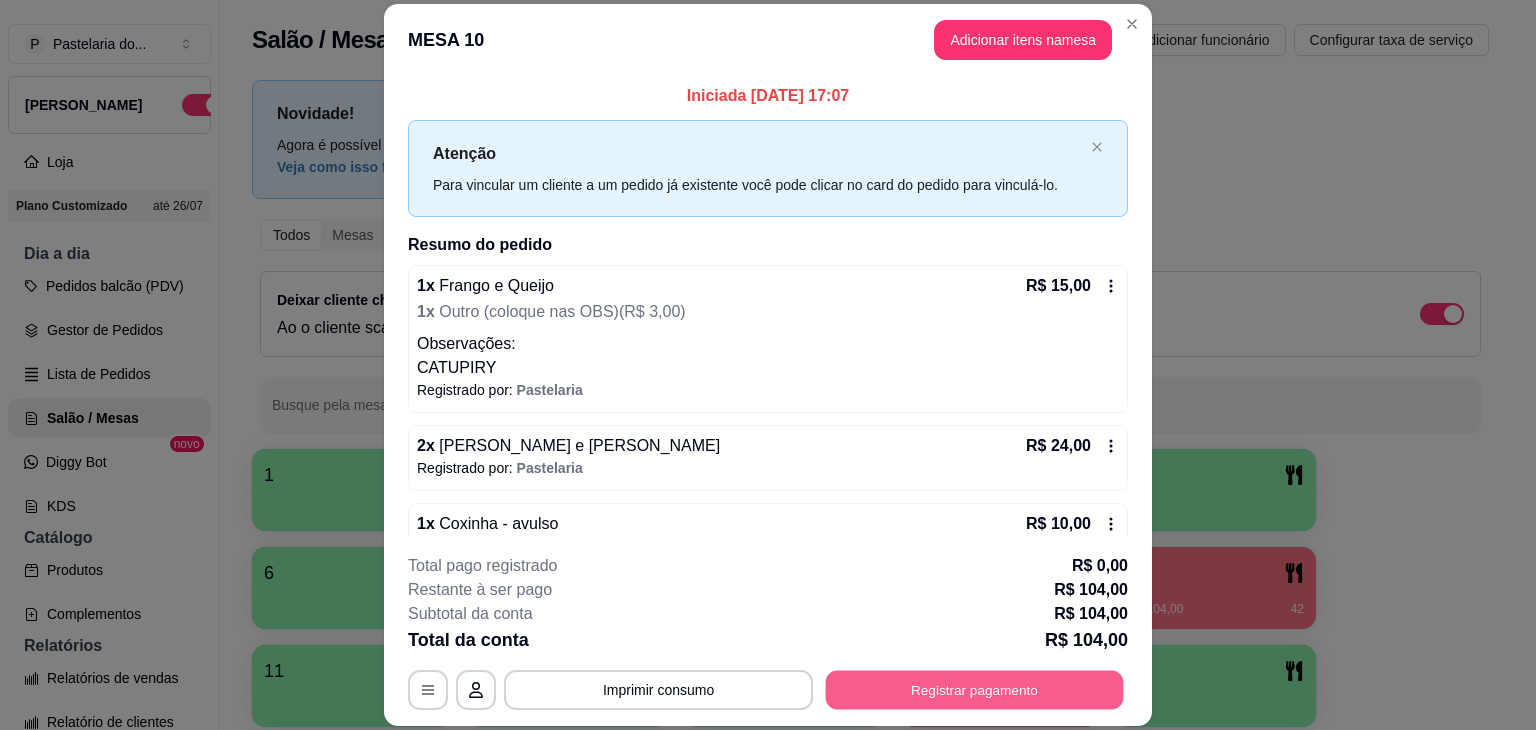 click on "Registrar pagamento" at bounding box center [975, 690] 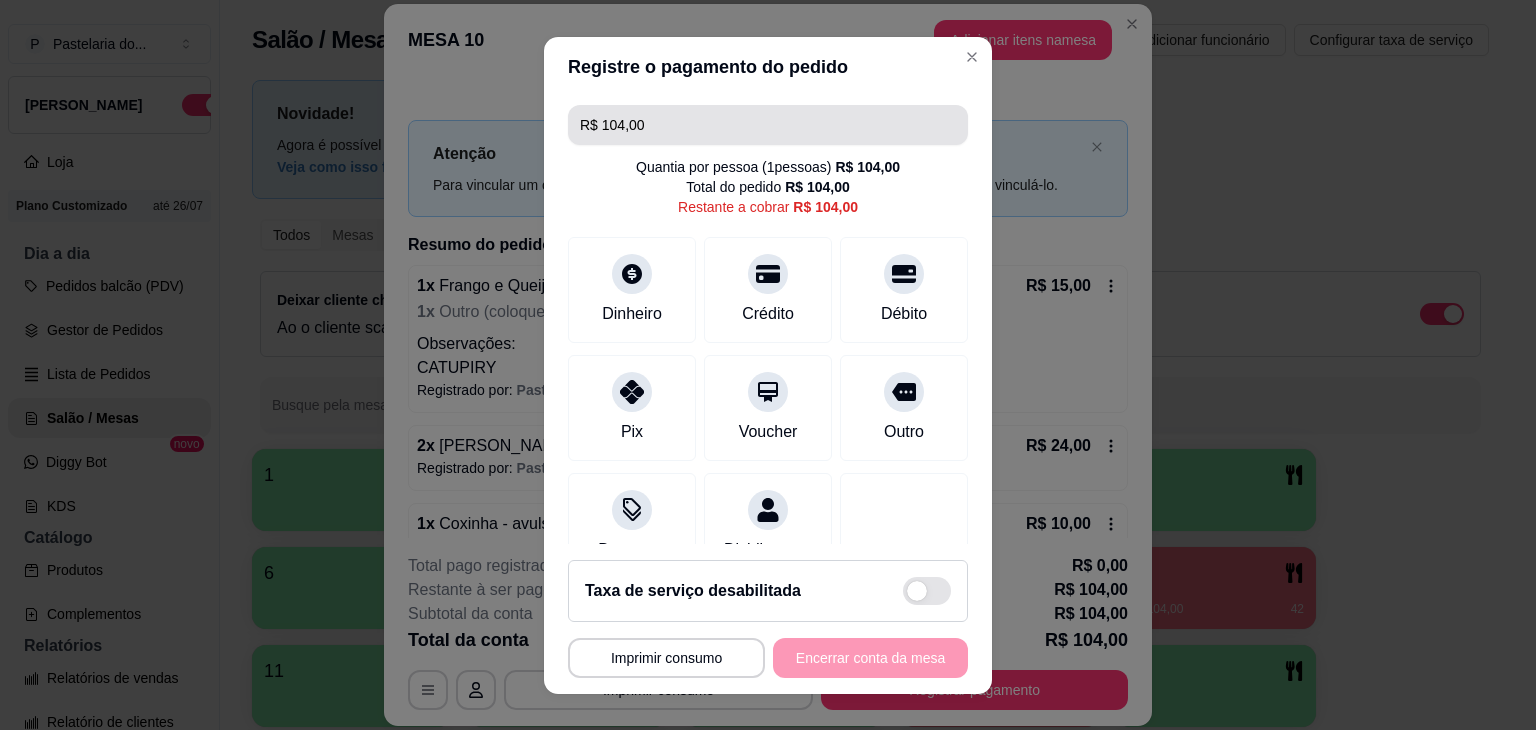 click on "R$ 104,00" at bounding box center [768, 125] 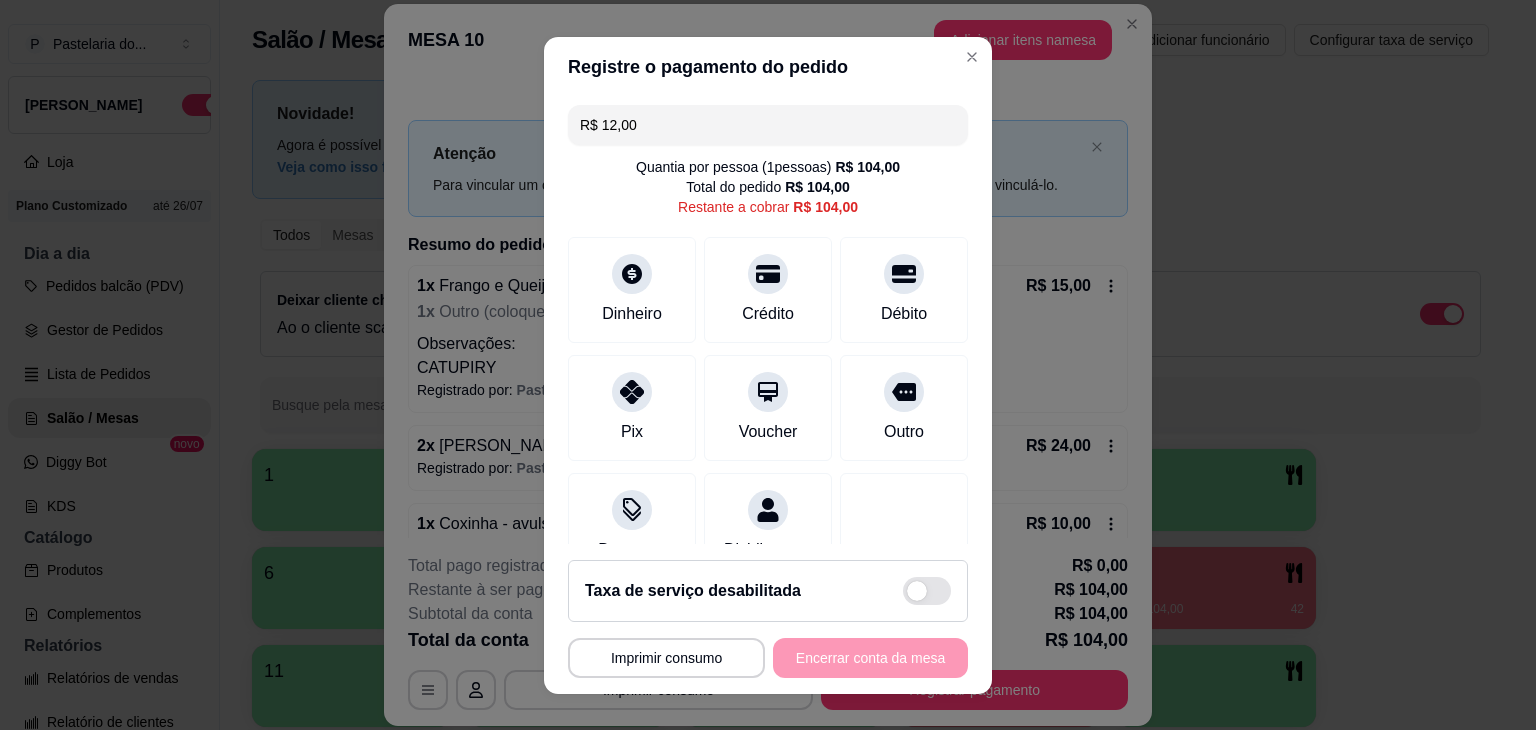 type on "R$ 12,00" 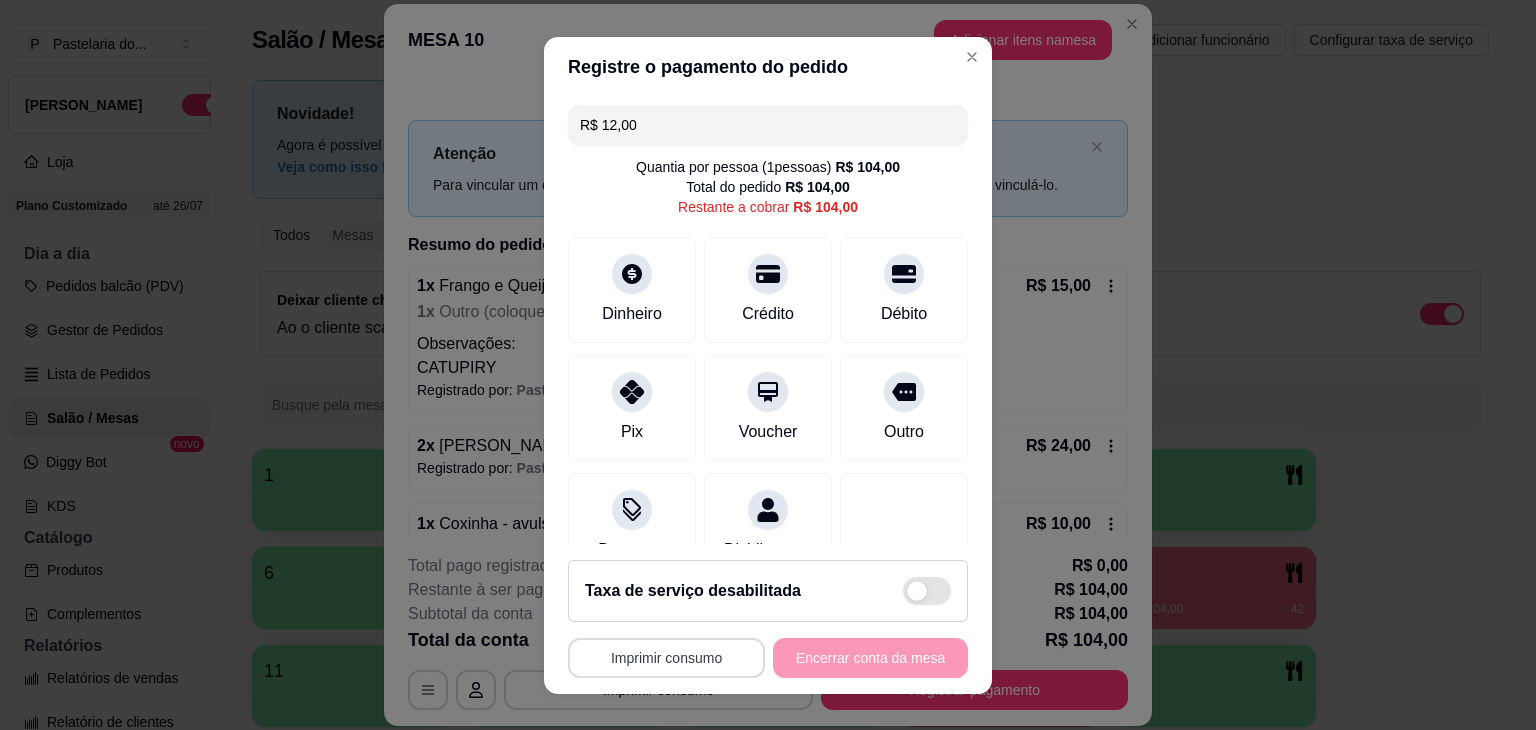 click on "Imprimir consumo" at bounding box center (666, 658) 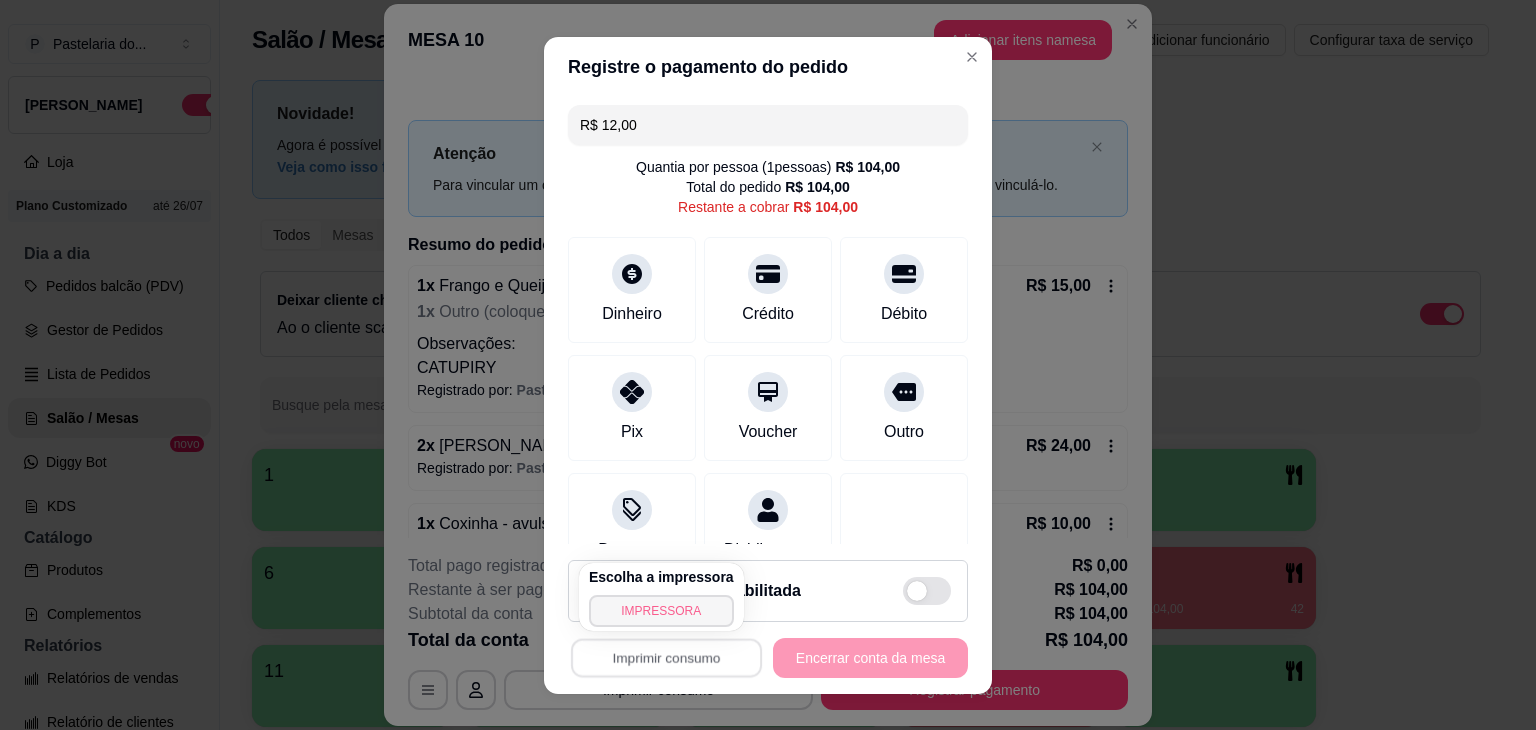 click on "IMPRESSORA" at bounding box center (661, 611) 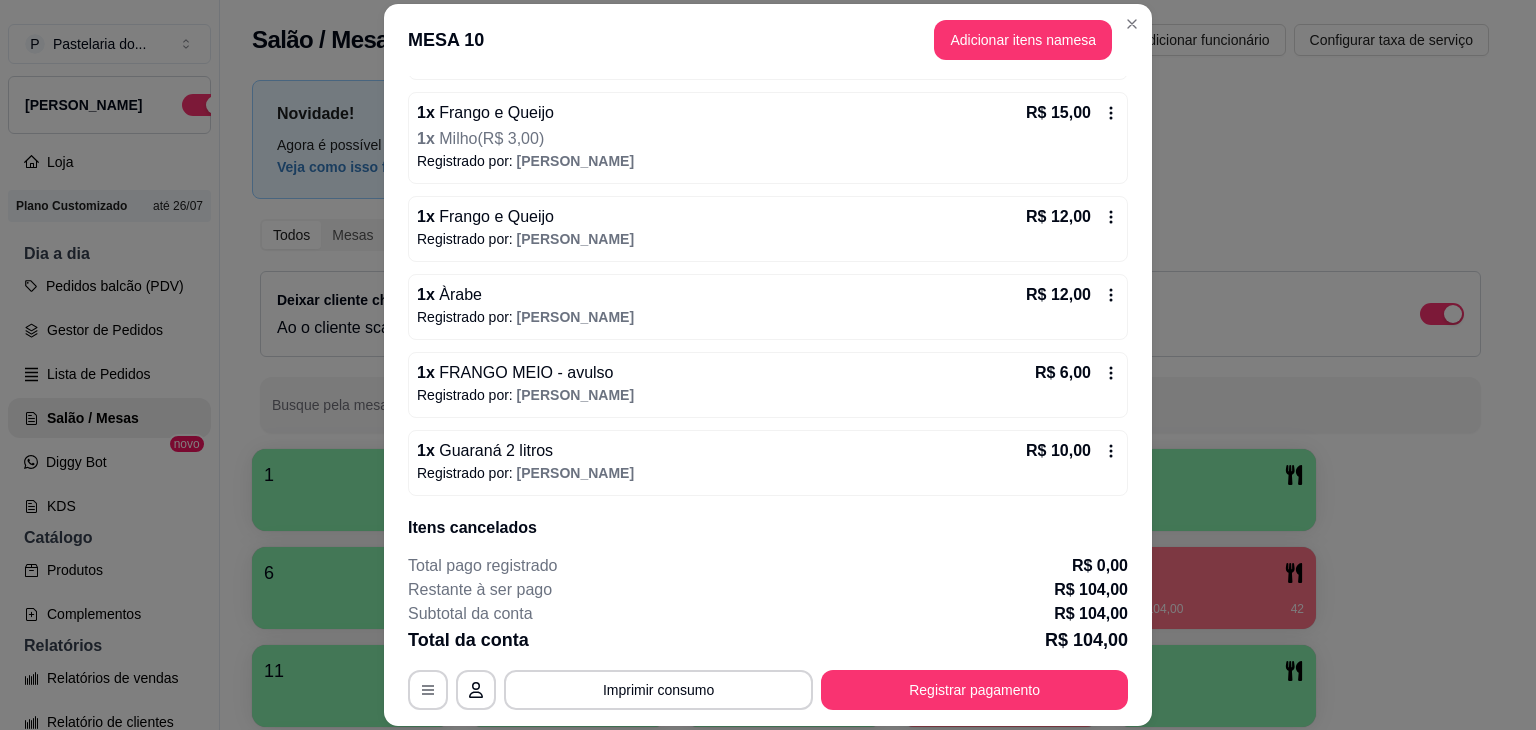 scroll, scrollTop: 500, scrollLeft: 0, axis: vertical 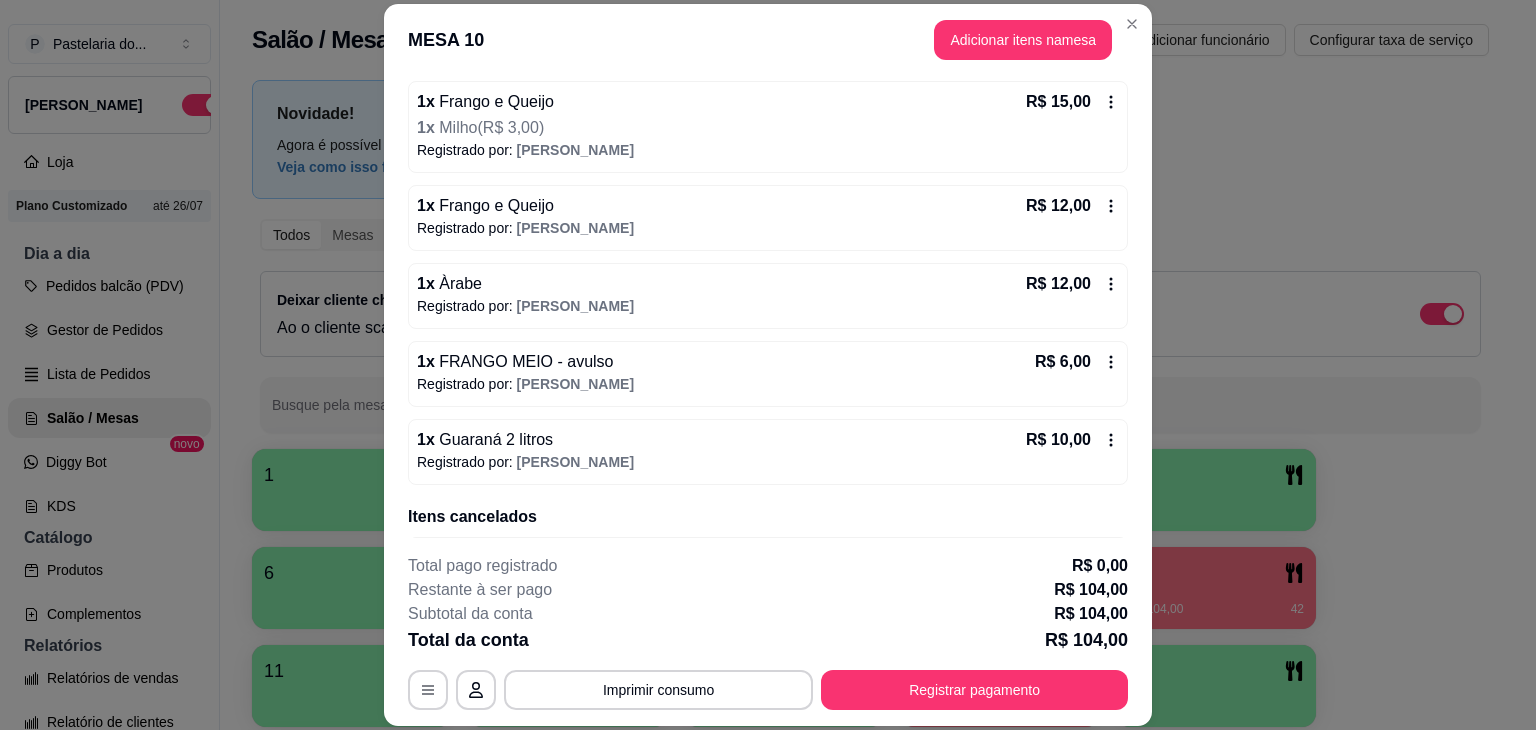 click on "1 x   FRANGO MEIO - avulso R$ 6,00 Registrado por:   [PERSON_NAME]" at bounding box center [768, 374] 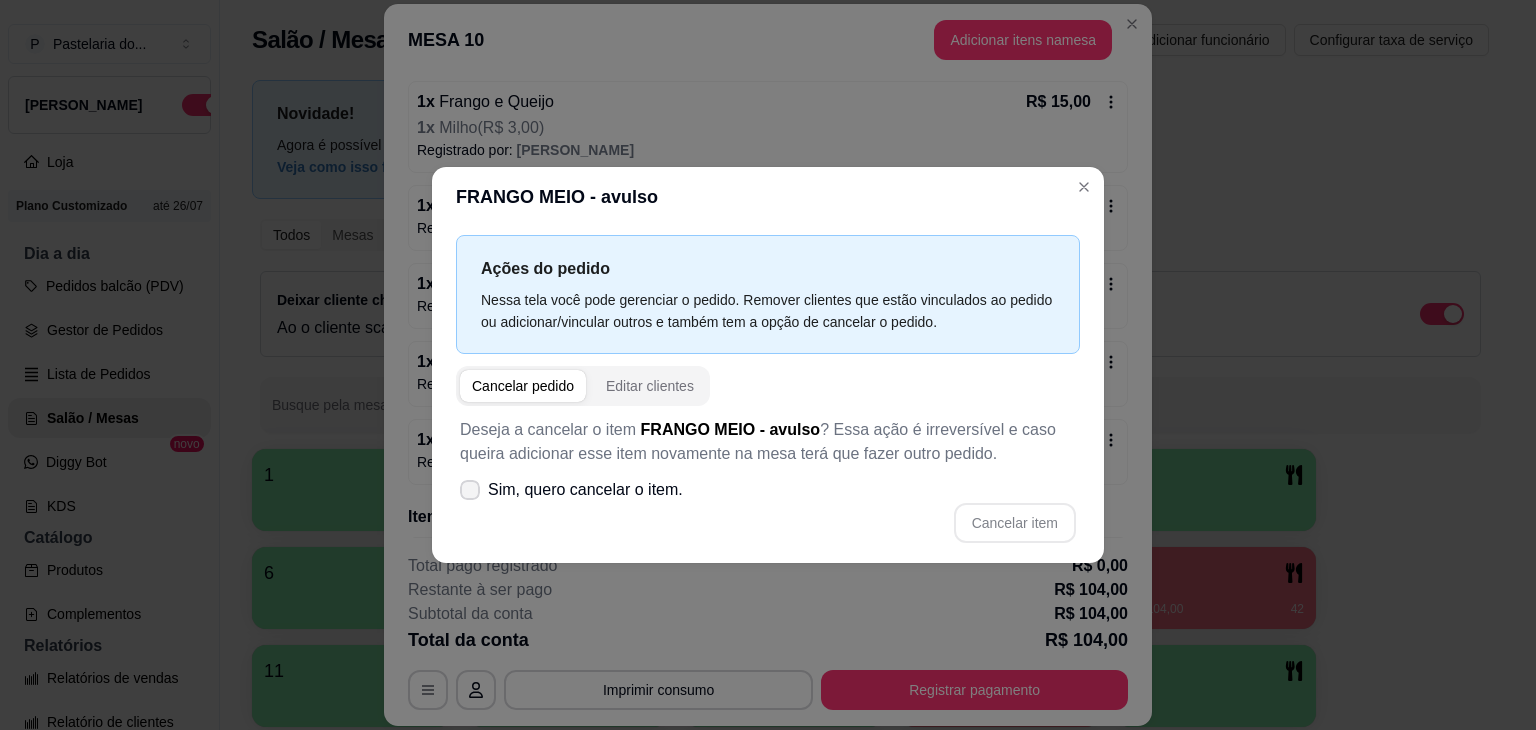 click on "Sim, quero cancelar o item." at bounding box center [571, 490] 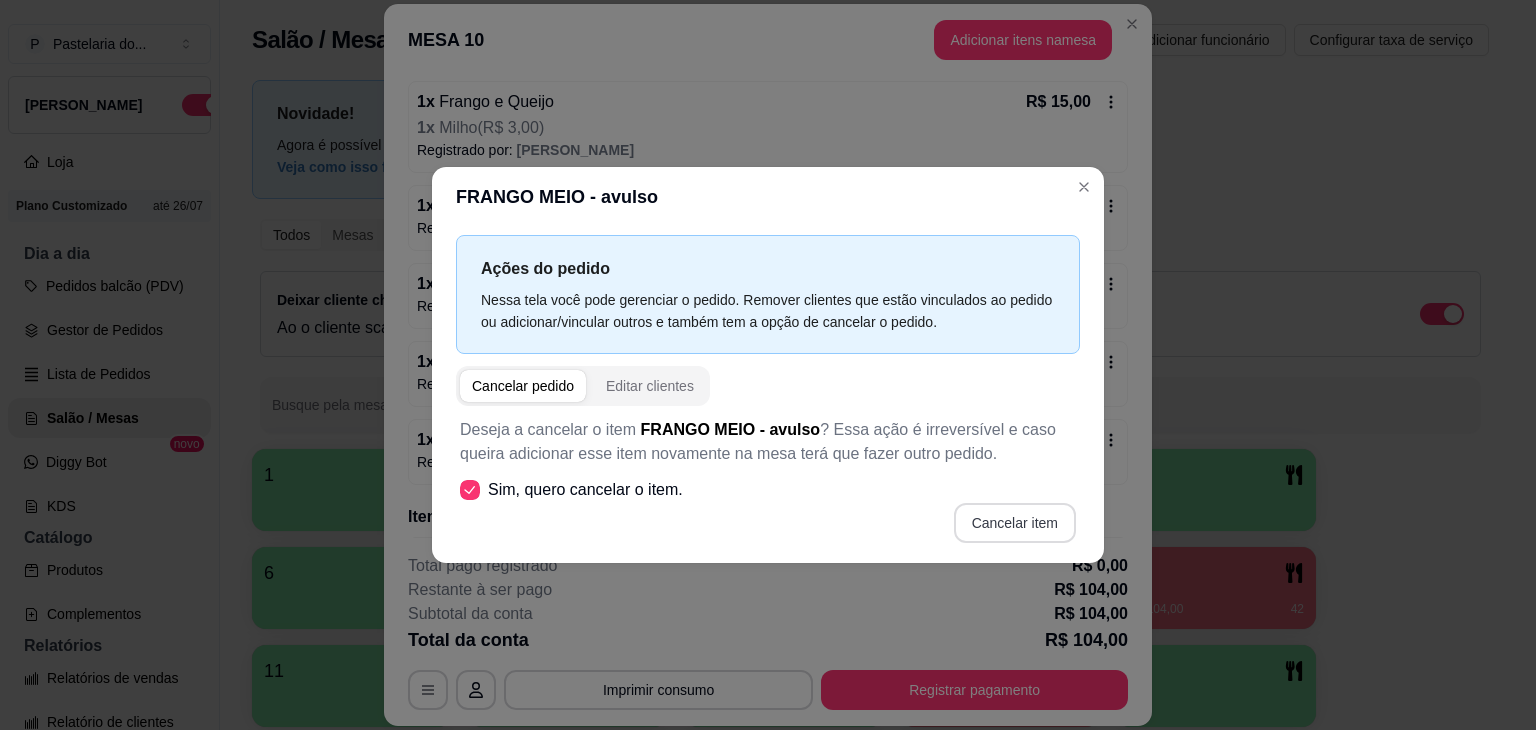 click on "Cancelar item" at bounding box center (1015, 523) 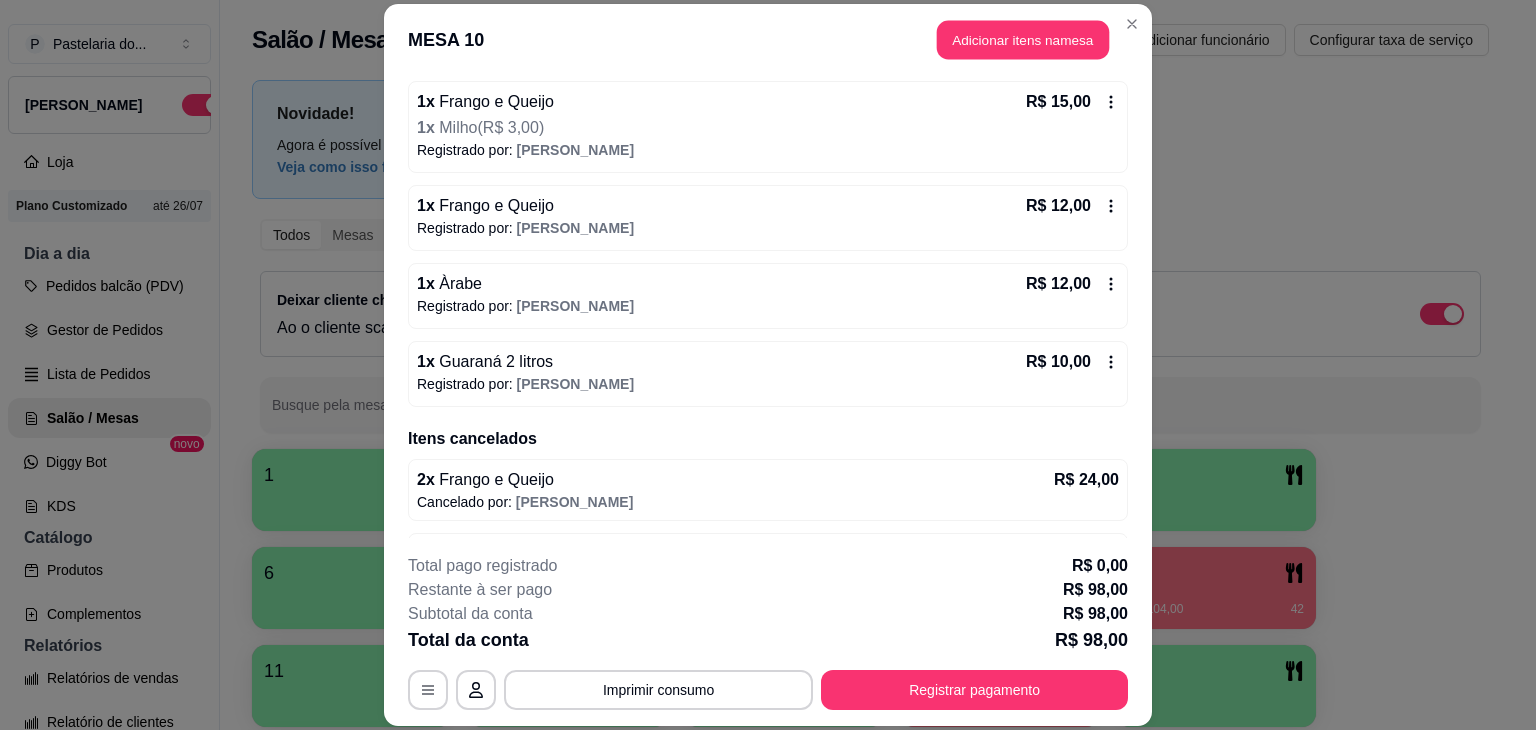 click on "Adicionar itens na  mesa" at bounding box center (1023, 39) 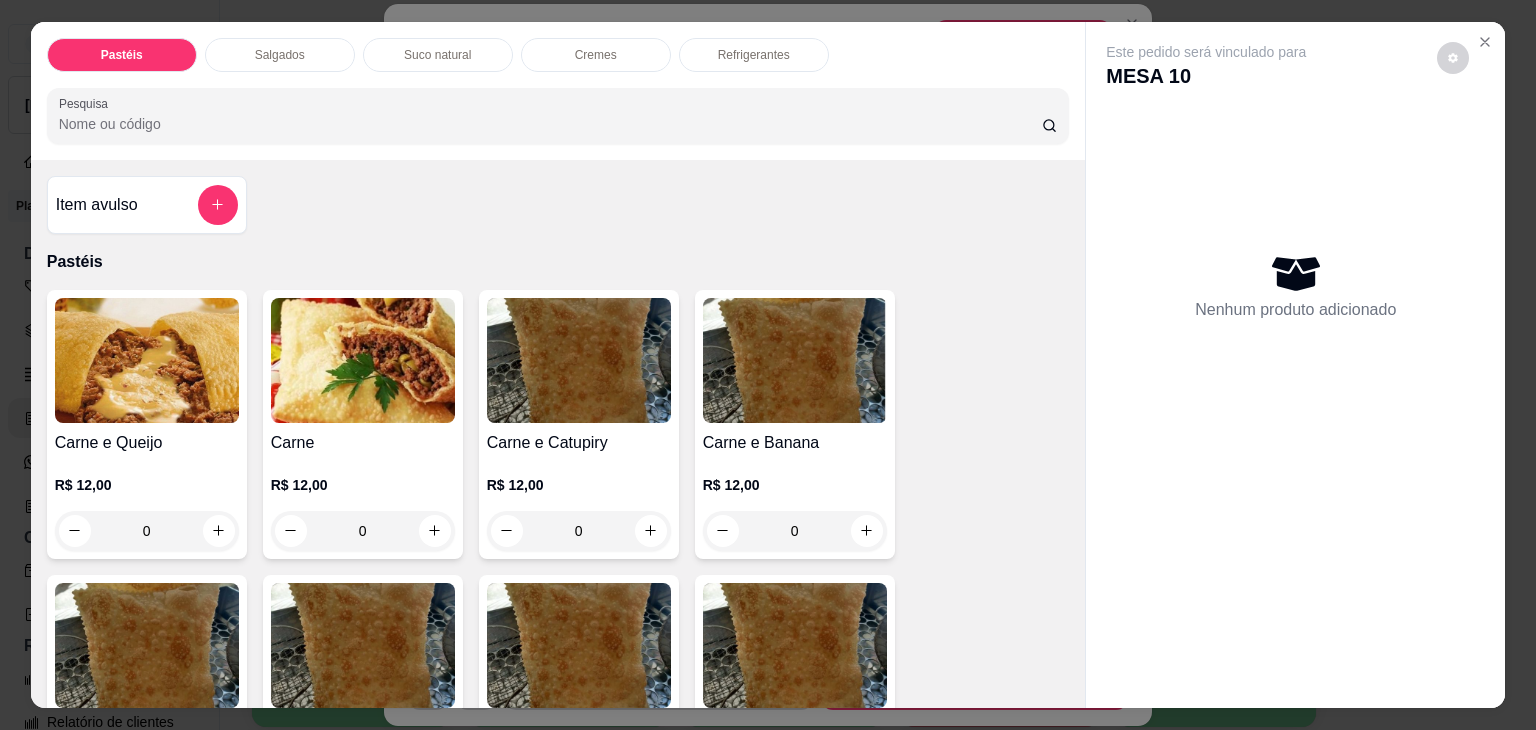 click on "Pastéis  Salgados  Suco natural Cremes Refrigerantes Pesquisa" at bounding box center (558, 91) 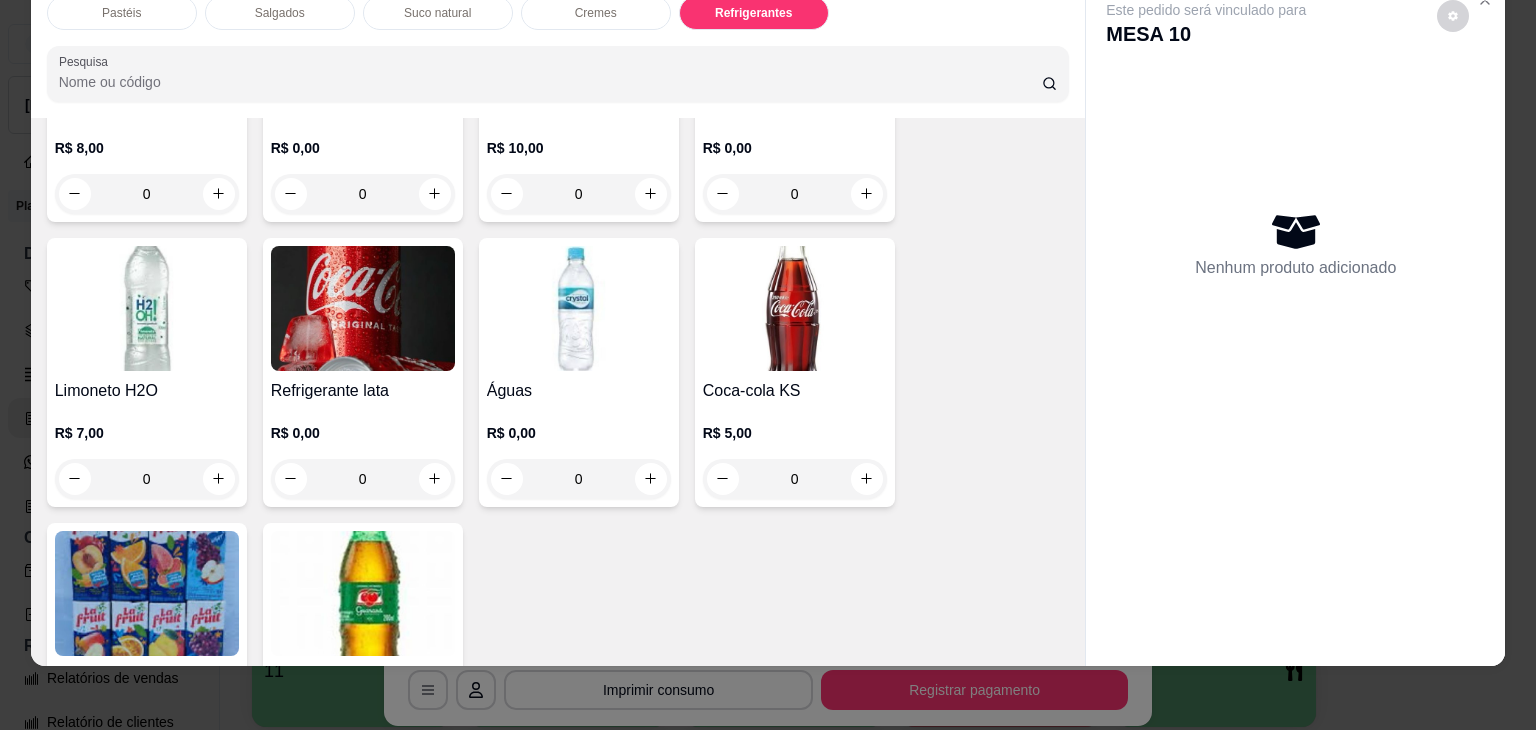 scroll, scrollTop: 5420, scrollLeft: 0, axis: vertical 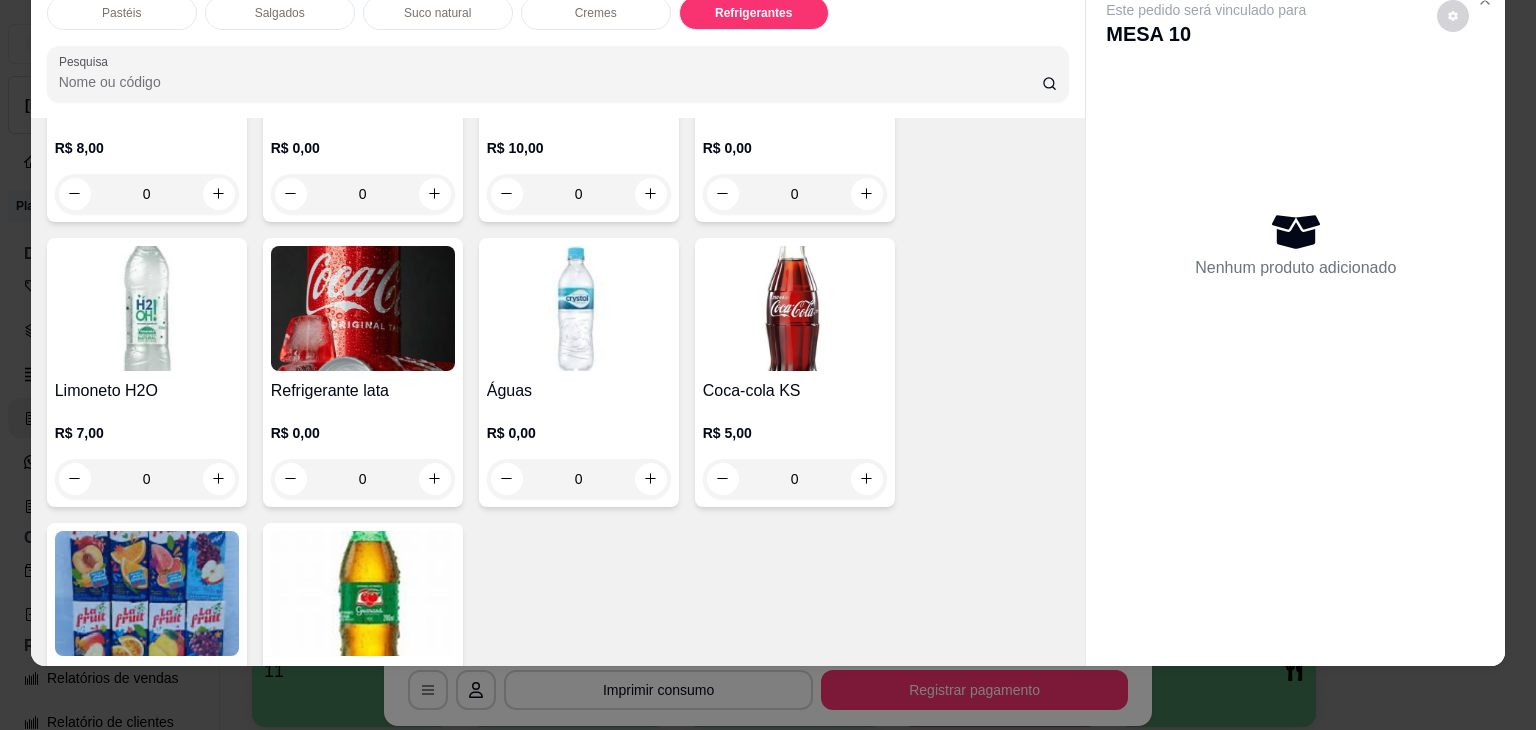 click at bounding box center (147, 593) 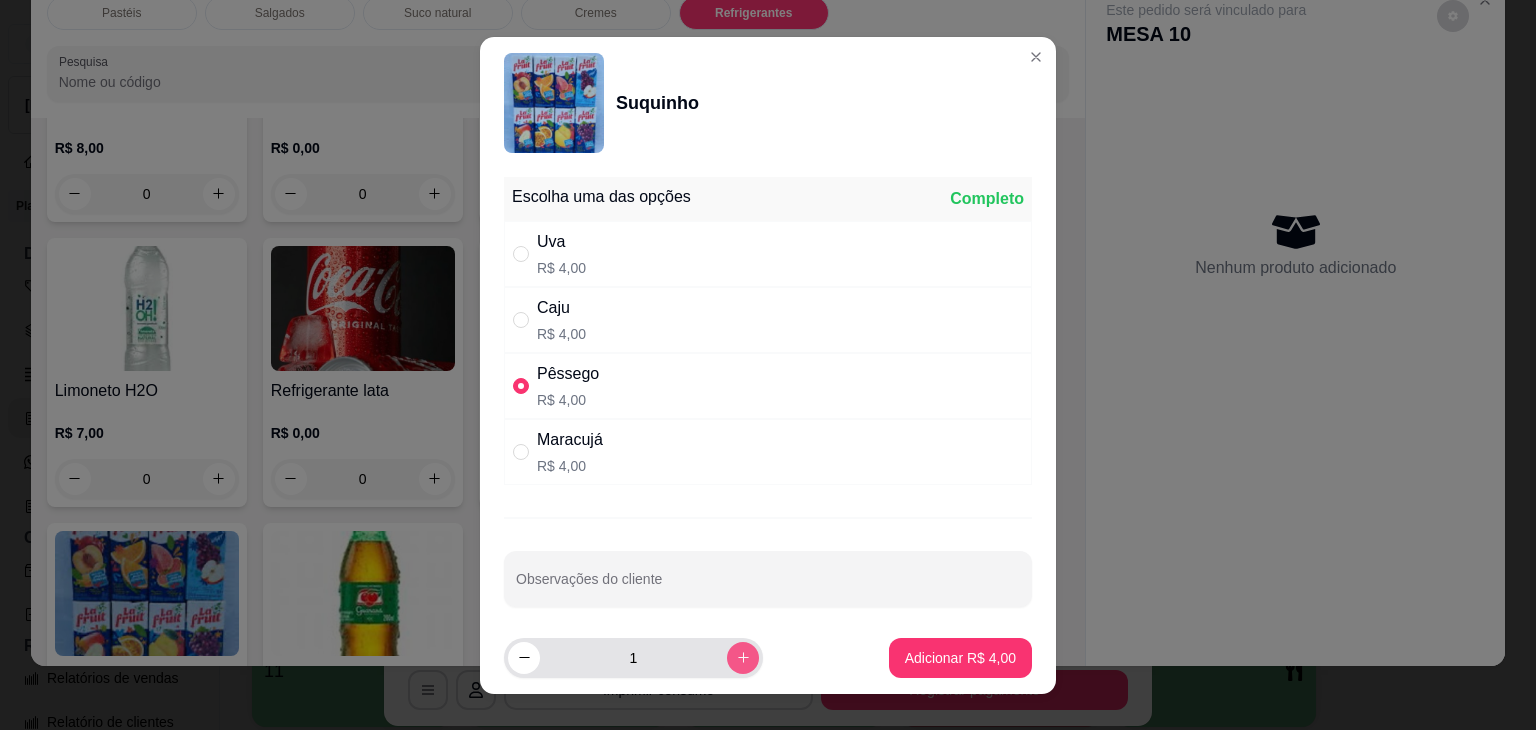 click 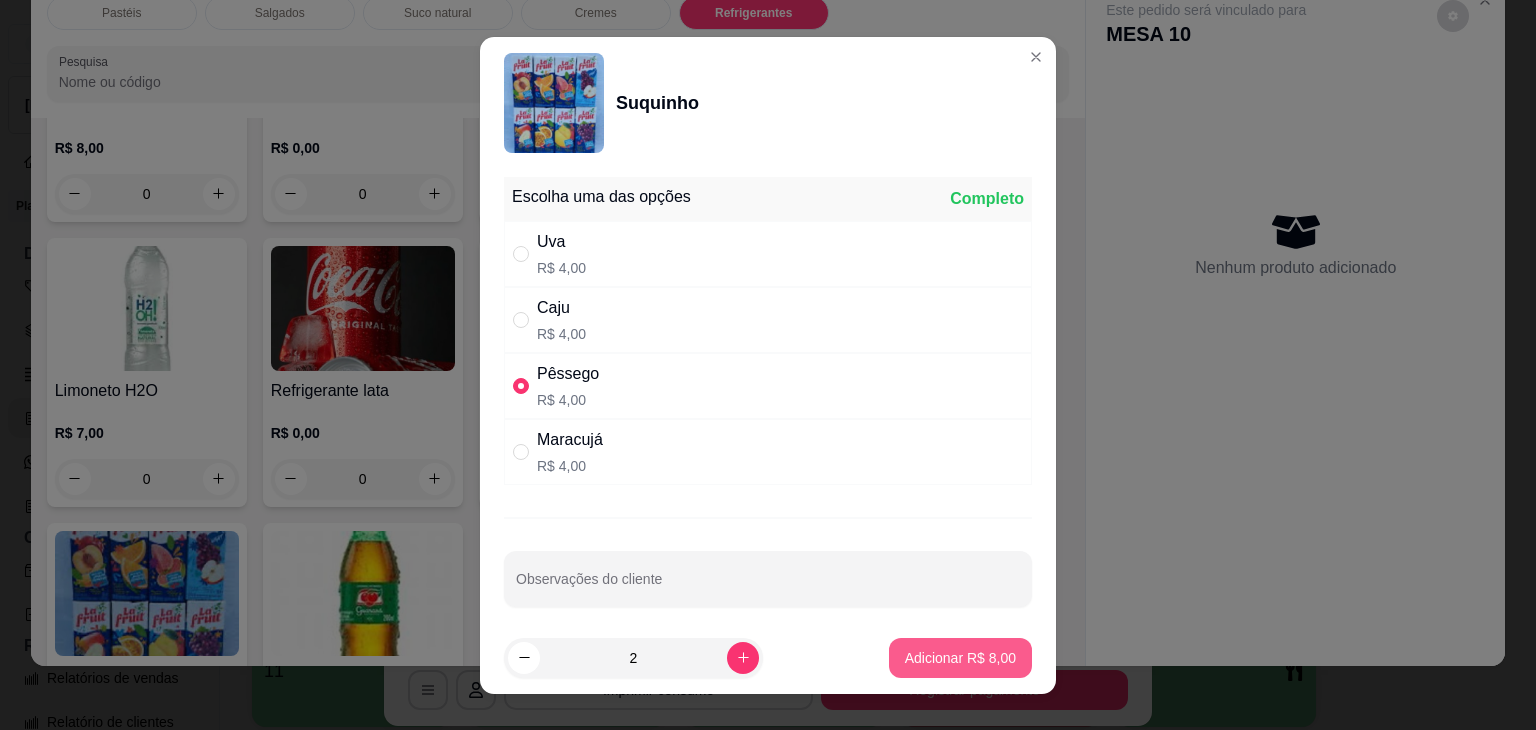 click on "Adicionar   R$ 8,00" at bounding box center [960, 658] 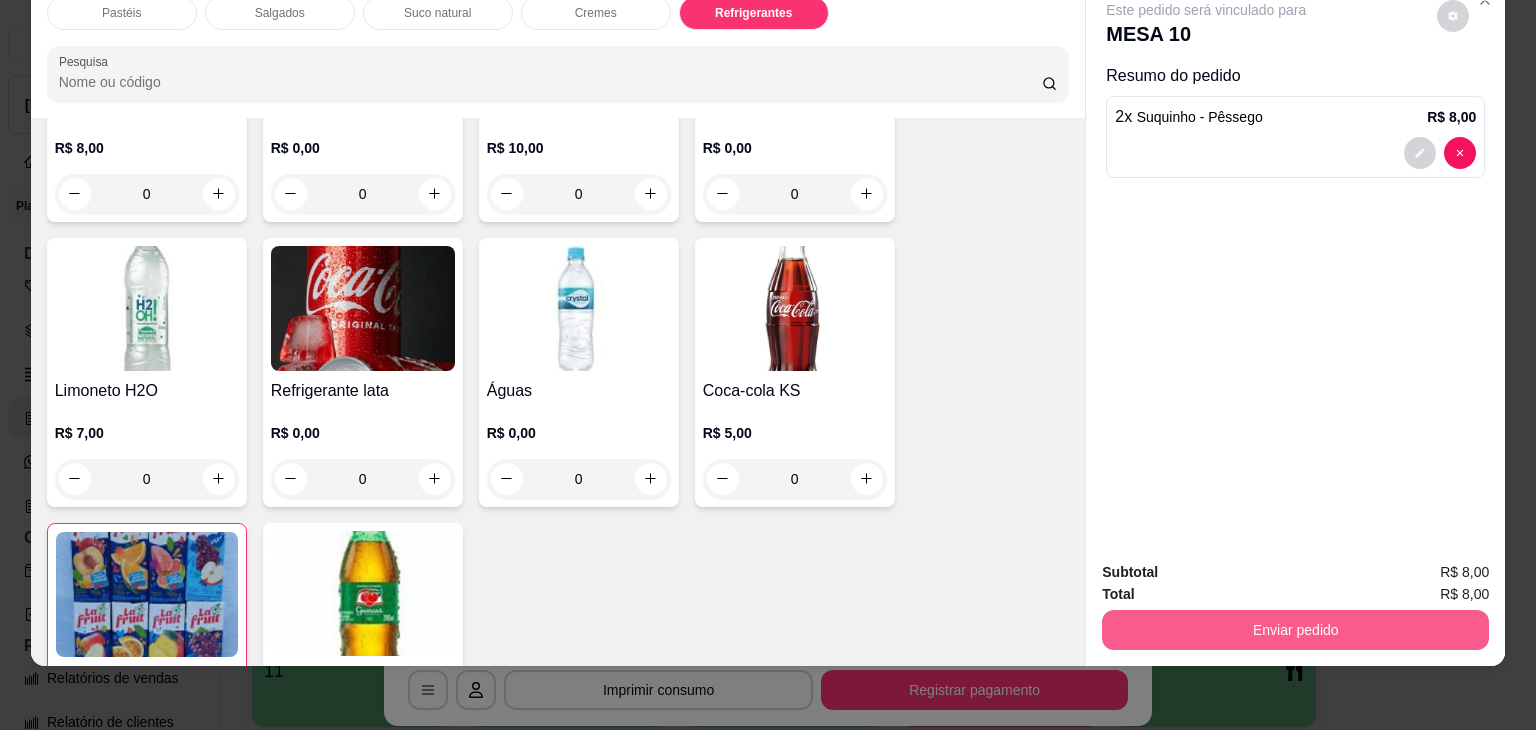 click on "Enviar pedido" at bounding box center (1295, 630) 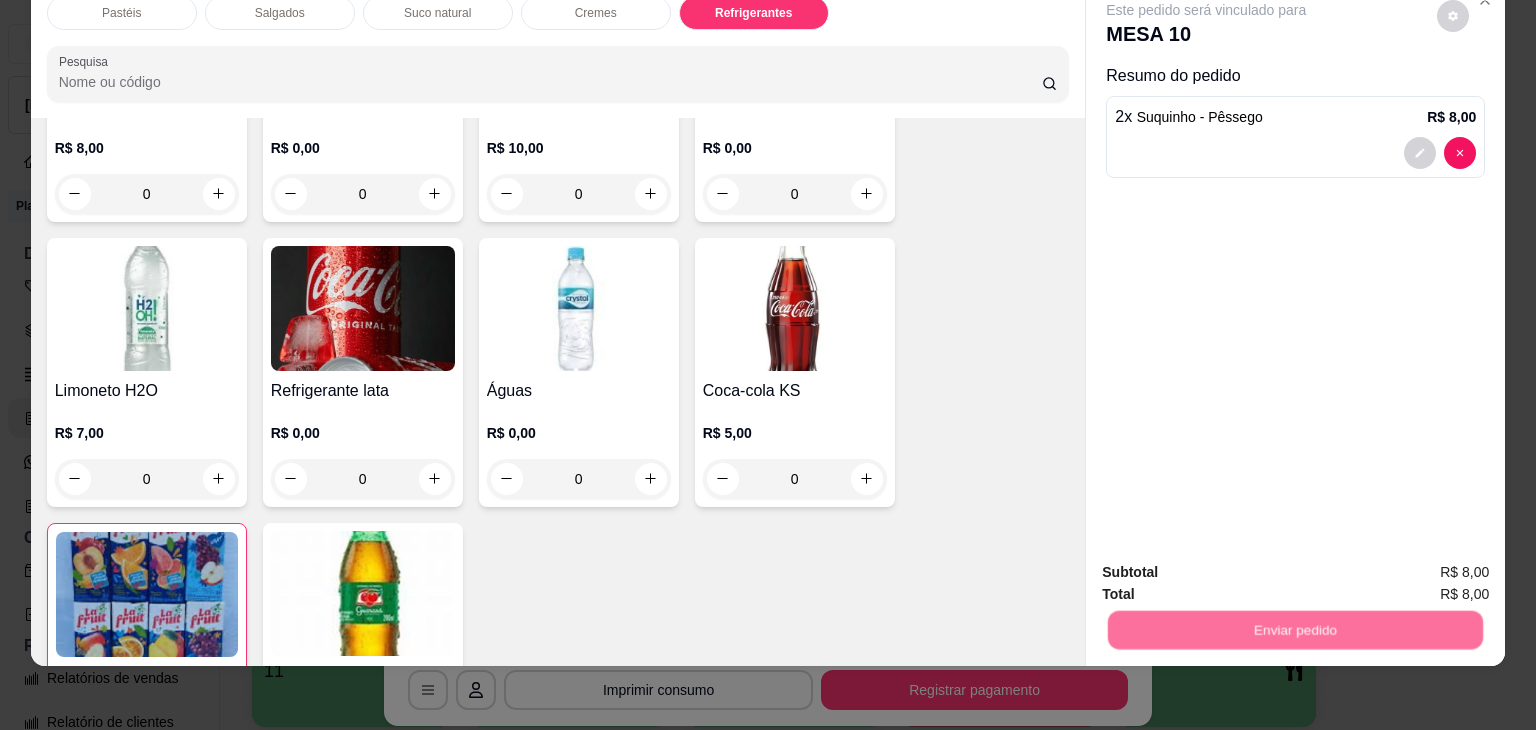 click on "Não registrar e enviar pedido" at bounding box center (1229, 565) 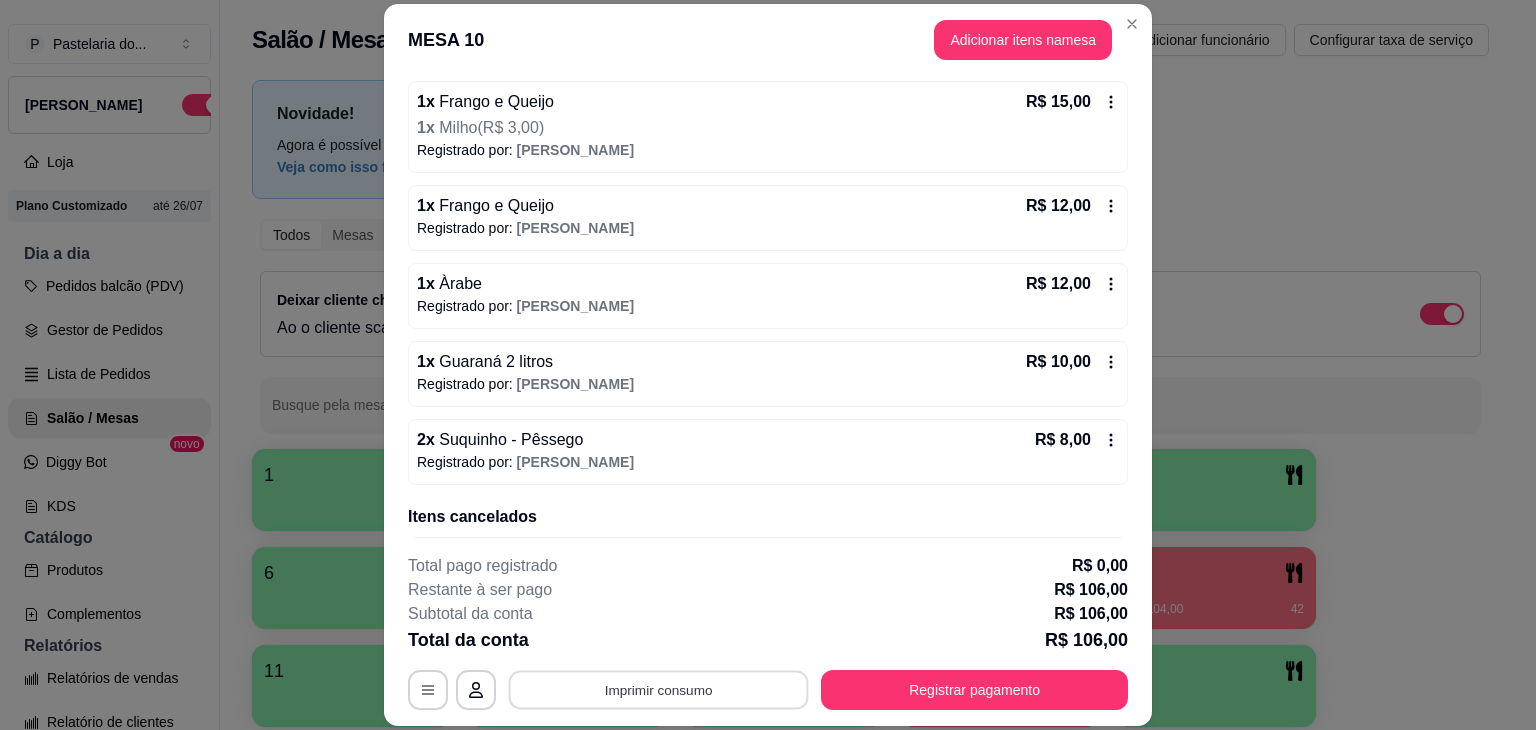 click on "Imprimir consumo" at bounding box center [659, 690] 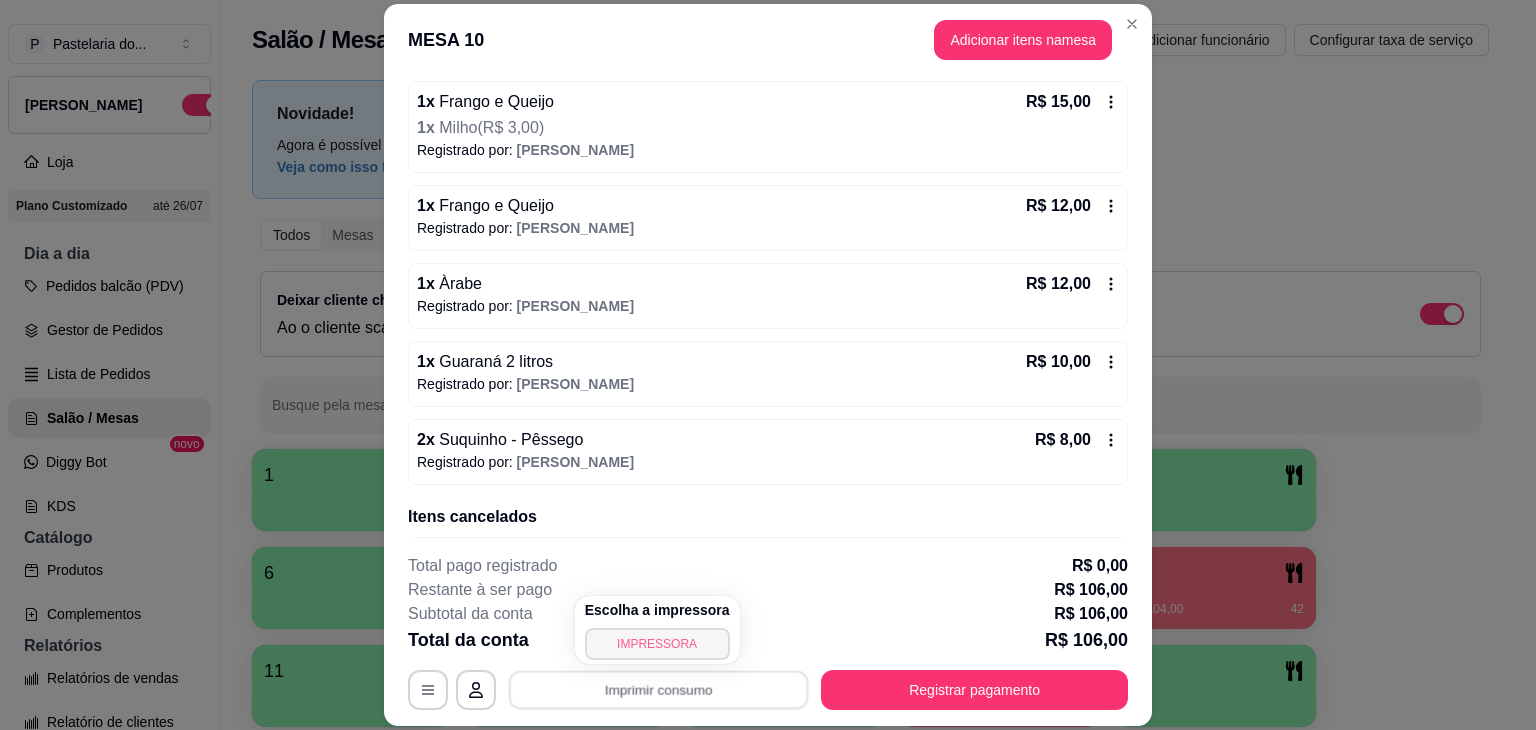 click on "IMPRESSORA" at bounding box center [657, 644] 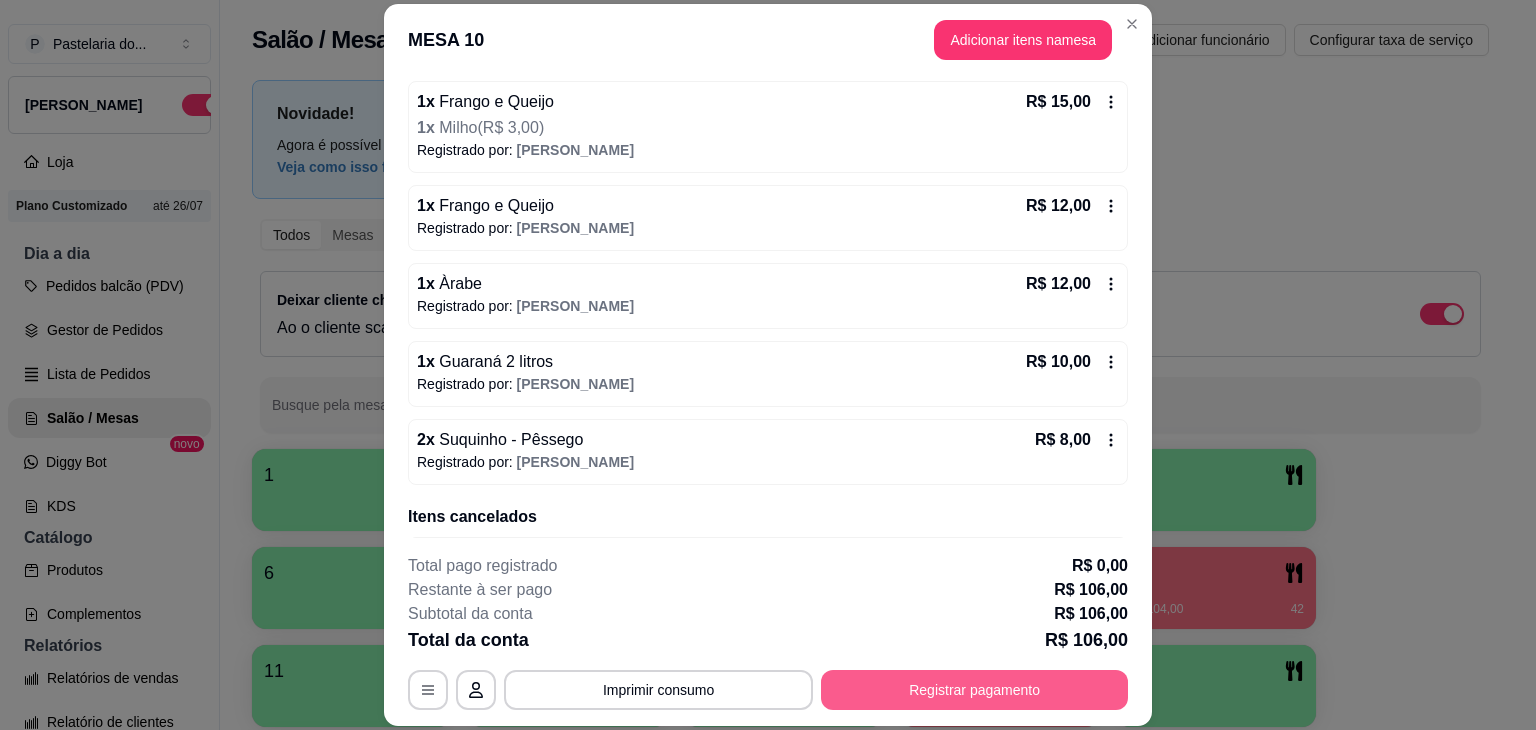click on "Registrar pagamento" at bounding box center [974, 690] 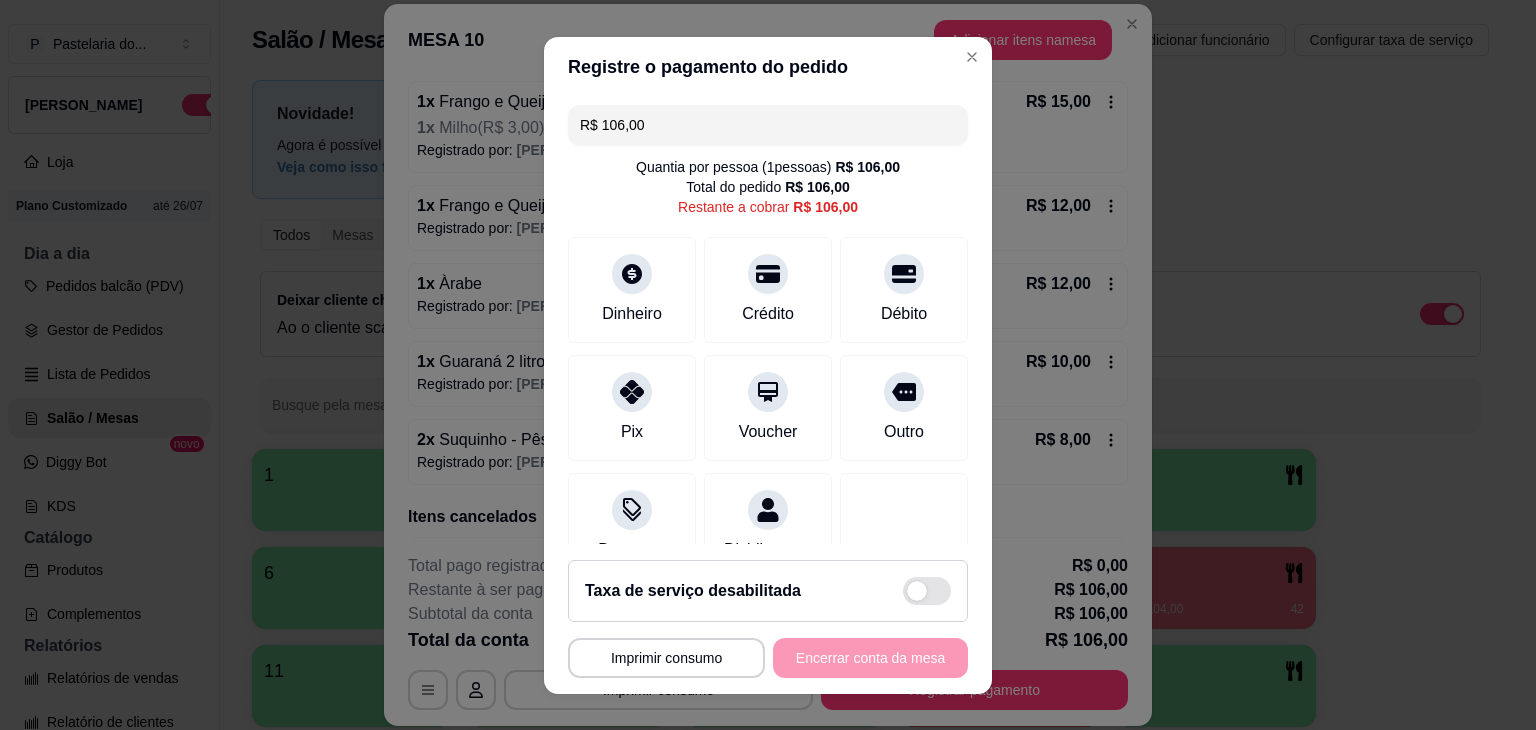 click on "R$ 106,00 Quantia por pessoa ( 1  pessoas)   R$ 106,00 Total do pedido   R$ 106,00 Restante a cobrar   R$ 106,00 Dinheiro Crédito Débito Pix Voucher Outro Desconto Dividir conta" at bounding box center [768, 320] 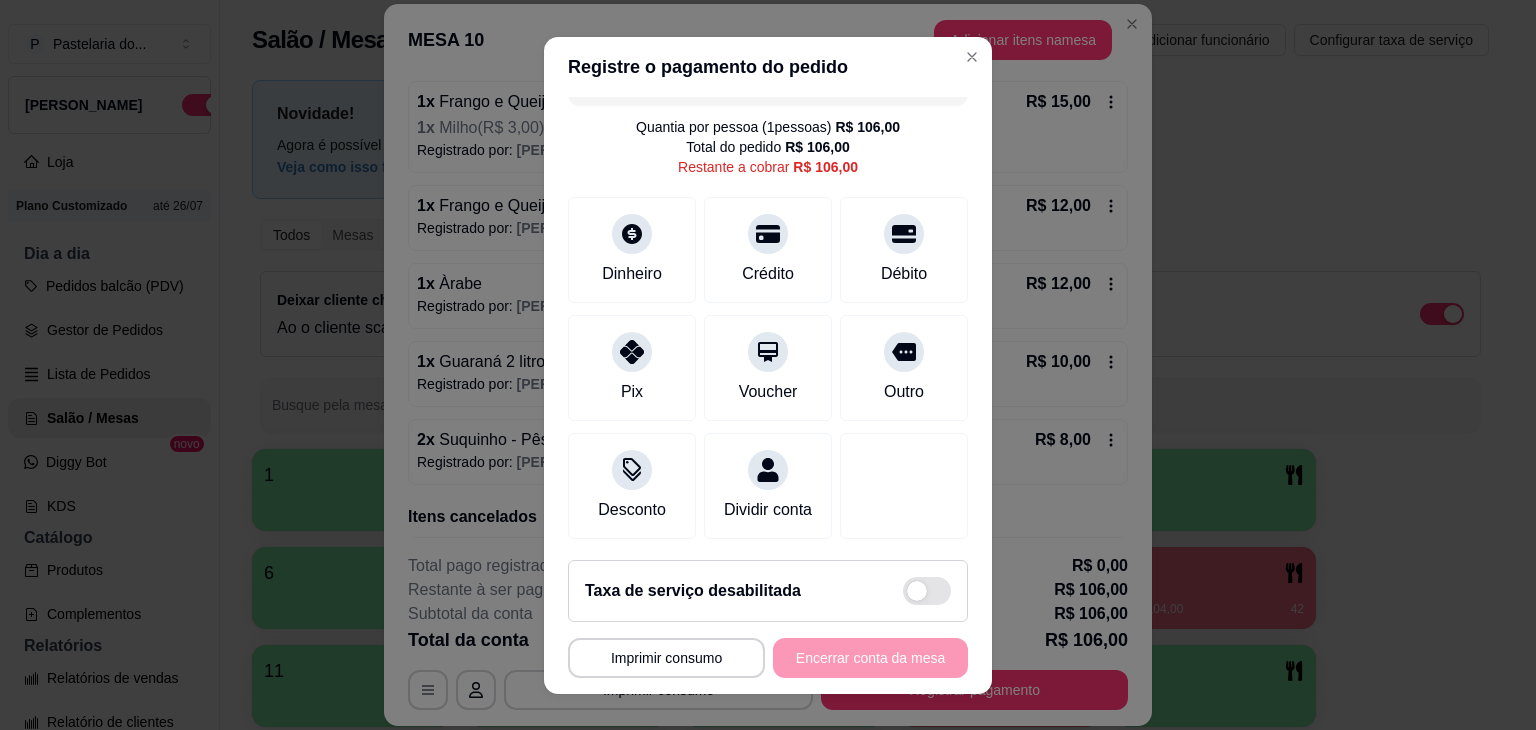 scroll, scrollTop: 0, scrollLeft: 0, axis: both 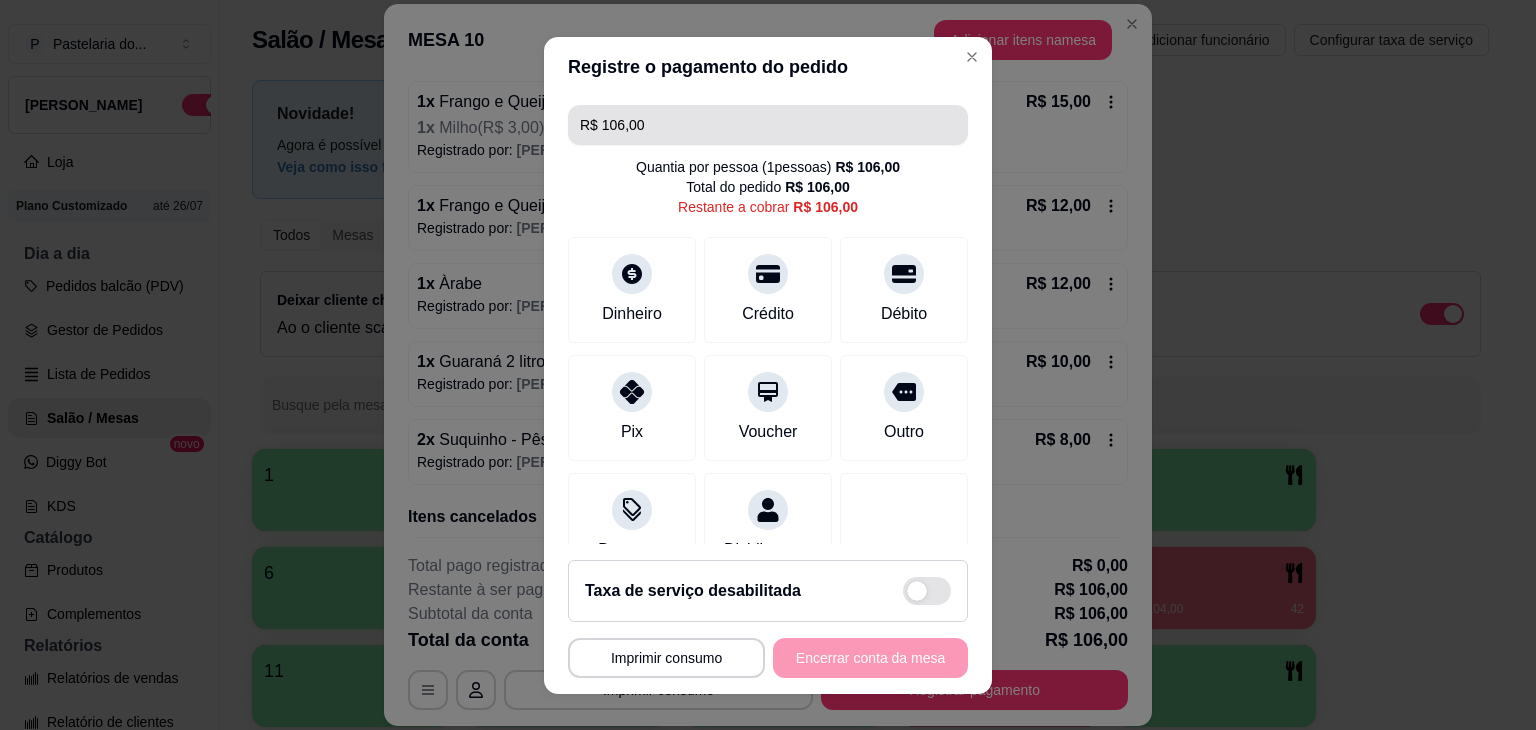 click on "R$ 106,00" at bounding box center [768, 125] 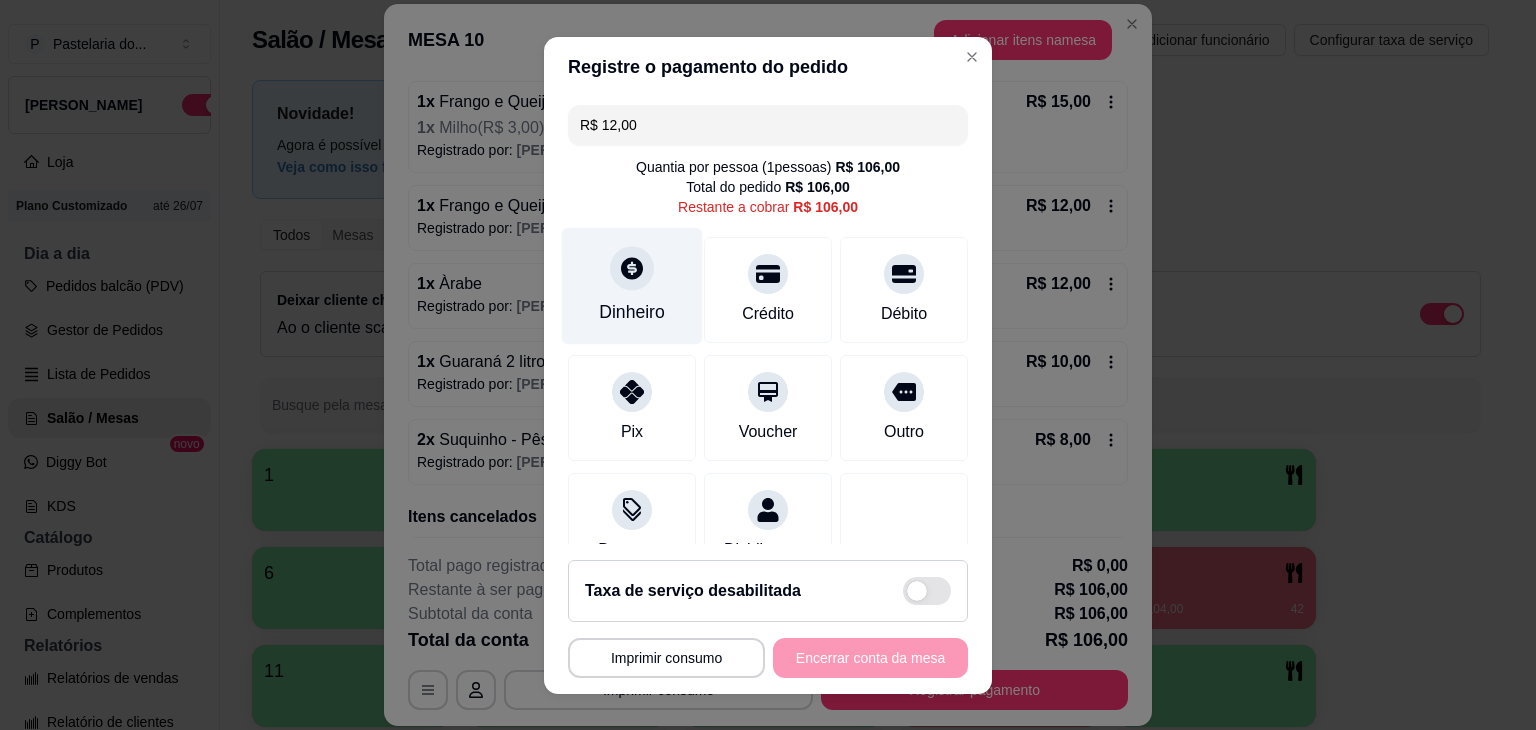 click 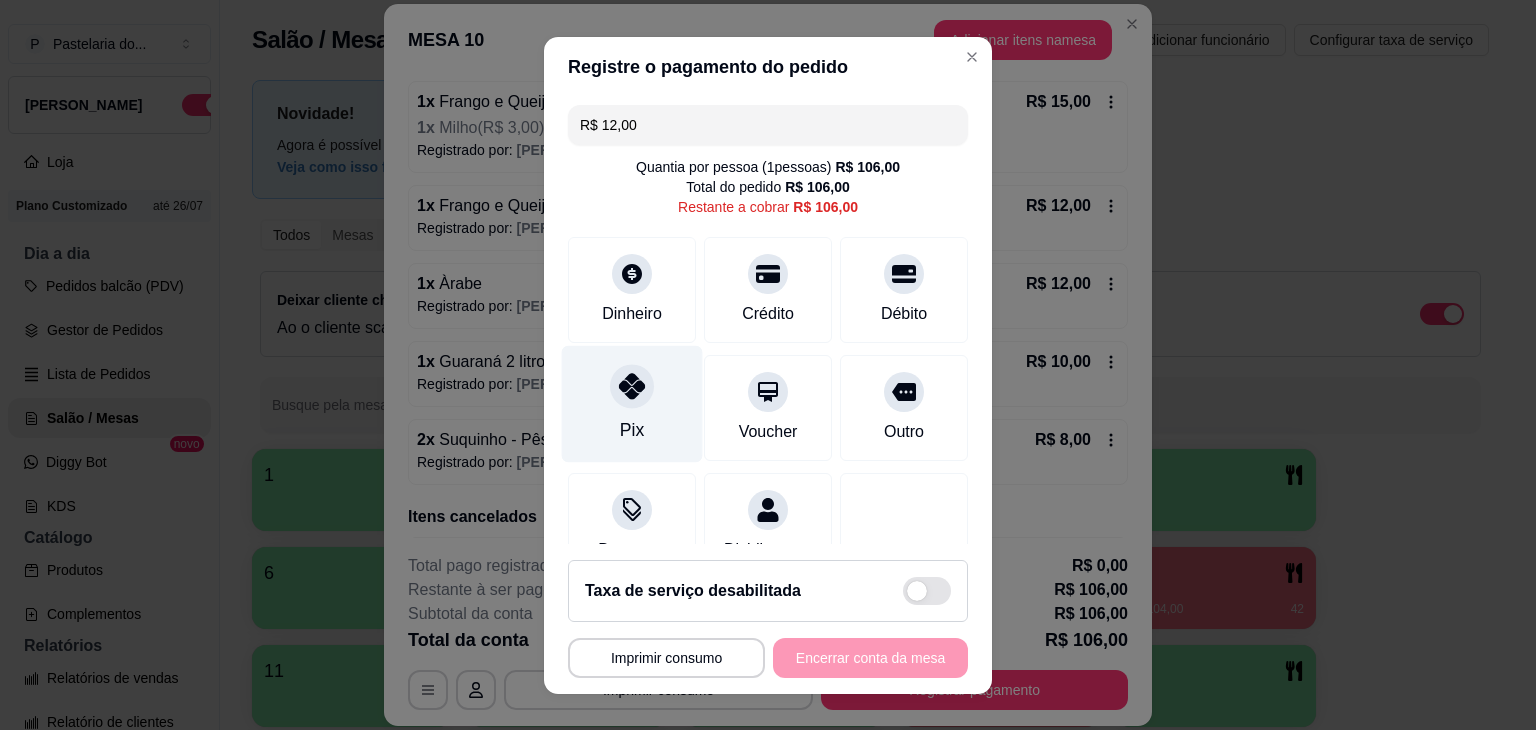 click on "Pix" at bounding box center [632, 403] 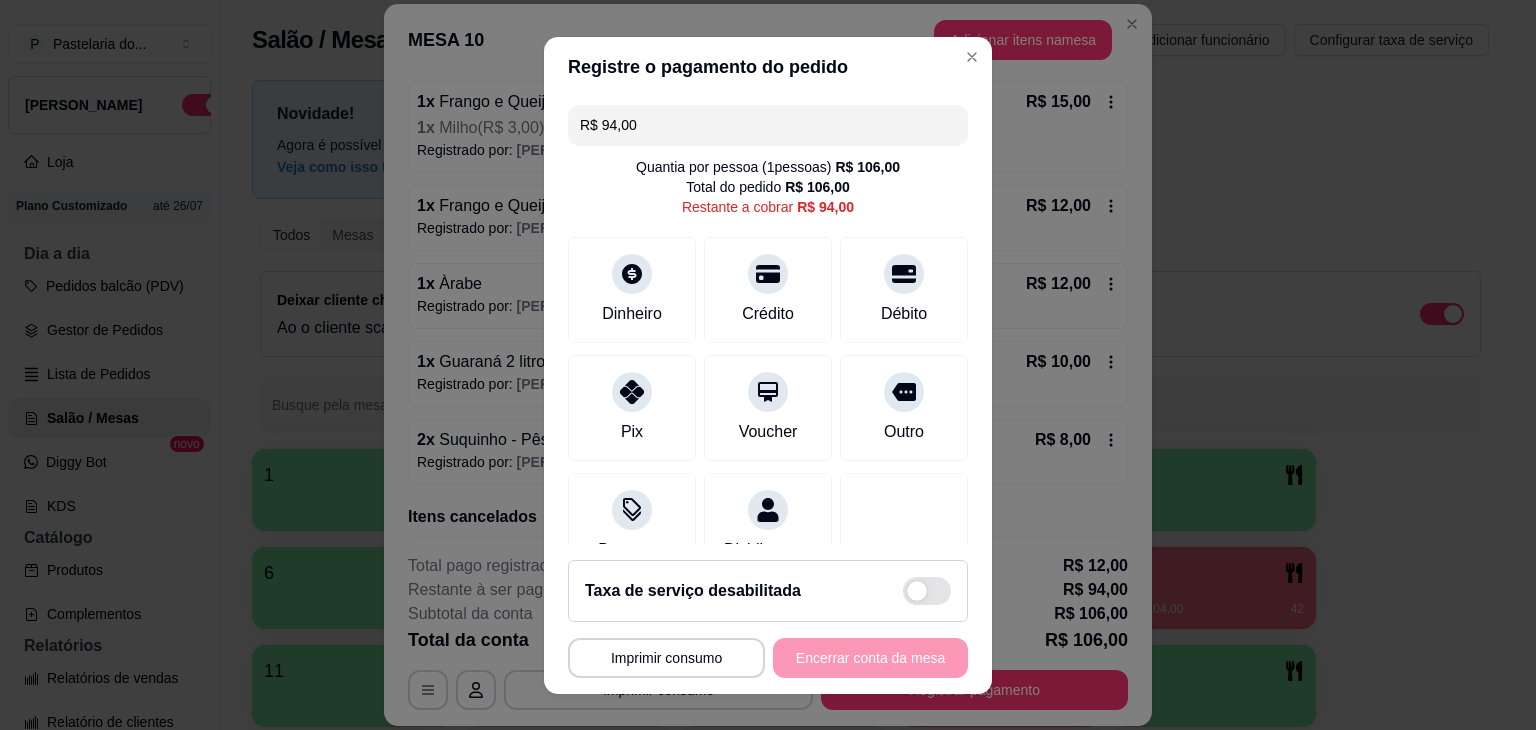 click on "R$ 94,00" at bounding box center [768, 125] 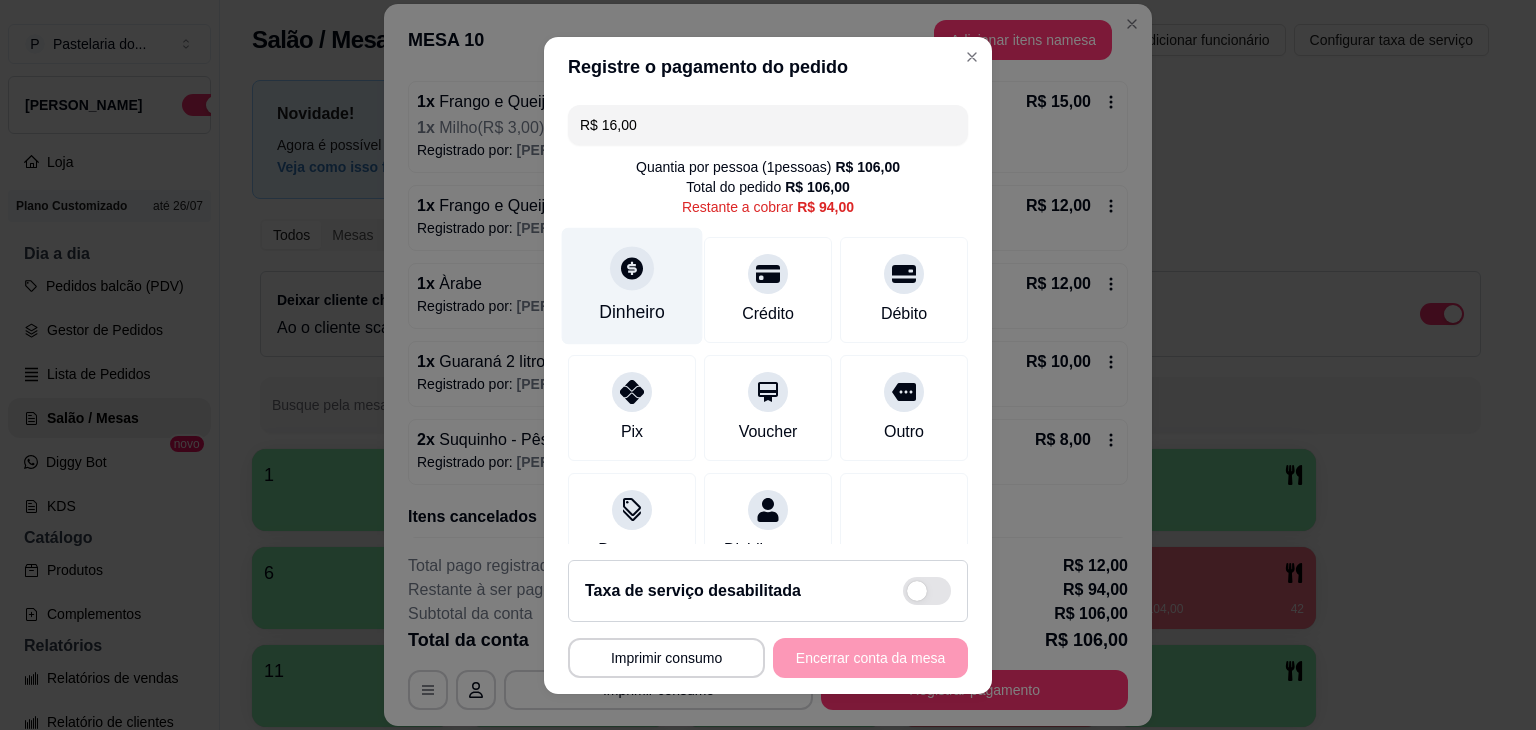 click at bounding box center (632, 268) 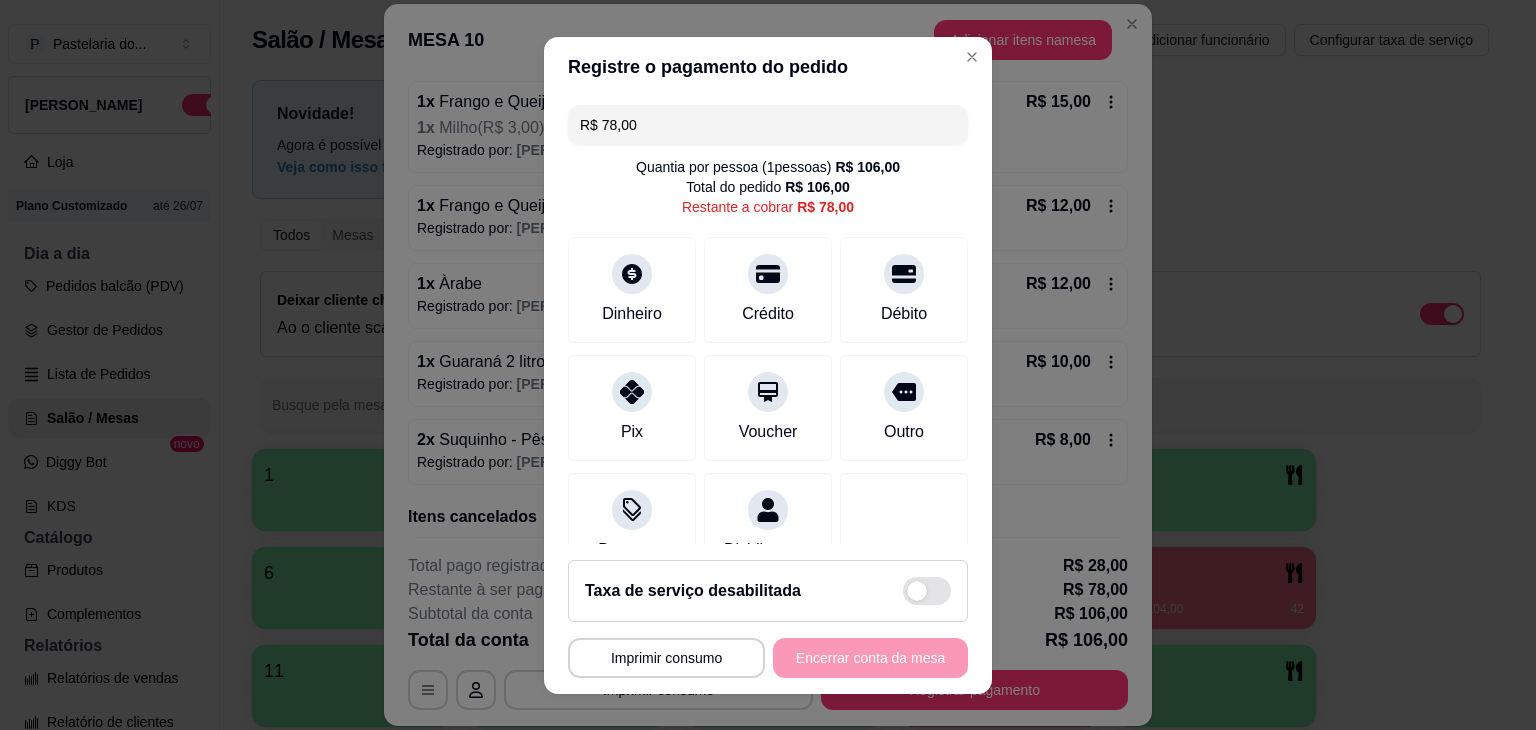 click on "R$ 78,00" at bounding box center (768, 125) 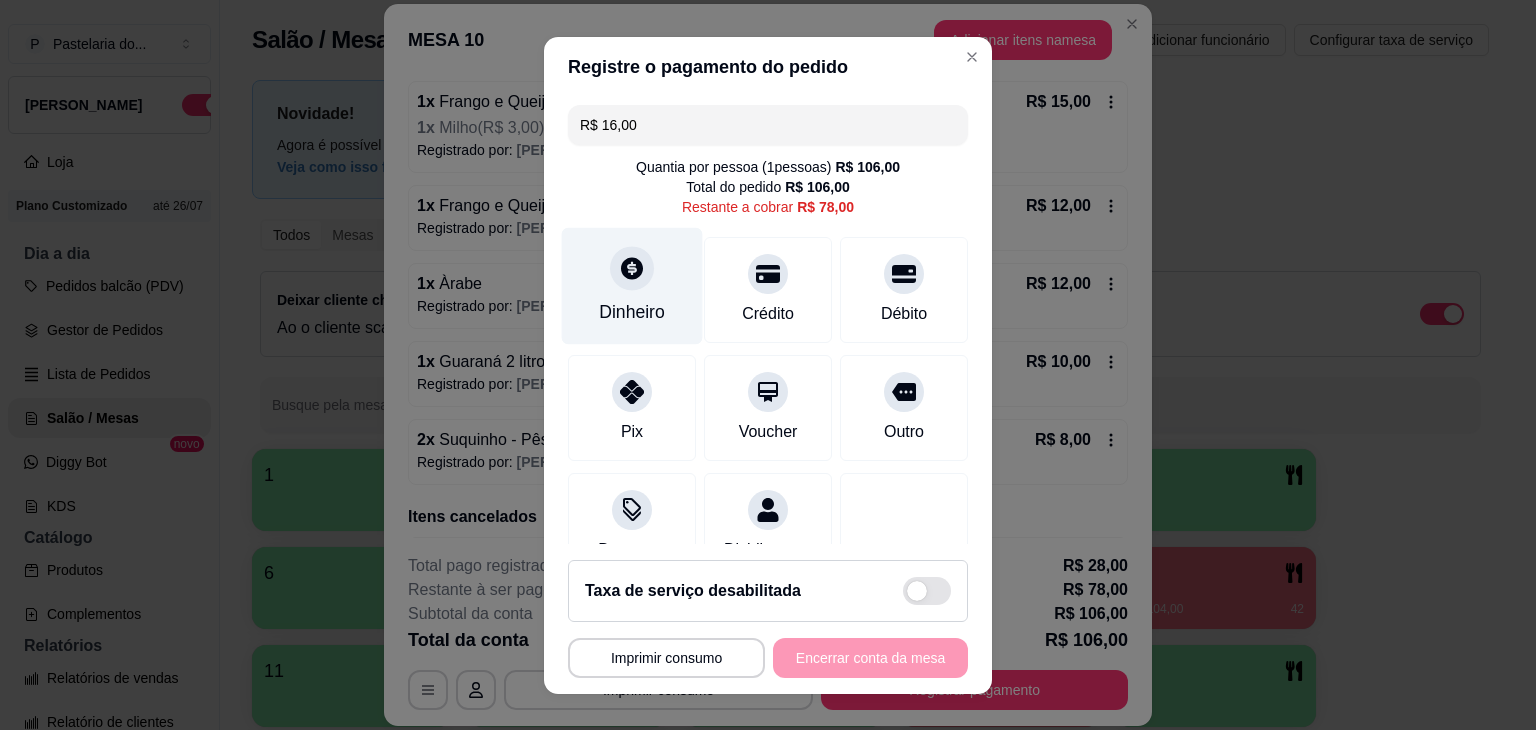 type on "R$ 16,00" 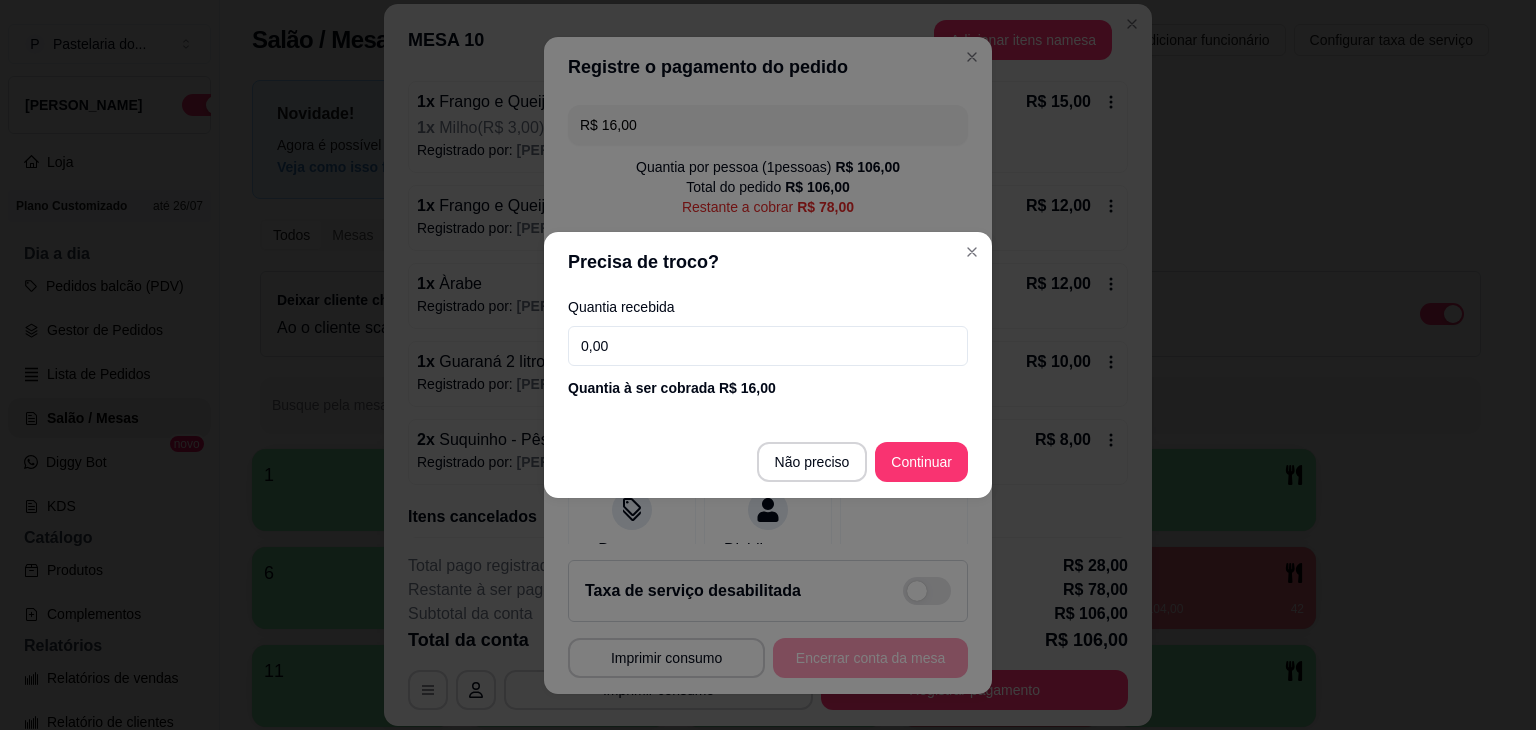 click on "0,00" at bounding box center [768, 346] 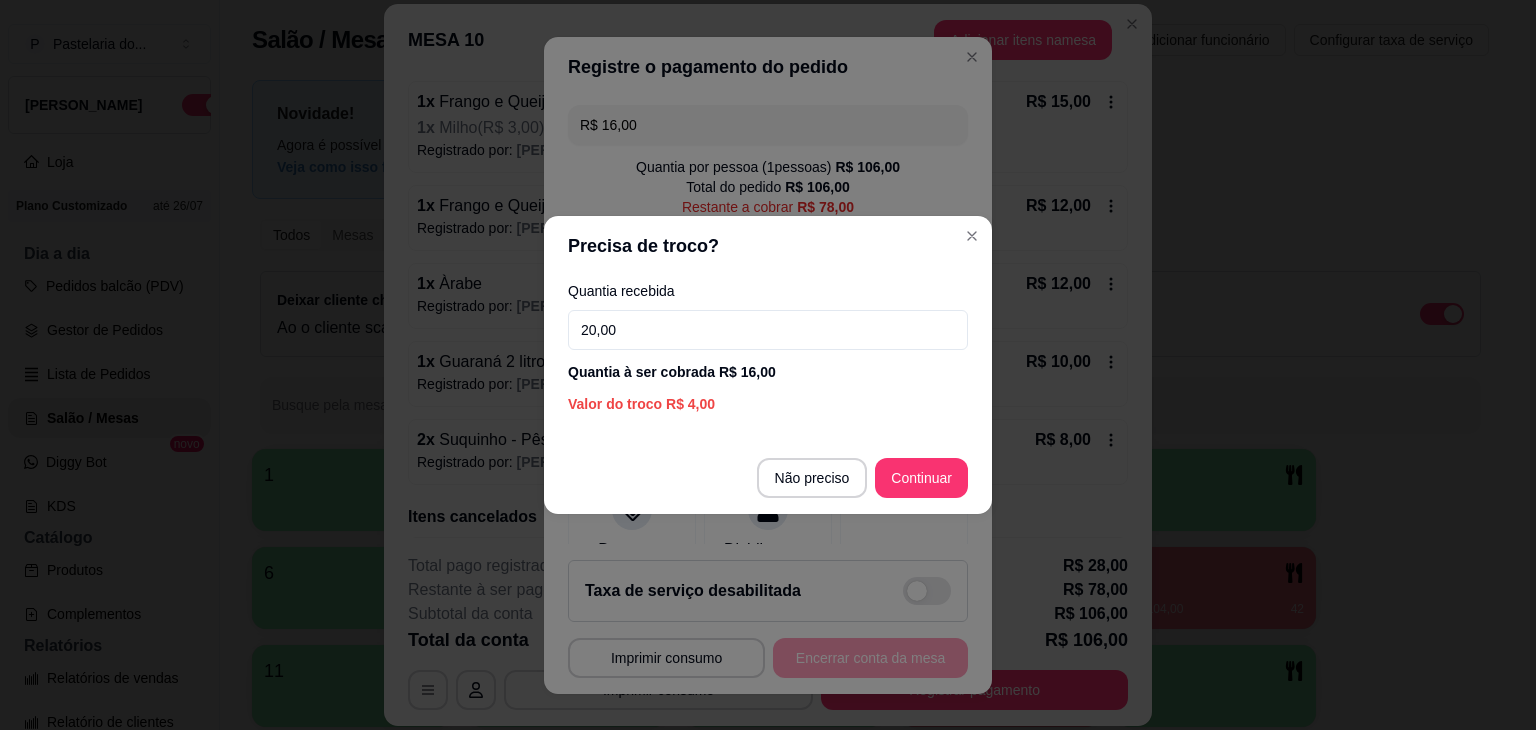 type on "20,00" 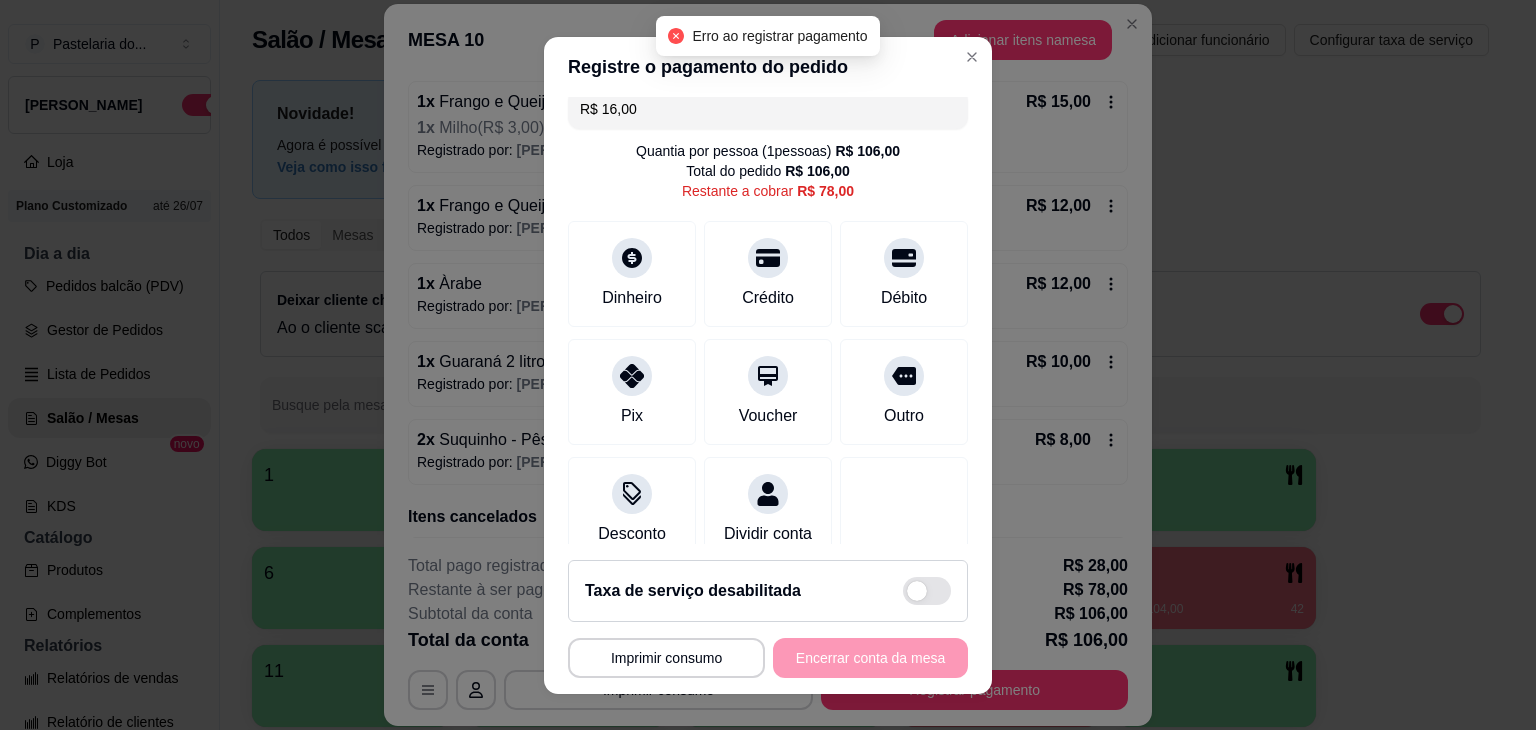 scroll, scrollTop: 0, scrollLeft: 0, axis: both 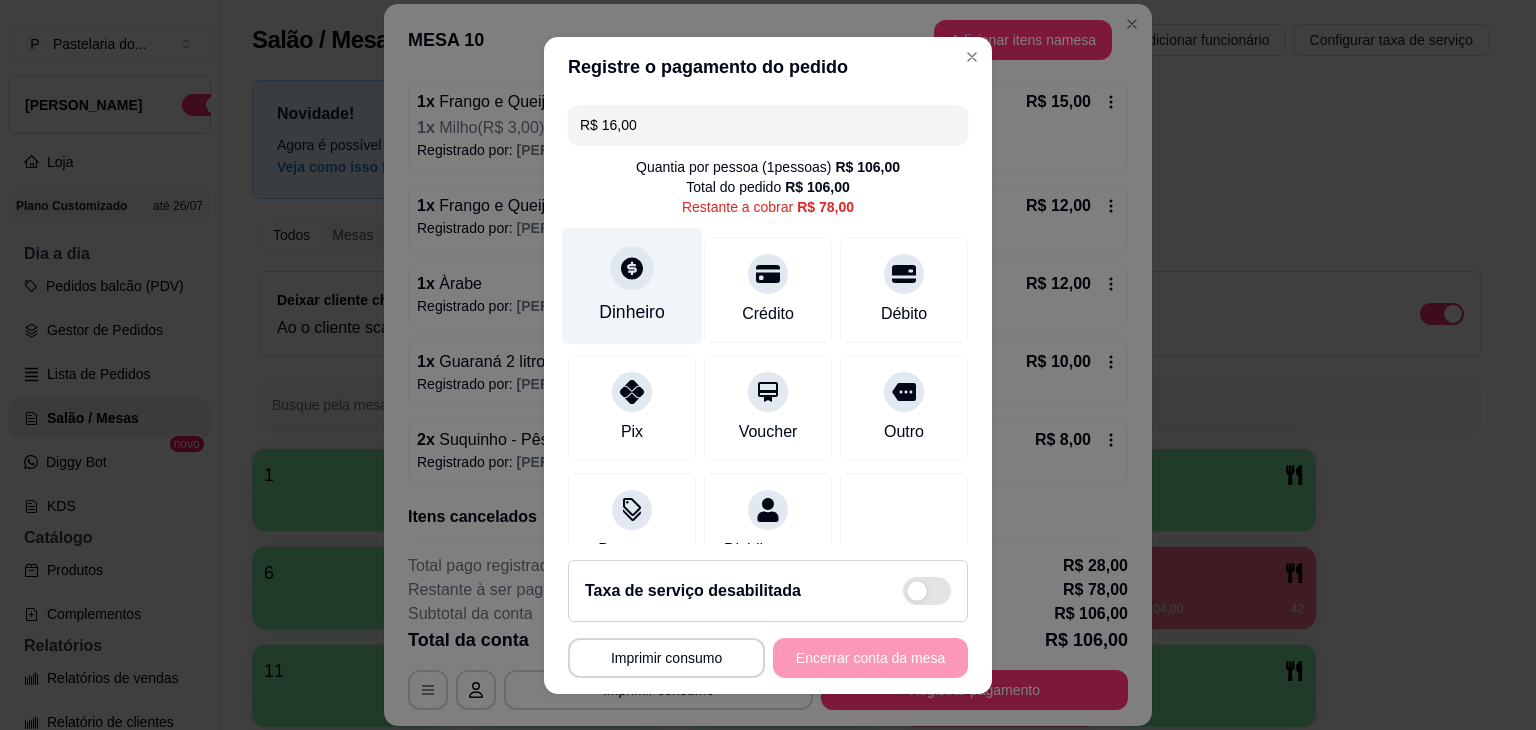 click on "Dinheiro" at bounding box center (632, 312) 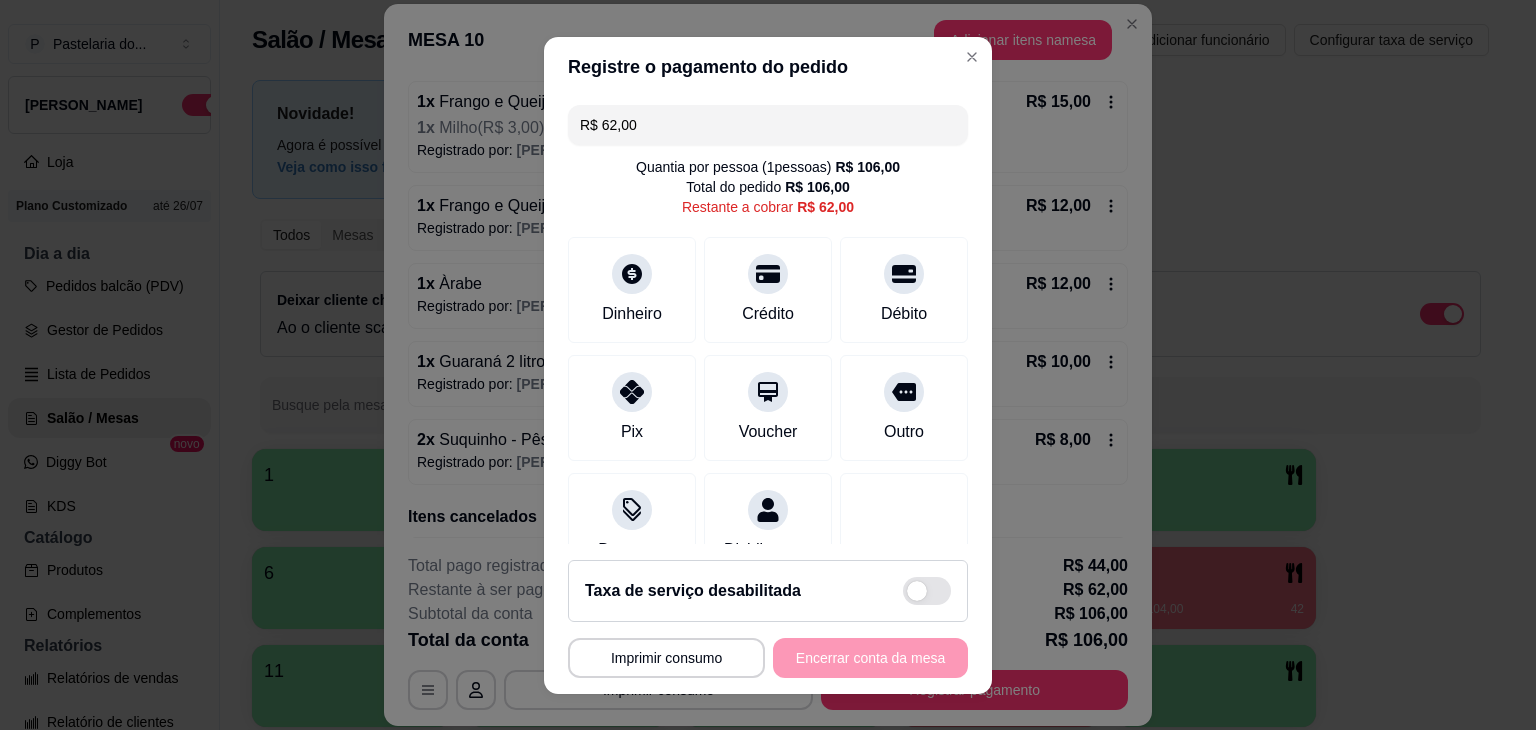 click on "R$ 62,00" at bounding box center [768, 125] 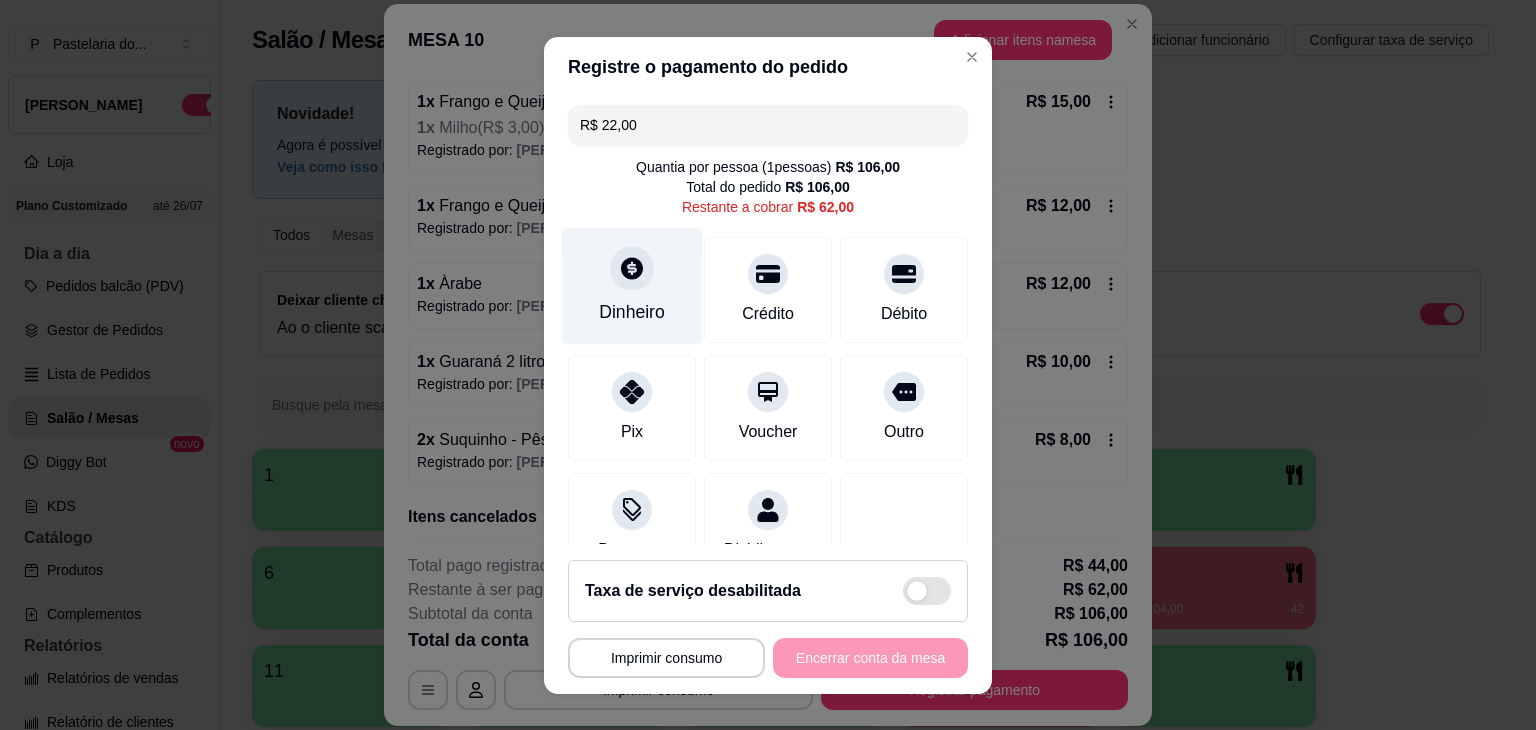 type on "R$ 22,00" 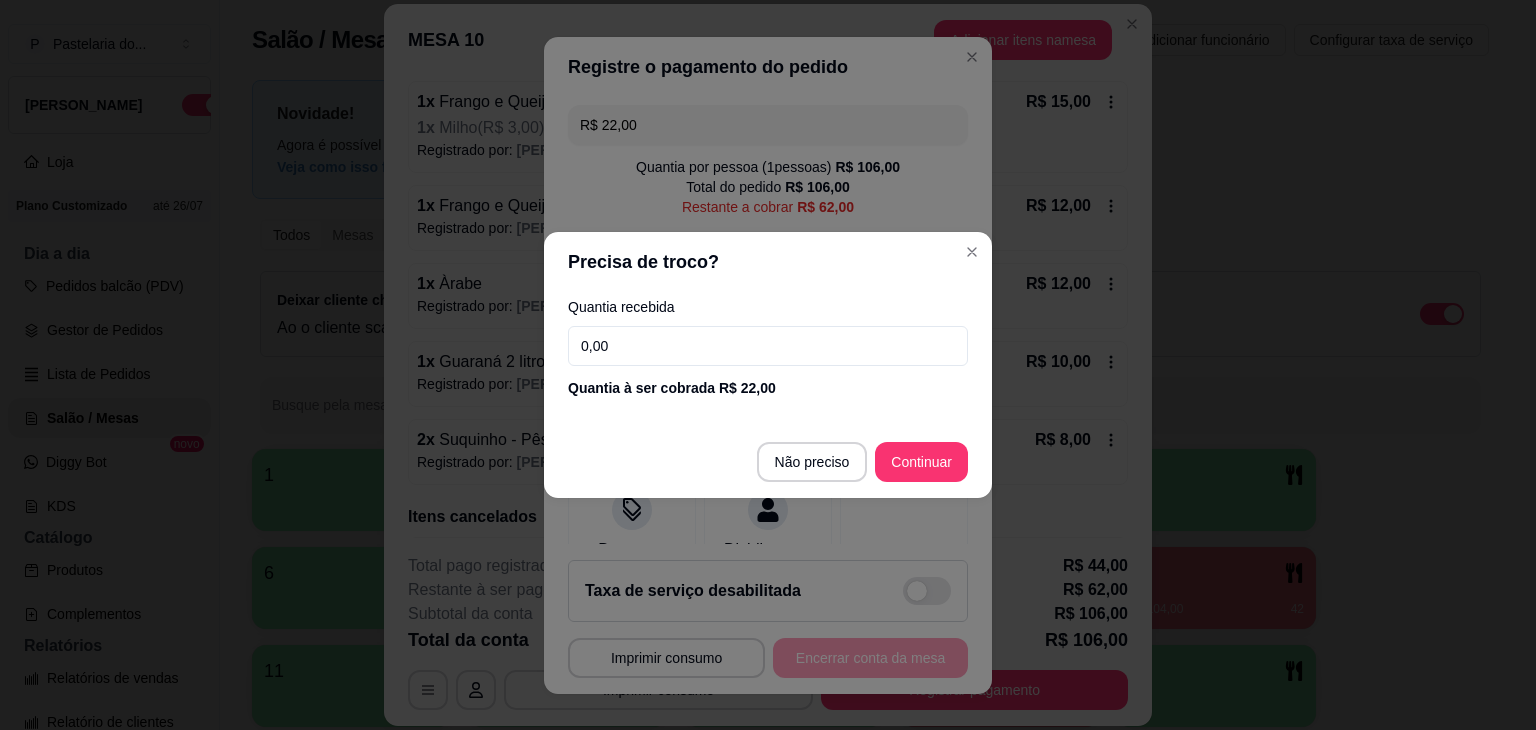 click on "0,00" at bounding box center [768, 346] 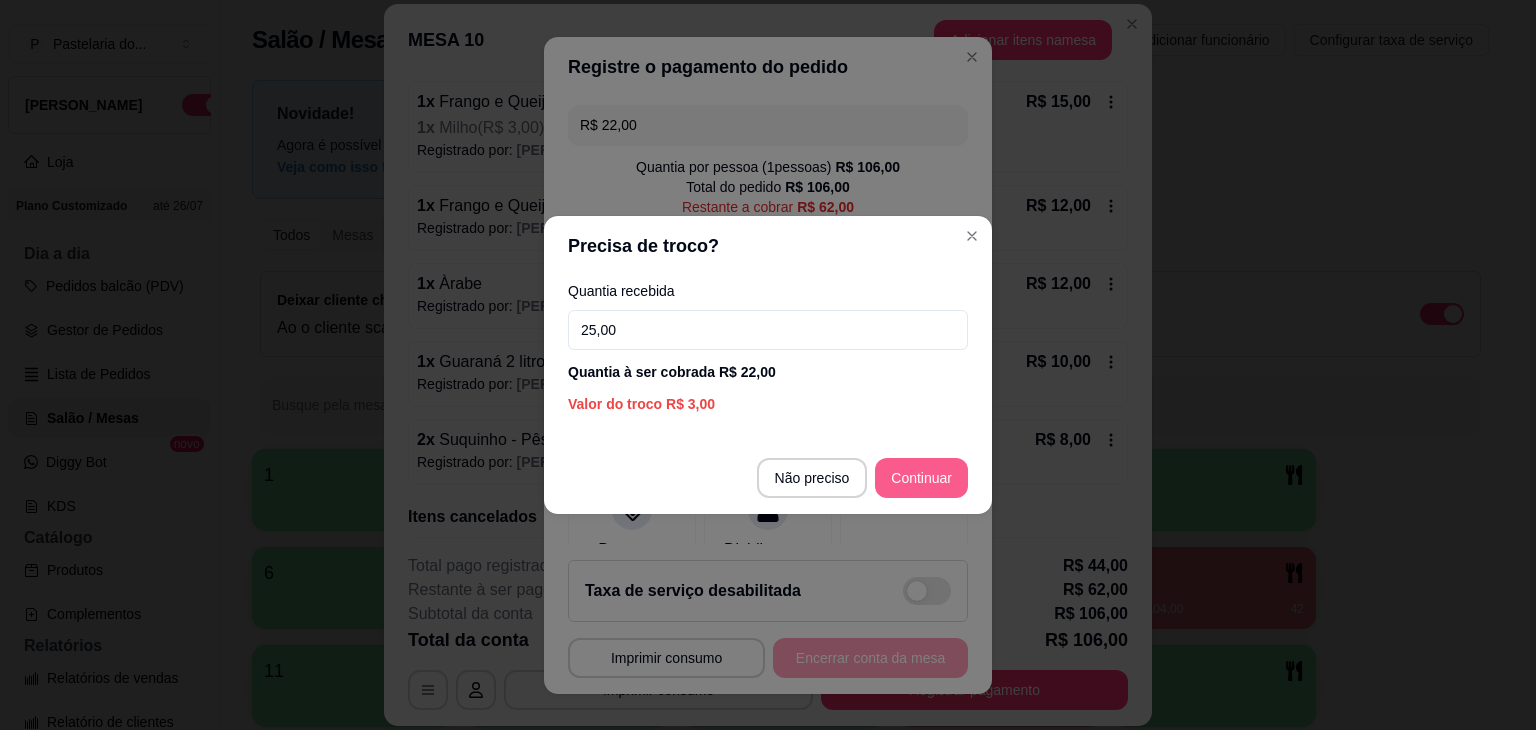 type on "25,00" 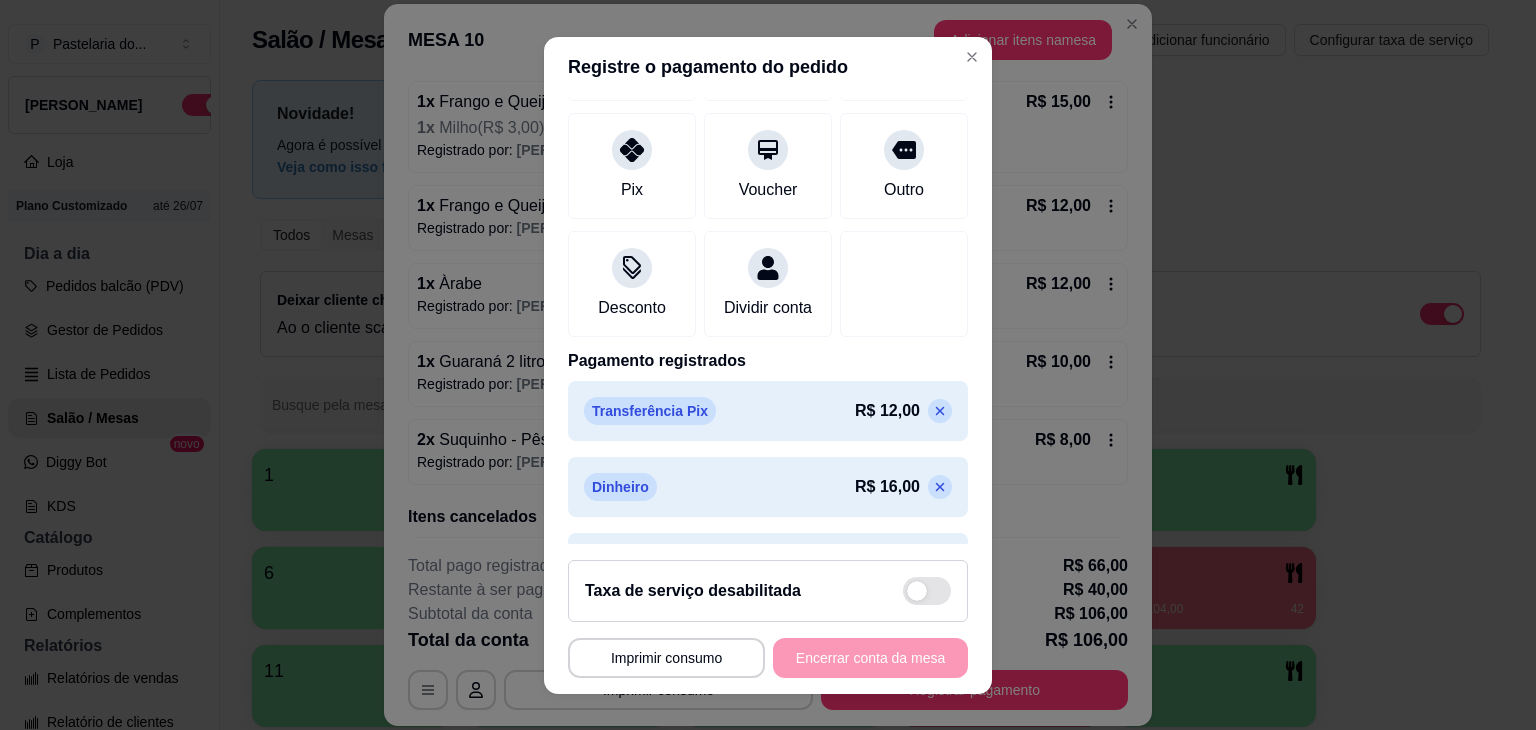 scroll, scrollTop: 0, scrollLeft: 0, axis: both 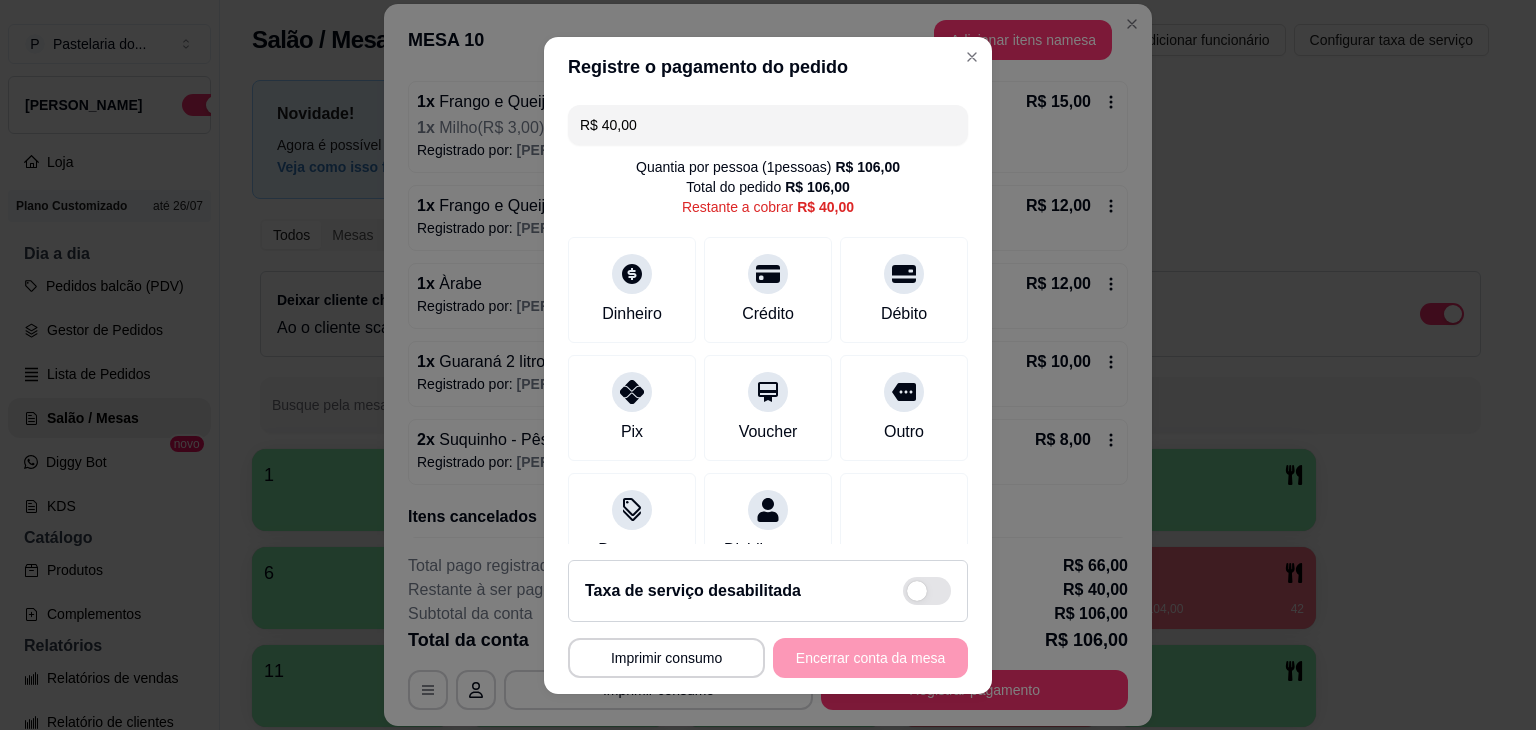 click on "R$ 40,00" at bounding box center (768, 125) 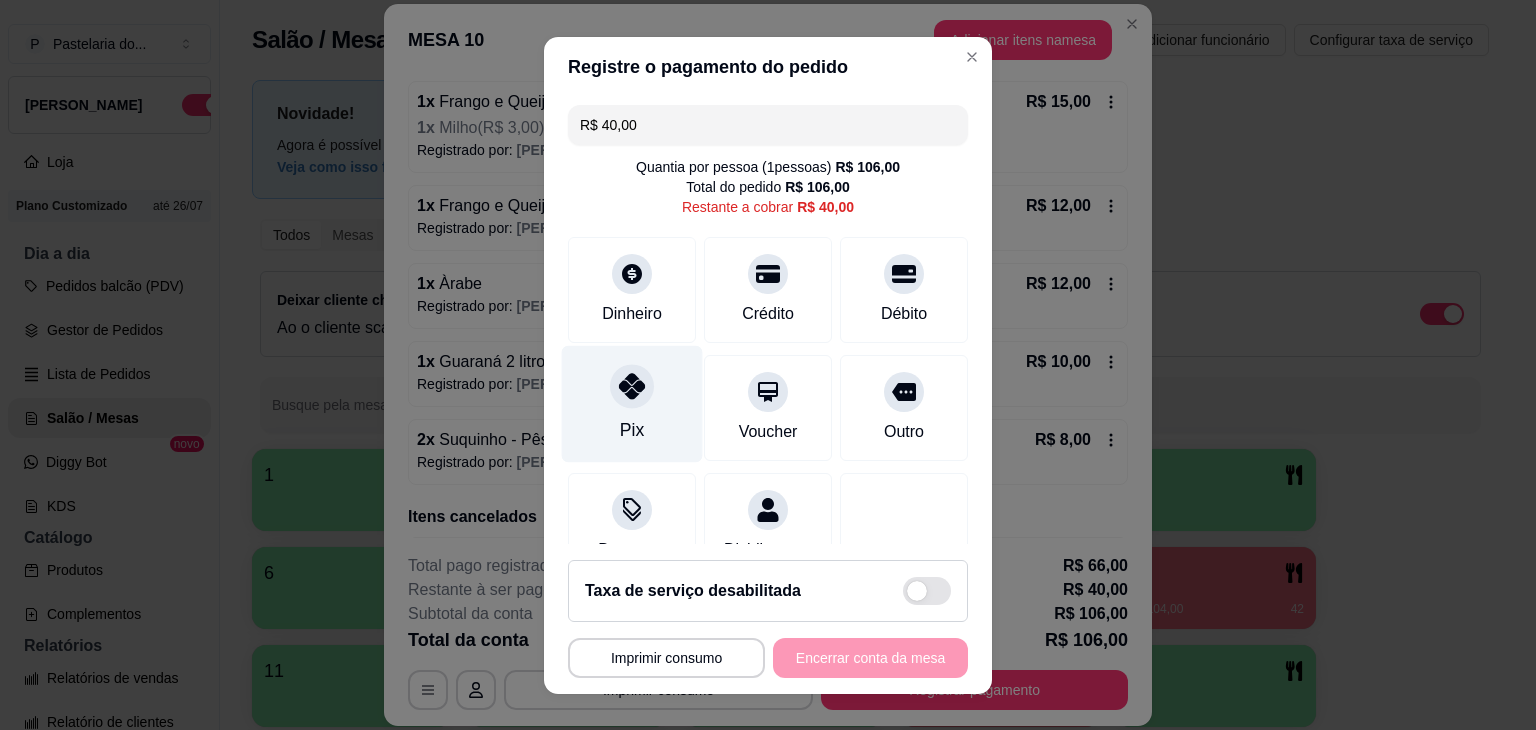 click 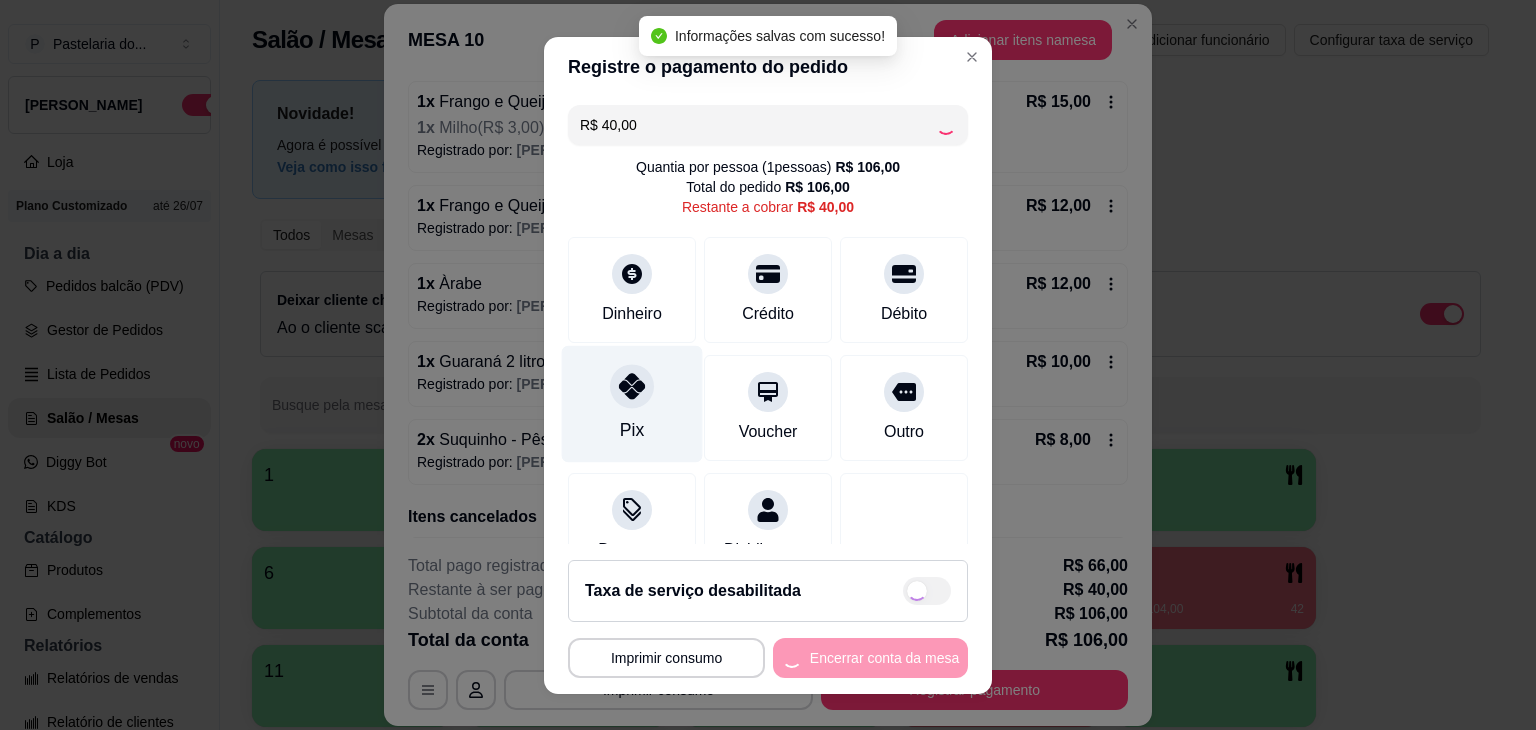 type on "R$ 0,00" 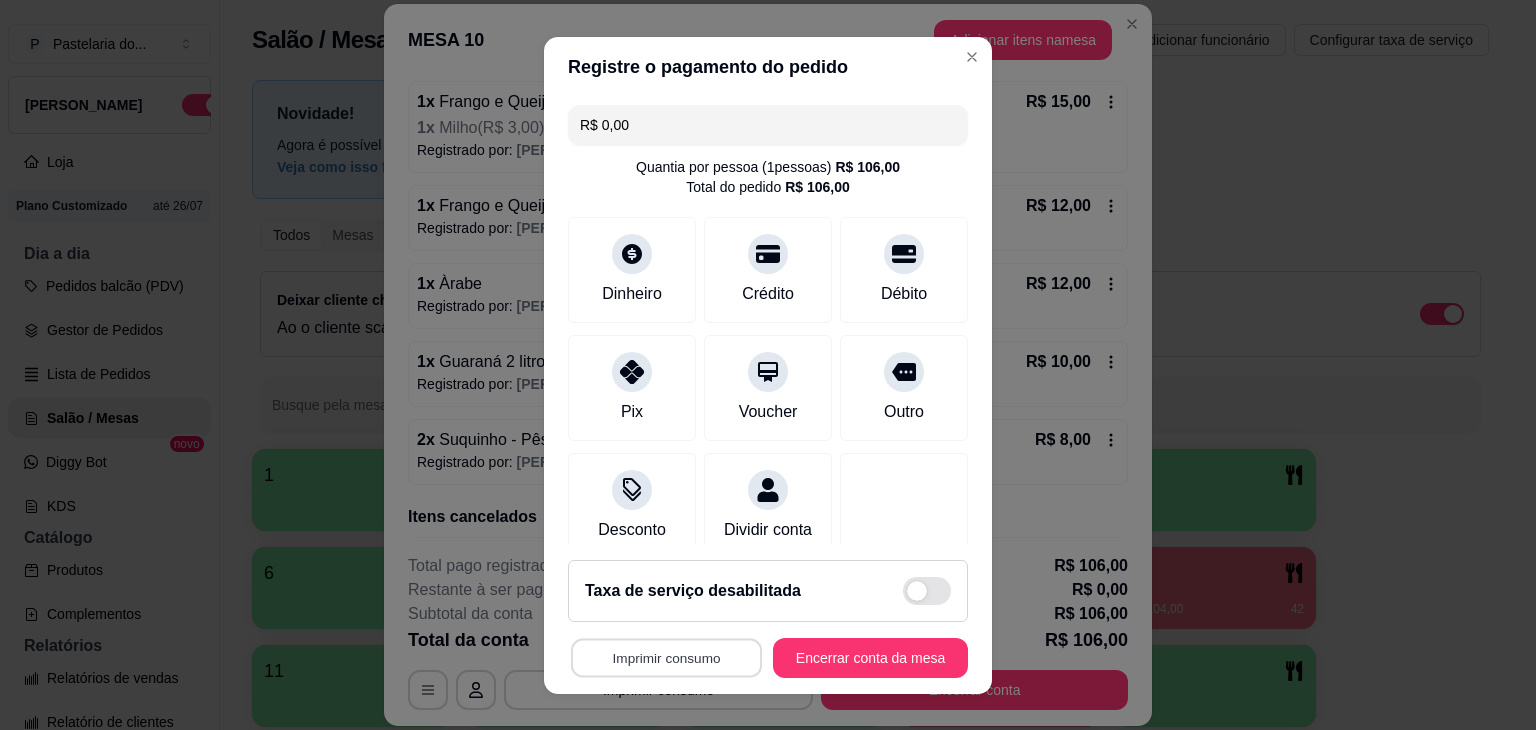 click on "Imprimir consumo" at bounding box center (666, 657) 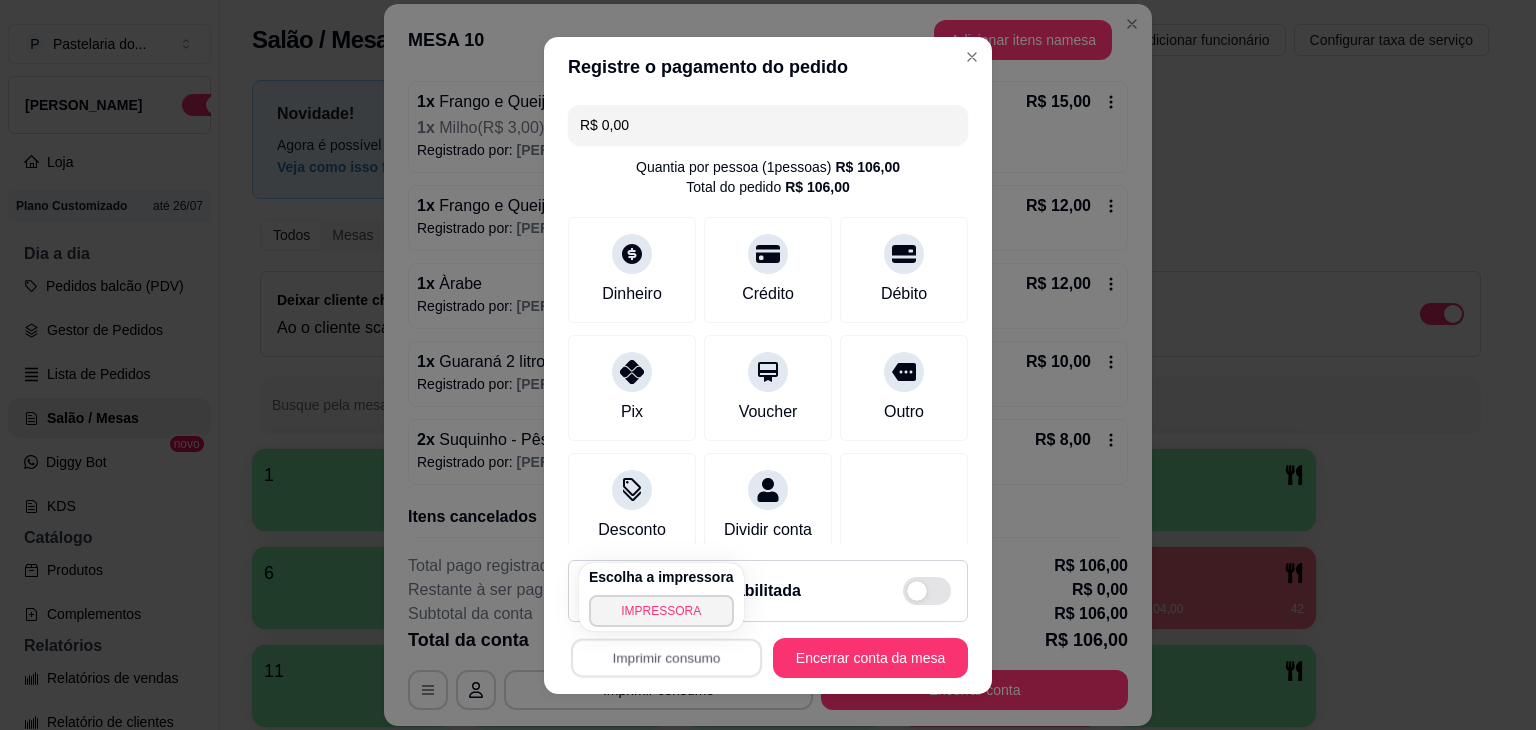 click on "Escolha a impressora IMPRESSORA" at bounding box center [661, 597] 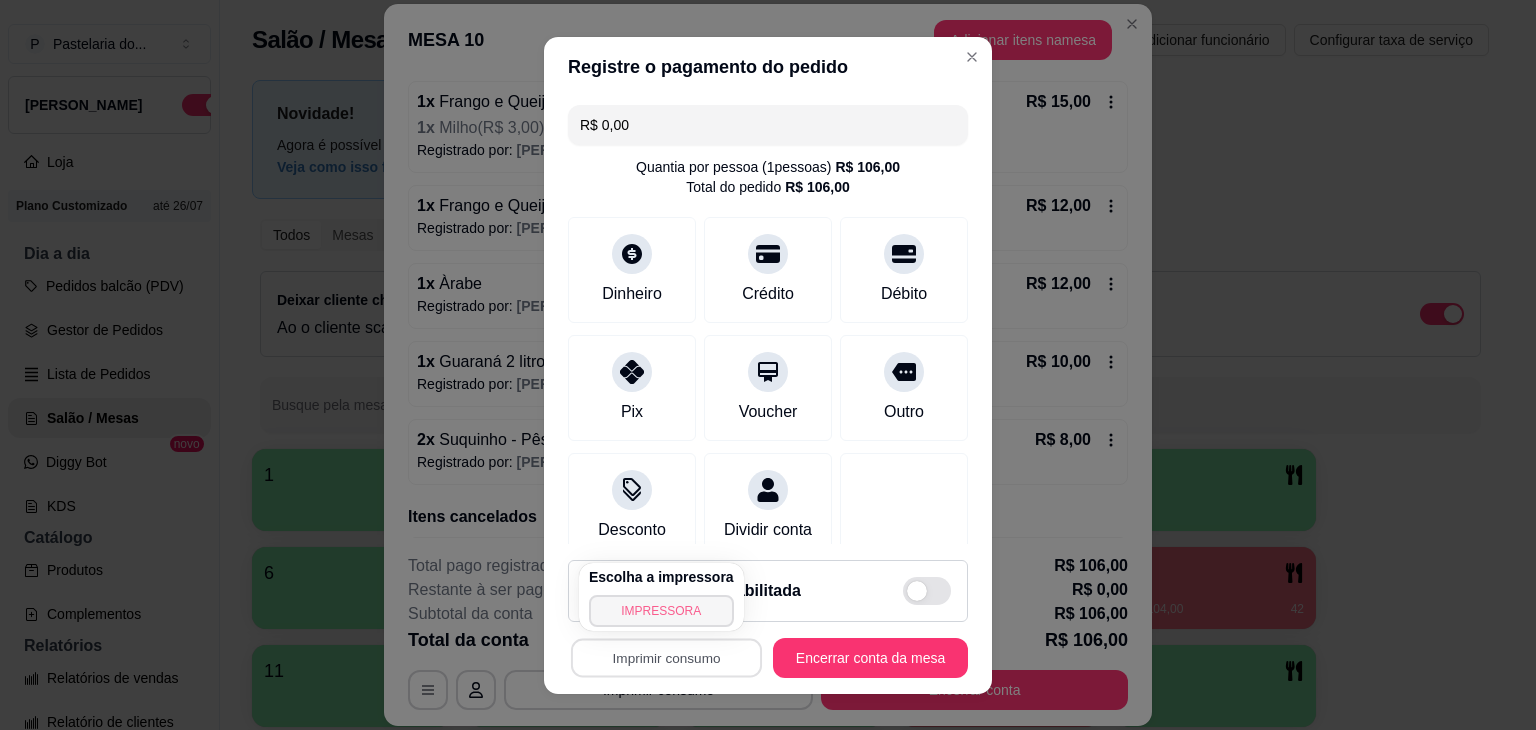 click on "IMPRESSORA" at bounding box center [661, 611] 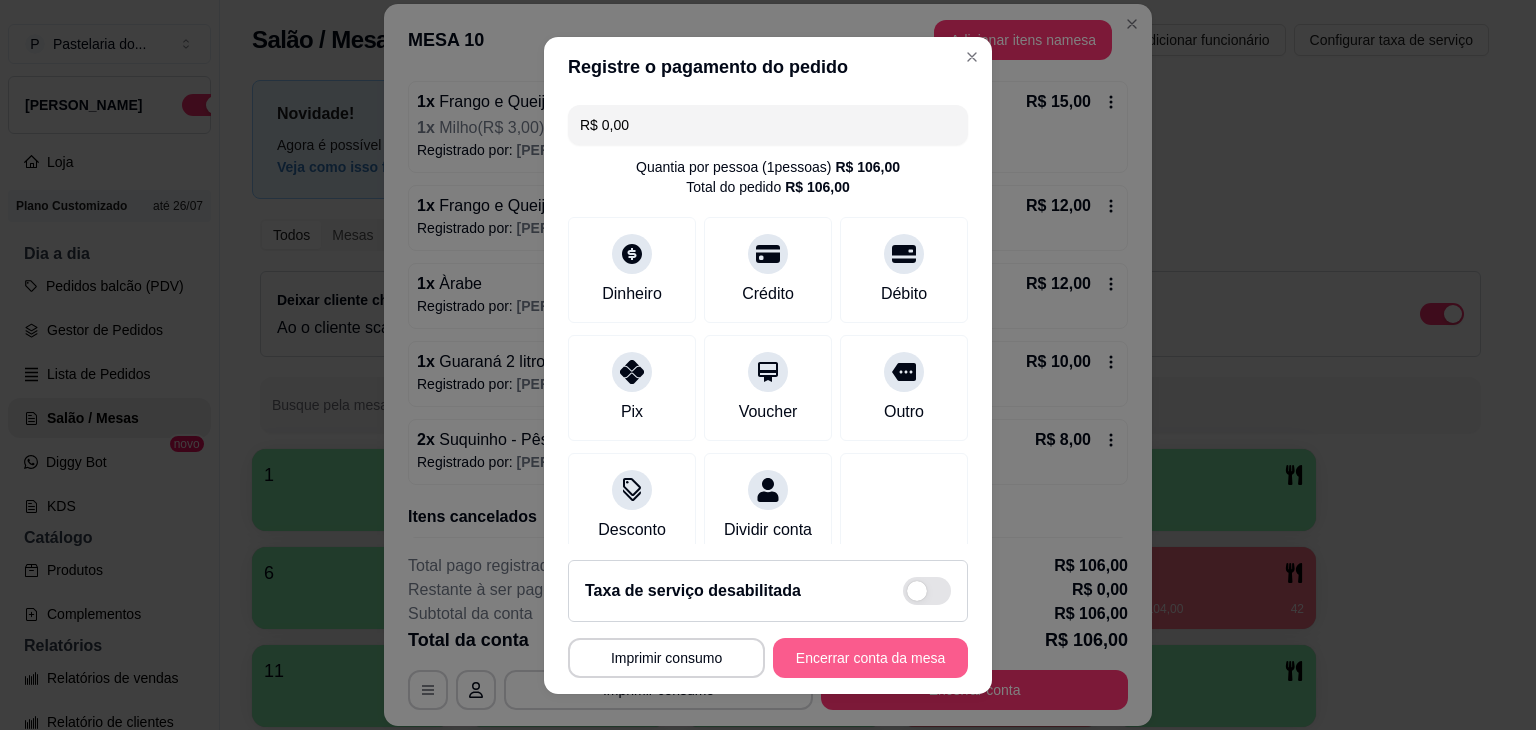 click on "Encerrar conta da mesa" at bounding box center (870, 658) 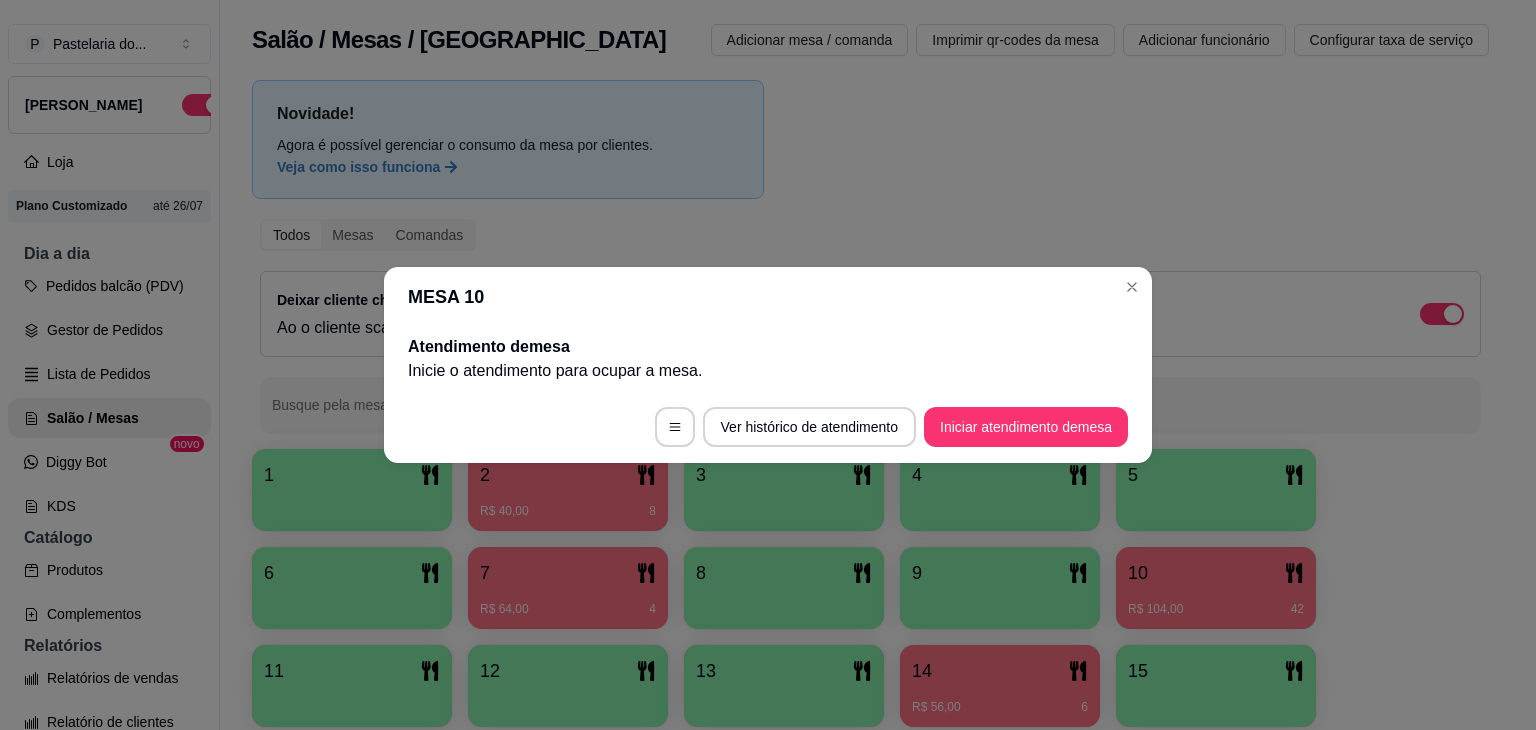 scroll, scrollTop: 0, scrollLeft: 0, axis: both 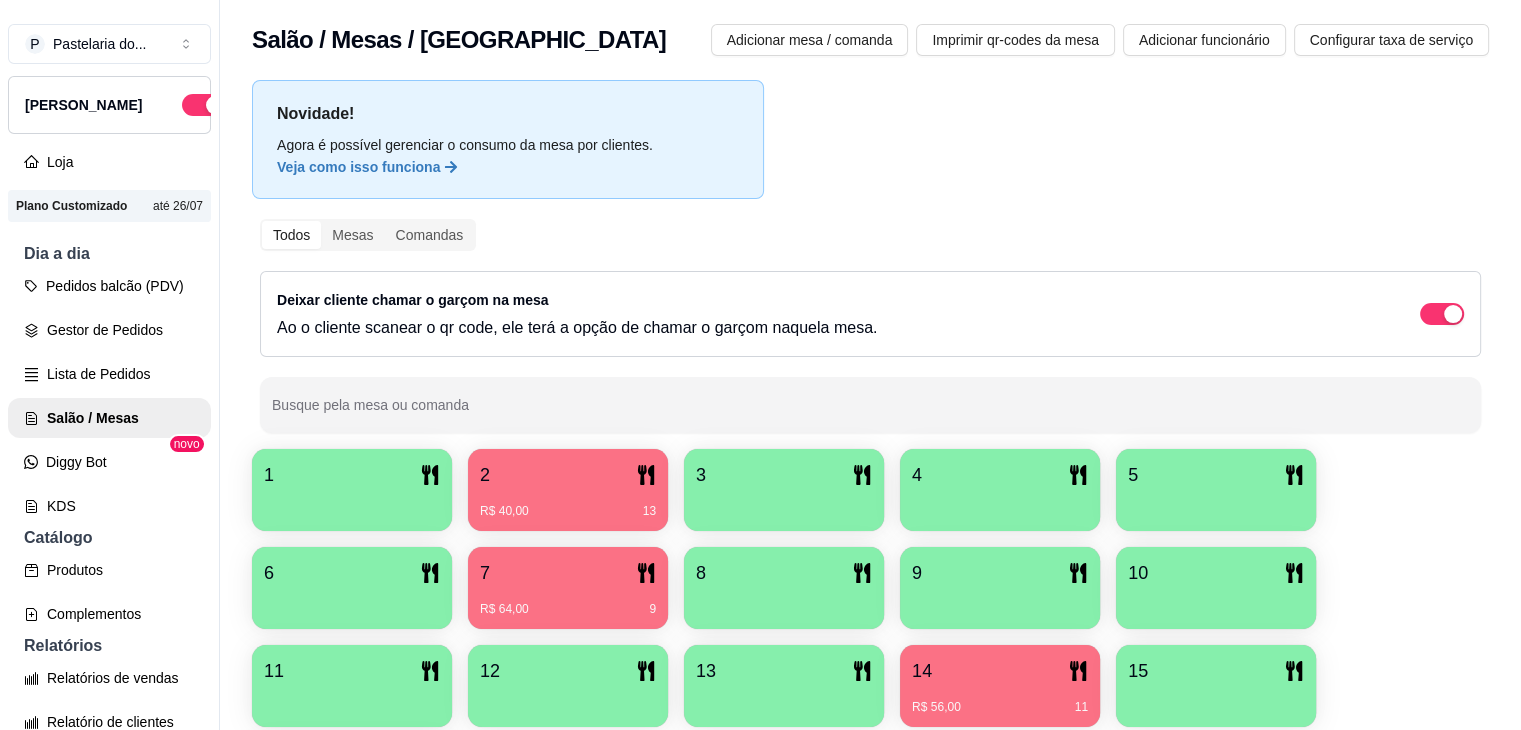 click at bounding box center (352, 504) 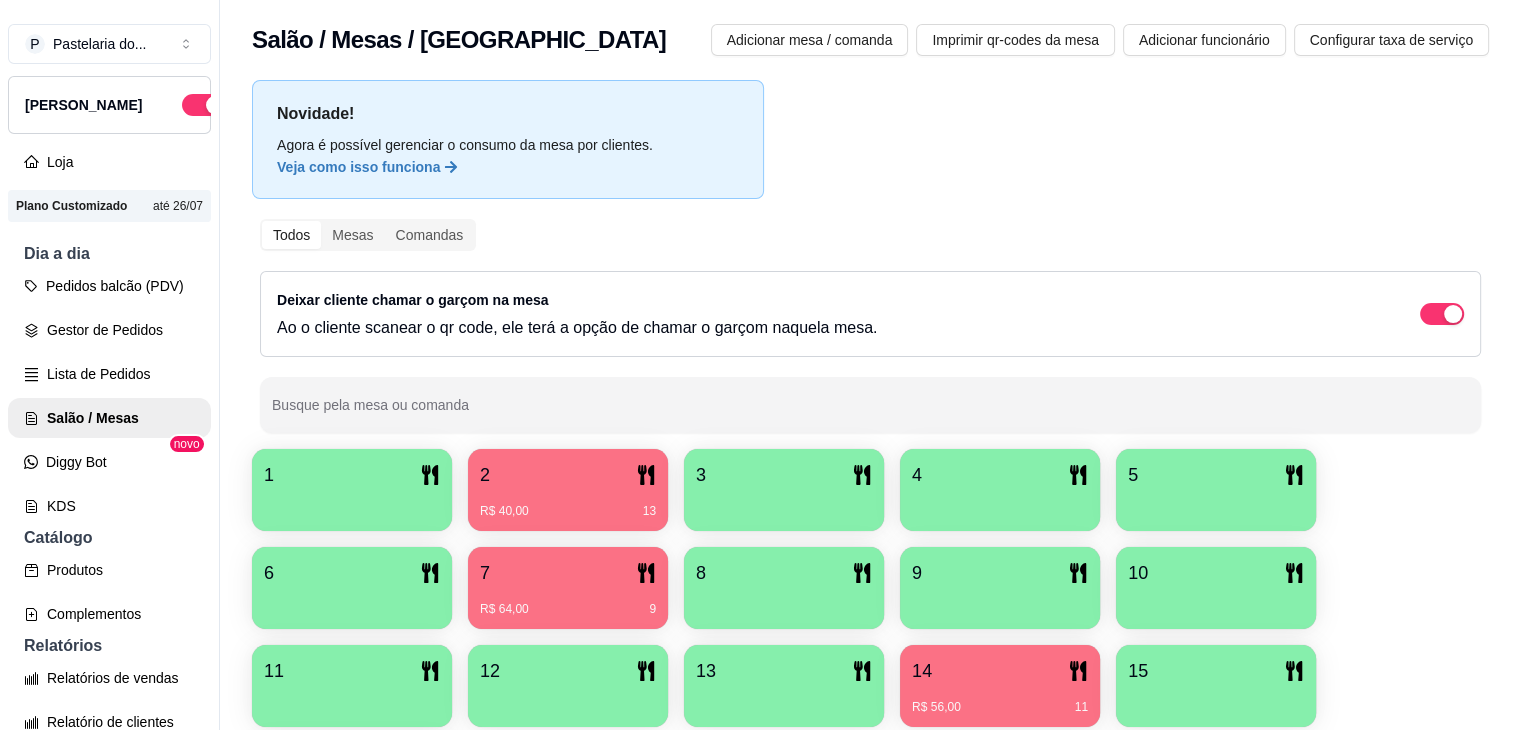 click on "6" at bounding box center [352, 573] 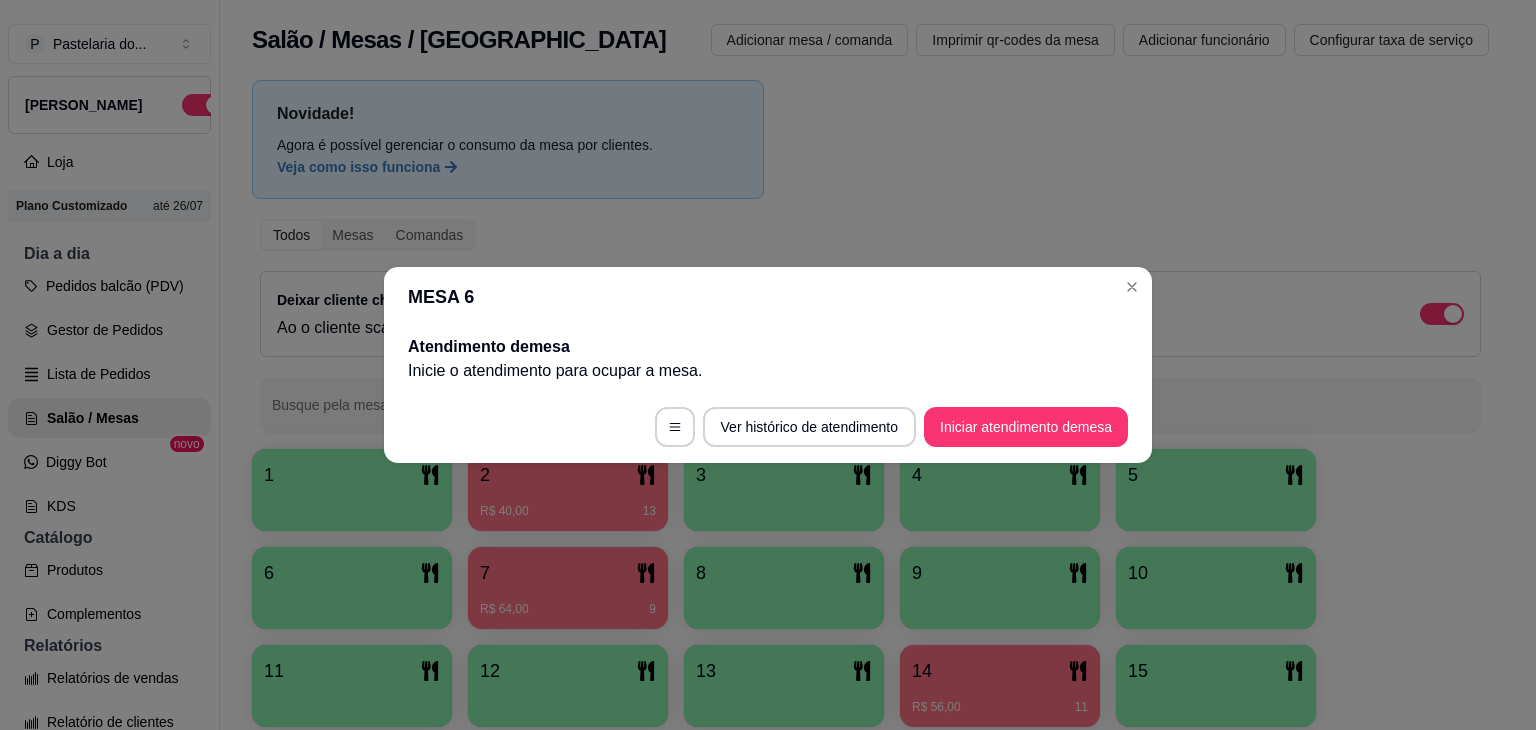 click on "Iniciar atendimento de  mesa" at bounding box center (1026, 427) 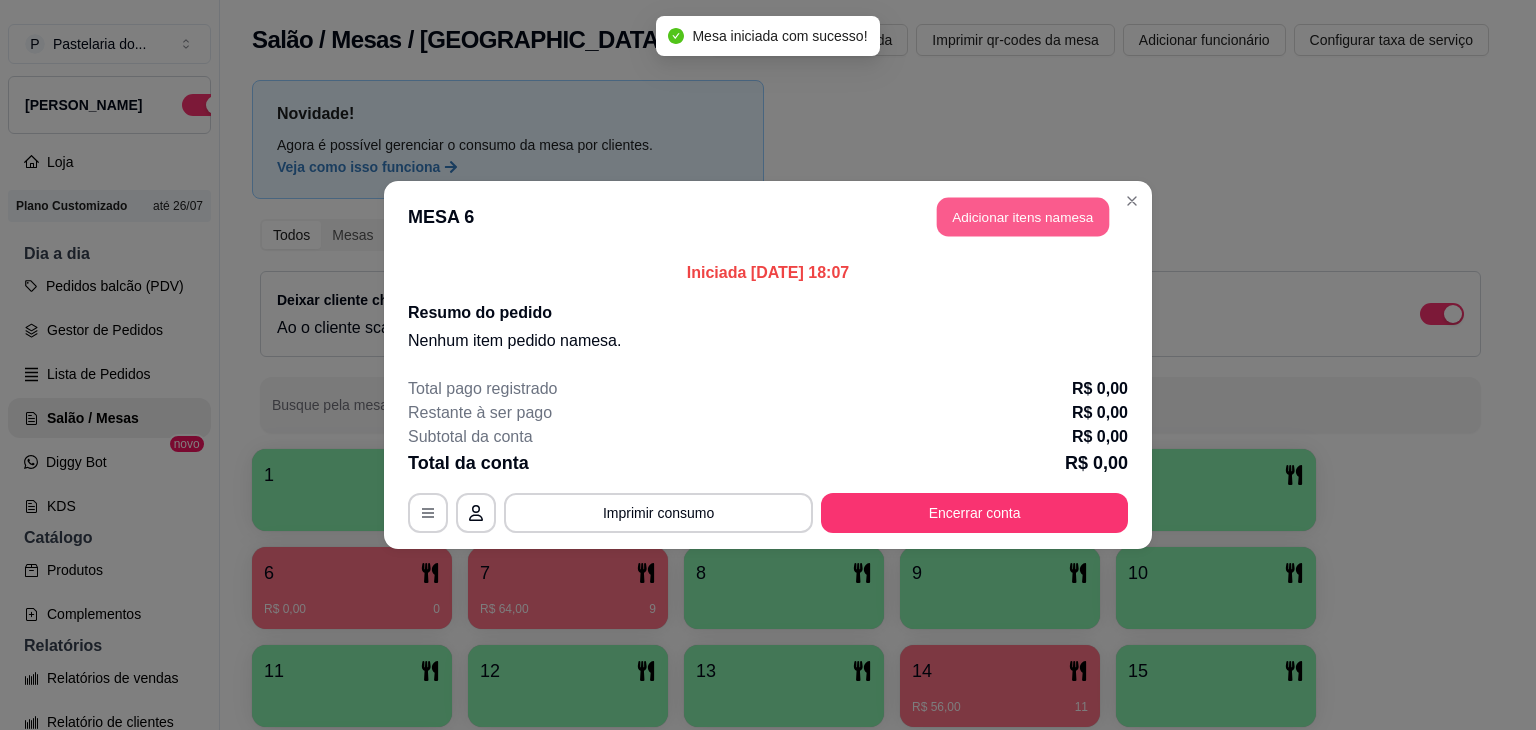 click on "Adicionar itens na  mesa" at bounding box center [1023, 217] 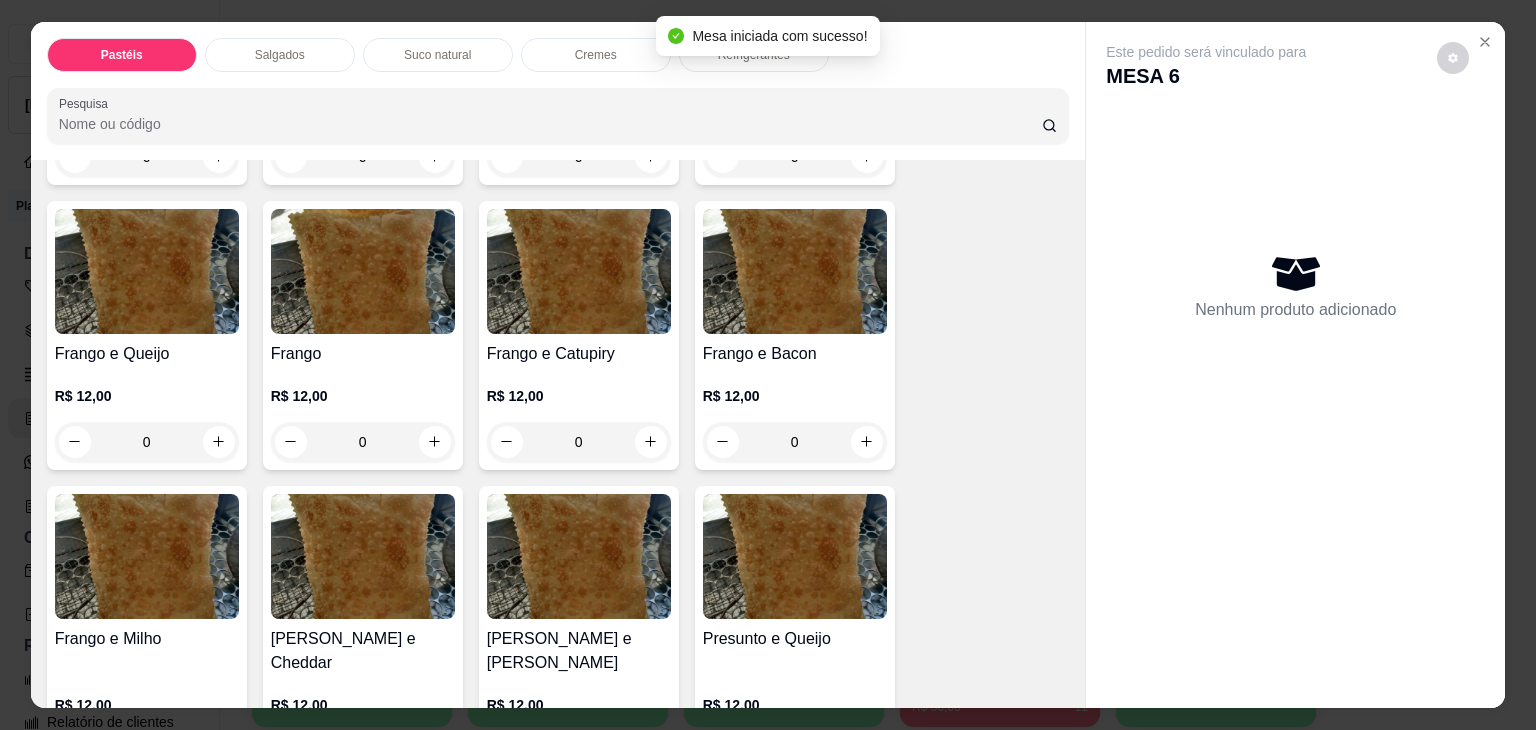 scroll, scrollTop: 700, scrollLeft: 0, axis: vertical 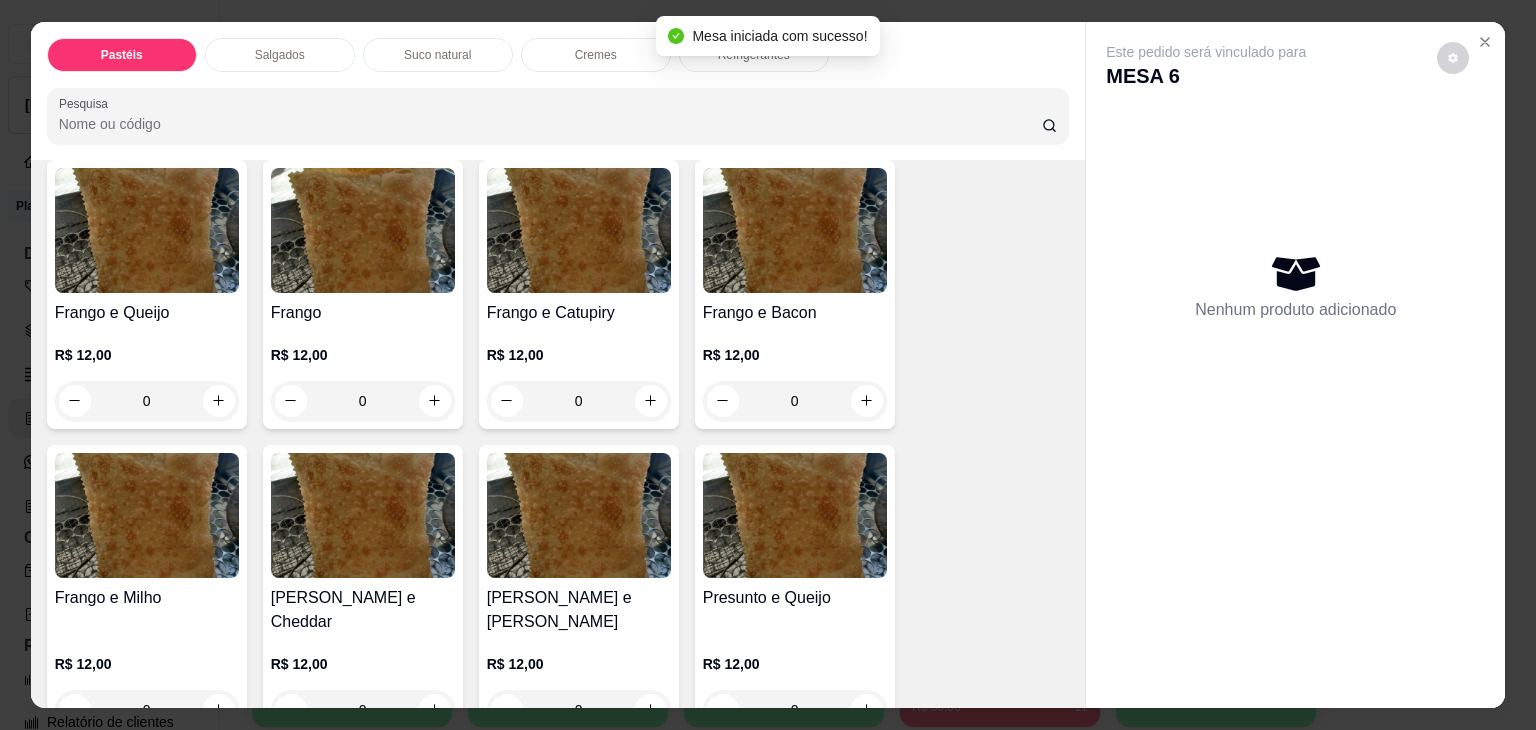 click on "Frango e Queijo" at bounding box center (147, 313) 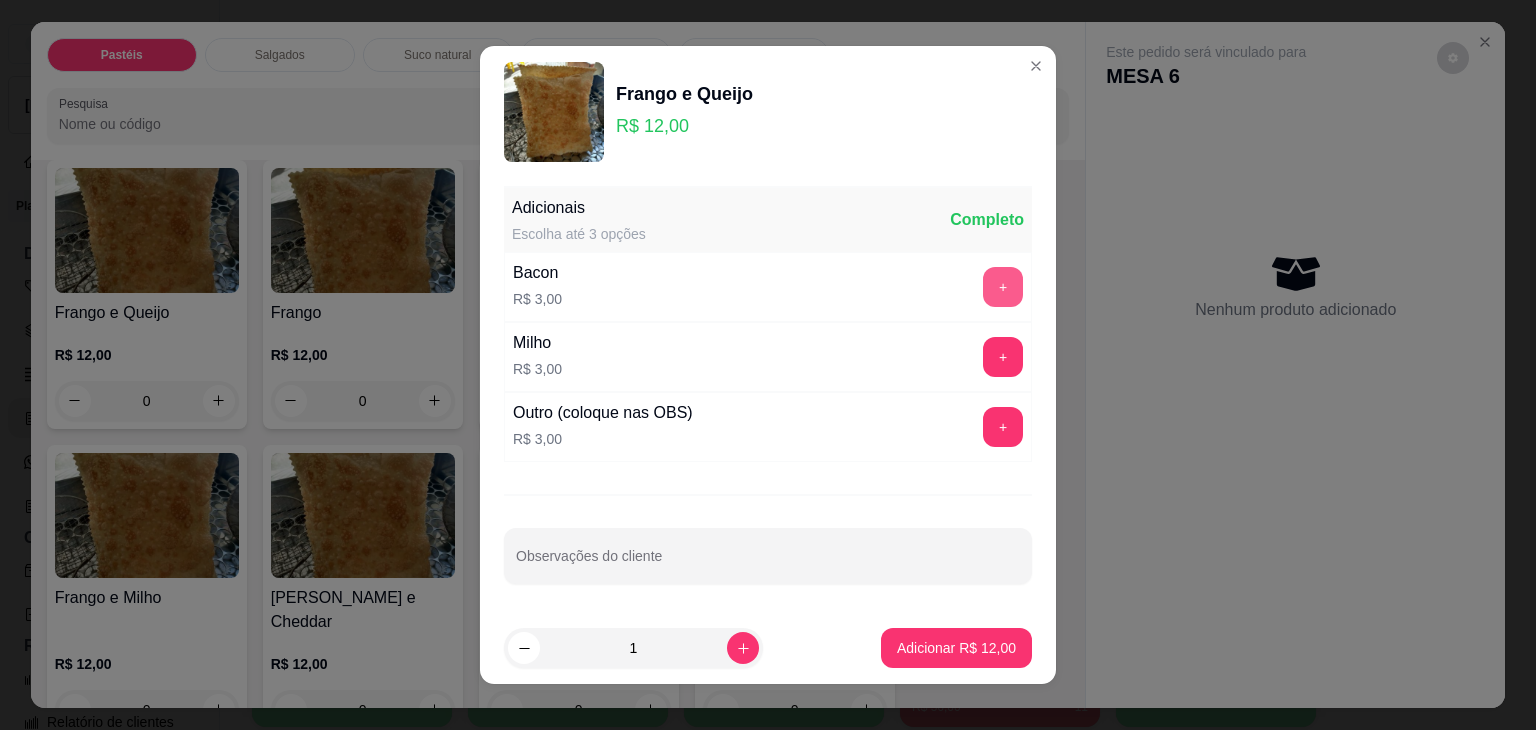 click on "+" at bounding box center [1003, 287] 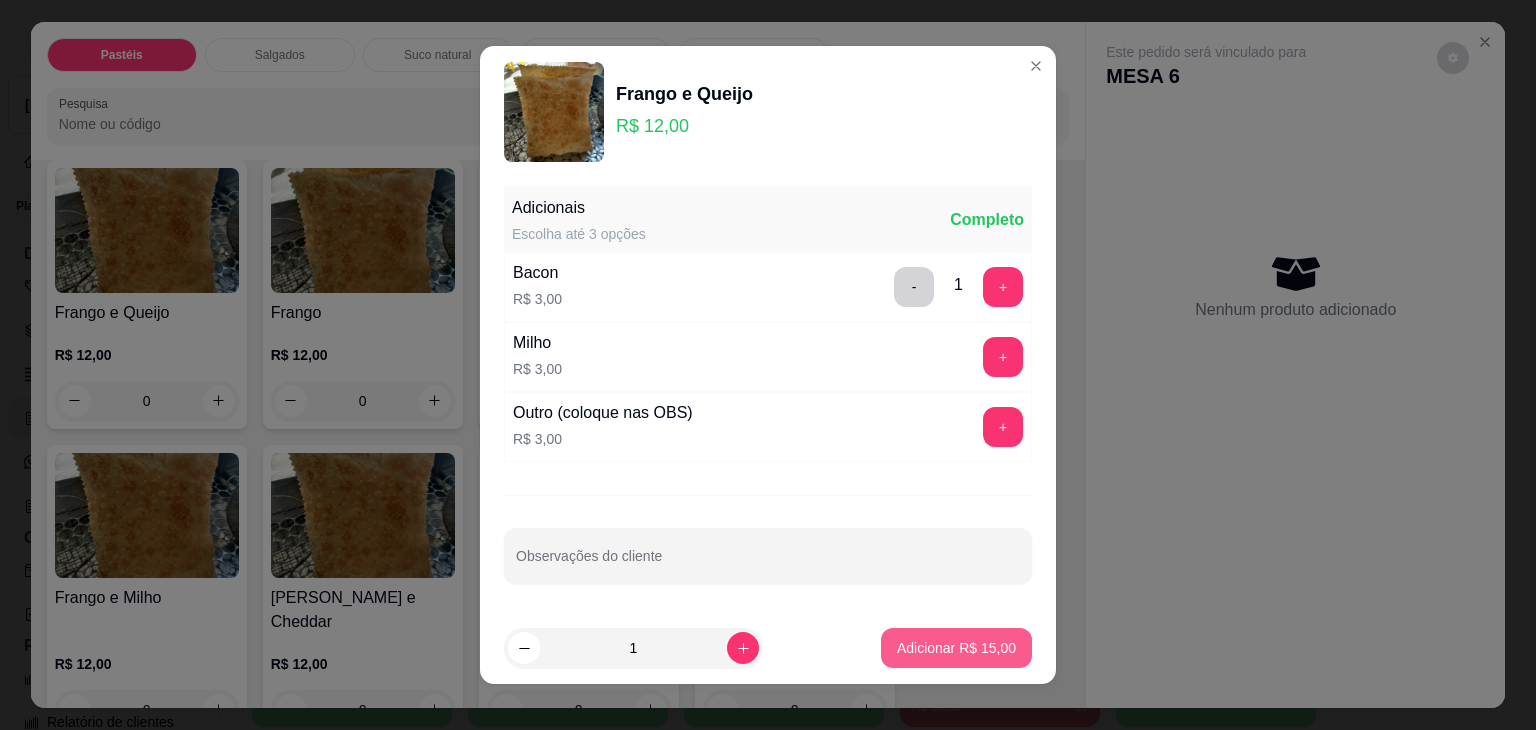 click on "Adicionar   R$ 15,00" at bounding box center (956, 648) 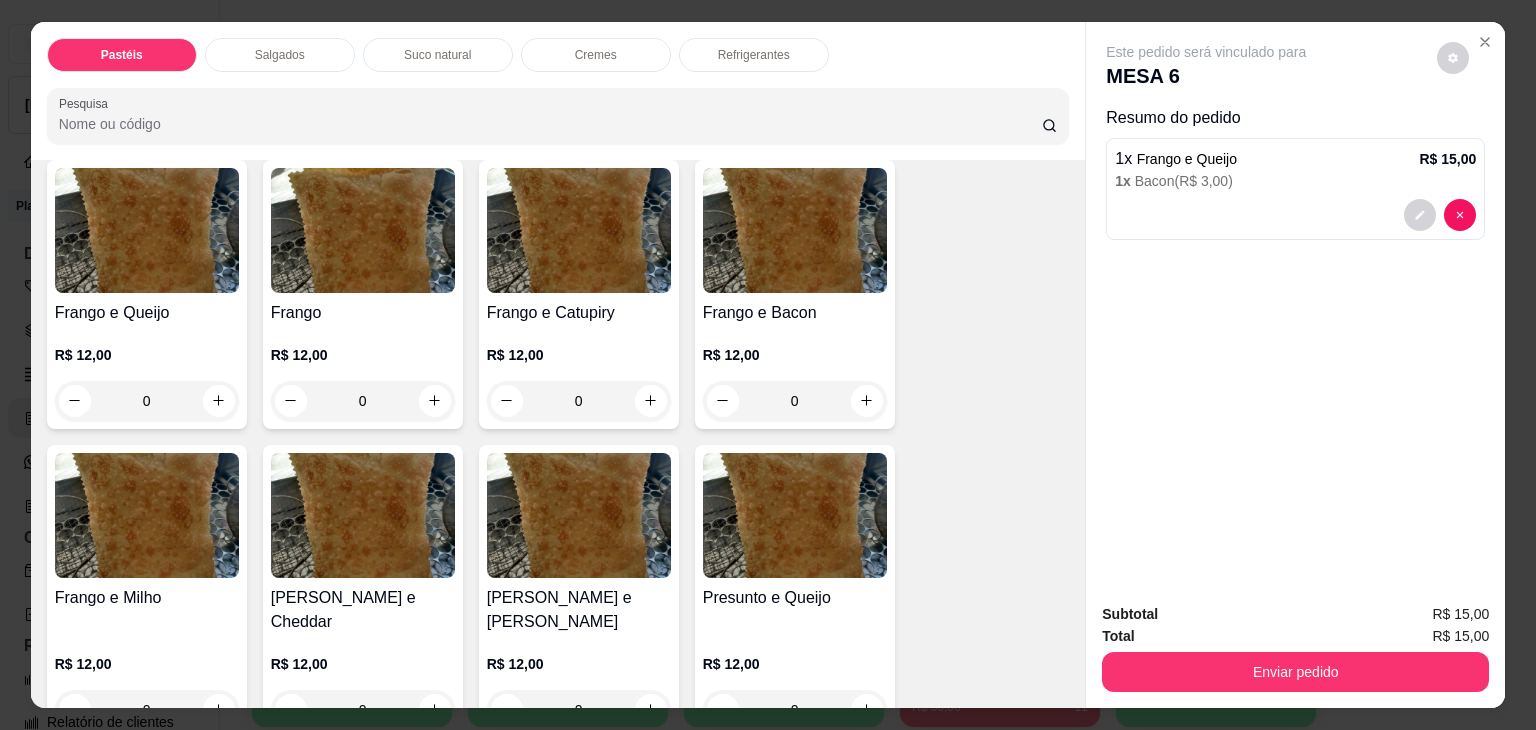 click on "Salgados" at bounding box center (280, 55) 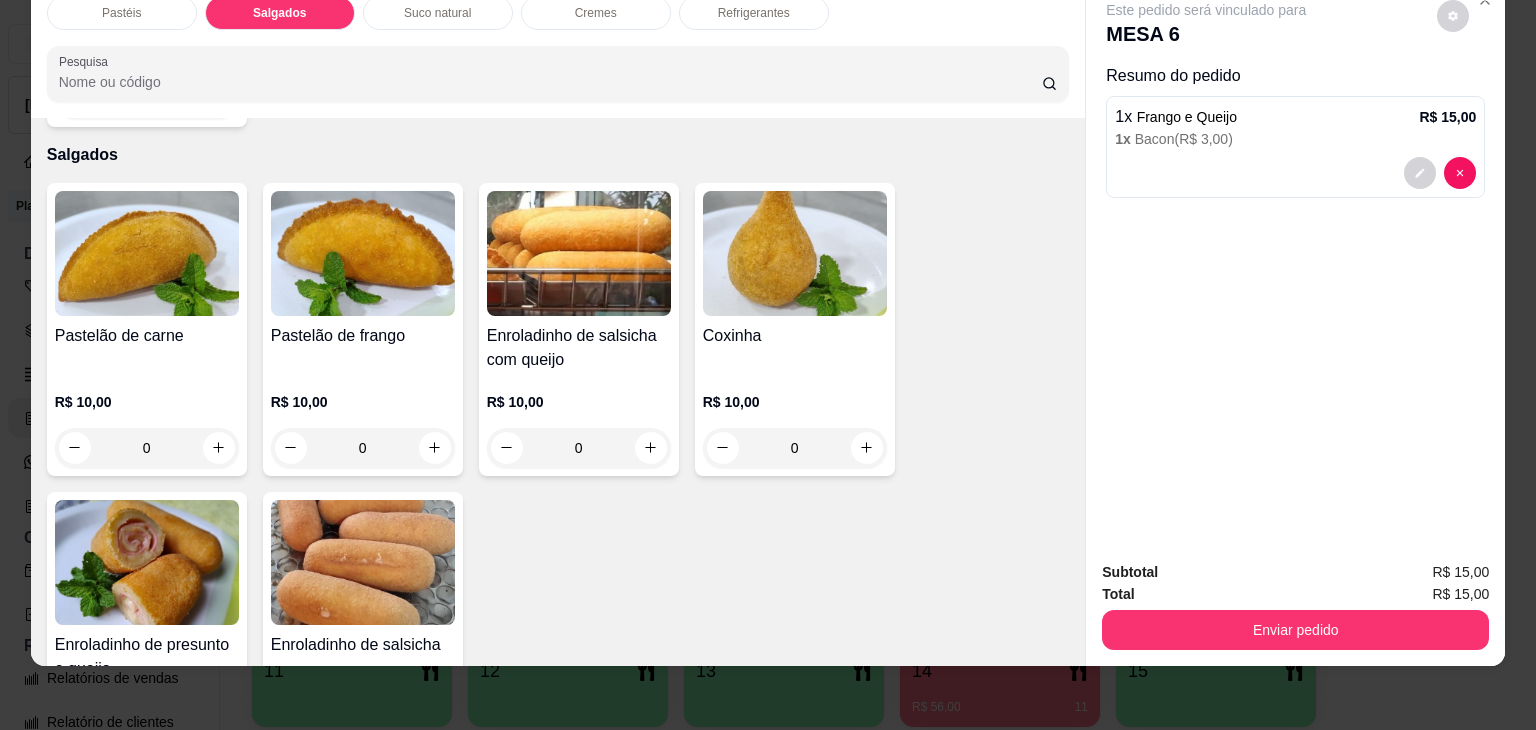click at bounding box center [795, 253] 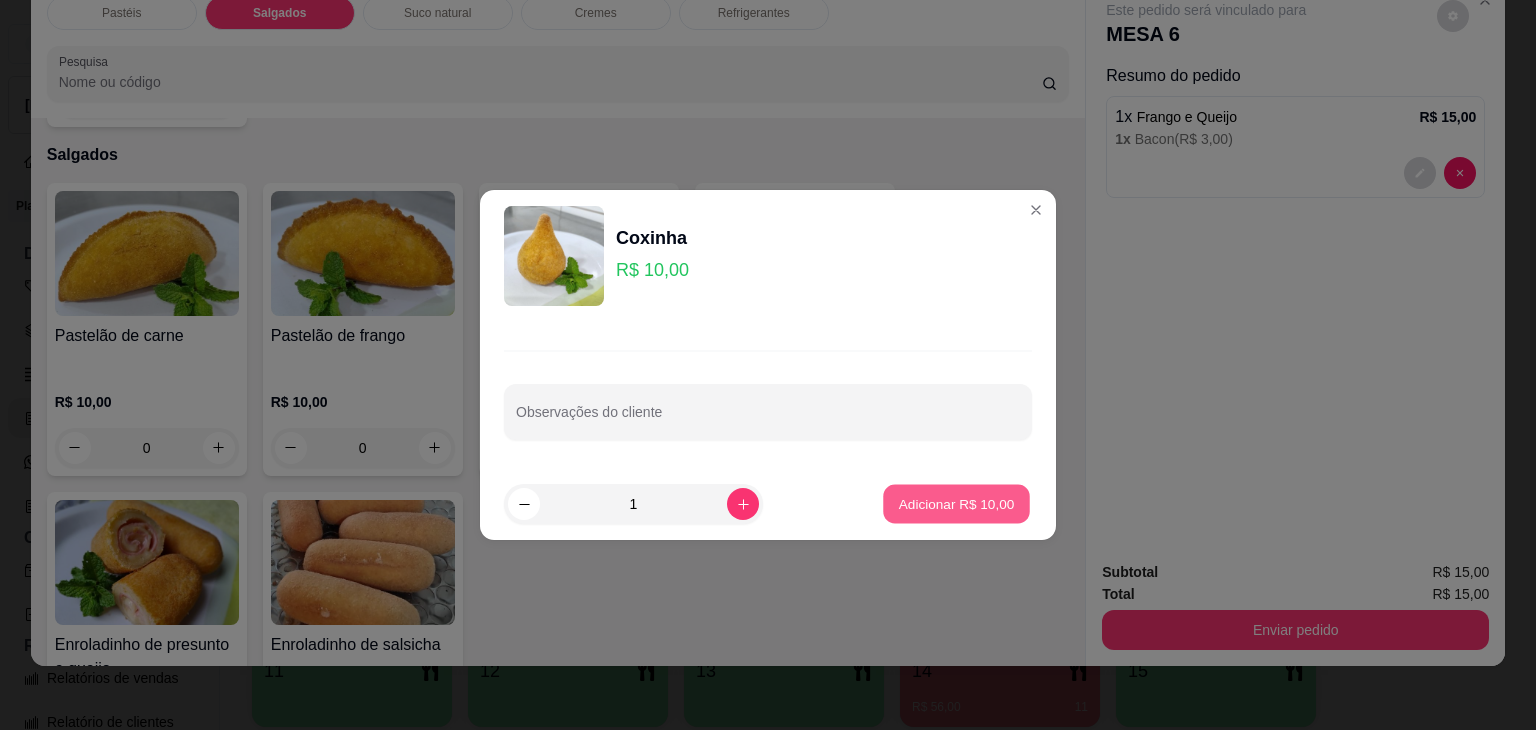 click on "Adicionar   R$ 10,00" at bounding box center [956, 504] 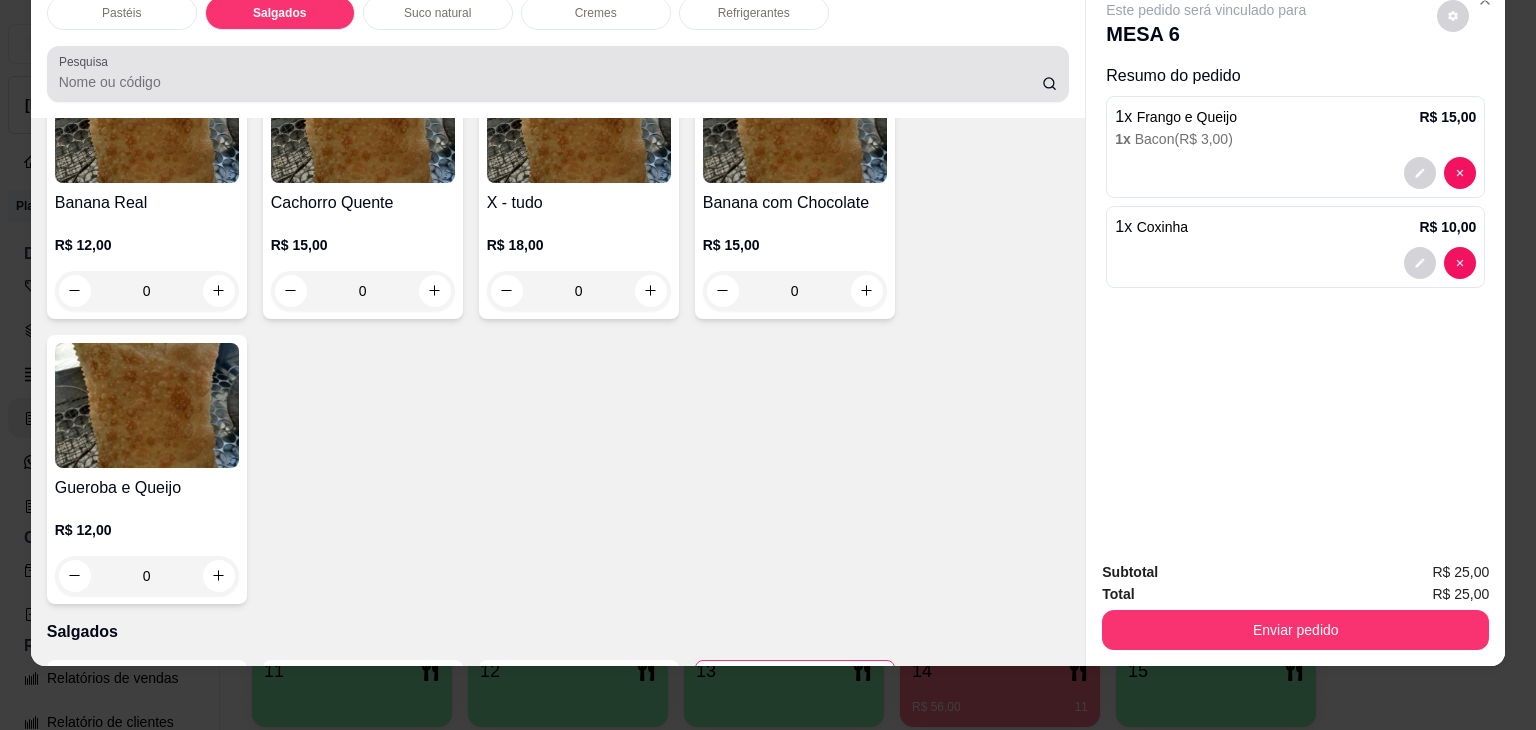 scroll, scrollTop: 1624, scrollLeft: 0, axis: vertical 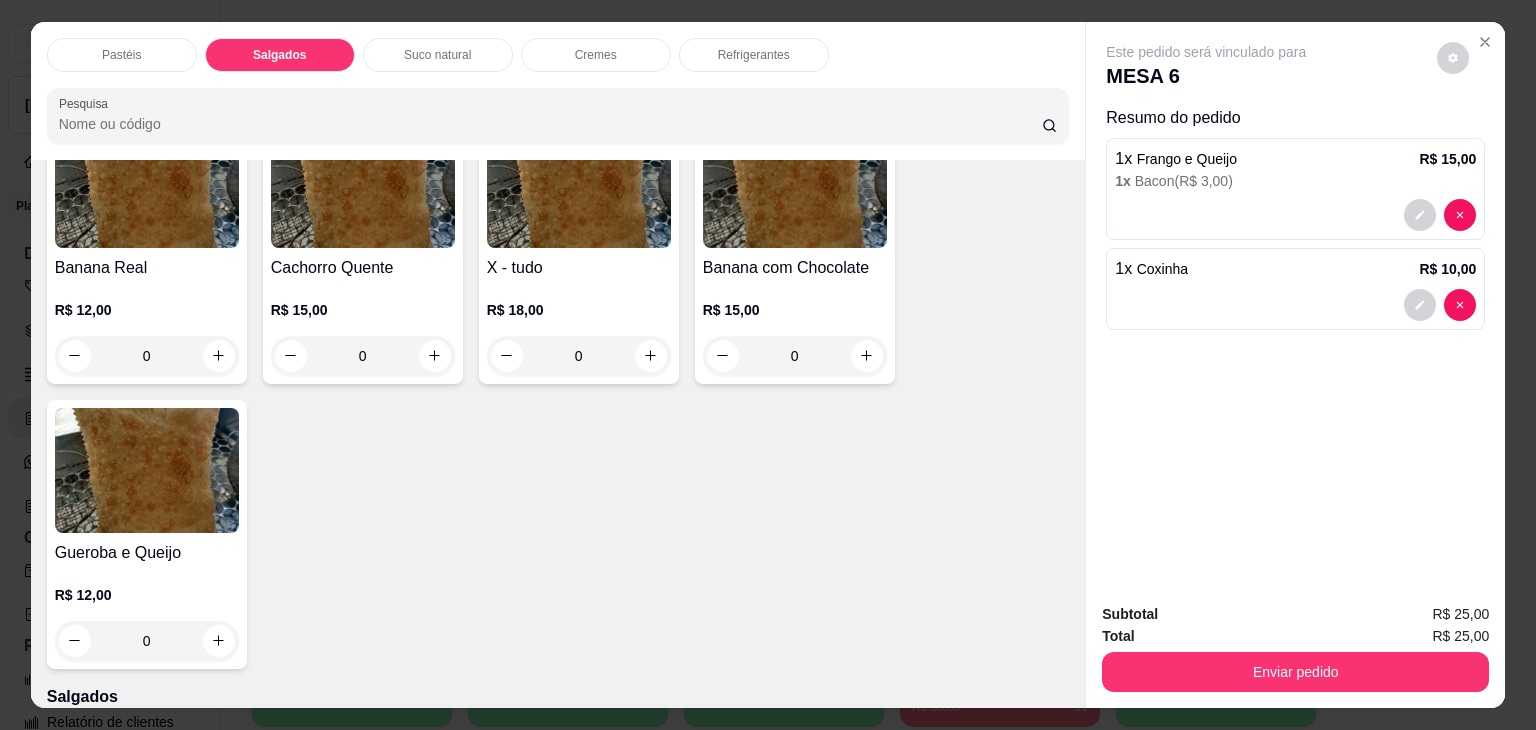 click on "Suco natural" at bounding box center [438, 55] 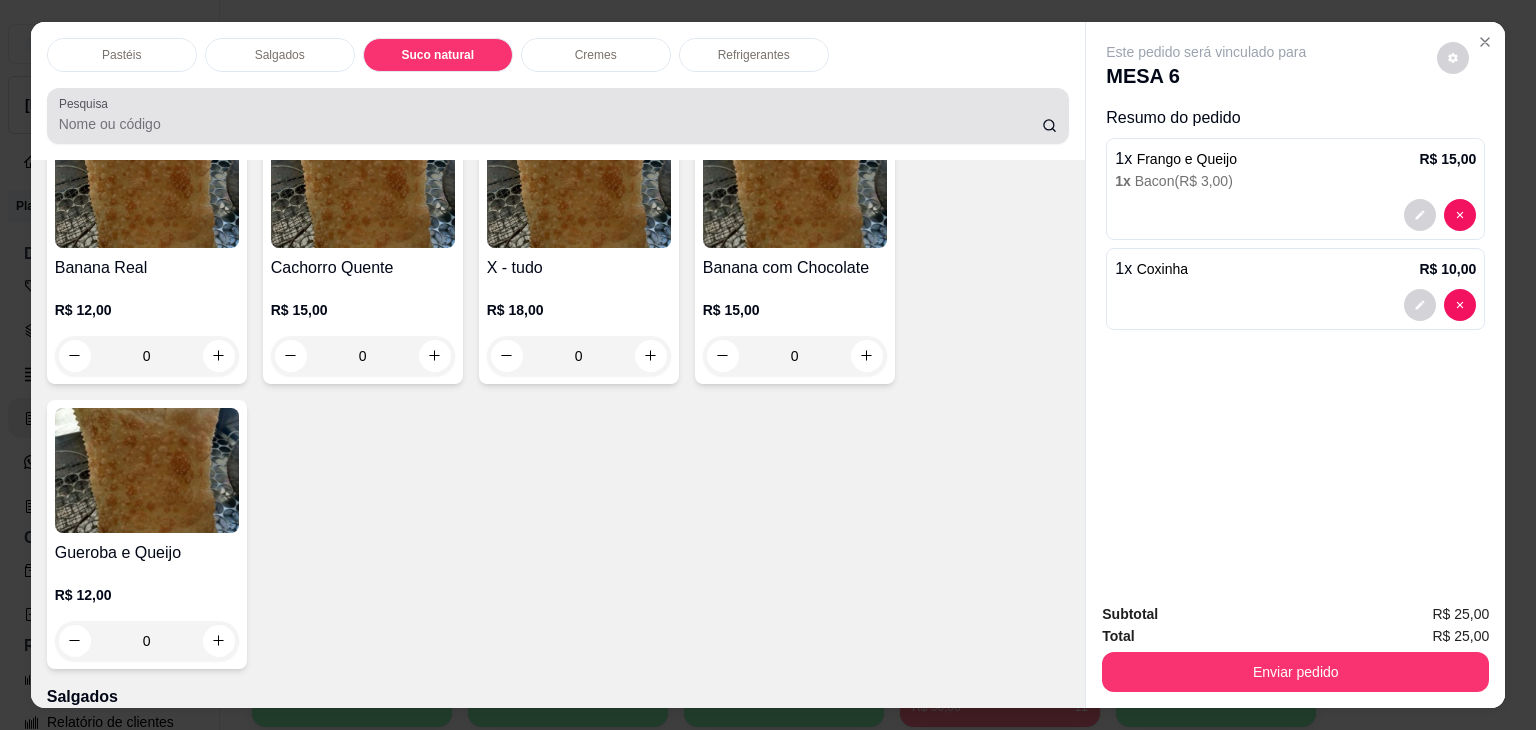 scroll, scrollTop: 2782, scrollLeft: 0, axis: vertical 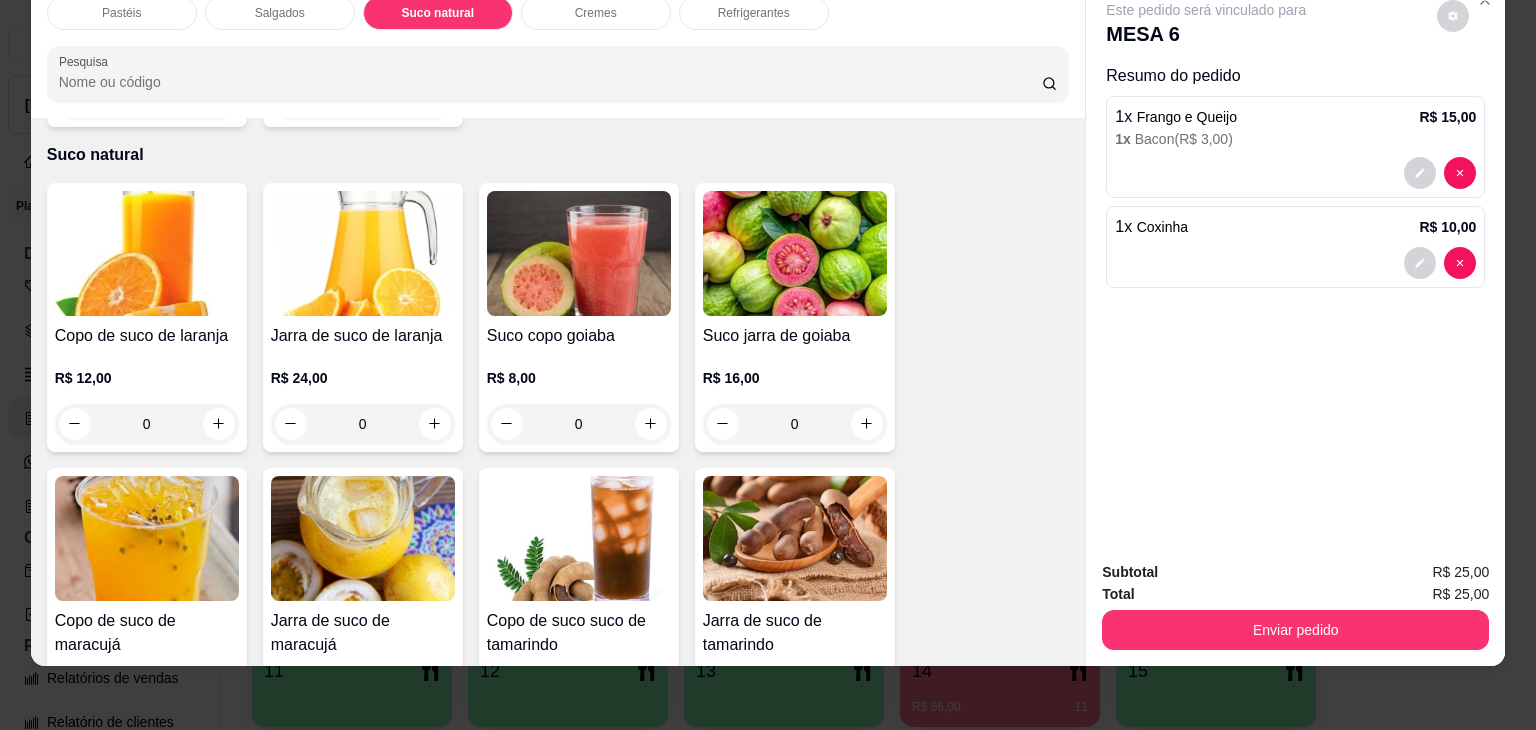 click at bounding box center [147, 253] 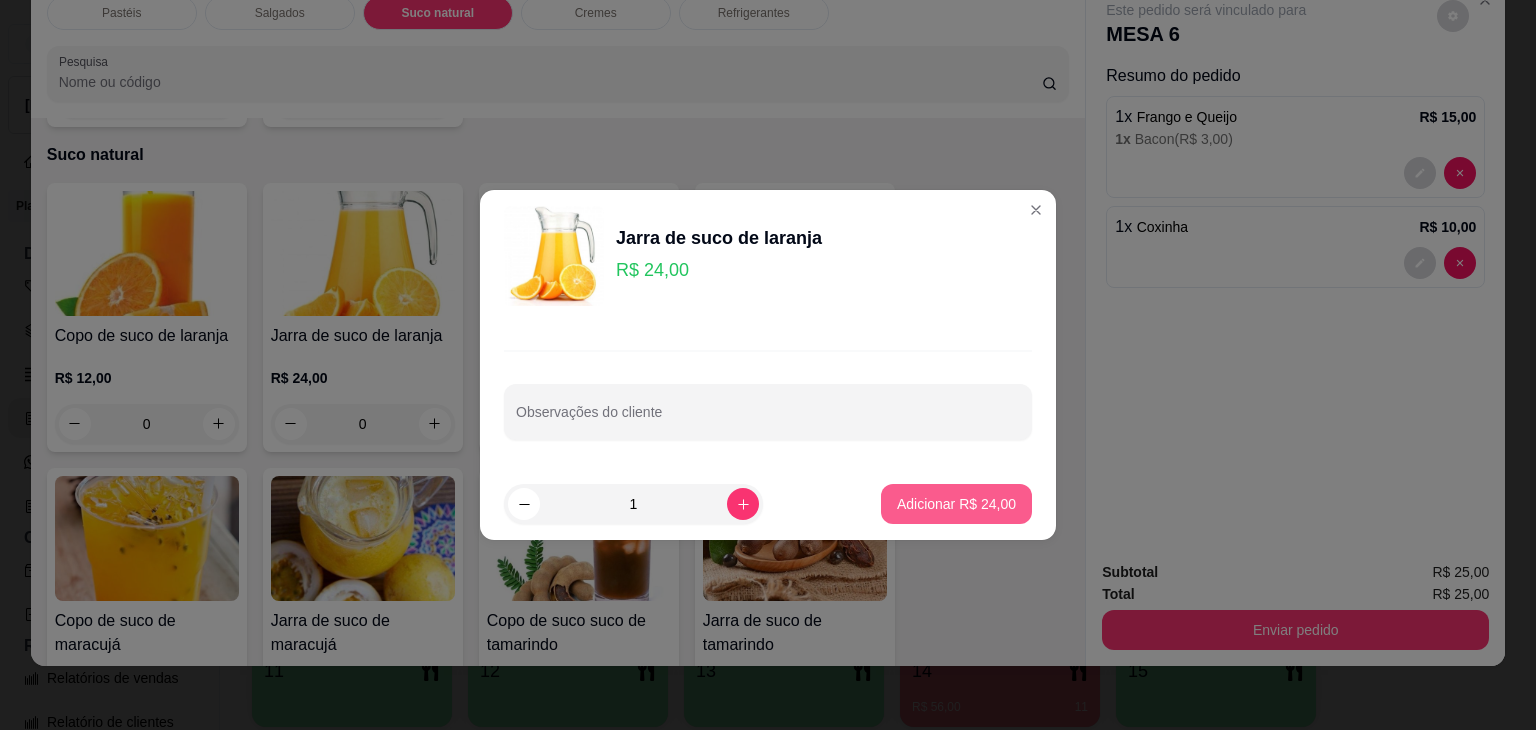 click on "Adicionar   R$ 24,00" at bounding box center [956, 504] 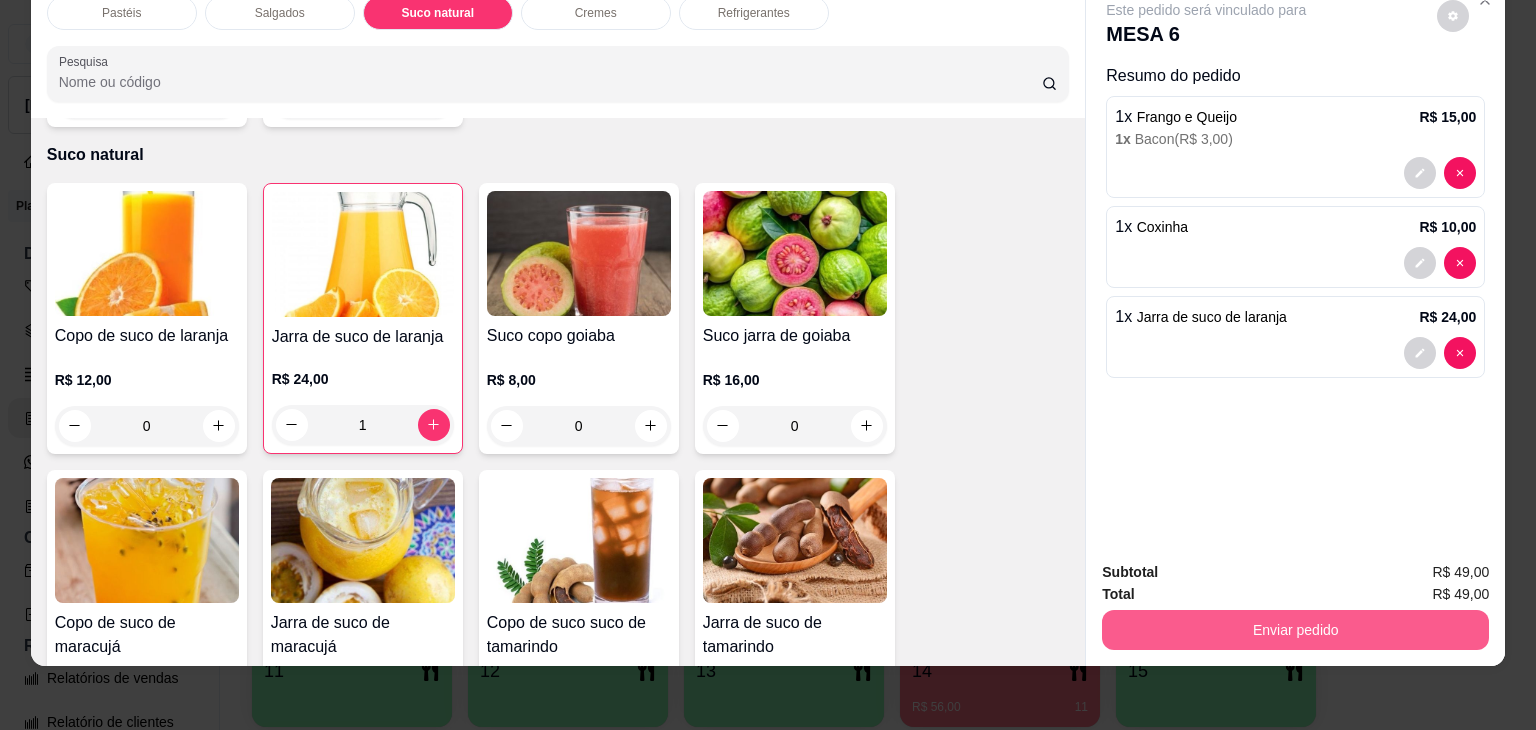 click on "Enviar pedido" at bounding box center [1295, 630] 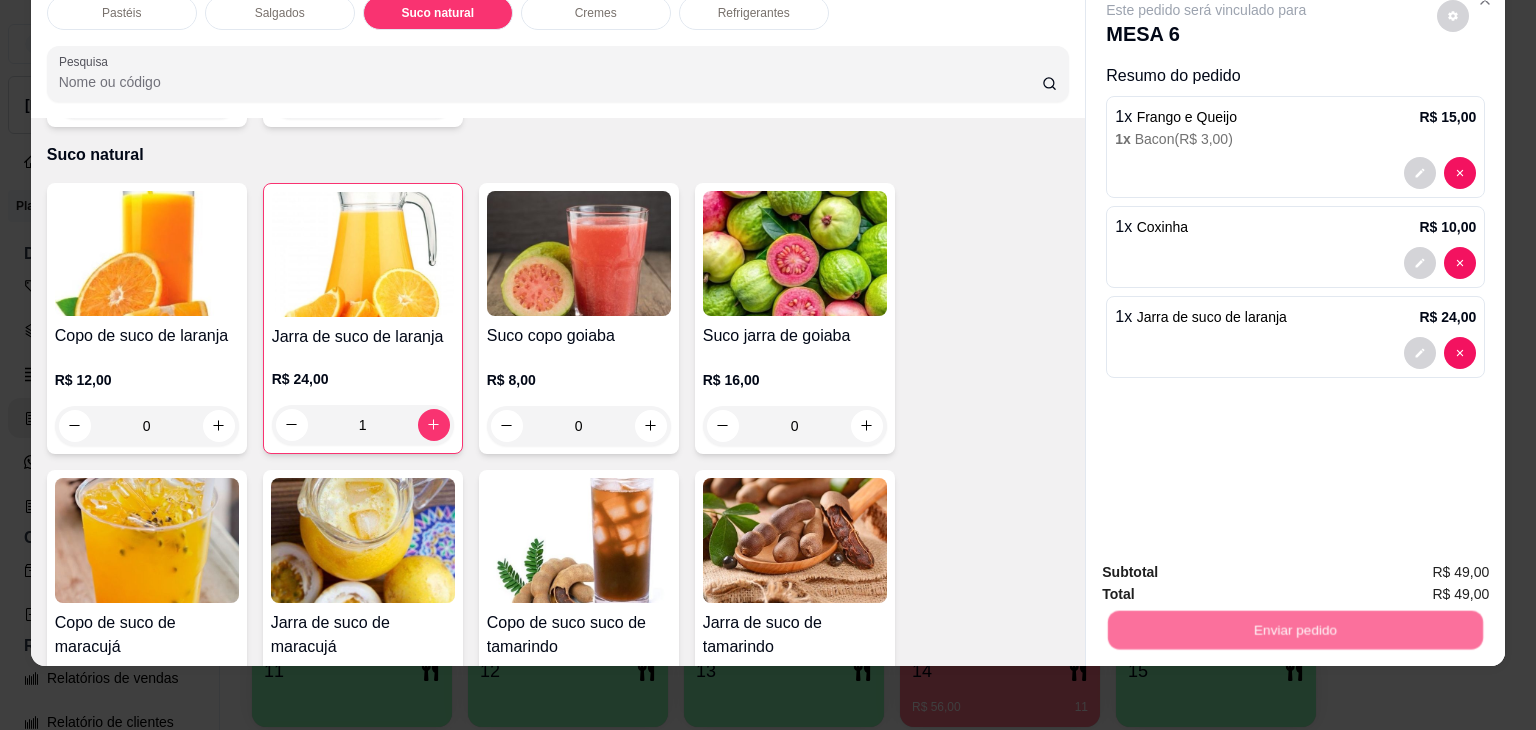 click on "Não registrar e enviar pedido" at bounding box center [1229, 565] 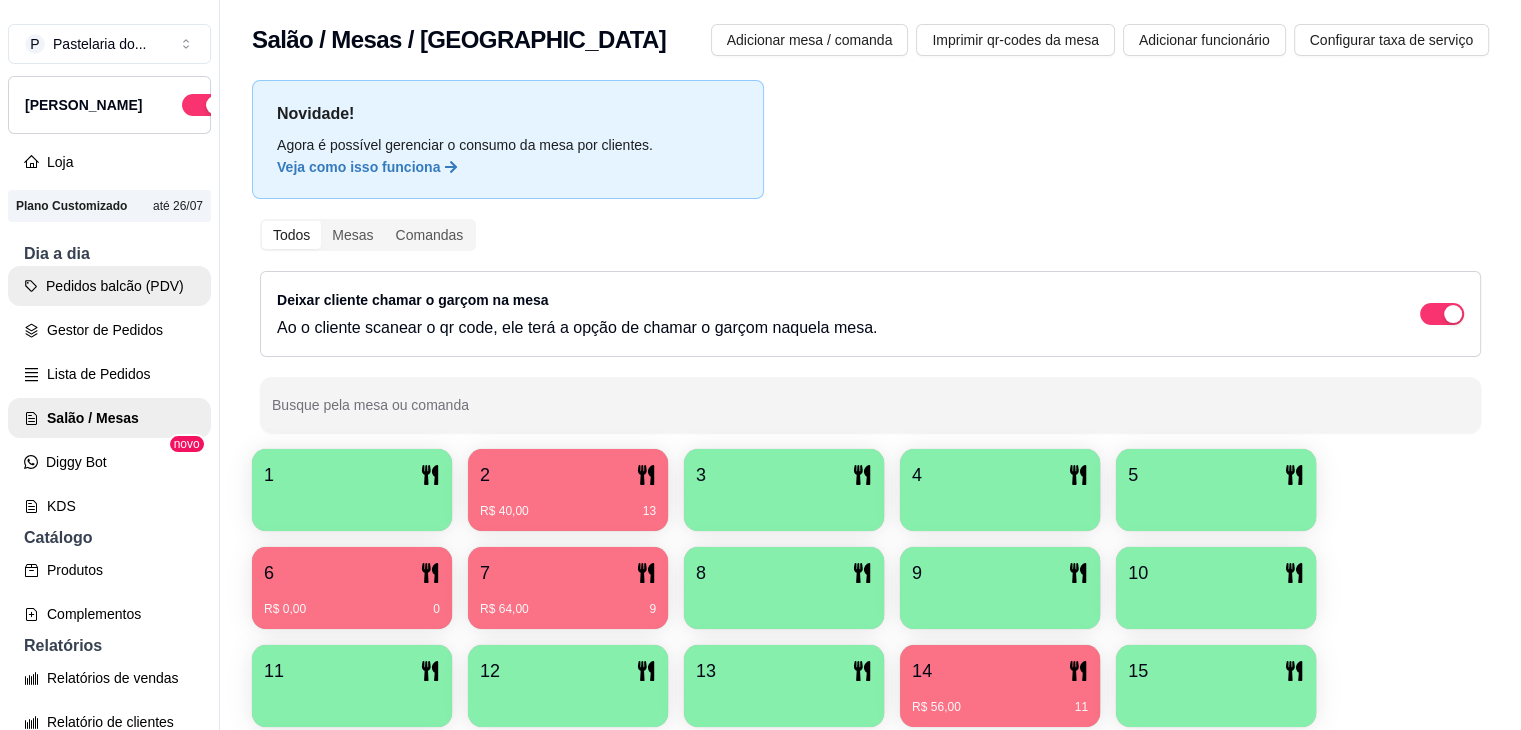 click on "Pedidos balcão (PDV)" at bounding box center (109, 286) 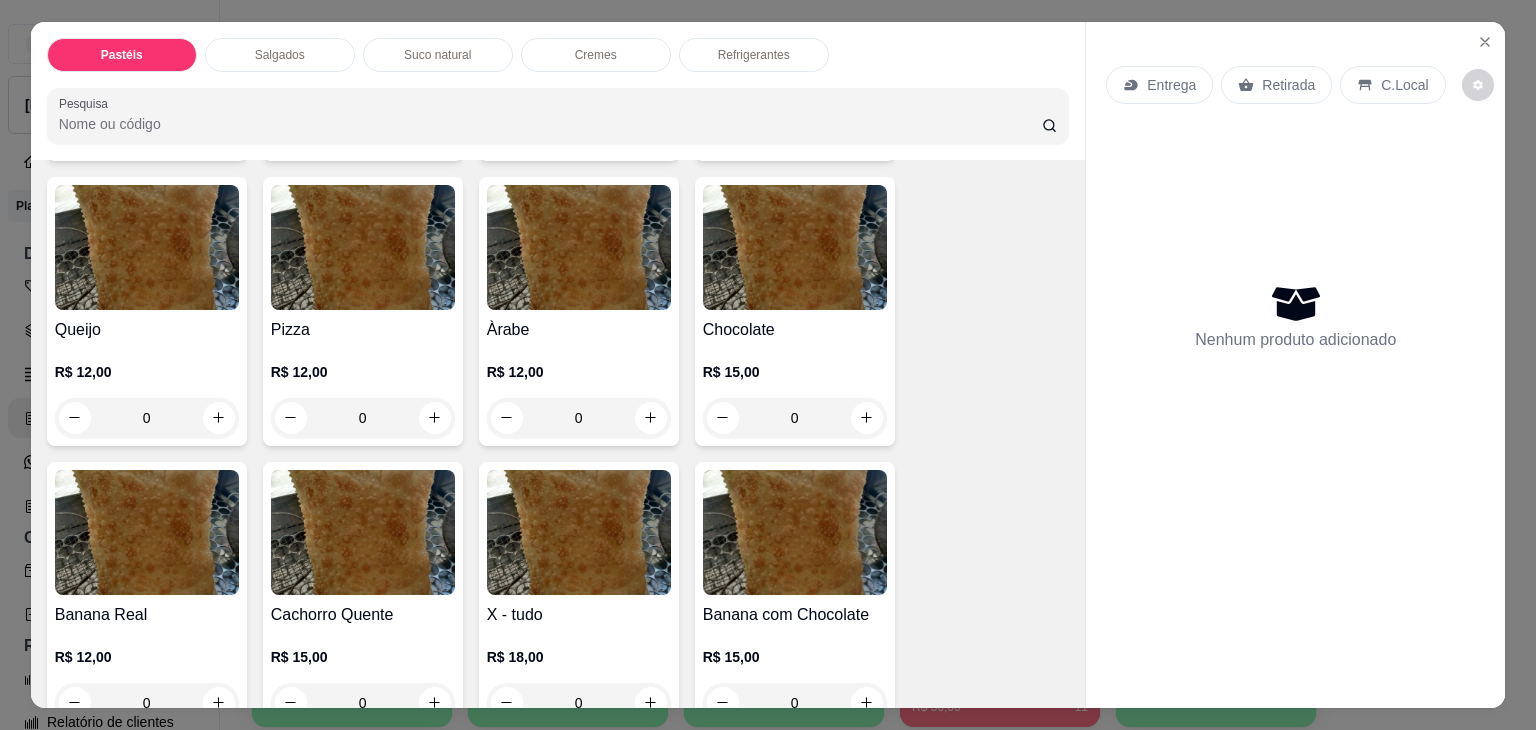 scroll, scrollTop: 1300, scrollLeft: 0, axis: vertical 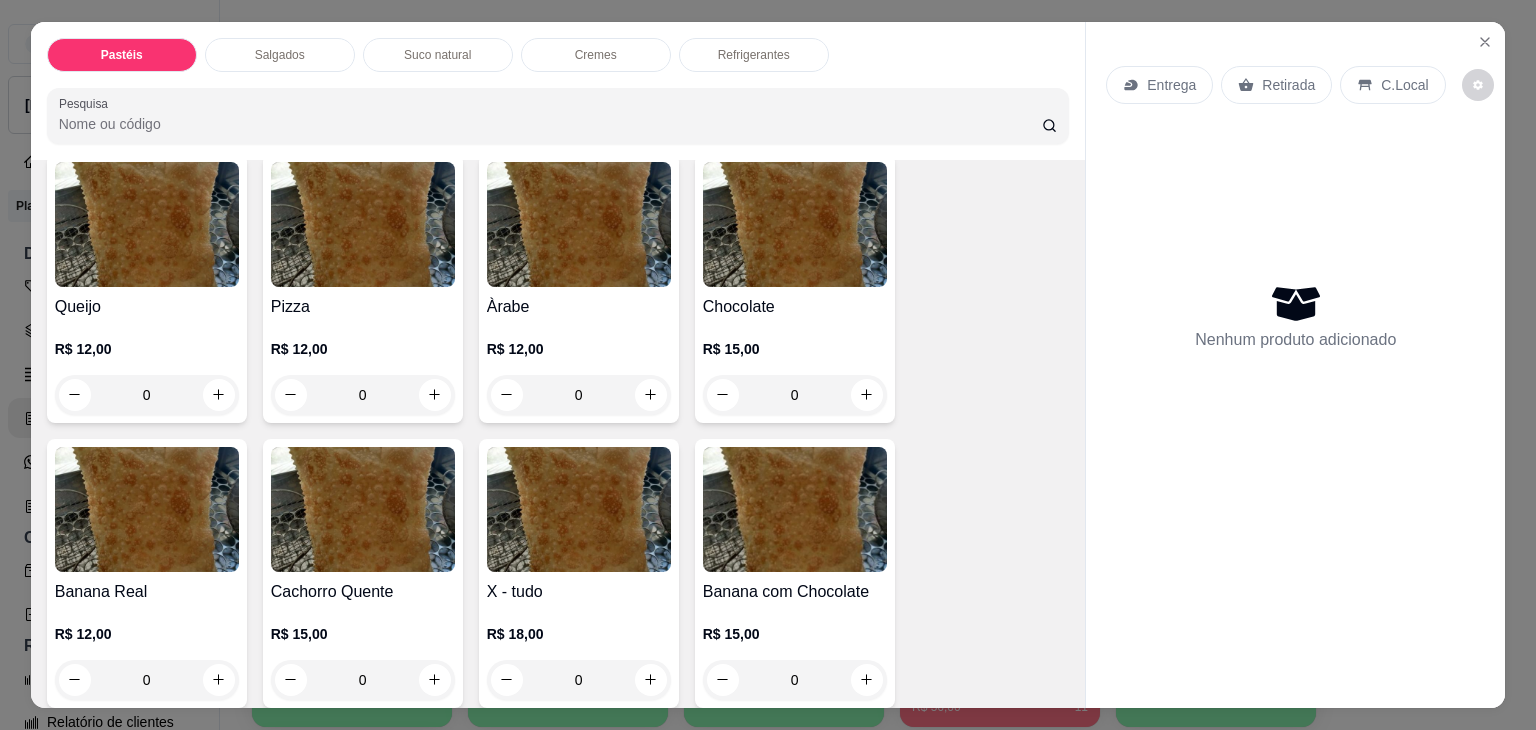 click on "Àrabe   R$ 12,00 0" at bounding box center [579, 288] 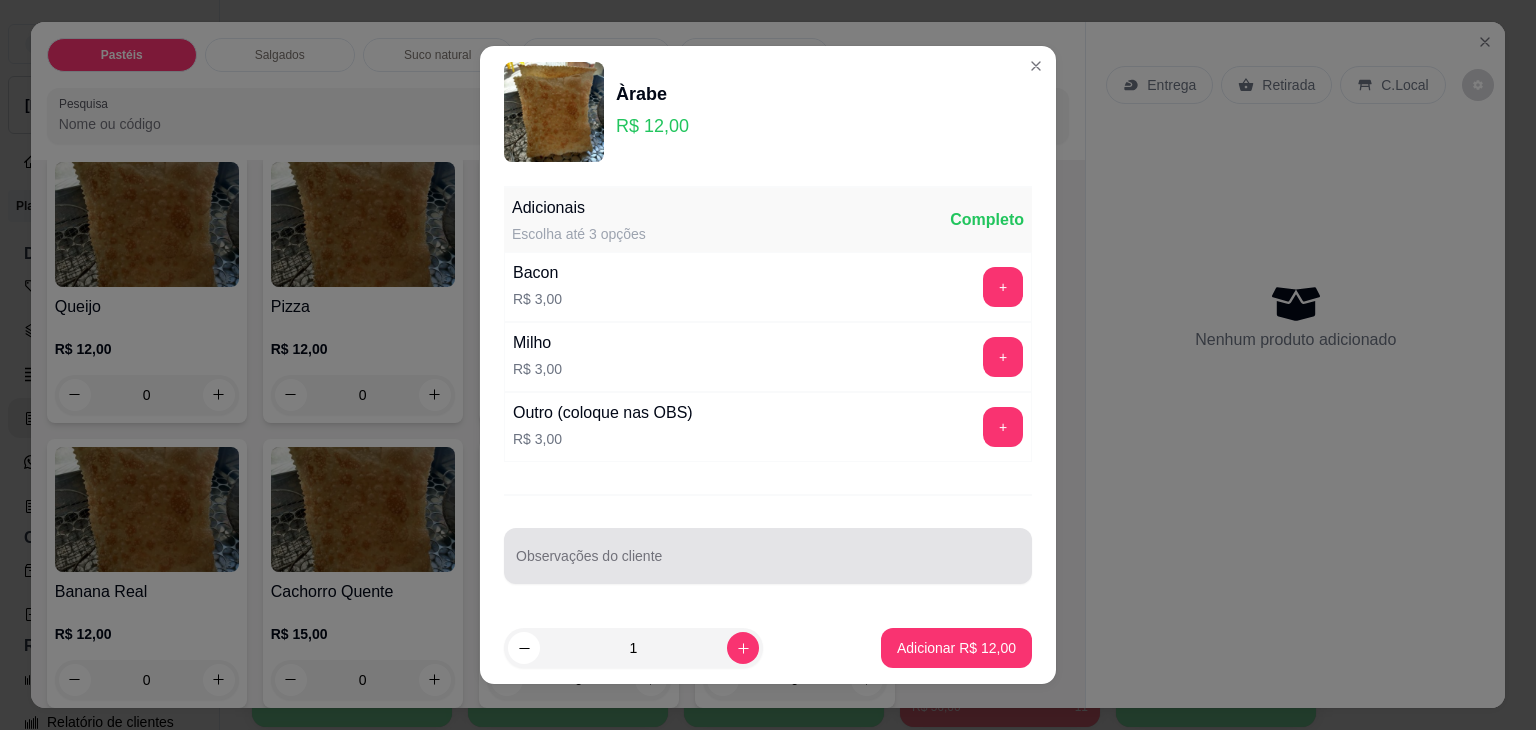 click on "Observações do cliente" at bounding box center (768, 564) 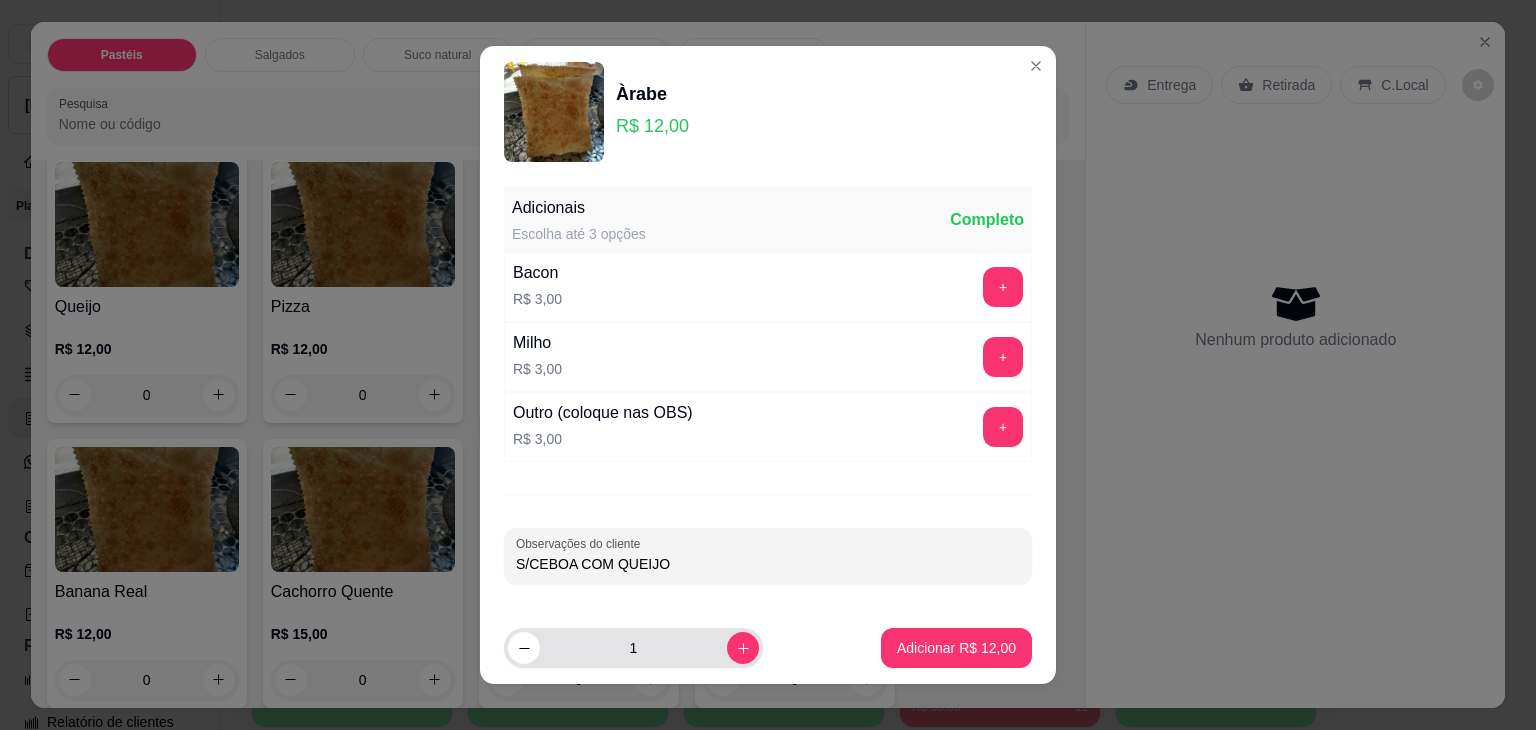 type on "S/CEBOA COM QUEIJO" 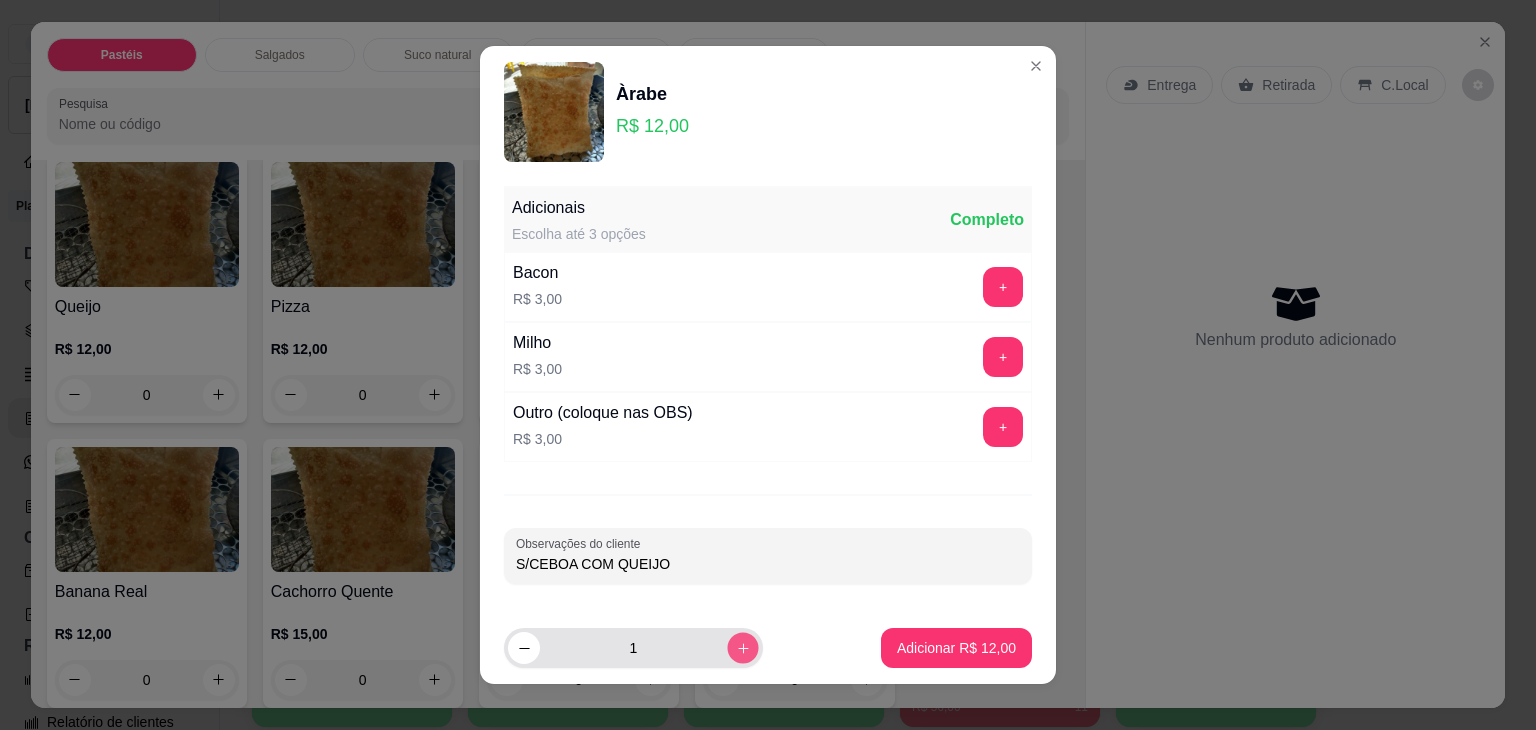 click at bounding box center (742, 647) 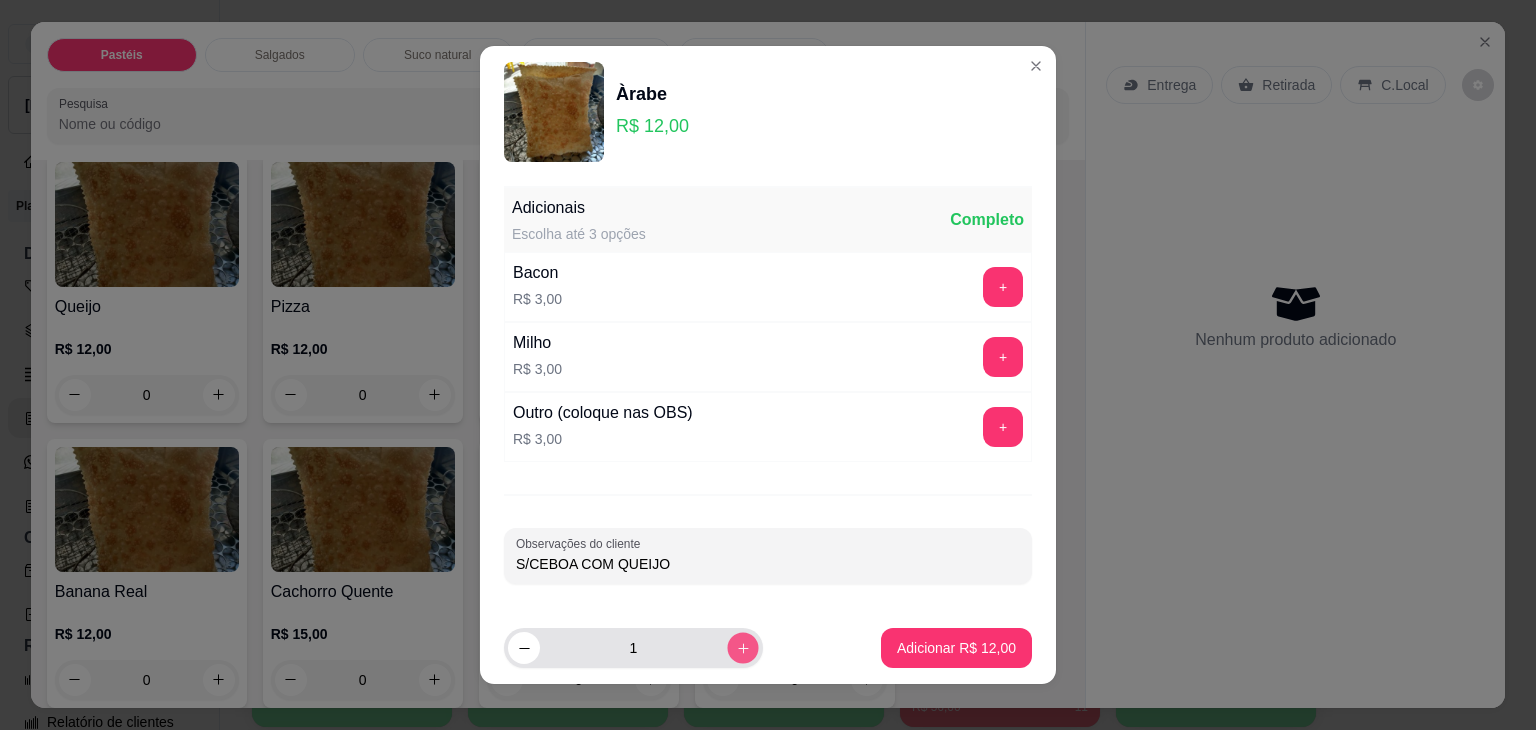 type on "2" 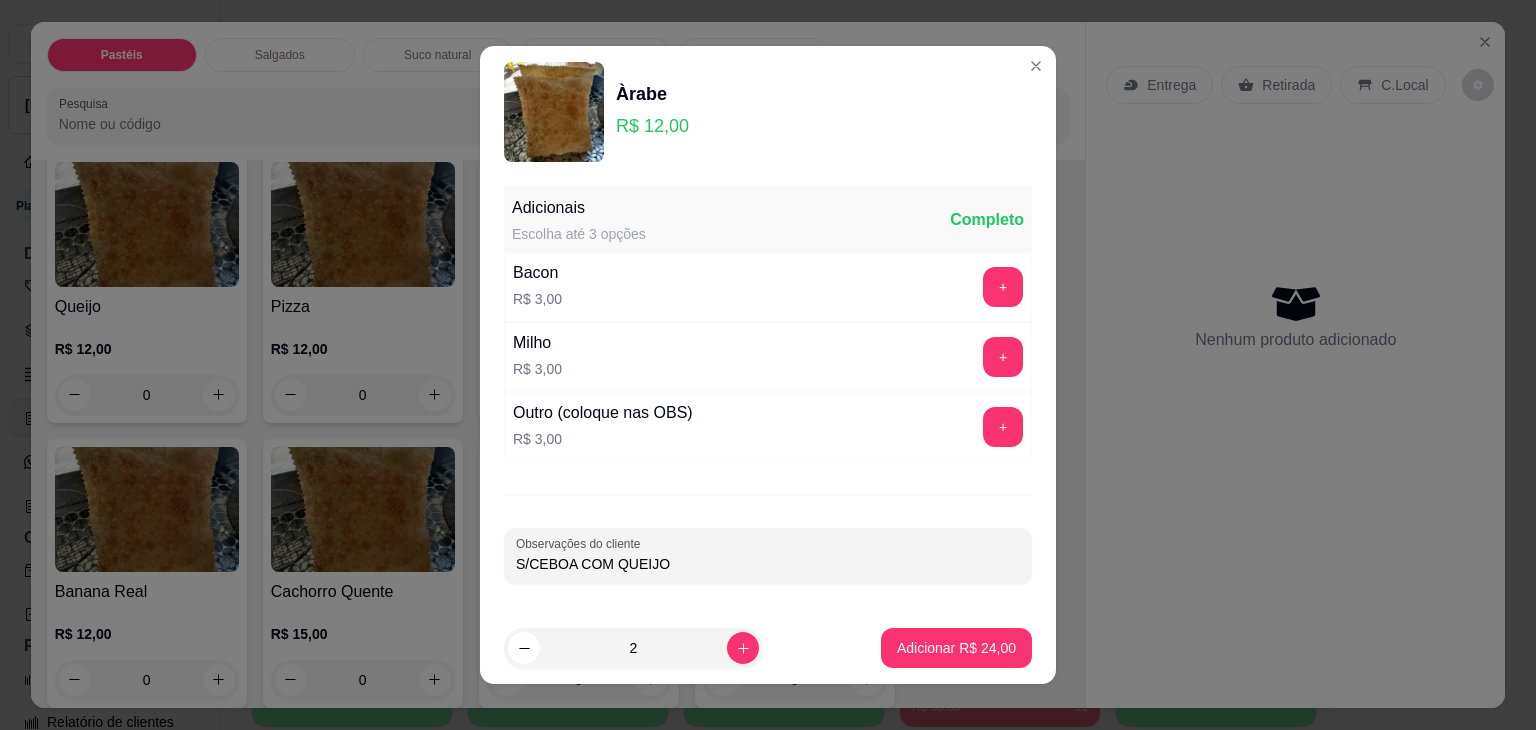 click on "Adicionar   R$ 24,00" at bounding box center (956, 648) 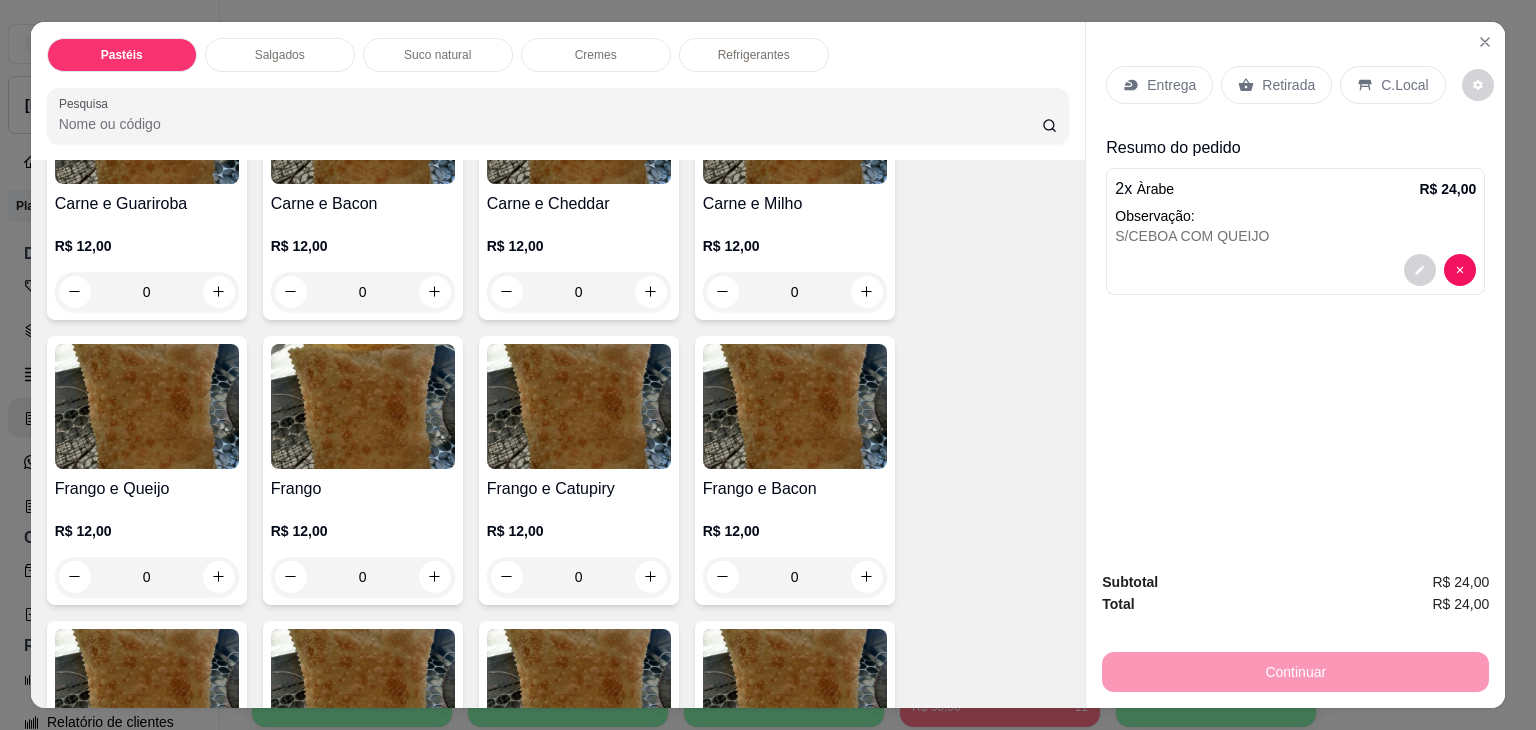 scroll, scrollTop: 600, scrollLeft: 0, axis: vertical 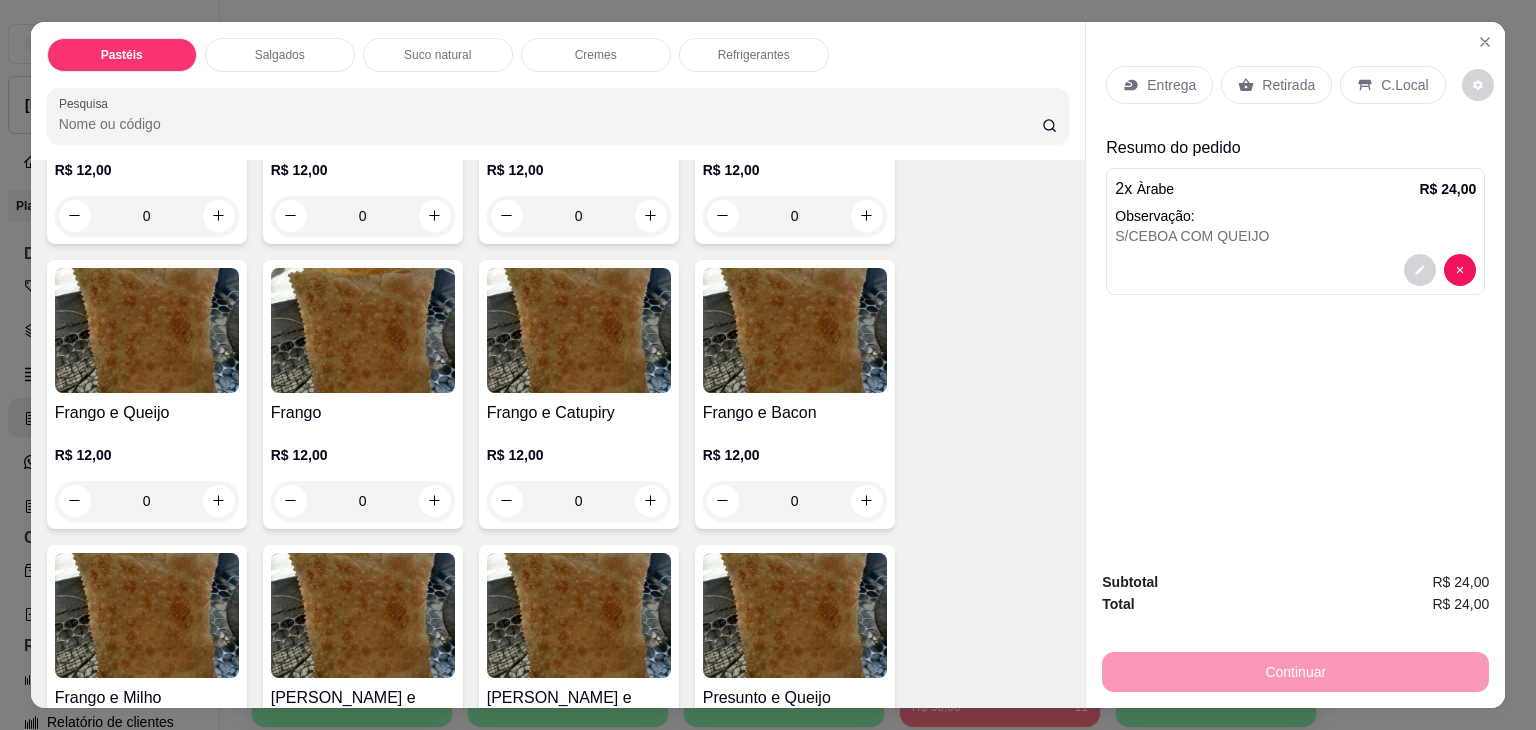 click on "Frango e Catupiry" at bounding box center [579, 413] 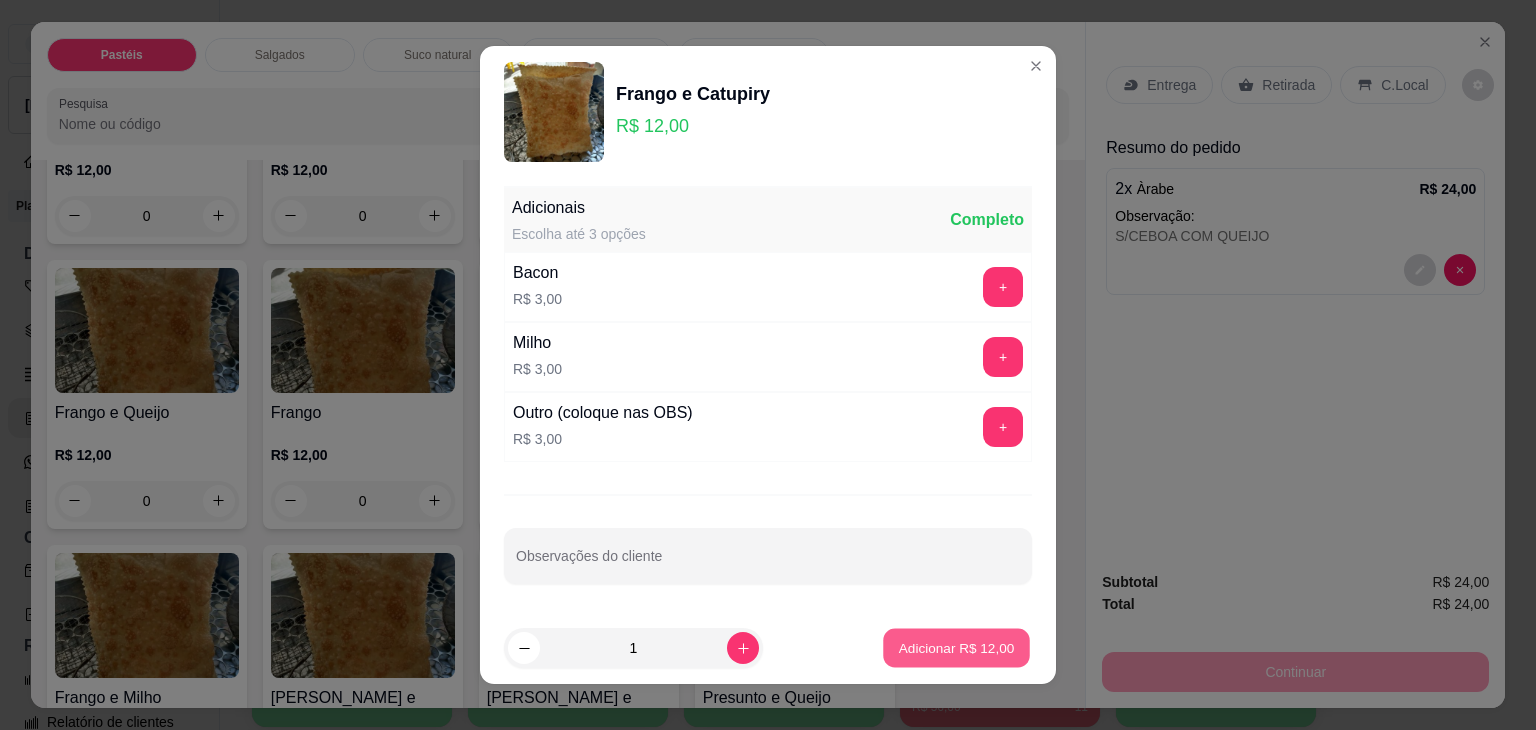 click on "Adicionar   R$ 12,00" at bounding box center [957, 647] 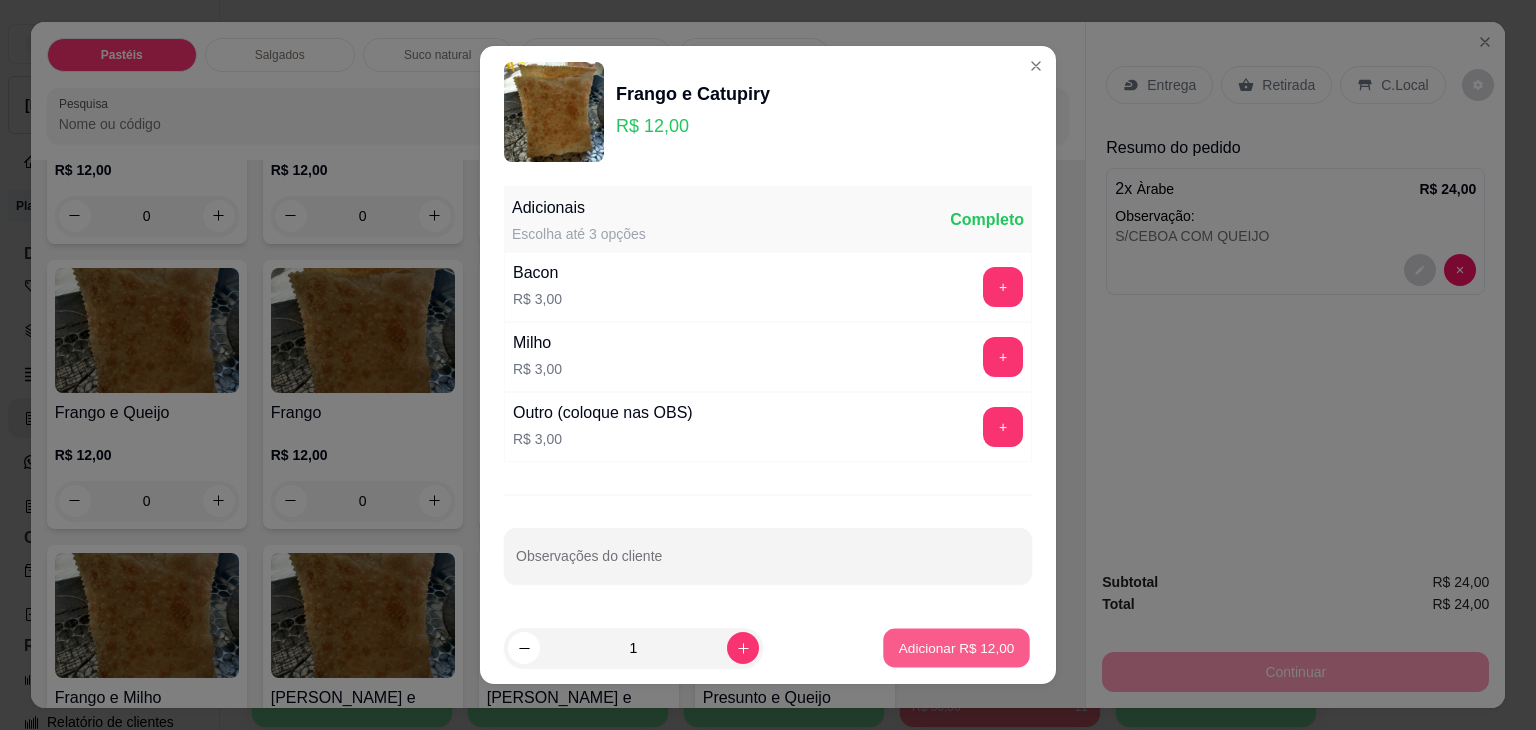 type on "1" 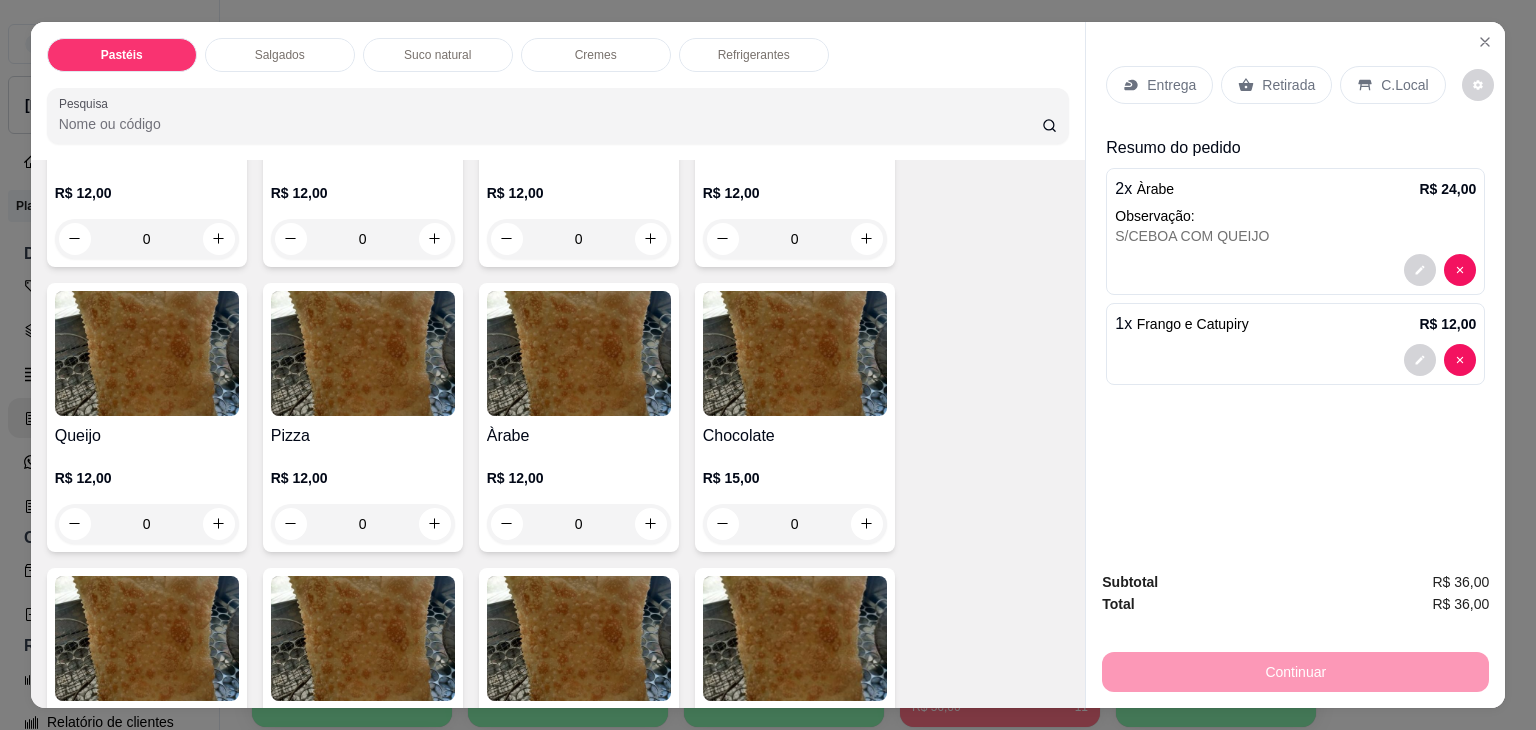 scroll, scrollTop: 1200, scrollLeft: 0, axis: vertical 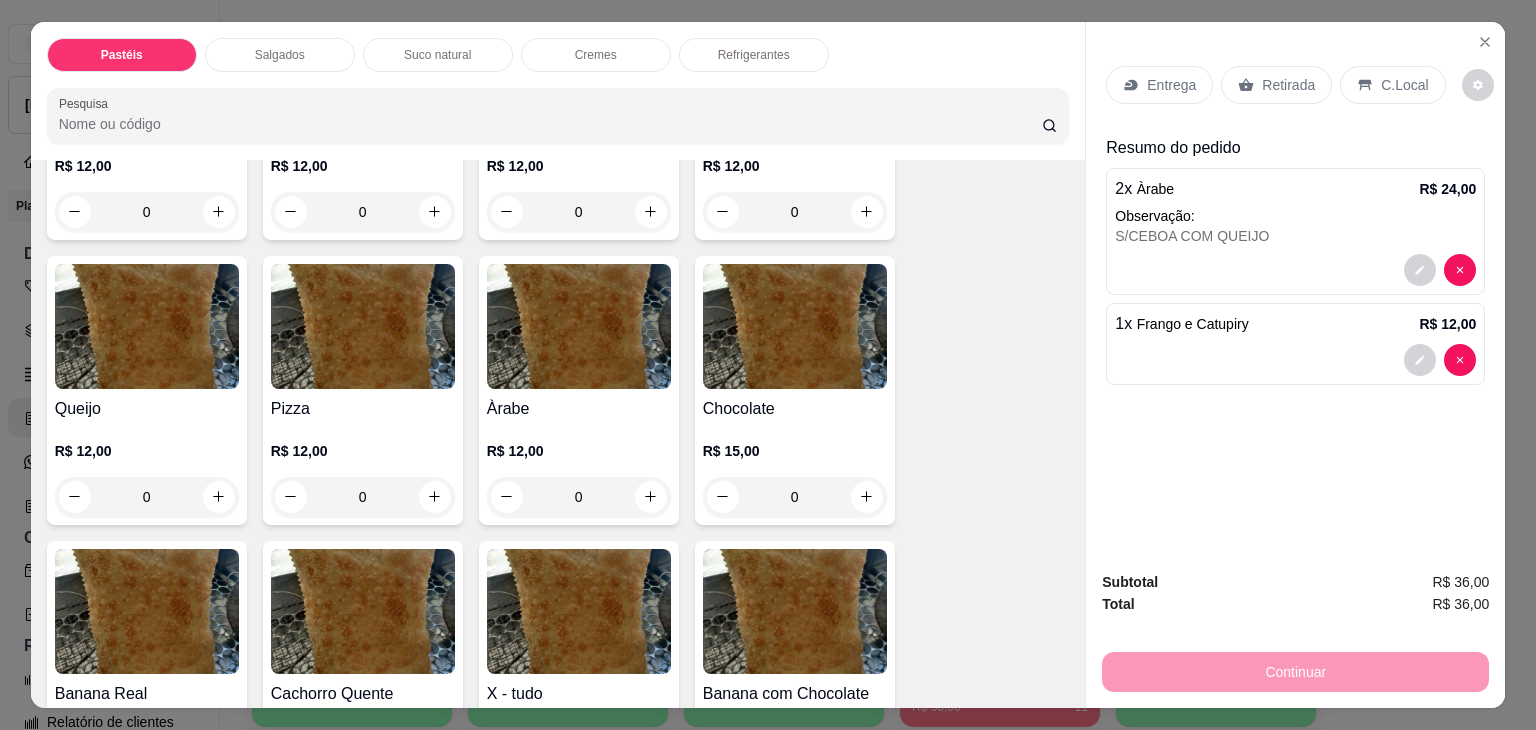 click at bounding box center [147, 611] 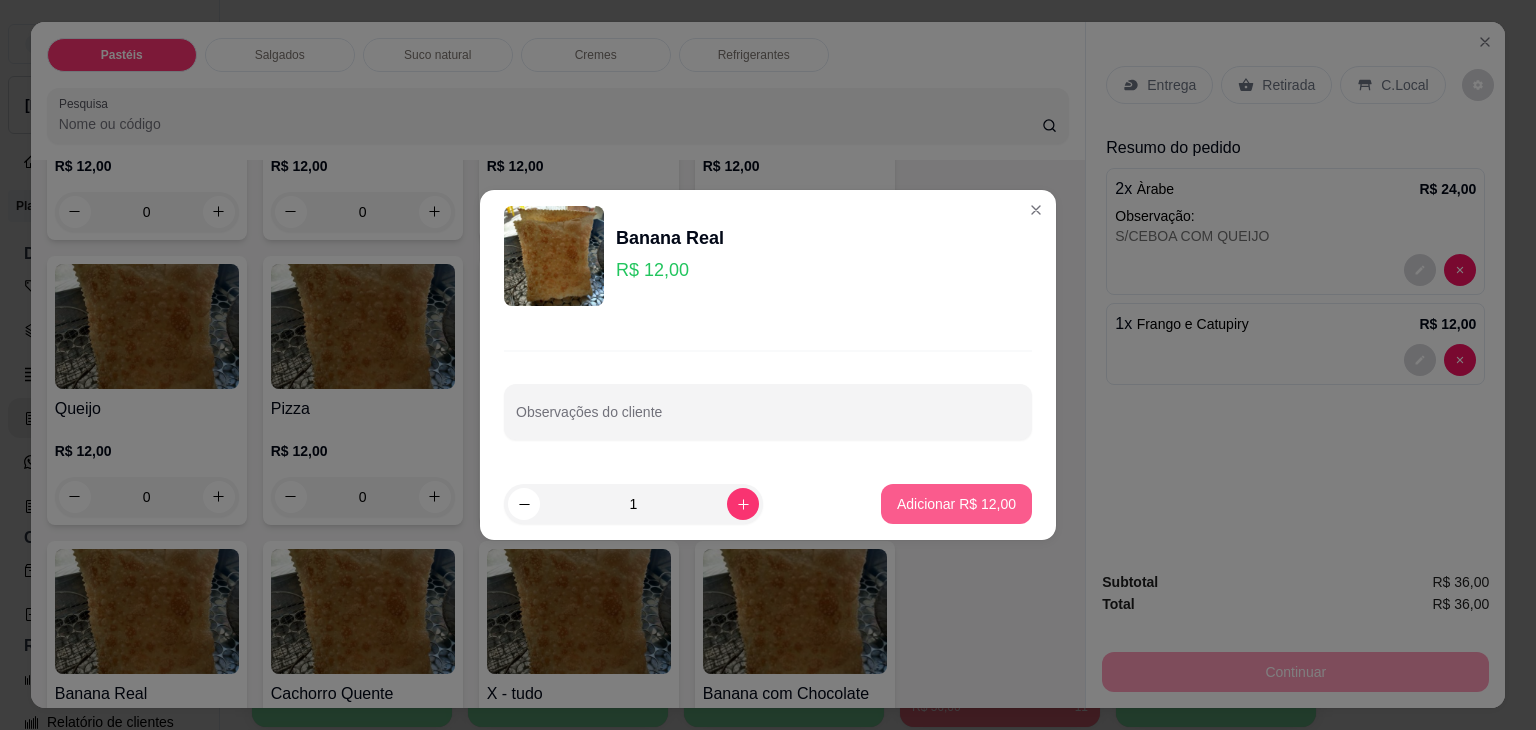 click on "Adicionar   R$ 12,00" at bounding box center (956, 504) 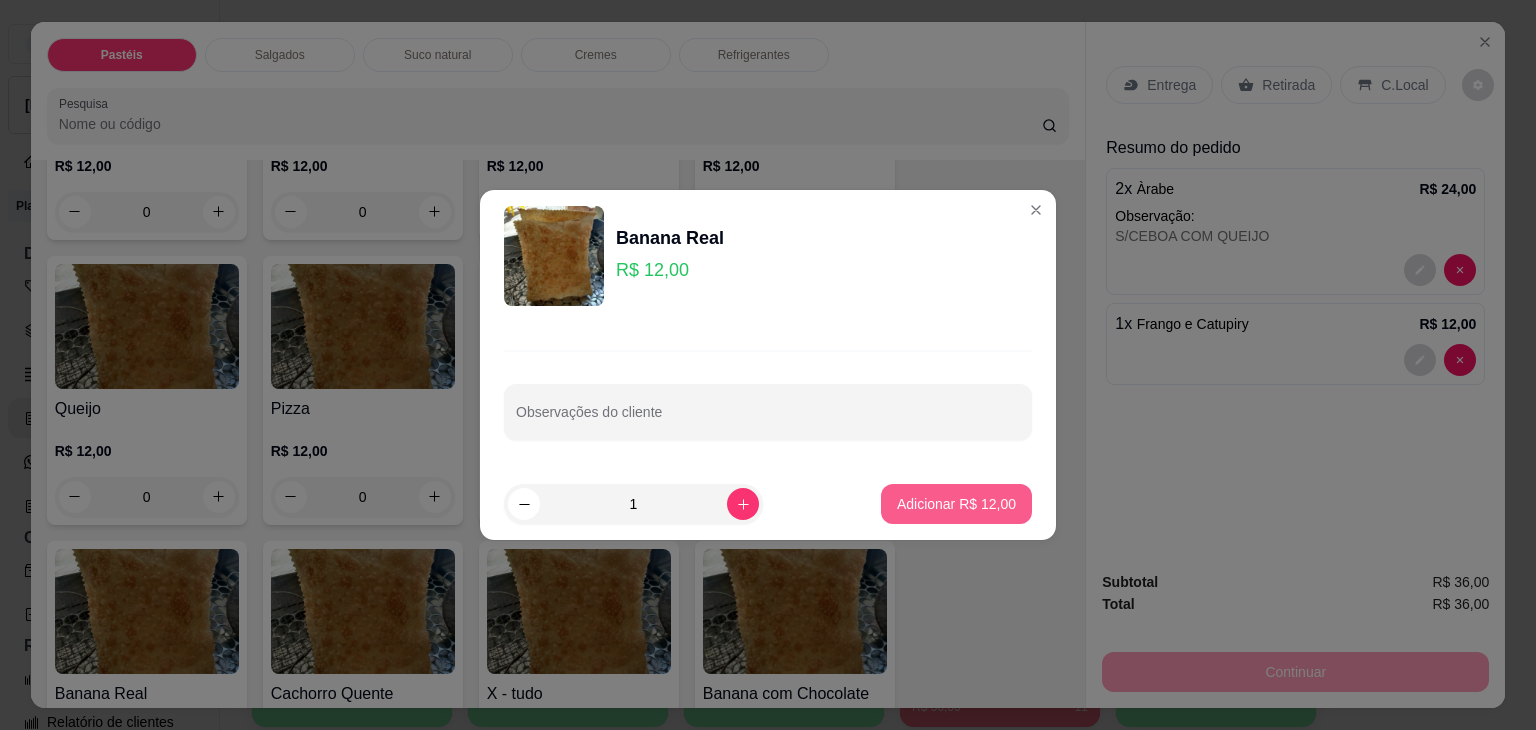 type on "1" 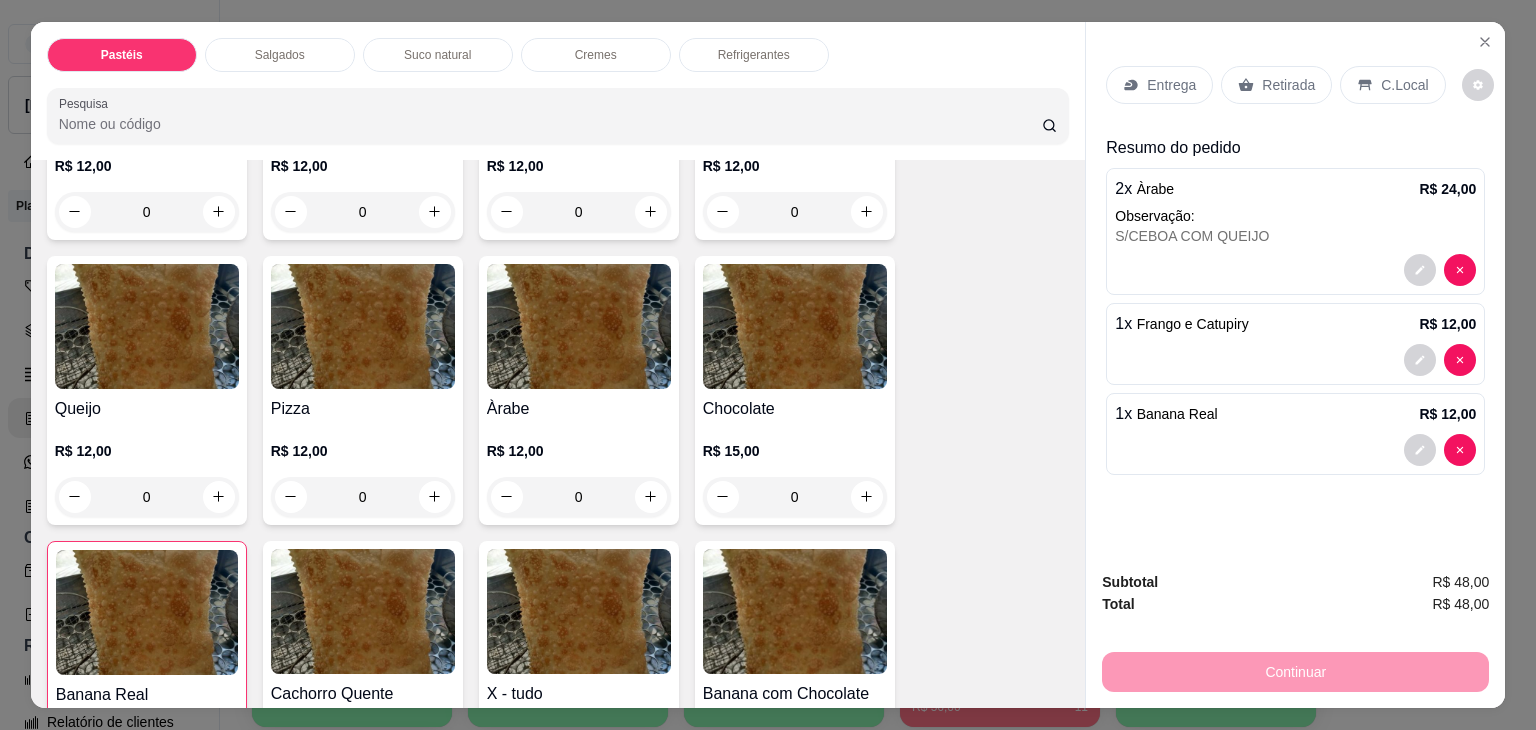 click on "Entrega Retirada C.Local" at bounding box center [1295, 85] 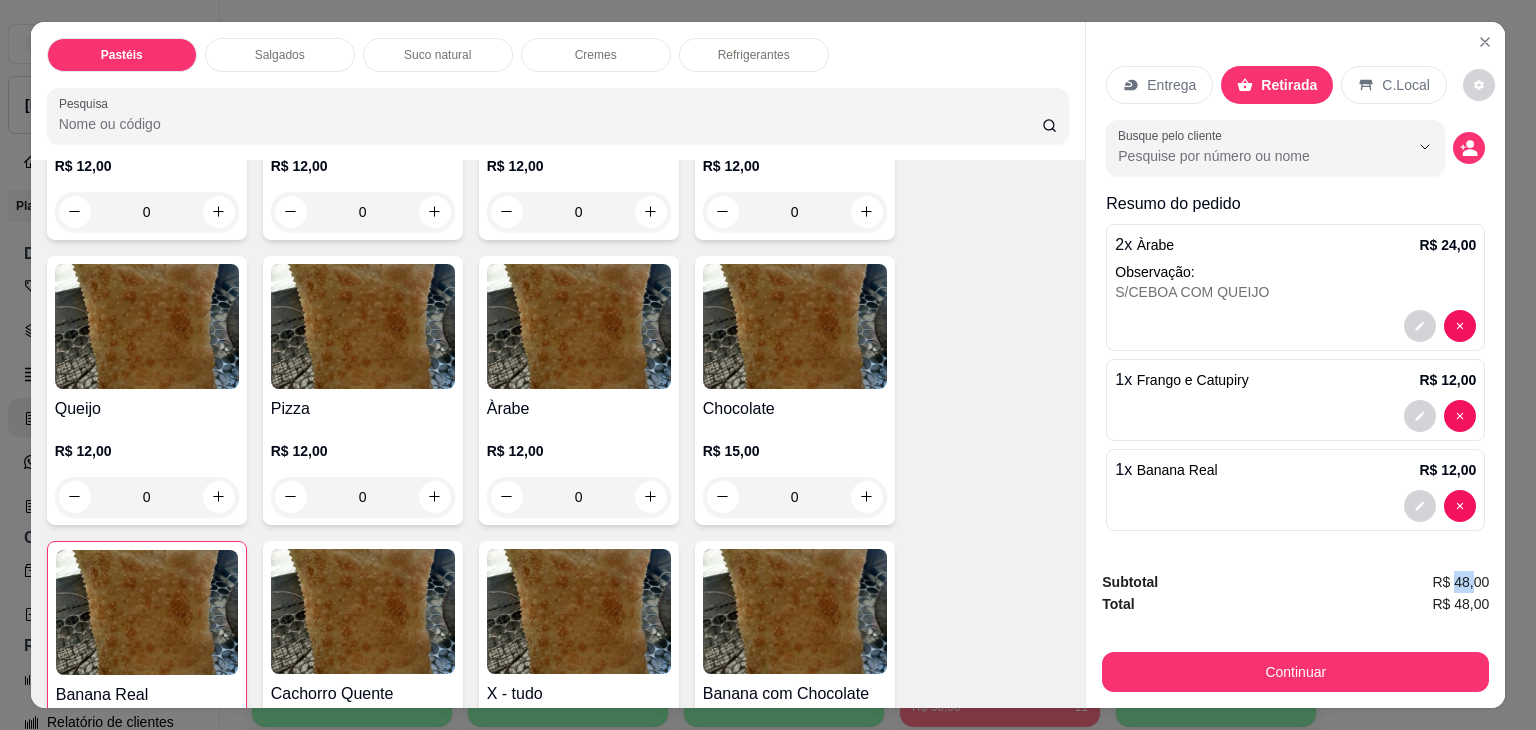 drag, startPoint x: 1450, startPoint y: 577, endPoint x: 1469, endPoint y: 575, distance: 19.104973 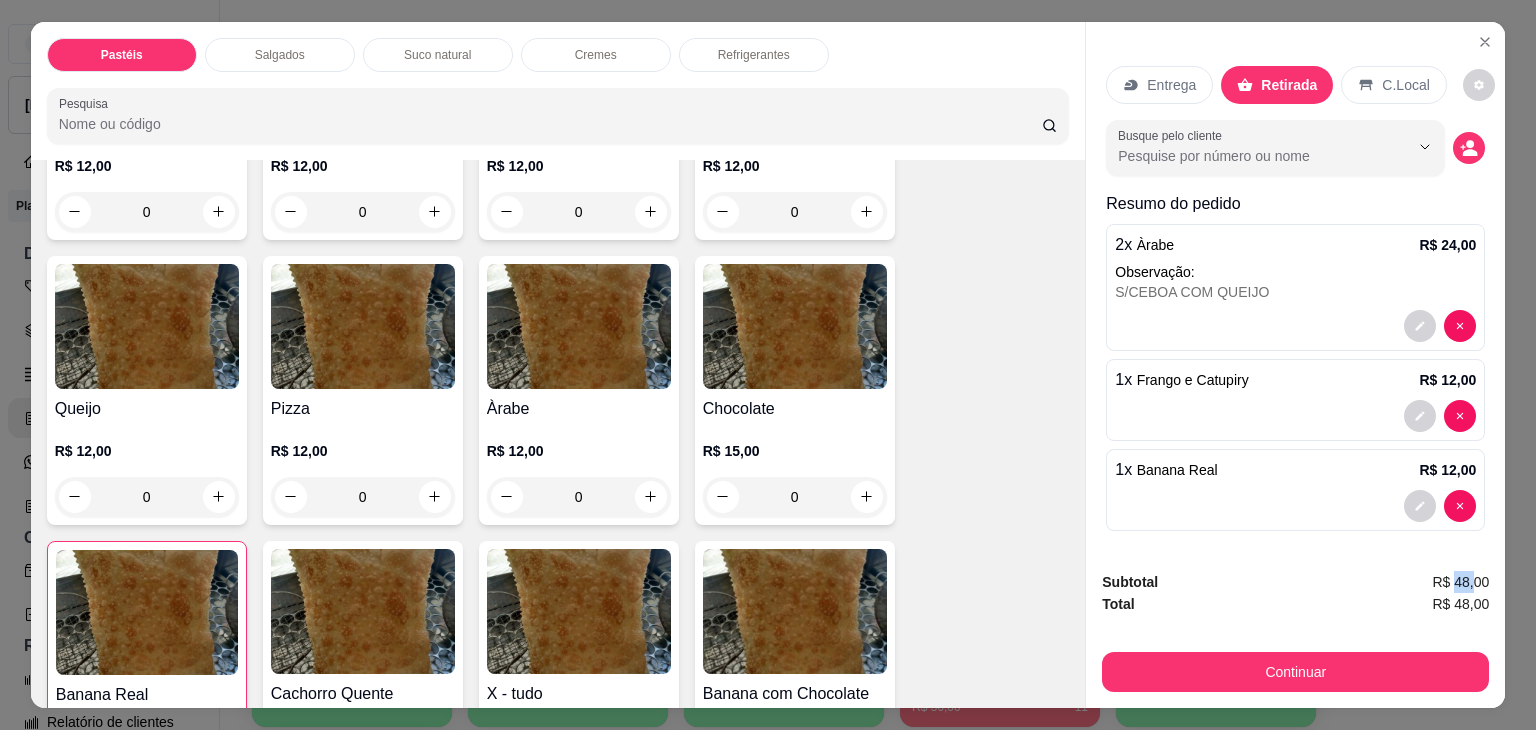 click on "R$ 48,00" at bounding box center [1460, 582] 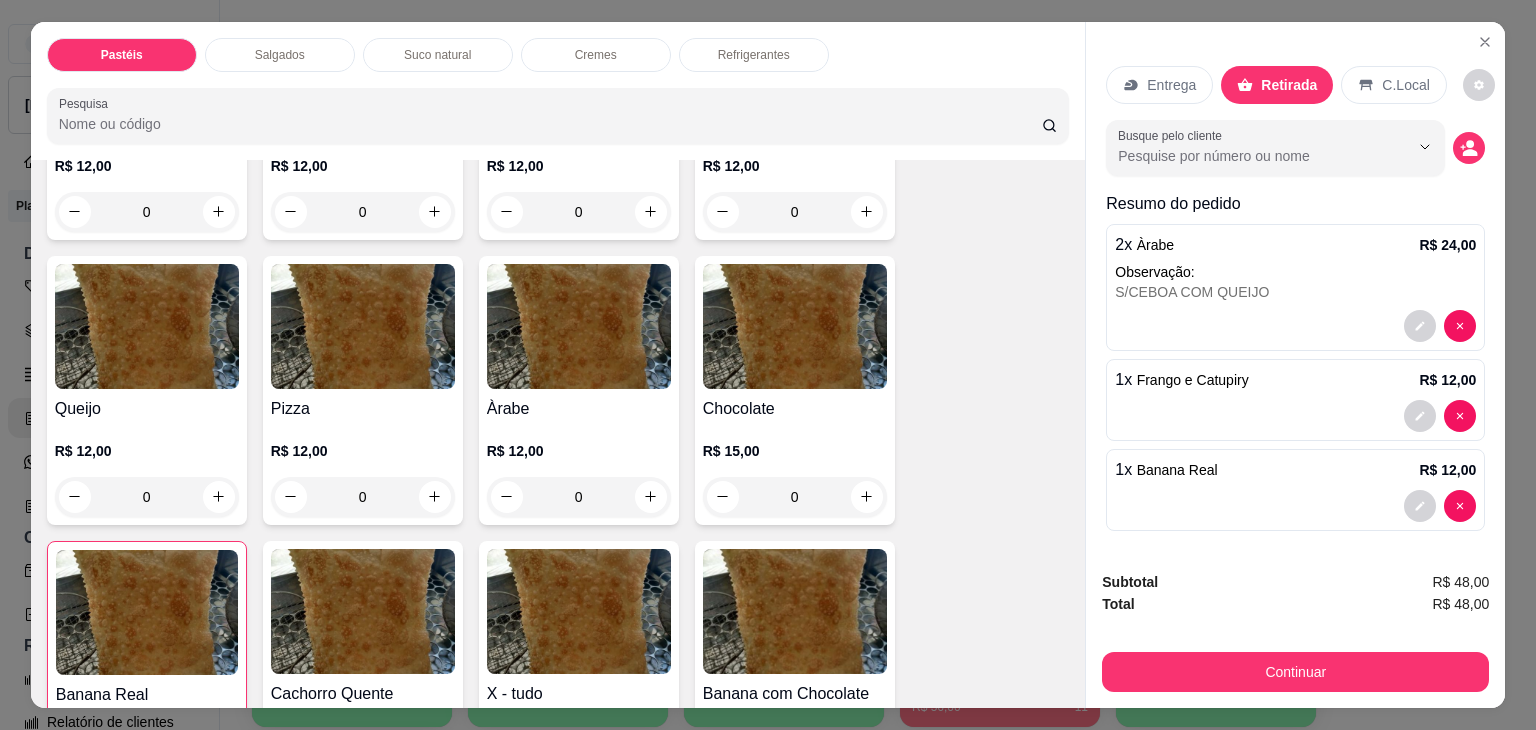 click on "R$ 48,00" at bounding box center (1460, 604) 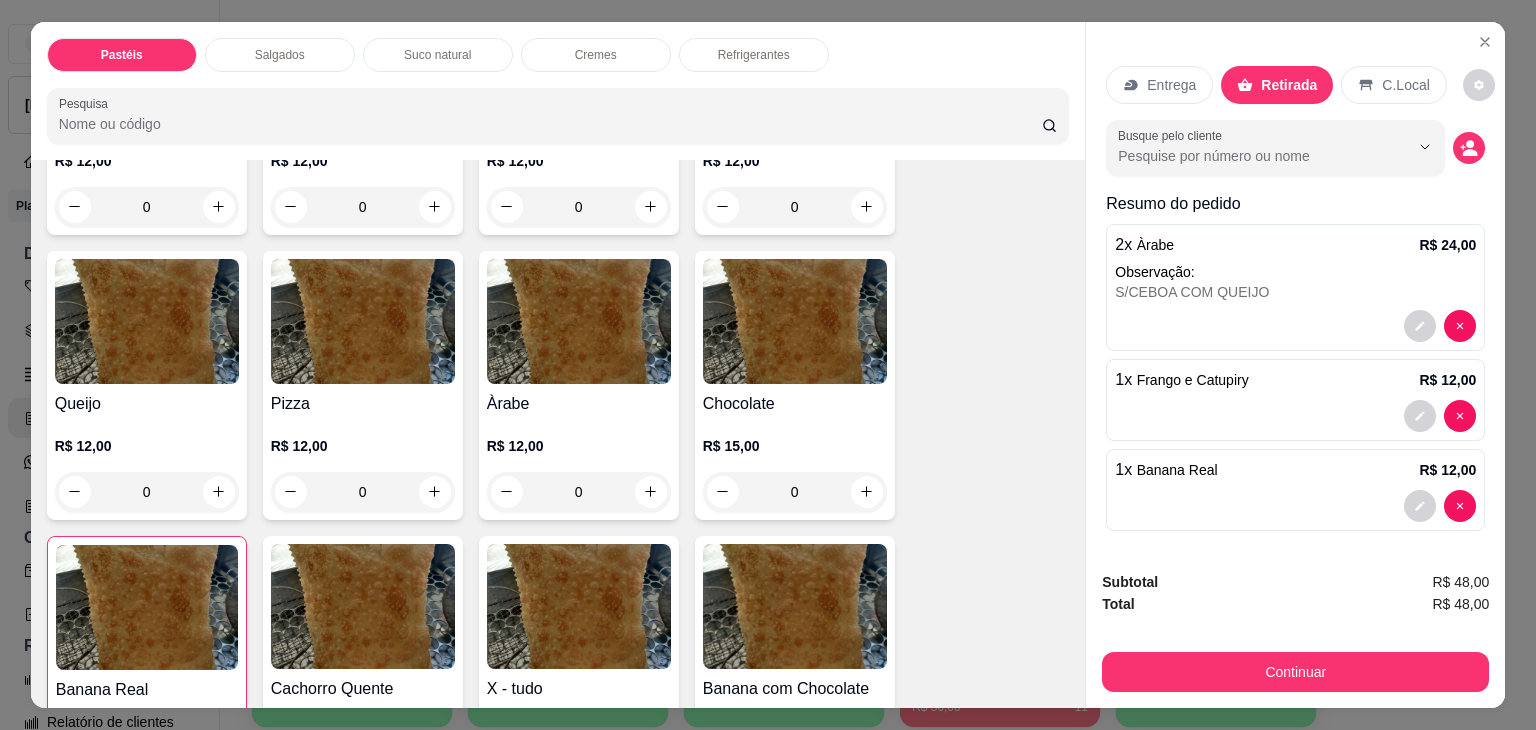 scroll, scrollTop: 1200, scrollLeft: 0, axis: vertical 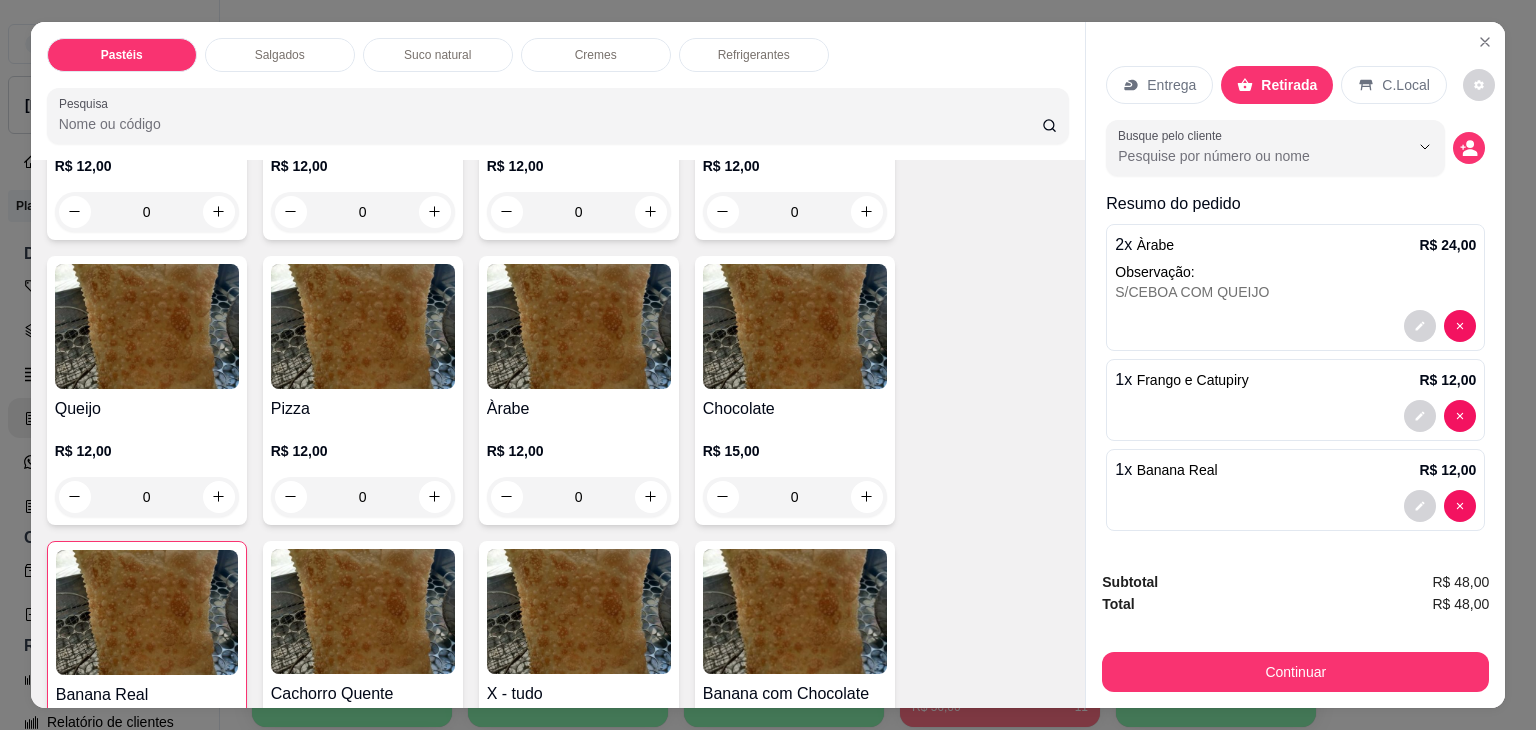 click at bounding box center (795, 326) 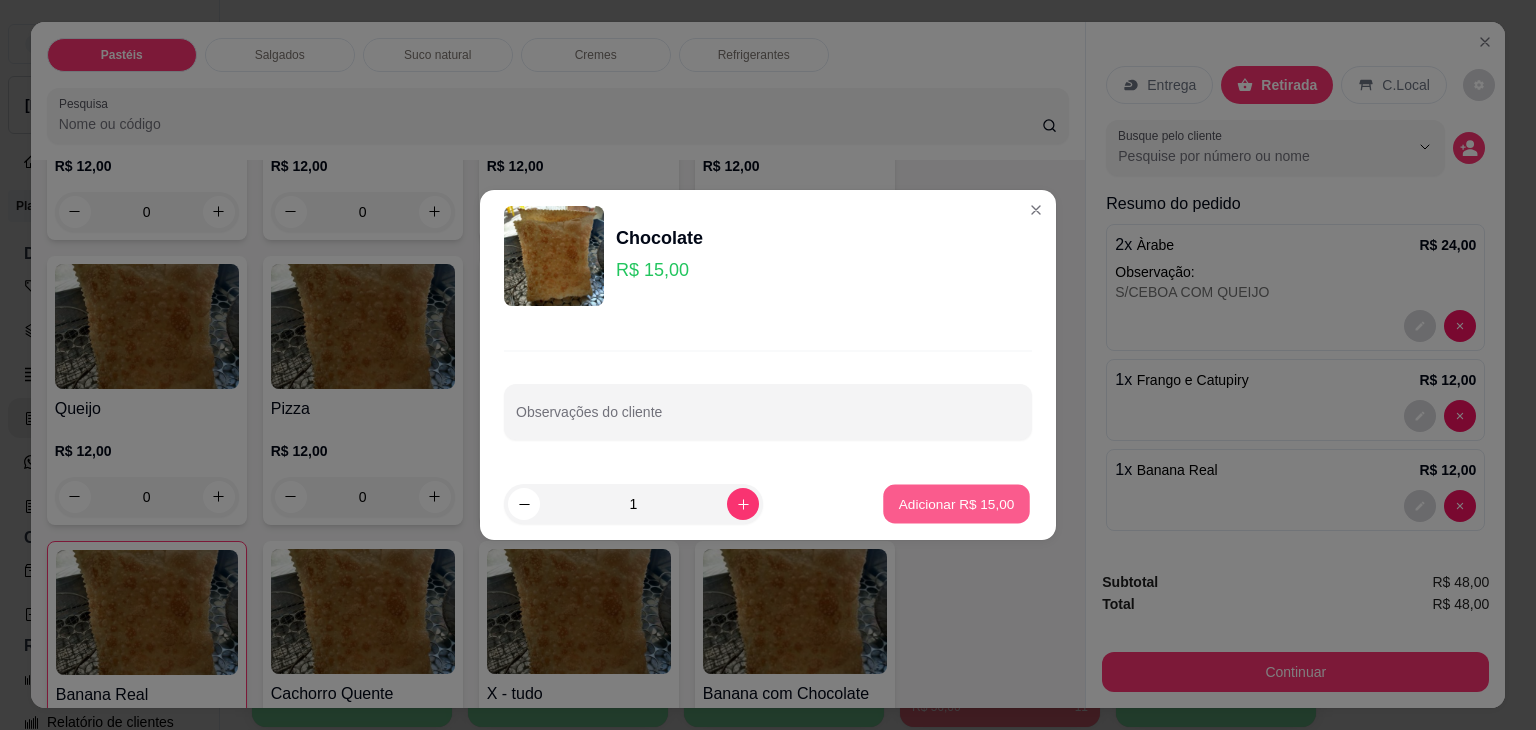 click on "Adicionar   R$ 15,00" at bounding box center (957, 503) 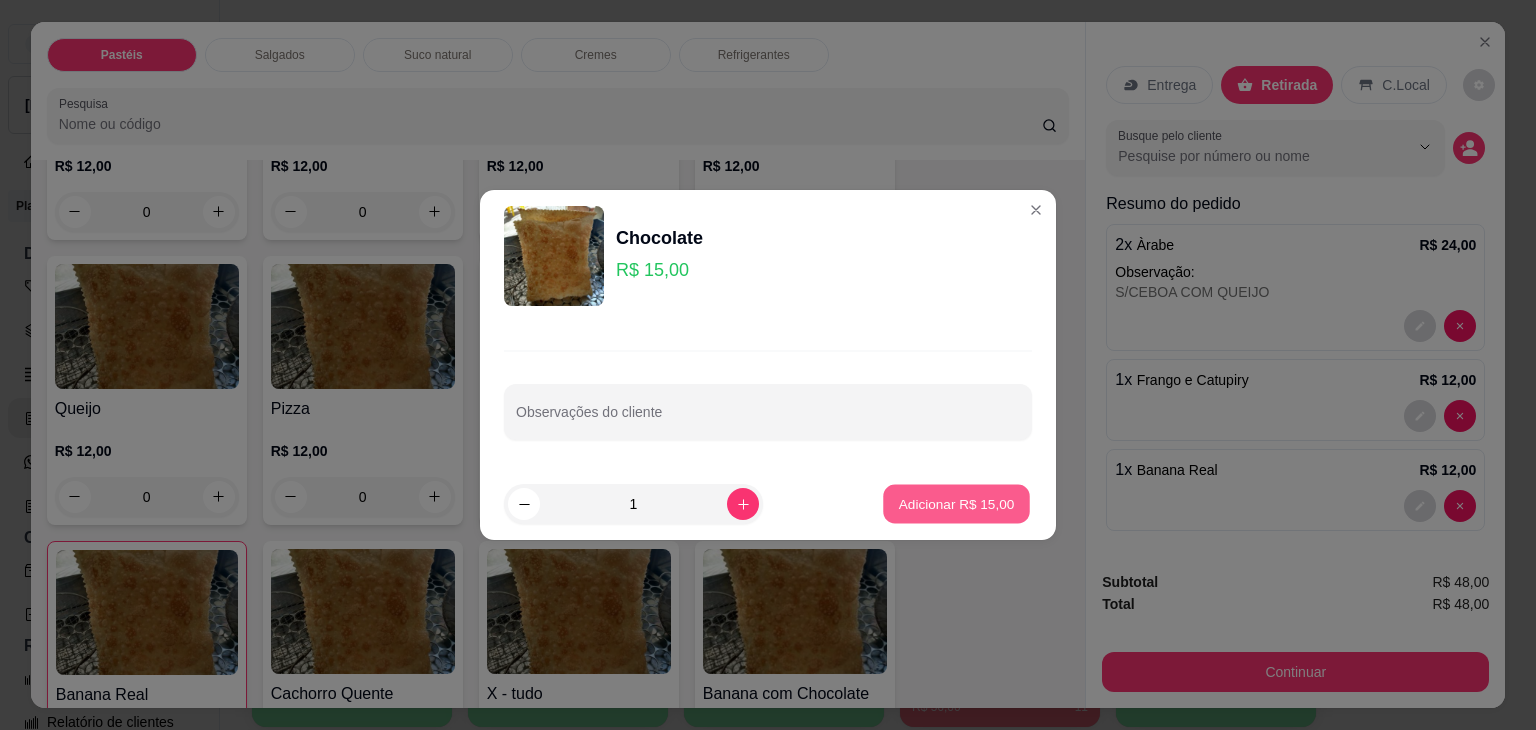 type on "1" 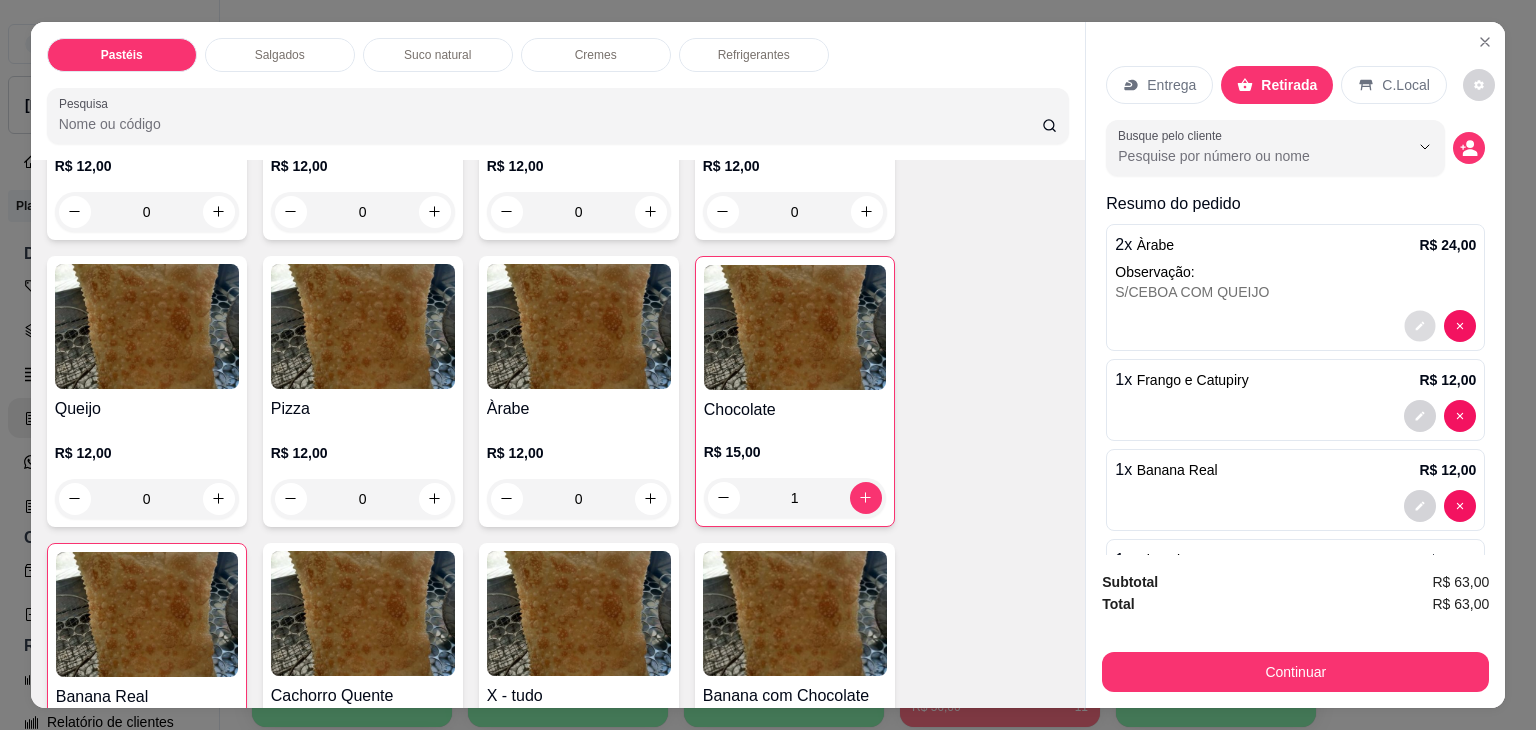 click at bounding box center (1420, 325) 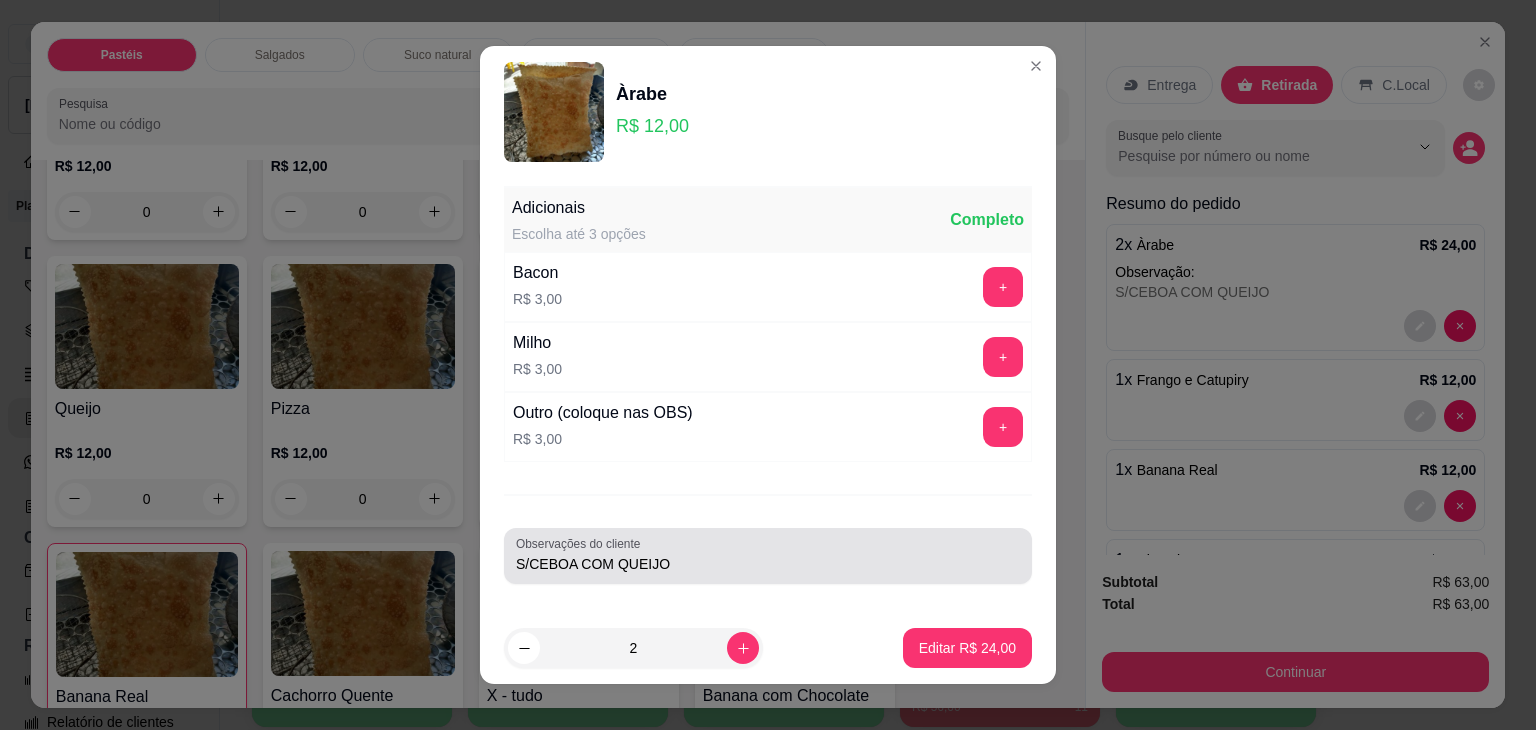 click on "S/CEBOA COM QUEIJO" at bounding box center (768, 564) 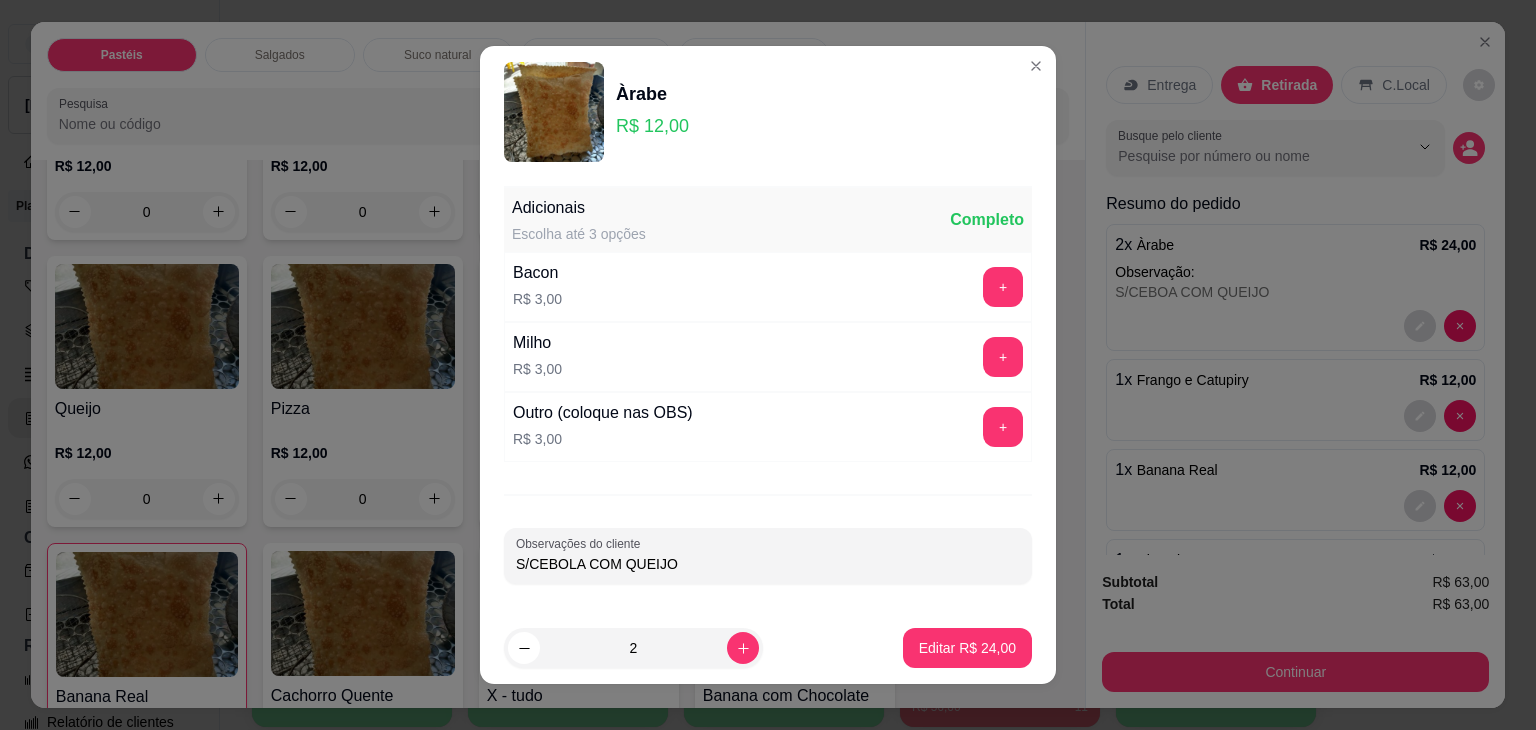 click on "S/CEBOLA COM QUEIJO" at bounding box center [768, 564] 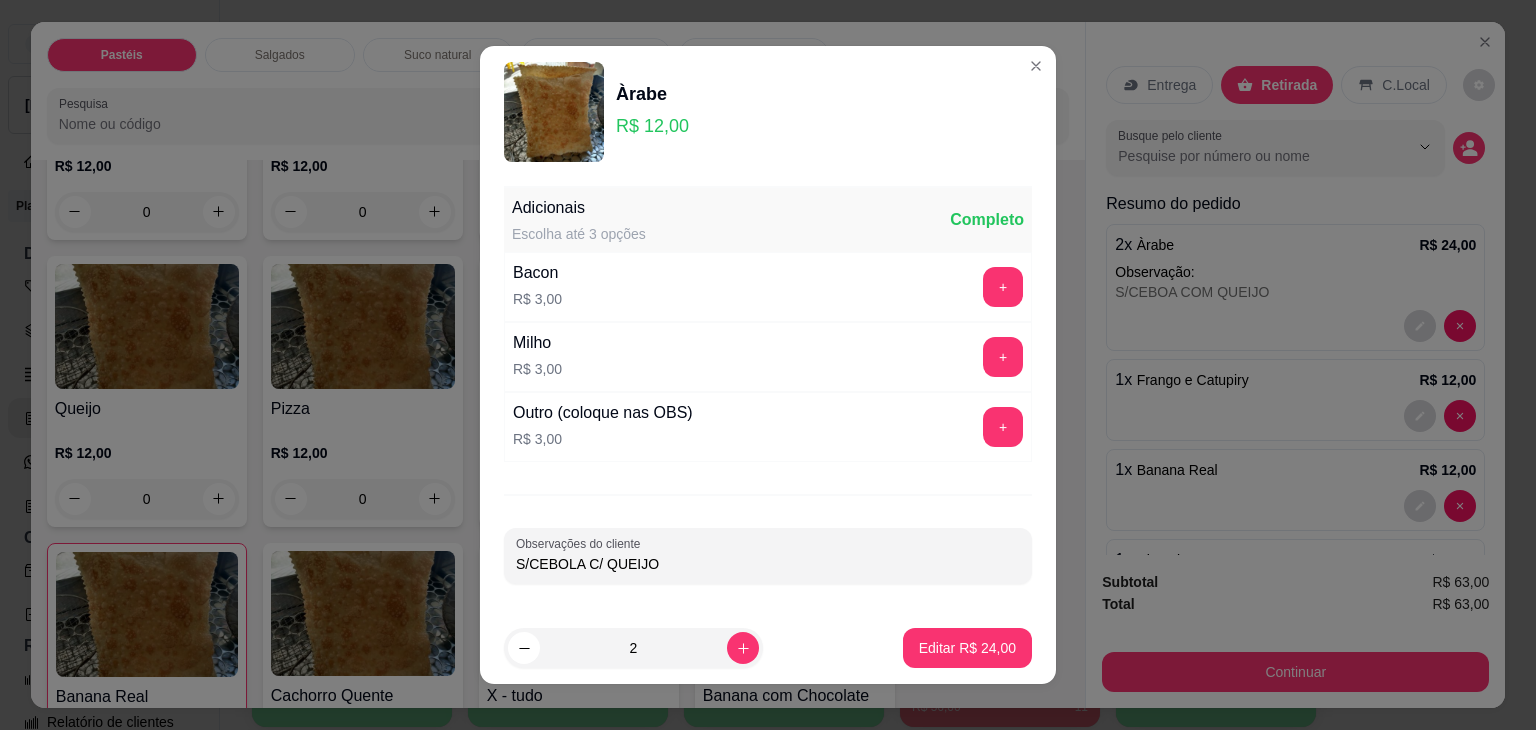 click on "S/CEBOLA C/ QUEIJO" at bounding box center (768, 564) 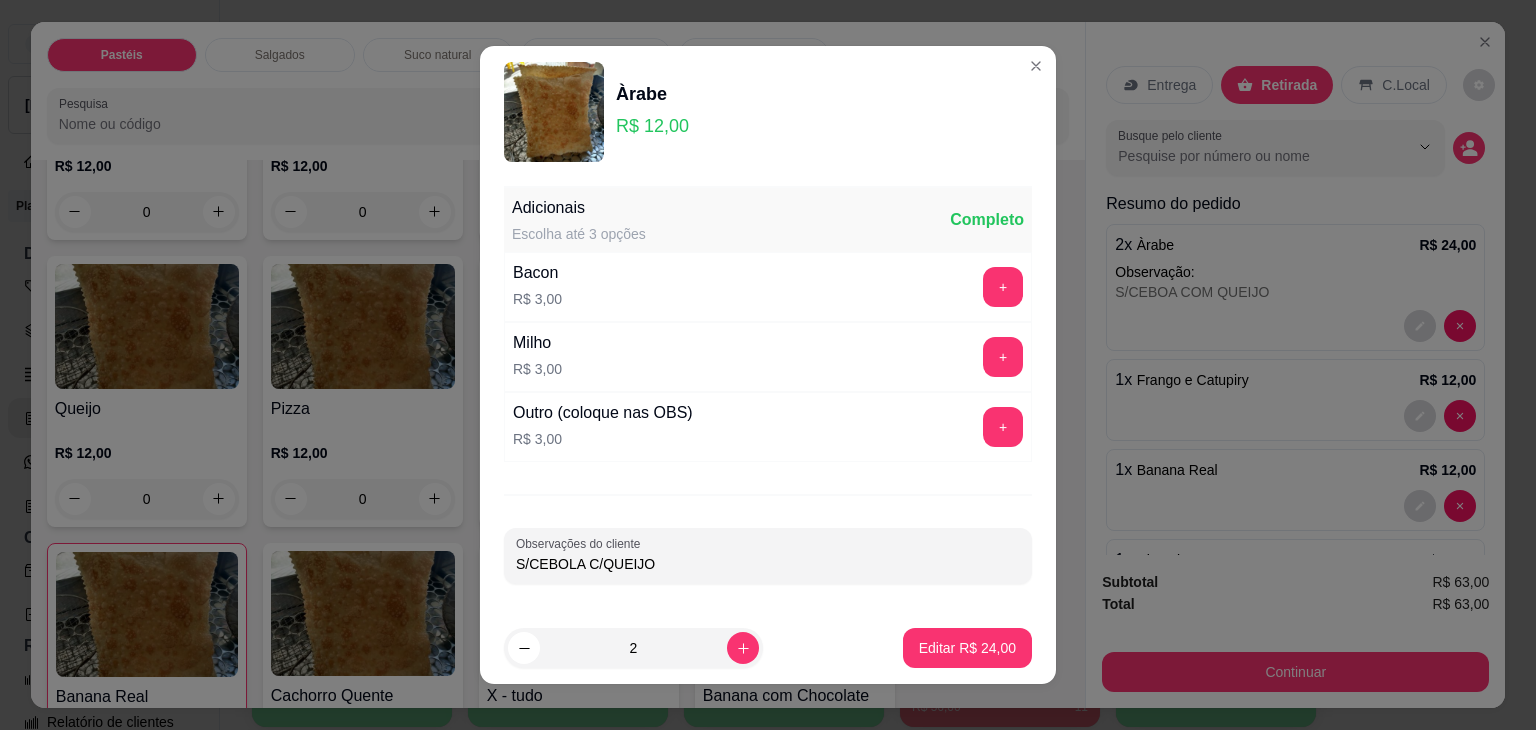 type on "S/CEBOLA C/QUEIJO" 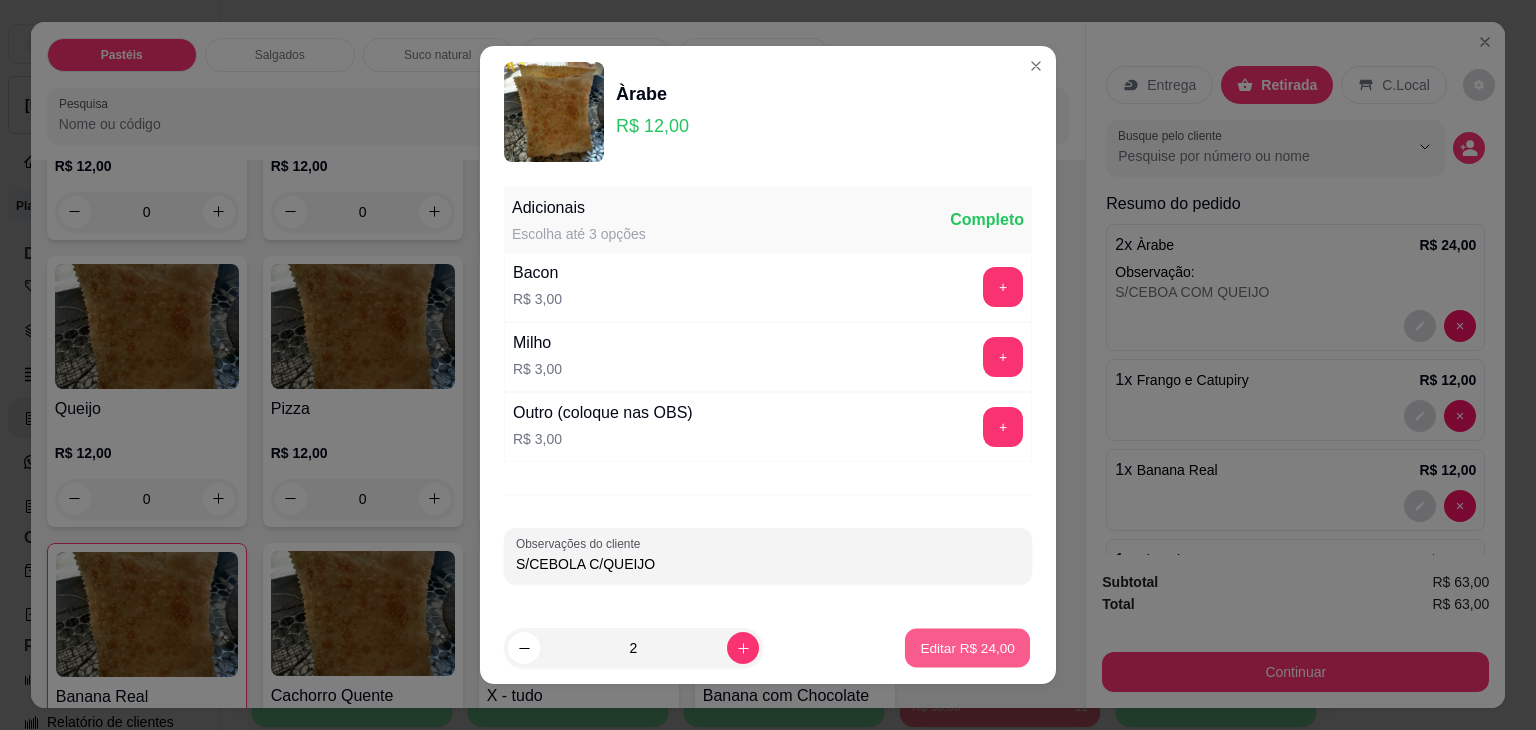 click on "Editar   R$ 24,00" at bounding box center (967, 647) 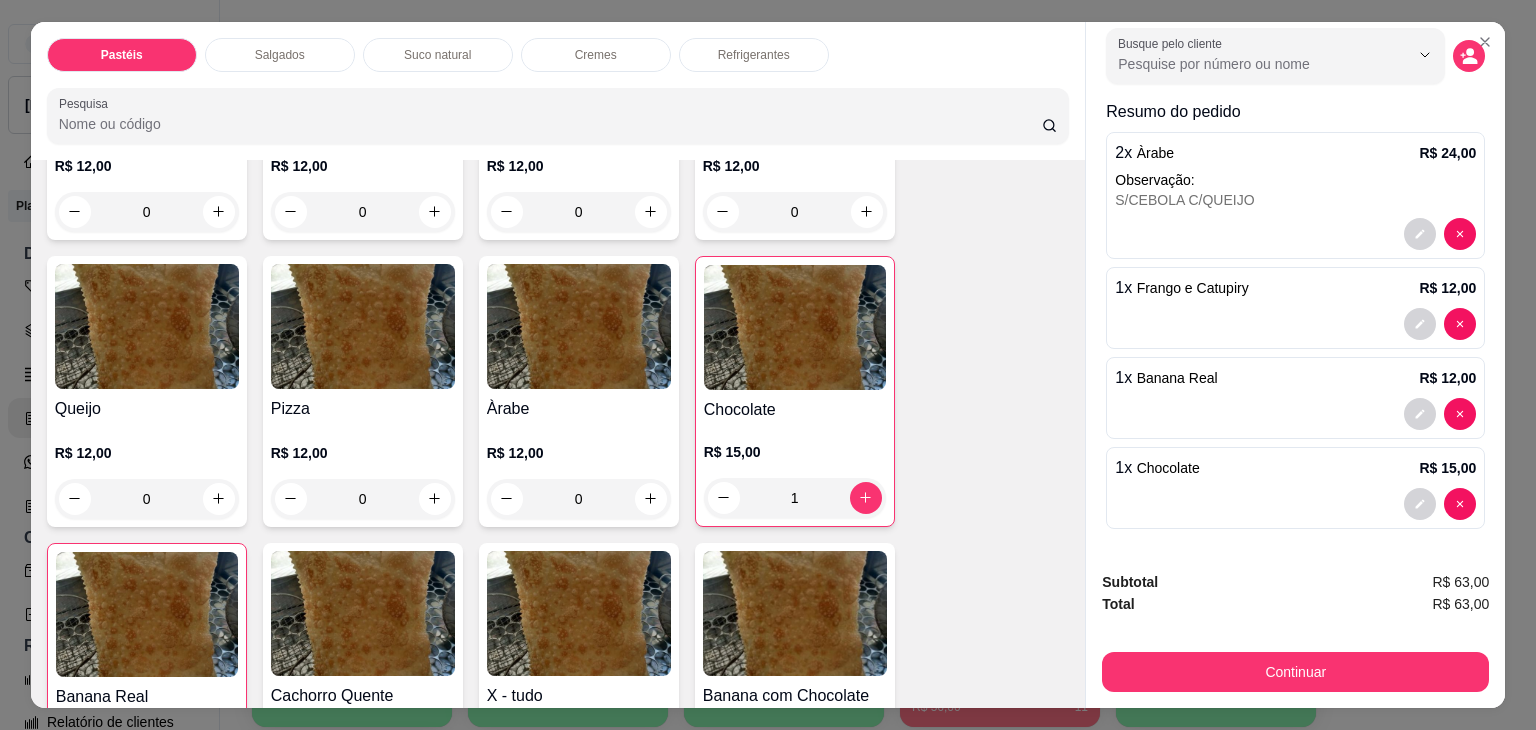 scroll, scrollTop: 0, scrollLeft: 0, axis: both 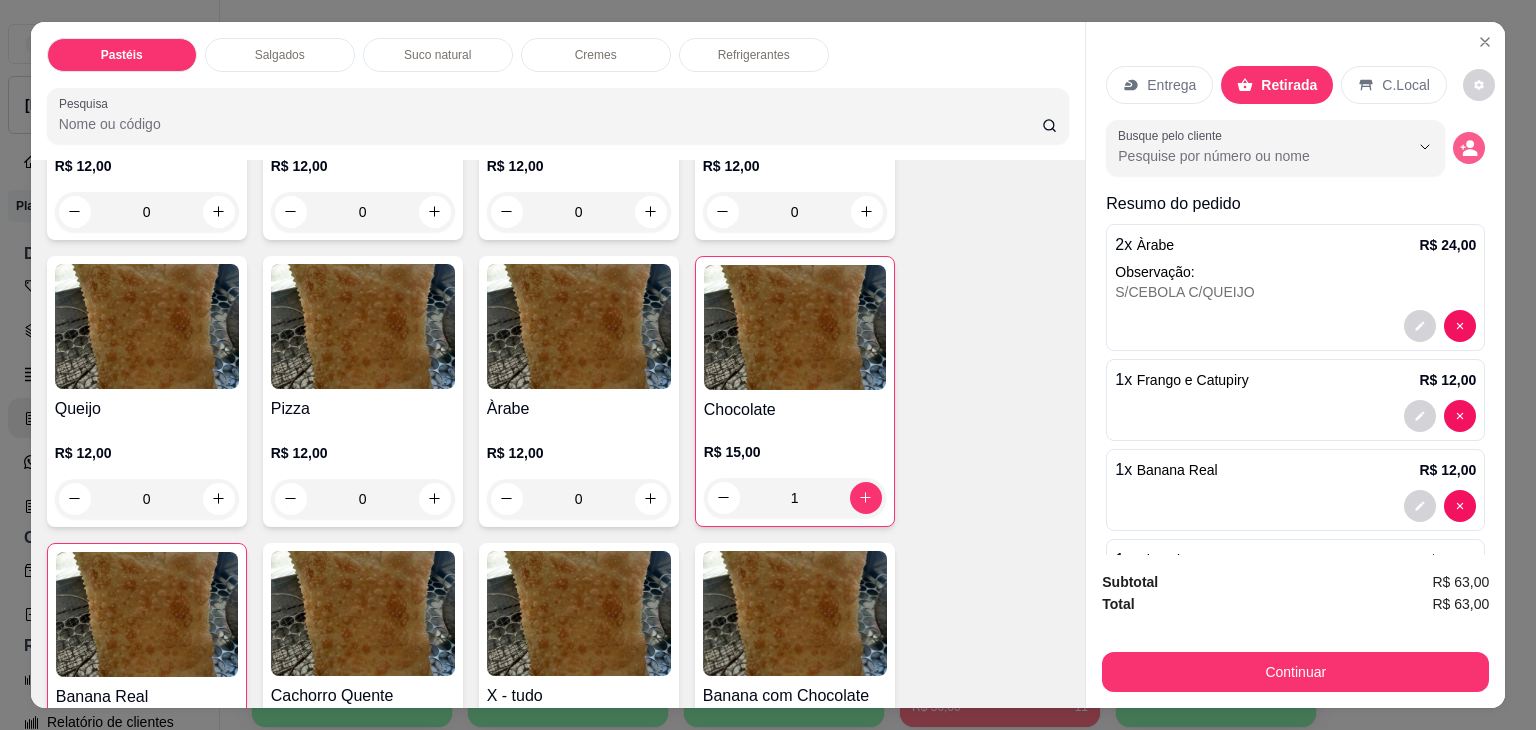 click 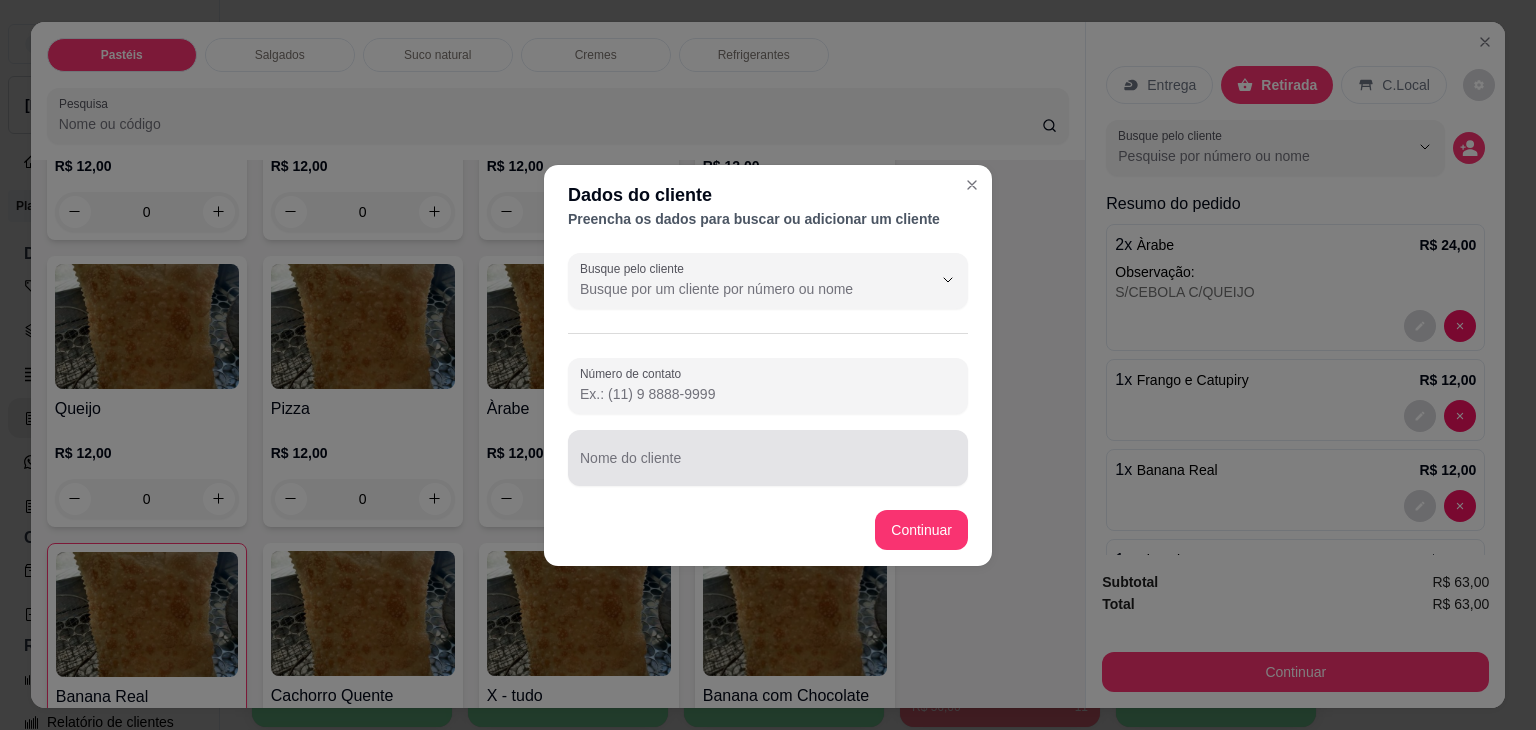 click on "Nome do cliente" at bounding box center [768, 466] 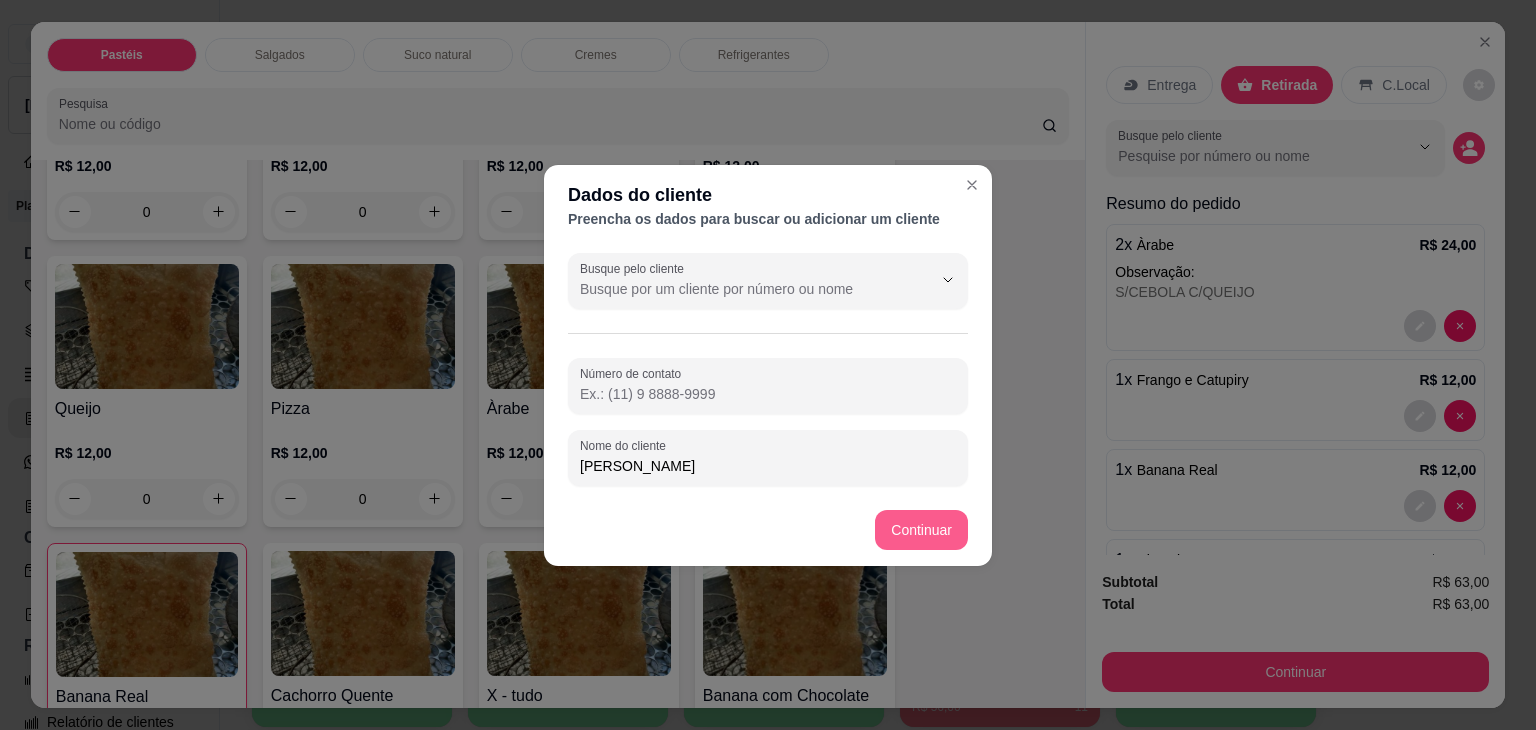 type on "[PERSON_NAME]" 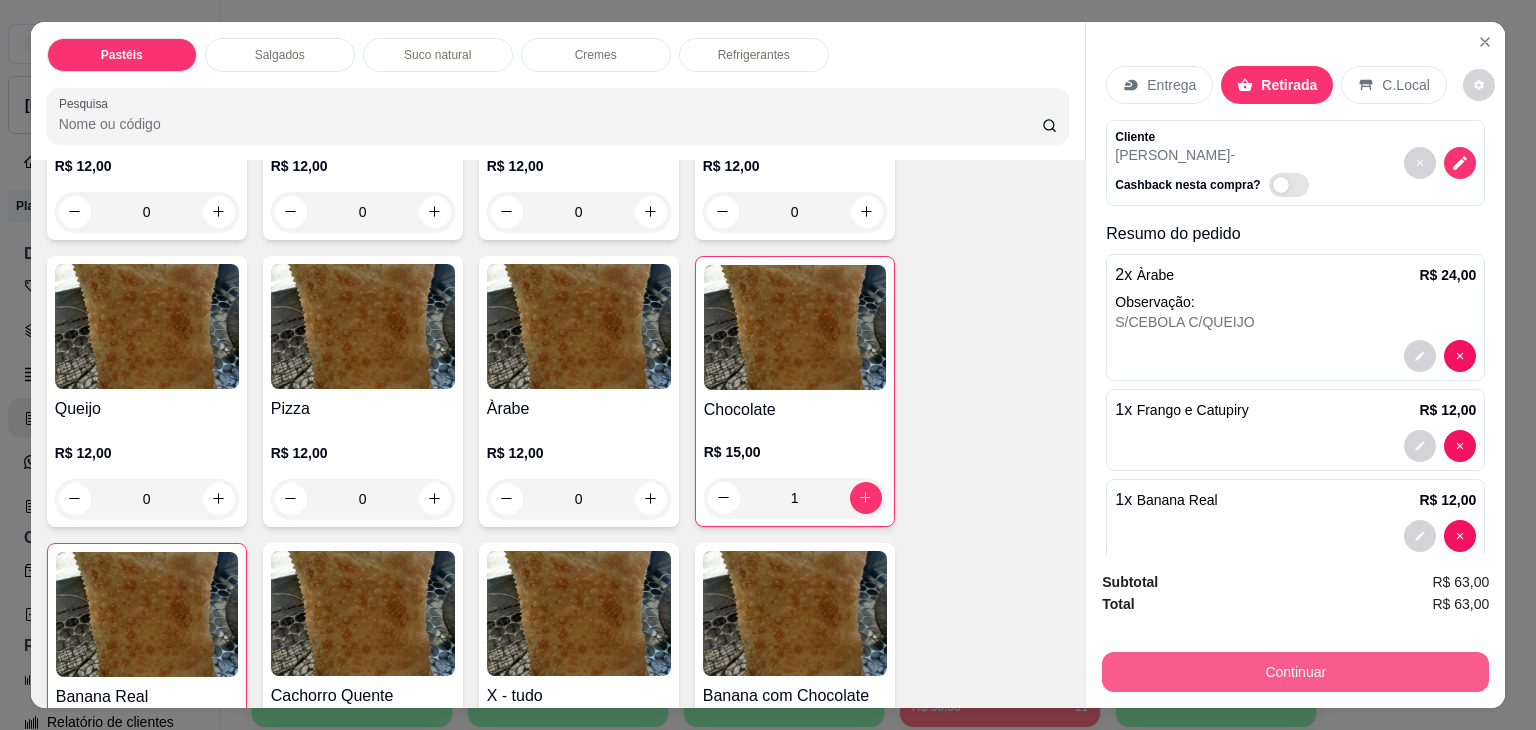 click on "Continuar" at bounding box center [1295, 672] 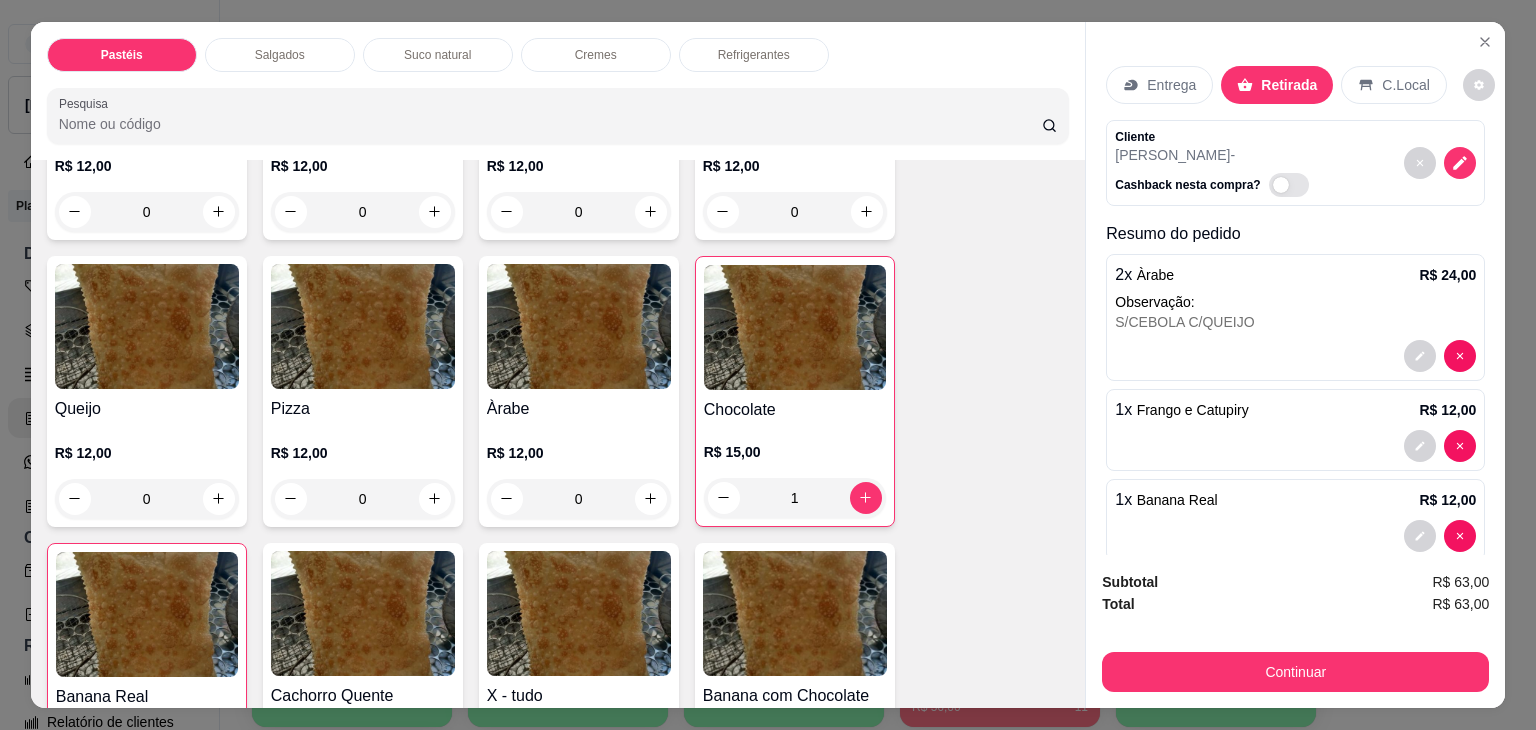 click on "Àrabe" at bounding box center [579, 409] 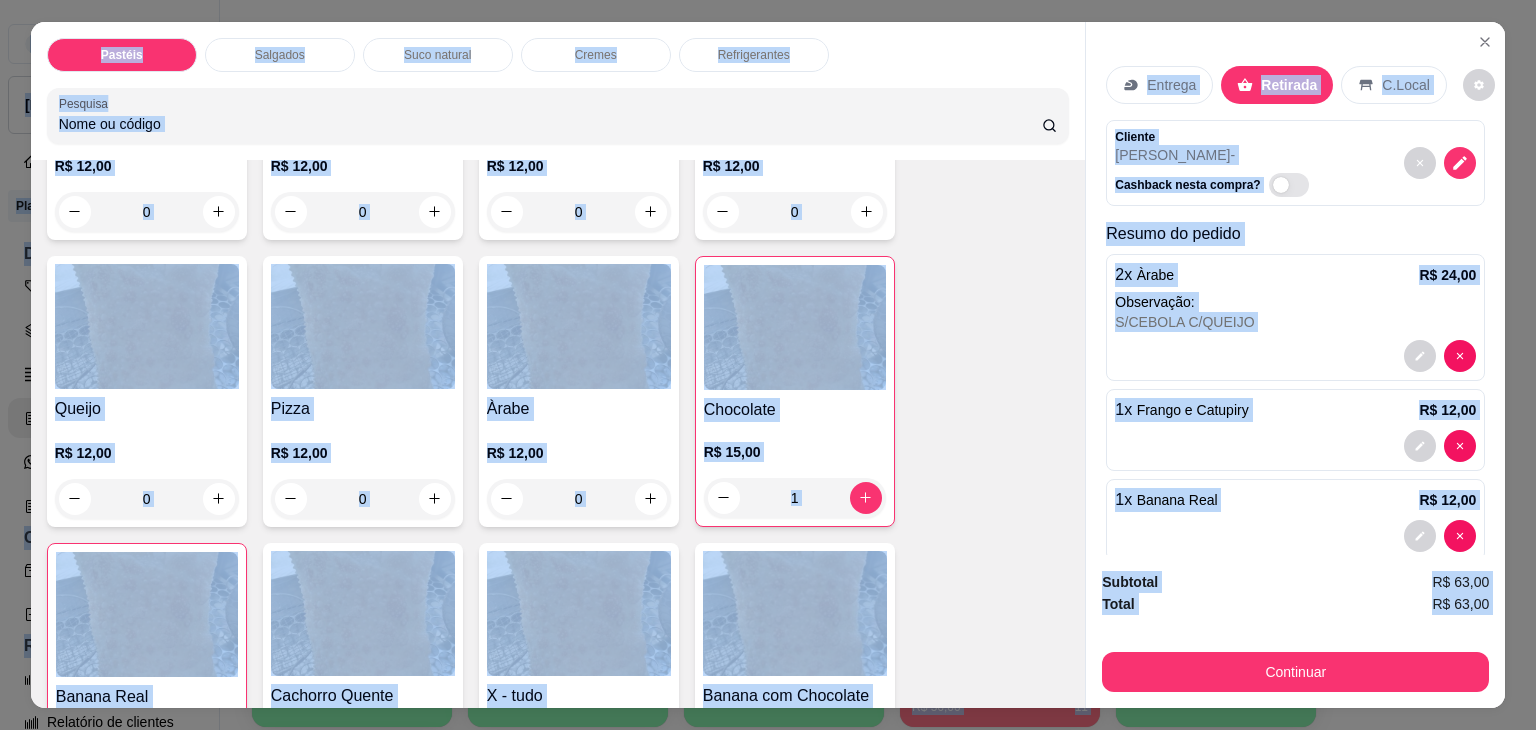 click on "Continuar" at bounding box center (1295, 672) 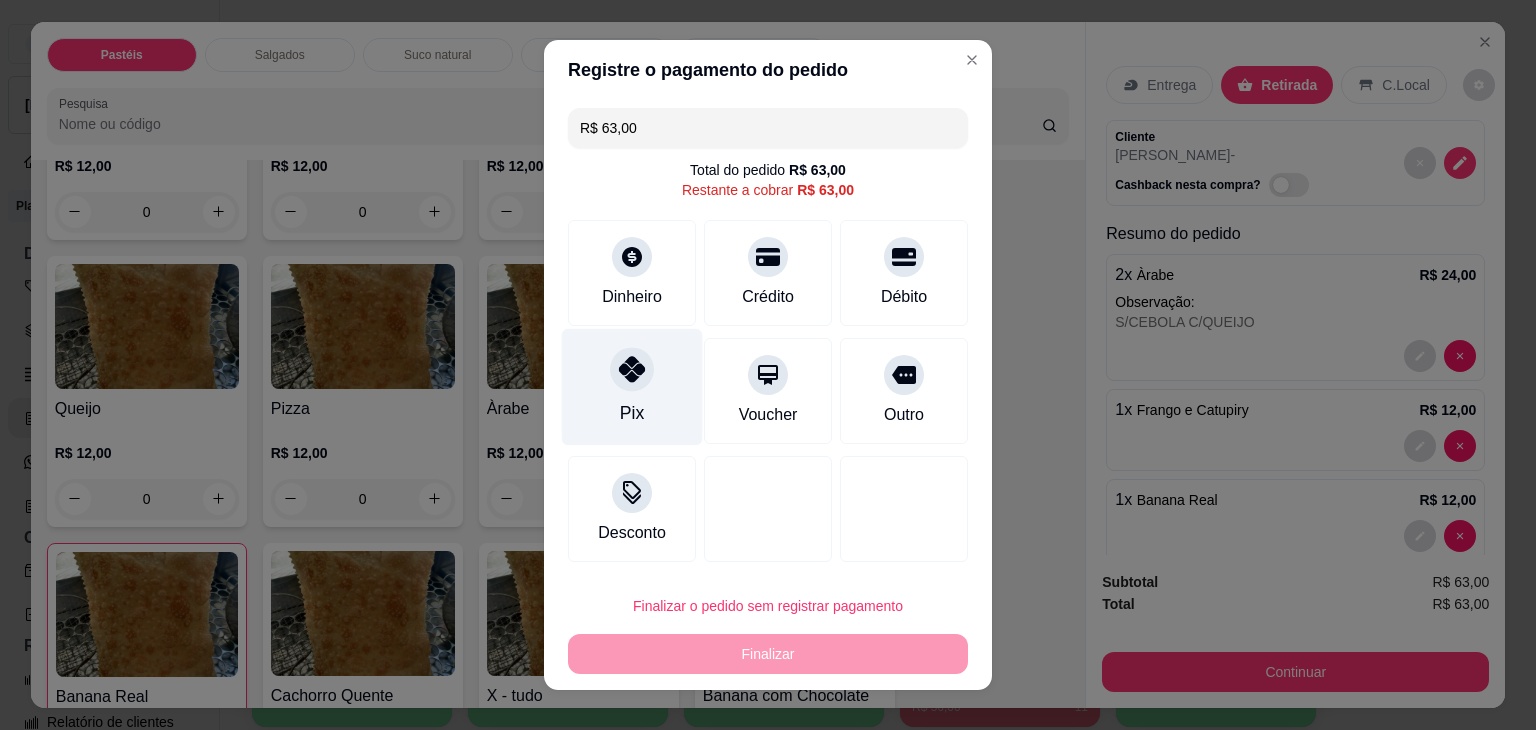click on "Pix" at bounding box center (632, 387) 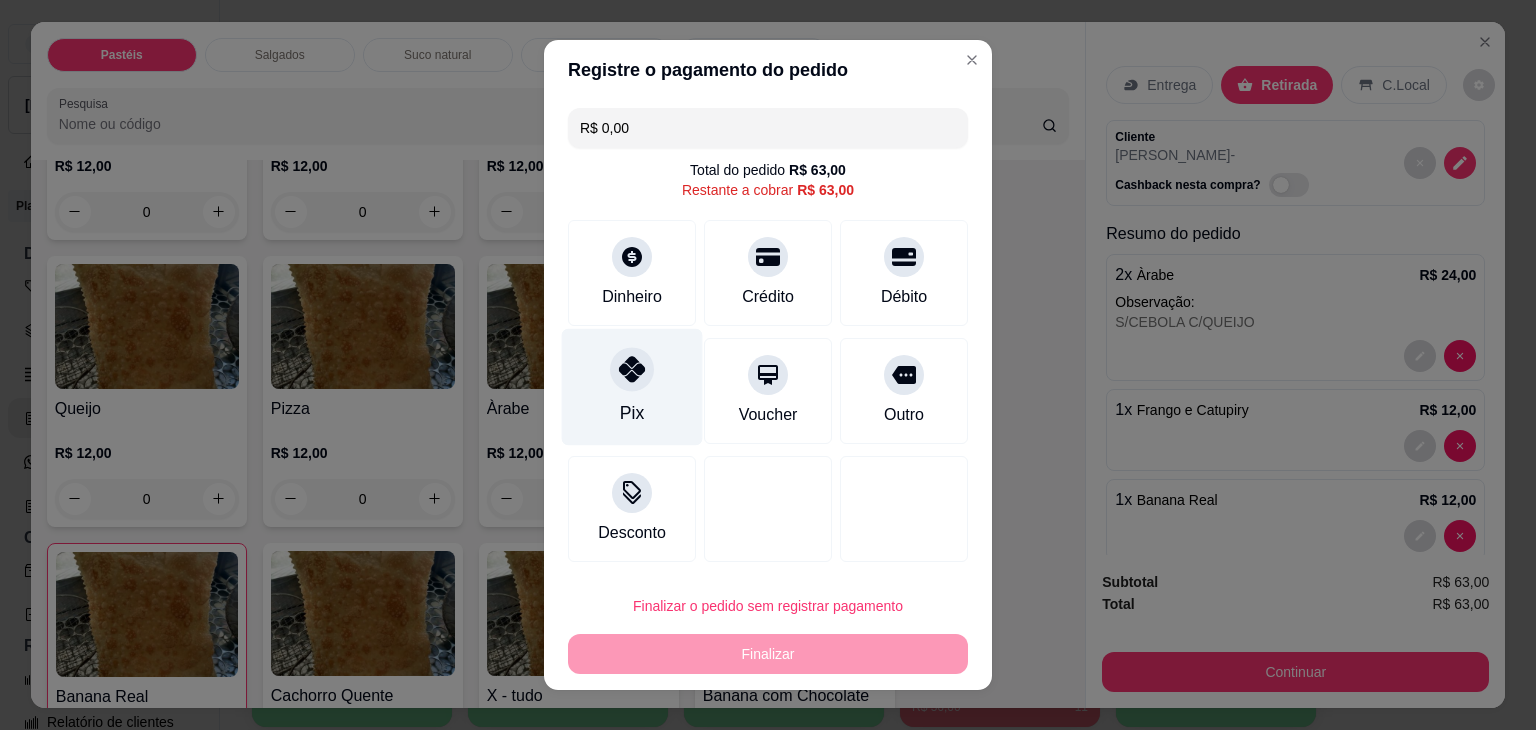click on "Pix" at bounding box center (632, 413) 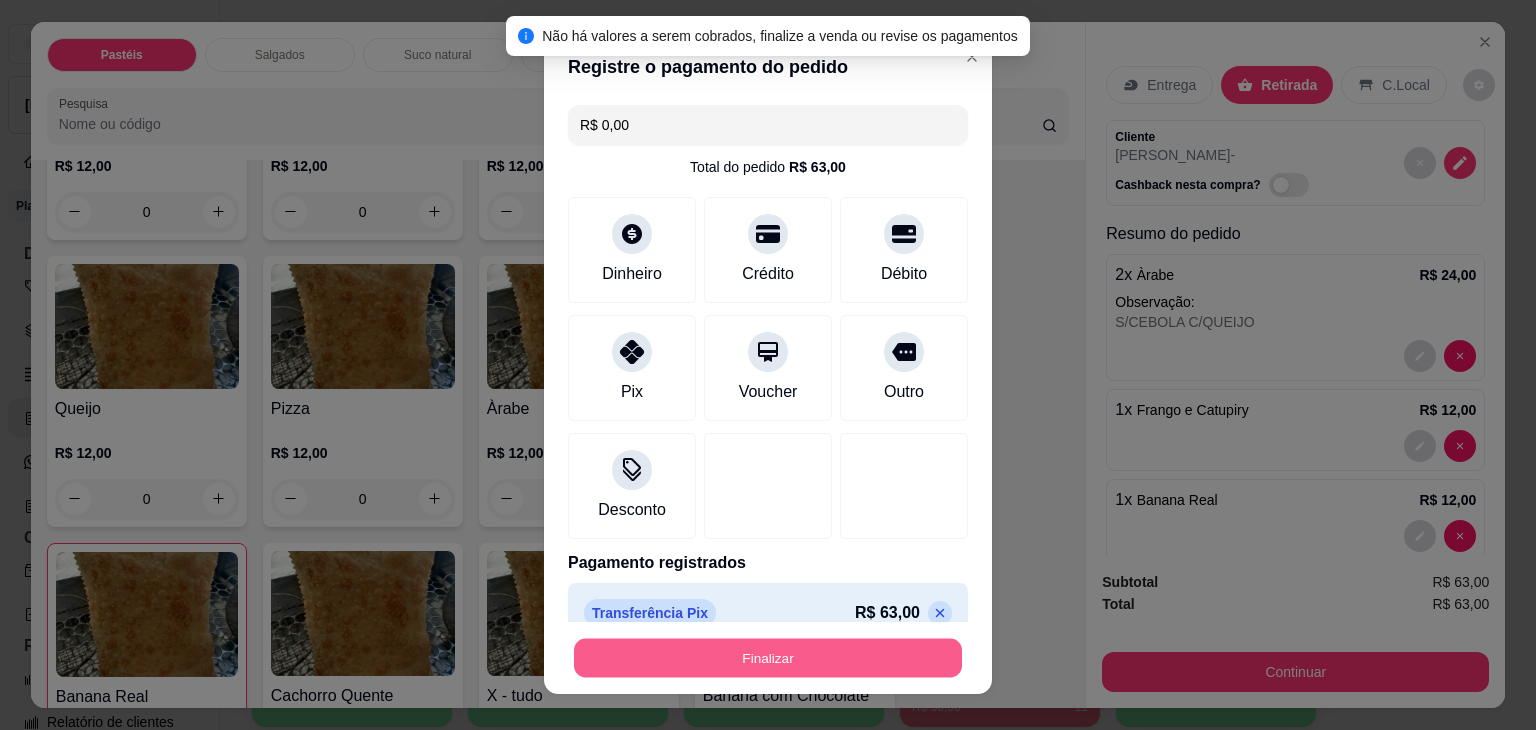 click on "Finalizar" at bounding box center [768, 657] 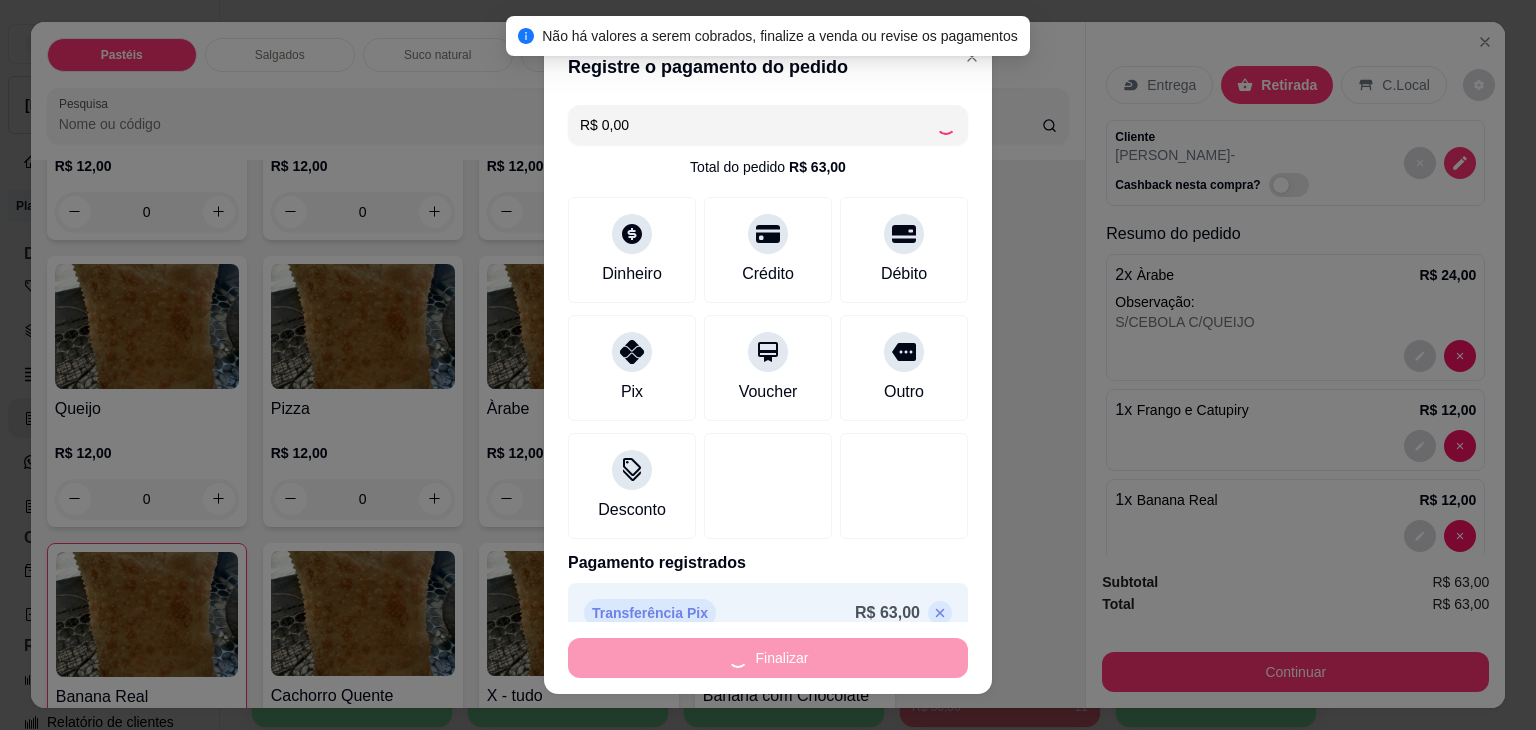 type on "0" 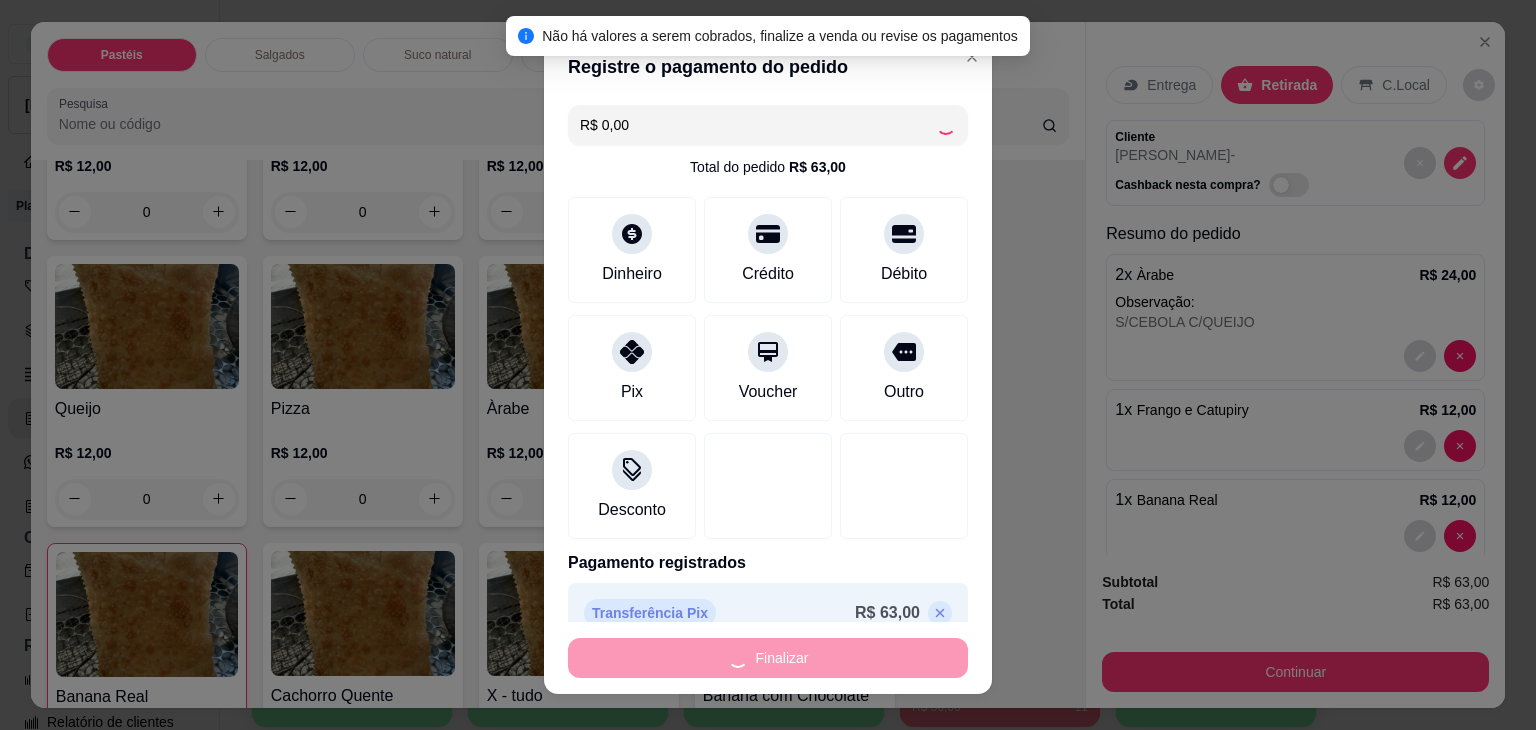 type on "0" 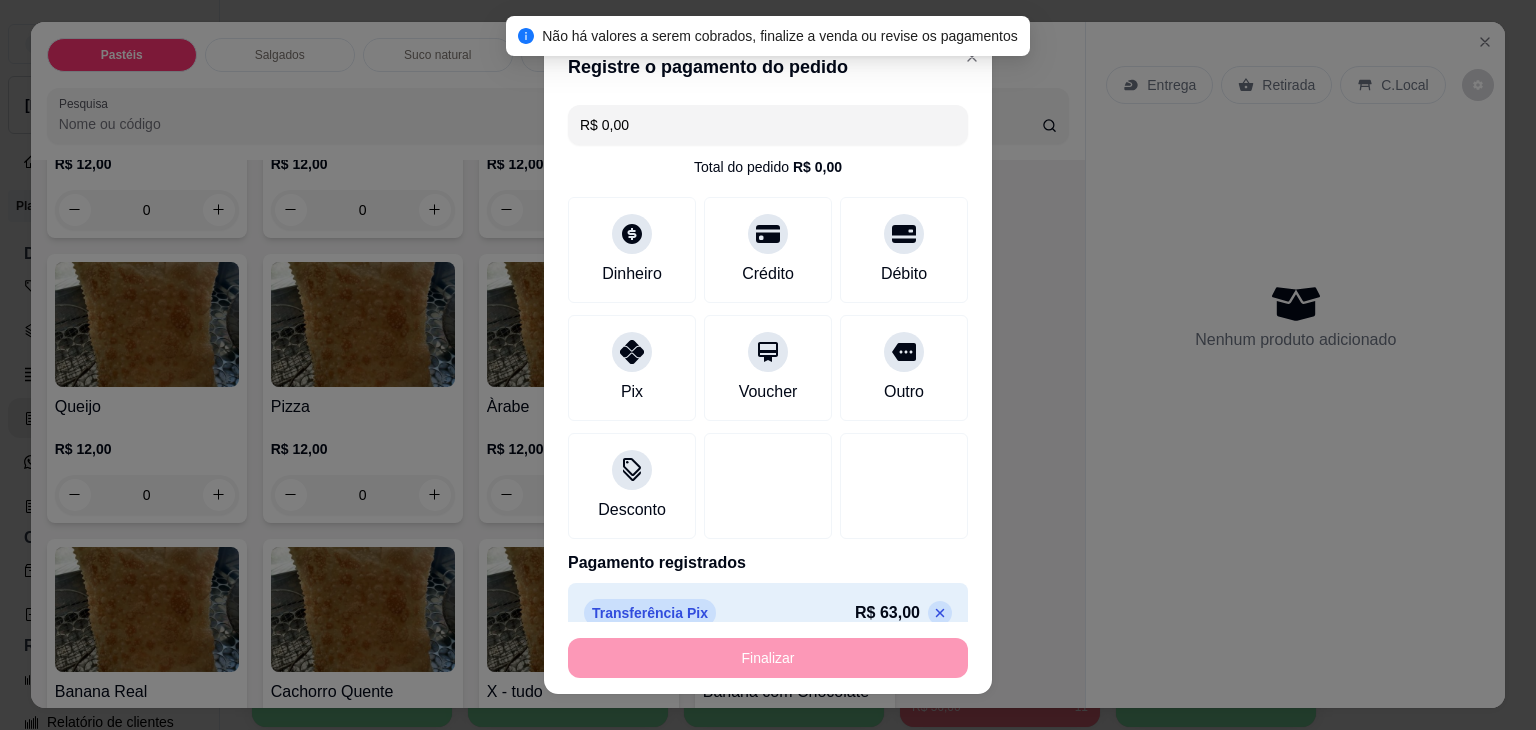 type on "-R$ 63,00" 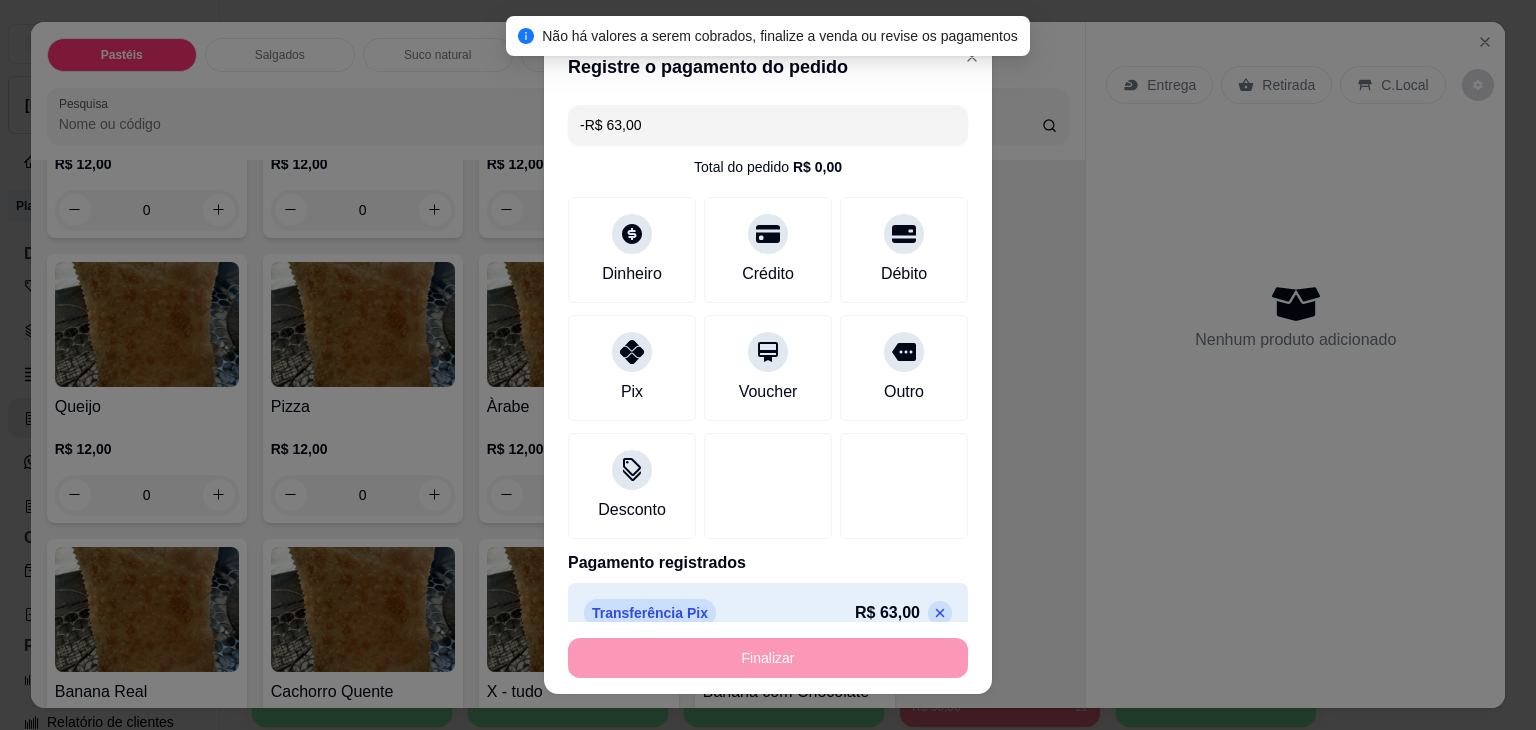 scroll, scrollTop: 1198, scrollLeft: 0, axis: vertical 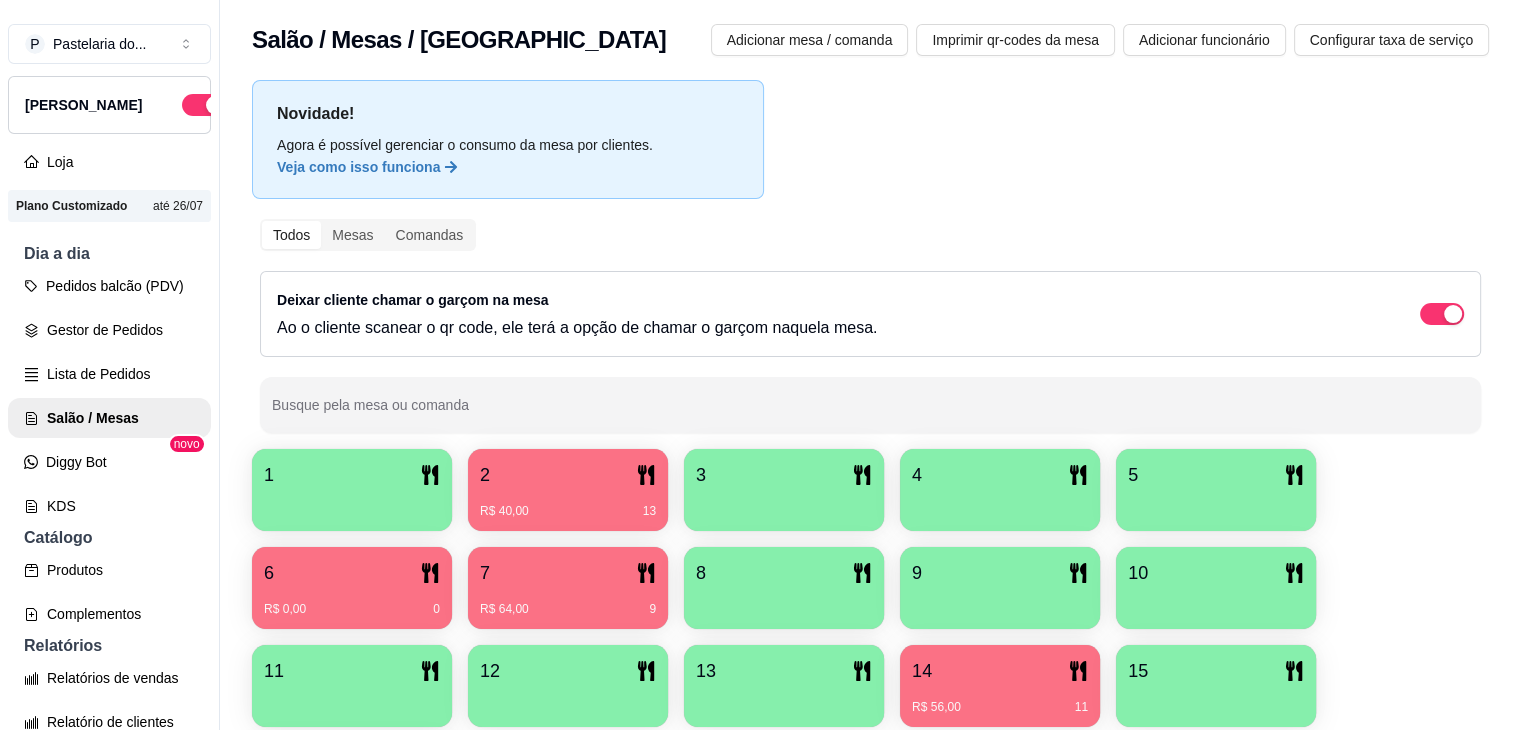 click on "2" at bounding box center (568, 475) 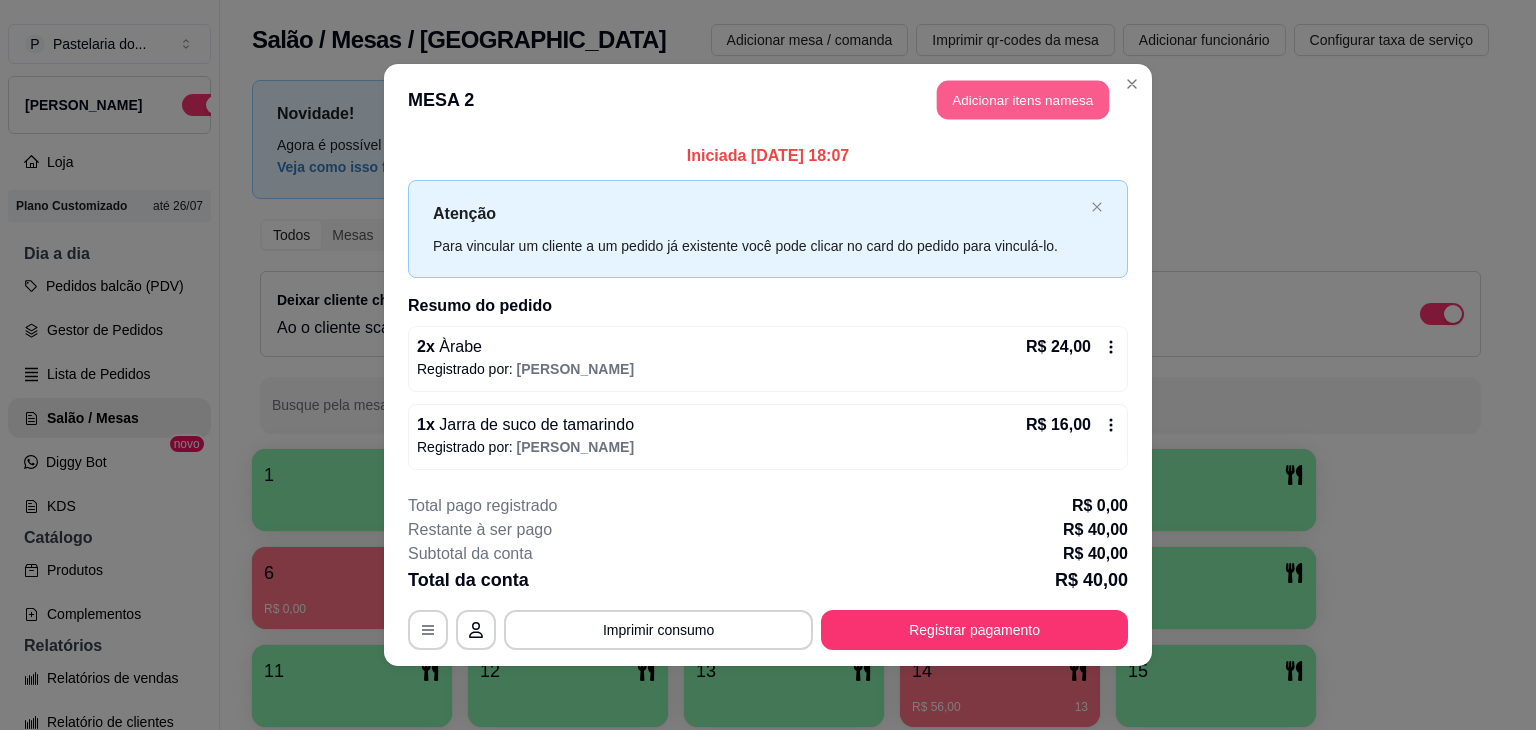 click on "Adicionar itens na  mesa" at bounding box center [1023, 100] 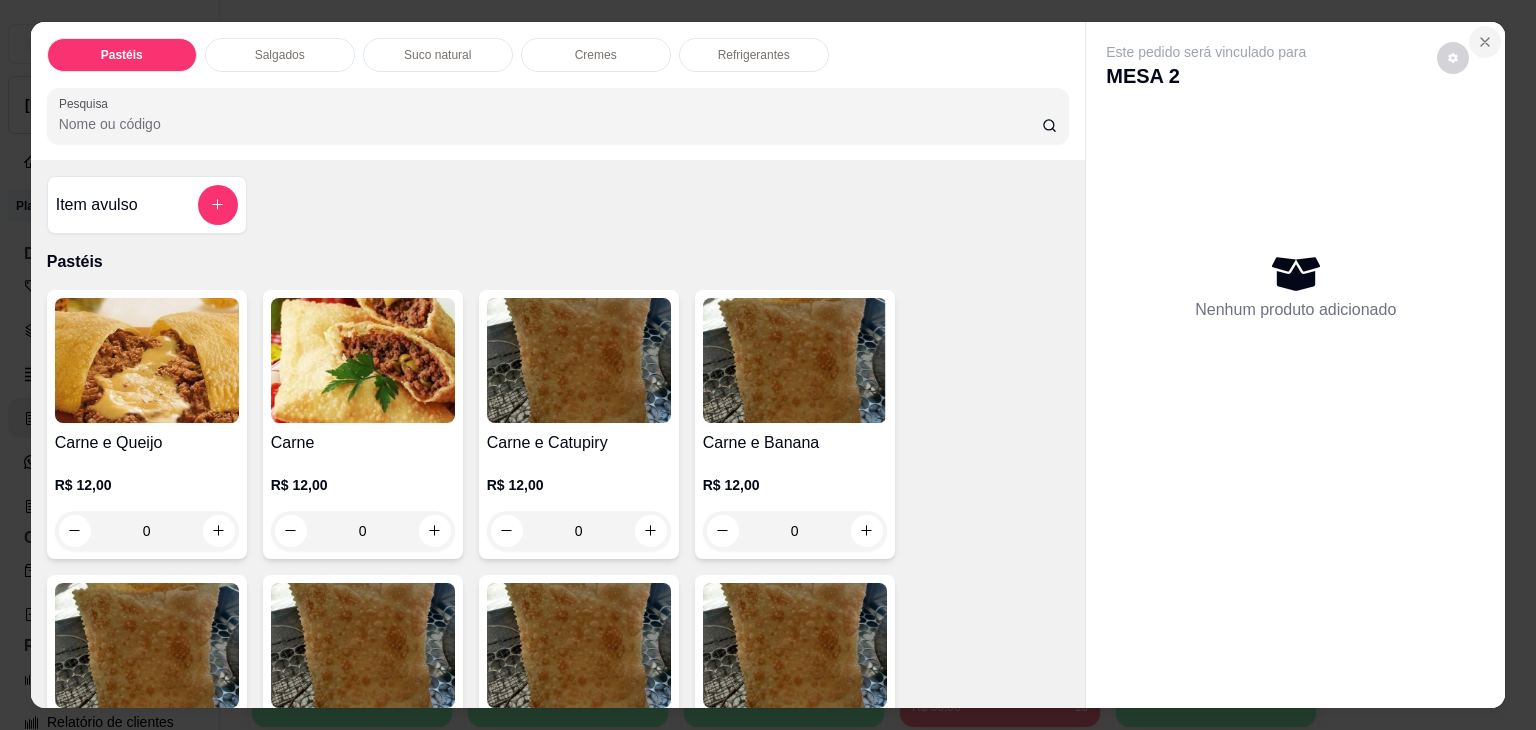 click at bounding box center (1485, 42) 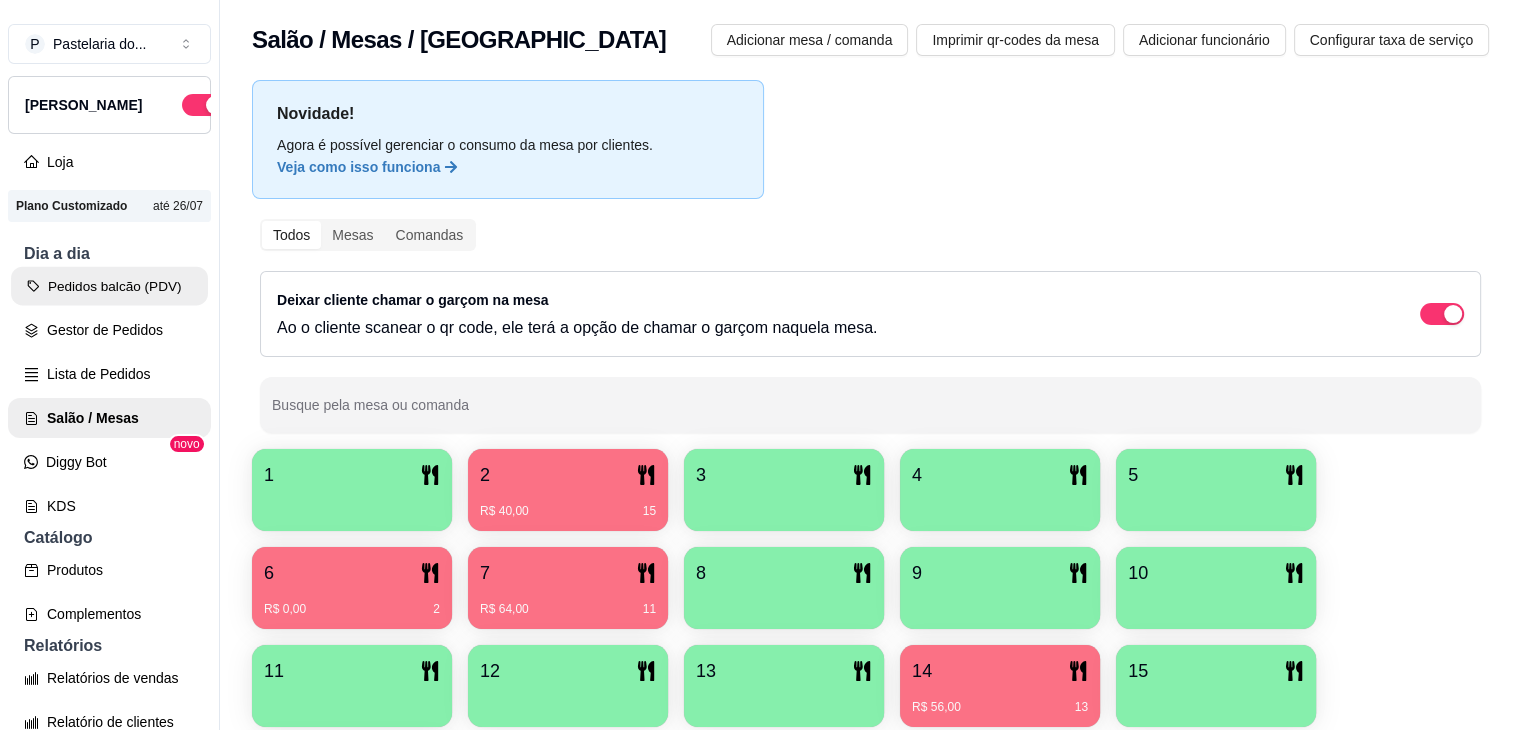 click on "Pedidos balcão (PDV)" at bounding box center (109, 286) 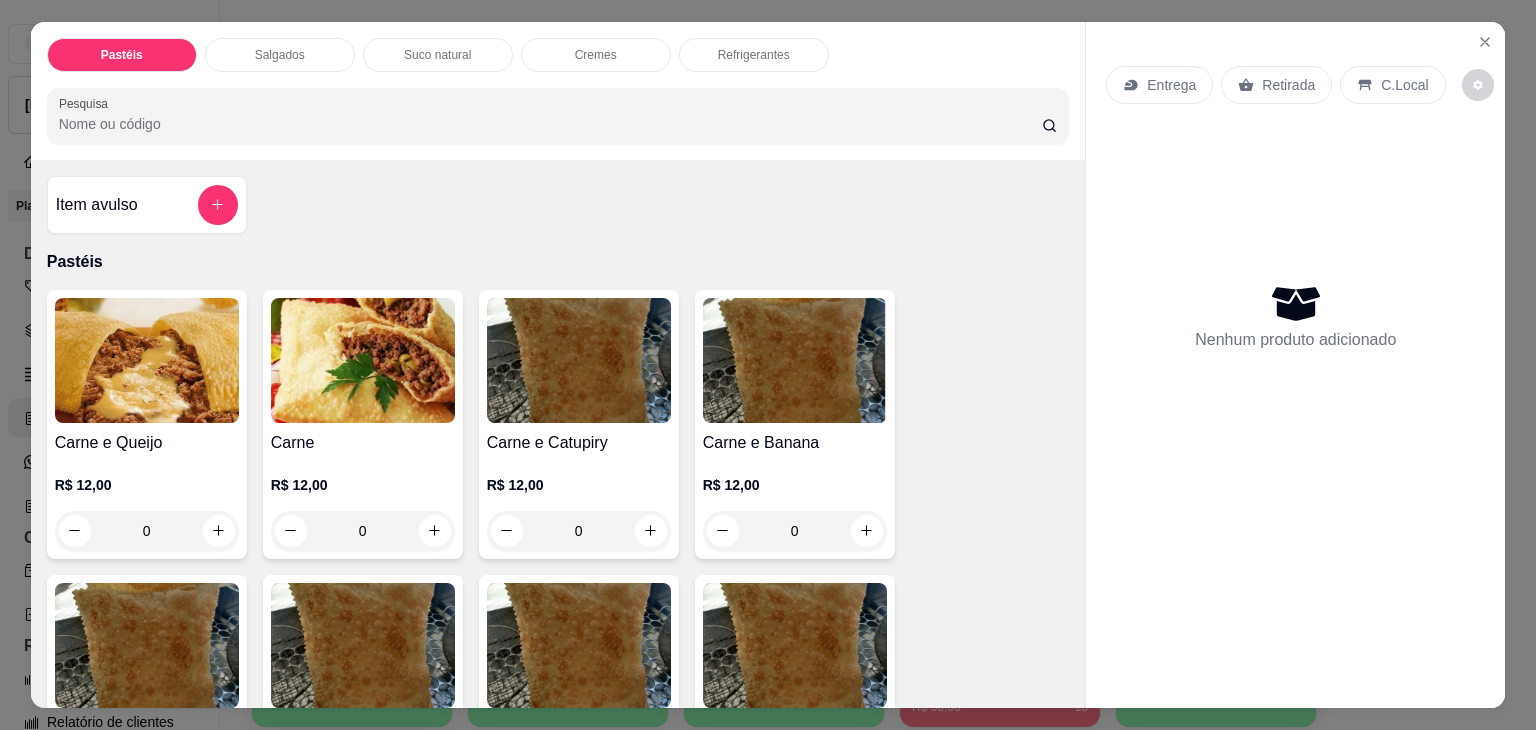 click on "Salgados" at bounding box center (280, 55) 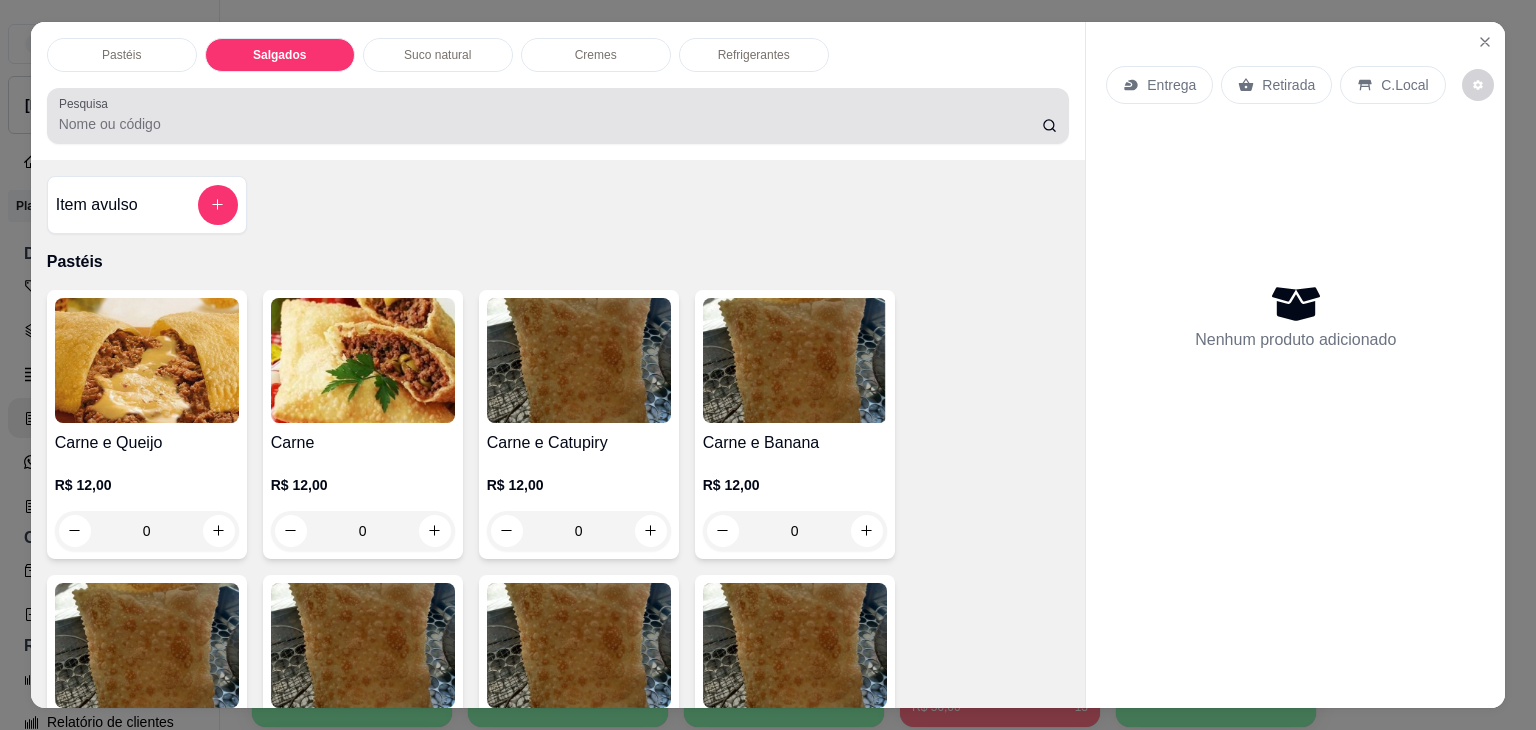 scroll, scrollTop: 2124, scrollLeft: 0, axis: vertical 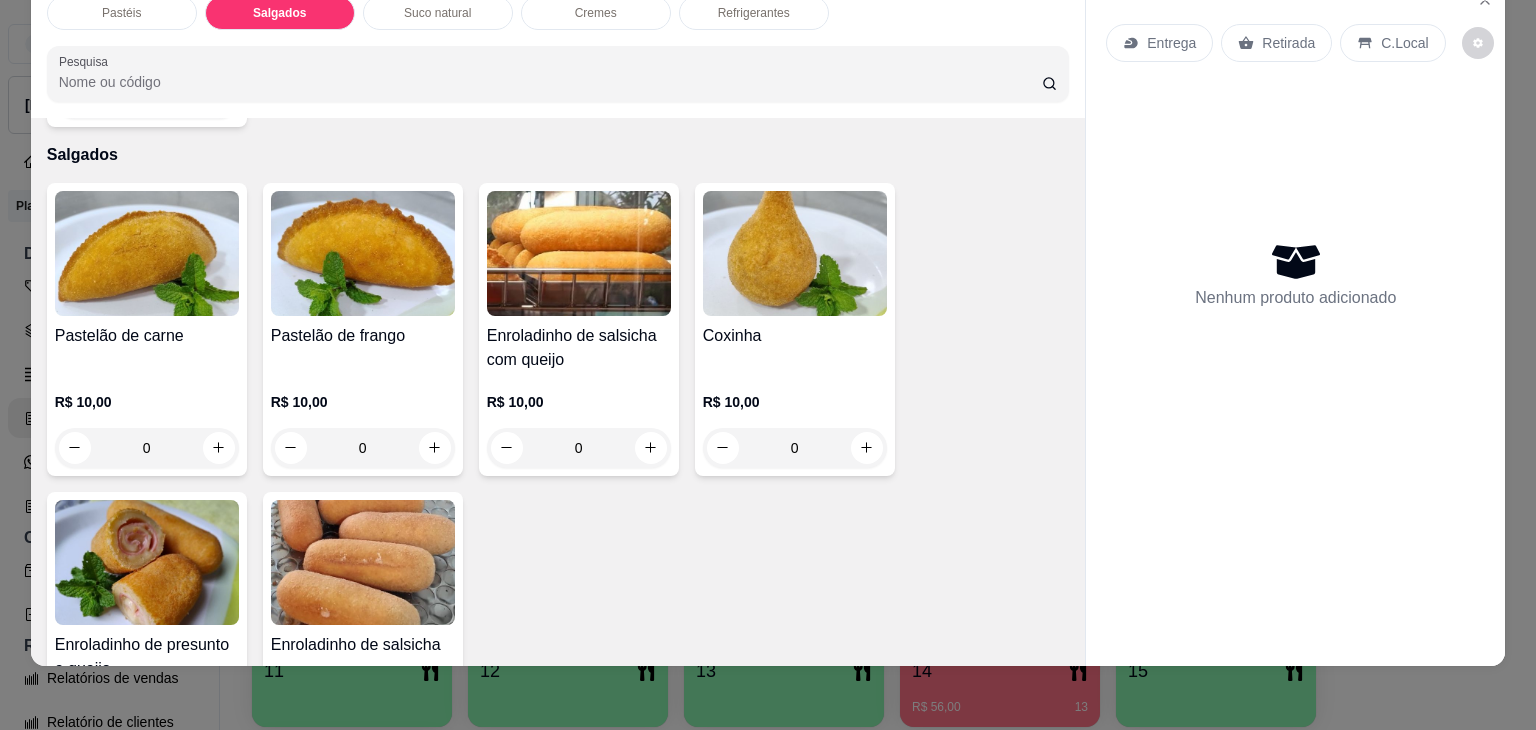 click on "R$ 10,00 0" at bounding box center [147, 430] 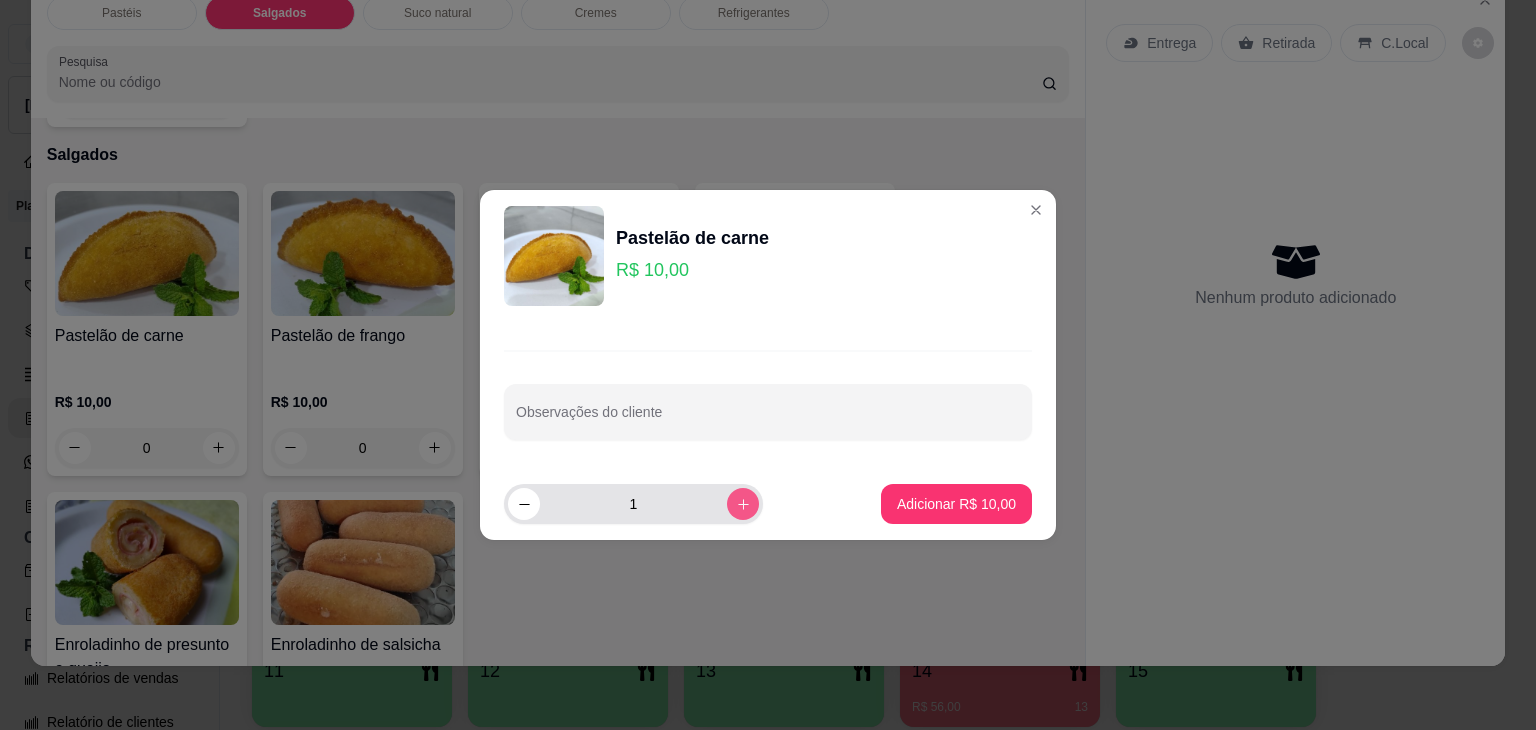 click 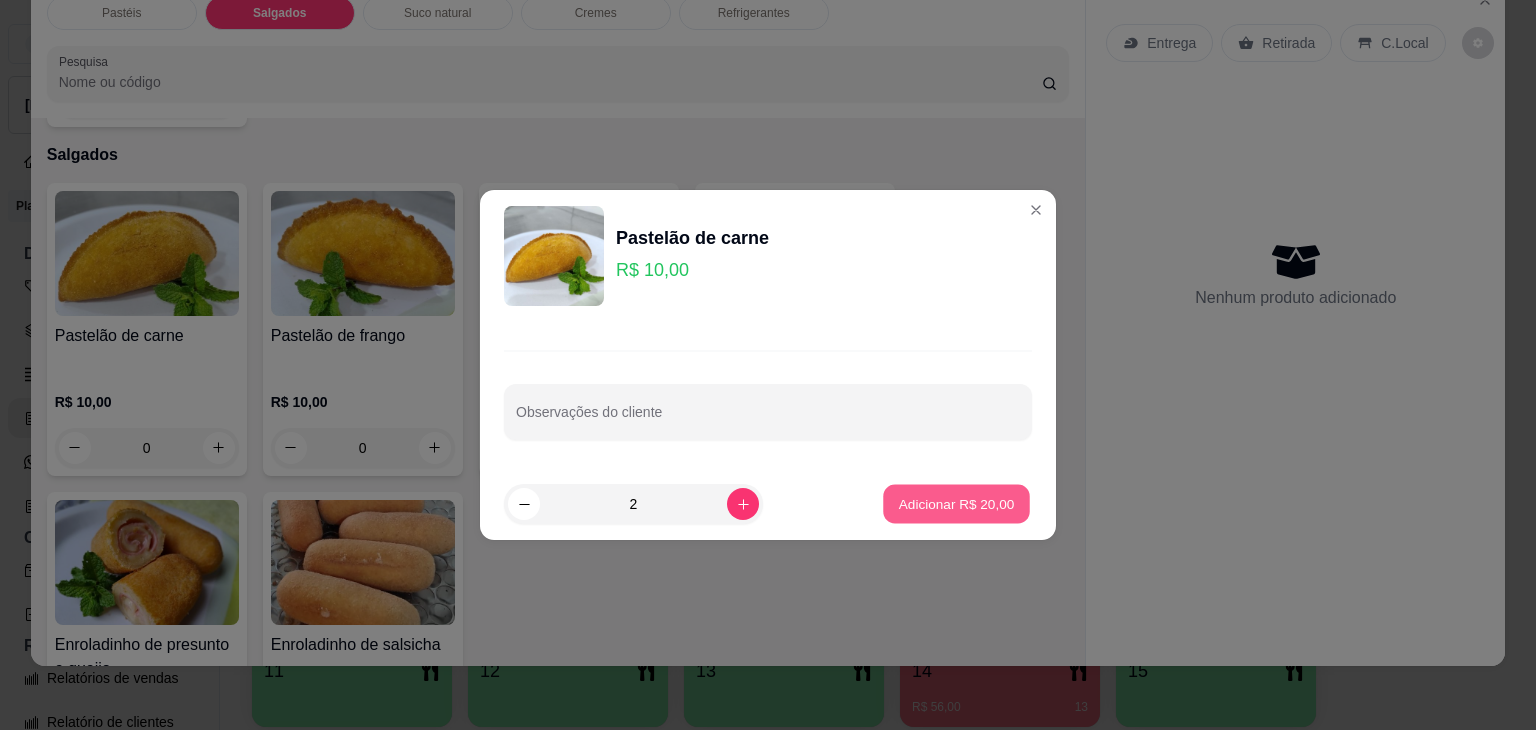 click on "Adicionar   R$ 20,00" at bounding box center [957, 503] 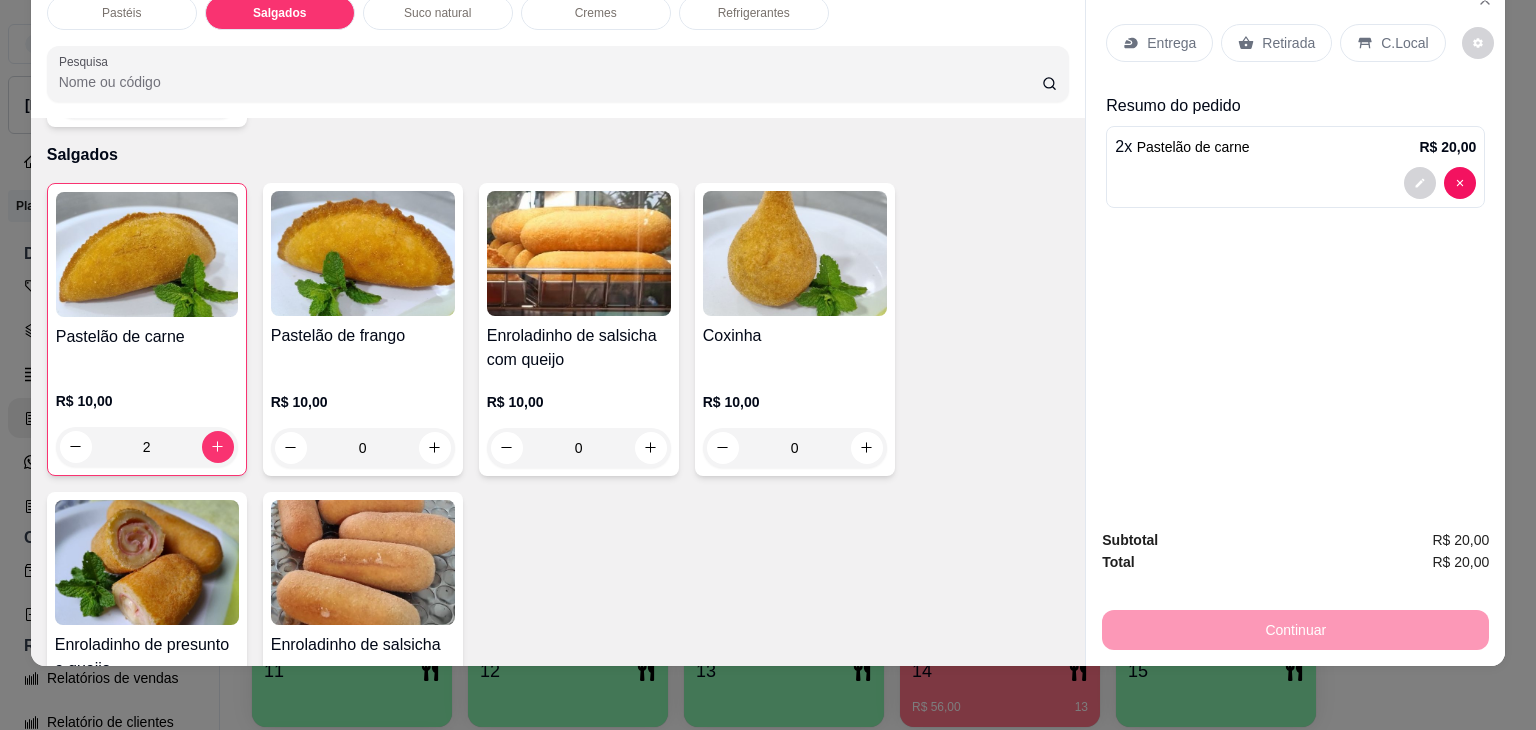 click on "R$ 10,00 0" at bounding box center (363, 420) 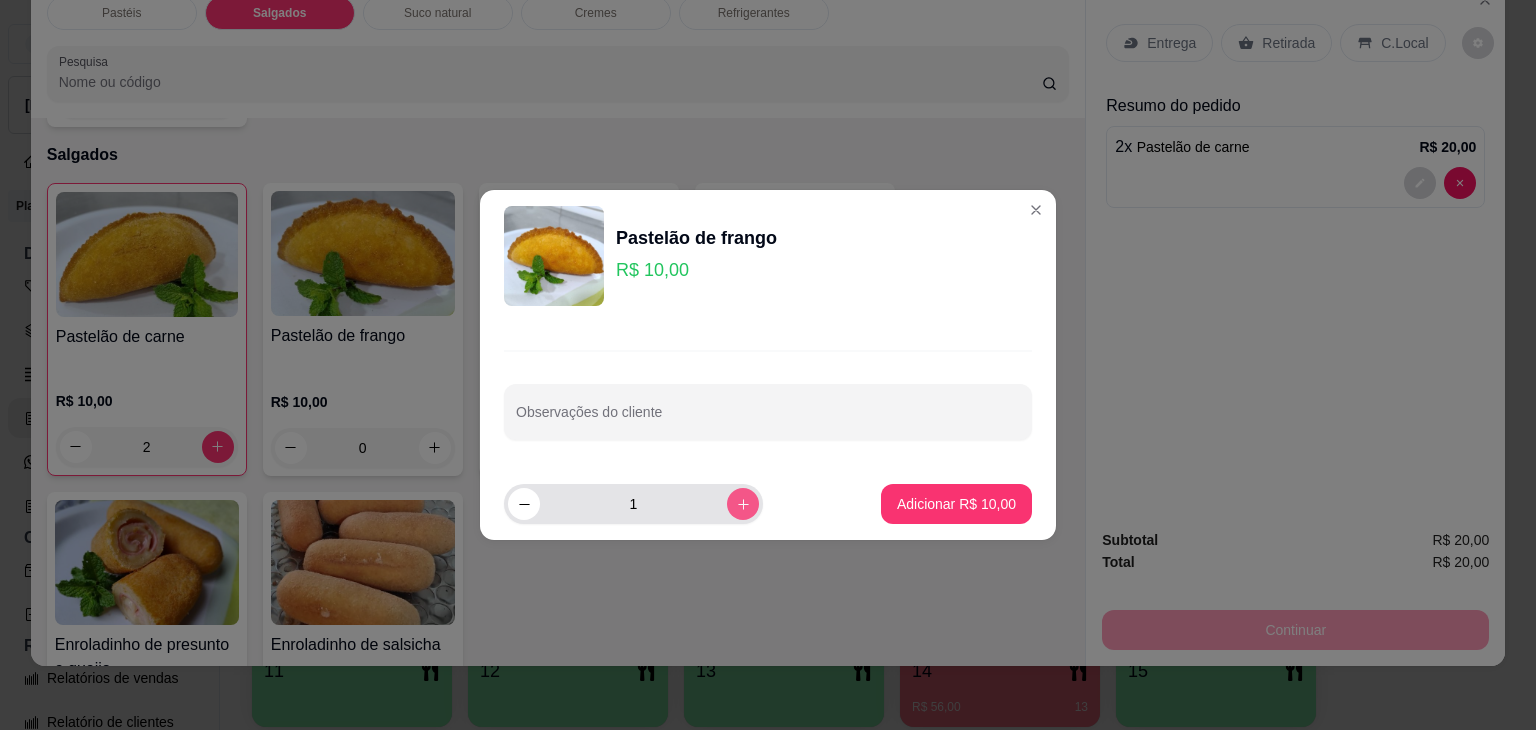 click 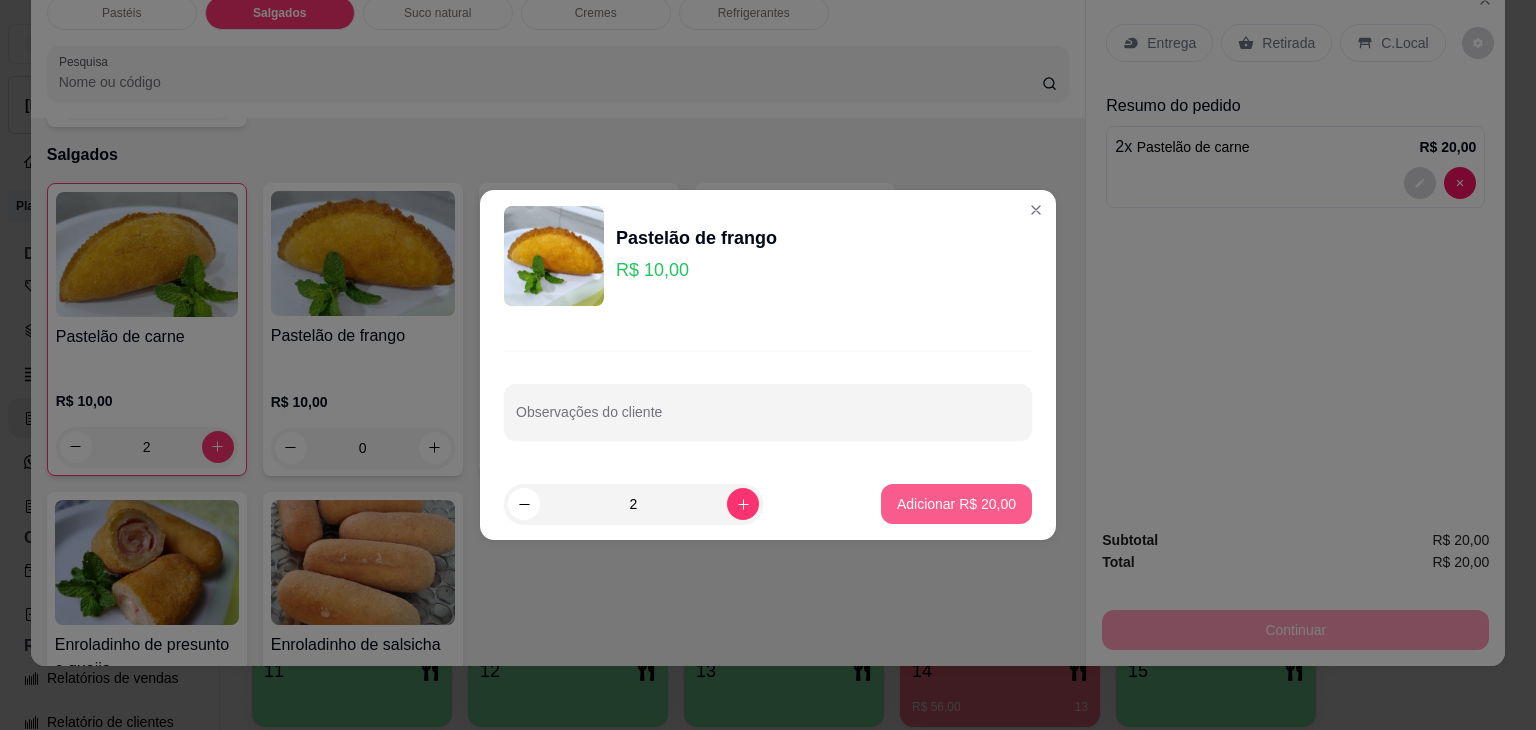 click on "Adicionar   R$ 20,00" at bounding box center [956, 504] 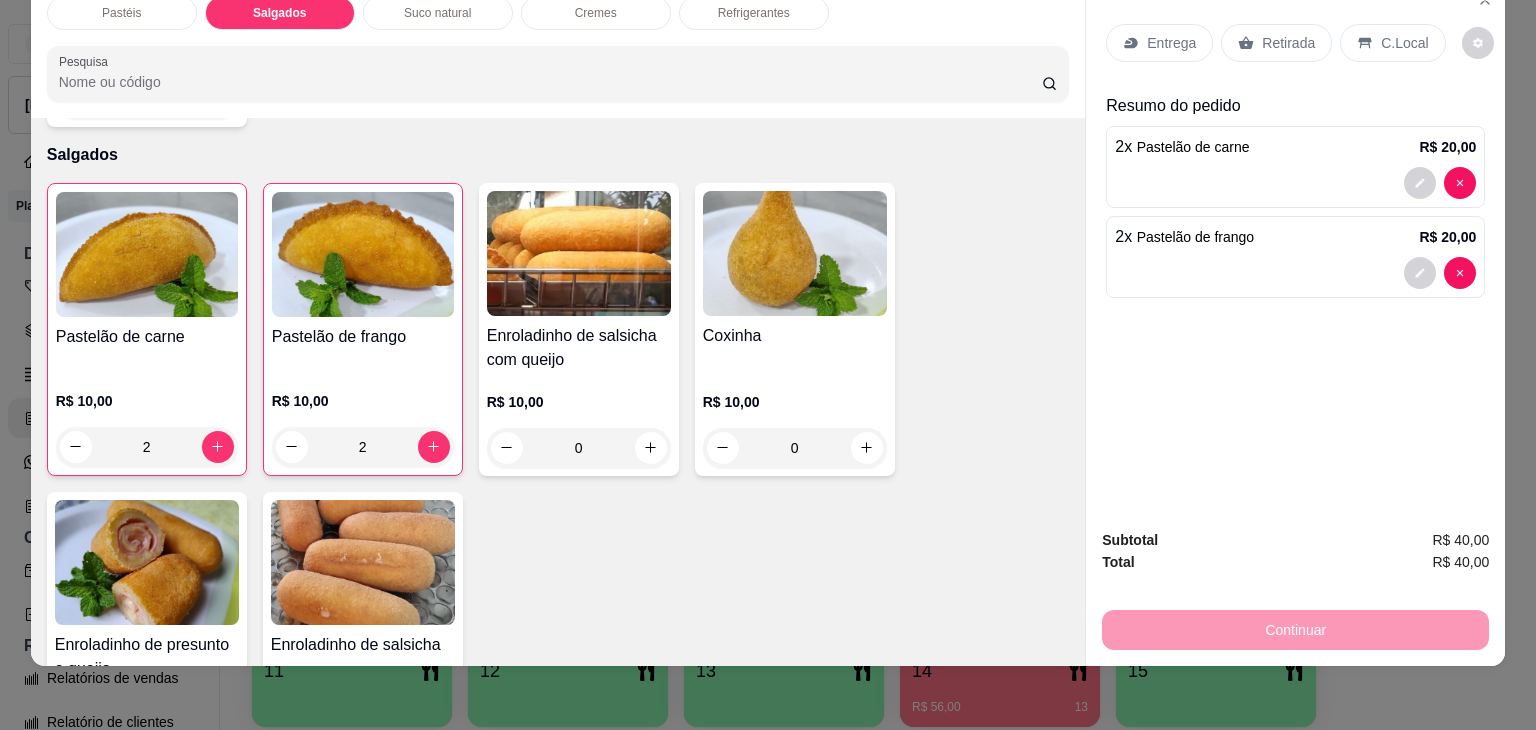 click on "Enroladinho de salsicha com queijo" at bounding box center (579, 348) 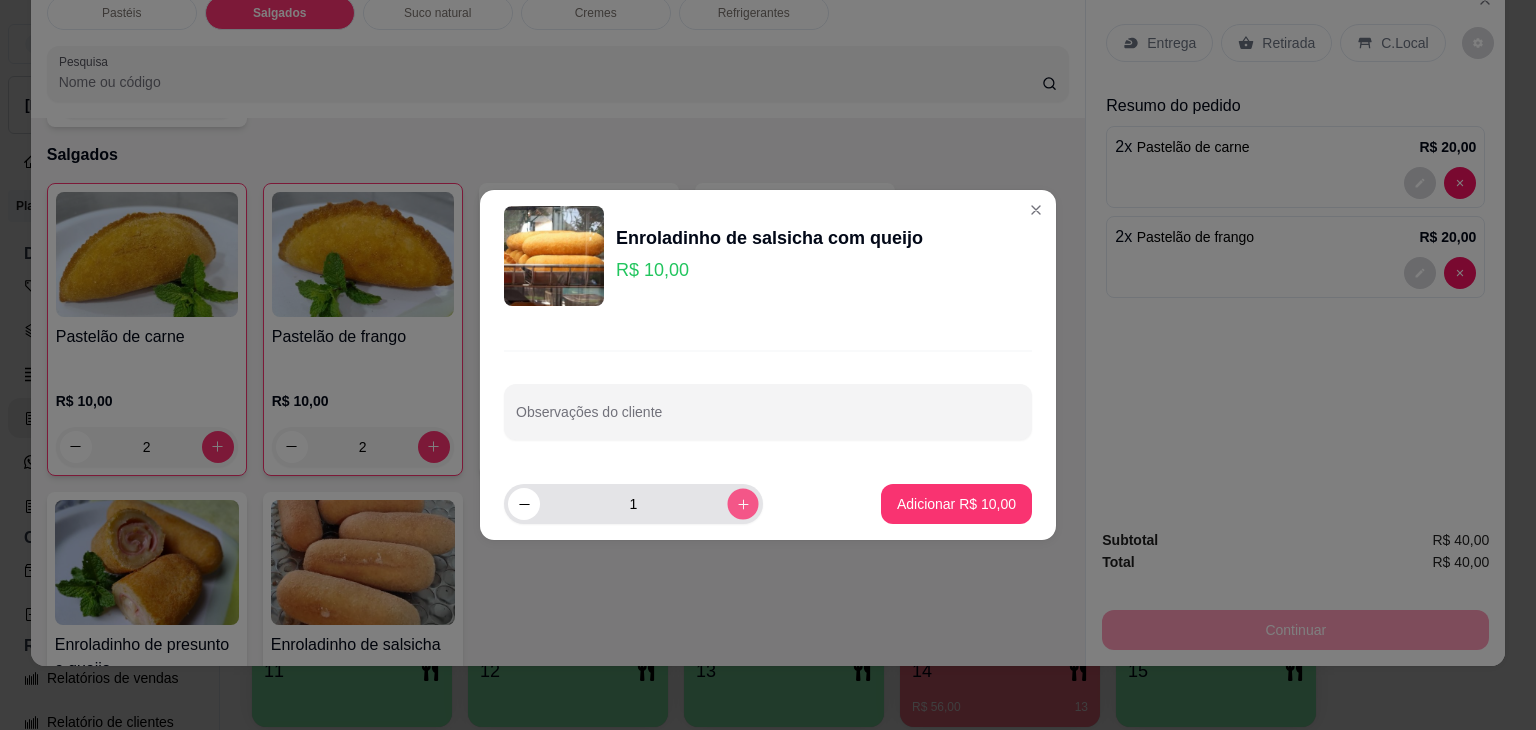 click 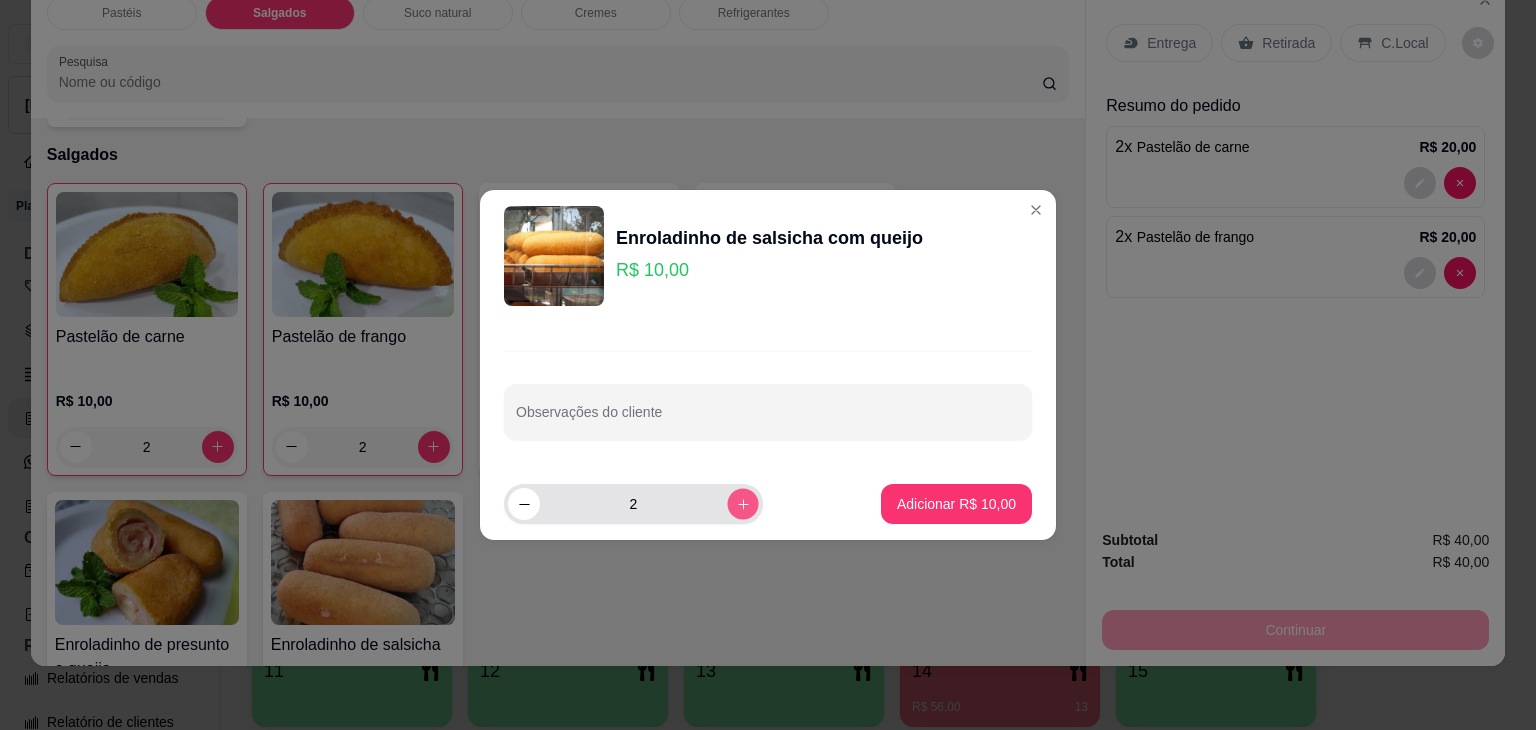 click 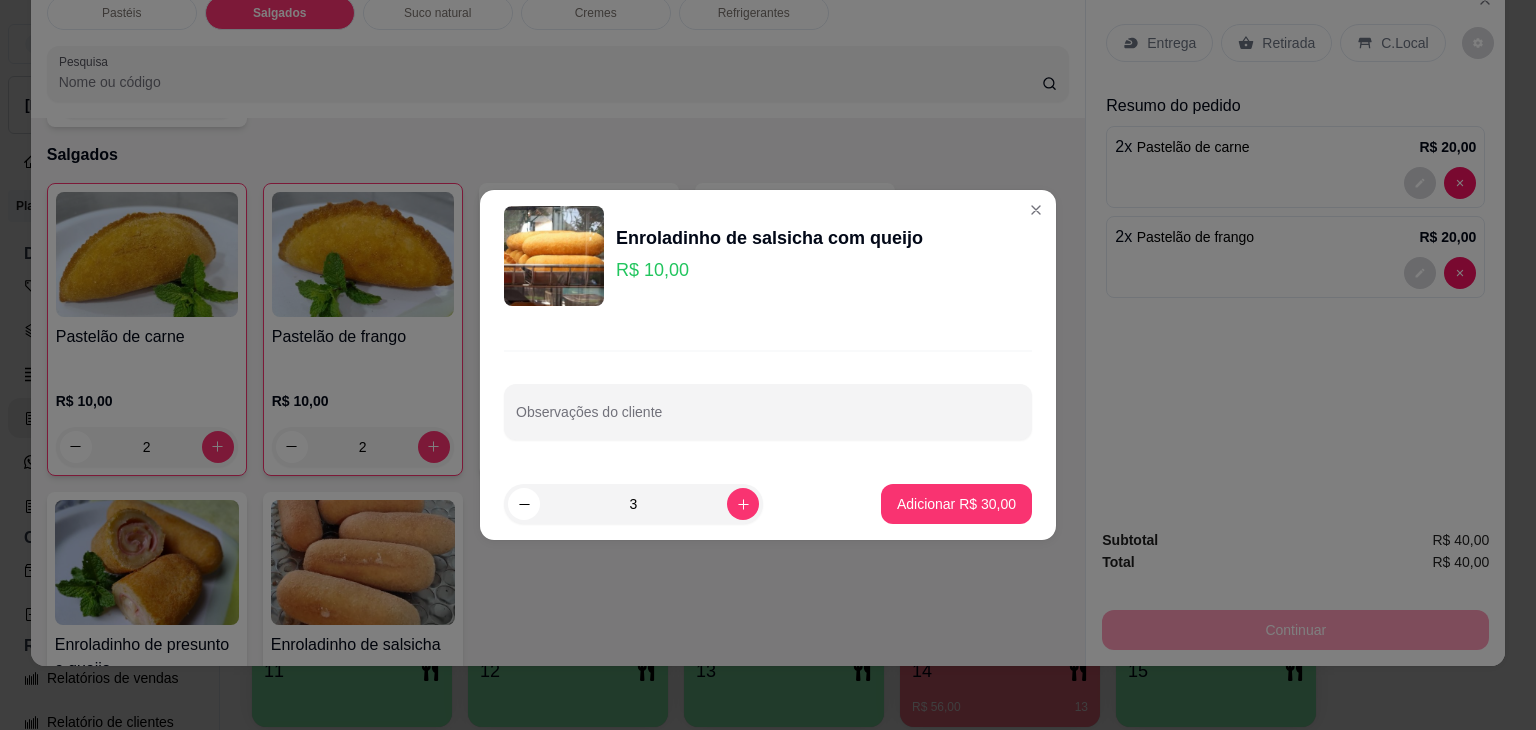 click on "3 Adicionar   R$ 30,00" at bounding box center [768, 504] 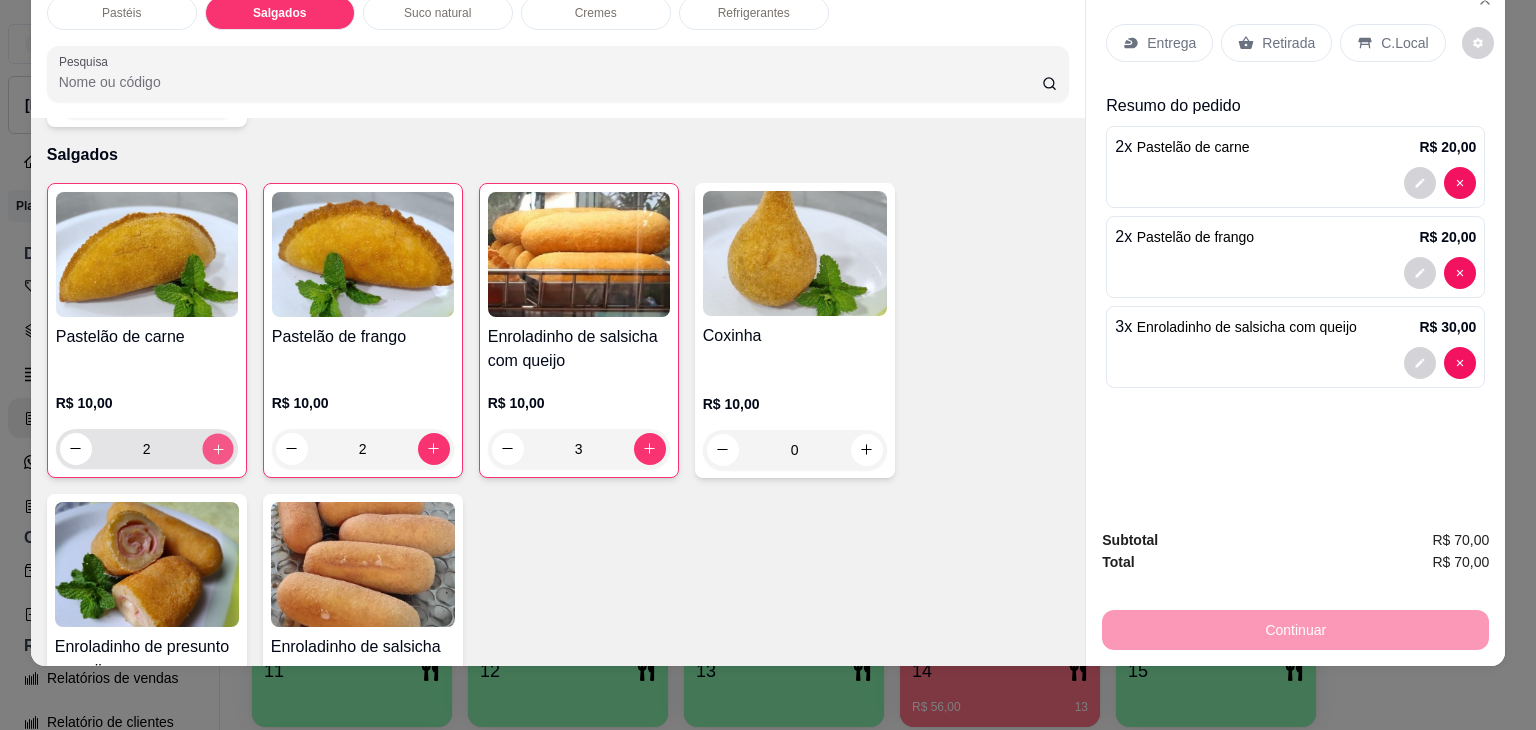 click at bounding box center [217, 448] 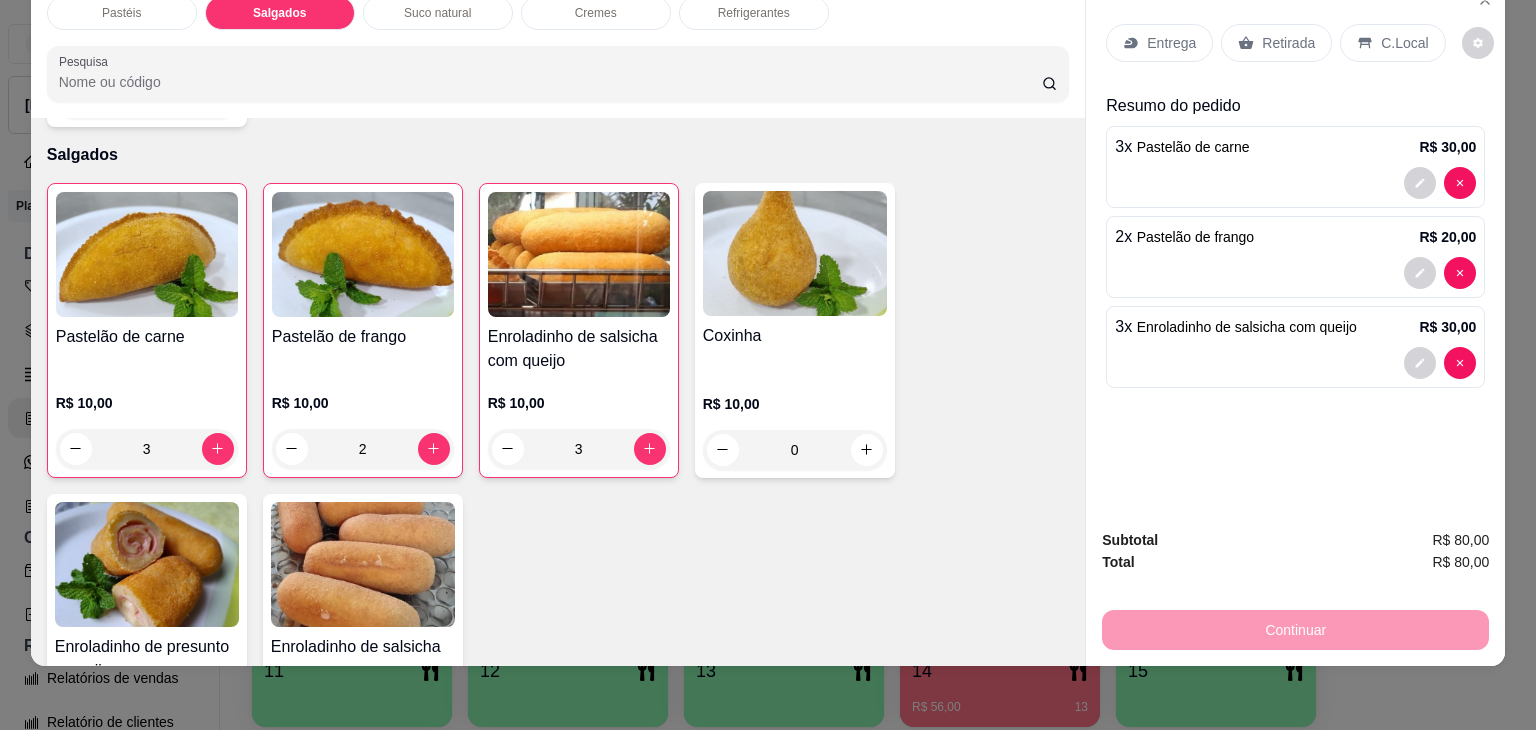click on "Retirada" at bounding box center (1276, 43) 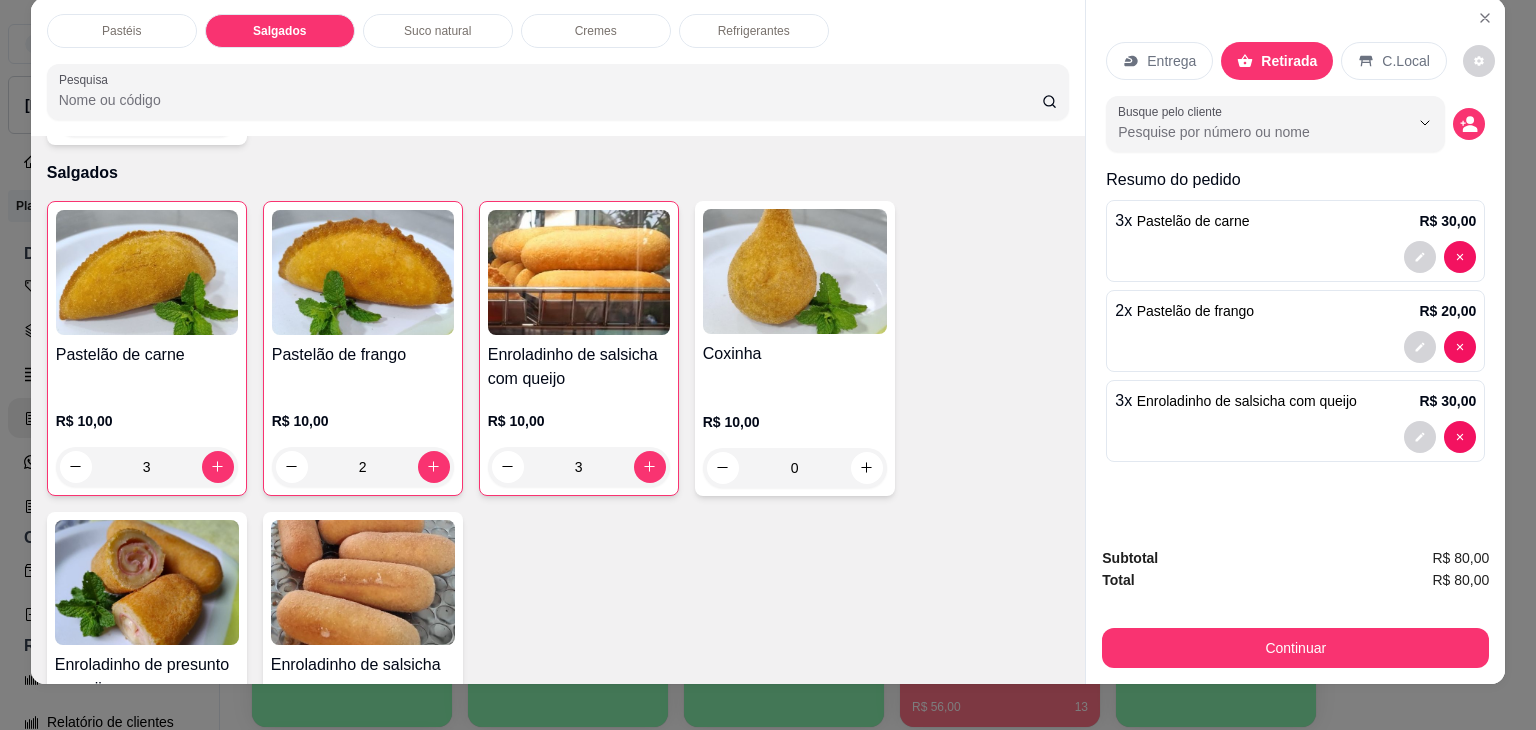 scroll, scrollTop: 0, scrollLeft: 0, axis: both 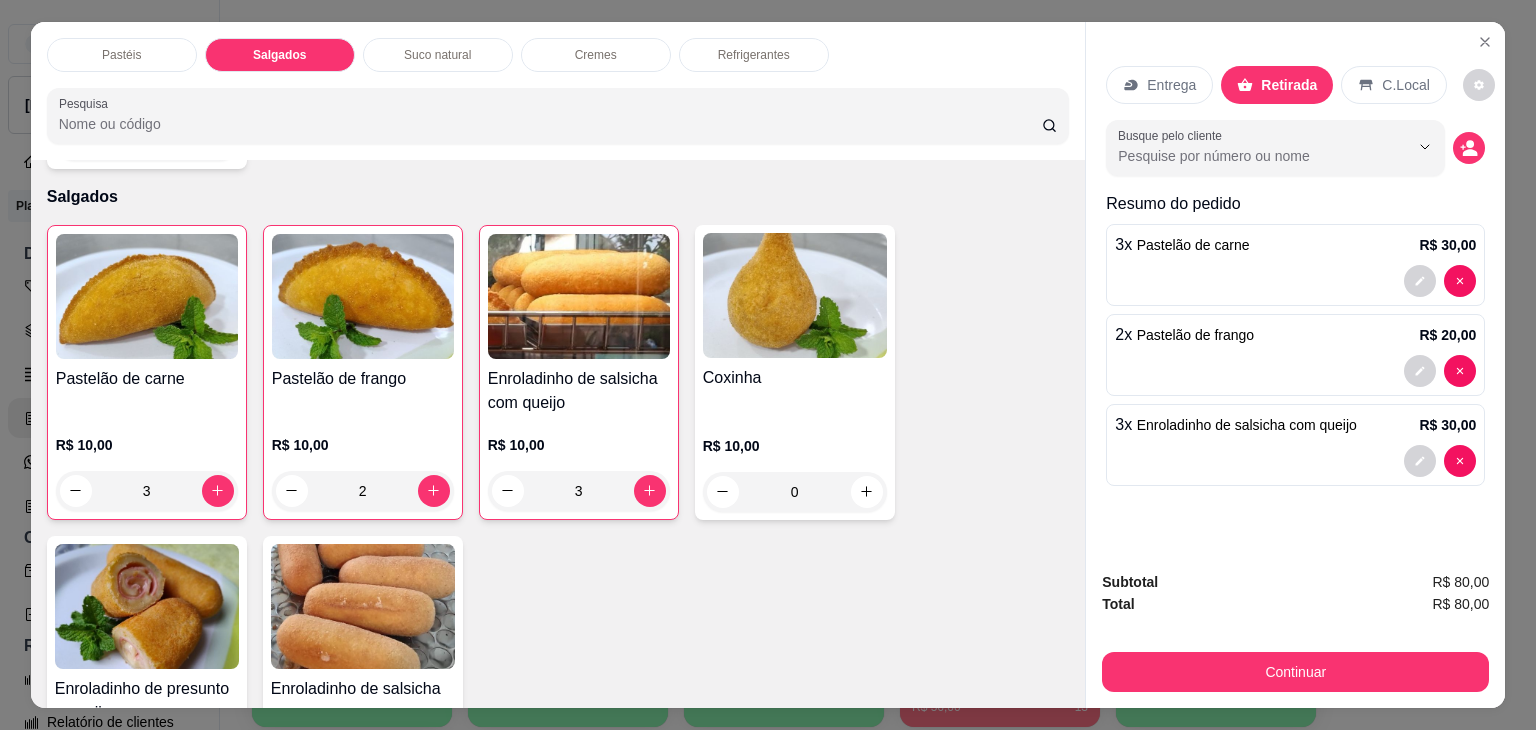 click on "Refrigerantes" at bounding box center [754, 55] 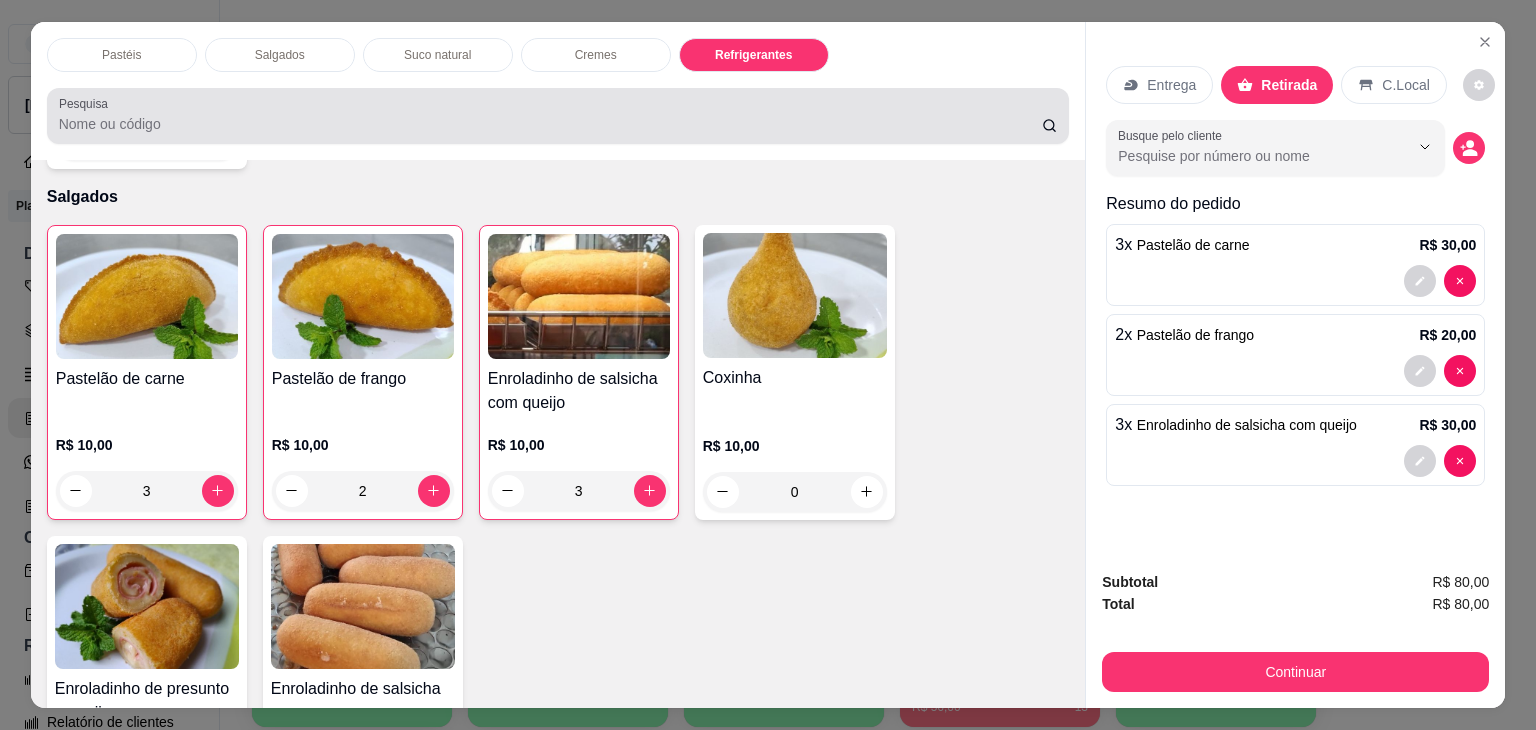 scroll, scrollTop: 4622, scrollLeft: 0, axis: vertical 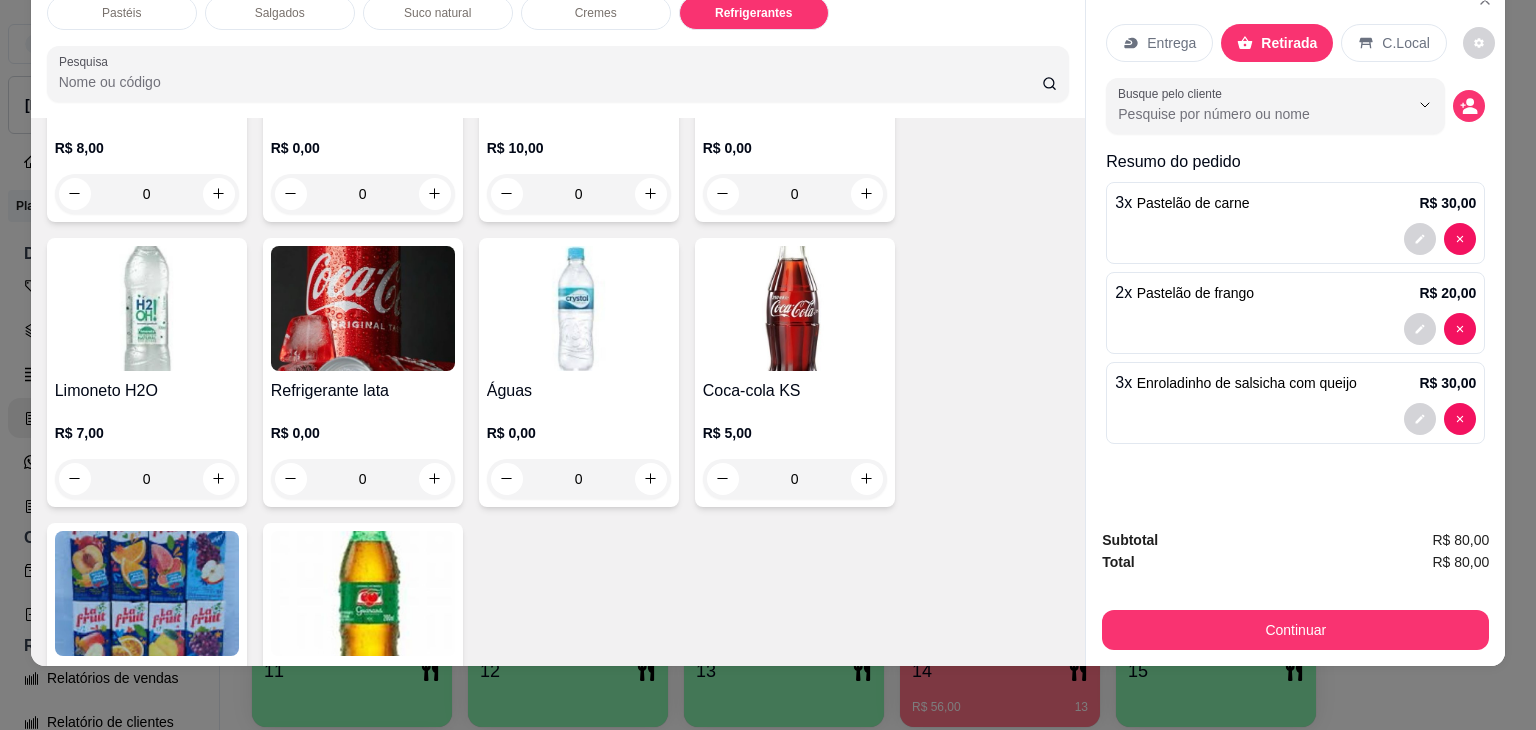 click at bounding box center (363, 308) 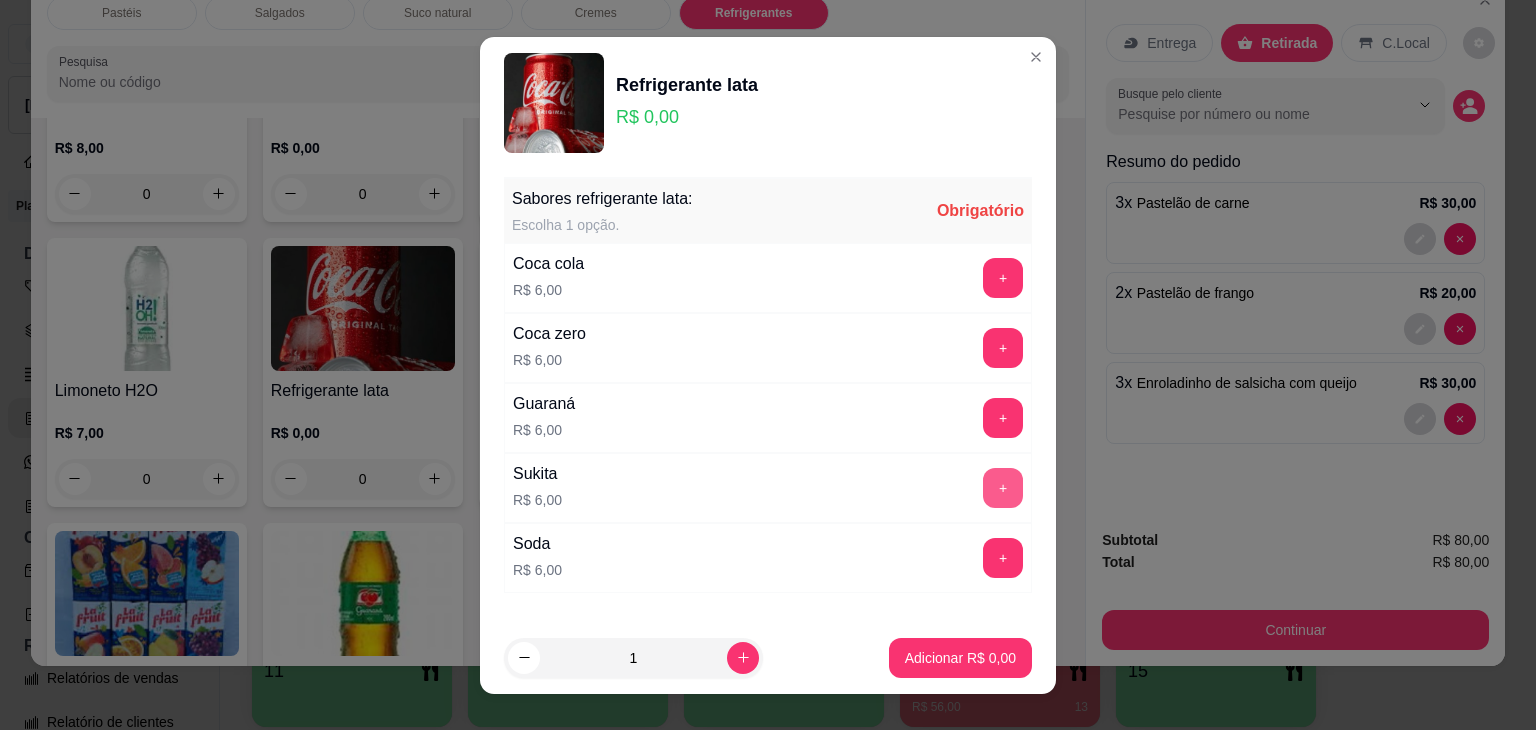 click on "+" at bounding box center [1003, 488] 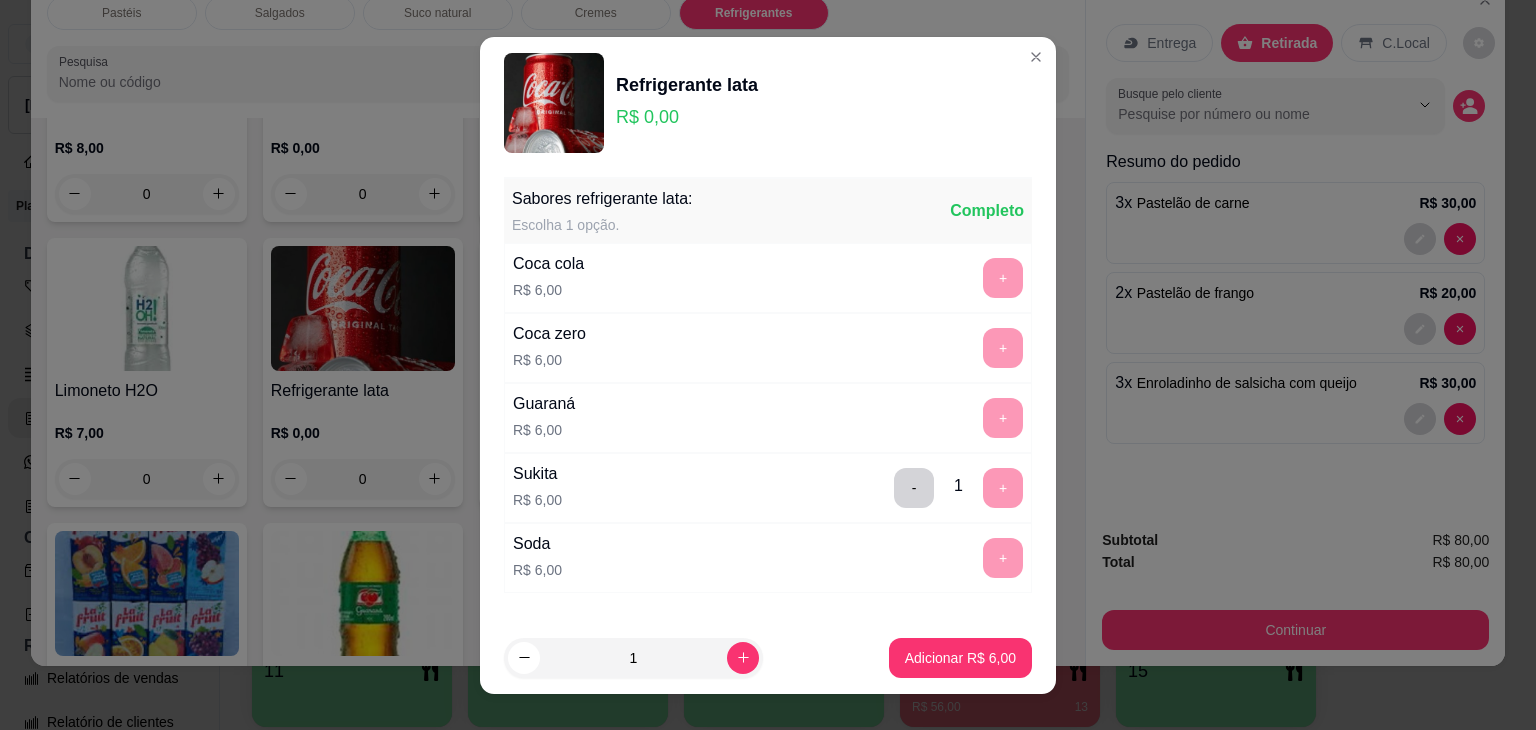 click on "1 Adicionar   R$ 6,00" at bounding box center [768, 658] 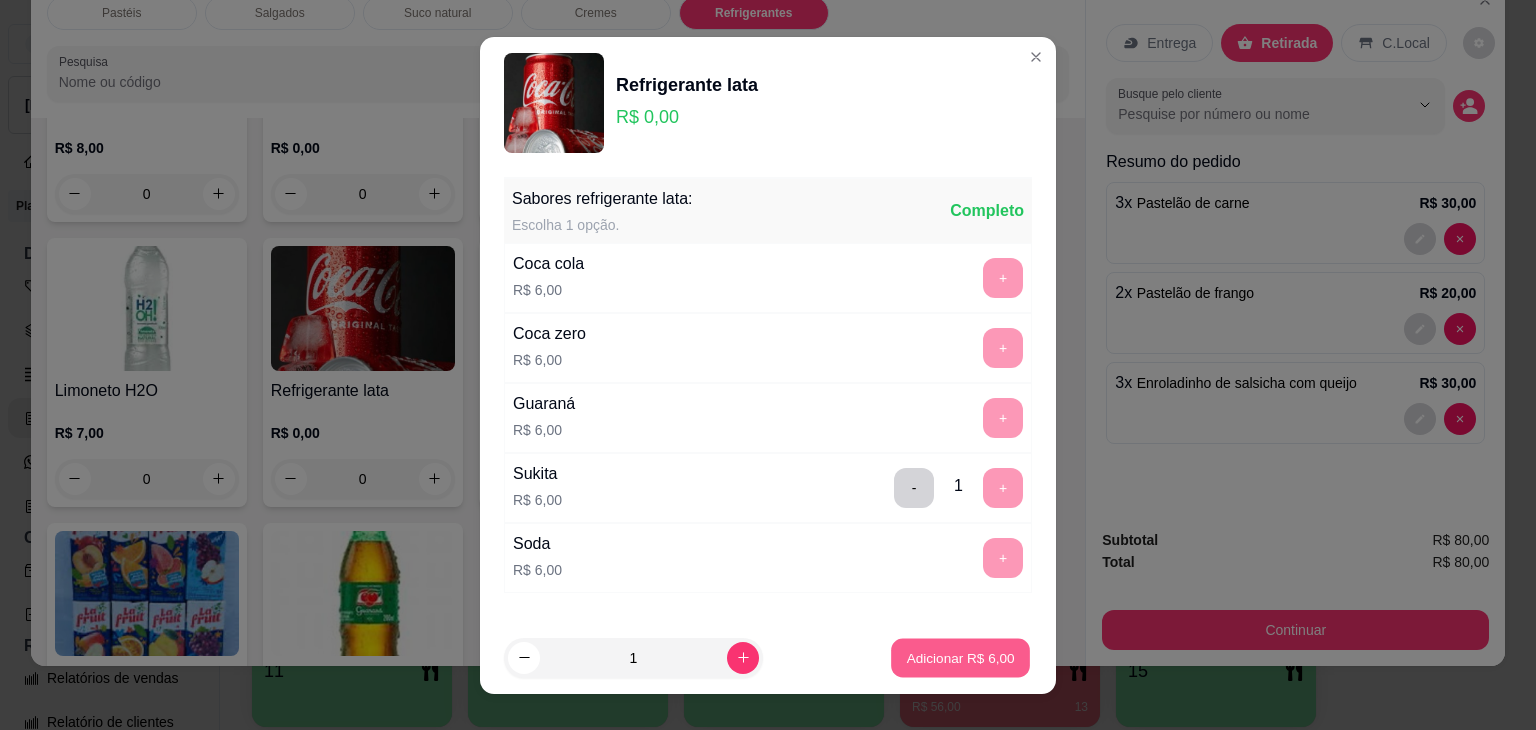 click on "Adicionar   R$ 6,00" at bounding box center (960, 657) 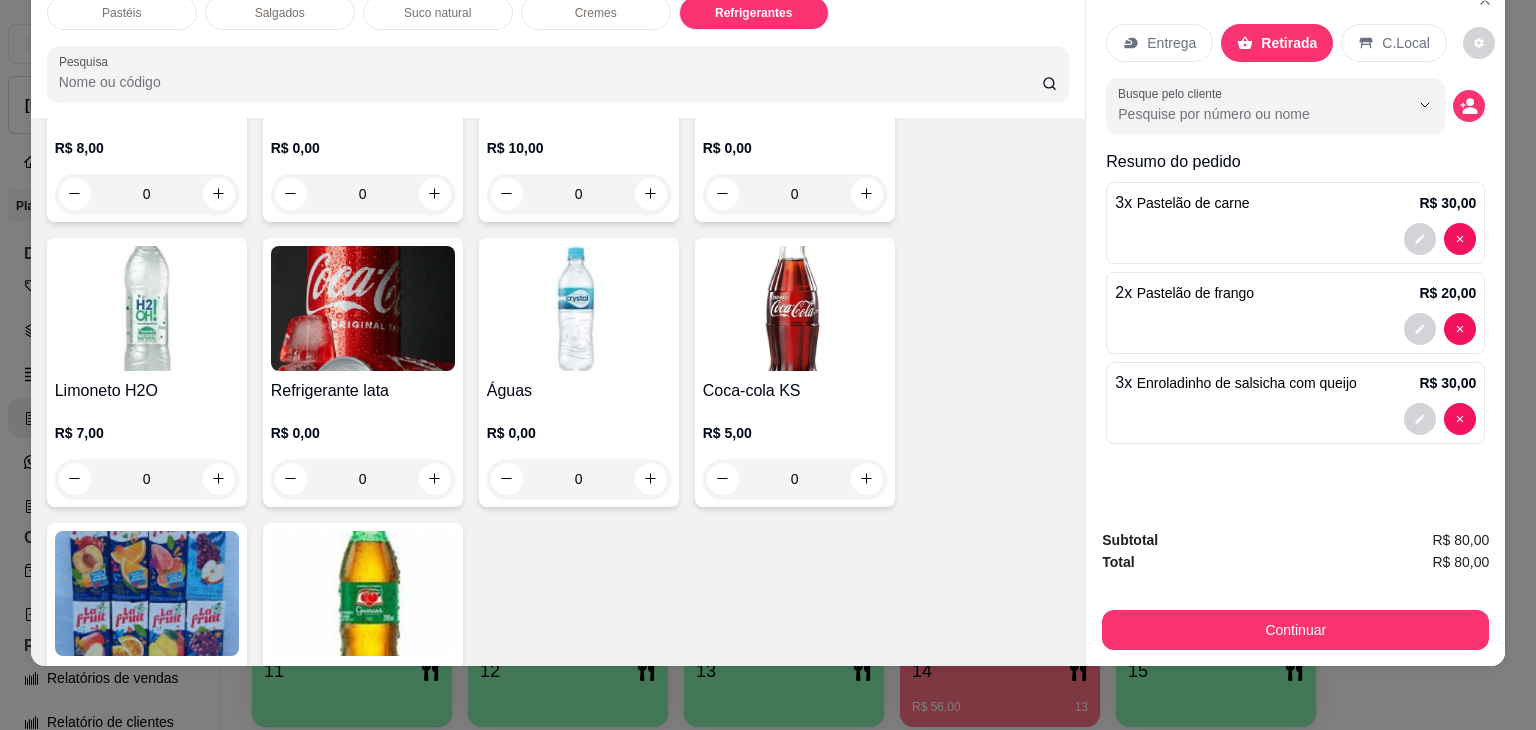scroll, scrollTop: 0, scrollLeft: 0, axis: both 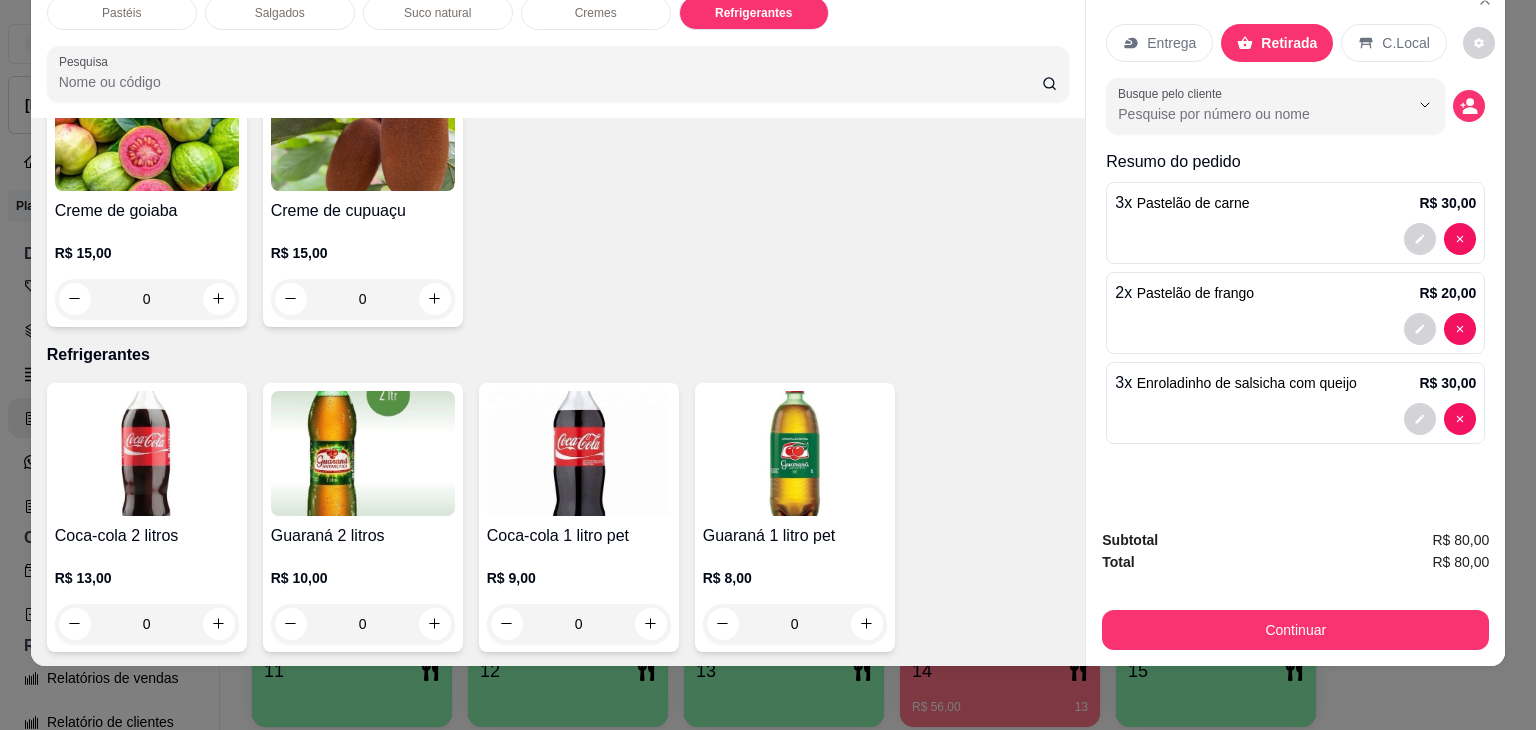 click at bounding box center [363, 453] 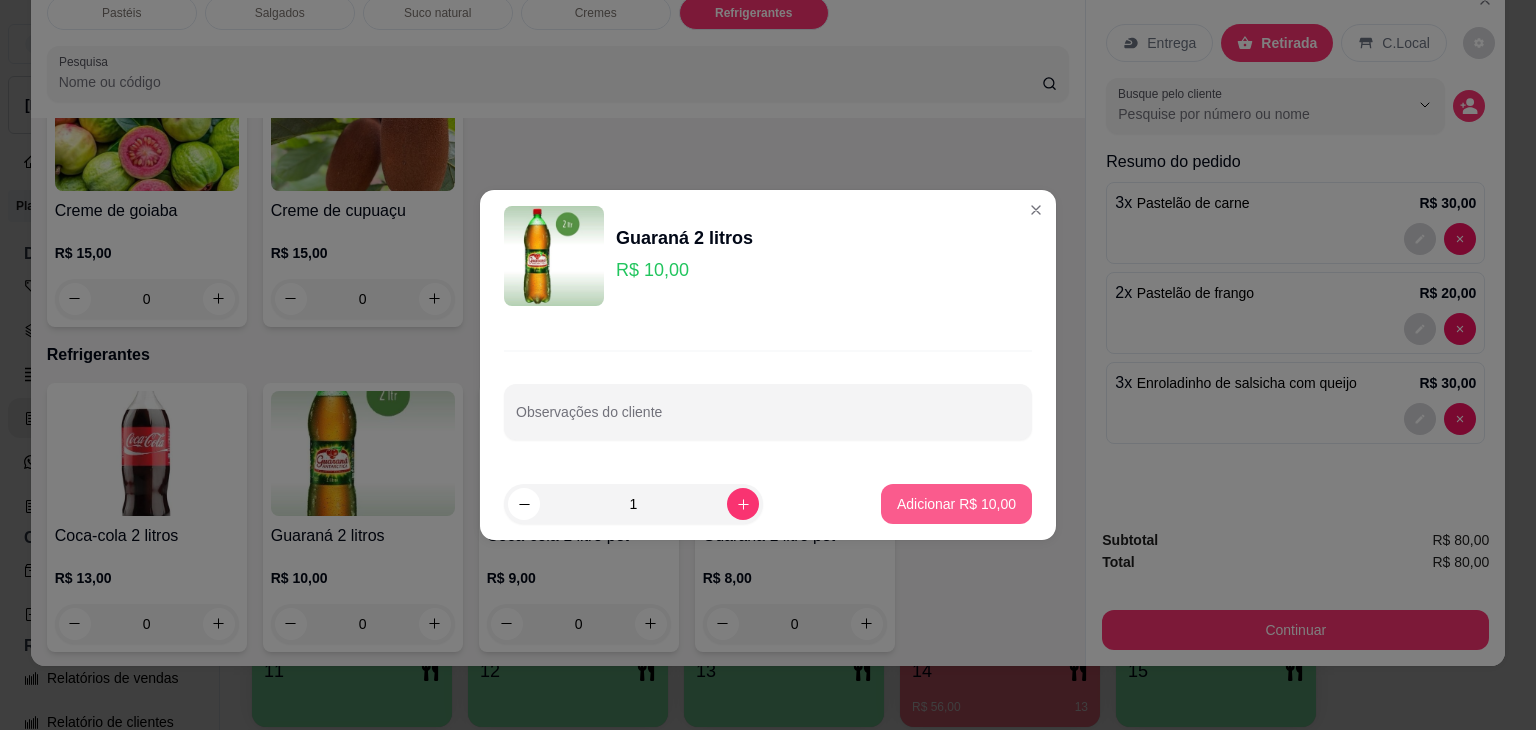 click on "Adicionar   R$ 10,00" at bounding box center [956, 504] 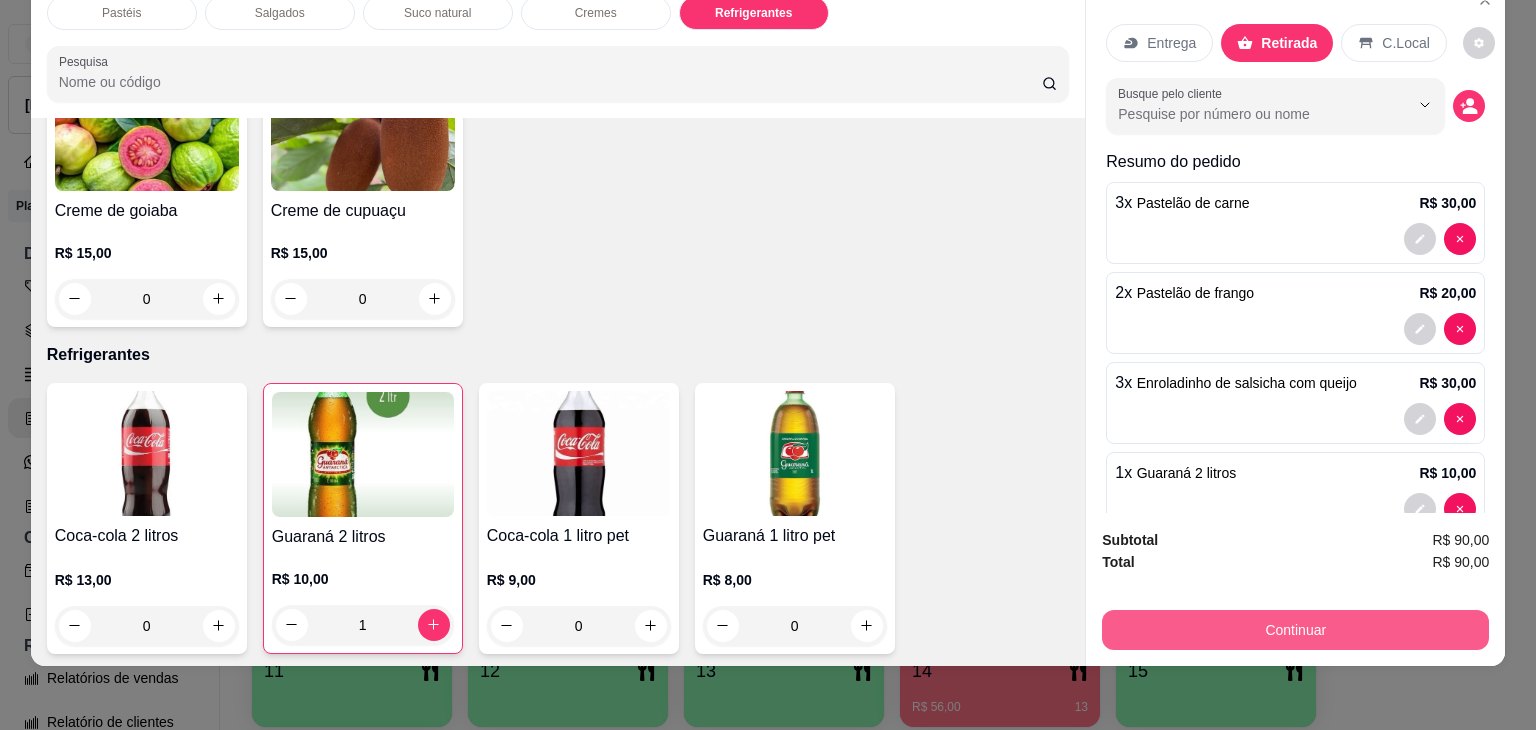 click on "Continuar" at bounding box center (1295, 630) 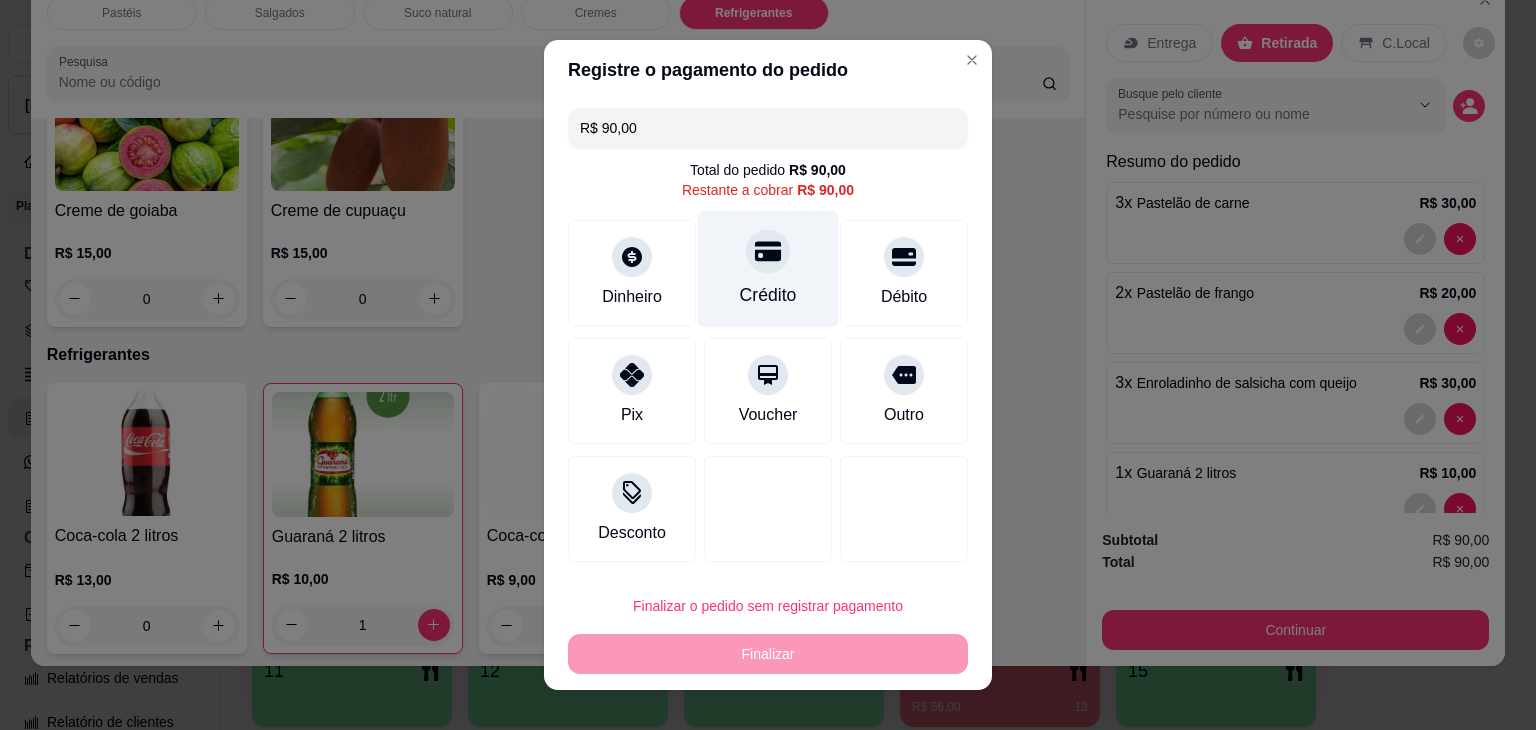 click on "Crédito" at bounding box center [768, 269] 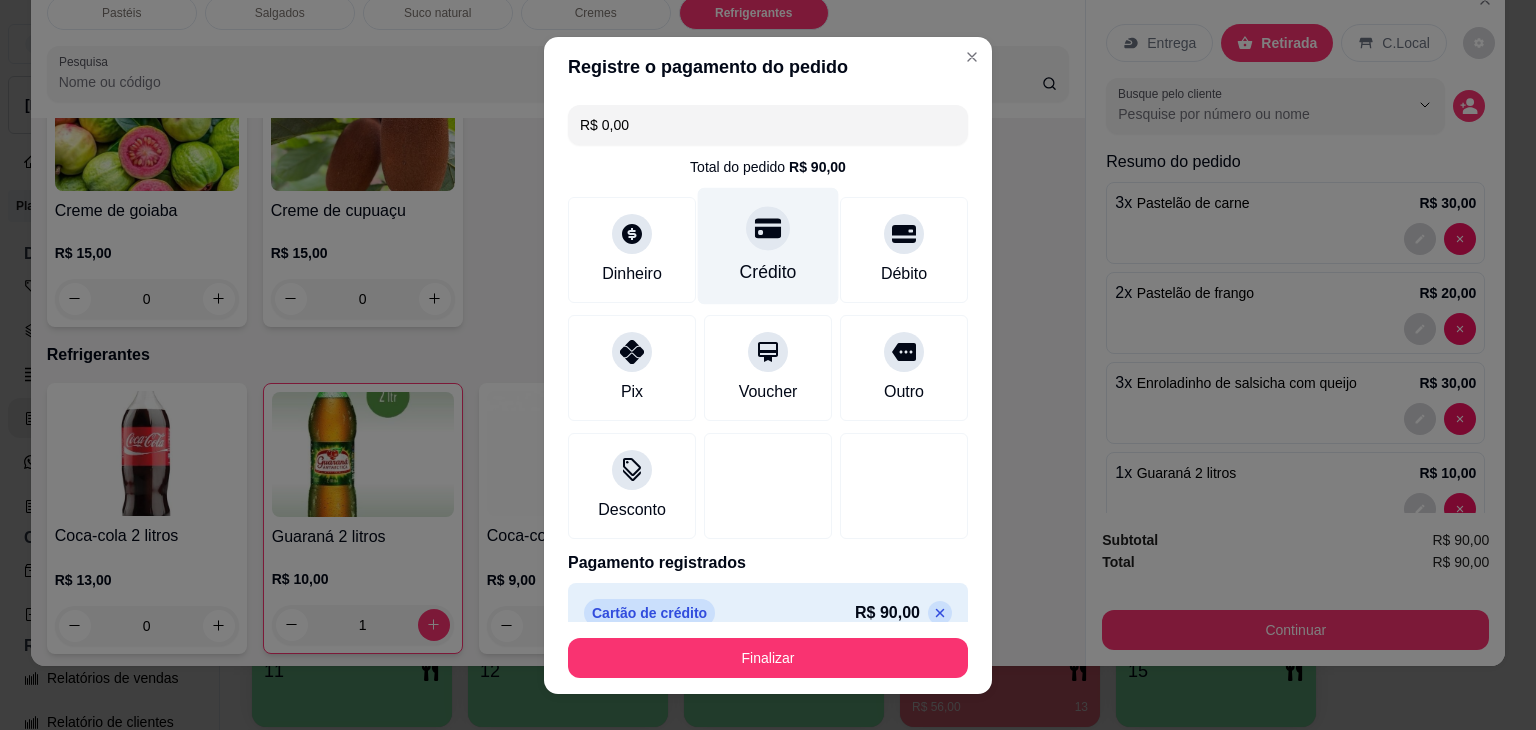 type on "R$ 0,00" 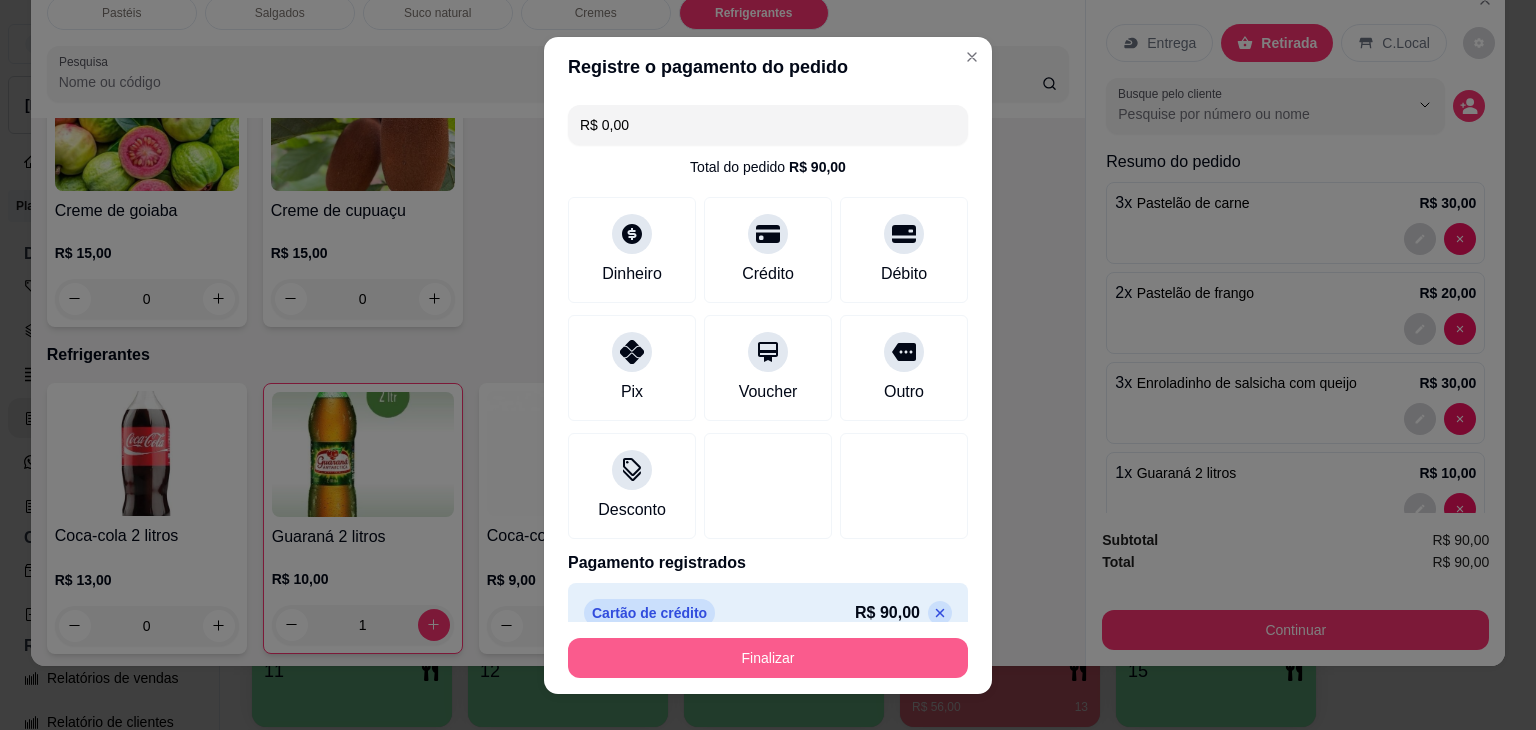 click on "Finalizar" at bounding box center [768, 658] 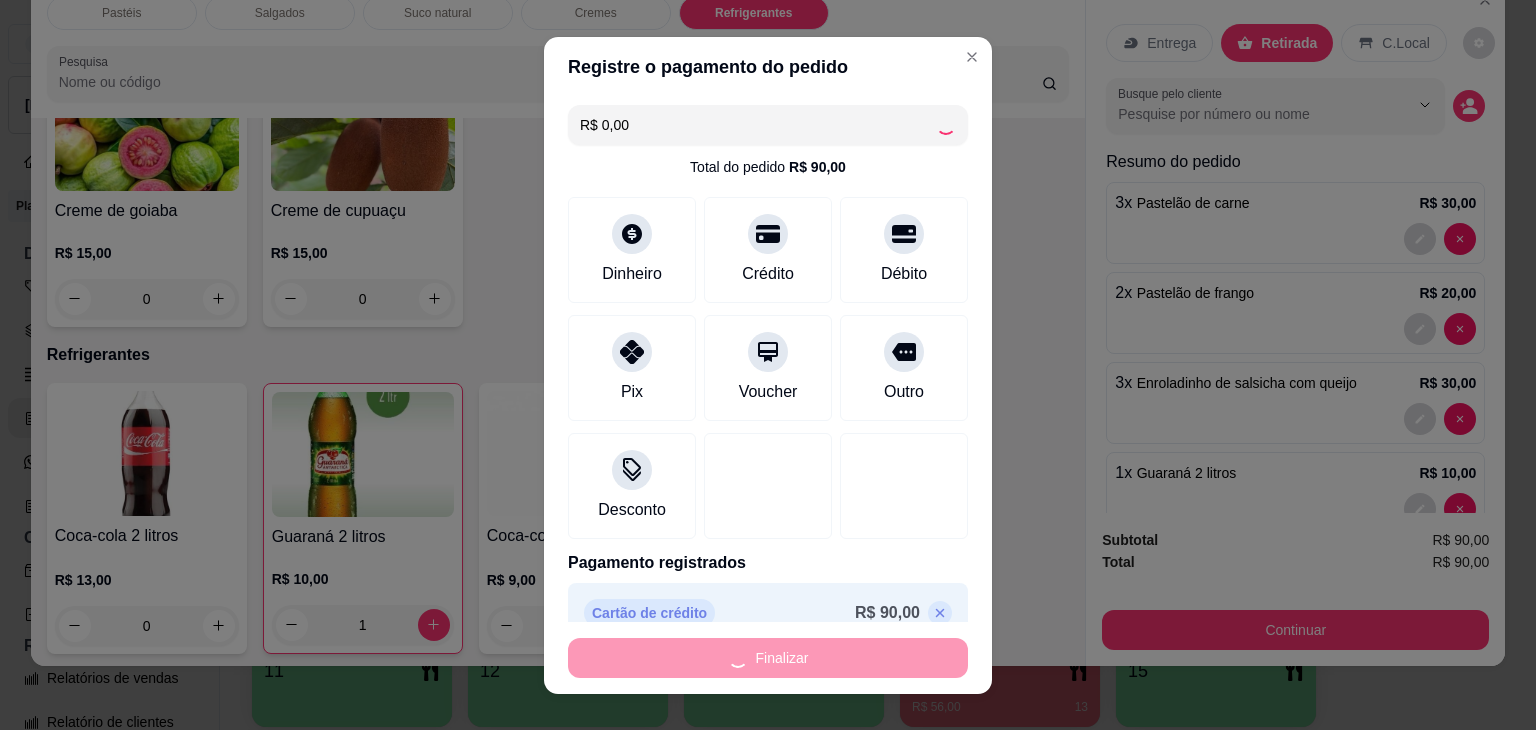 type on "0" 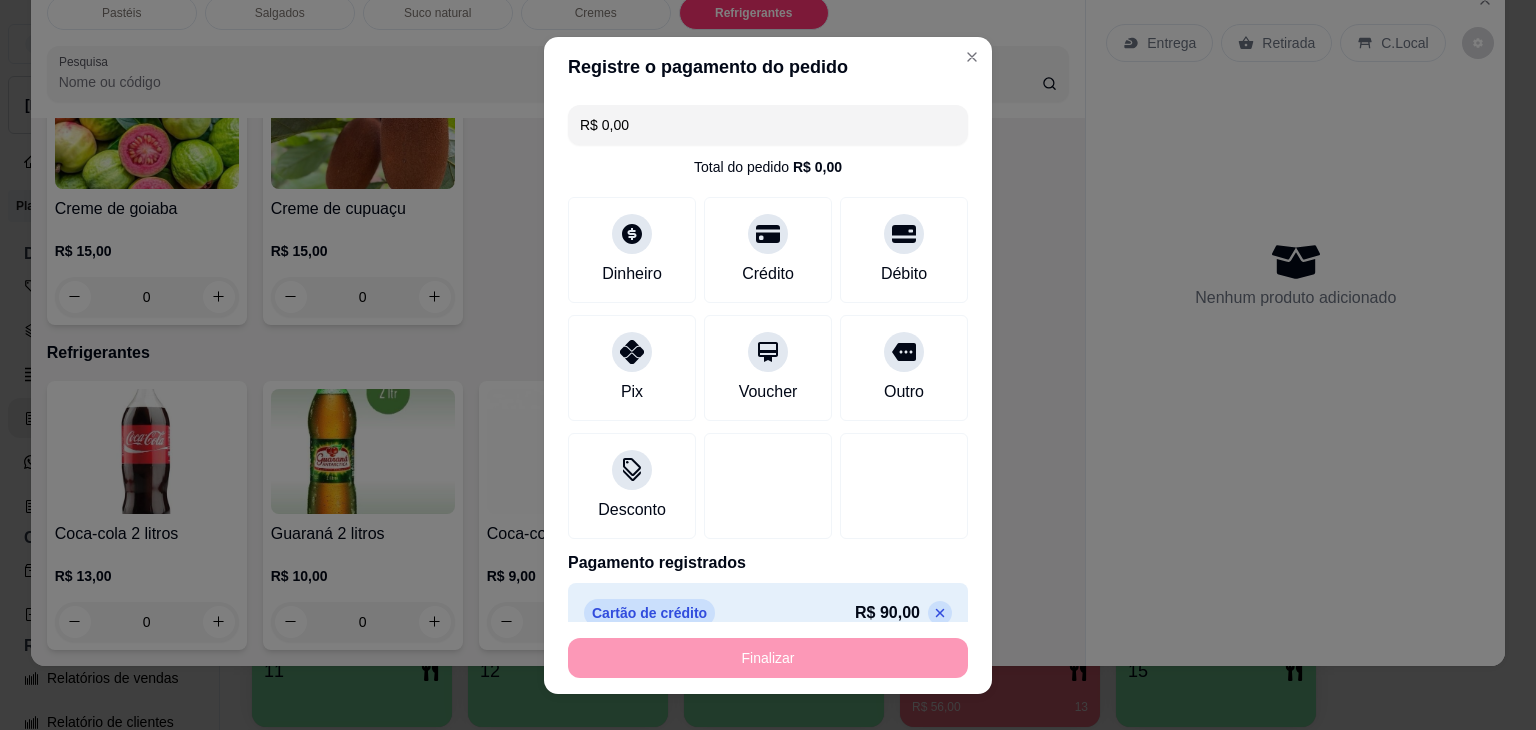 type on "-R$ 90,00" 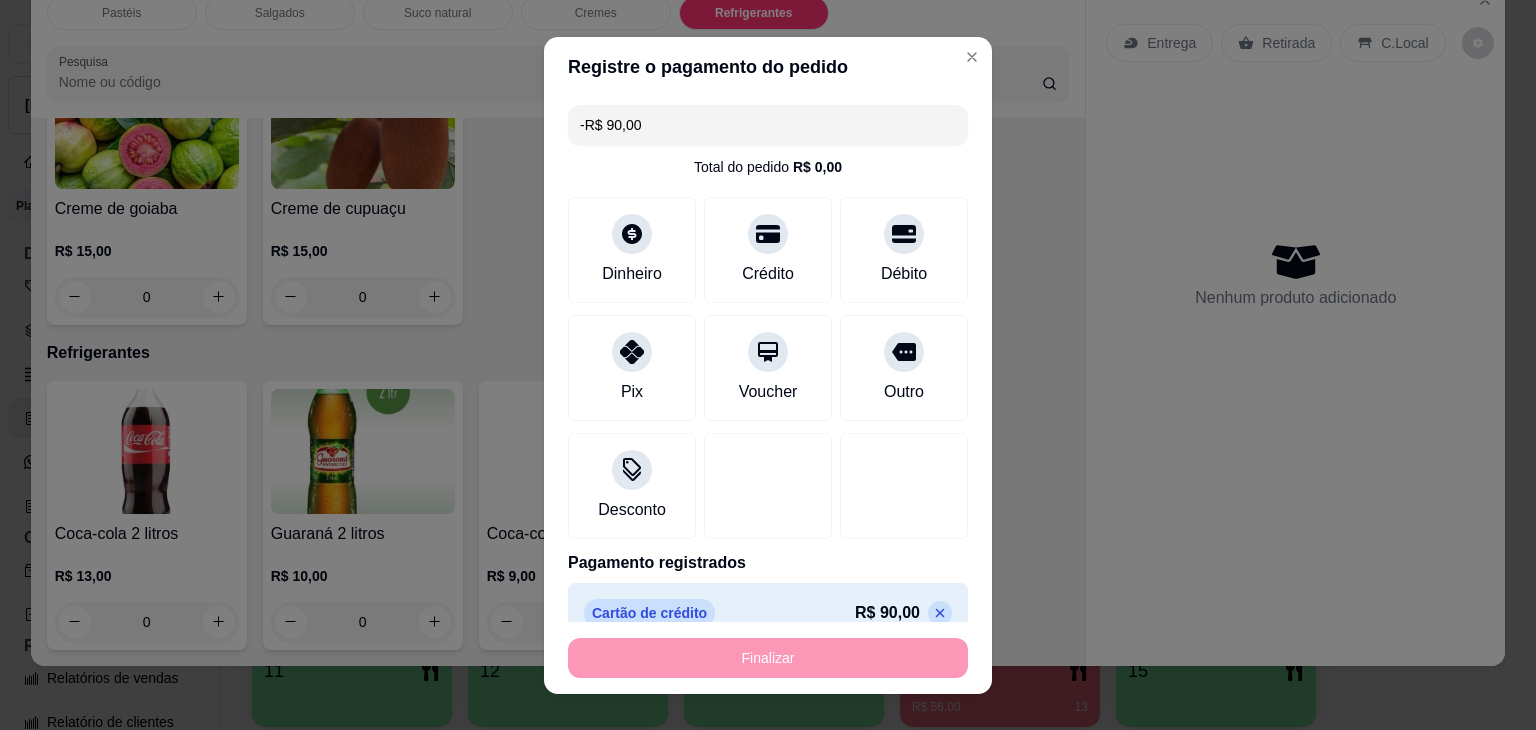 scroll, scrollTop: 4420, scrollLeft: 0, axis: vertical 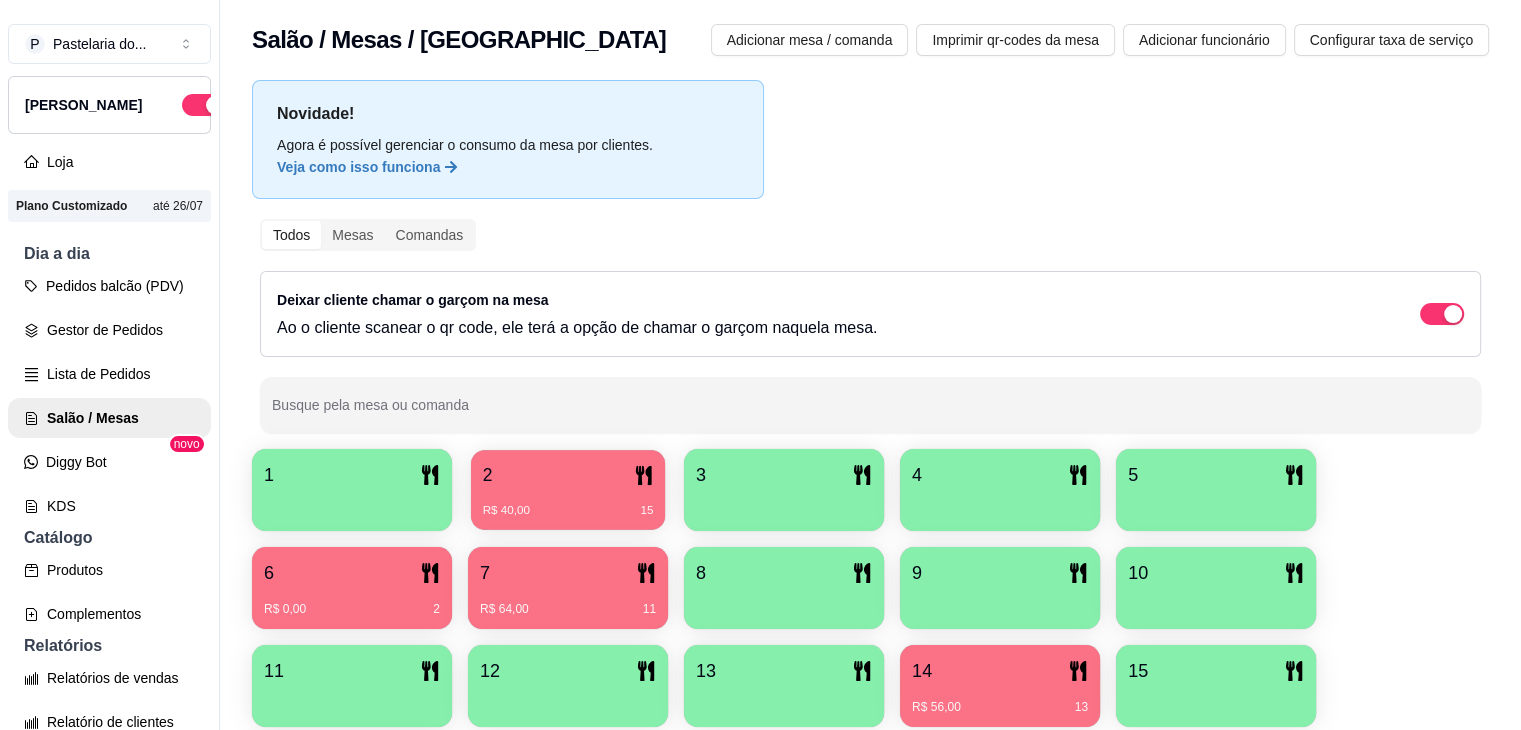 click on "2" at bounding box center (568, 475) 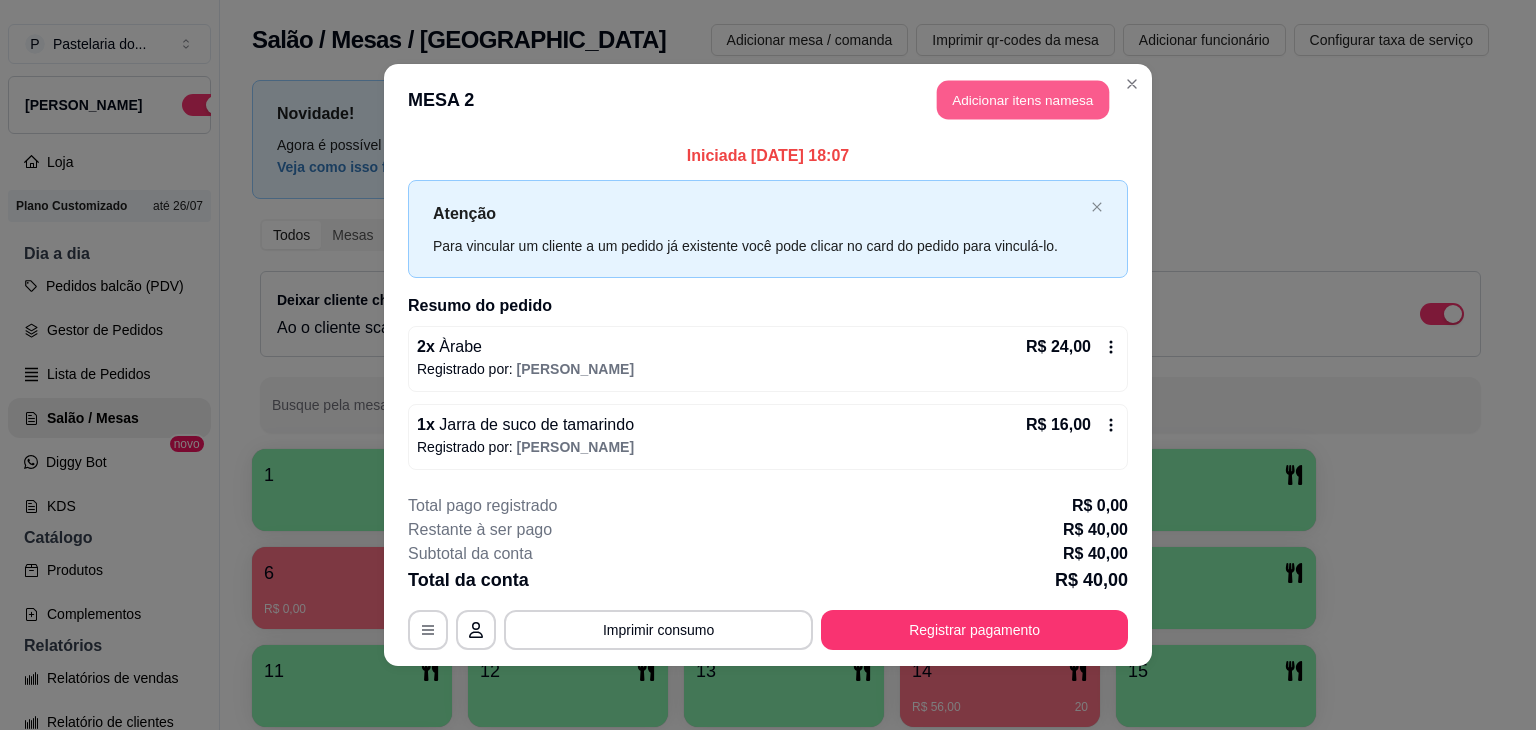 click on "Adicionar itens na  mesa" at bounding box center (1023, 100) 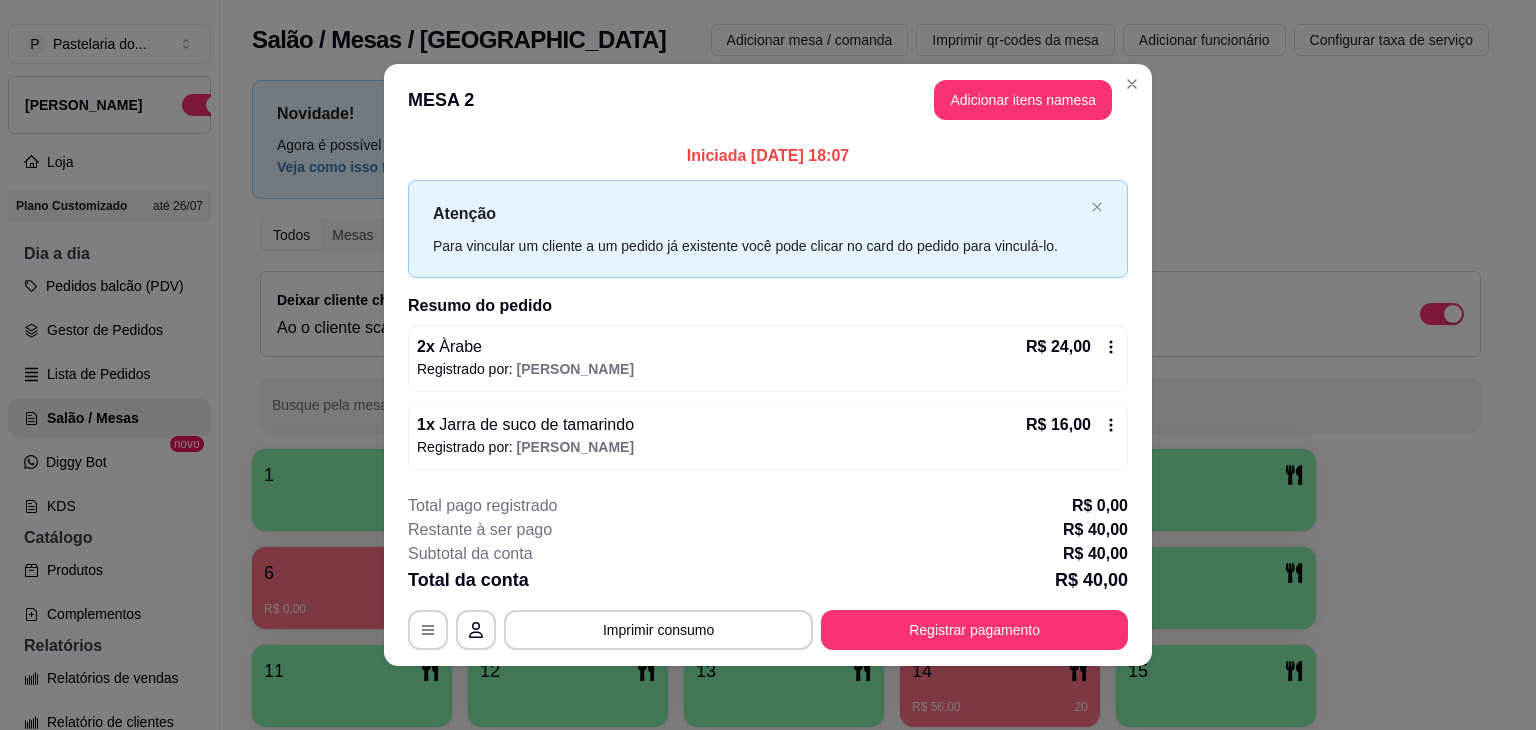 click on "Salgados" at bounding box center (280, 55) 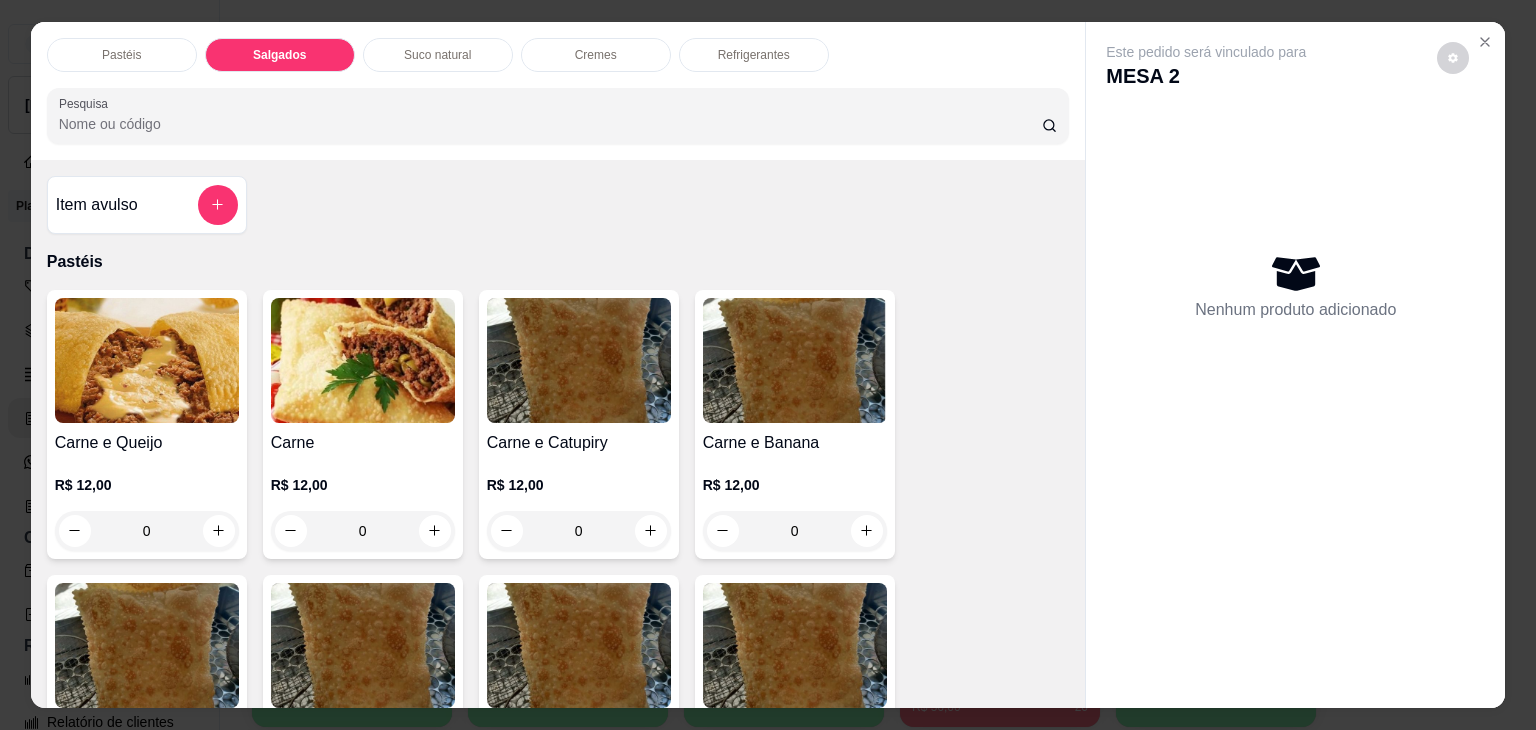 scroll, scrollTop: 2124, scrollLeft: 0, axis: vertical 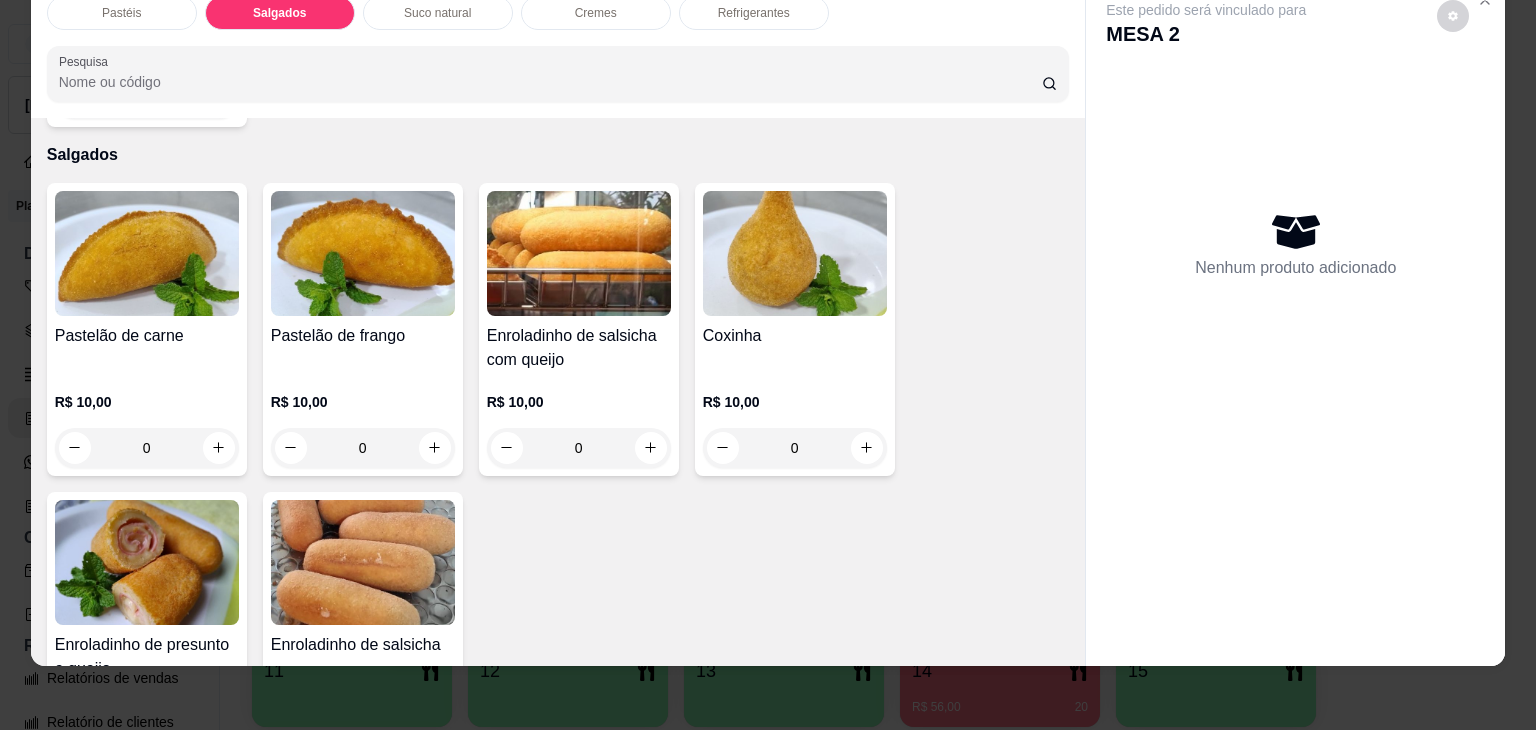 click on "Pastelão de carne    R$ 10,00 0 Pastelão de frango    R$ 10,00 0 Enroladinho de salsicha com queijo    R$ 10,00 0 Coxinha   R$ 10,00 0 Enroladinho de presunto e queijo    R$ 10,00 0 Enroladinho de salsicha    R$ 10,00 0" at bounding box center (558, 484) 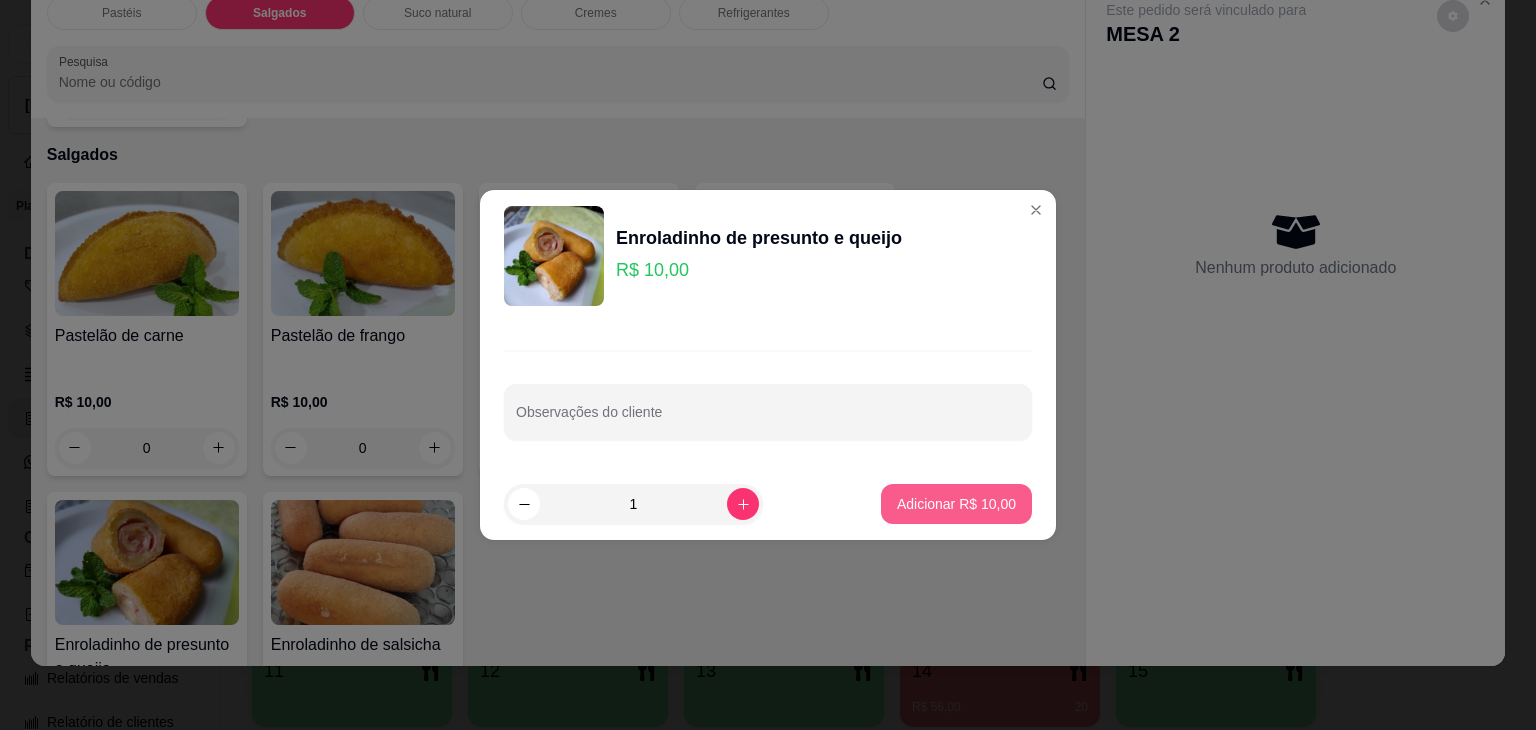 click on "Adicionar   R$ 10,00" at bounding box center [956, 504] 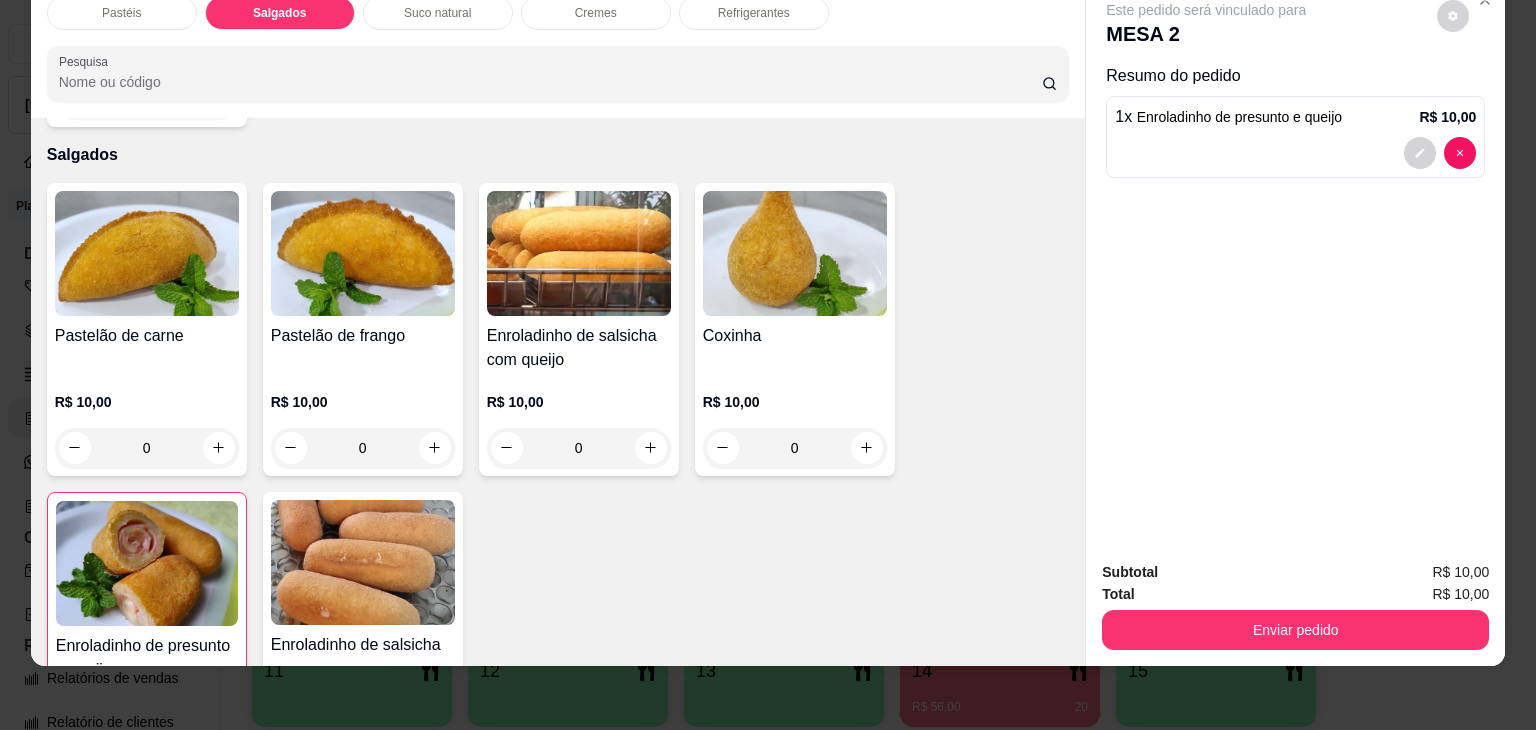 drag, startPoint x: 1196, startPoint y: 636, endPoint x: 1201, endPoint y: 613, distance: 23.537205 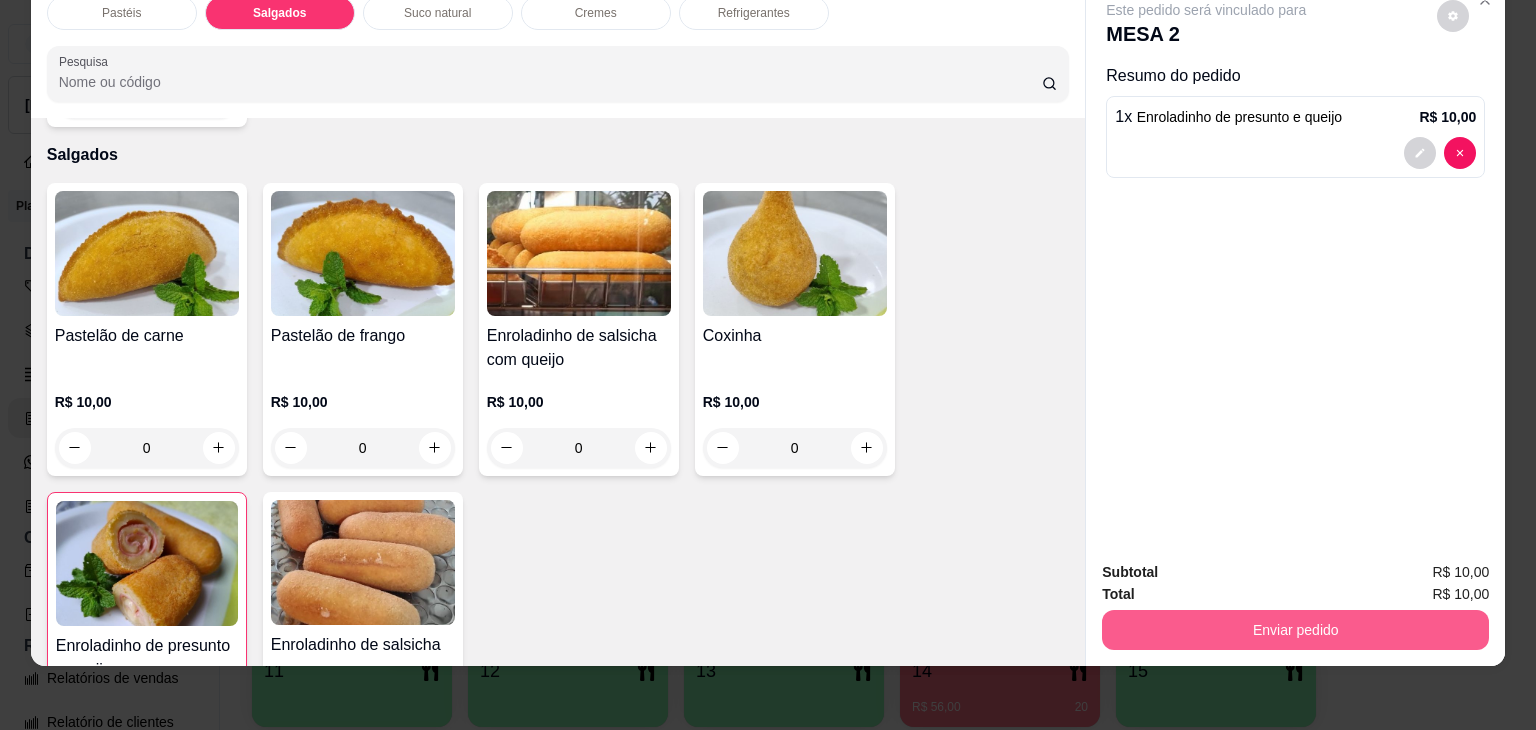 click on "Enviar pedido" at bounding box center (1295, 630) 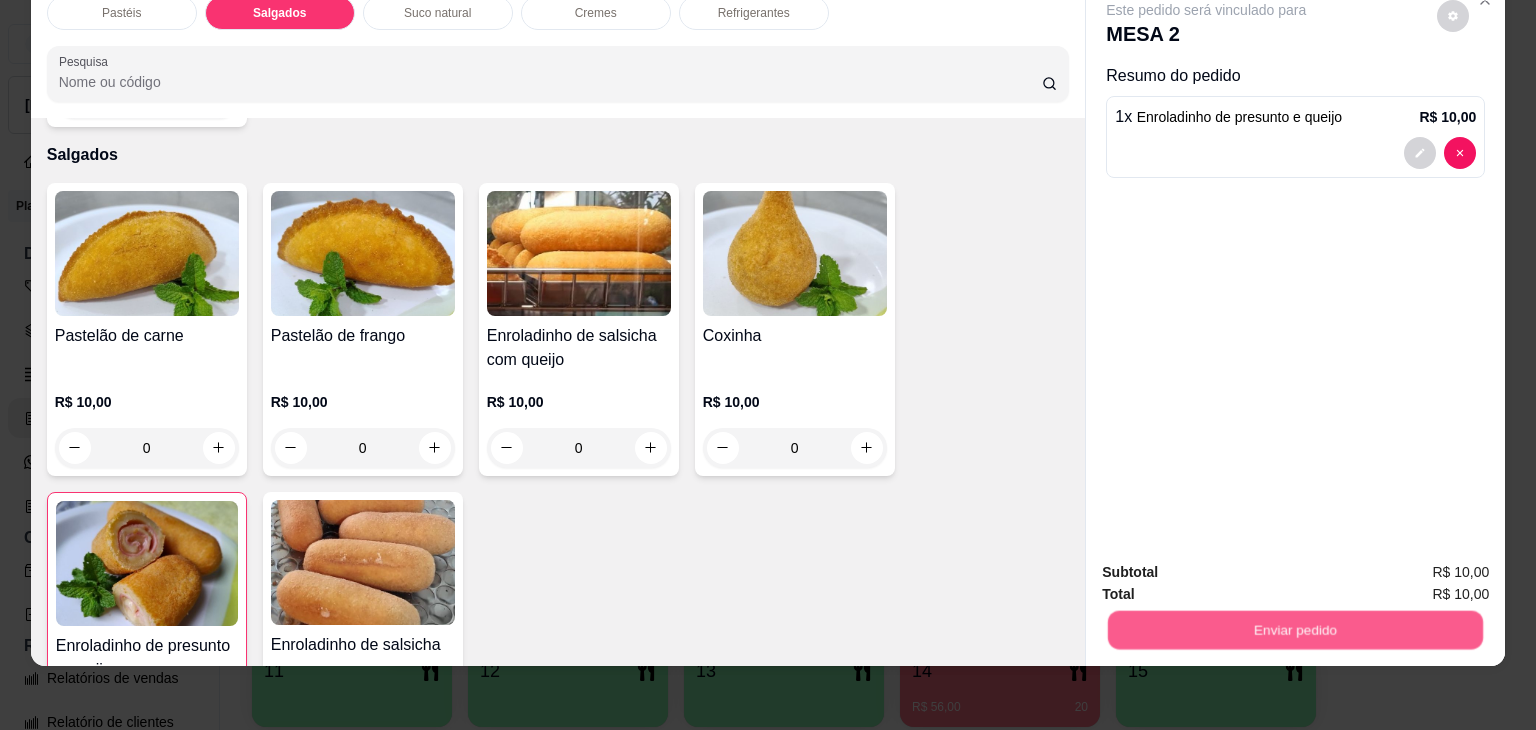 click on "Não registrar e enviar pedido" at bounding box center [1229, 565] 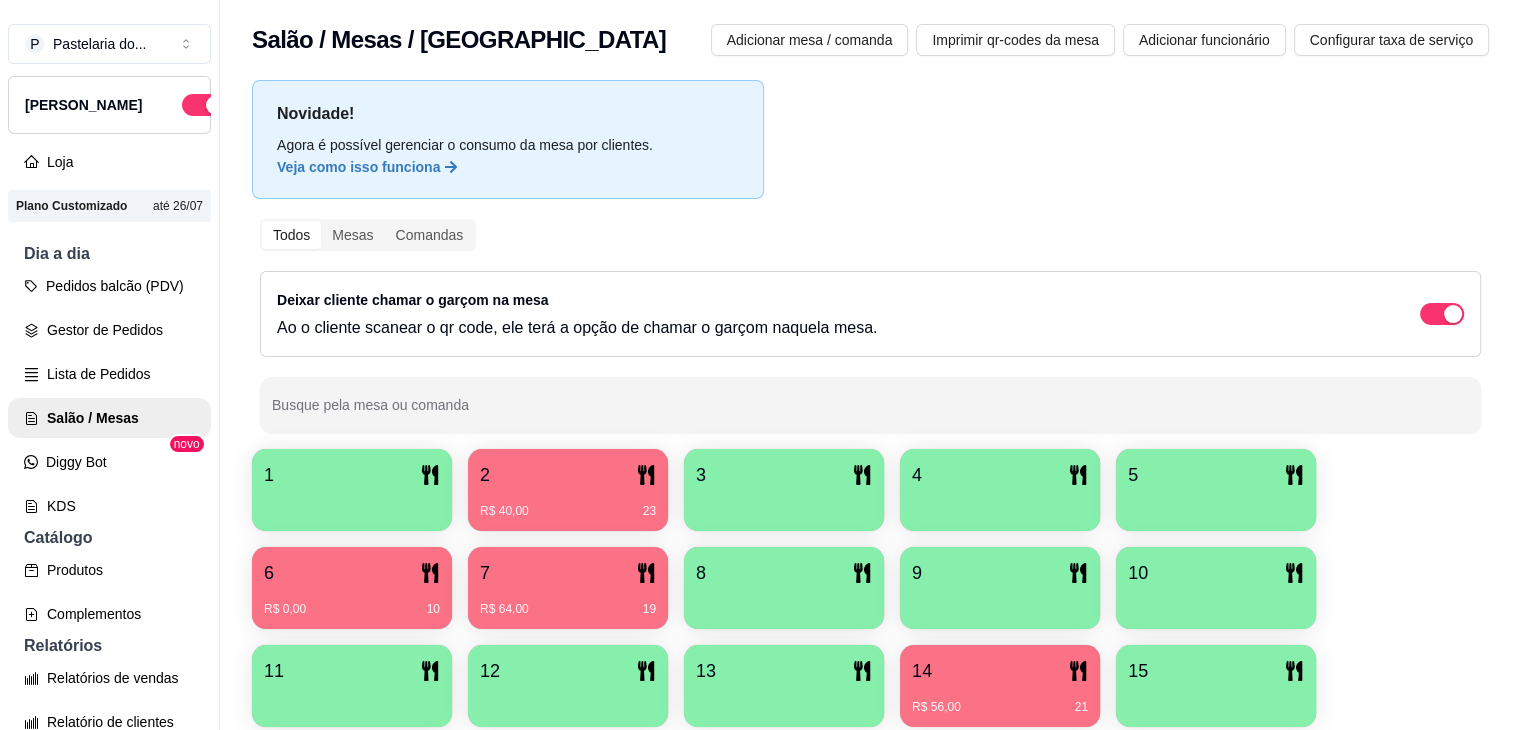 click on "1 2 R$ 40,00 23 3 4 5 6 R$ 0,00 10 7 R$ 64,00 19 8 9 10 11 12 13 14 R$ 56,00 21 15 16" at bounding box center [870, 637] 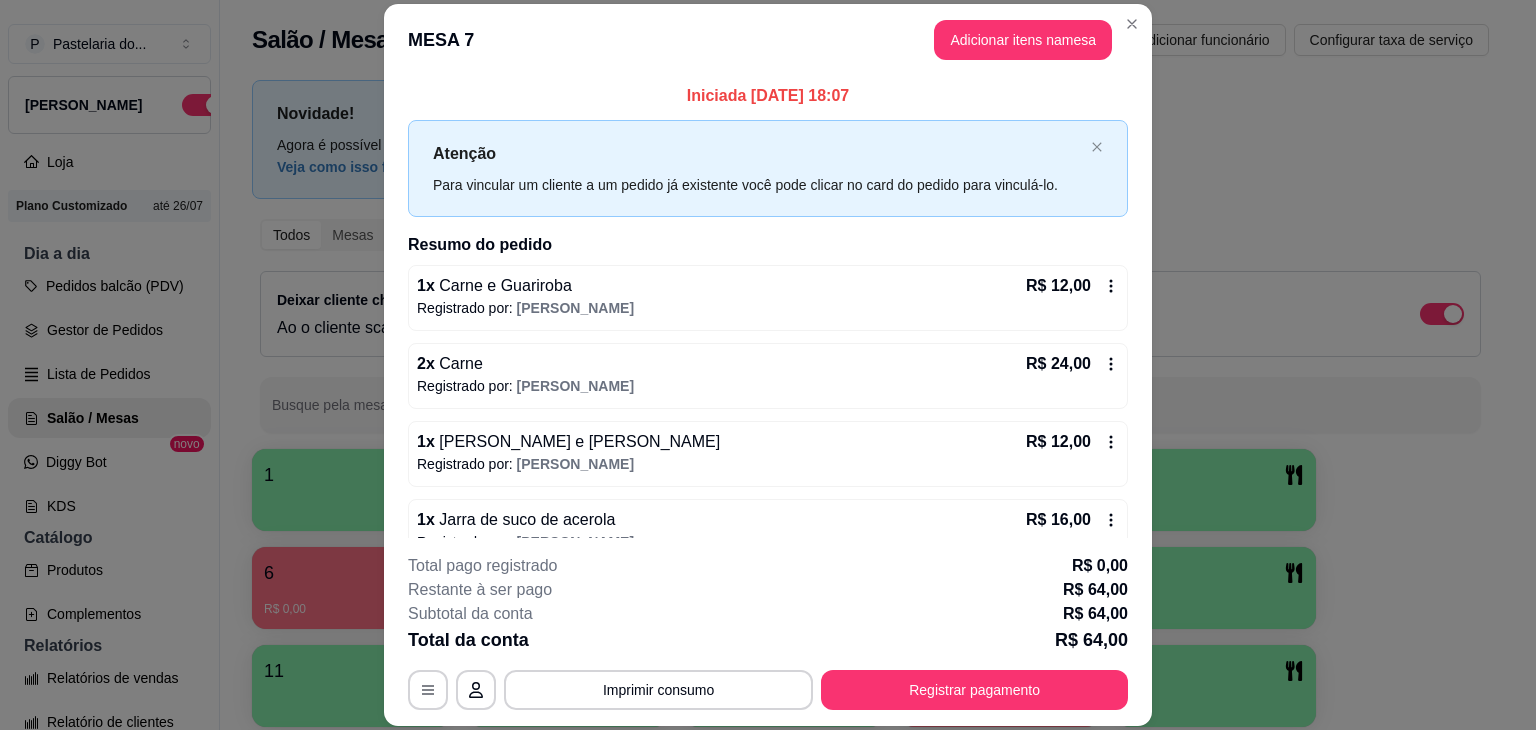click on "MESA 7 Adicionar itens na  mesa" at bounding box center (768, 40) 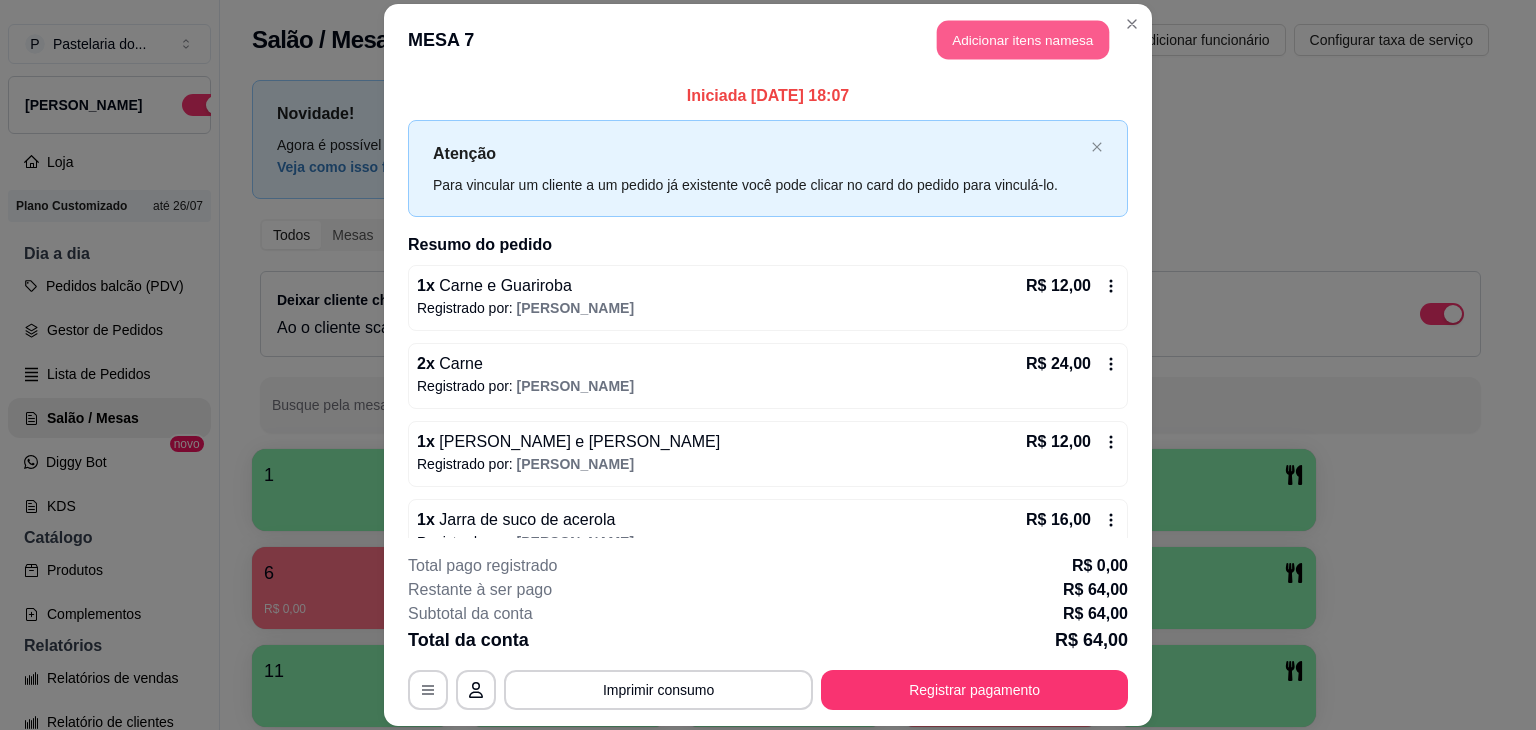 click on "Adicionar itens na  mesa" at bounding box center [1023, 39] 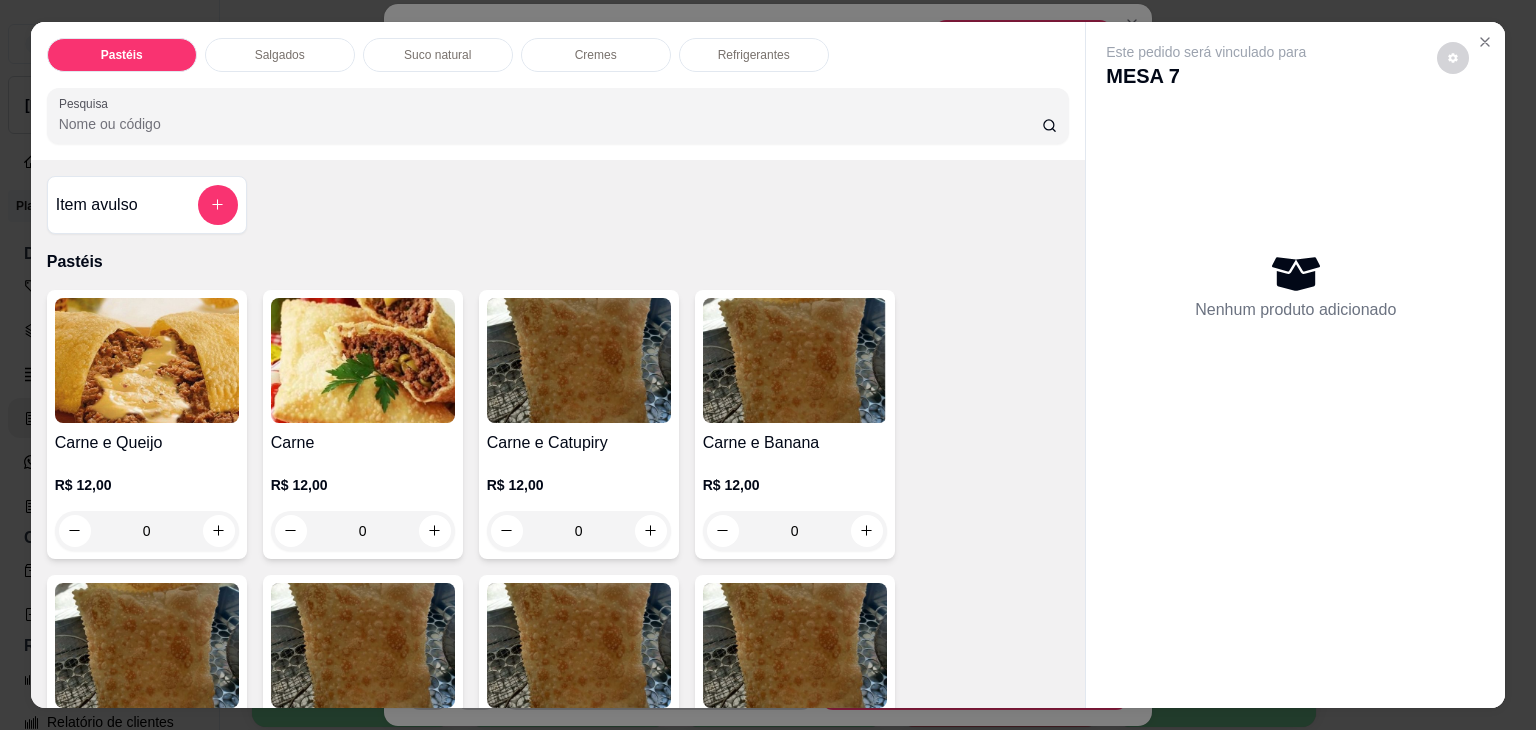 click on "0" at bounding box center (363, 531) 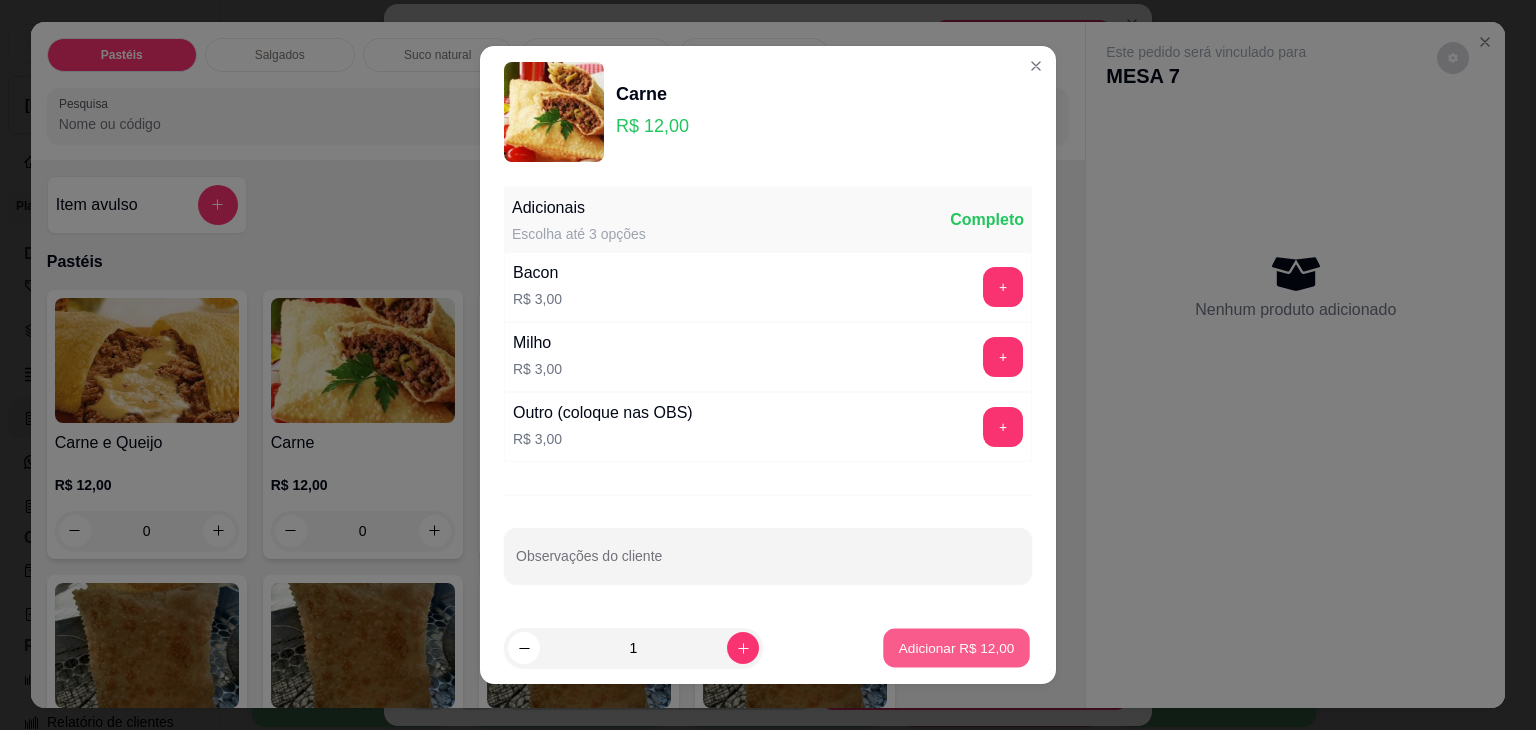 click on "Adicionar   R$ 12,00" at bounding box center (957, 647) 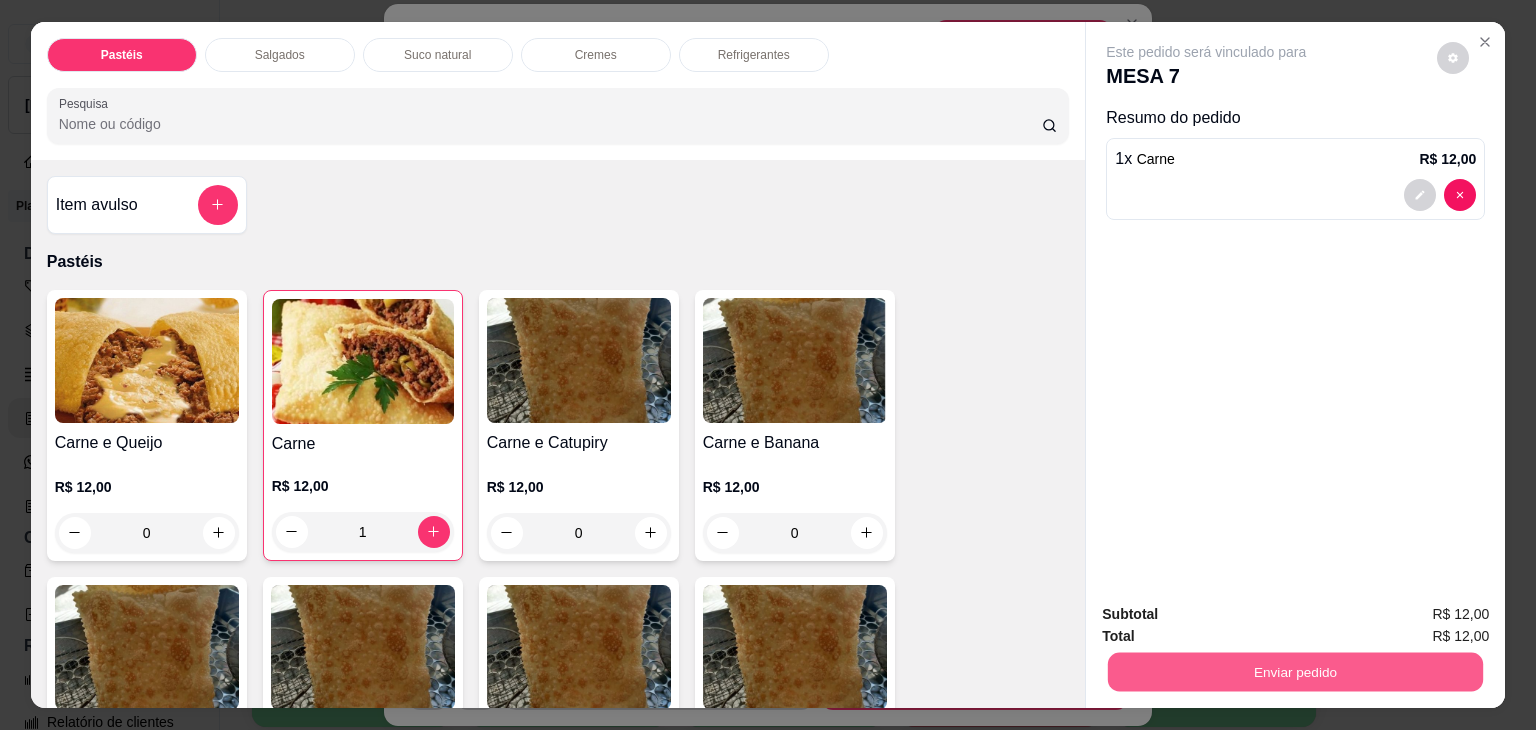 click on "Enviar pedido" at bounding box center (1295, 672) 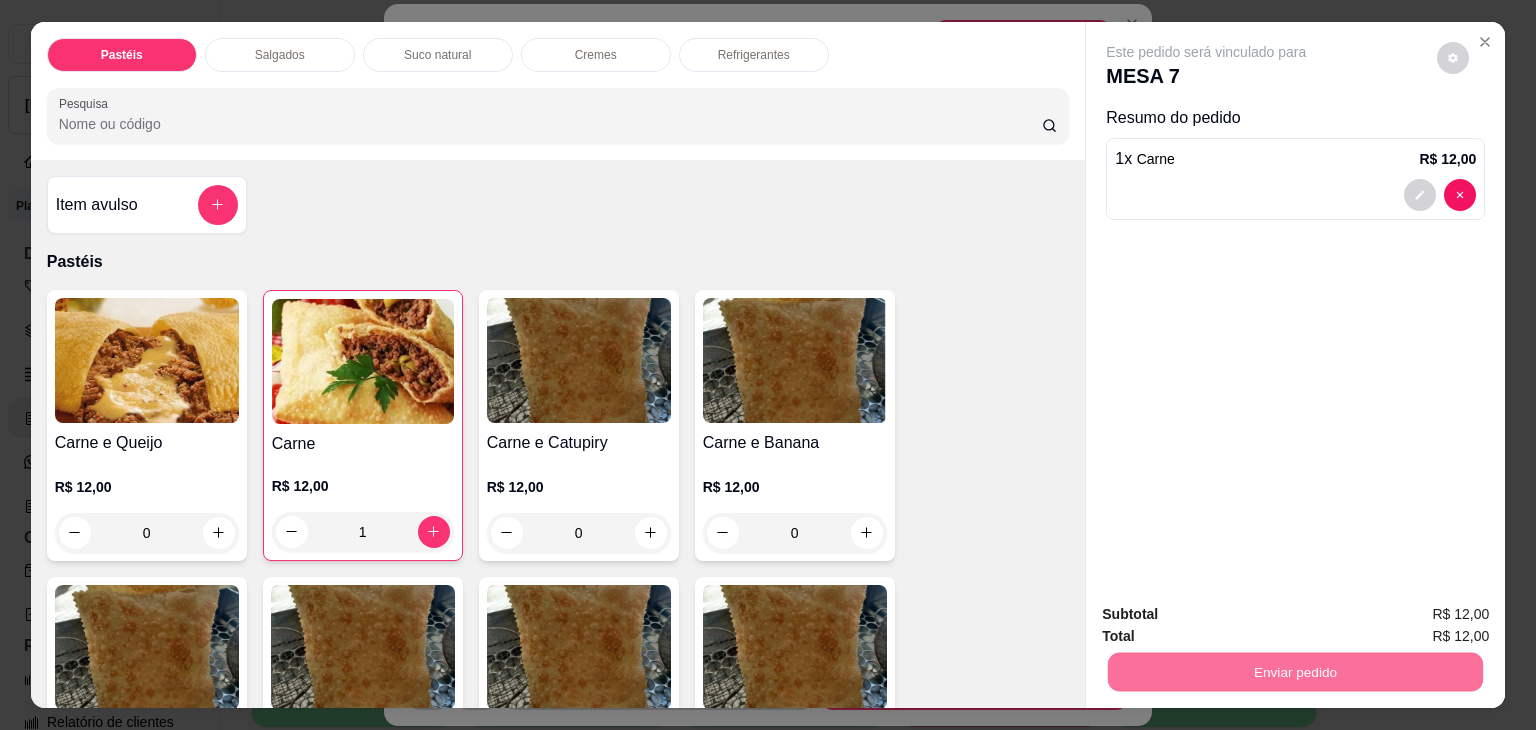 click on "Não registrar e enviar pedido" at bounding box center (1229, 615) 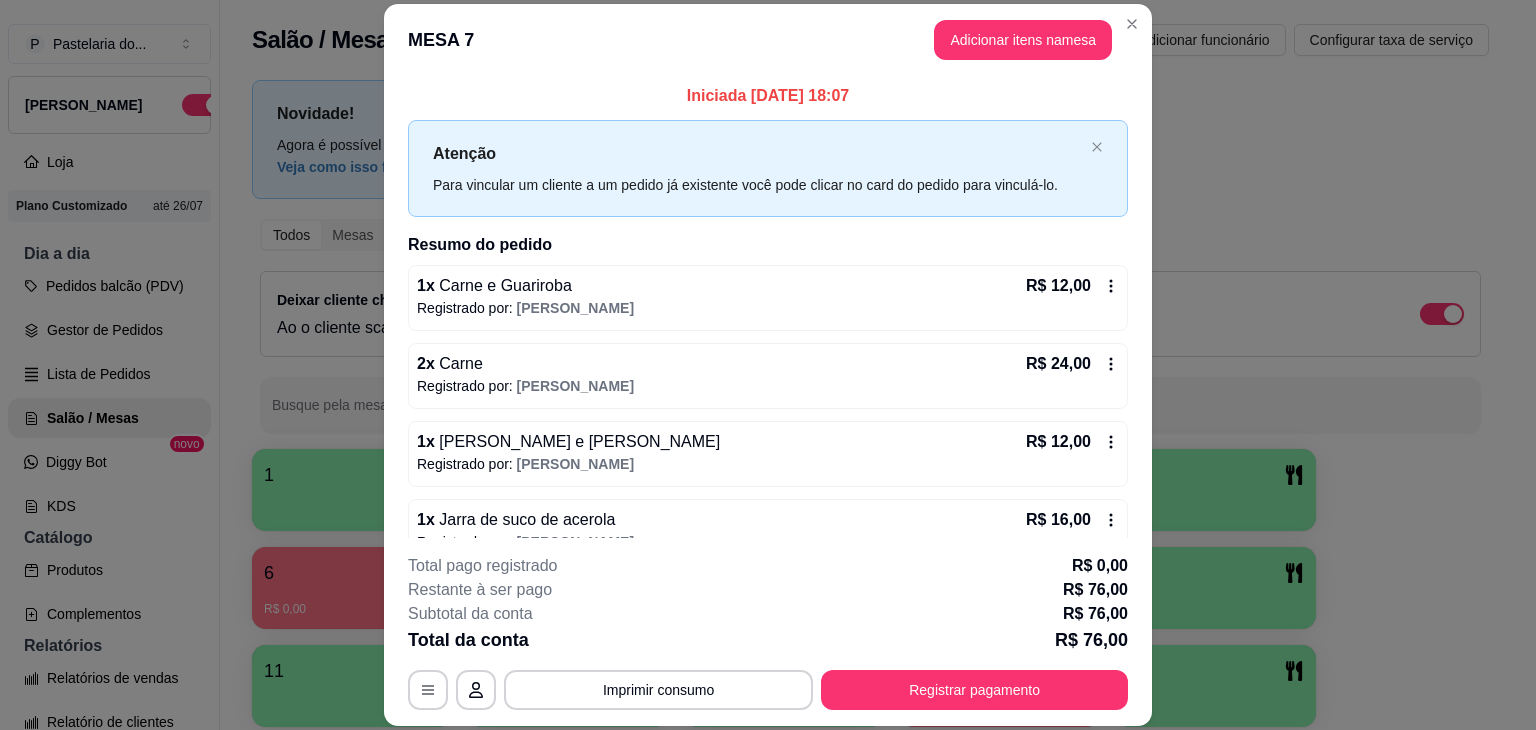 click on "Deixar cliente chamar o garçom na mesa Ao o cliente scanear o qr code, ele terá a opção de chamar o garçom naquela mesa." at bounding box center [870, 314] 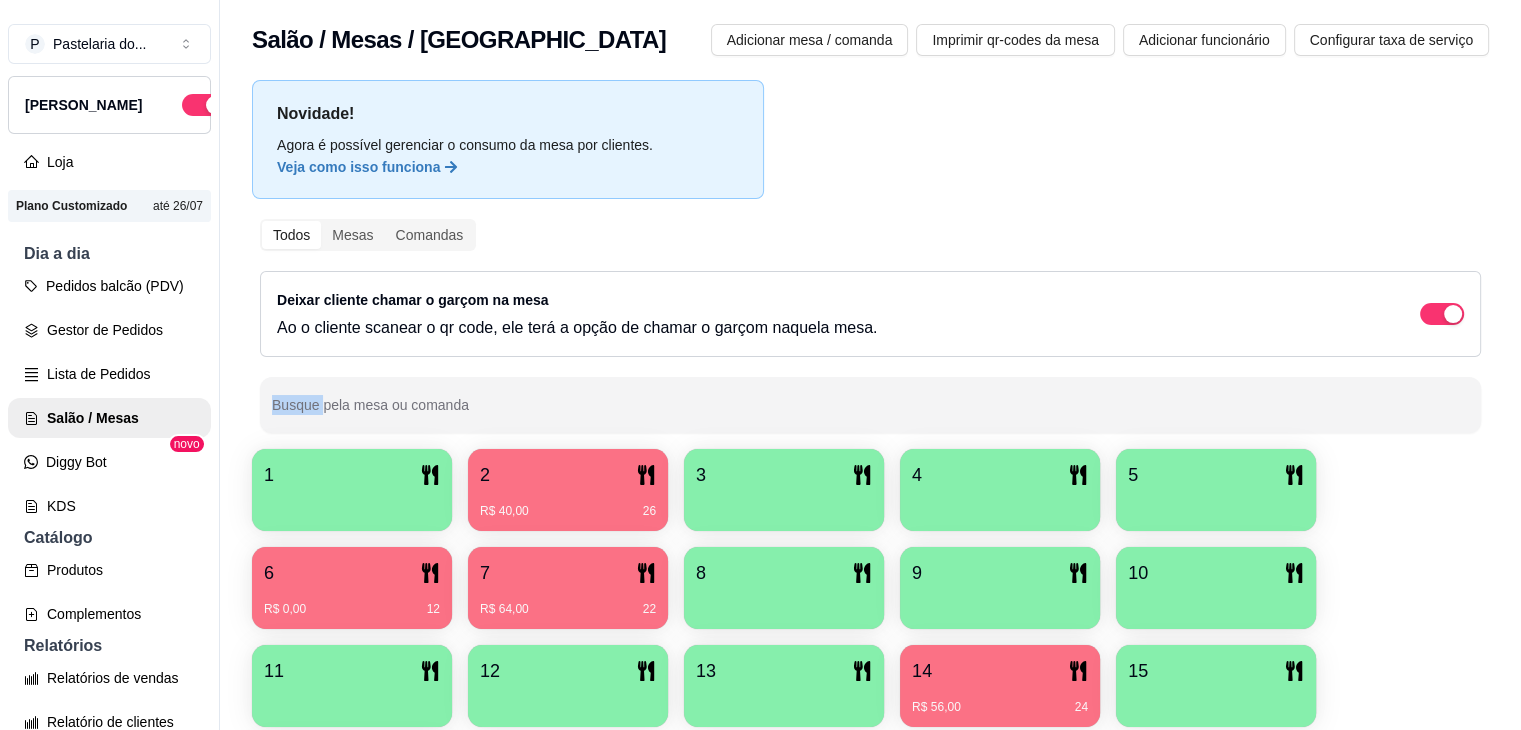 click on "14 R$ 56,00 24" at bounding box center (1000, 686) 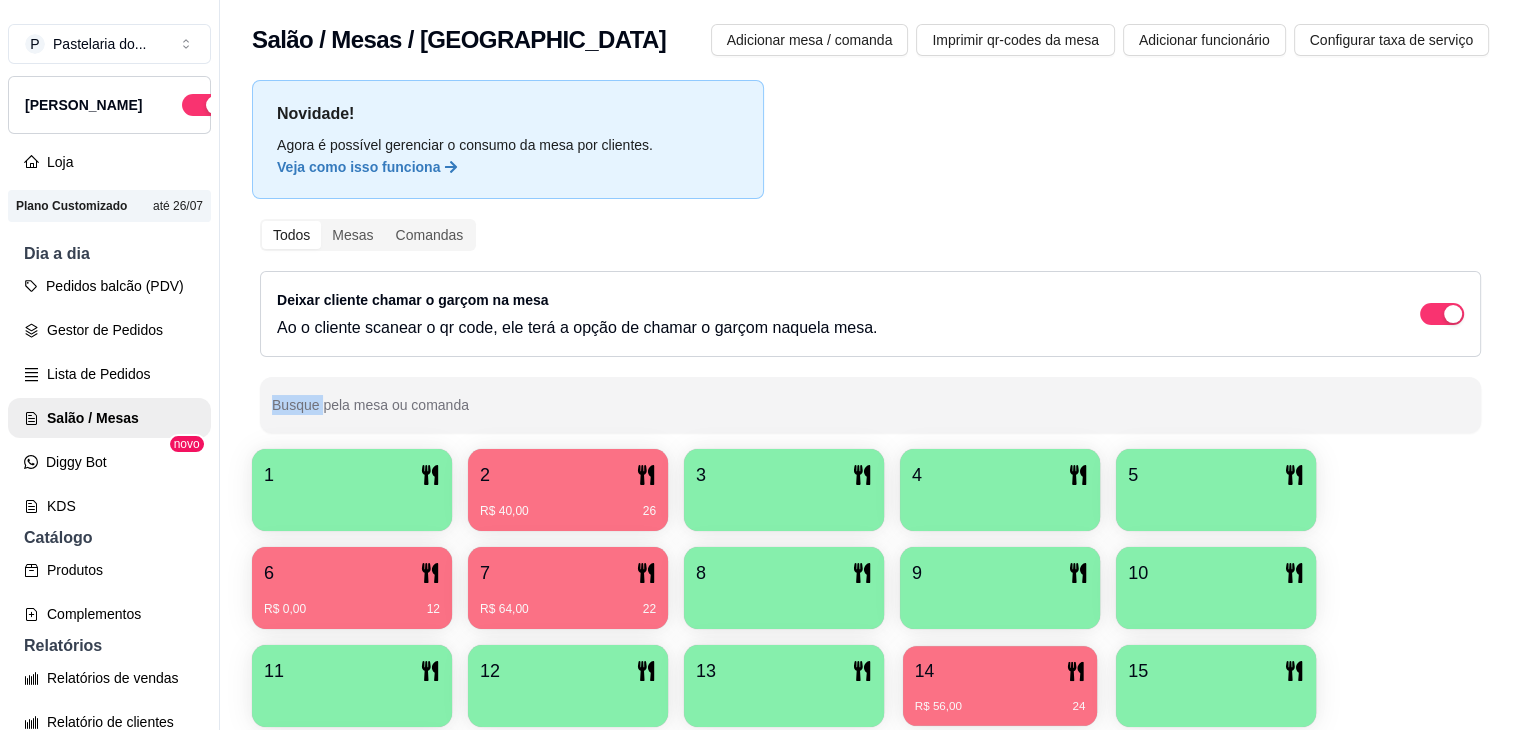 click on "R$ 56,00 24" at bounding box center [1000, 707] 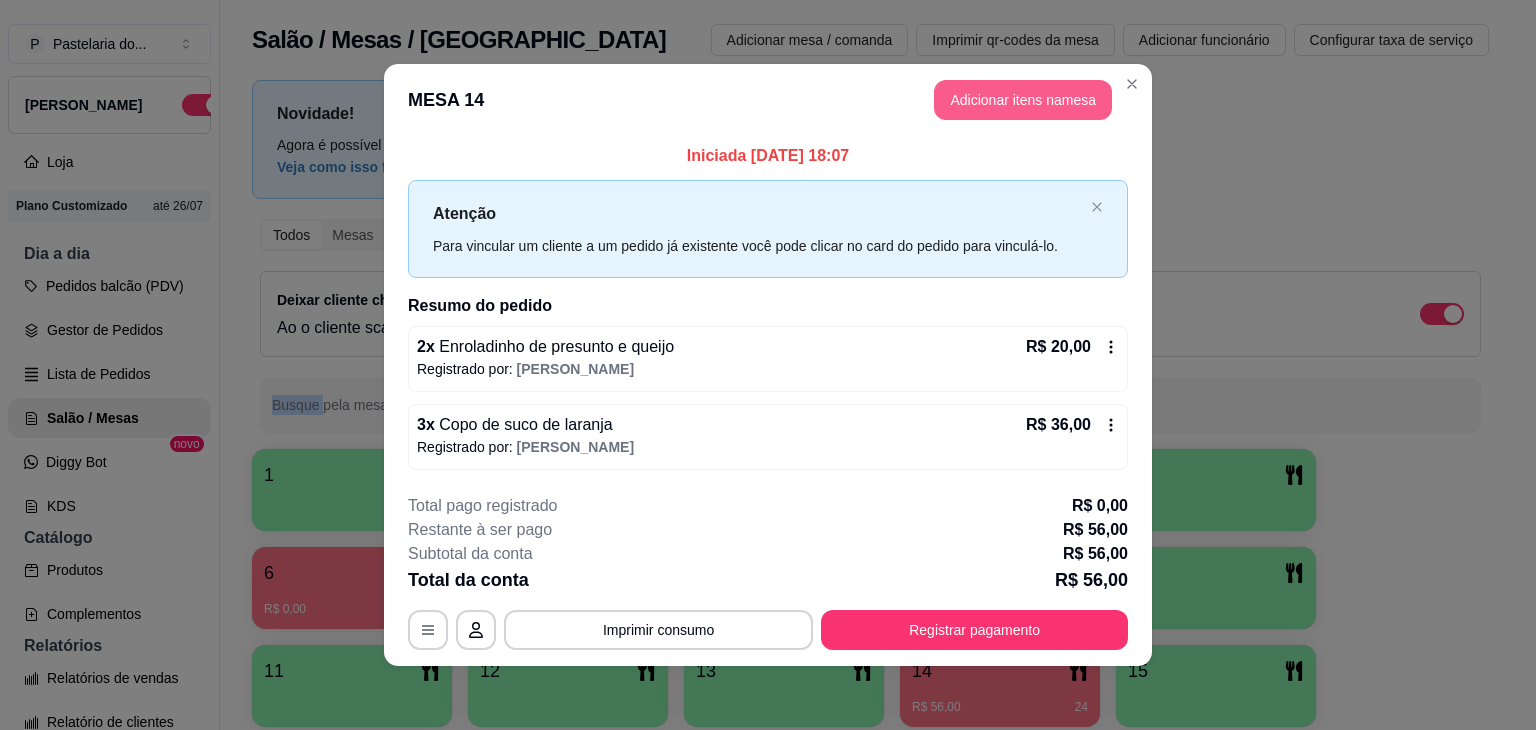 click on "Adicionar itens na  mesa" at bounding box center (1023, 100) 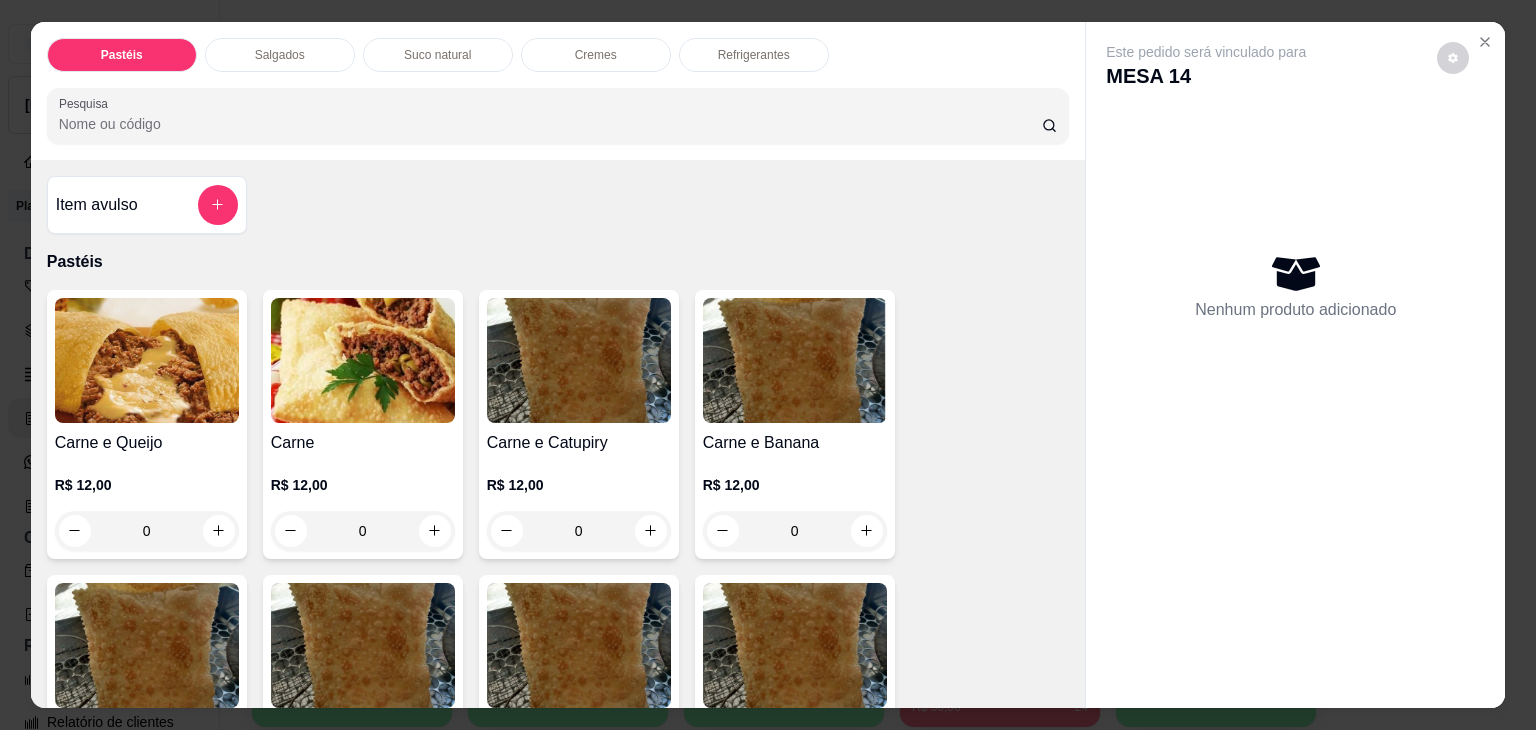 click on "Salgados" at bounding box center (280, 55) 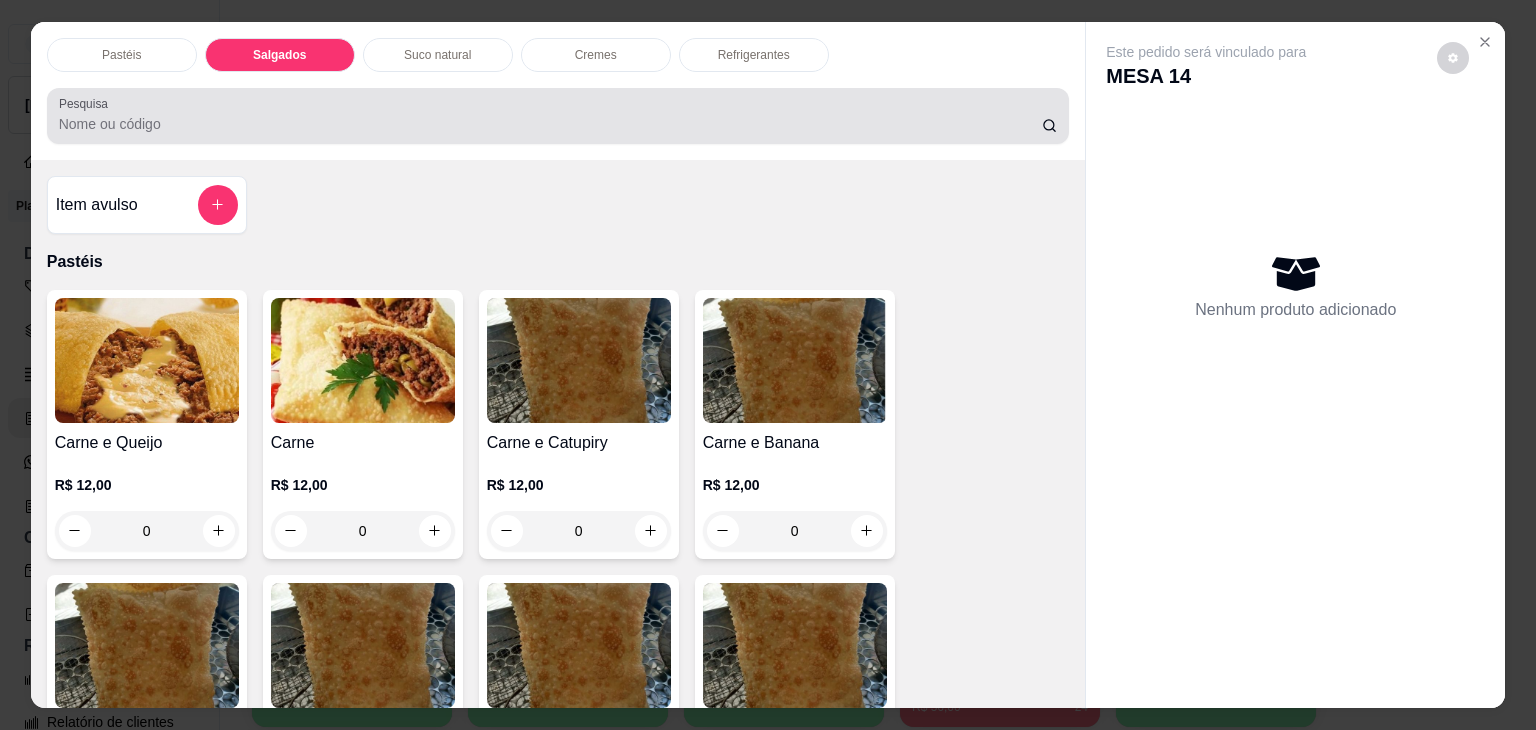 scroll, scrollTop: 2124, scrollLeft: 0, axis: vertical 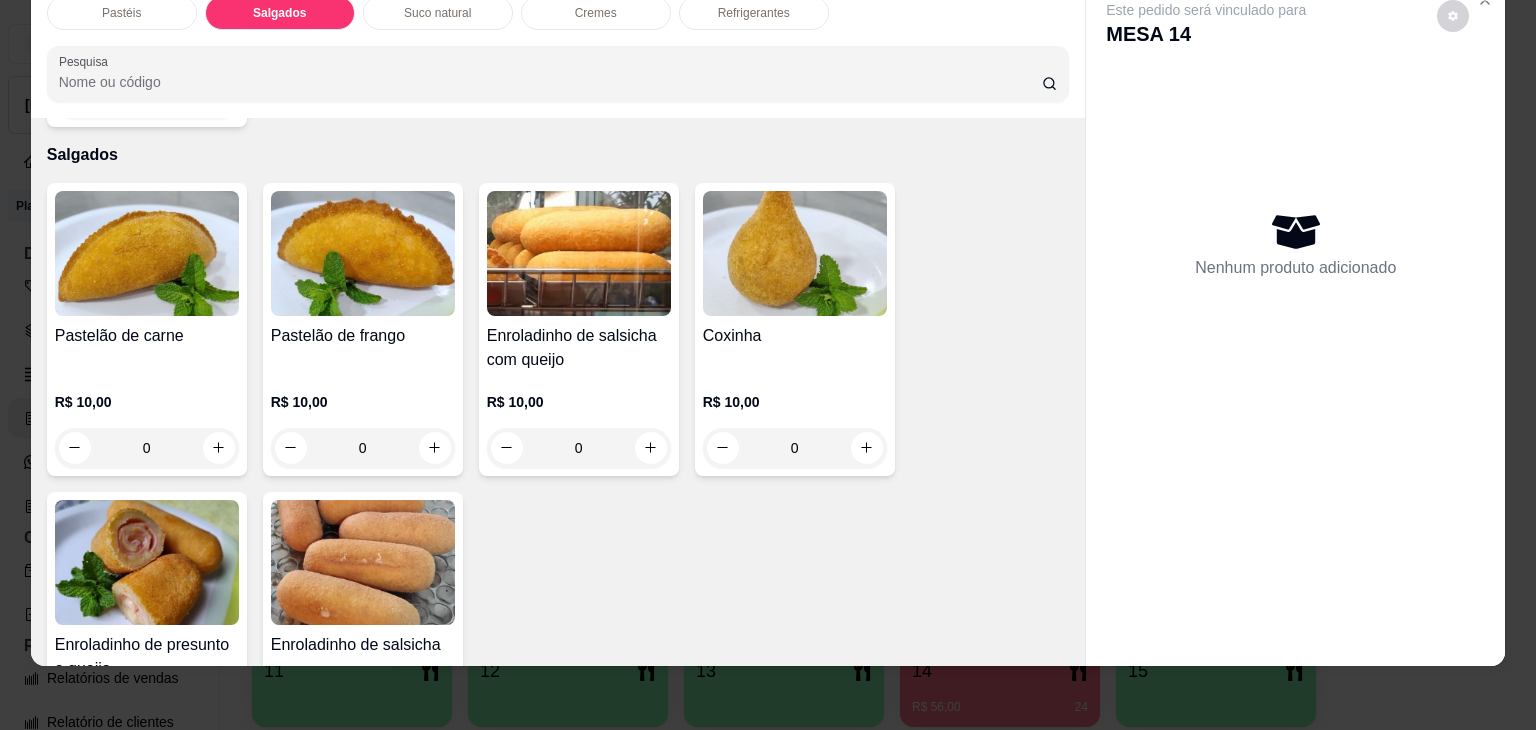 click at bounding box center (147, 562) 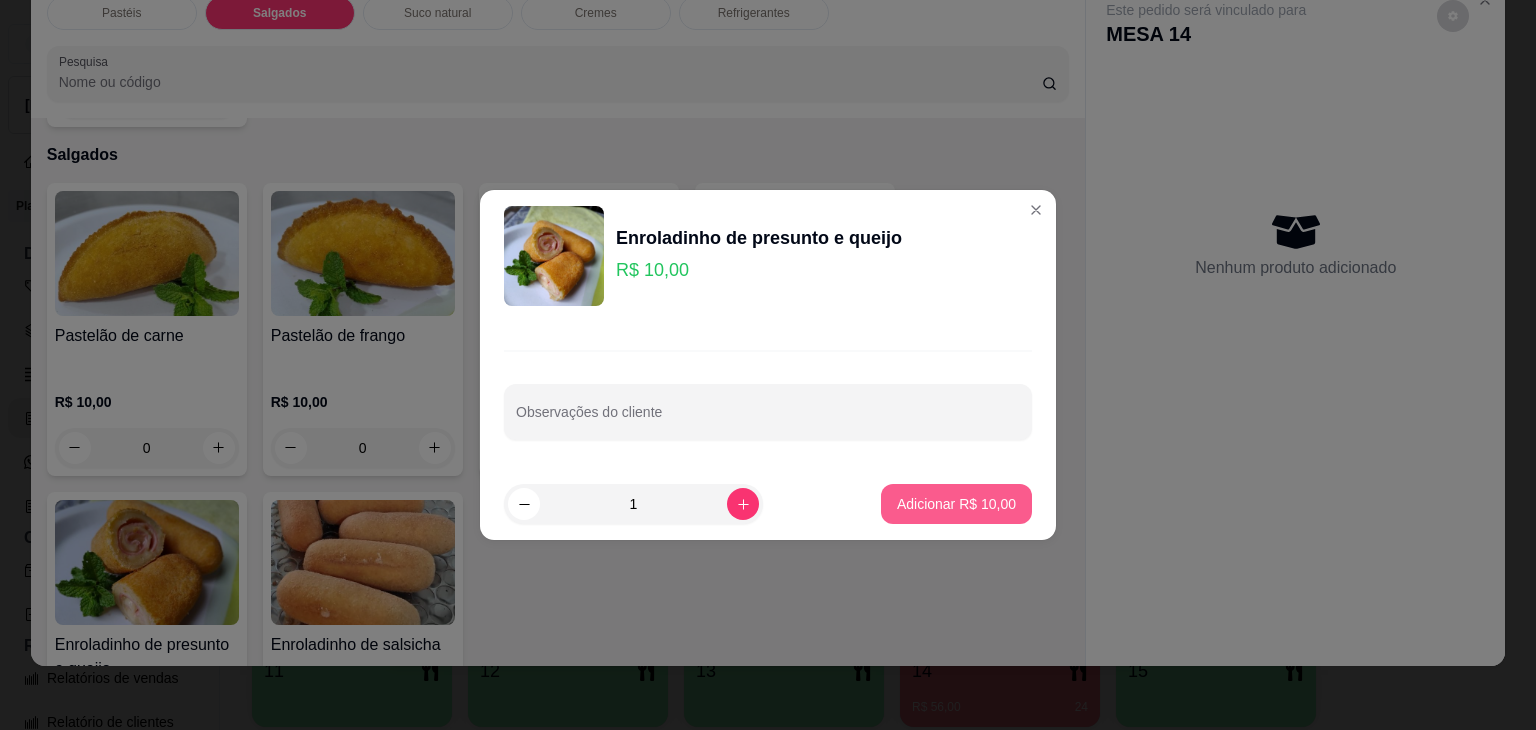 click on "Adicionar   R$ 10,00" at bounding box center [956, 504] 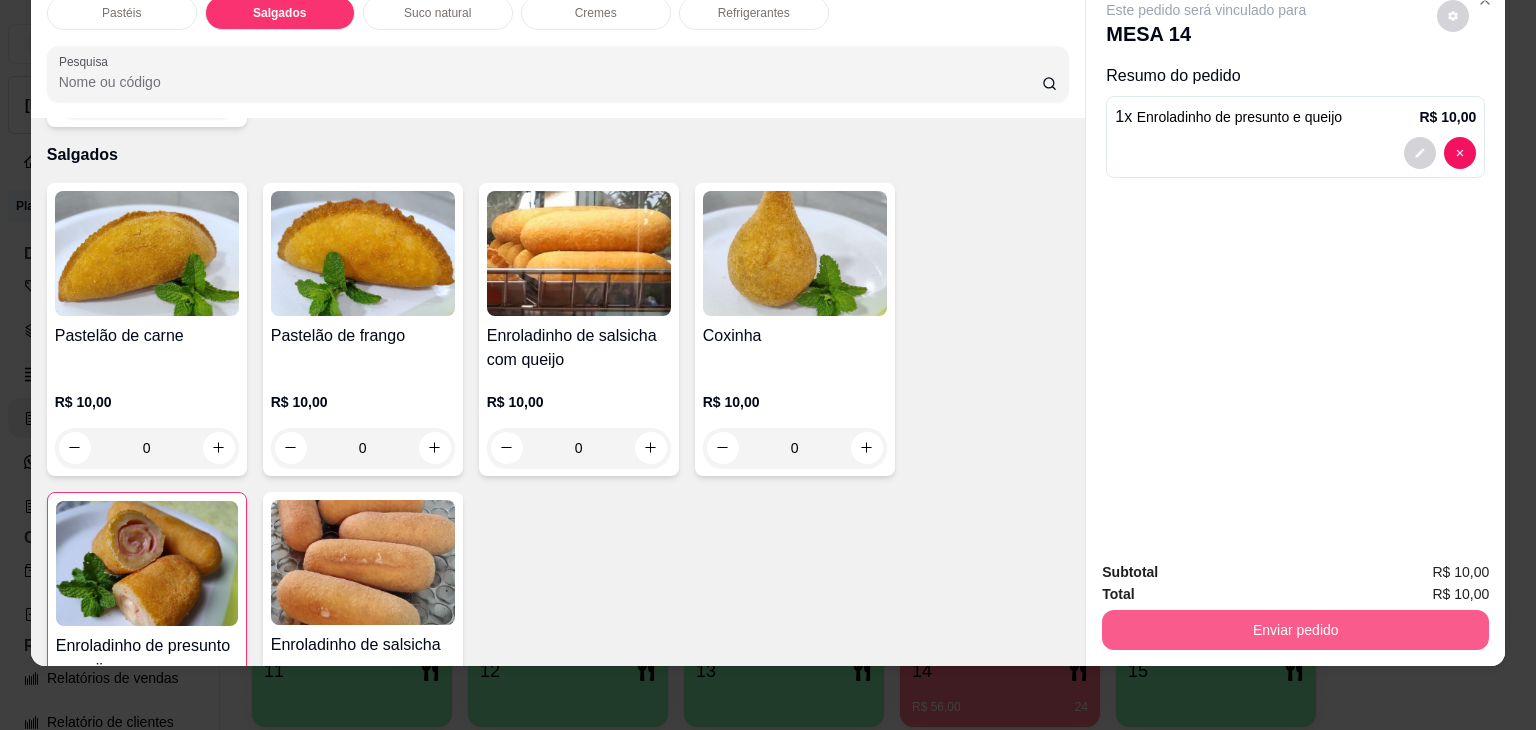 click on "Enviar pedido" at bounding box center [1295, 630] 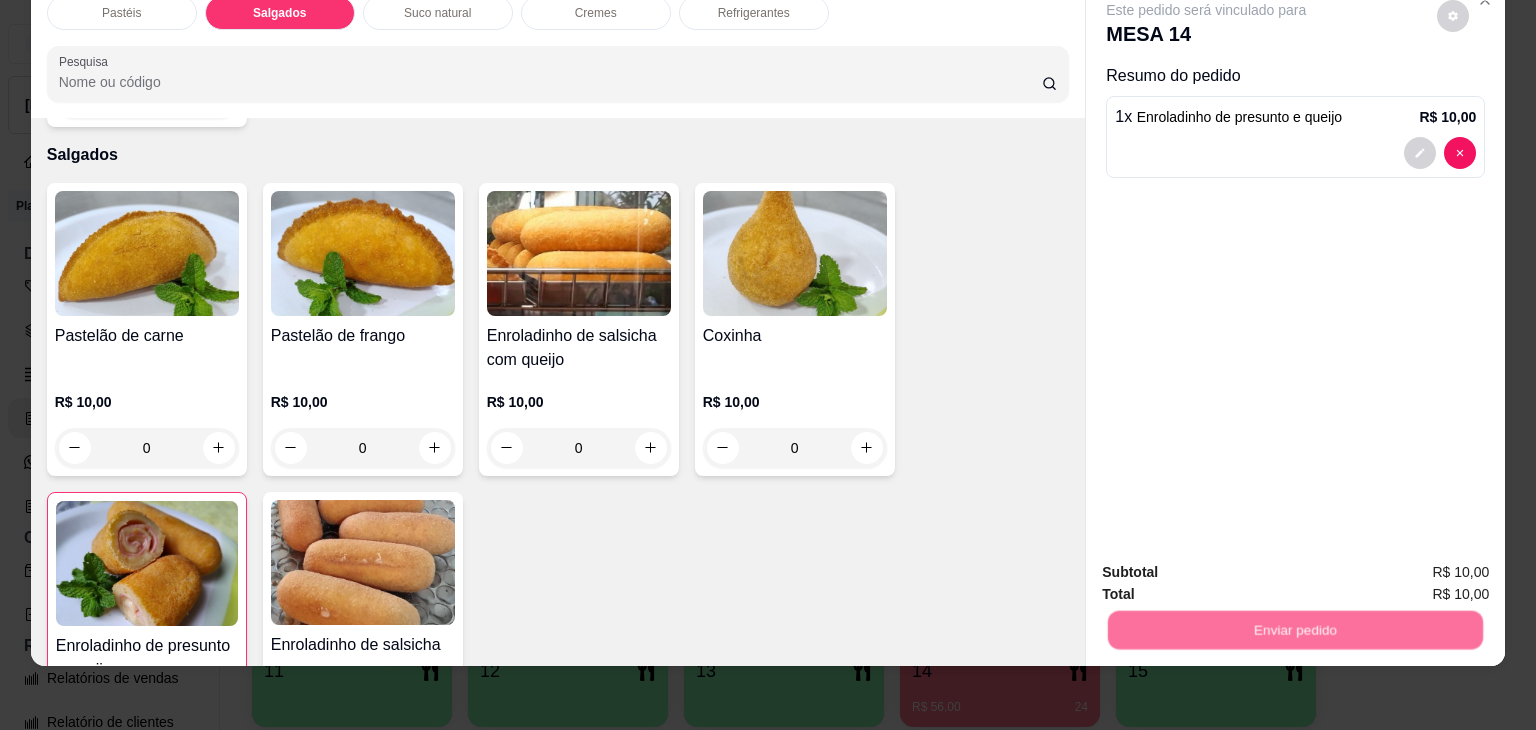 click on "Não registrar e enviar pedido" at bounding box center [1229, 565] 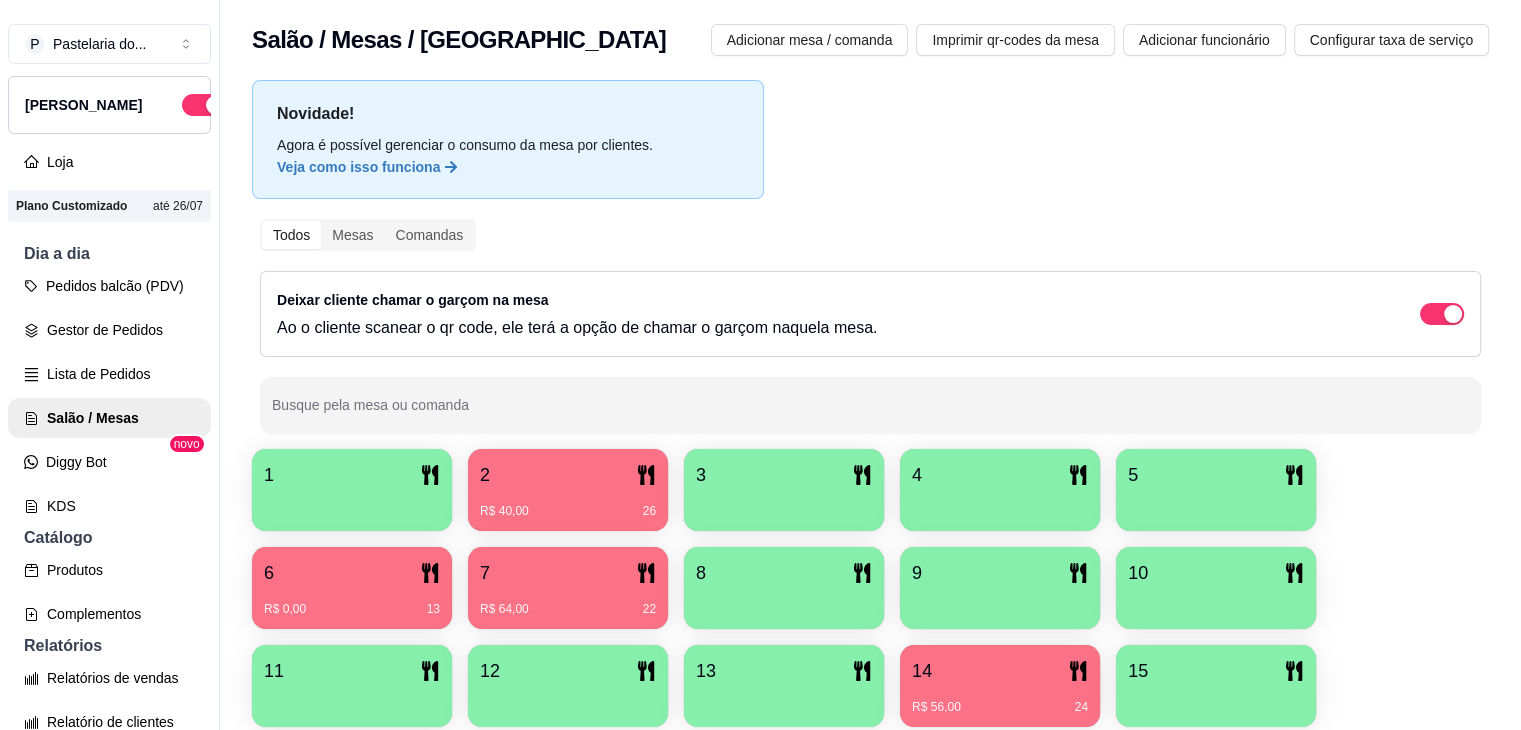 click on "R$ 0,00 13" at bounding box center (352, 602) 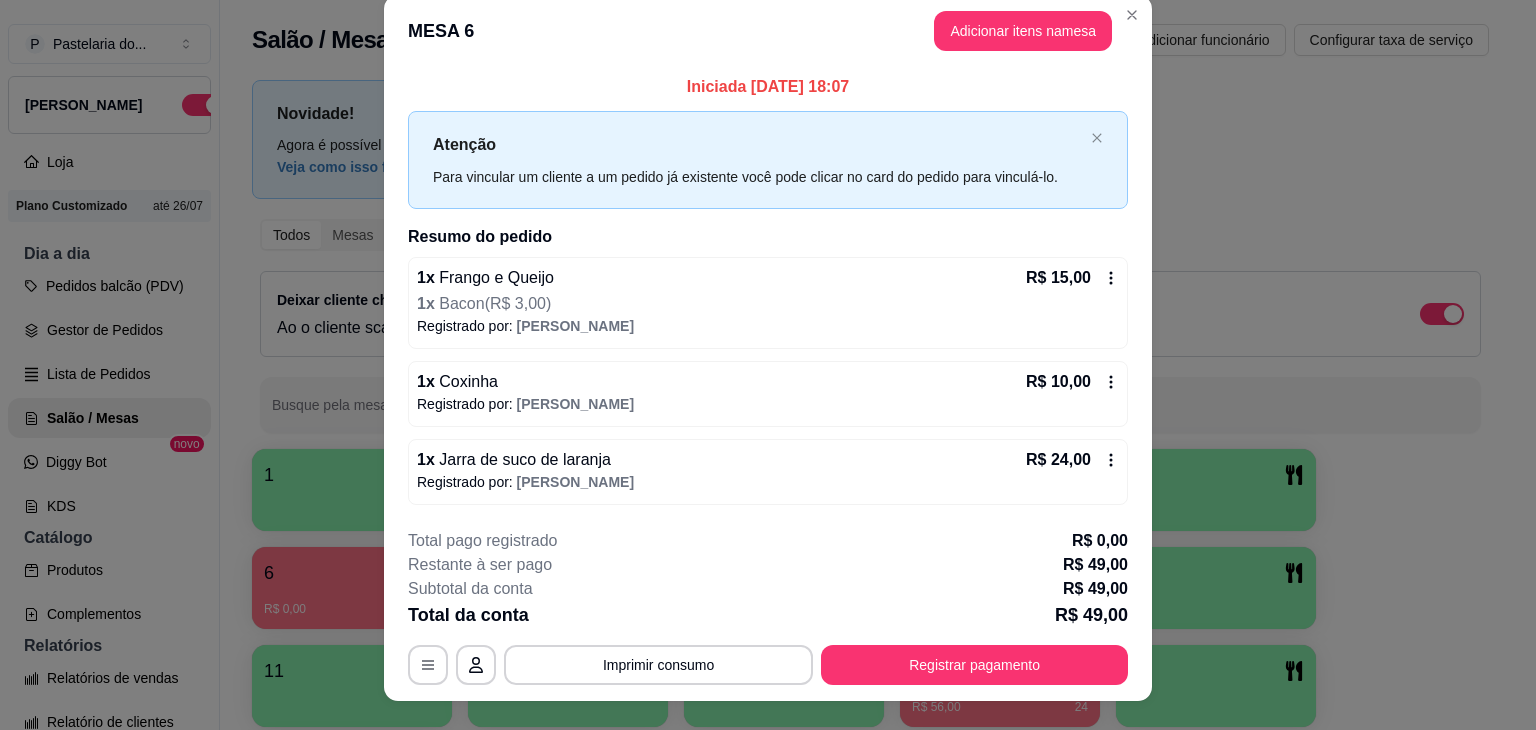 scroll, scrollTop: 0, scrollLeft: 0, axis: both 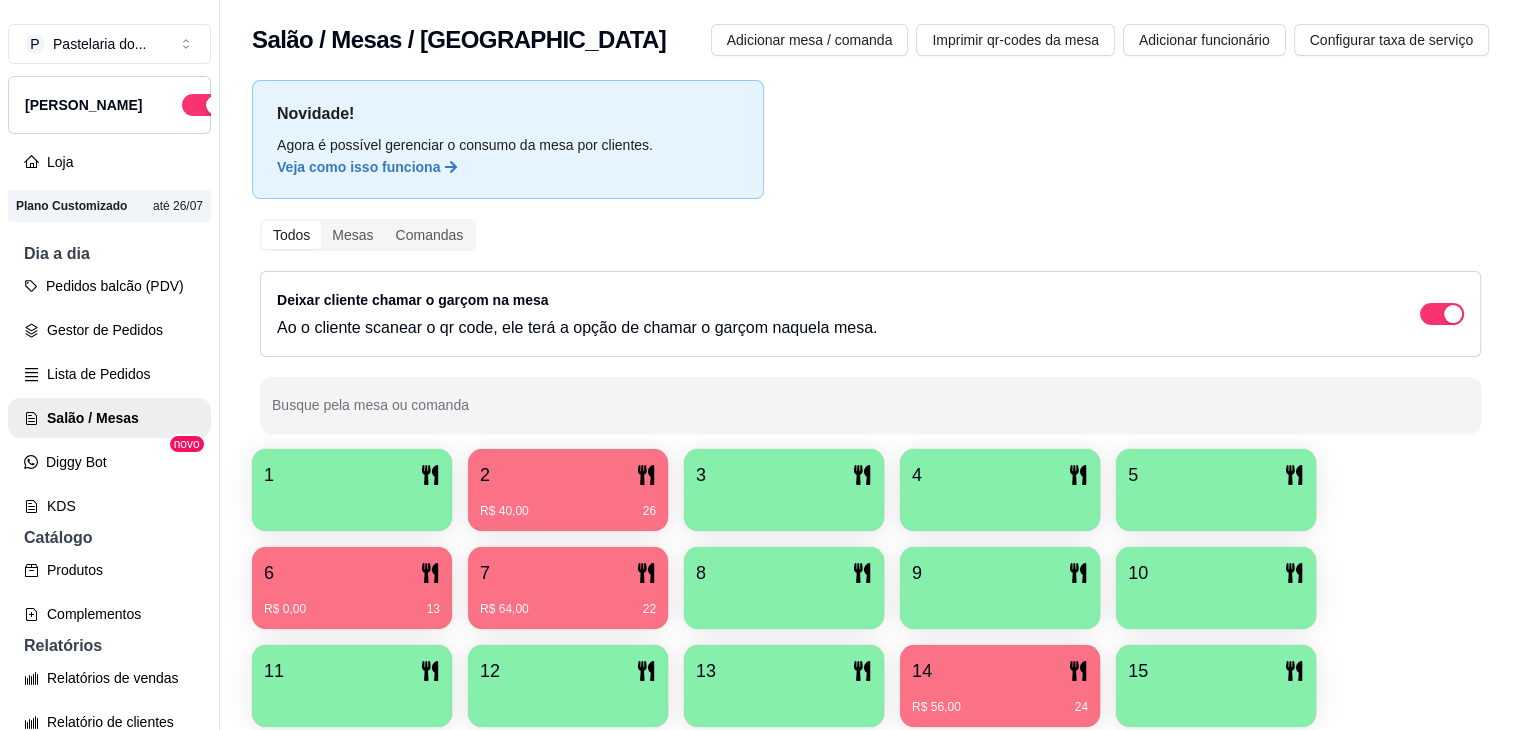 click on "7" at bounding box center (568, 573) 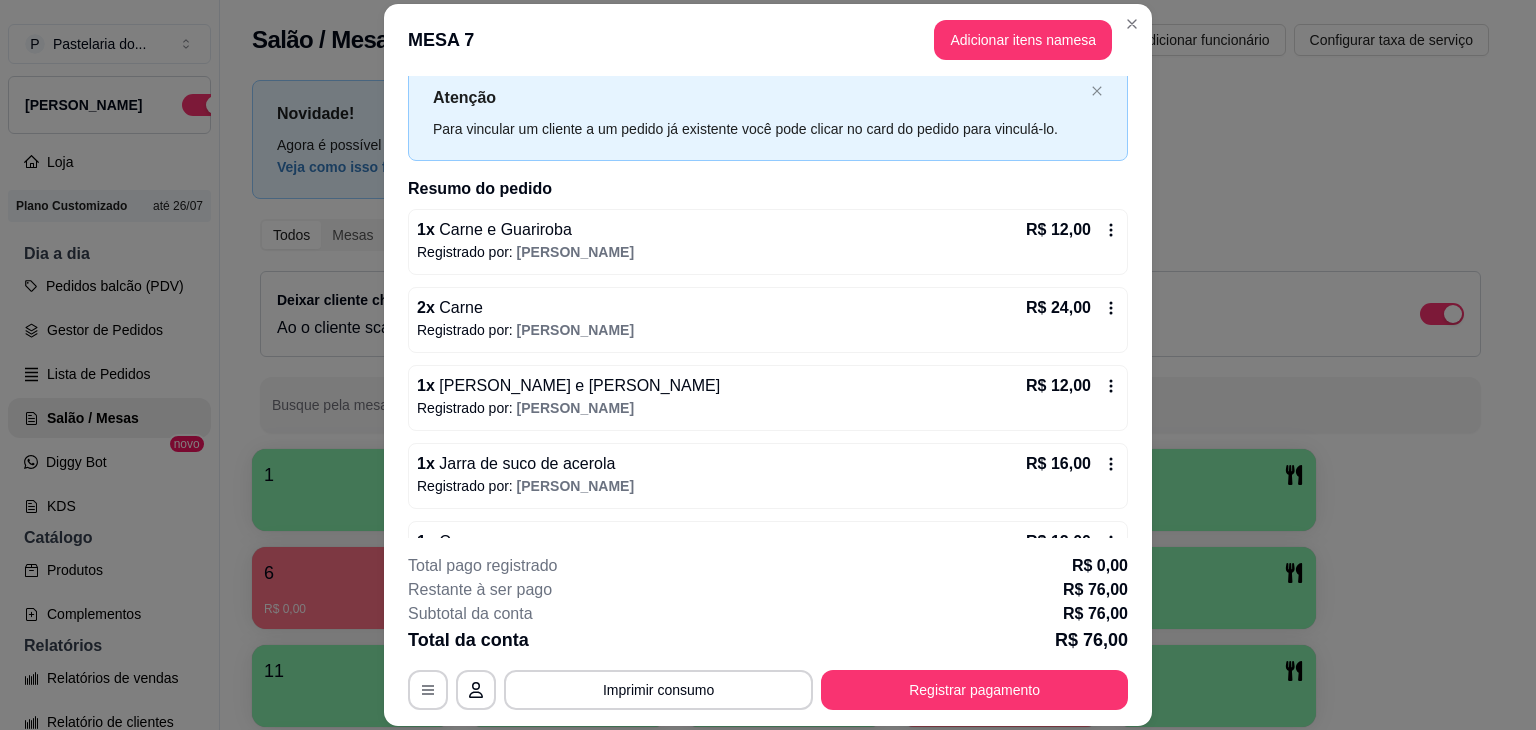 scroll, scrollTop: 110, scrollLeft: 0, axis: vertical 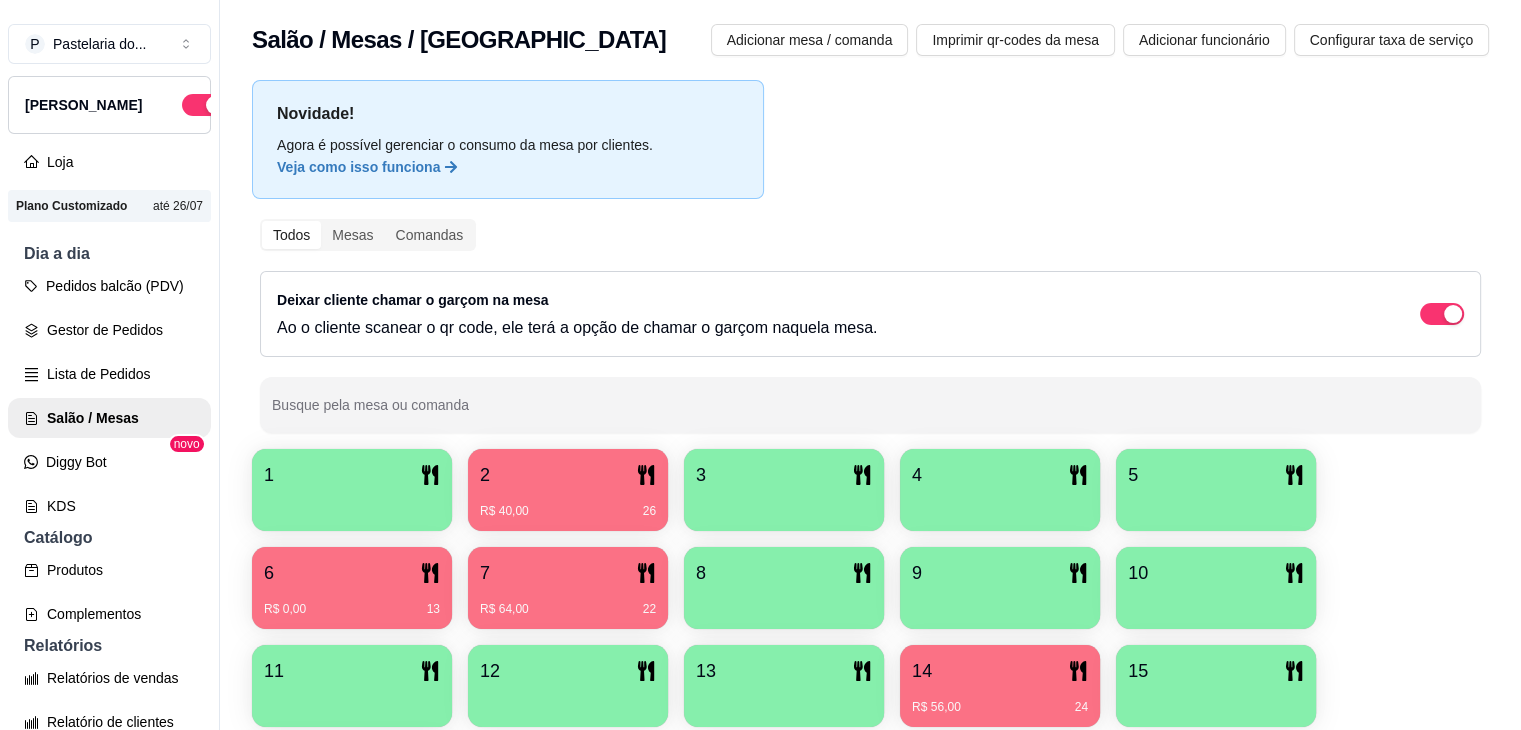 click on "6" at bounding box center (352, 573) 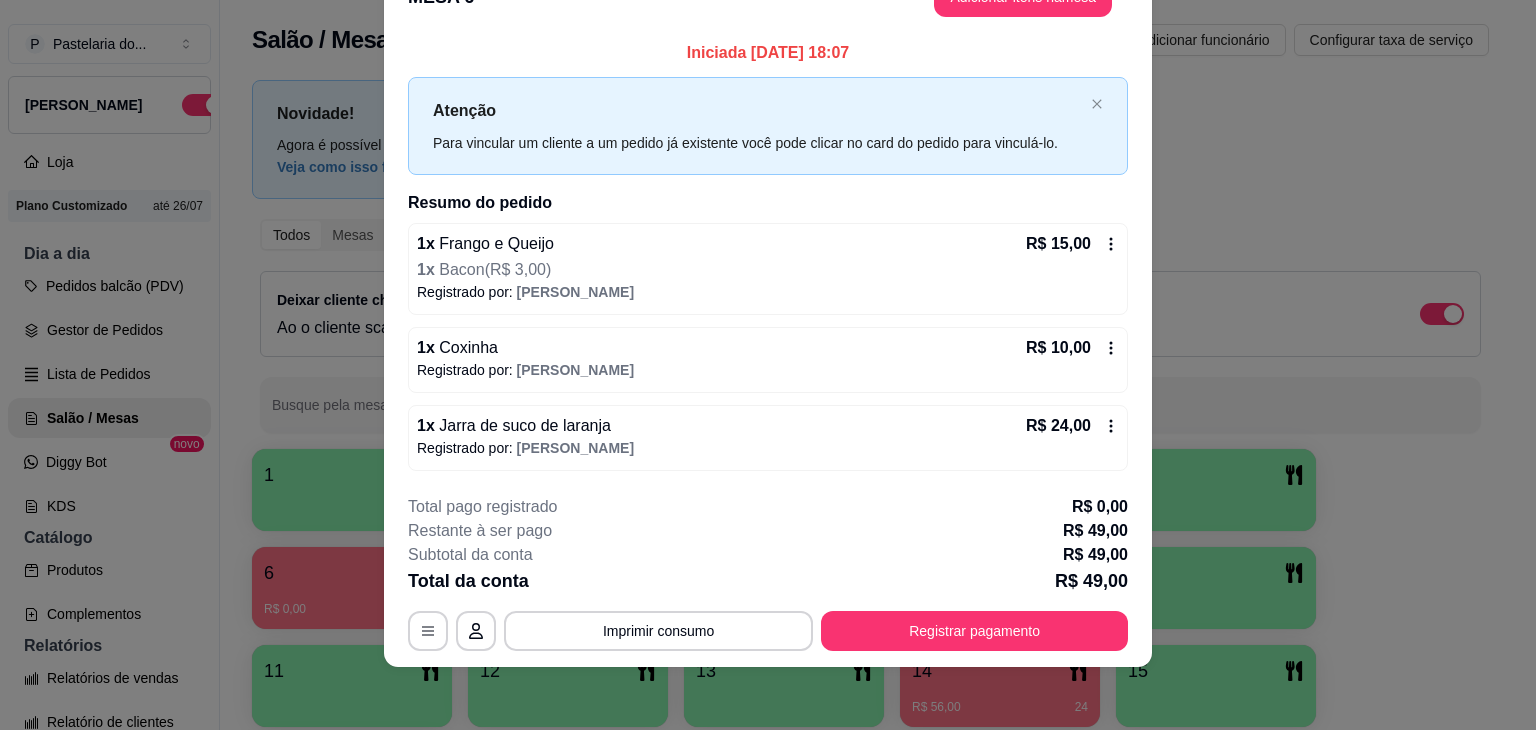 scroll, scrollTop: 0, scrollLeft: 0, axis: both 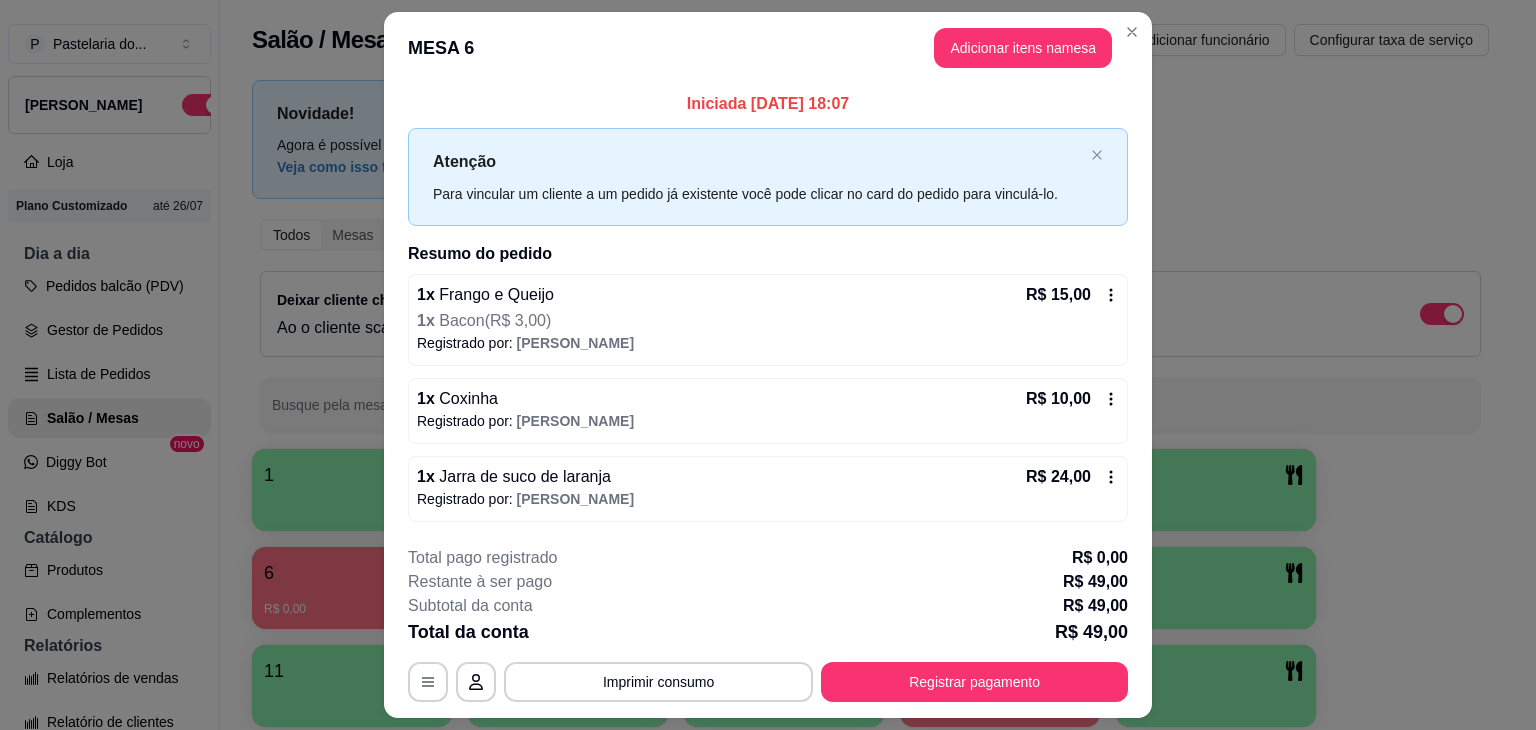 click on "Adicionar itens na  mesa" at bounding box center (1023, 48) 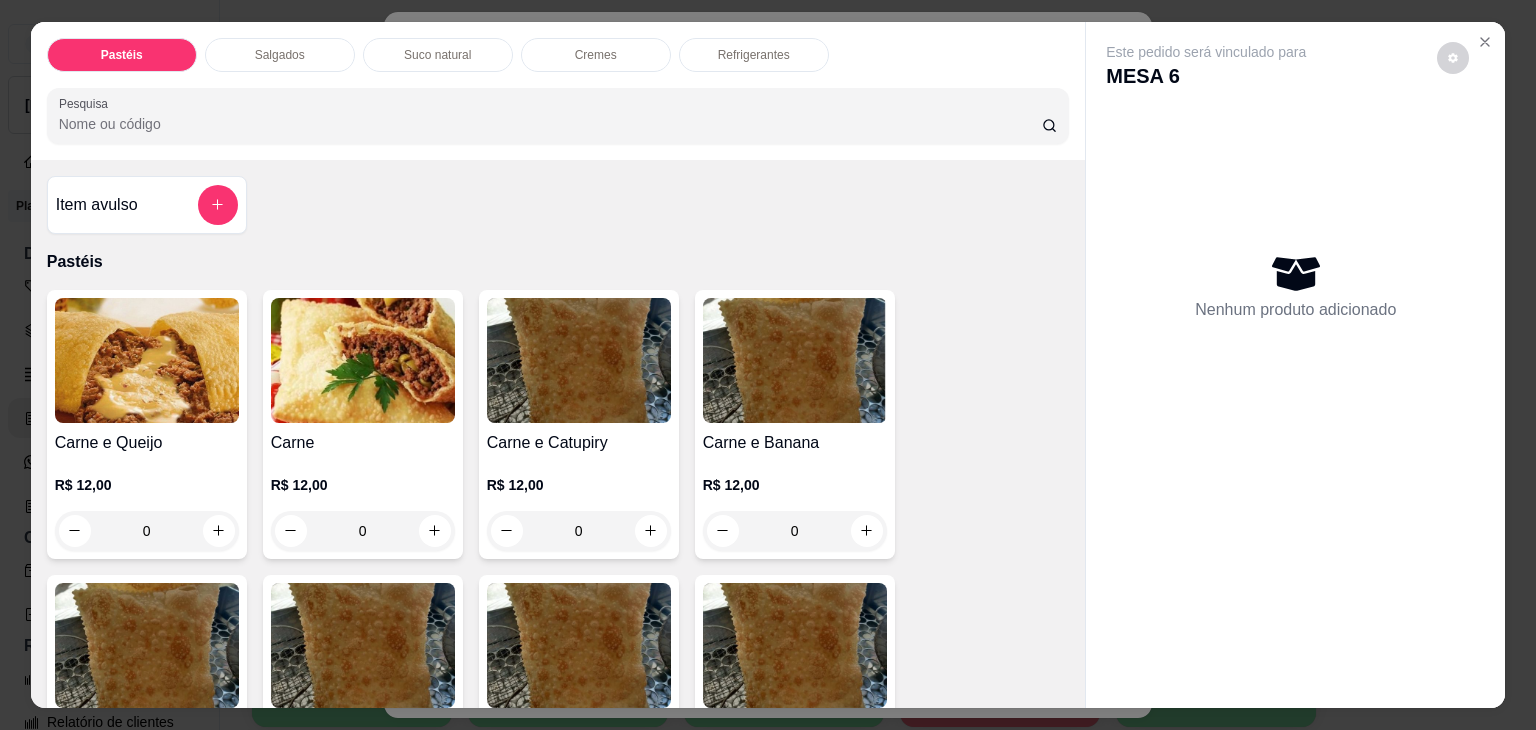 click on "Salgados" at bounding box center [280, 55] 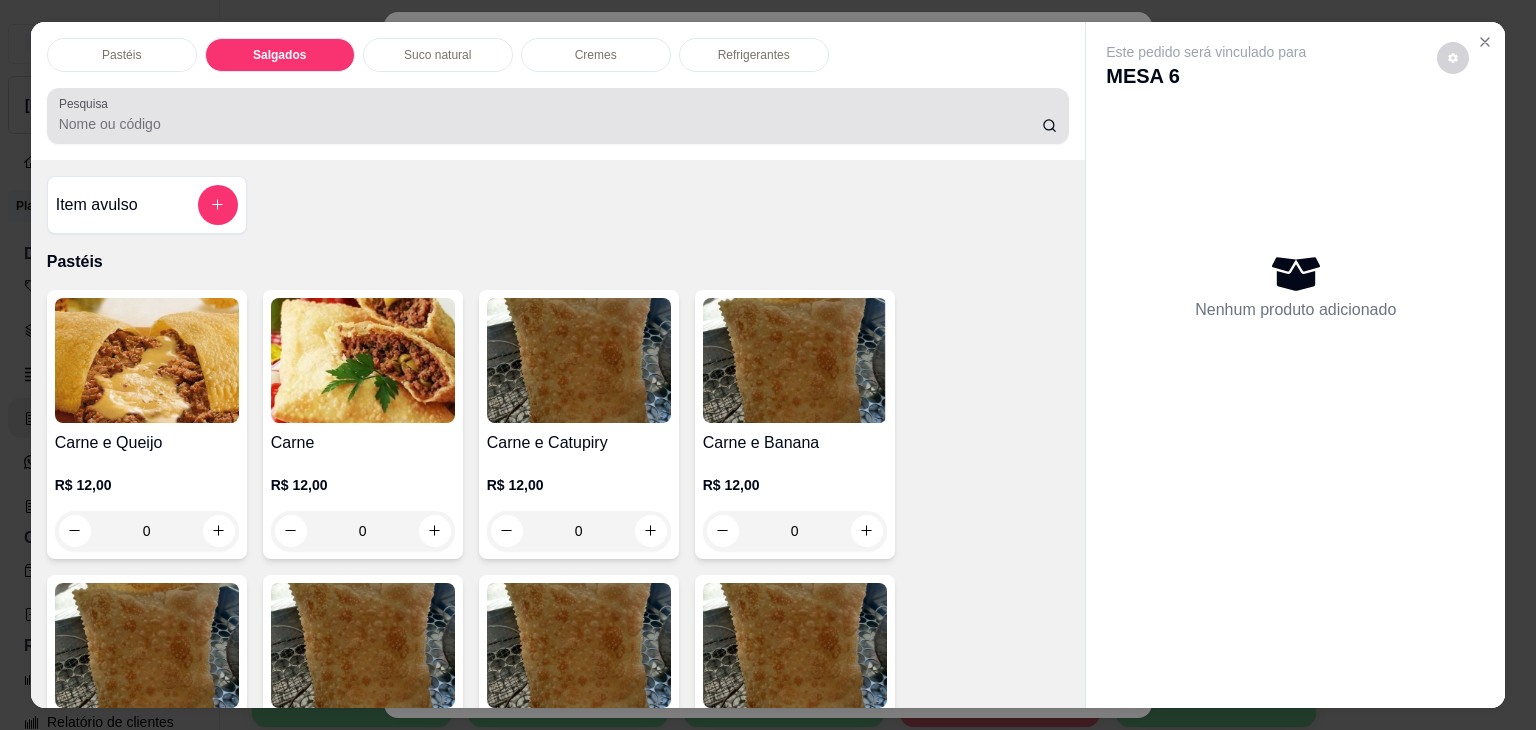 scroll, scrollTop: 2124, scrollLeft: 0, axis: vertical 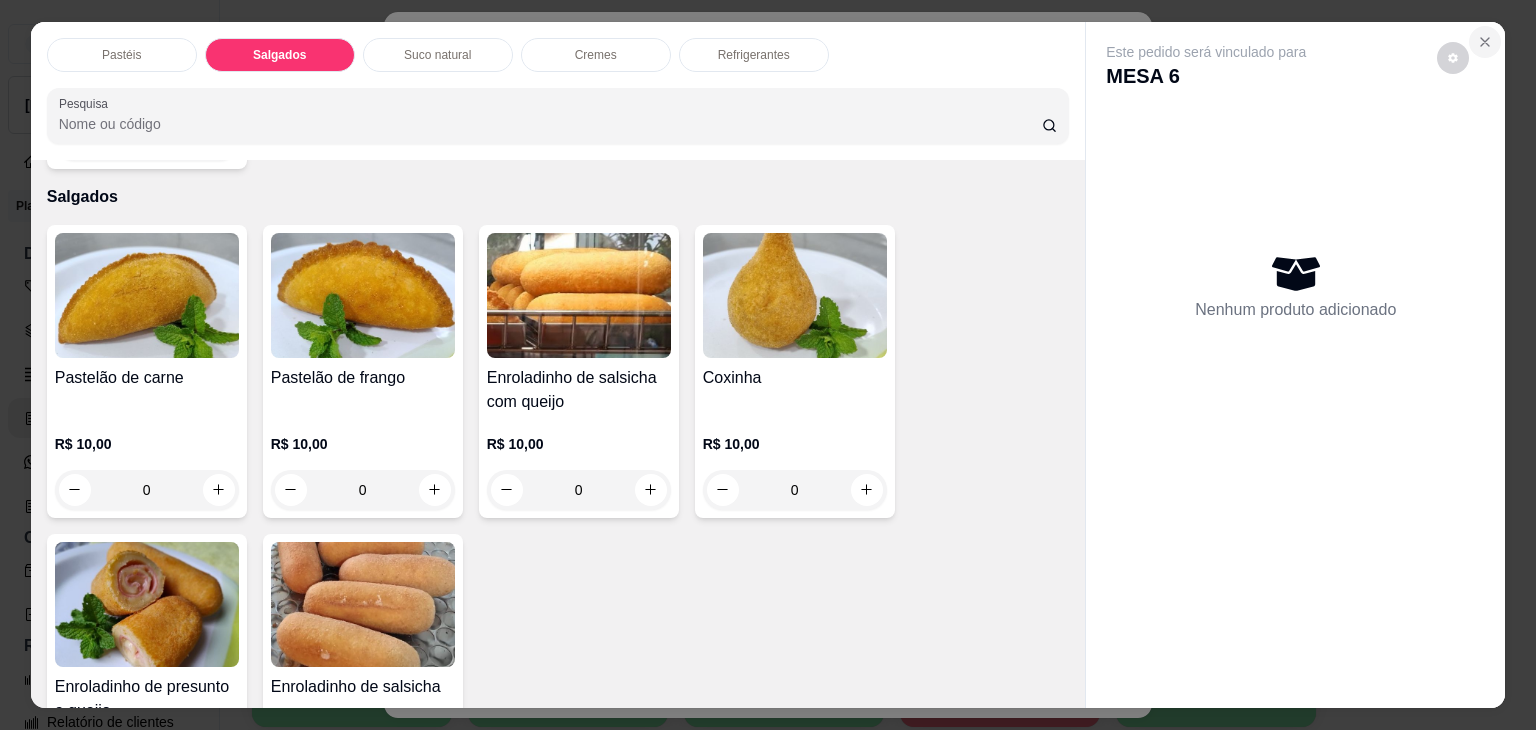 click at bounding box center [1485, 42] 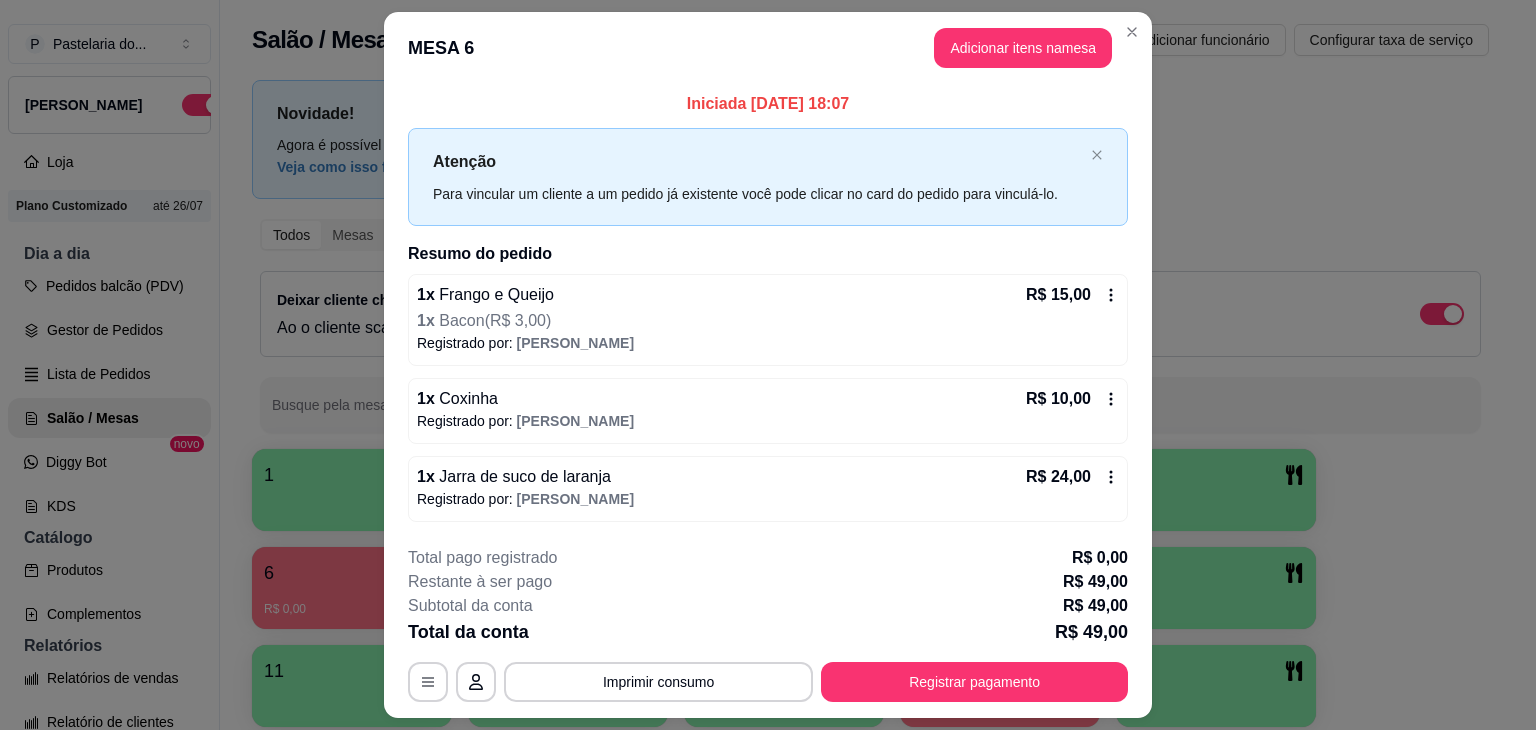 click on "Adicionar itens na  mesa" at bounding box center (1023, 48) 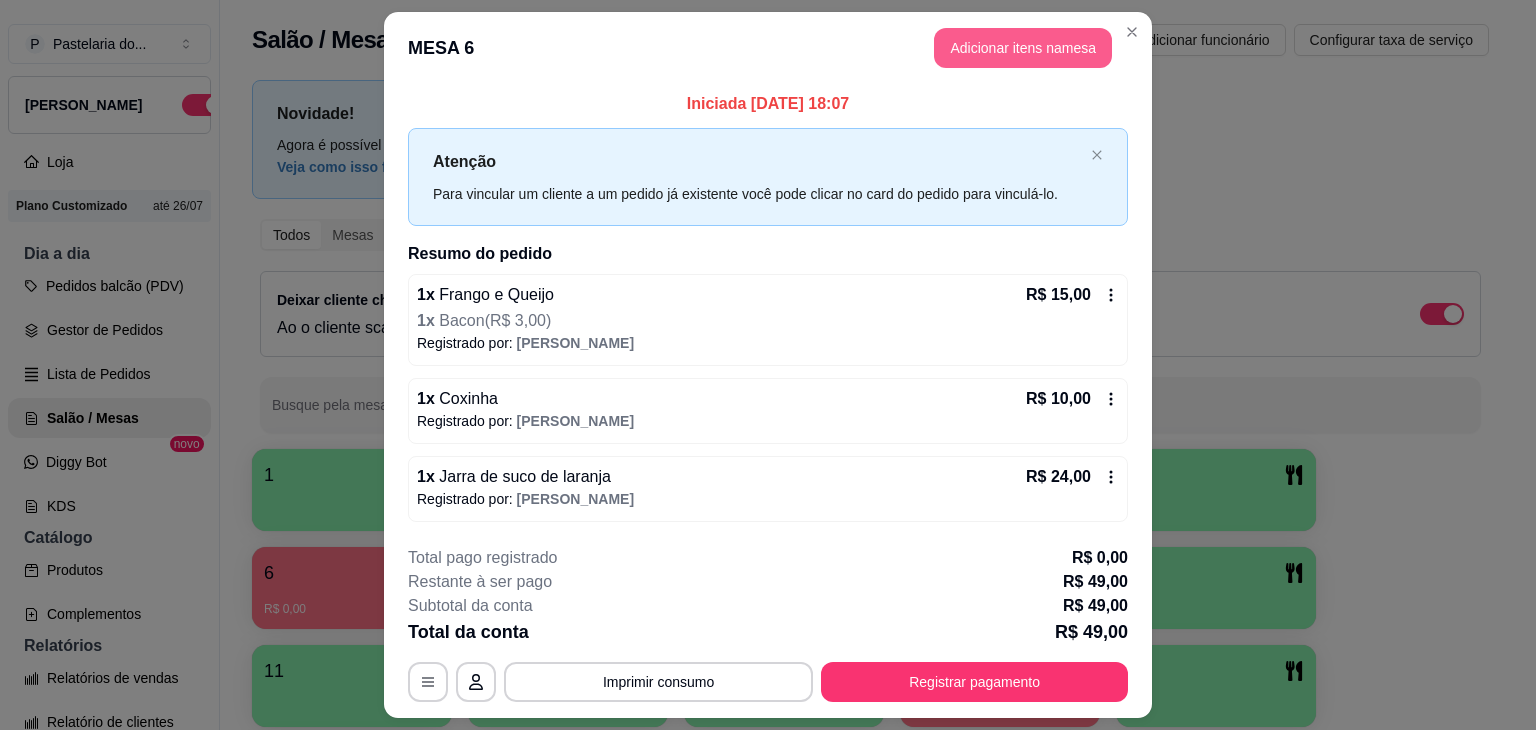 click on "Adicionar itens na  mesa" at bounding box center (1023, 48) 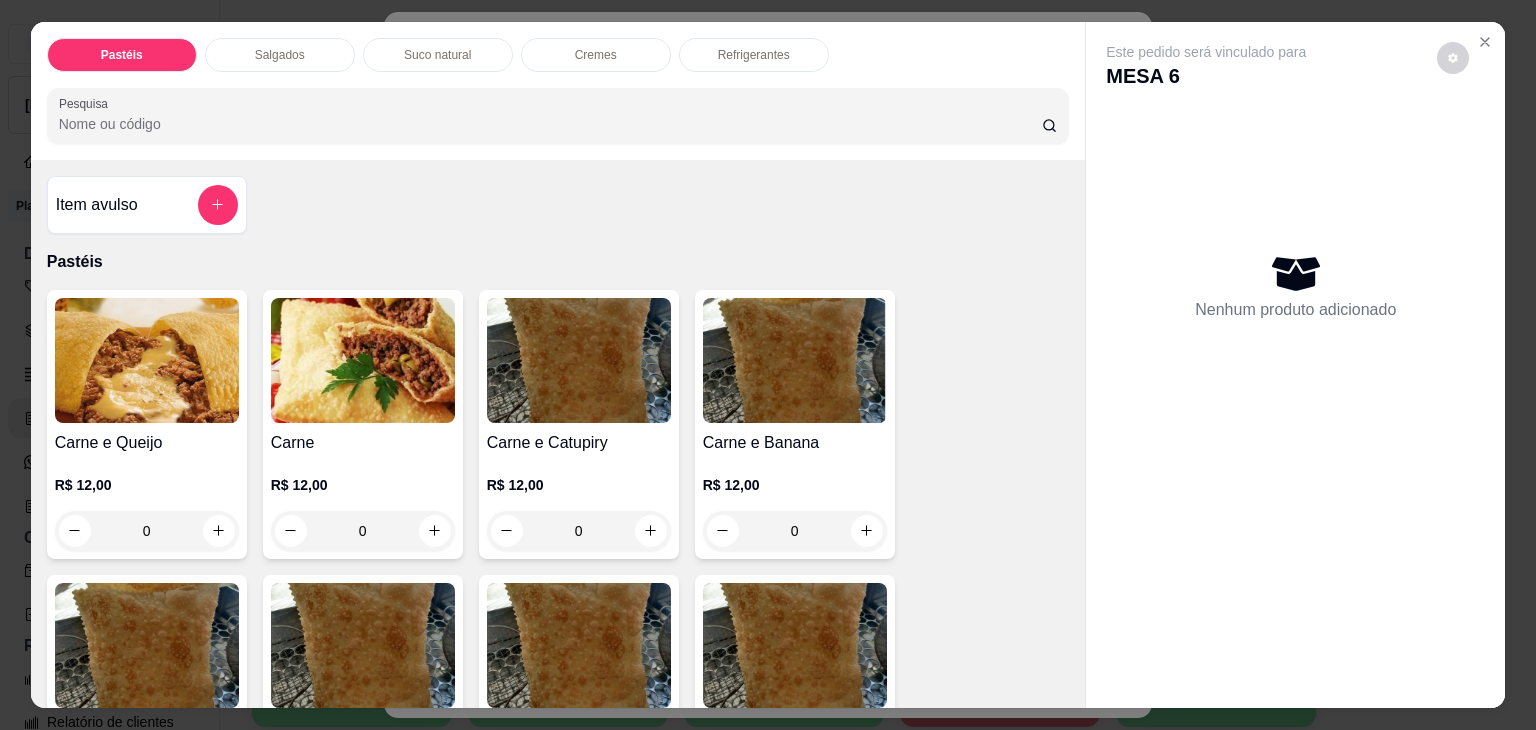 click on "Salgados" at bounding box center (280, 55) 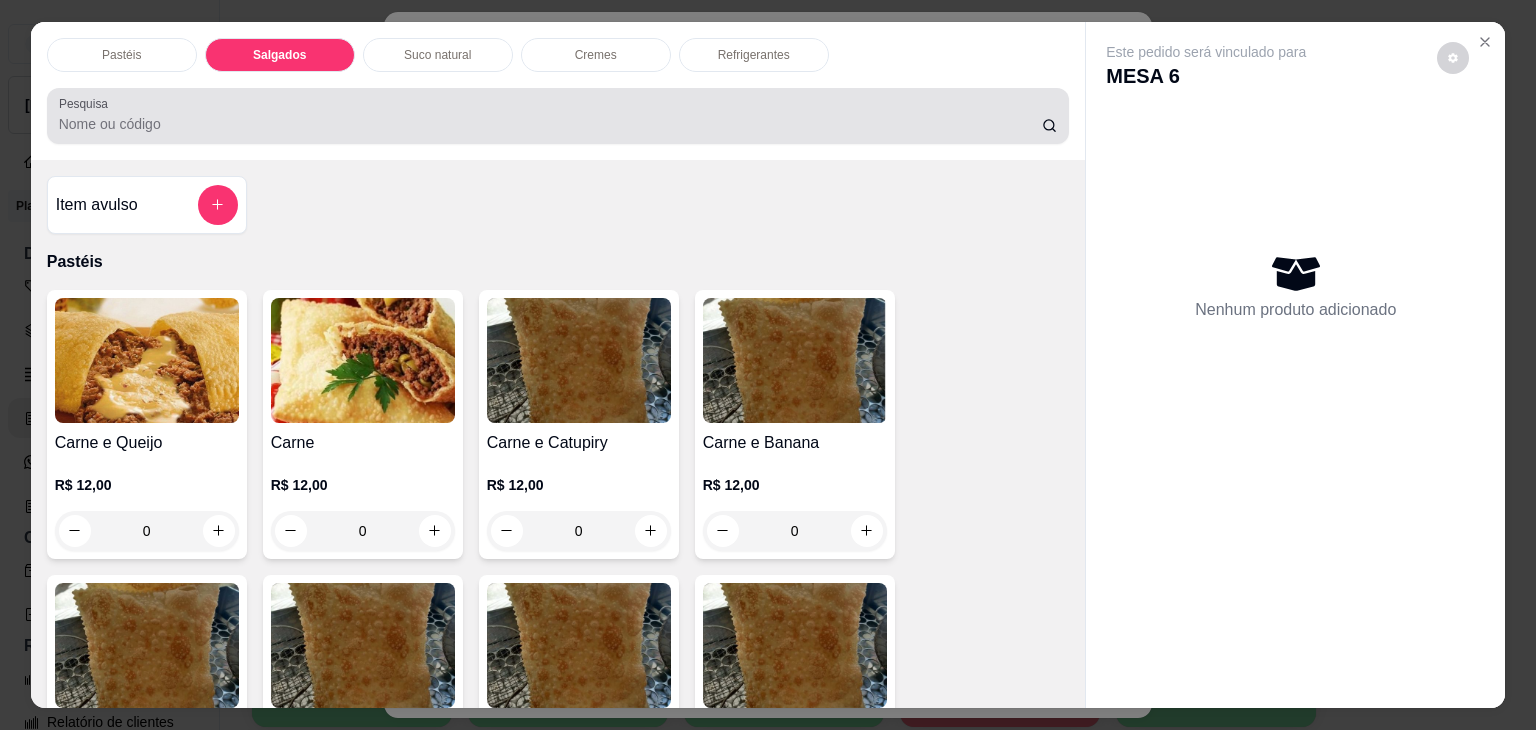 scroll, scrollTop: 2124, scrollLeft: 0, axis: vertical 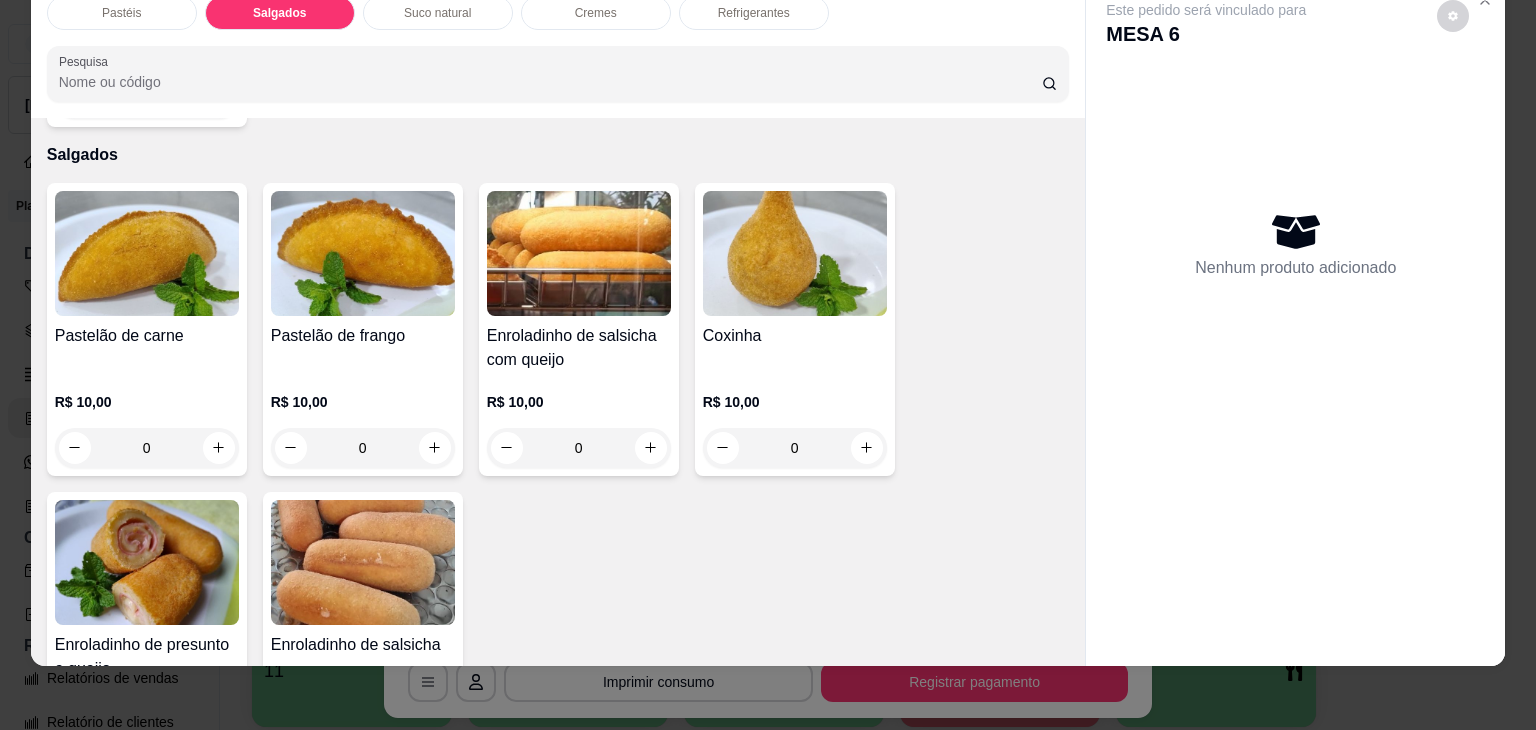 click at bounding box center (795, 253) 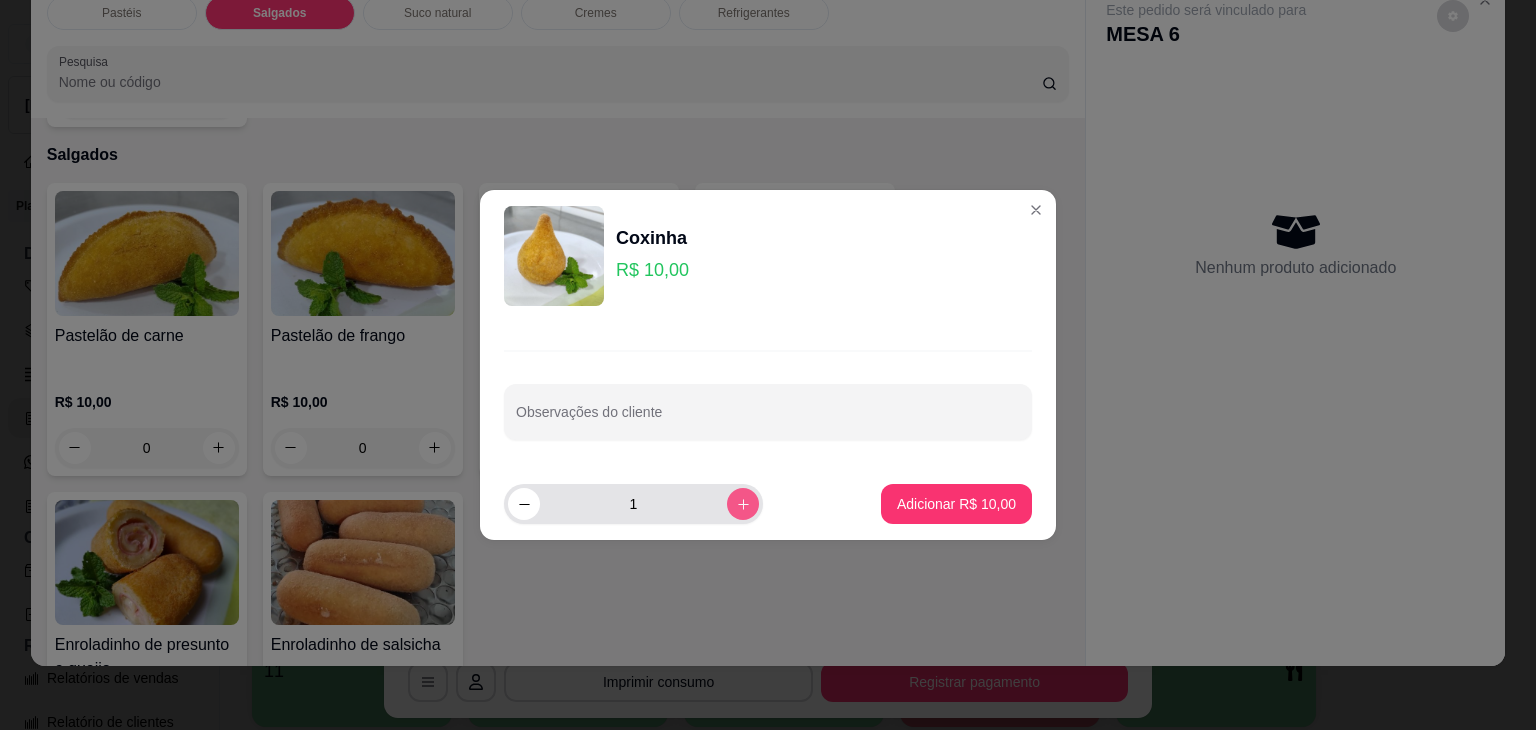 click at bounding box center [743, 504] 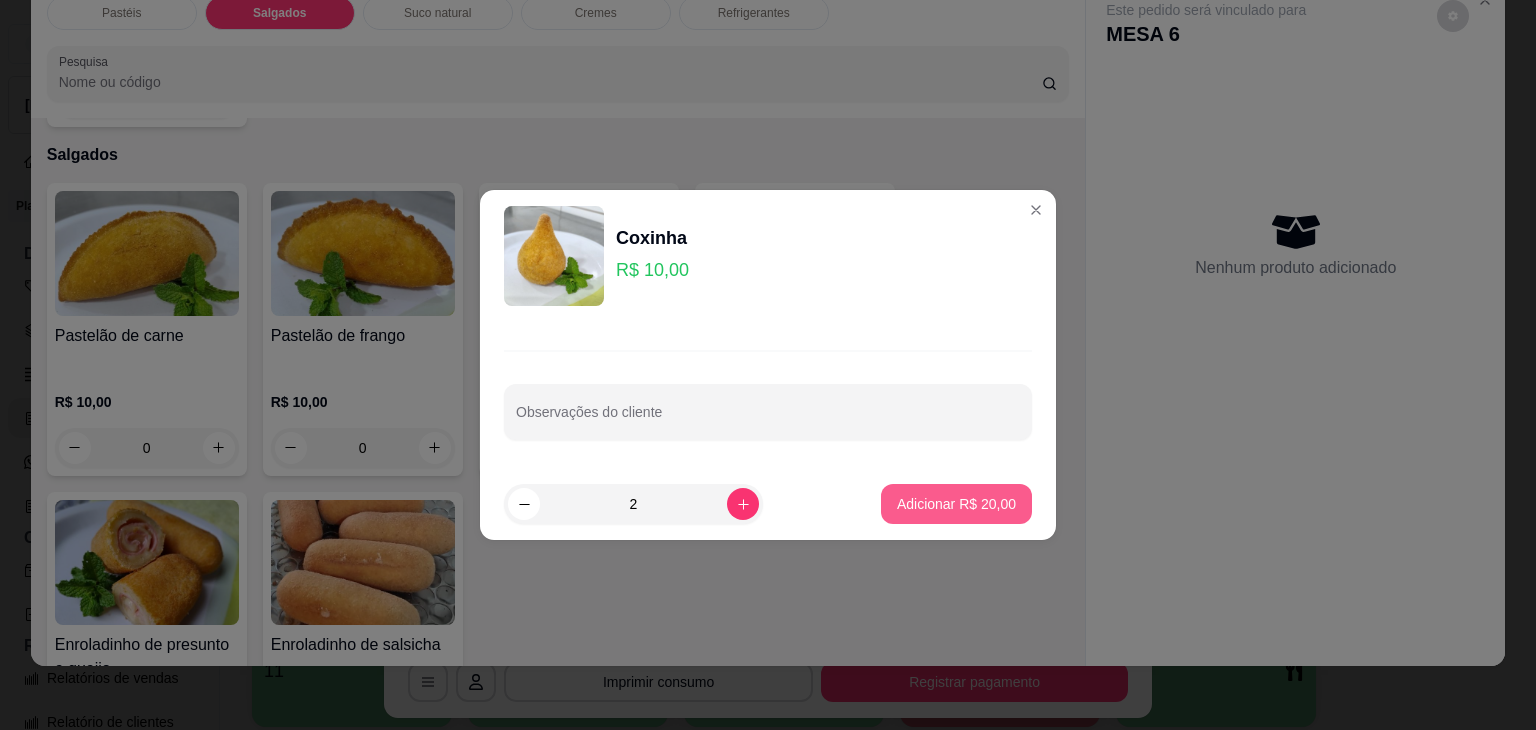 click on "Adicionar   R$ 20,00" at bounding box center (956, 504) 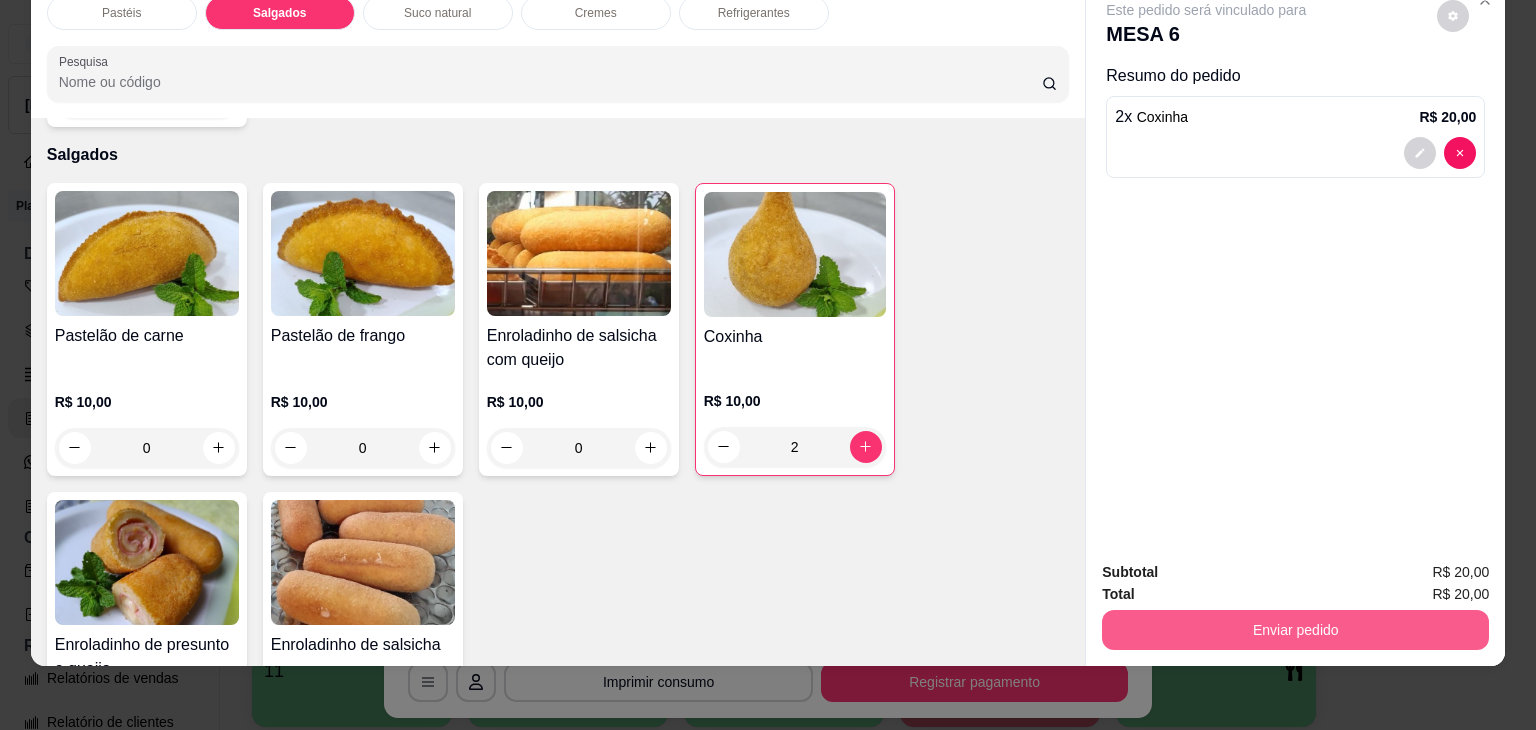 click on "Enviar pedido" at bounding box center [1295, 630] 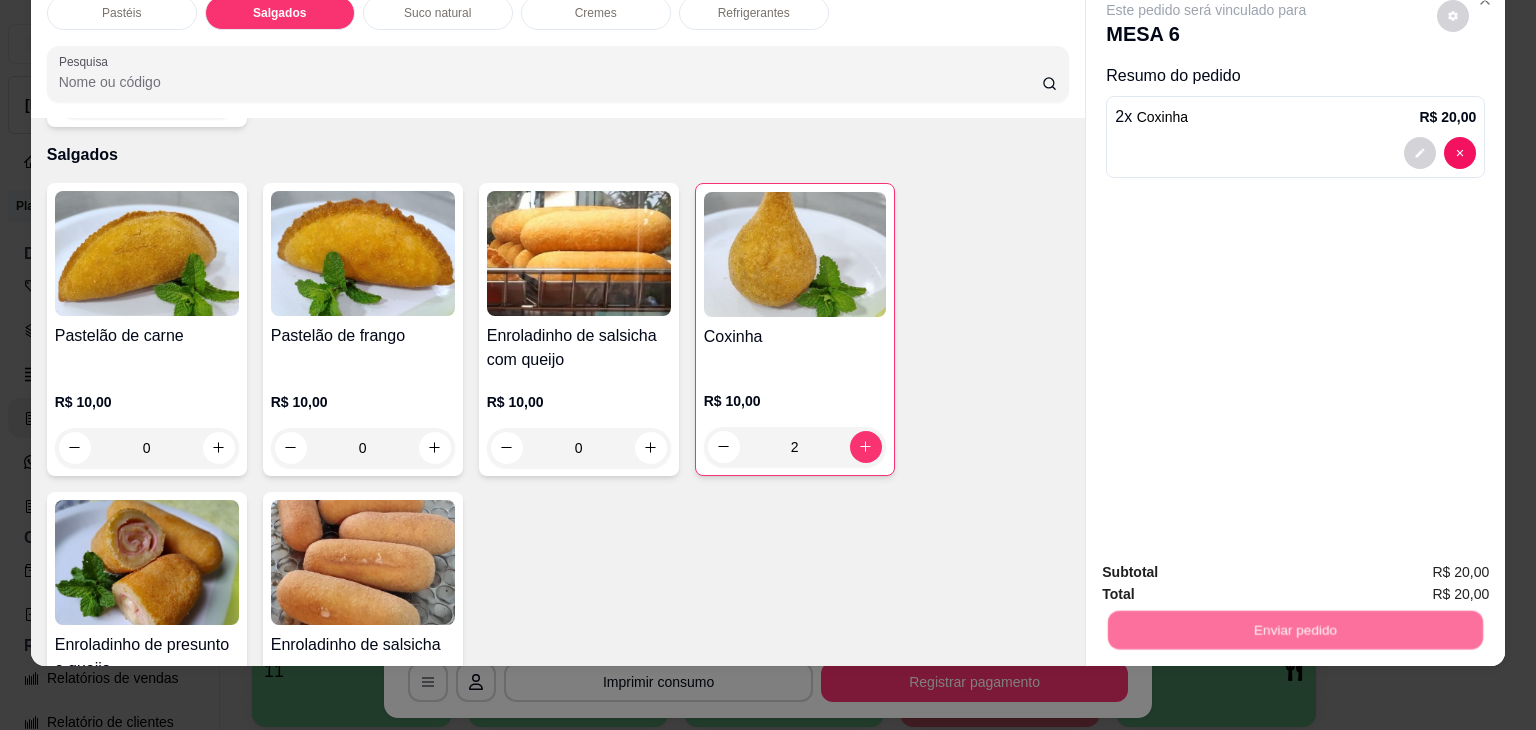 click on "Não registrar e enviar pedido" at bounding box center [1229, 564] 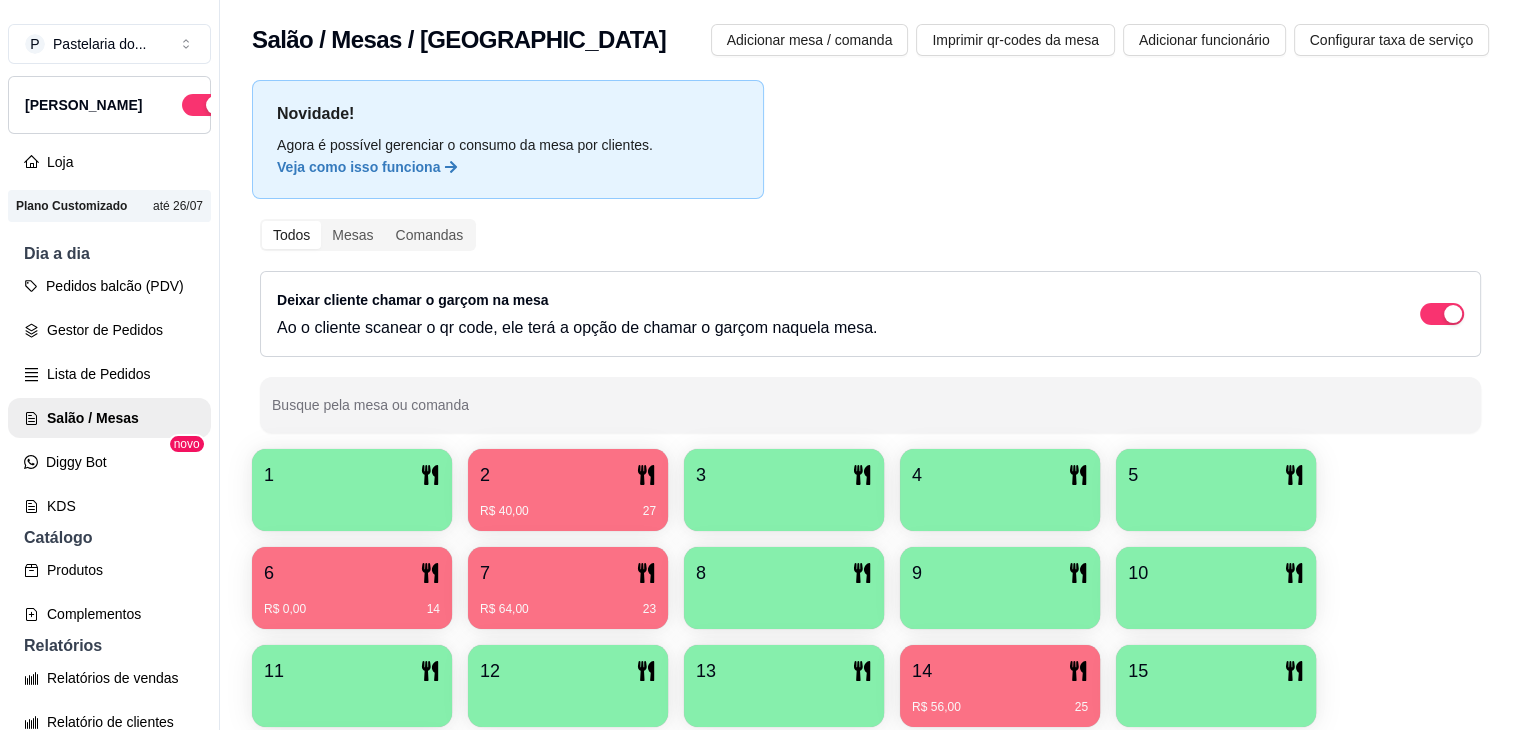 click on "7" at bounding box center [568, 573] 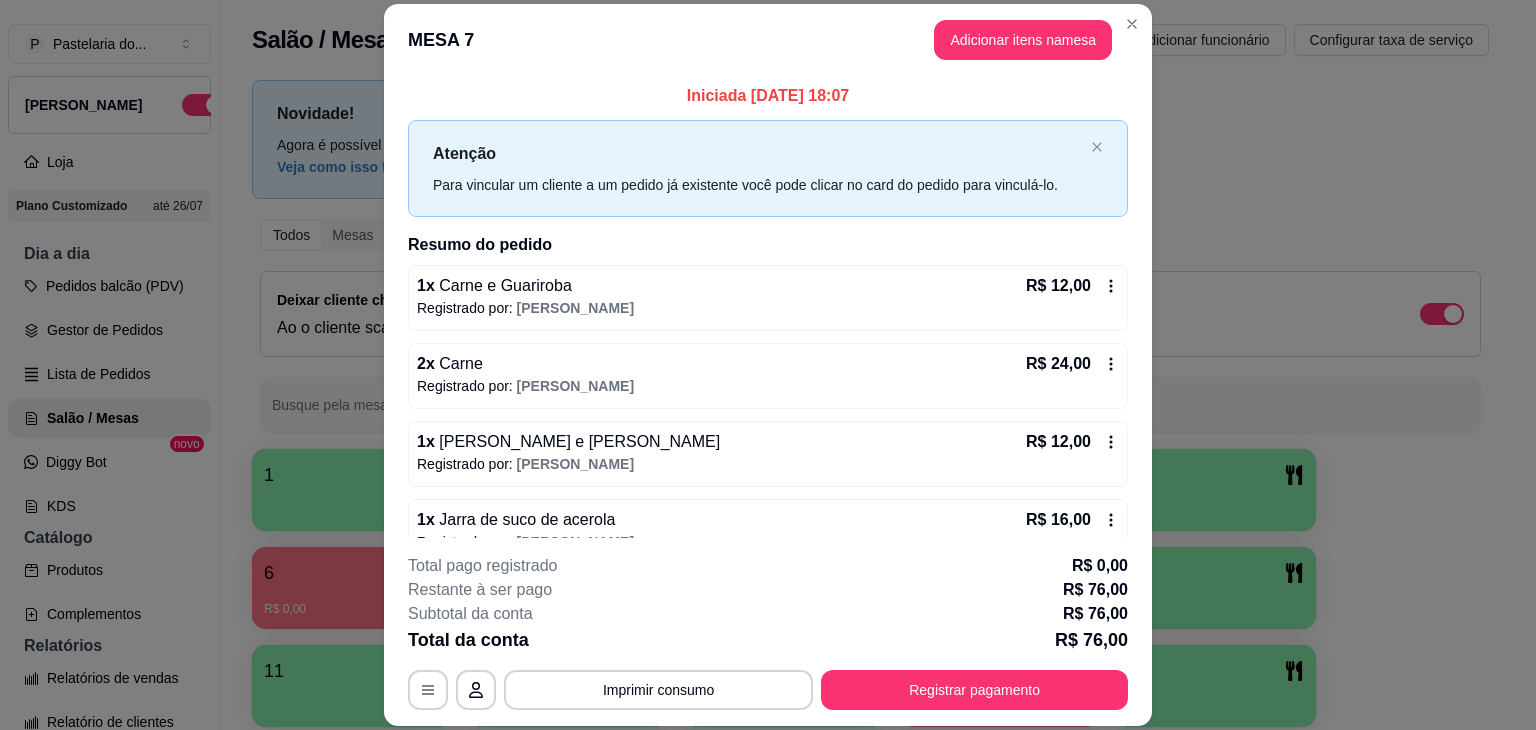 click on "**********" at bounding box center [768, 632] 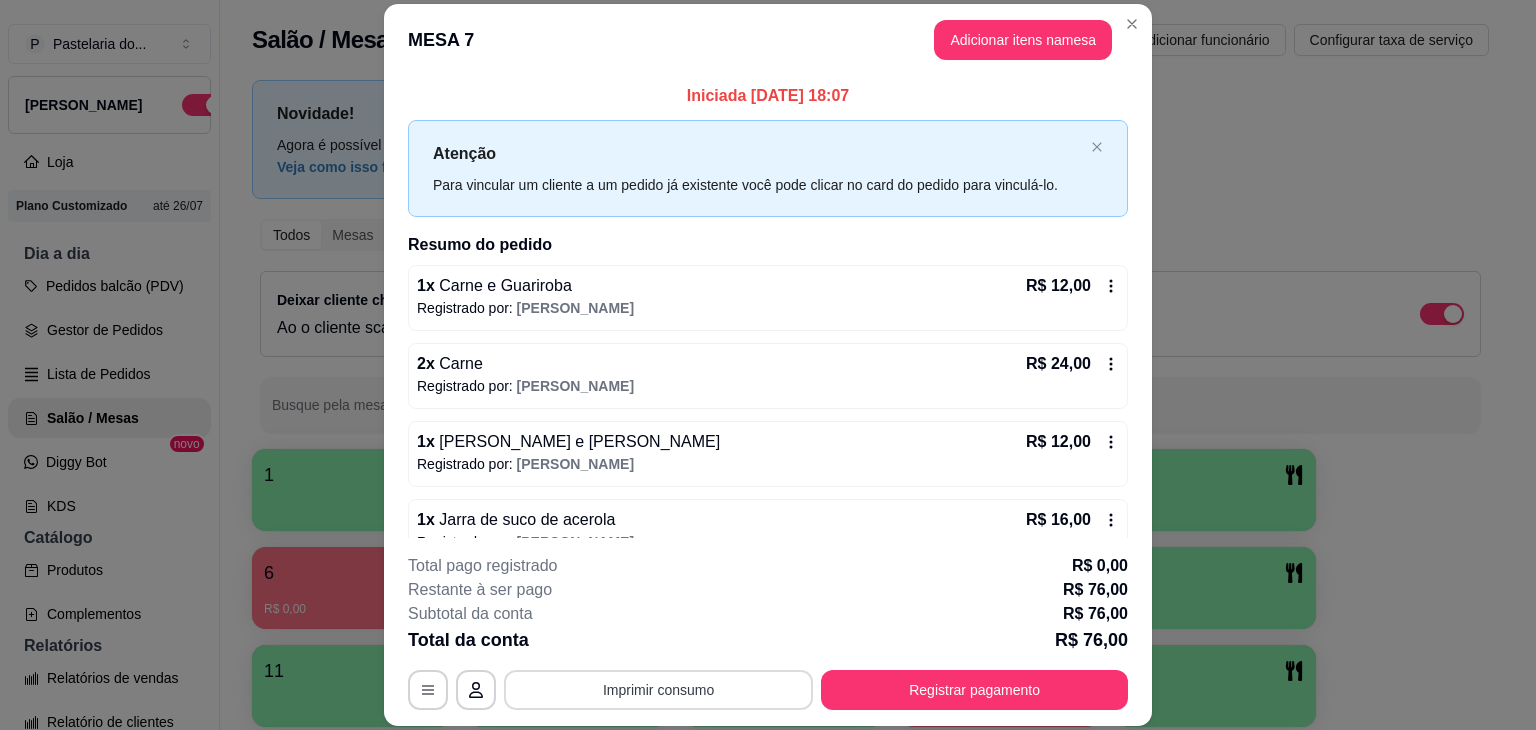 click on "Imprimir consumo" at bounding box center [658, 690] 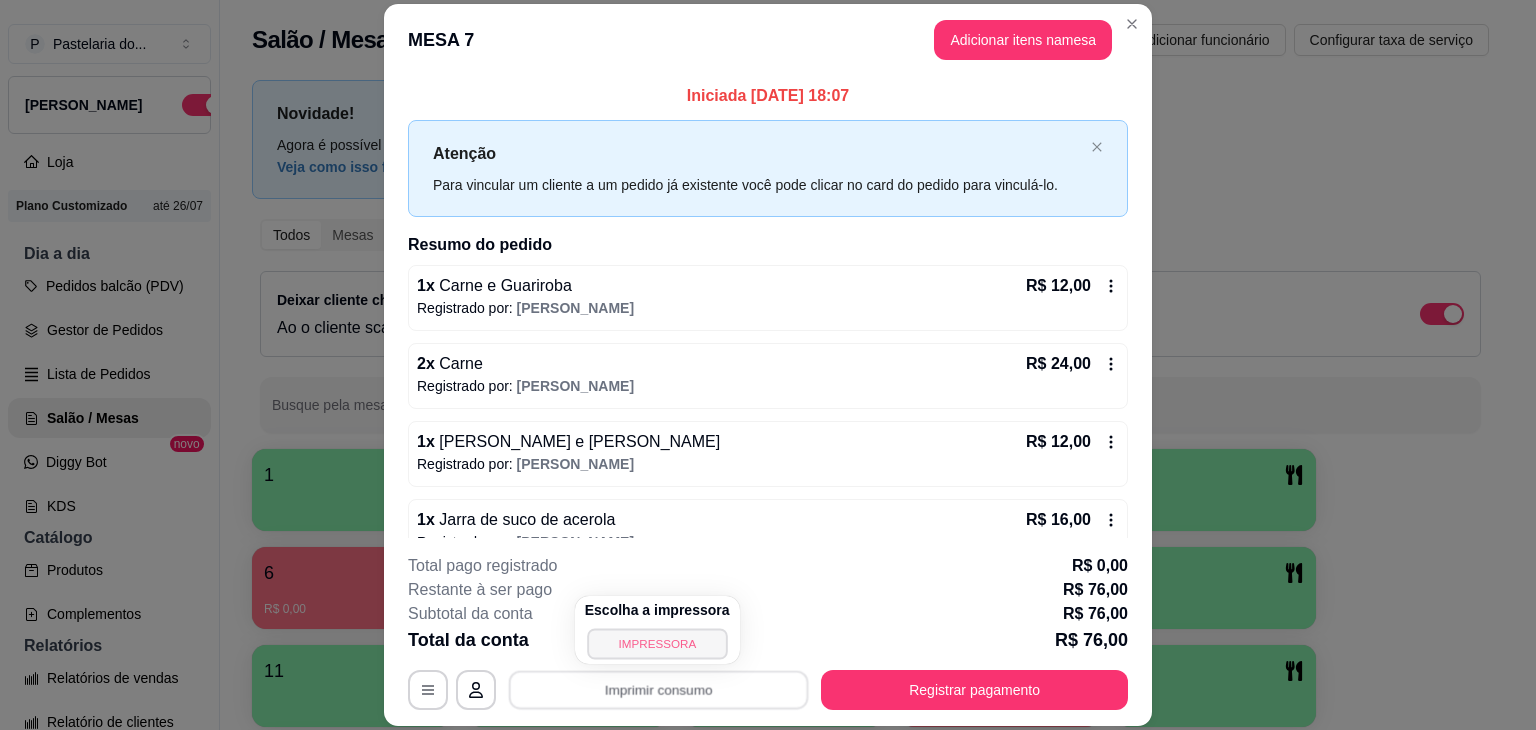 click on "IMPRESSORA" at bounding box center [657, 643] 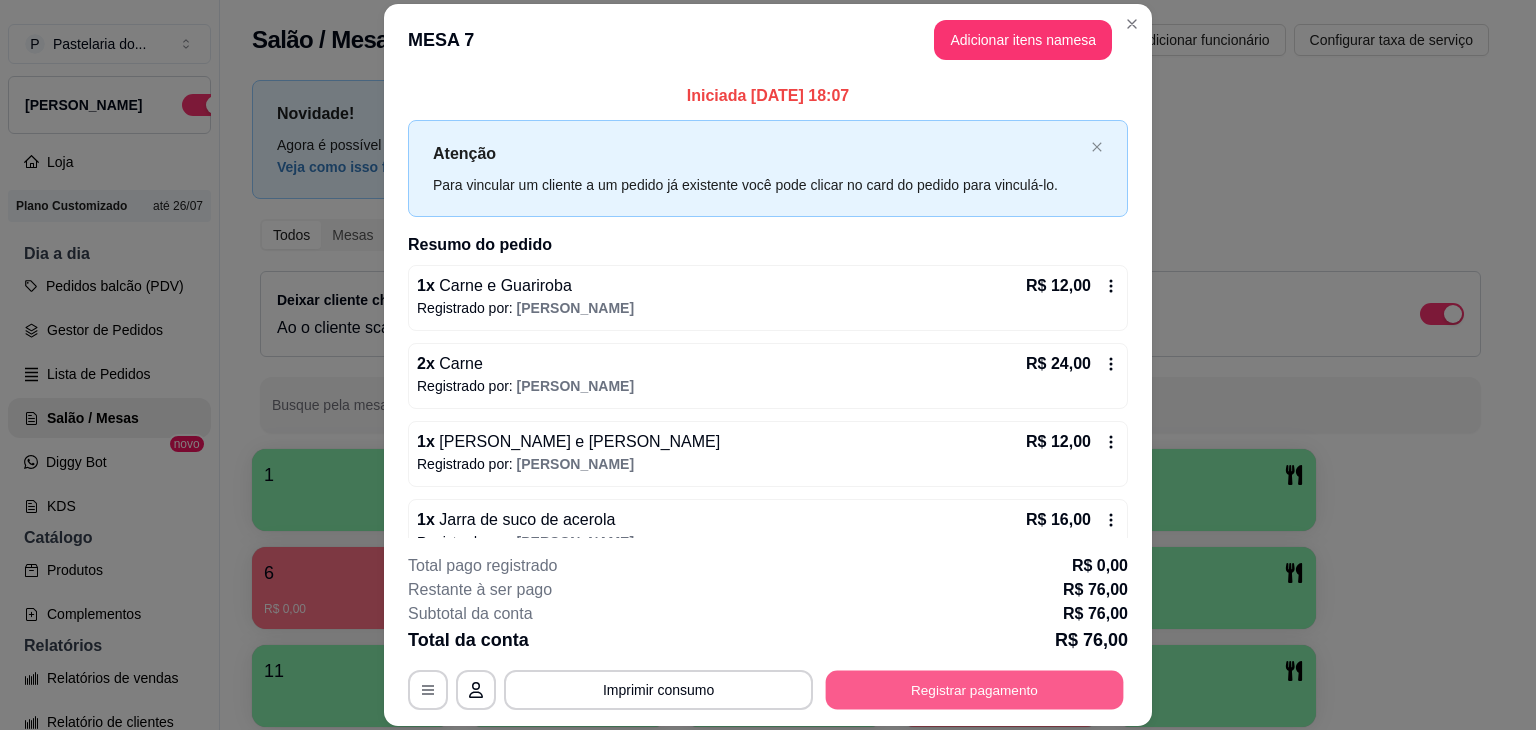 click on "Registrar pagamento" at bounding box center [975, 690] 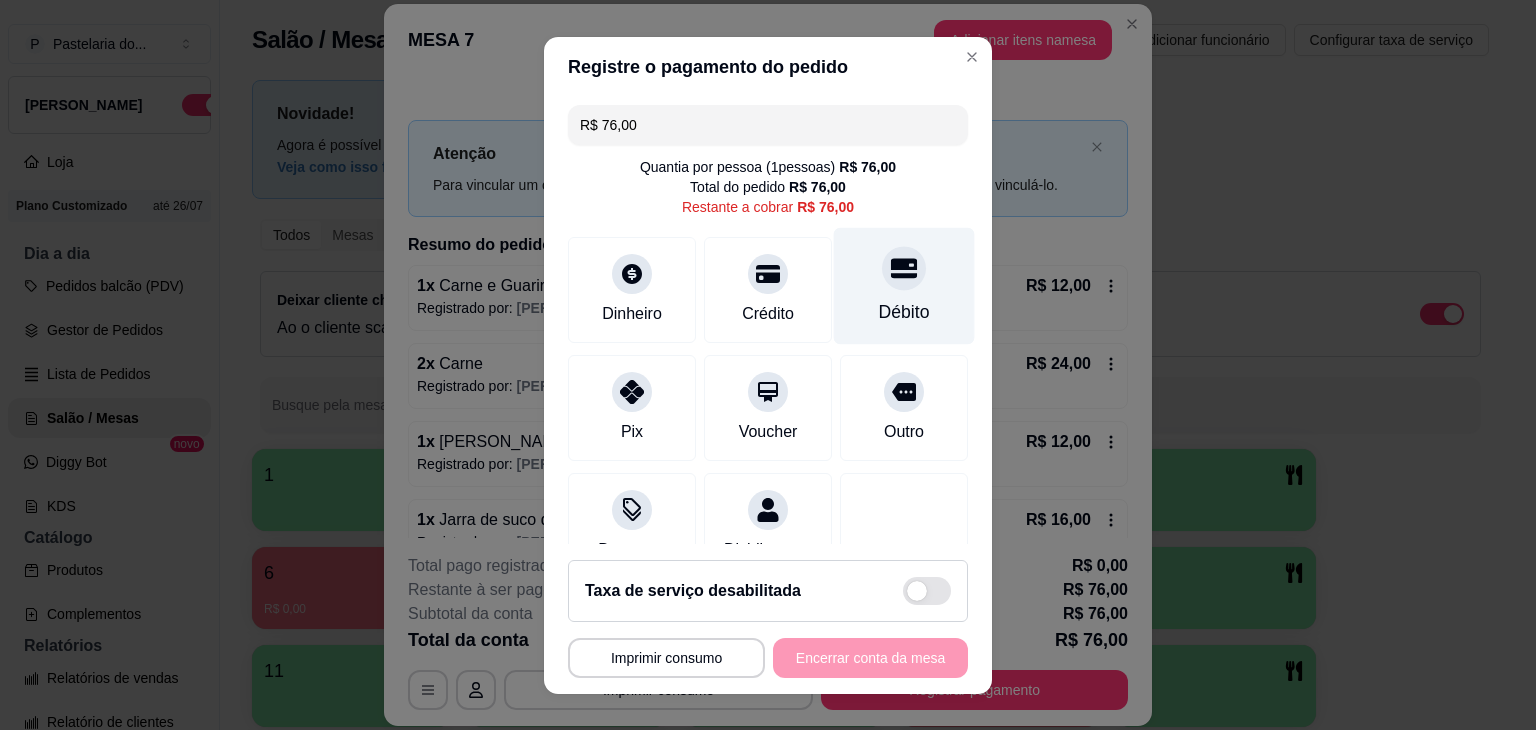 drag, startPoint x: 900, startPoint y: 317, endPoint x: 904, endPoint y: 334, distance: 17.464249 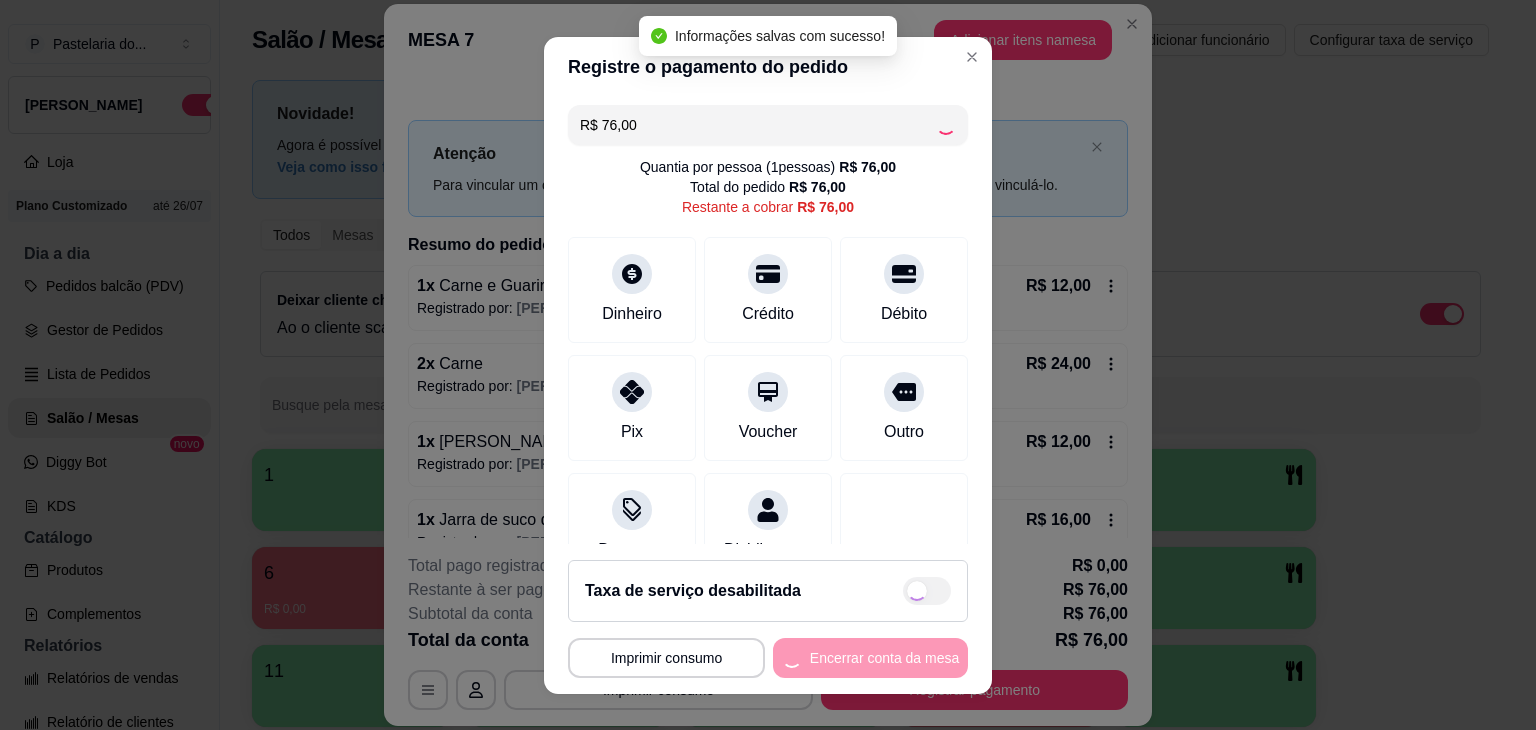 type on "R$ 0,00" 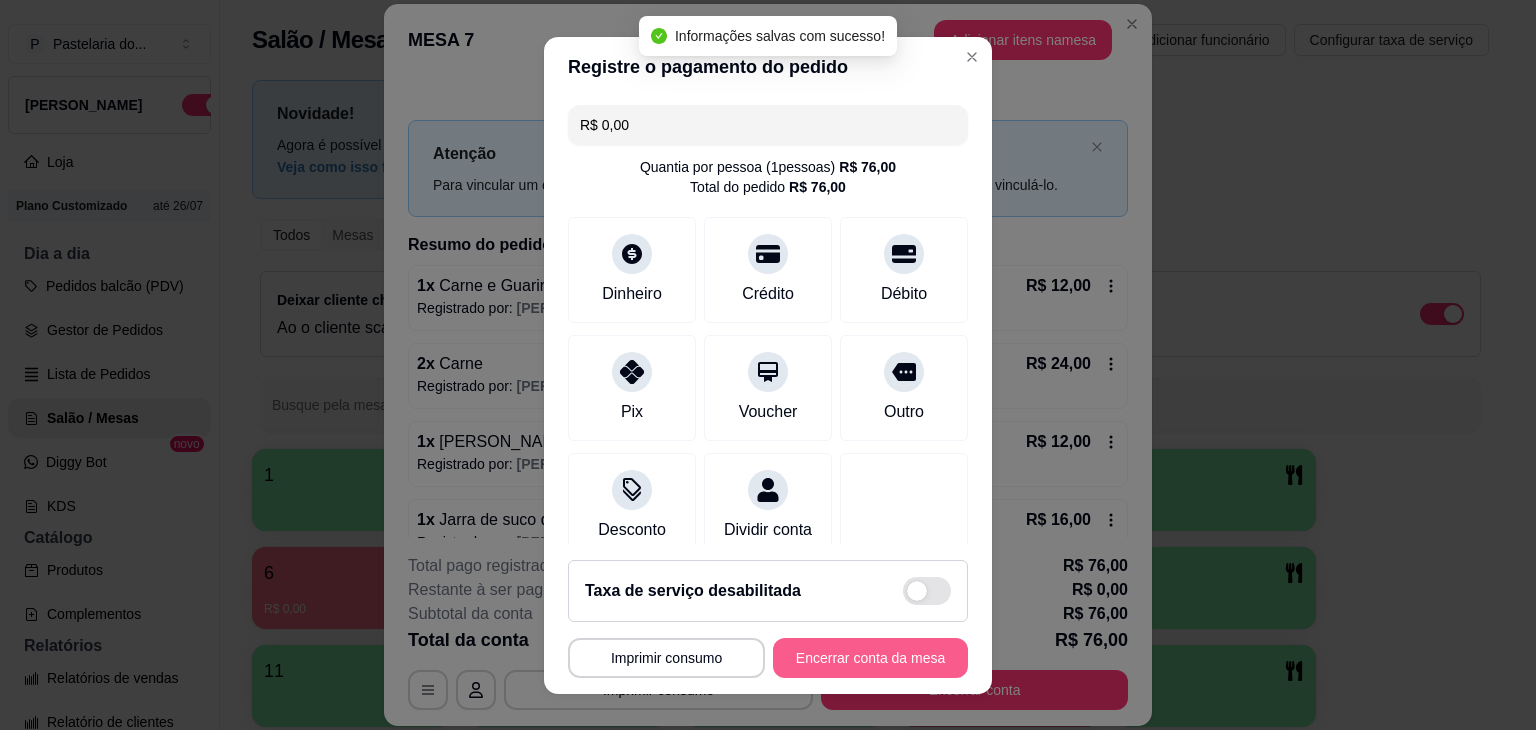 click on "Encerrar conta da mesa" at bounding box center (870, 658) 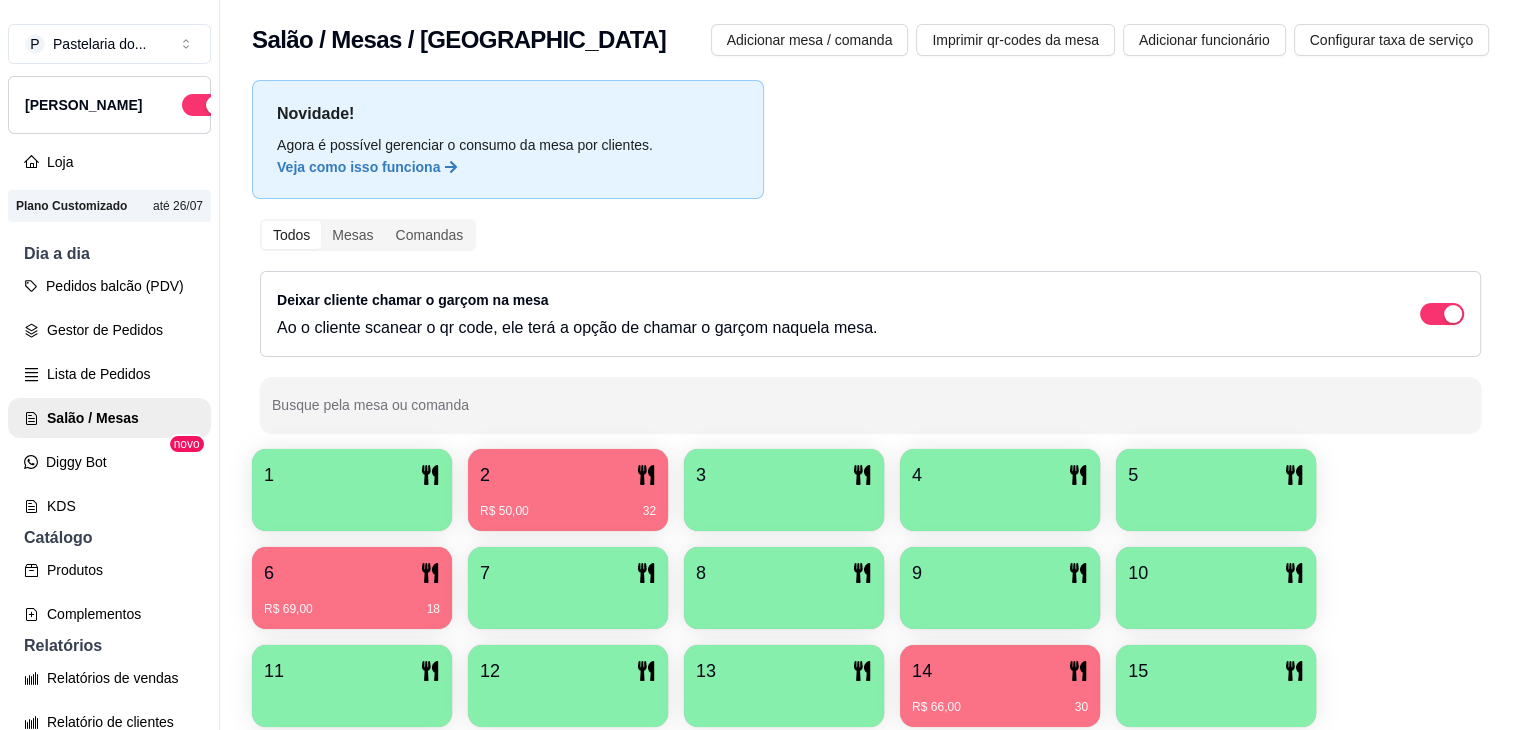 click on "R$ 50,00 32" at bounding box center [568, 504] 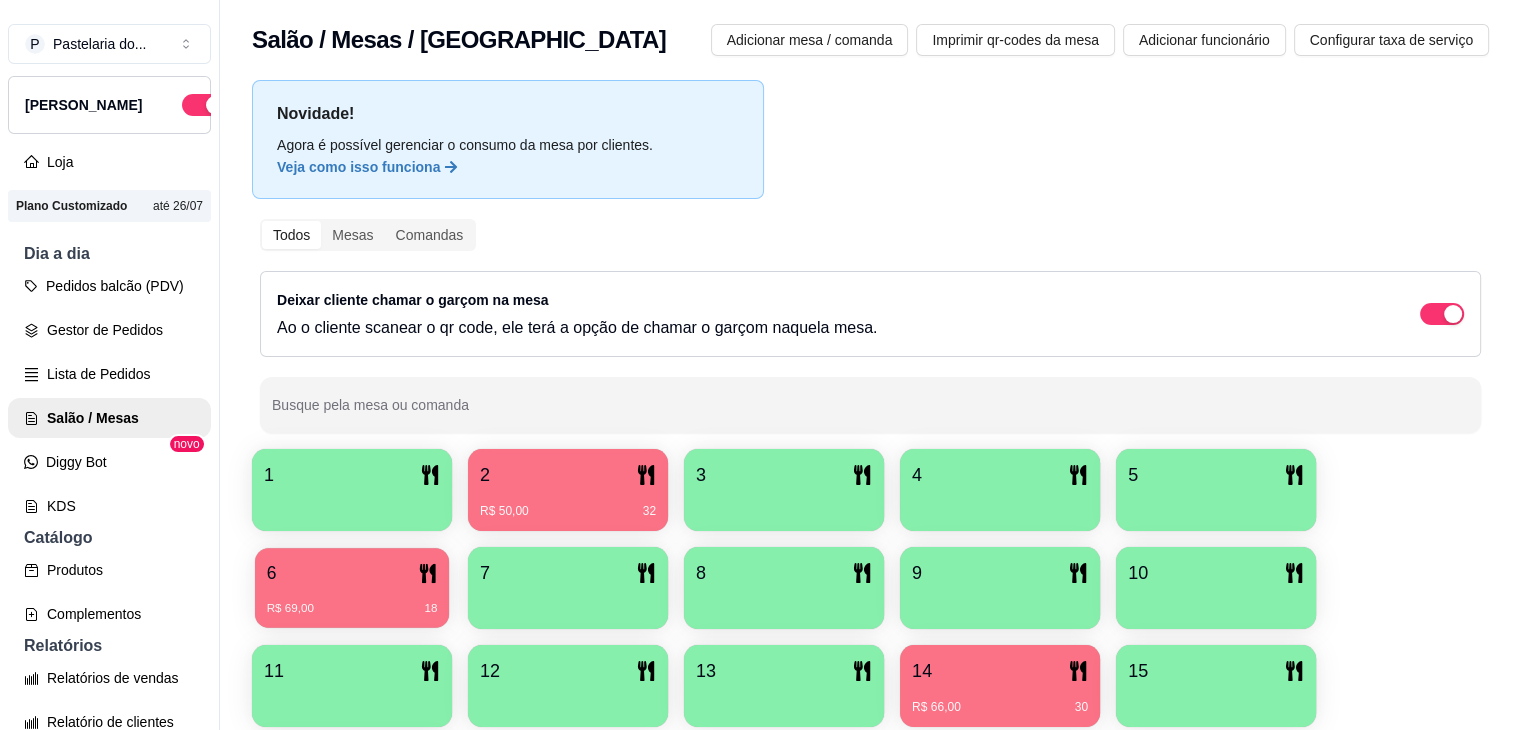 click on "R$ 69,00 18" at bounding box center (352, 609) 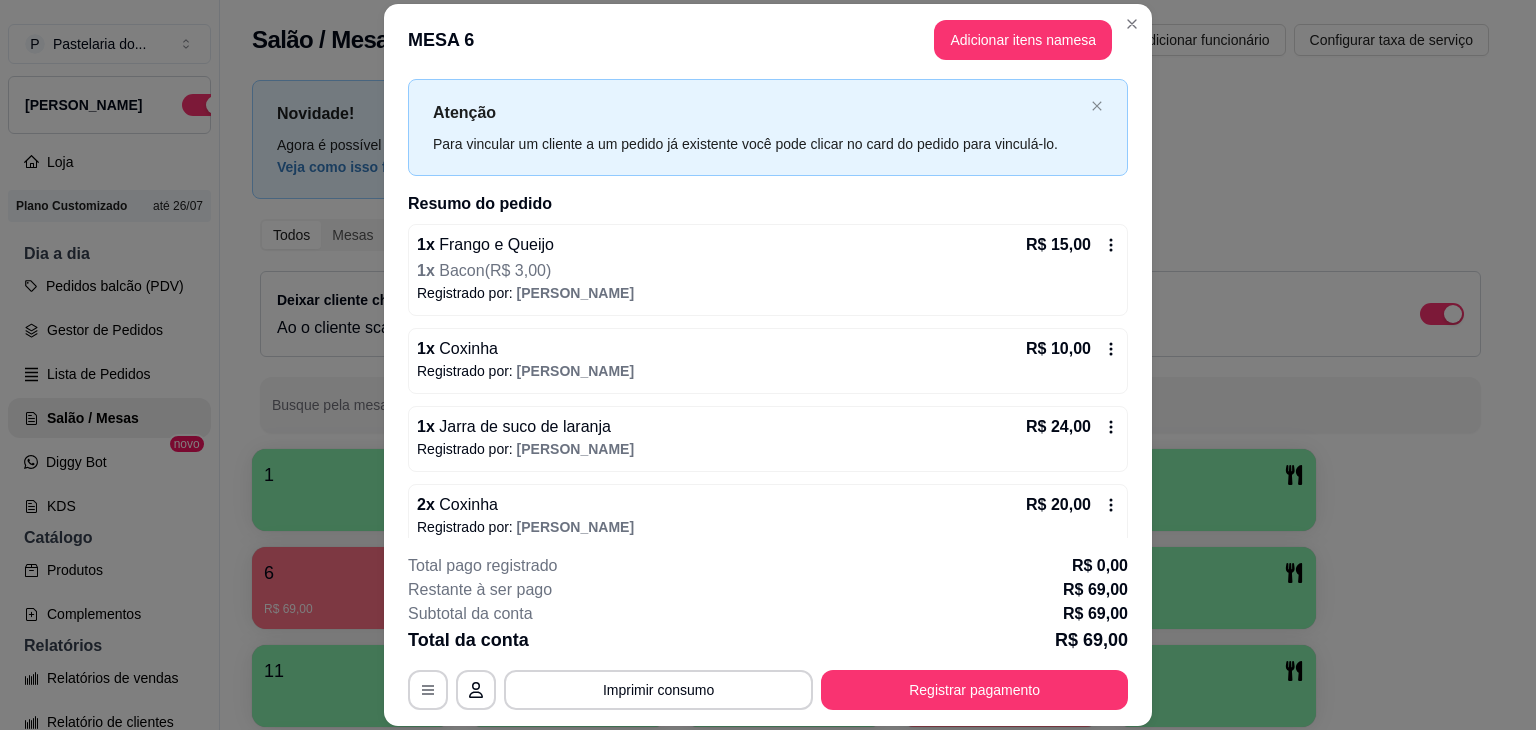 scroll, scrollTop: 58, scrollLeft: 0, axis: vertical 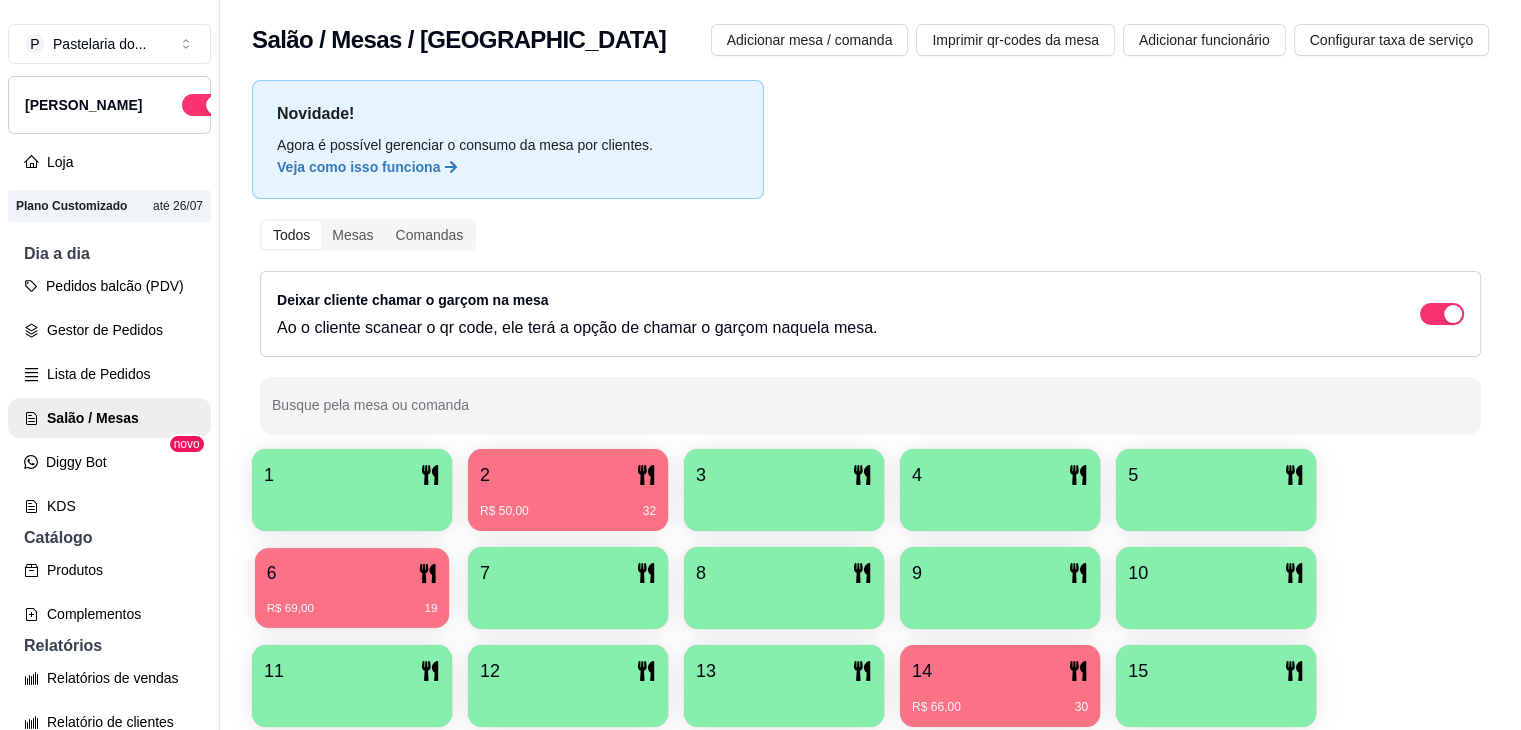 click on "R$ 69,00 19" at bounding box center (352, 601) 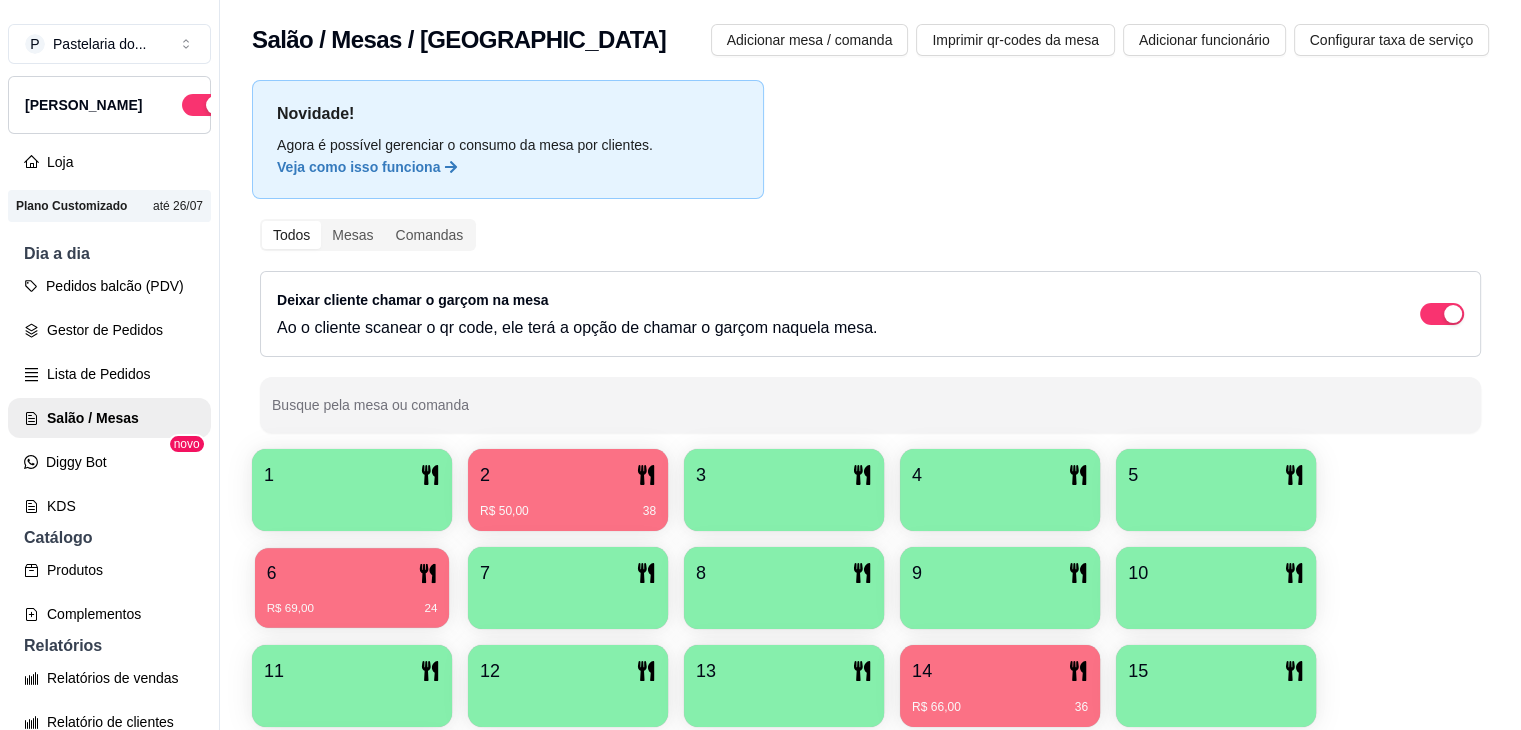 click on "R$ 69,00 24" at bounding box center [352, 601] 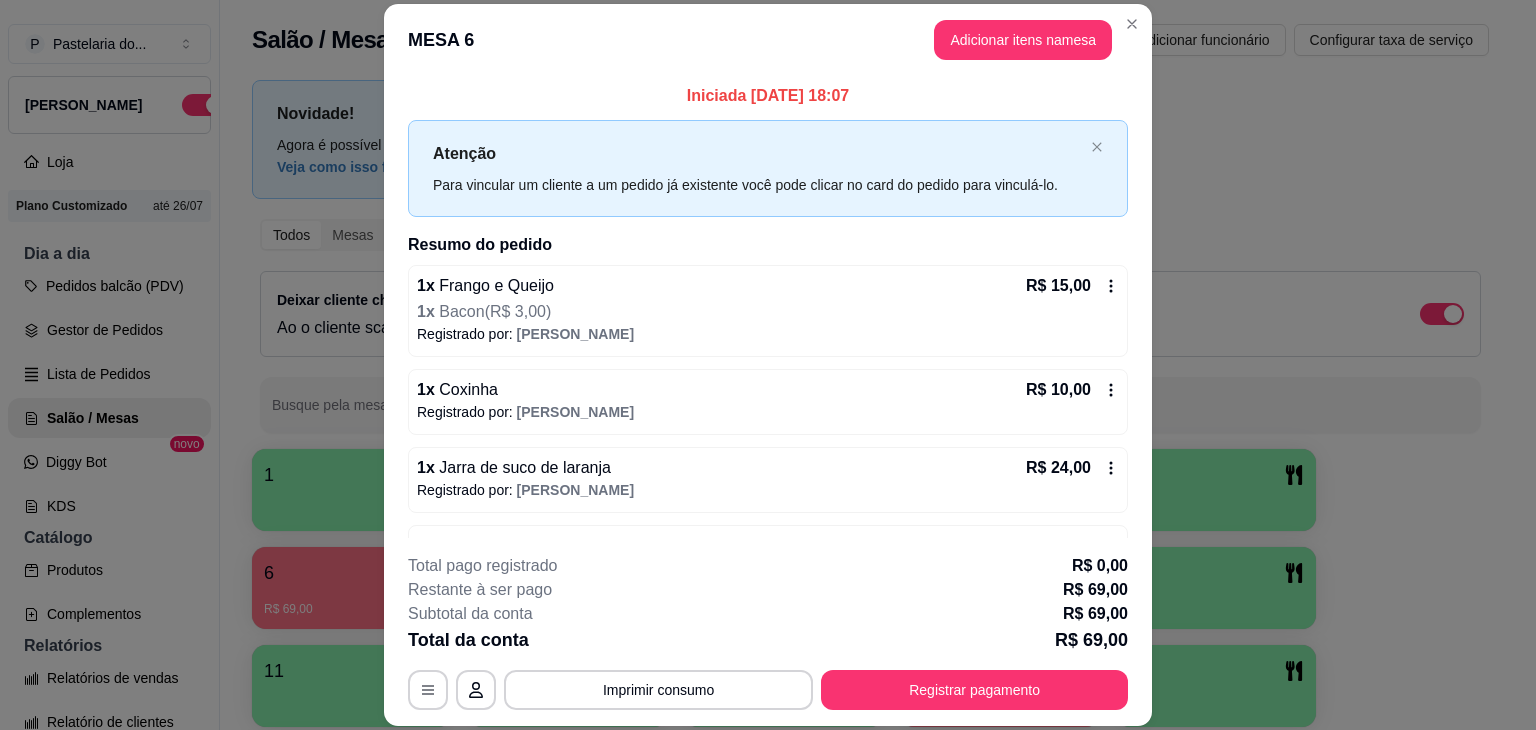 scroll, scrollTop: 58, scrollLeft: 0, axis: vertical 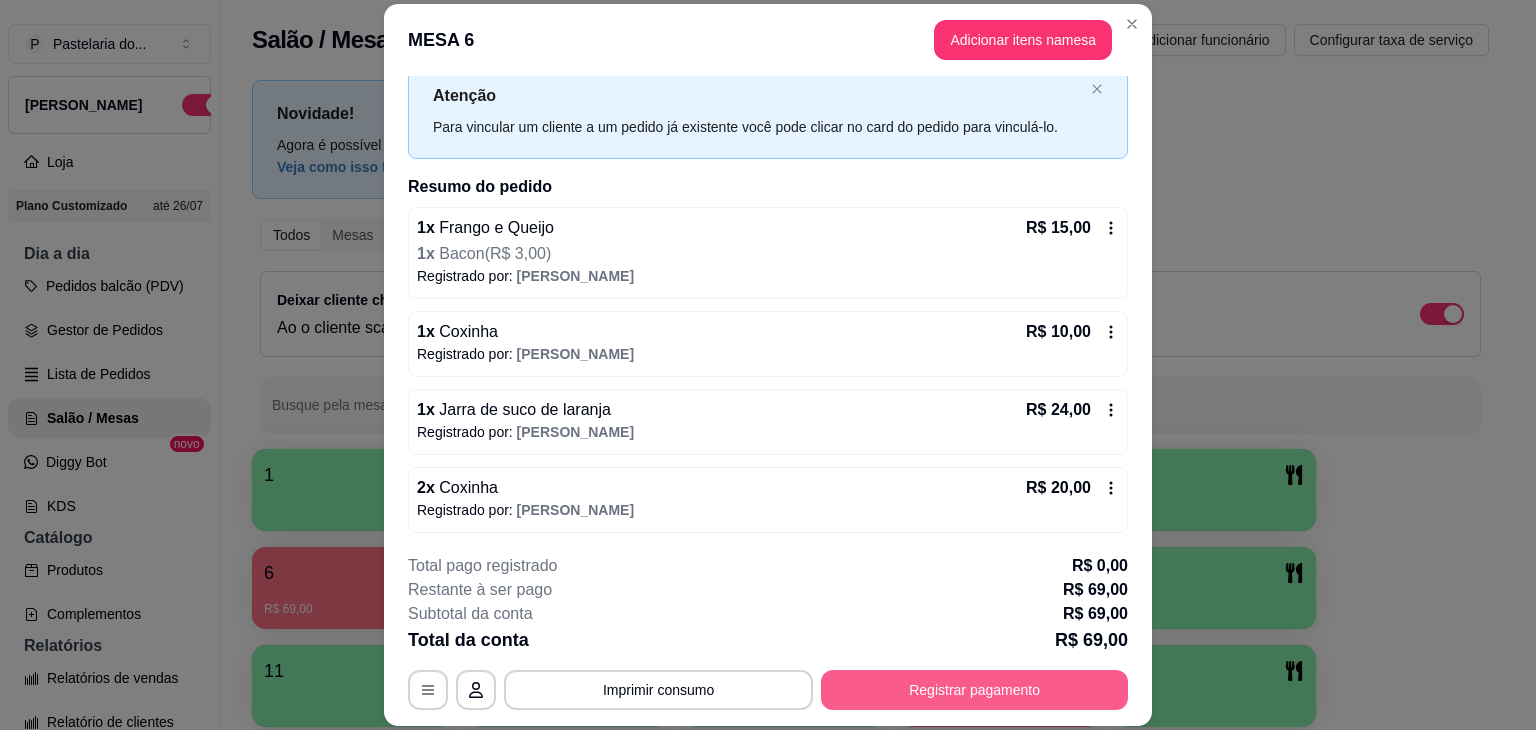 click on "Registrar pagamento" at bounding box center [974, 690] 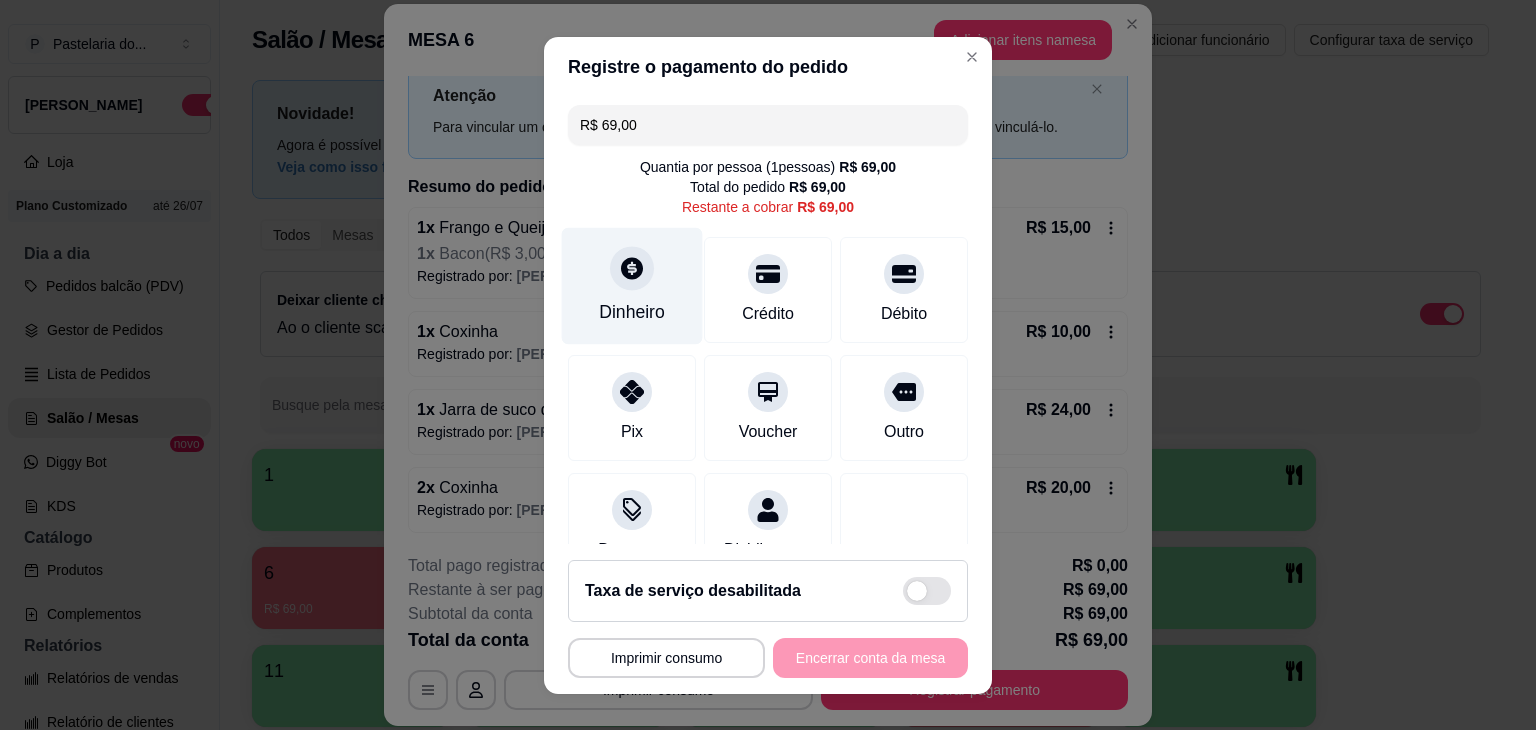 click 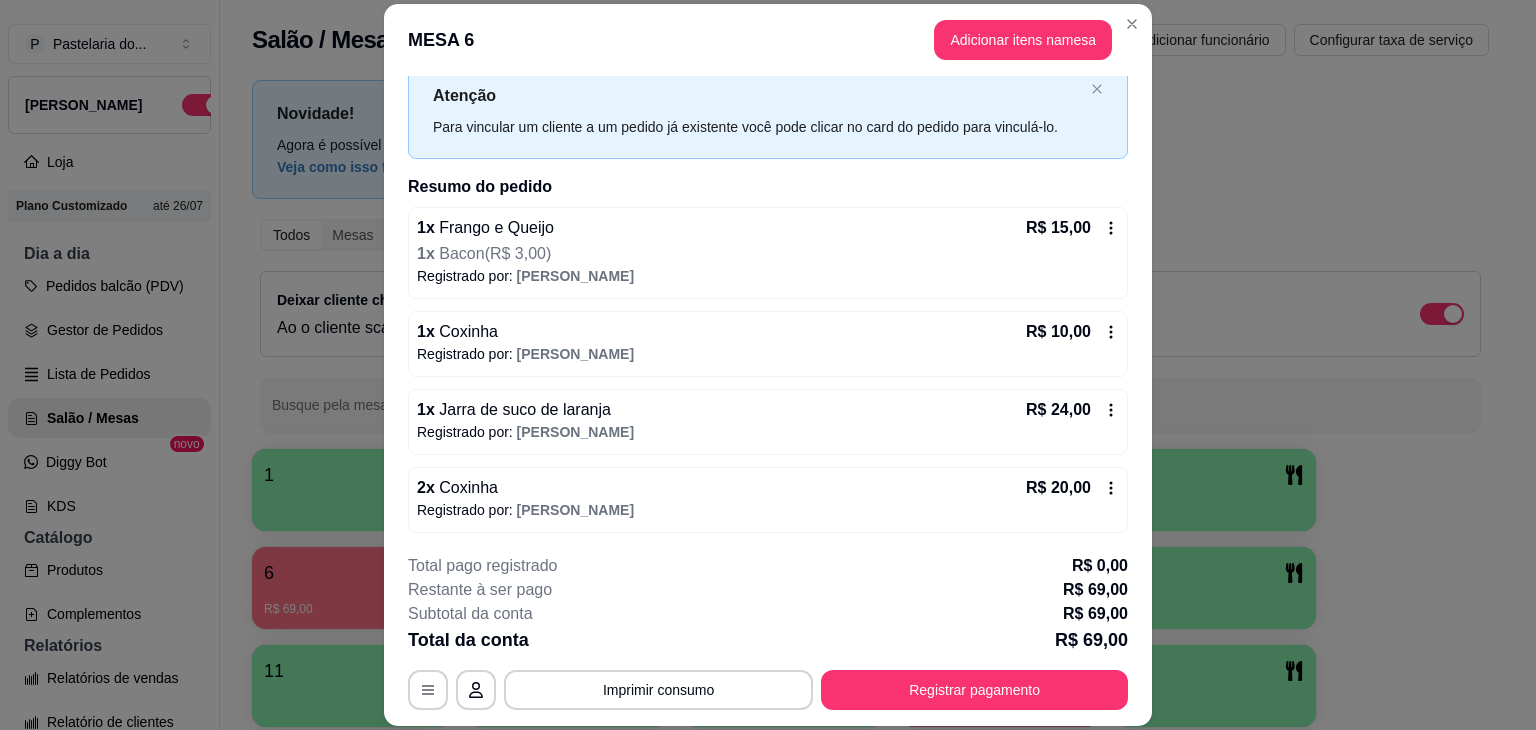 click on "Registrar pagamento" at bounding box center (974, 690) 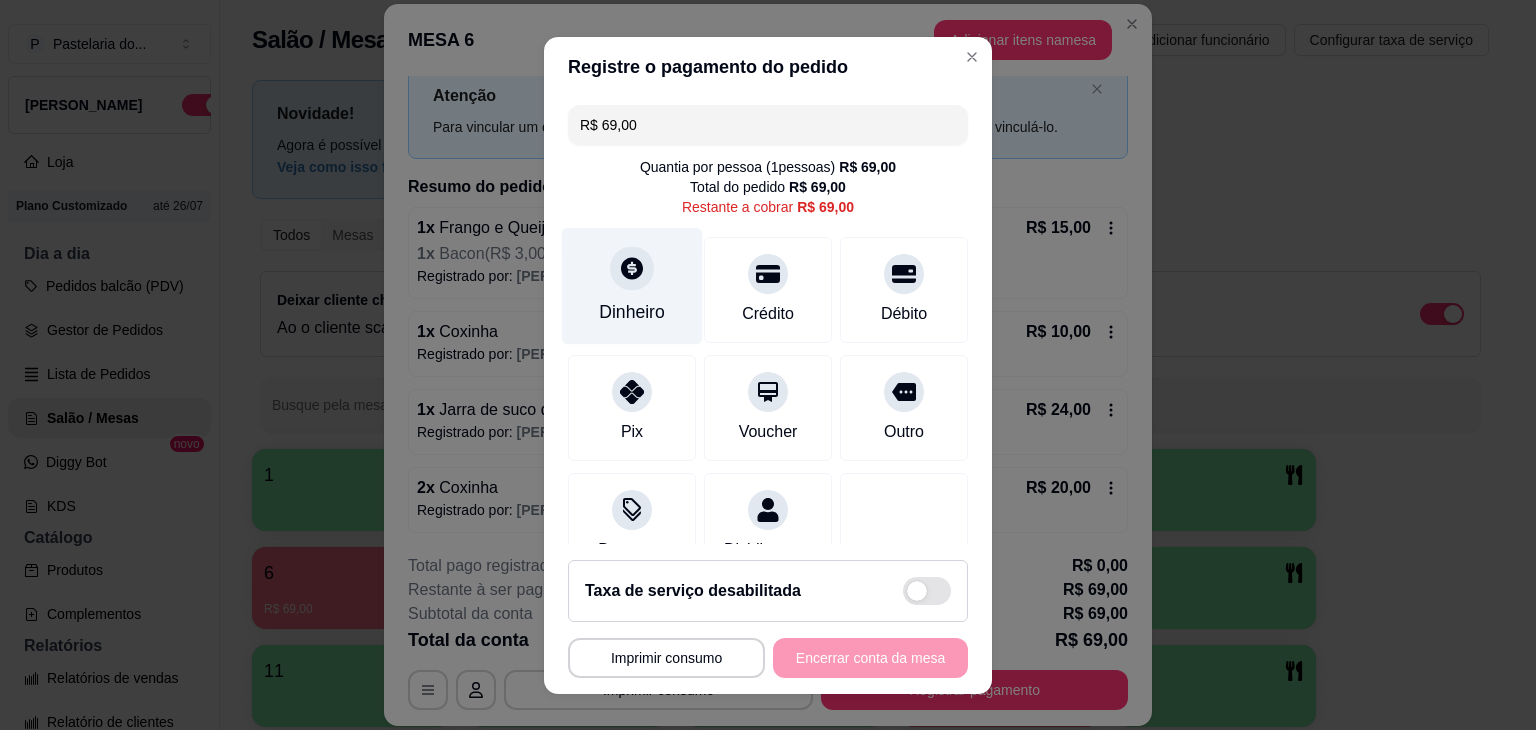 click on "Dinheiro" at bounding box center (632, 285) 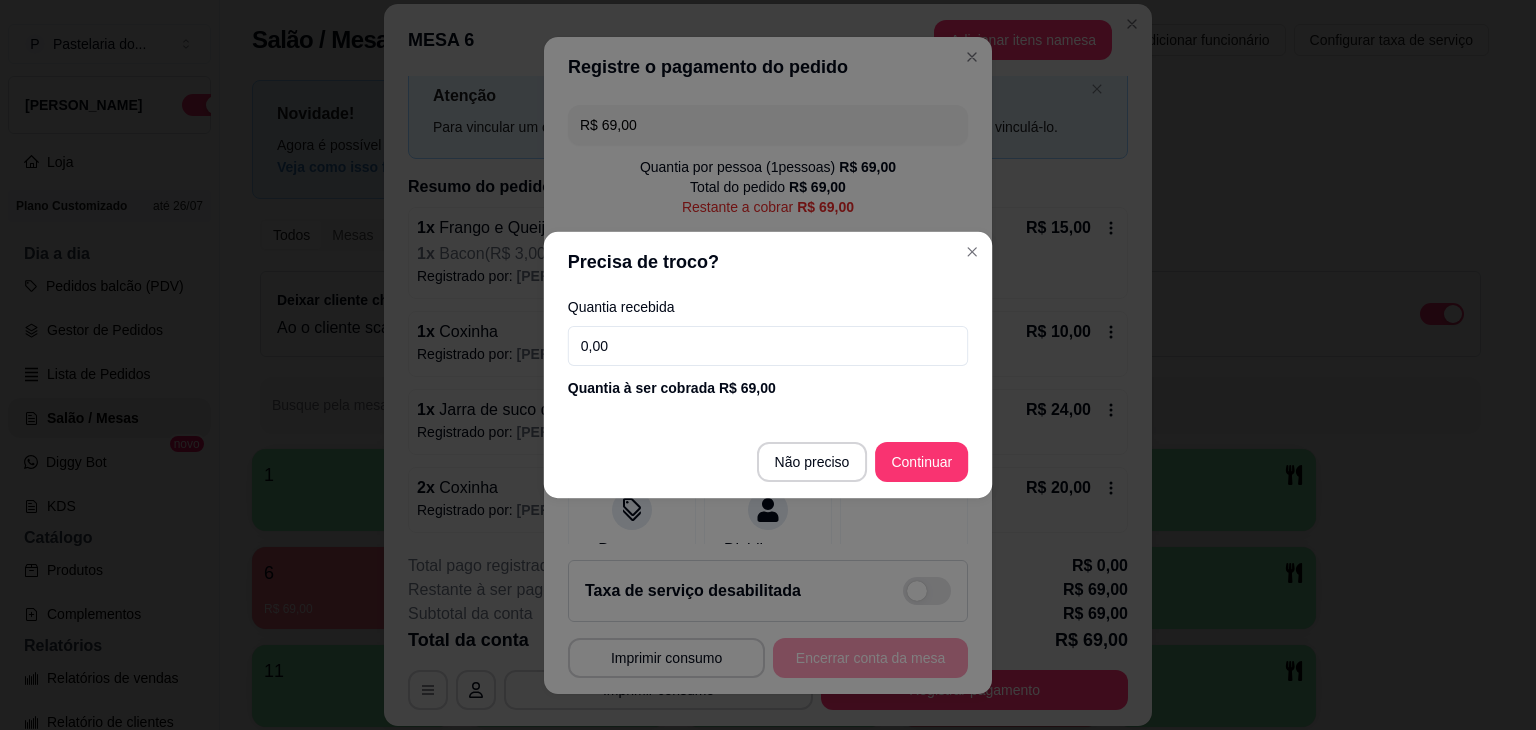 type on "R$ 0,00" 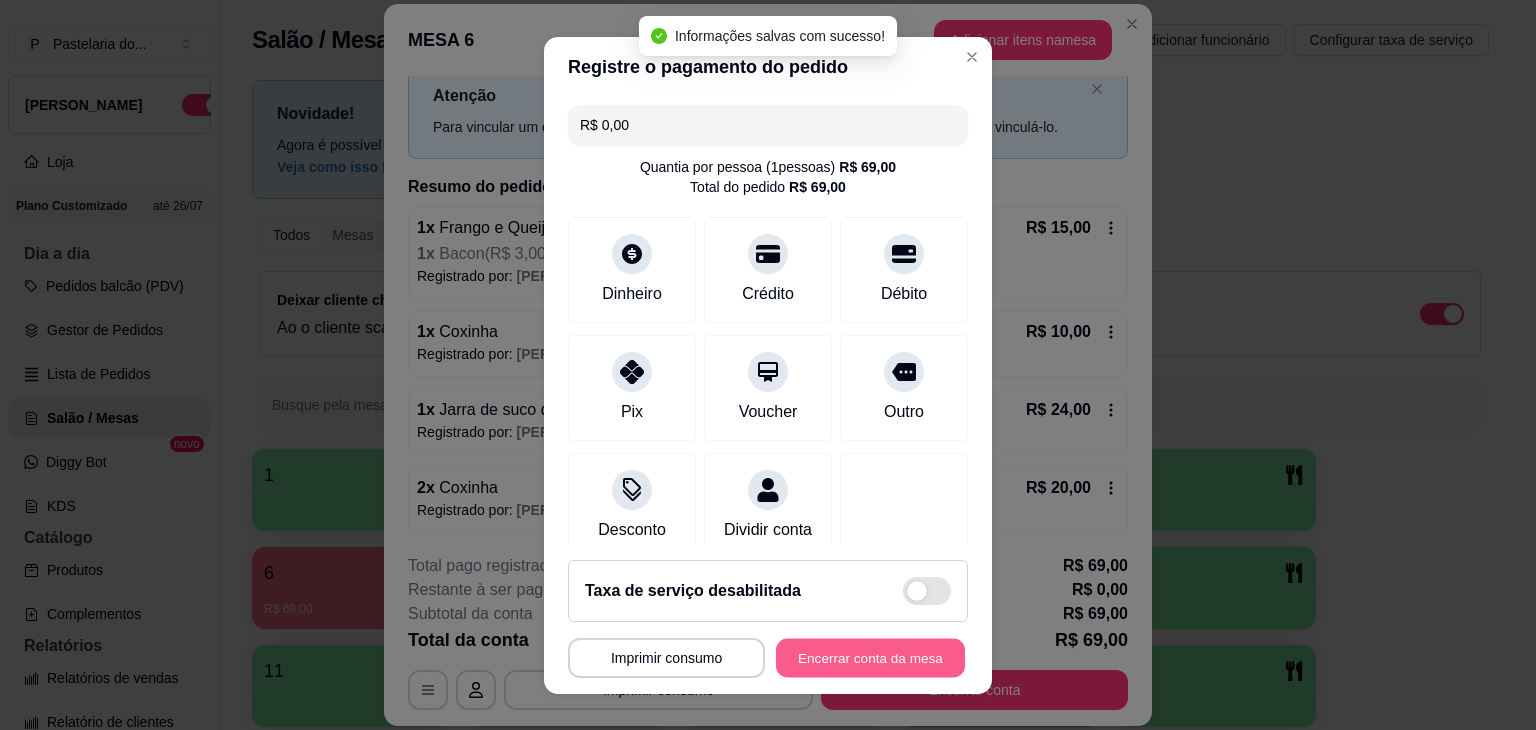 click on "Encerrar conta da mesa" at bounding box center [870, 657] 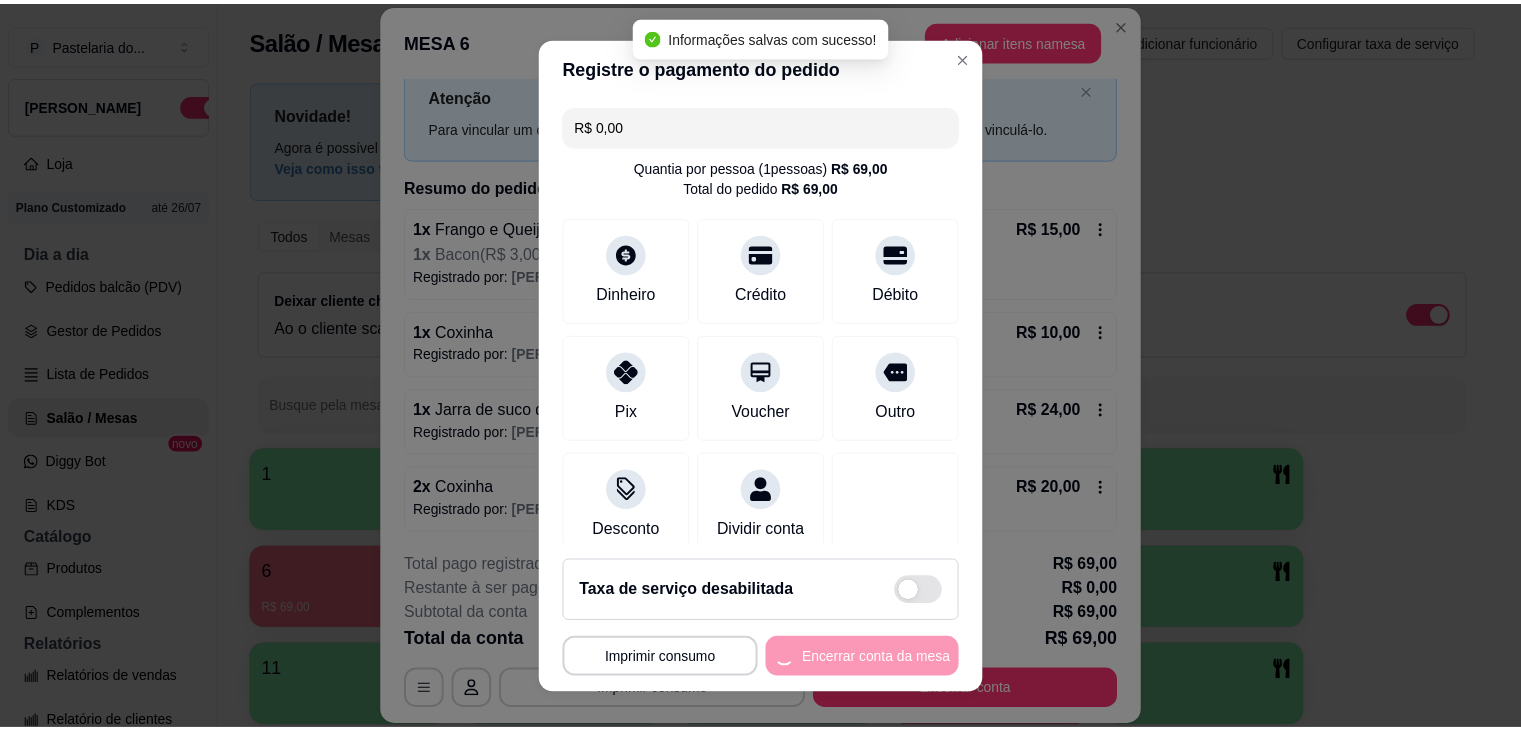 scroll, scrollTop: 0, scrollLeft: 0, axis: both 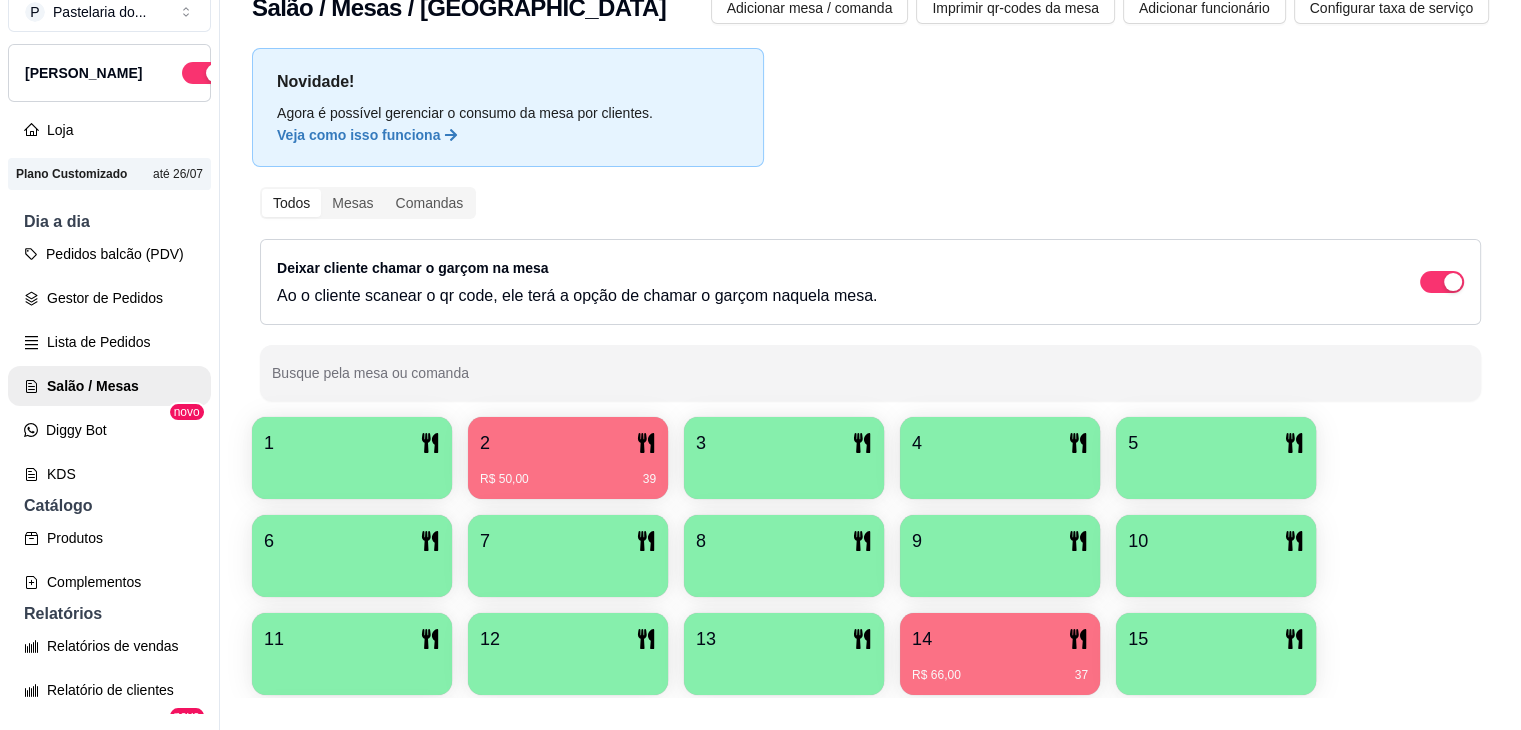 click on "R$ 50,00 39" at bounding box center (568, 472) 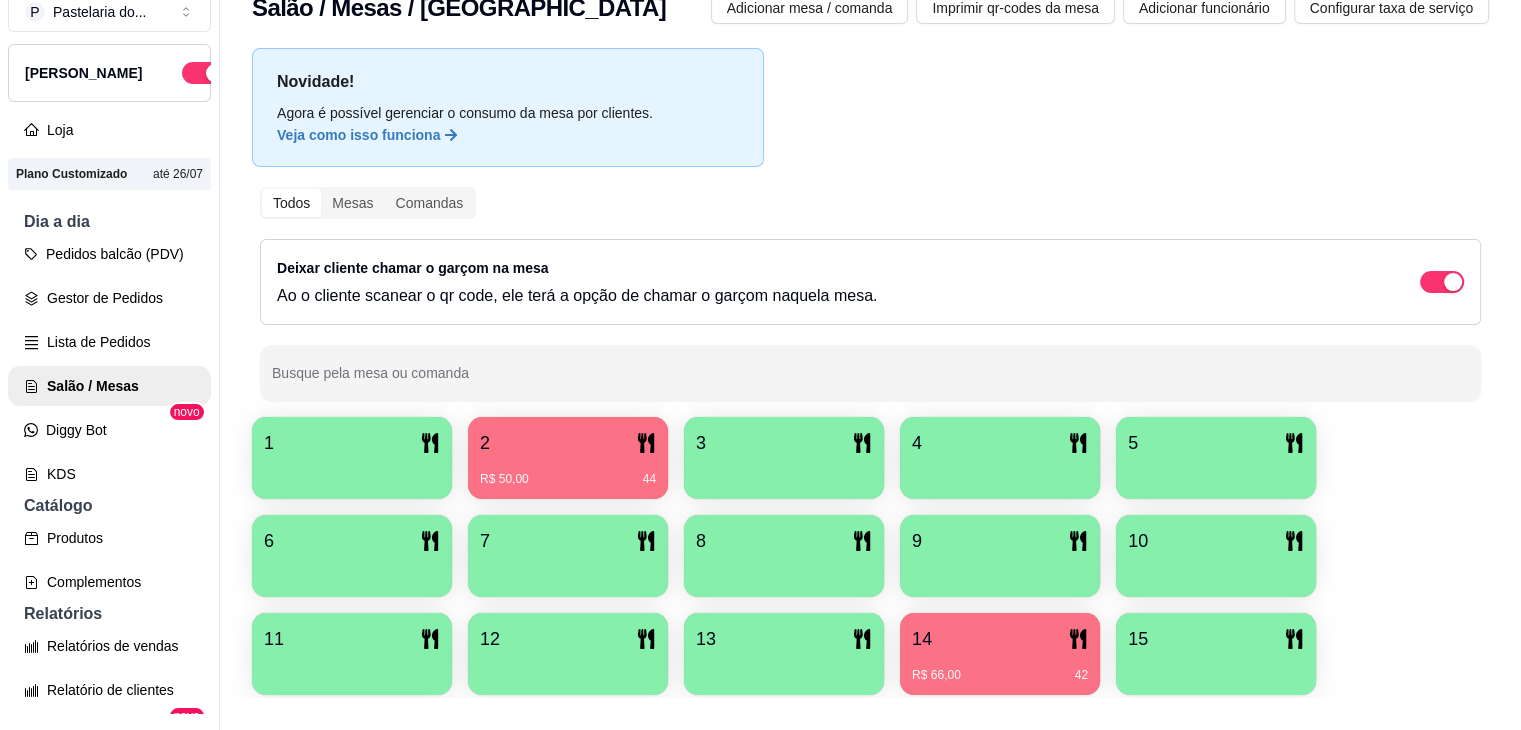 click on "R$ 66,00 42" at bounding box center (1000, 675) 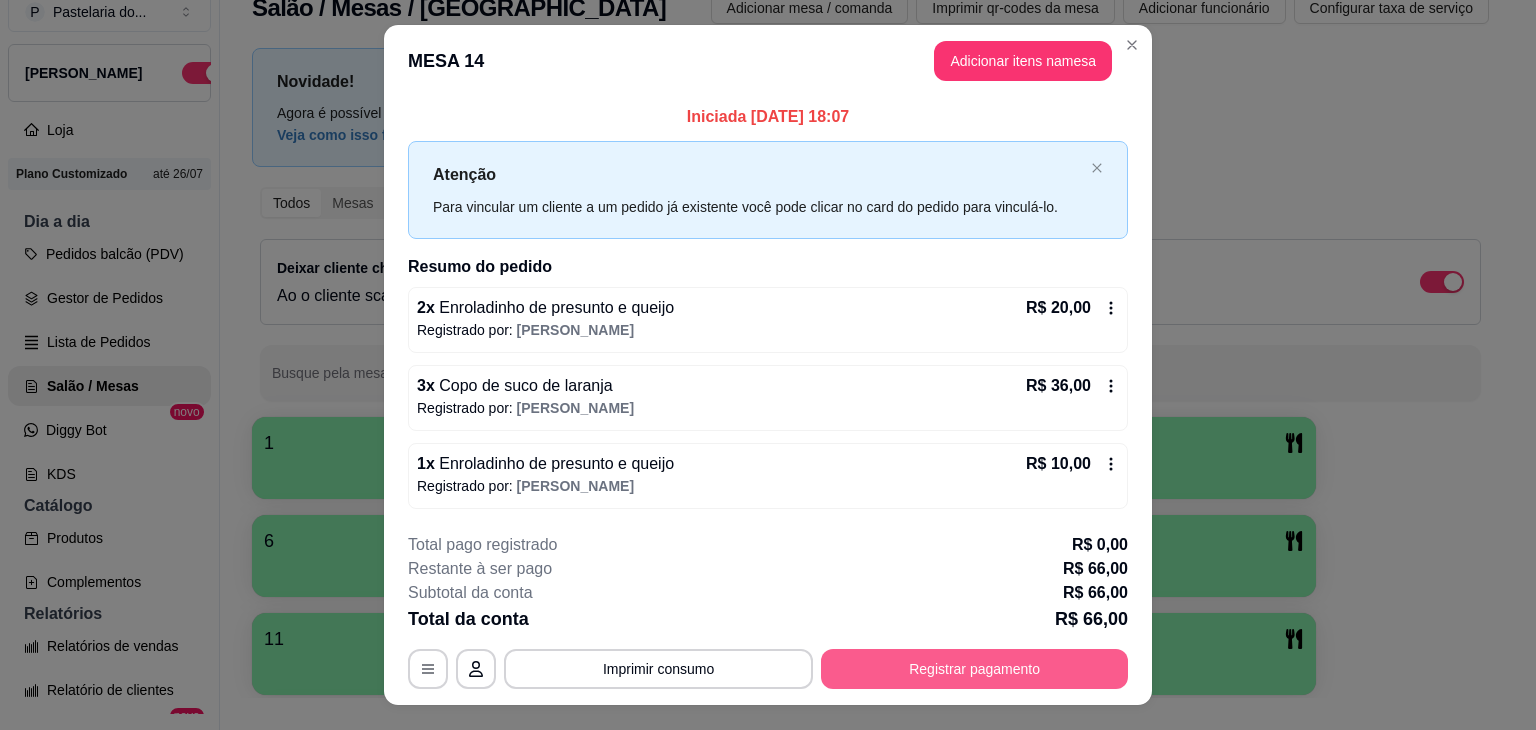 click on "Registrar pagamento" at bounding box center (974, 669) 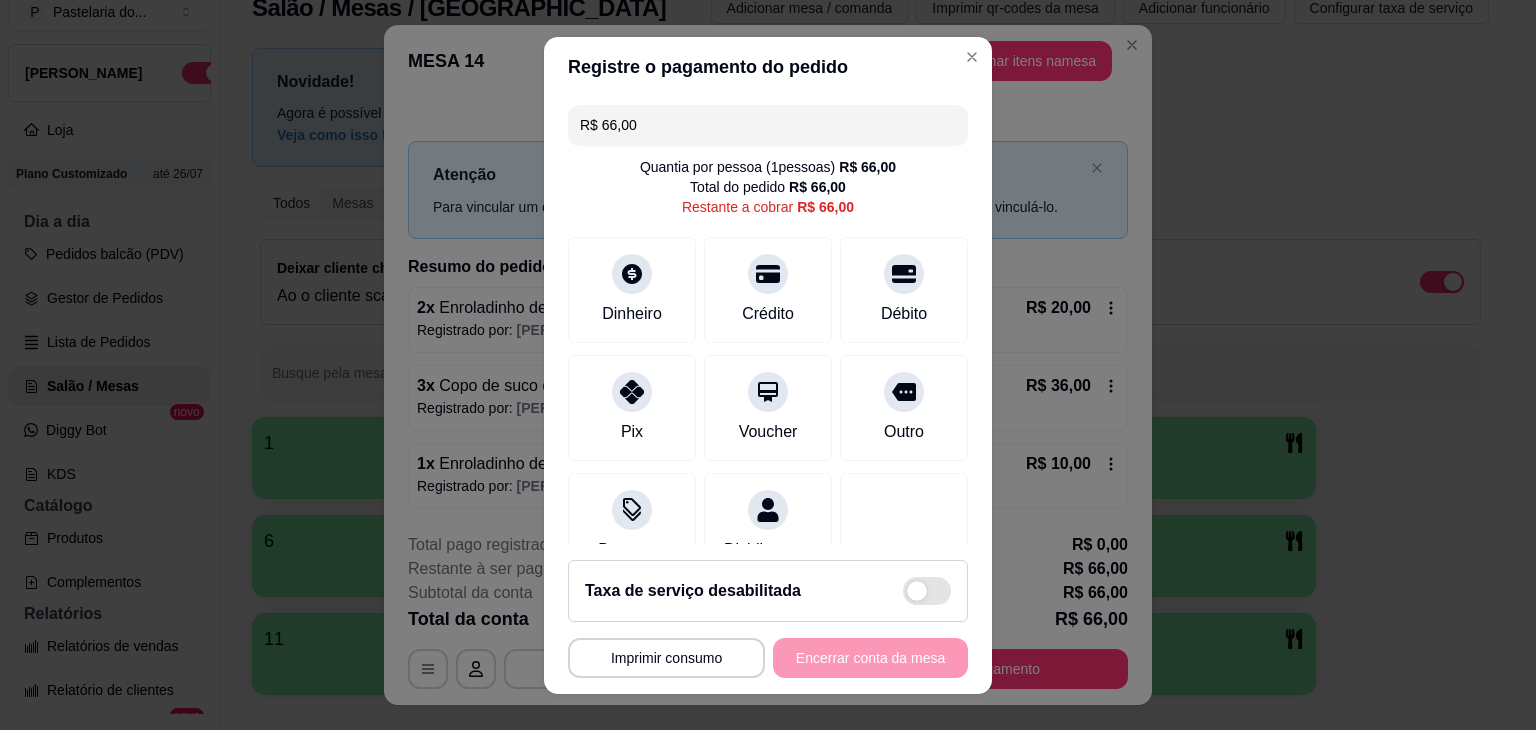 click on "R$ 66,00" at bounding box center (768, 125) 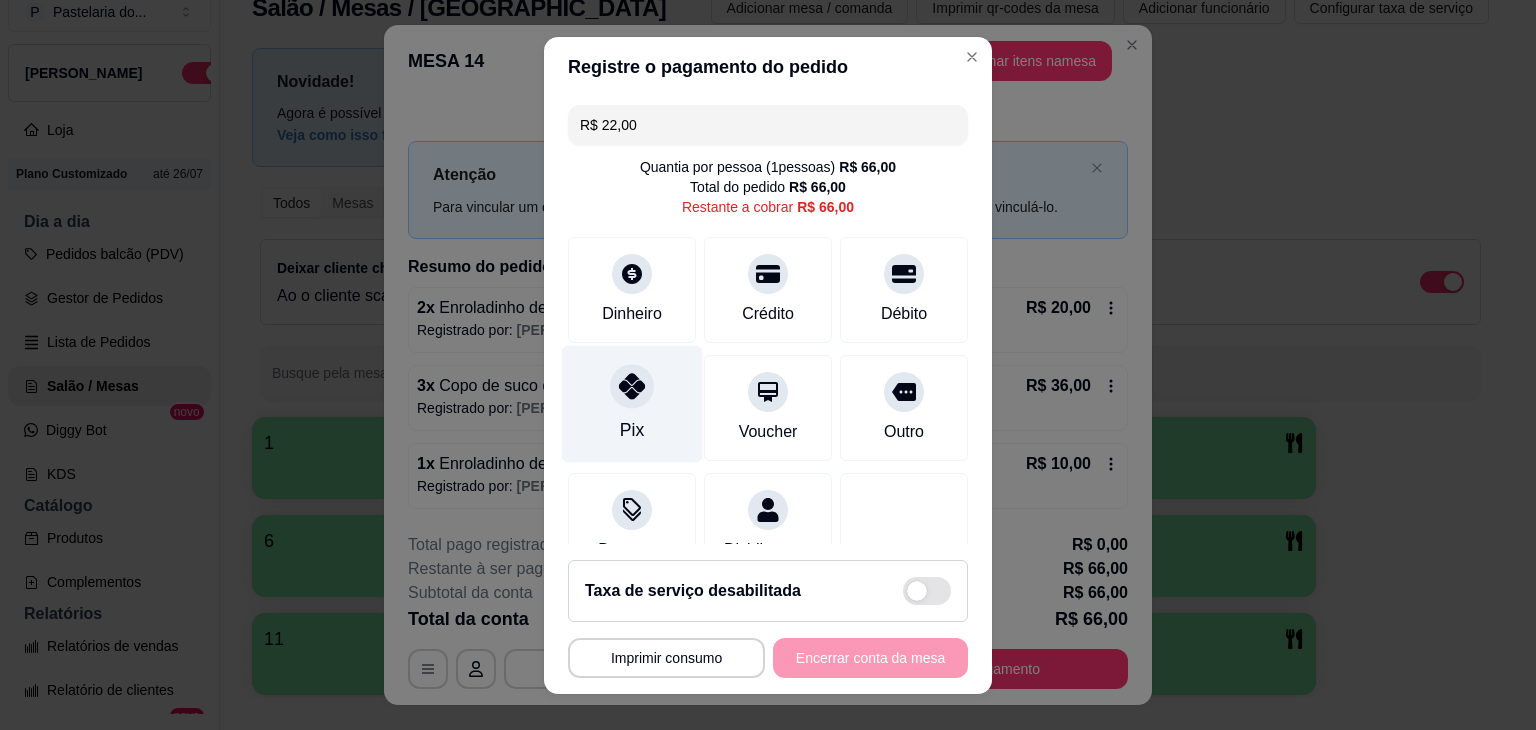 click 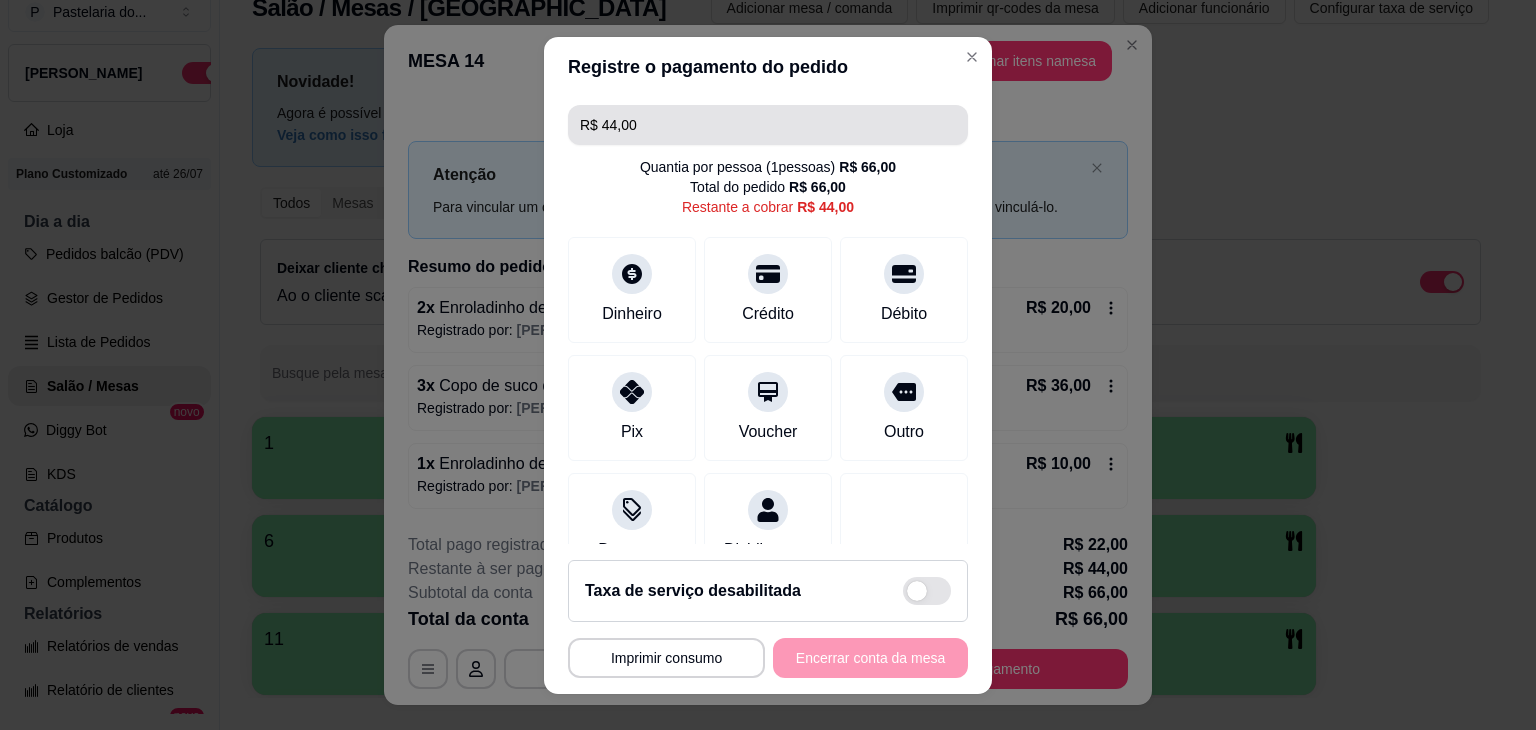 click on "R$ 44,00" at bounding box center [768, 125] 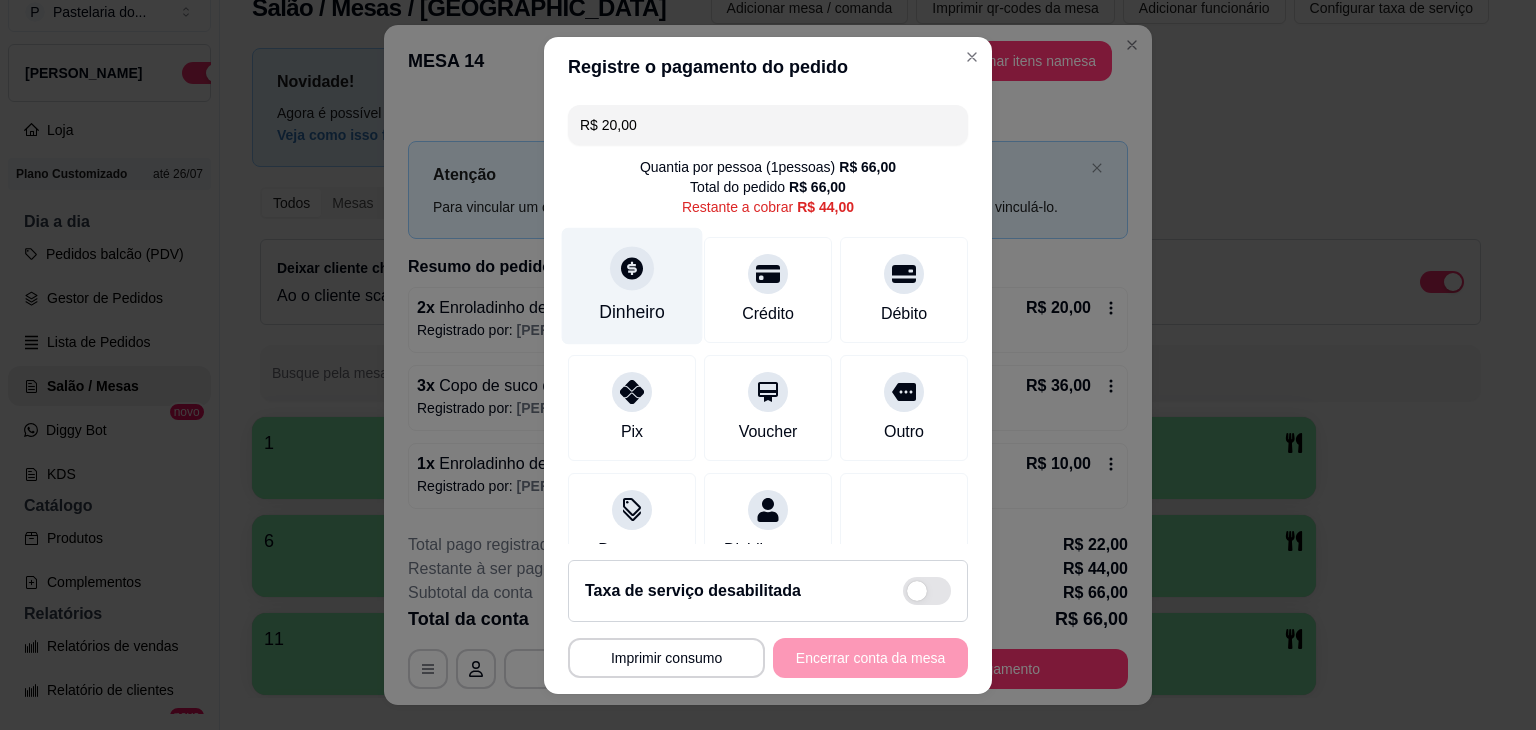 click on "Dinheiro" at bounding box center [632, 285] 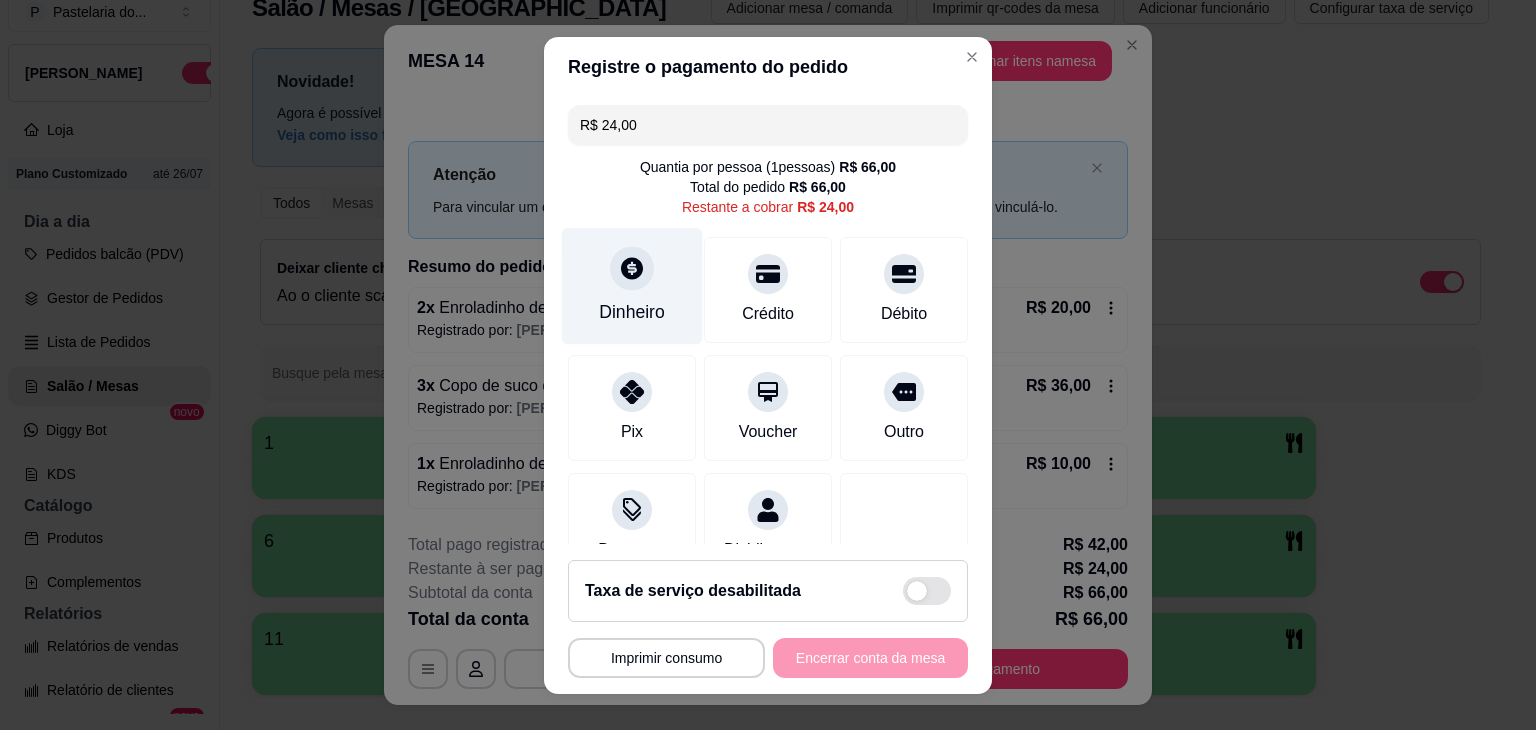 click on "Dinheiro" at bounding box center [632, 285] 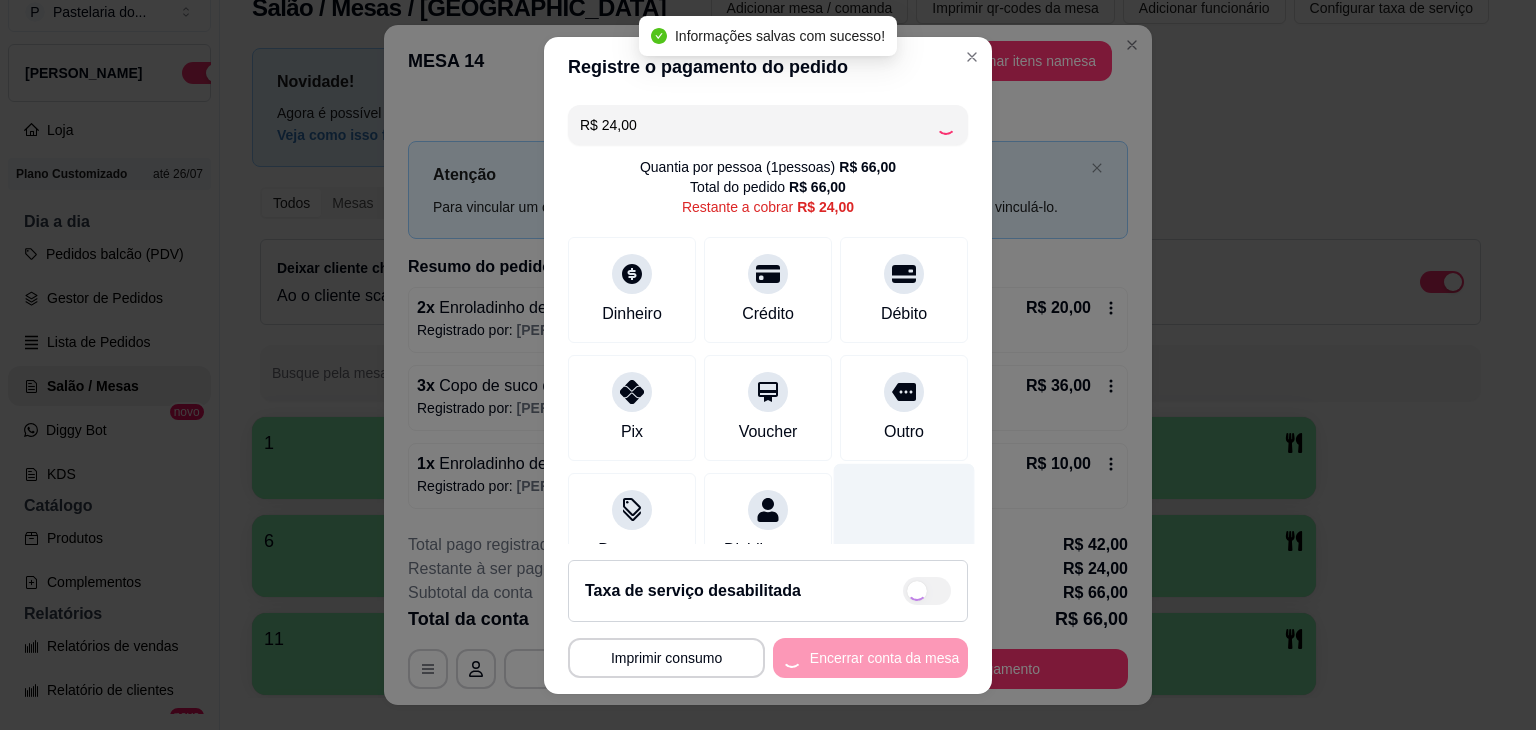 type on "R$ 0,00" 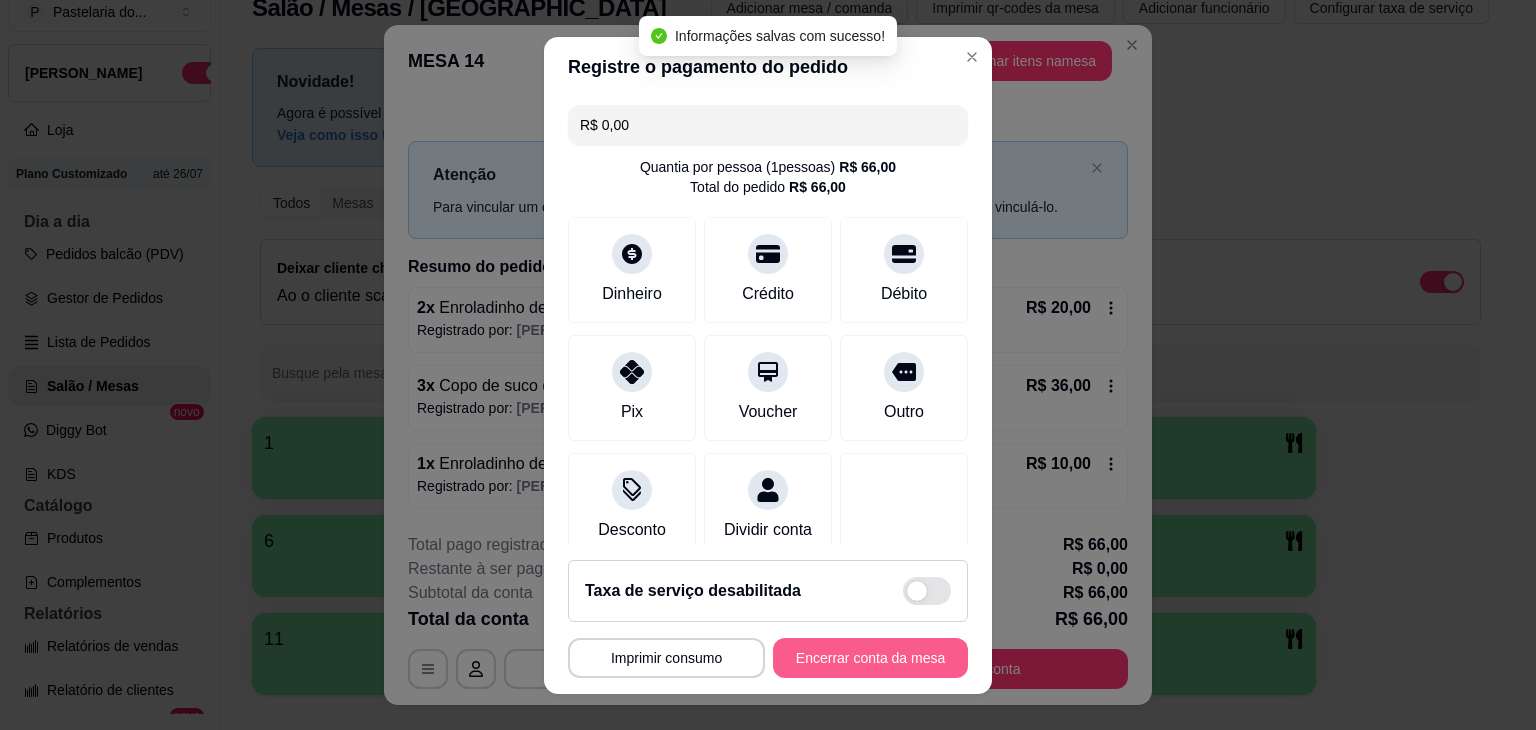 click on "Encerrar conta da mesa" at bounding box center (870, 658) 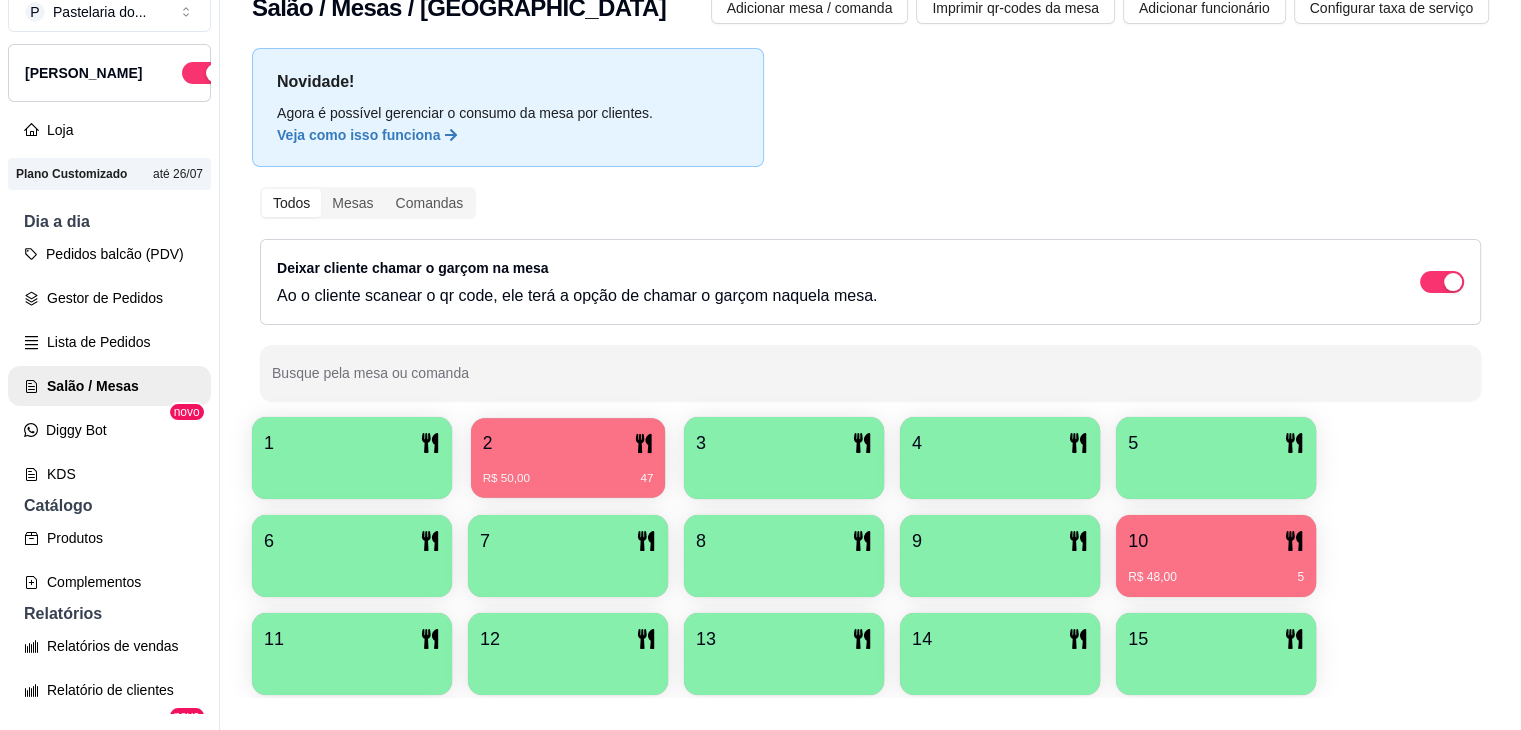 click on "2" at bounding box center (568, 443) 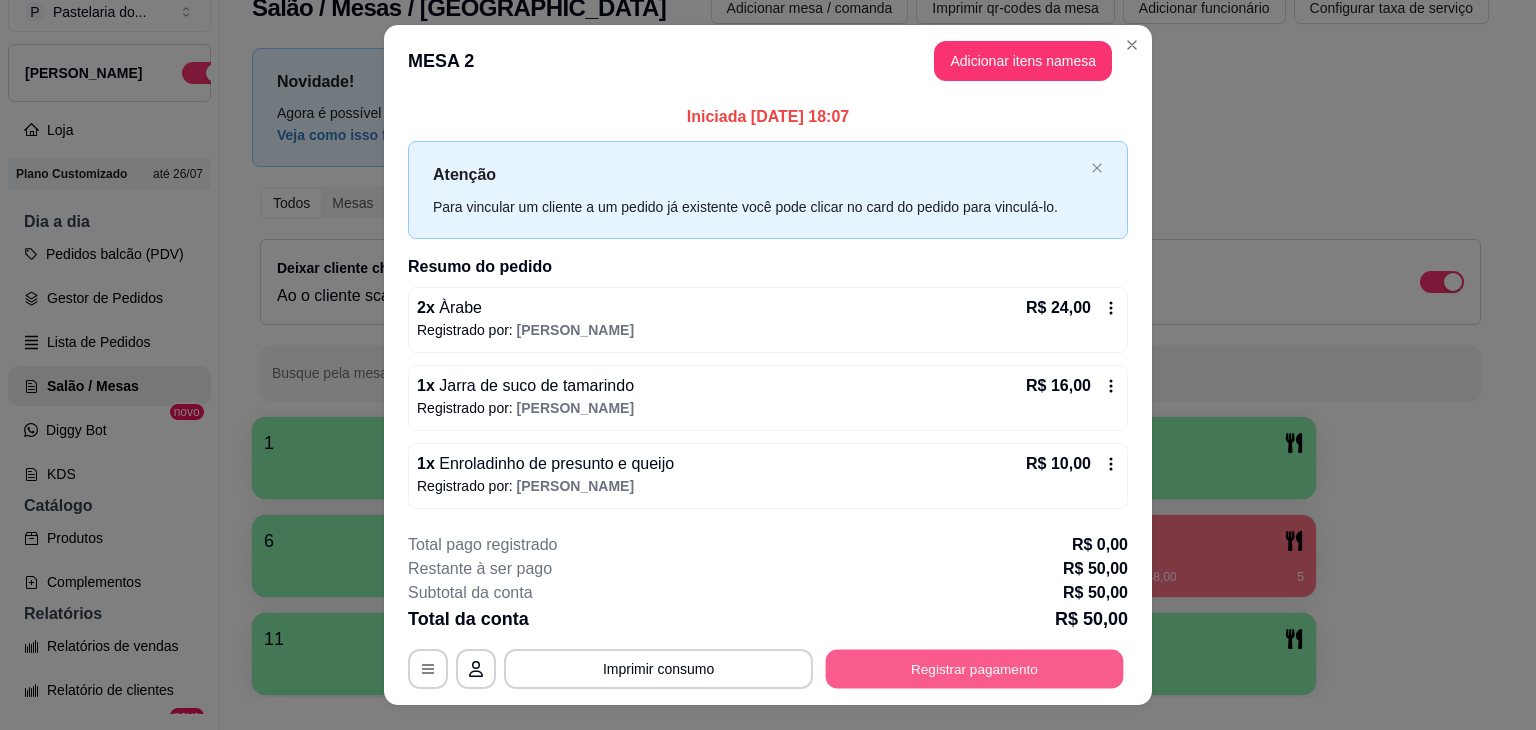 click on "Registrar pagamento" at bounding box center [975, 668] 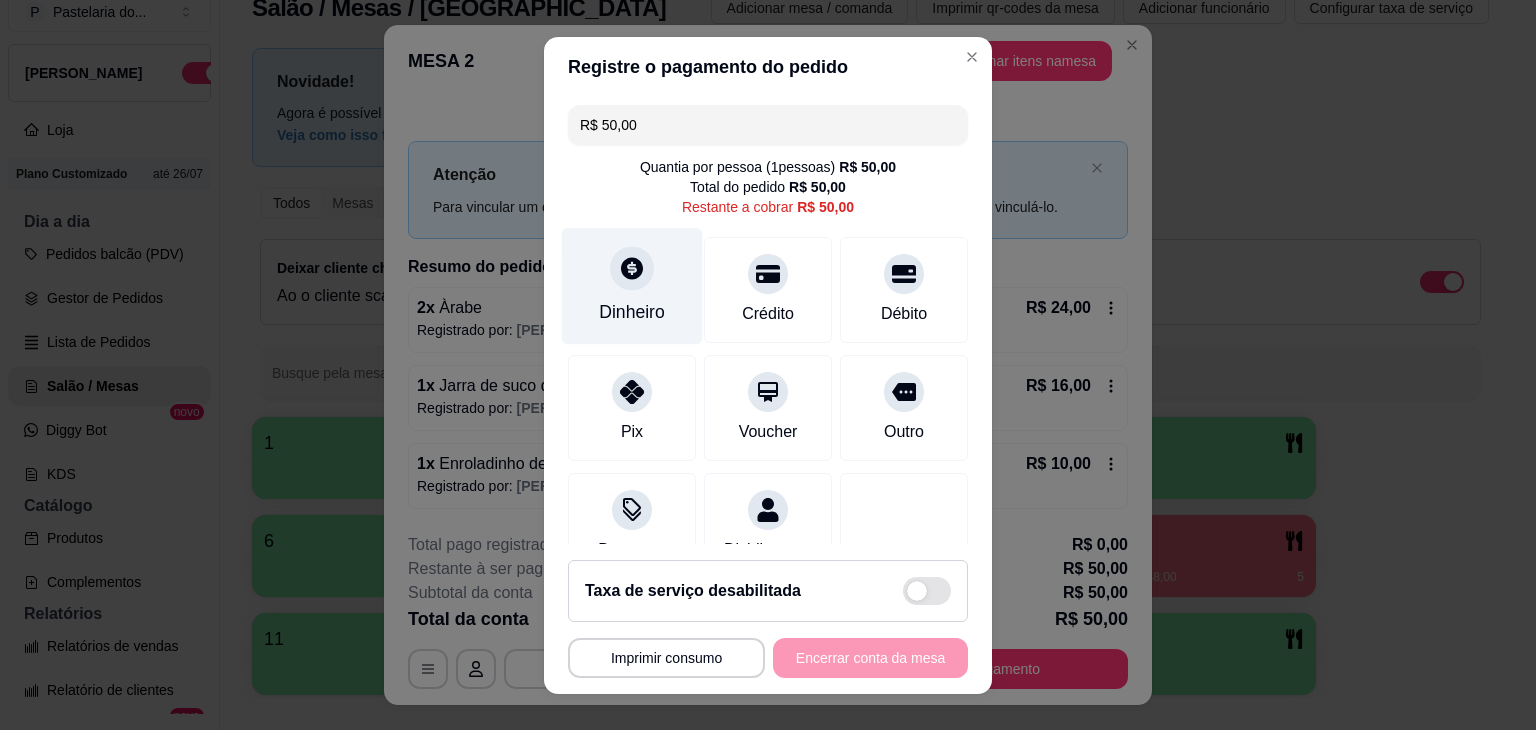 click on "Dinheiro" at bounding box center [632, 312] 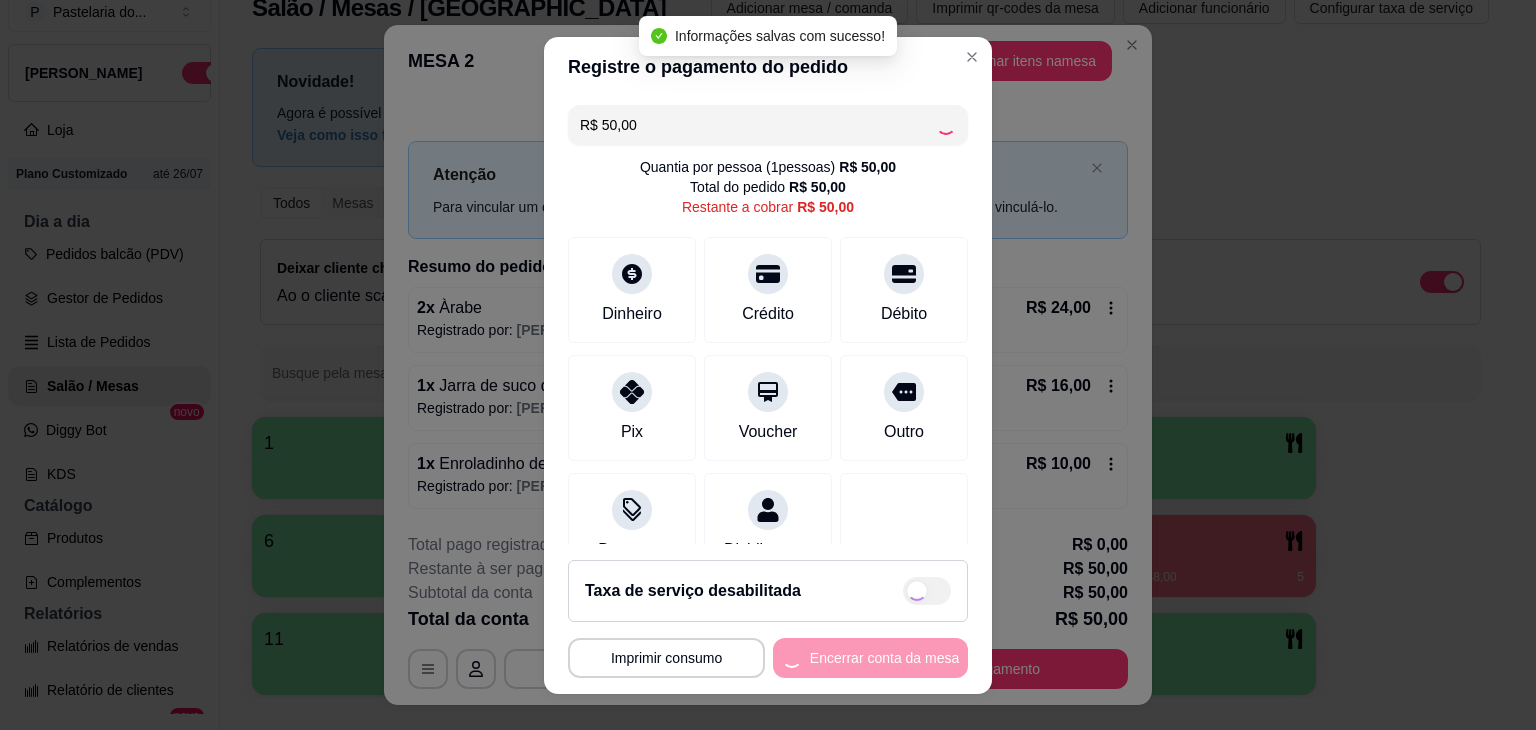 type on "R$ 0,00" 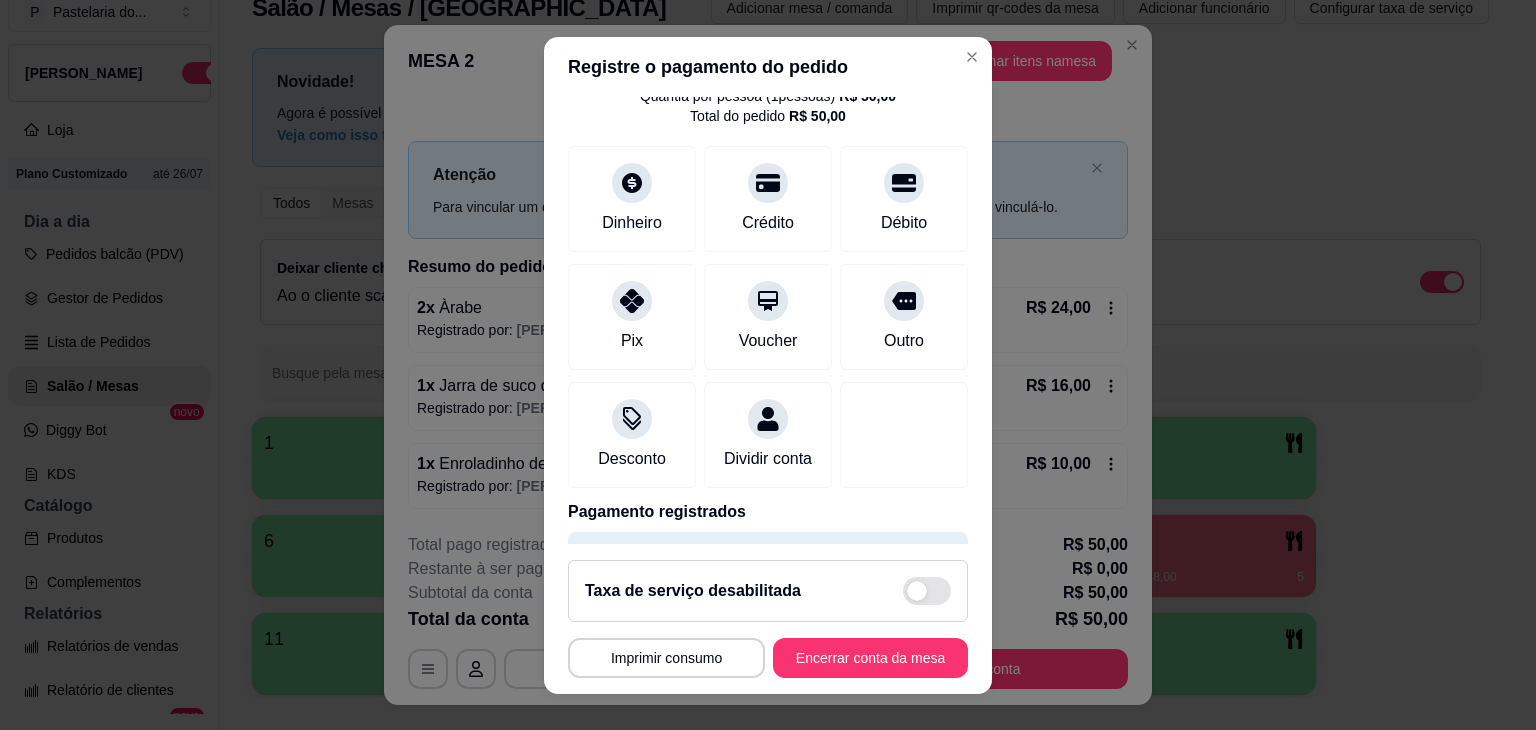 scroll, scrollTop: 100, scrollLeft: 0, axis: vertical 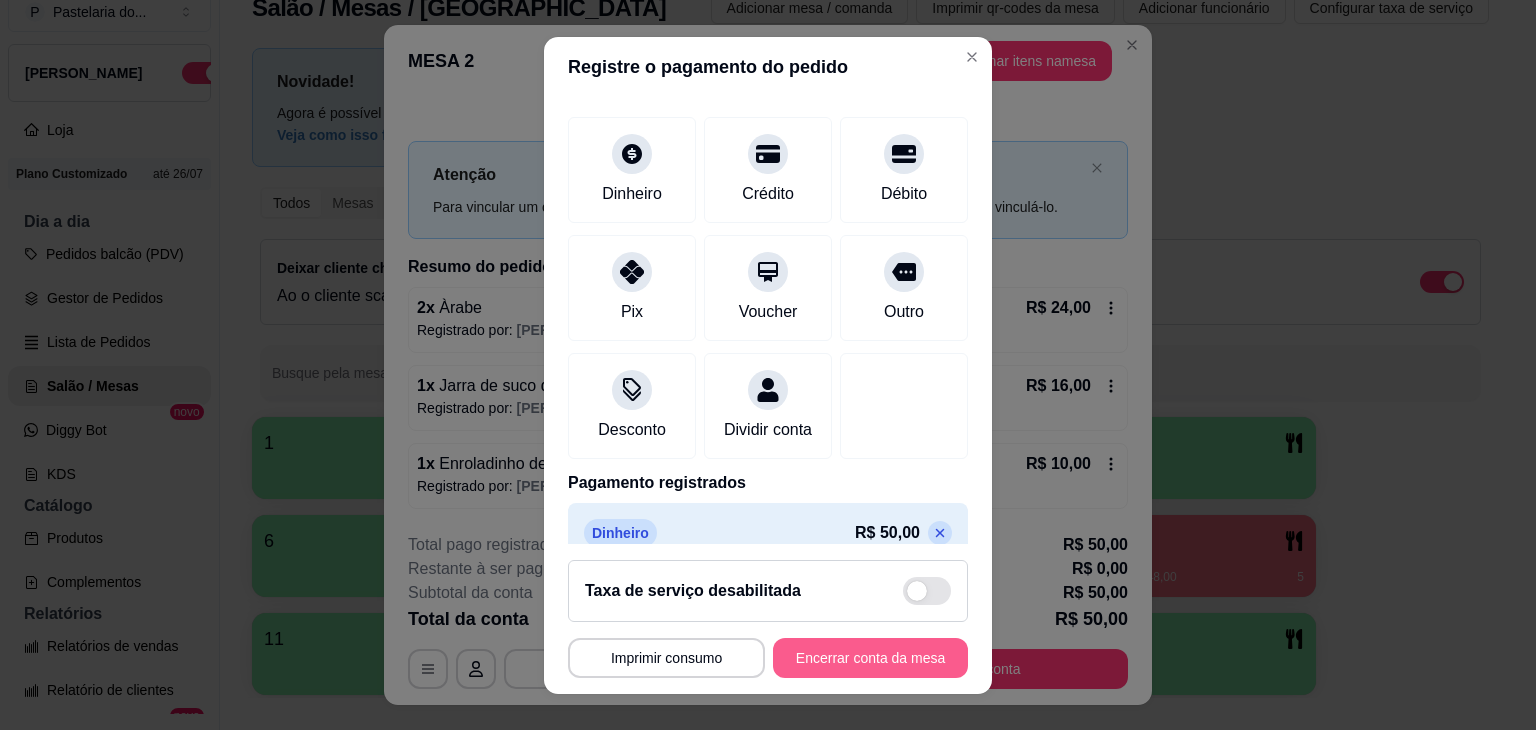 click on "Encerrar conta da mesa" at bounding box center [870, 658] 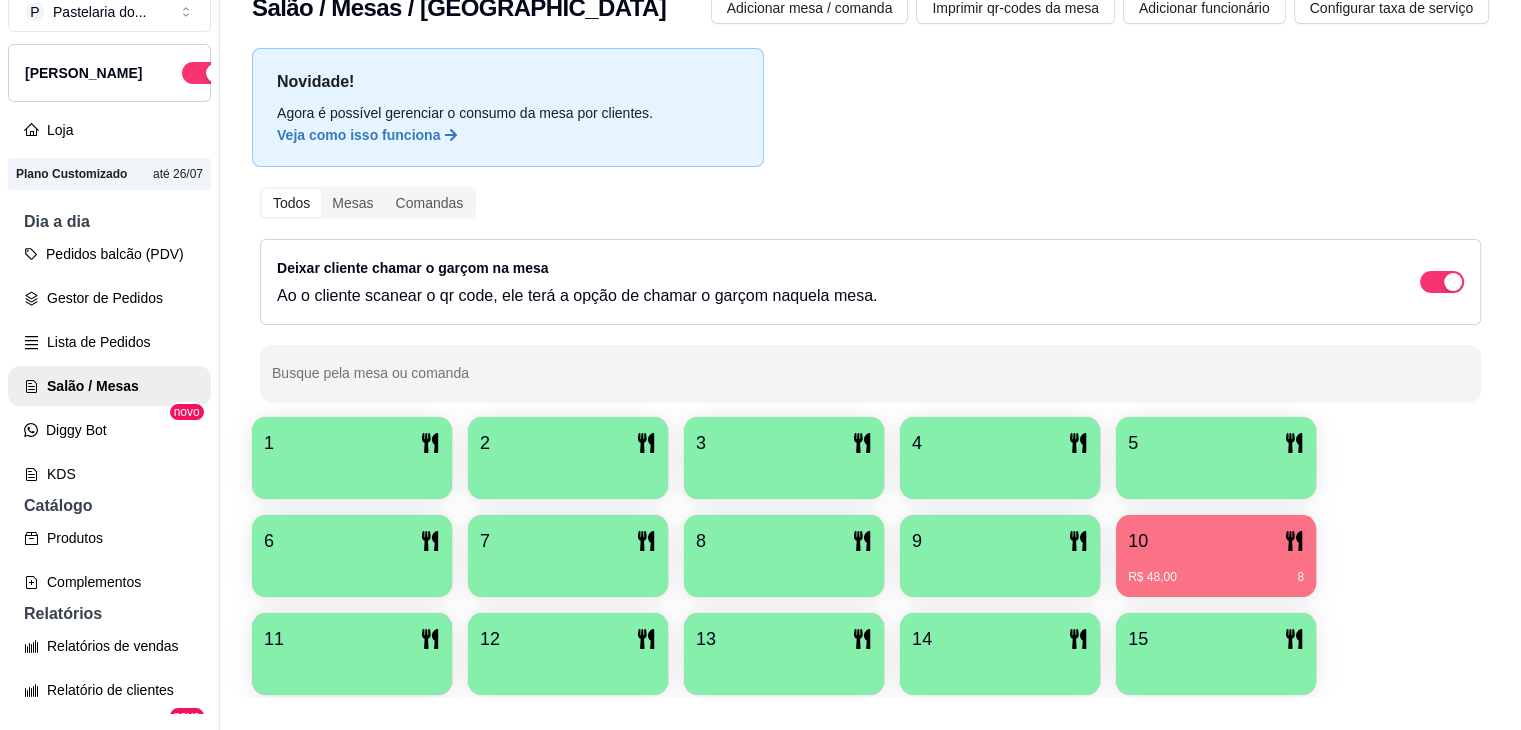 click on "4" at bounding box center [1000, 443] 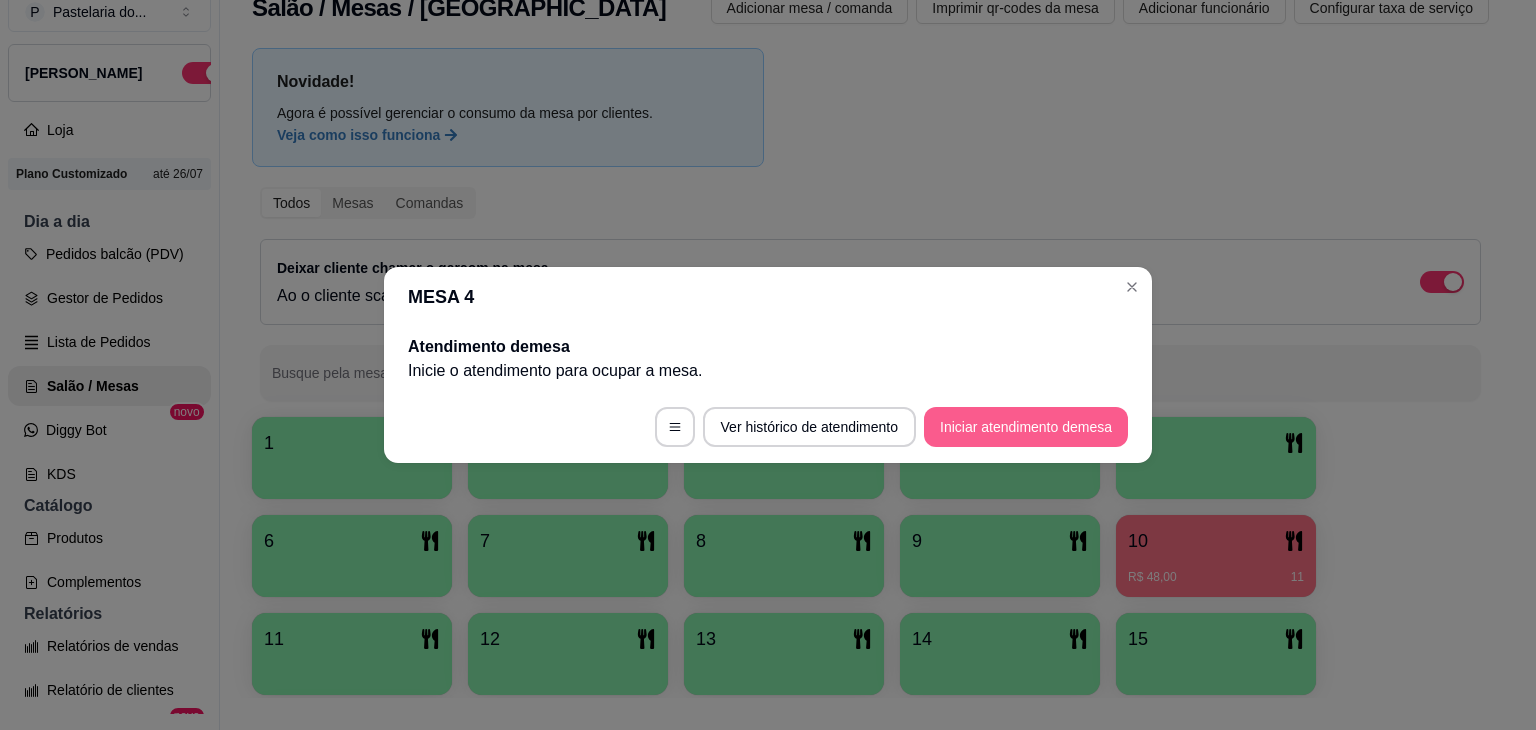 click on "Iniciar atendimento de  mesa" at bounding box center [1026, 427] 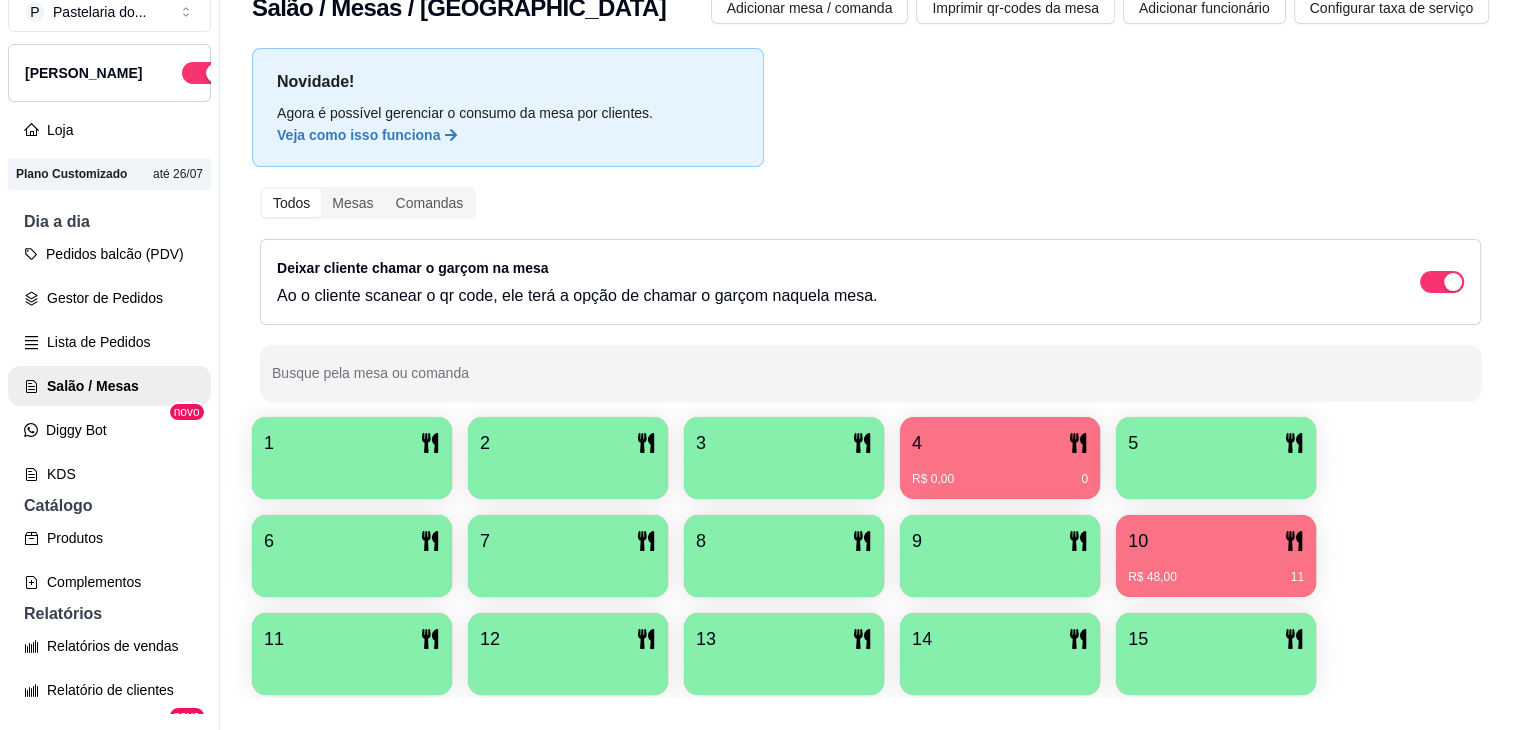 click on "R$ 0,00 0" at bounding box center [1000, 479] 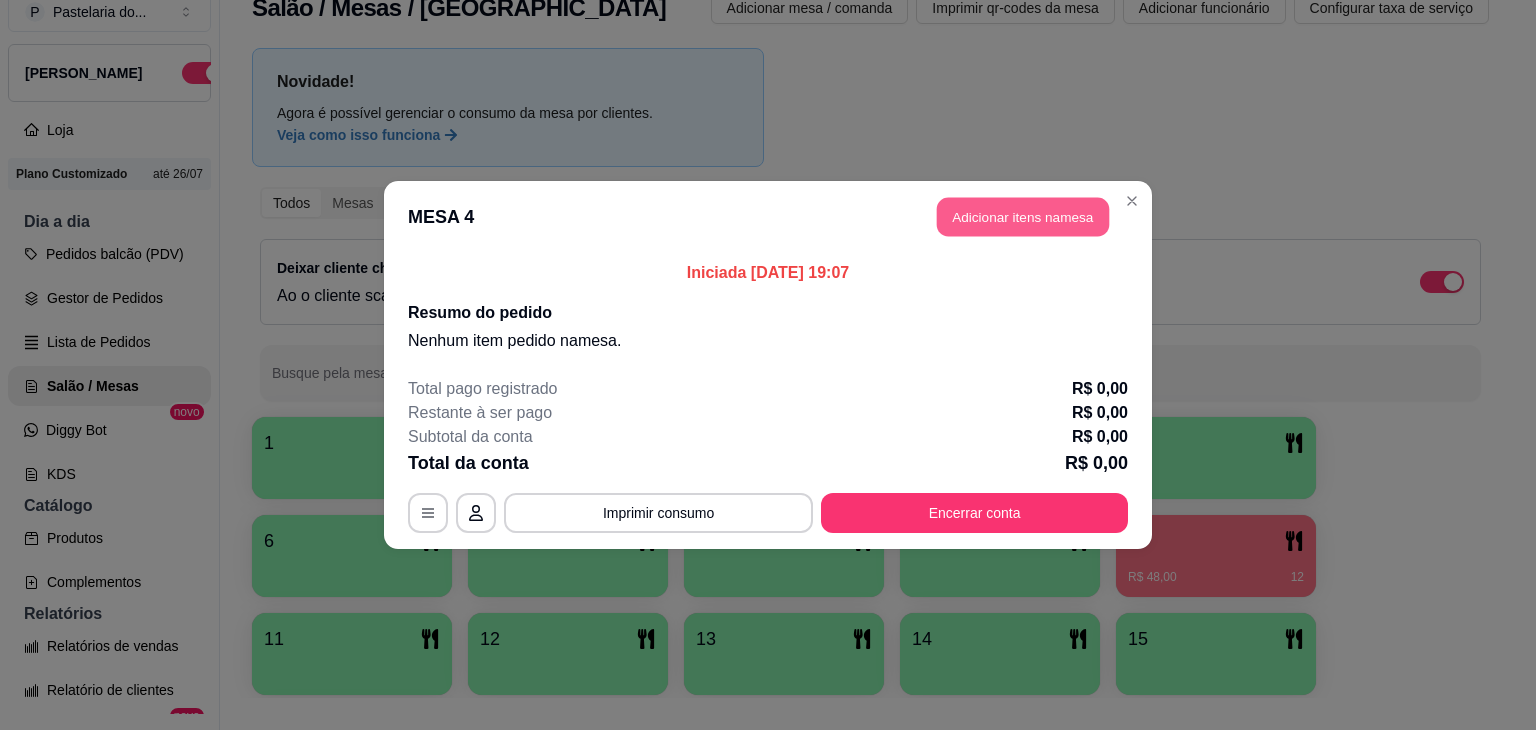 click on "Adicionar itens na  mesa" at bounding box center [1023, 217] 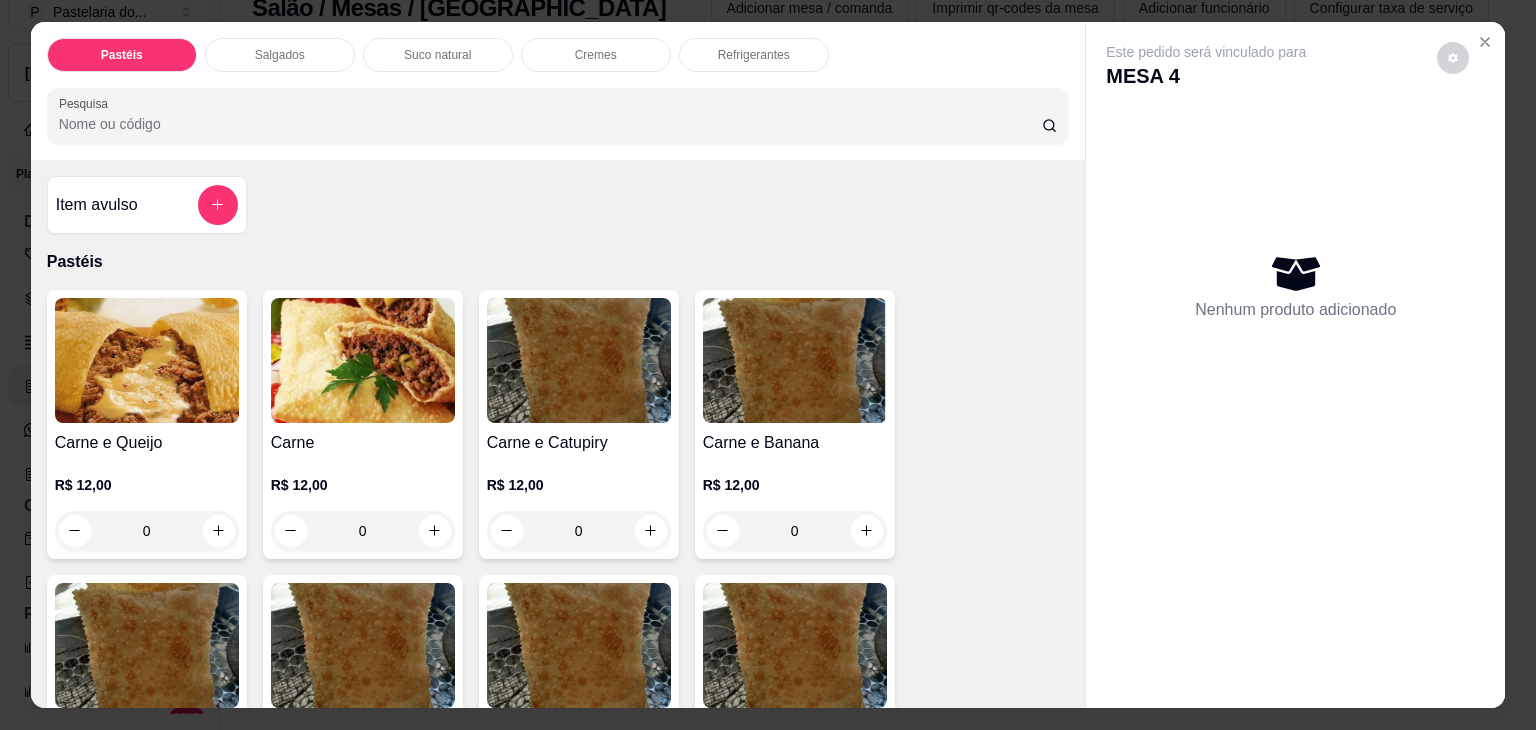 click on "Salgados" at bounding box center [280, 55] 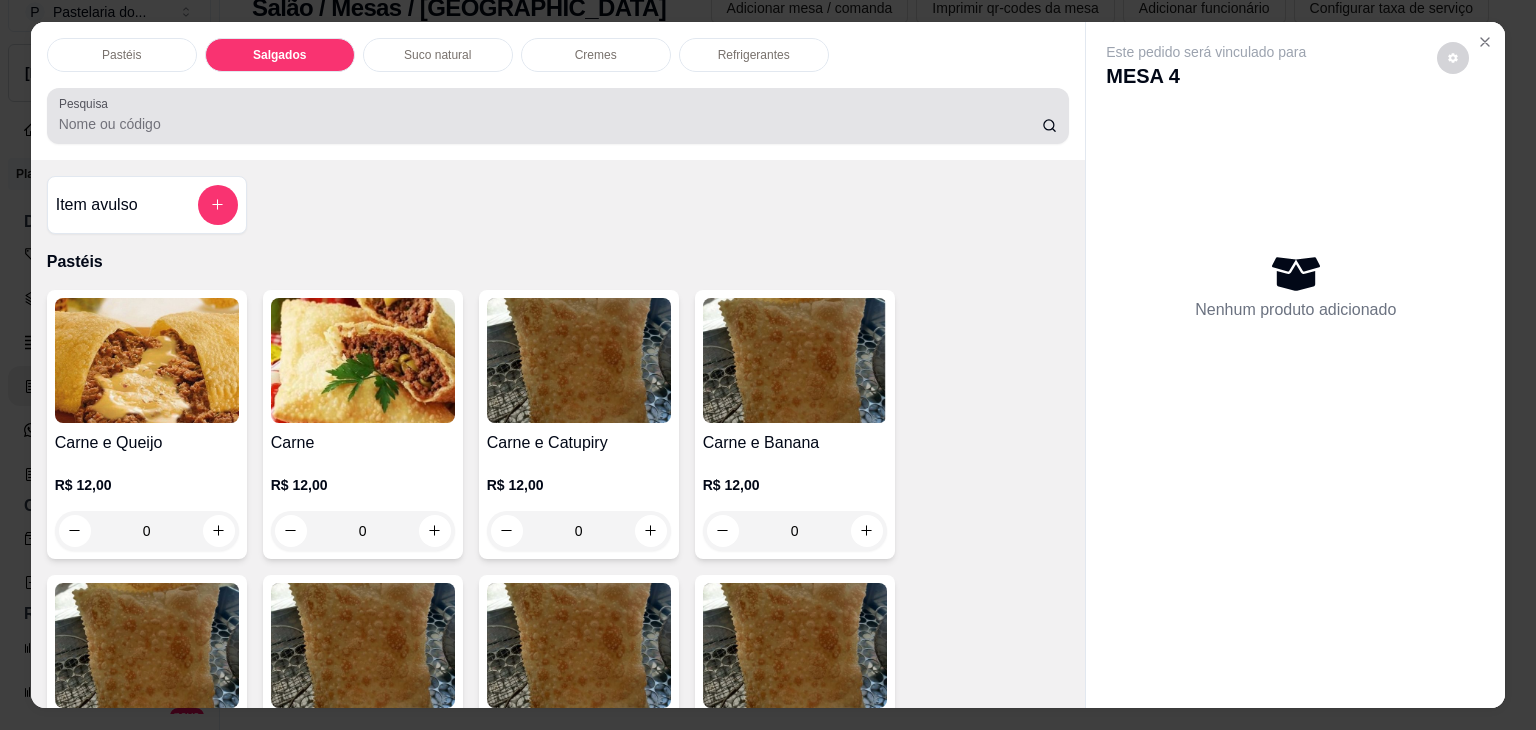 scroll, scrollTop: 2124, scrollLeft: 0, axis: vertical 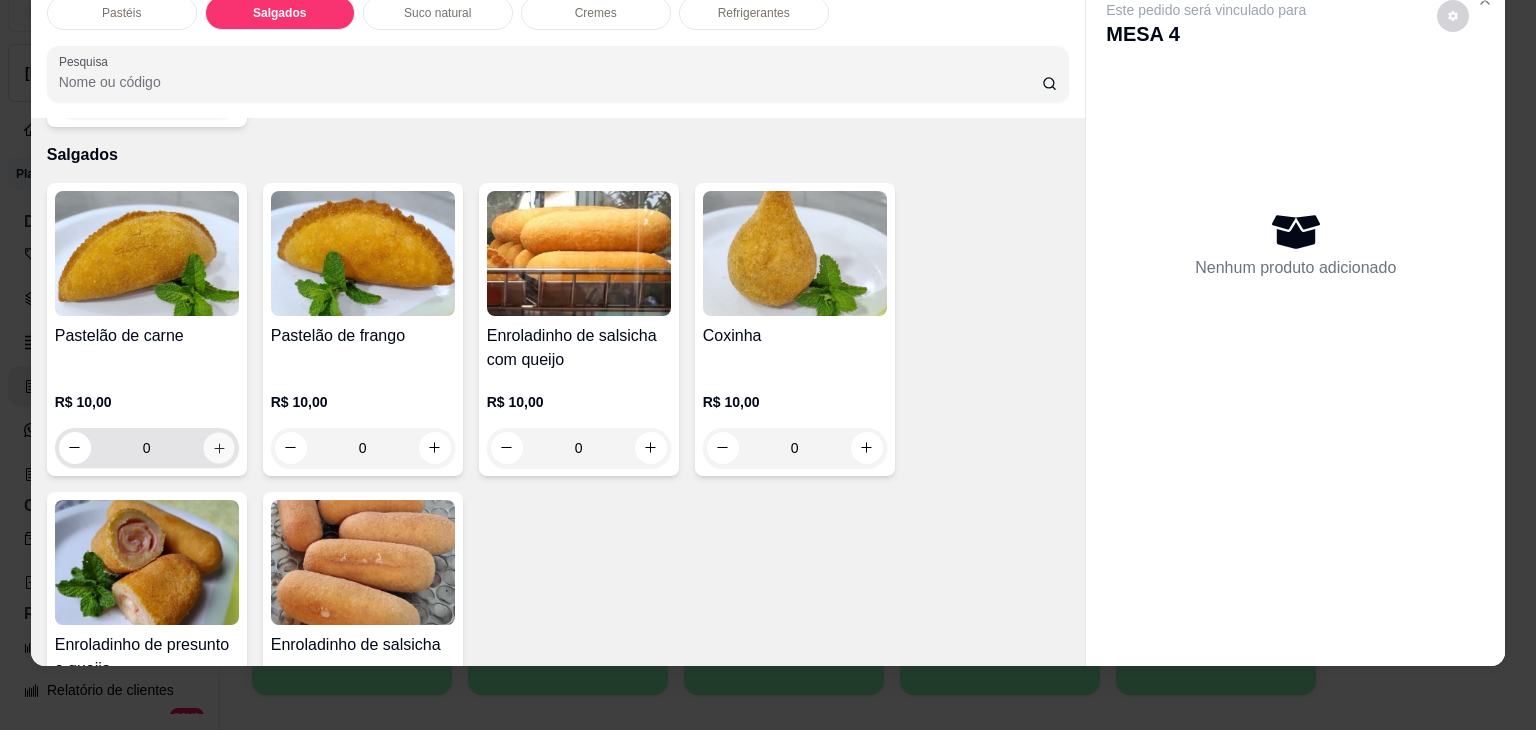 click 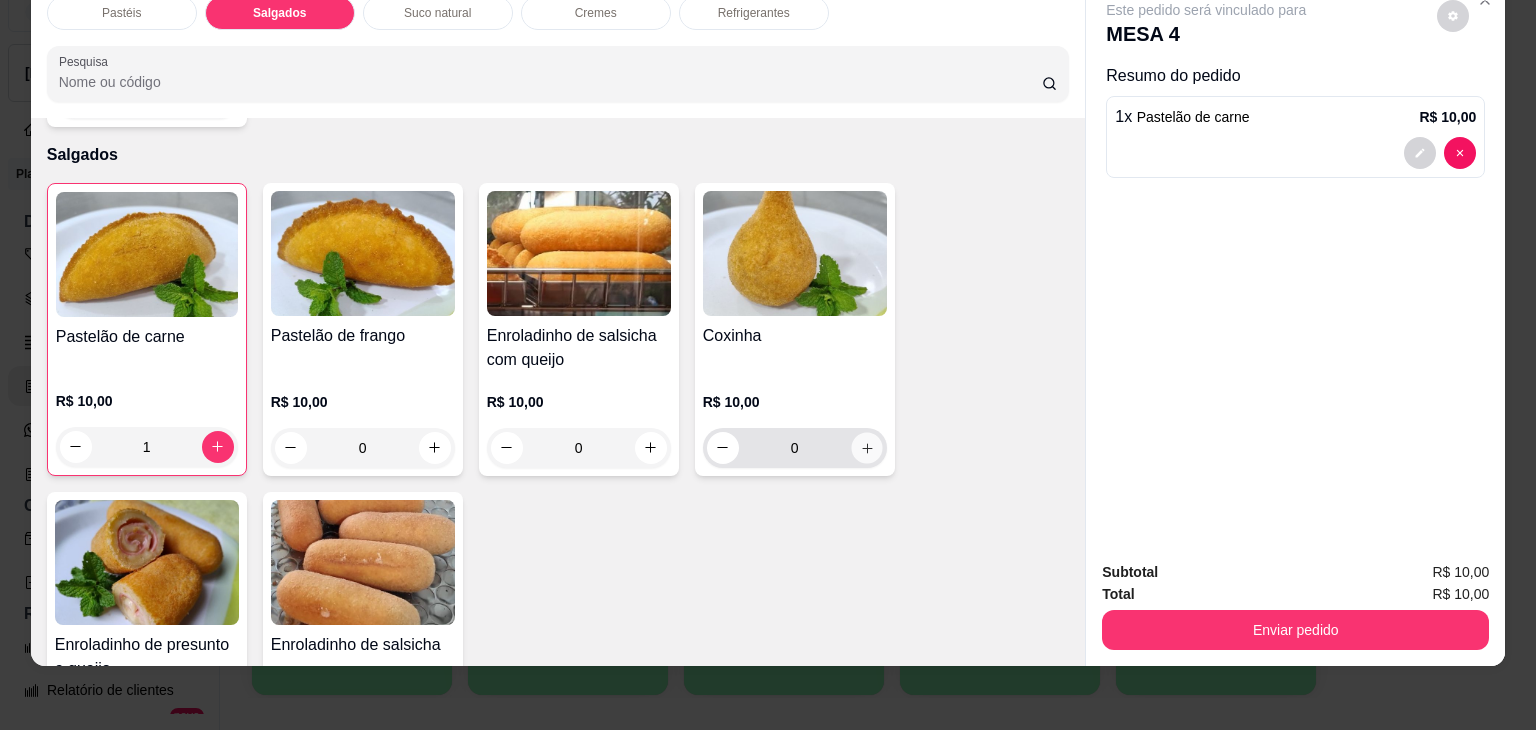 click at bounding box center [866, 447] 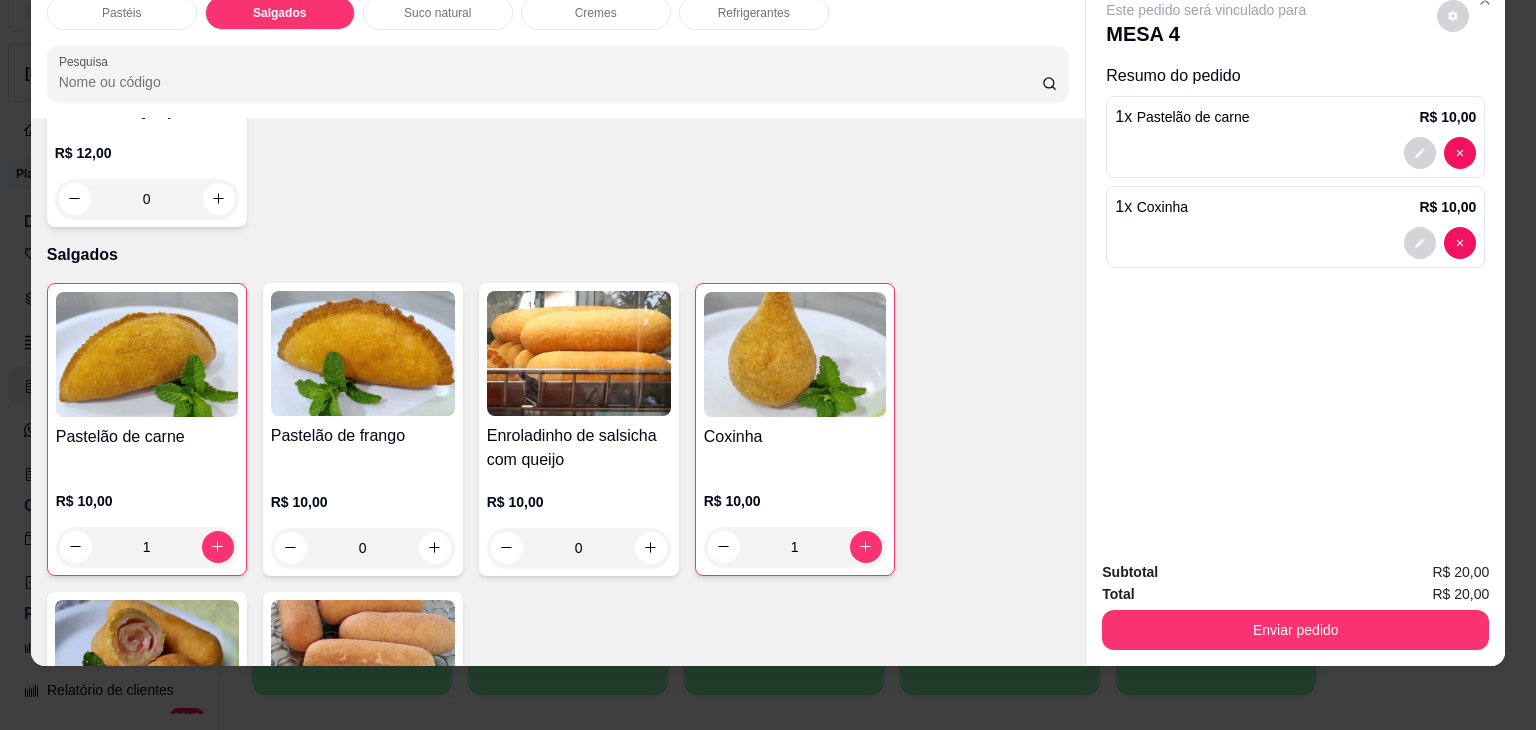 click on "Suco natural" at bounding box center (438, 13) 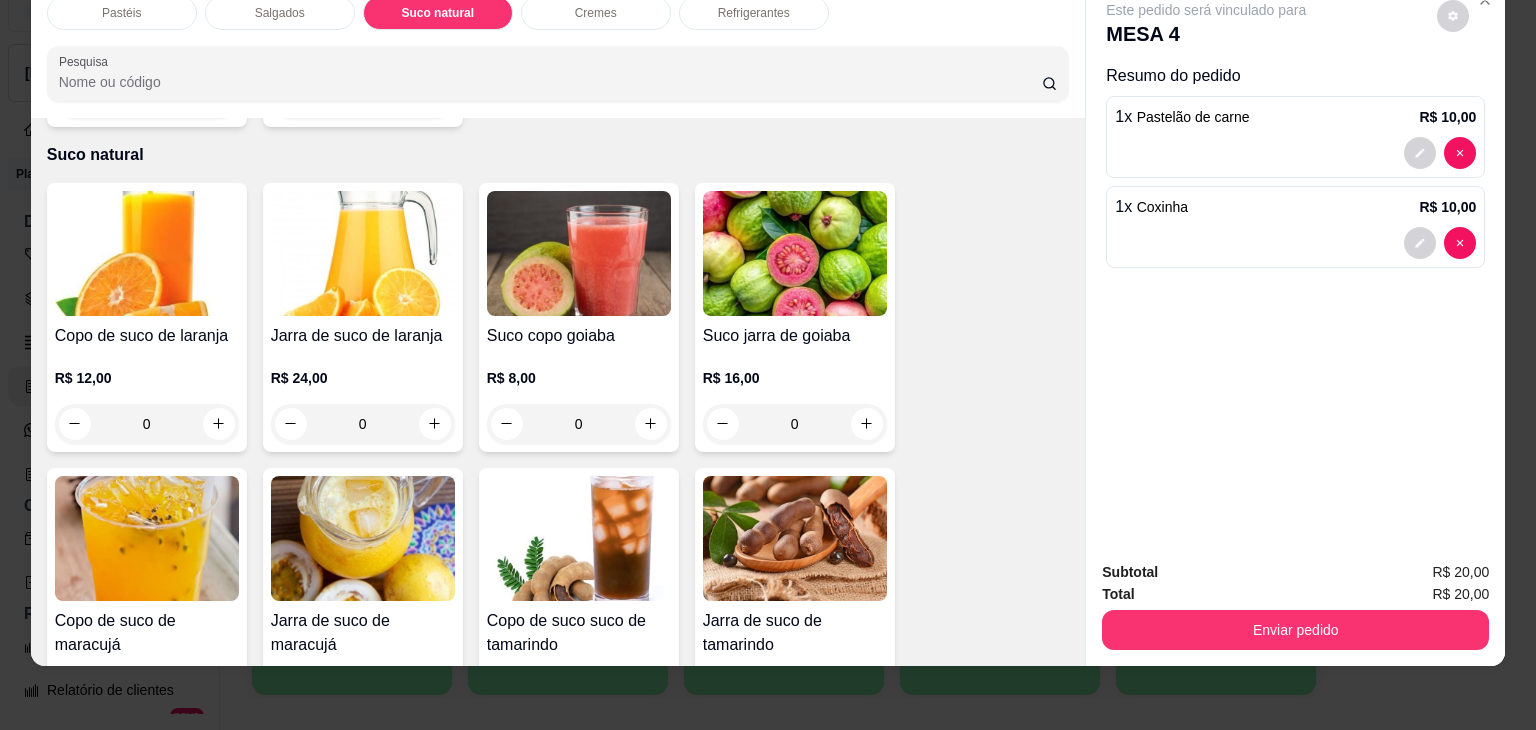 click at bounding box center (435, 424) 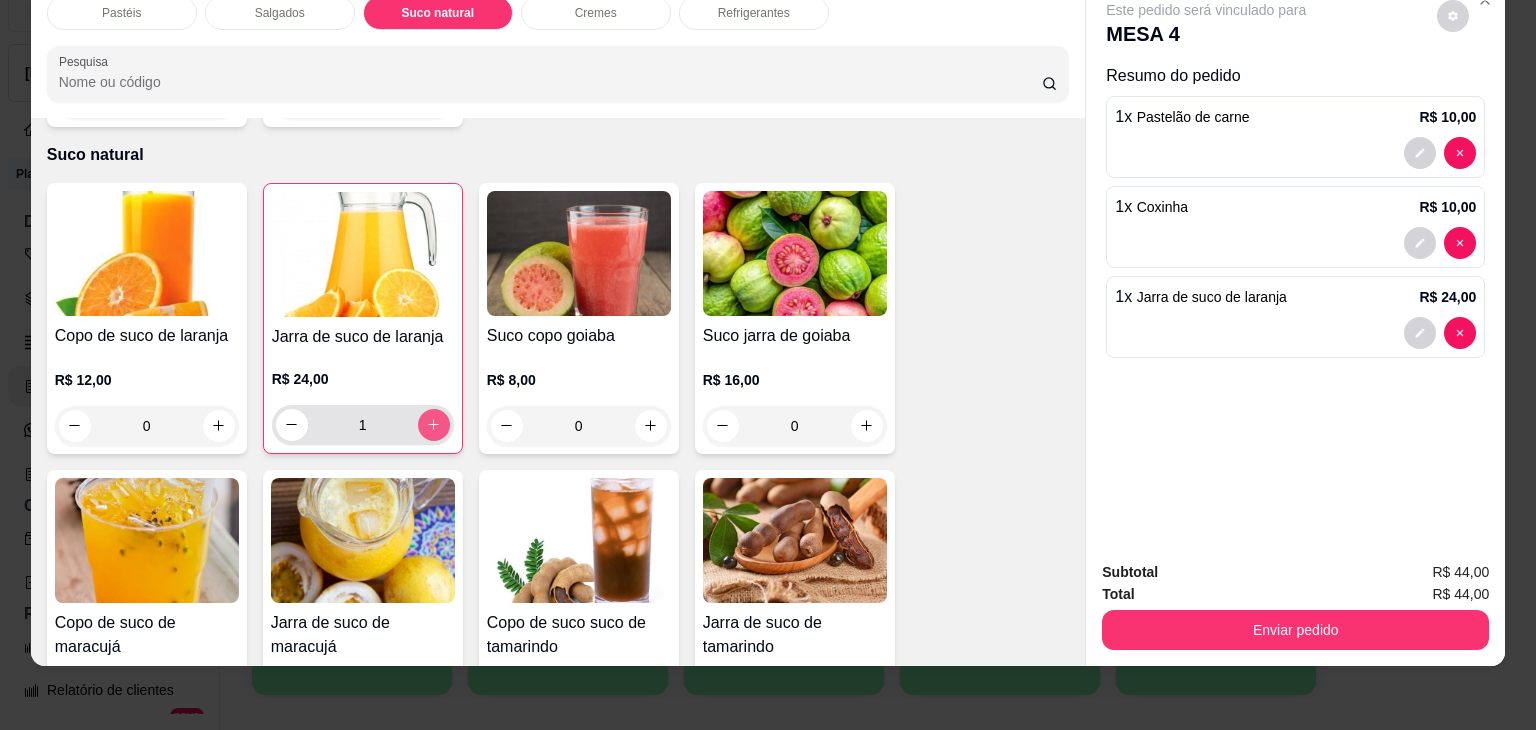 type on "1" 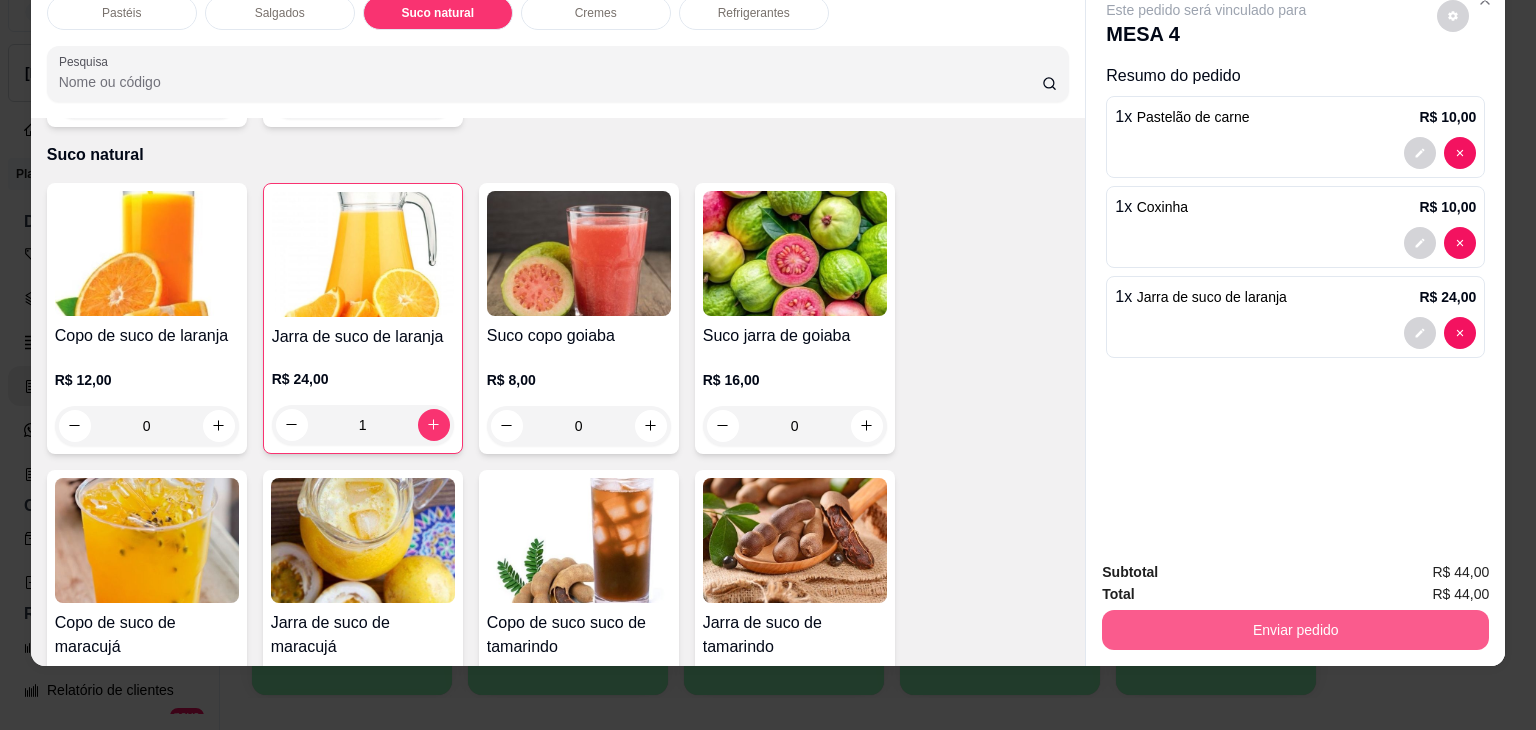 click on "Enviar pedido" at bounding box center (1295, 630) 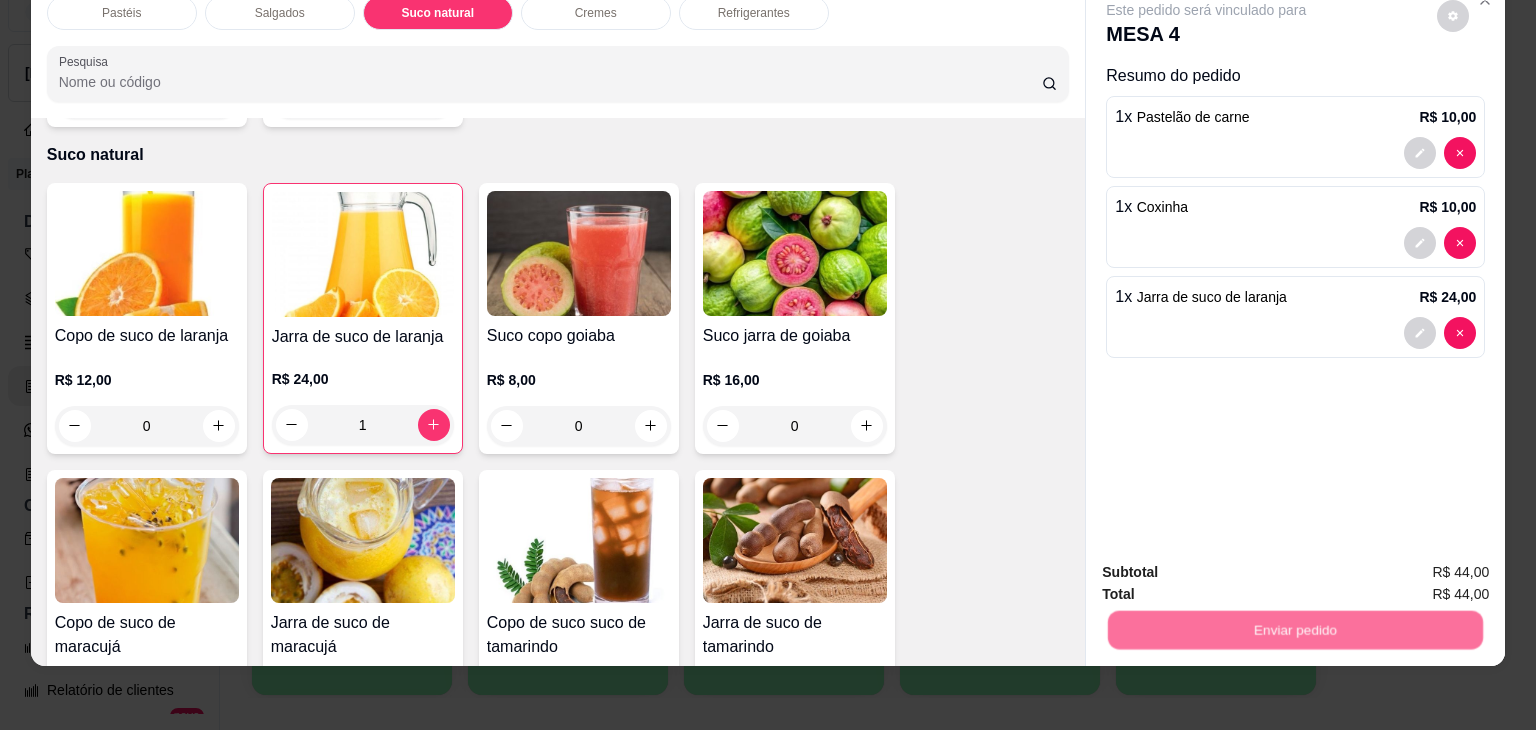 click on "Não registrar e enviar pedido" at bounding box center (1229, 565) 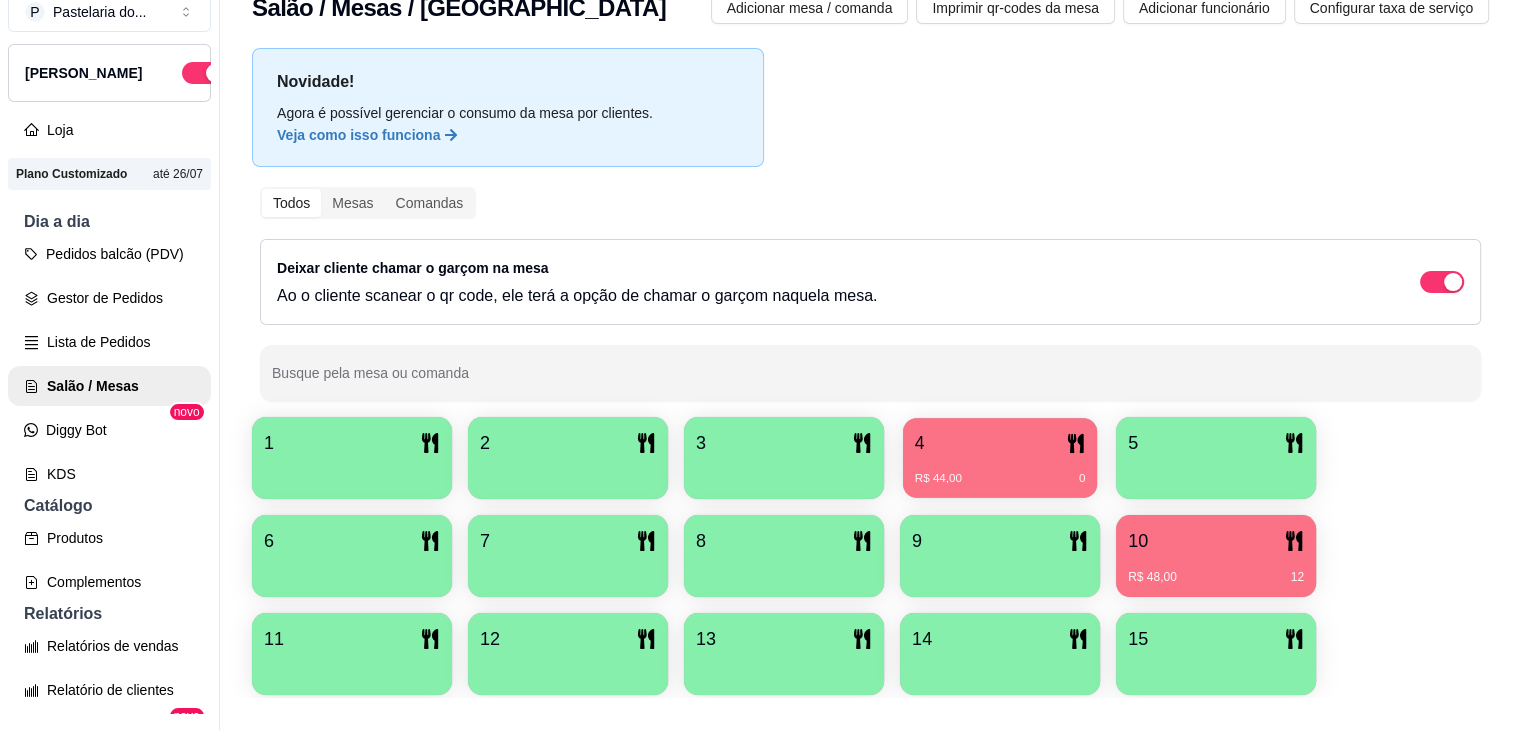 click on "4" at bounding box center [1000, 443] 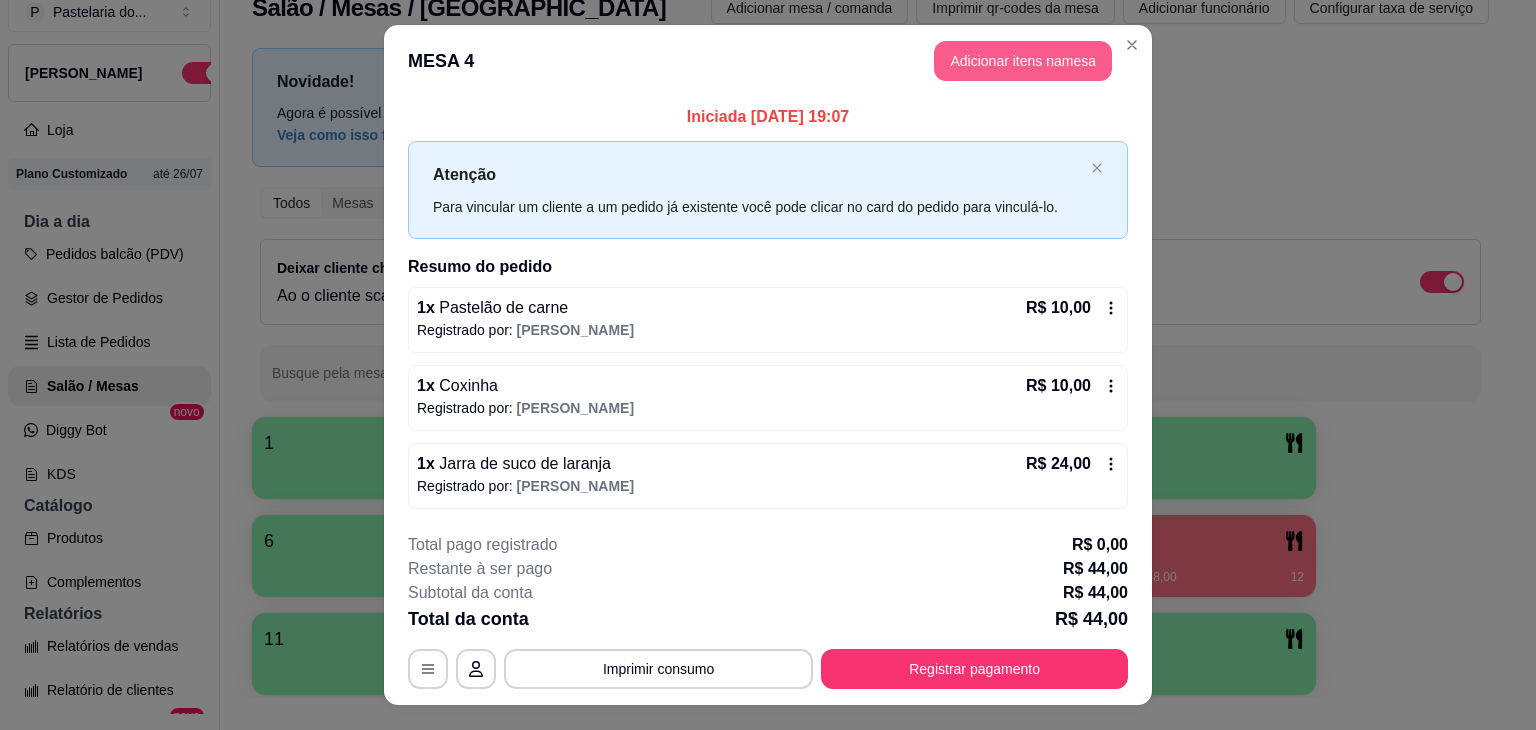 click on "Adicionar itens na  mesa" at bounding box center (1023, 61) 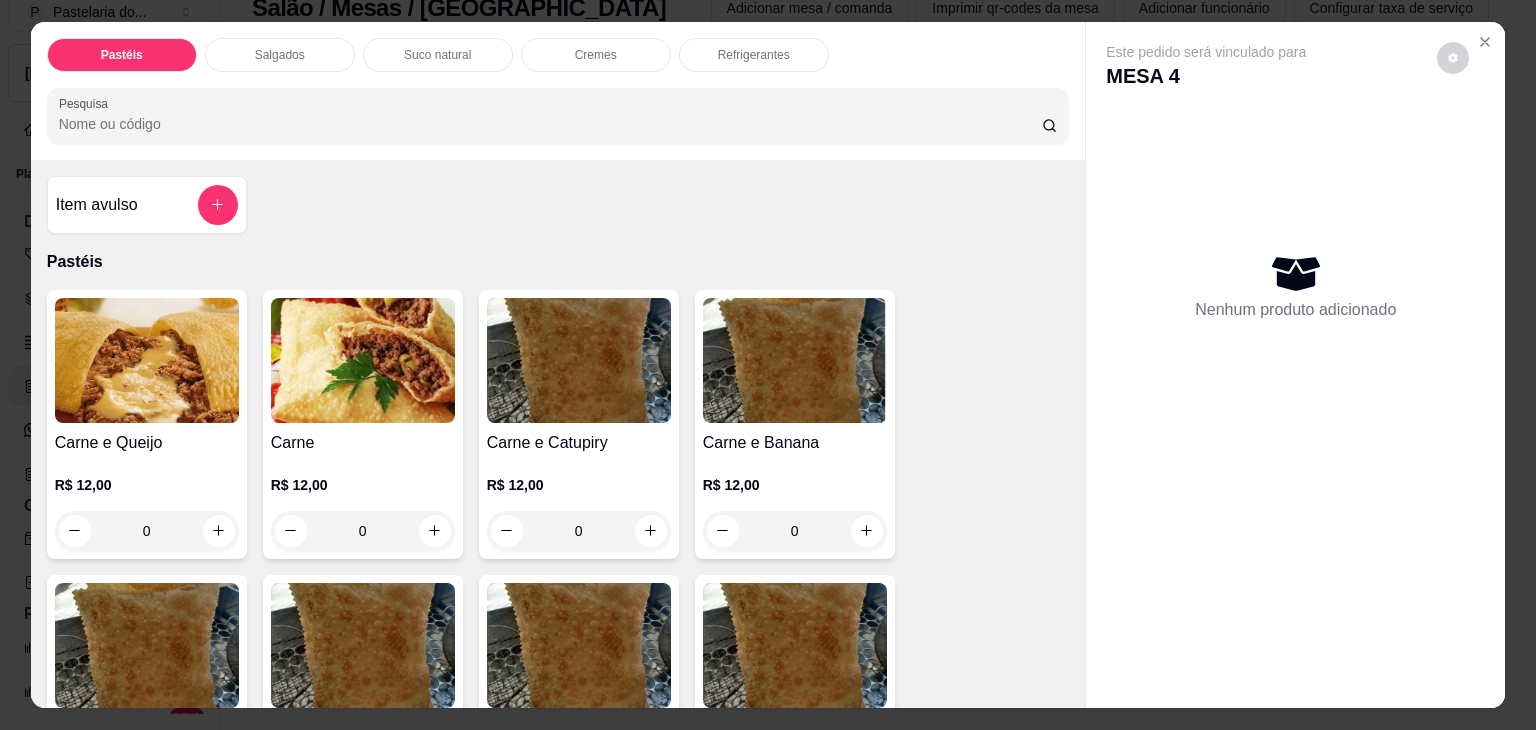 click on "0" at bounding box center [363, 531] 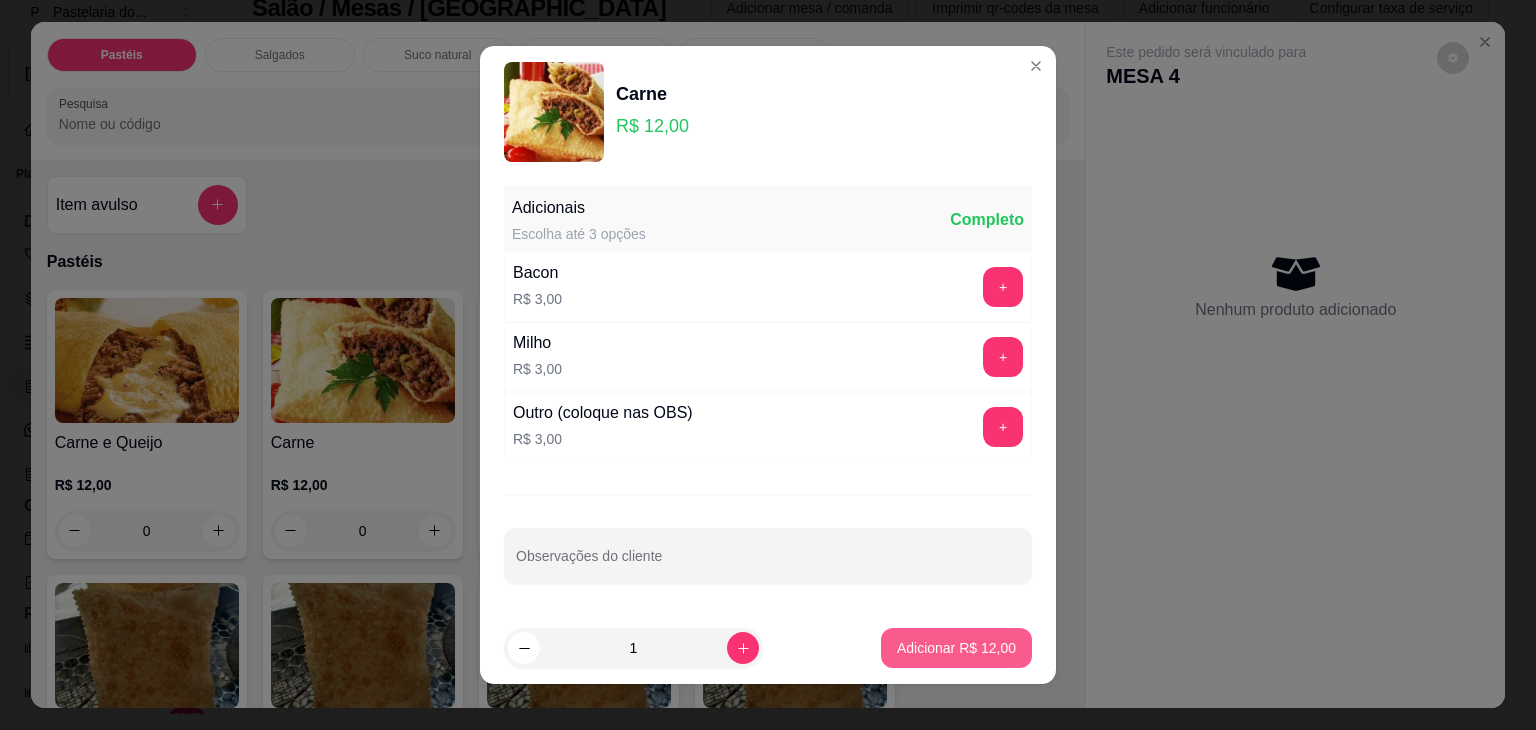 click on "Adicionar   R$ 12,00" at bounding box center (956, 648) 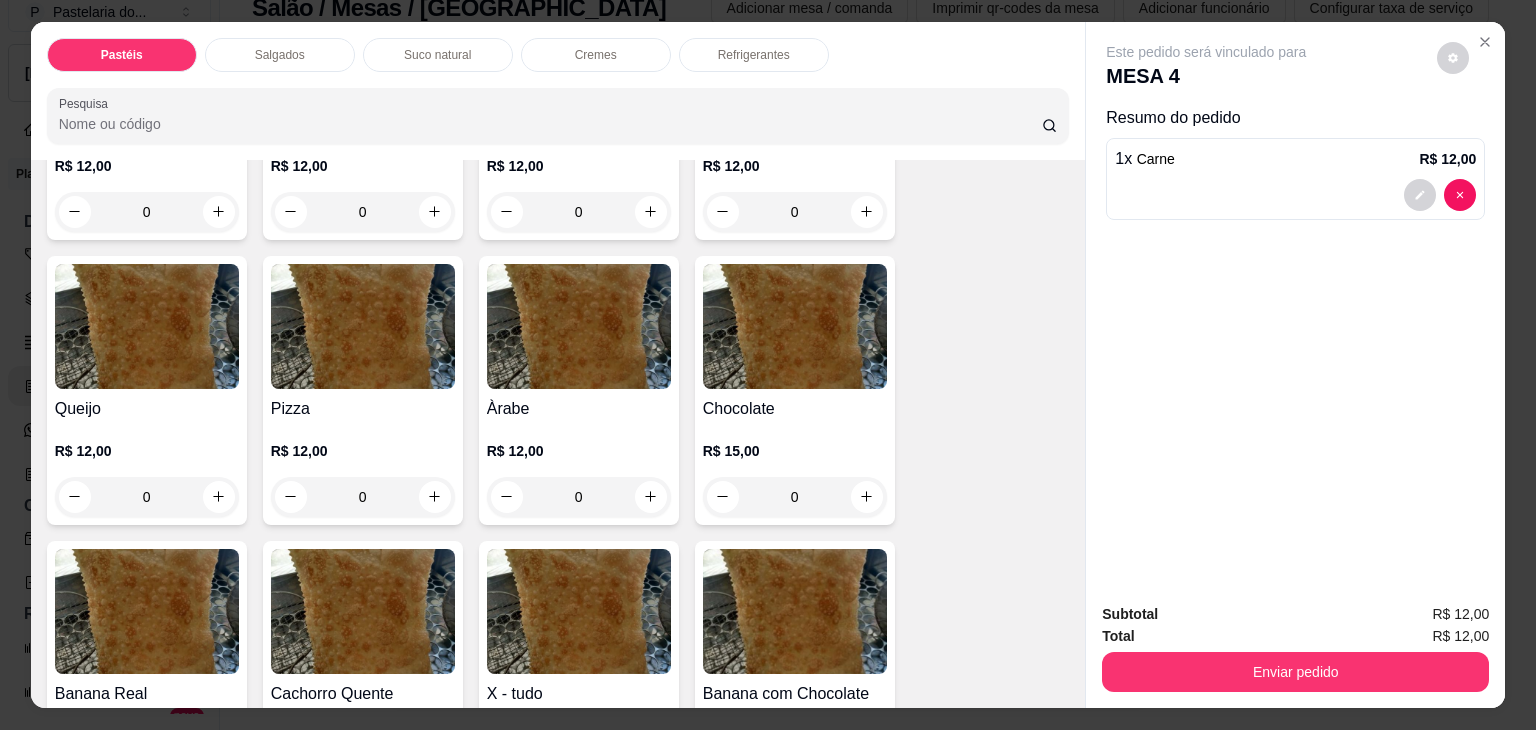 scroll, scrollTop: 1300, scrollLeft: 0, axis: vertical 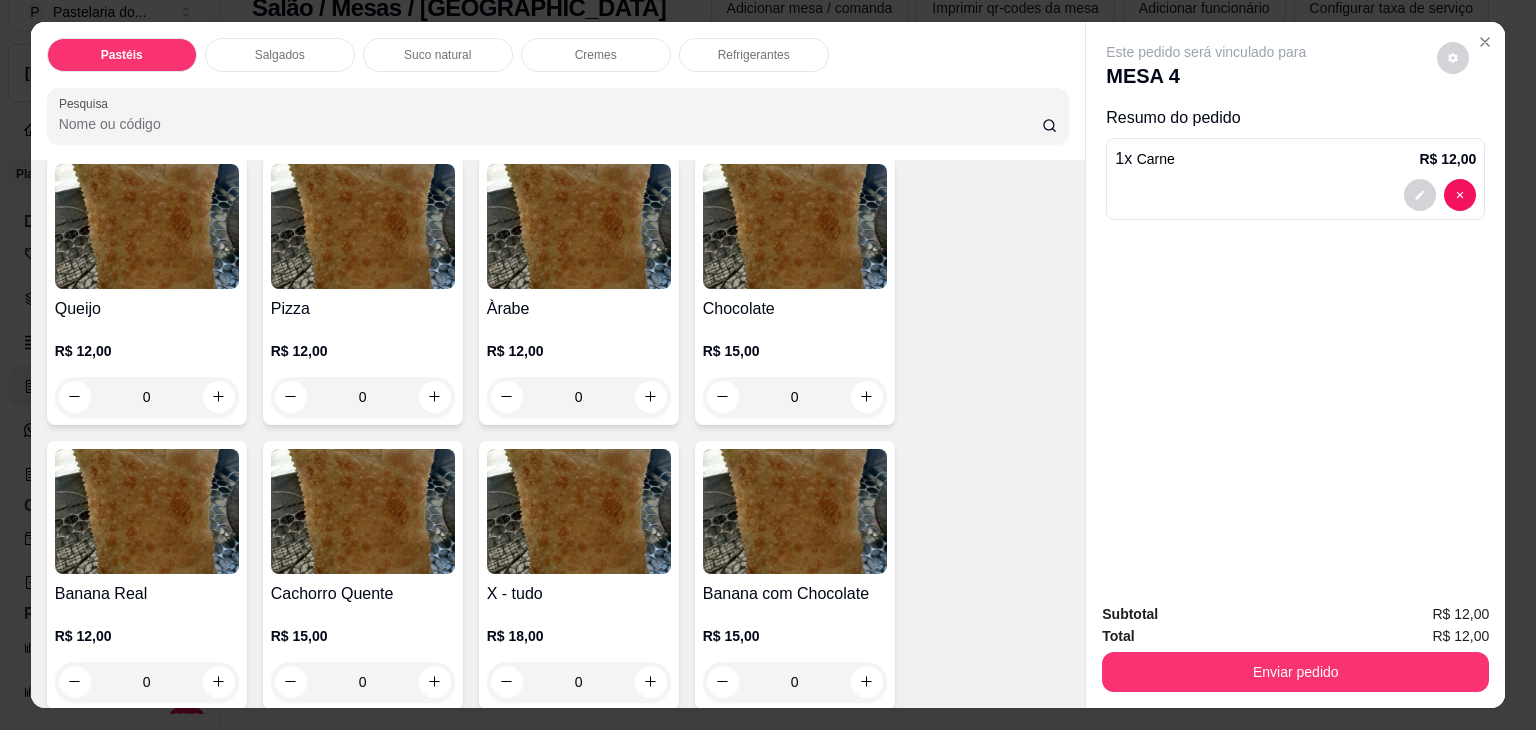 click on "0" at bounding box center (579, 397) 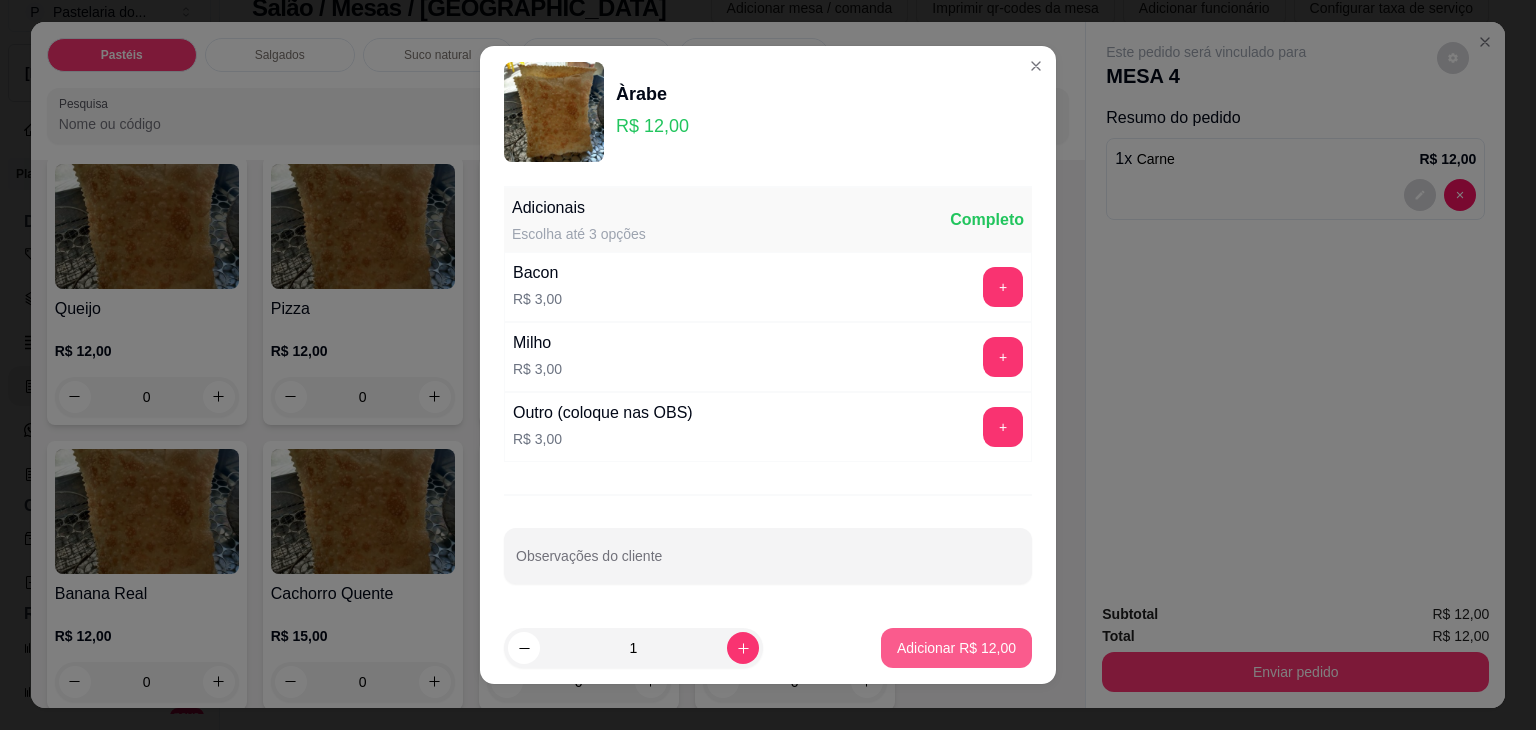 click on "Adicionar   R$ 12,00" at bounding box center (956, 648) 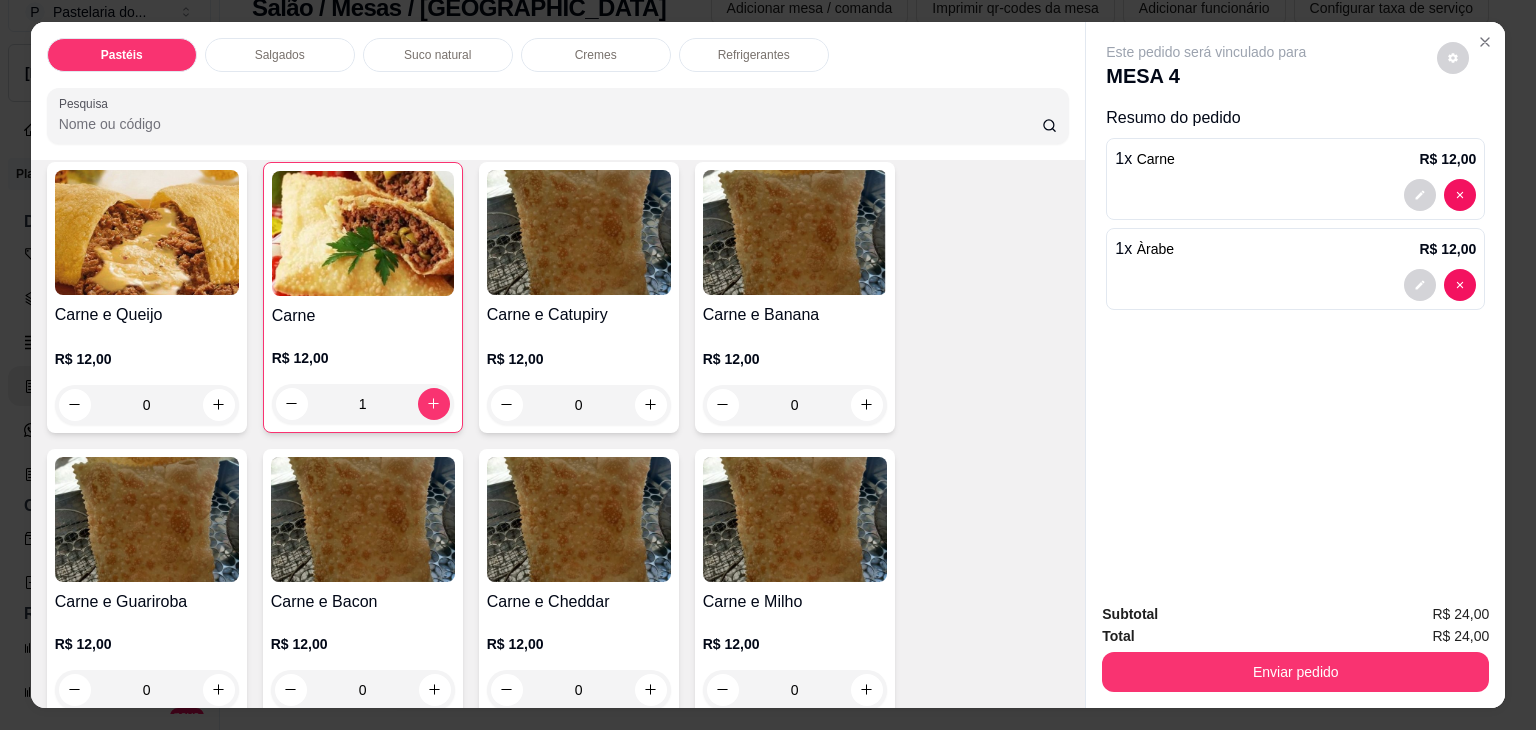 scroll, scrollTop: 0, scrollLeft: 0, axis: both 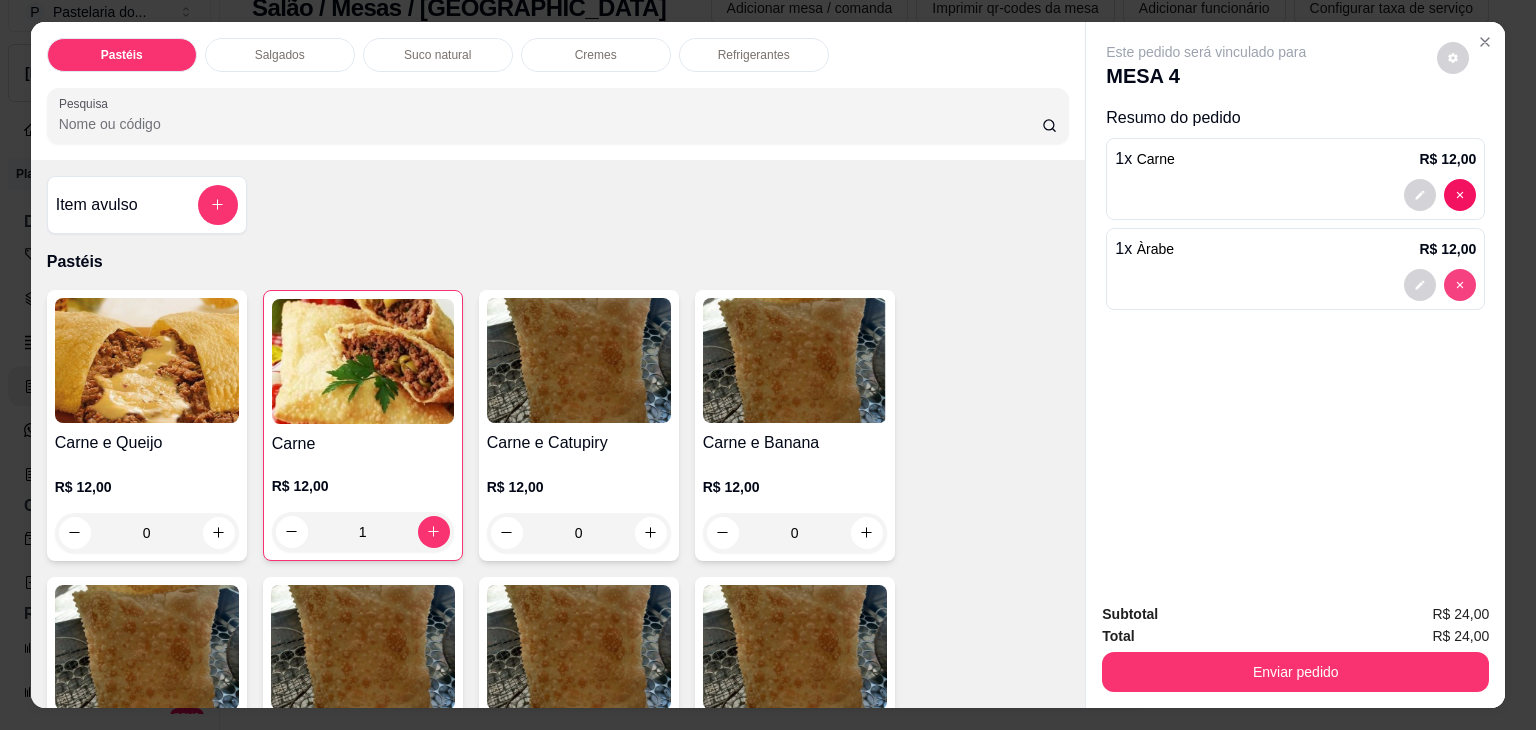 type on "0" 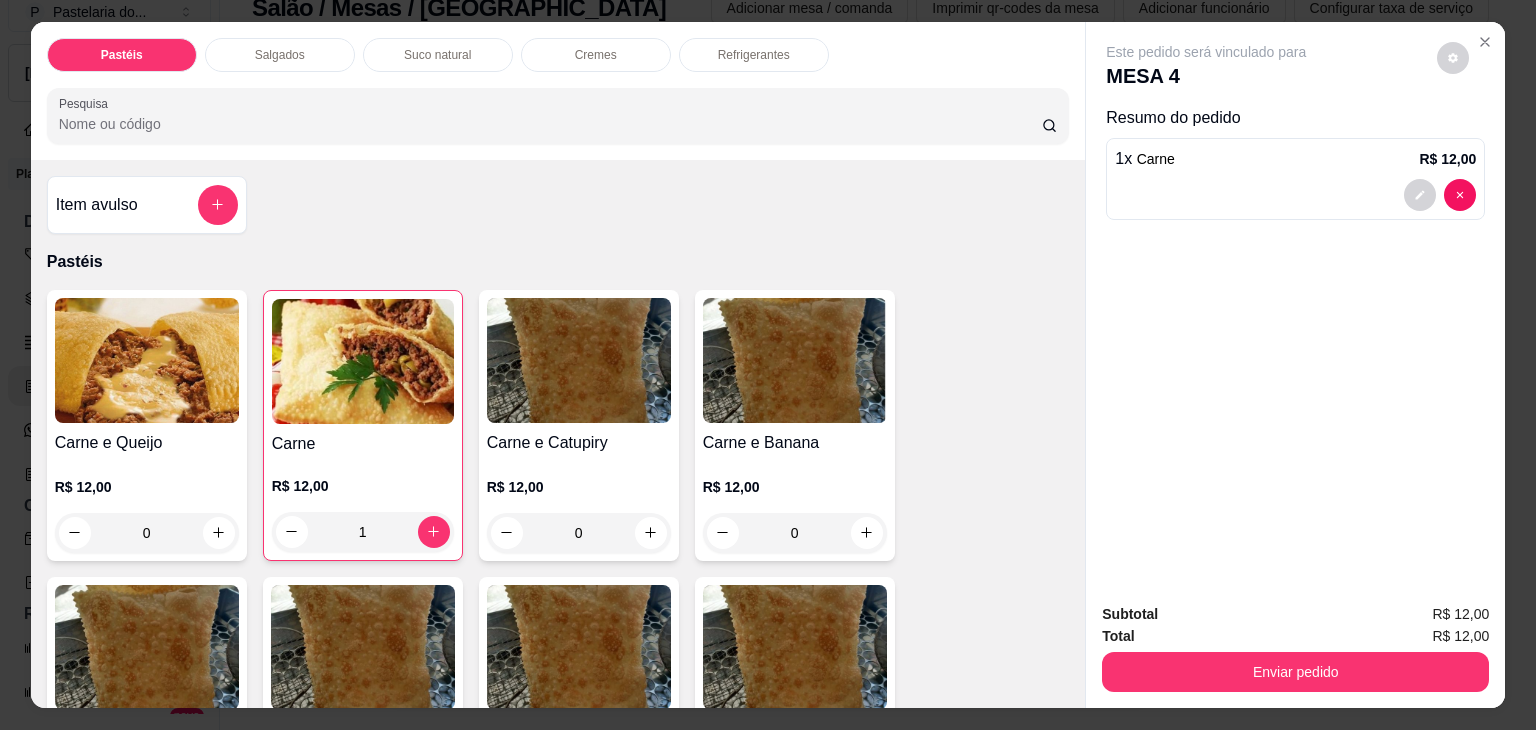 click on "0" at bounding box center (147, 533) 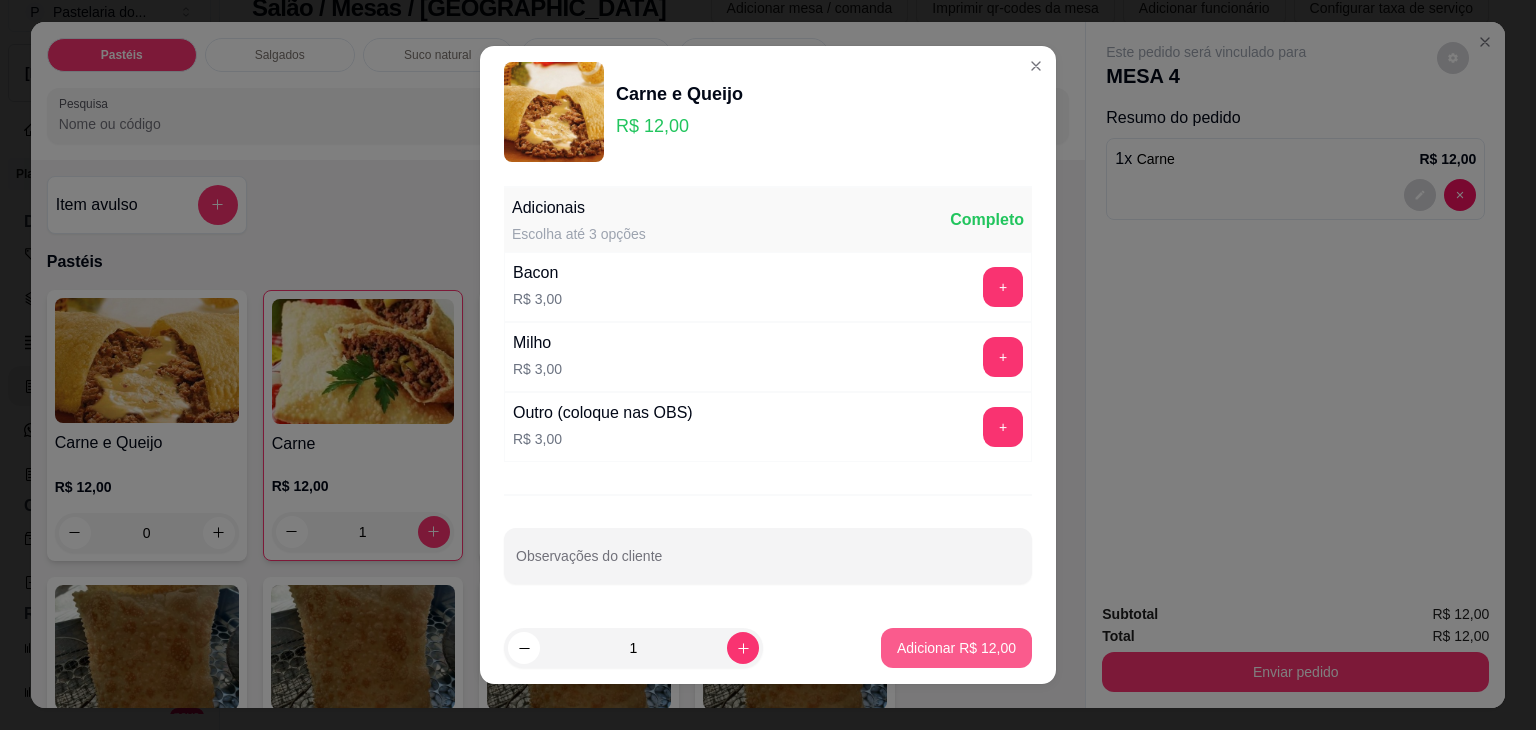 click on "Adicionar   R$ 12,00" at bounding box center (956, 648) 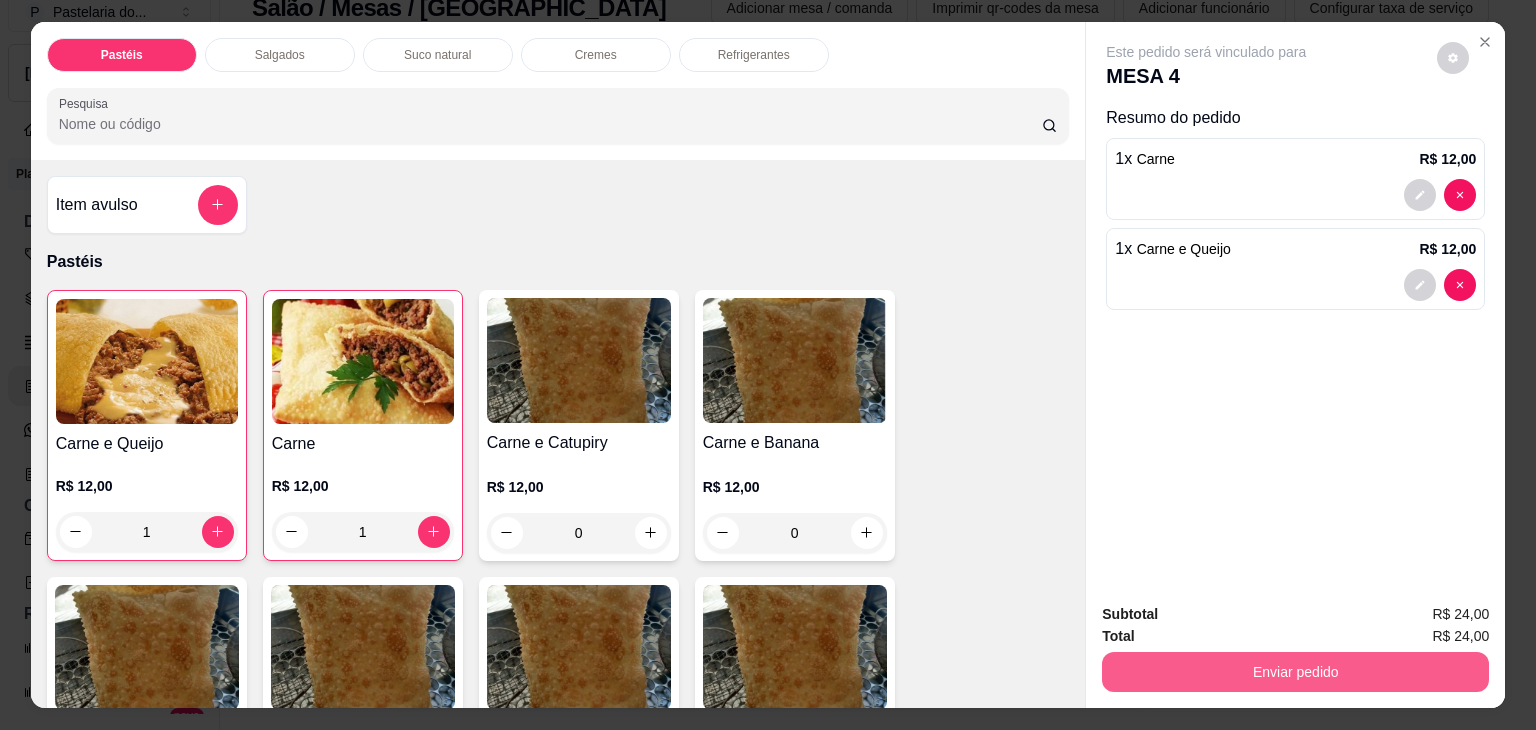 click on "Enviar pedido" at bounding box center (1295, 672) 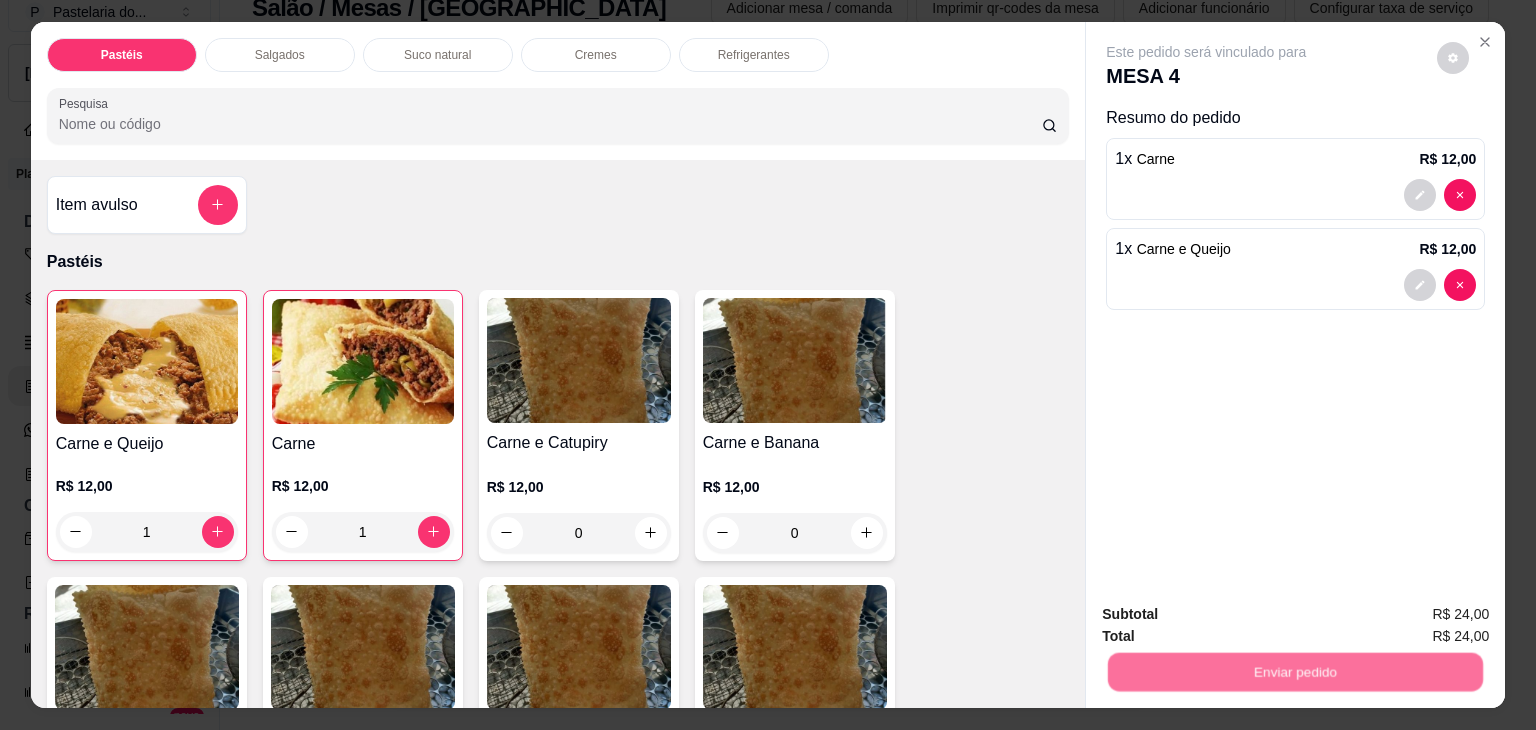 click on "Não registrar e enviar pedido" at bounding box center [1229, 614] 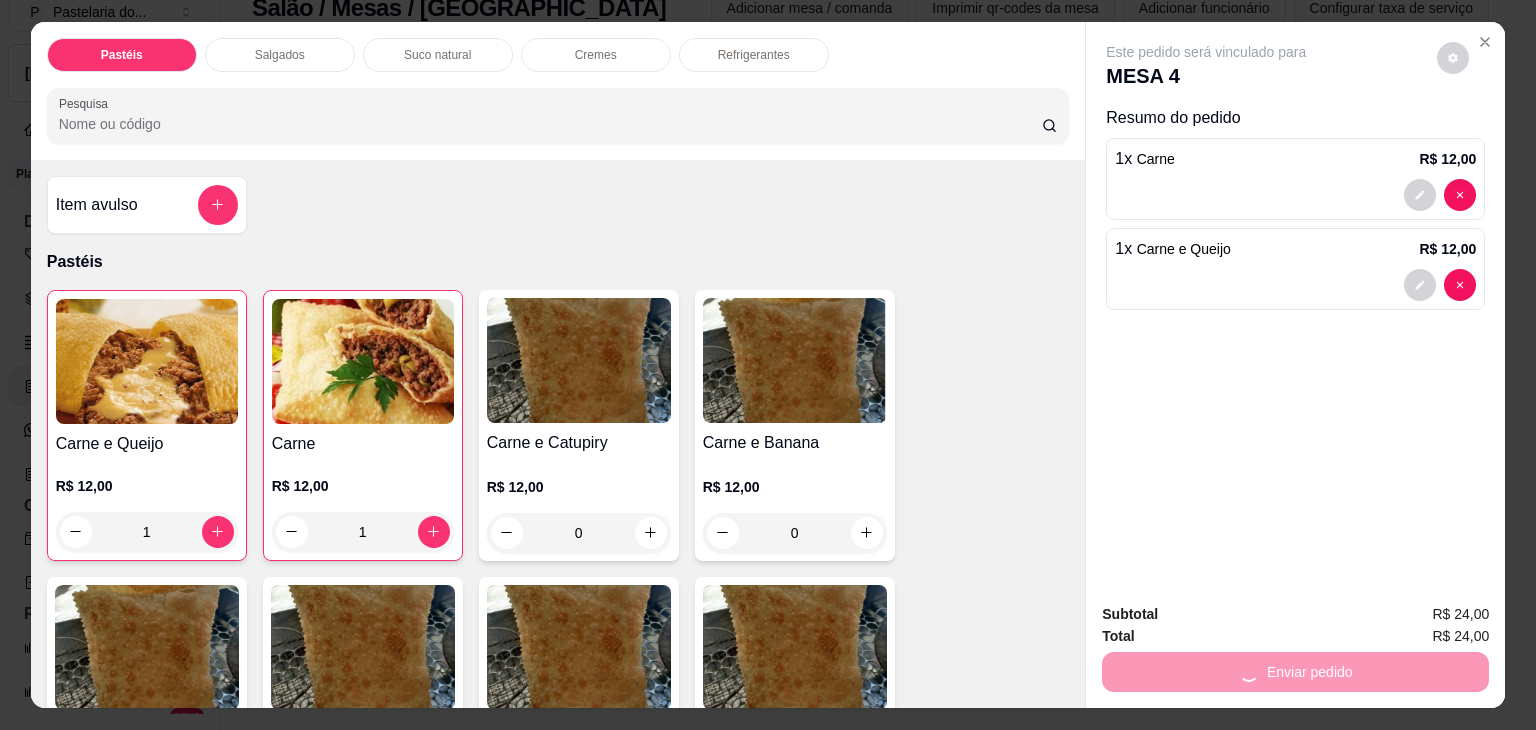 click on "Pastéis  Salgados  Suco natural Cremes Refrigerantes Pesquisa Item avulso Pastéis  Carne e Queijo    R$ 12,00 1 Carne    R$ 12,00 1 Carne e Catupiry    R$ 12,00 0 Carne e Banana    R$ 12,00 0 Carne e Guariroba   R$ 12,00 0 Carne e Bacon    R$ 12,00 0 Carne e Cheddar    R$ 12,00 0 Carne e Milho    R$ 12,00 0 Frango e Queijo    R$ 12,00 0 Frango    R$ 12,00 0 Frango e Catupiry   R$ 12,00 0 Frango e Bacon    R$ 12,00 0 Frango e Milho   R$ 12,00 0 Frango e Cheddar    R$ 12,00 0 Frango e Guariroba     R$ 12,00 0 Presunto e Queijo   R$ 12,00 0 Queijo    R$ 12,00 0 Pizza   R$ 12,00 0 Àrabe   R$ 12,00 0 Chocolate   R$ 15,00 0 Banana Real   R$ 12,00 0 Cachorro Quente   R$ 15,00 0  X - tudo   R$ 18,00 0 Banana com Chocolate   R$ 15,00 0 Gueroba e Queijo   R$ 12,00 0 Salgados  Pastelão de carne    R$ 10,00 0 Pastelão de frango    R$ 10,00 0 Enroladinho de salsicha com queijo    R$ 10,00 0 Coxinha   R$ 10,00 0 Enroladinho de presunto e queijo    R$ 10,00 0 Enroladinho de salsicha    0" at bounding box center (768, 365) 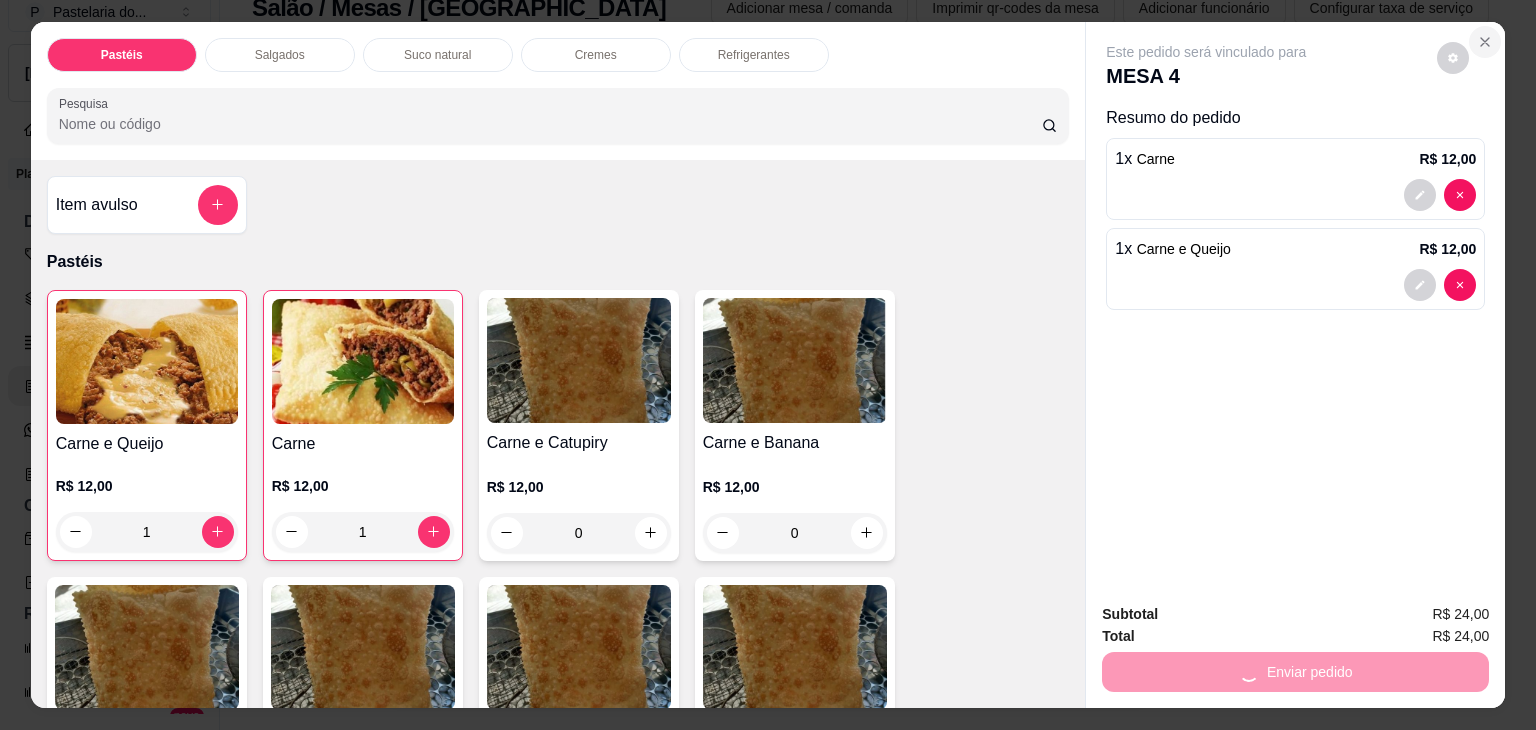 click 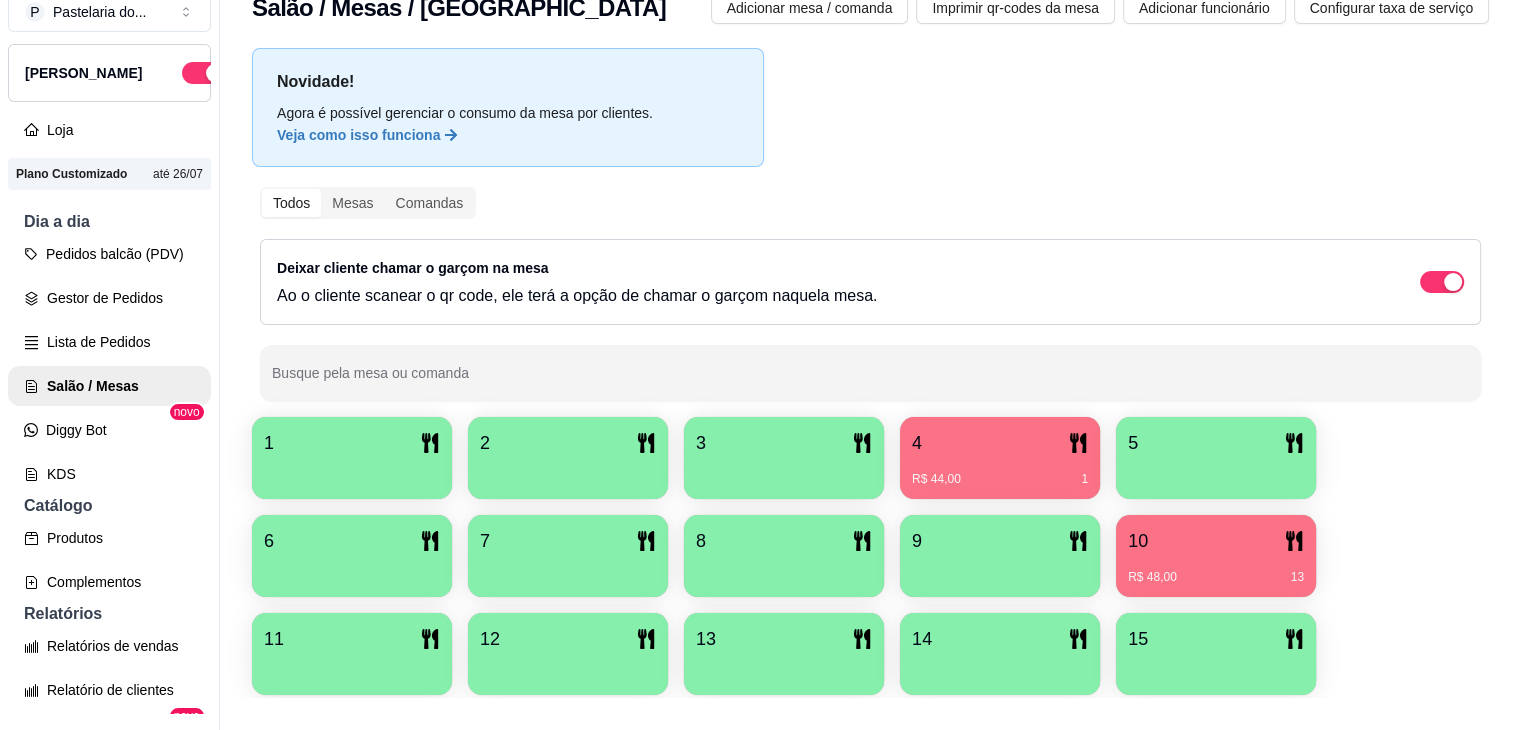 click on "R$ 44,00 1" at bounding box center (1000, 472) 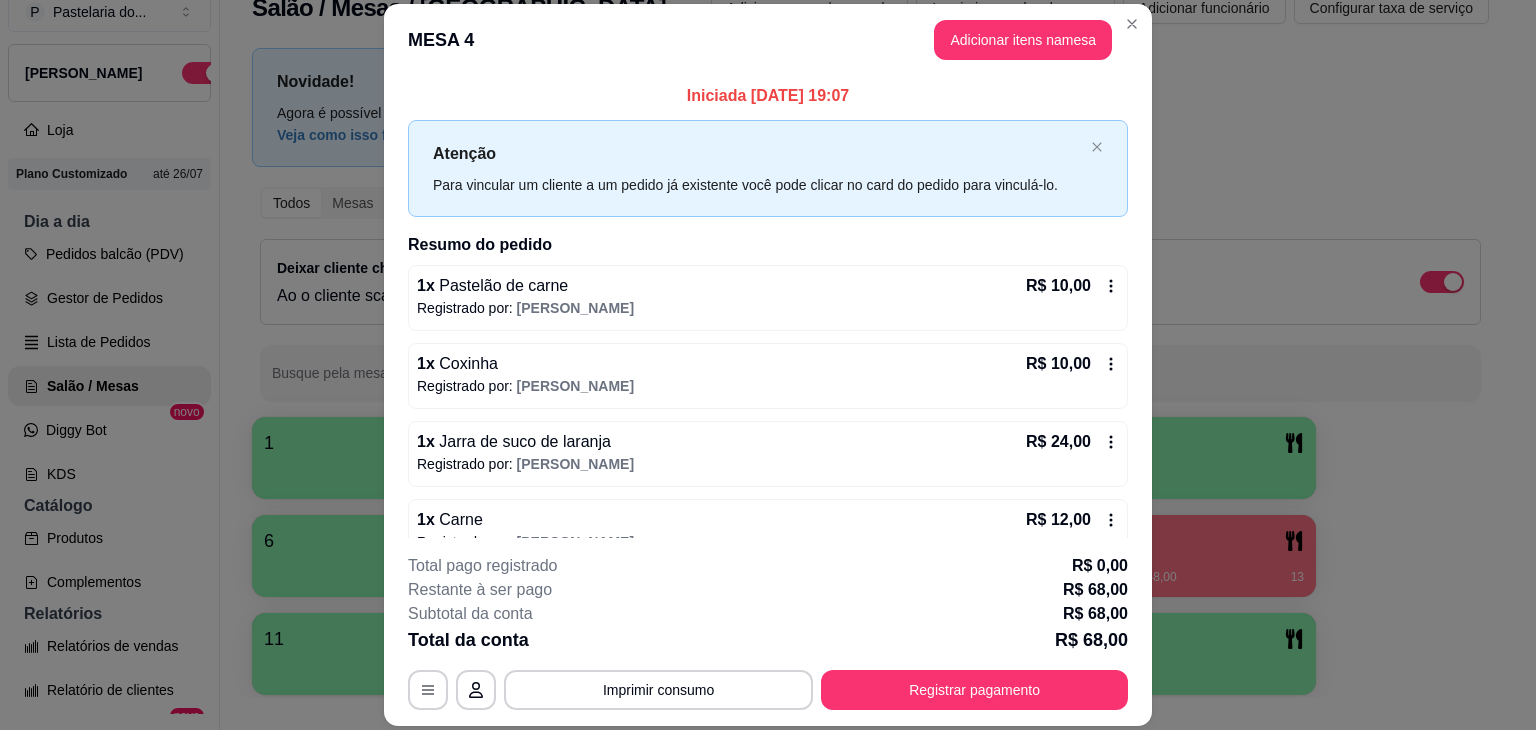 click 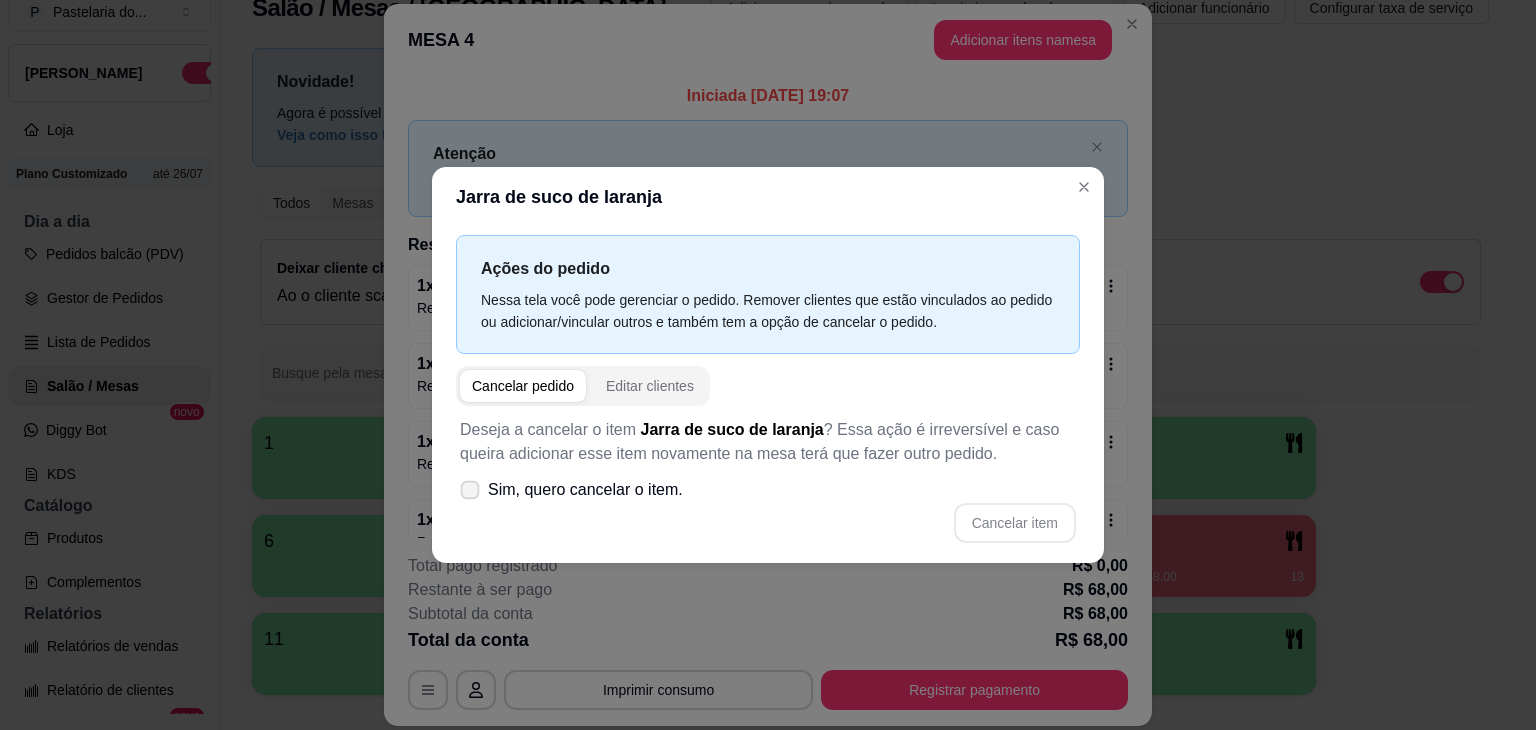 click at bounding box center (470, 490) 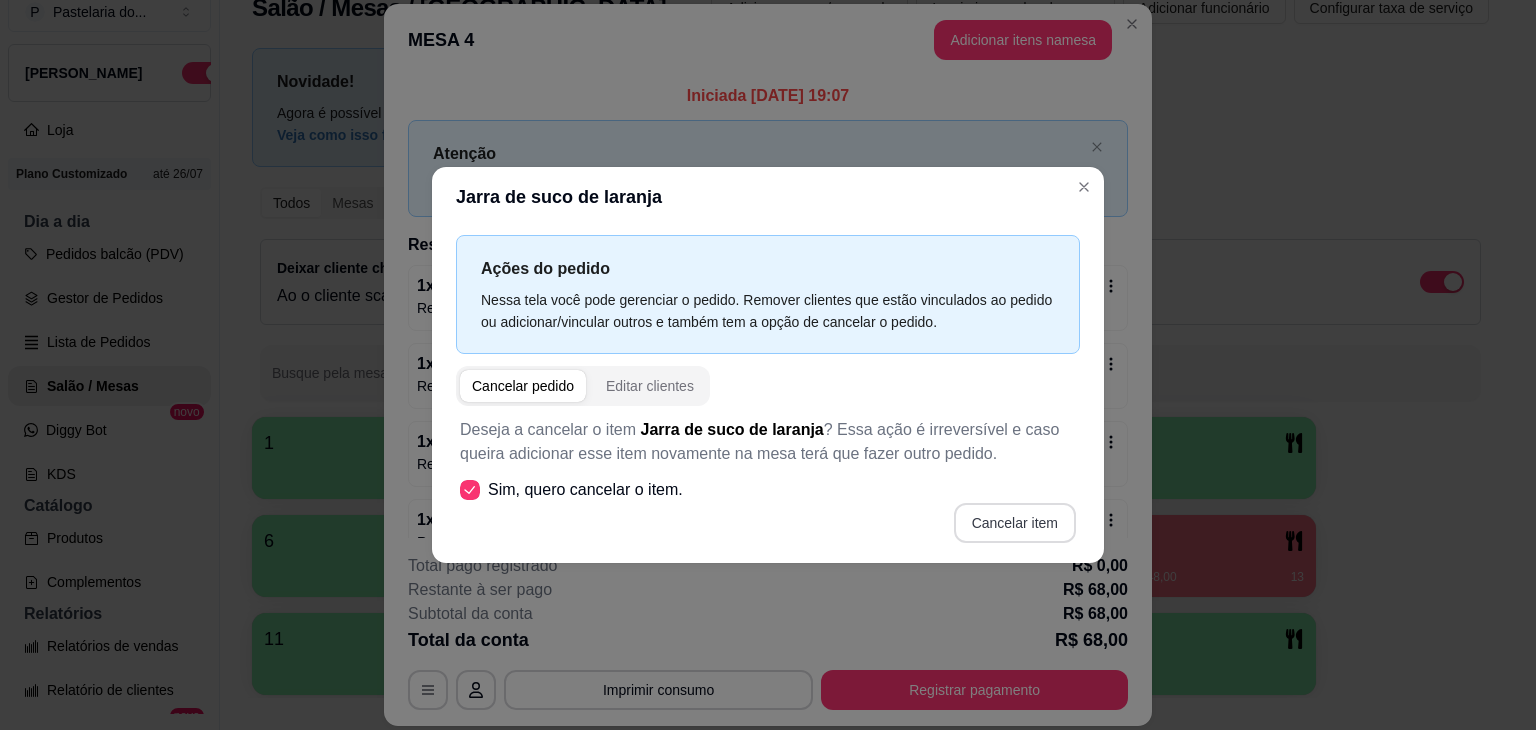 click on "Cancelar item" at bounding box center (1015, 523) 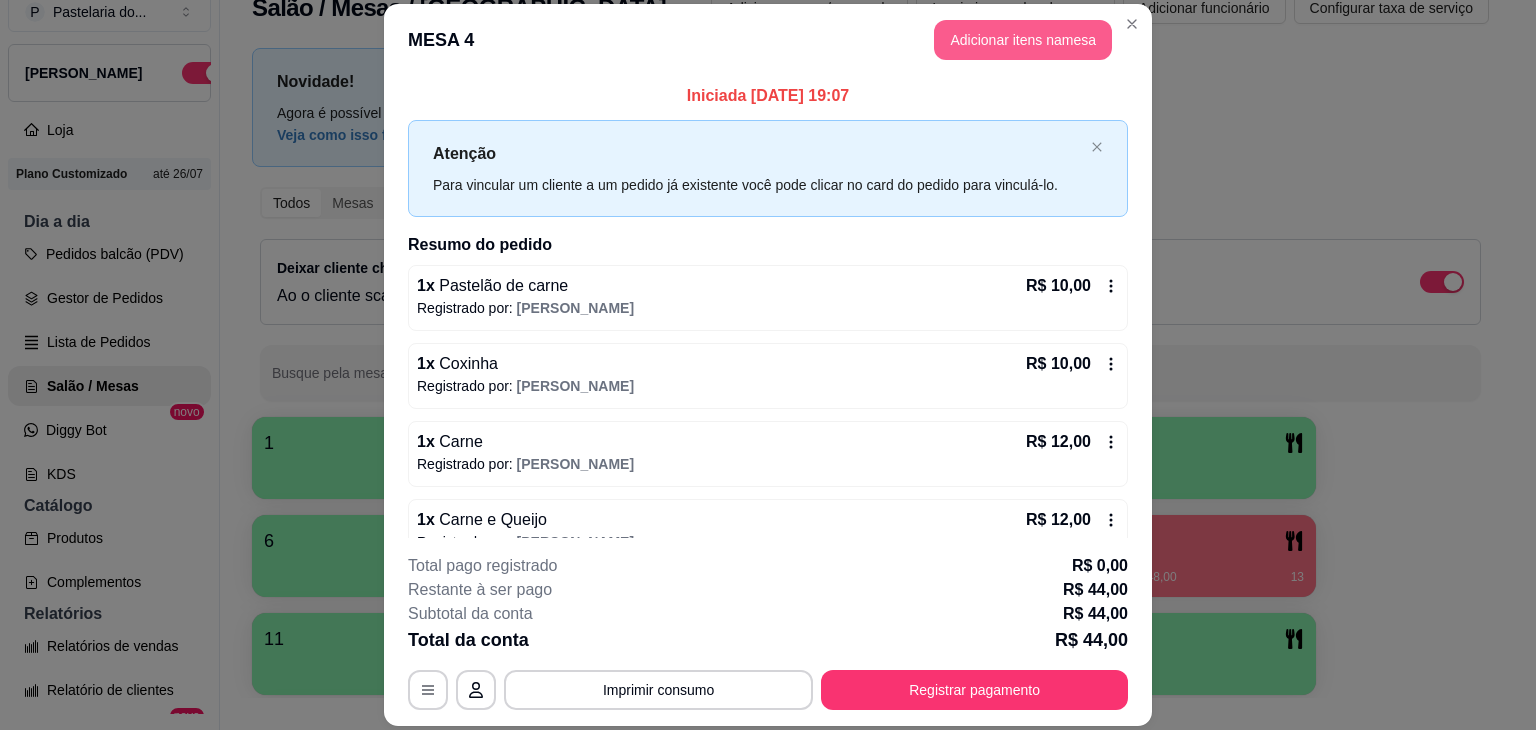 click on "Adicionar itens na  mesa" at bounding box center [1023, 40] 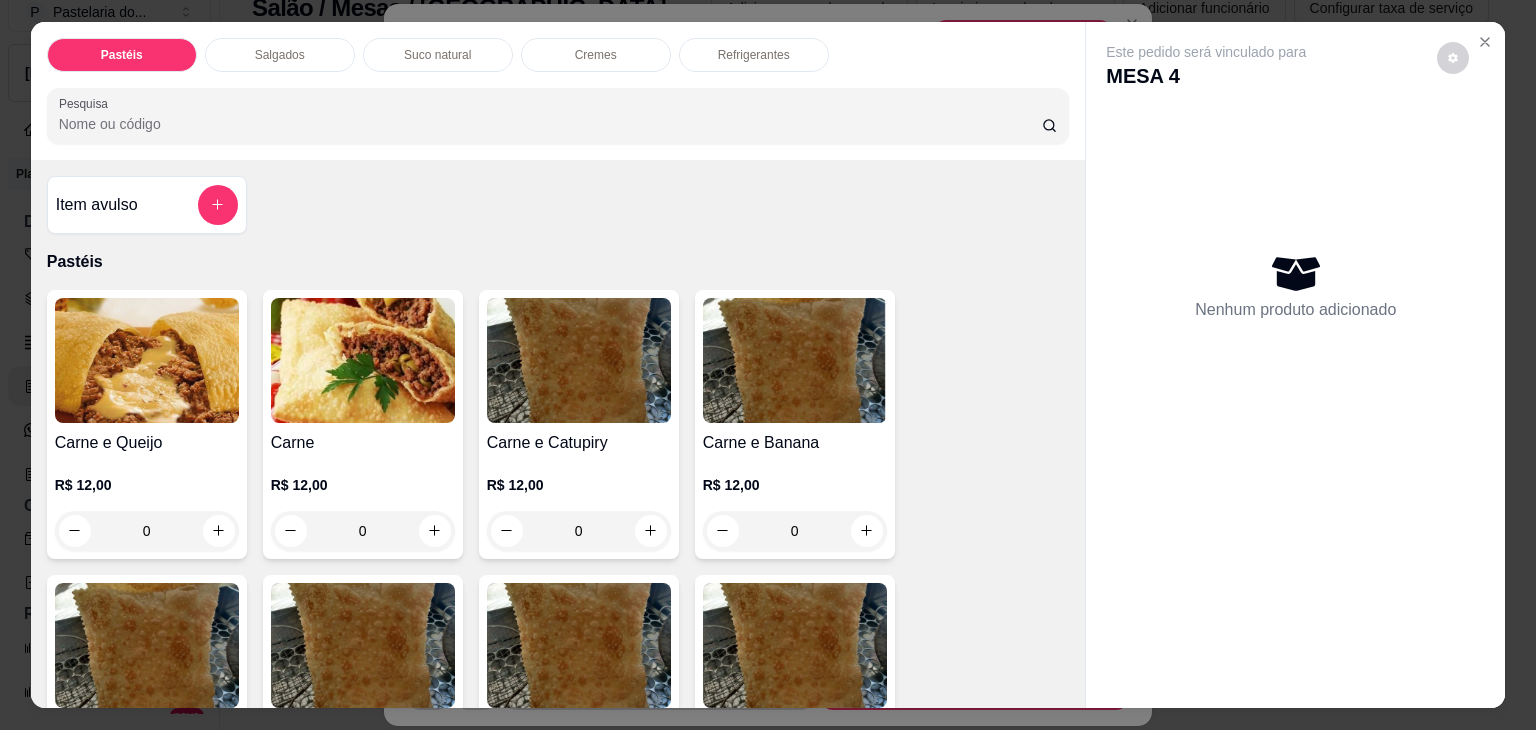 click on "Suco natural" at bounding box center (437, 55) 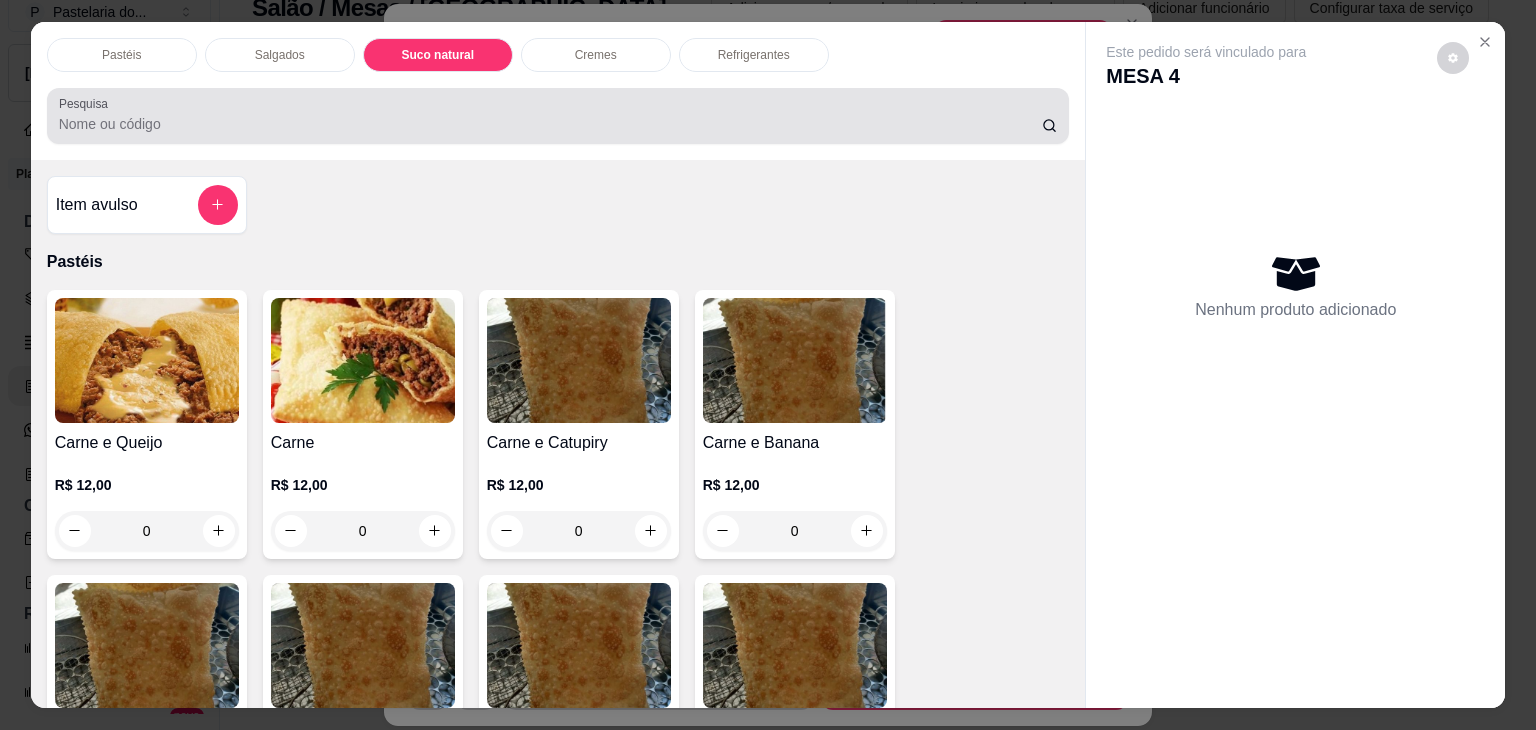 scroll, scrollTop: 2782, scrollLeft: 0, axis: vertical 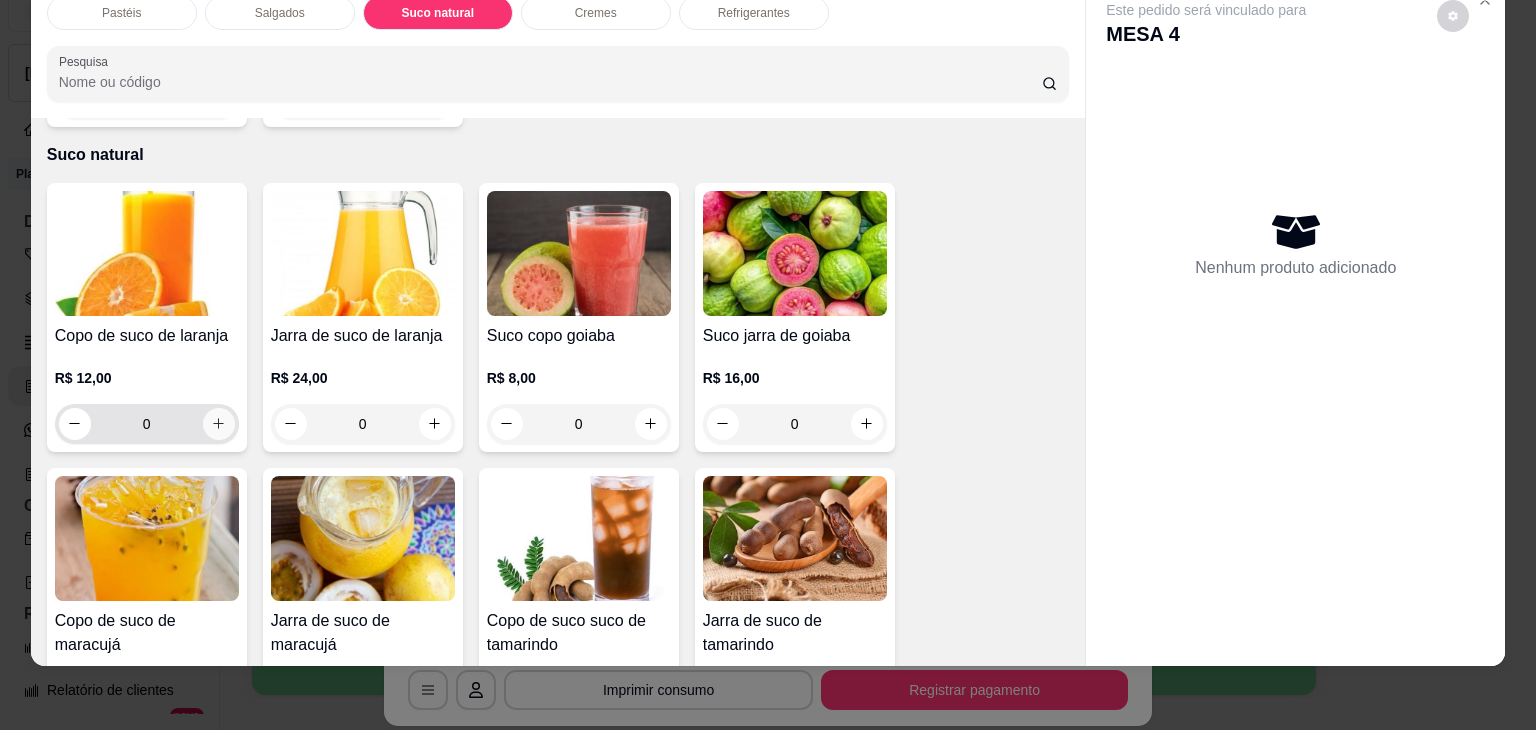 click 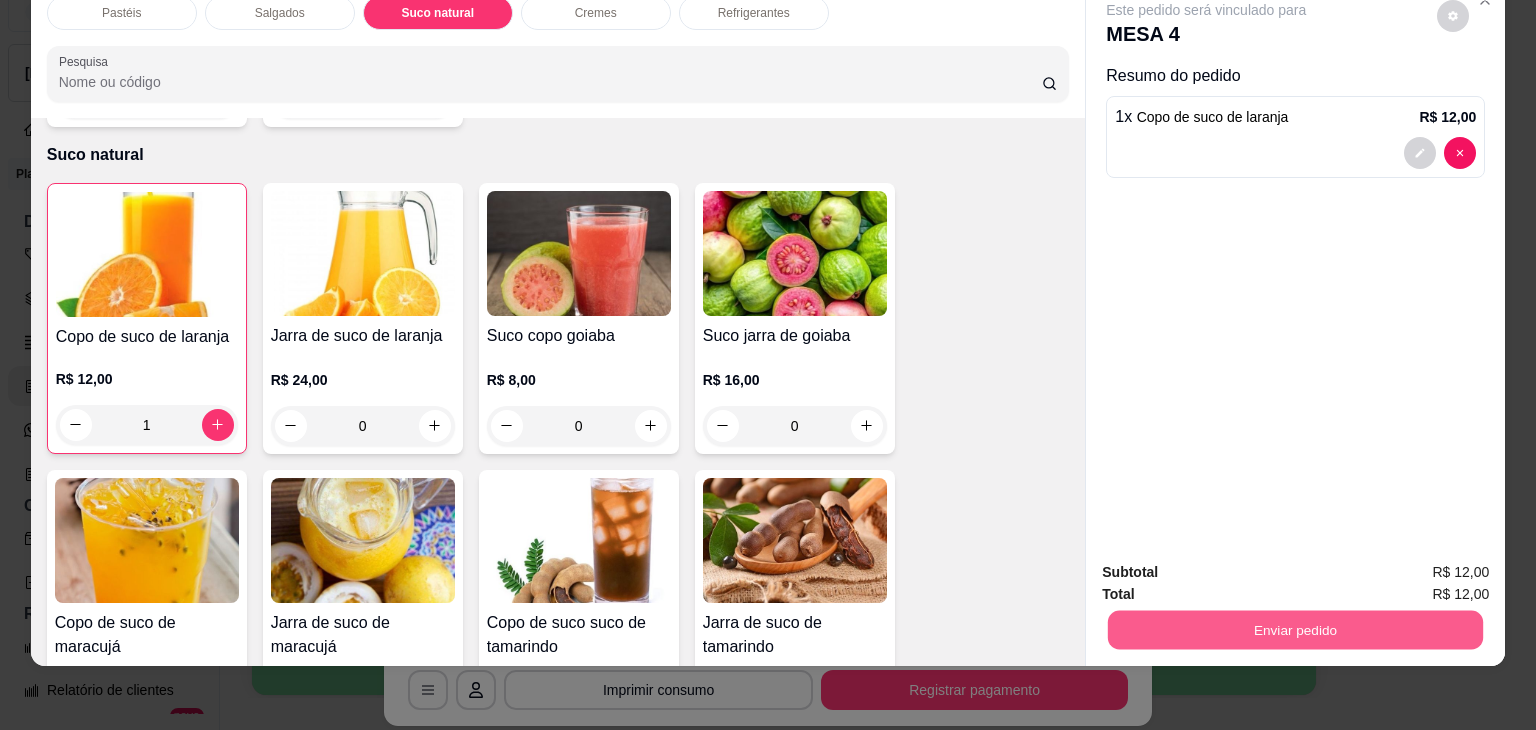 click on "Enviar pedido" at bounding box center (1295, 630) 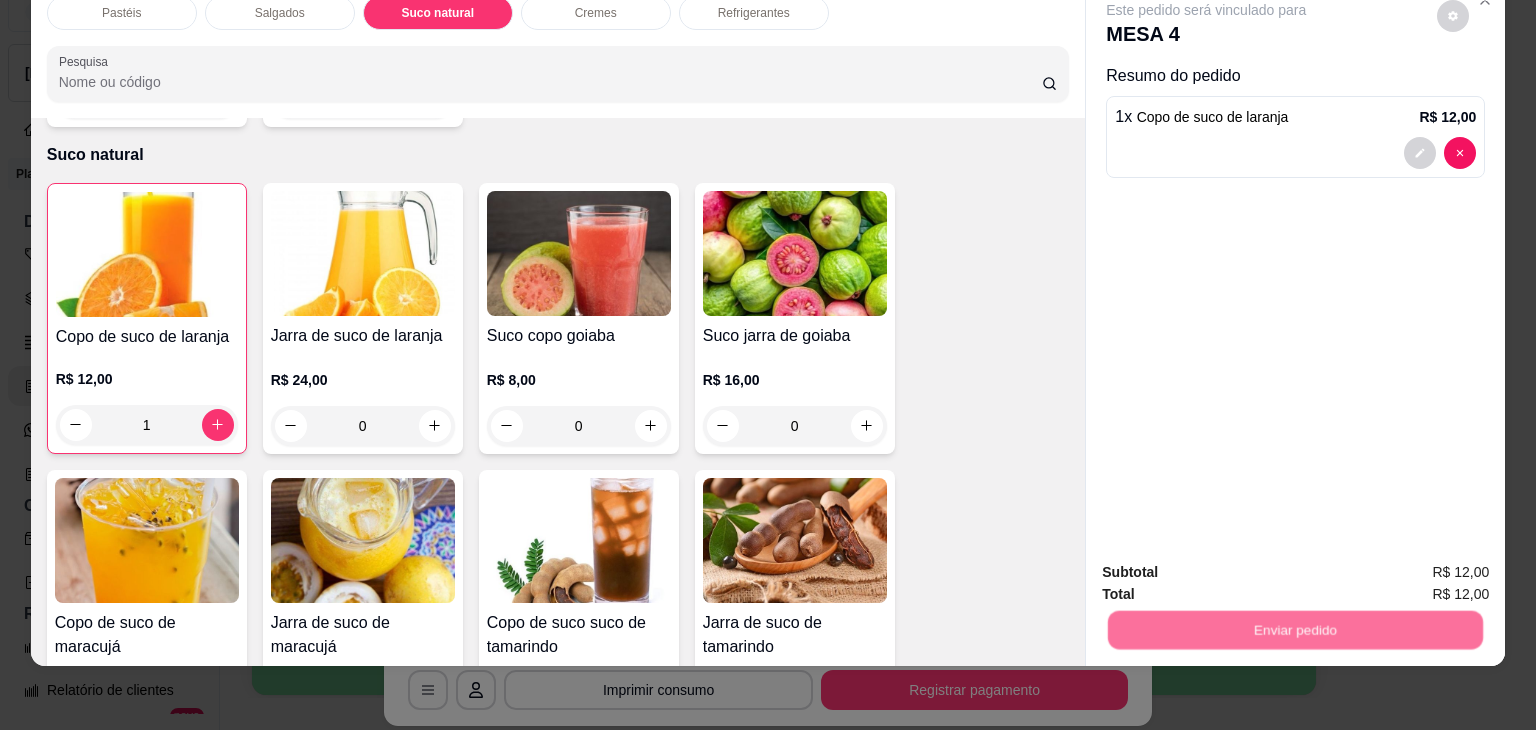 click on "Não registrar e enviar pedido" at bounding box center [1229, 564] 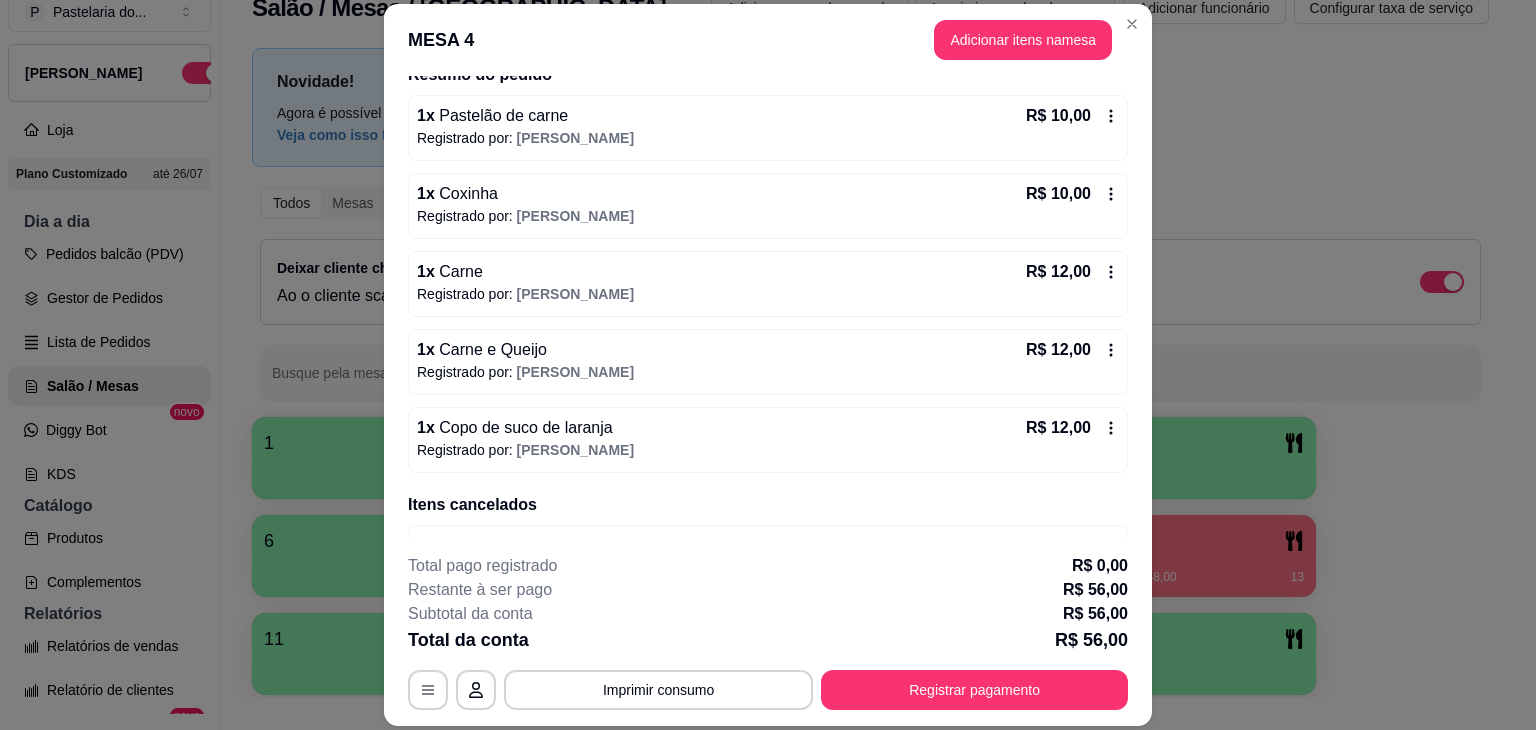 scroll, scrollTop: 224, scrollLeft: 0, axis: vertical 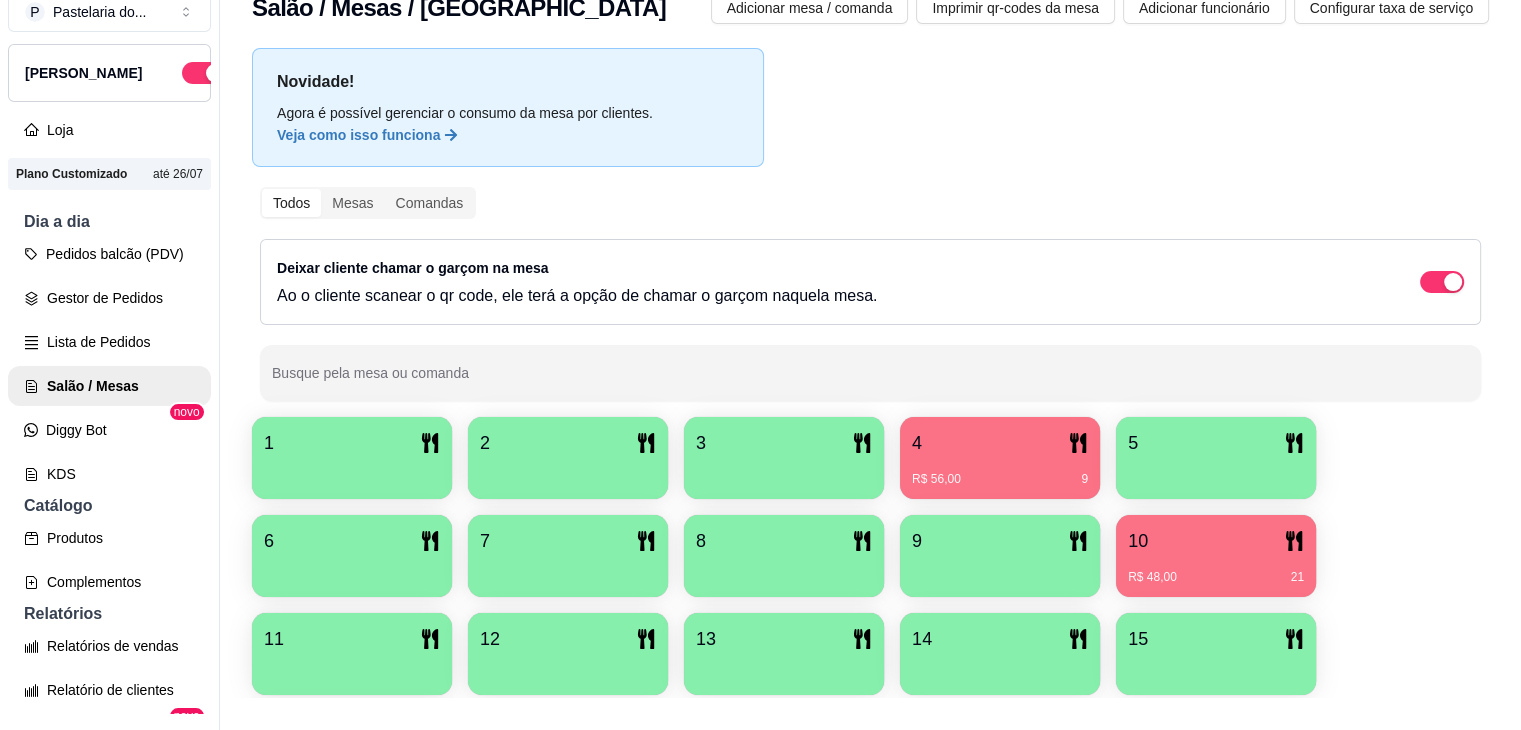 click at bounding box center [352, 472] 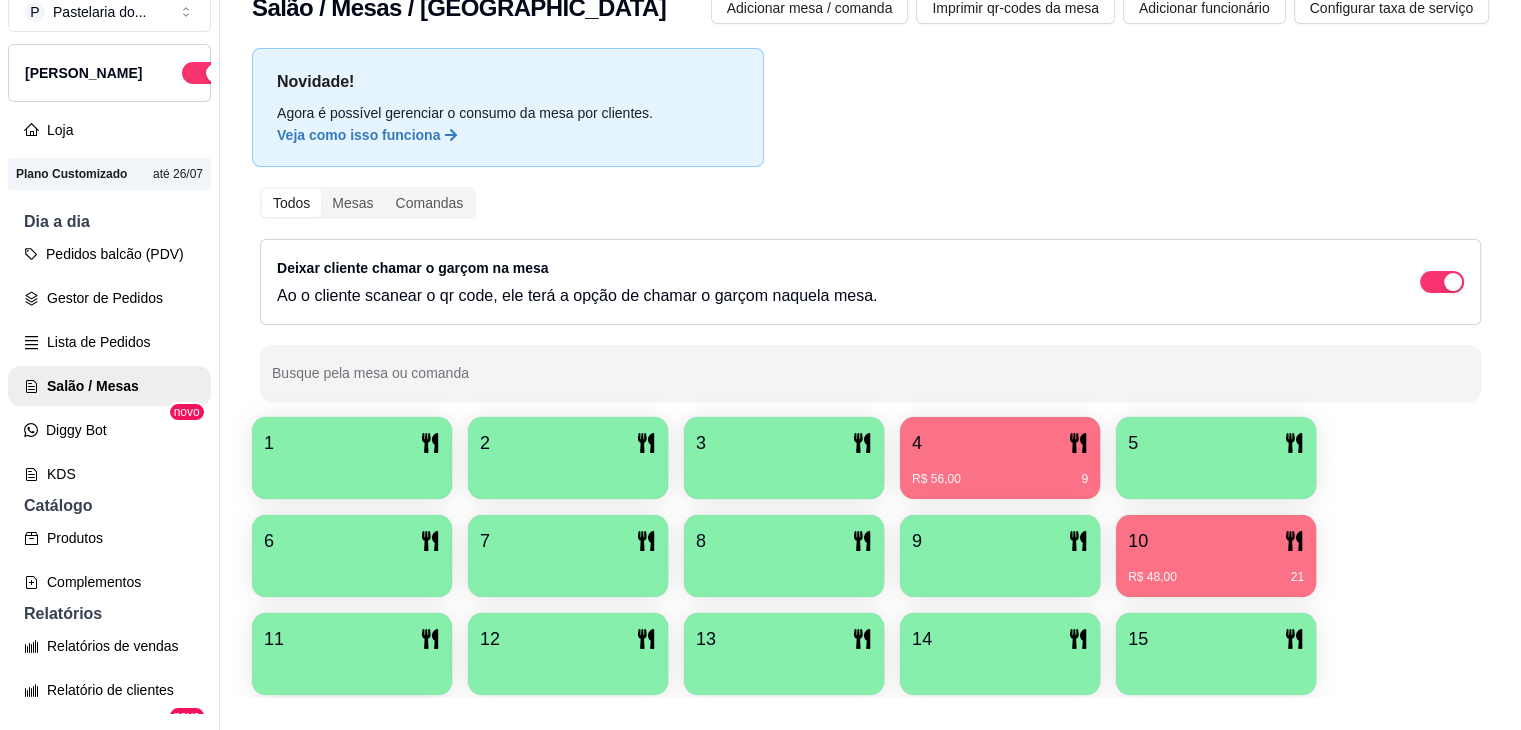 click at bounding box center [352, 472] 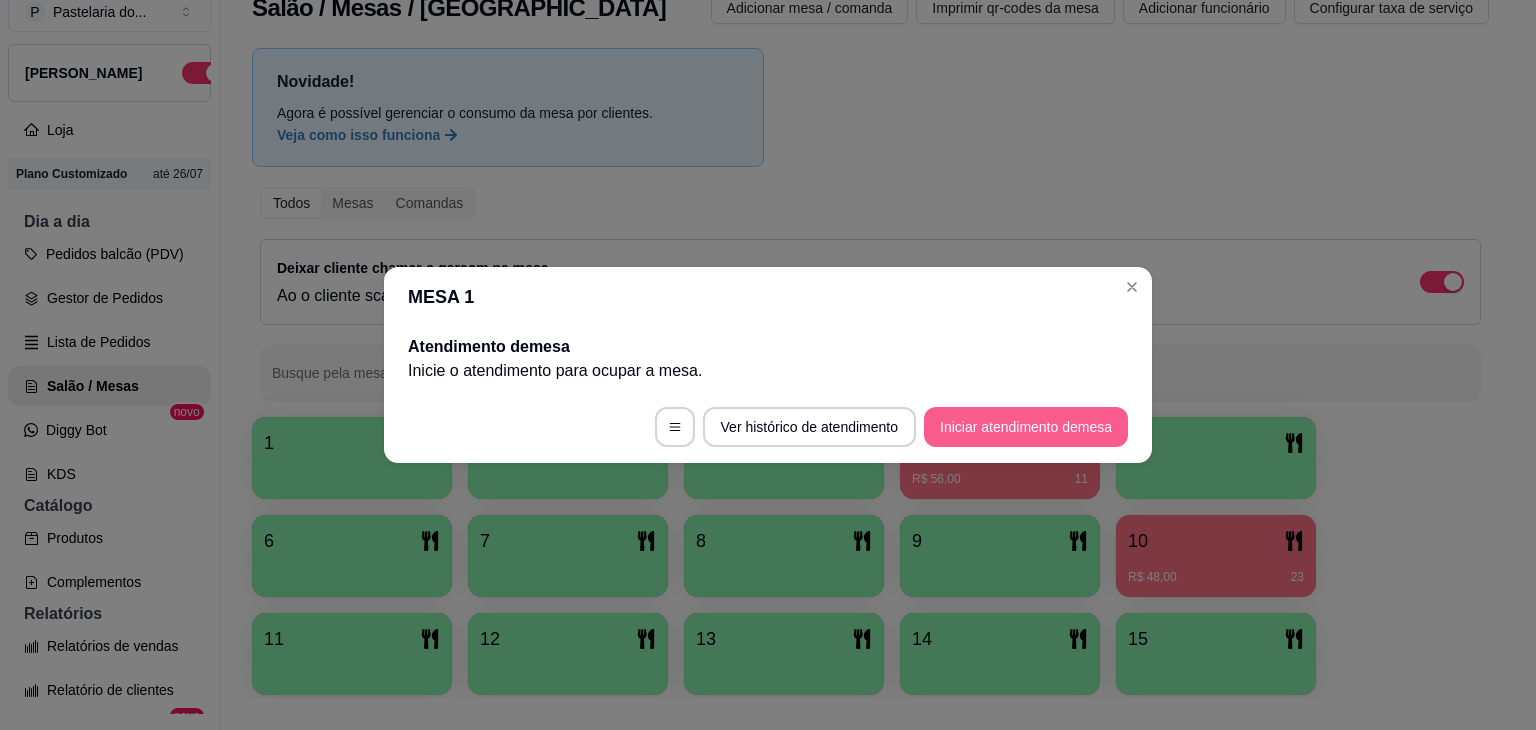 click on "Iniciar atendimento de  mesa" at bounding box center [1026, 427] 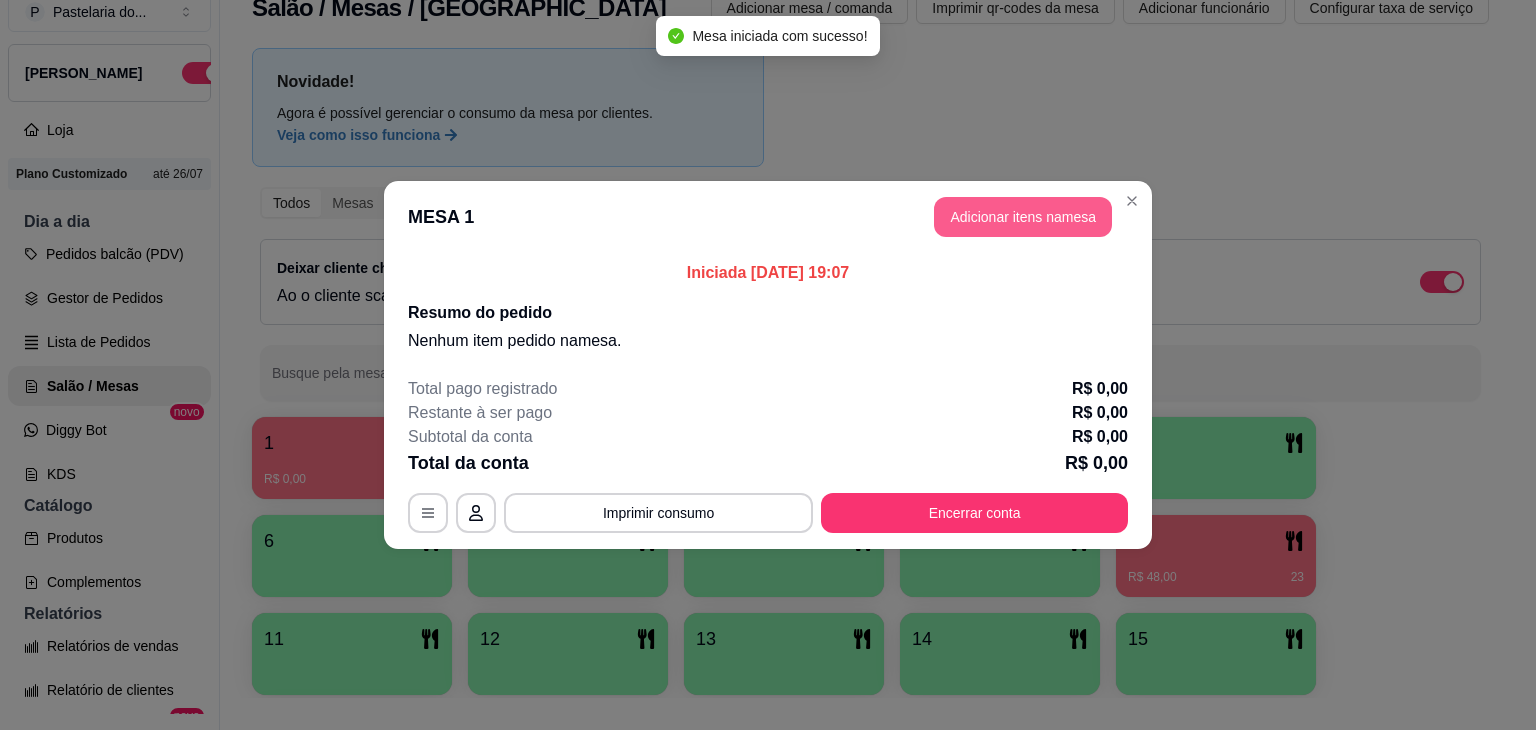 click on "Adicionar itens na  mesa" at bounding box center (1023, 217) 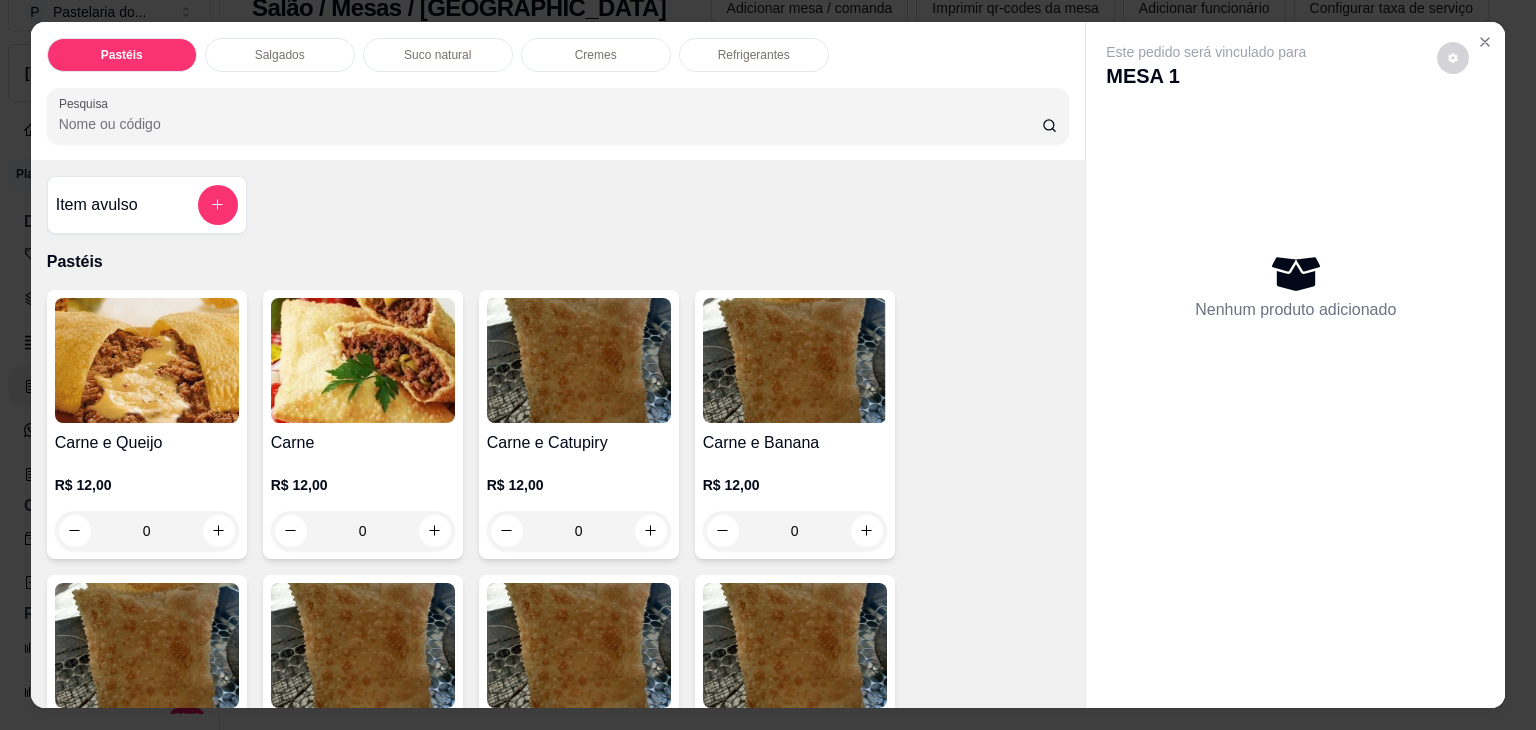 click on "0" at bounding box center (147, 531) 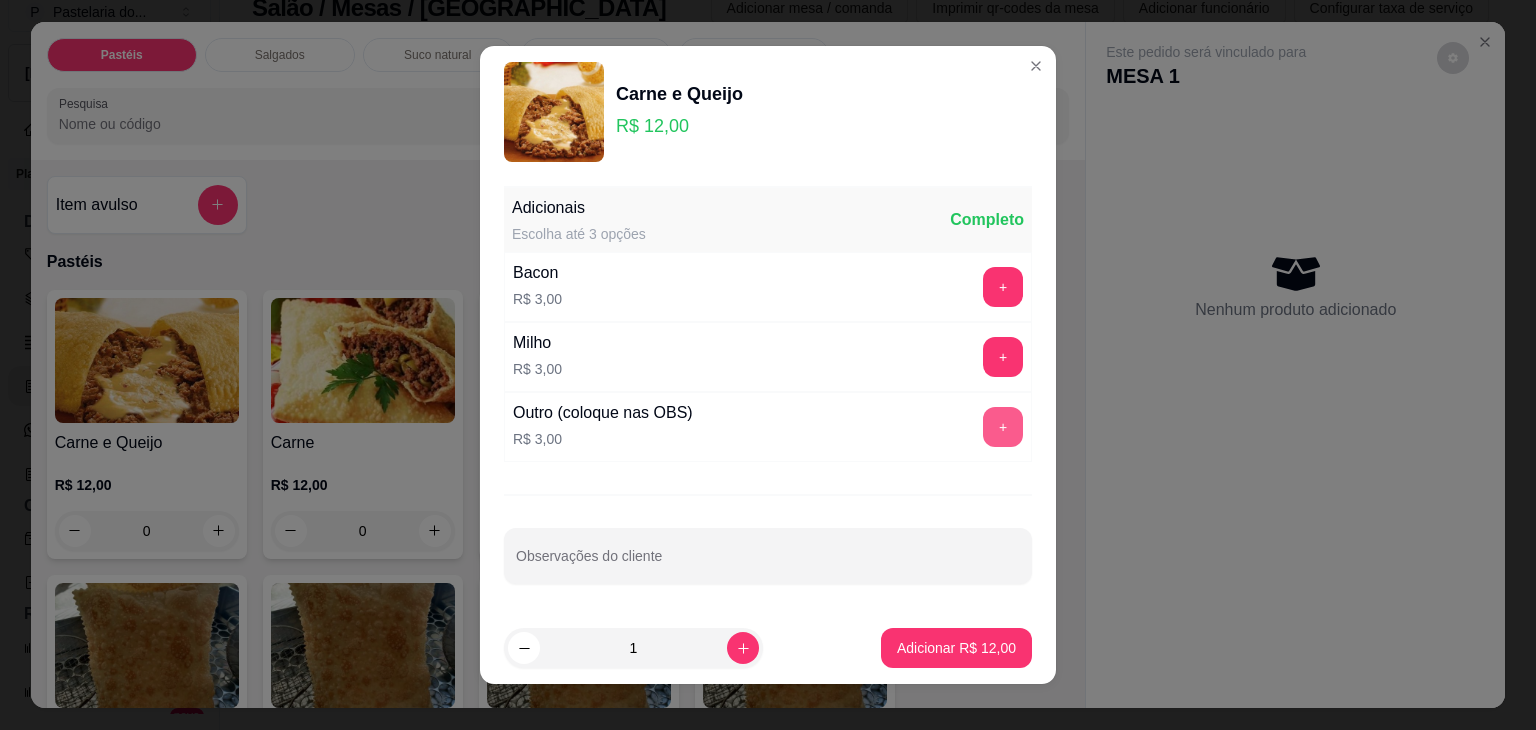 click on "+" at bounding box center (1003, 427) 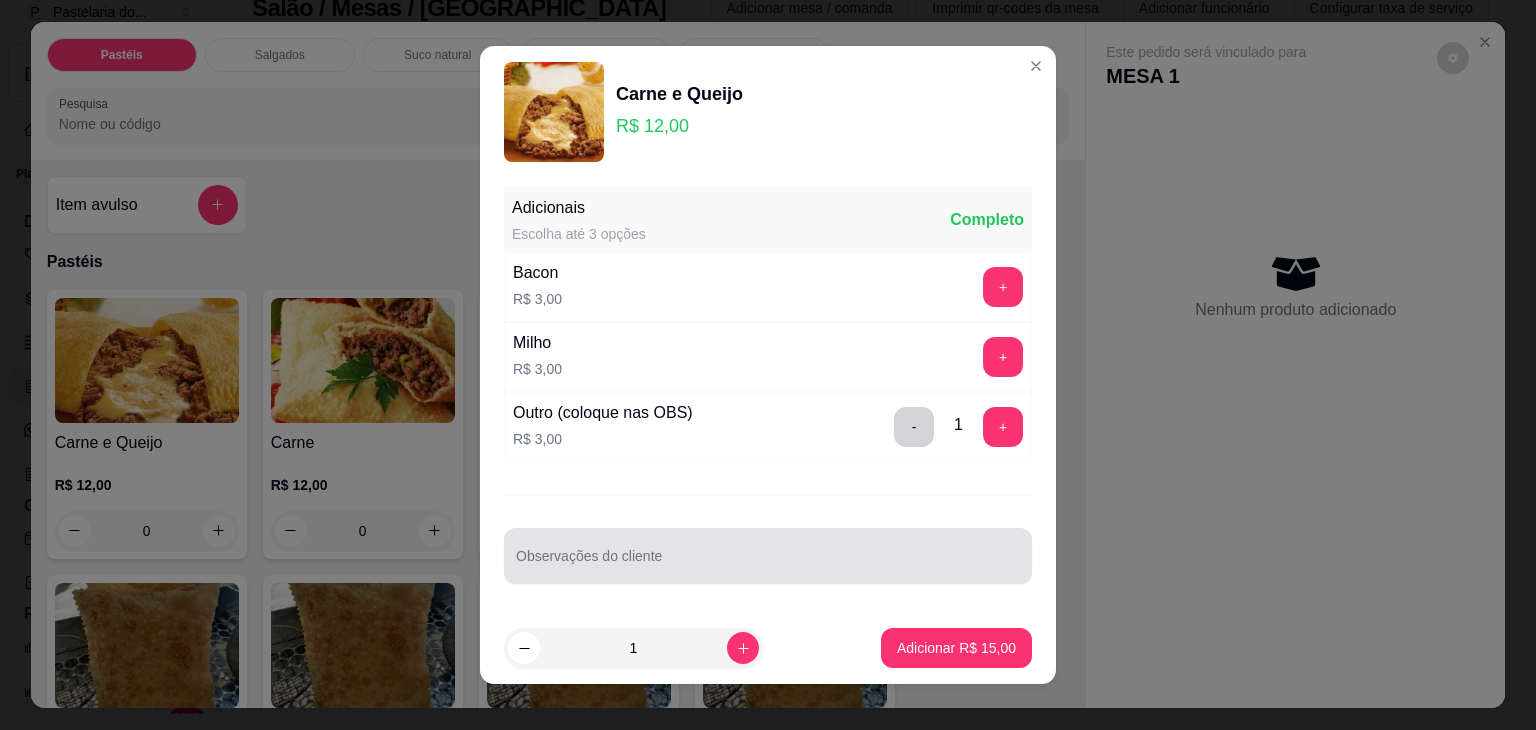 click on "Observações do cliente" at bounding box center [768, 556] 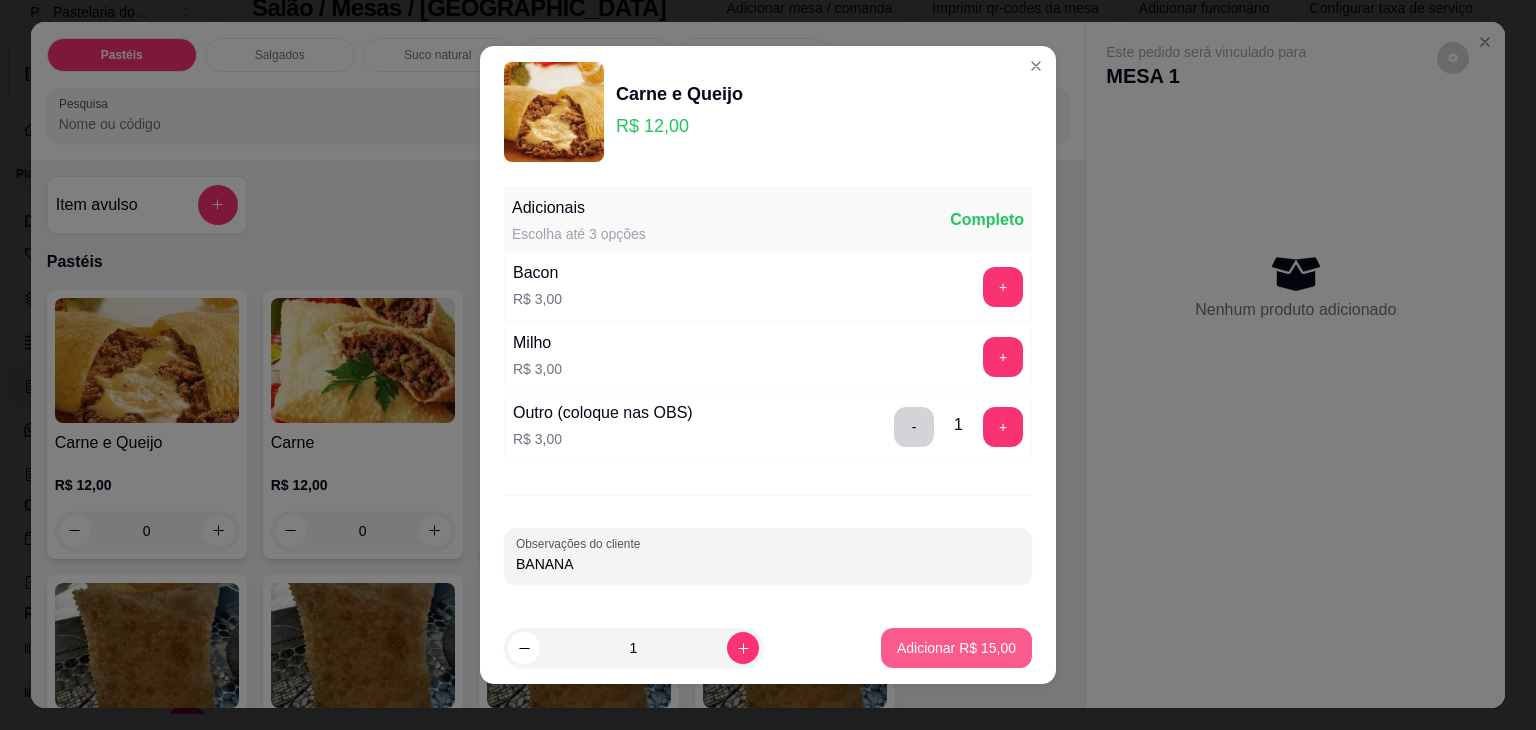 type on "BANANA" 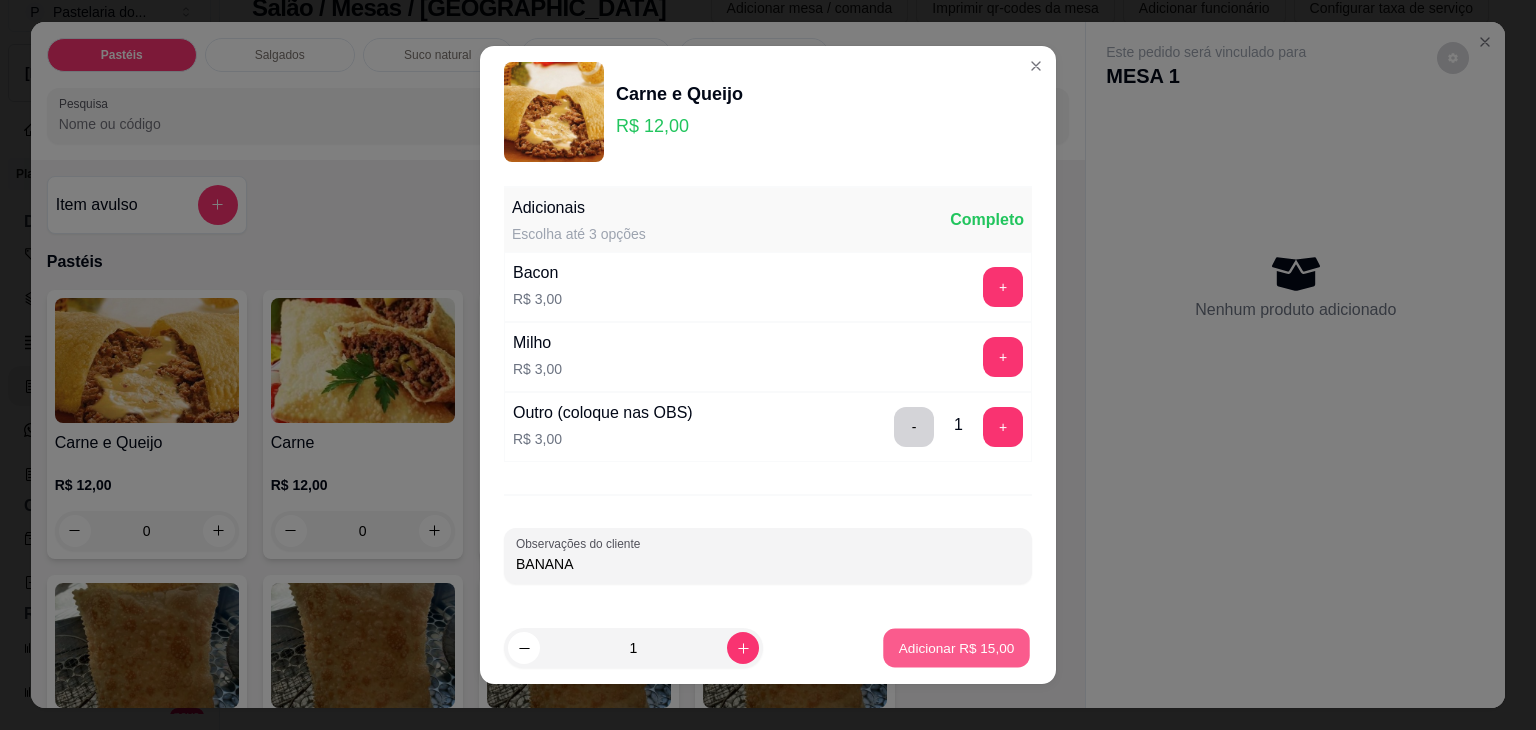 click on "Adicionar   R$ 15,00" at bounding box center [957, 647] 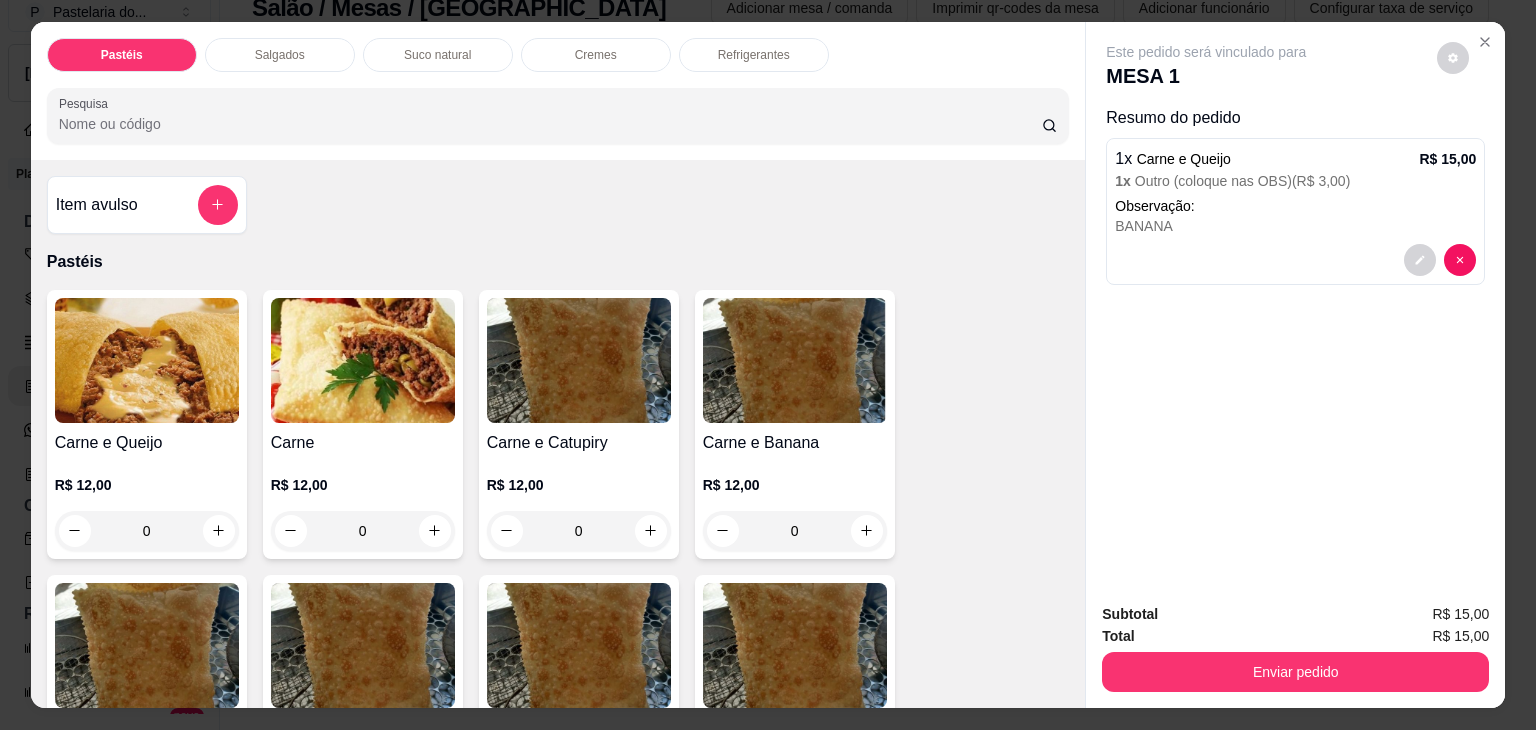 click on "Salgados" at bounding box center [280, 55] 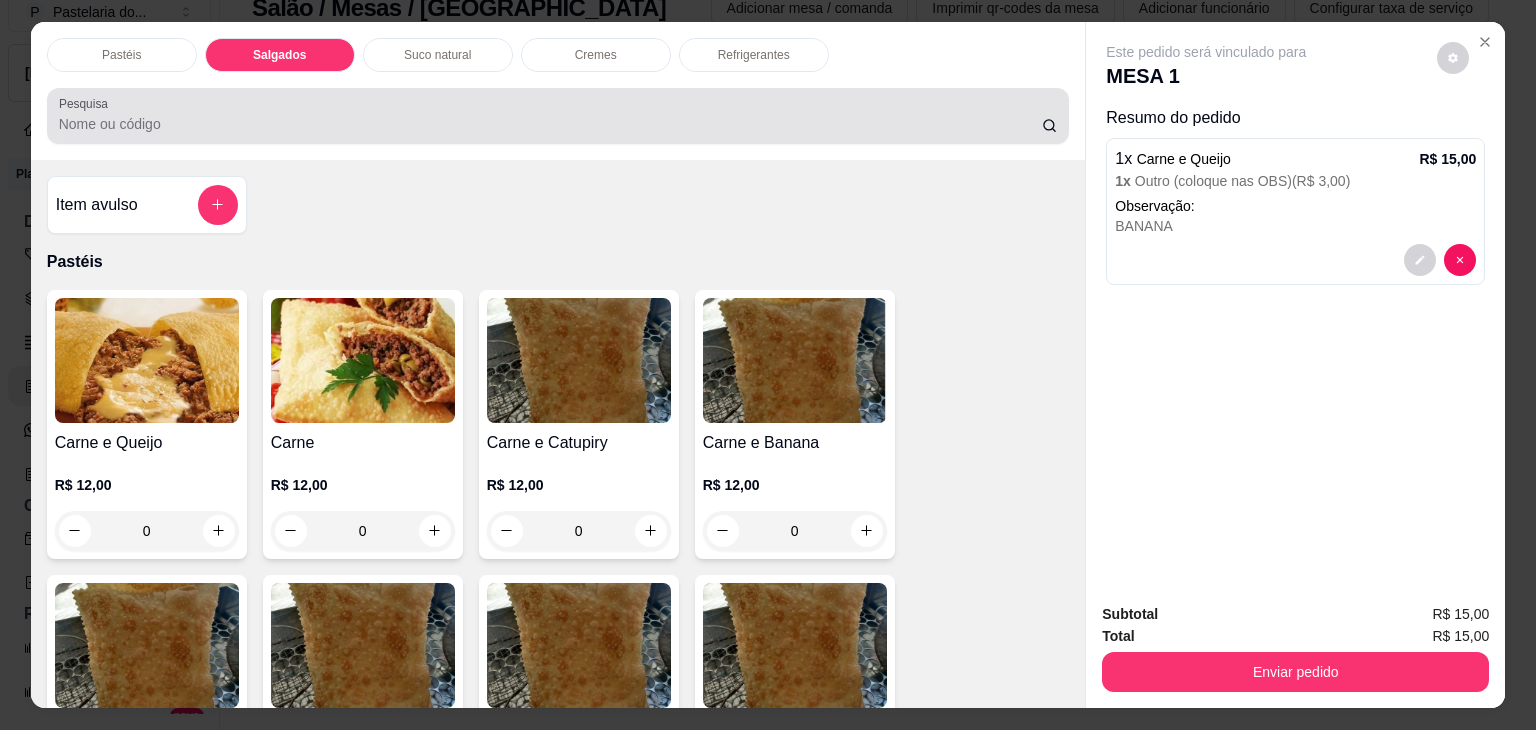scroll, scrollTop: 2124, scrollLeft: 0, axis: vertical 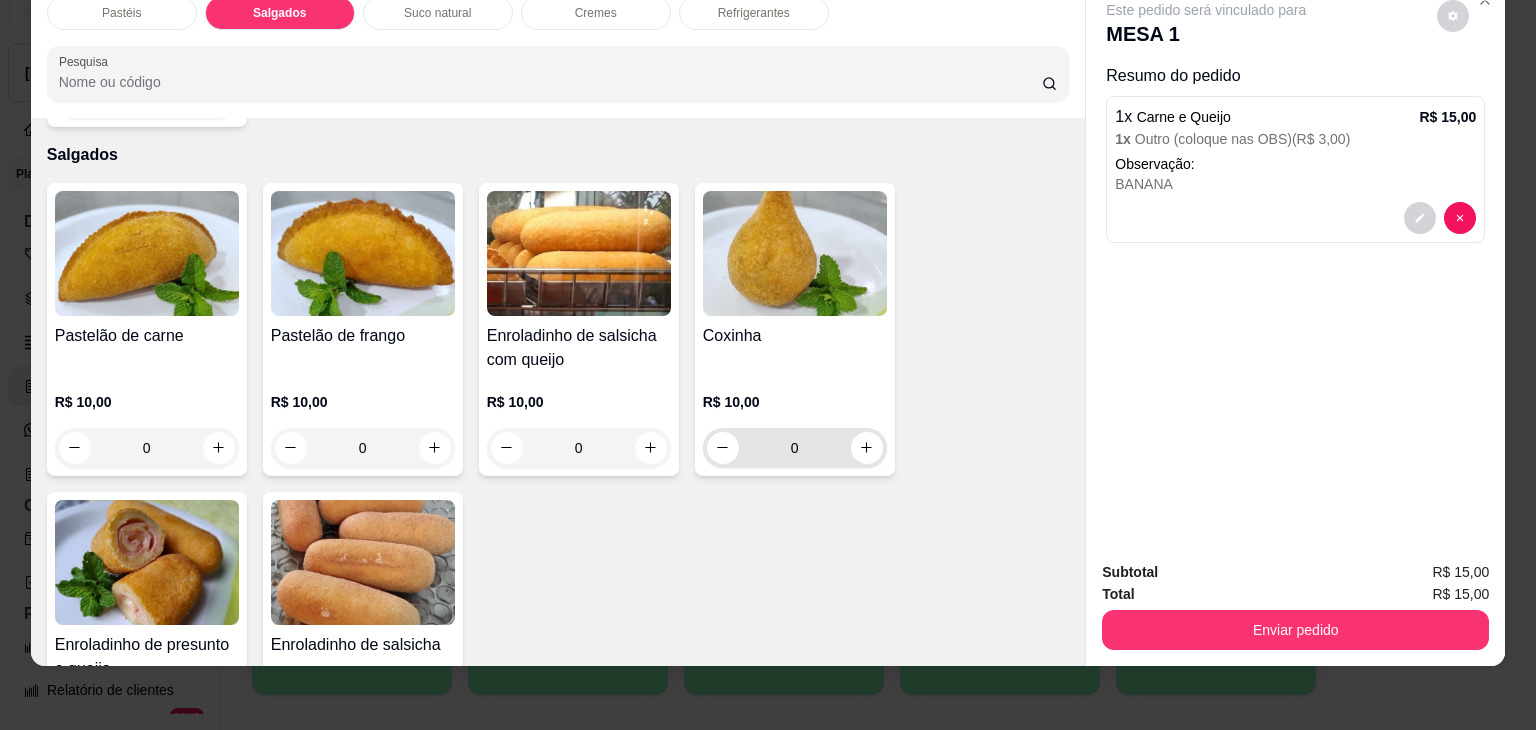 click 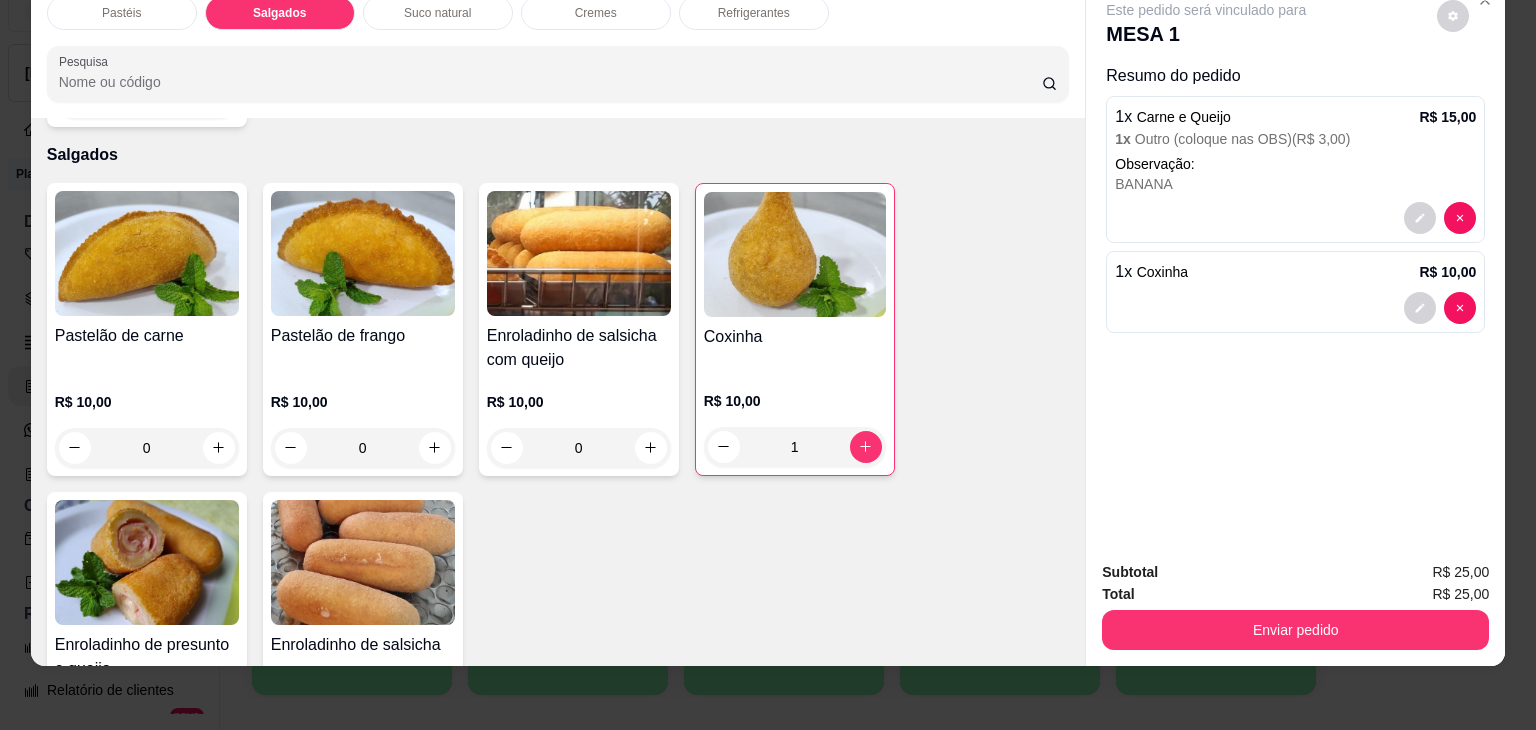 scroll, scrollTop: 2424, scrollLeft: 0, axis: vertical 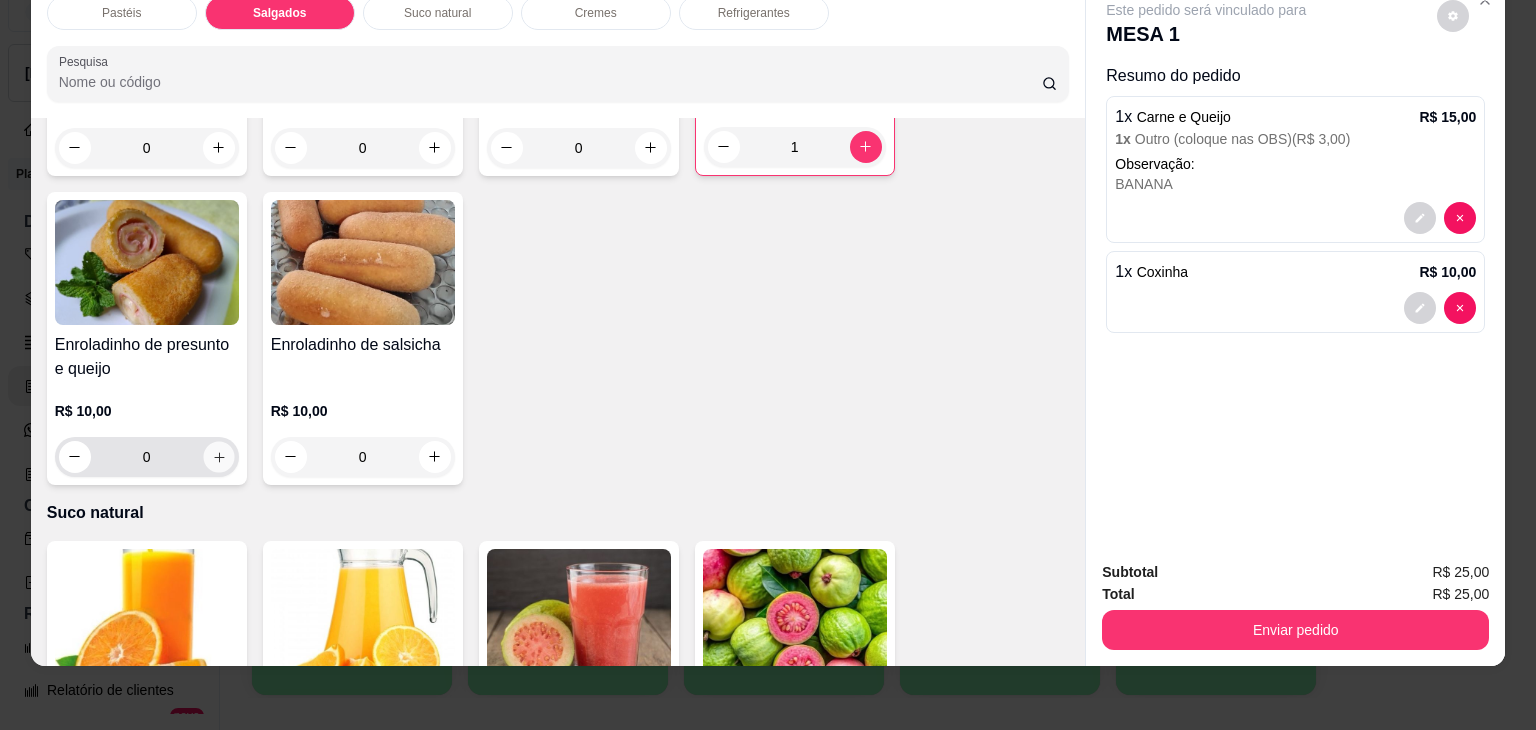 click 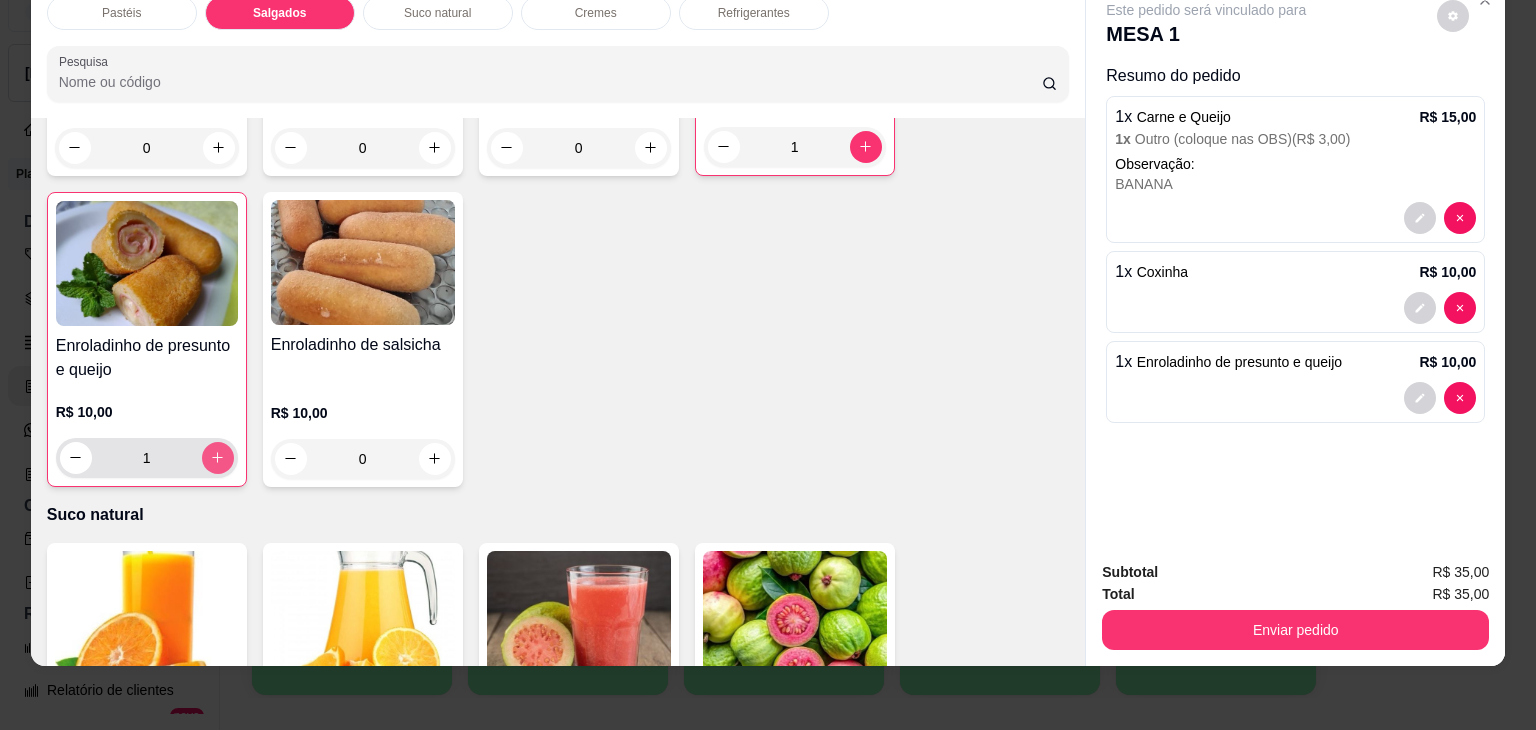 click 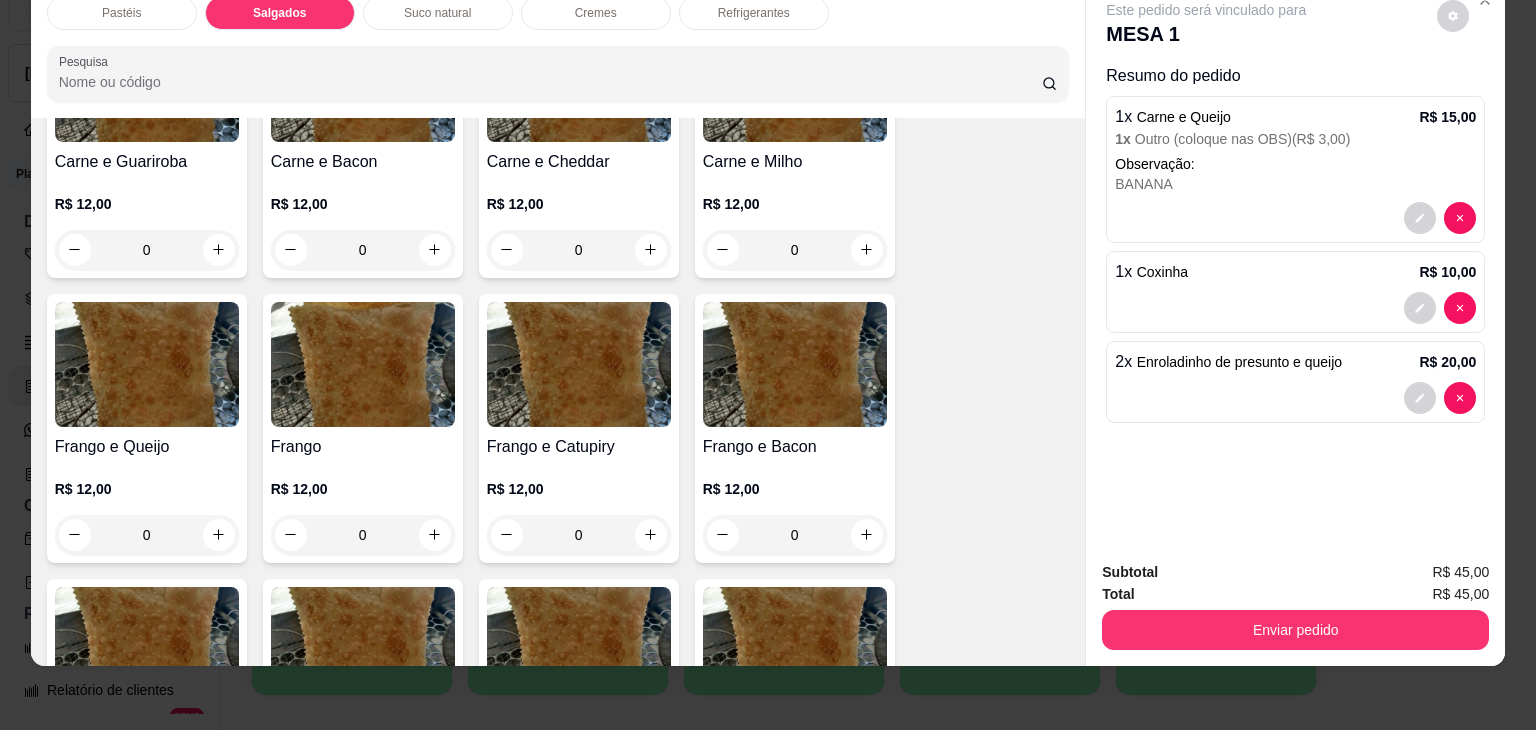 click on "Suco natural" at bounding box center [438, 13] 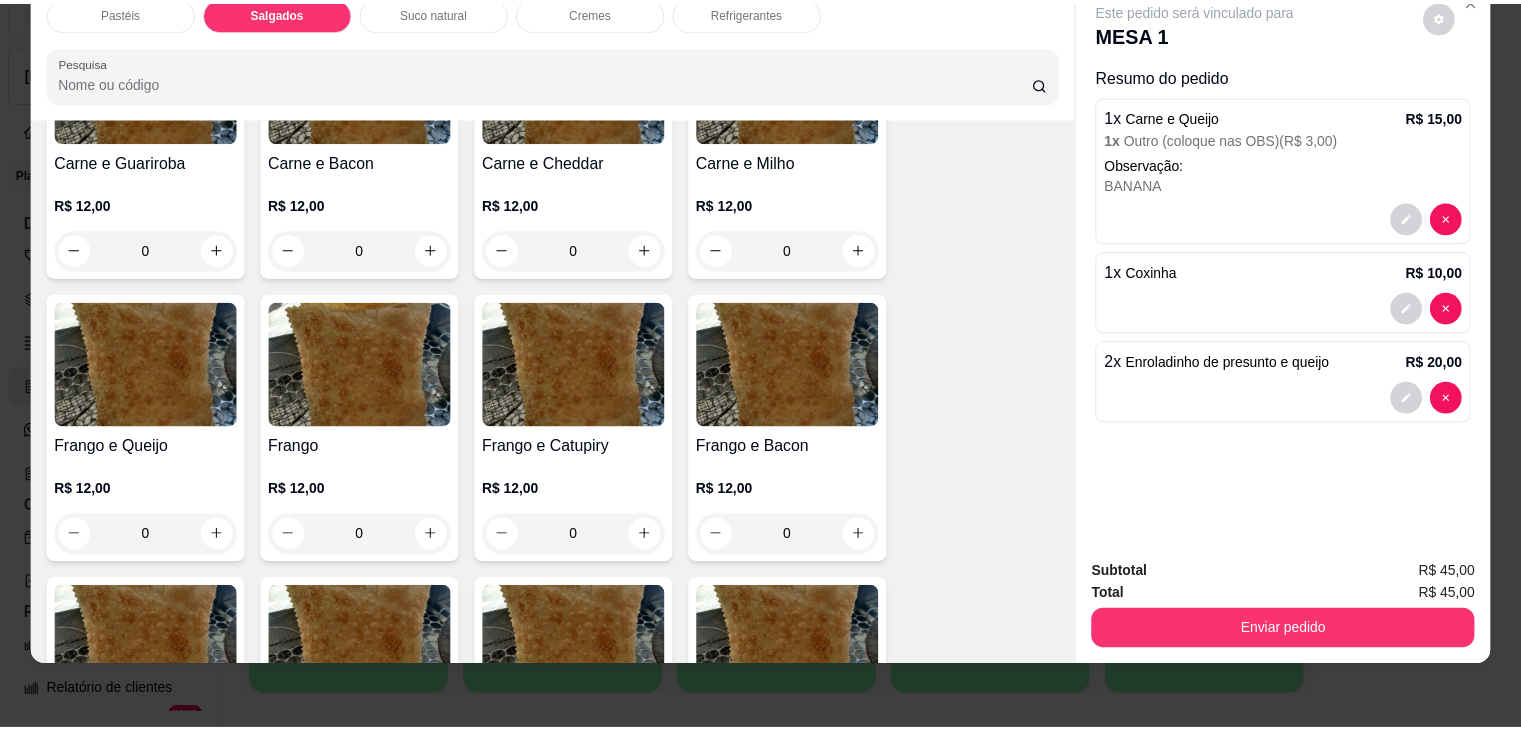 scroll, scrollTop: 2784, scrollLeft: 0, axis: vertical 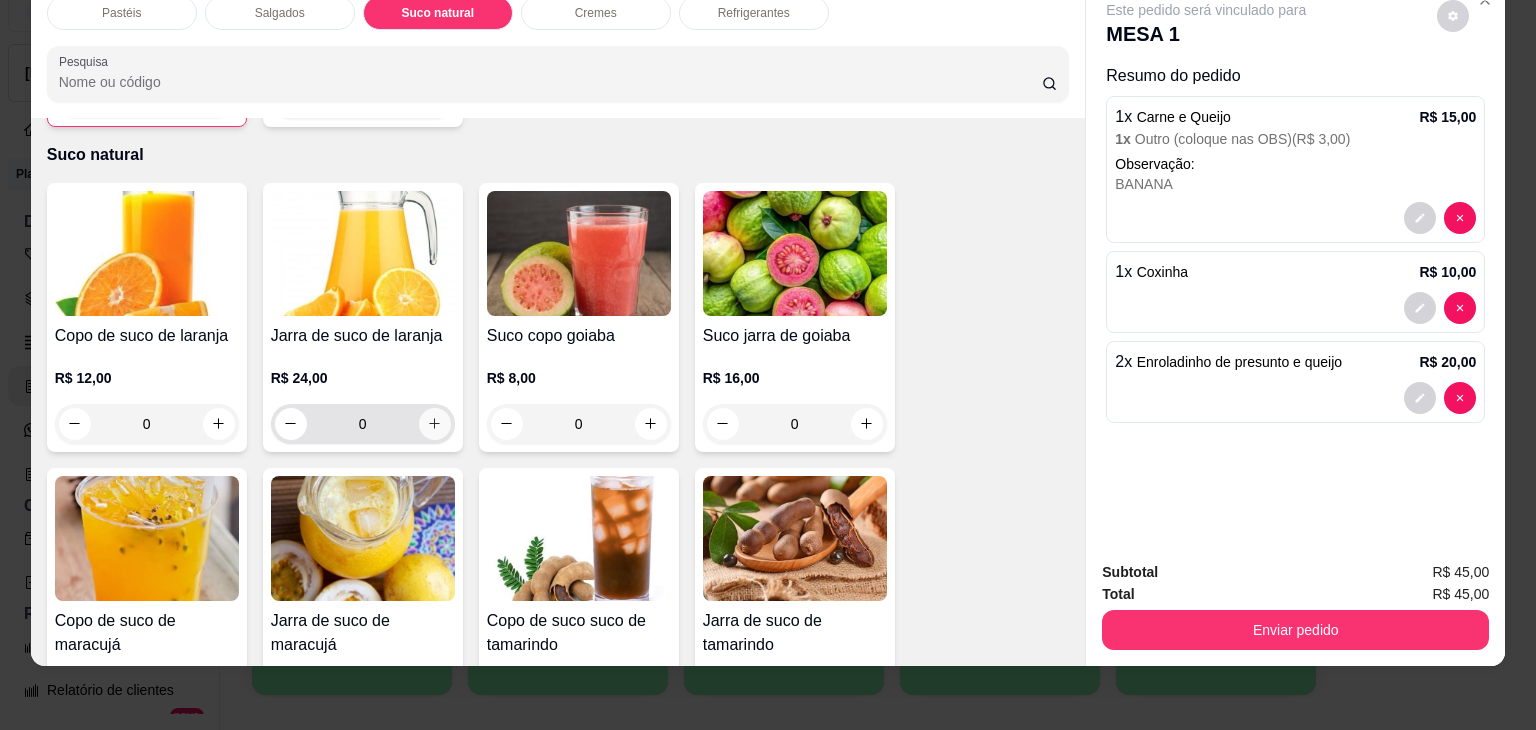 click 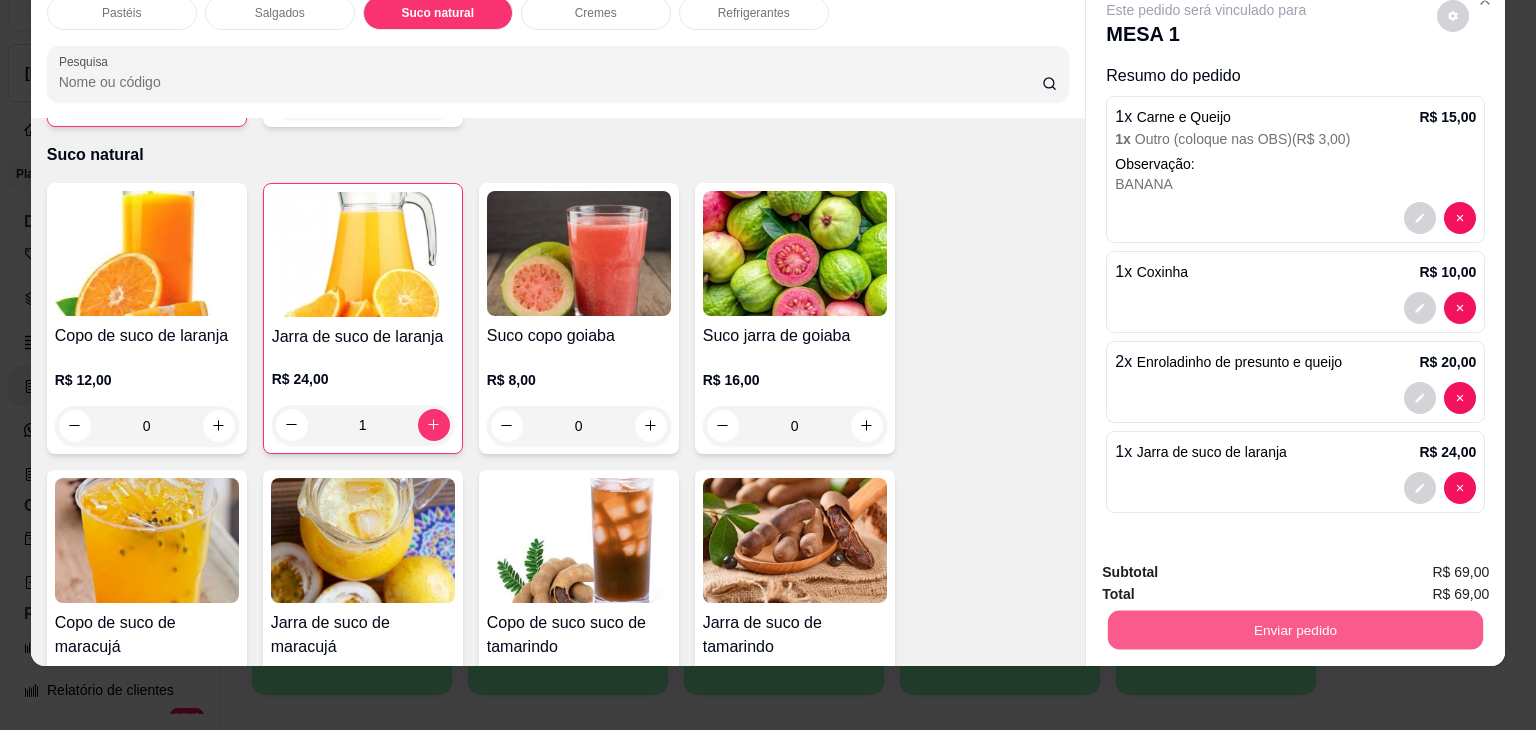 click on "Enviar pedido" at bounding box center (1295, 630) 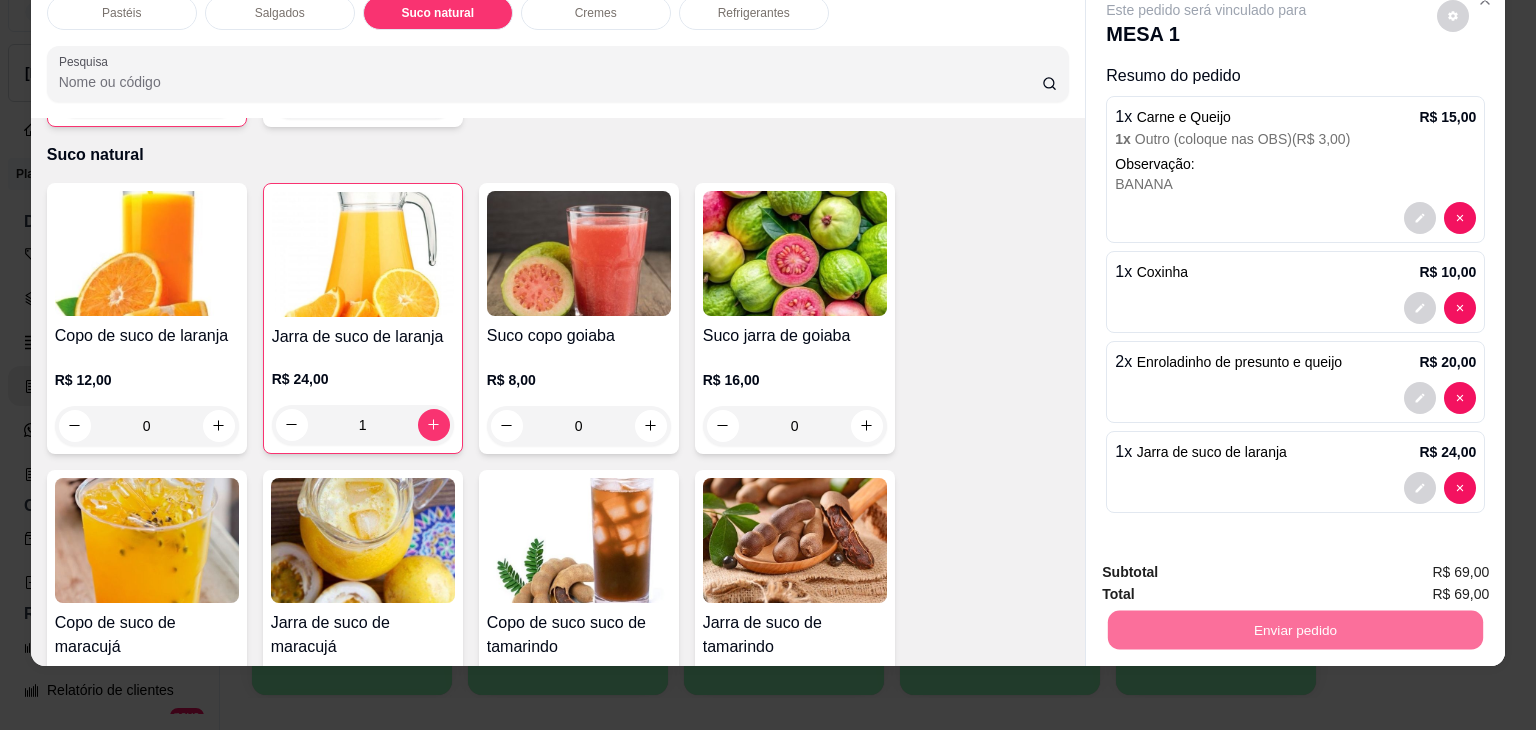 click on "Não registrar e enviar pedido" at bounding box center (1229, 564) 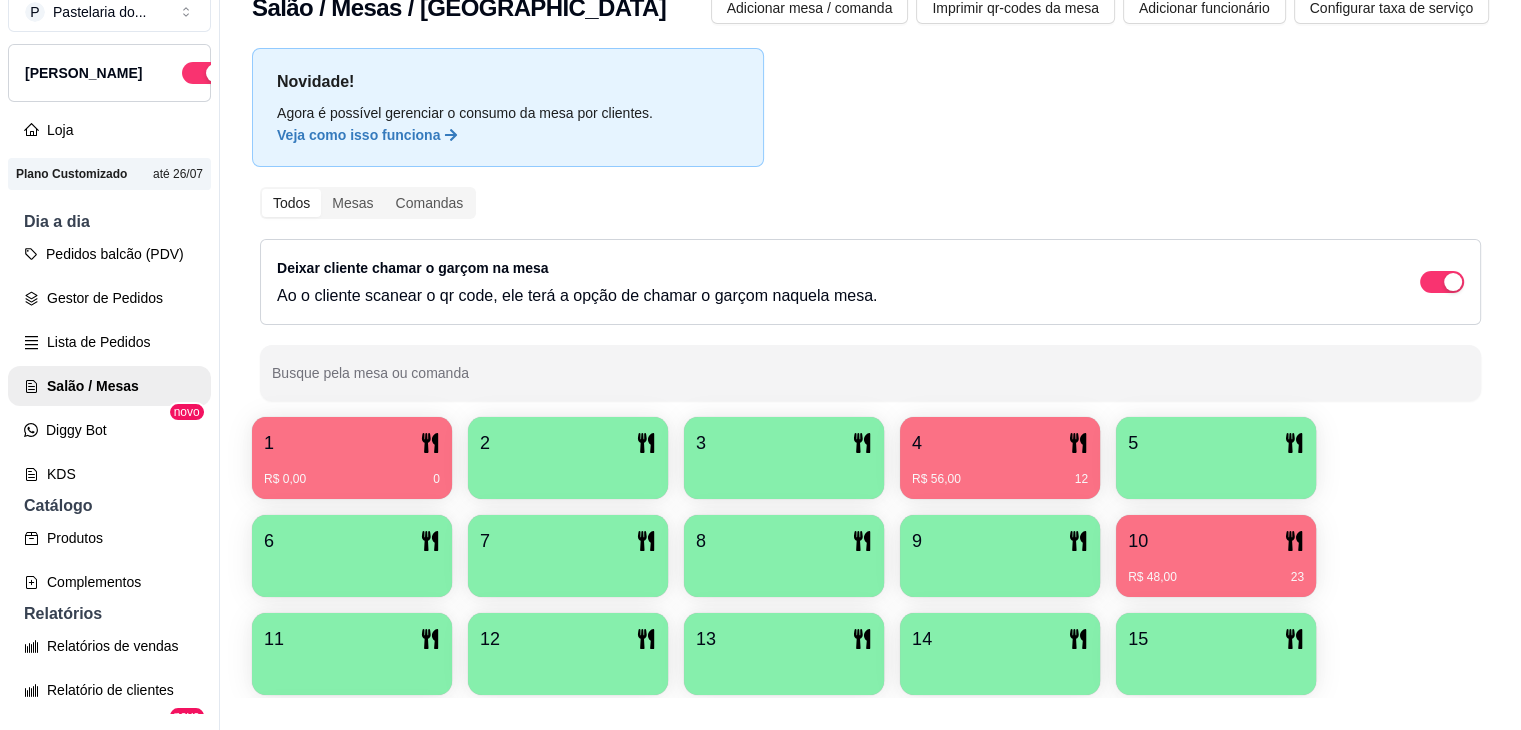 click on "10" at bounding box center (1216, 541) 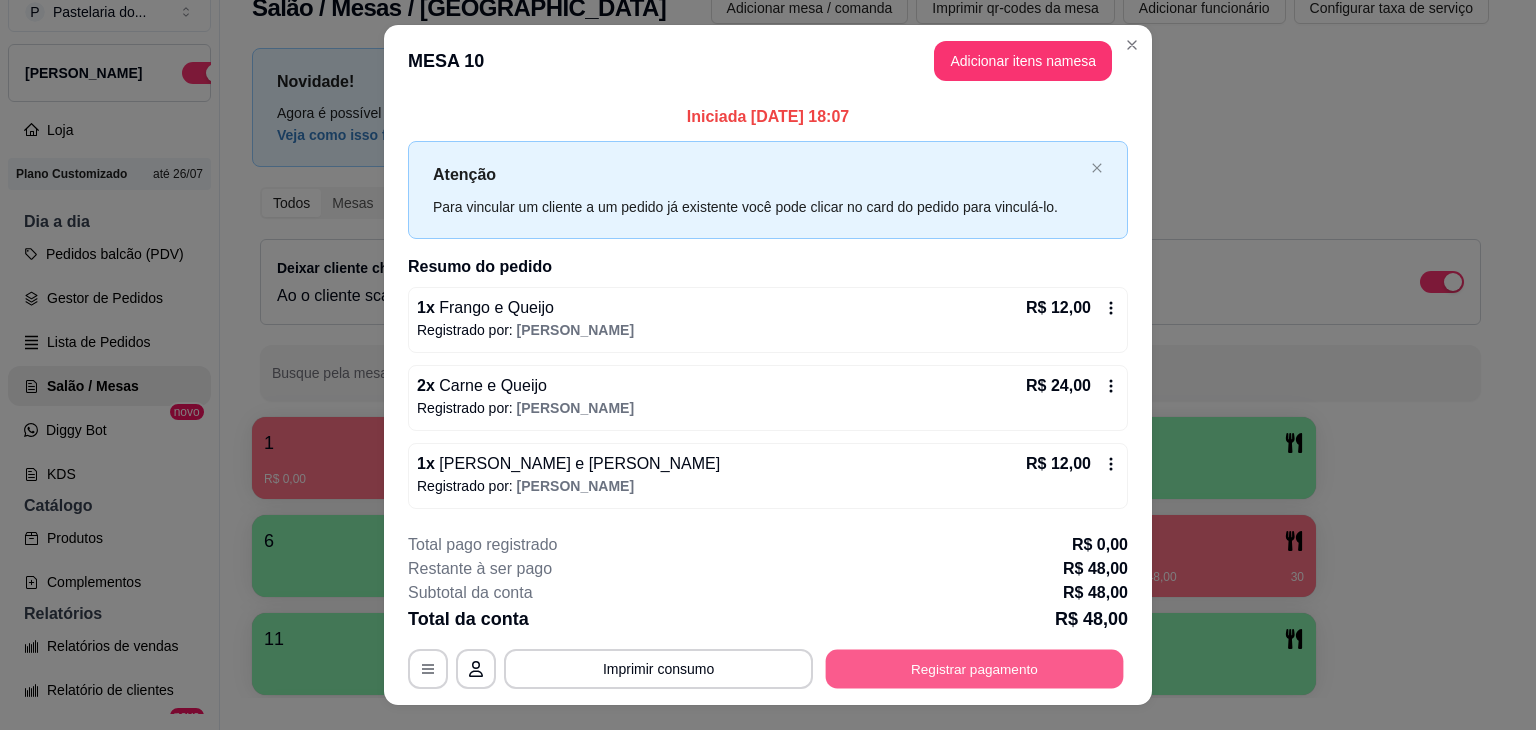click on "Registrar pagamento" at bounding box center (975, 668) 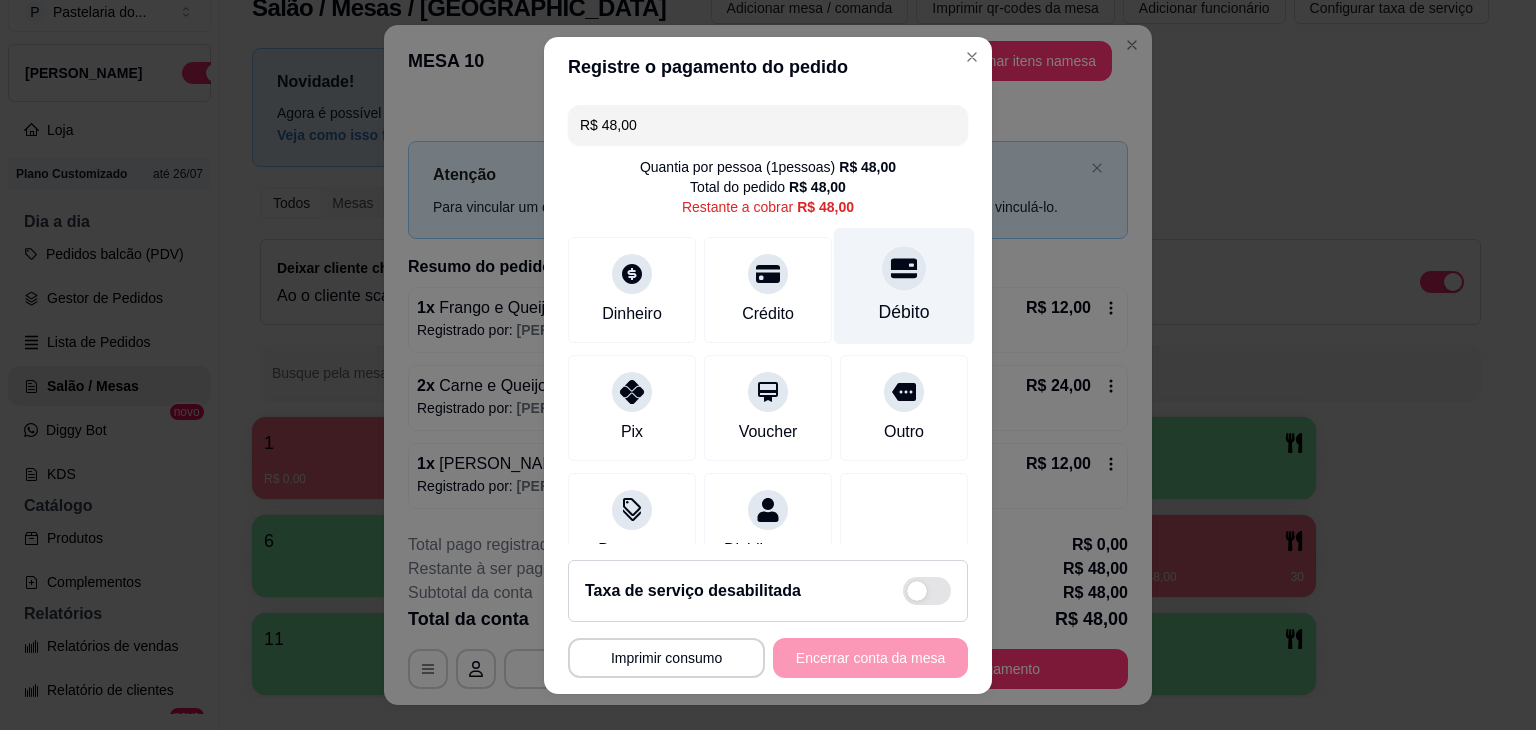 click on "Débito" at bounding box center [904, 285] 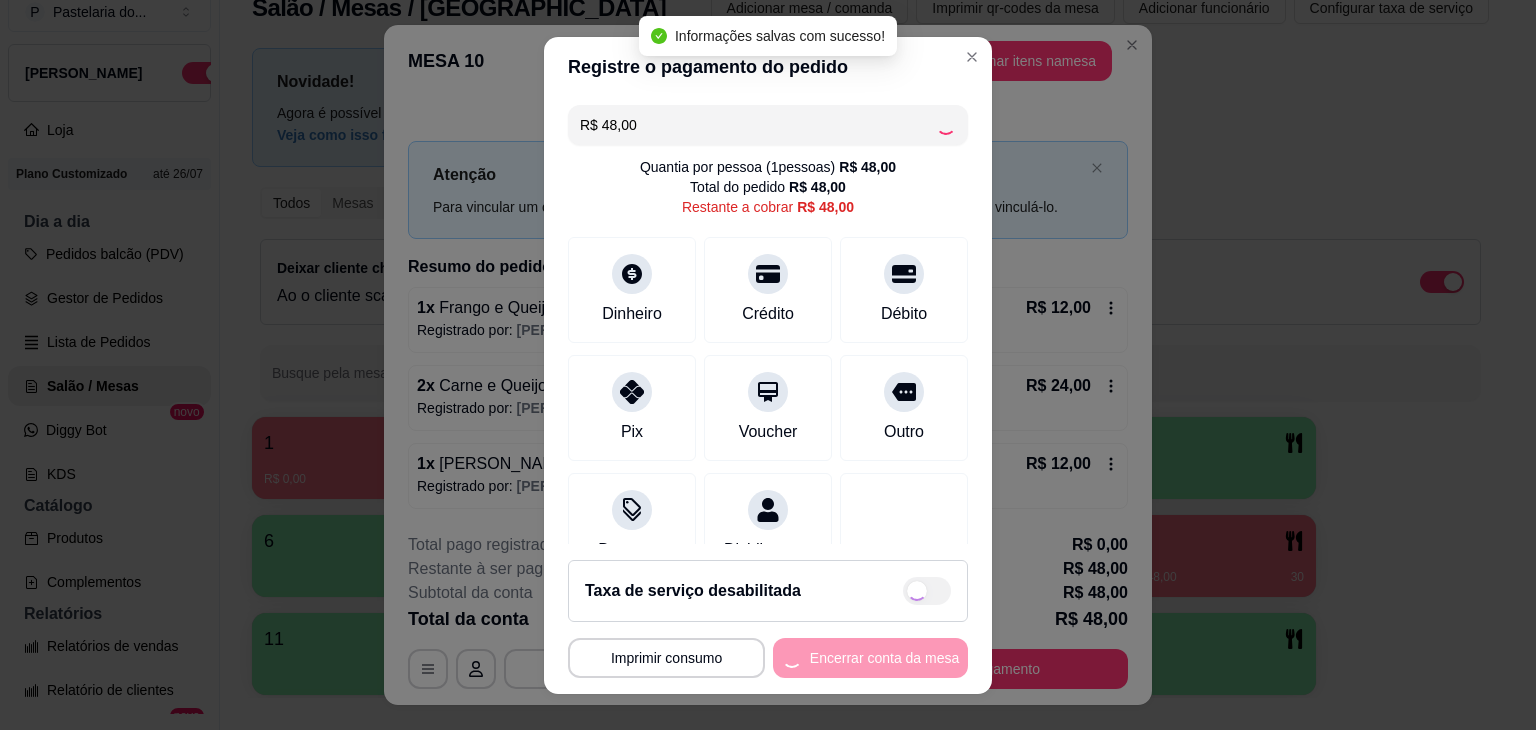 type on "R$ 0,00" 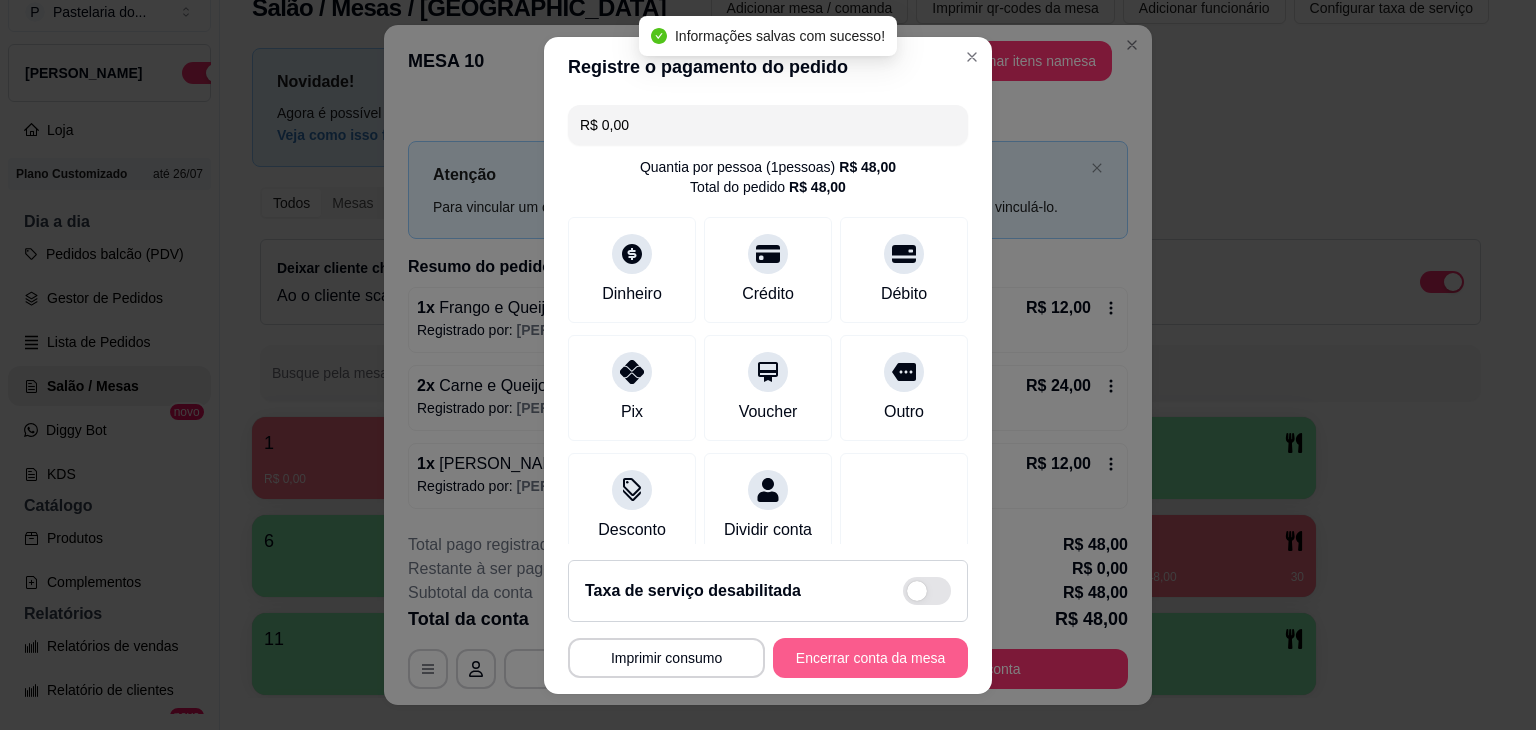 click on "Encerrar conta da mesa" at bounding box center (870, 658) 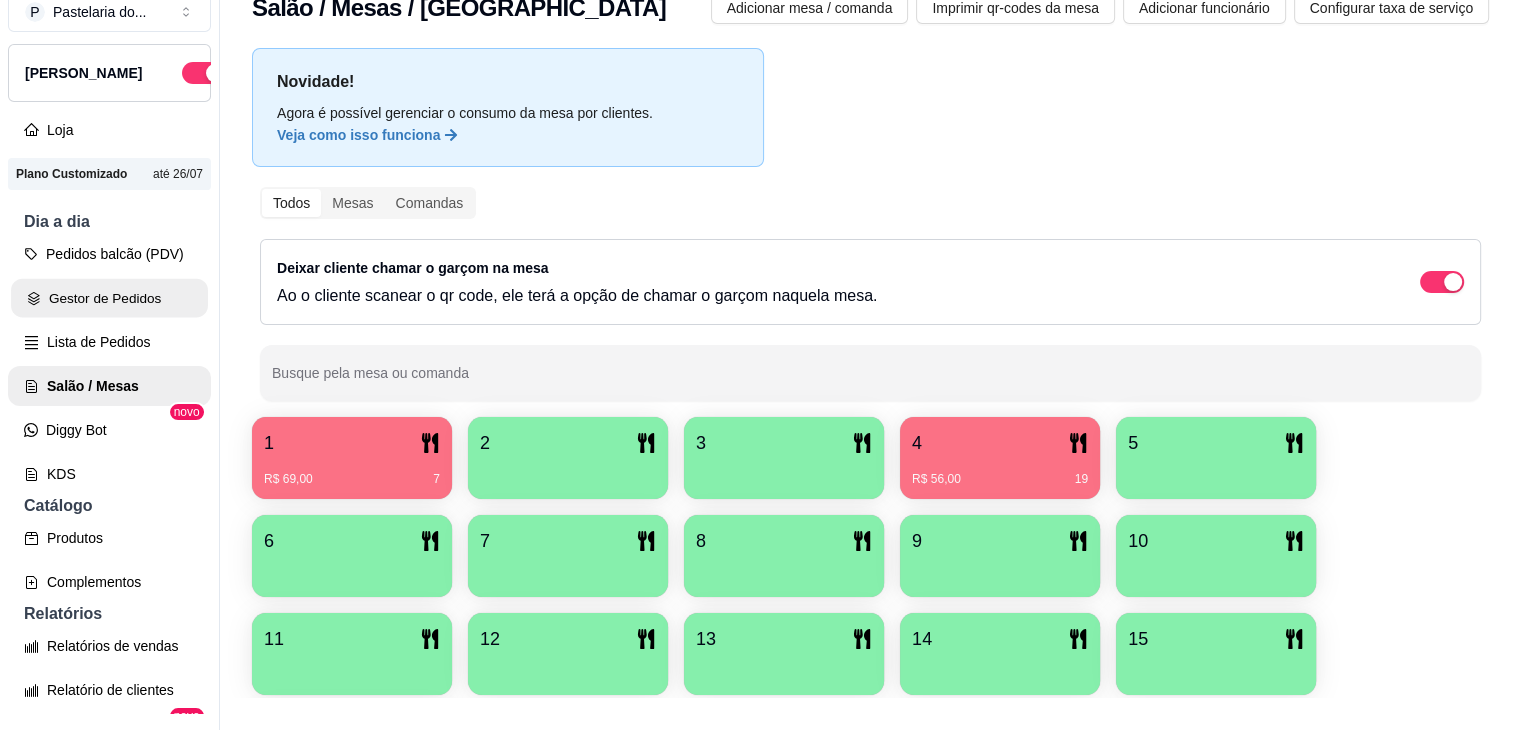 click on "Gestor de Pedidos" at bounding box center [109, 298] 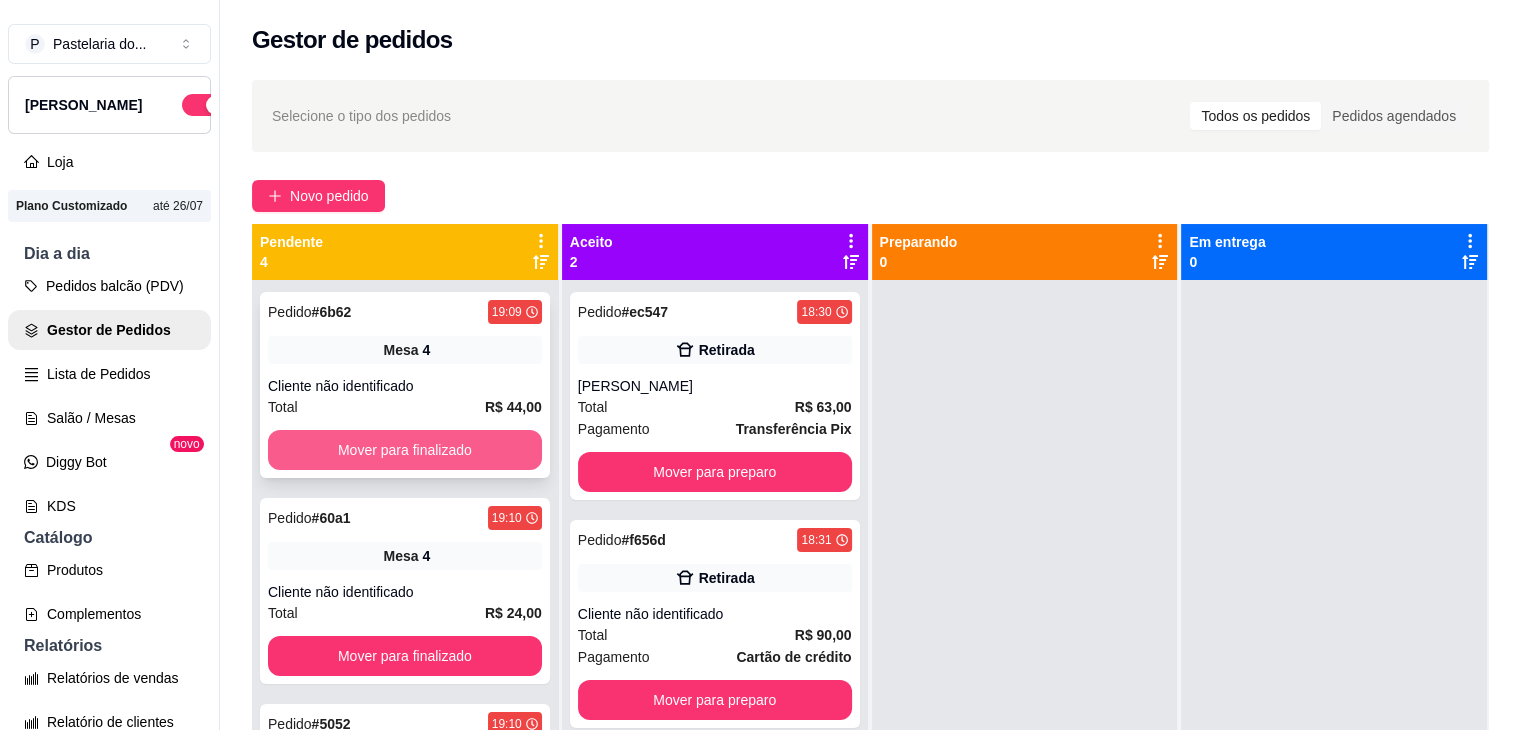 click on "Mover para finalizado" at bounding box center (405, 450) 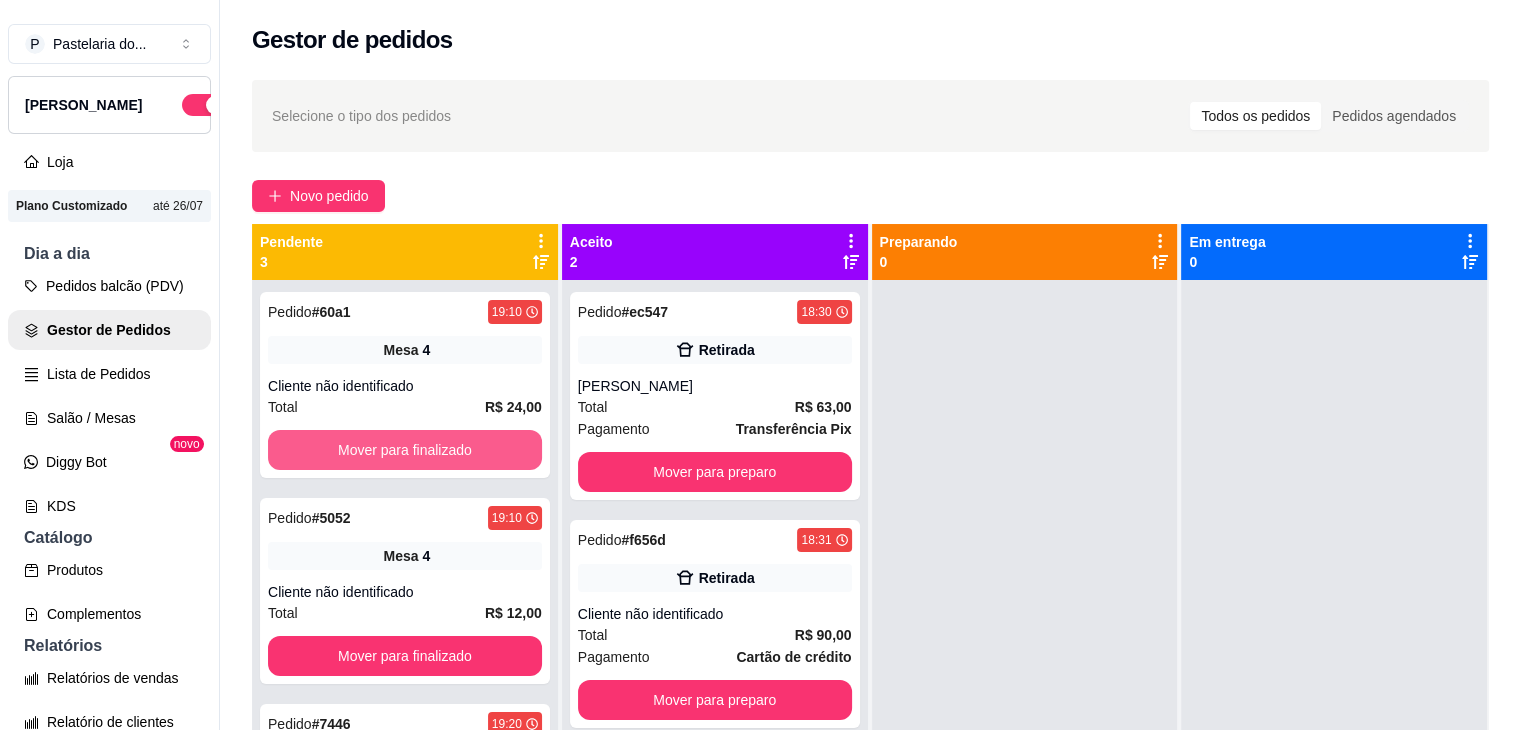click on "Mover para finalizado" at bounding box center (405, 450) 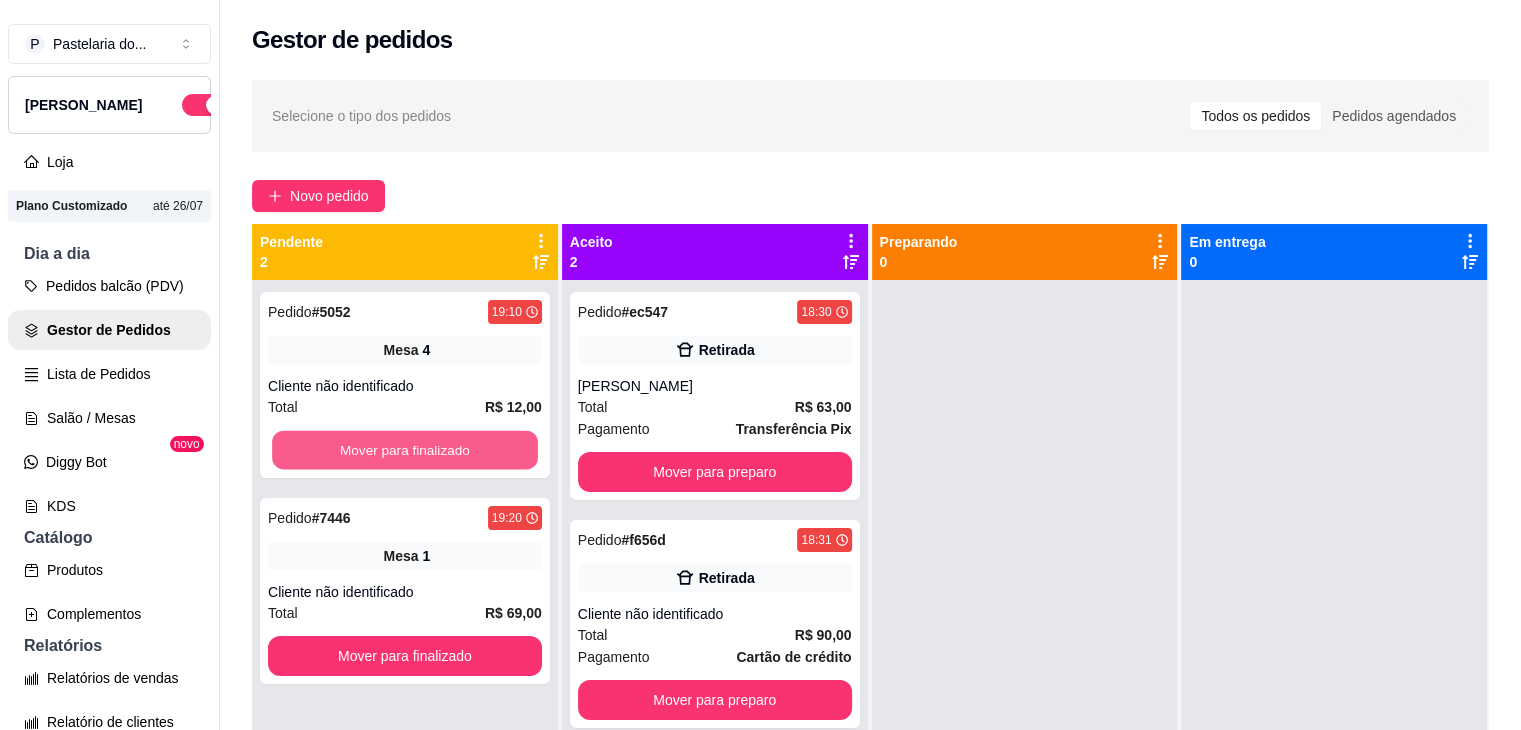 click on "Mover para finalizado" at bounding box center [405, 450] 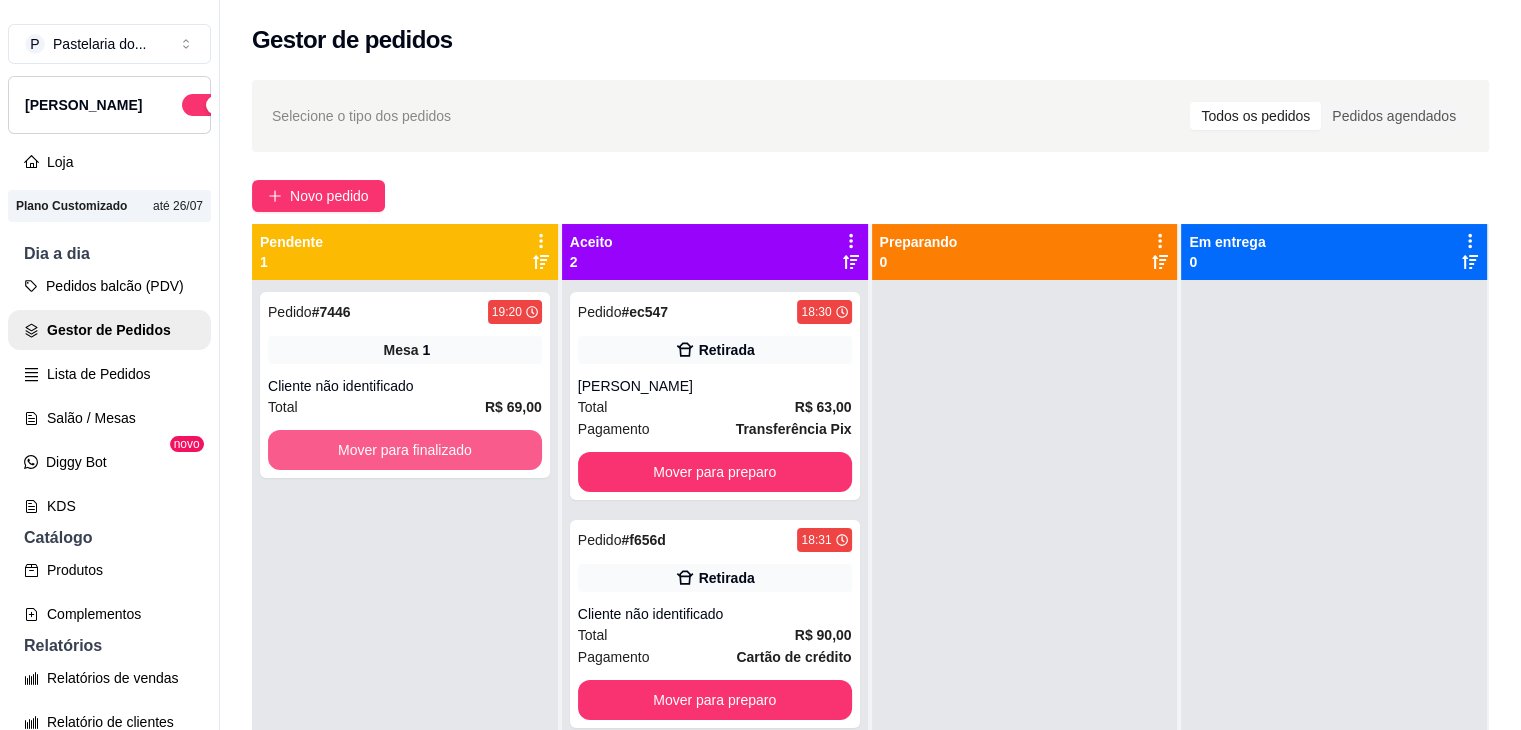 click on "Mover para finalizado" at bounding box center (405, 450) 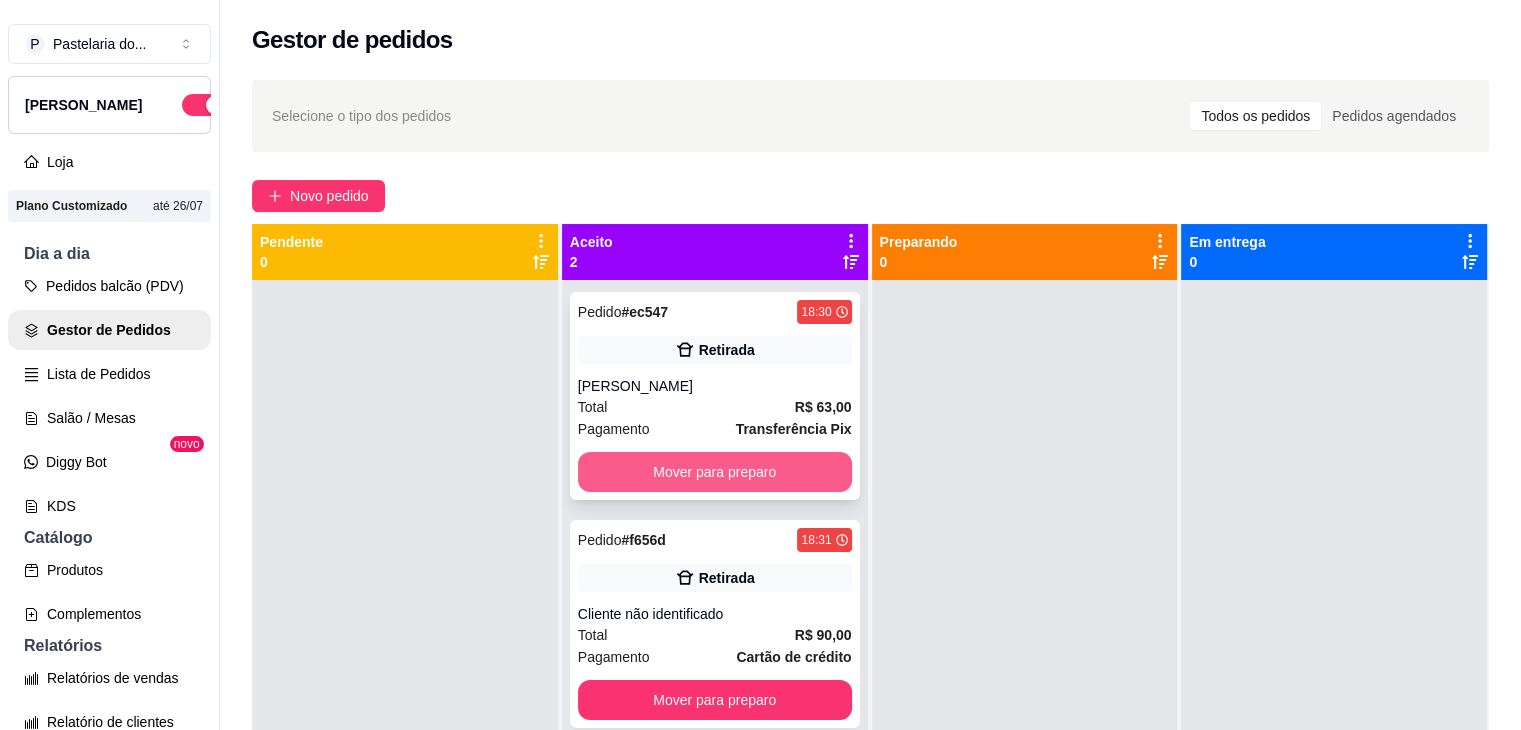 click on "Mover para preparo" at bounding box center (715, 472) 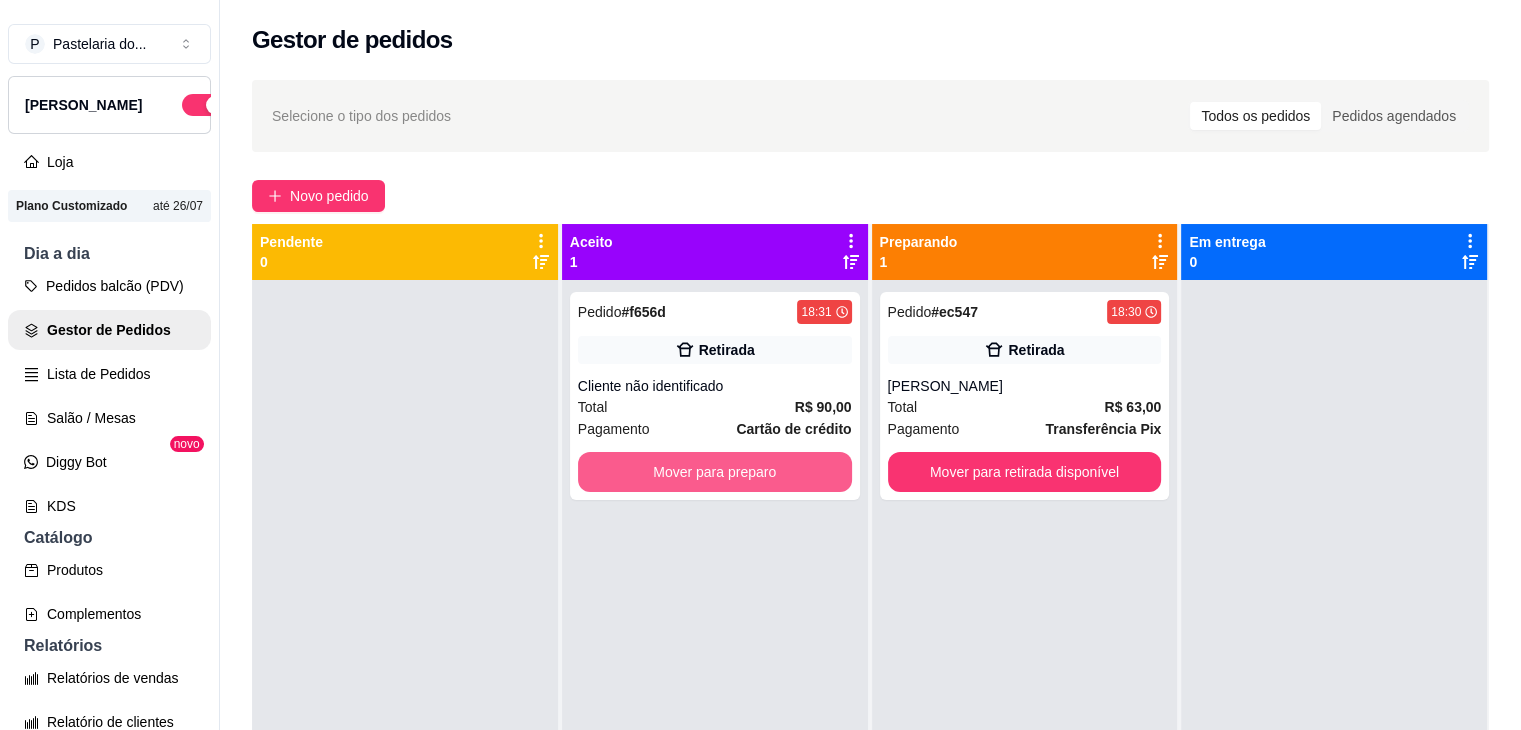 click on "Mover para preparo" at bounding box center (715, 472) 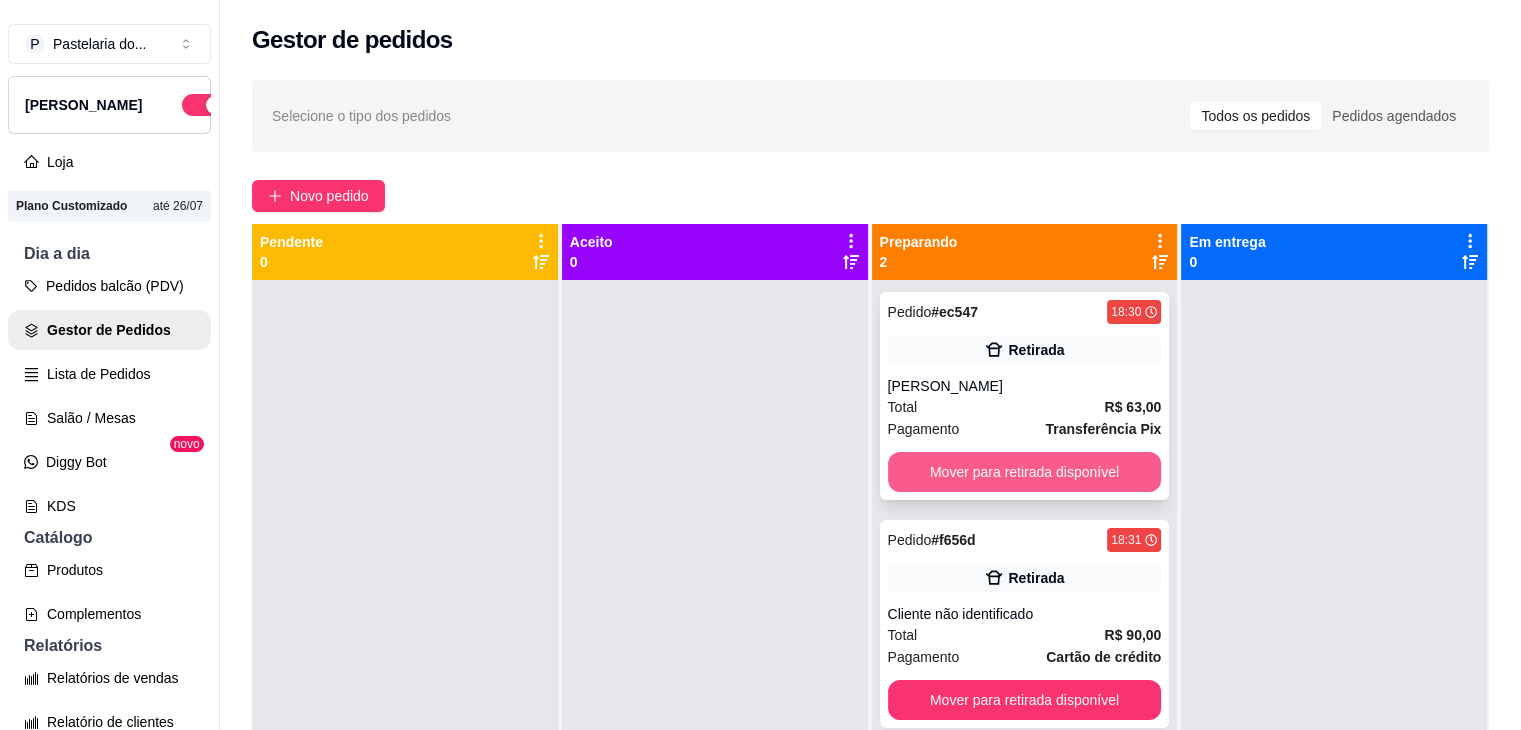 click on "Mover para retirada disponível" at bounding box center (1025, 472) 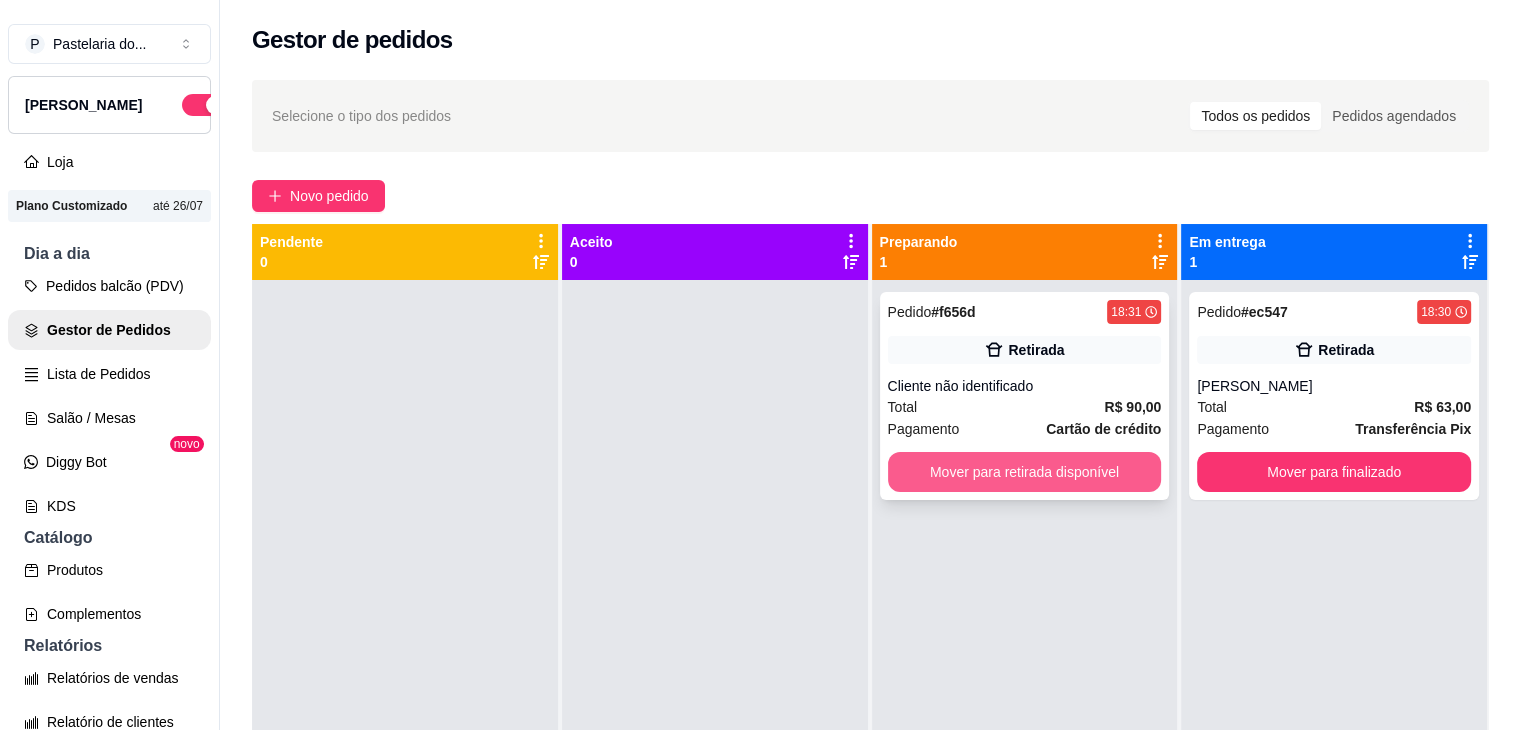 click on "Mover para retirada disponível" at bounding box center [1025, 472] 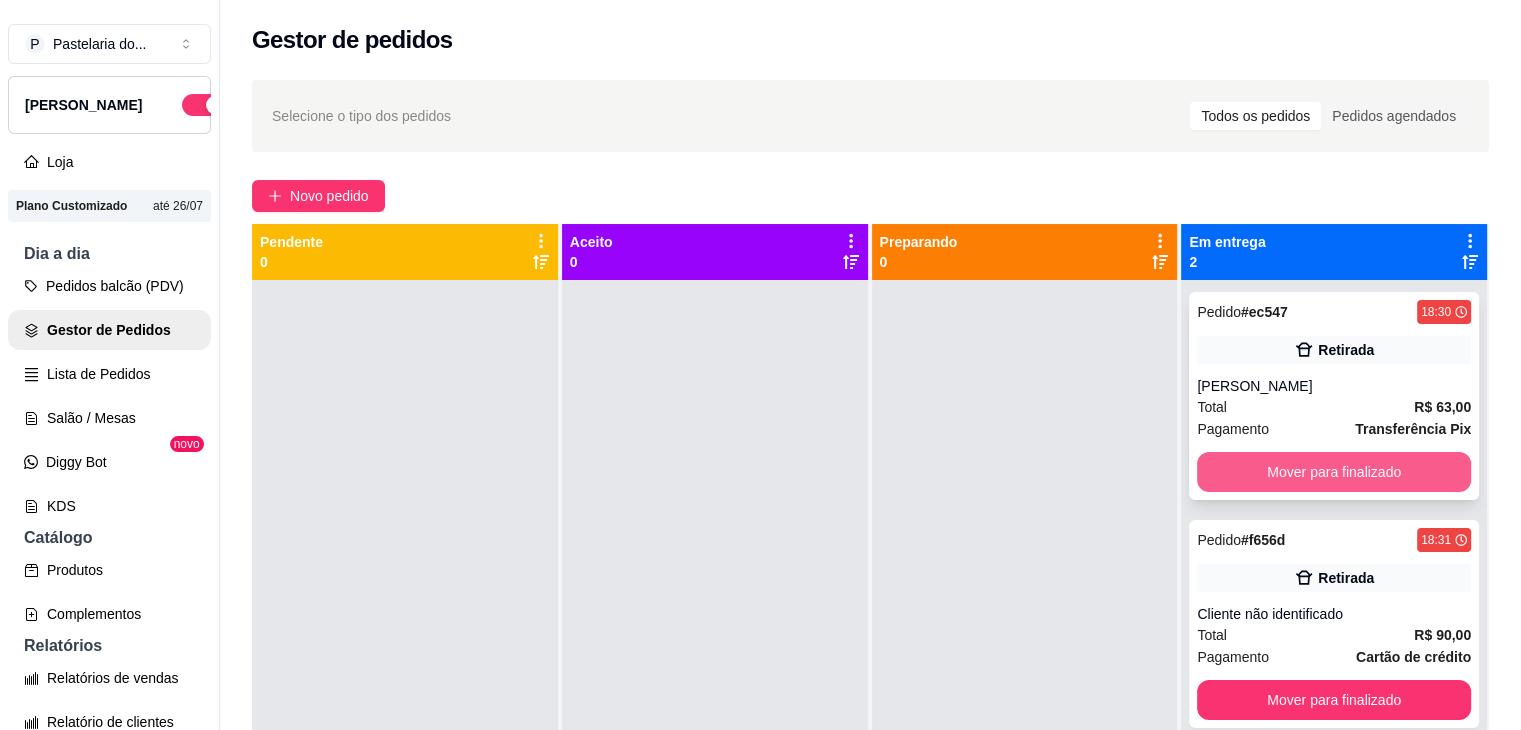 click on "Mover para finalizado" at bounding box center [1334, 472] 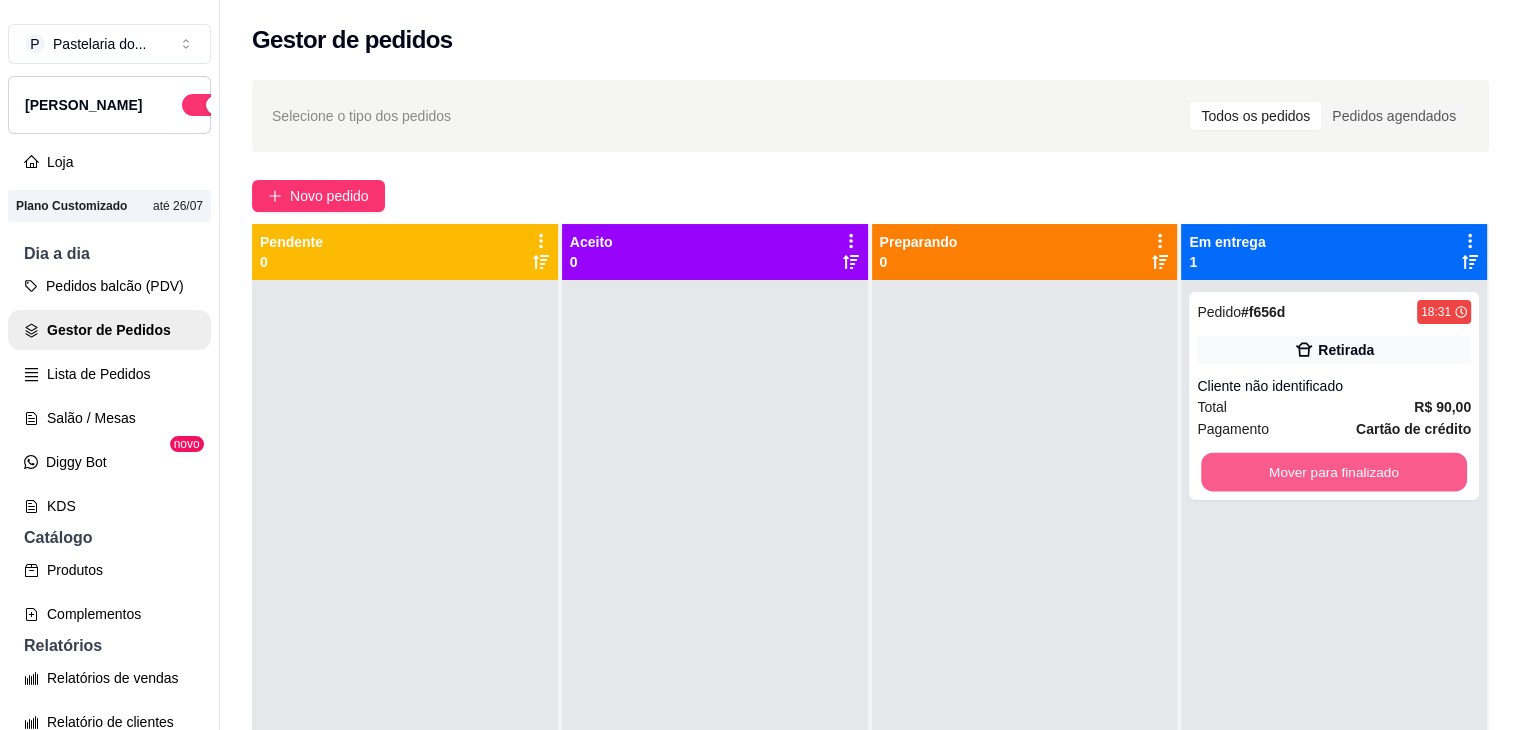 click on "Mover para finalizado" at bounding box center [1334, 472] 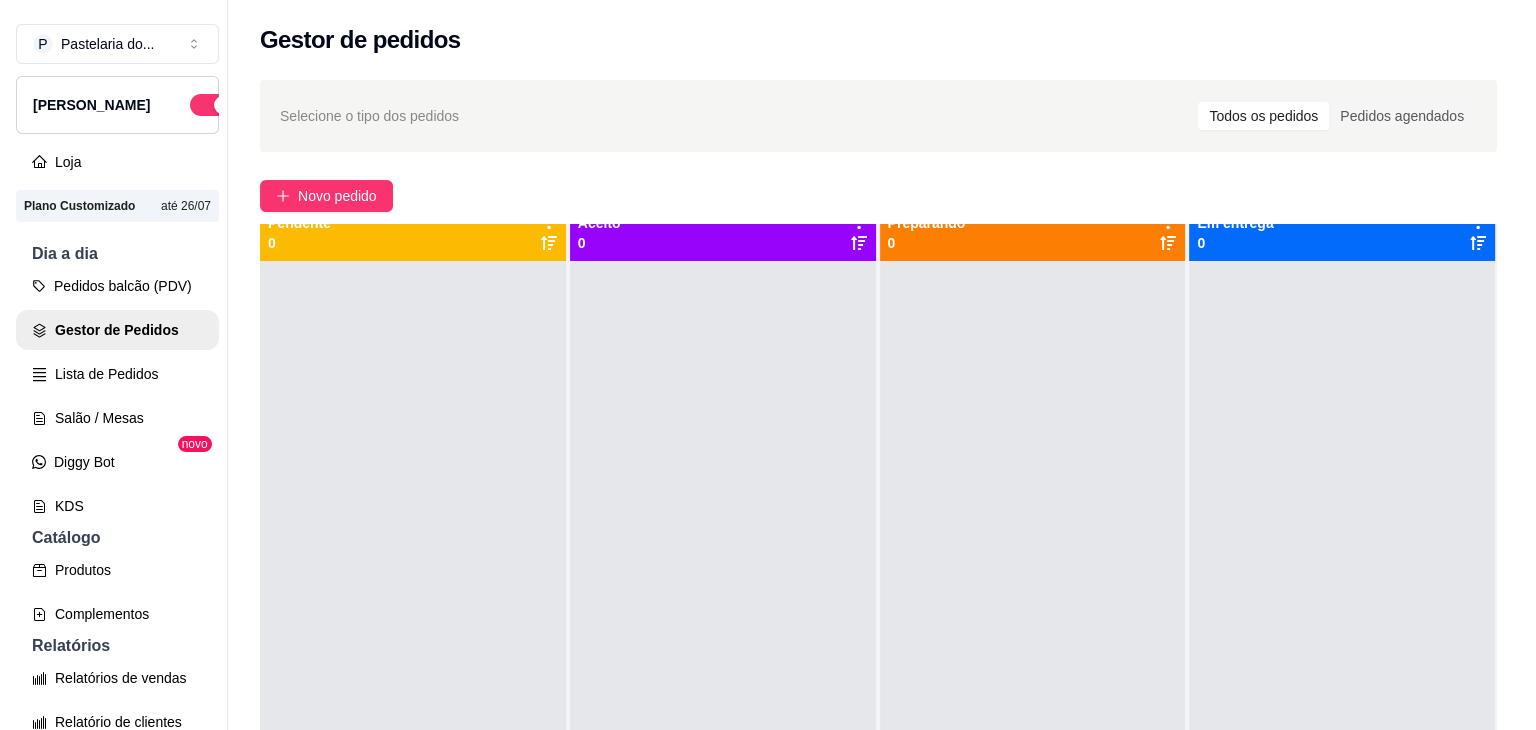 scroll, scrollTop: 0, scrollLeft: 0, axis: both 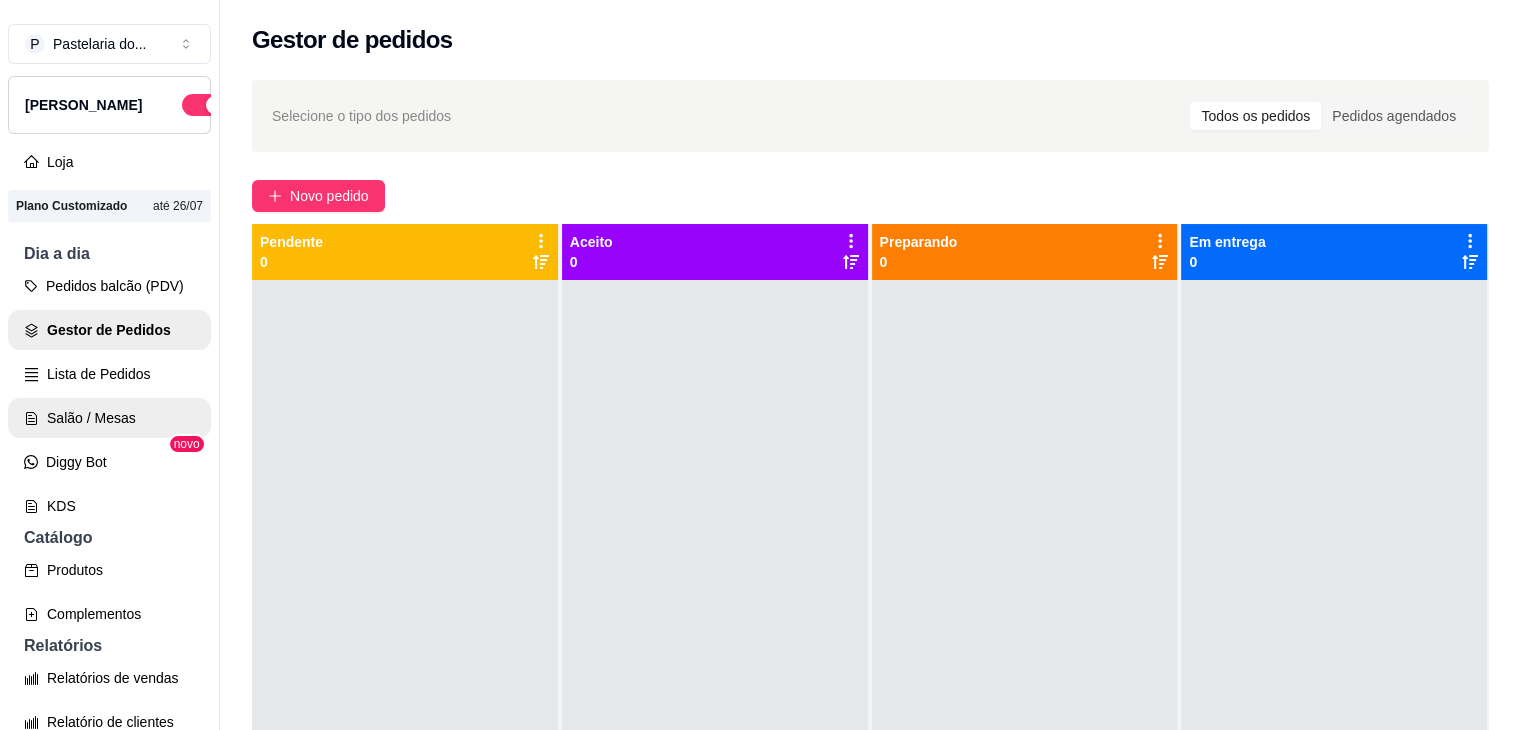 click on "Salão / Mesas" at bounding box center (109, 418) 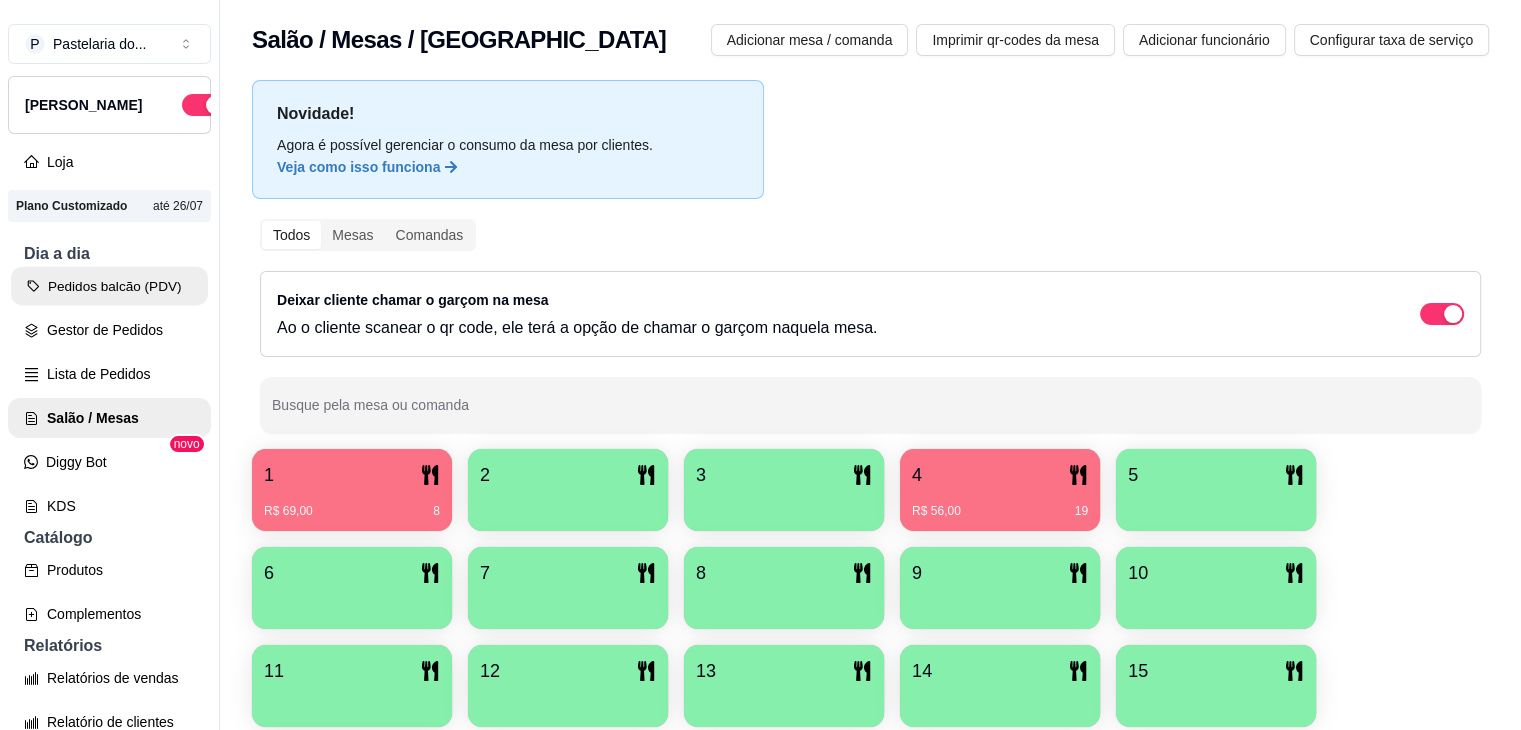 click on "Pedidos balcão (PDV)" at bounding box center [109, 286] 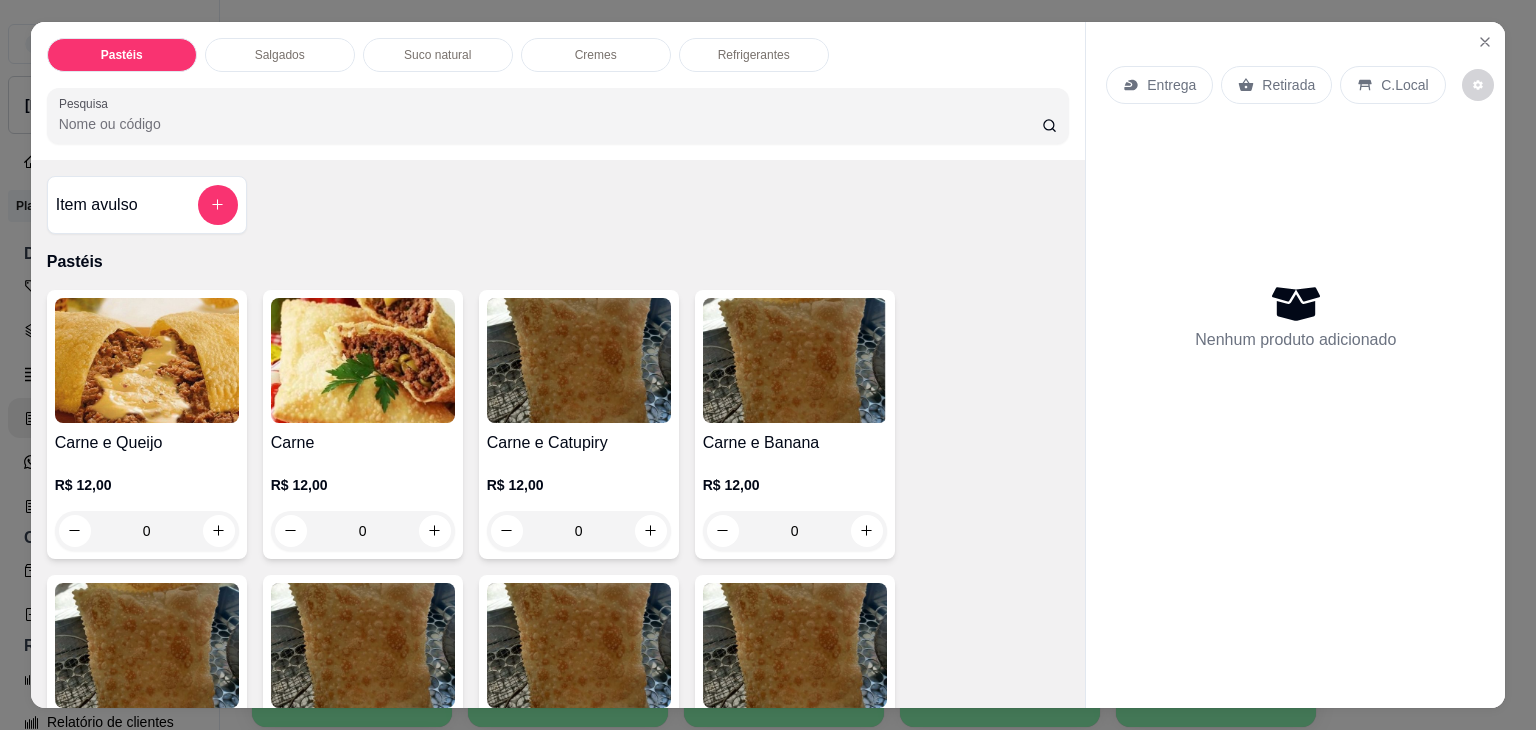 click on "Salgados" at bounding box center (280, 55) 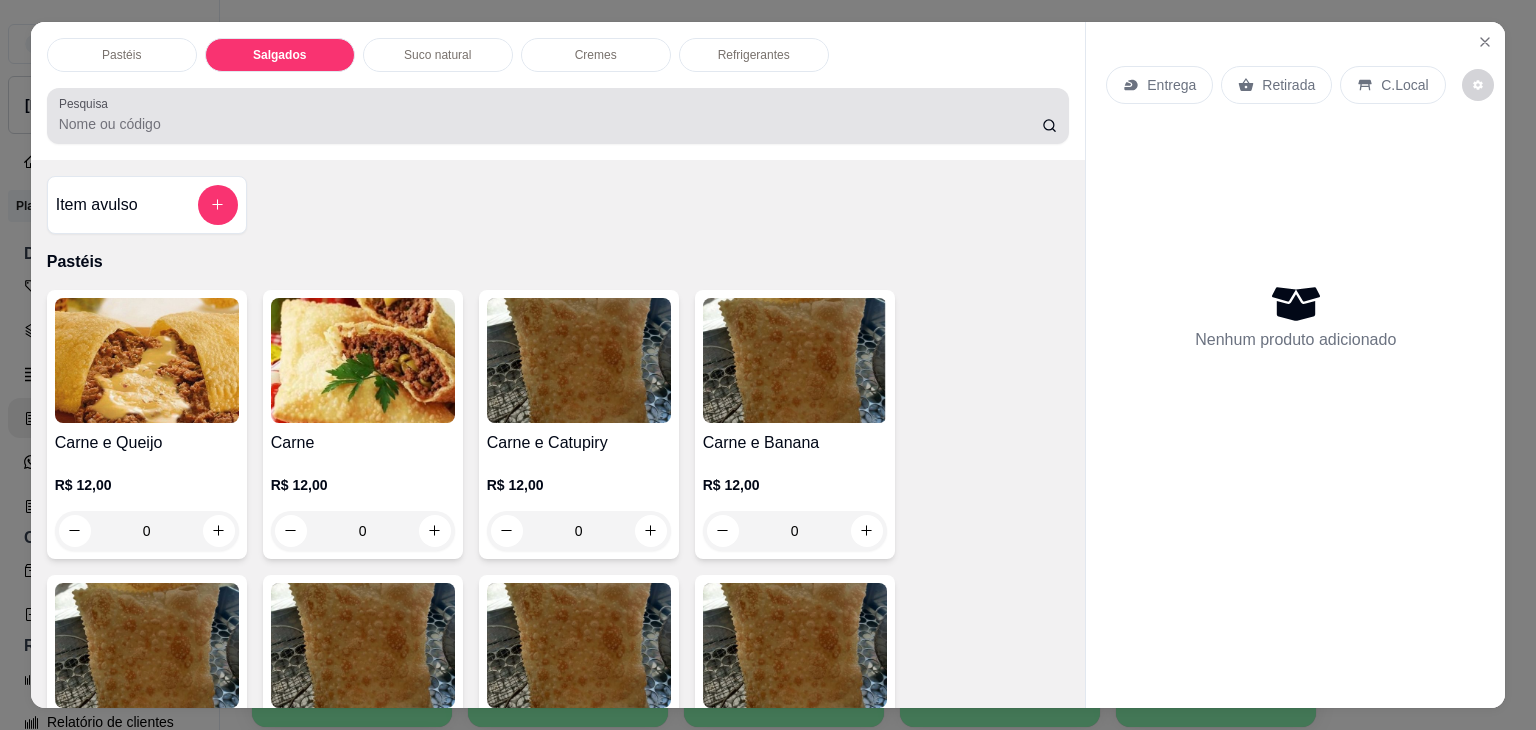 scroll, scrollTop: 2124, scrollLeft: 0, axis: vertical 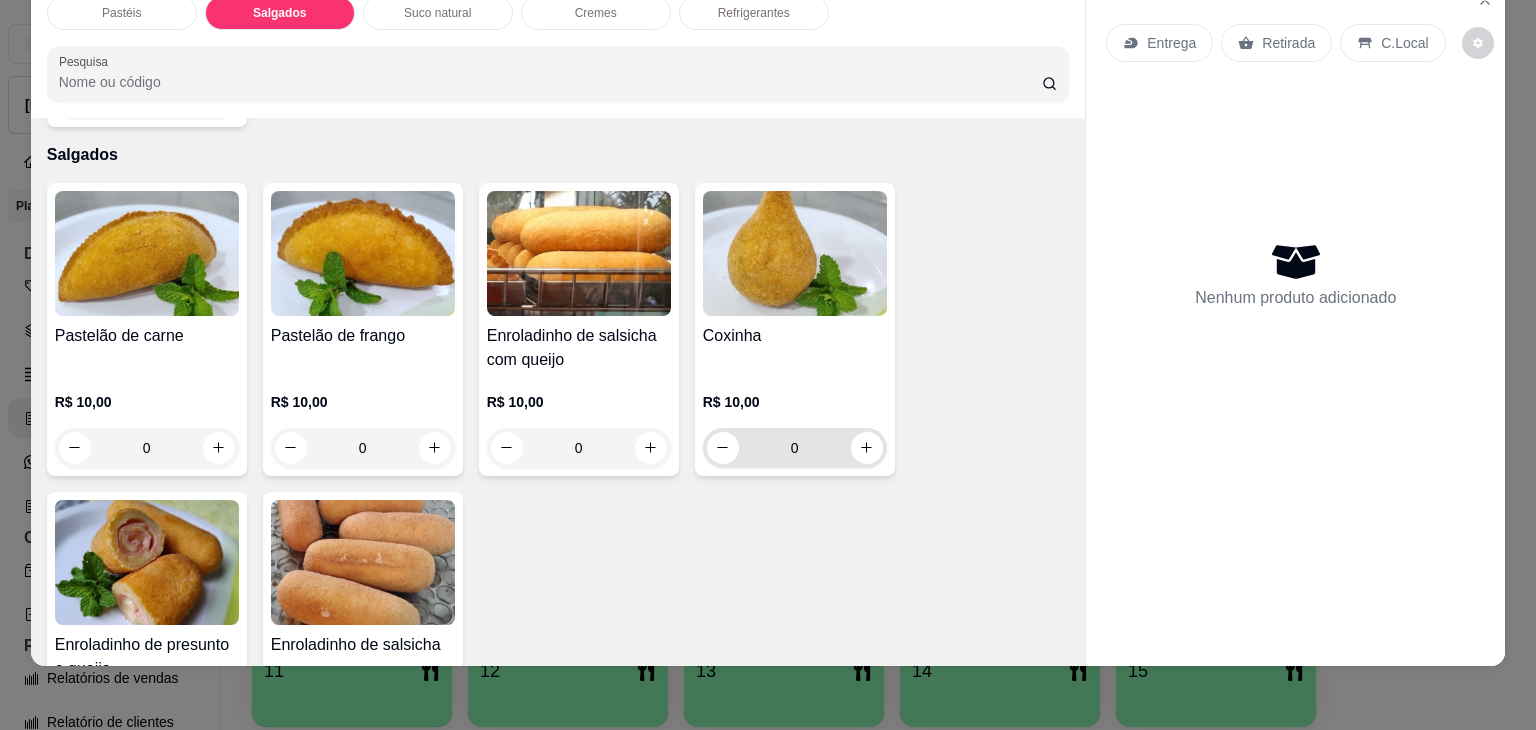 click on "0" at bounding box center (795, 448) 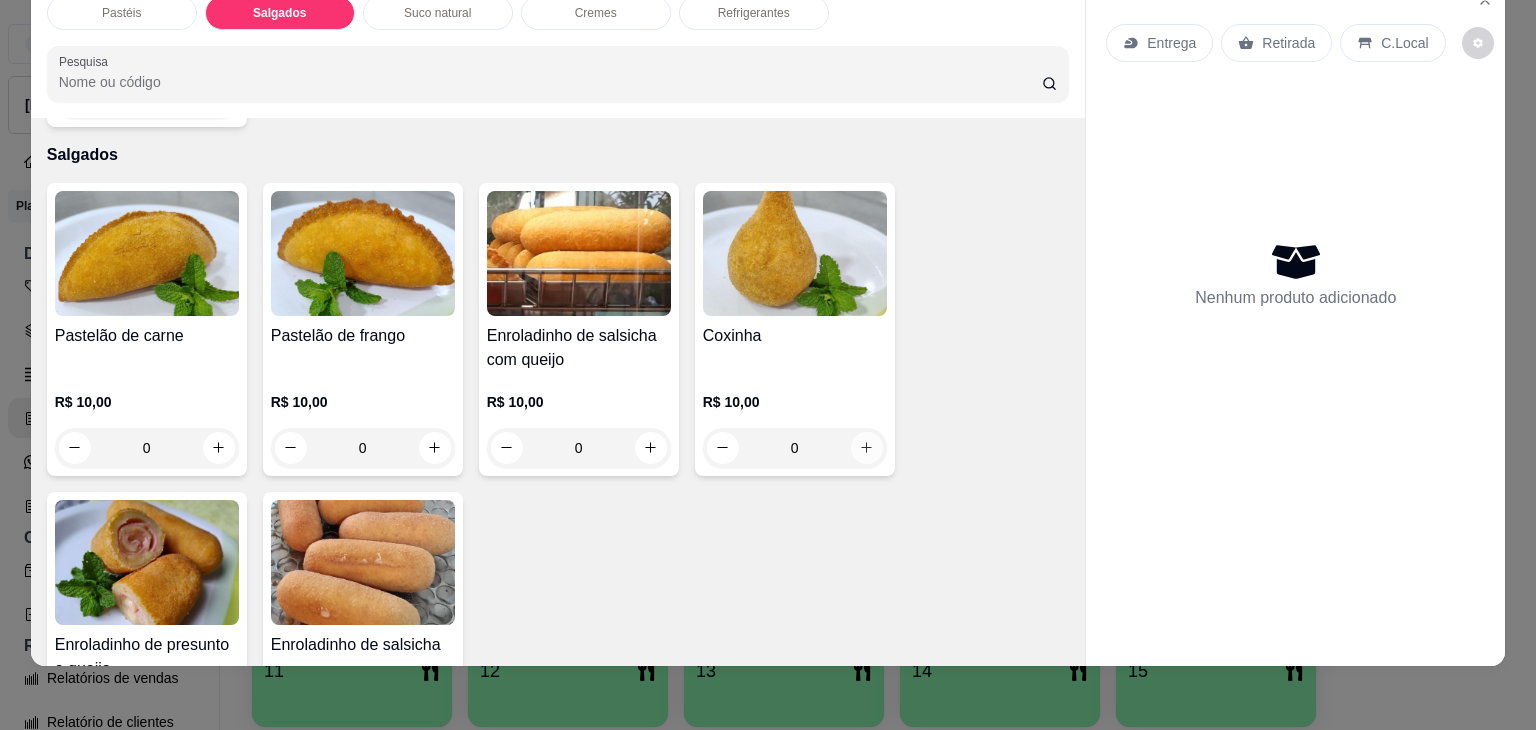 click 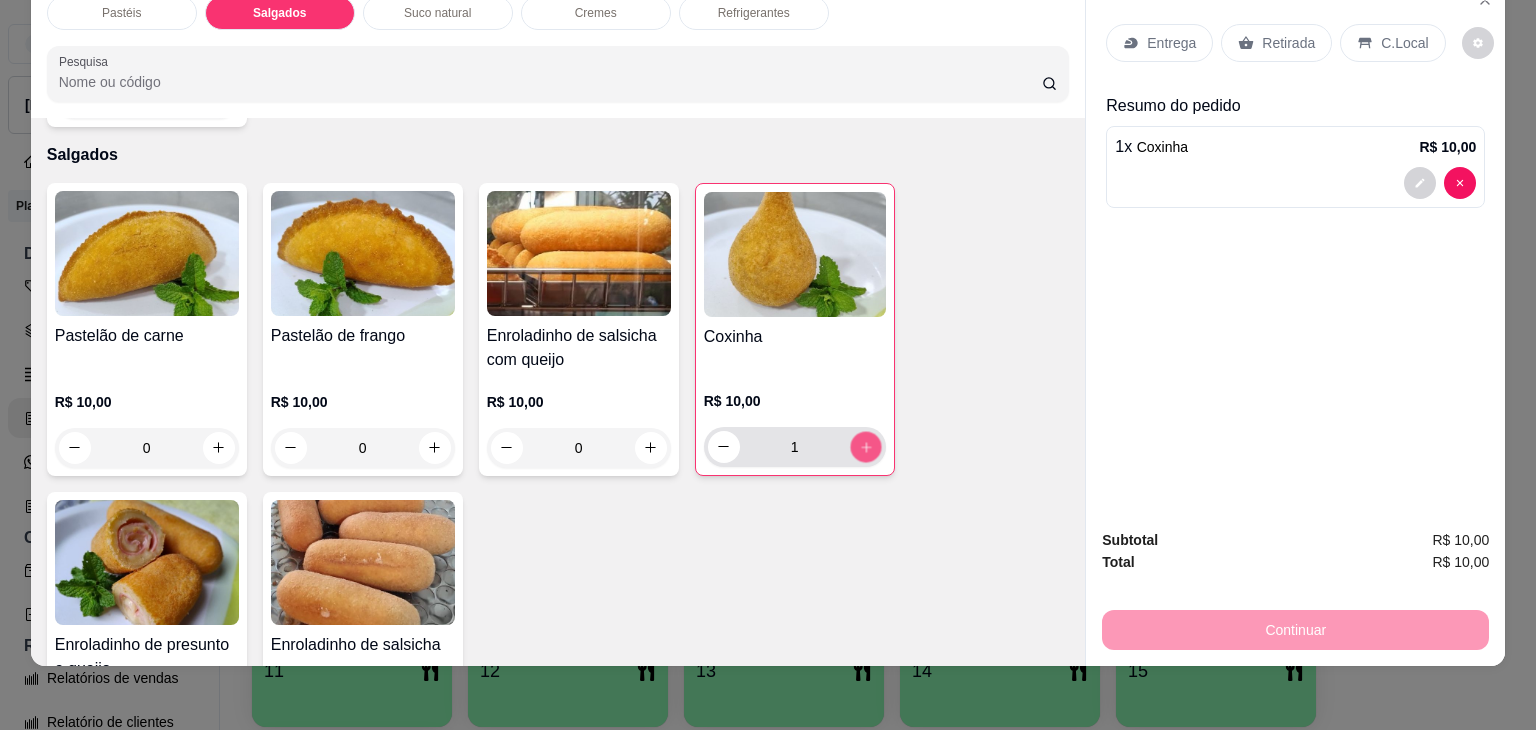 click 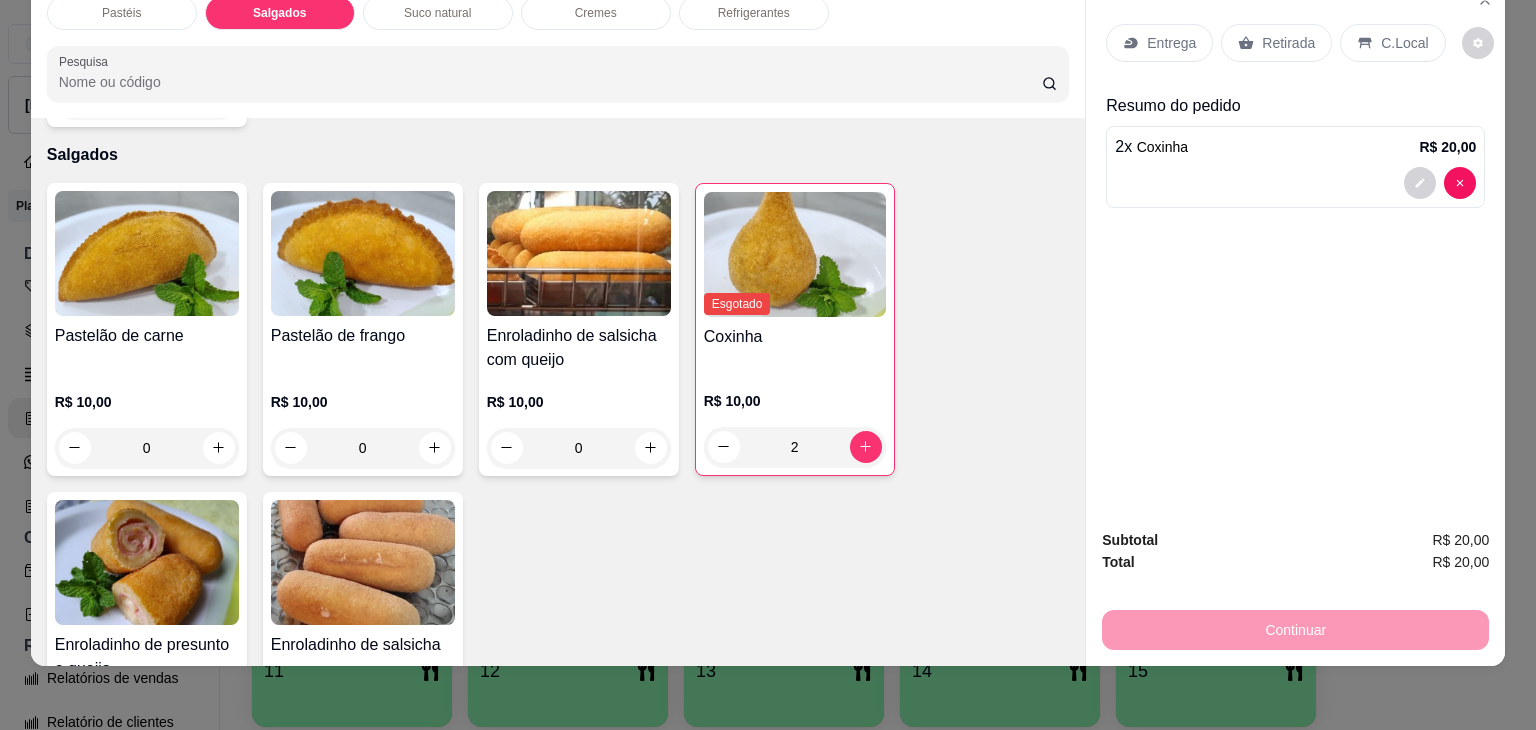 click on "Retirada" at bounding box center [1276, 43] 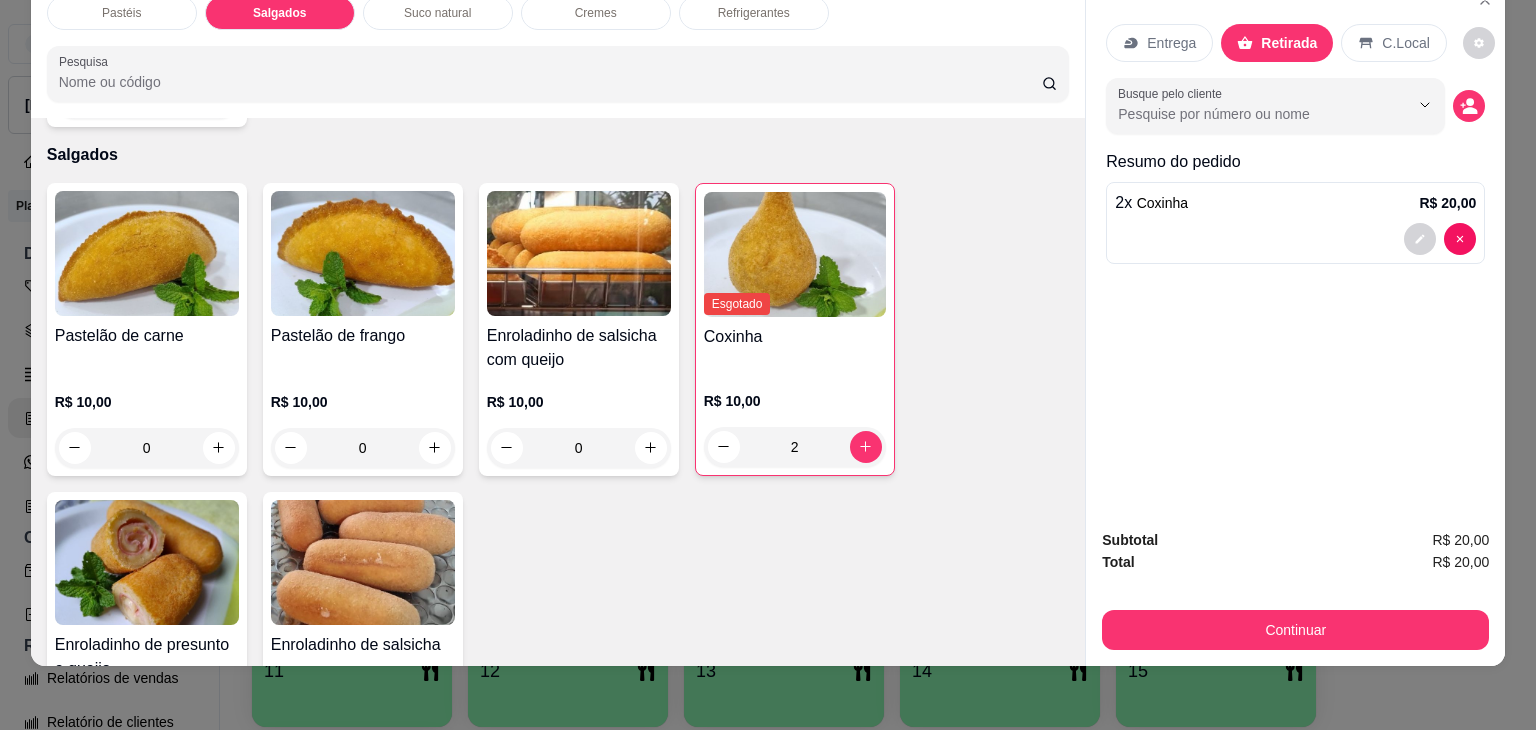 click on "Continuar" at bounding box center [1295, 630] 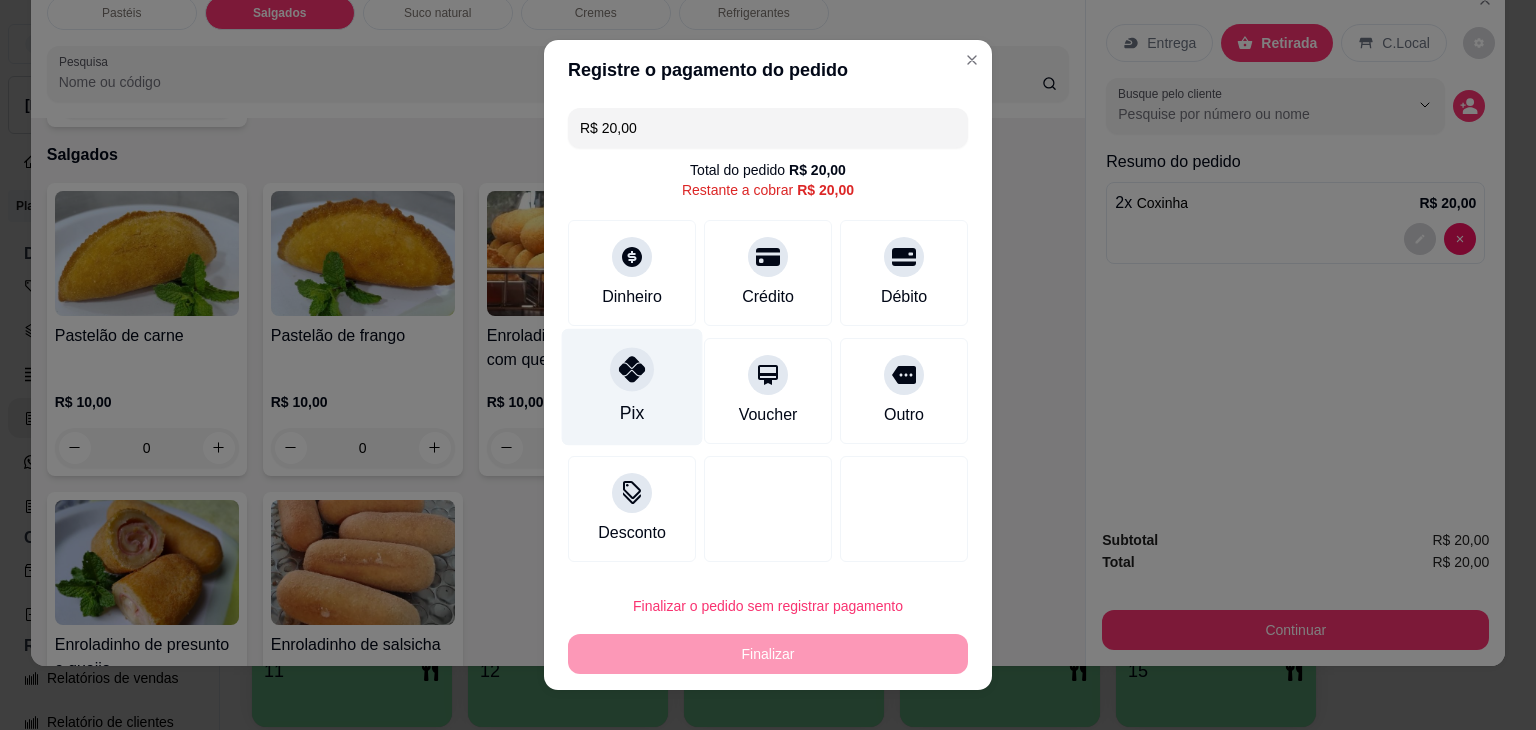 click at bounding box center [632, 369] 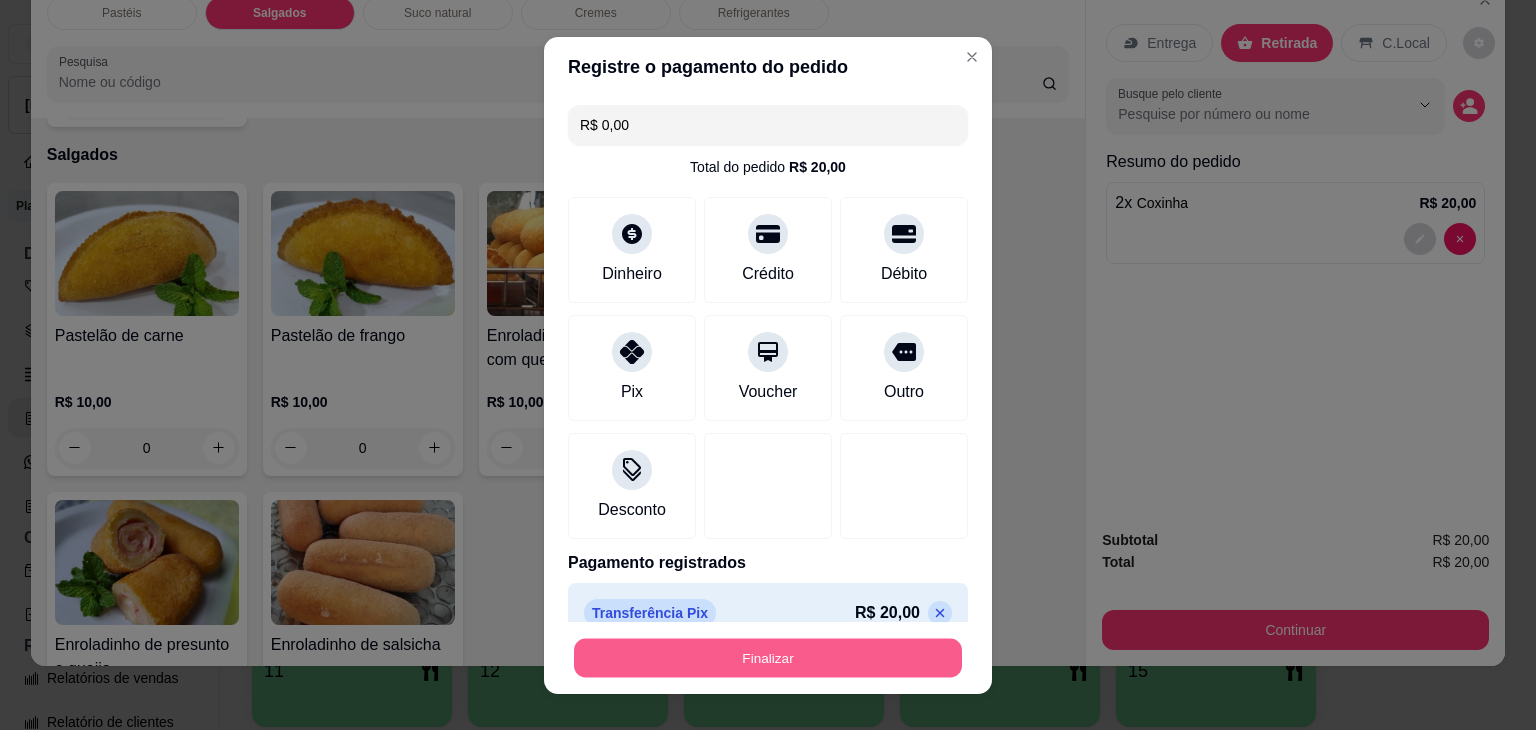 click on "Finalizar" at bounding box center (768, 657) 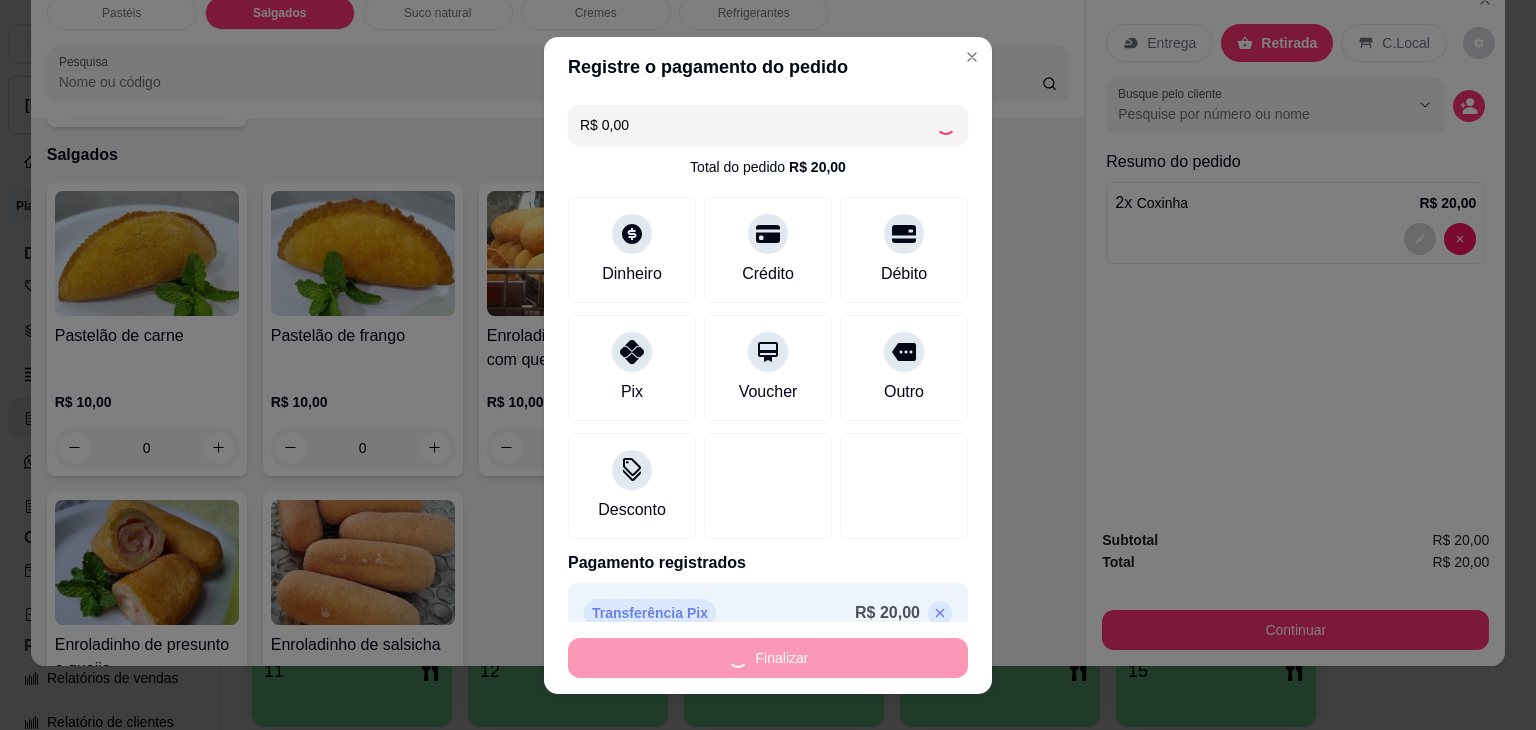 type on "0" 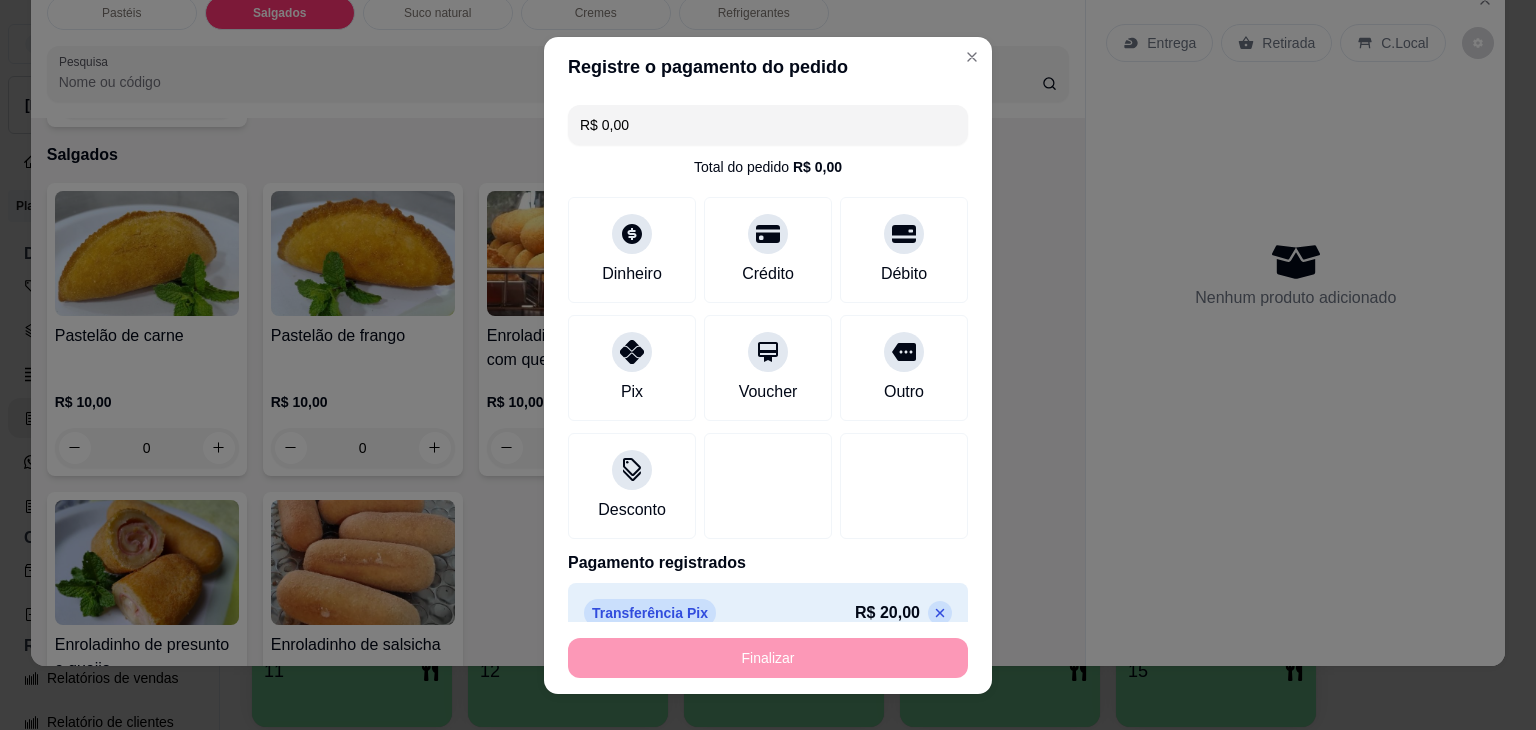 type on "-R$ 20,00" 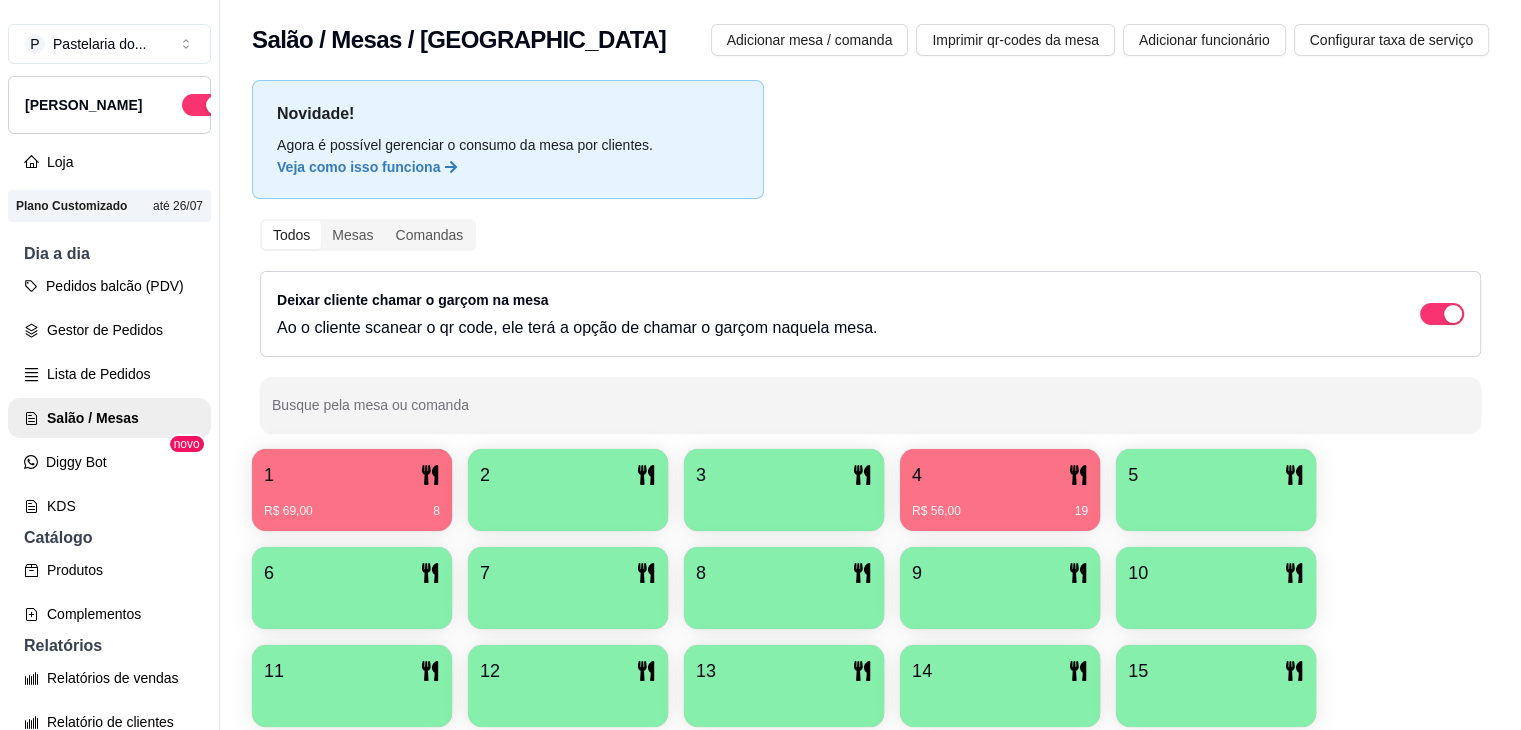 click on "15" at bounding box center (1216, 686) 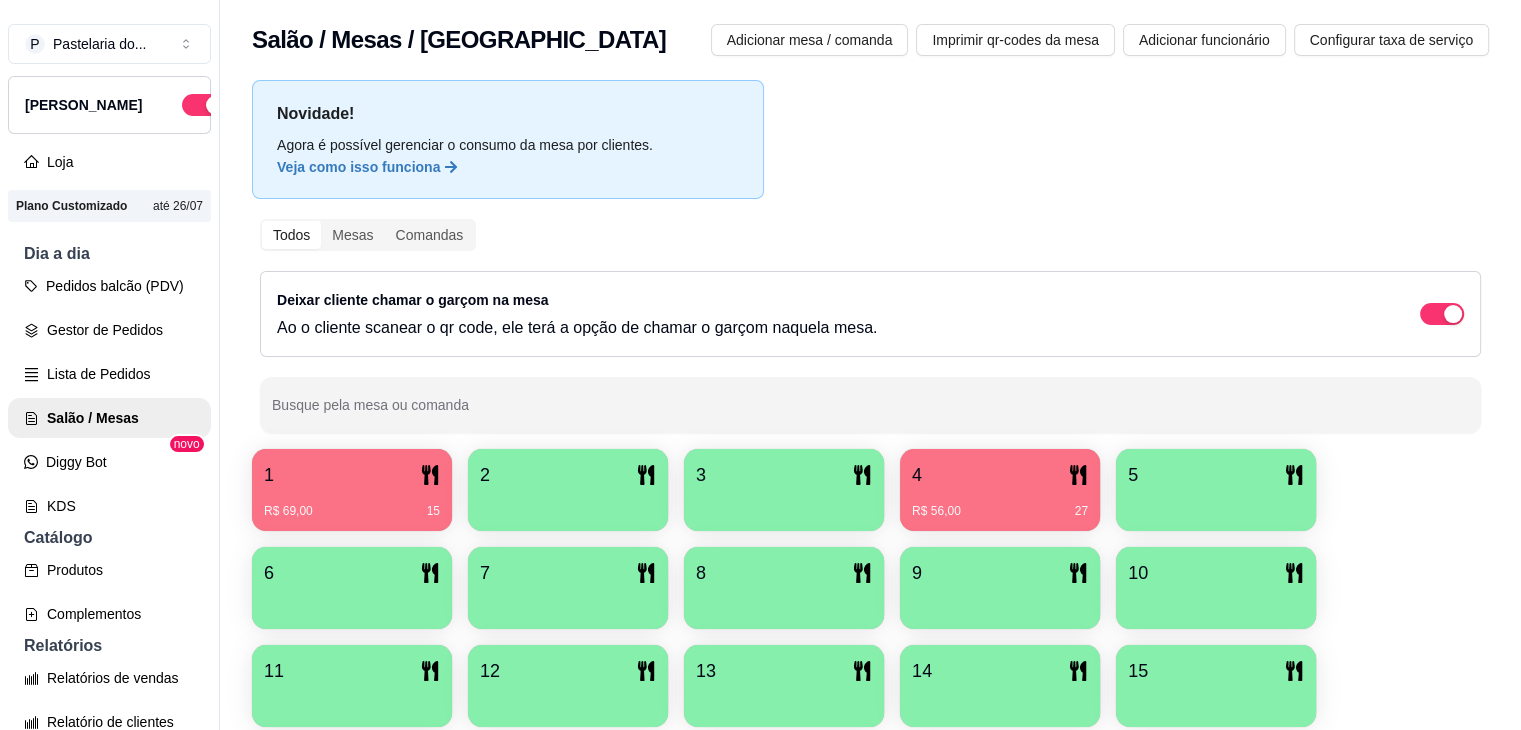click on "1" at bounding box center (352, 475) 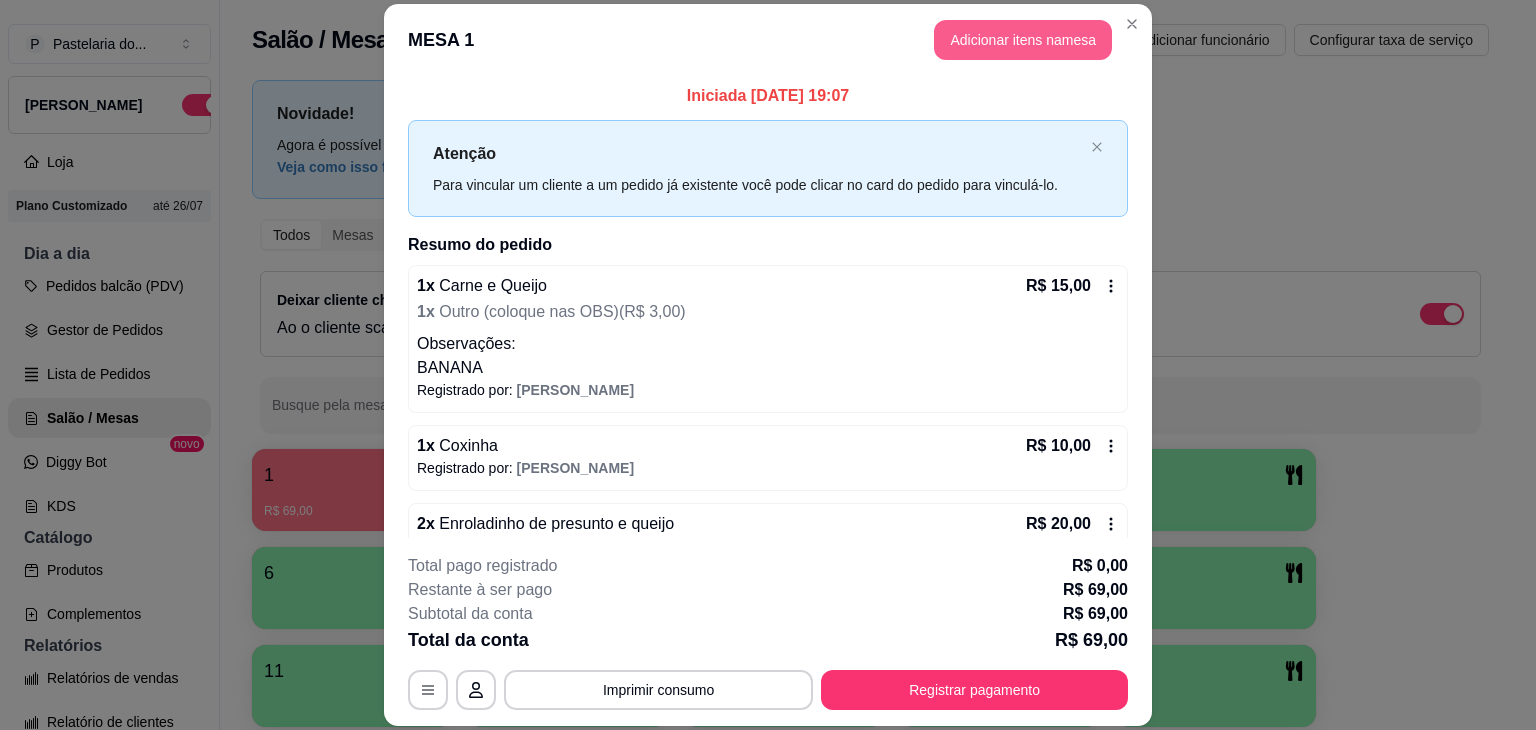 click on "Adicionar itens na  mesa" at bounding box center [1023, 40] 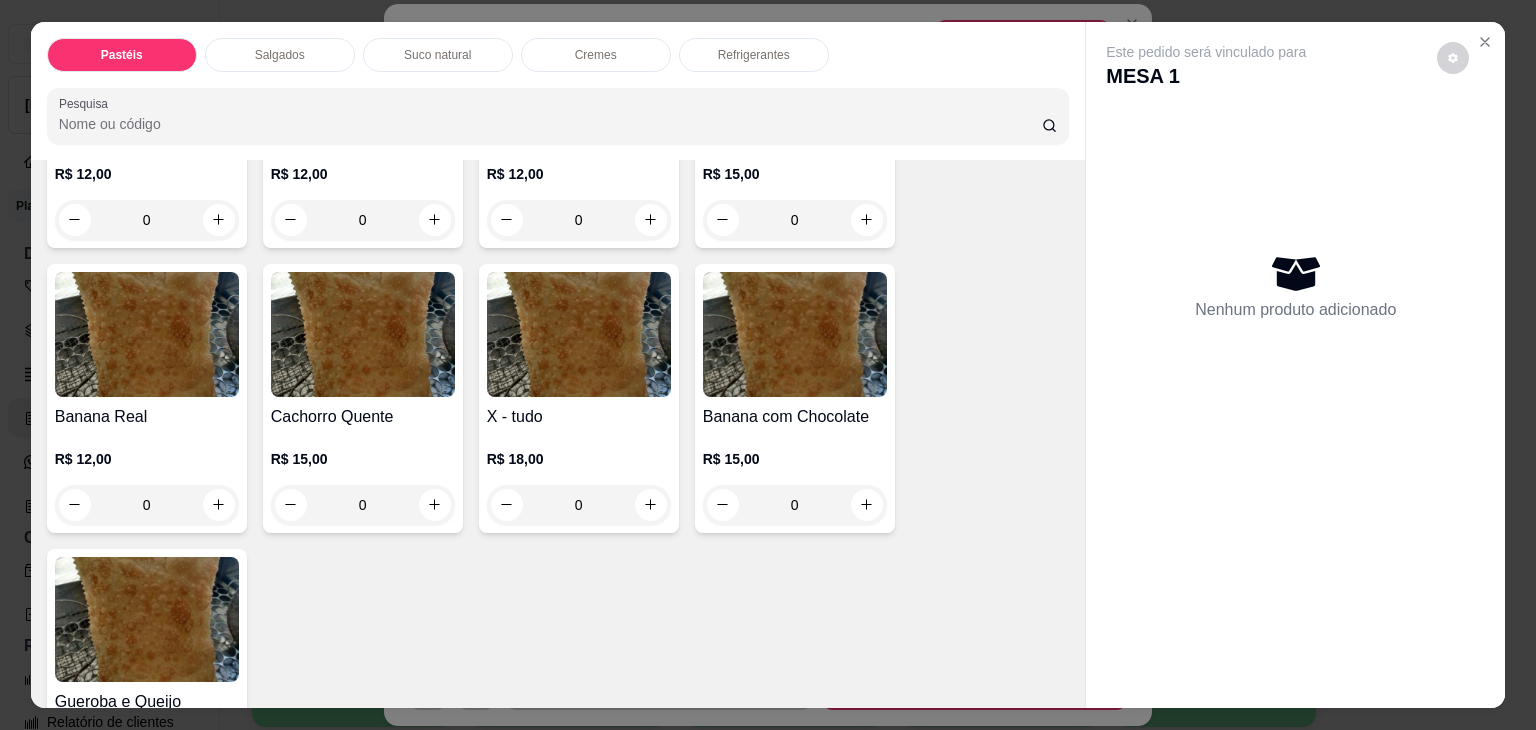 scroll, scrollTop: 1500, scrollLeft: 0, axis: vertical 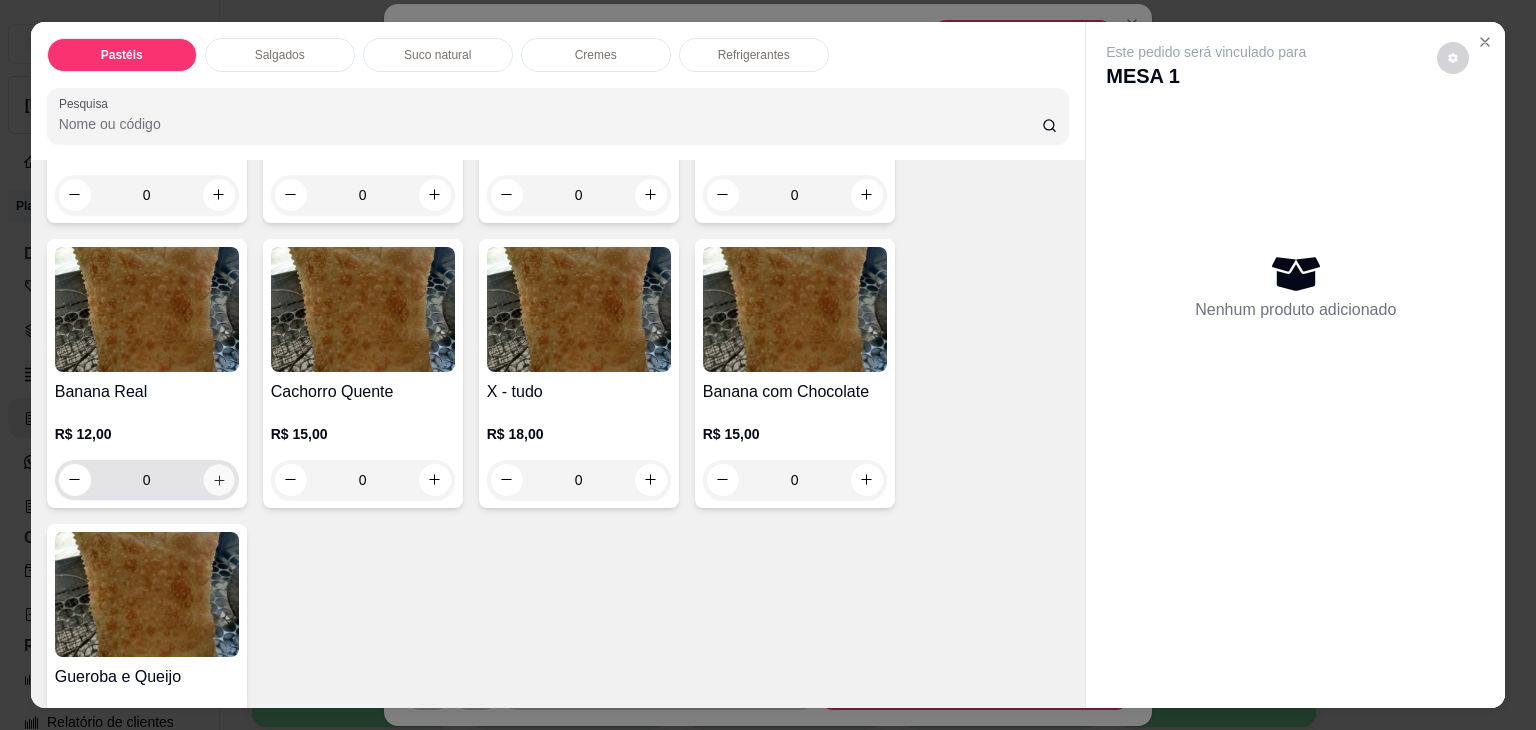 click at bounding box center (218, 479) 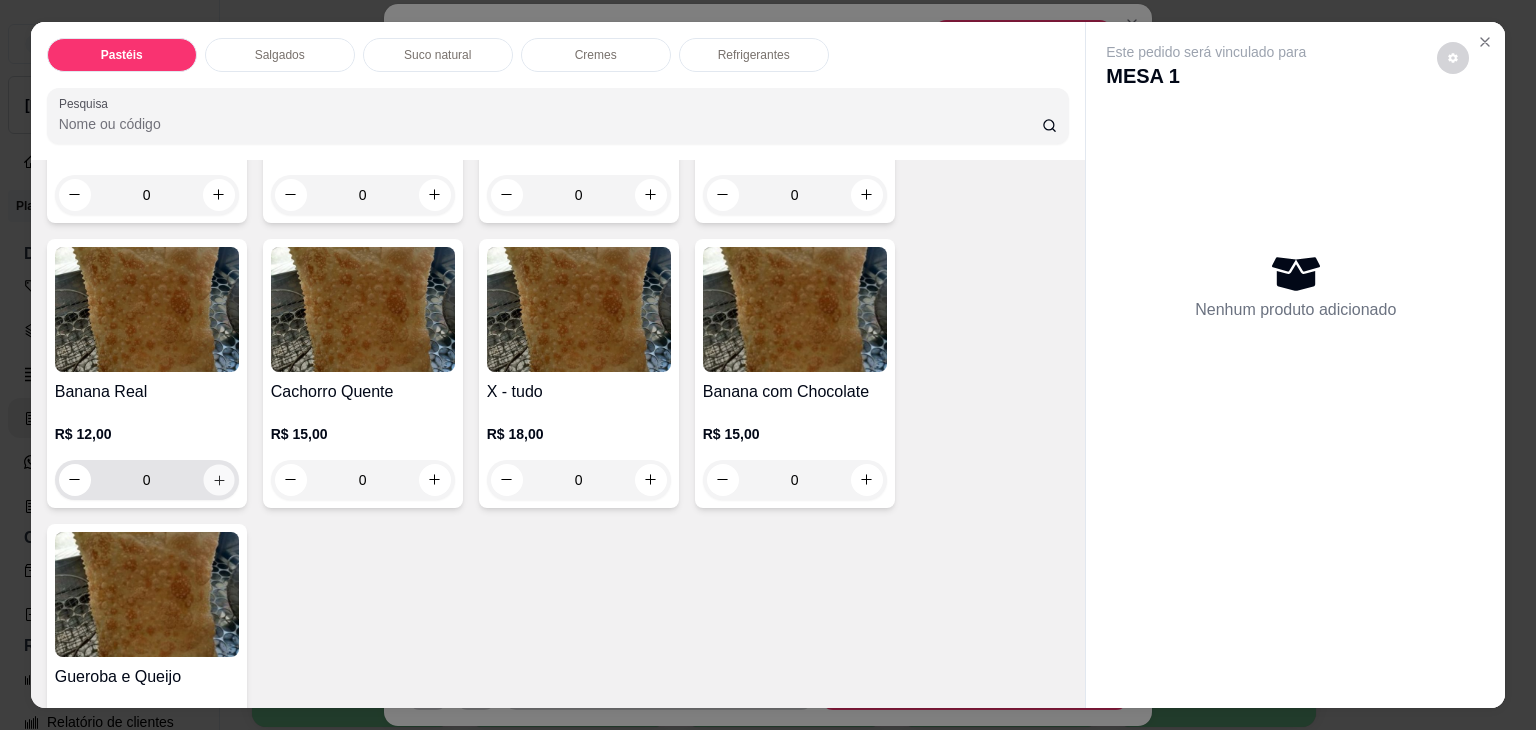 type on "1" 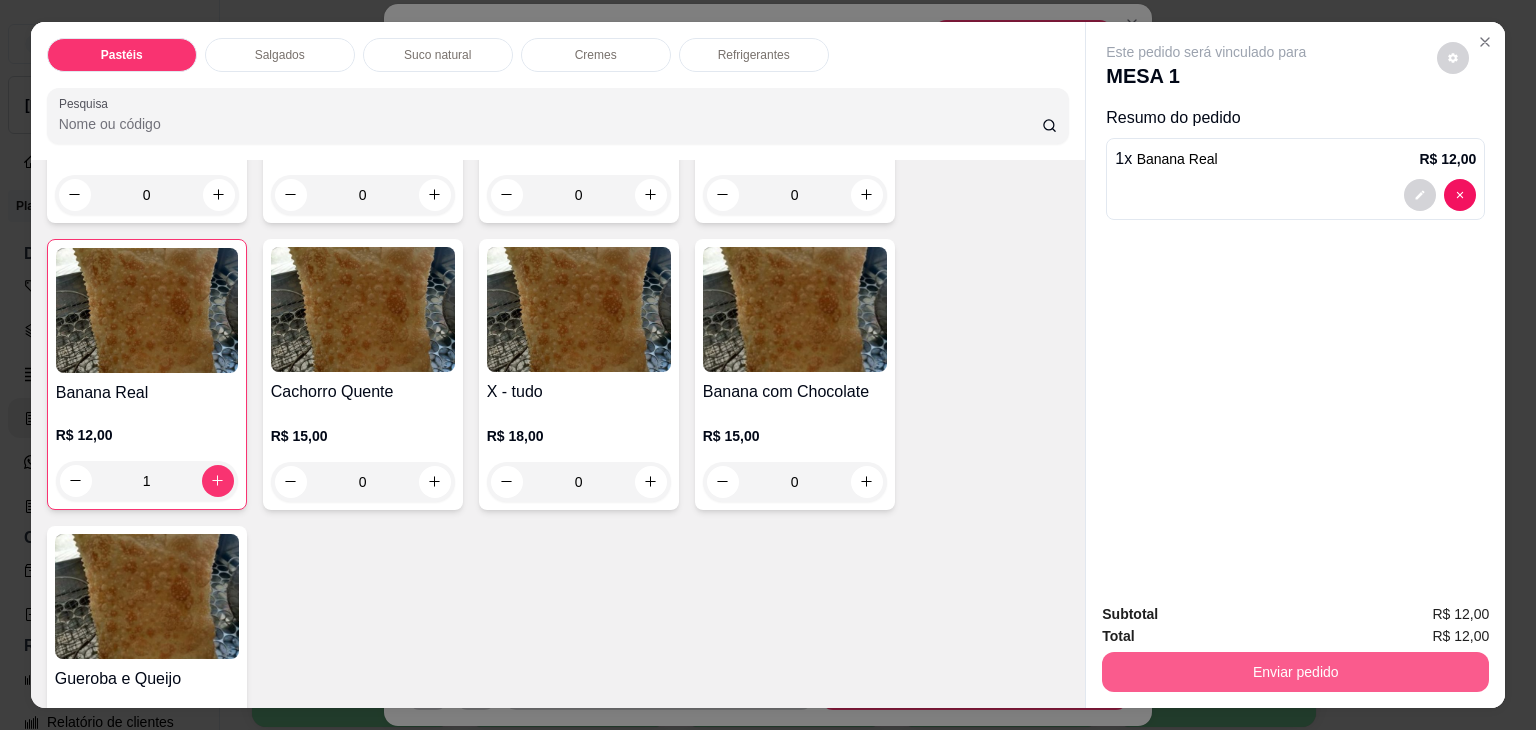 click on "Enviar pedido" at bounding box center (1295, 672) 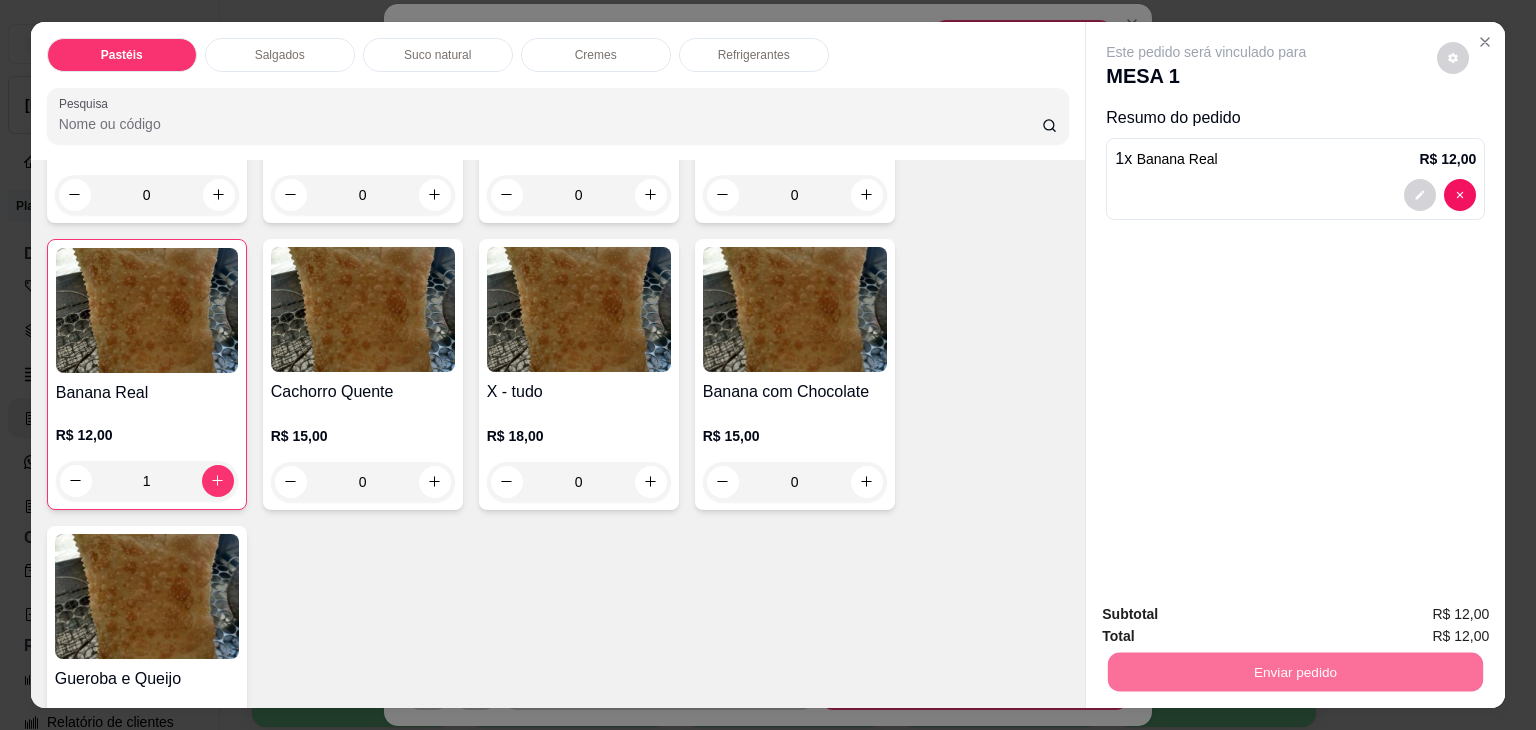 click on "Não registrar e enviar pedido" at bounding box center (1229, 615) 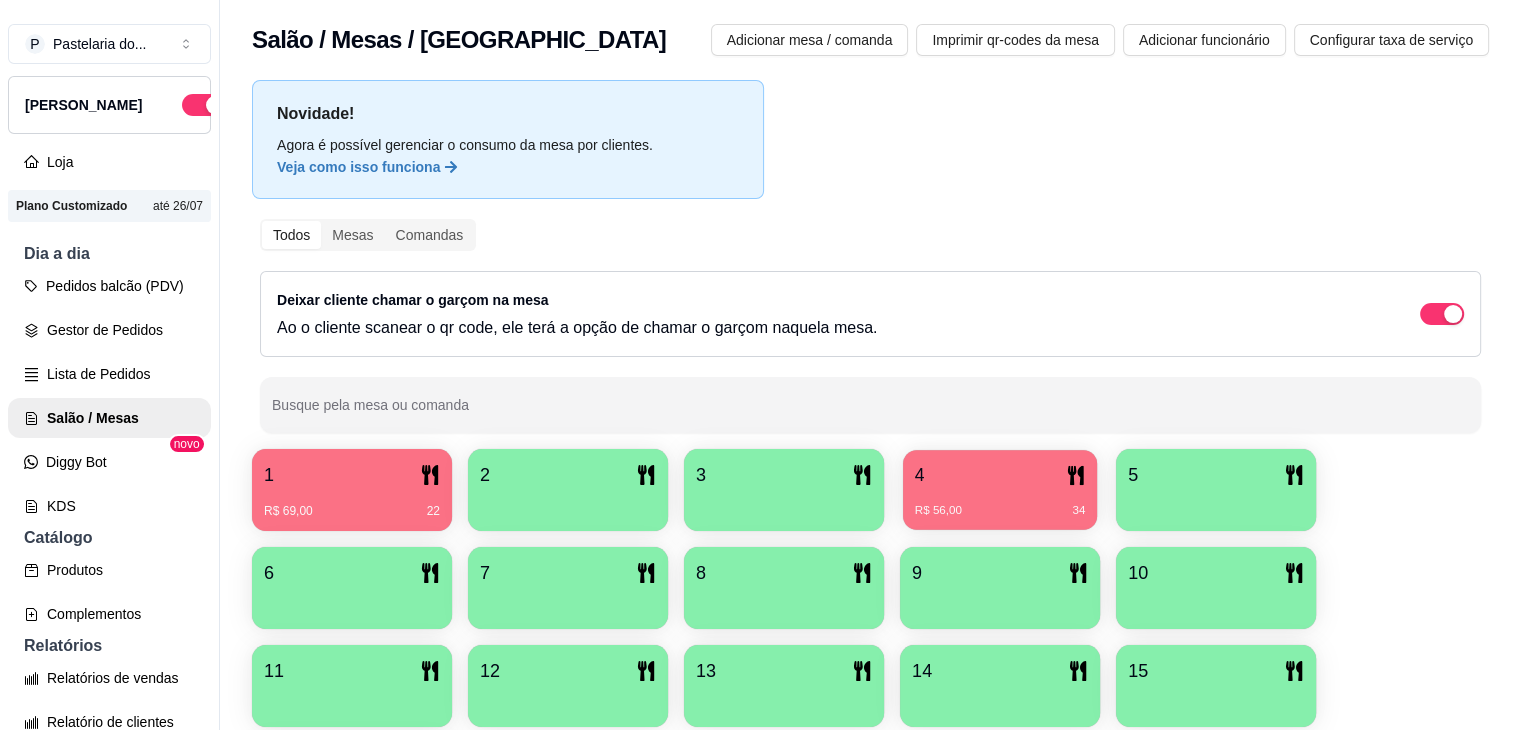 click on "4" at bounding box center [1000, 475] 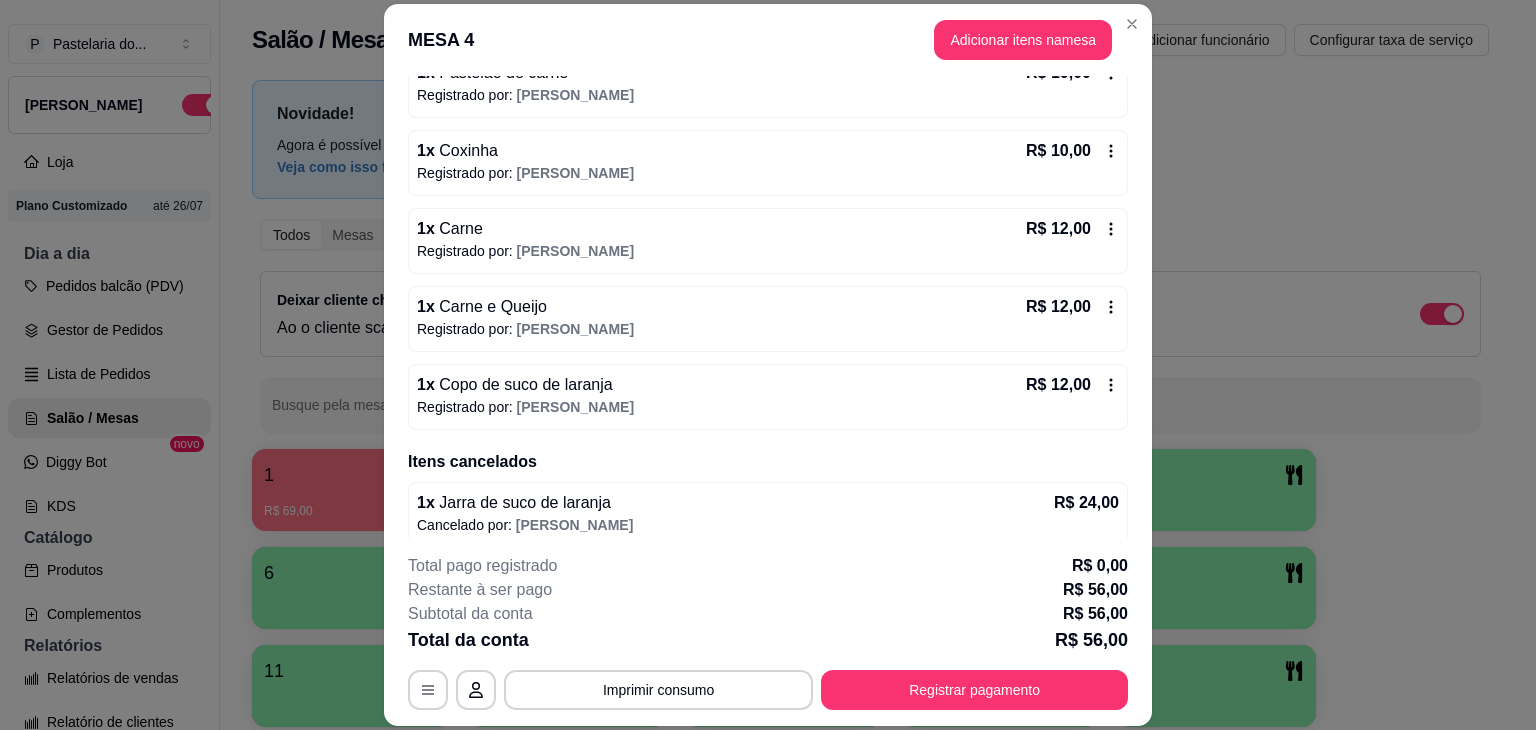 scroll, scrollTop: 224, scrollLeft: 0, axis: vertical 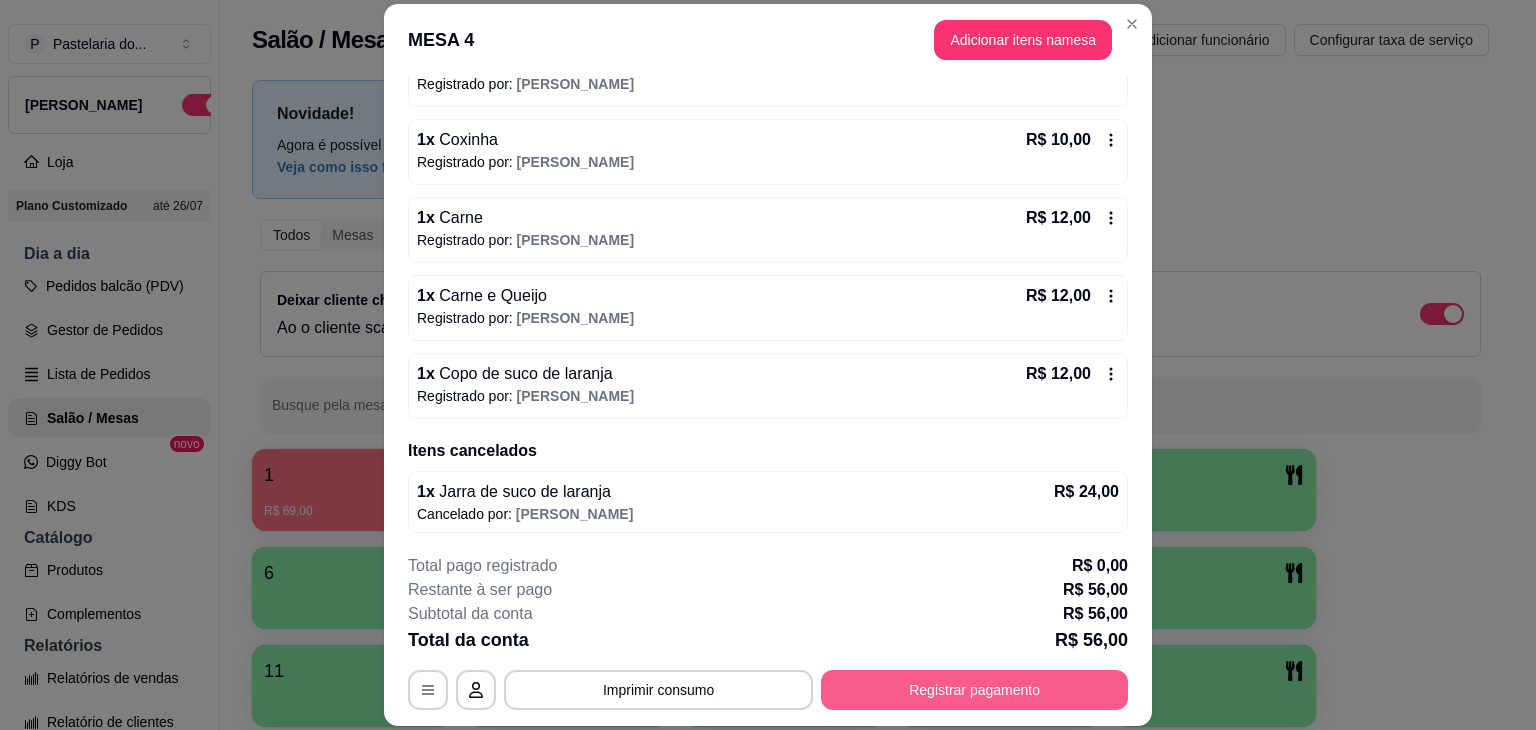 click on "Registrar pagamento" at bounding box center (974, 690) 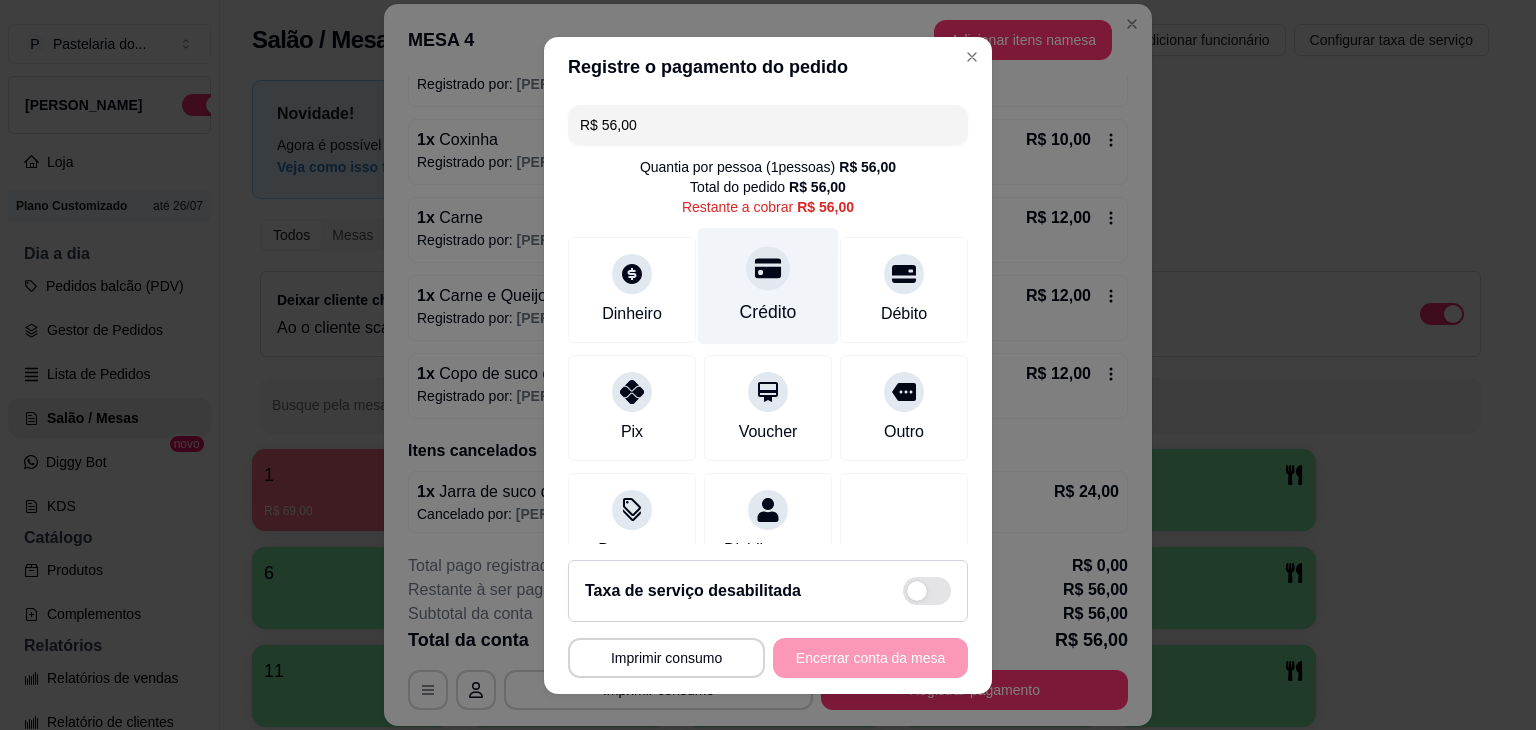 click on "Crédito" at bounding box center [768, 285] 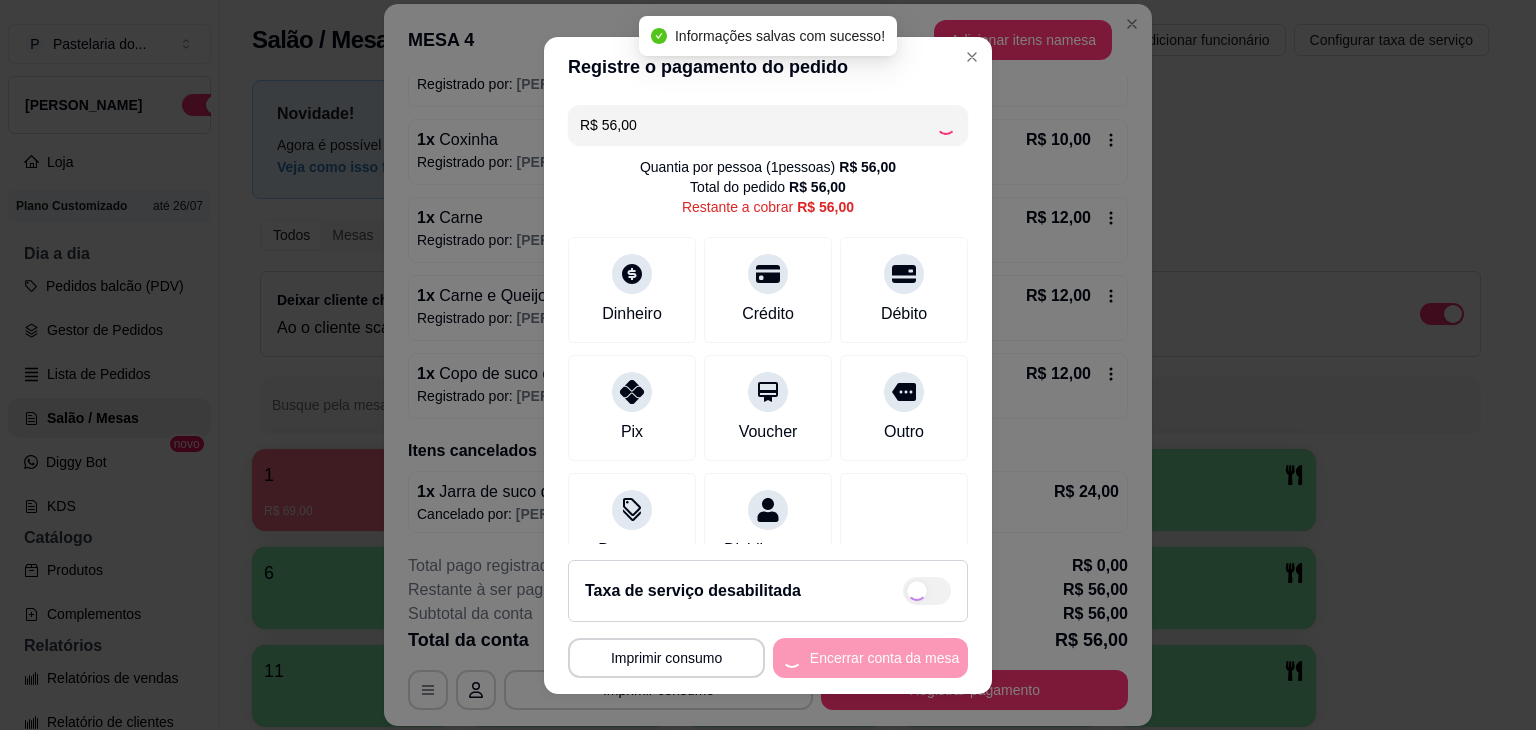 type on "R$ 0,00" 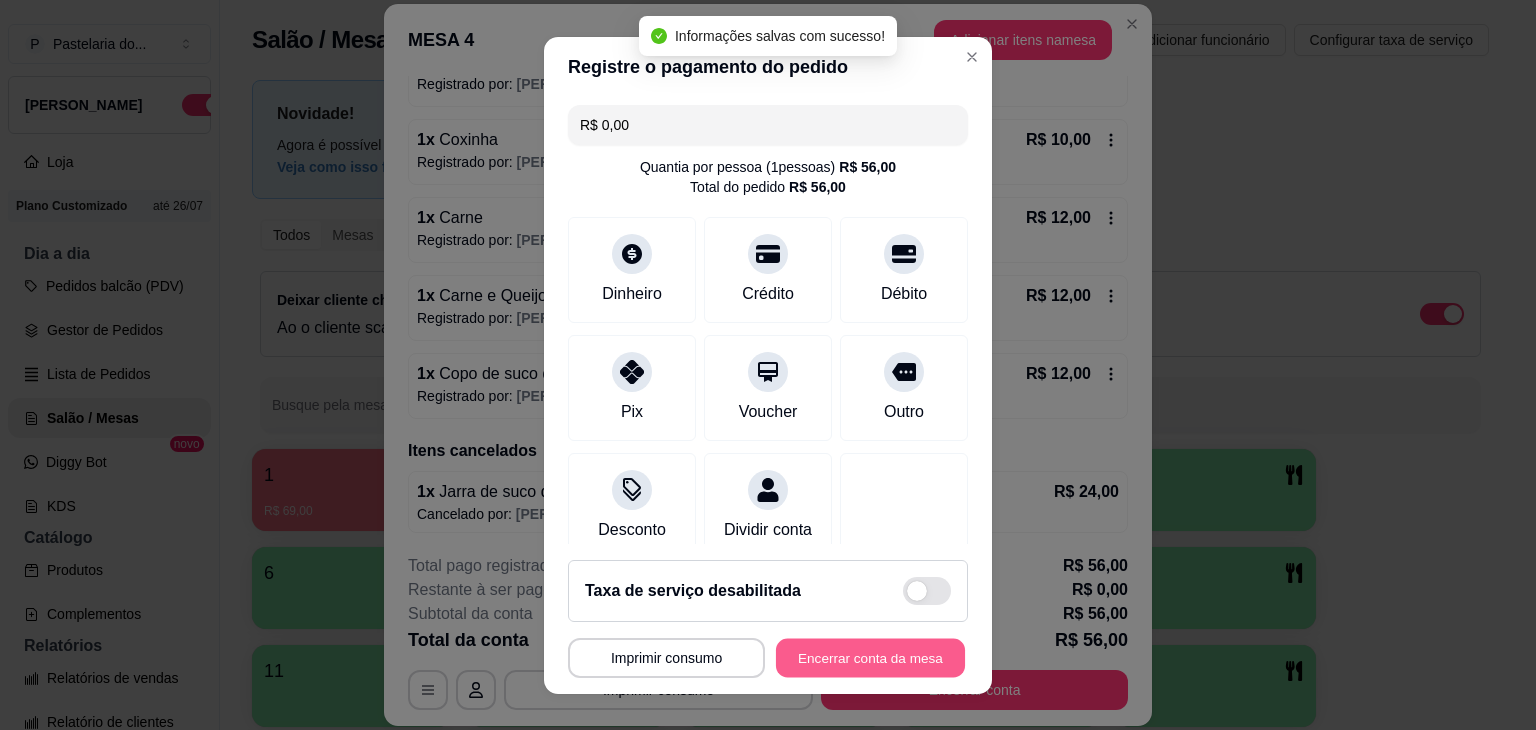 click on "Encerrar conta da mesa" at bounding box center [870, 657] 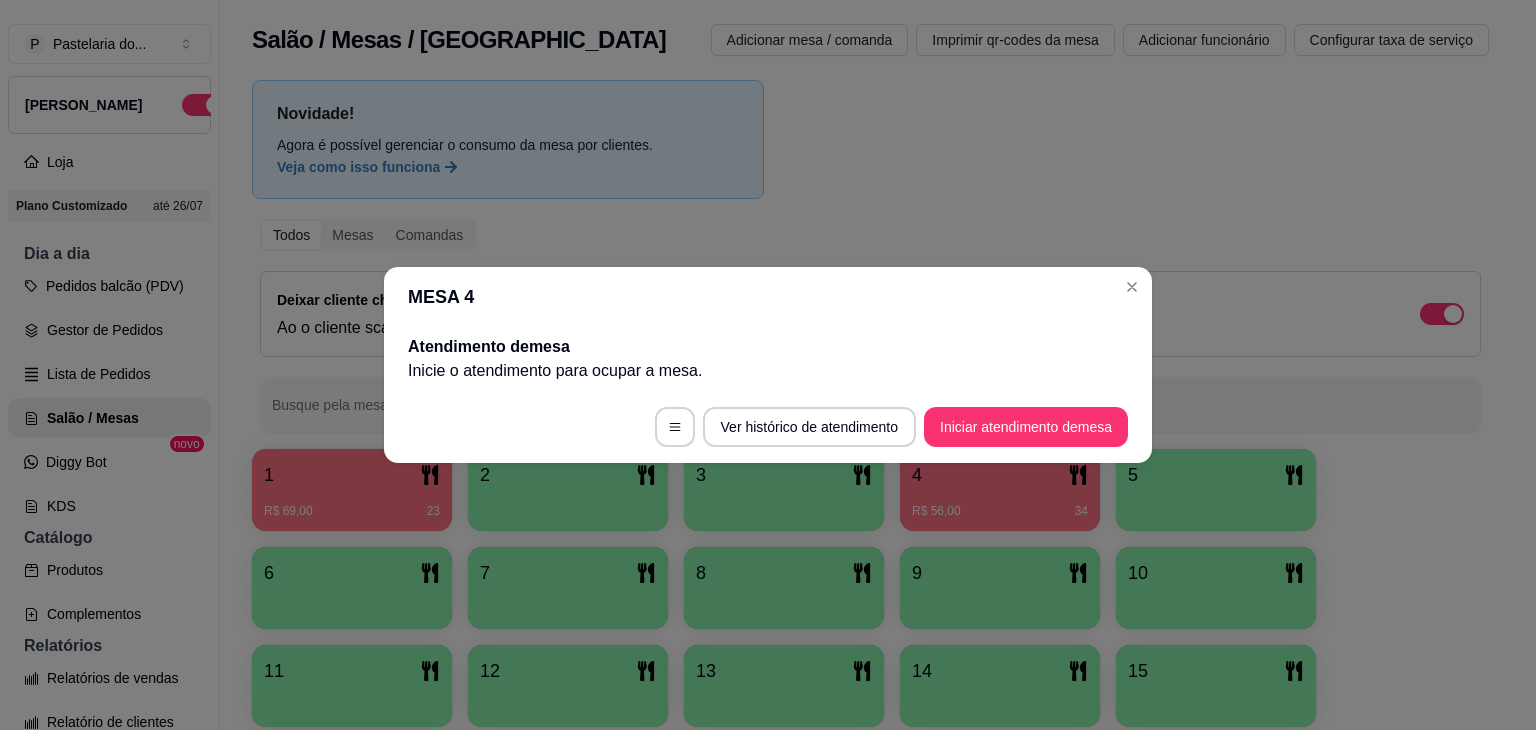 scroll, scrollTop: 0, scrollLeft: 0, axis: both 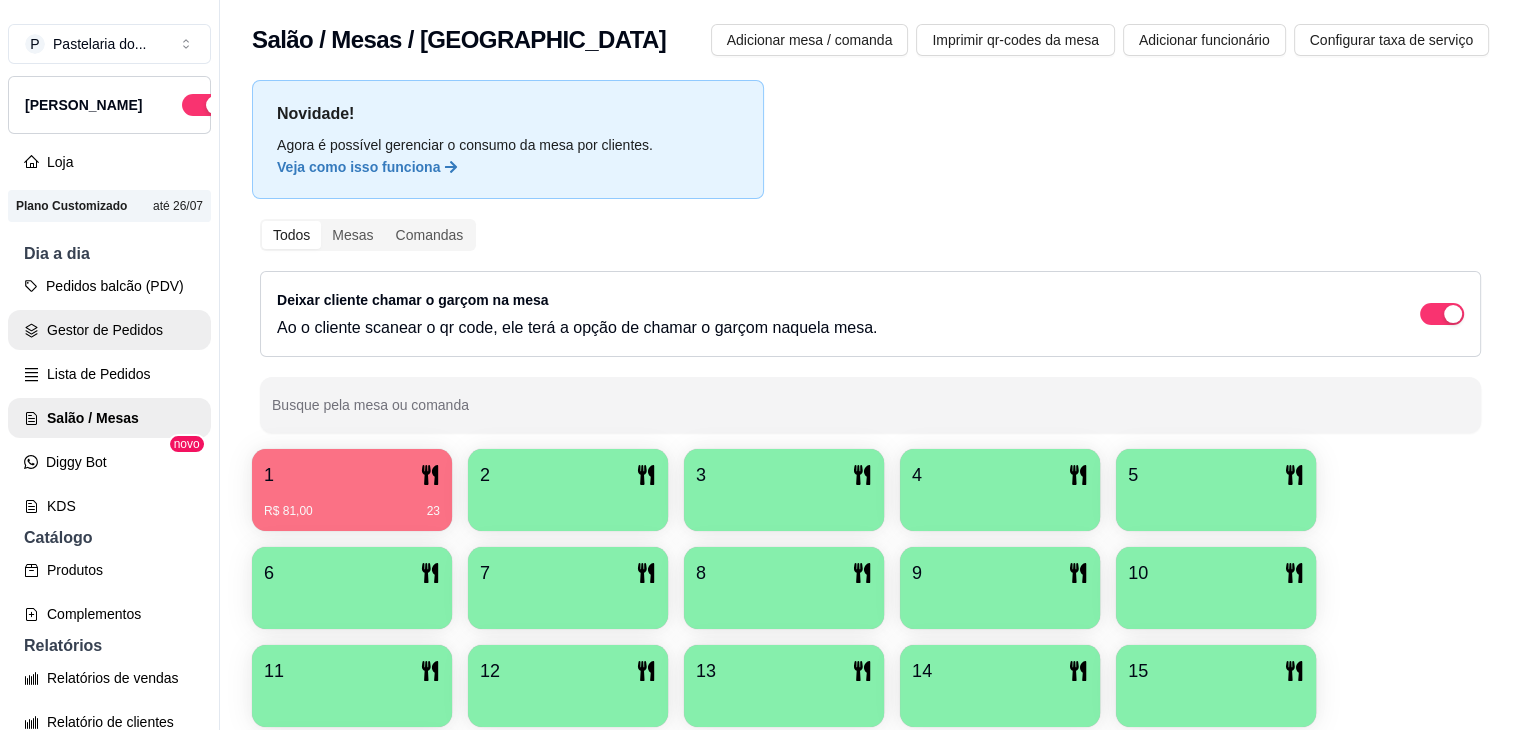 click on "Gestor de Pedidos" at bounding box center (109, 330) 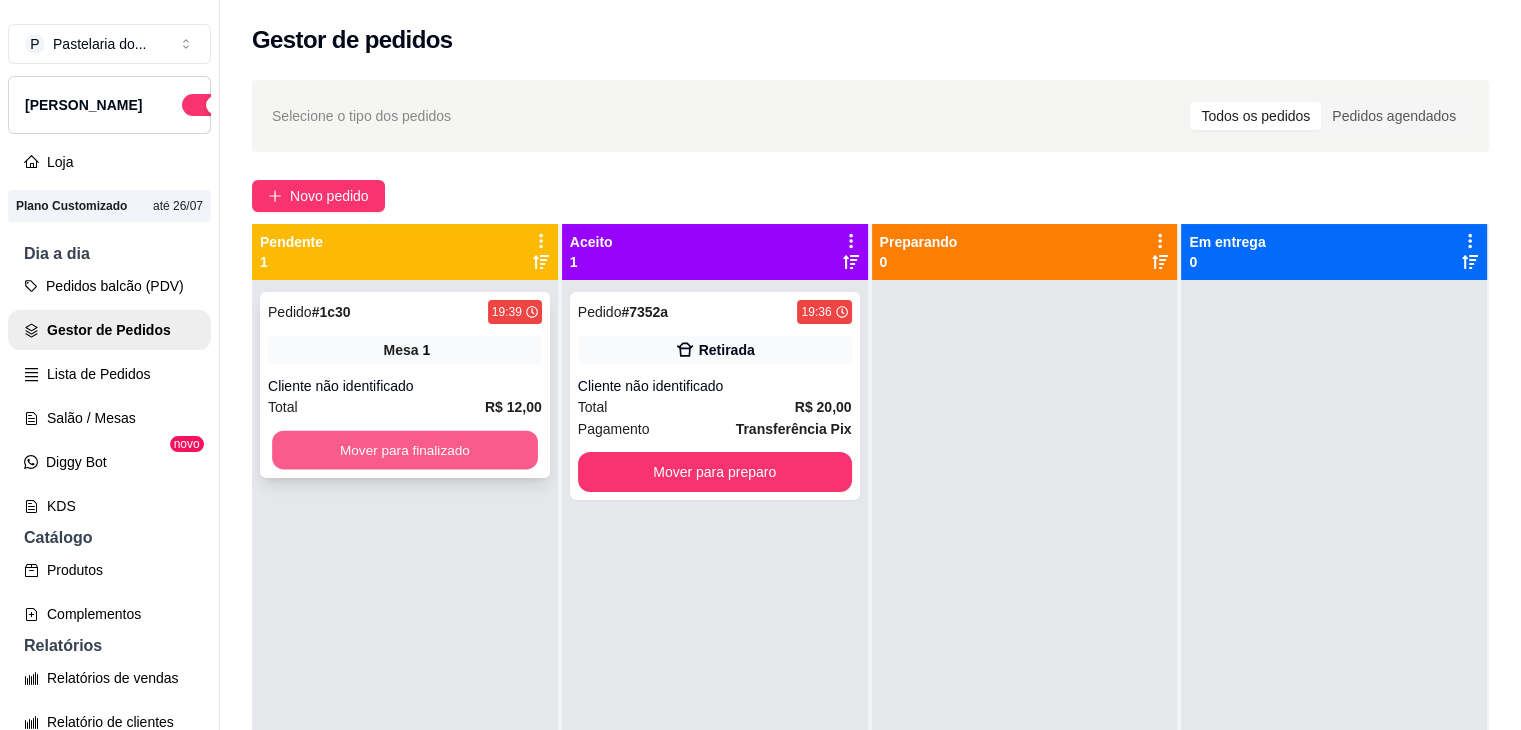 click on "Mover para finalizado" at bounding box center [405, 450] 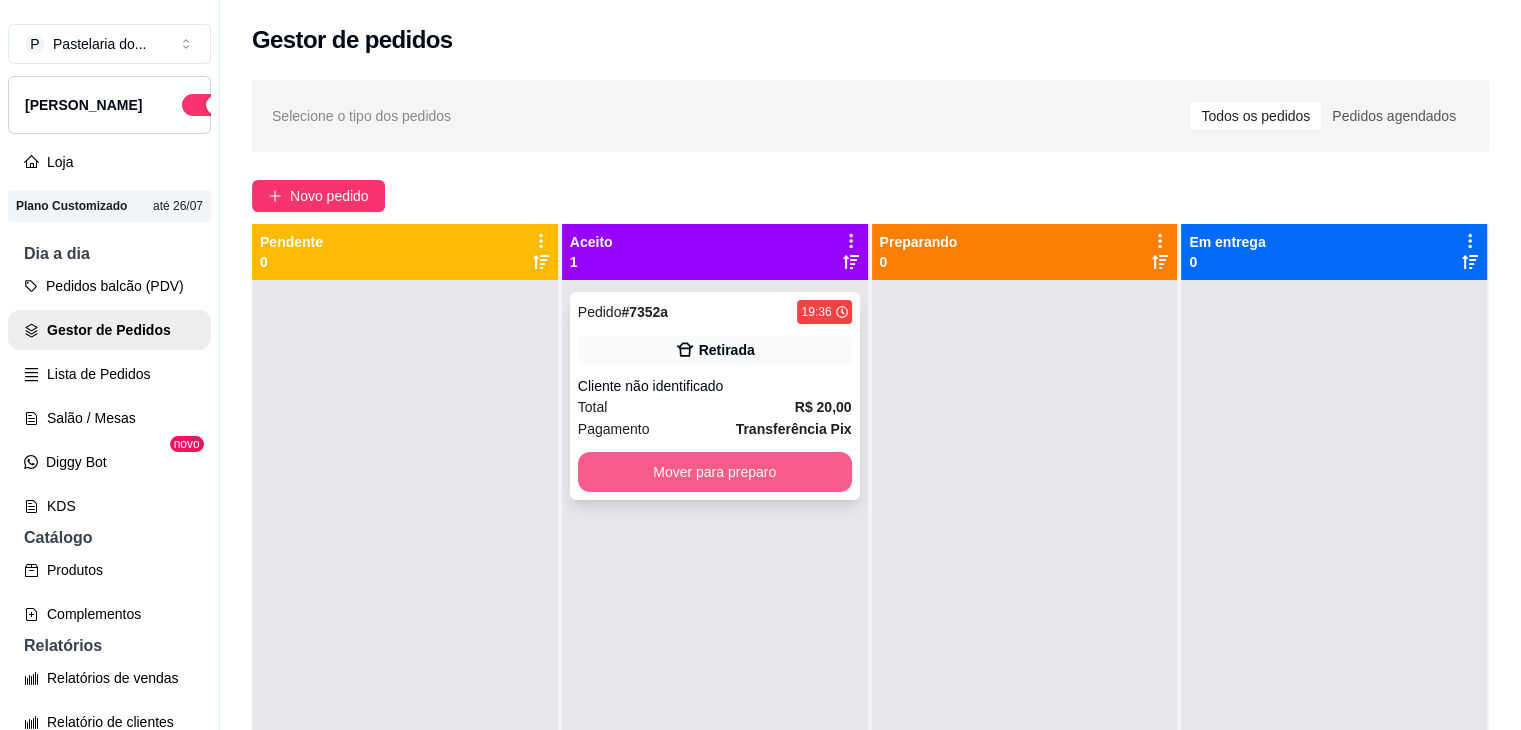 click on "Mover para preparo" at bounding box center [715, 472] 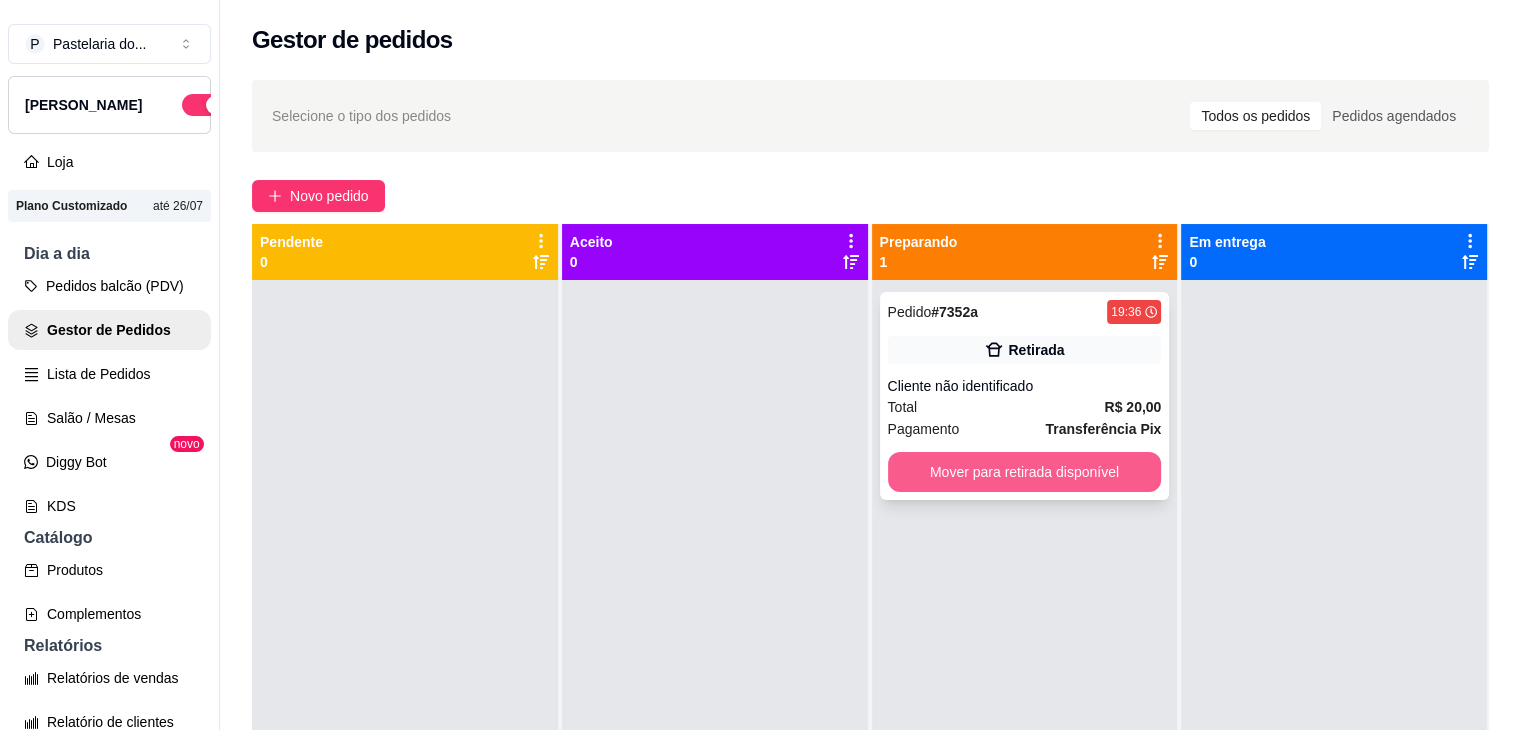 click on "Mover para retirada disponível" at bounding box center (1025, 472) 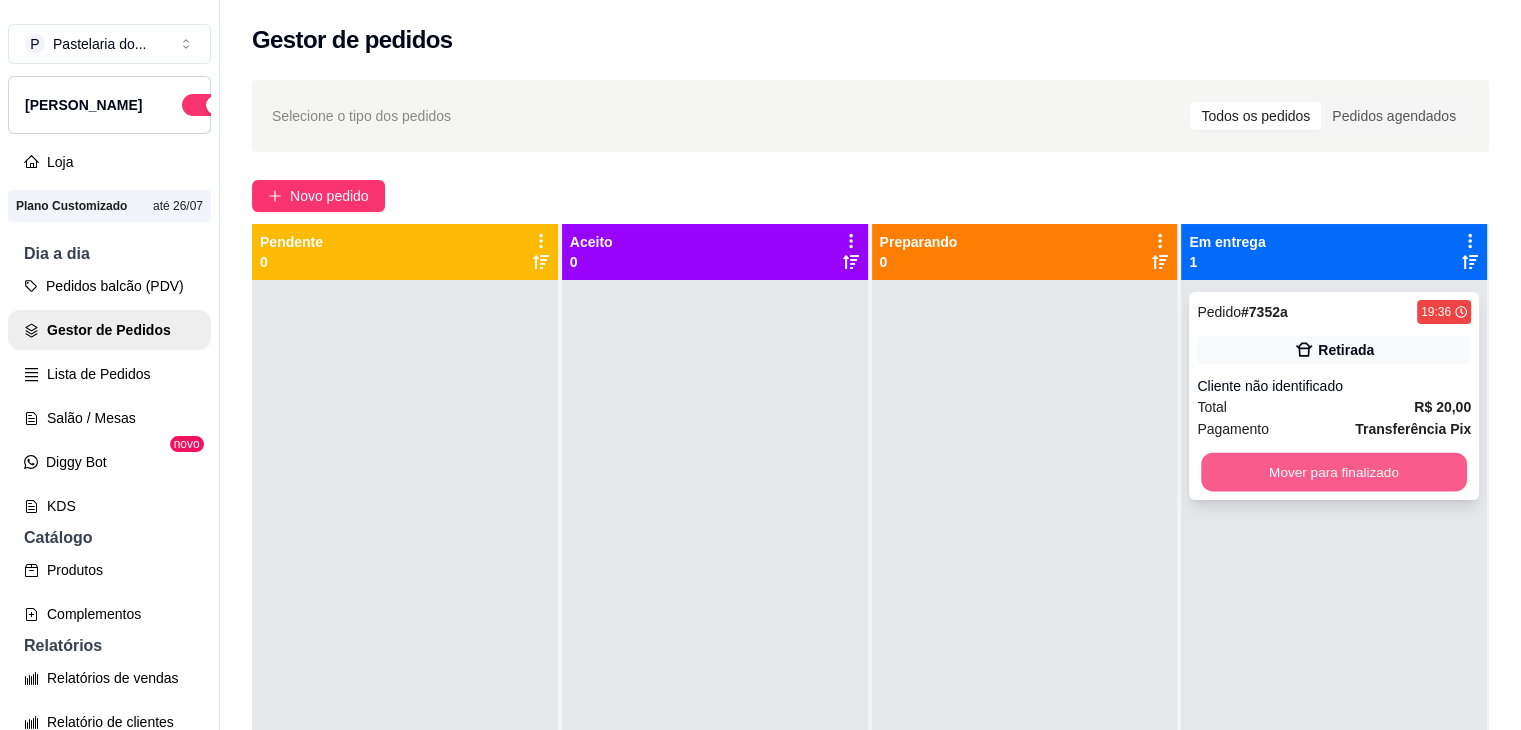 click on "Mover para finalizado" at bounding box center (1334, 472) 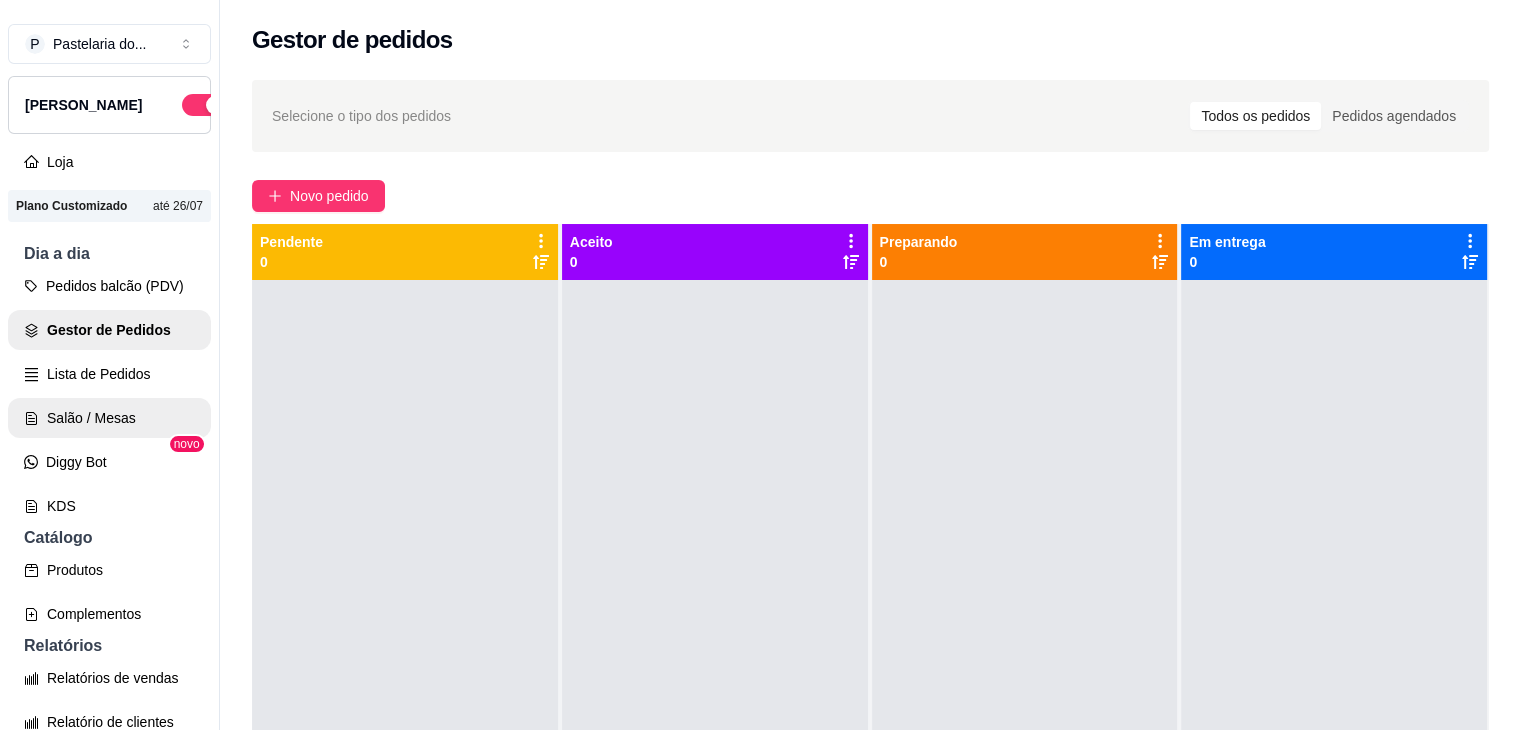 click on "Salão / Mesas" at bounding box center (109, 418) 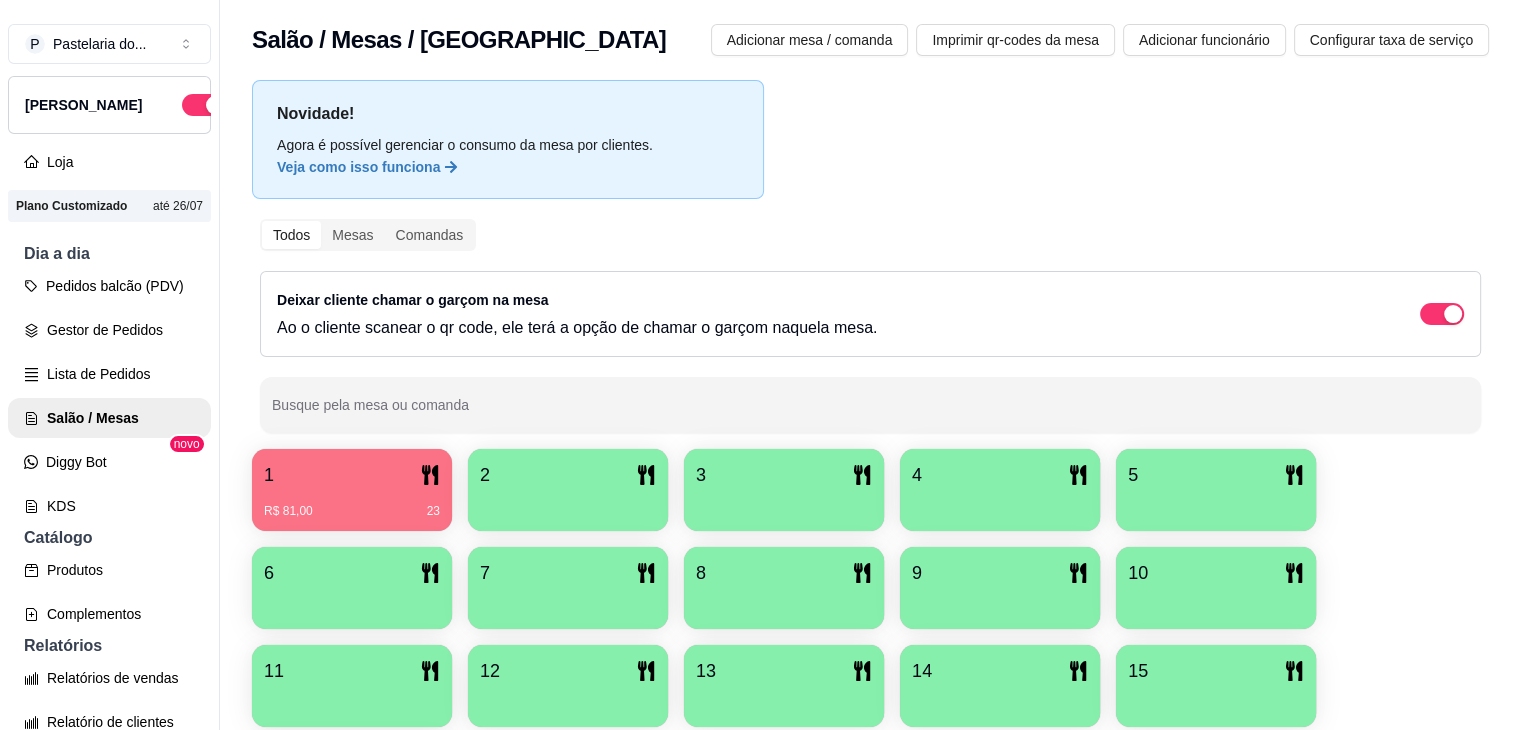 click on "R$ 81,00 23" at bounding box center [352, 511] 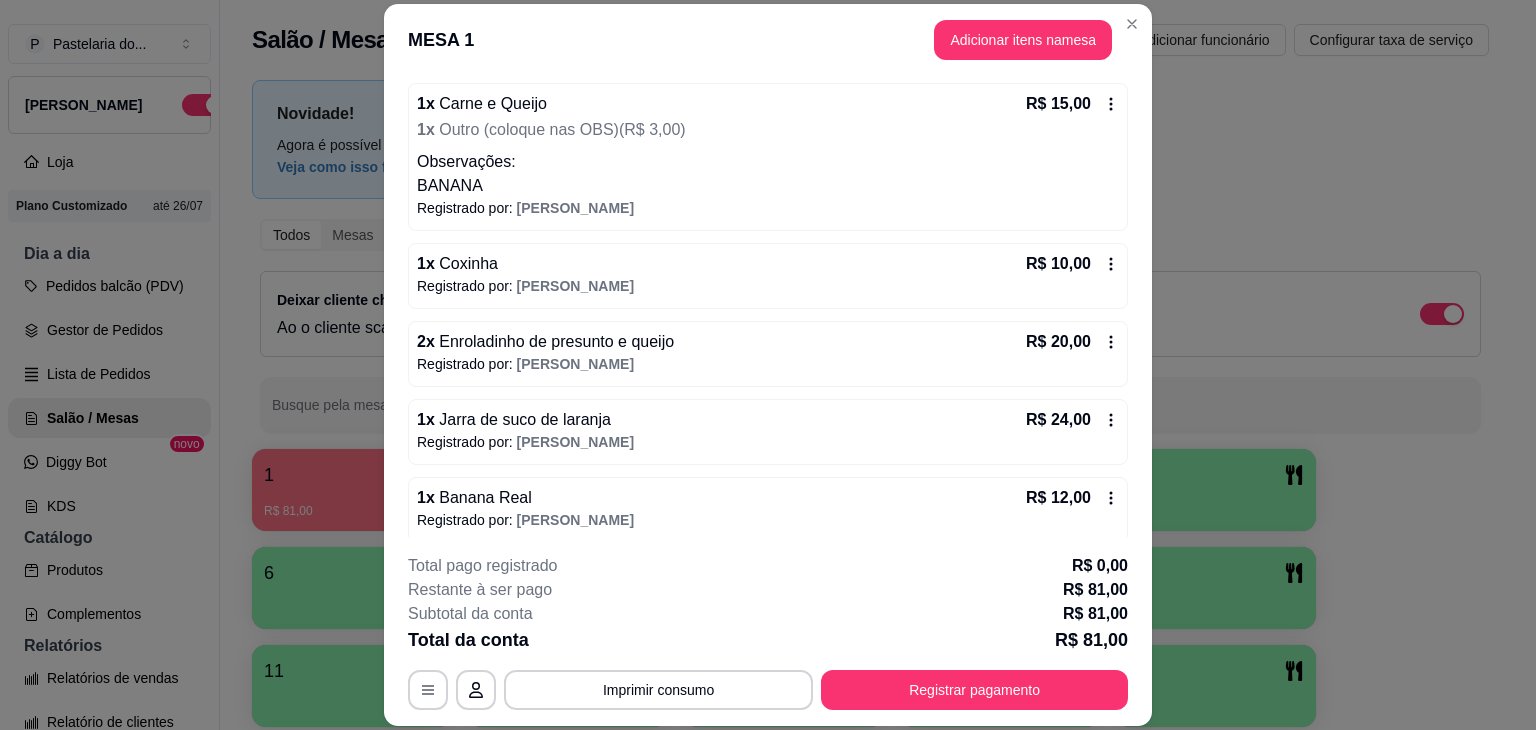 scroll, scrollTop: 192, scrollLeft: 0, axis: vertical 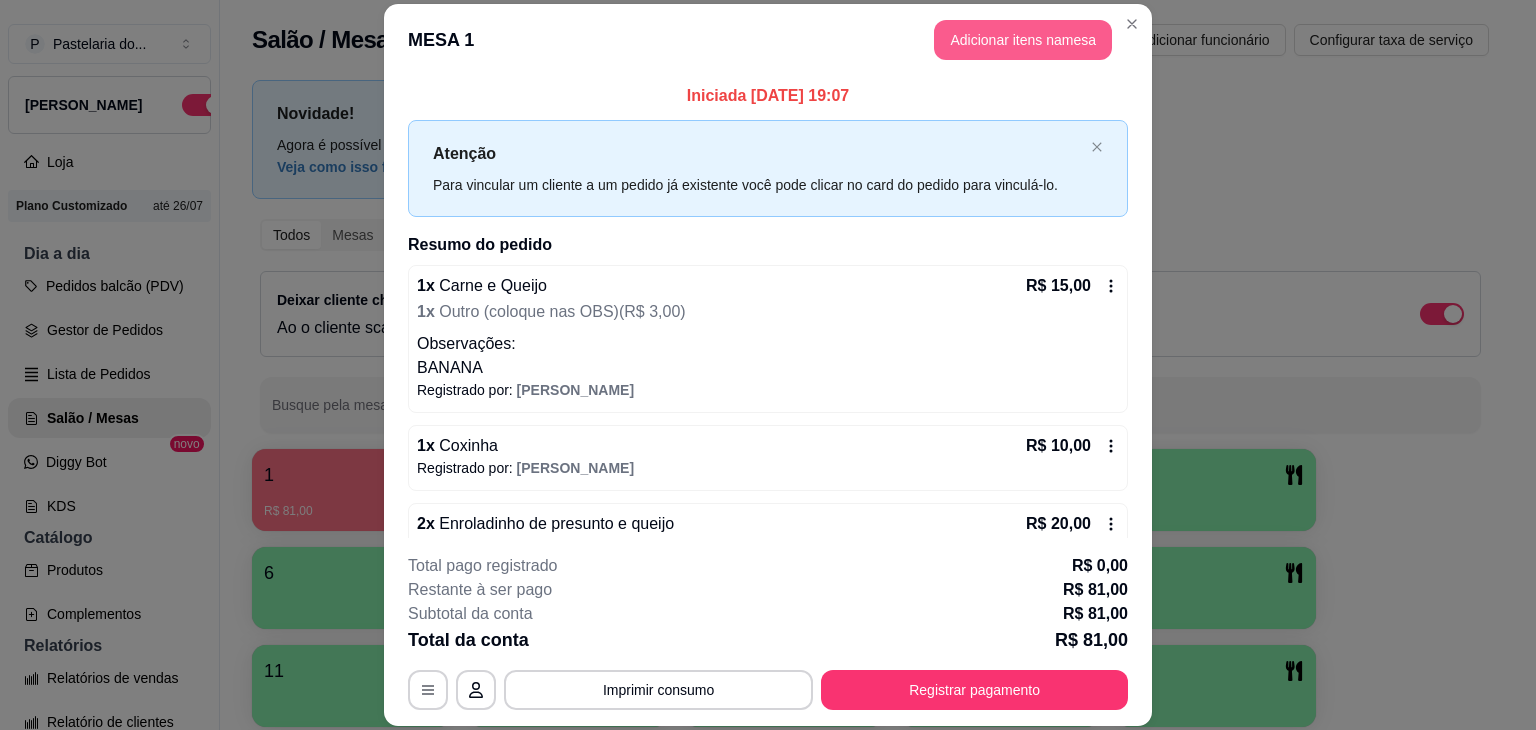 click on "Adicionar itens na  mesa" at bounding box center [1023, 40] 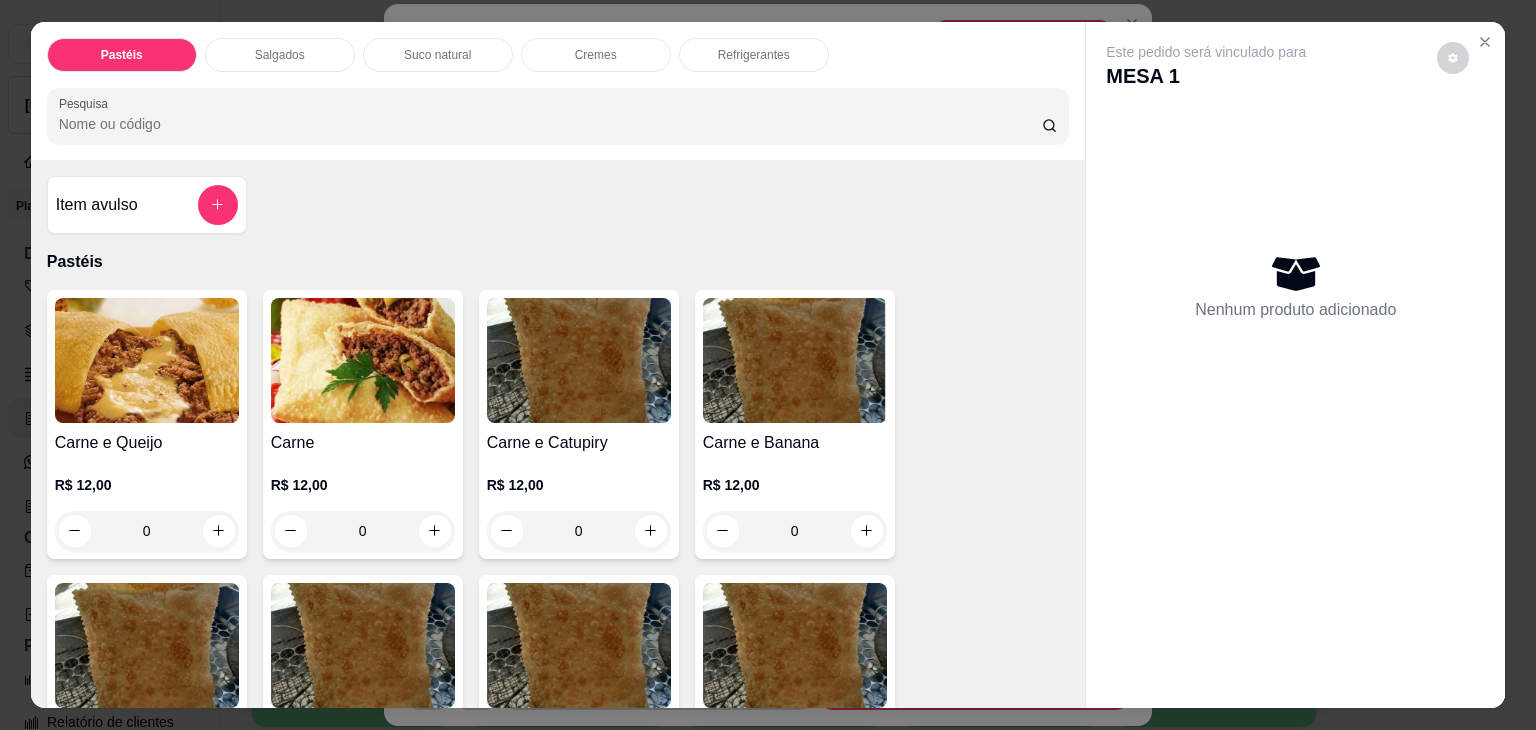 click on "Refrigerantes" at bounding box center (754, 55) 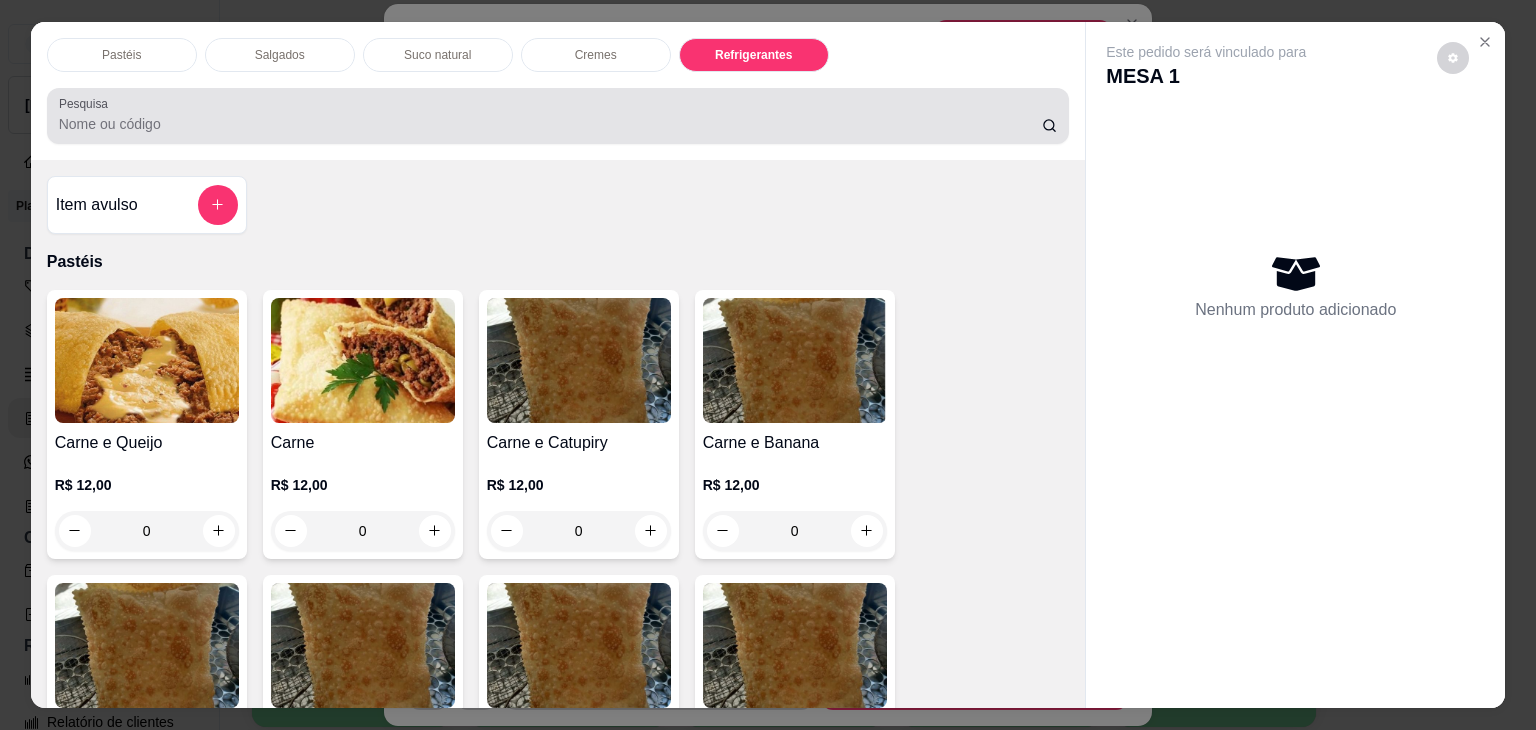 scroll, scrollTop: 4620, scrollLeft: 0, axis: vertical 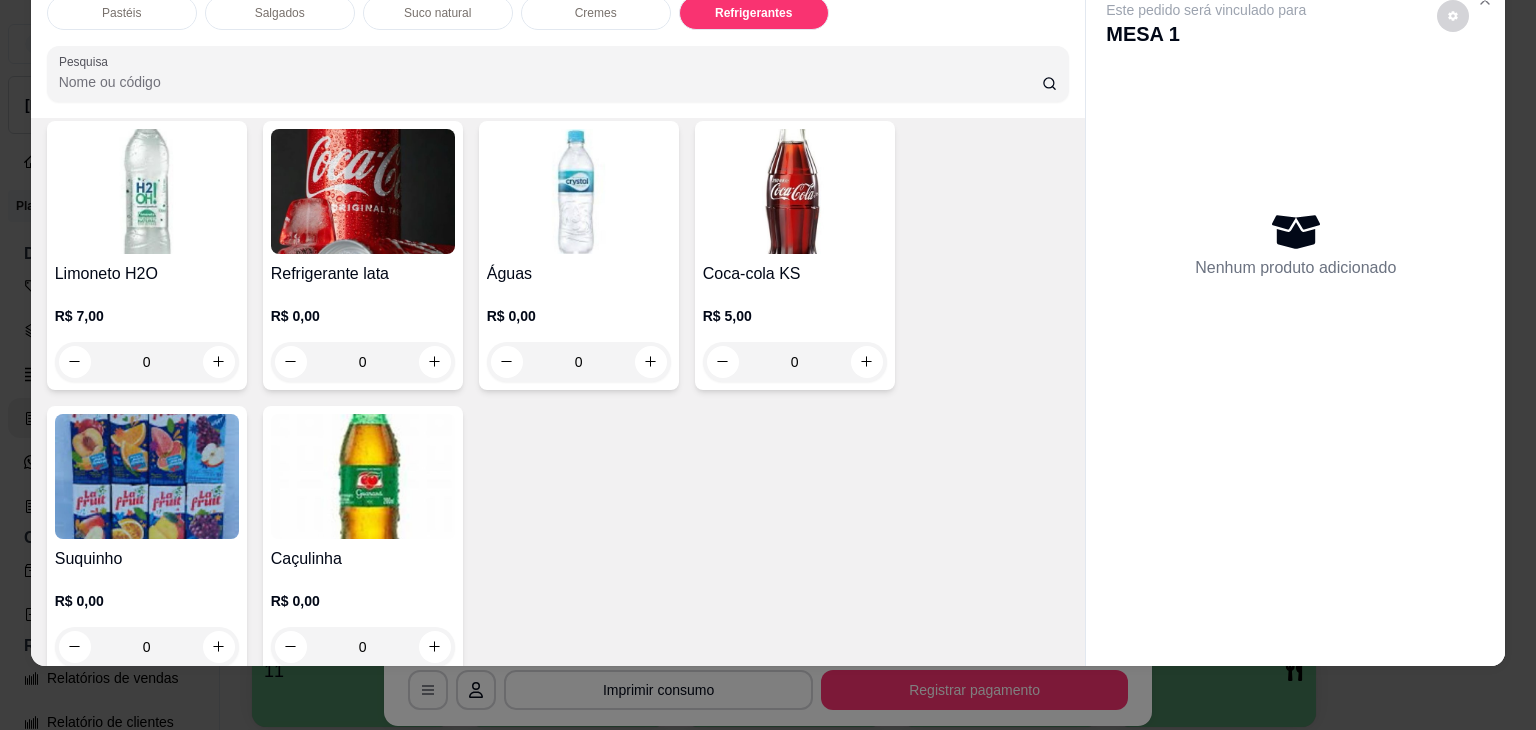 click on "0" at bounding box center (579, 362) 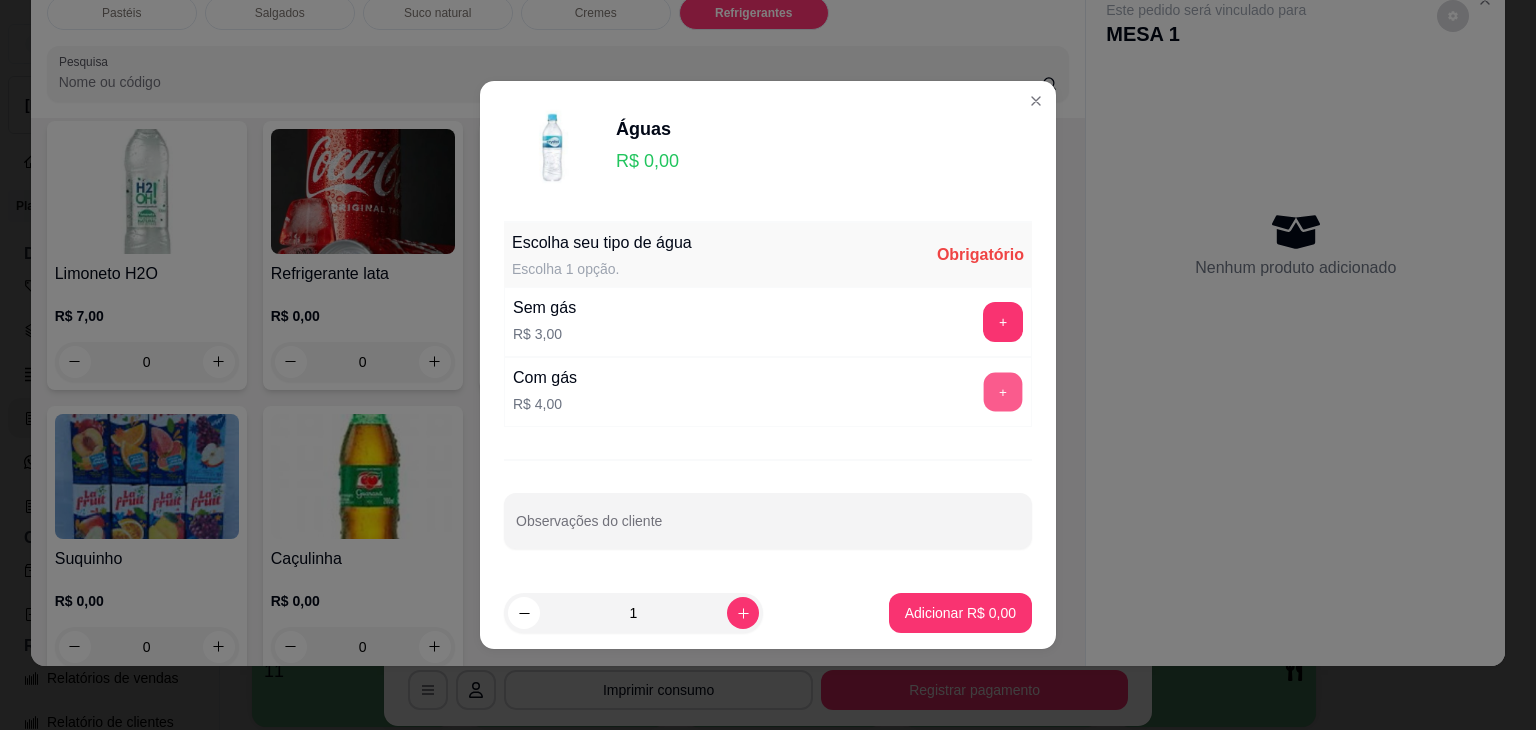 click on "+" at bounding box center [1003, 392] 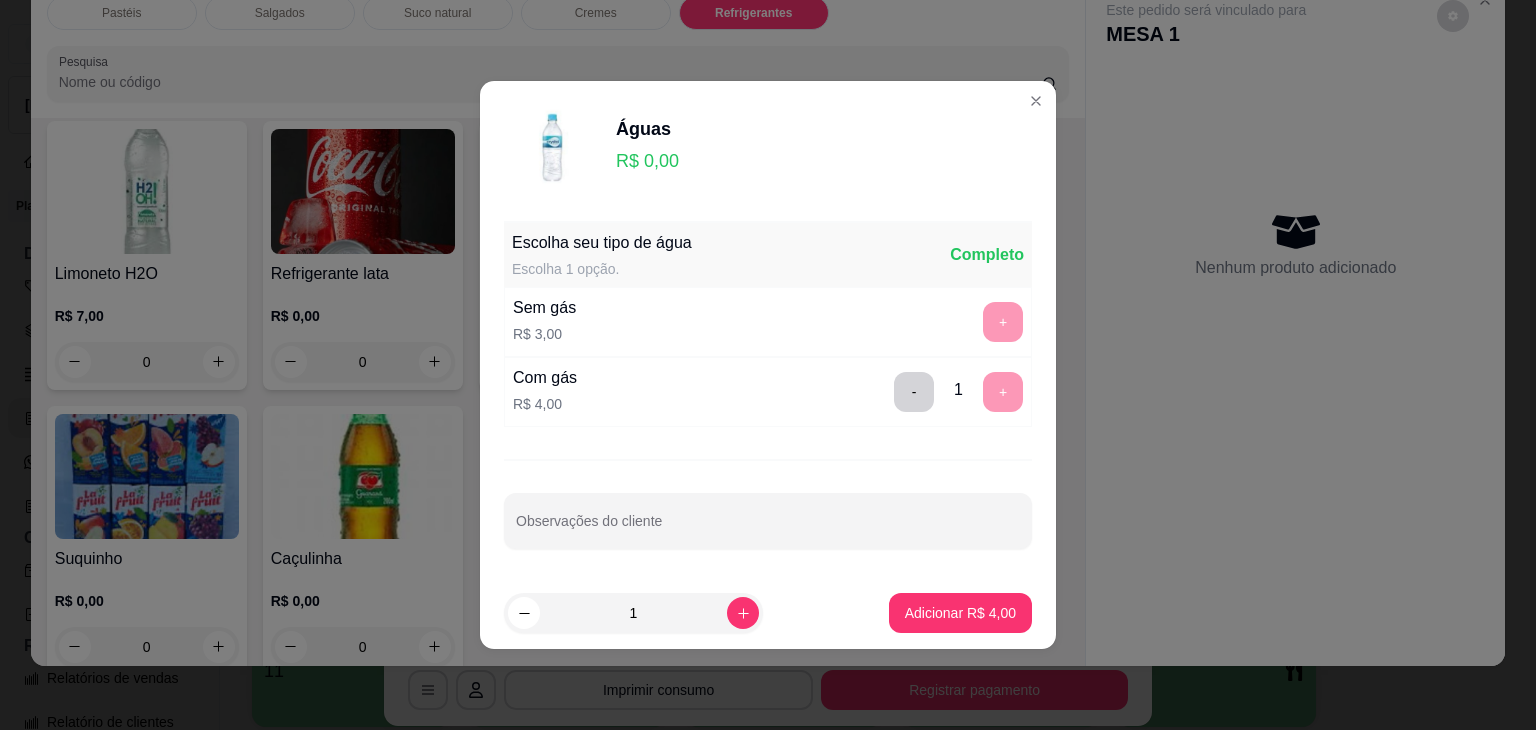 click on "1 Adicionar   R$ 4,00" at bounding box center (768, 613) 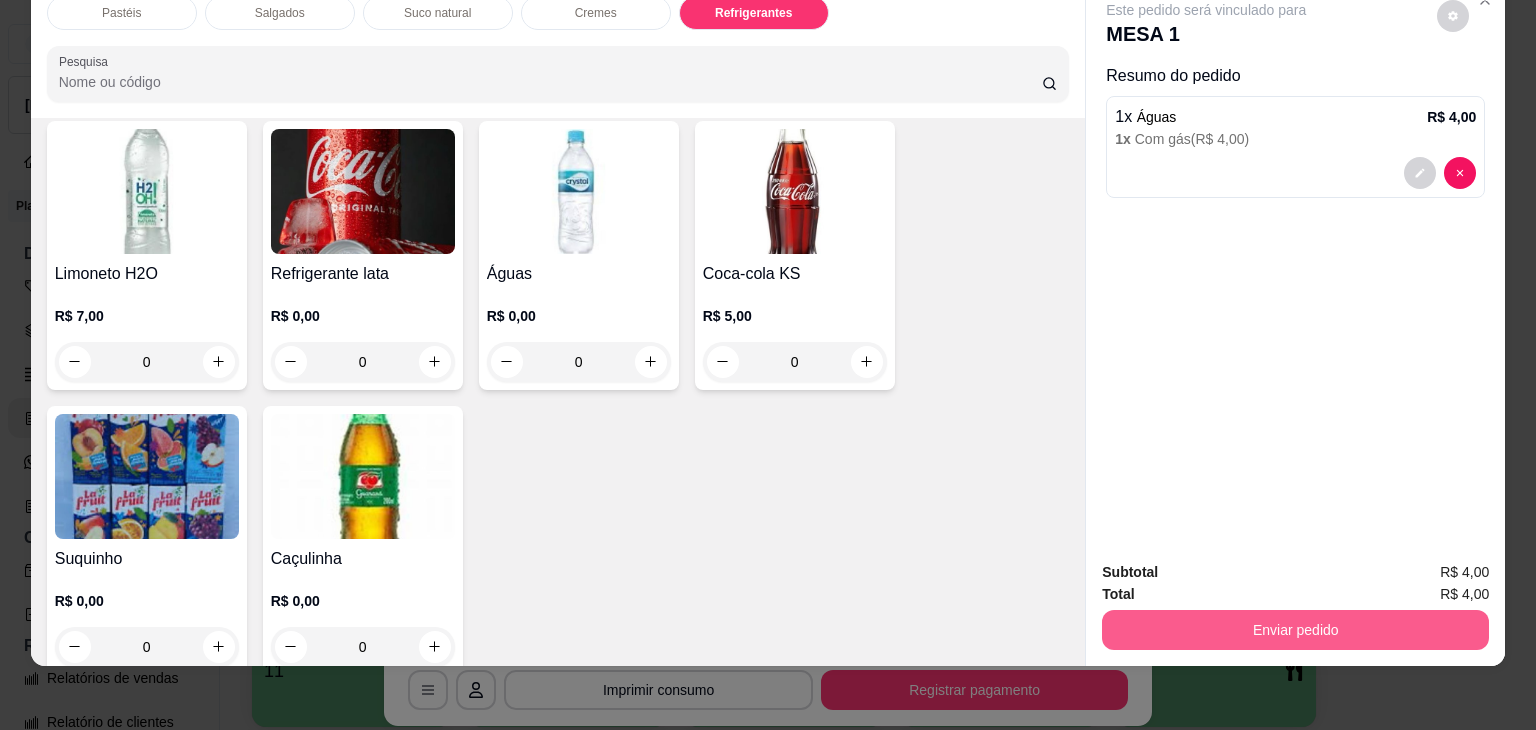 click on "Enviar pedido" at bounding box center (1295, 630) 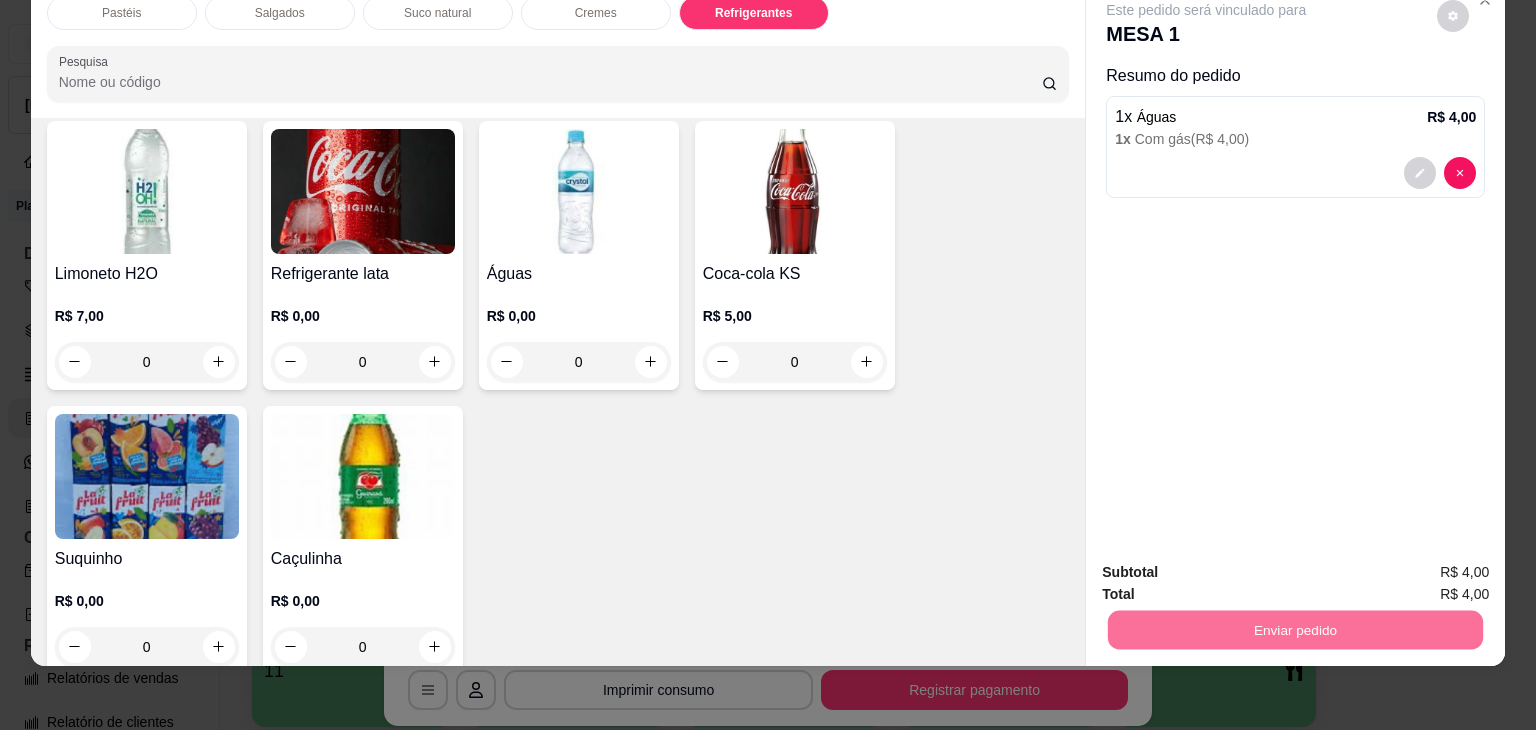 click on "Não registrar e enviar pedido" at bounding box center [1229, 565] 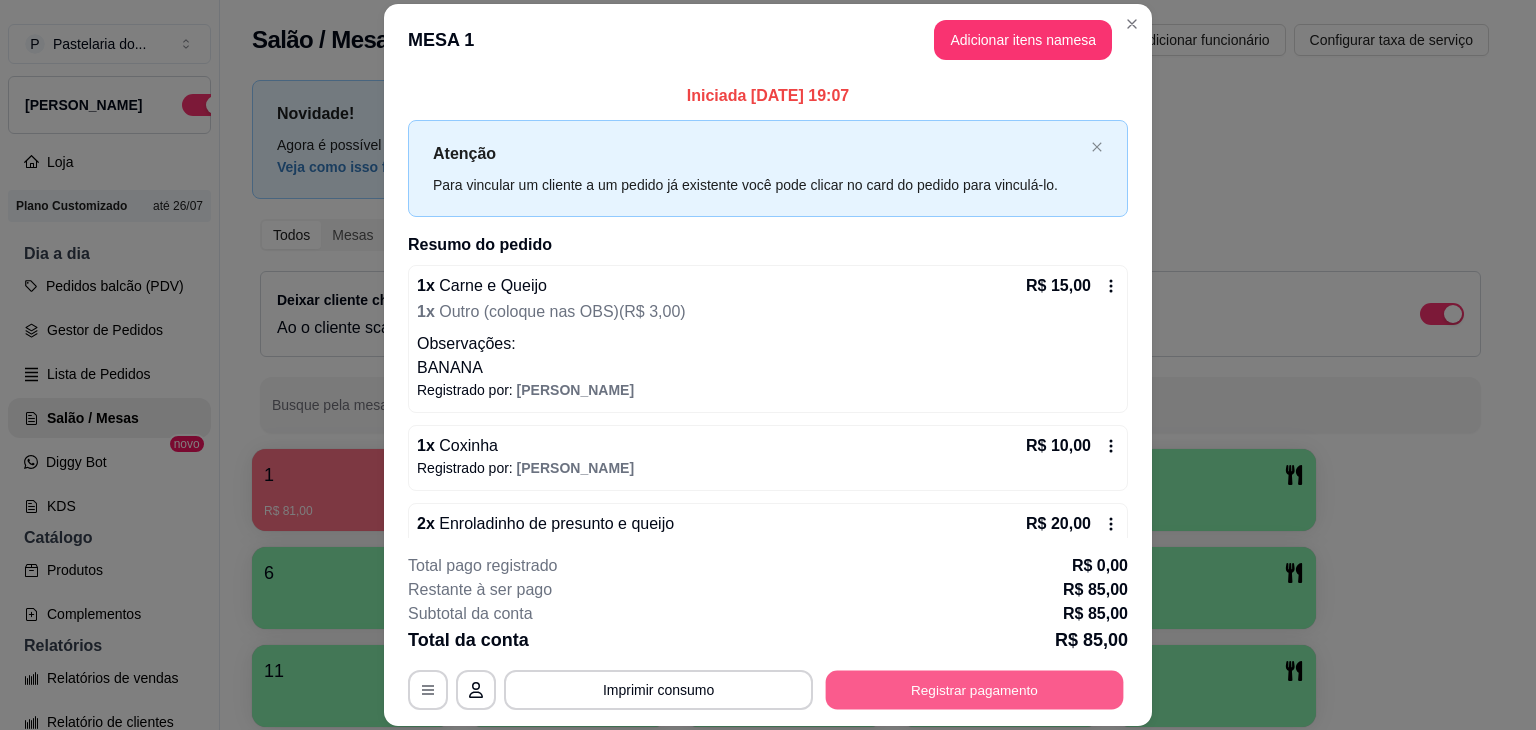 click on "Registrar pagamento" at bounding box center [975, 690] 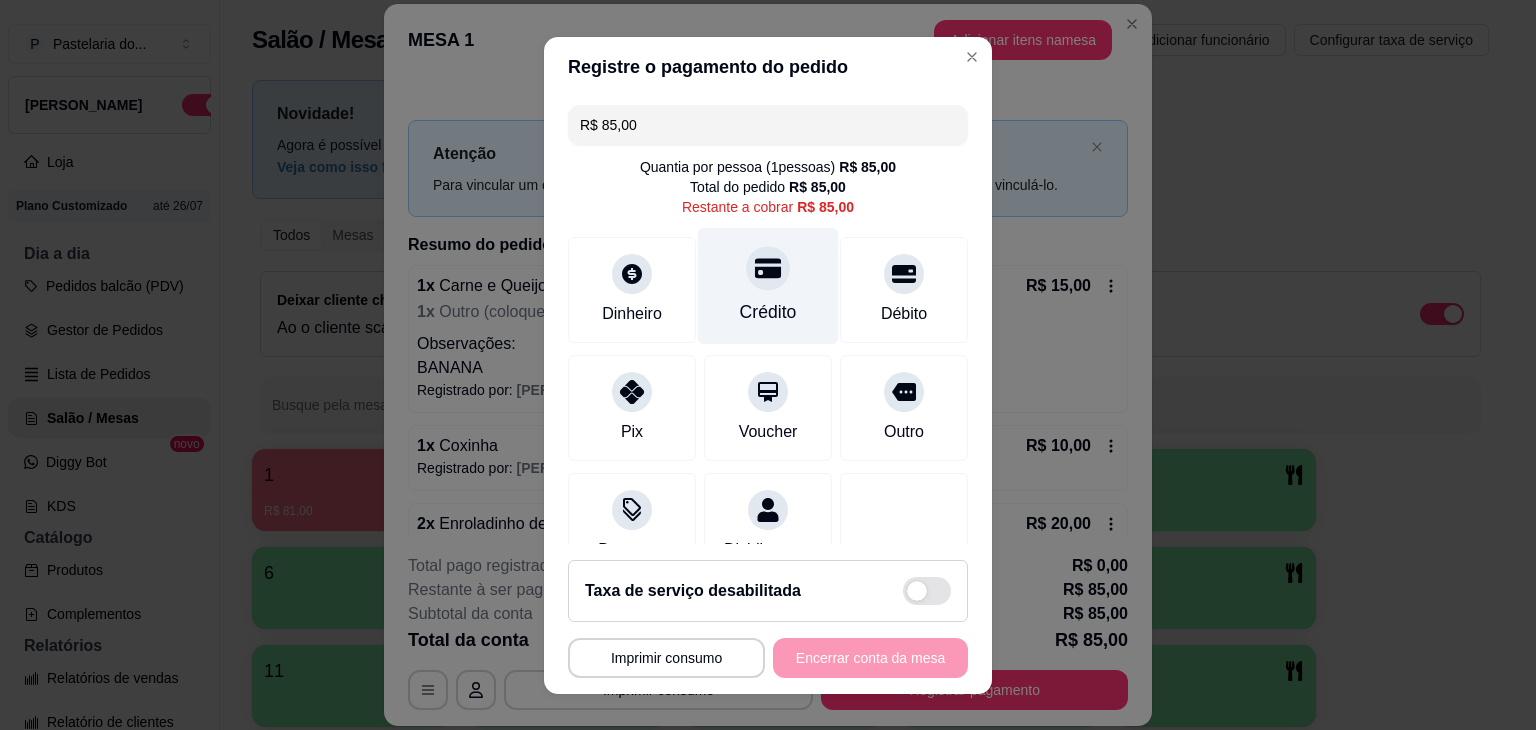 click on "Crédito" at bounding box center [768, 285] 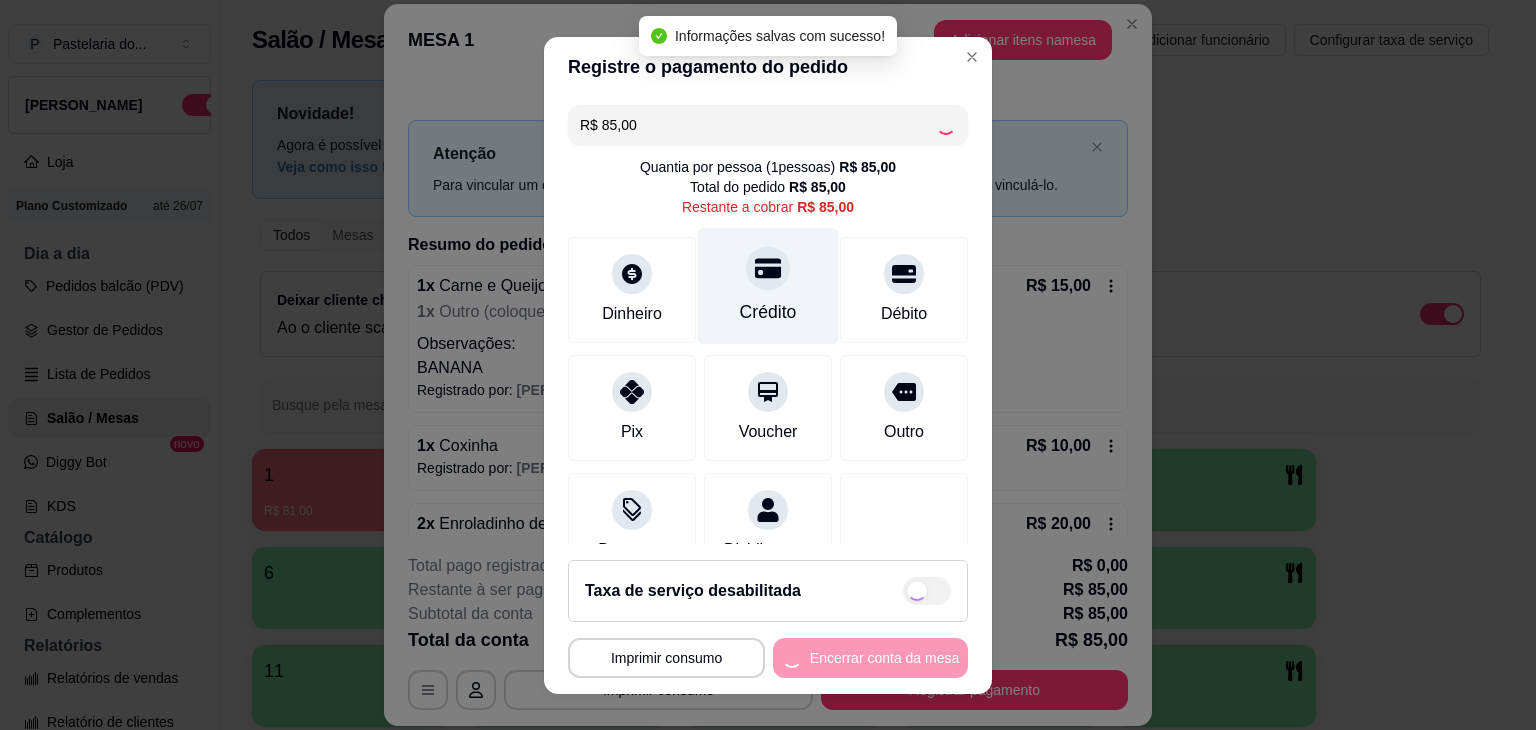type on "R$ 0,00" 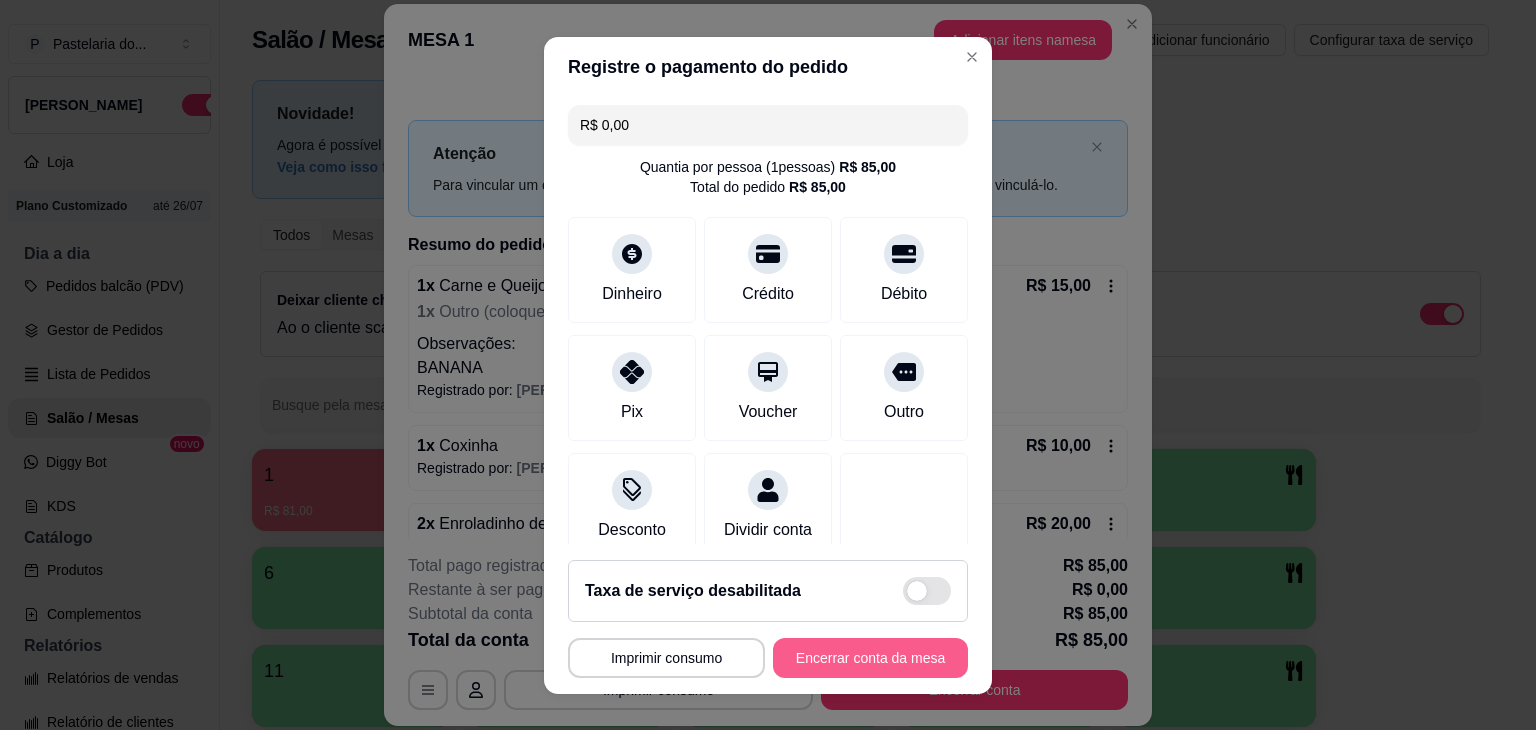 click on "Encerrar conta da mesa" at bounding box center (870, 658) 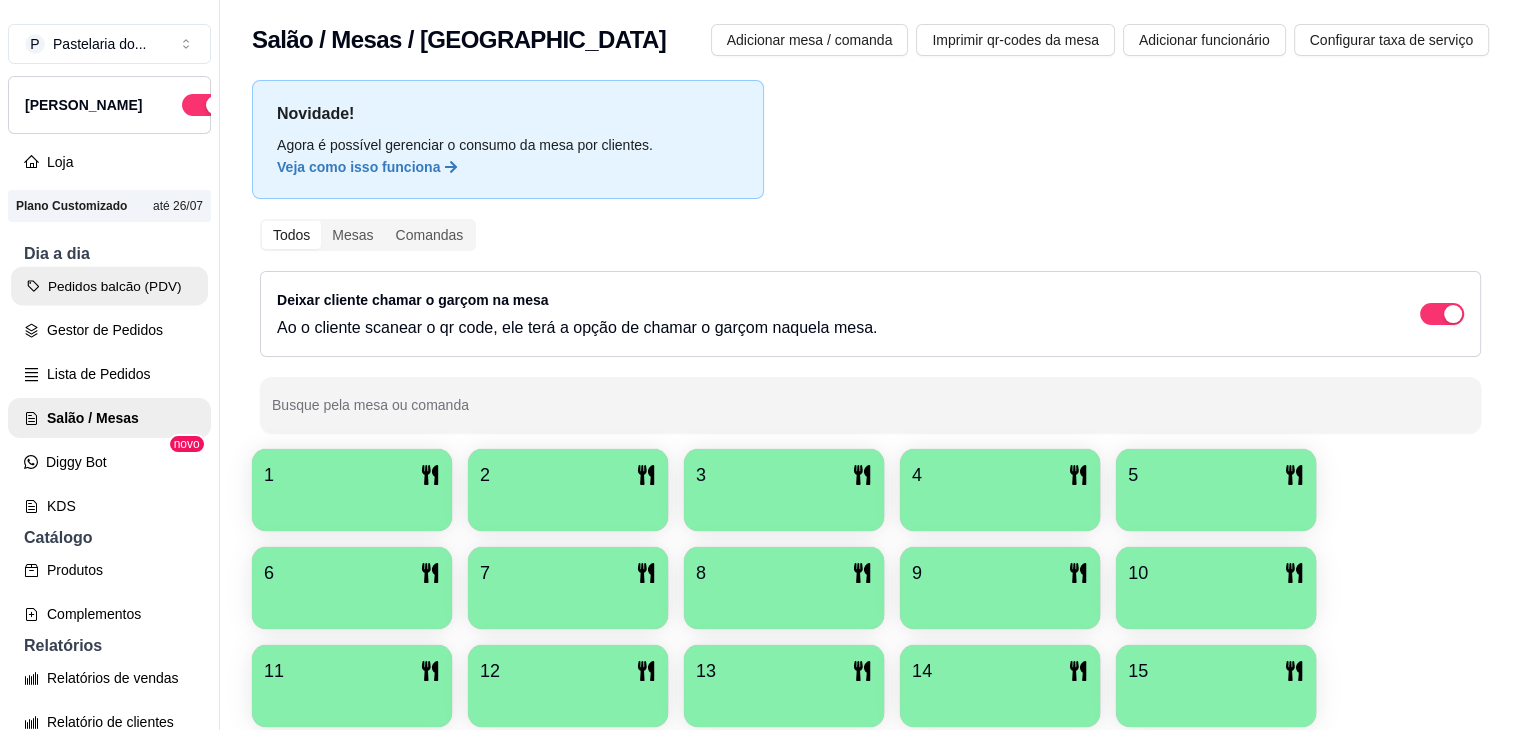 click on "Pedidos balcão (PDV)" at bounding box center (109, 286) 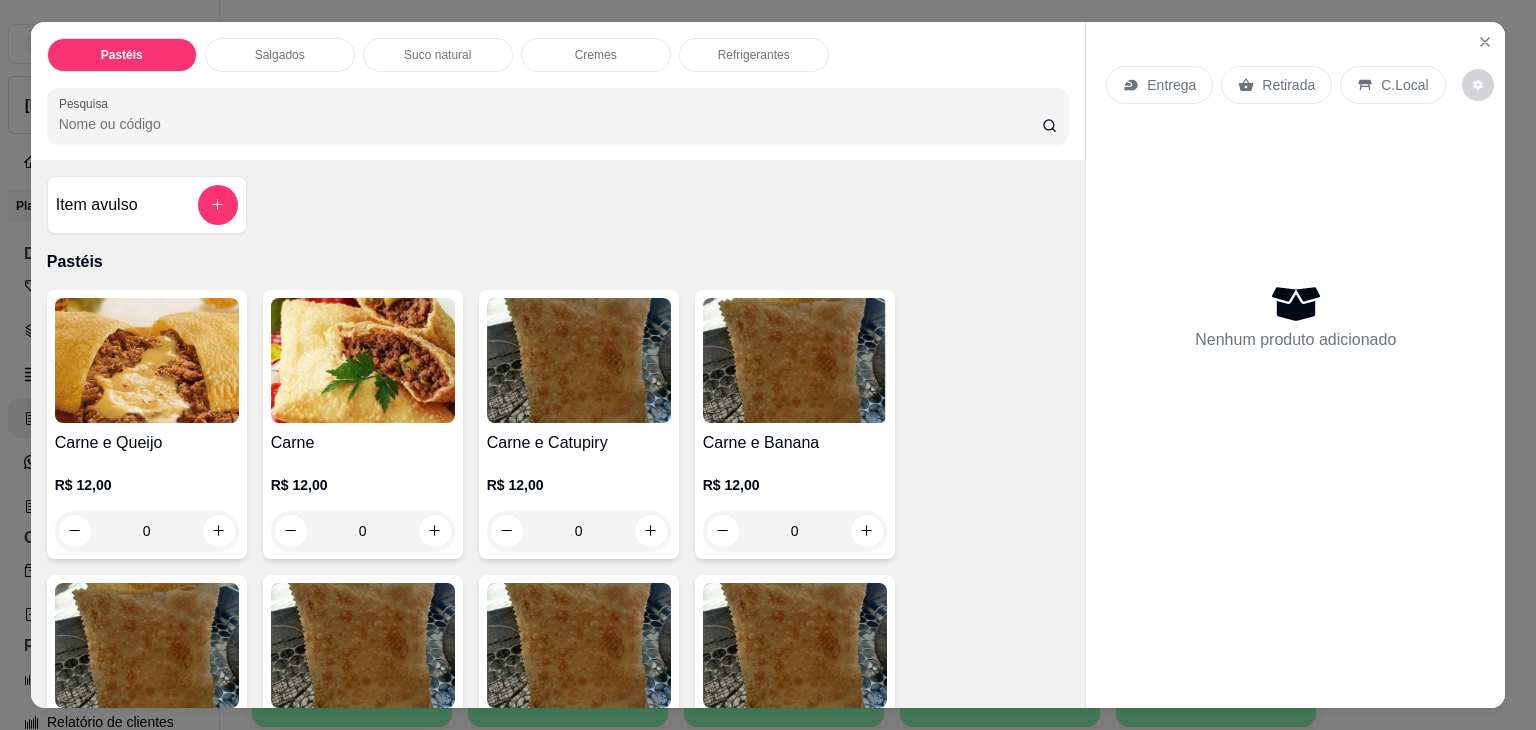 click on "Suco natural" at bounding box center (438, 55) 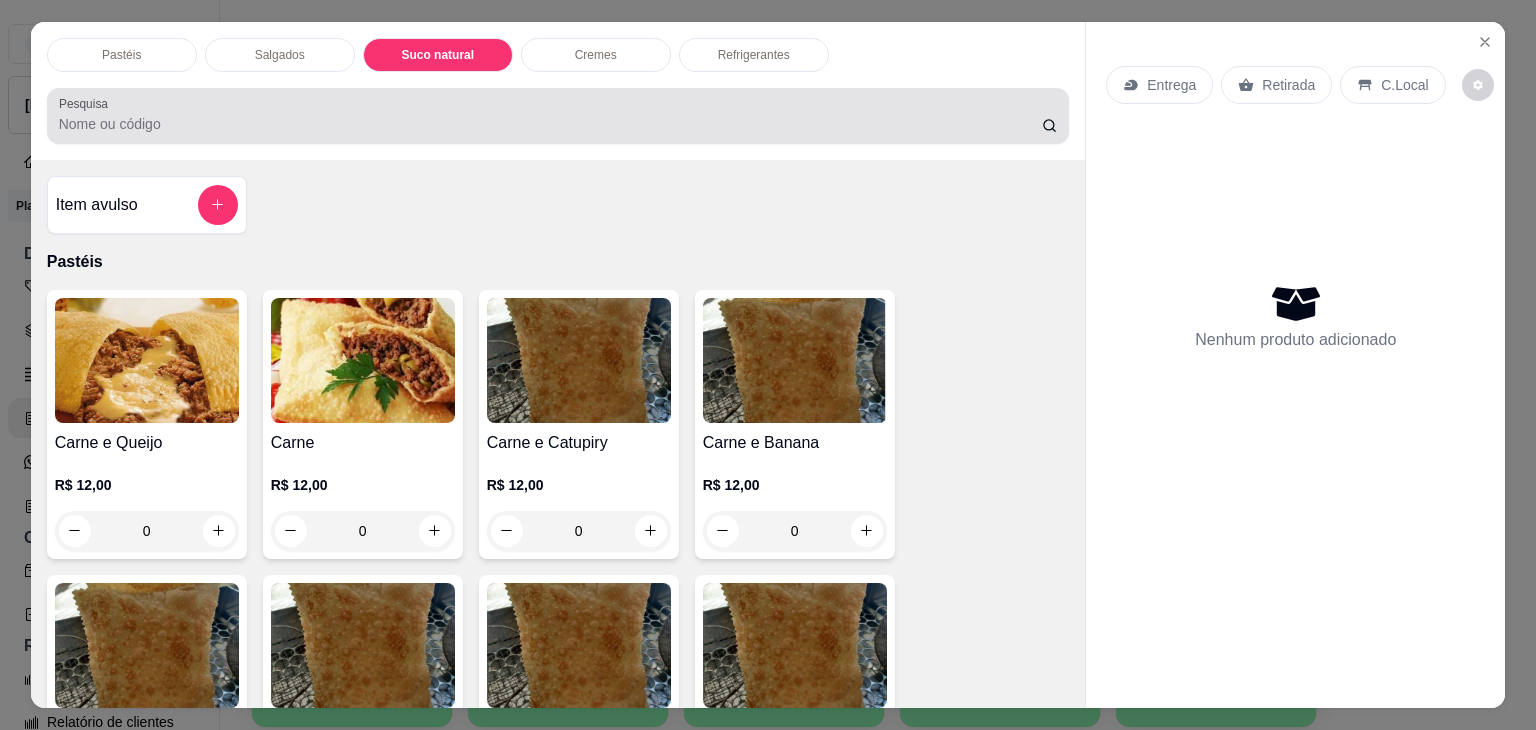 scroll, scrollTop: 2782, scrollLeft: 0, axis: vertical 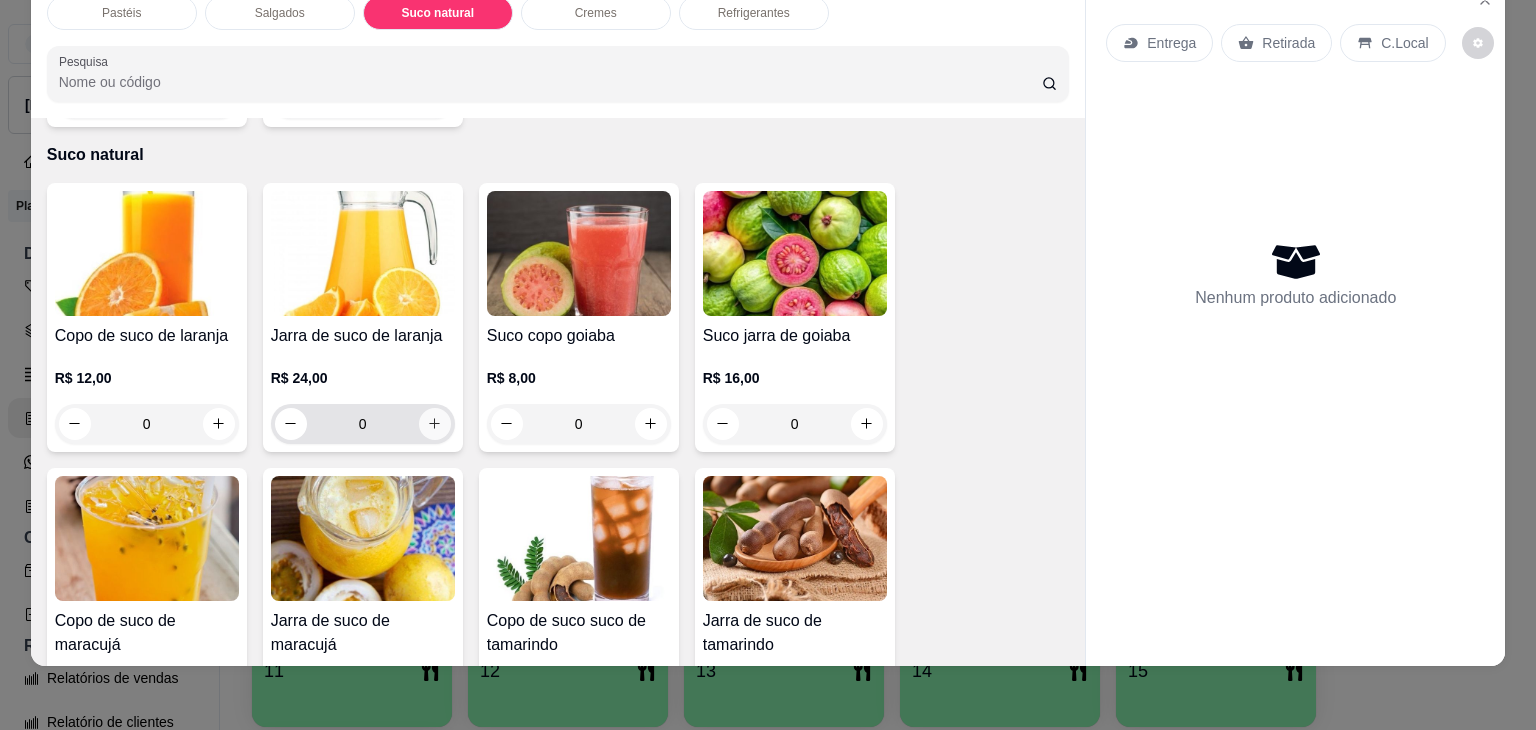click 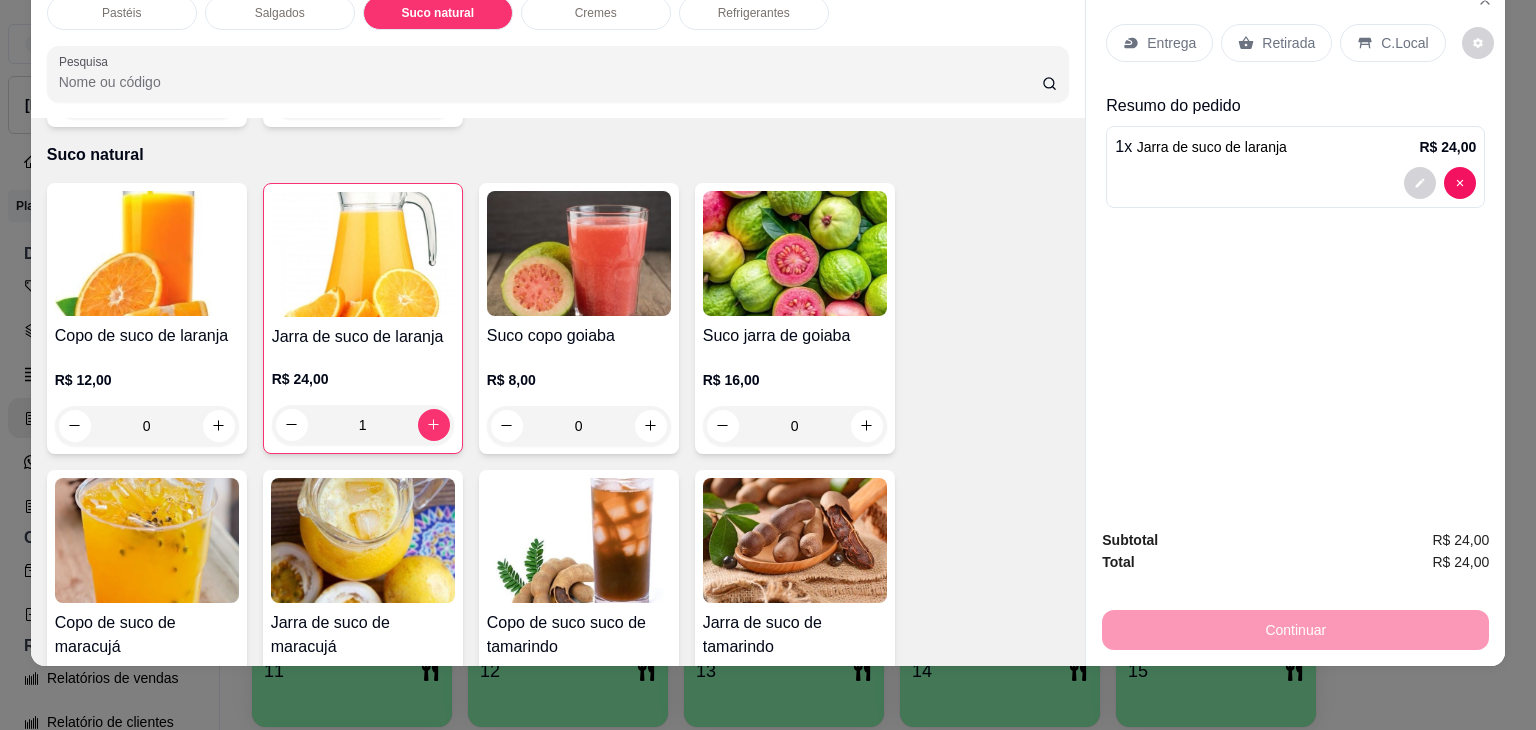click on "Entrega Retirada C.Local" at bounding box center (1295, 43) 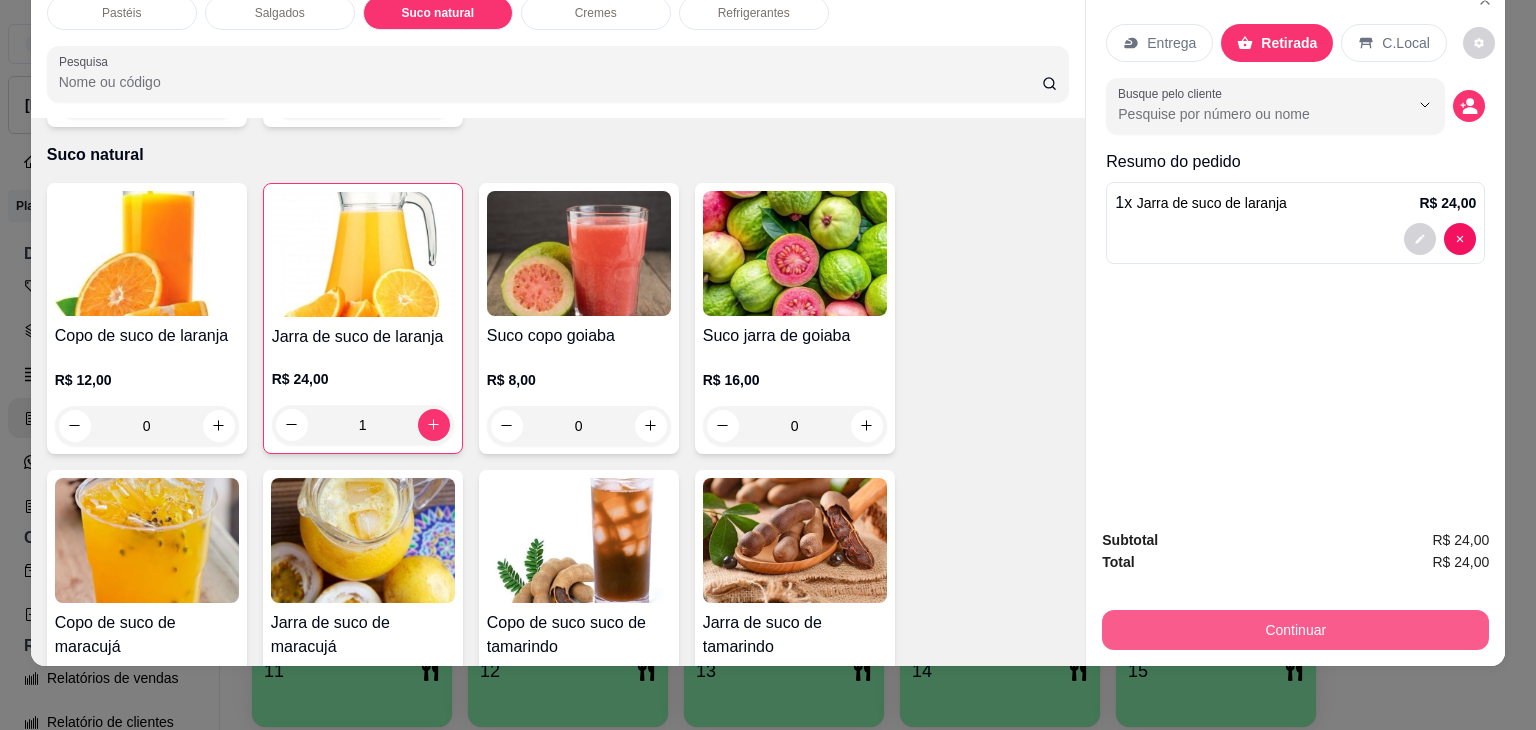 click on "Continuar" at bounding box center (1295, 630) 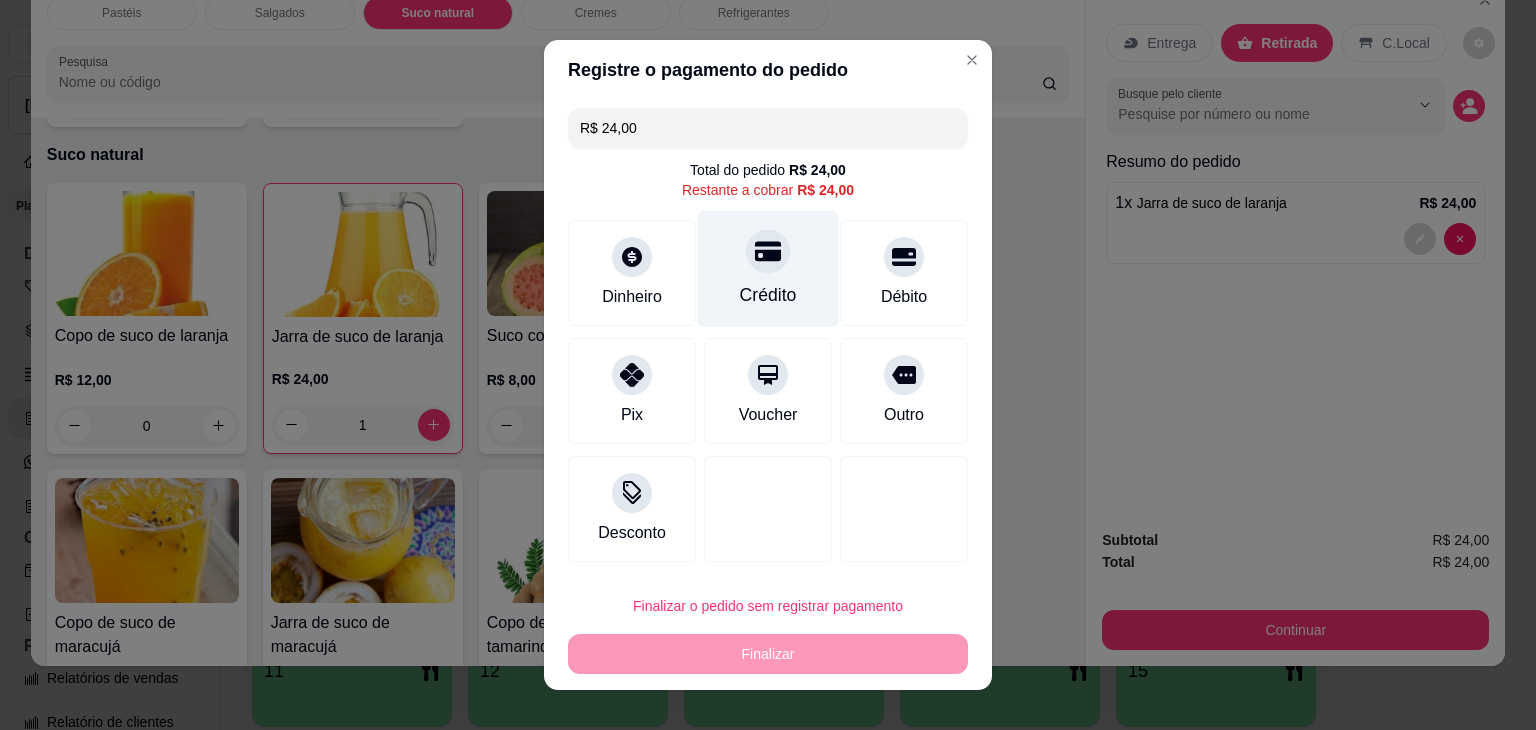 click on "Crédito" at bounding box center (768, 269) 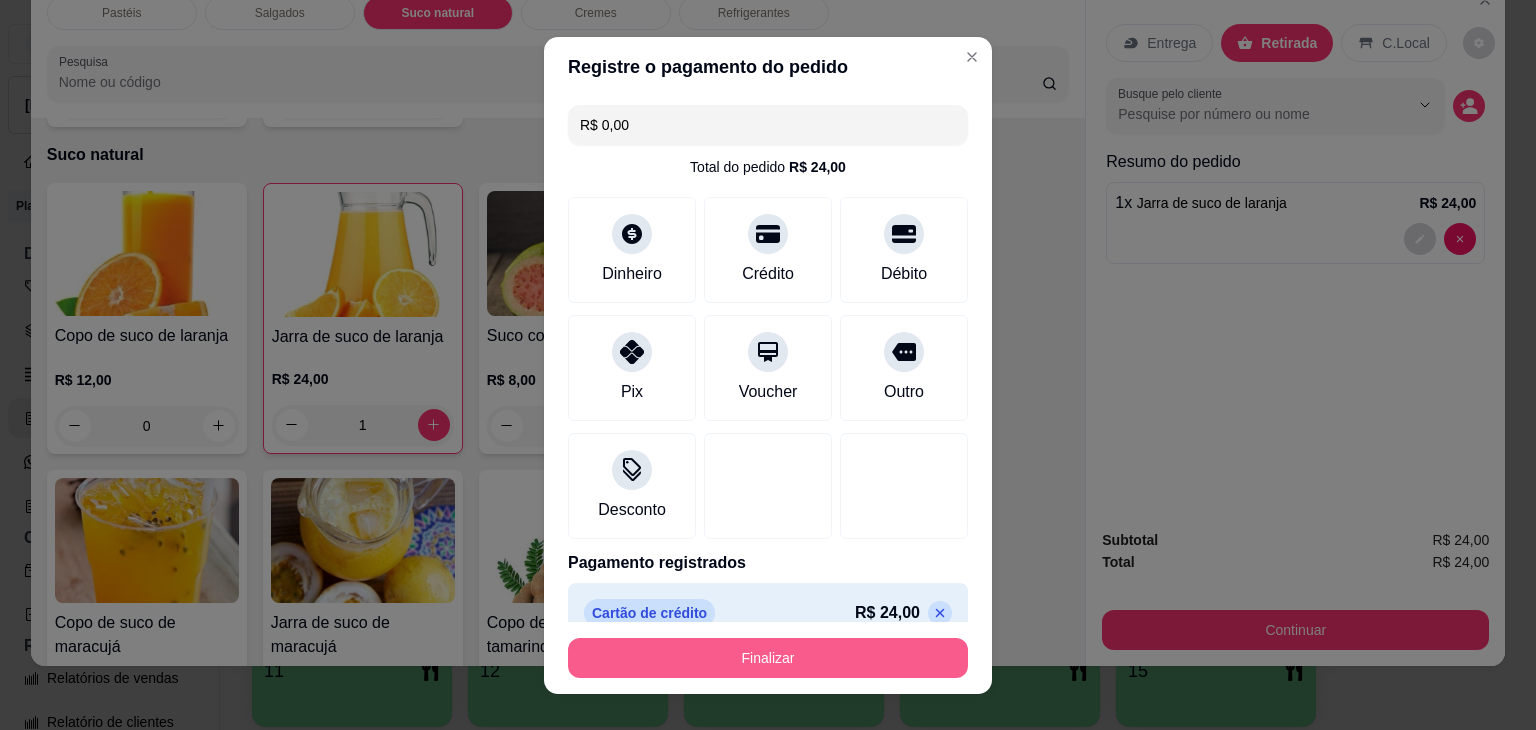 click on "Finalizar" at bounding box center [768, 658] 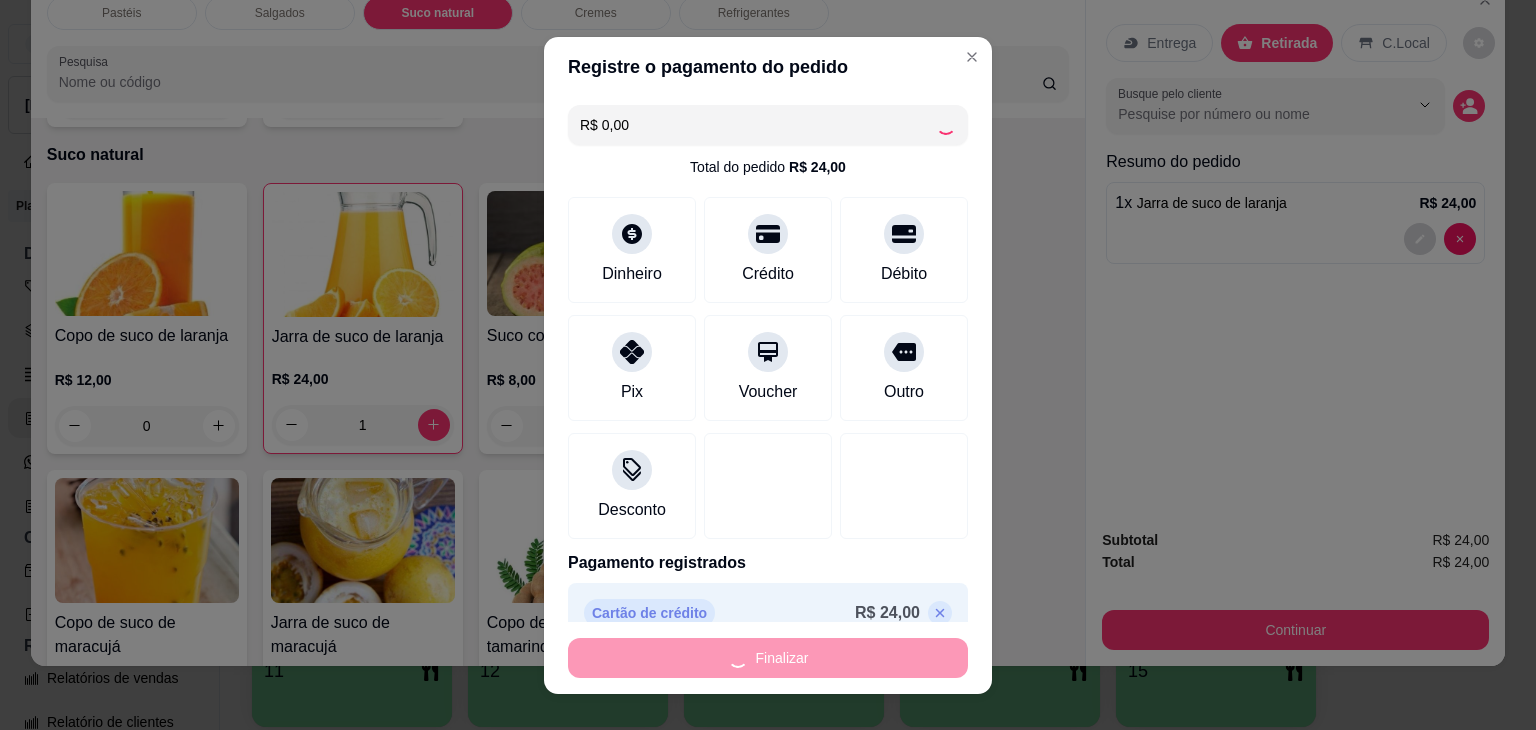 type on "0" 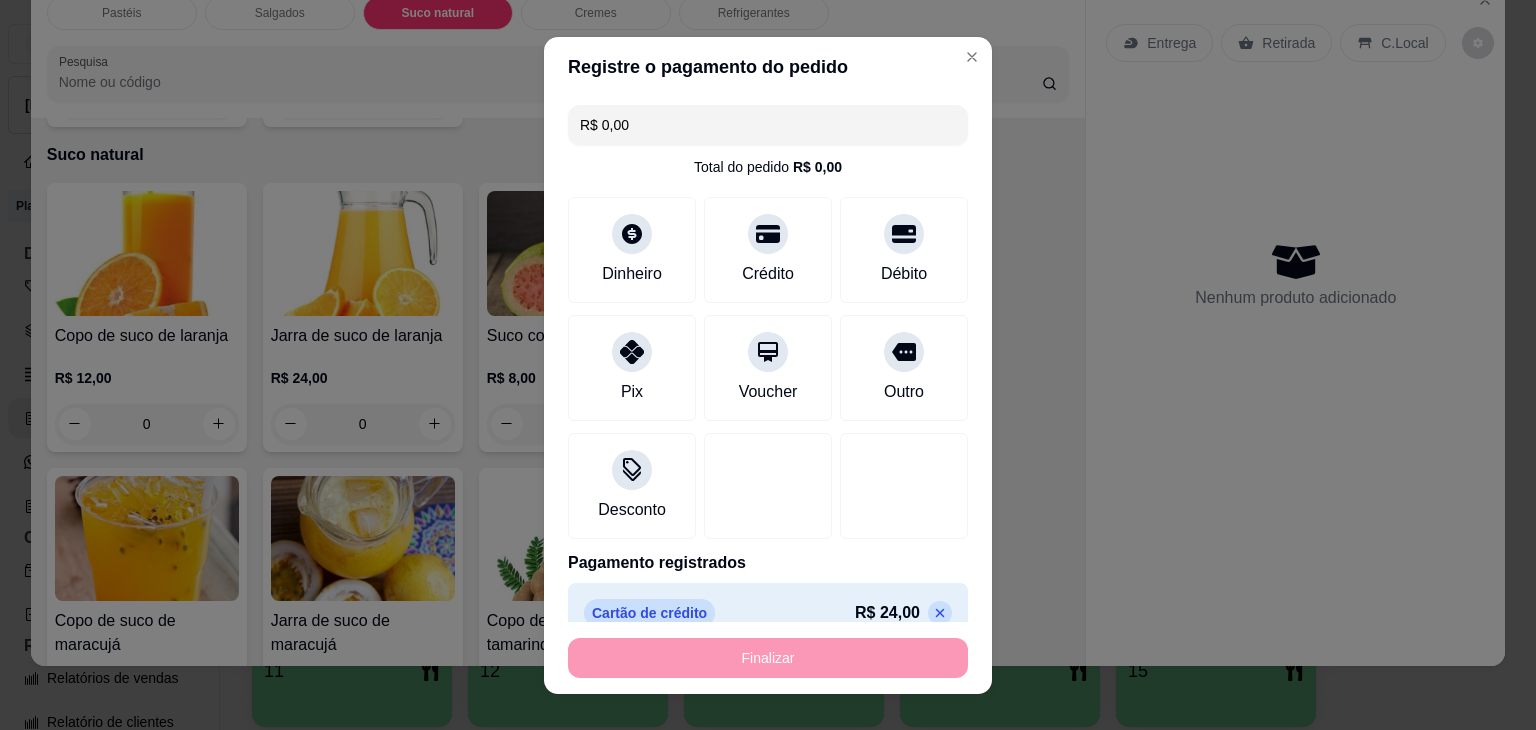 type on "-R$ 24,00" 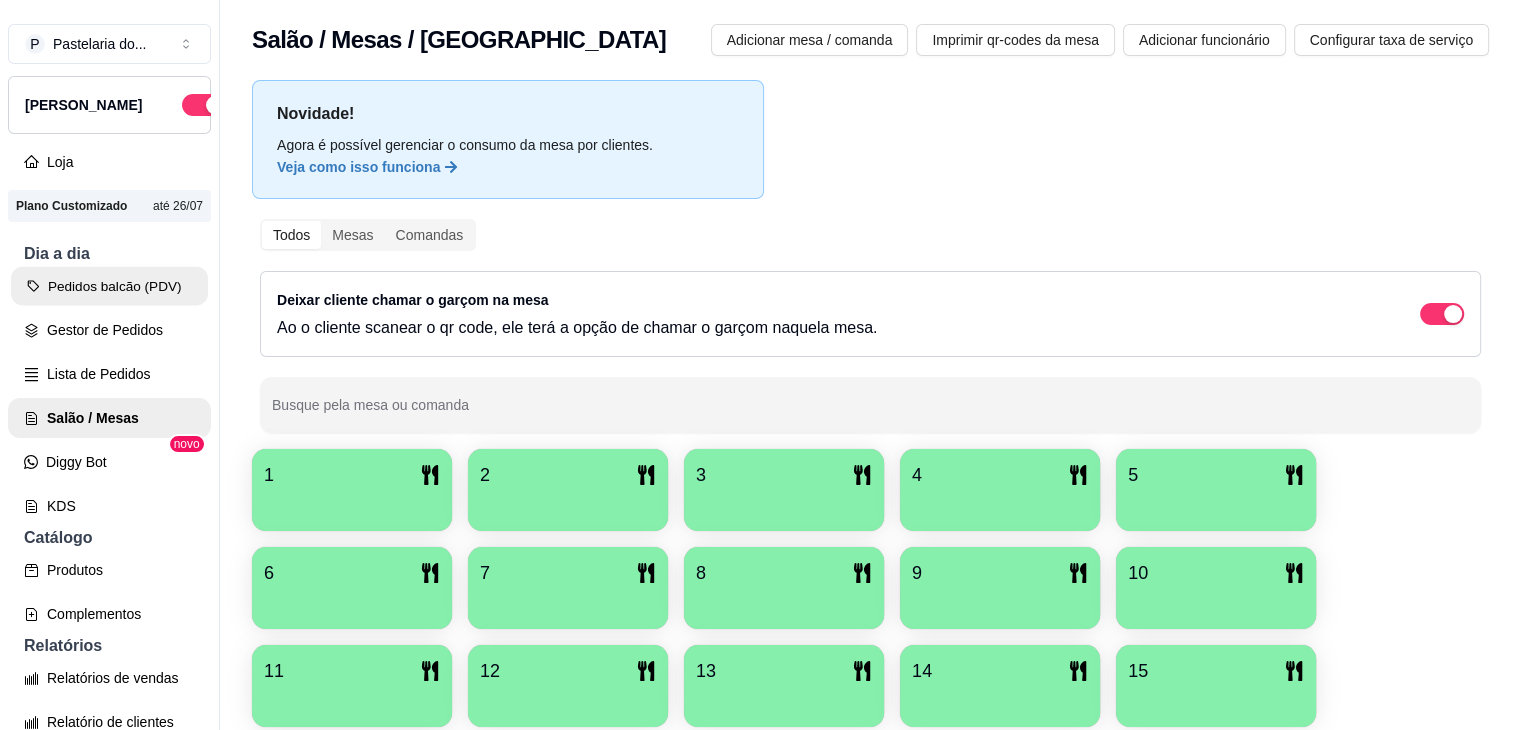 click on "Pedidos balcão (PDV)" at bounding box center (109, 286) 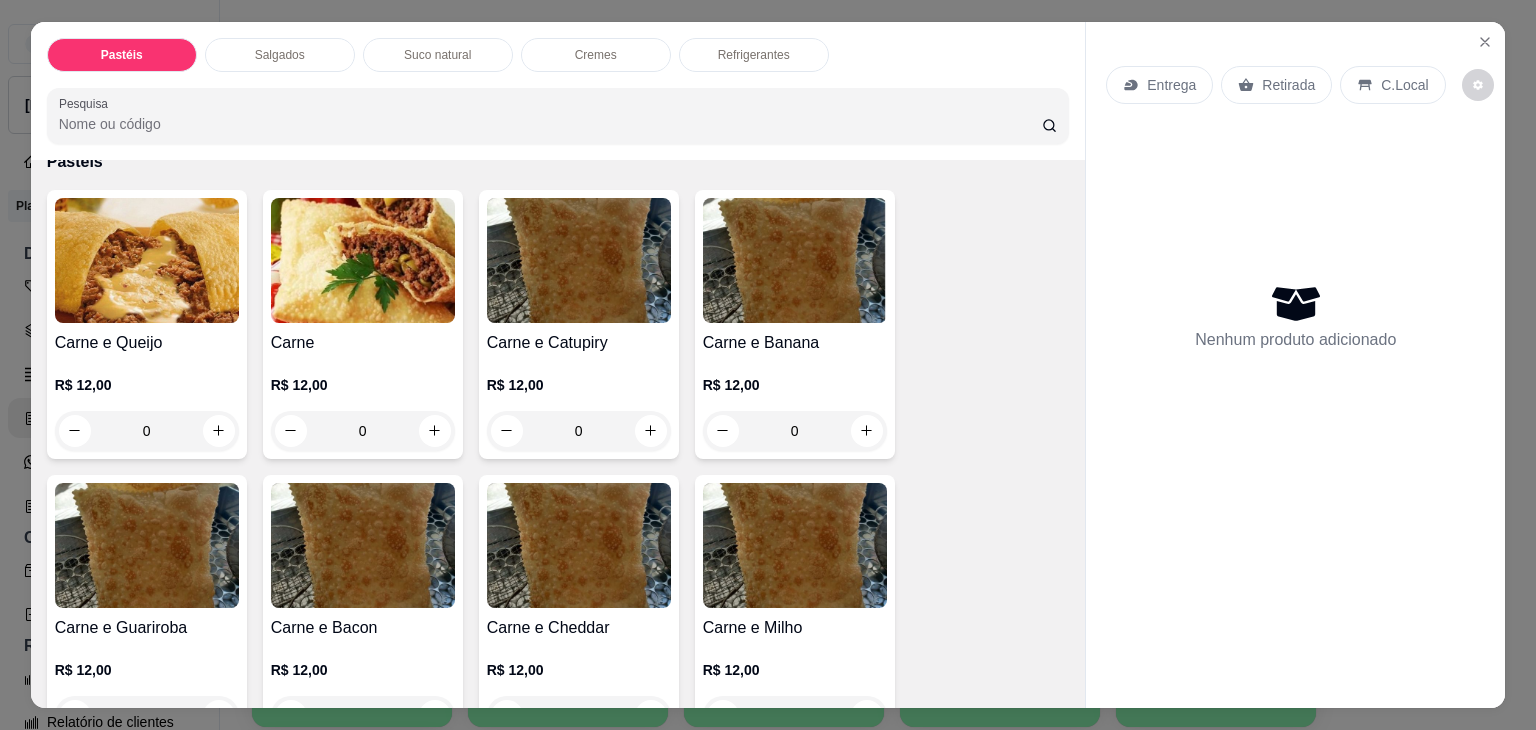 scroll, scrollTop: 0, scrollLeft: 0, axis: both 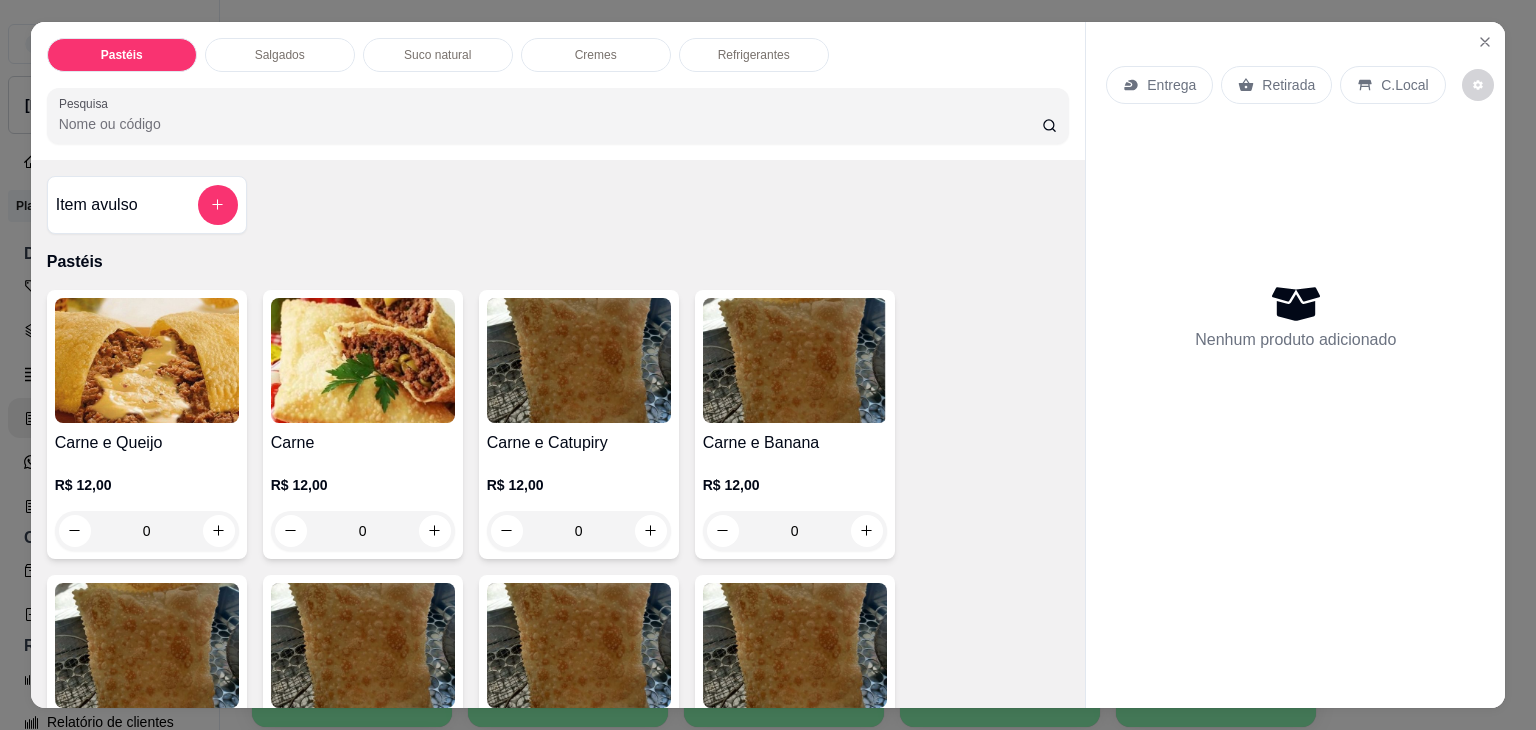 click on "0" at bounding box center (363, 531) 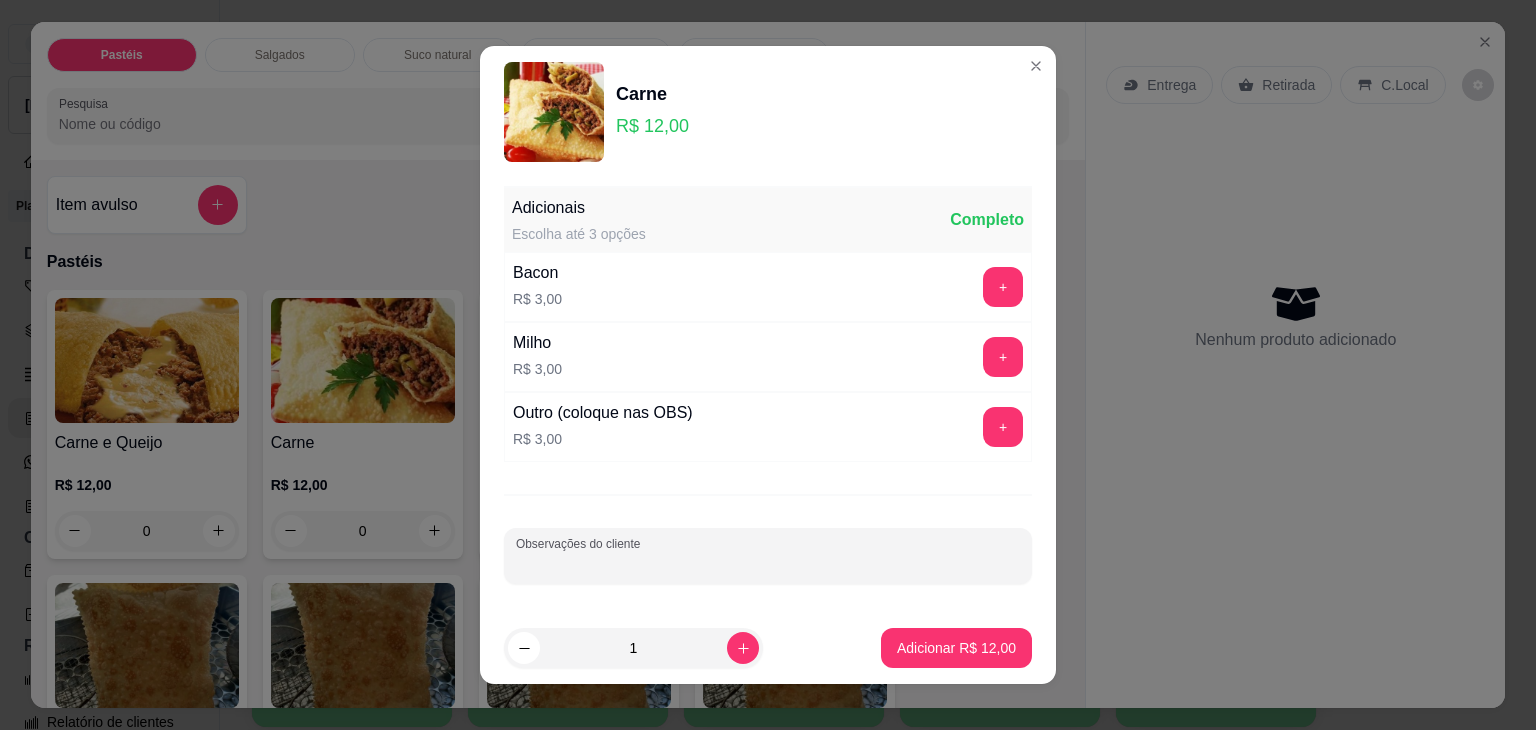 click on "Observações do cliente" at bounding box center [768, 564] 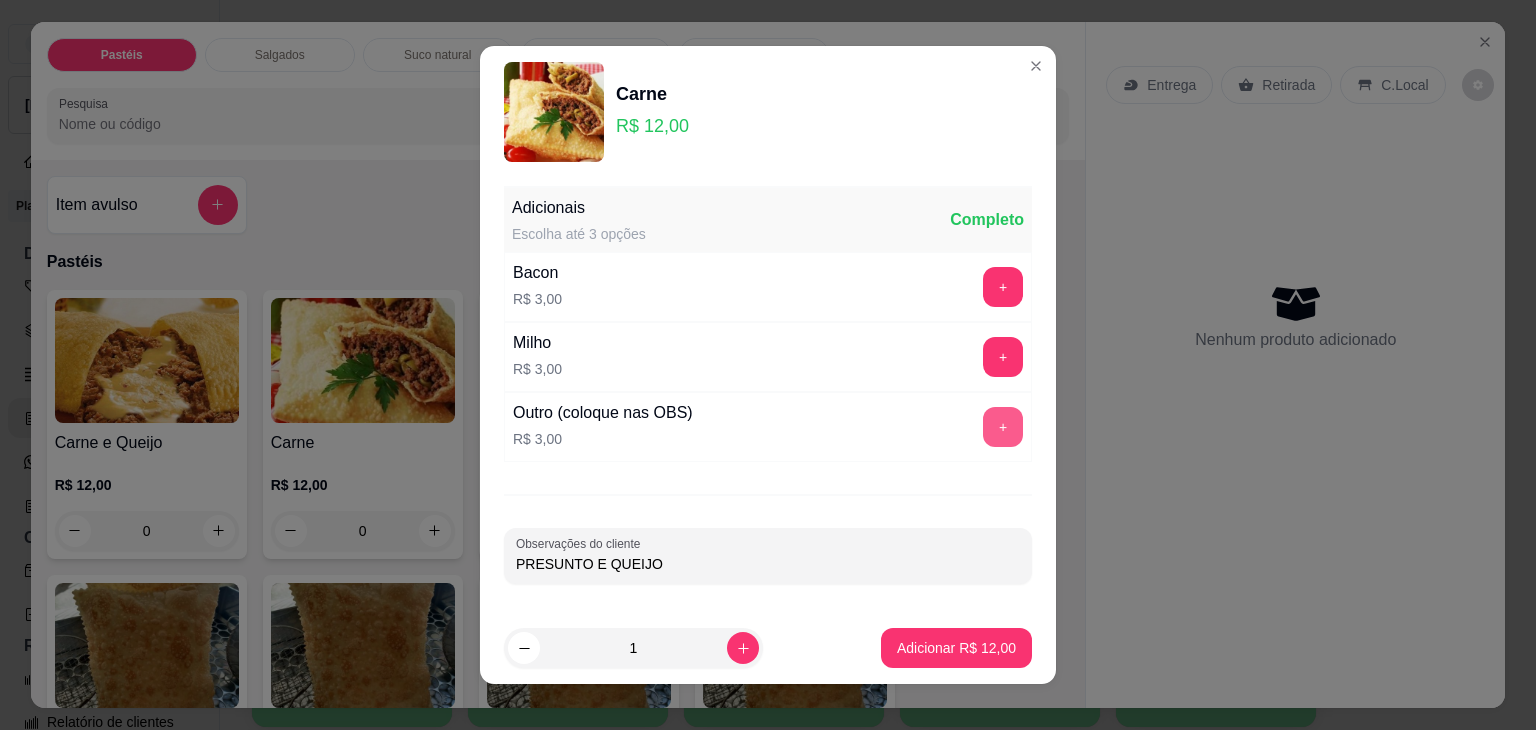 type on "PRESUNTO E QUEIJO" 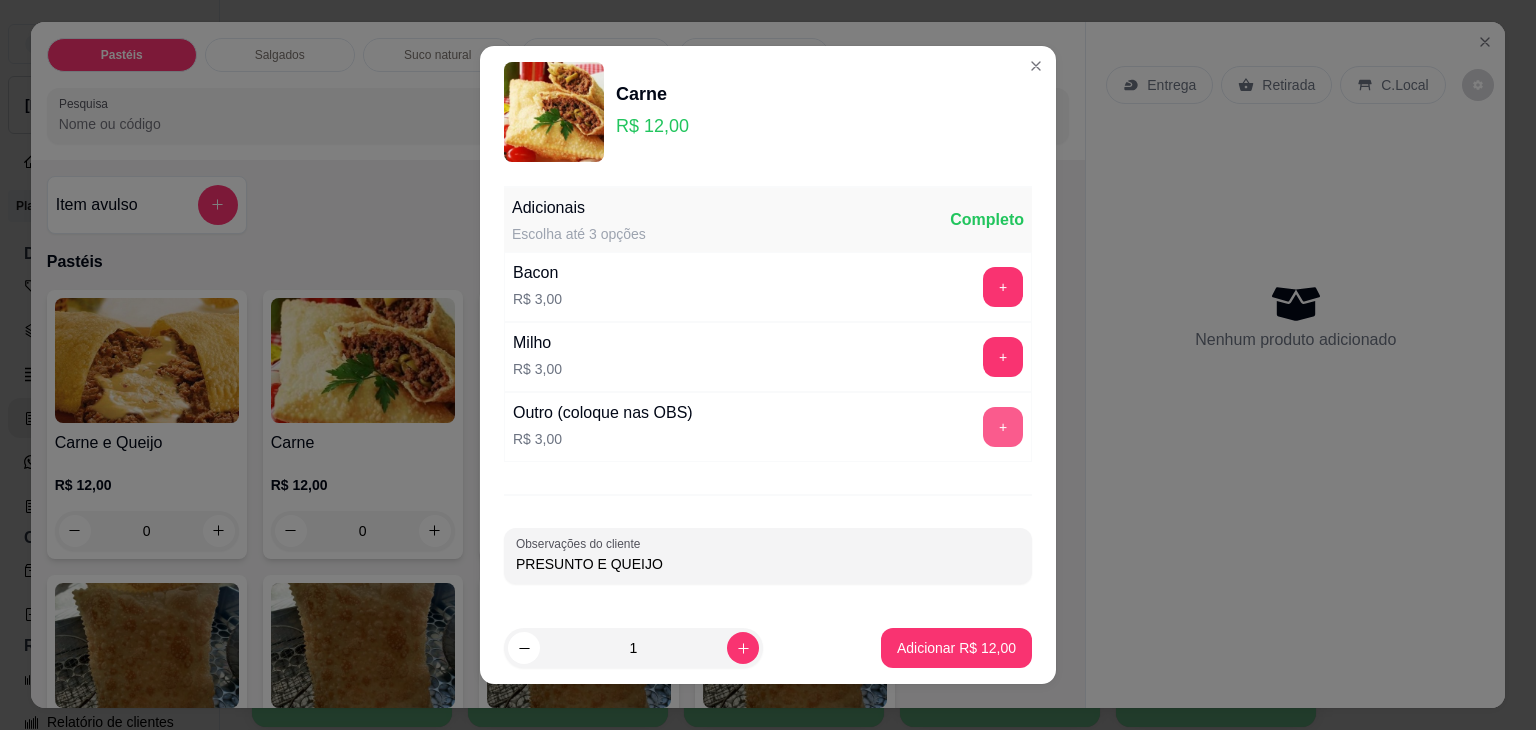 click on "+" at bounding box center (1003, 427) 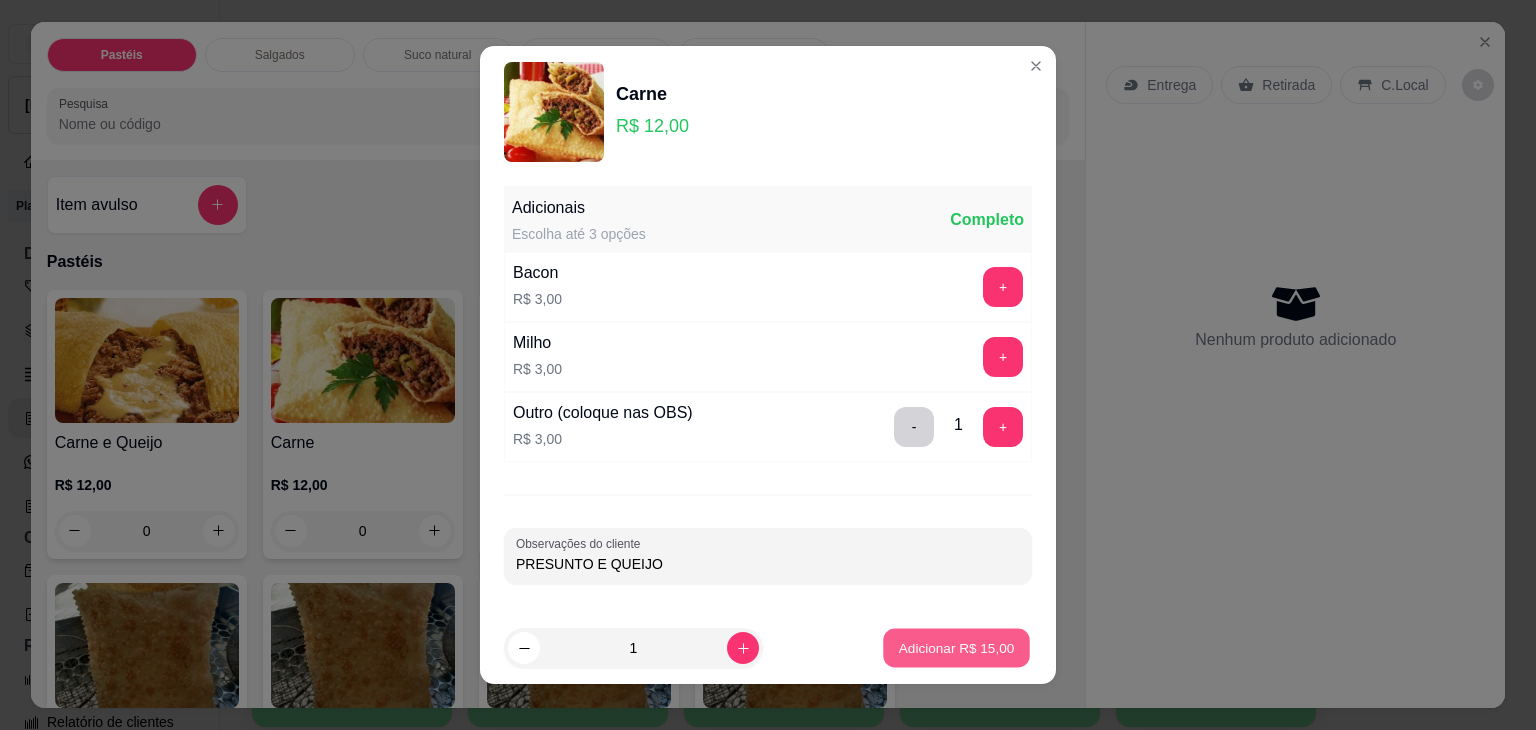 click on "Adicionar   R$ 15,00" at bounding box center (957, 647) 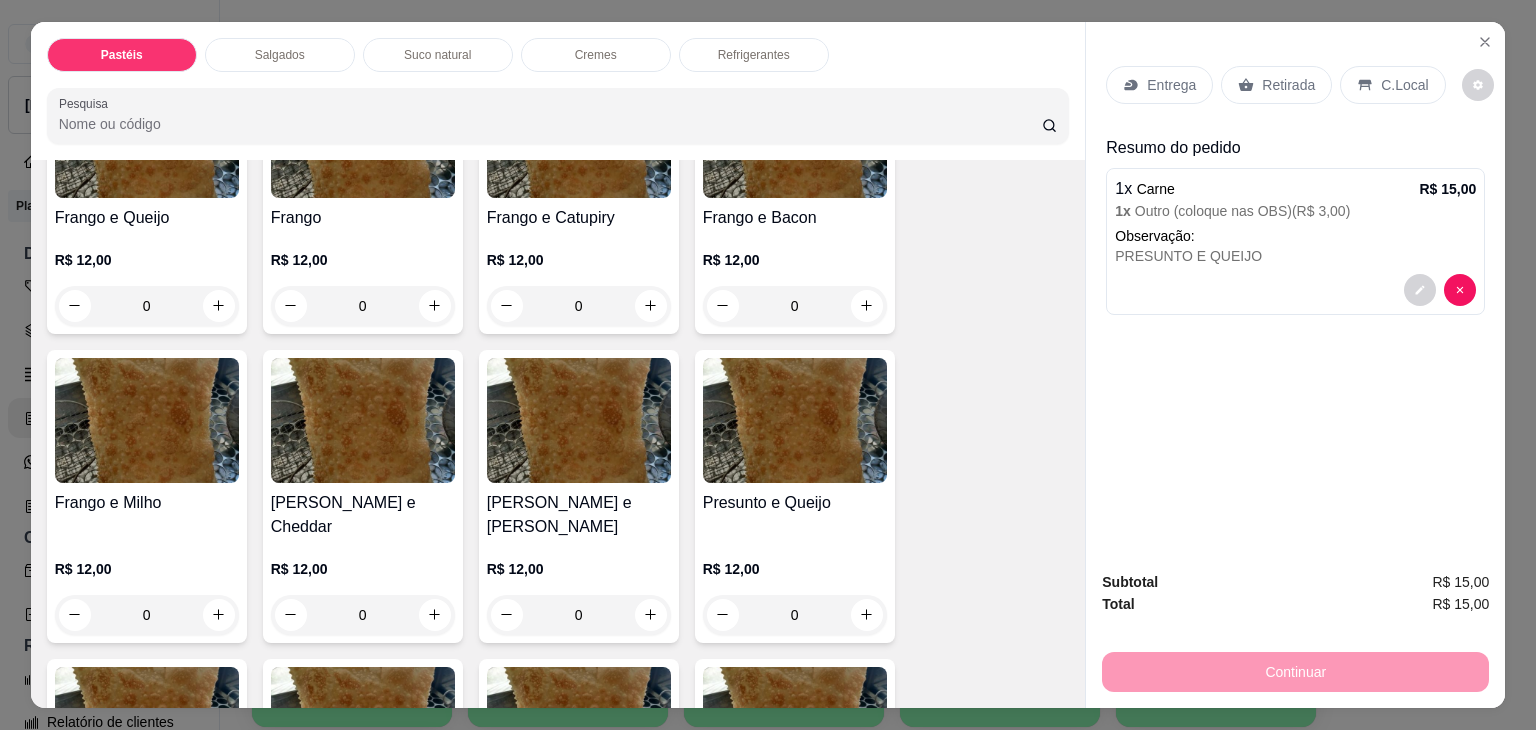 scroll, scrollTop: 800, scrollLeft: 0, axis: vertical 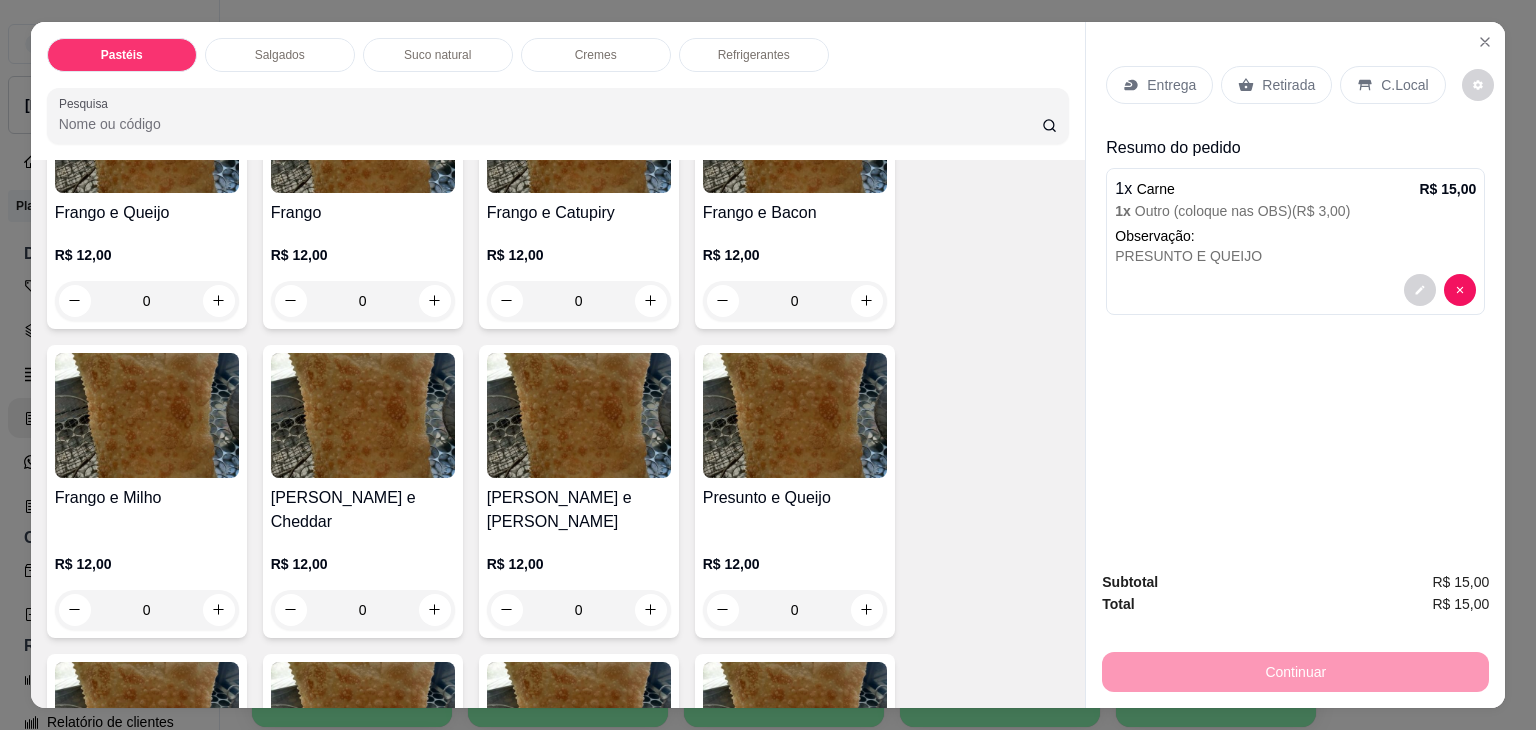 click on "0" at bounding box center (579, 301) 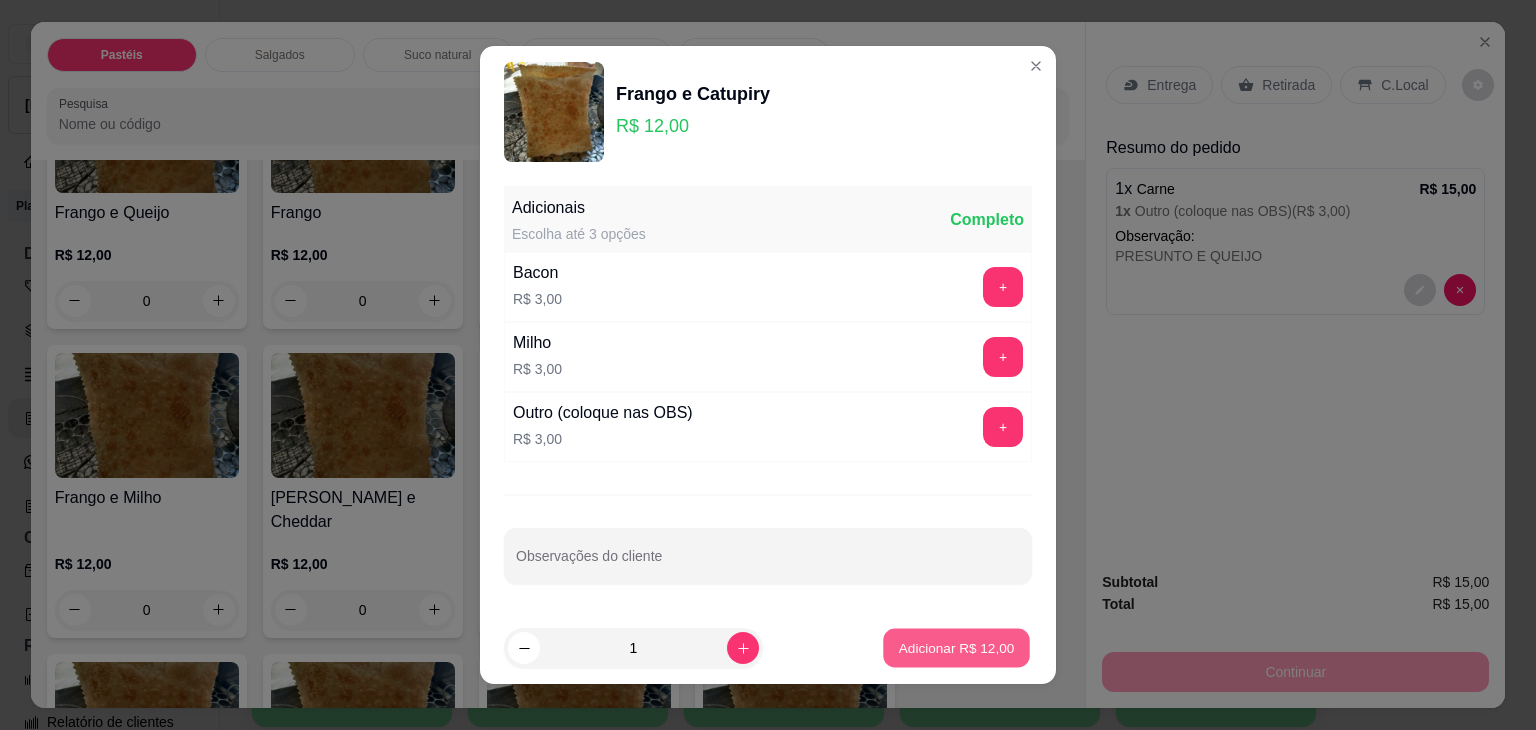 click on "Adicionar   R$ 12,00" at bounding box center [957, 647] 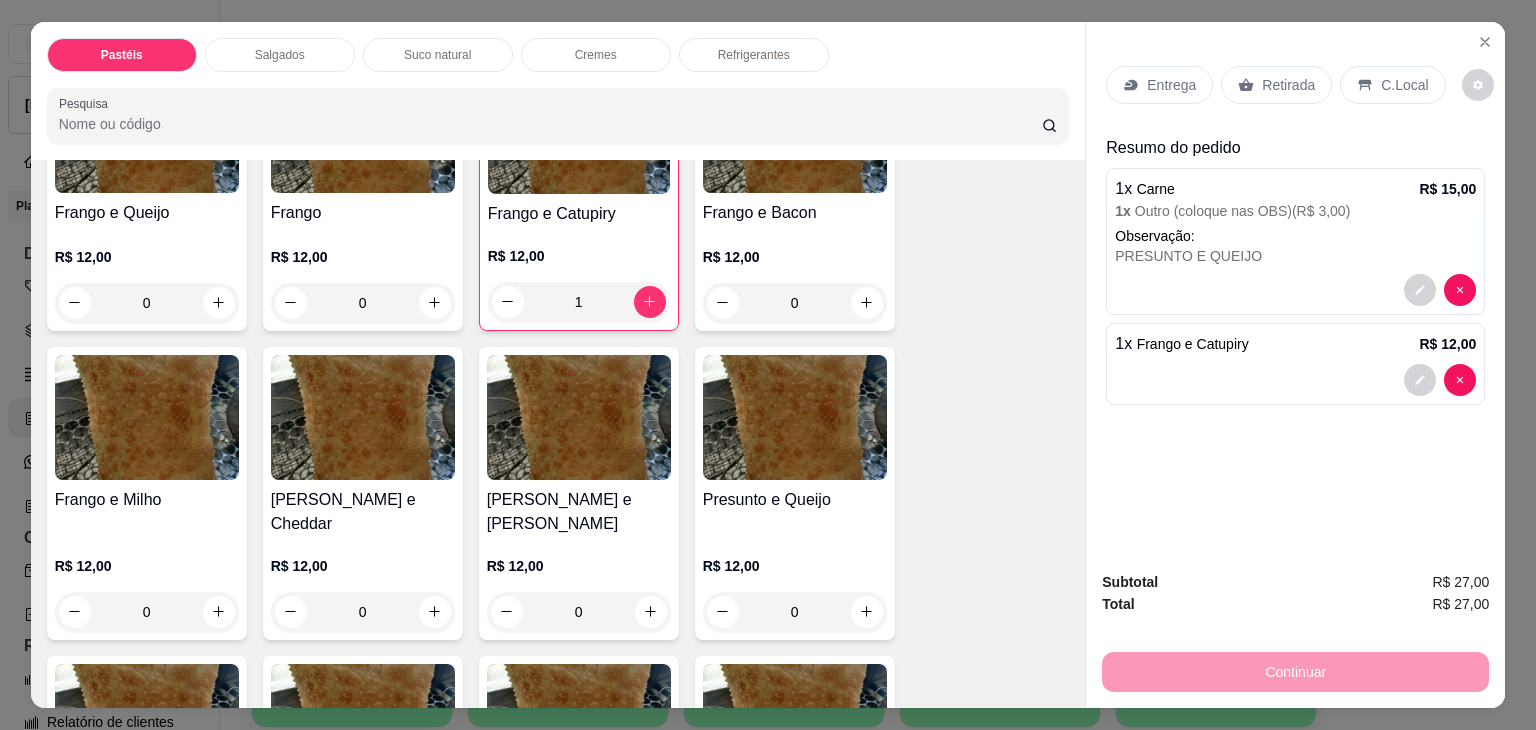drag, startPoint x: 1257, startPoint y: 80, endPoint x: 1256, endPoint y: 91, distance: 11.045361 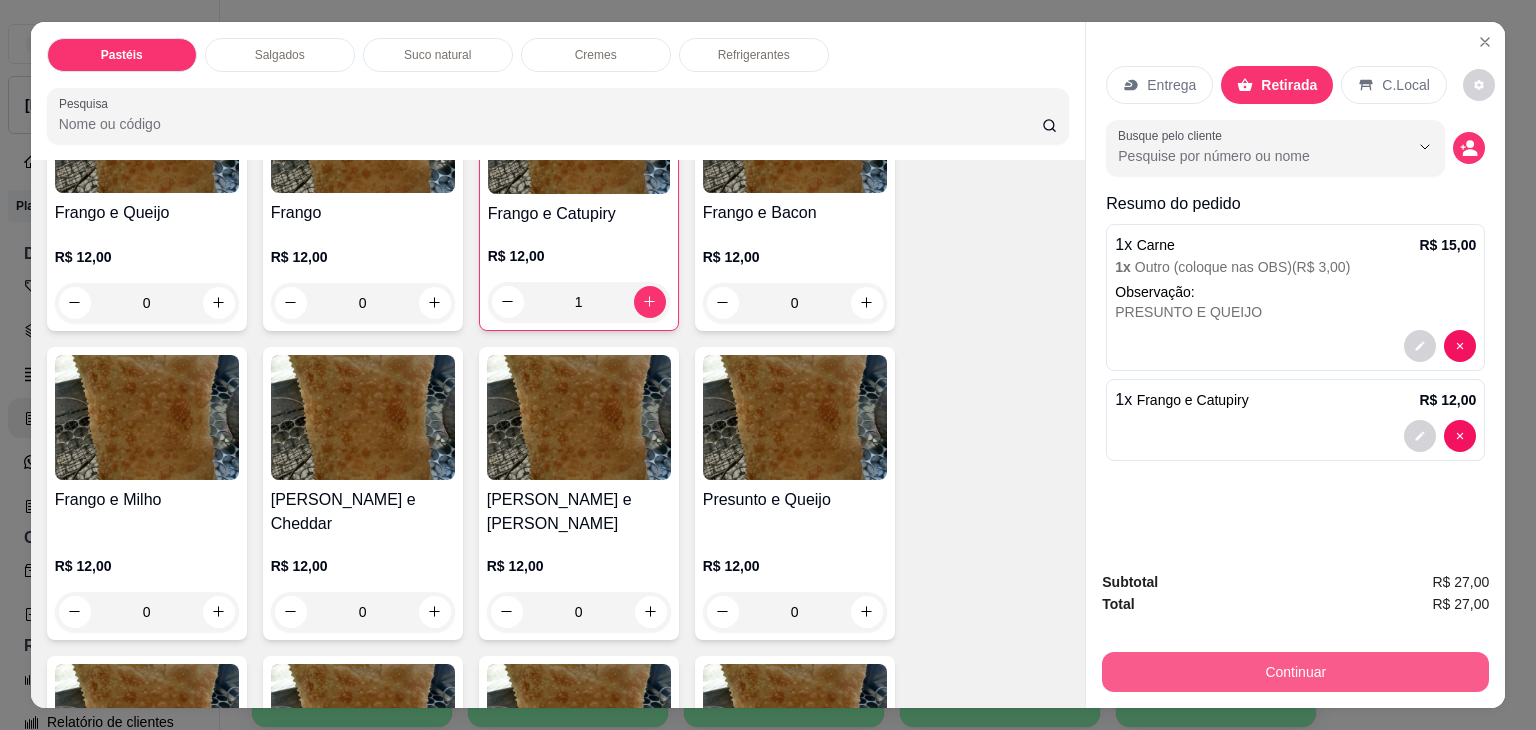 click on "Continuar" at bounding box center (1295, 672) 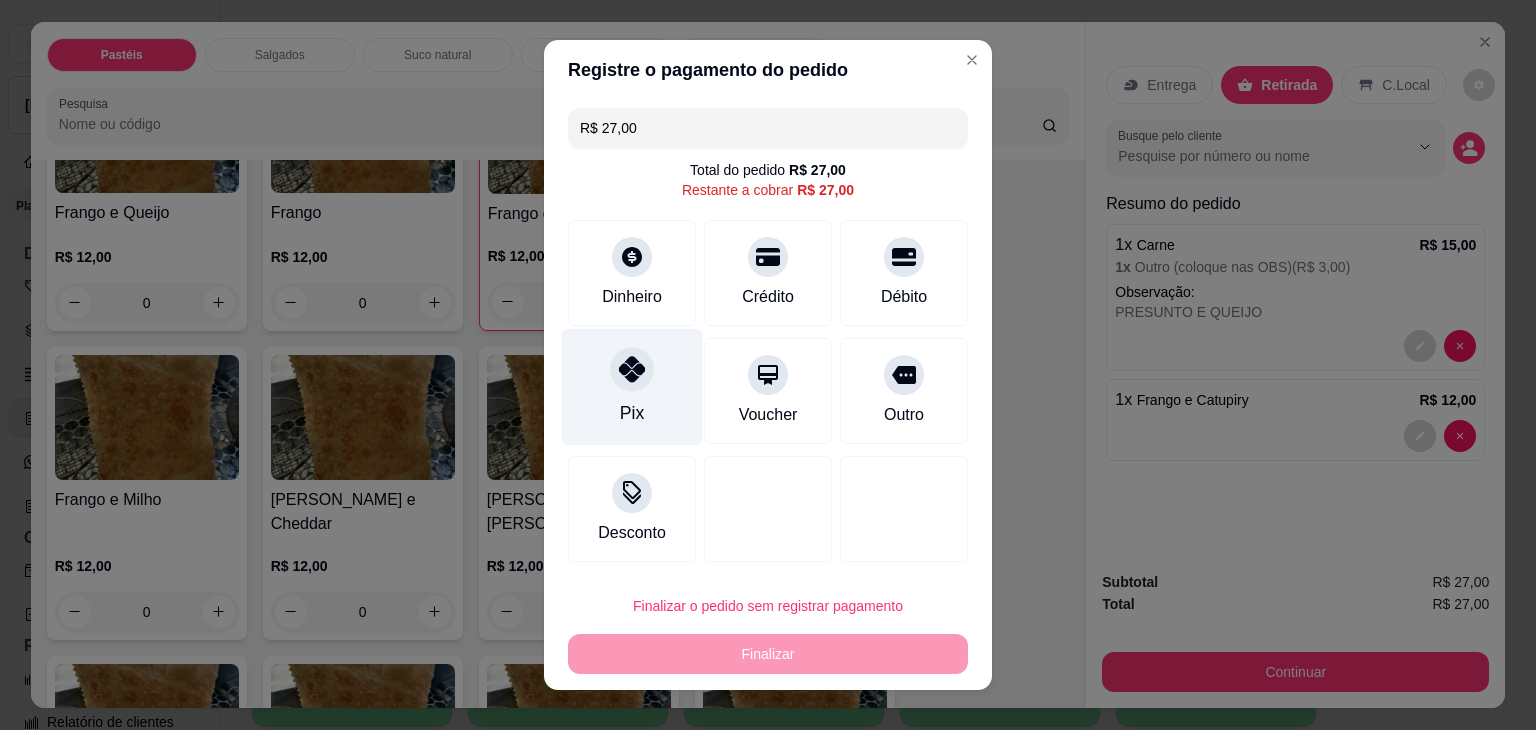 click 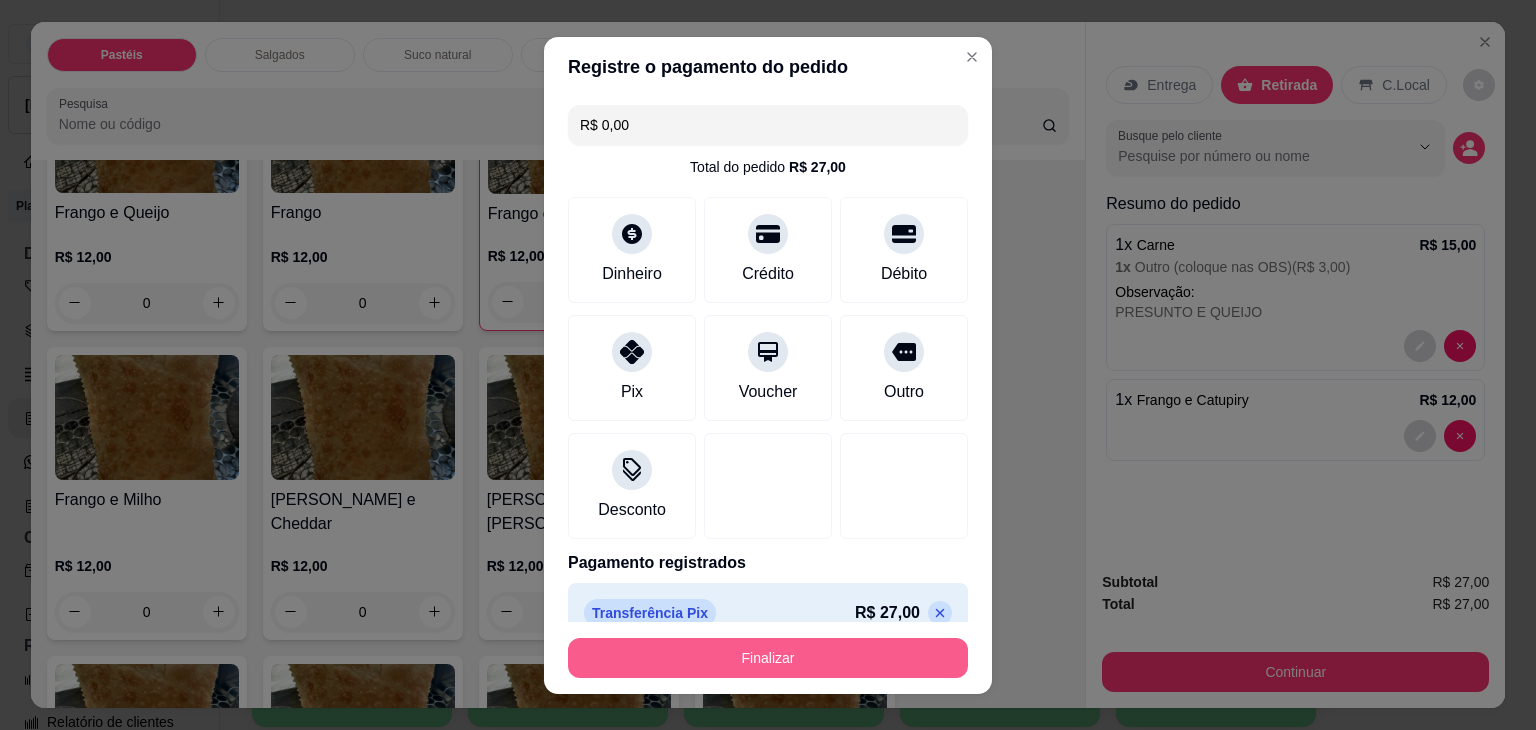 click on "Finalizar" at bounding box center (768, 658) 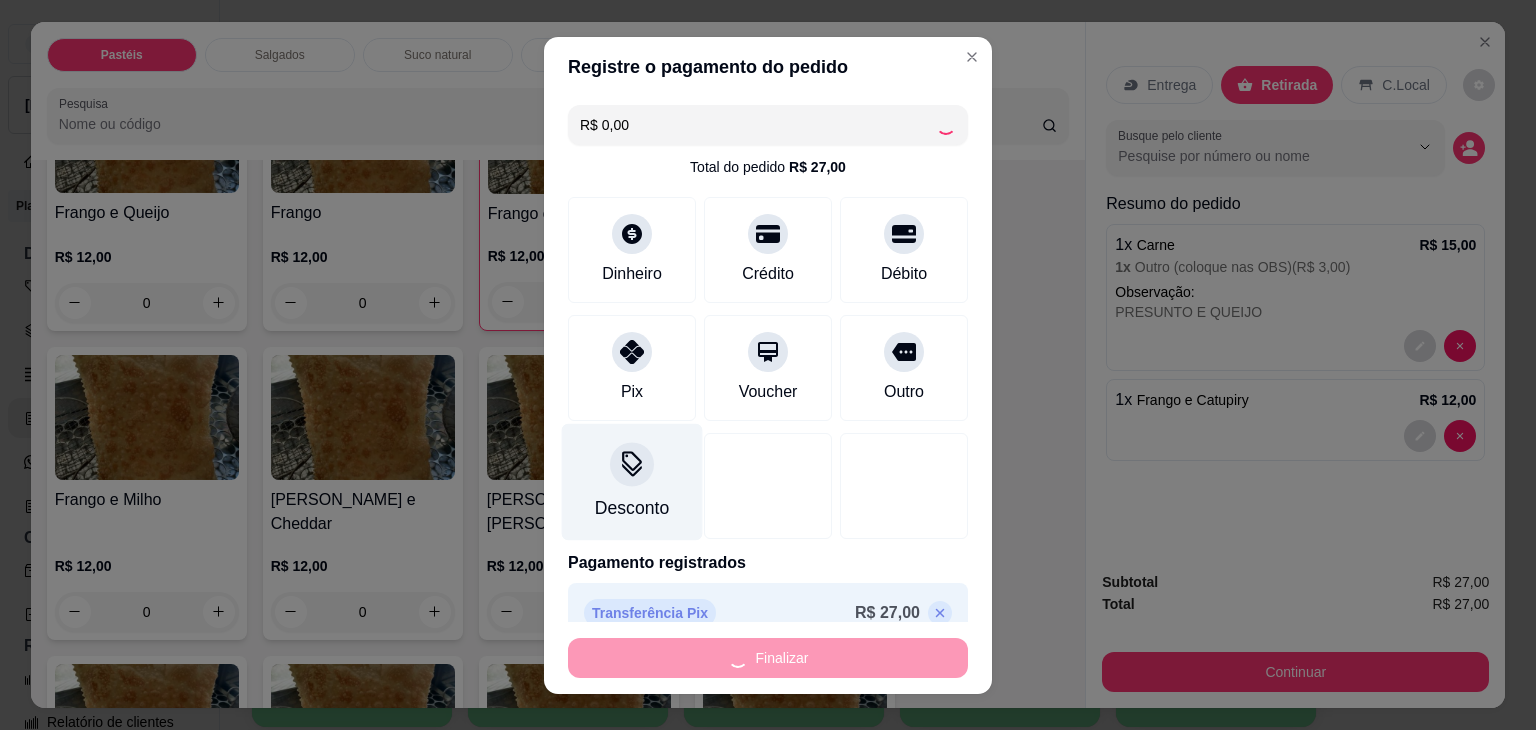 type on "0" 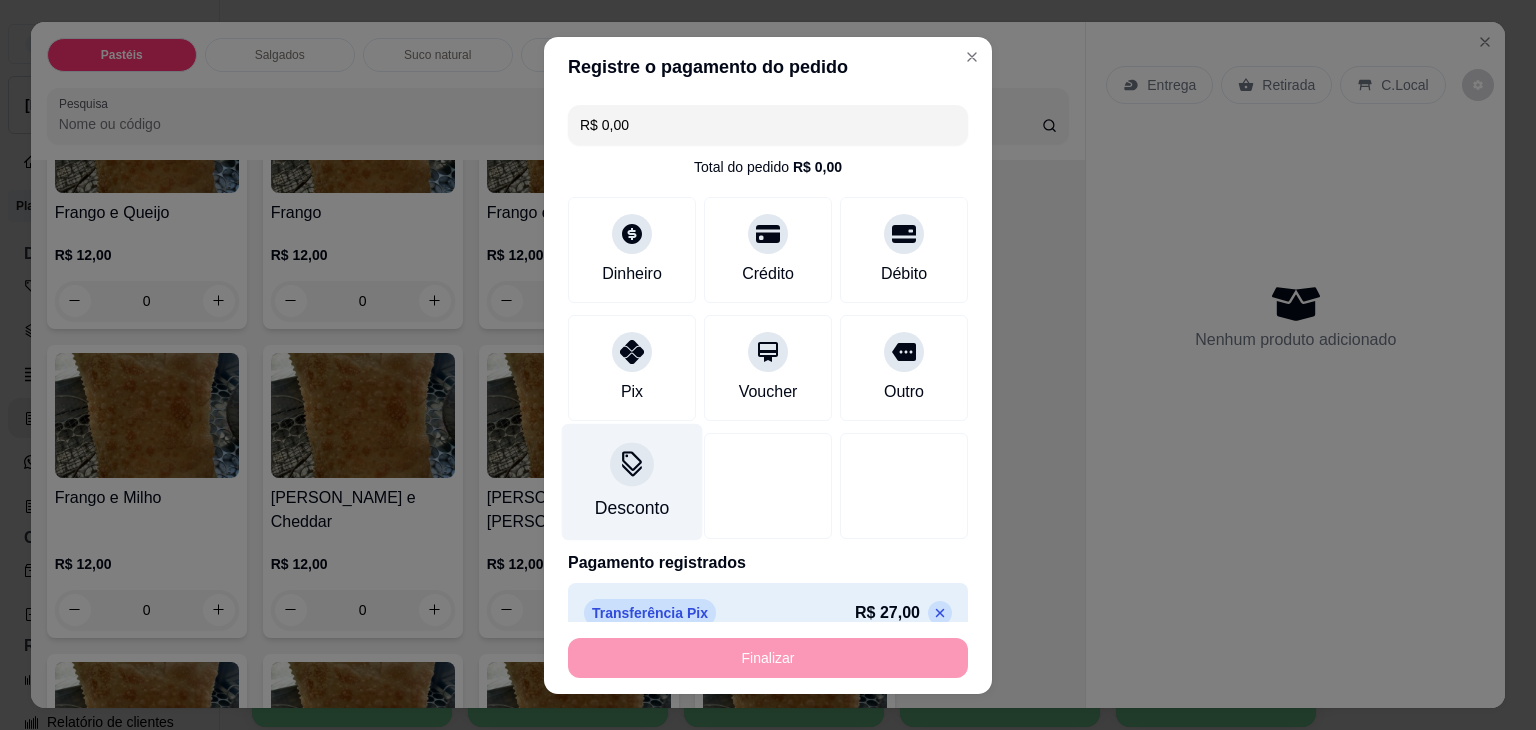 type on "-R$ 27,00" 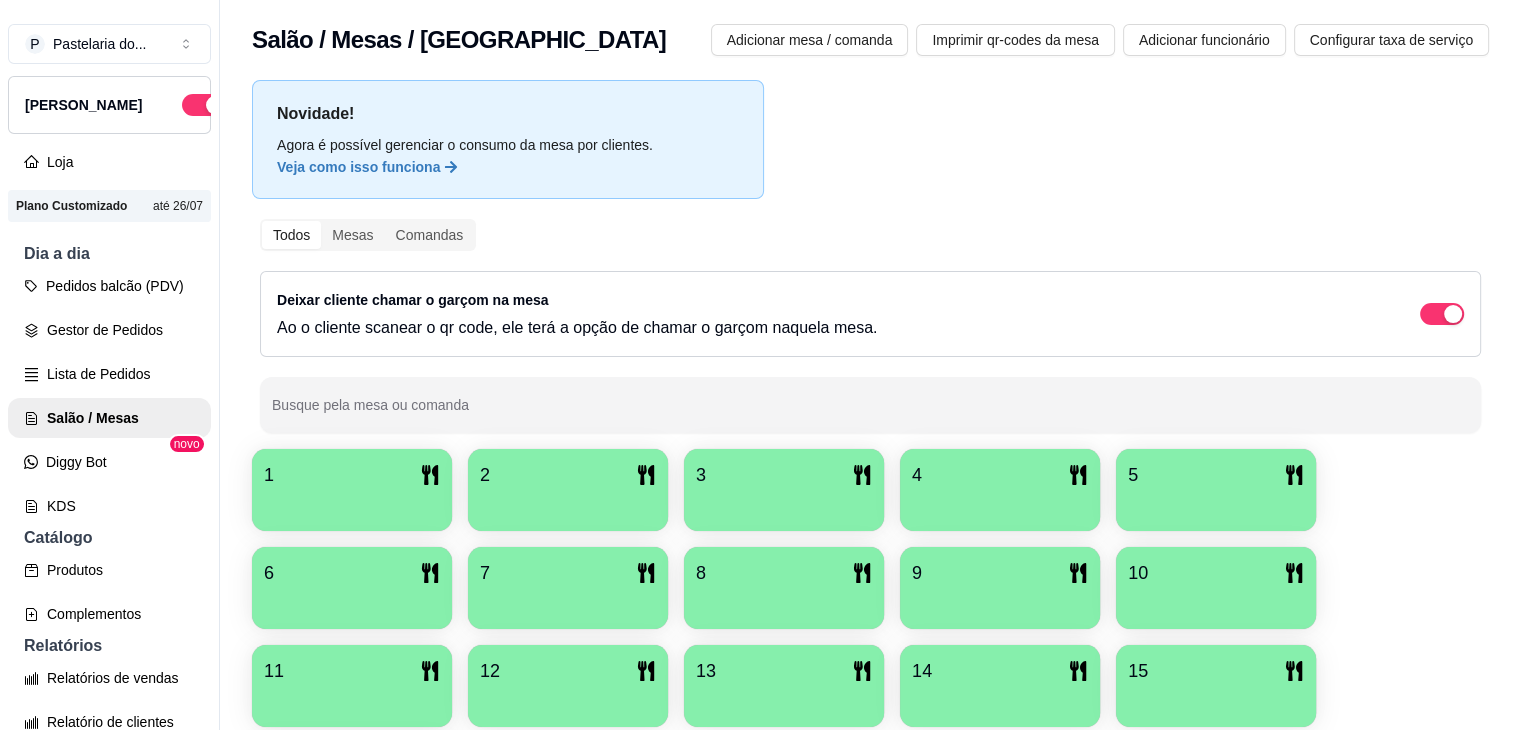 click on "4" at bounding box center (1000, 475) 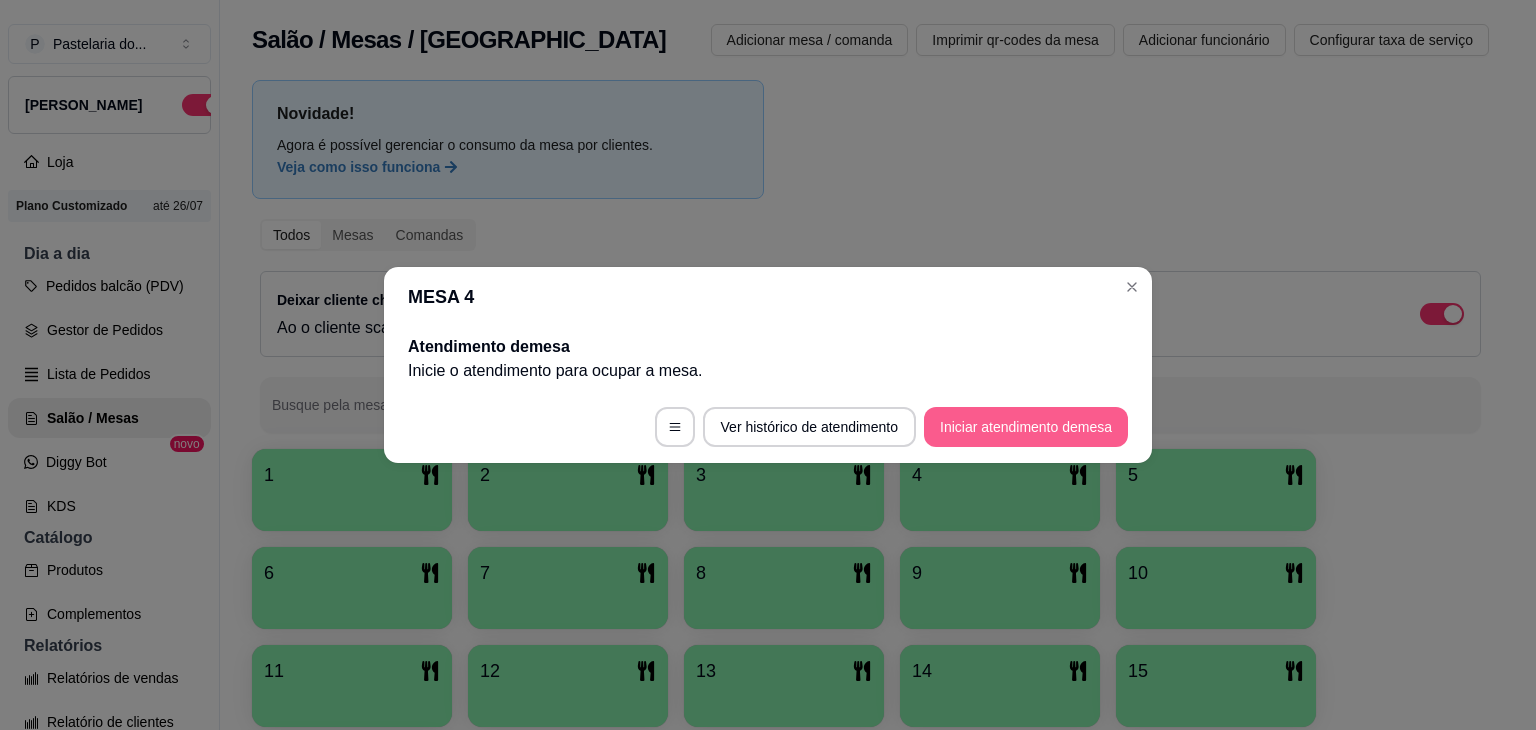 click on "Iniciar atendimento de  mesa" at bounding box center [1026, 427] 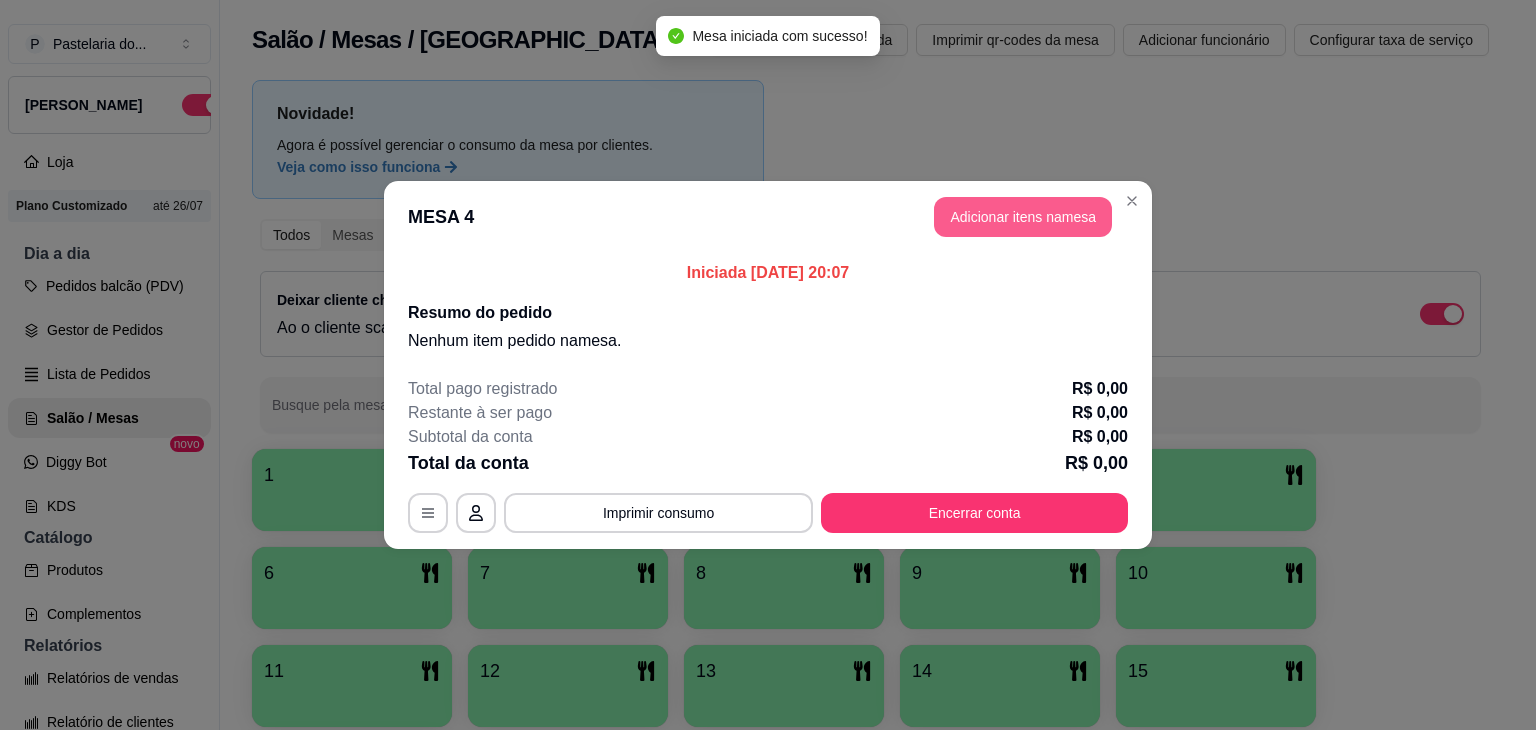 click on "Adicionar itens na  mesa" at bounding box center [1023, 217] 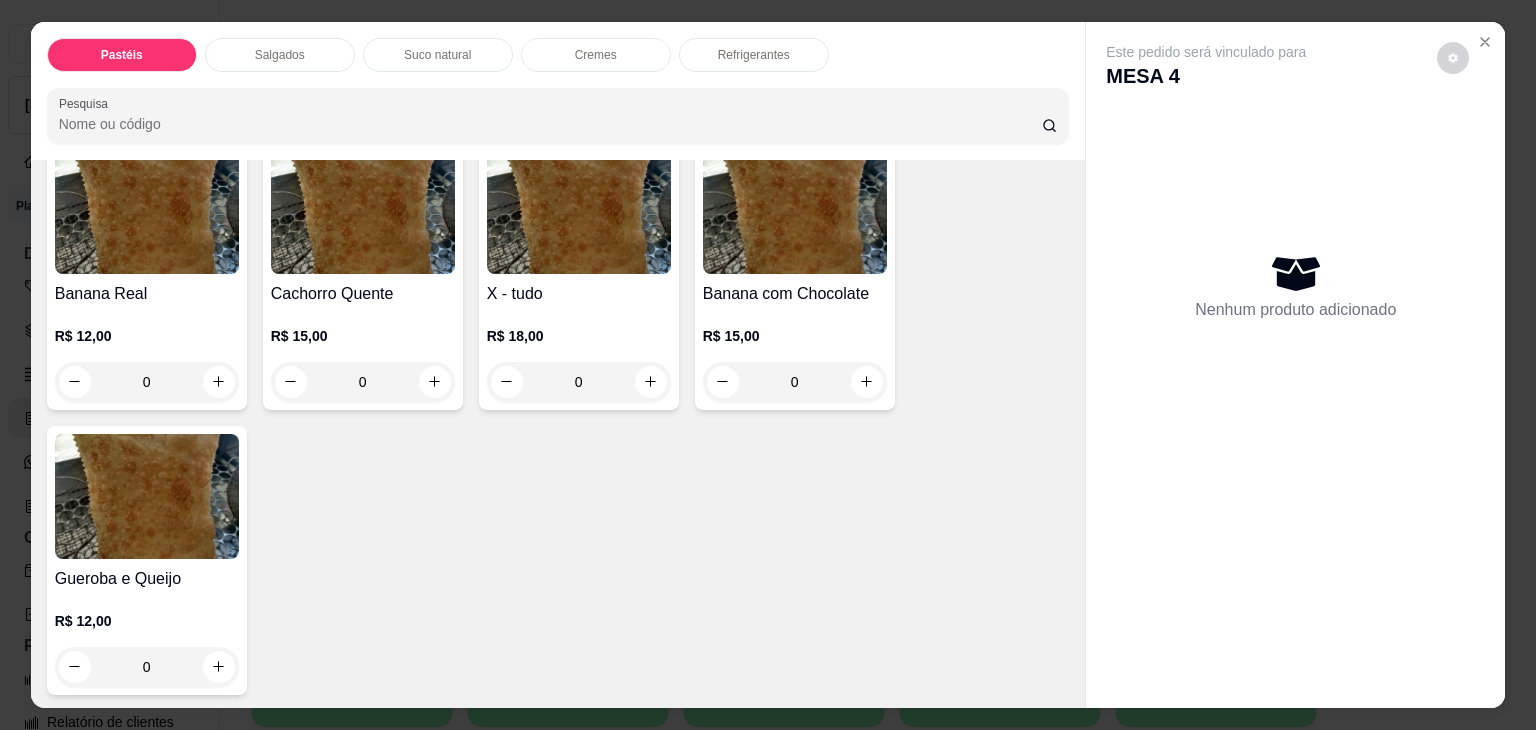 scroll, scrollTop: 1600, scrollLeft: 0, axis: vertical 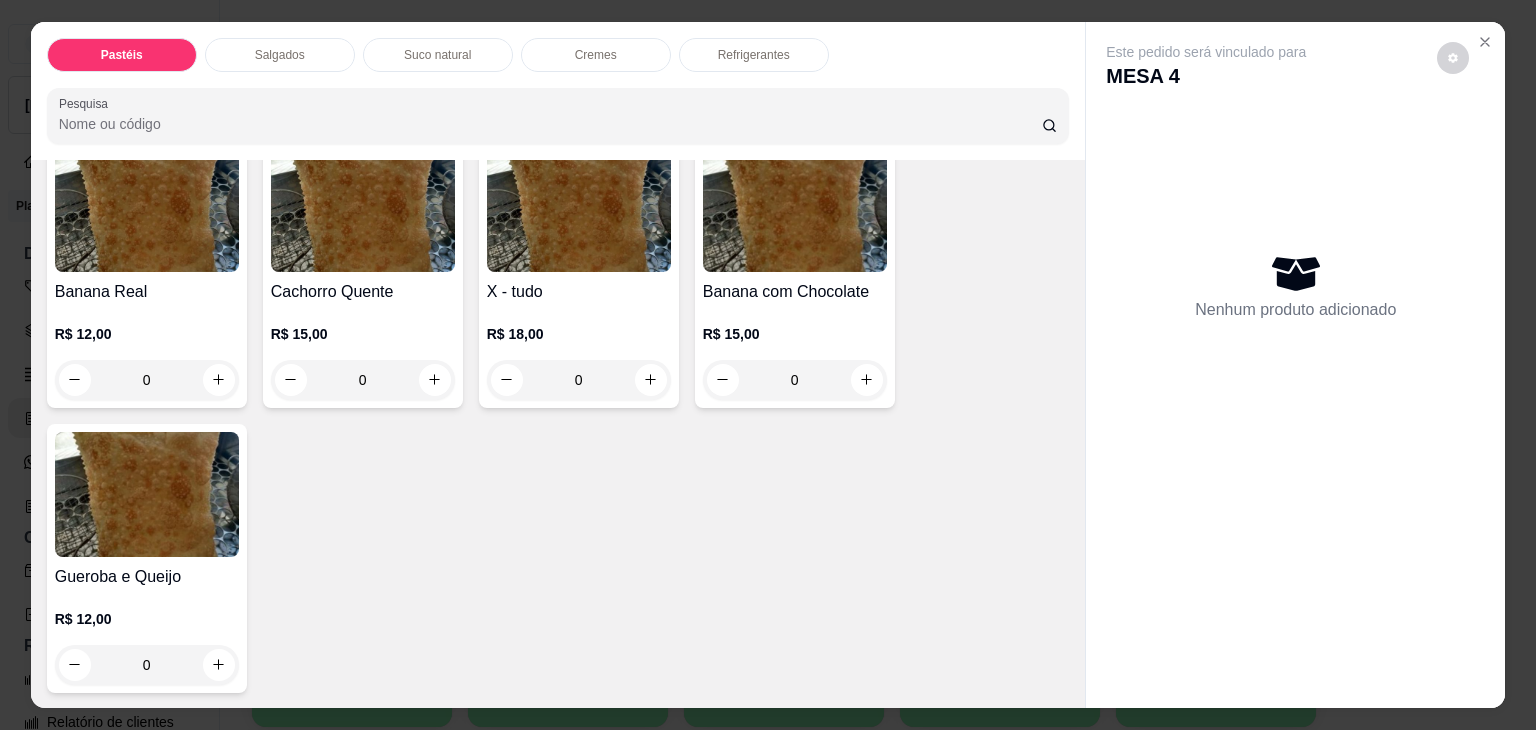 click on "0" at bounding box center [363, 380] 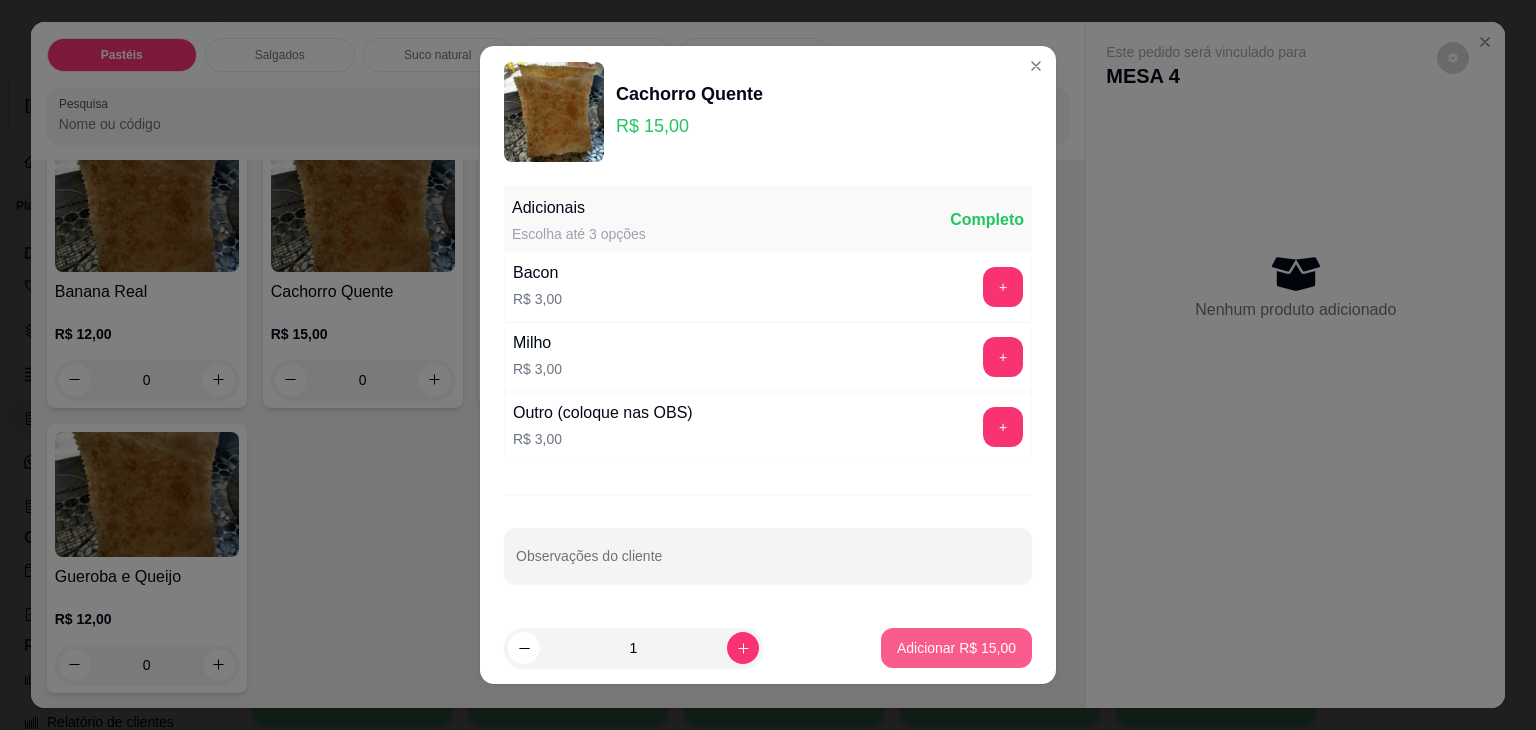 click on "1 Adicionar   R$ 15,00" at bounding box center (768, 648) 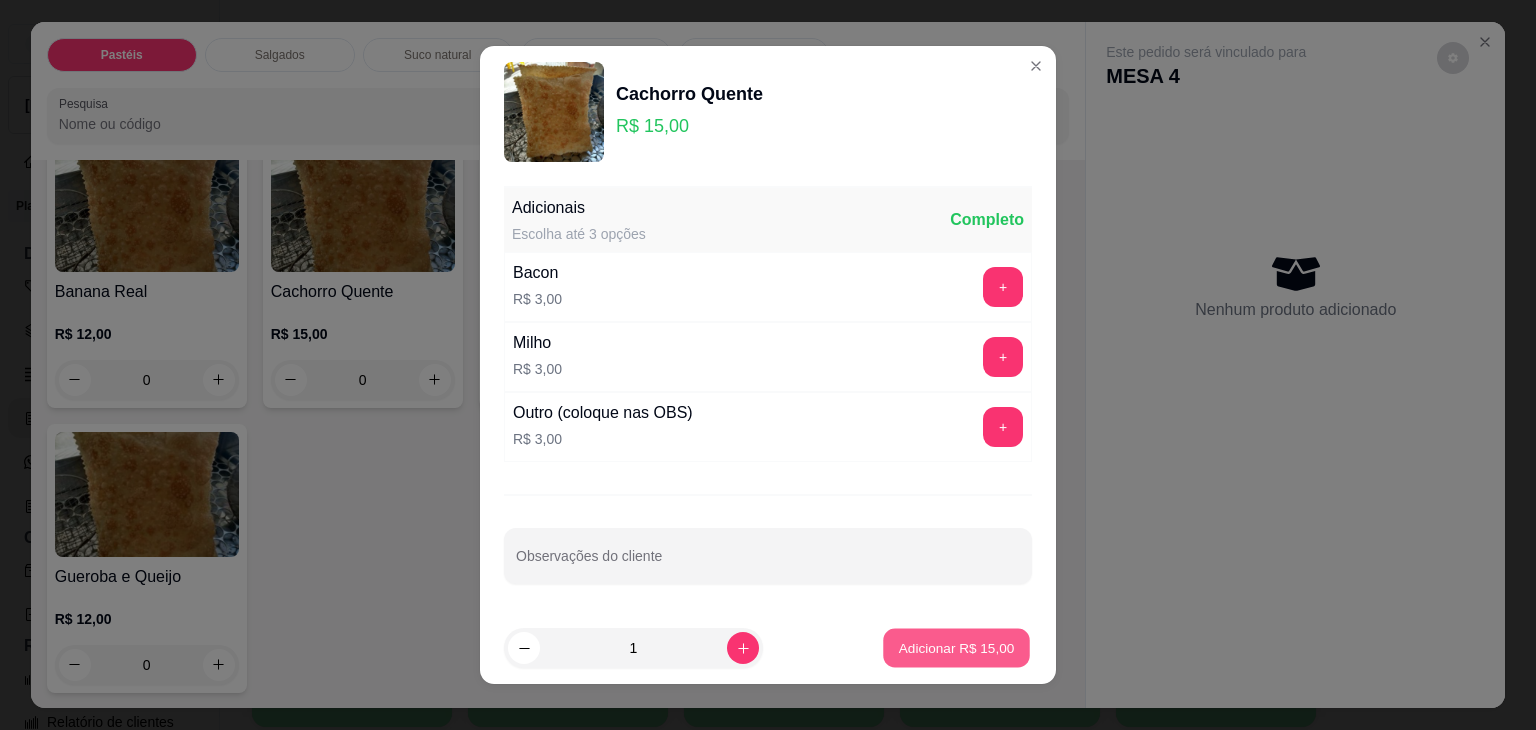 click on "Adicionar   R$ 15,00" at bounding box center (957, 647) 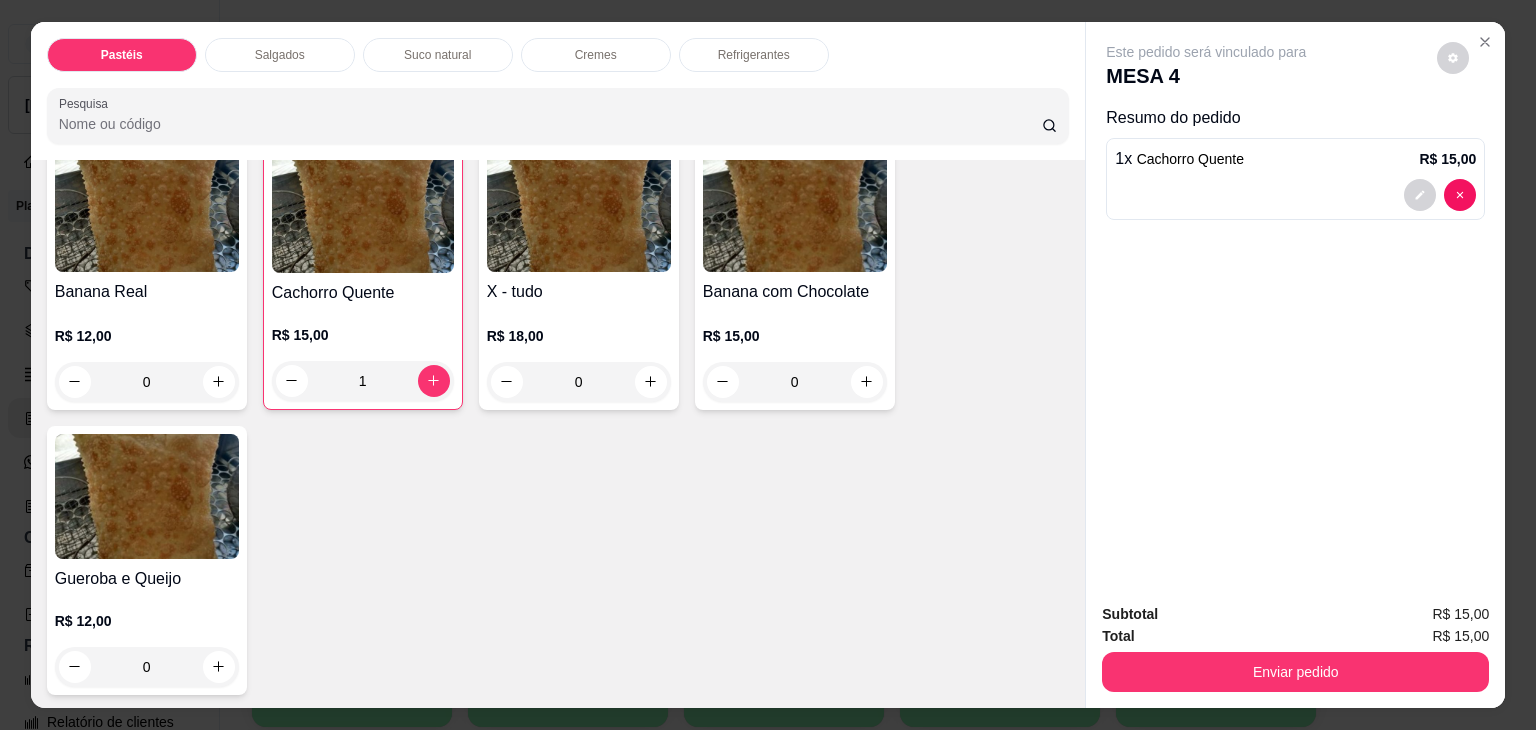 click on "0" at bounding box center [579, 382] 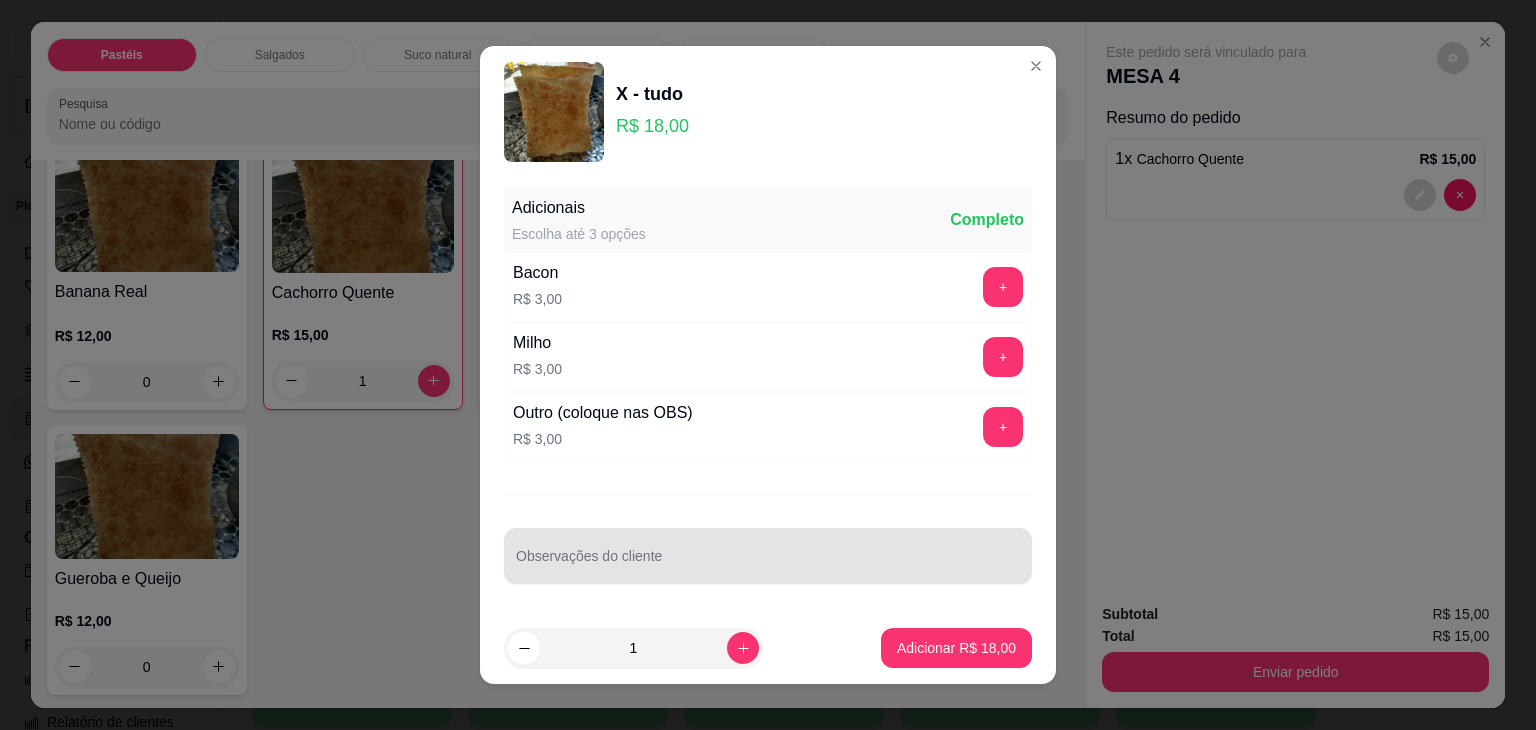 click at bounding box center [768, 556] 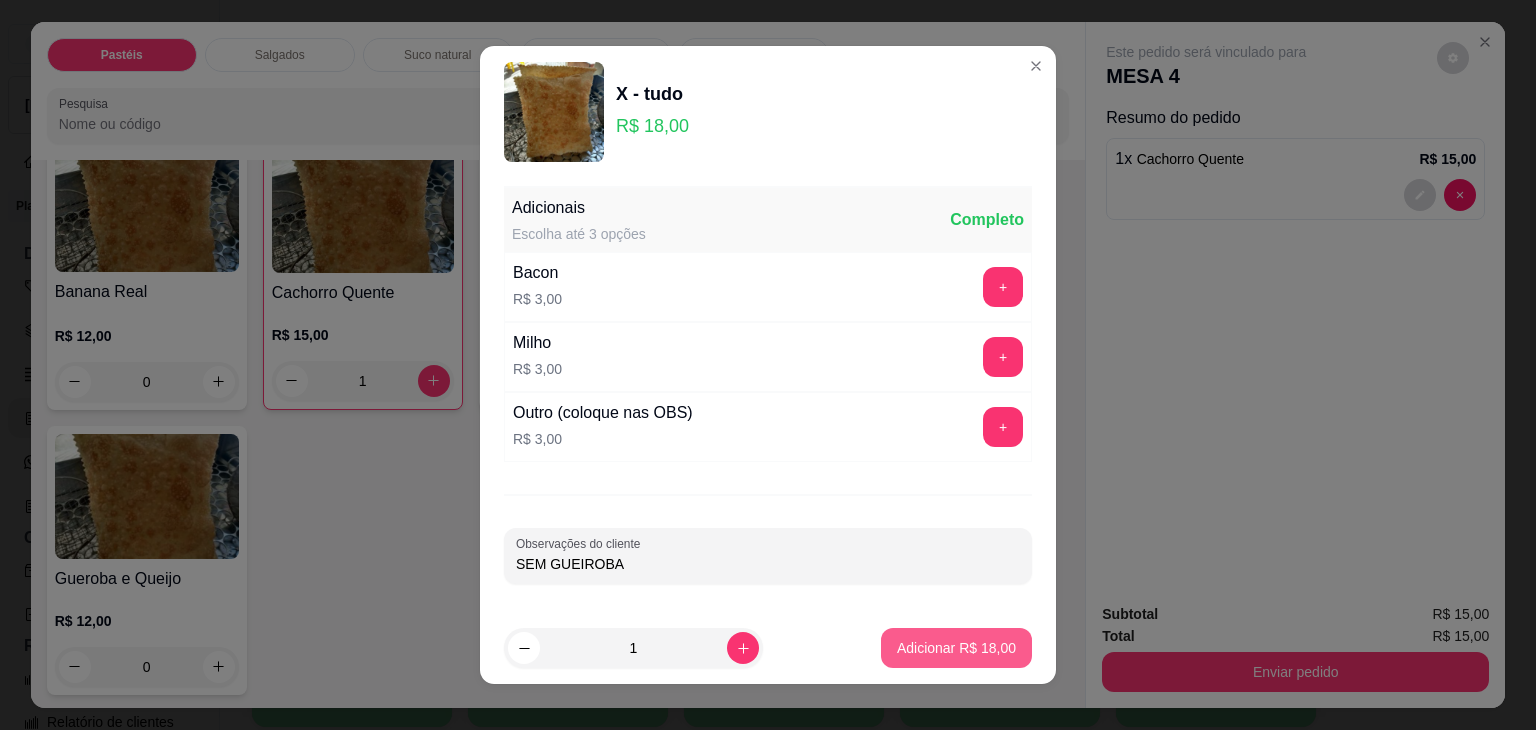 type on "SEM GUEIROBA" 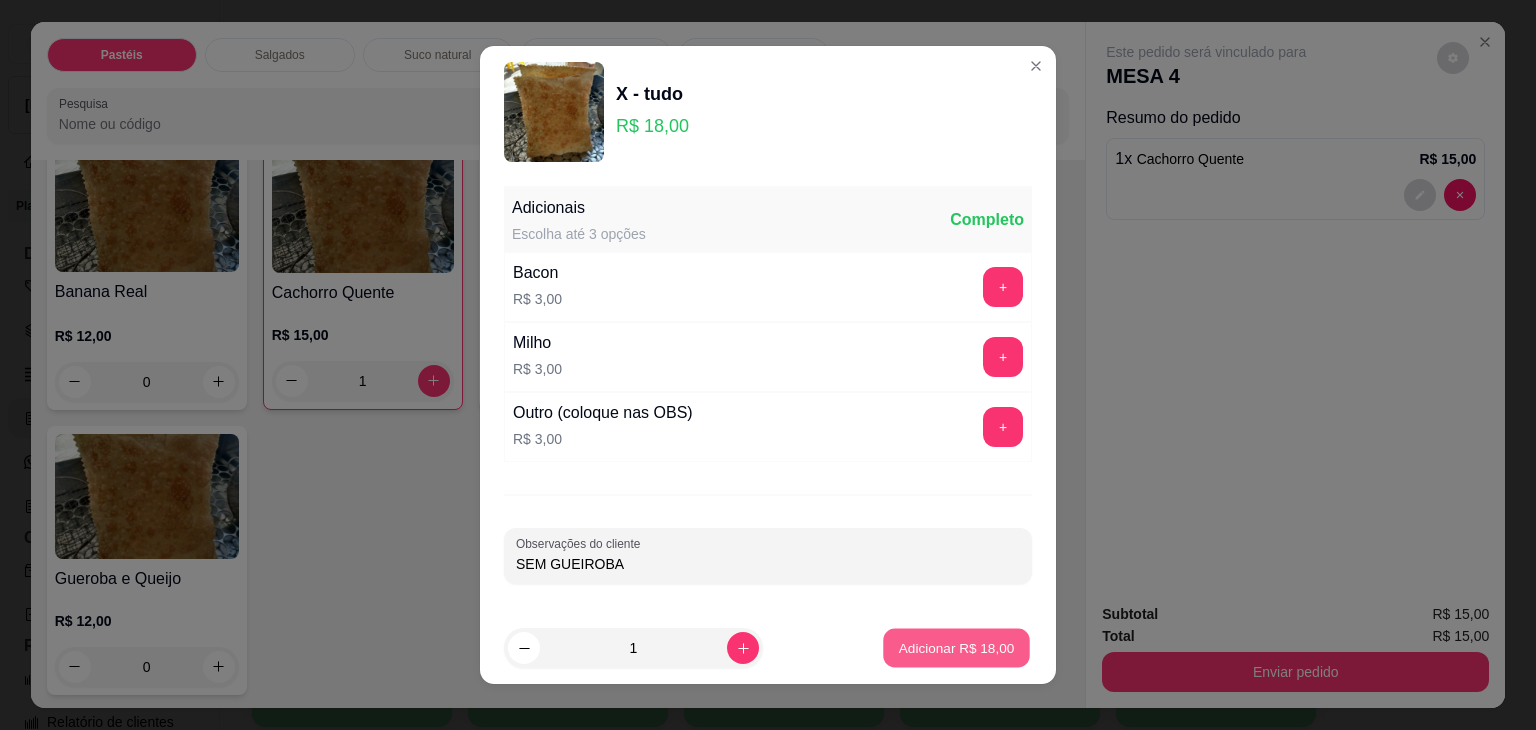 click on "Adicionar   R$ 18,00" at bounding box center (957, 647) 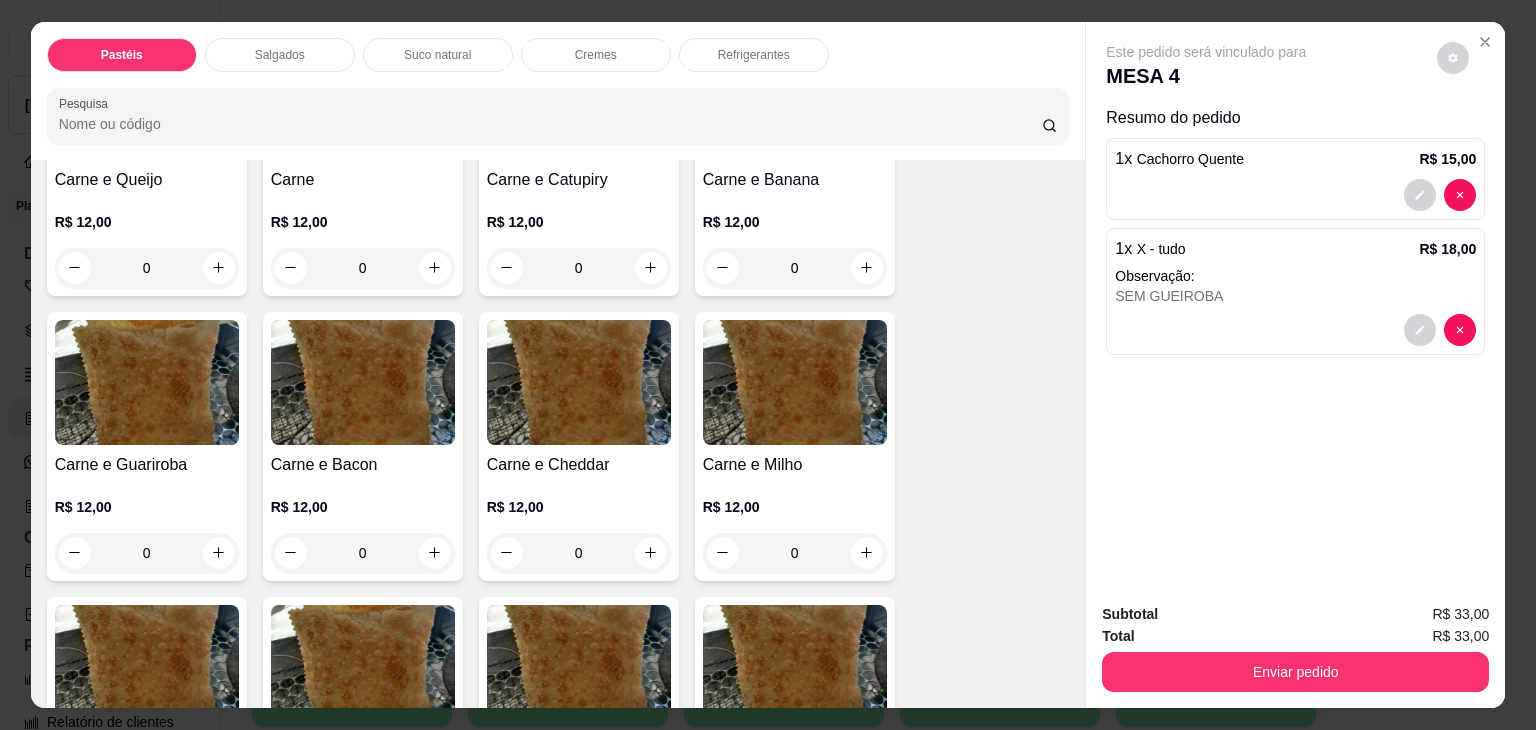 scroll, scrollTop: 200, scrollLeft: 0, axis: vertical 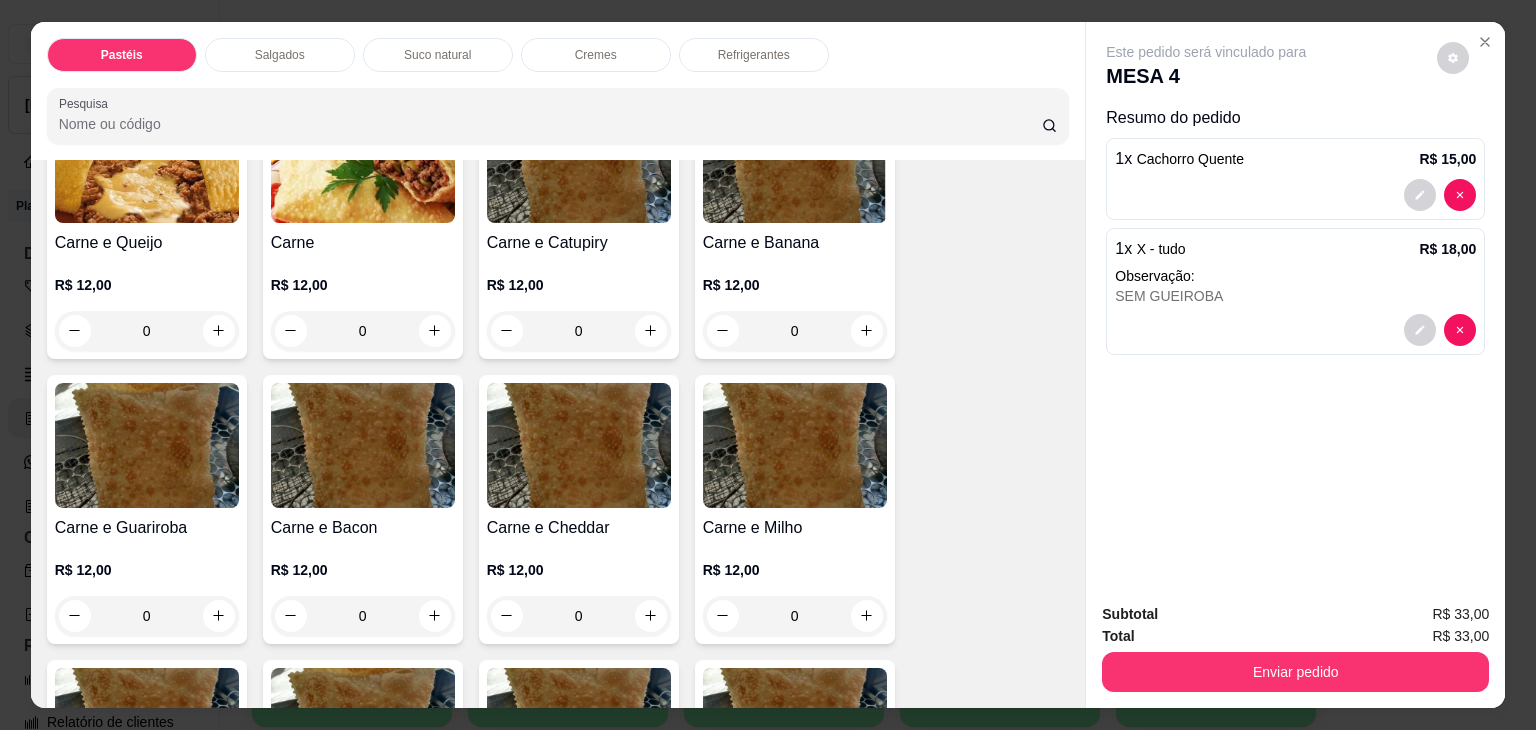 click on "0" at bounding box center [579, 331] 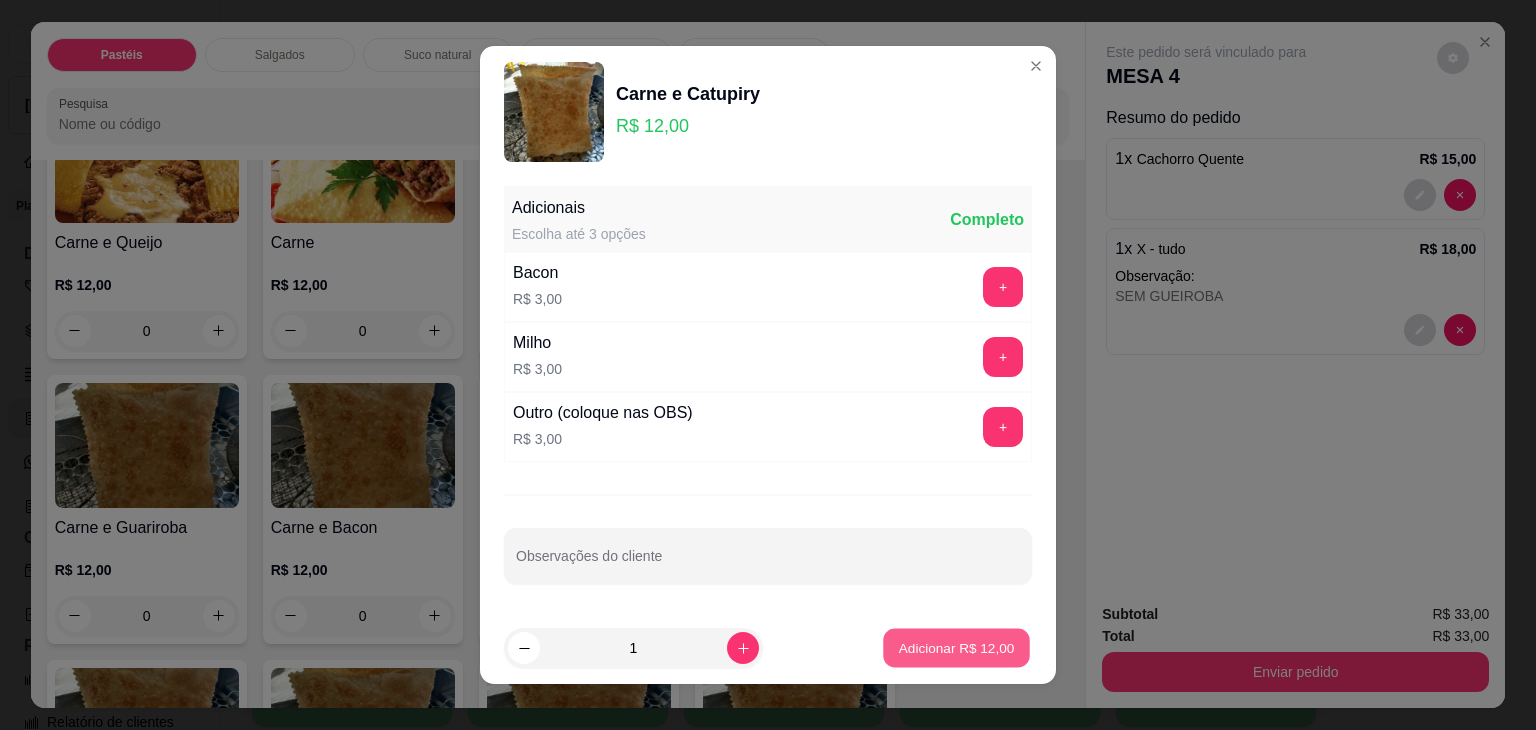 click on "Adicionar   R$ 12,00" at bounding box center (957, 647) 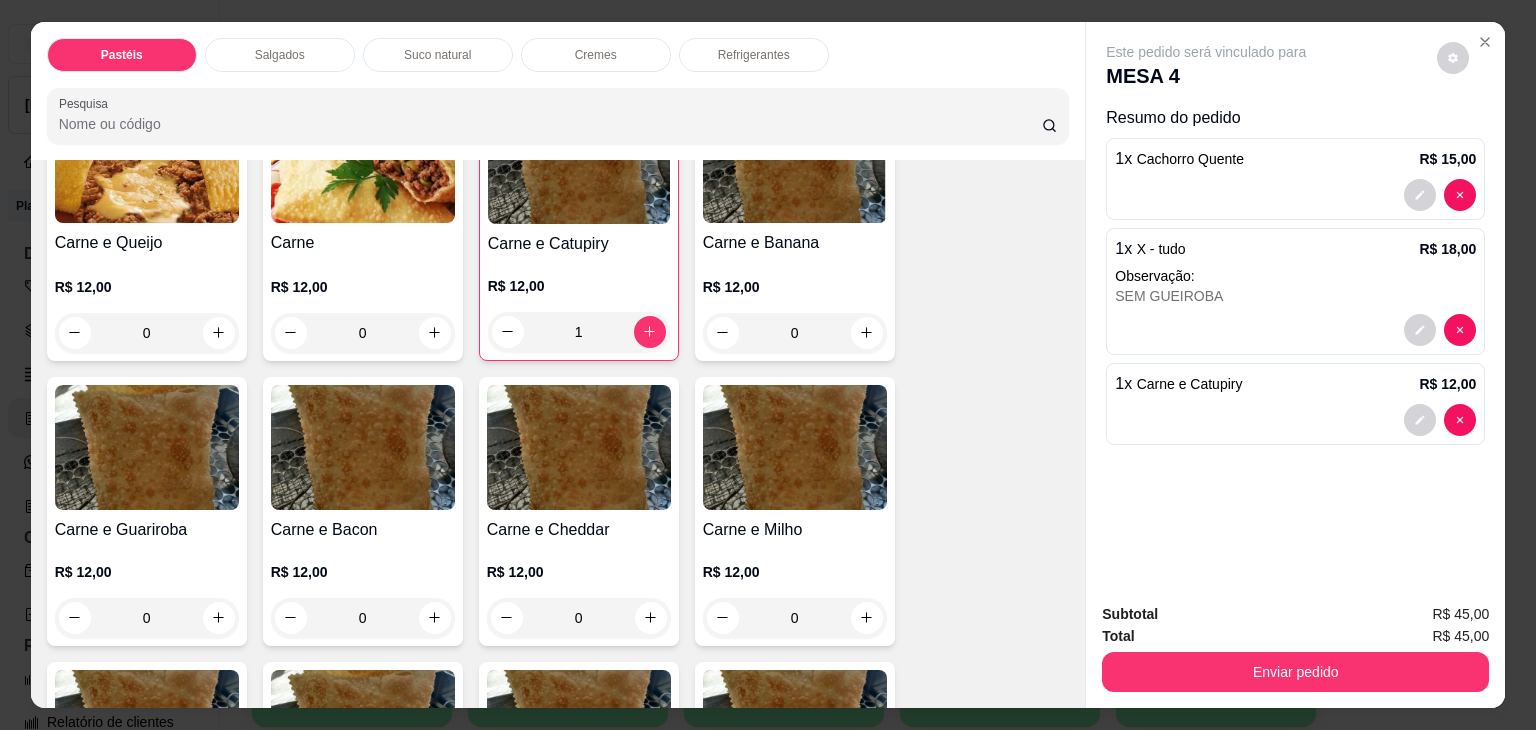 click on "Refrigerantes" at bounding box center [754, 55] 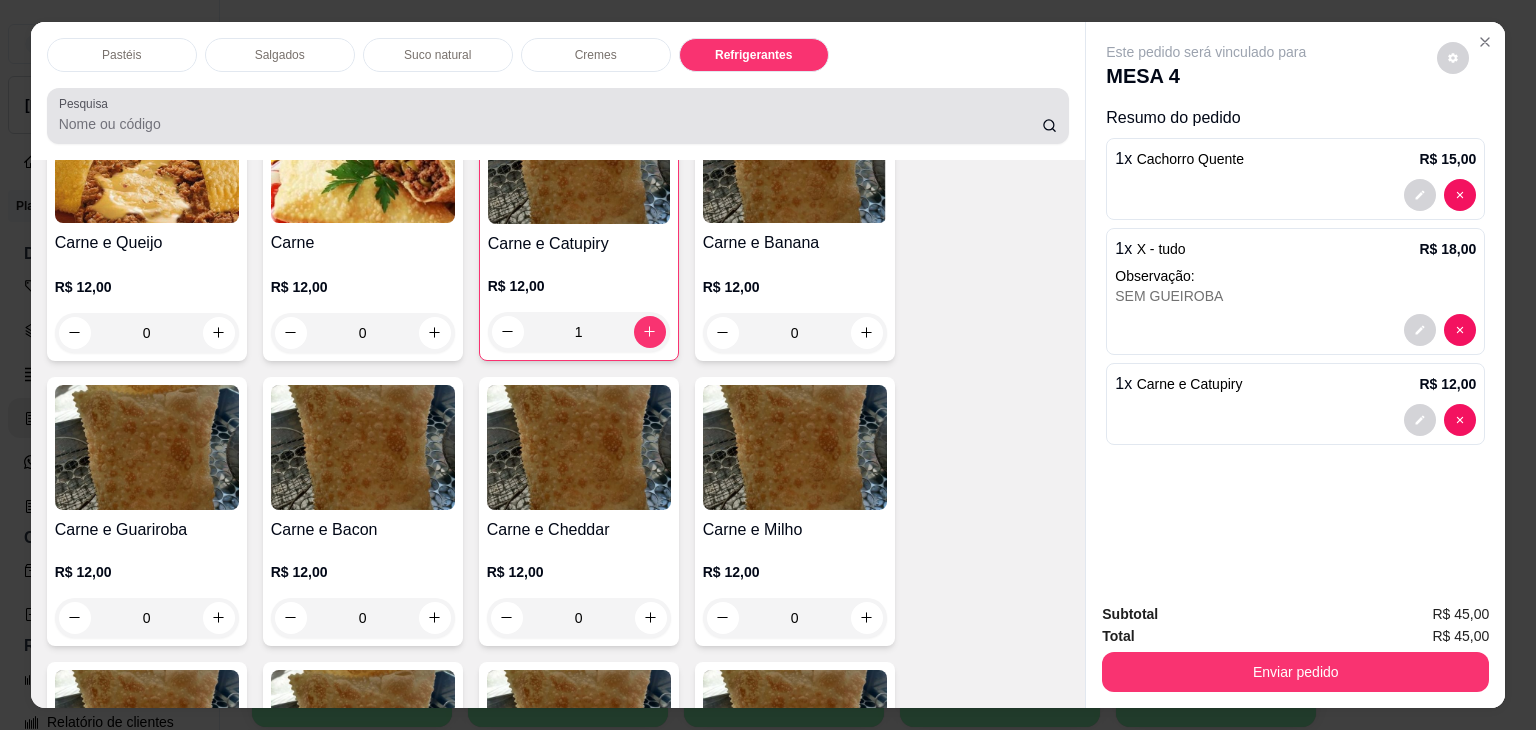 scroll, scrollTop: 4624, scrollLeft: 0, axis: vertical 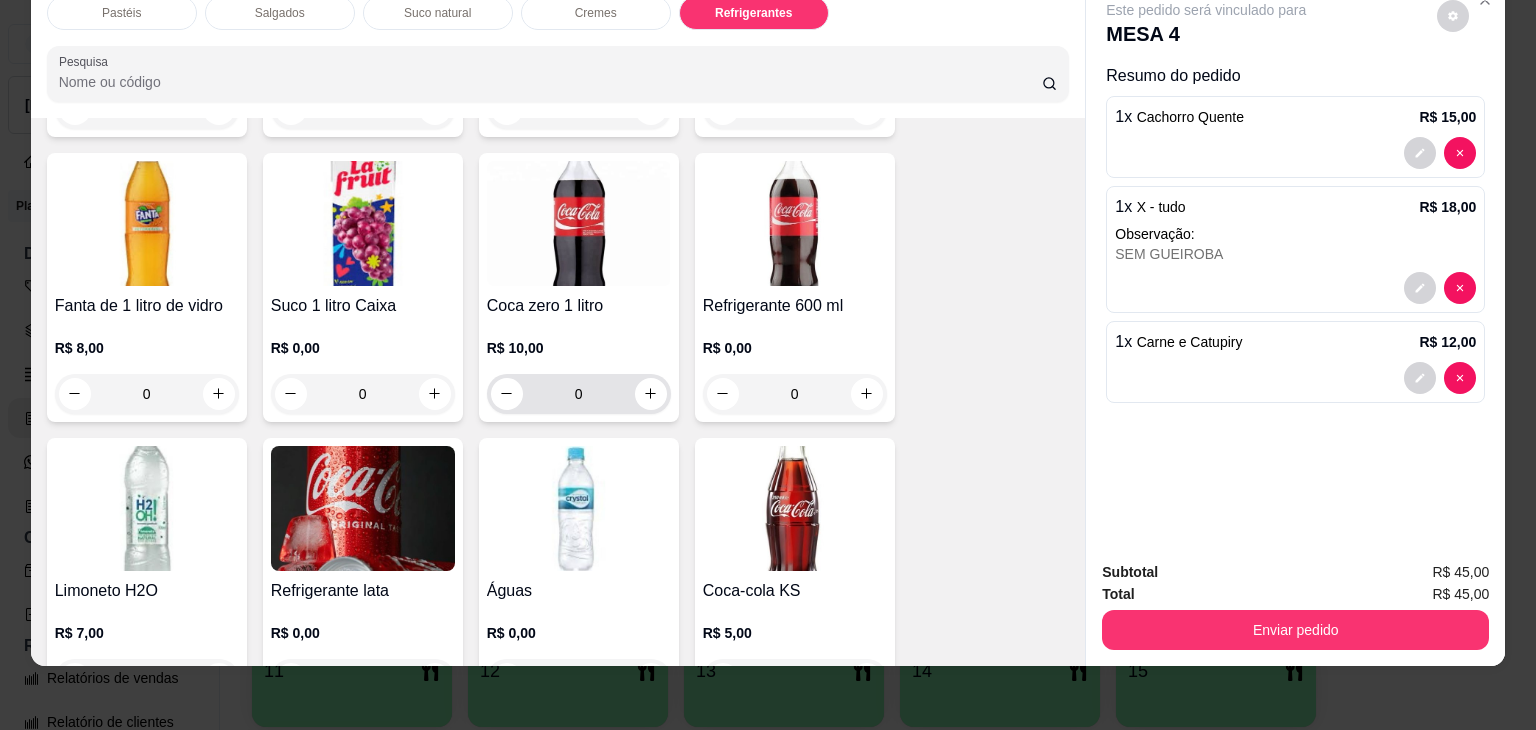 click on "0" at bounding box center [579, 394] 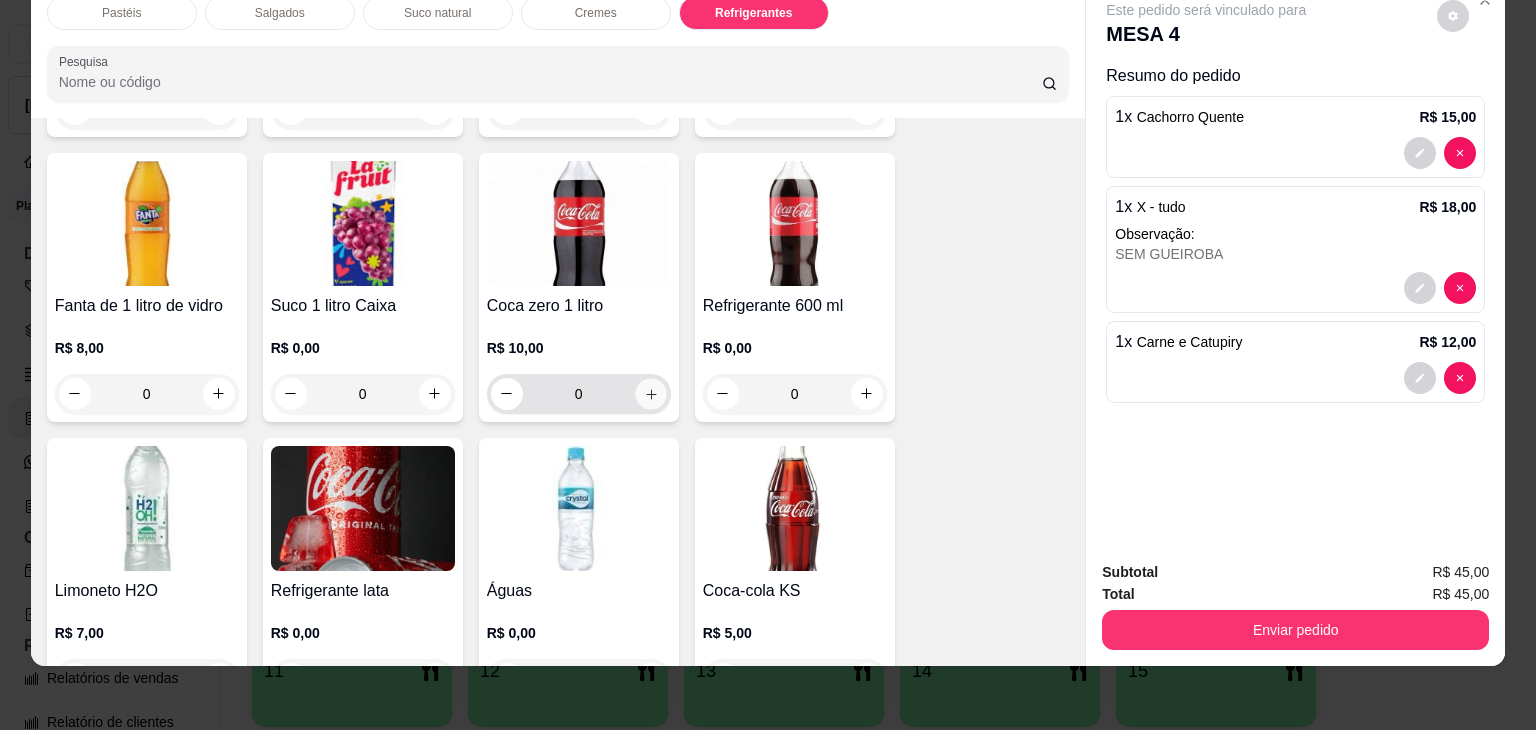 click at bounding box center [650, 393] 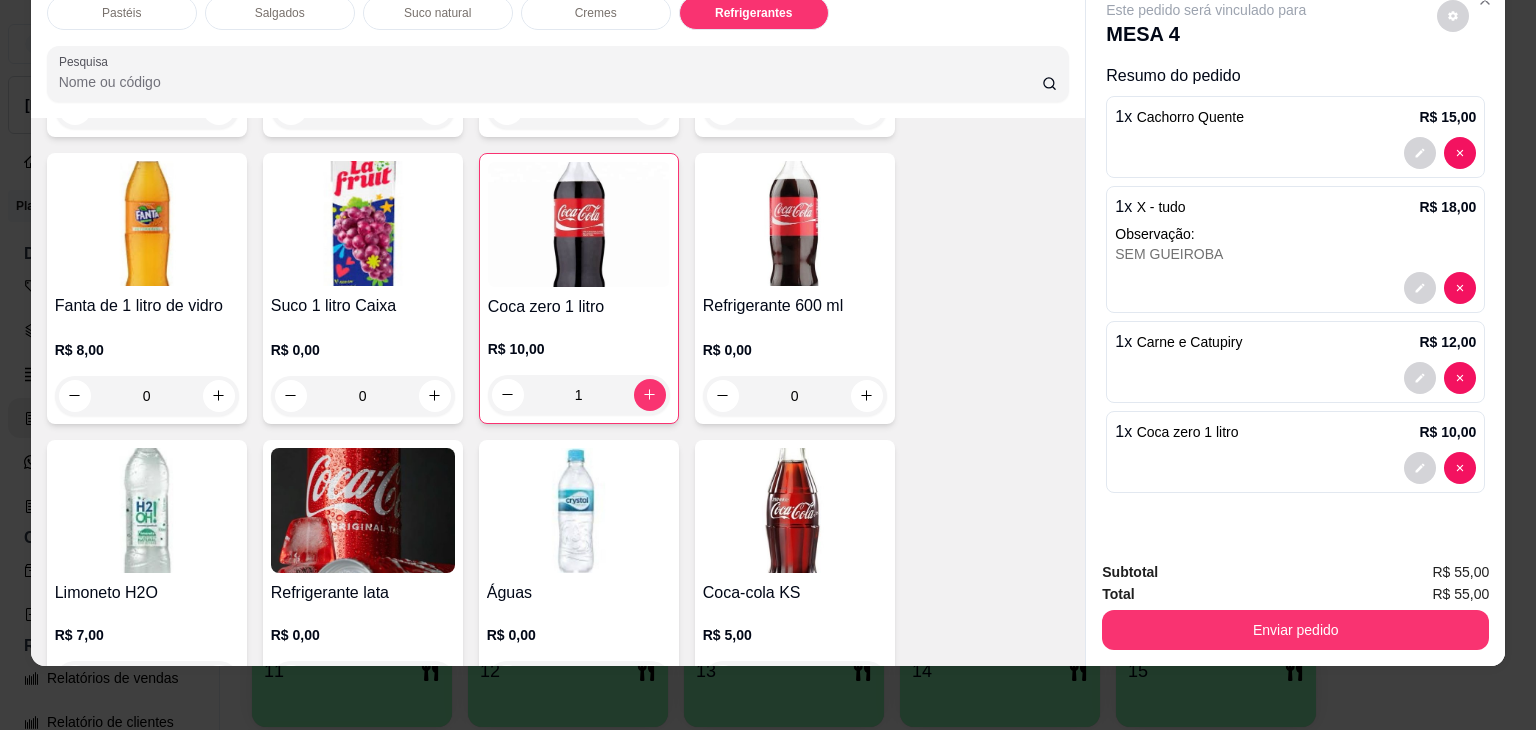 click on "Subtotal R$ 55,00 Total R$ 55,00 Enviar pedido" at bounding box center (1295, 605) 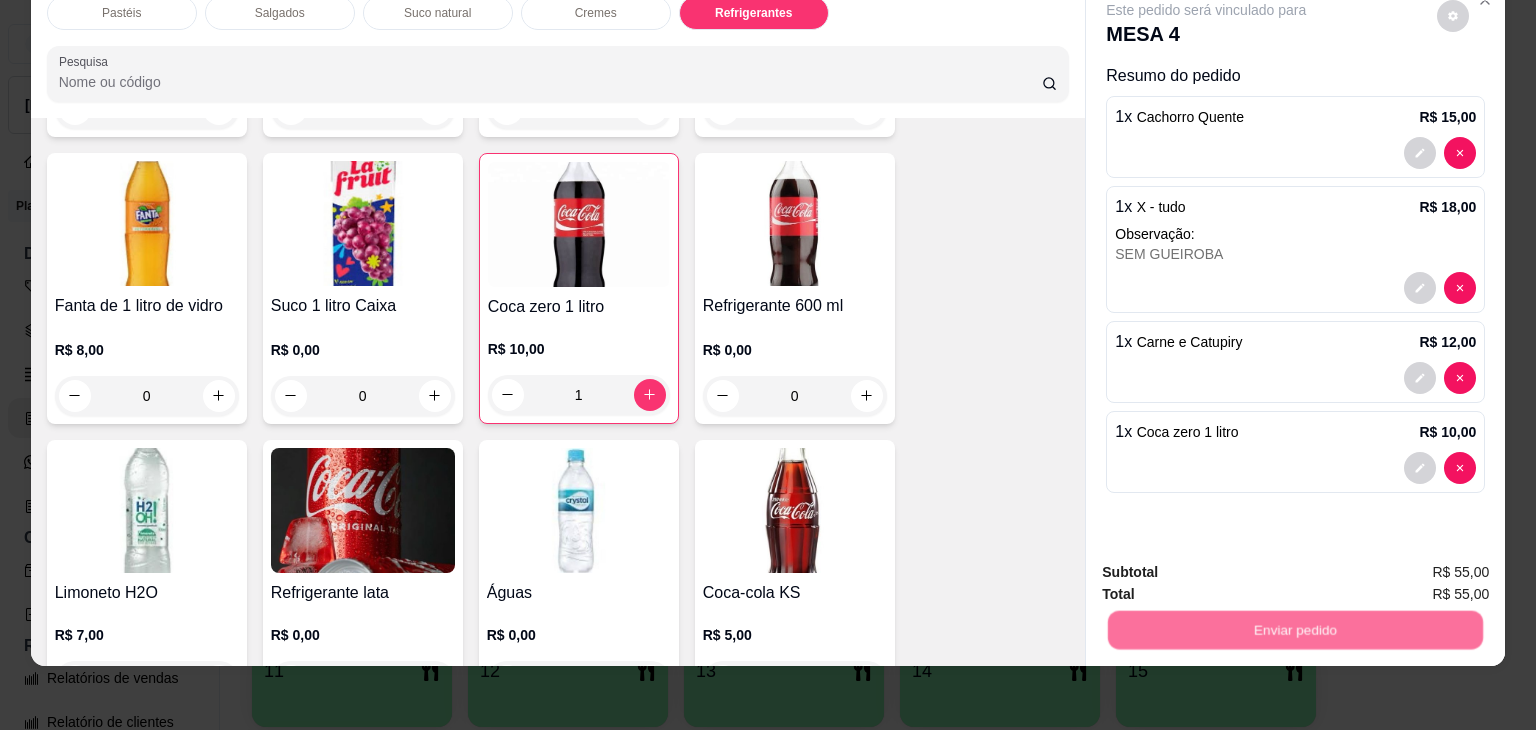 click on "Não registrar e enviar pedido" at bounding box center [1229, 565] 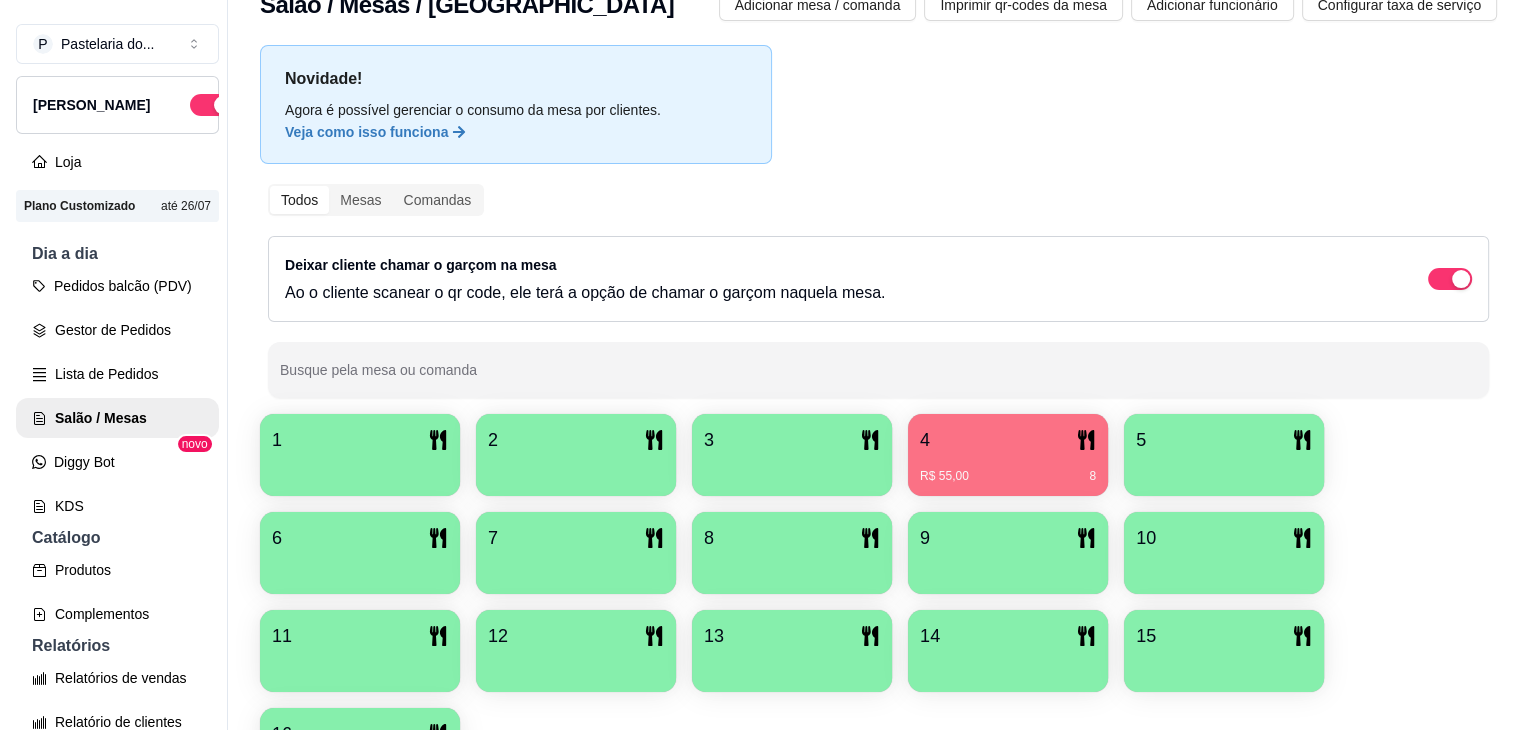 scroll, scrollTop: 0, scrollLeft: 0, axis: both 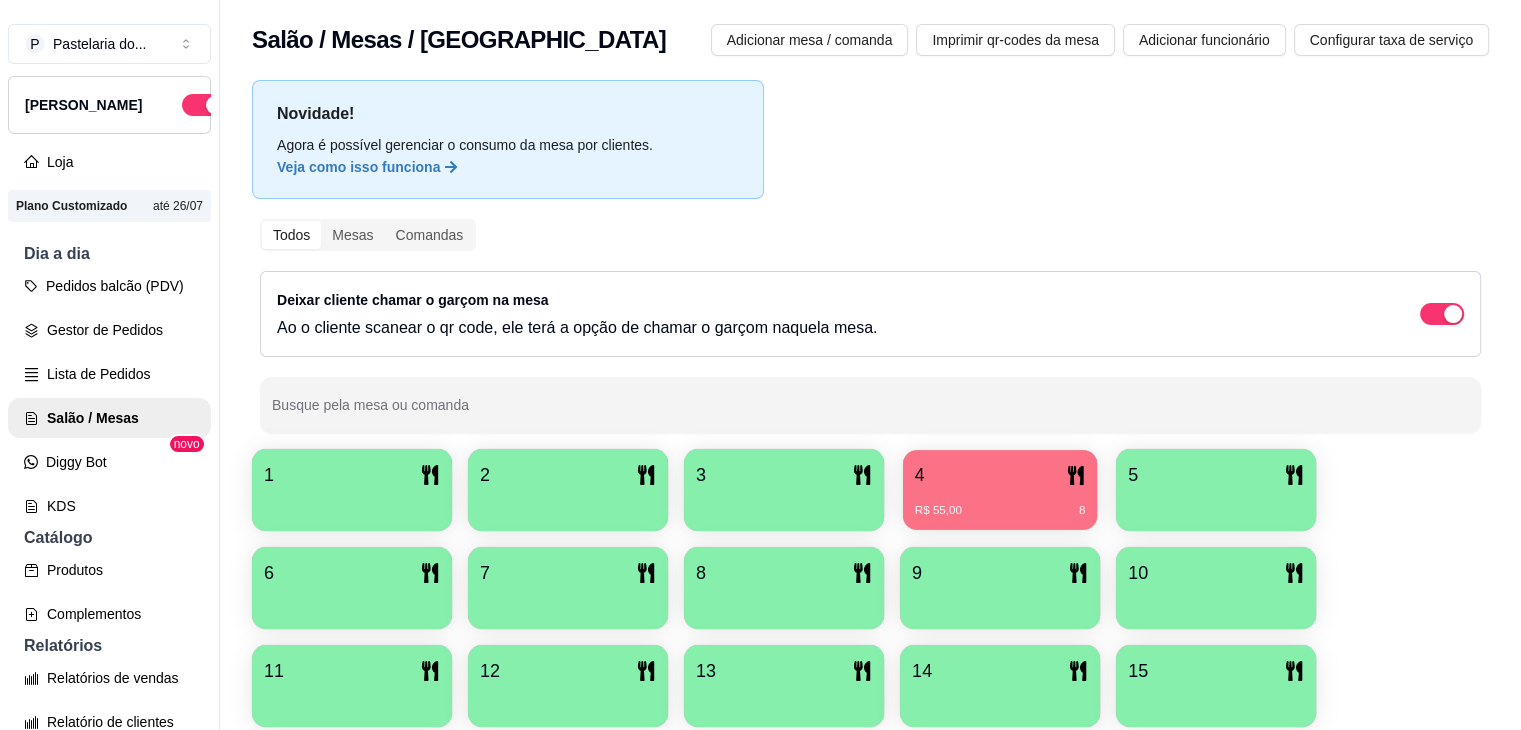 click on "4" at bounding box center [1000, 475] 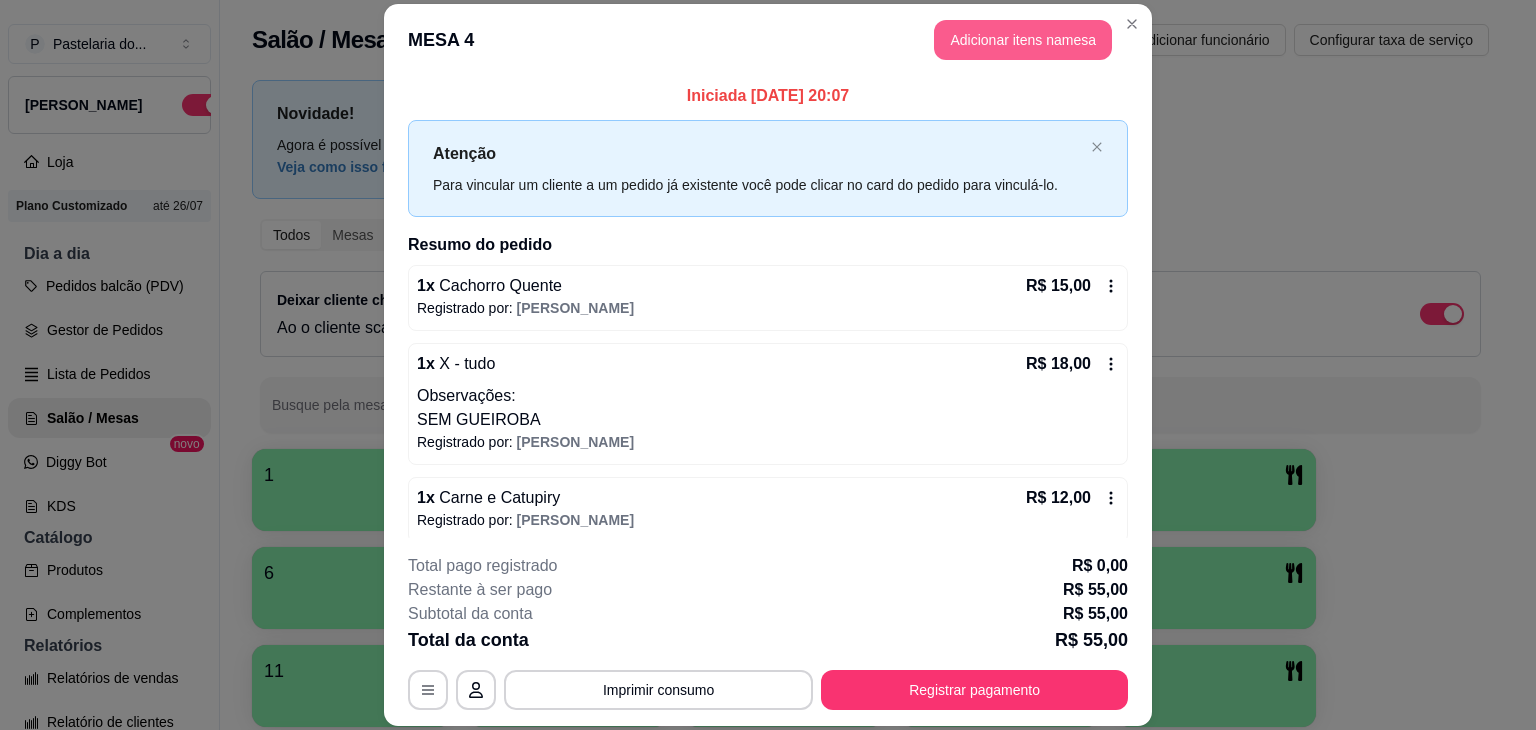 click on "Adicionar itens na  mesa" at bounding box center [1023, 40] 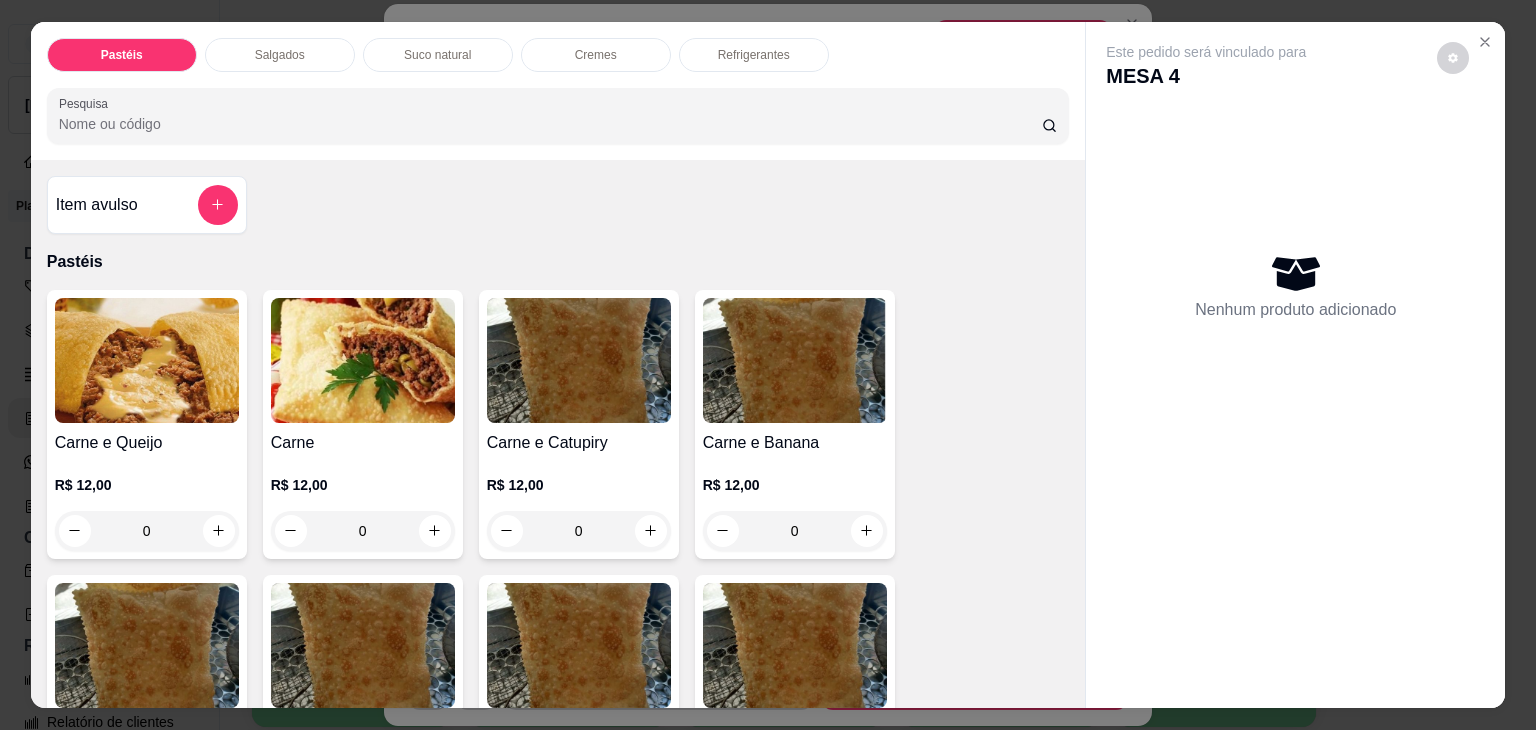 click on "Salgados" at bounding box center (280, 55) 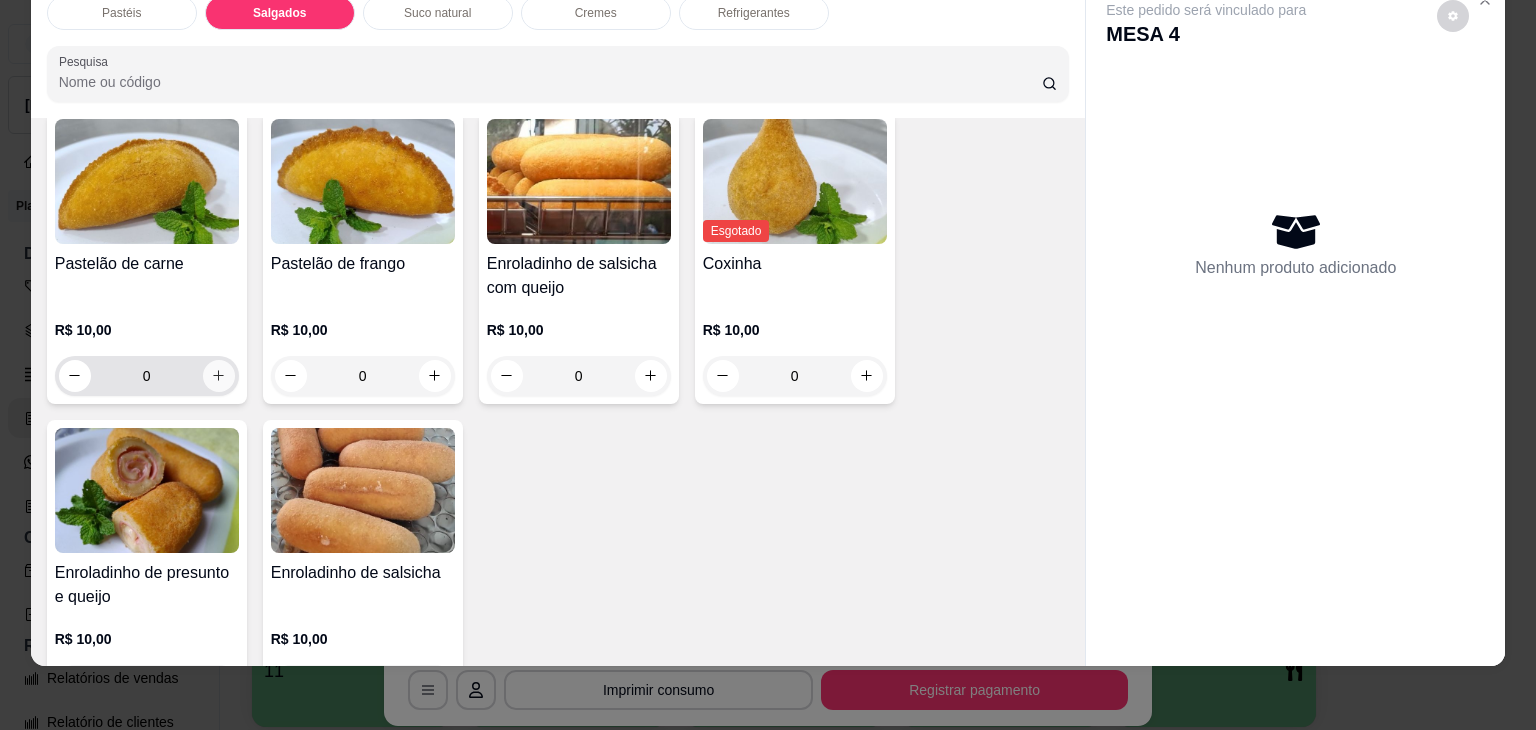 scroll, scrollTop: 2224, scrollLeft: 0, axis: vertical 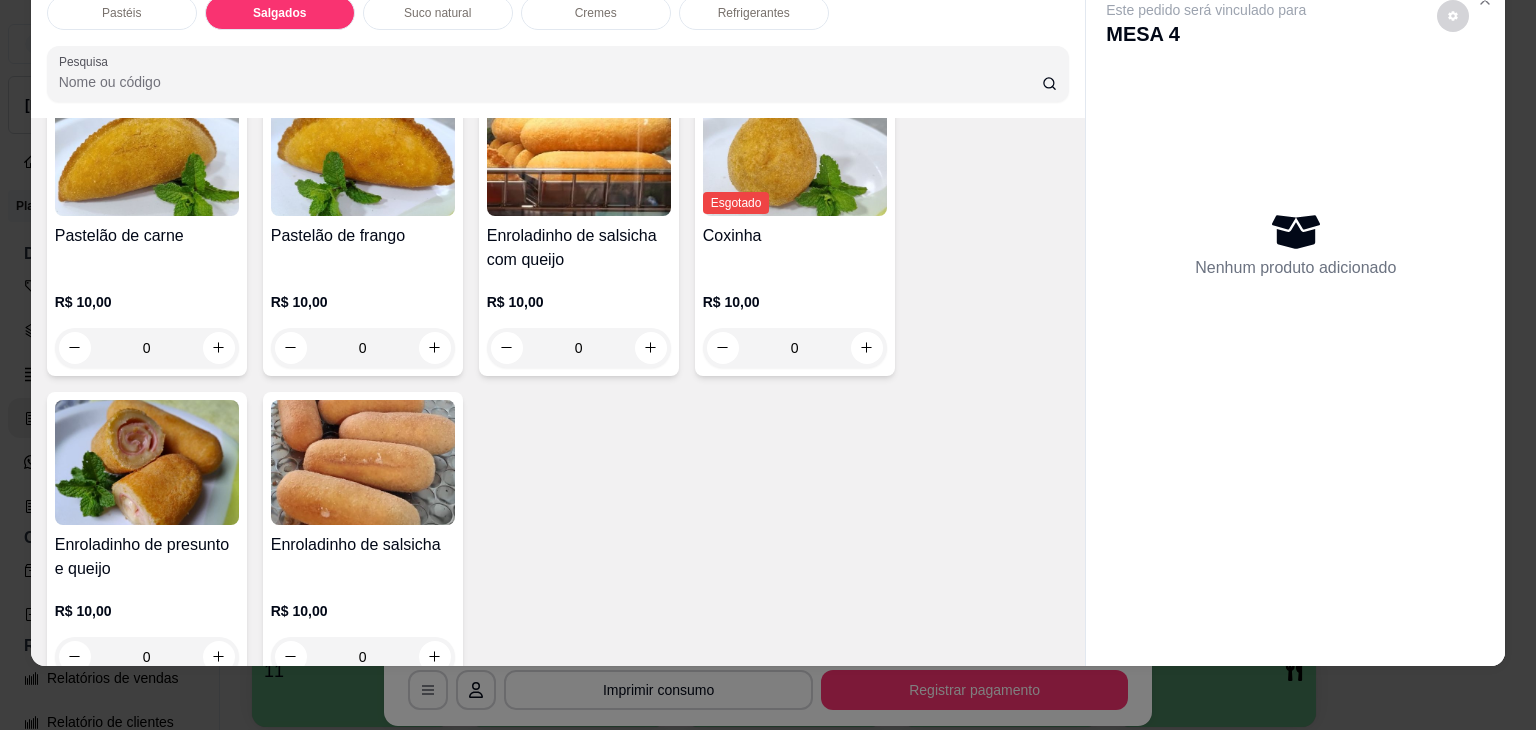 click at bounding box center (219, 657) 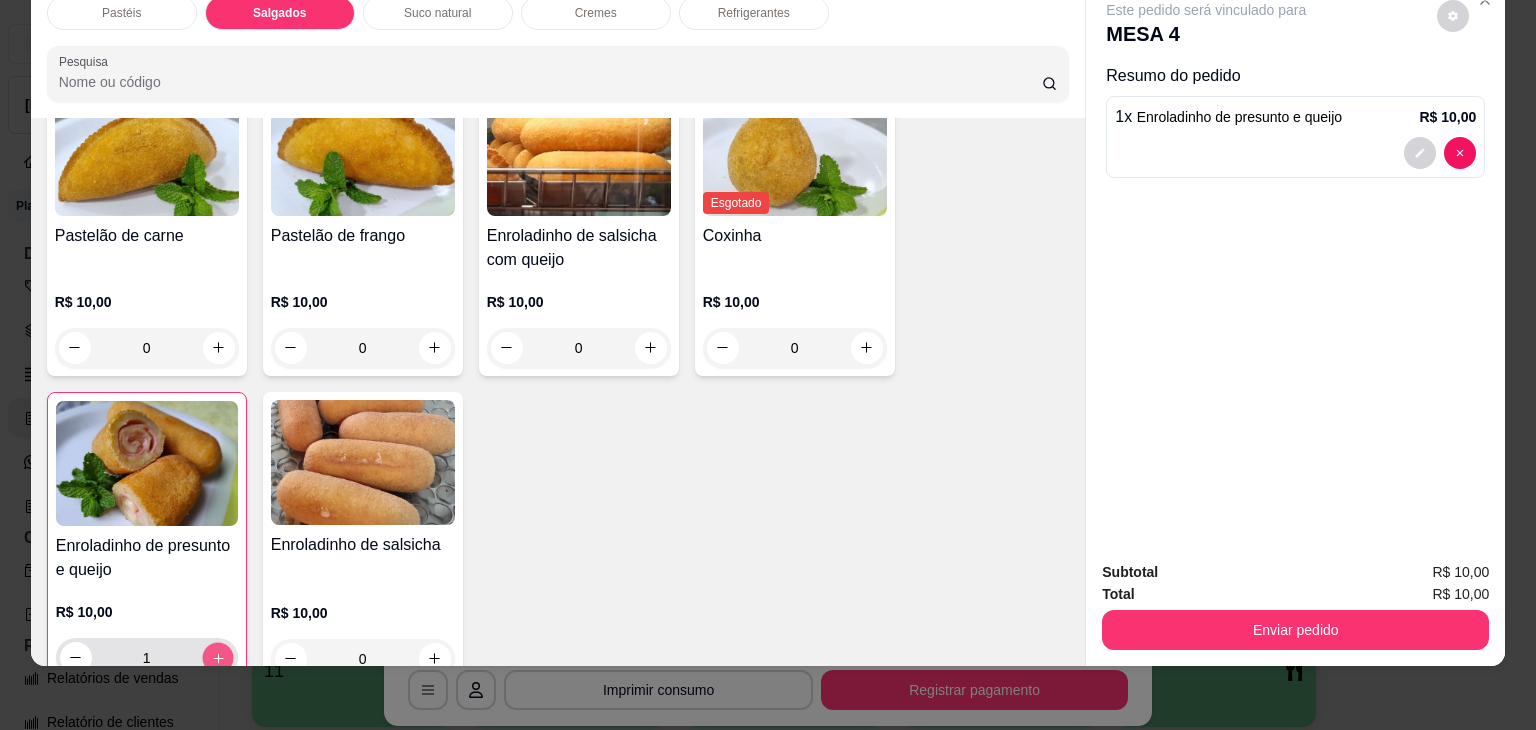 click at bounding box center [217, 657] 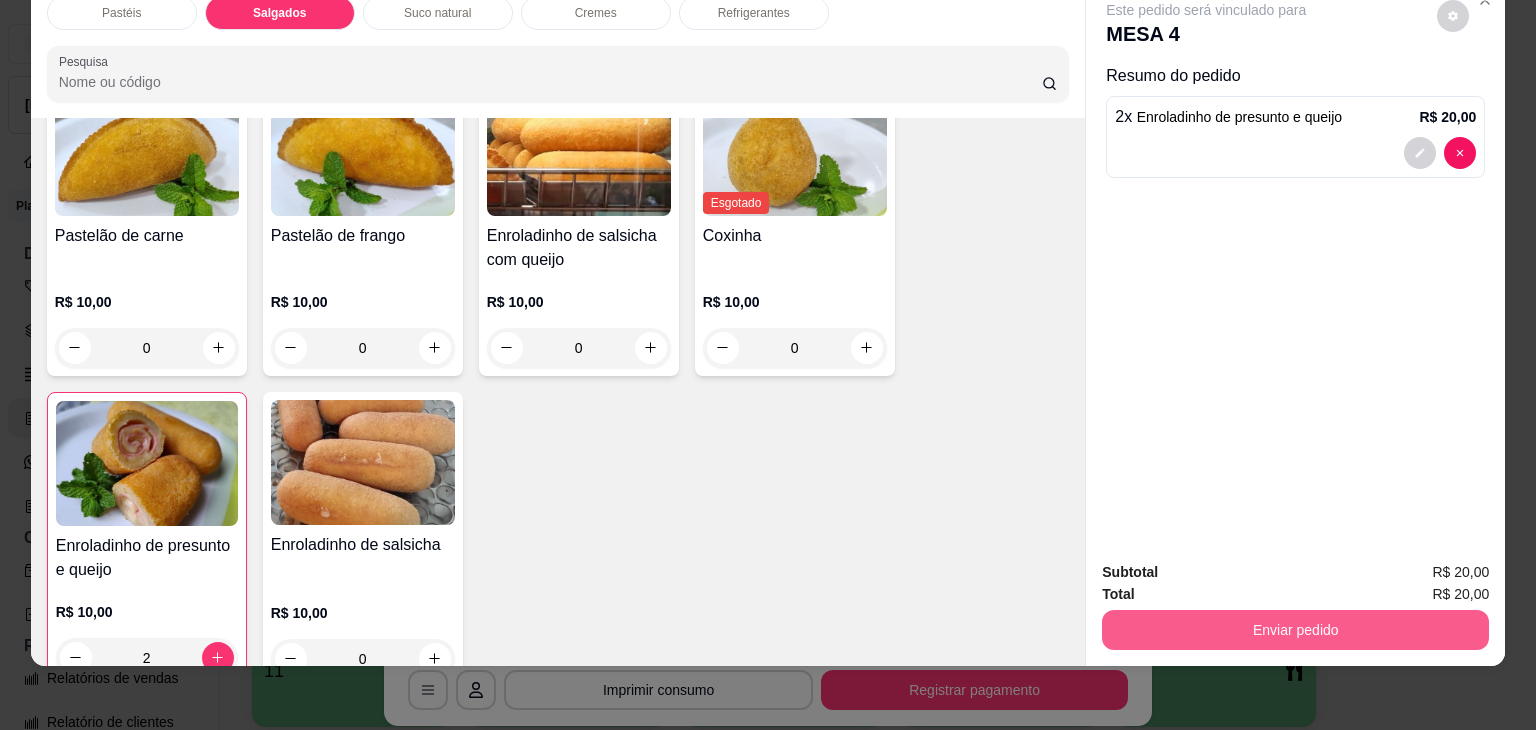 click on "Enviar pedido" at bounding box center (1295, 630) 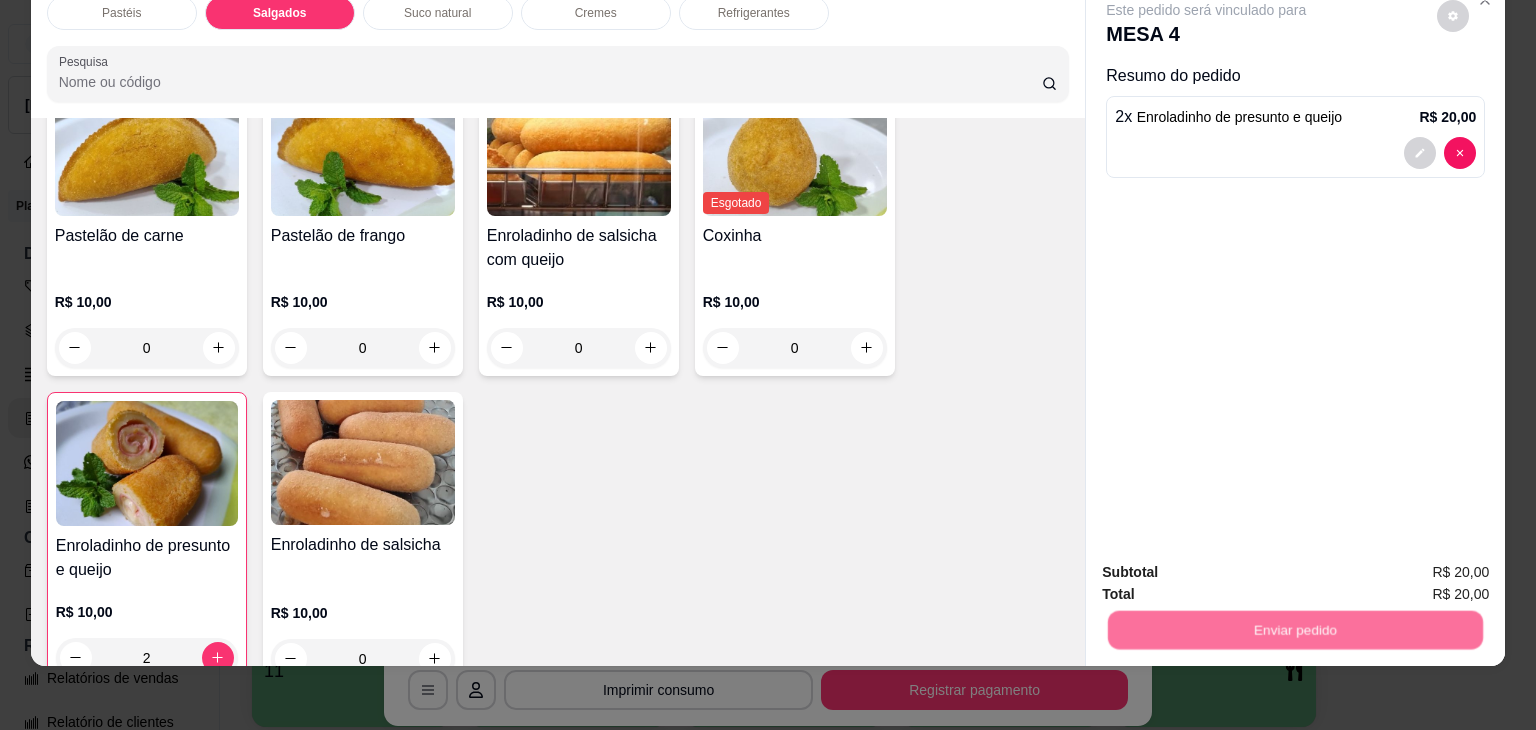 click on "Não registrar e enviar pedido" at bounding box center (1229, 564) 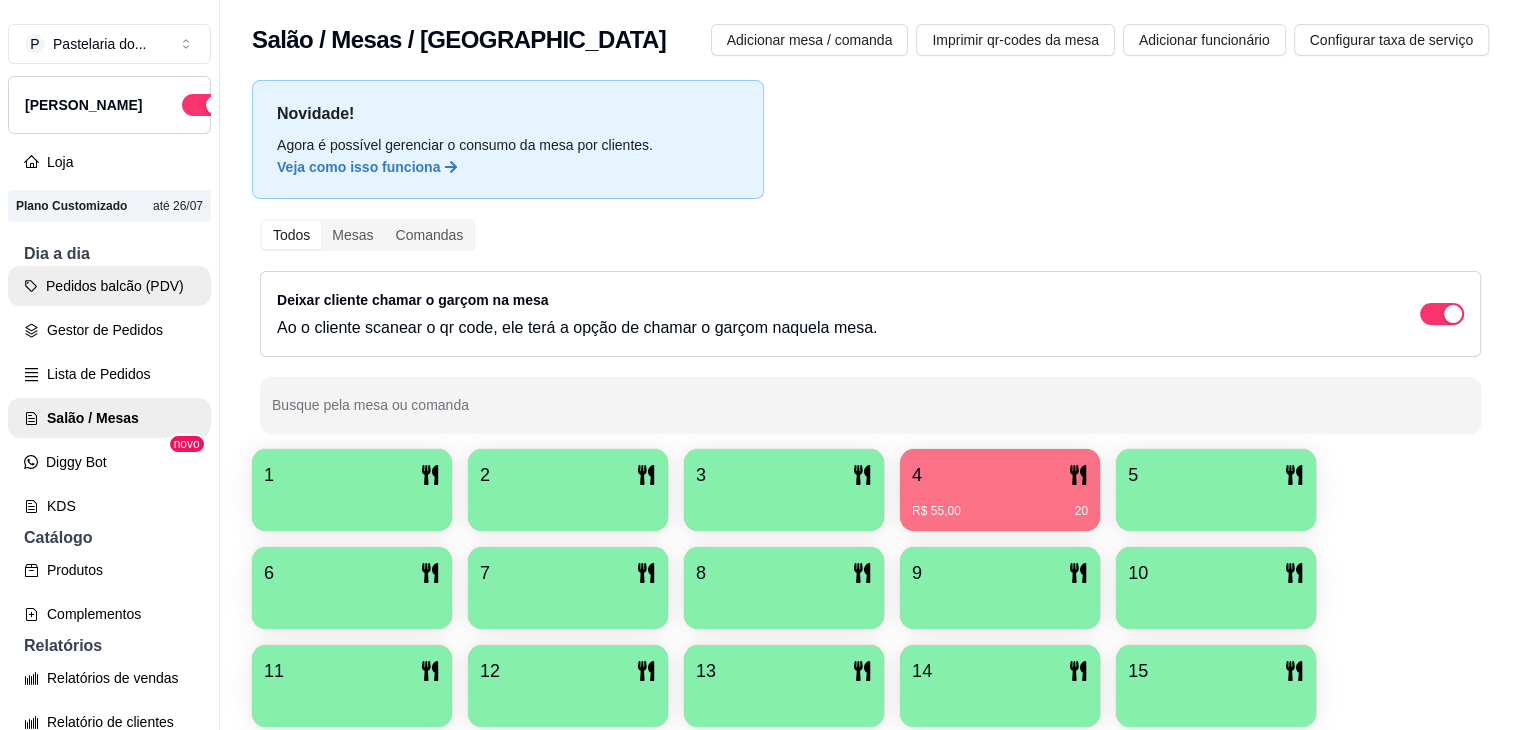 click on "Pedidos balcão (PDV)" at bounding box center (109, 286) 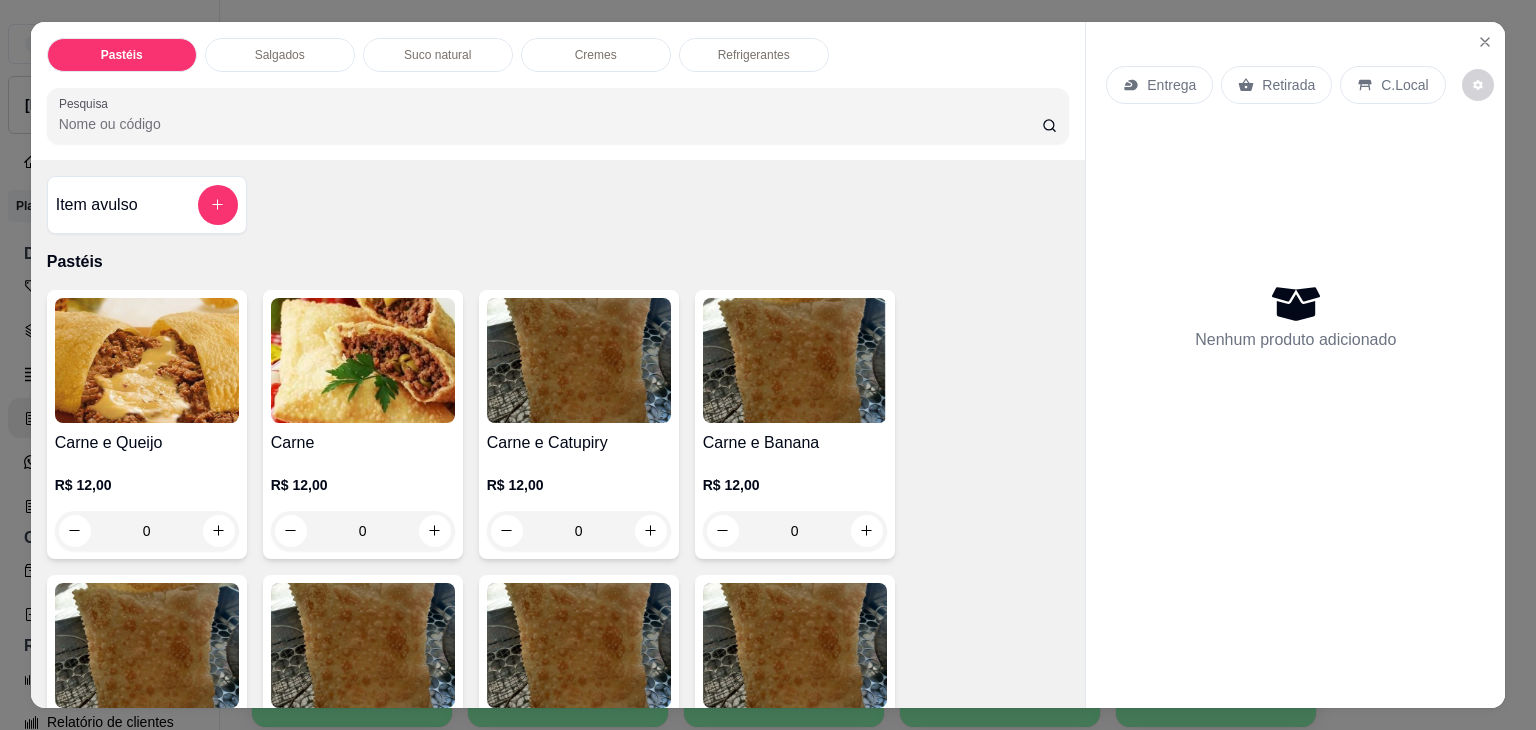 click on "Salgados" at bounding box center [280, 55] 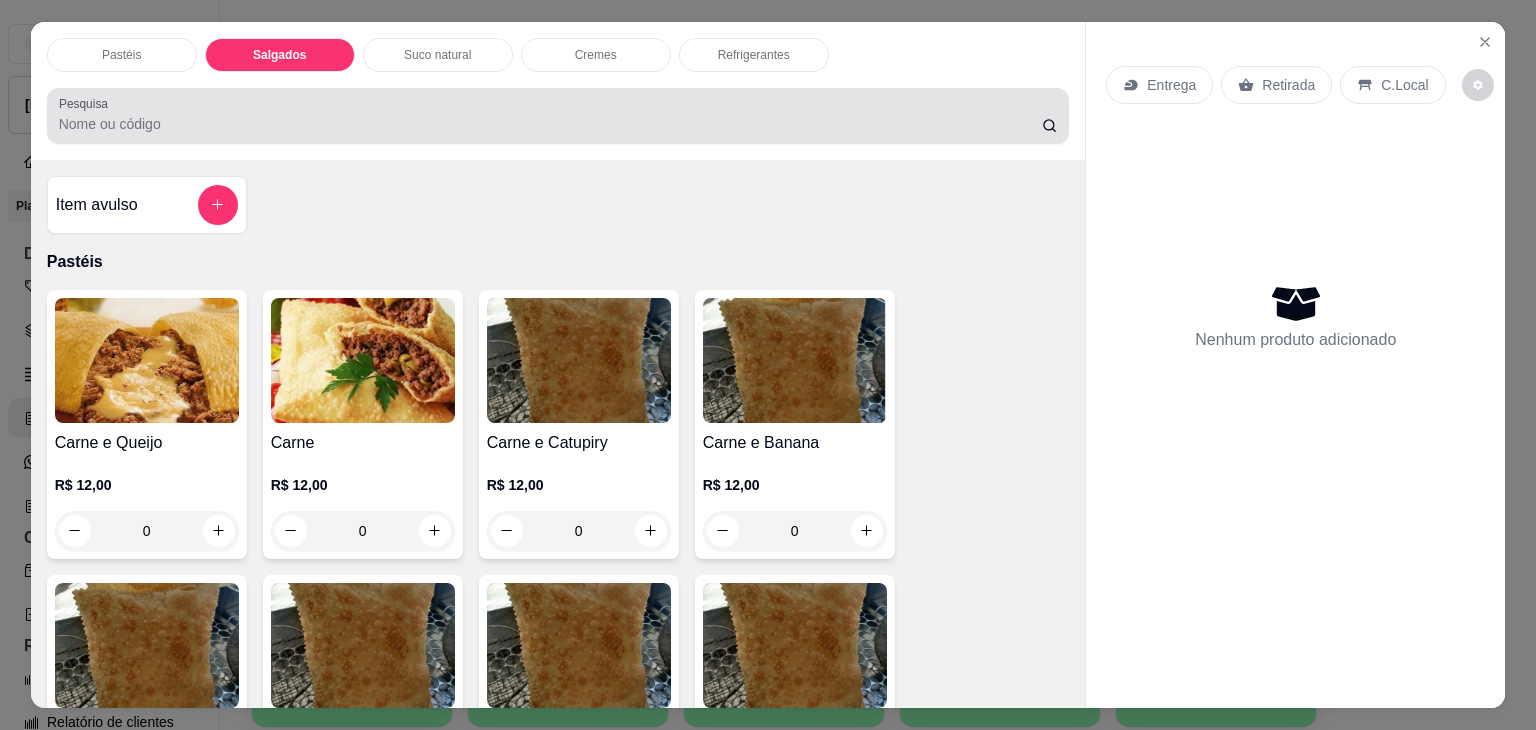 scroll, scrollTop: 2124, scrollLeft: 0, axis: vertical 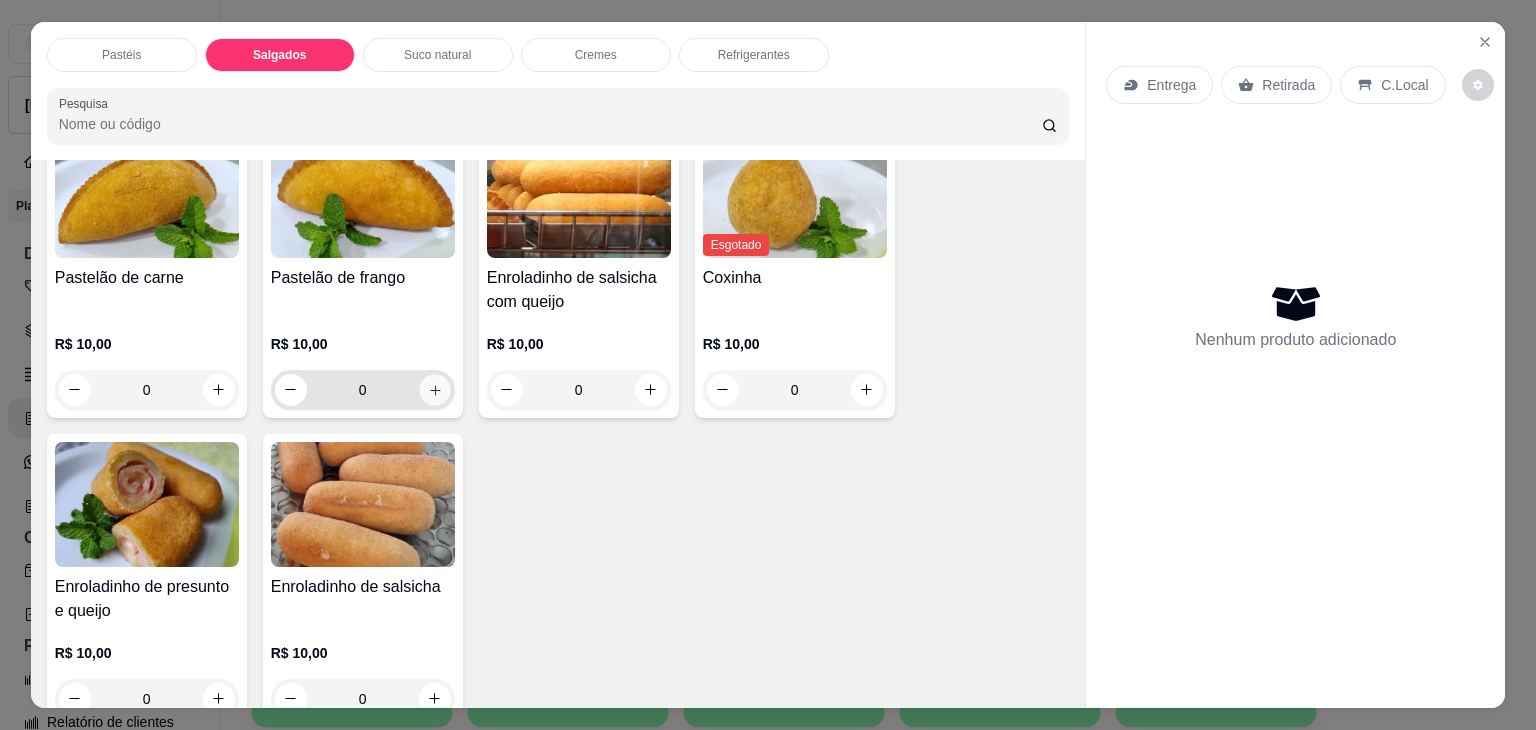 click 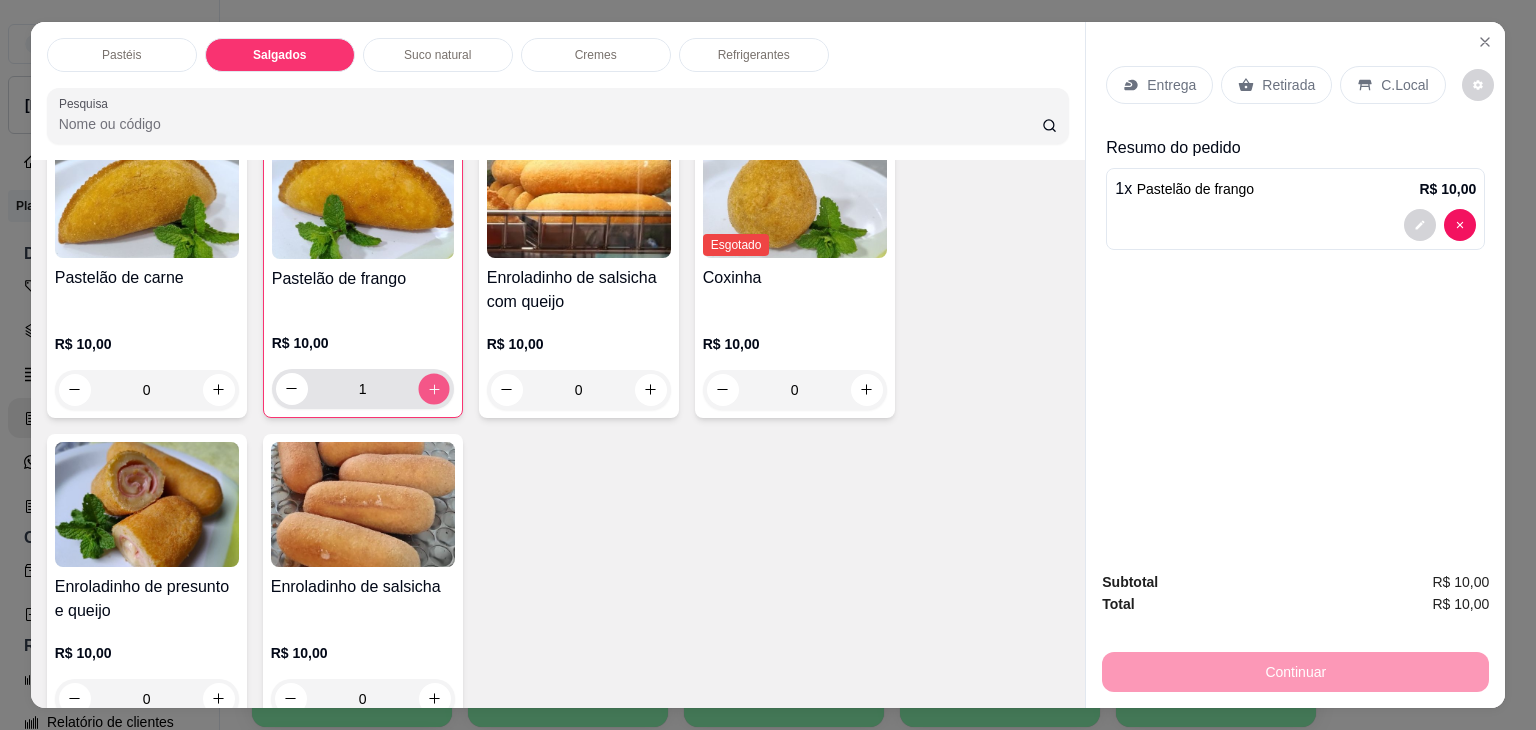 click 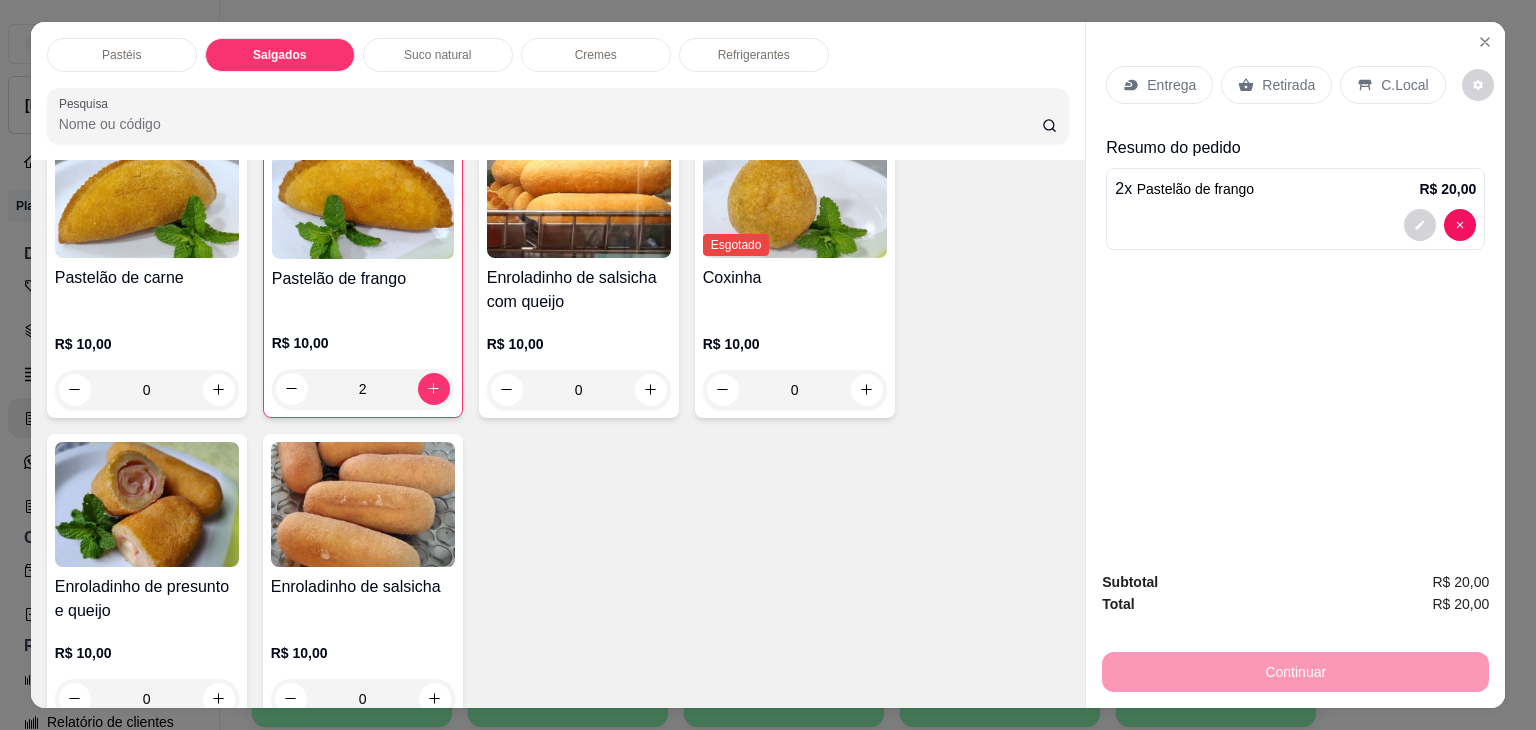 click 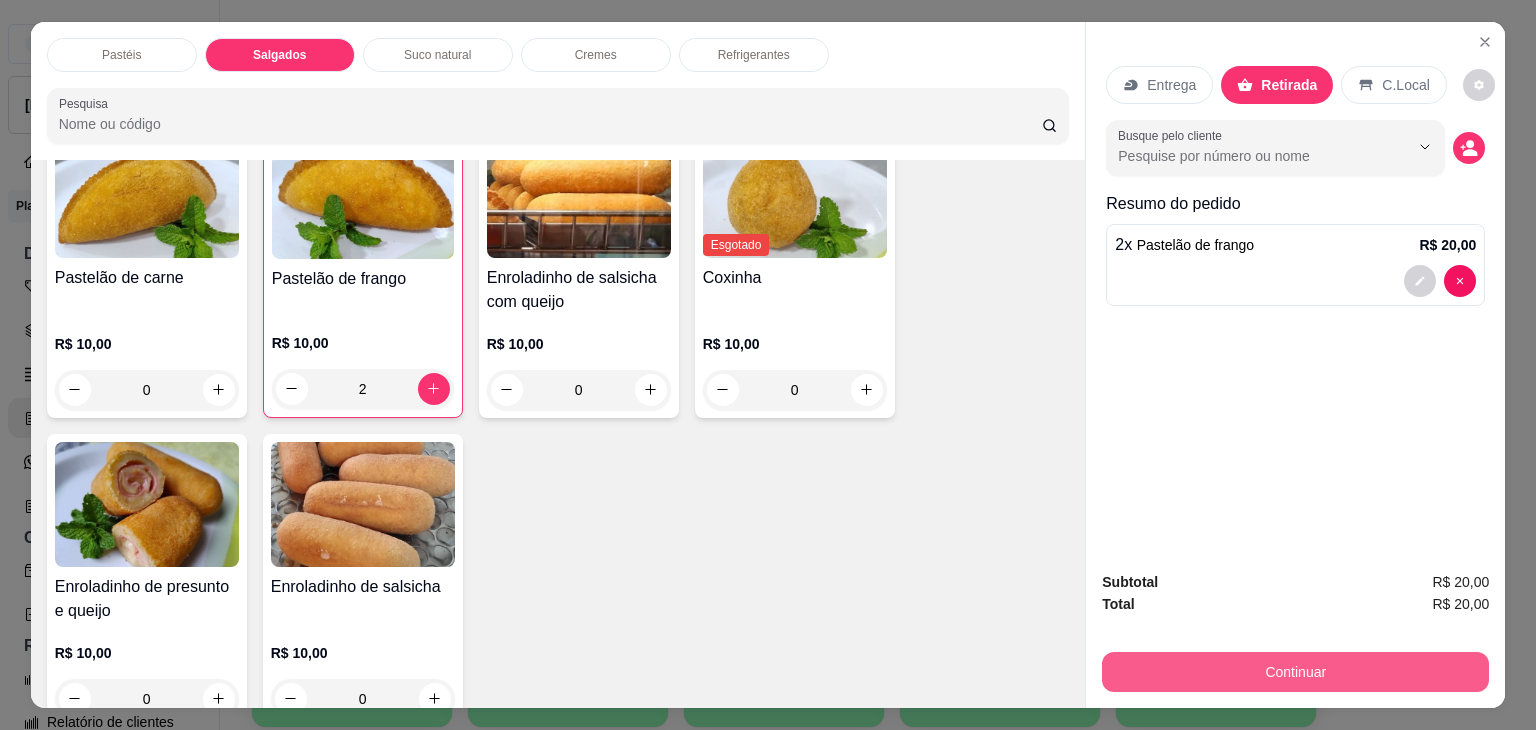 drag, startPoint x: 1253, startPoint y: 644, endPoint x: 1251, endPoint y: 677, distance: 33.06055 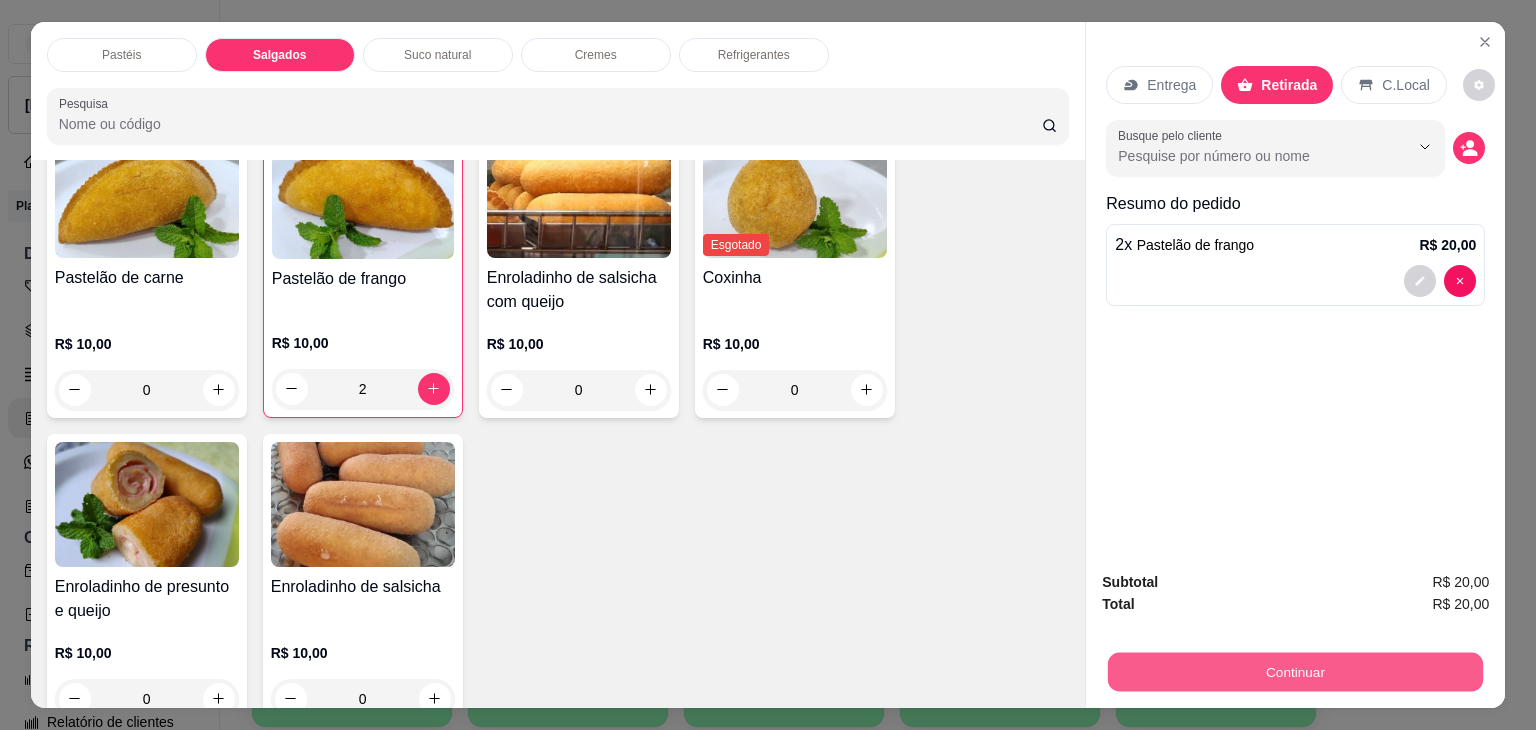 click on "Continuar" at bounding box center (1295, 672) 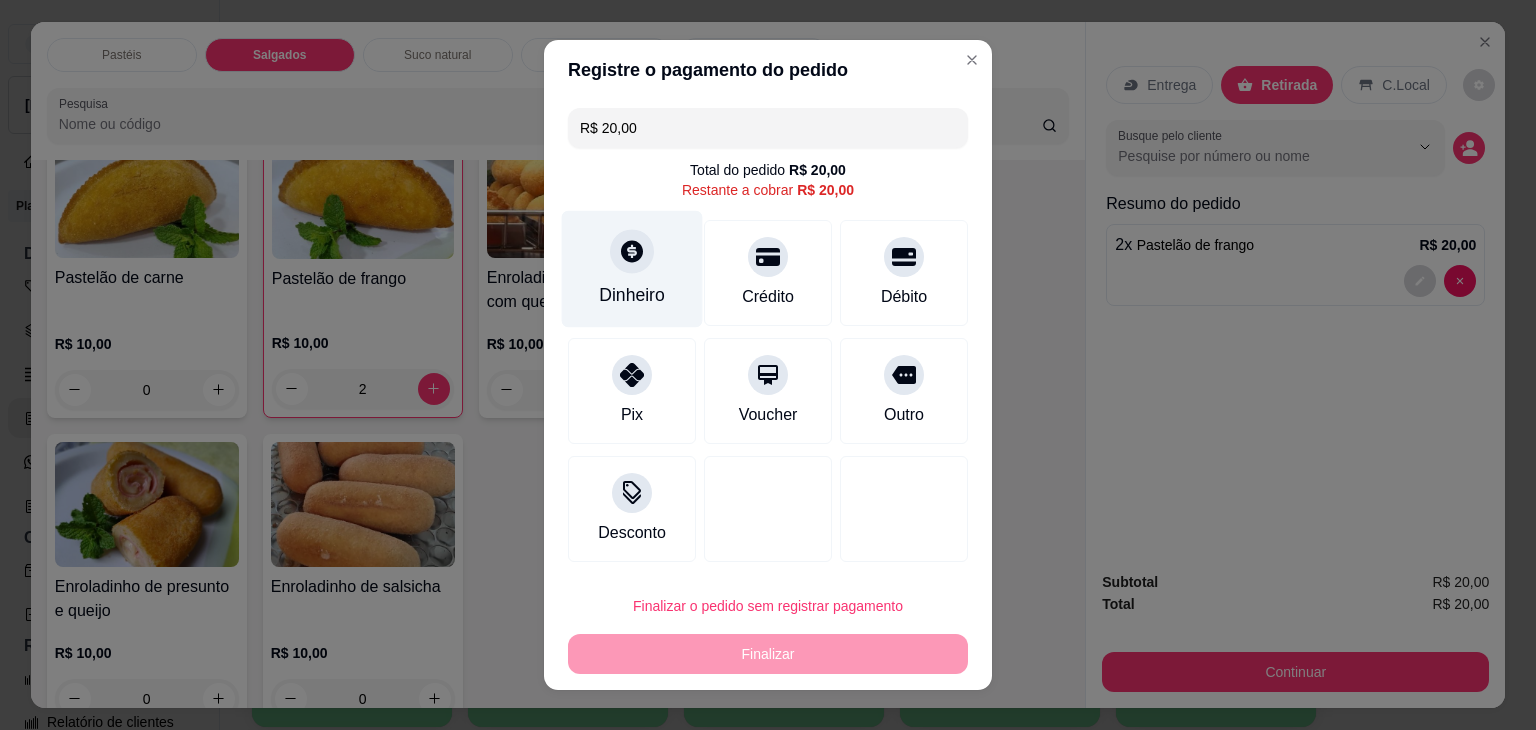 click at bounding box center [632, 251] 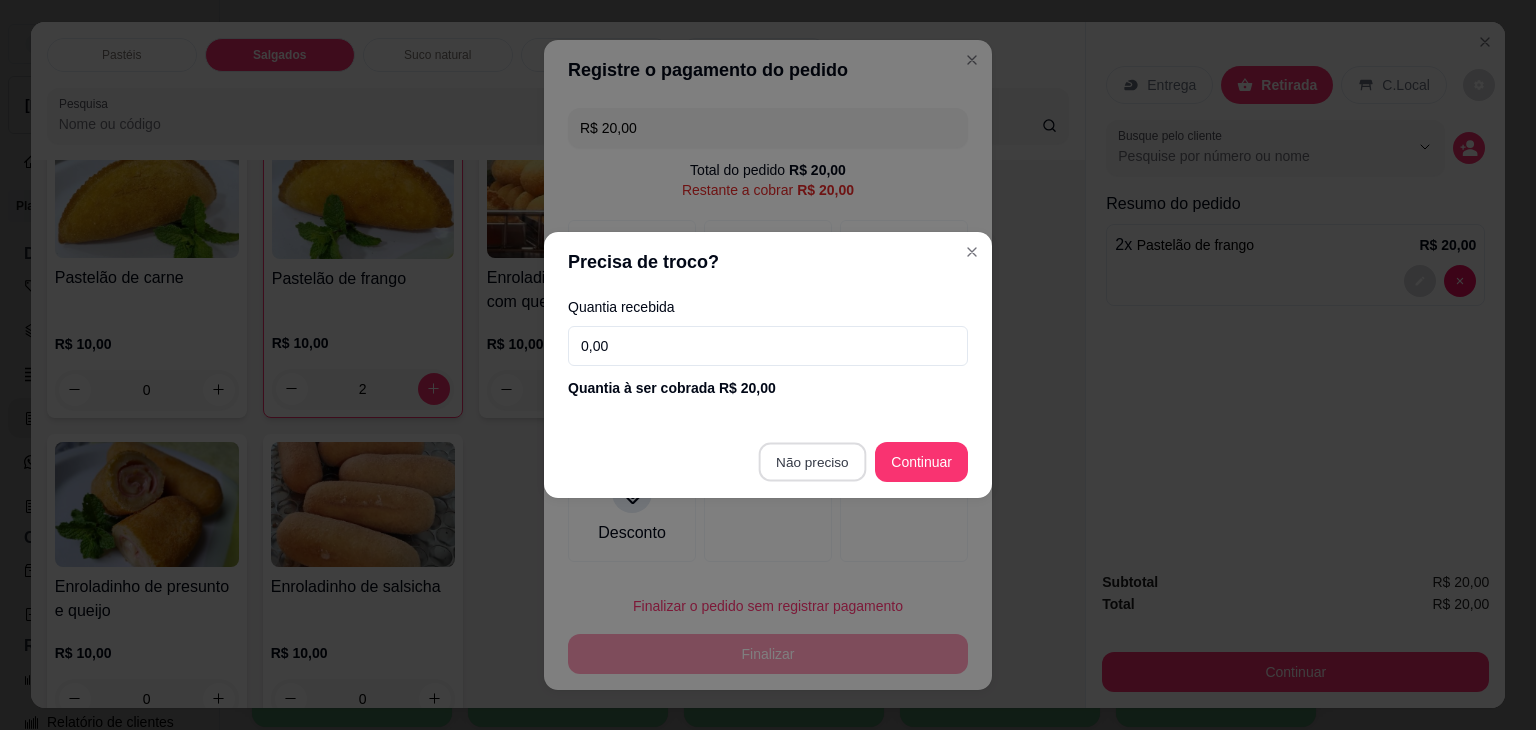 type on "R$ 0,00" 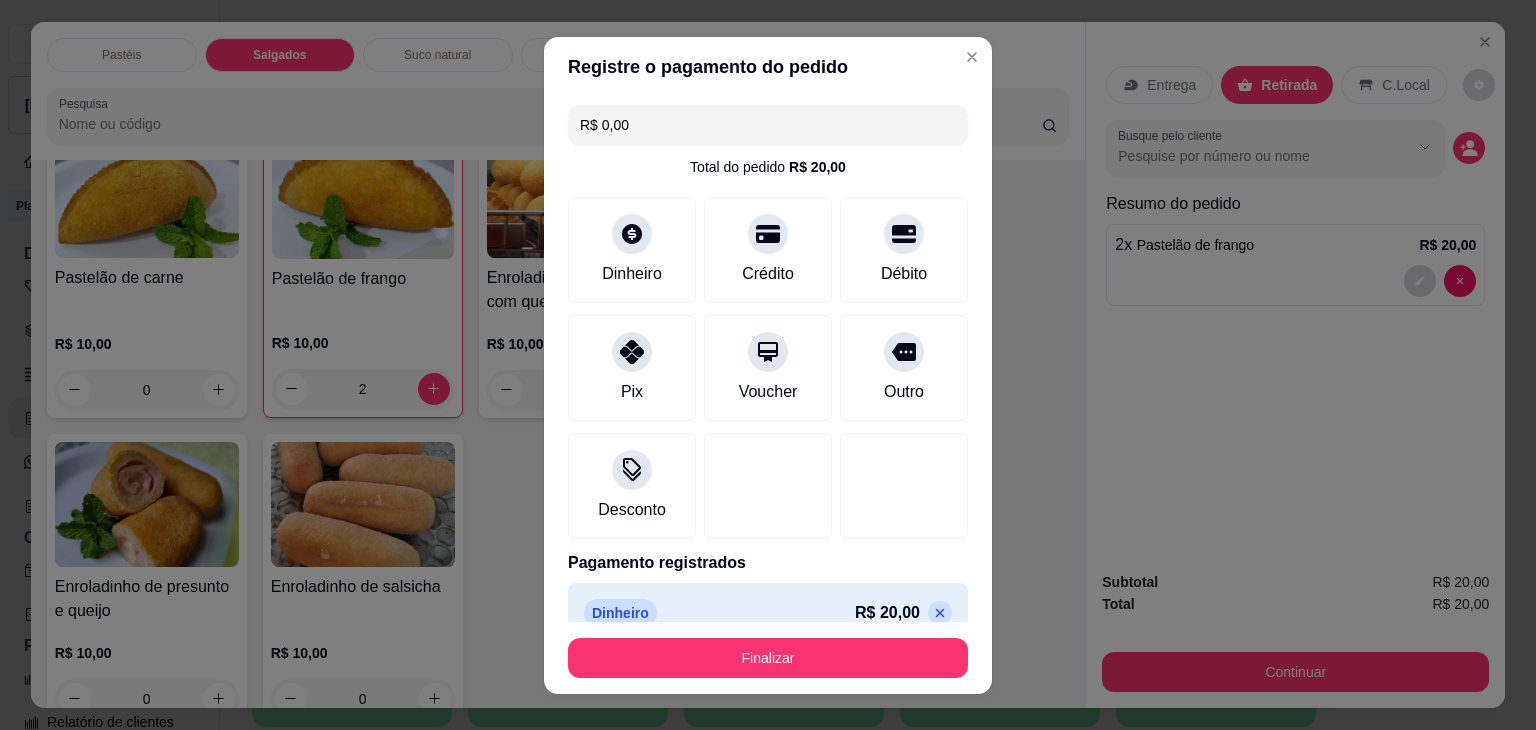 click on "Finalizar" at bounding box center (768, 658) 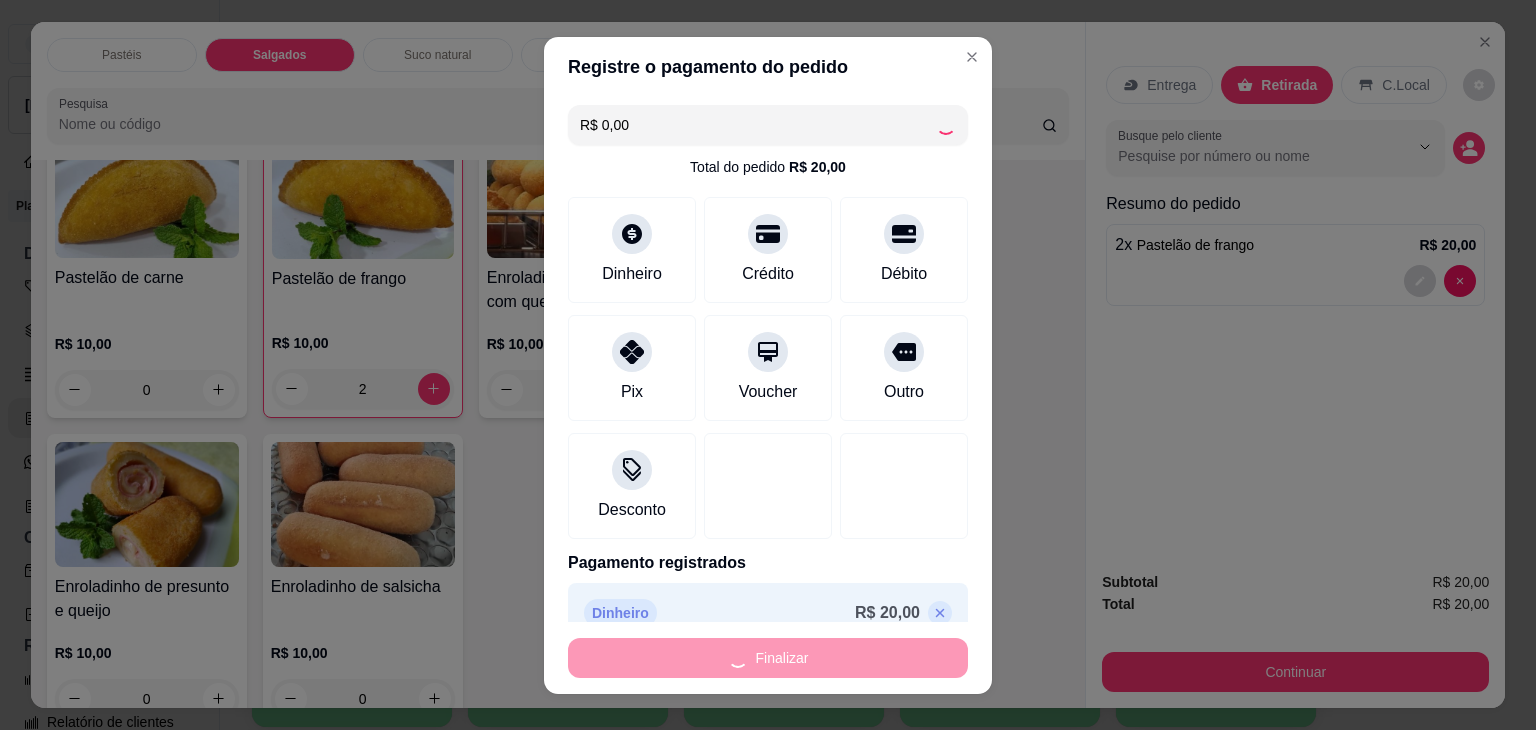 type on "0" 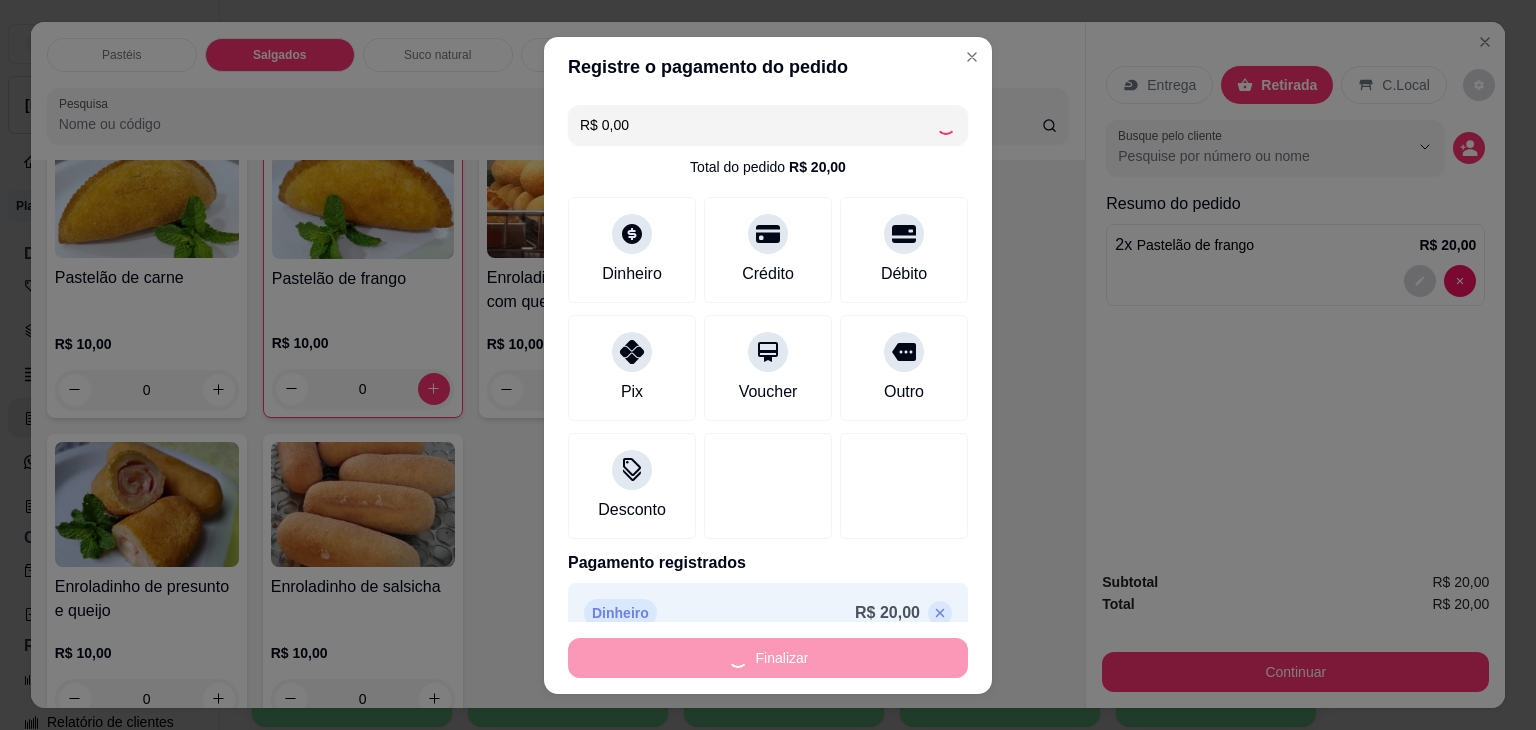 type on "-R$ 20,00" 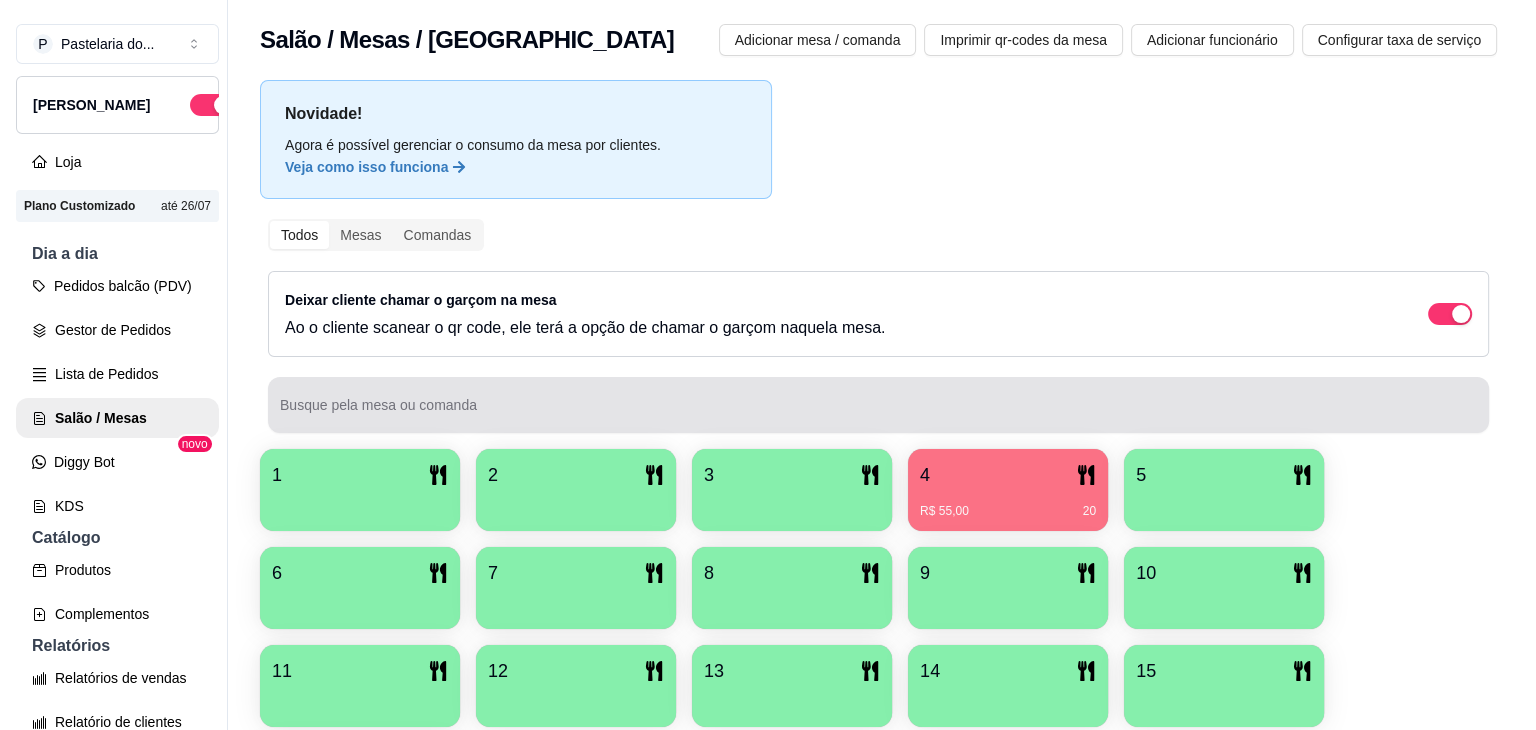 scroll, scrollTop: 189, scrollLeft: 0, axis: vertical 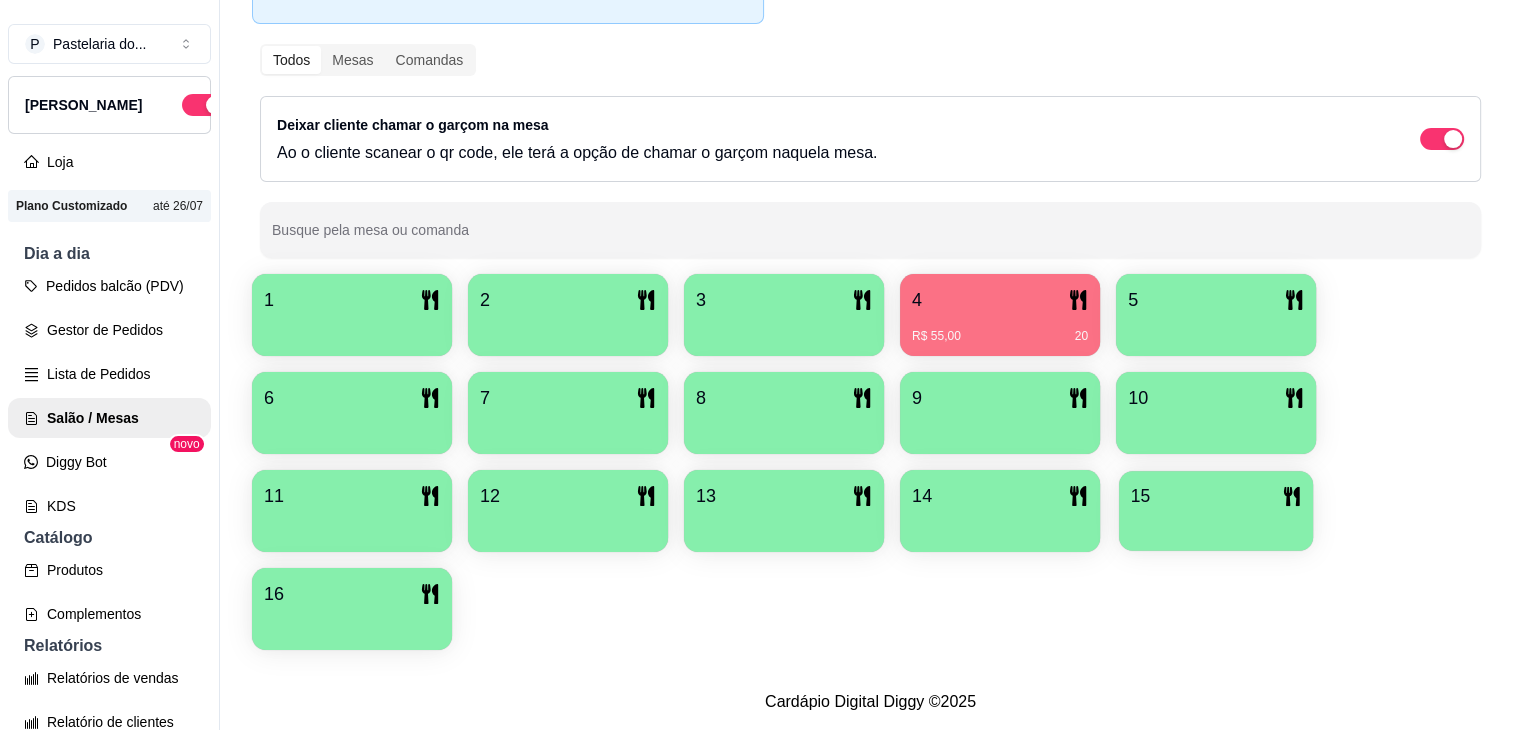 click on "15" at bounding box center [1216, 496] 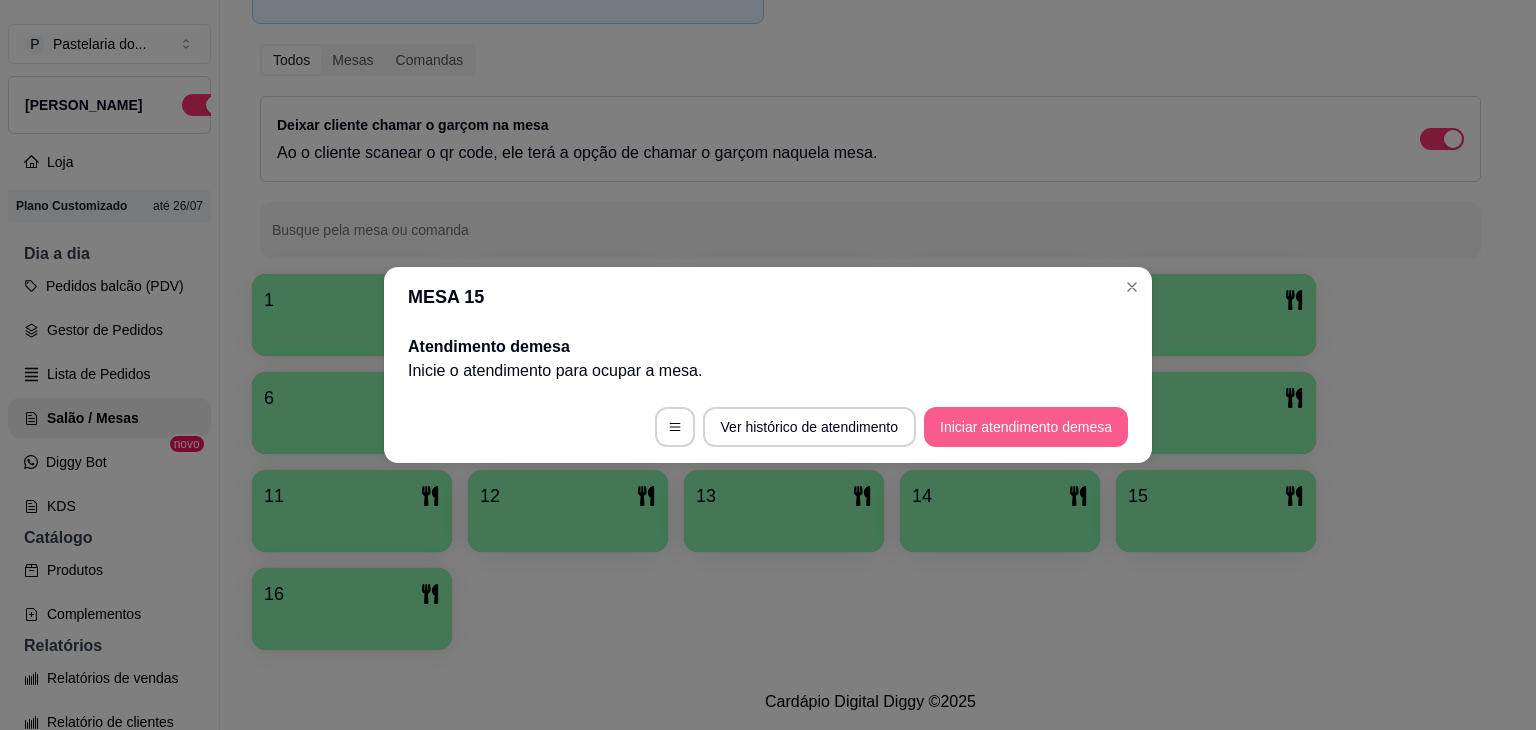 click on "Iniciar atendimento de  mesa" at bounding box center (1026, 427) 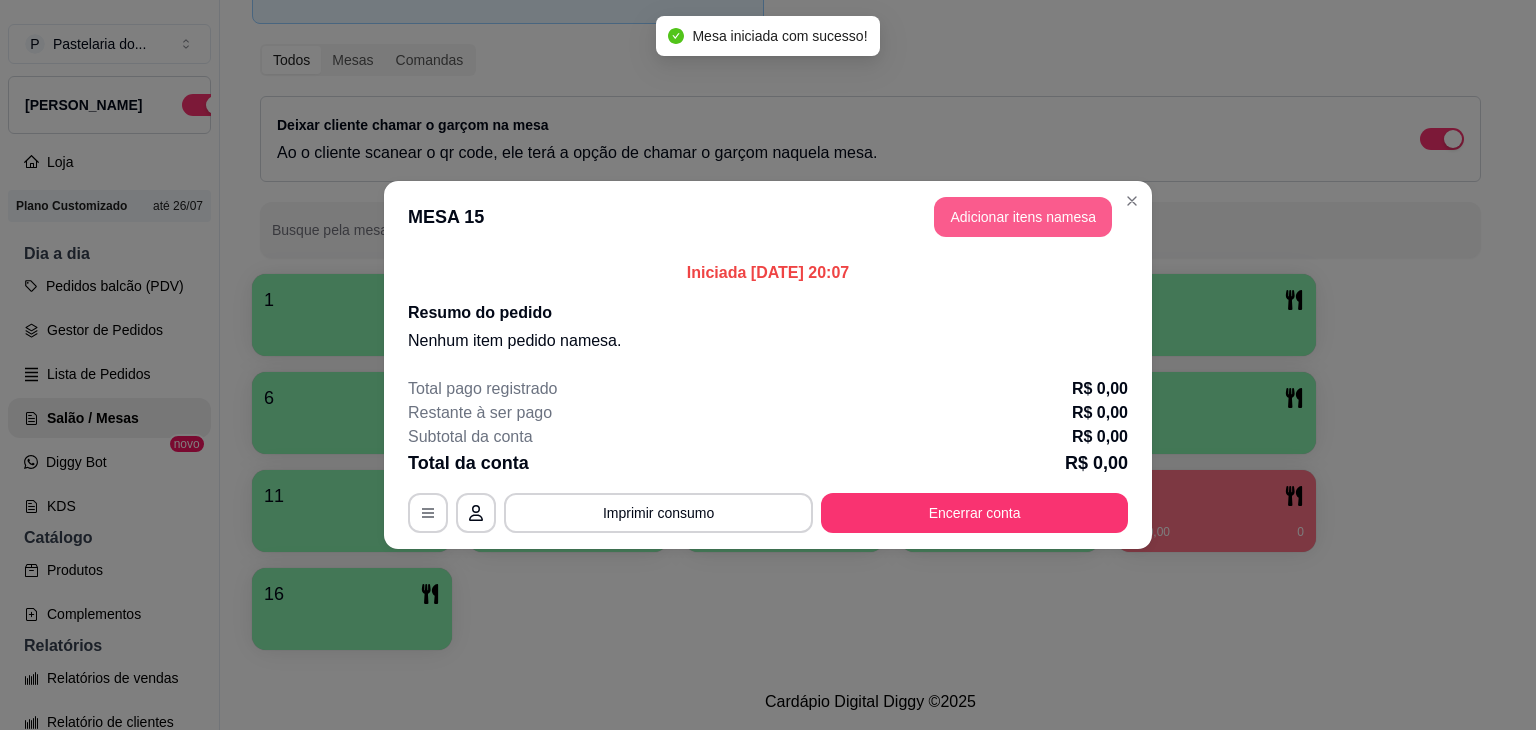 click on "Adicionar itens na  mesa" at bounding box center [1023, 217] 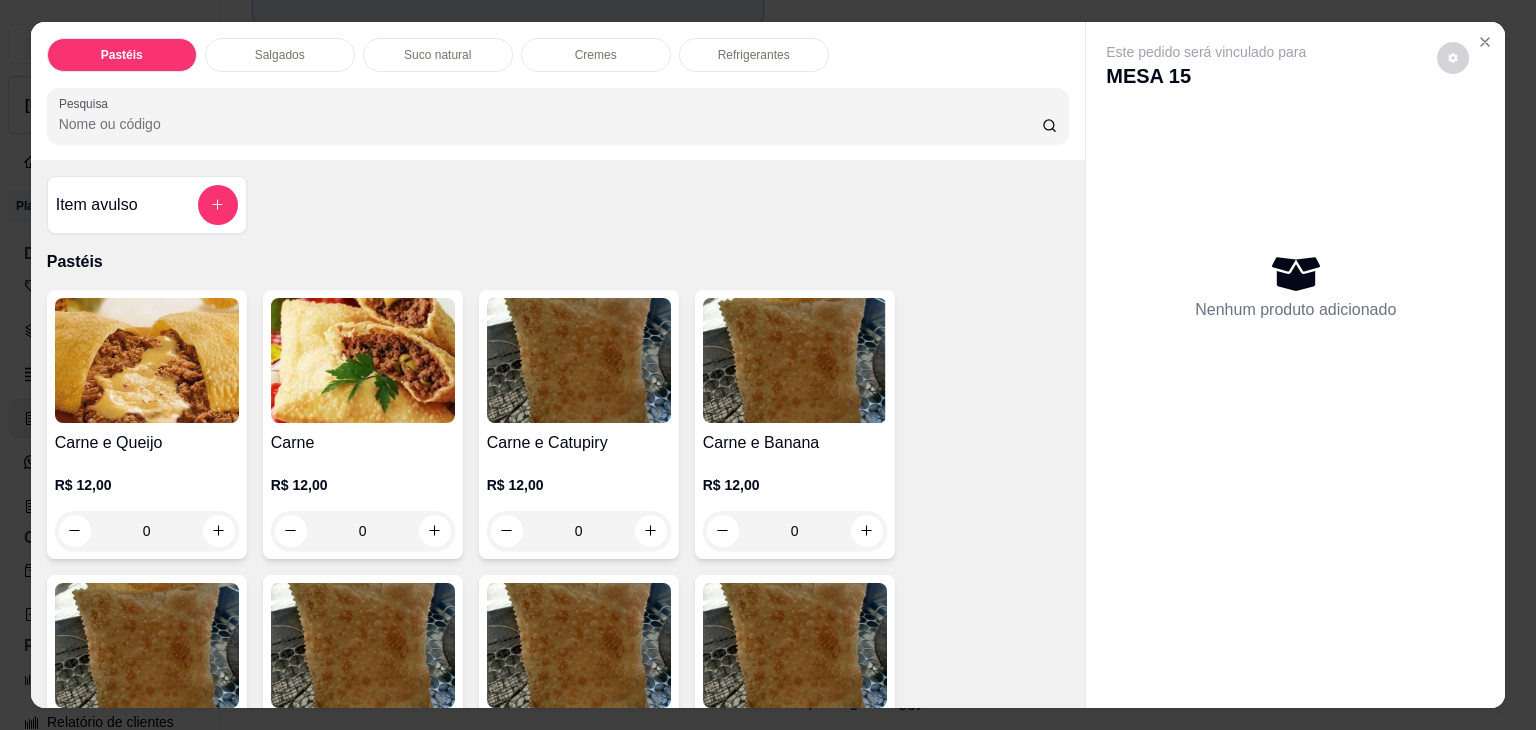 click on "0" at bounding box center (147, 531) 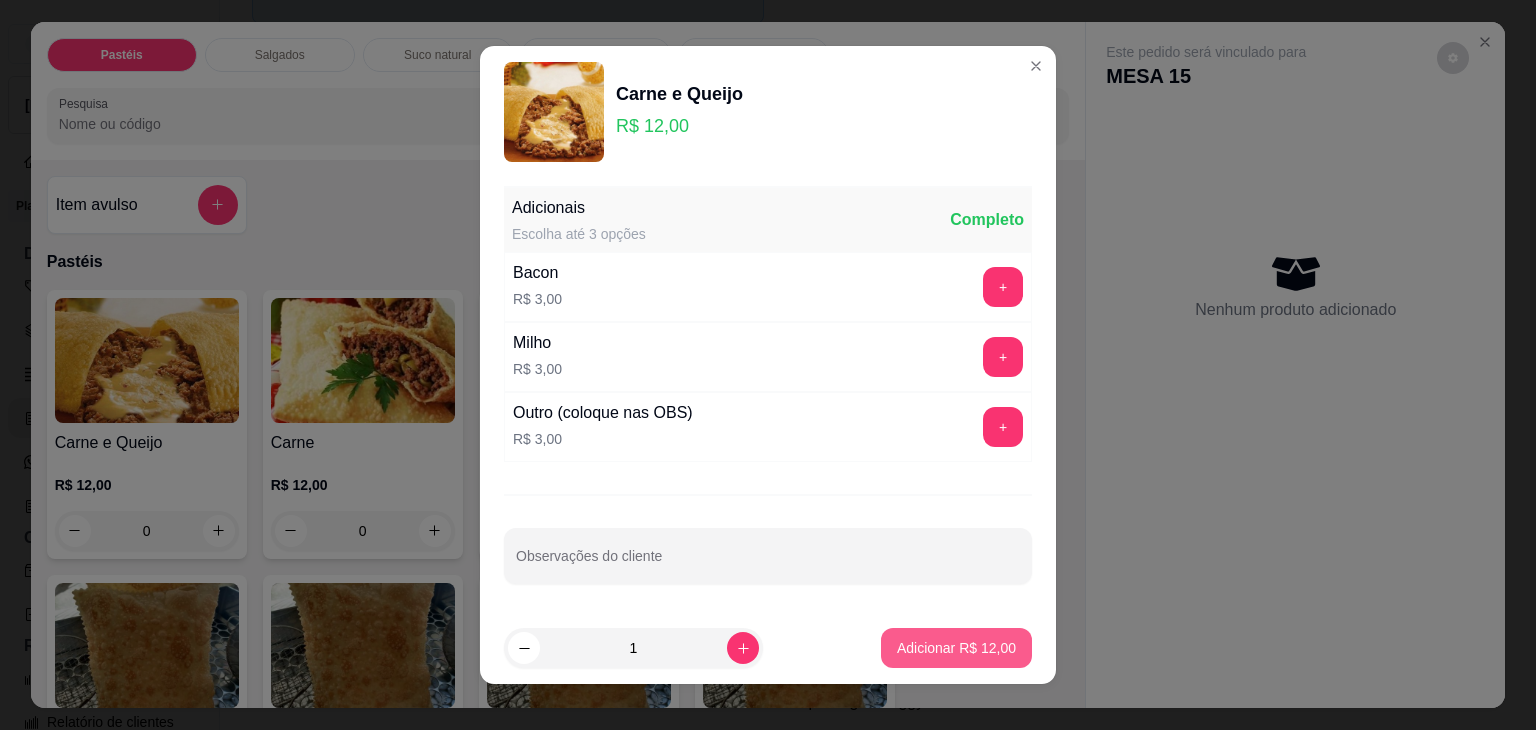 click on "Adicionar   R$ 12,00" at bounding box center (956, 648) 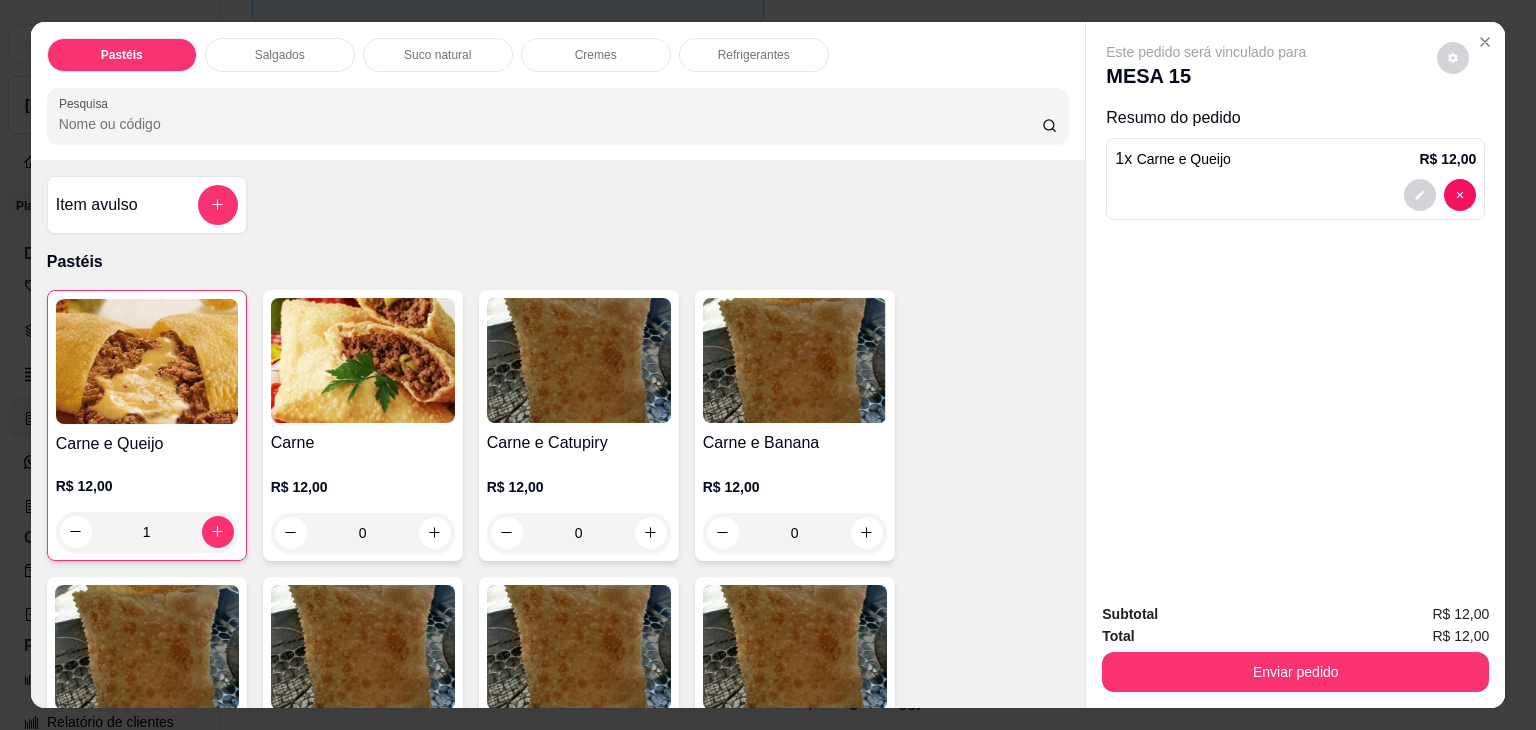 click on "Refrigerantes" at bounding box center [754, 55] 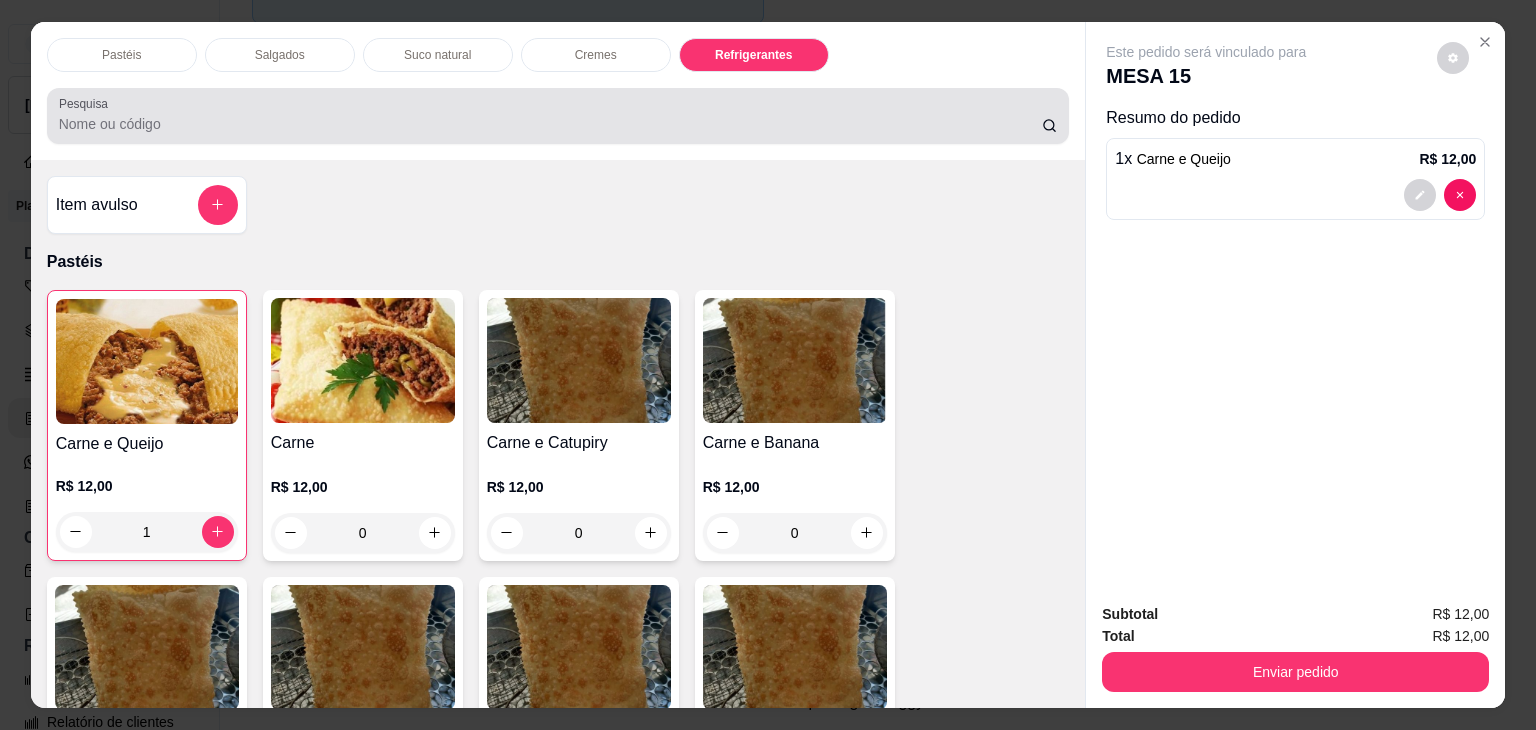scroll, scrollTop: 4622, scrollLeft: 0, axis: vertical 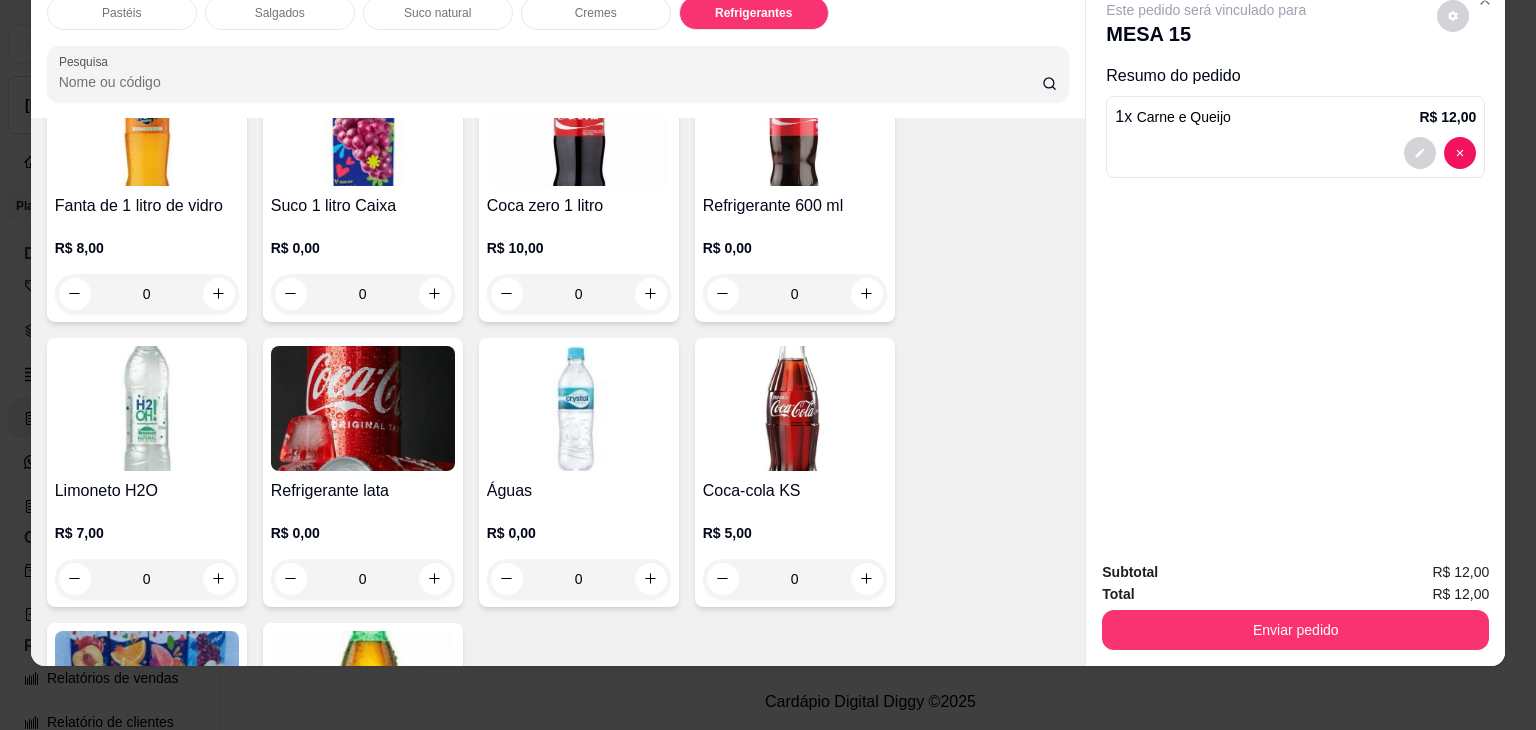 click on "0" at bounding box center [363, 579] 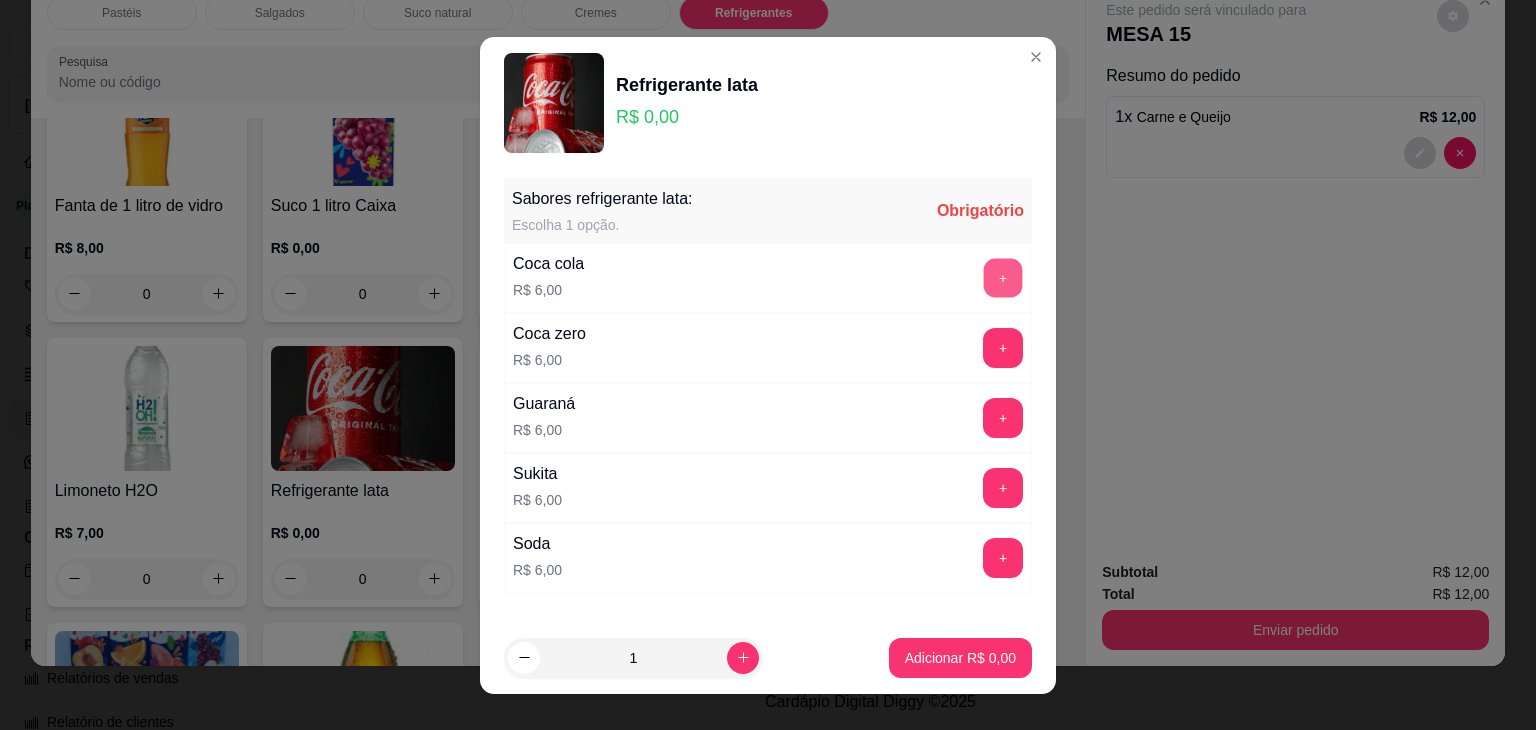 click on "+" at bounding box center [1003, 277] 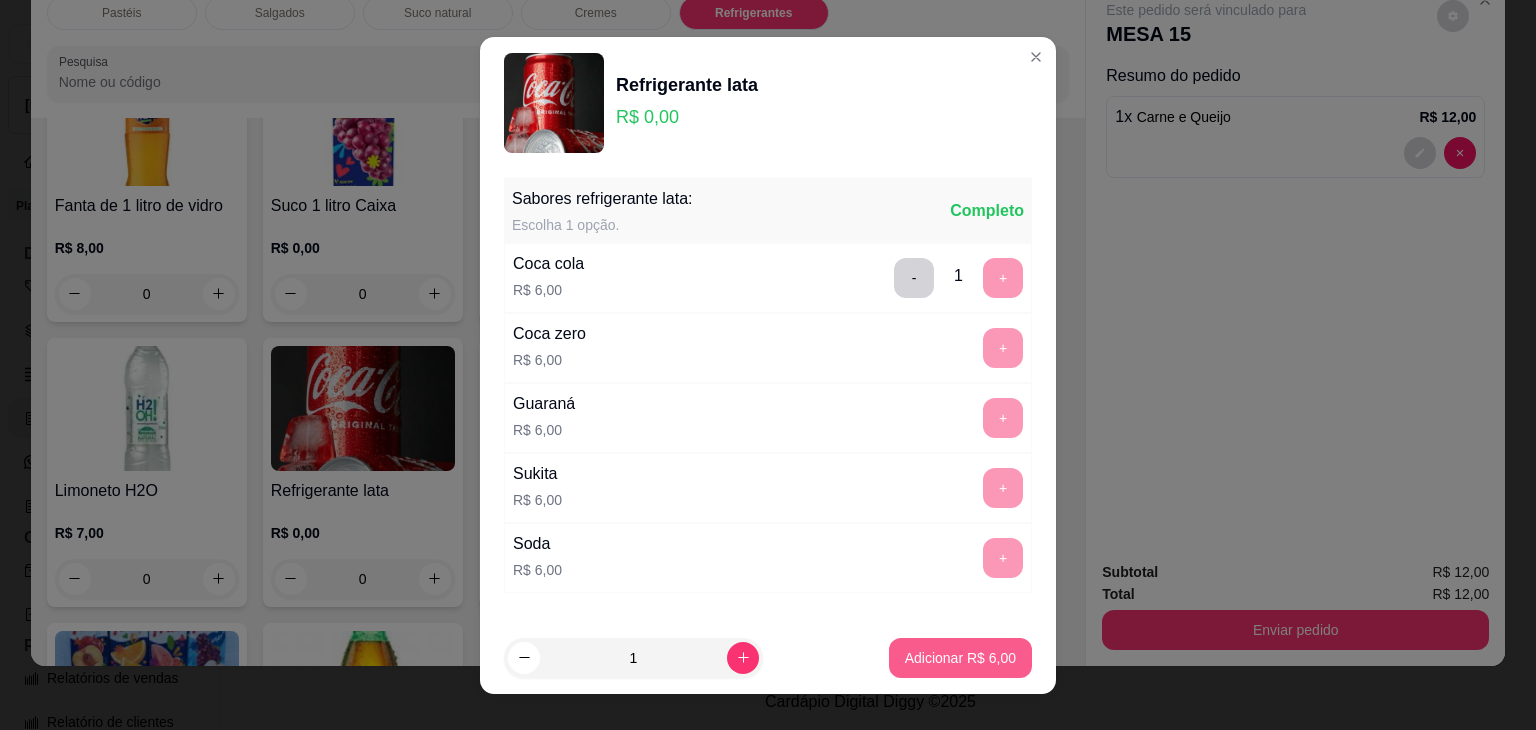 click on "Adicionar   R$ 6,00" at bounding box center [960, 658] 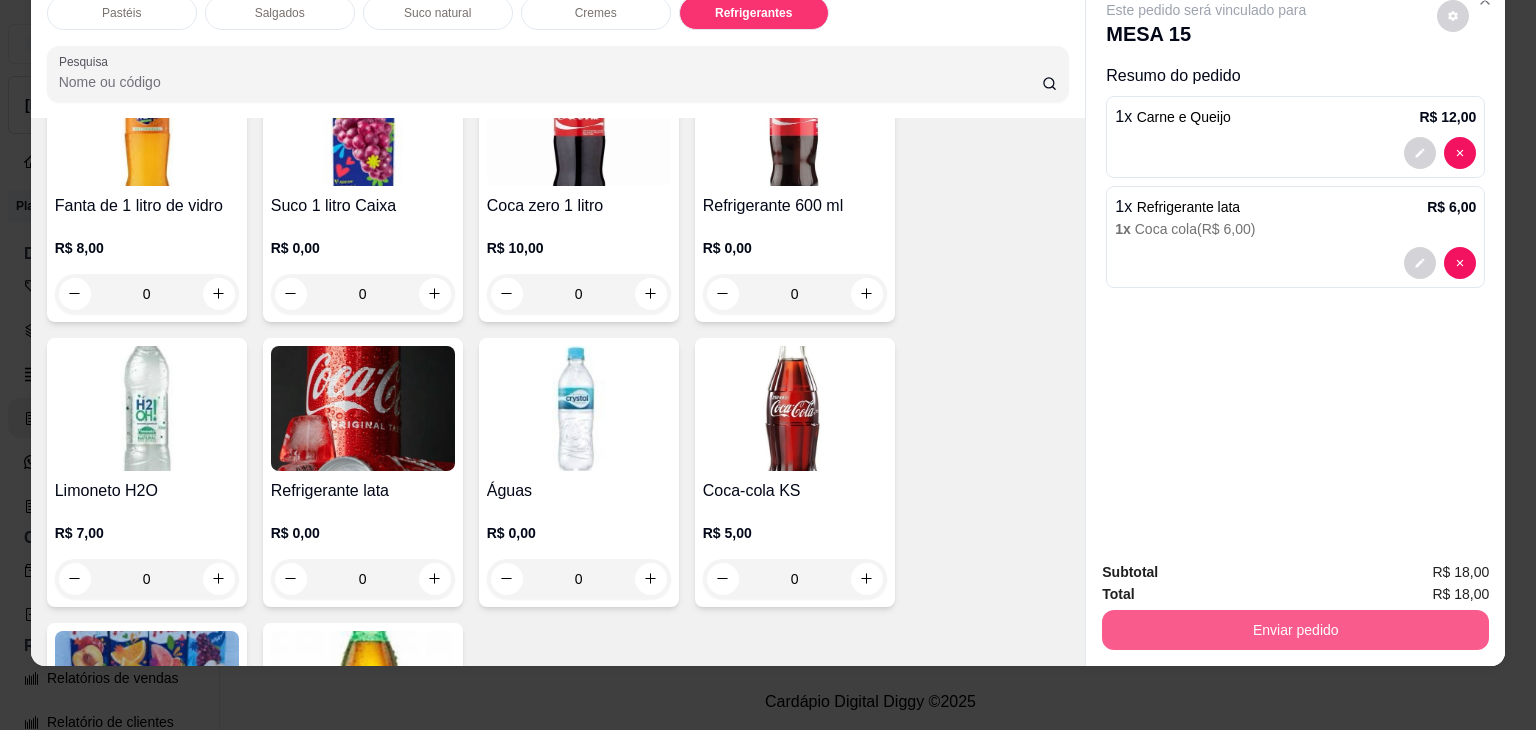 click on "Enviar pedido" at bounding box center (1295, 630) 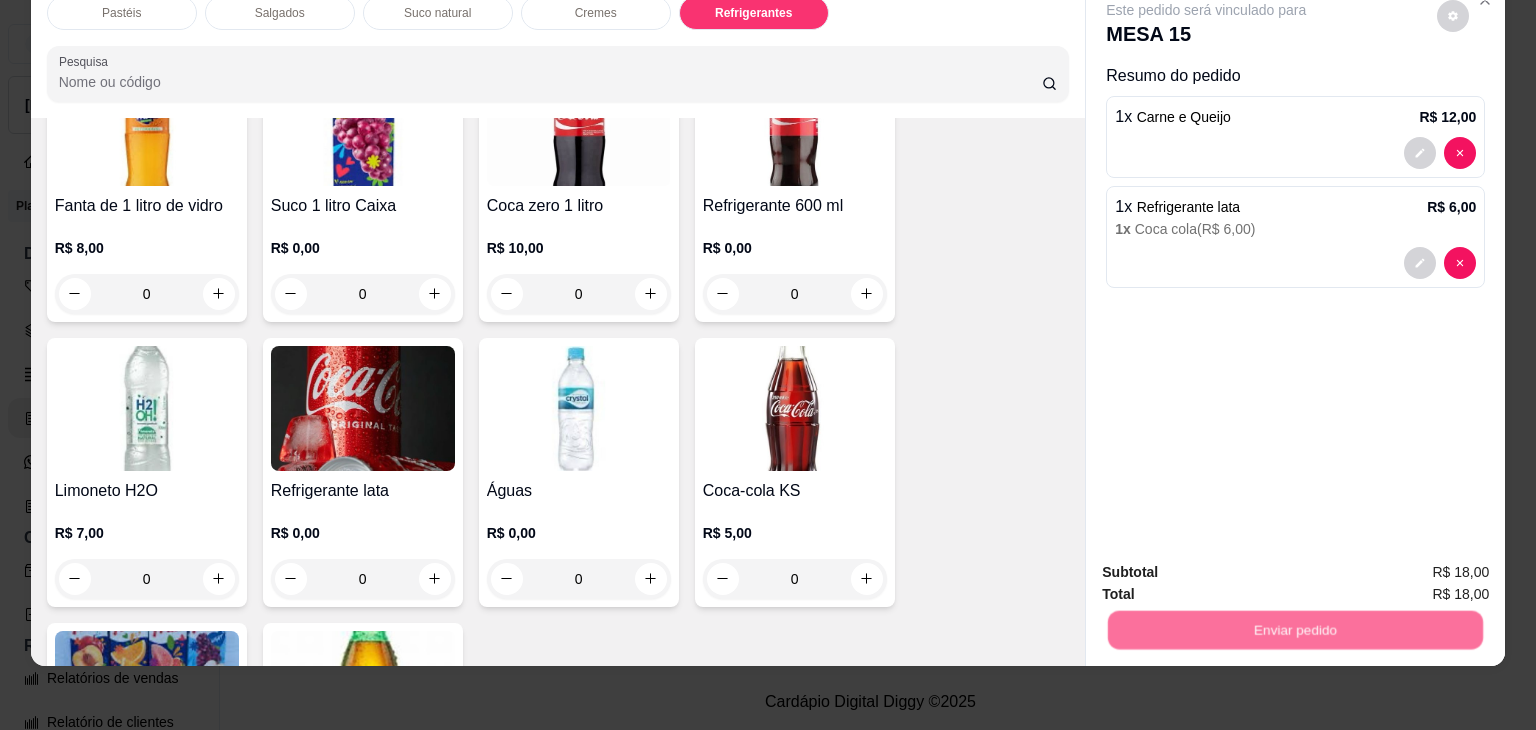 click on "Não registrar e enviar pedido" at bounding box center [1229, 564] 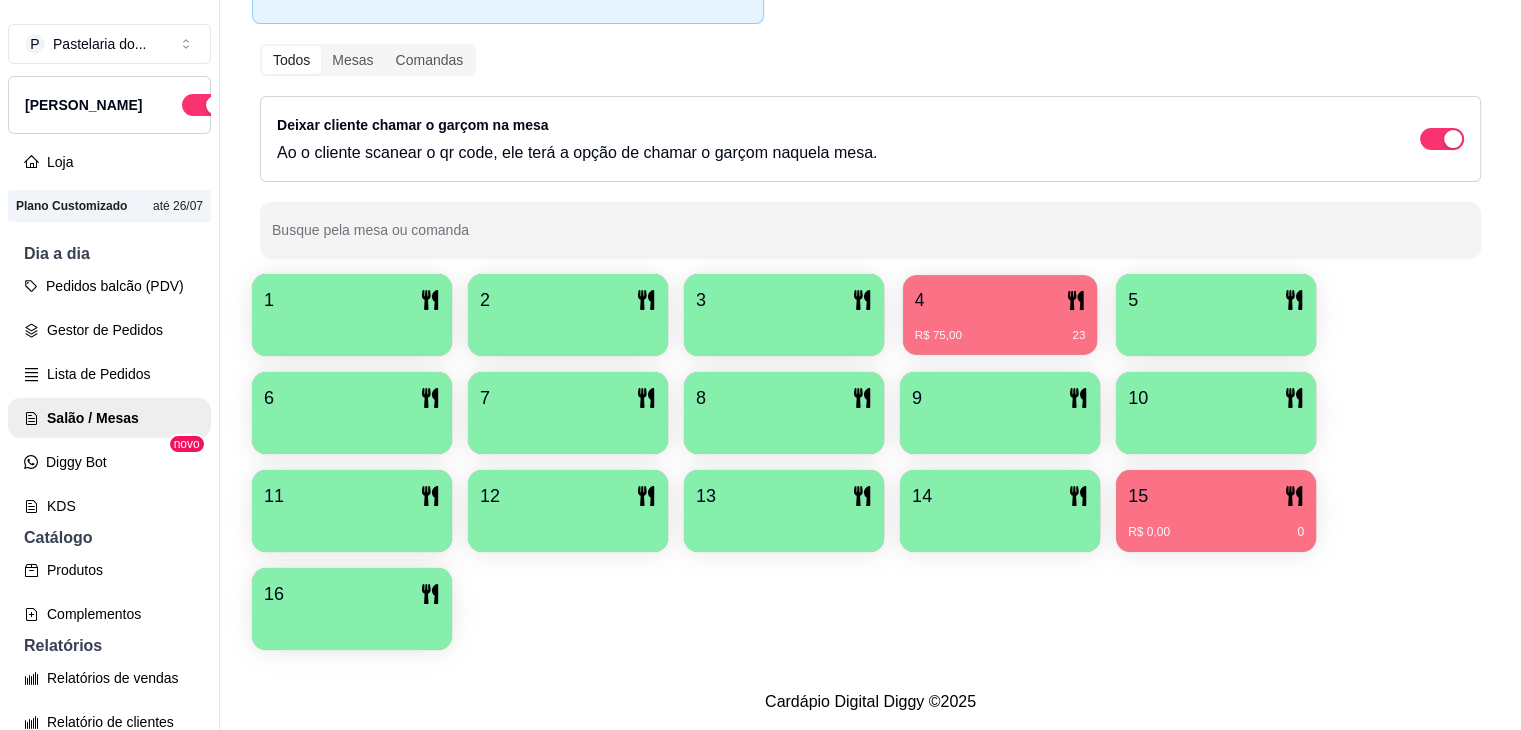 click on "R$ 75,00 23" at bounding box center [1000, 328] 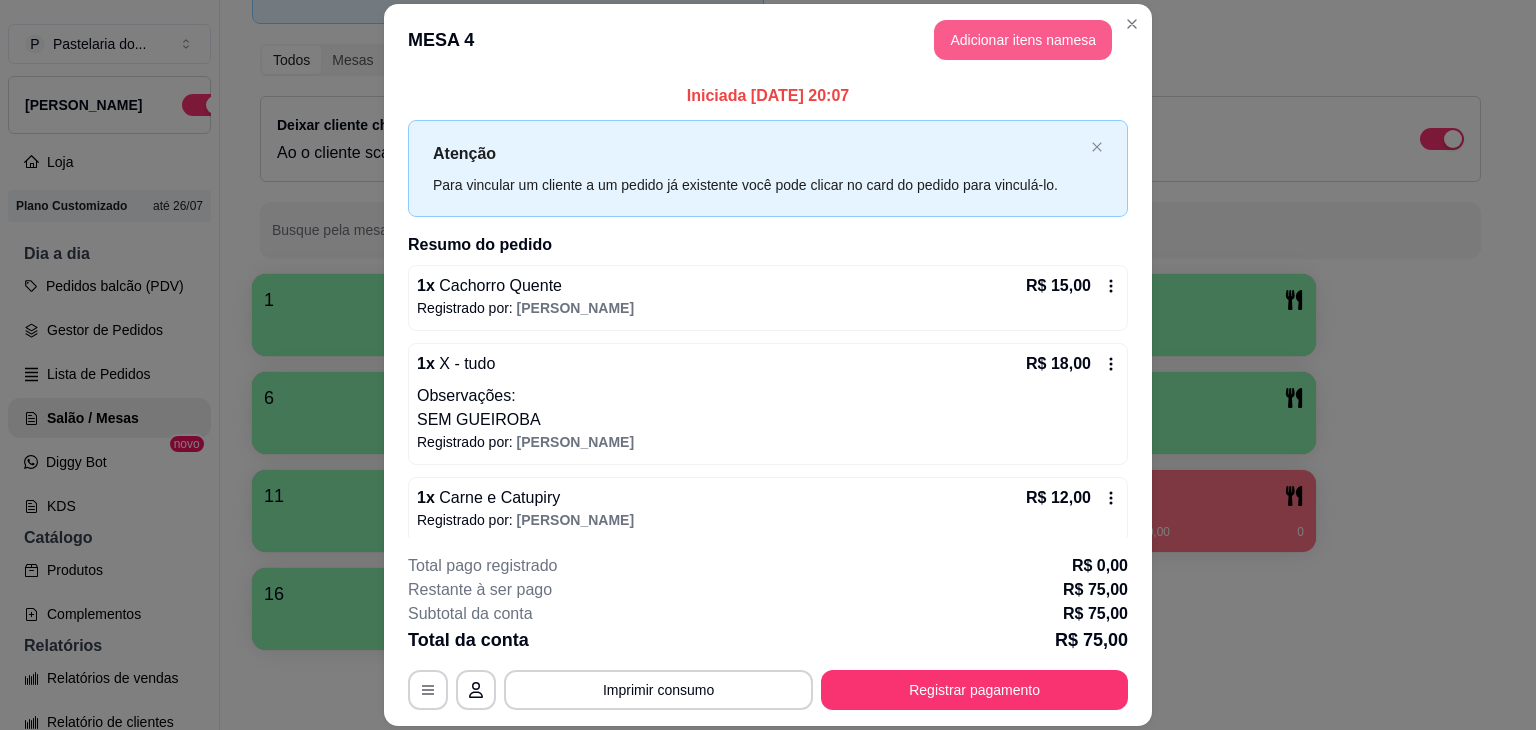 click on "Adicionar itens na  mesa" at bounding box center (1023, 40) 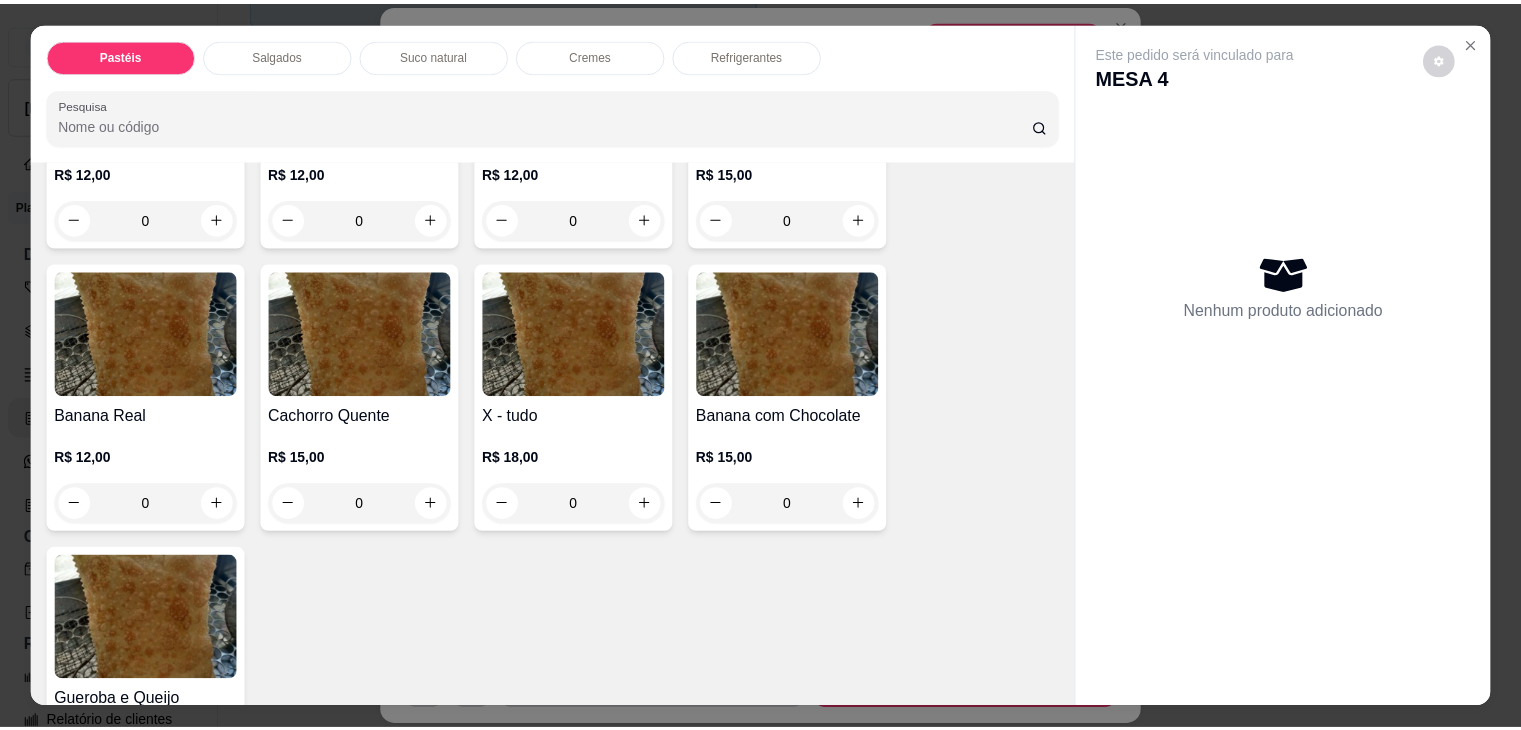 scroll, scrollTop: 1500, scrollLeft: 0, axis: vertical 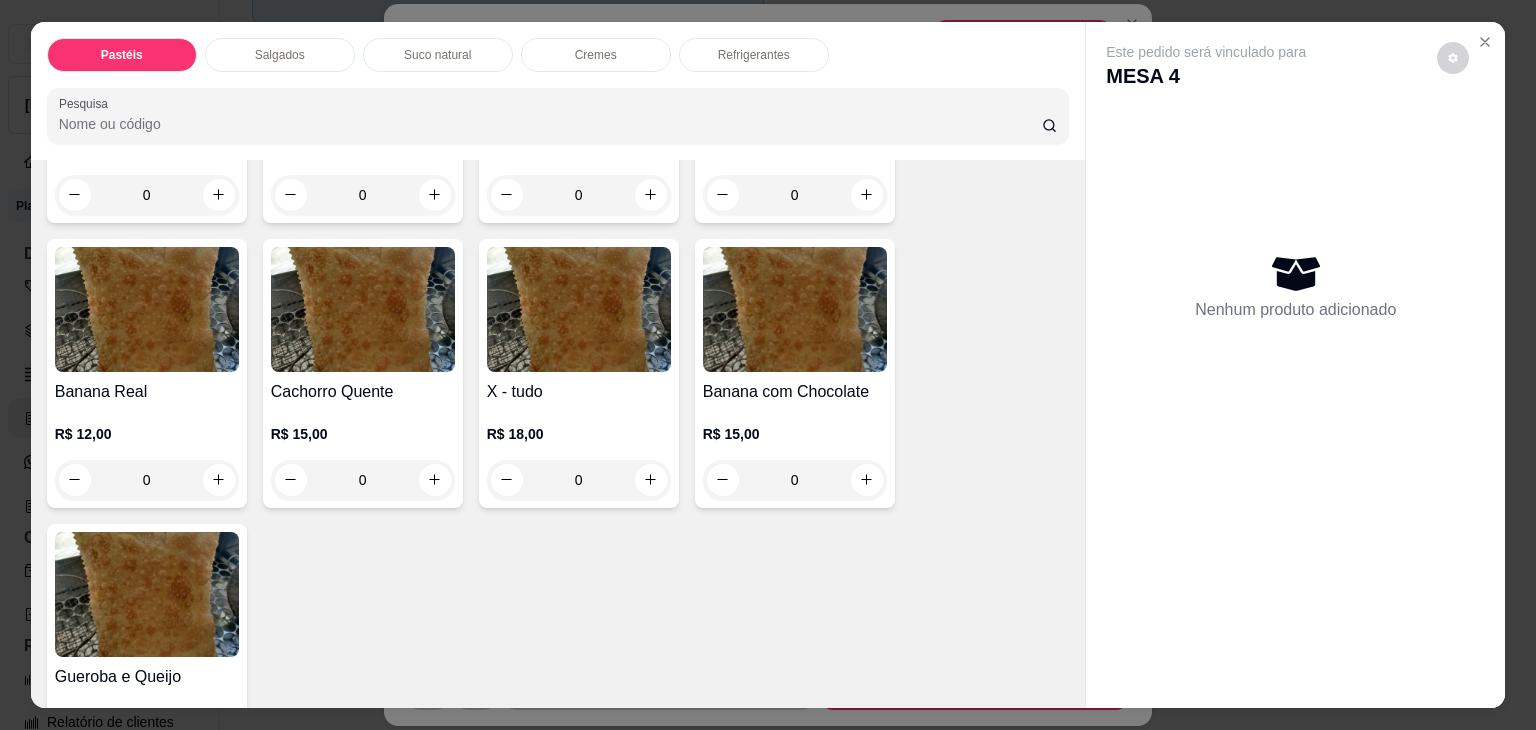 click on "0" at bounding box center [579, 480] 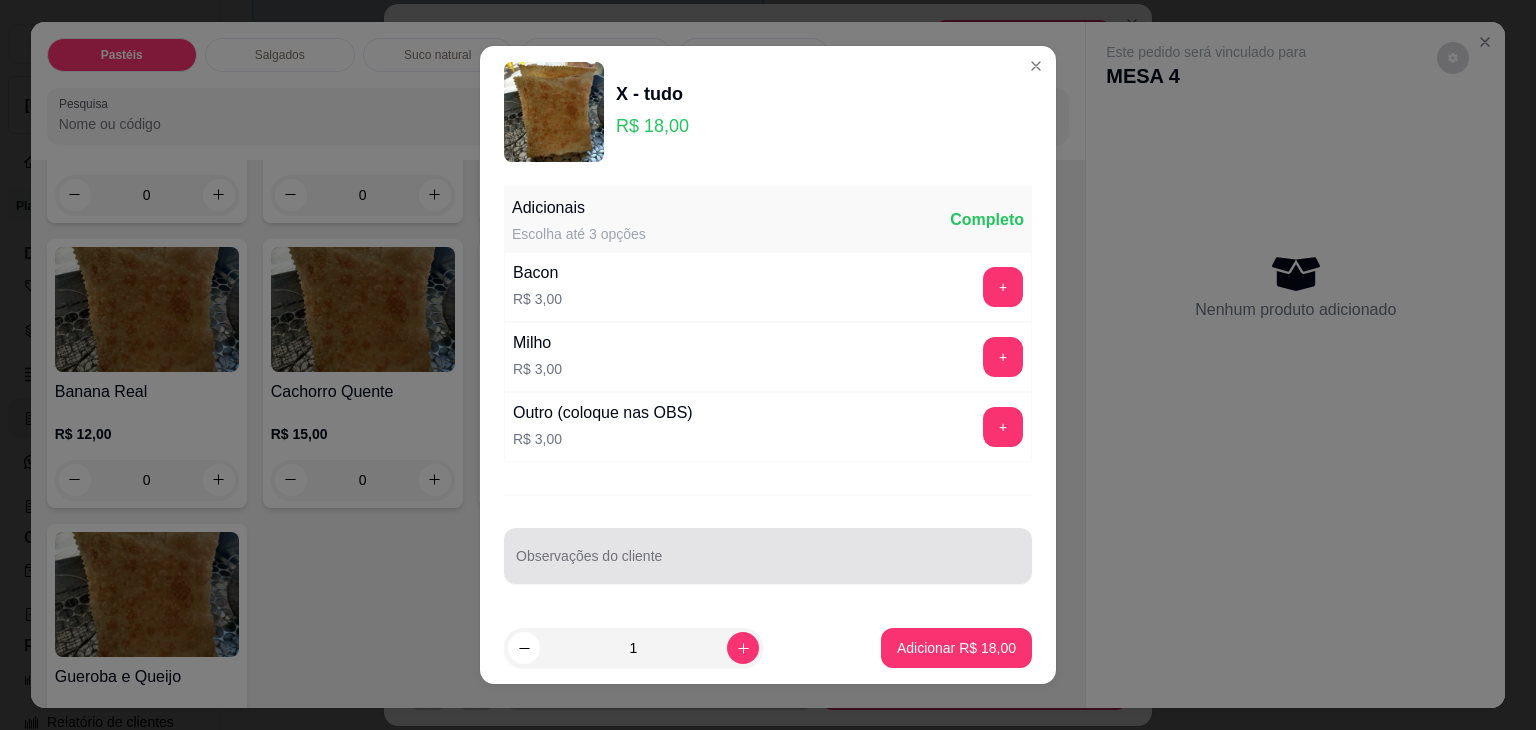 click at bounding box center [768, 556] 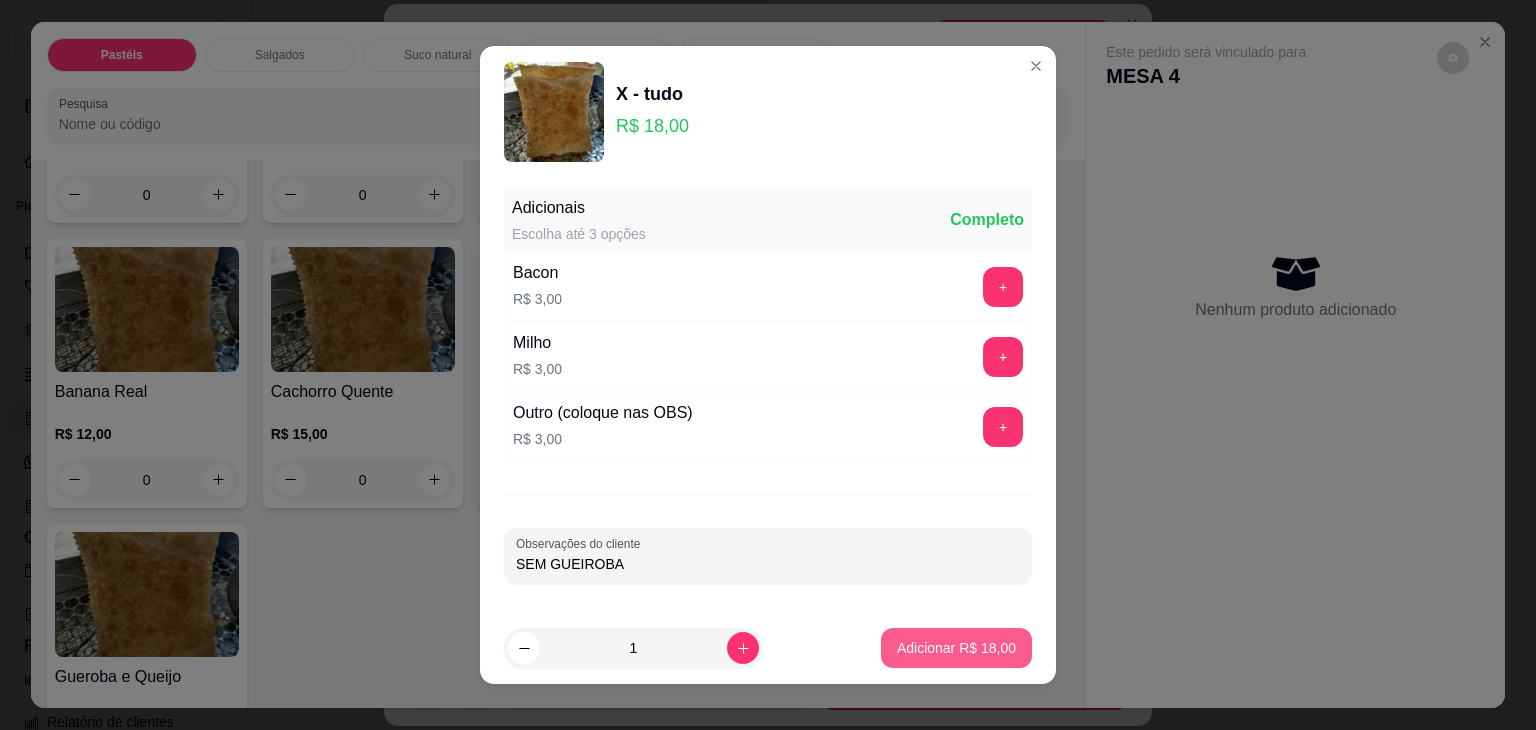 type on "SEM GUEIROBA" 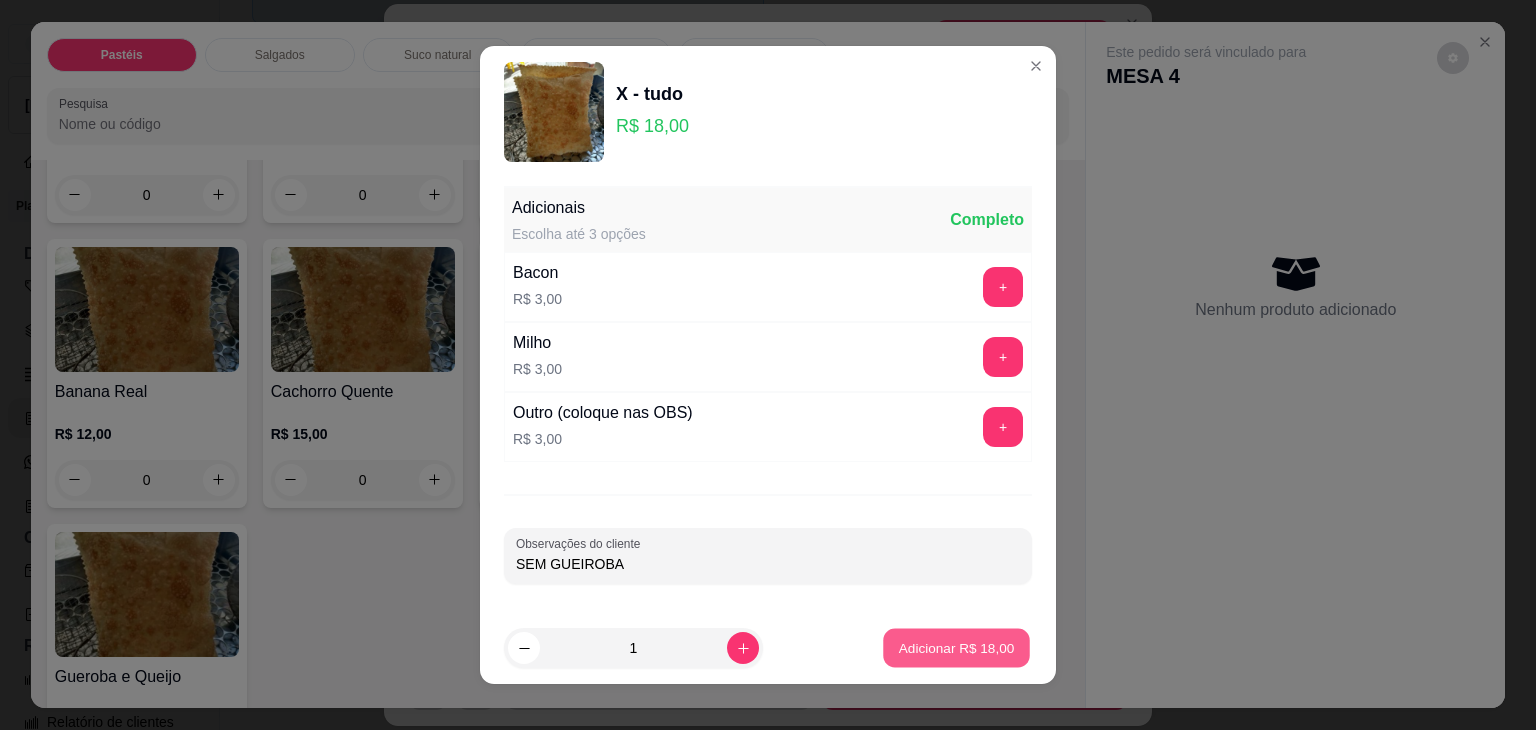 click on "Adicionar   R$ 18,00" at bounding box center (957, 647) 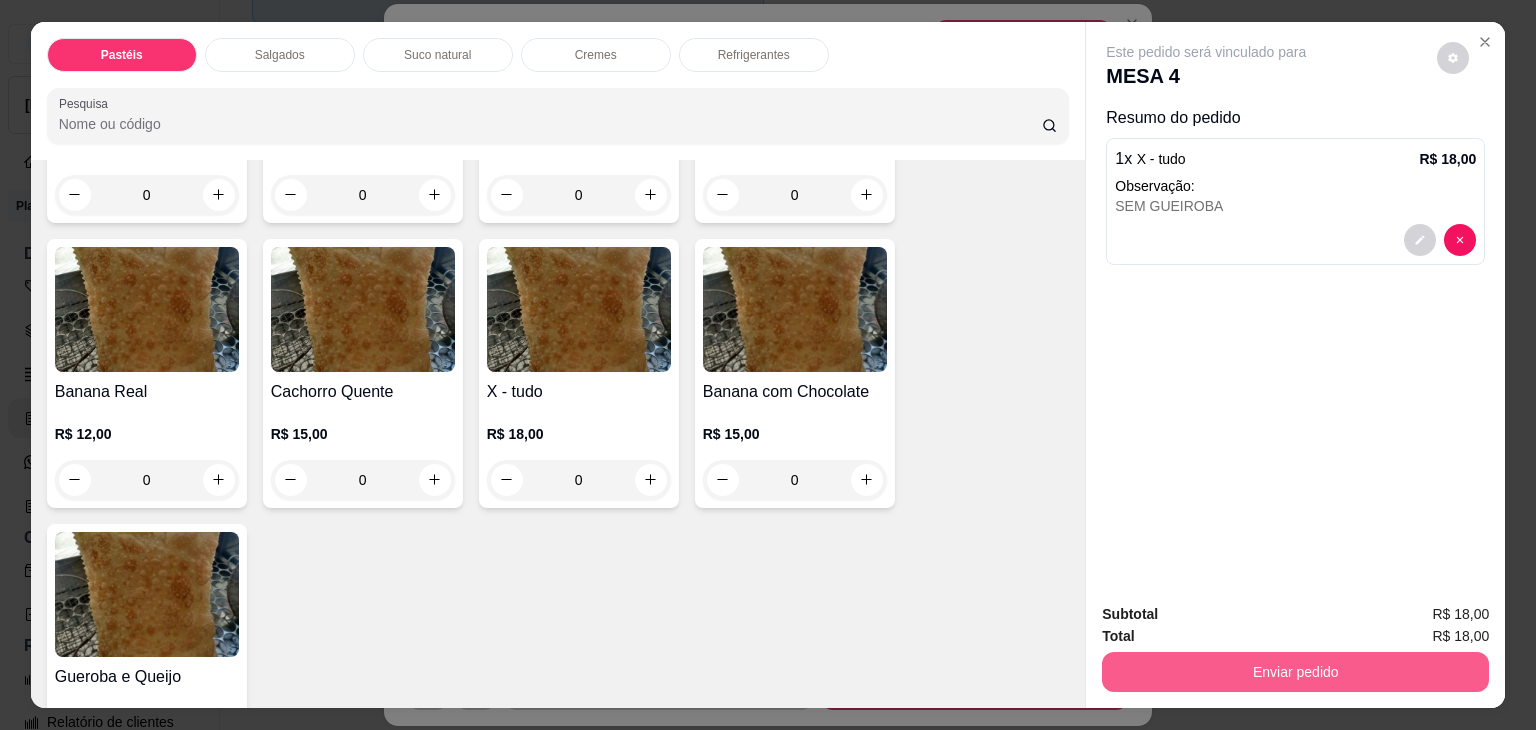 click on "Enviar pedido" at bounding box center (1295, 672) 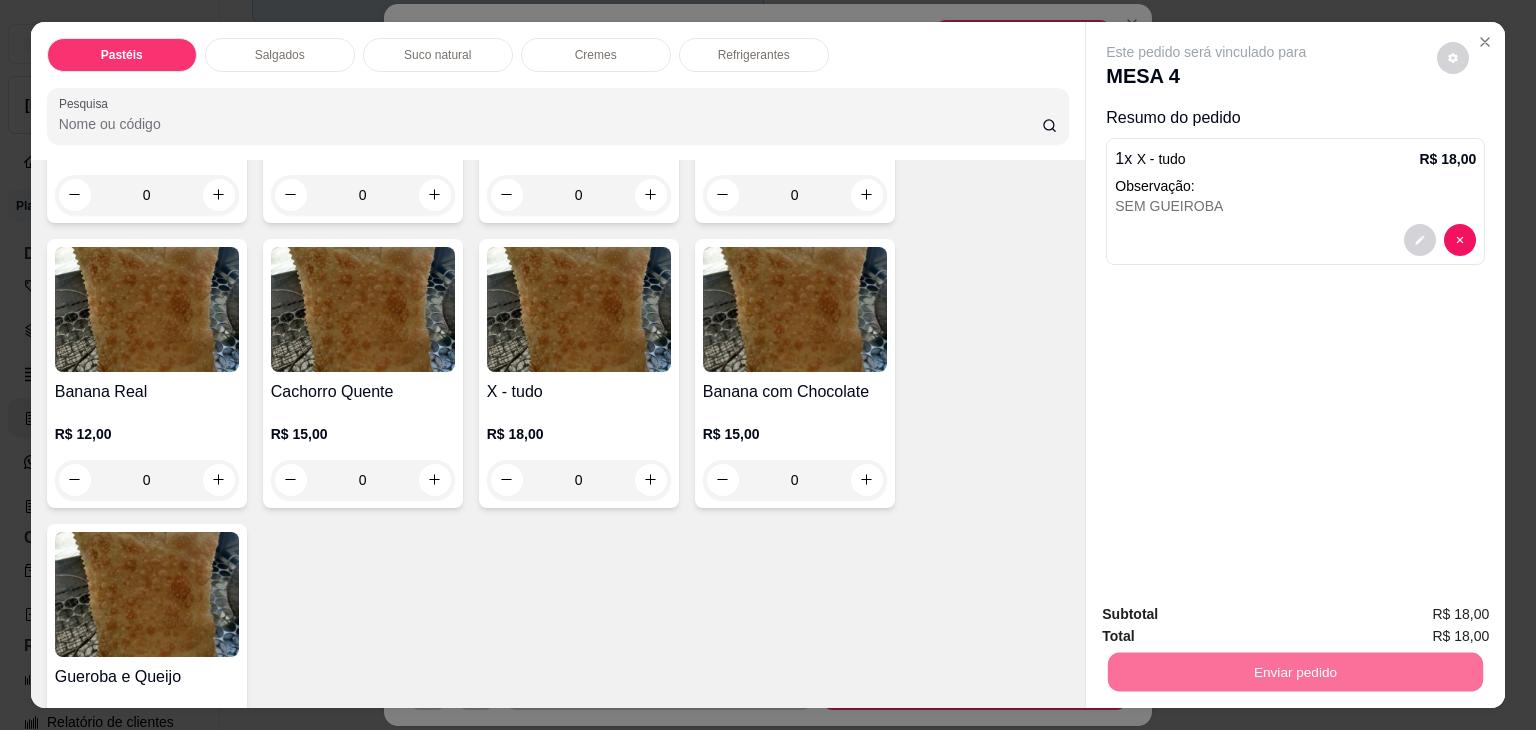 click on "Não registrar e enviar pedido" at bounding box center (1229, 614) 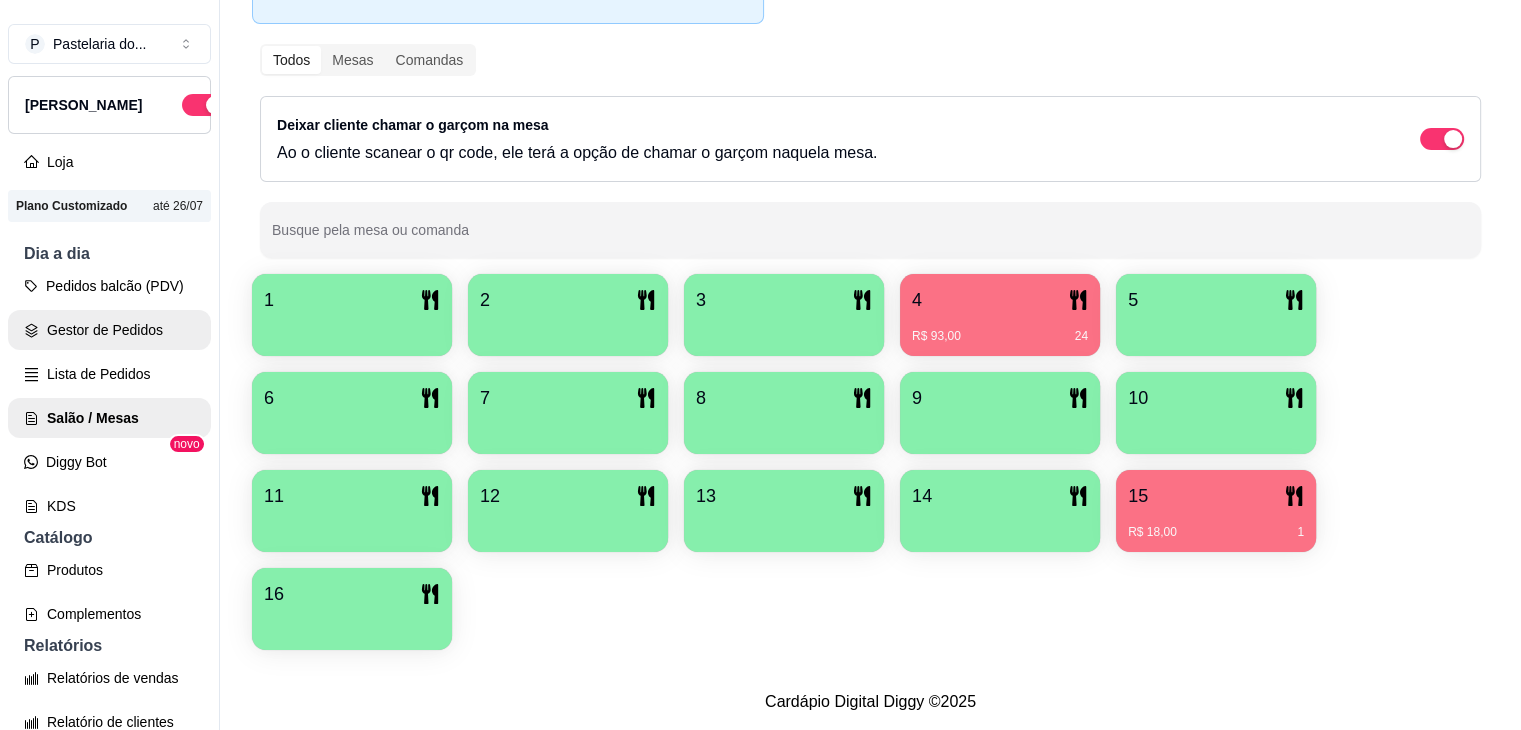 click on "Gestor de Pedidos" at bounding box center (109, 330) 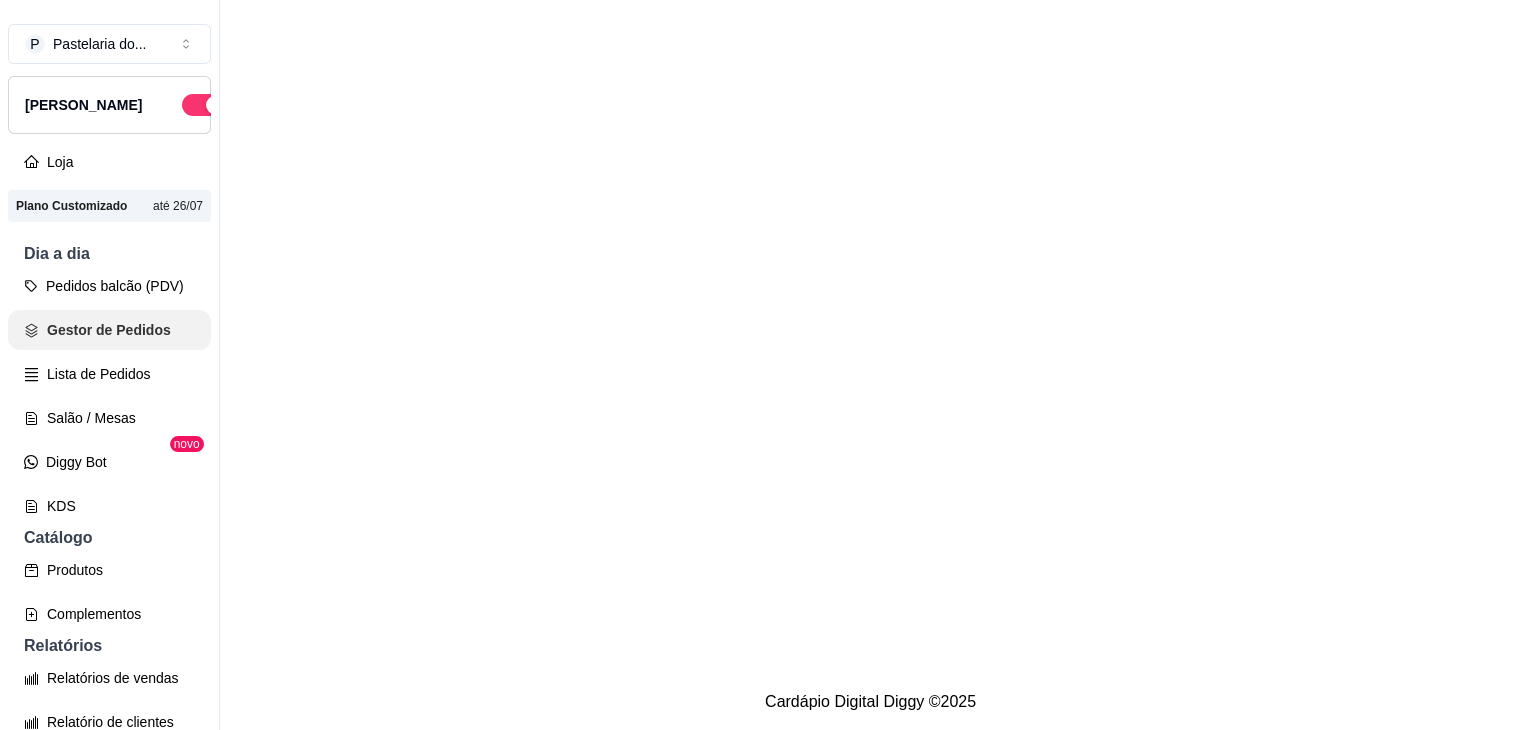 scroll, scrollTop: 0, scrollLeft: 0, axis: both 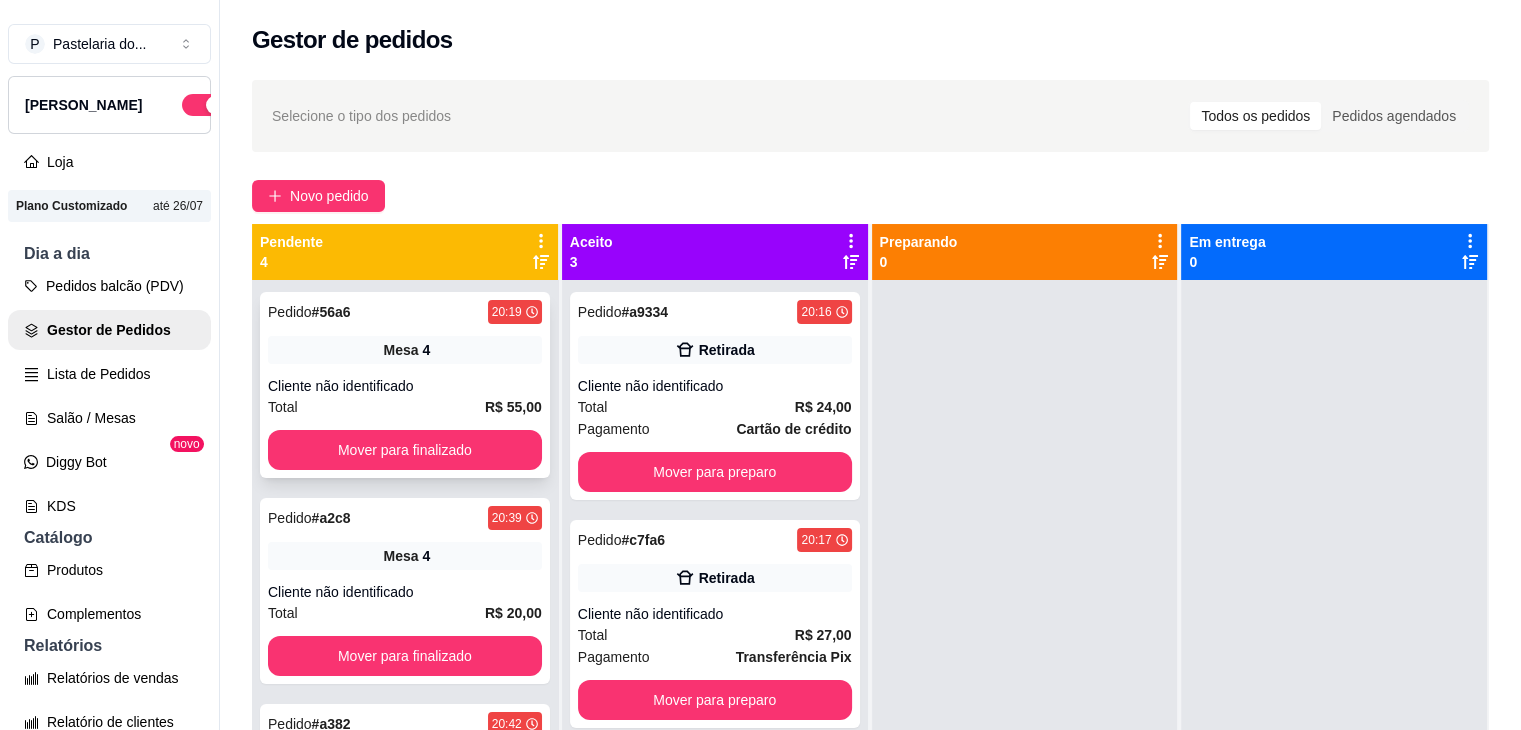 click on "Pedido  # 56a6 20:19 Mesa 4 Cliente não identificado Total R$ 55,00 Mover para finalizado" at bounding box center (405, 385) 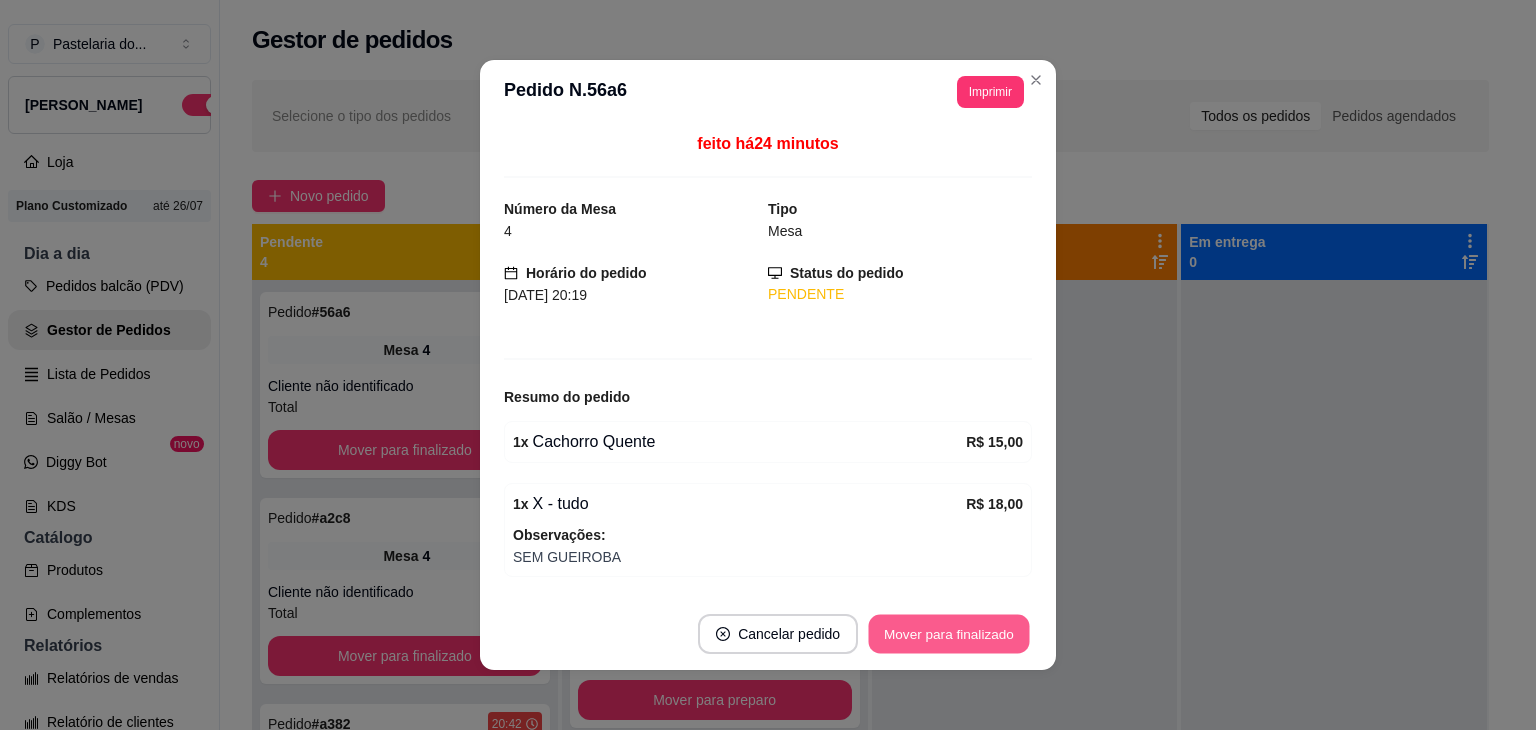 click on "Mover para finalizado" at bounding box center (949, 634) 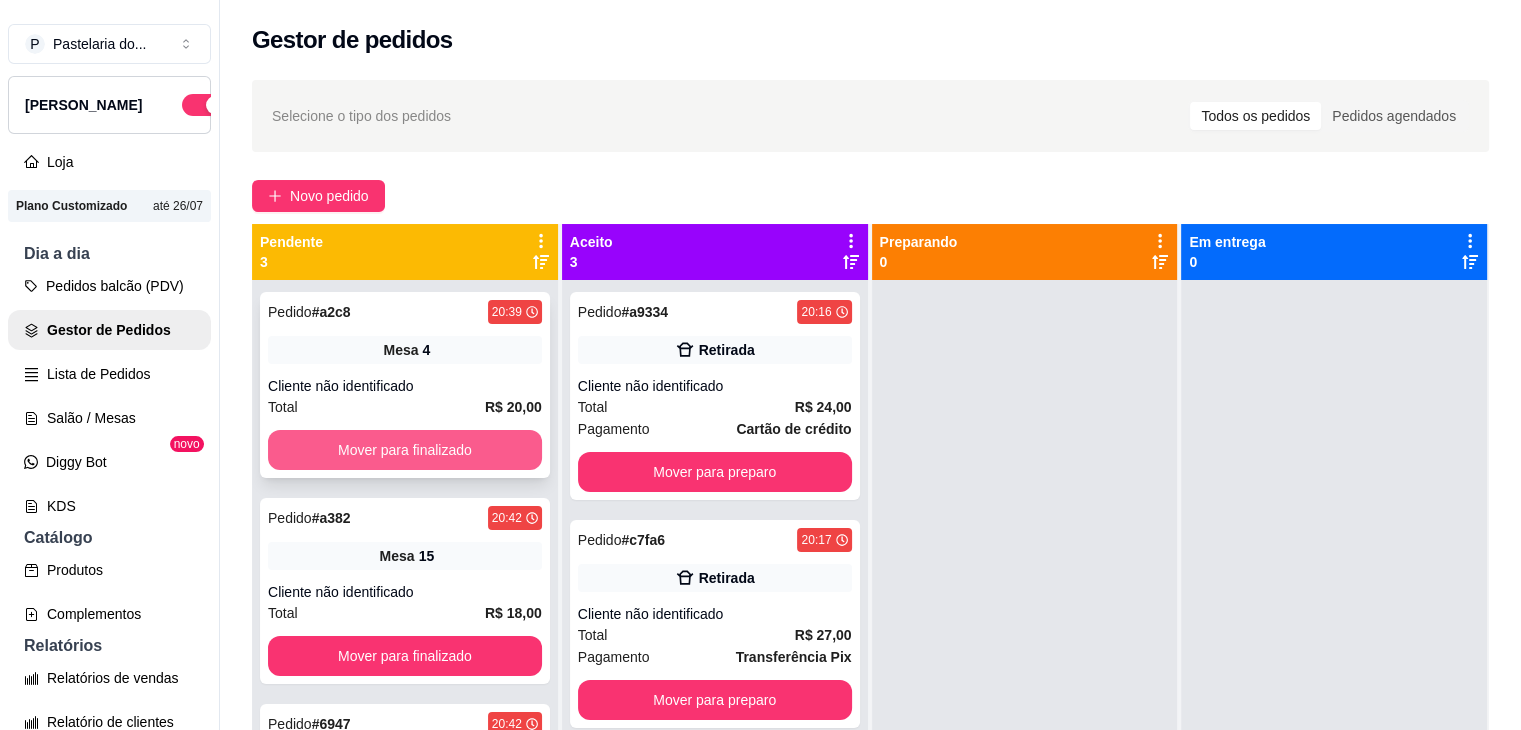click on "Mover para finalizado" at bounding box center [405, 450] 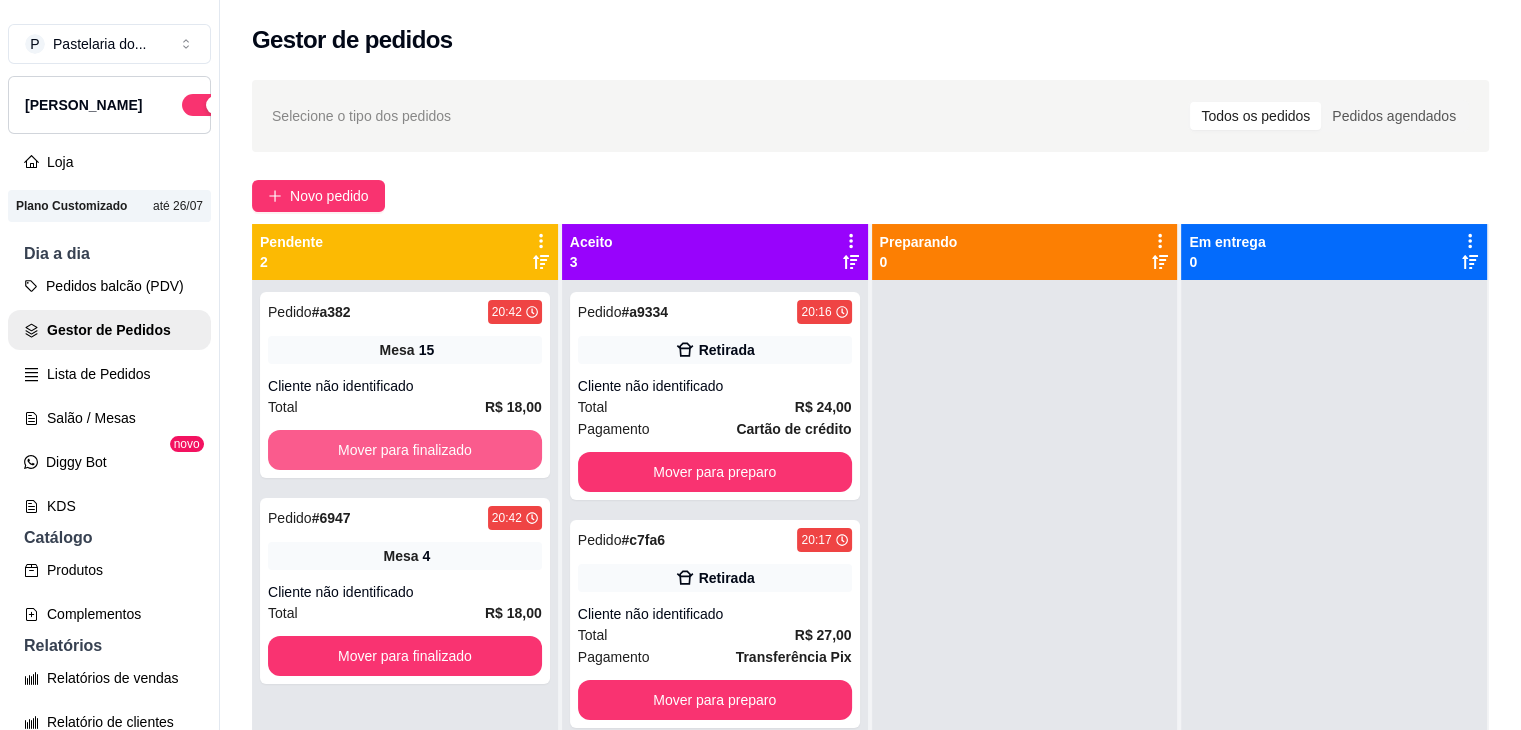click on "Mover para finalizado" at bounding box center [405, 450] 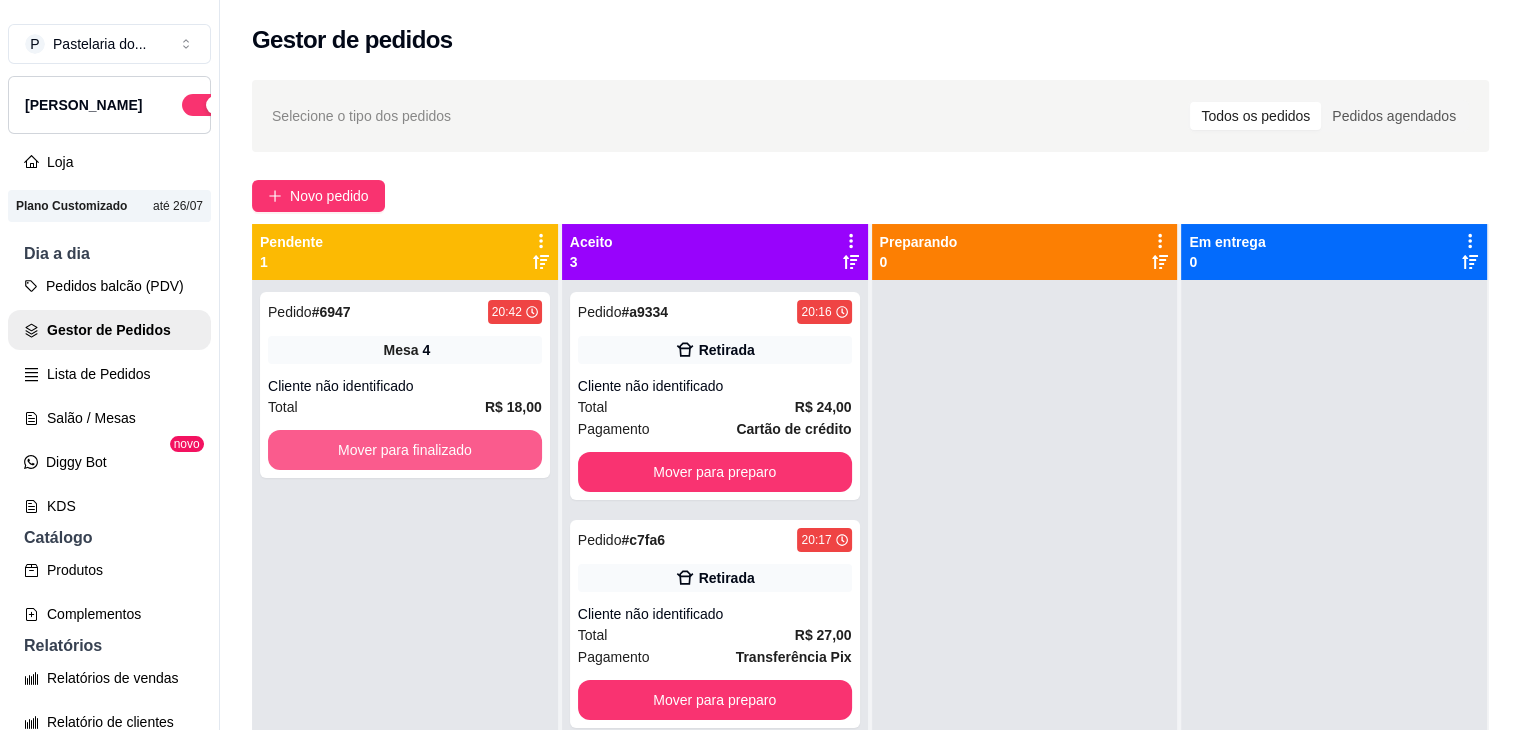 click on "Mover para finalizado" at bounding box center (405, 450) 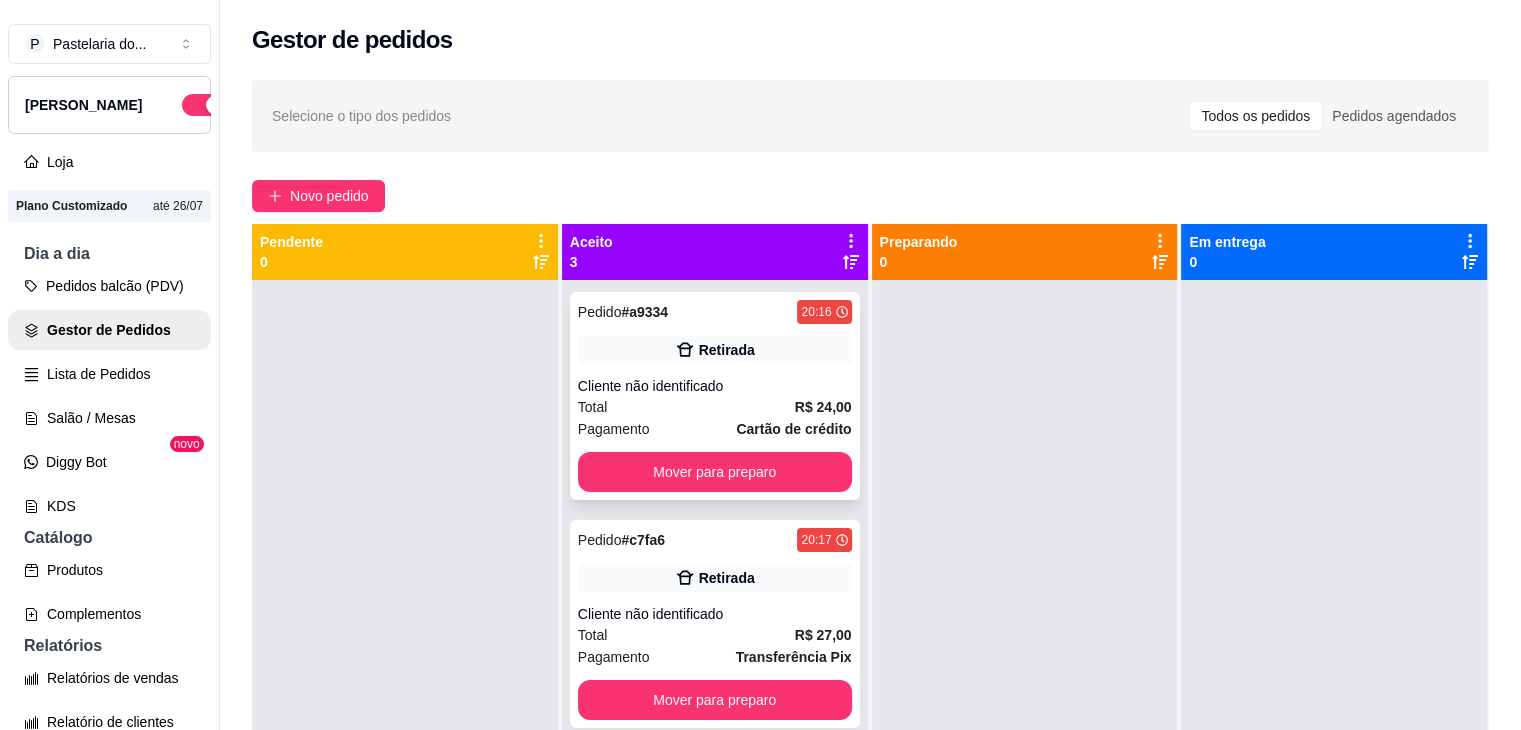 click on "Pedido  # a9334 20:16 Retirada Cliente não identificado Total R$ 24,00 Pagamento Cartão de crédito Mover para preparo" at bounding box center [715, 396] 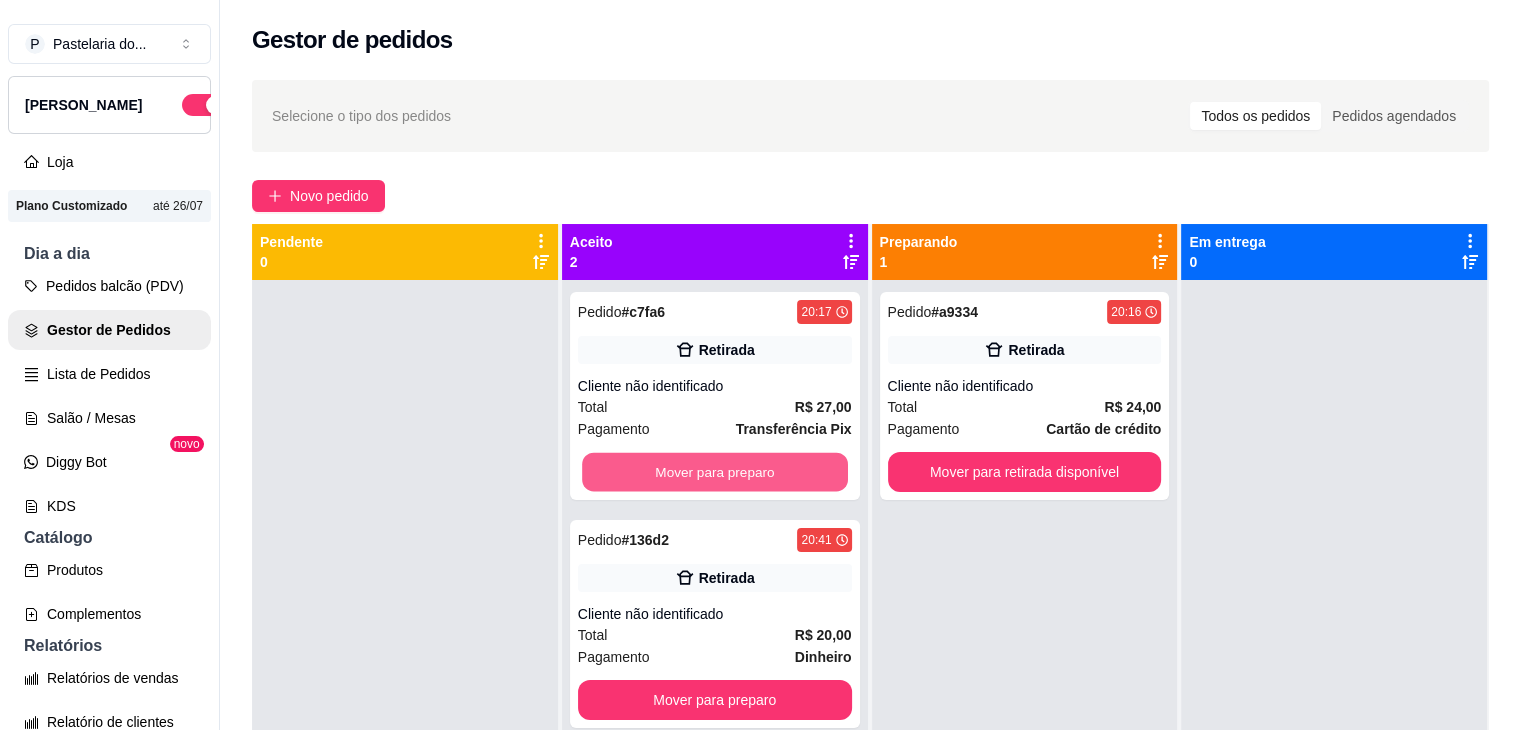 click on "Mover para preparo" at bounding box center [715, 472] 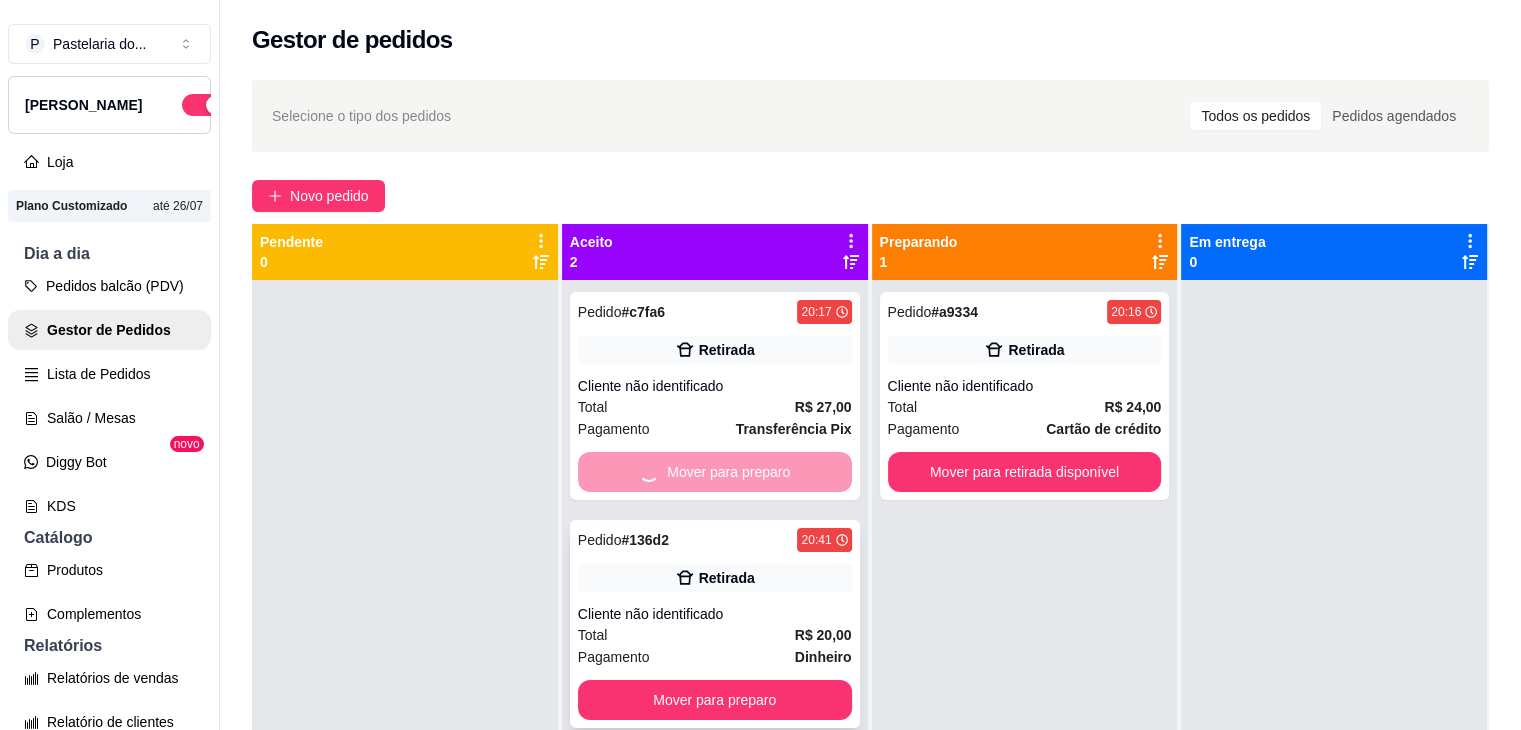 click on "Mover para preparo" at bounding box center [715, 700] 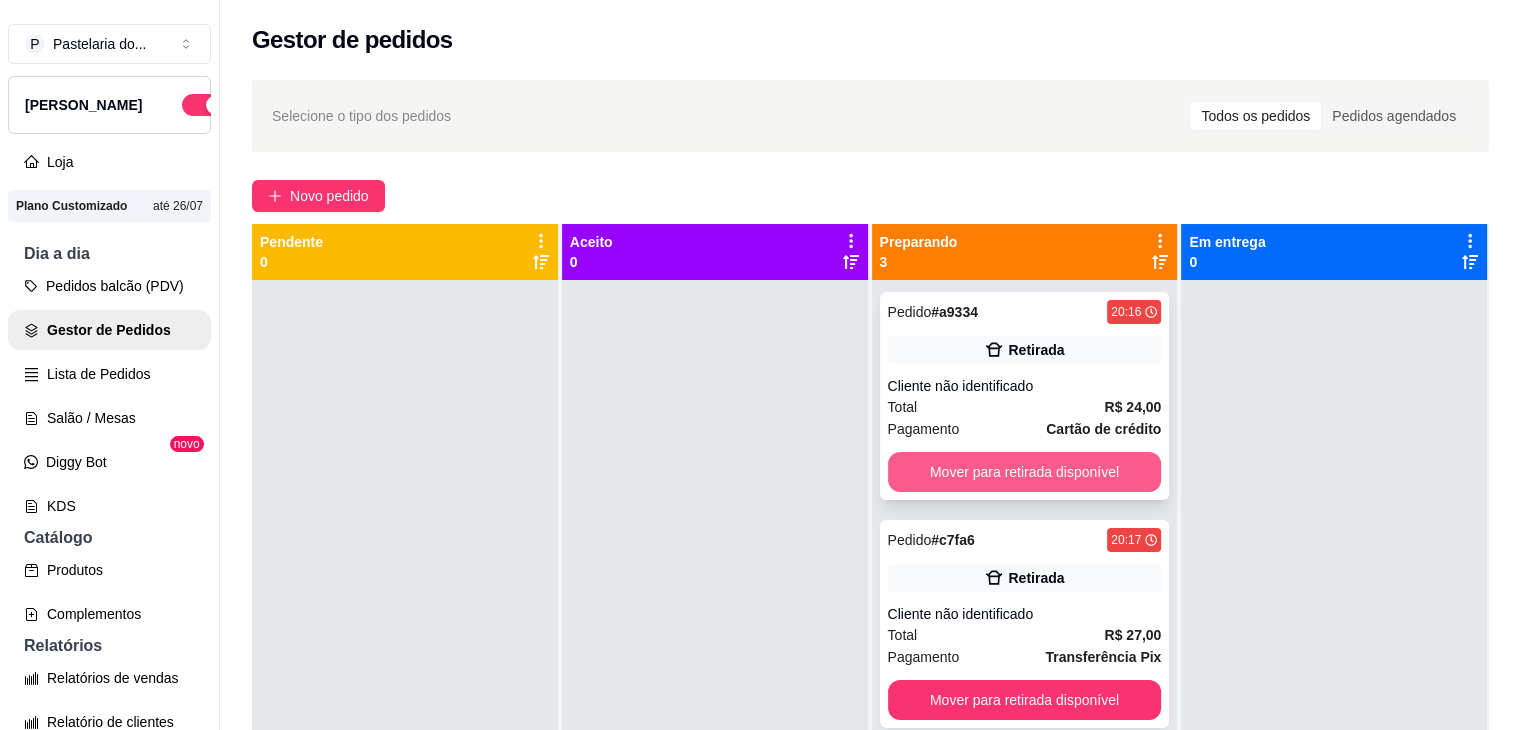 click on "Mover para retirada disponível" at bounding box center (1025, 472) 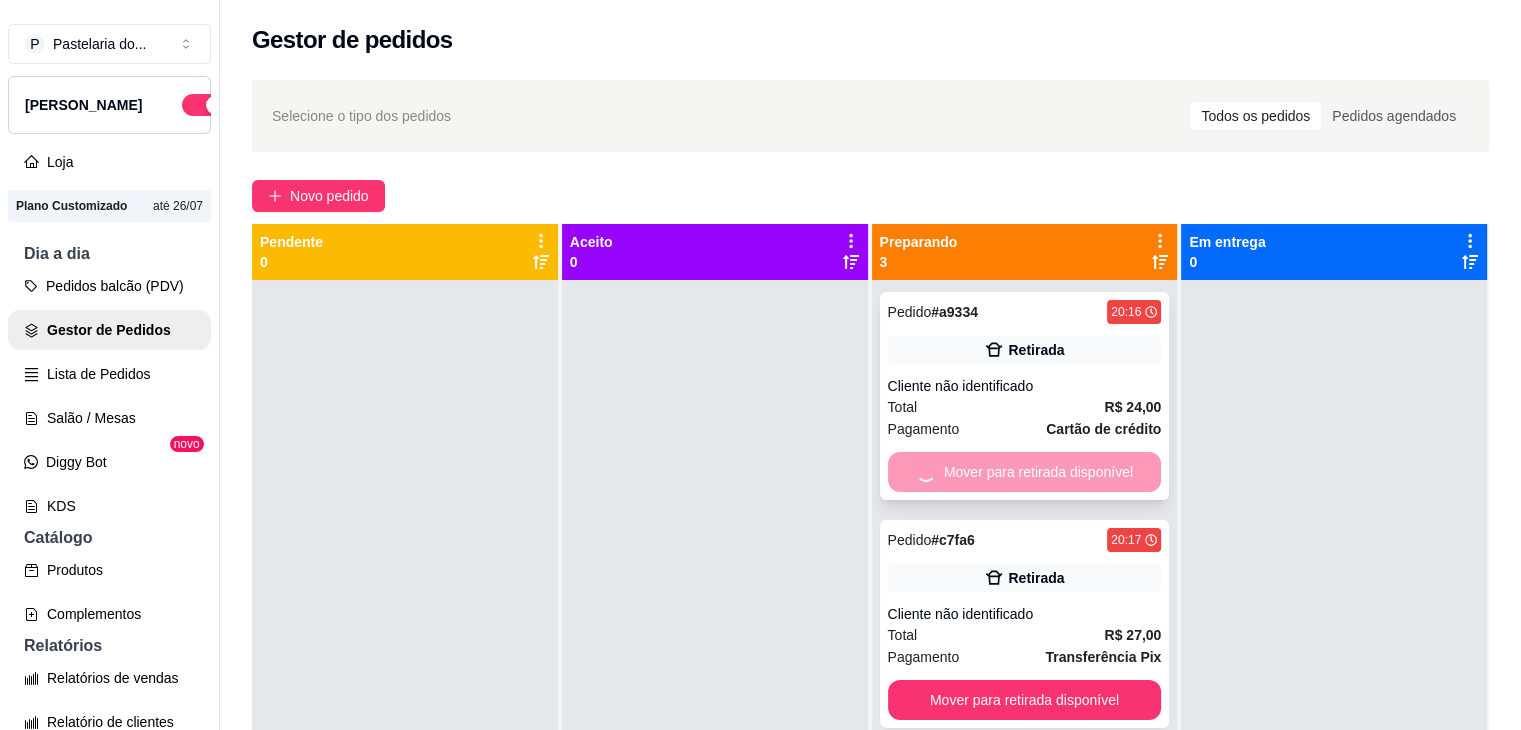 click on "Mover para retirada disponível" at bounding box center [1025, 472] 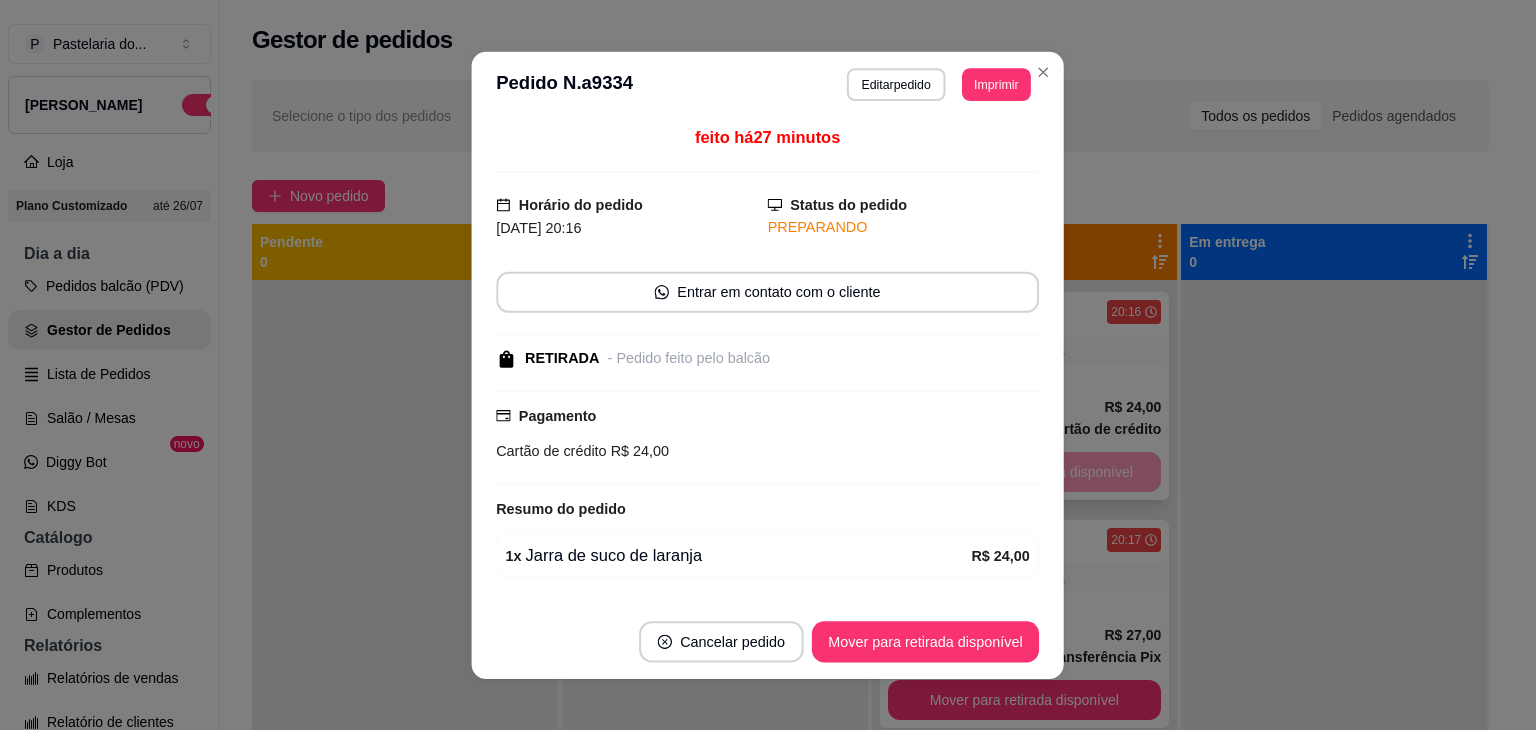click on "Pagamento Cartão de crédito   R$ 24,00" at bounding box center [768, 437] 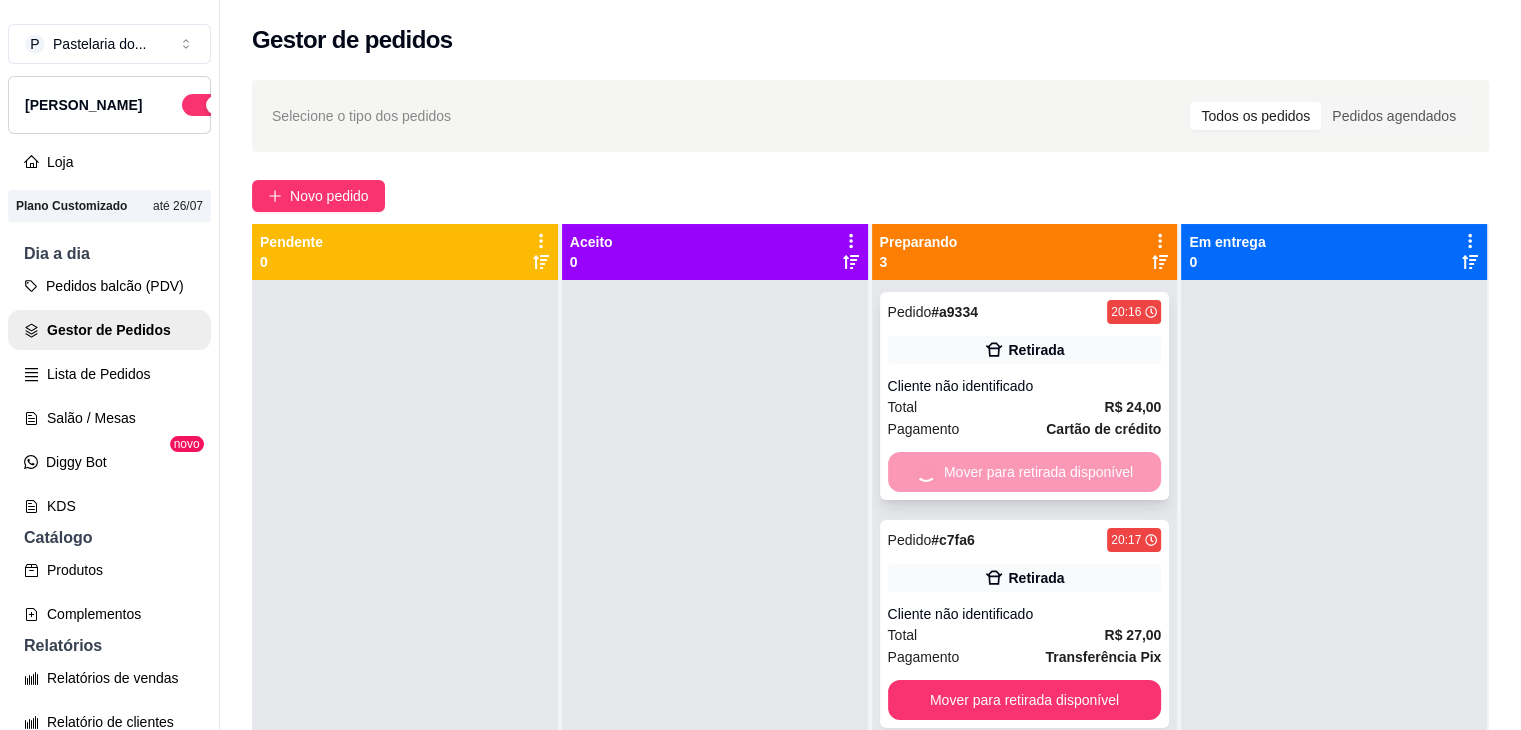 scroll, scrollTop: 56, scrollLeft: 0, axis: vertical 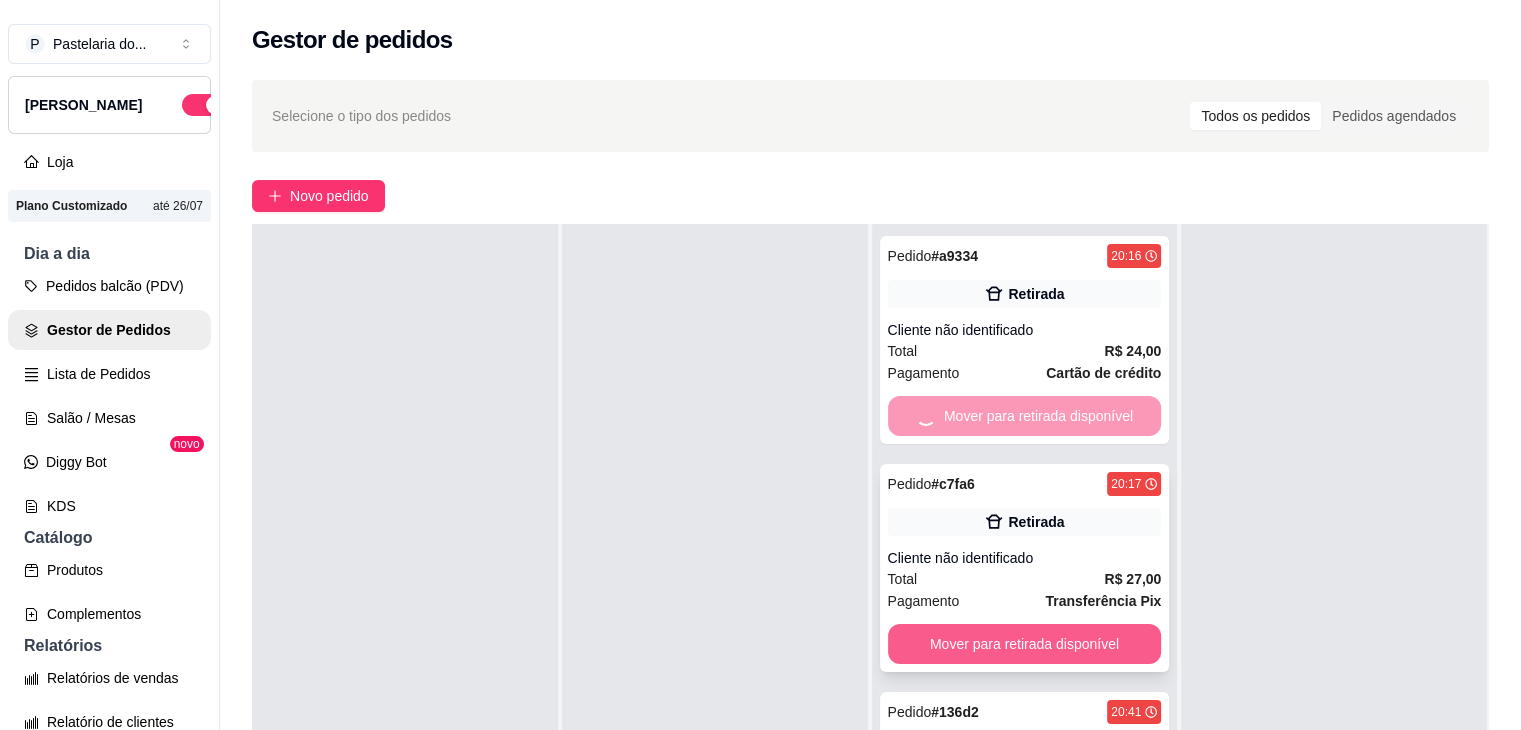 click on "Mover para retirada disponível" at bounding box center [1025, 644] 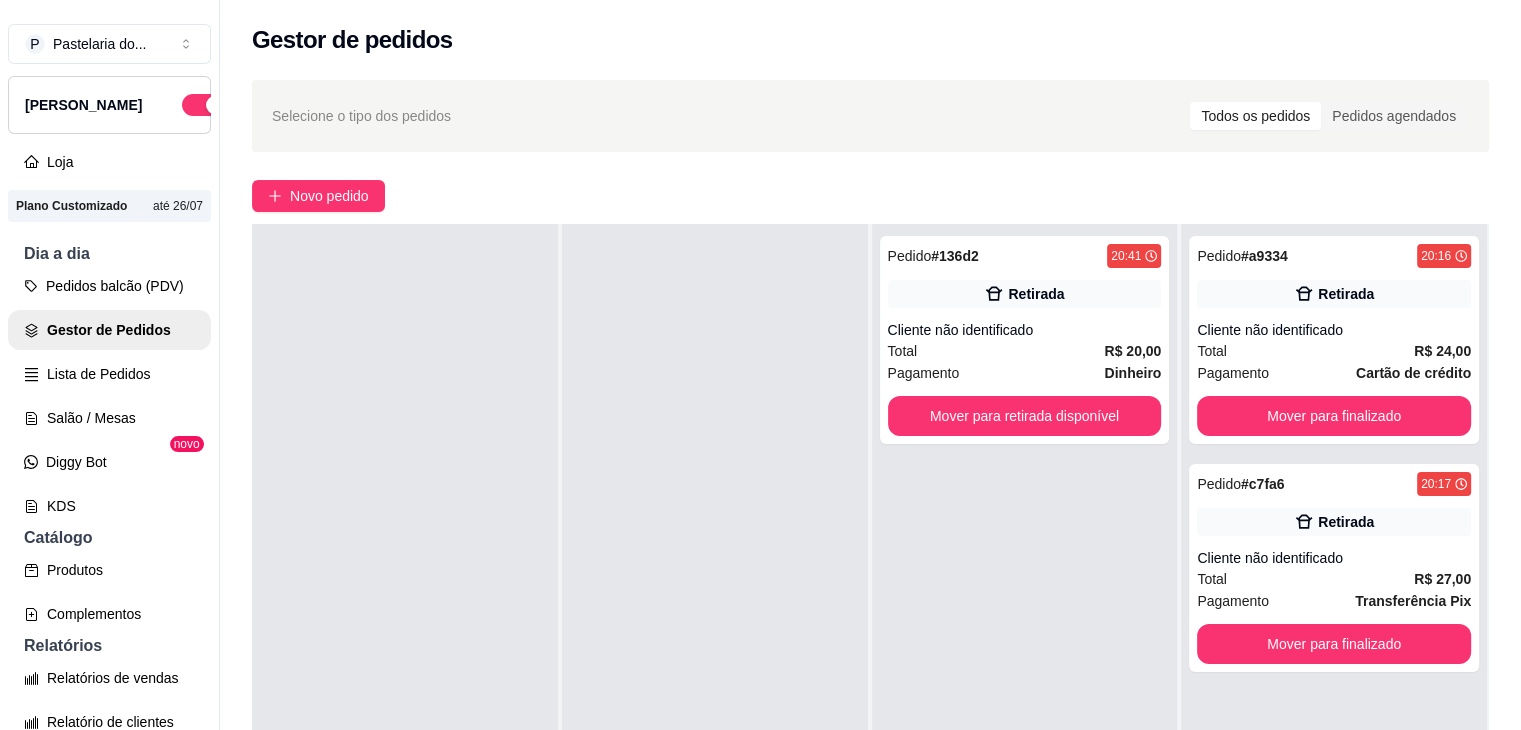 scroll, scrollTop: 300, scrollLeft: 0, axis: vertical 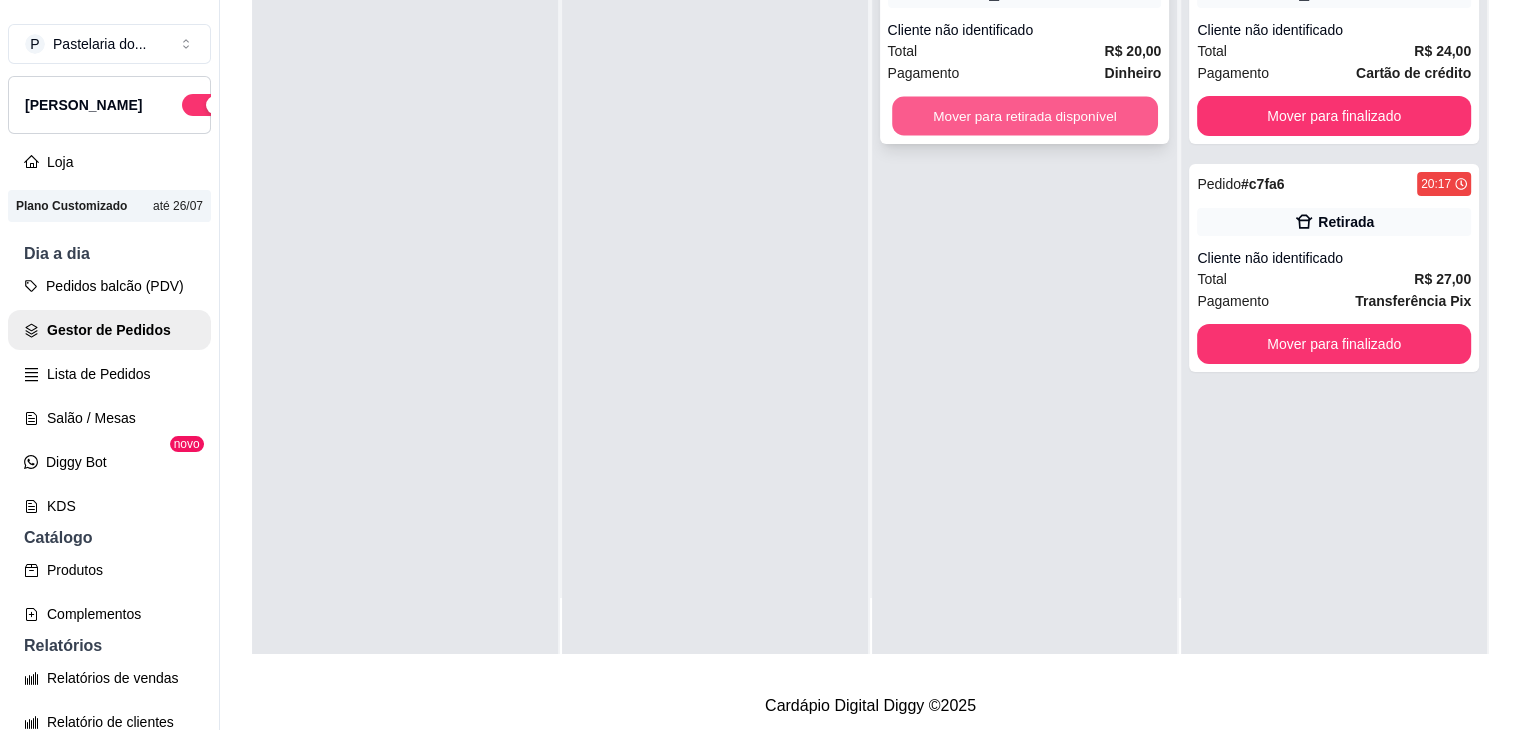 click on "Mover para retirada disponível" at bounding box center (1025, 116) 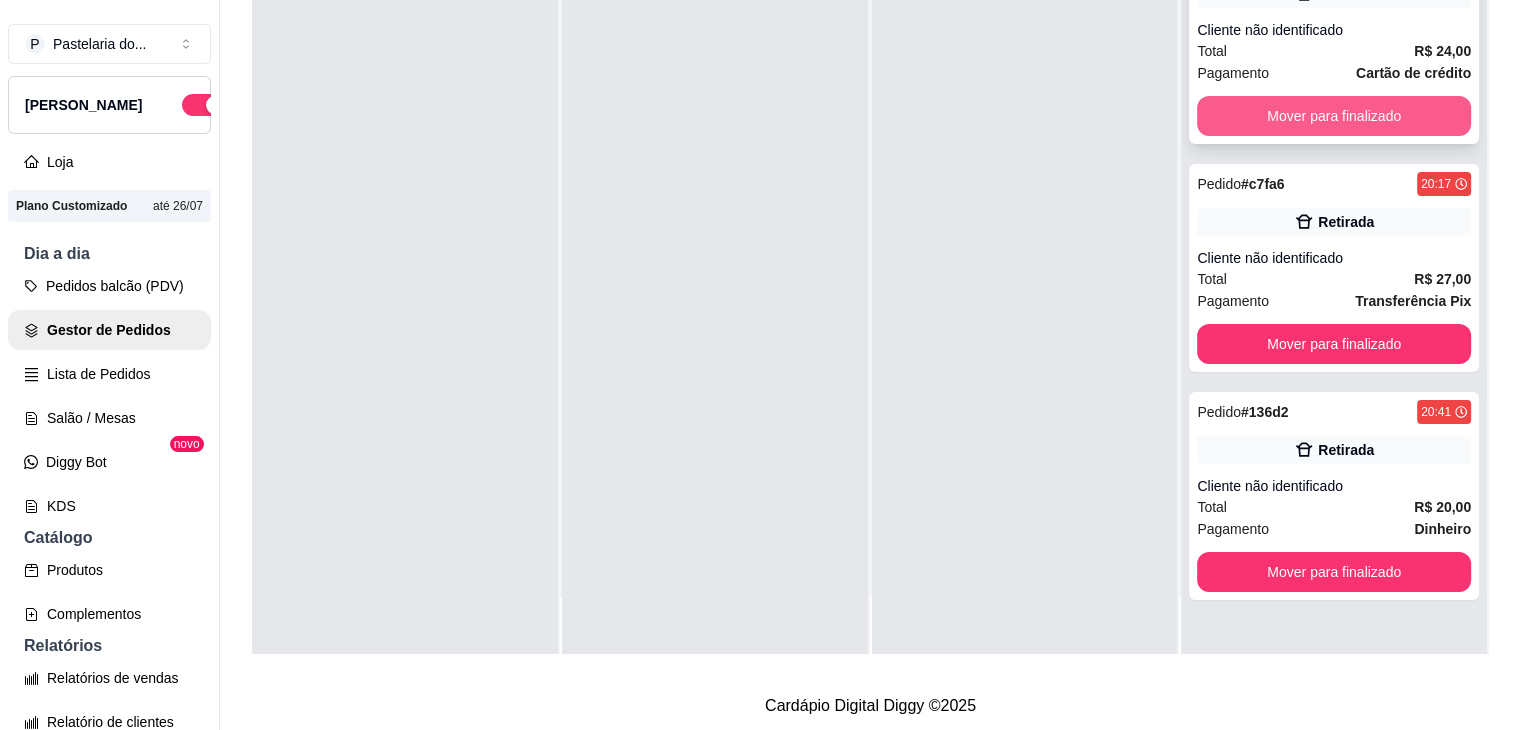 click on "Mover para finalizado" at bounding box center [1334, 116] 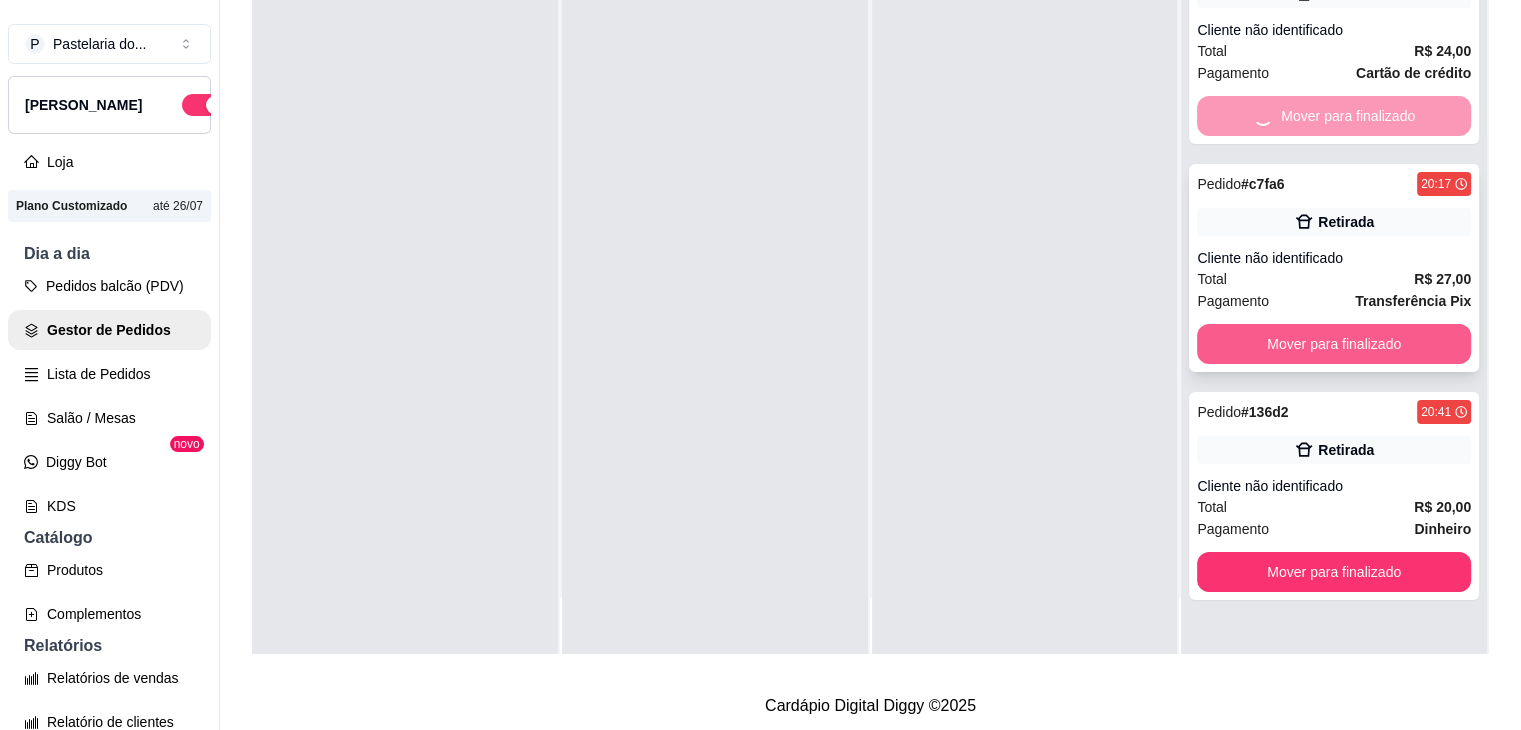 click on "Mover para finalizado" at bounding box center (1334, 344) 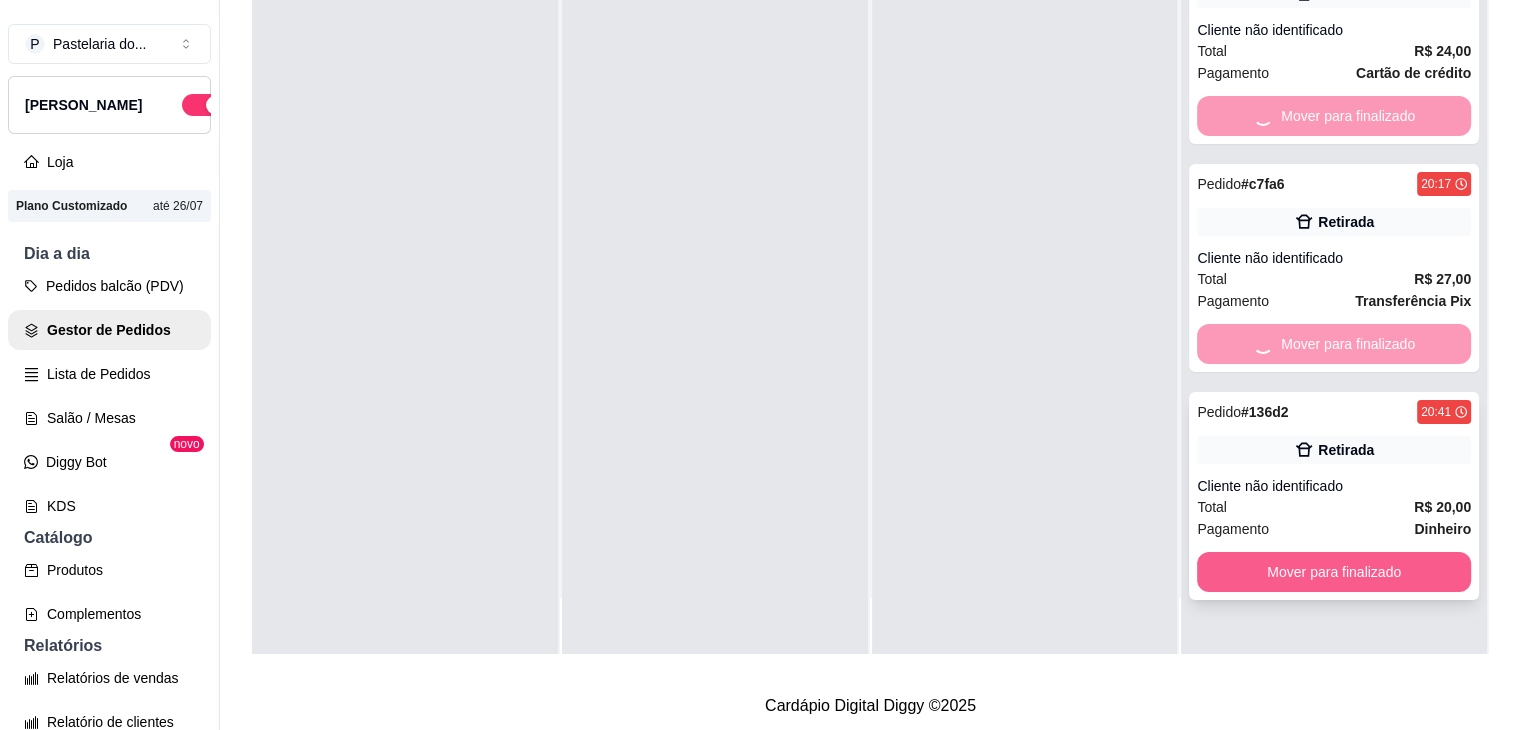 click on "Mover para finalizado" at bounding box center (1334, 572) 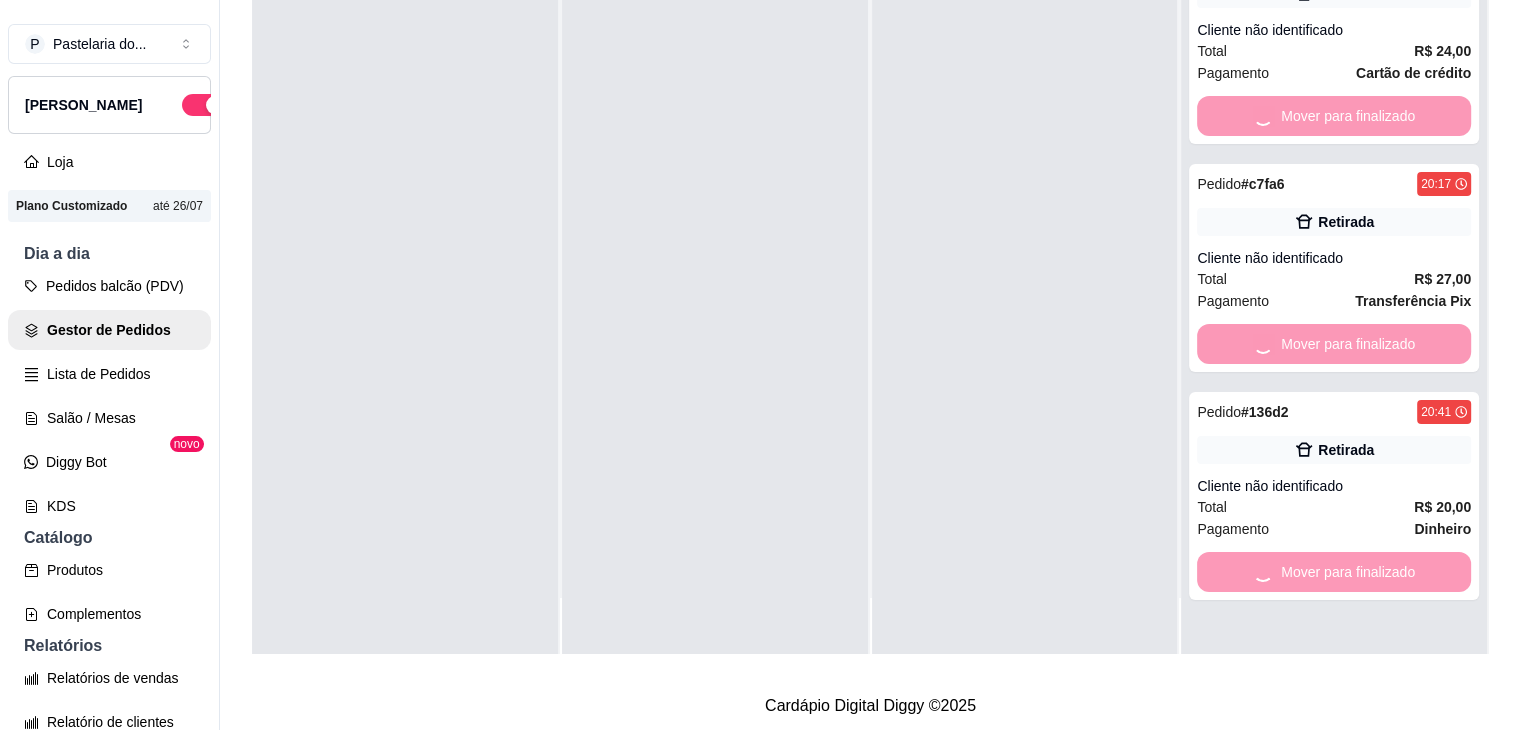 scroll, scrollTop: 0, scrollLeft: 0, axis: both 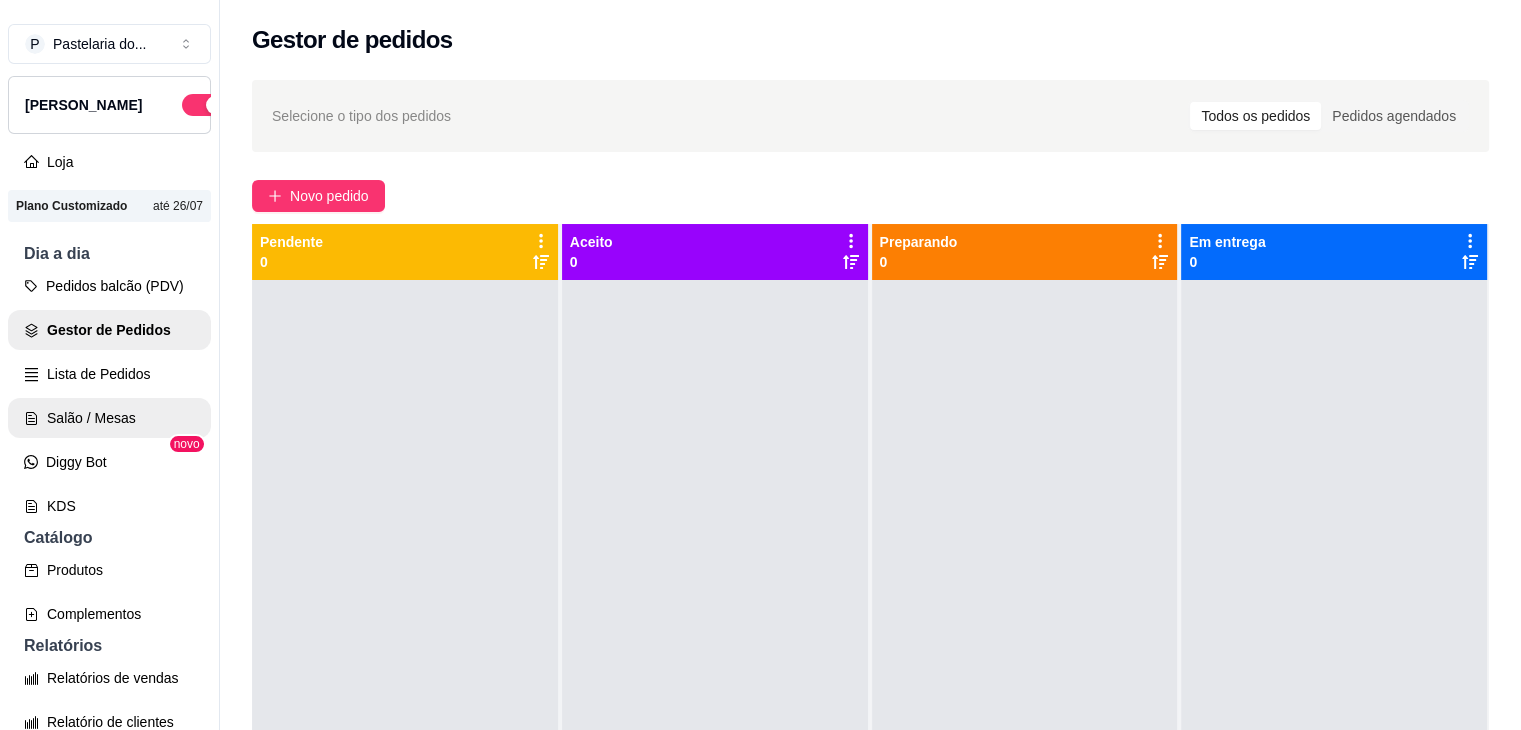 click on "Salão / Mesas" at bounding box center [109, 418] 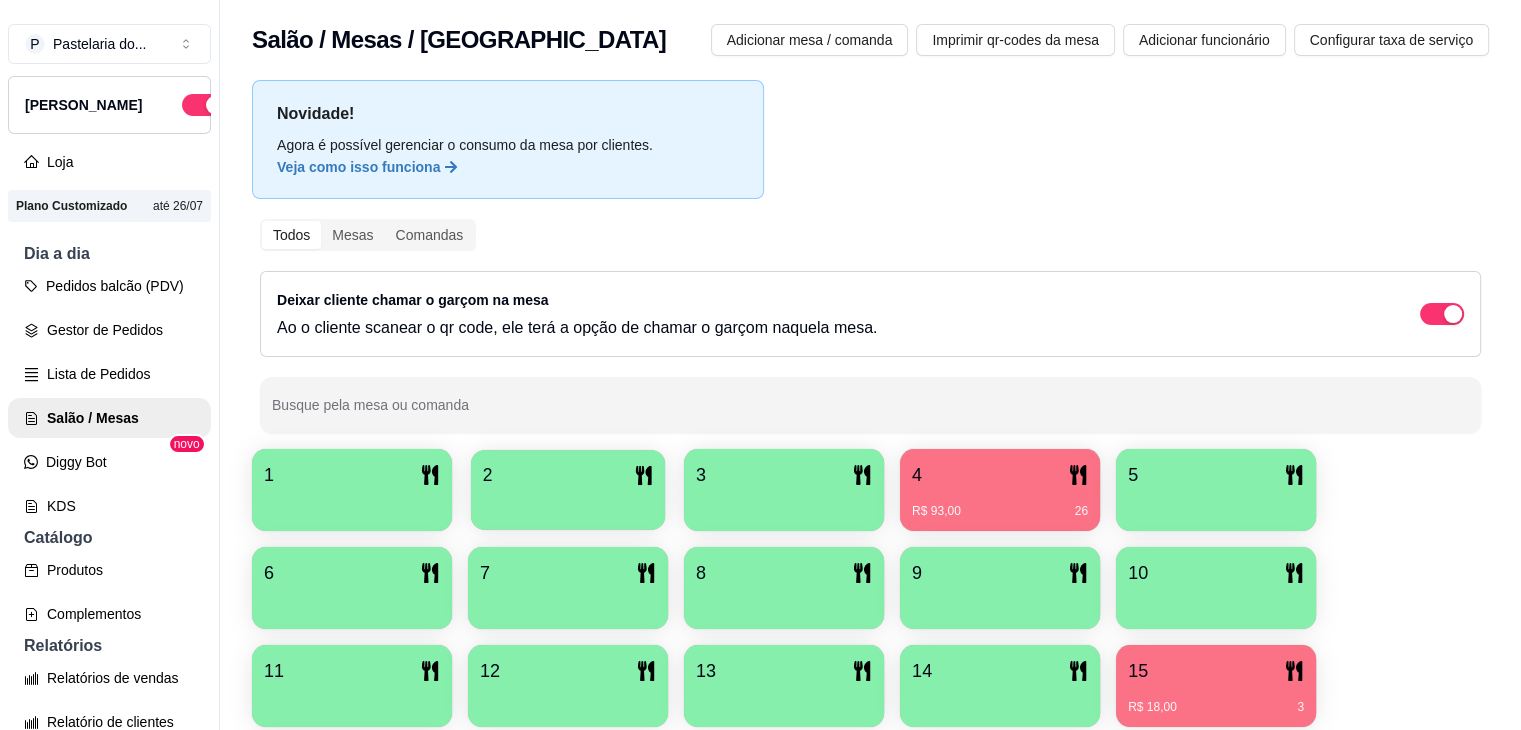 click on "2" at bounding box center [568, 475] 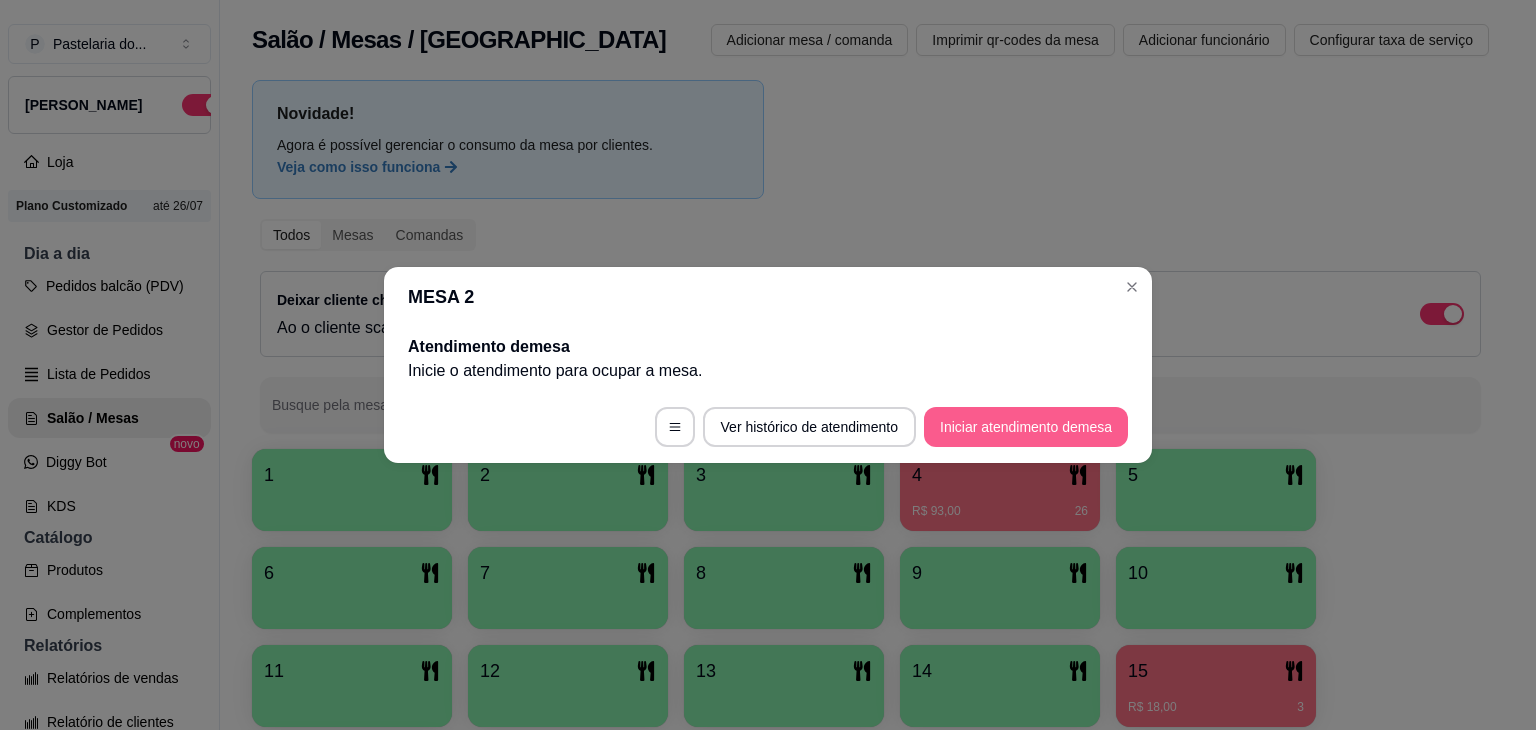 click on "Iniciar atendimento de  mesa" at bounding box center [1026, 427] 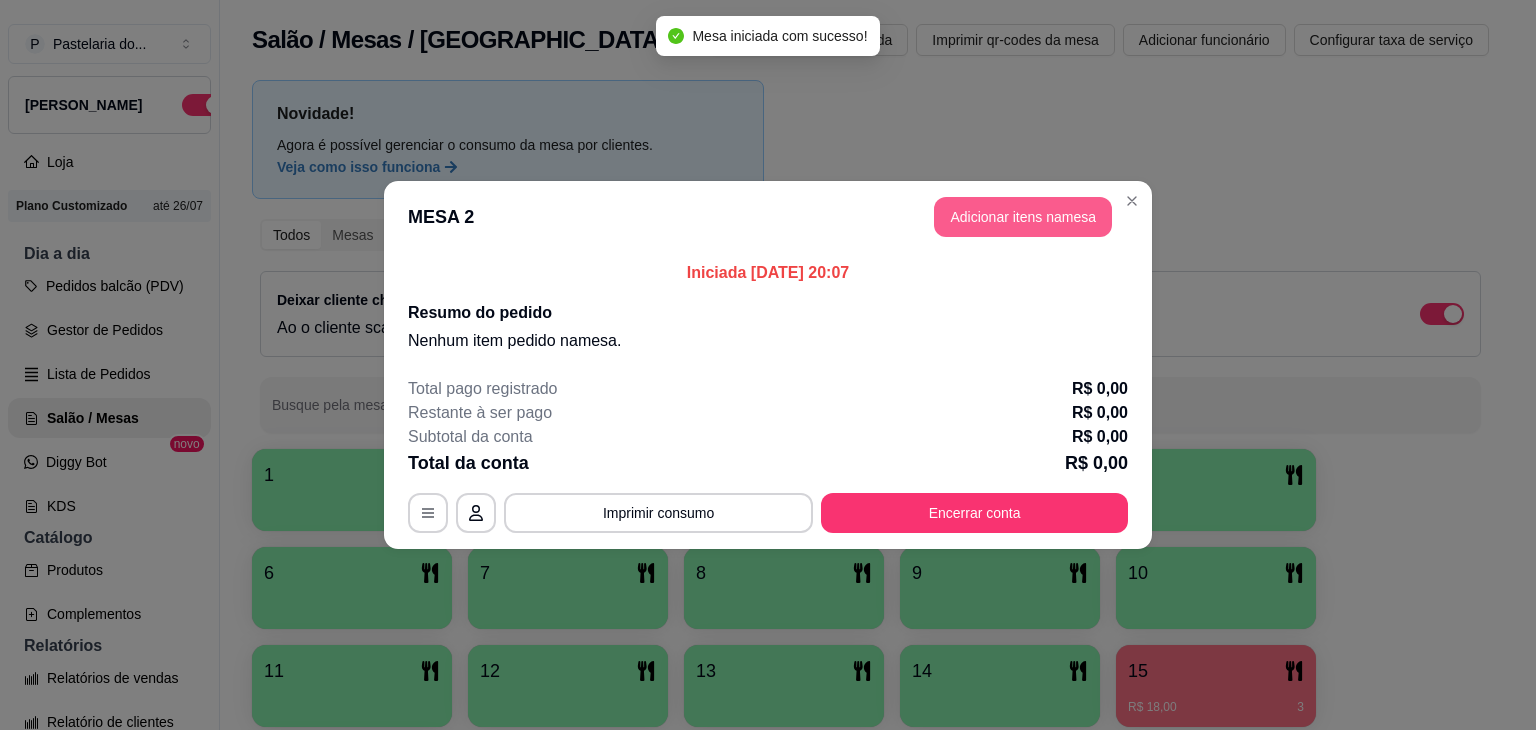click on "Adicionar itens na  mesa" at bounding box center (1023, 217) 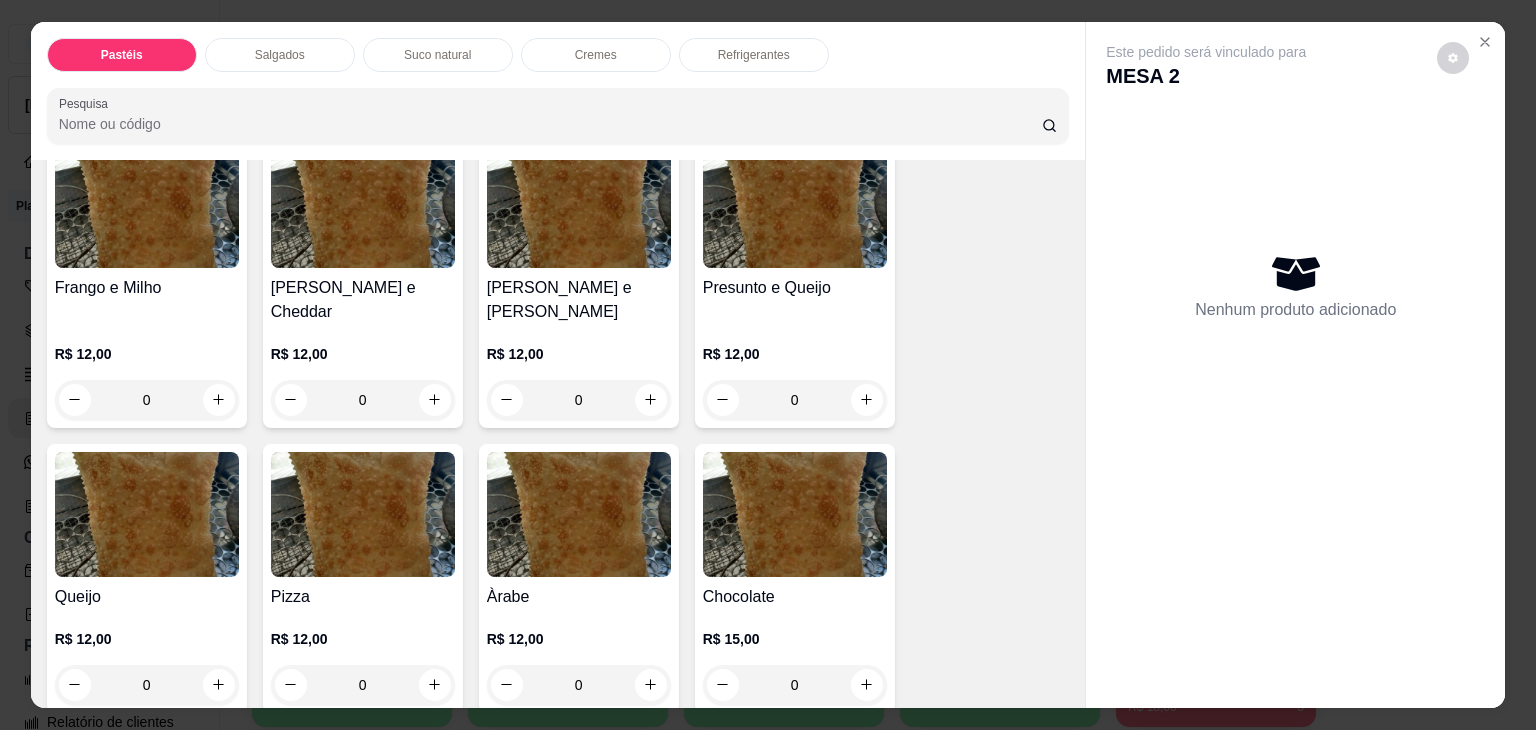 scroll, scrollTop: 1000, scrollLeft: 0, axis: vertical 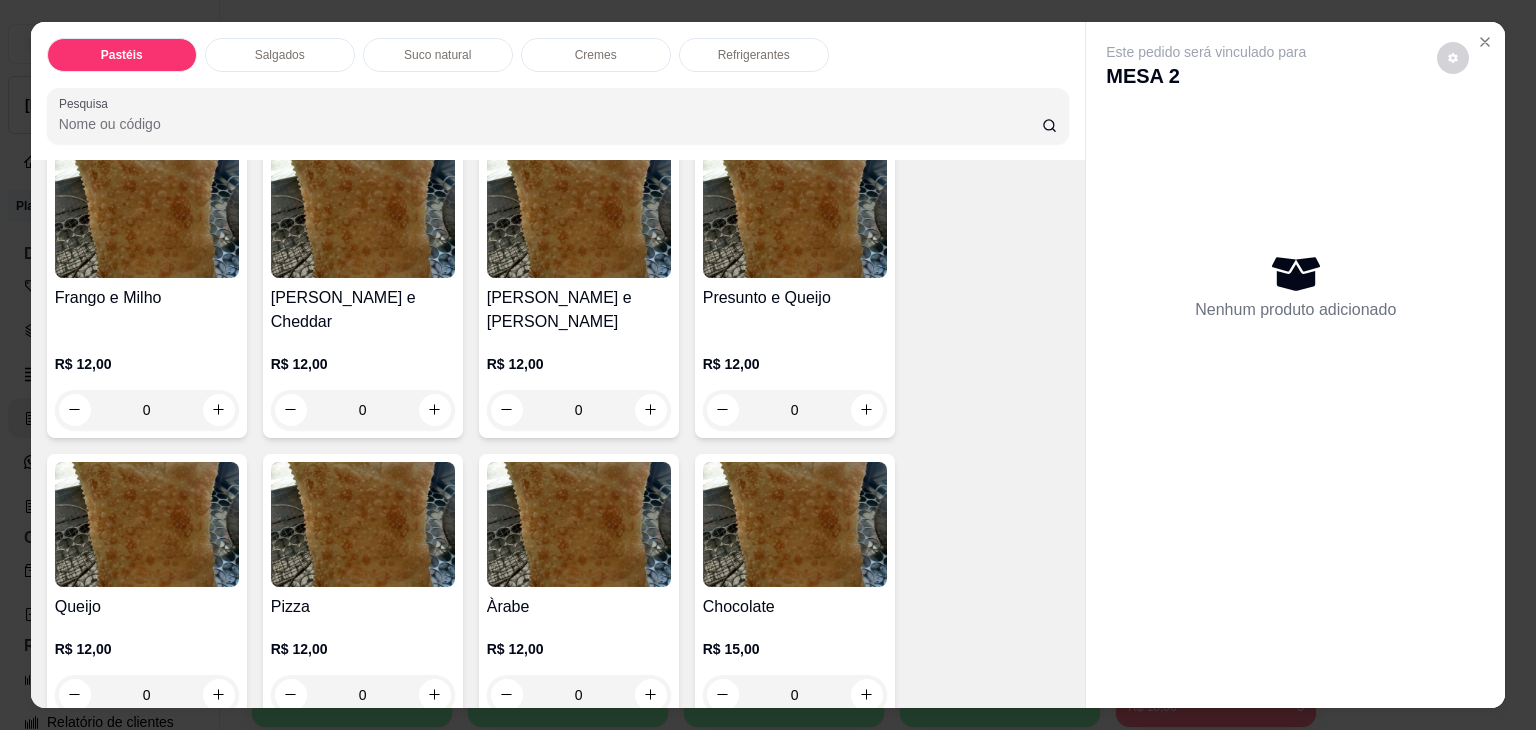 click on "0" at bounding box center (795, 410) 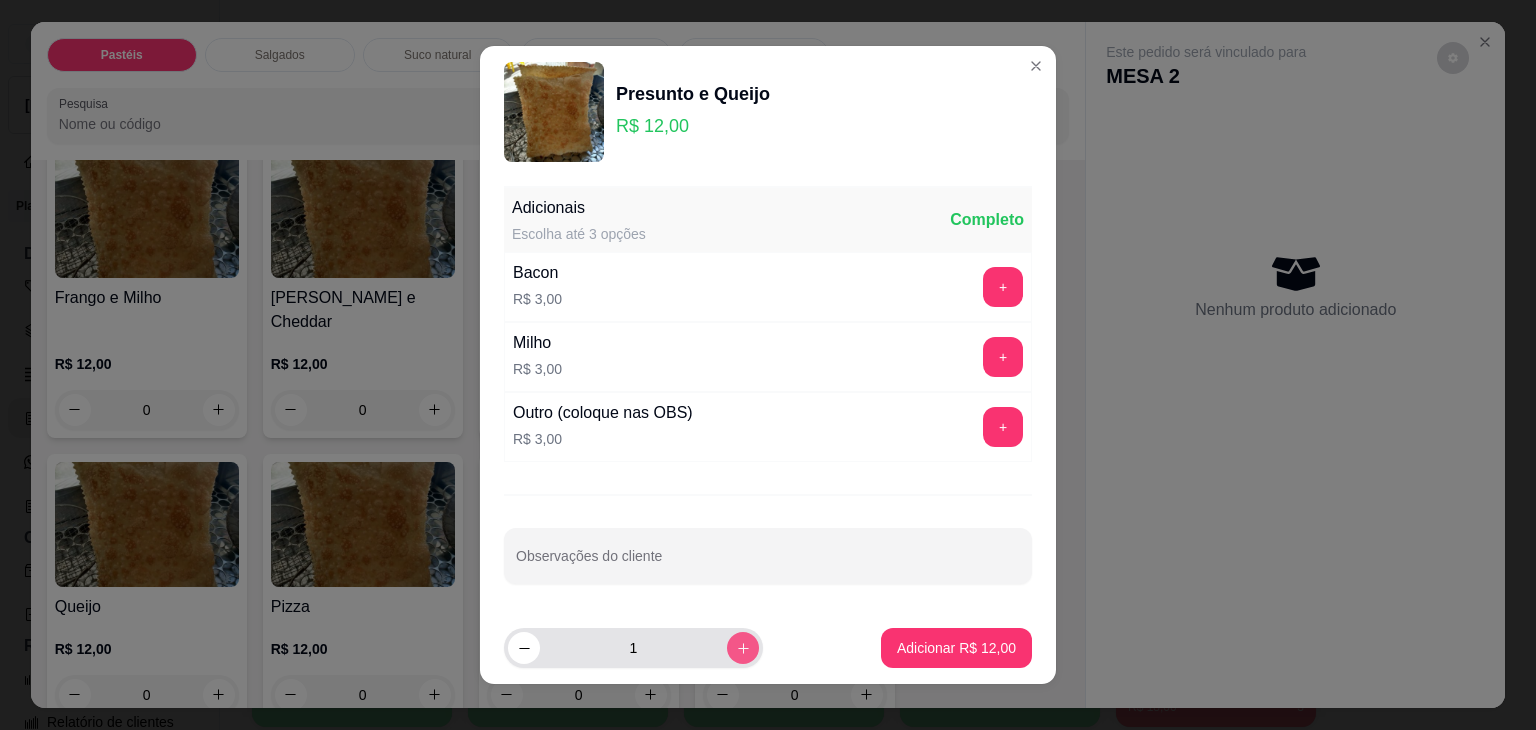 click at bounding box center [743, 648] 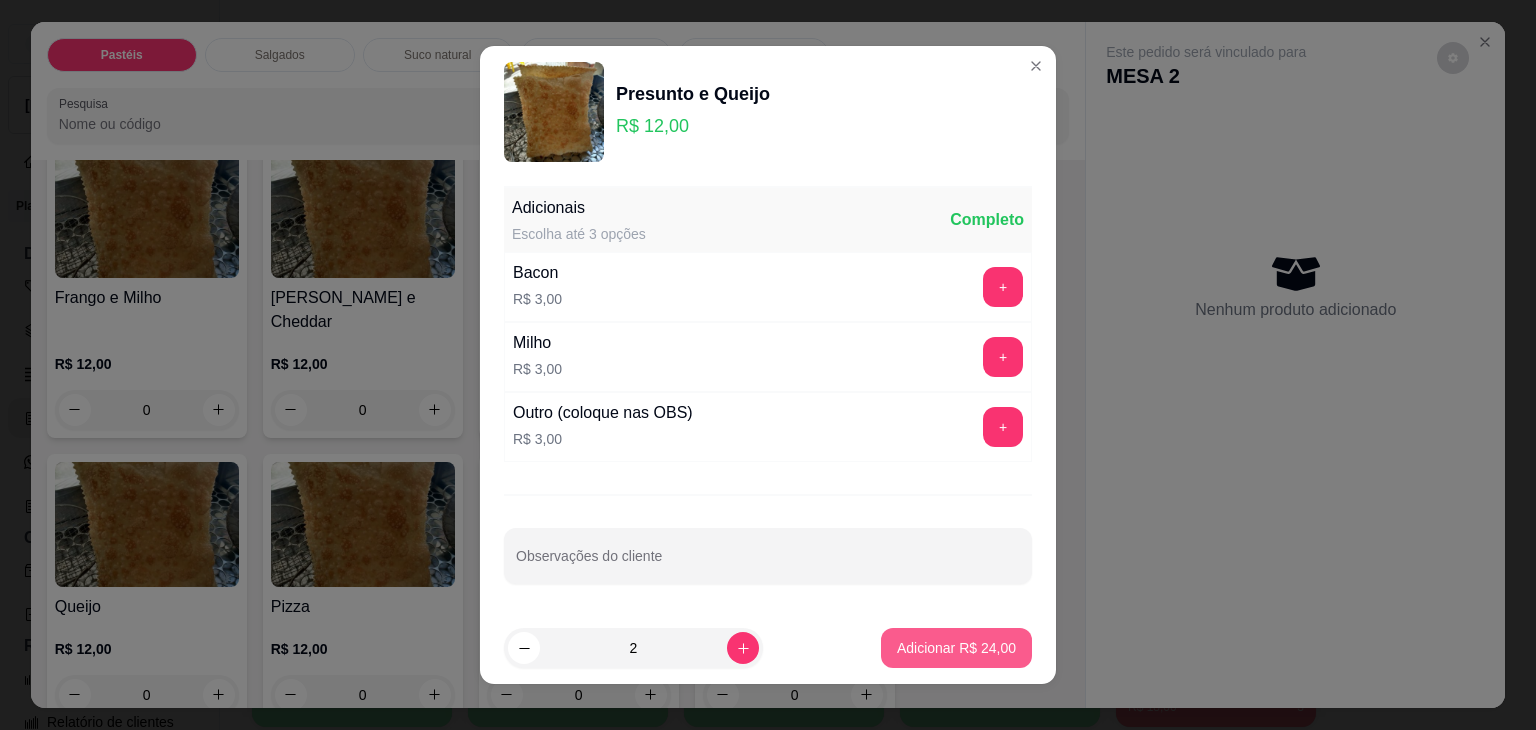 click on "Adicionar   R$ 24,00" at bounding box center (956, 648) 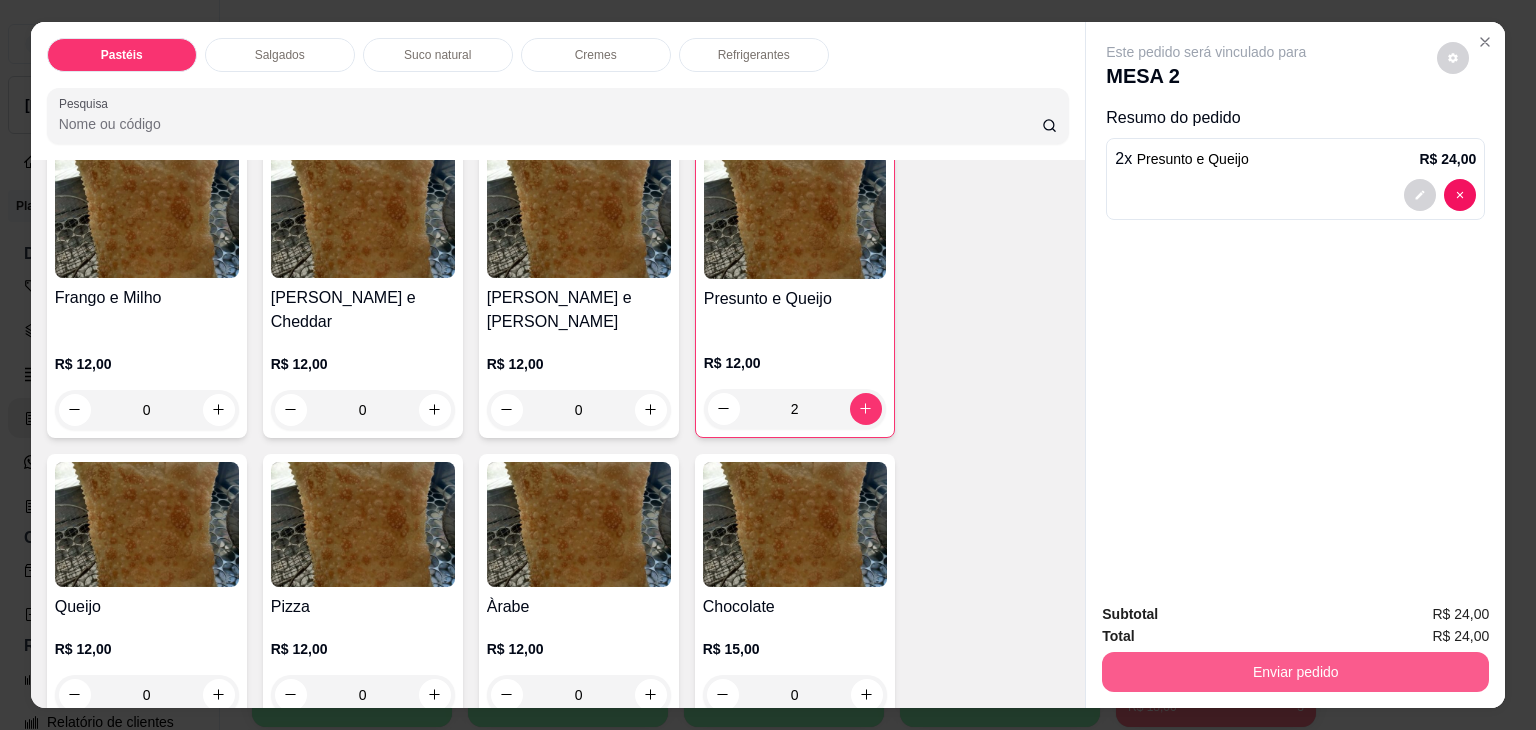 click on "Enviar pedido" at bounding box center [1295, 672] 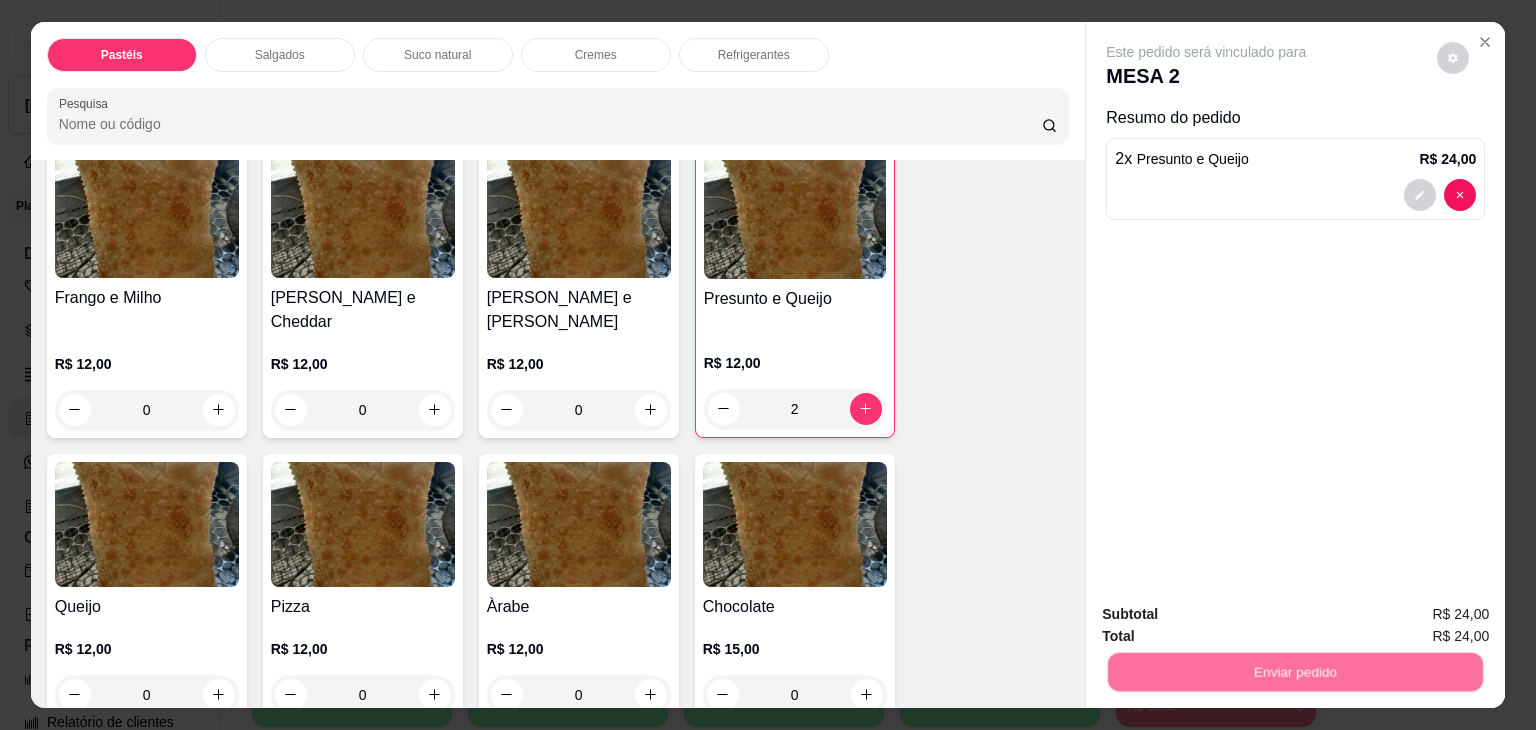 click on "Não registrar e enviar pedido" at bounding box center [1229, 615] 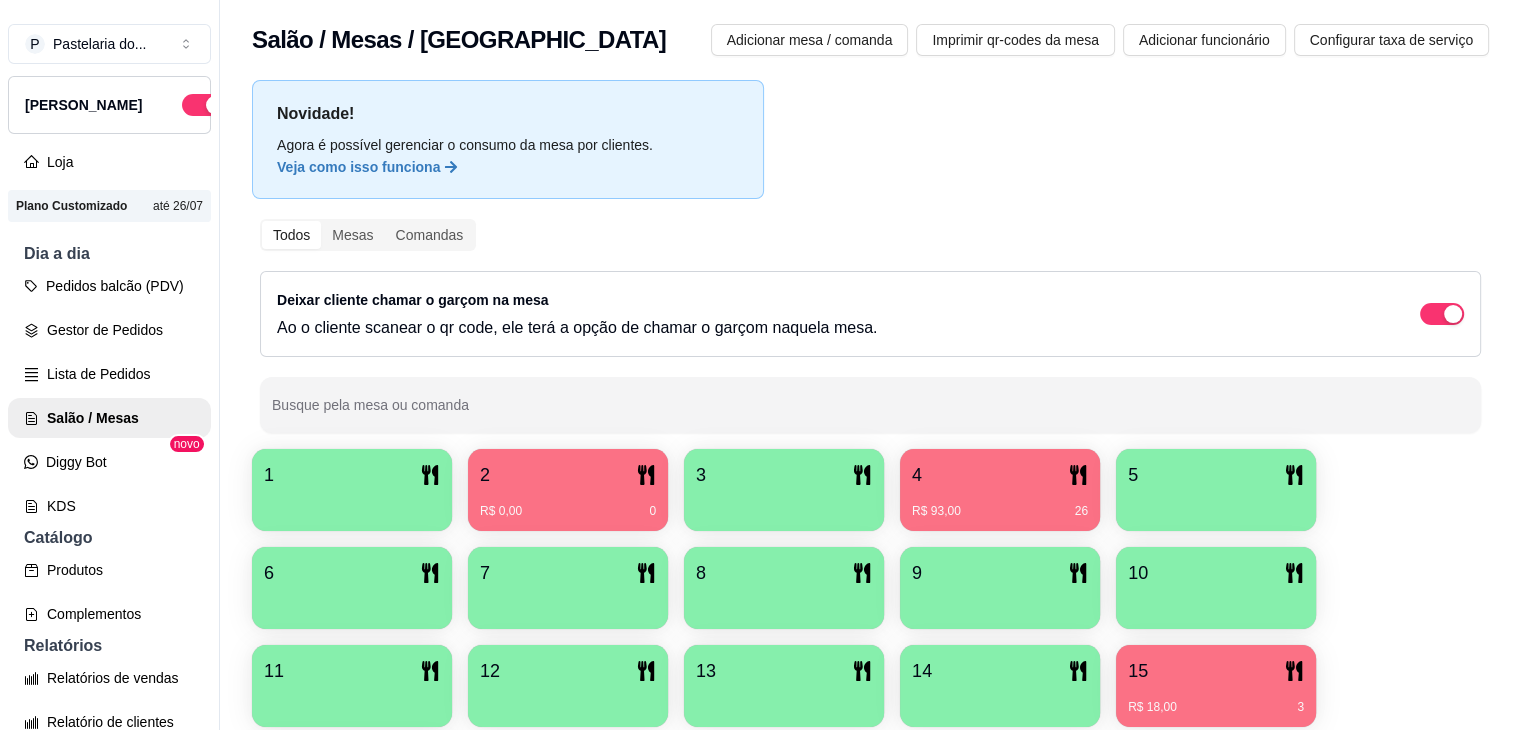 click on "Novidade! Agora é possível gerenciar o consumo da mesa por clientes.   Veja como isso funciona Todos Mesas Comandas Deixar cliente chamar o garçom na mesa Ao o cliente scanear o qr code, ele terá a opção de chamar o garçom naquela mesa. Busque pela mesa ou comanda
1 2 R$ 0,00 0 3 4 R$ 93,00 26 5 6 7 8 9 10 11 12 13 14 15 R$ 18,00 3 16" at bounding box center (870, 458) 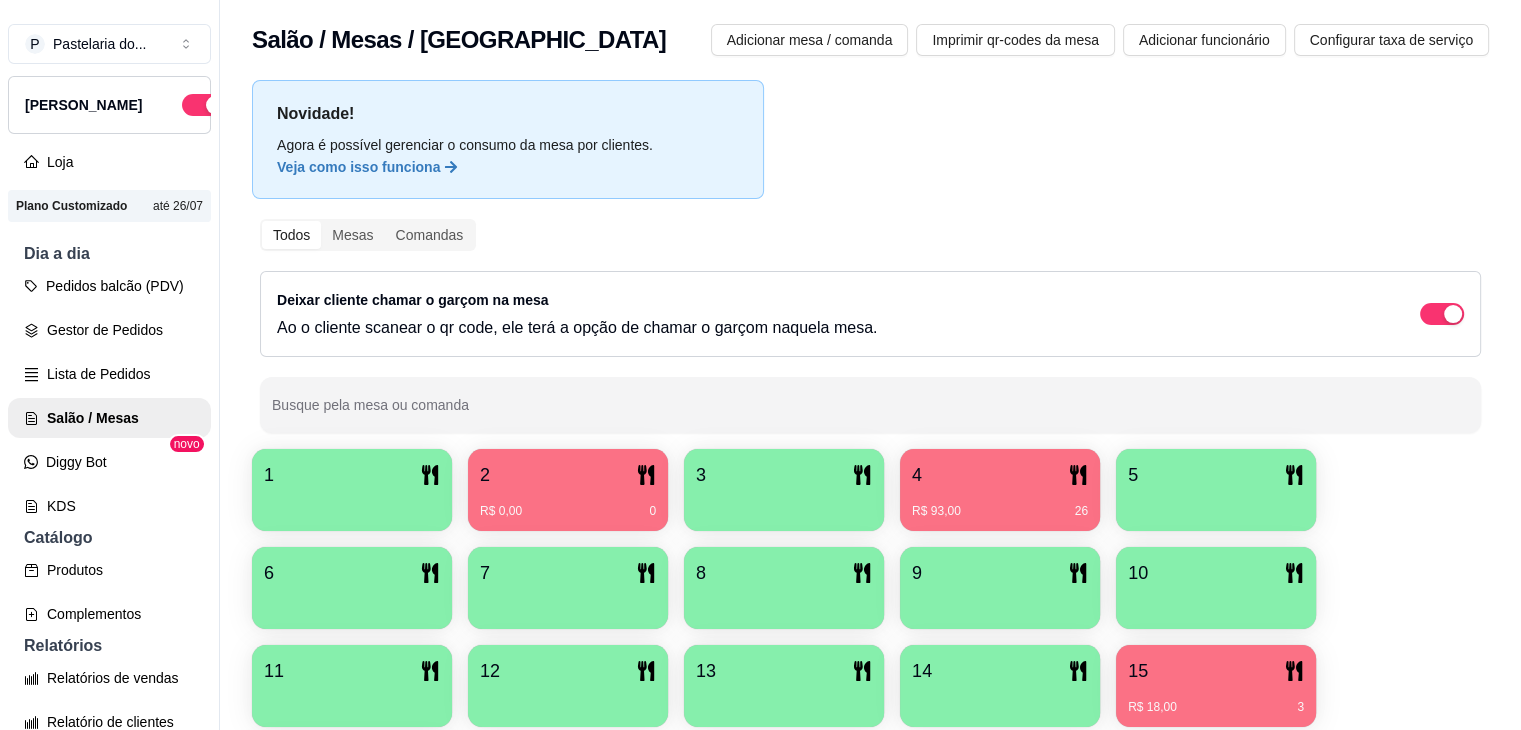click on "2 R$ 0,00 0" at bounding box center [568, 490] 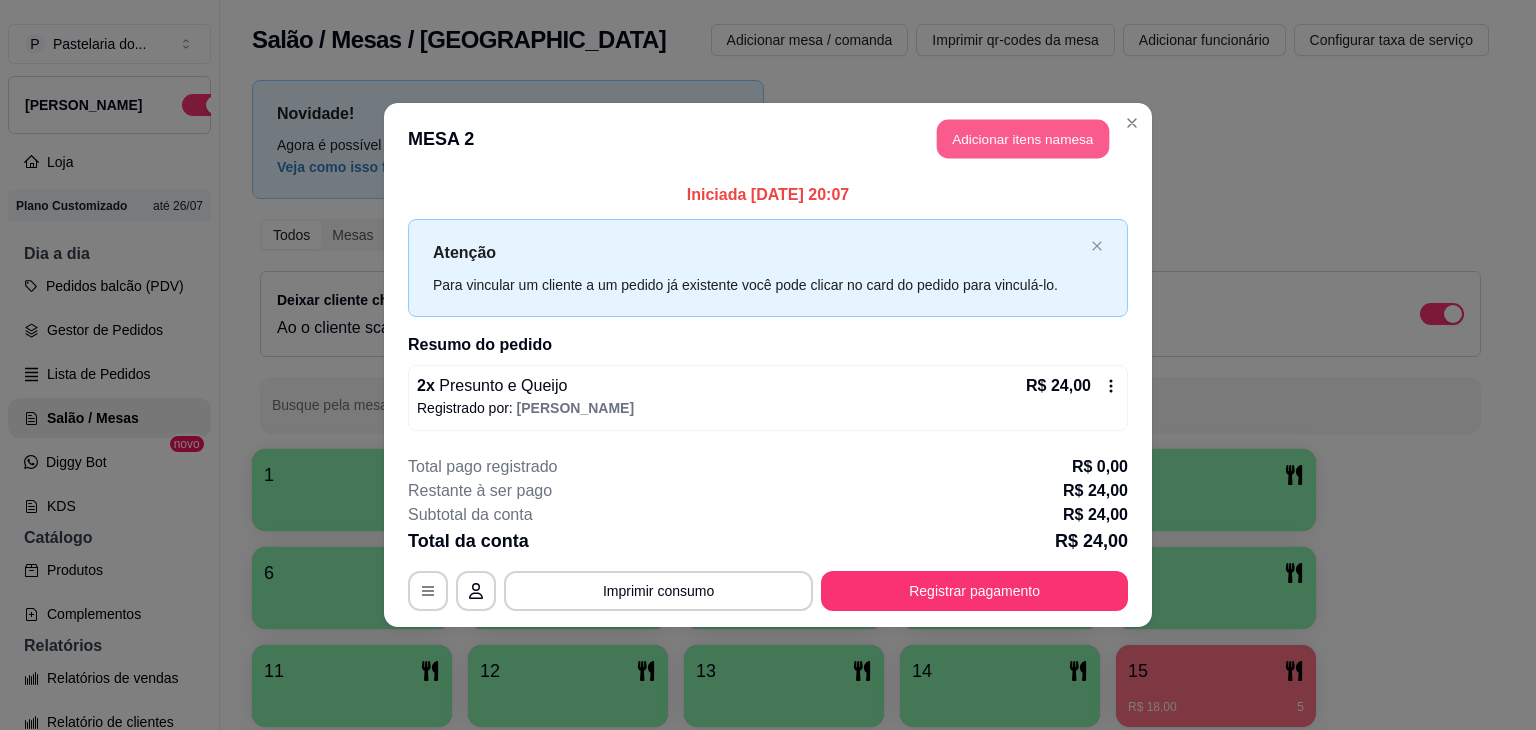 click on "Adicionar itens na  mesa" at bounding box center (1023, 139) 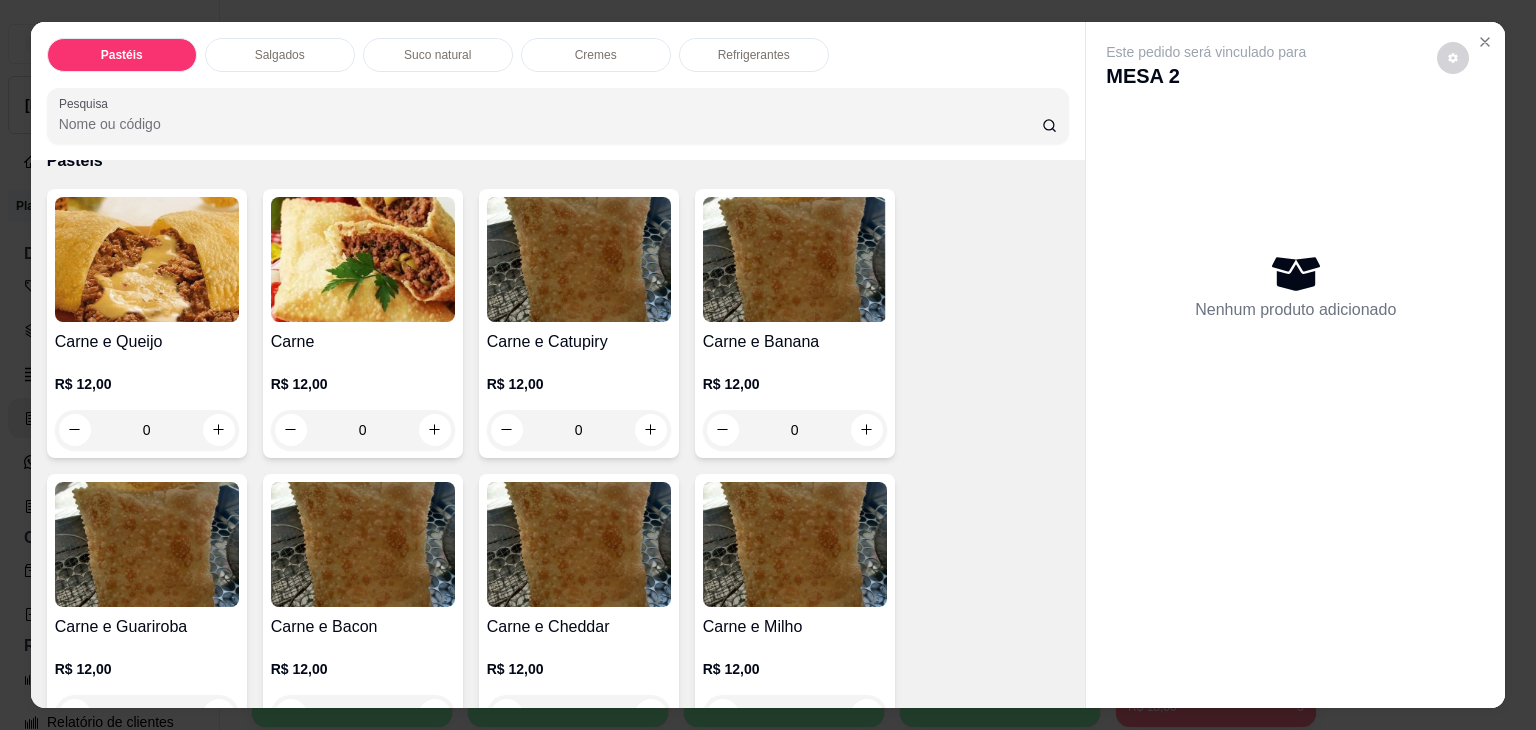 scroll, scrollTop: 200, scrollLeft: 0, axis: vertical 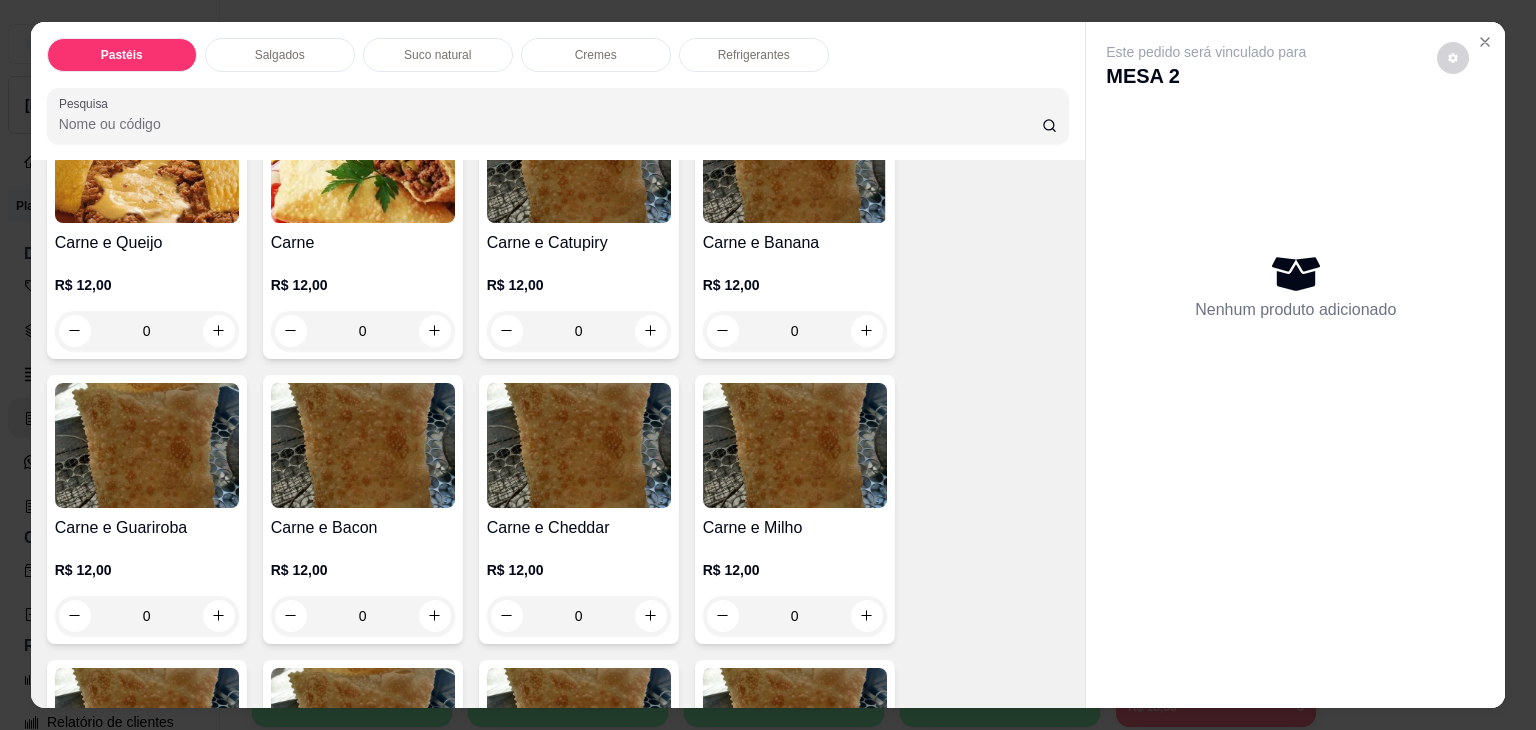 click on "Salgados" at bounding box center (280, 55) 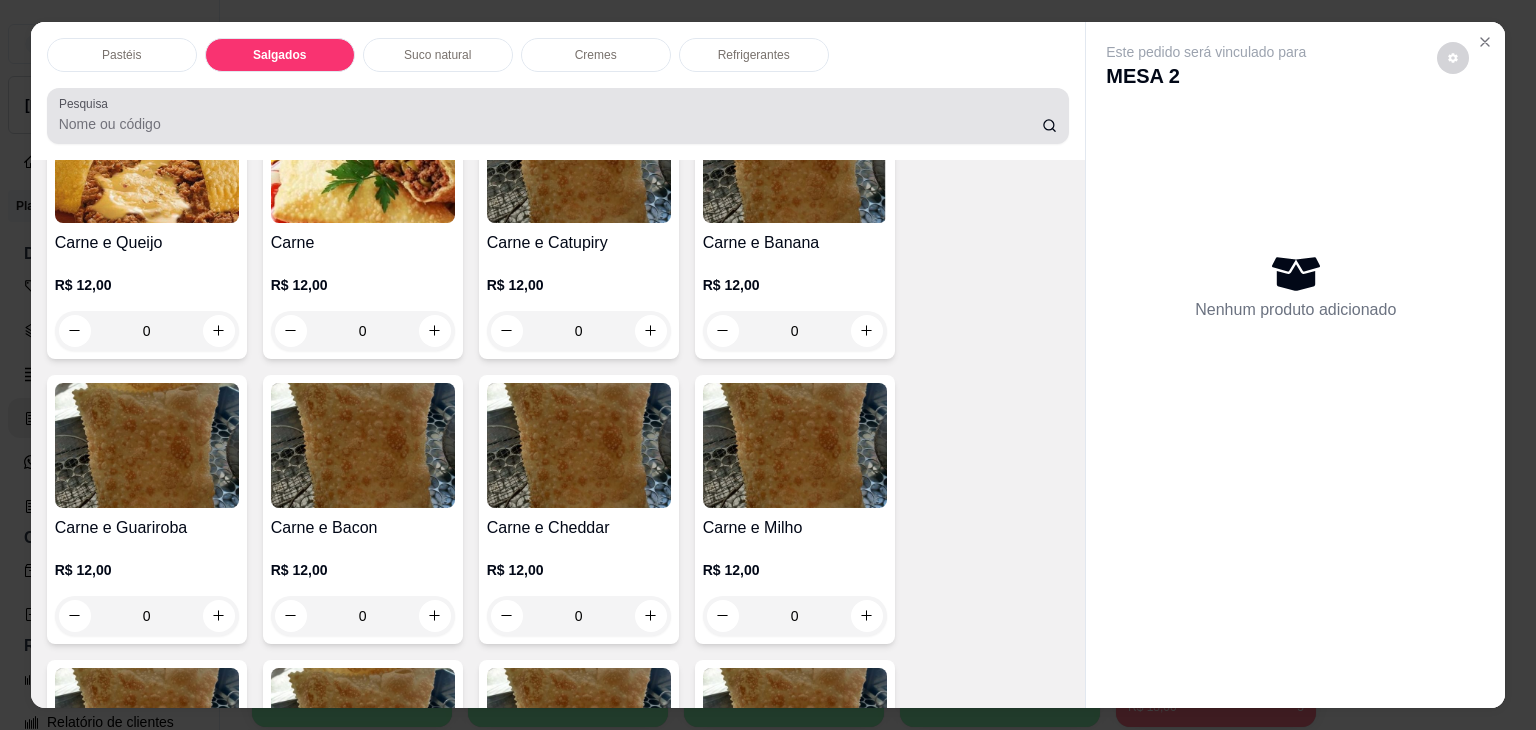 scroll, scrollTop: 2124, scrollLeft: 0, axis: vertical 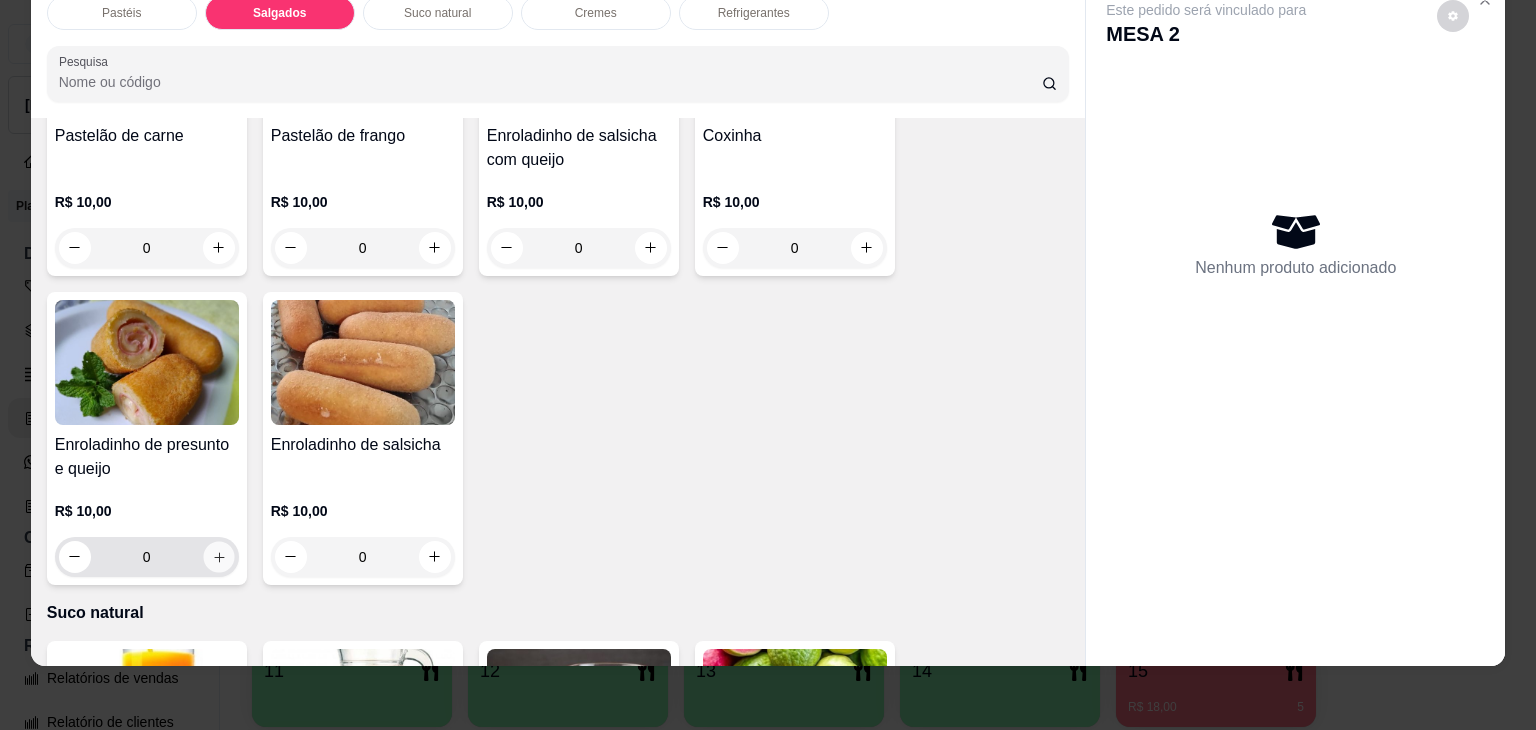 click at bounding box center (218, 556) 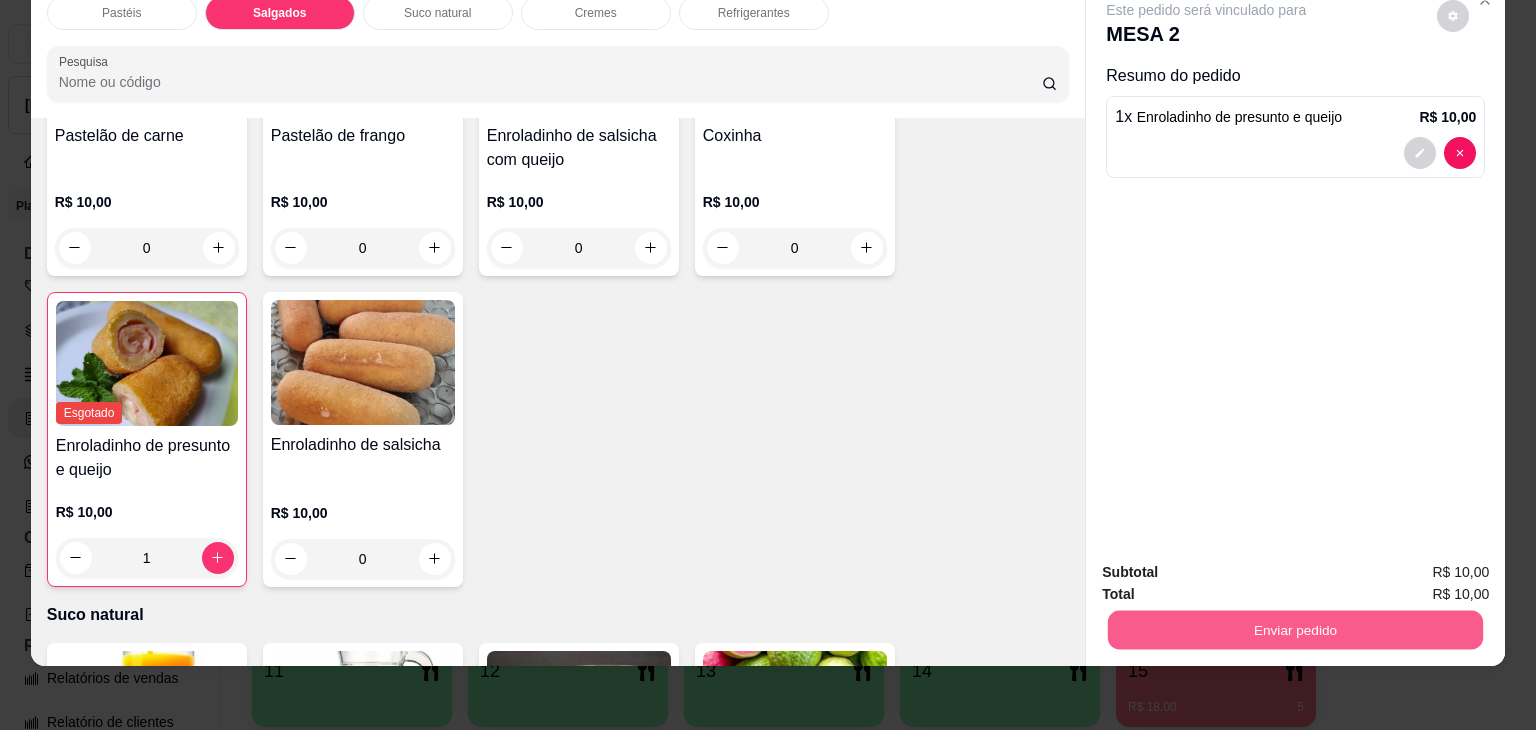 click on "Enviar pedido" at bounding box center [1295, 630] 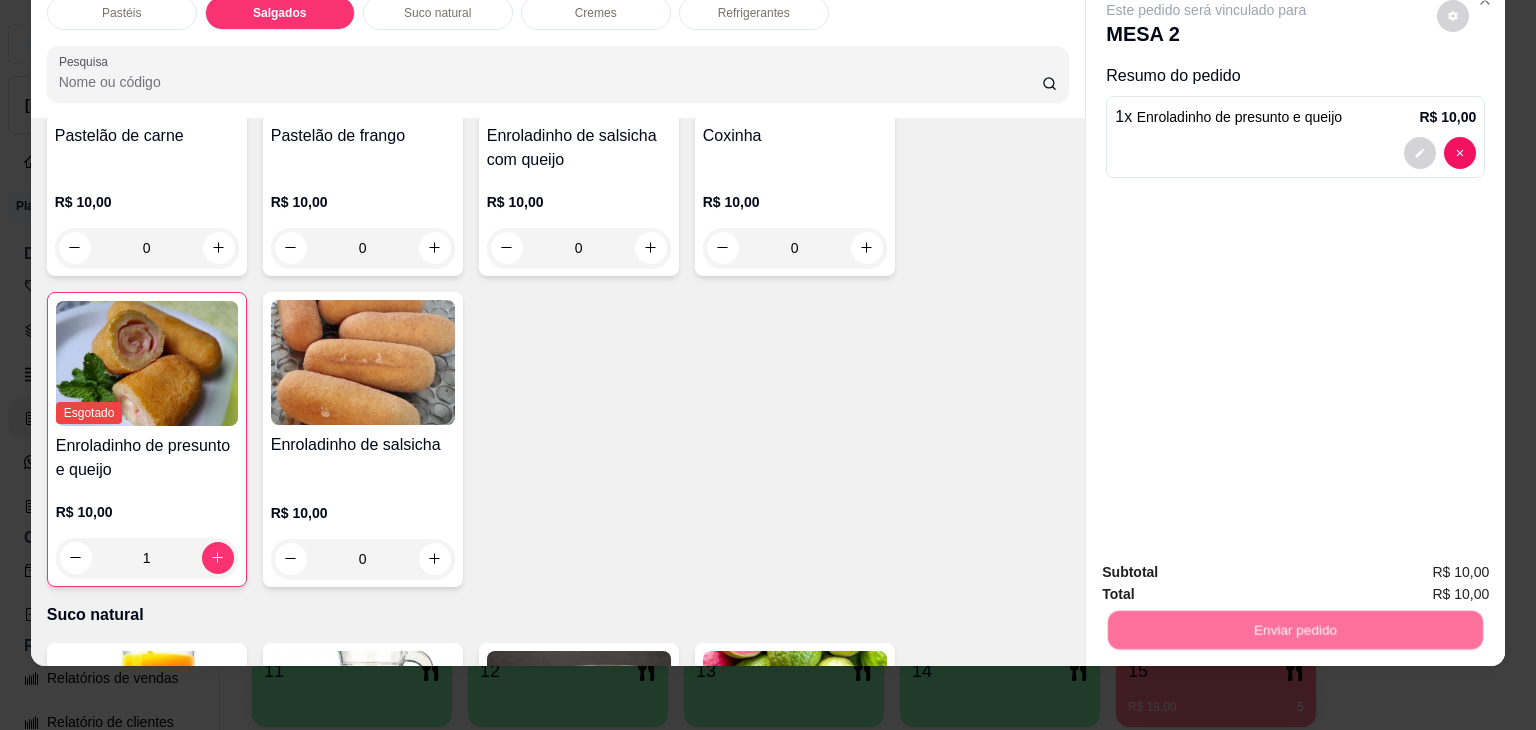 click on "Não registrar e enviar pedido" at bounding box center (1229, 565) 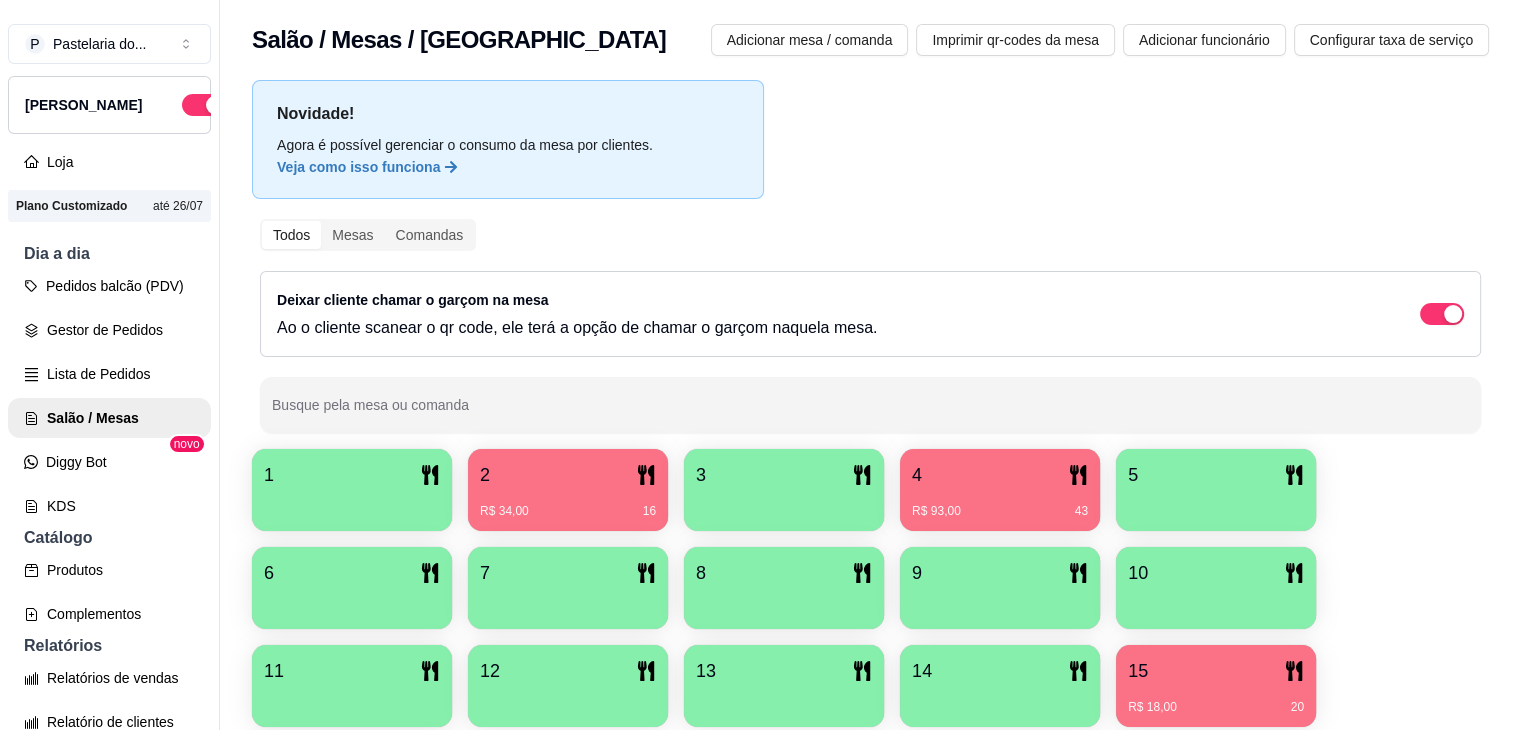 click on "R$ 34,00 16" at bounding box center (568, 511) 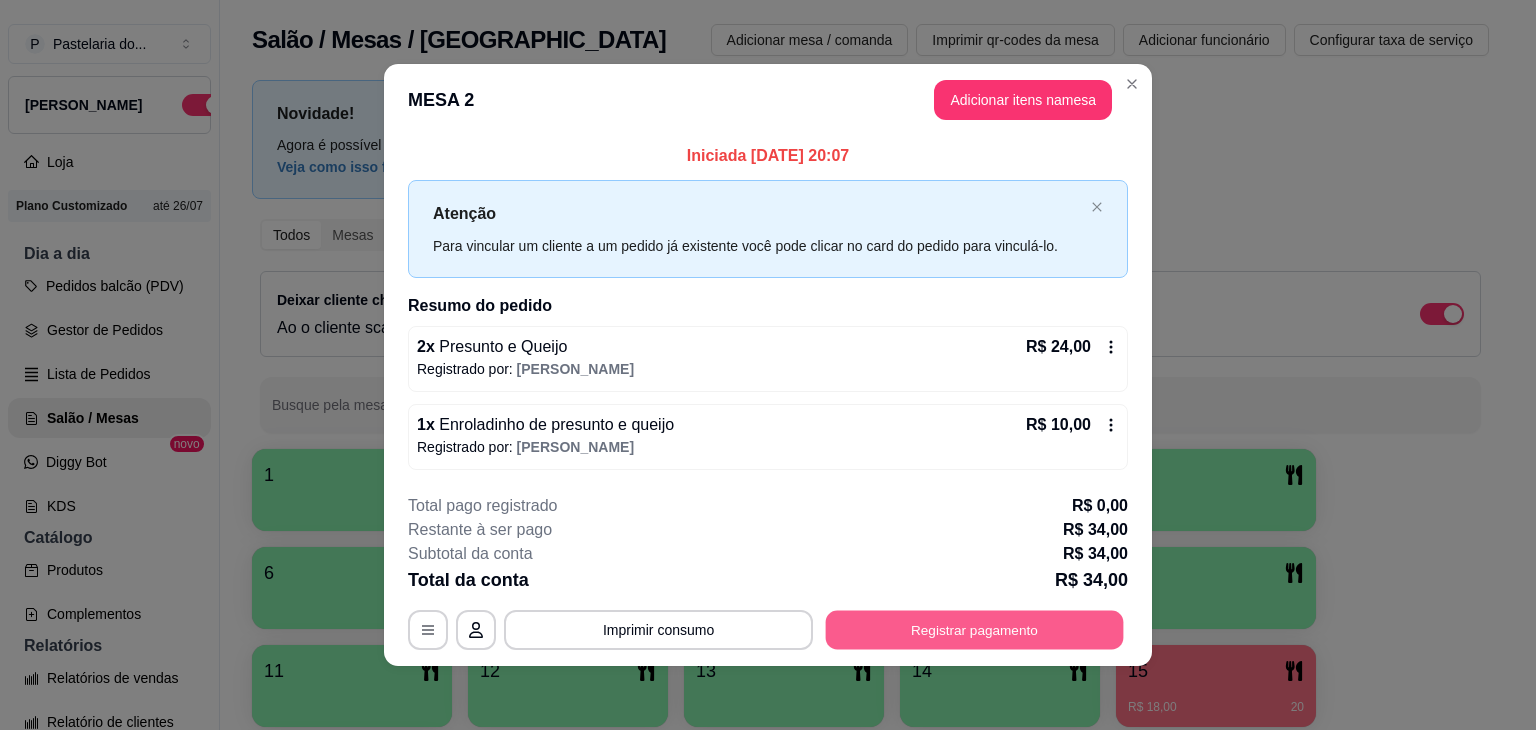 click on "Registrar pagamento" at bounding box center [975, 629] 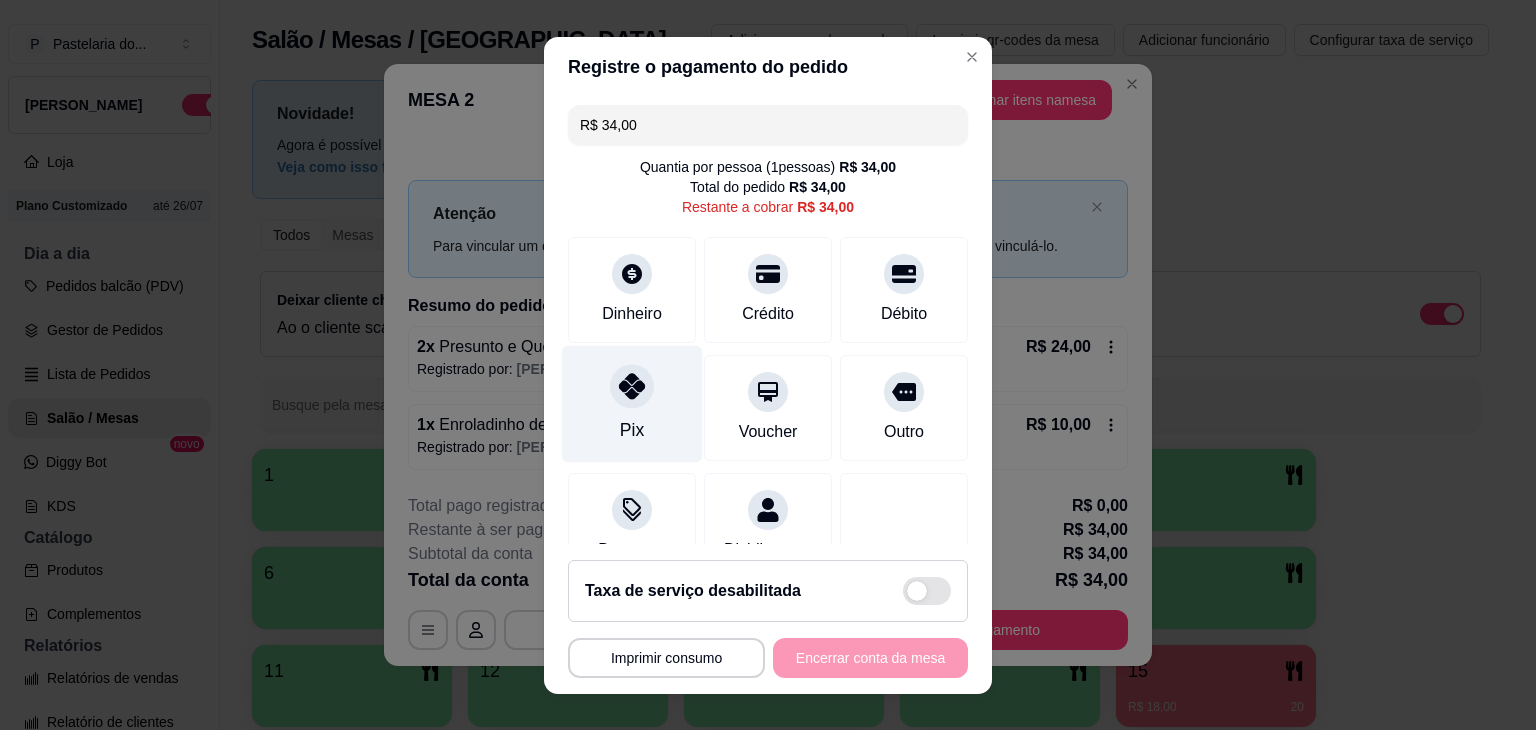 click on "Pix" at bounding box center (632, 403) 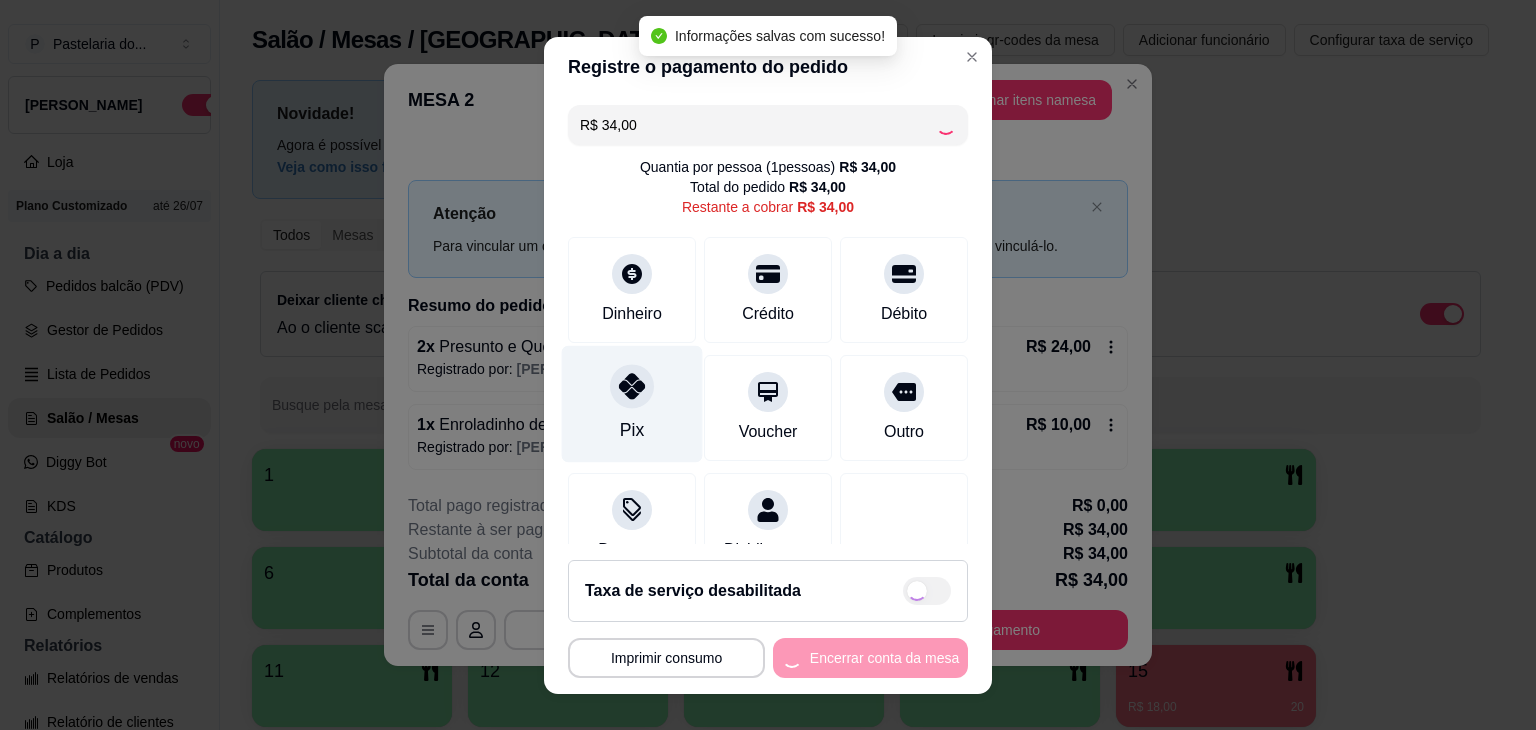 type on "R$ 0,00" 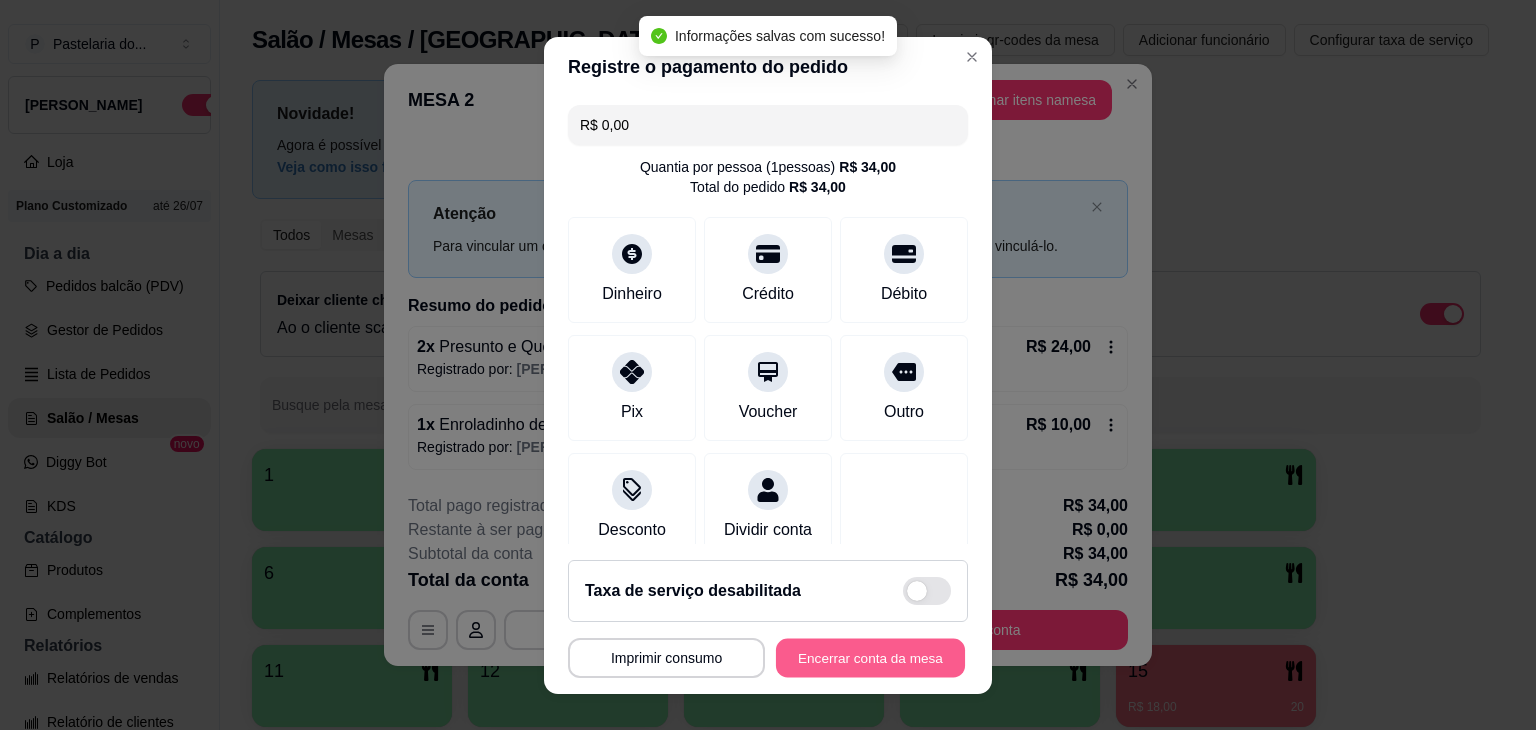 click on "Encerrar conta da mesa" at bounding box center (870, 657) 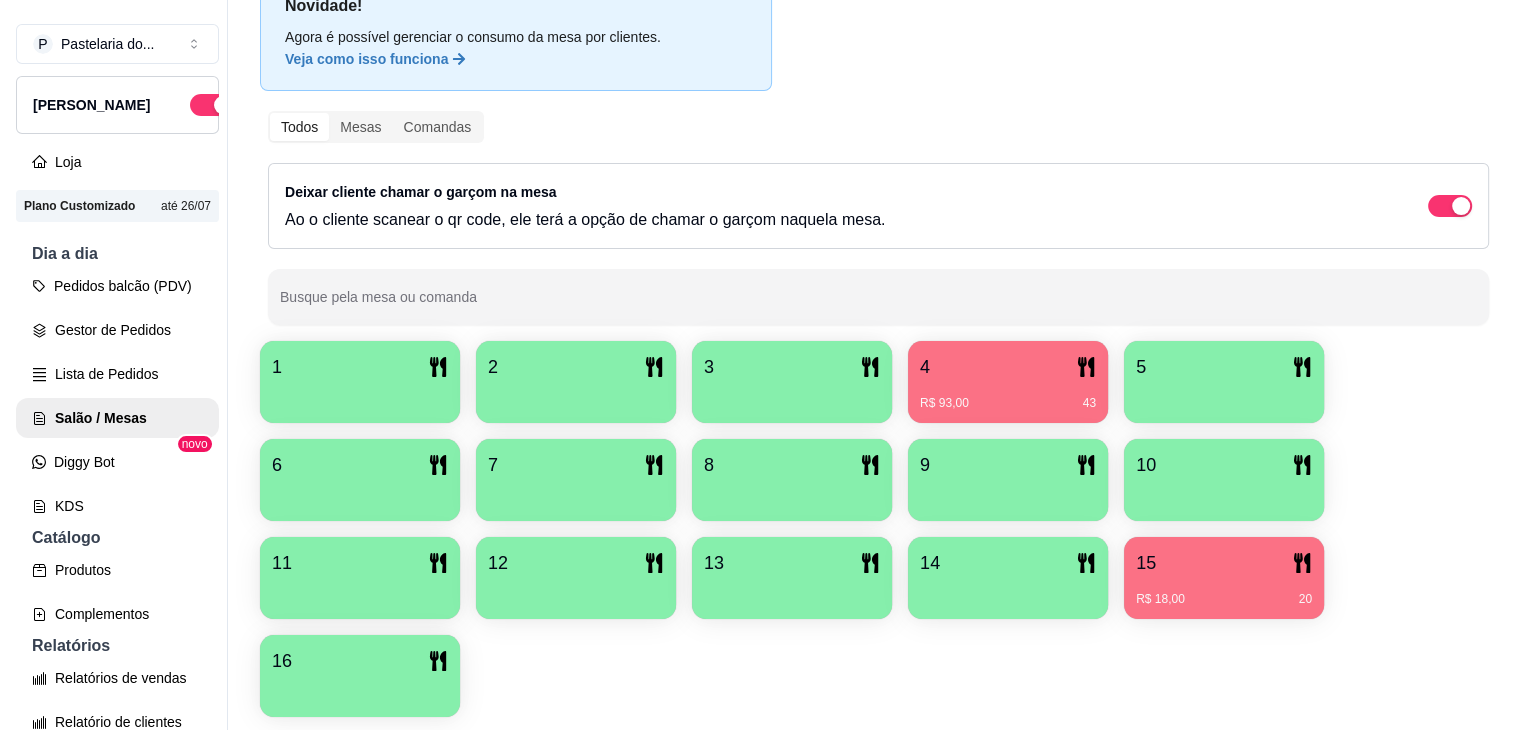 scroll, scrollTop: 189, scrollLeft: 0, axis: vertical 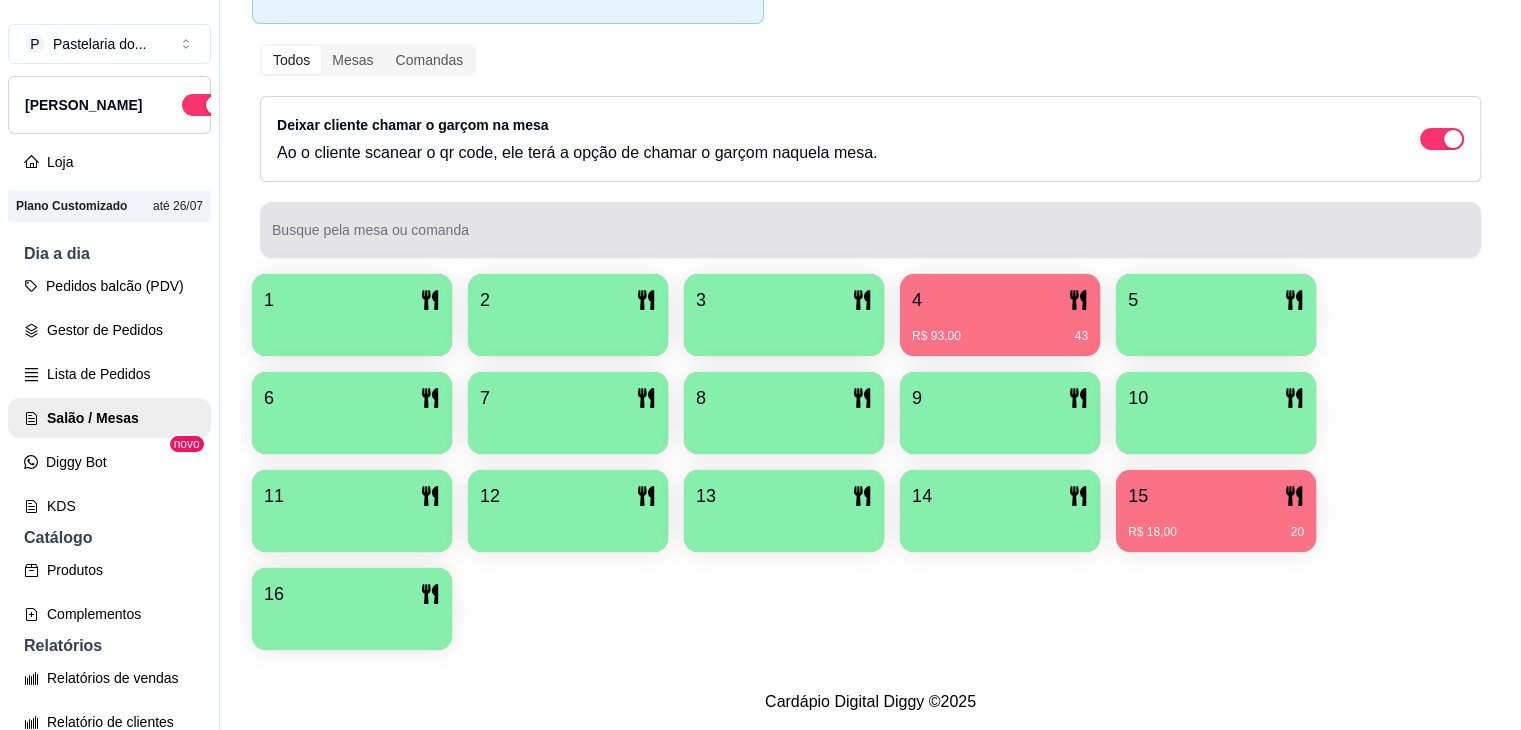 click at bounding box center [352, 329] 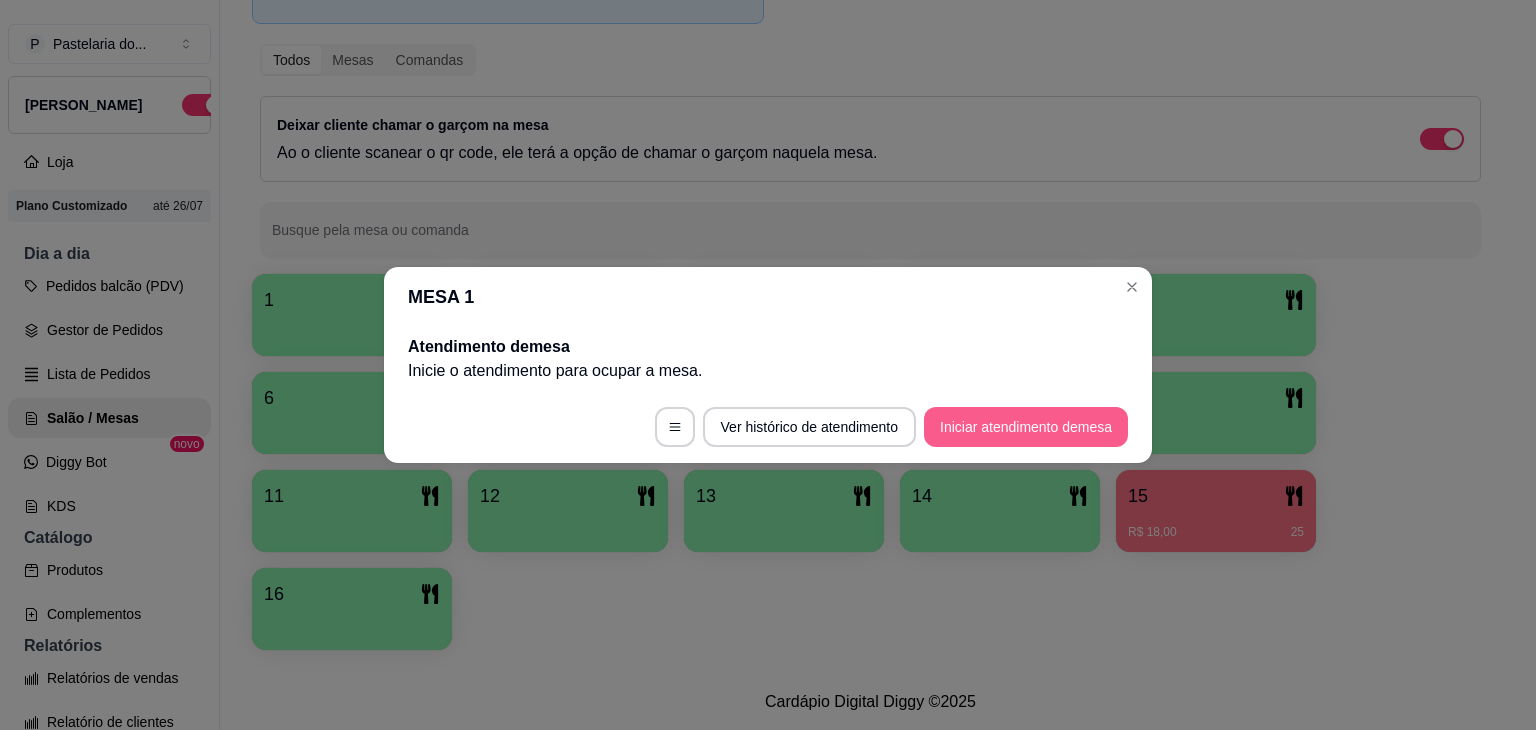 click on "Iniciar atendimento de  mesa" at bounding box center [1026, 427] 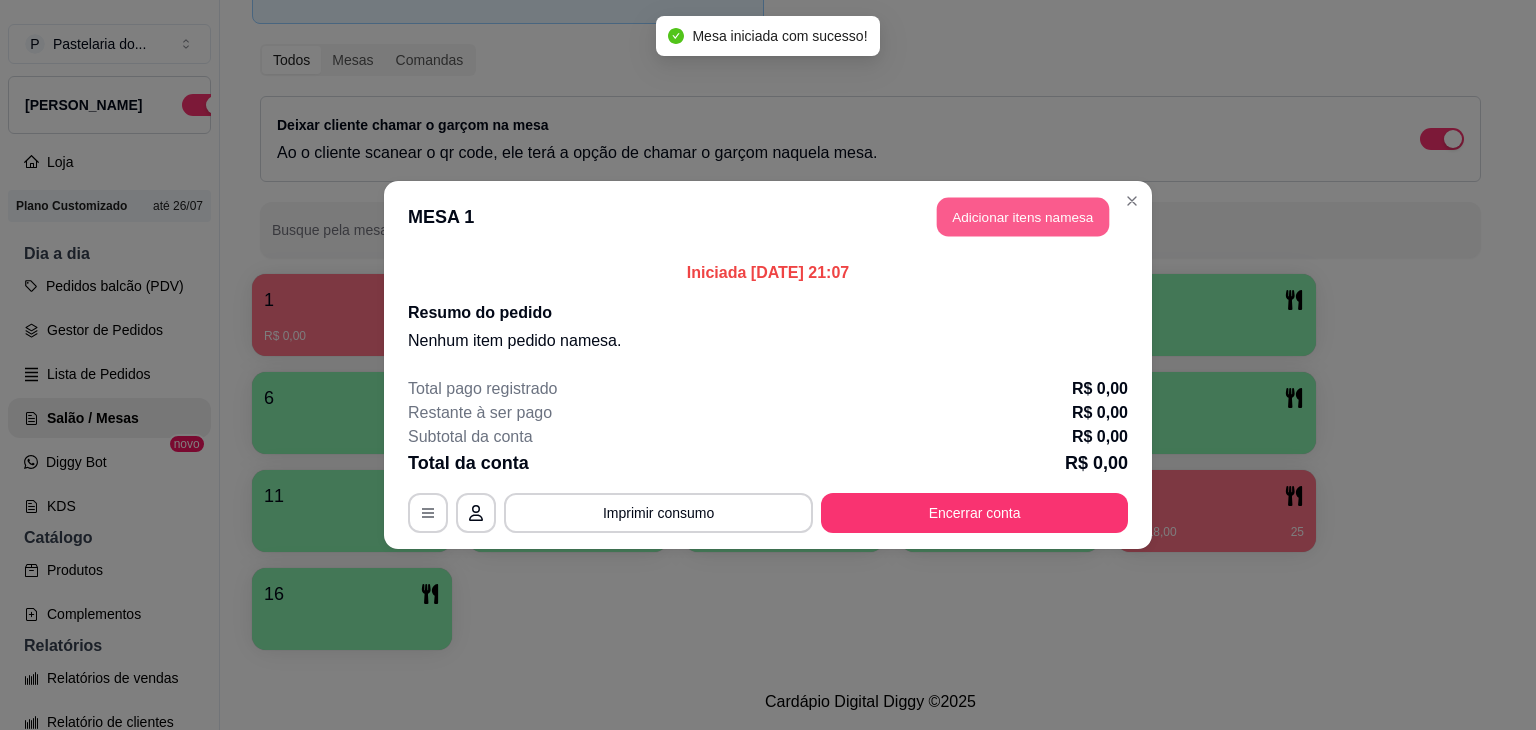 click on "Adicionar itens na  mesa" at bounding box center [1023, 217] 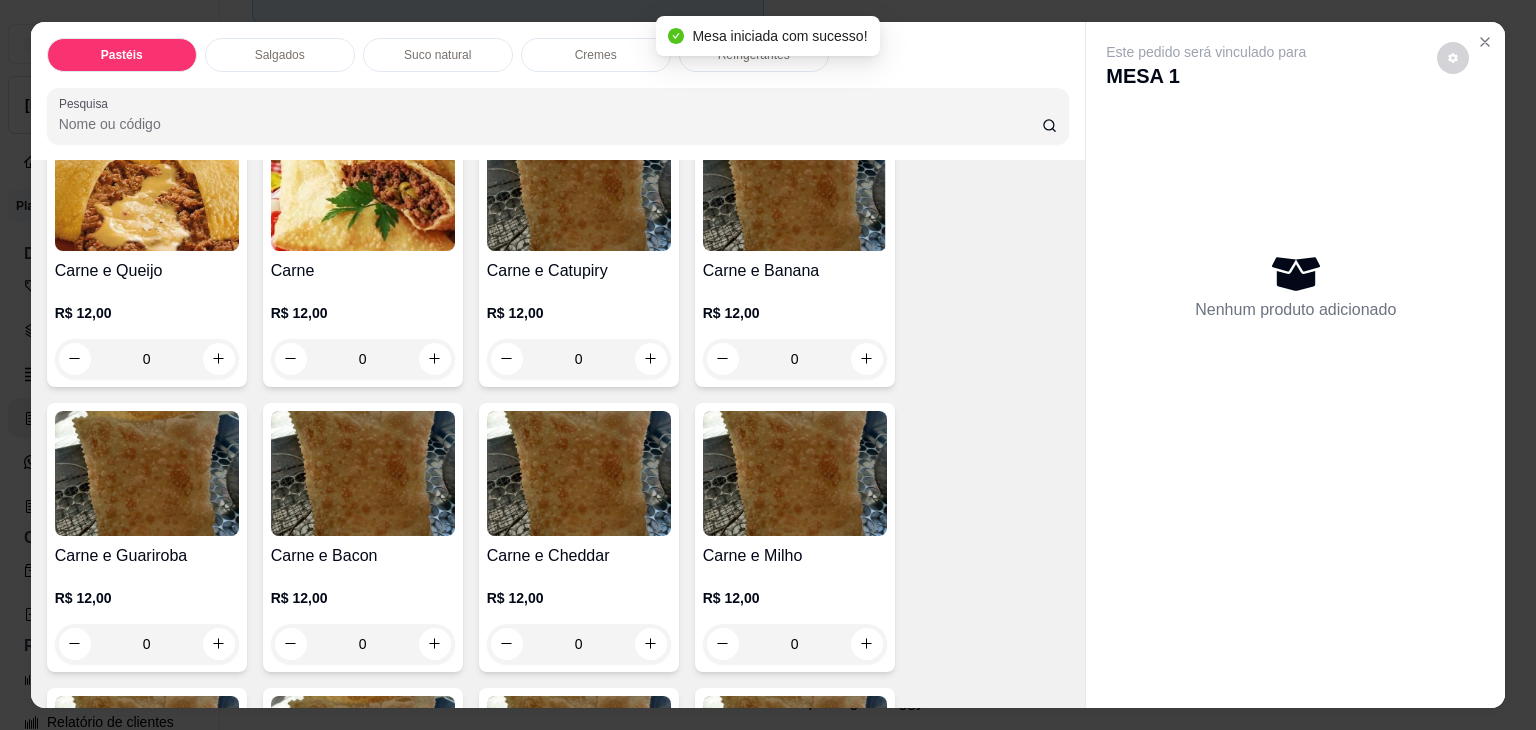 scroll, scrollTop: 200, scrollLeft: 0, axis: vertical 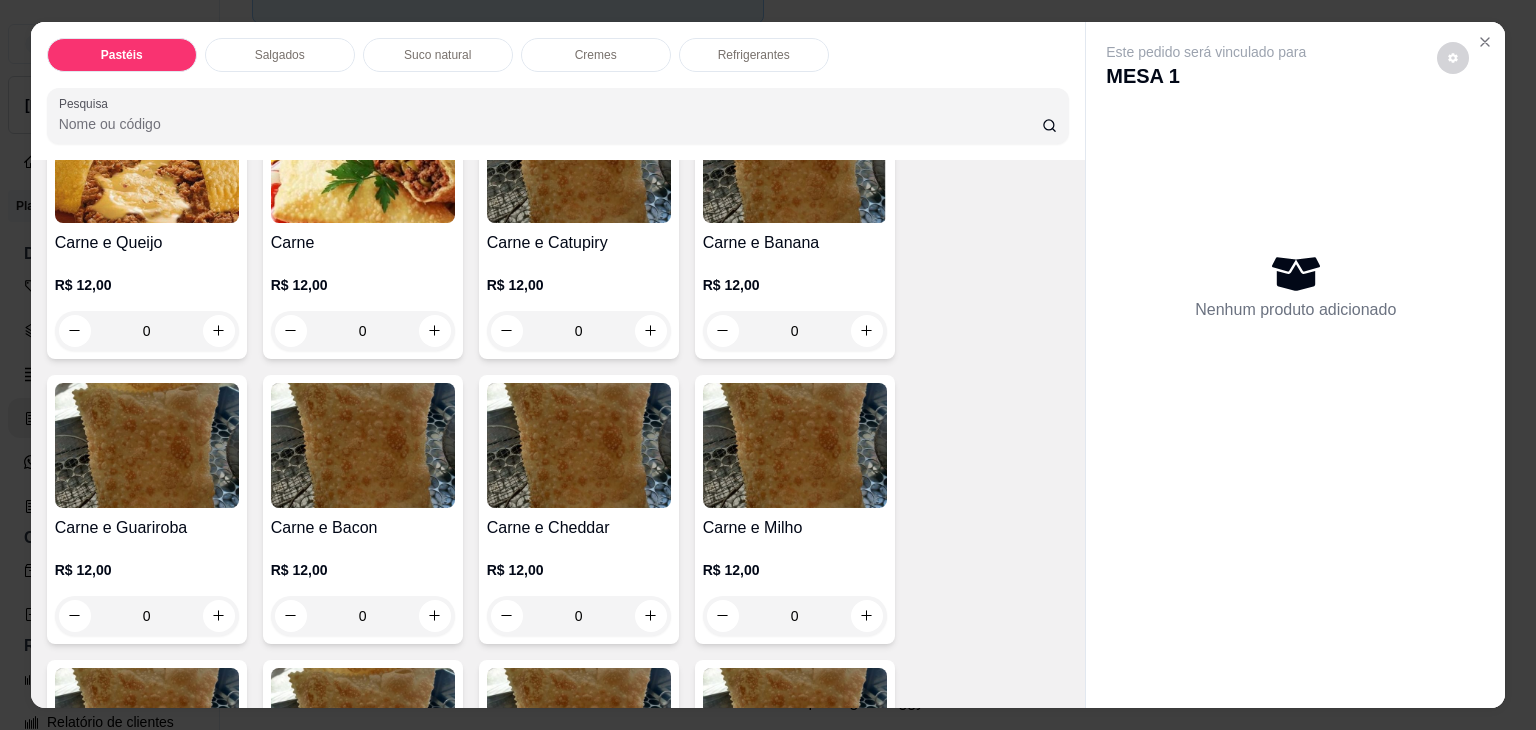 click on "0" at bounding box center [147, 616] 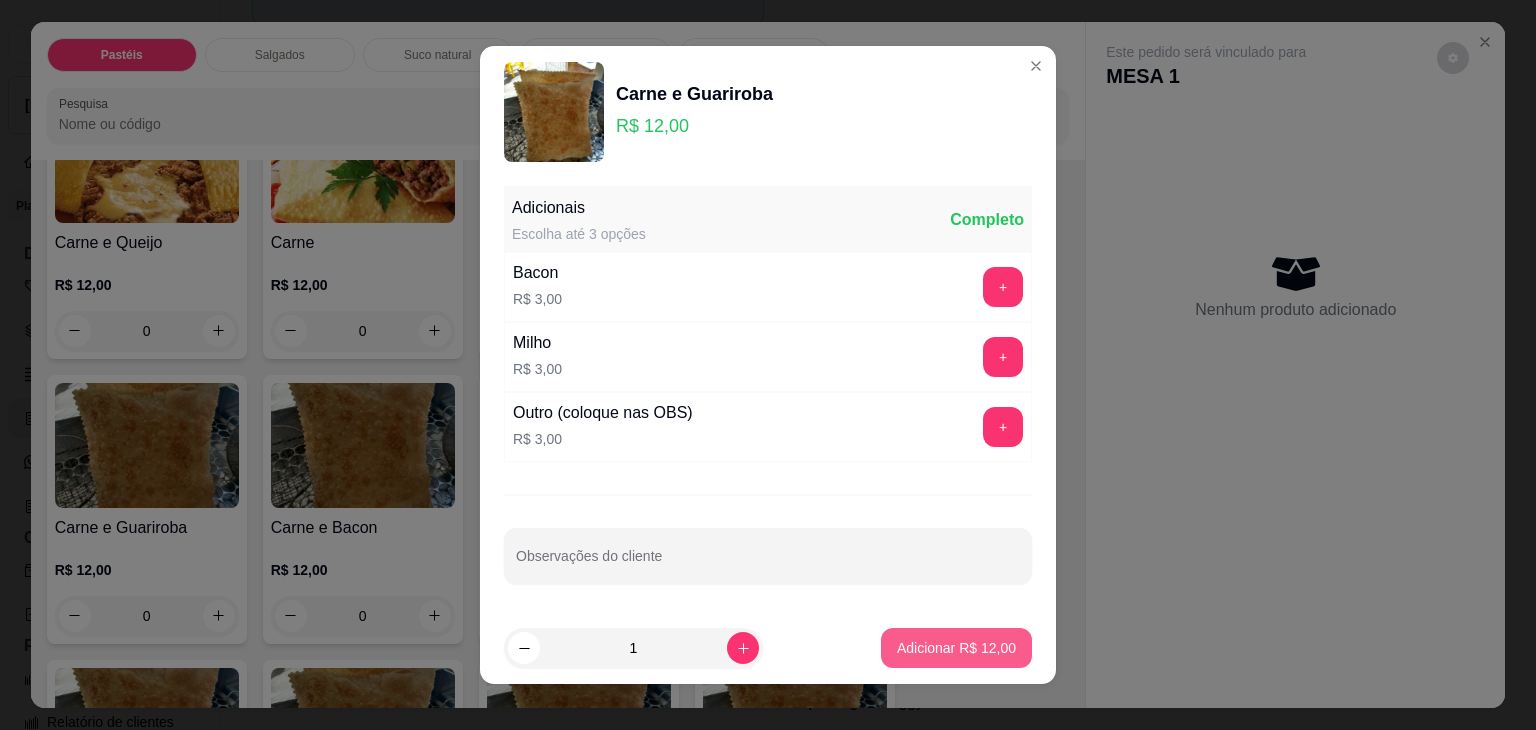 click on "Adicionar   R$ 12,00" at bounding box center (956, 648) 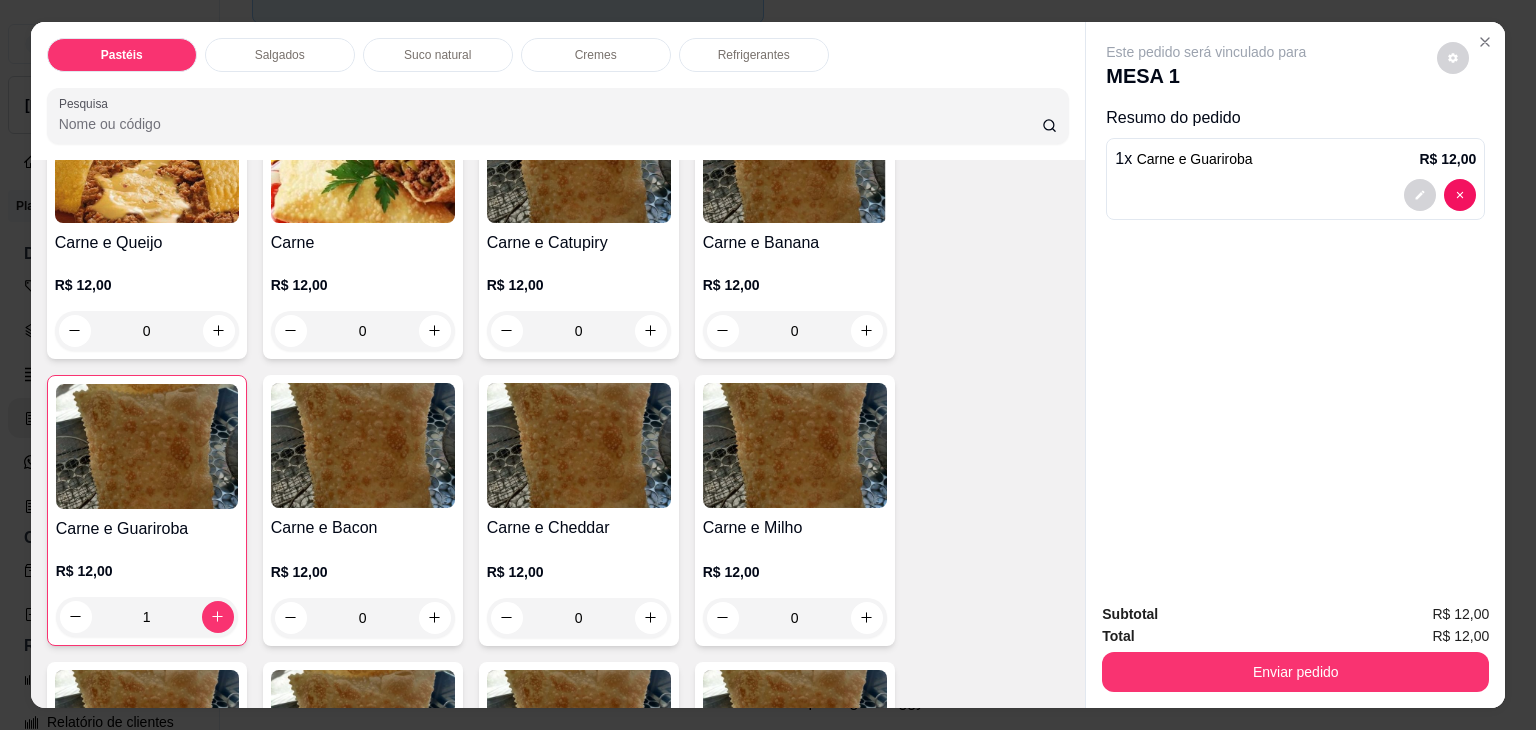 type on "1" 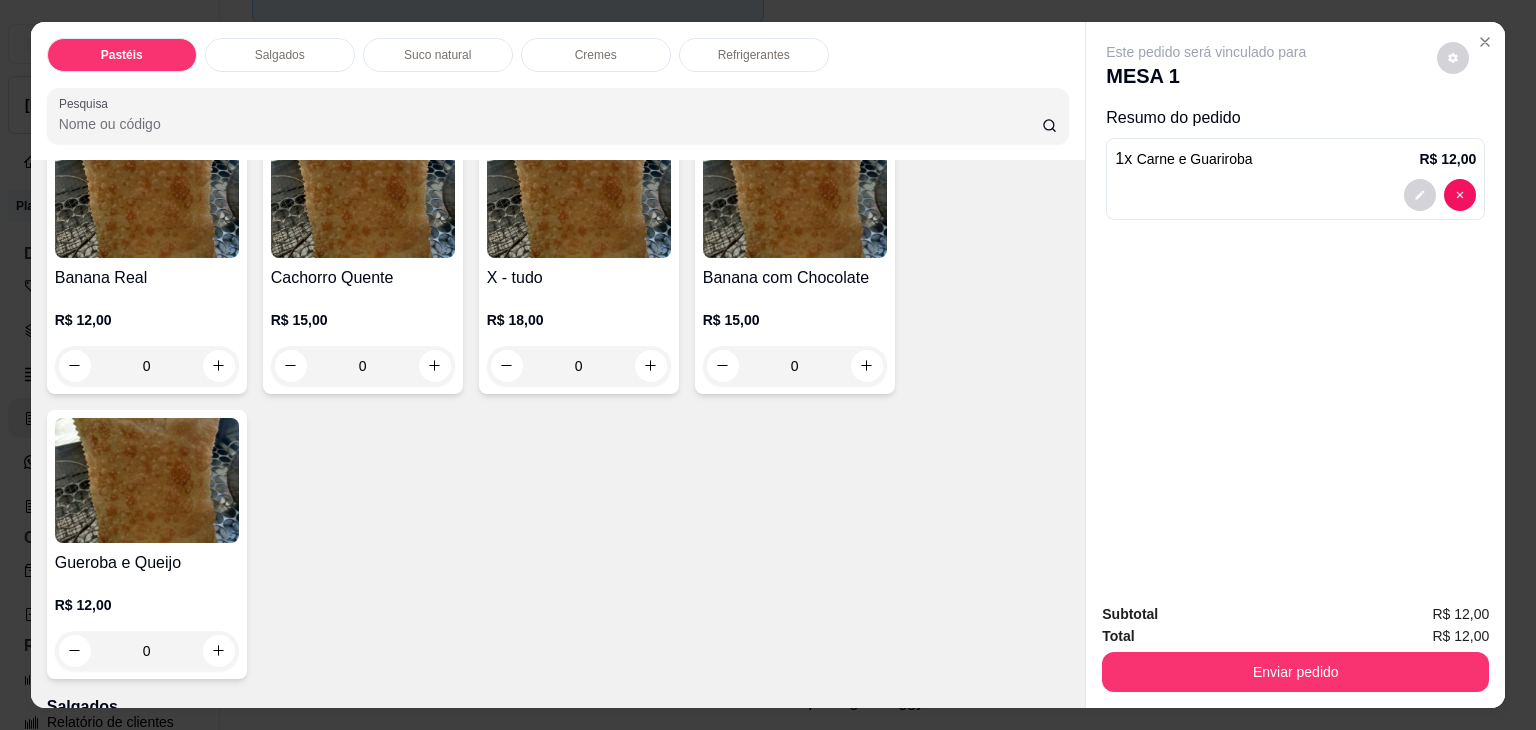 scroll, scrollTop: 1600, scrollLeft: 0, axis: vertical 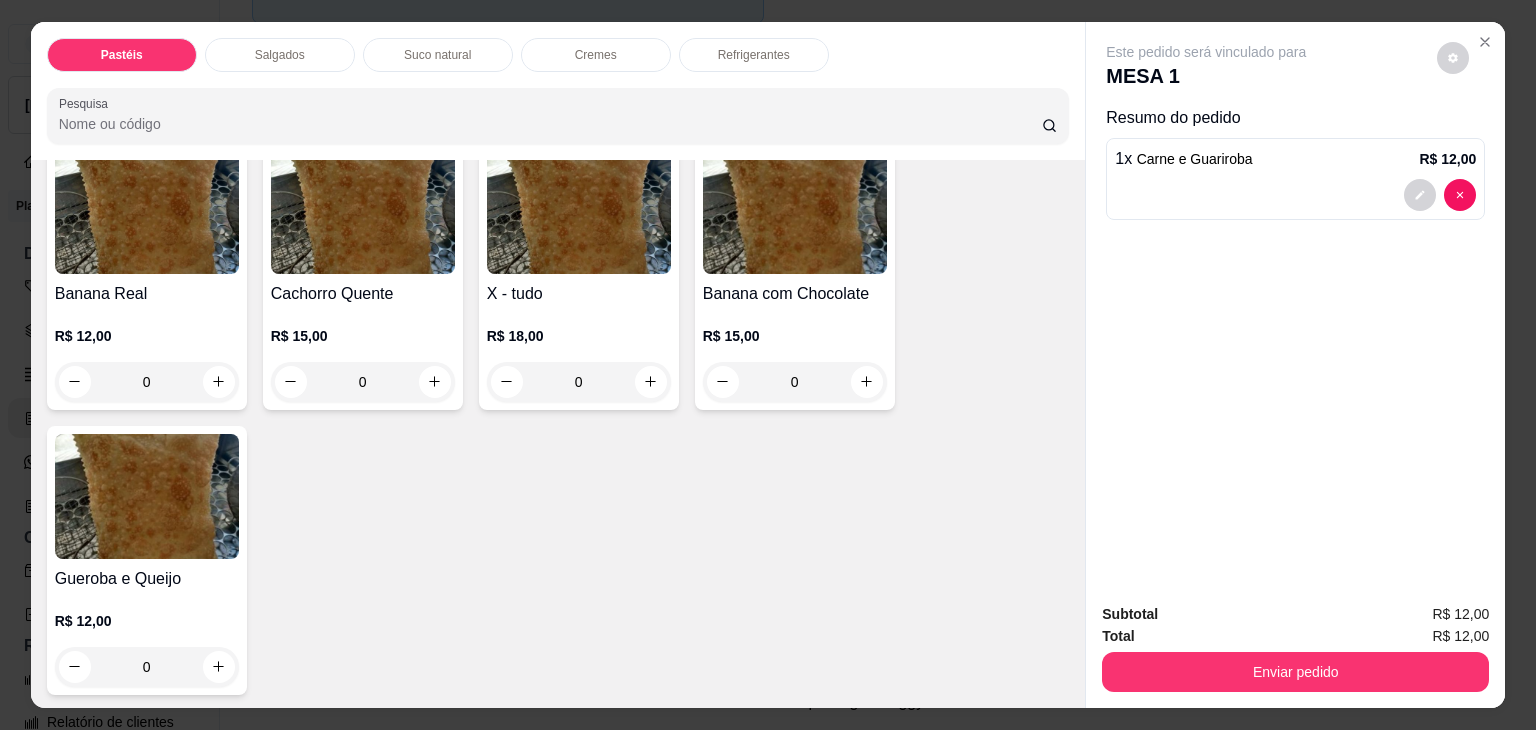 click on "0" at bounding box center [363, 382] 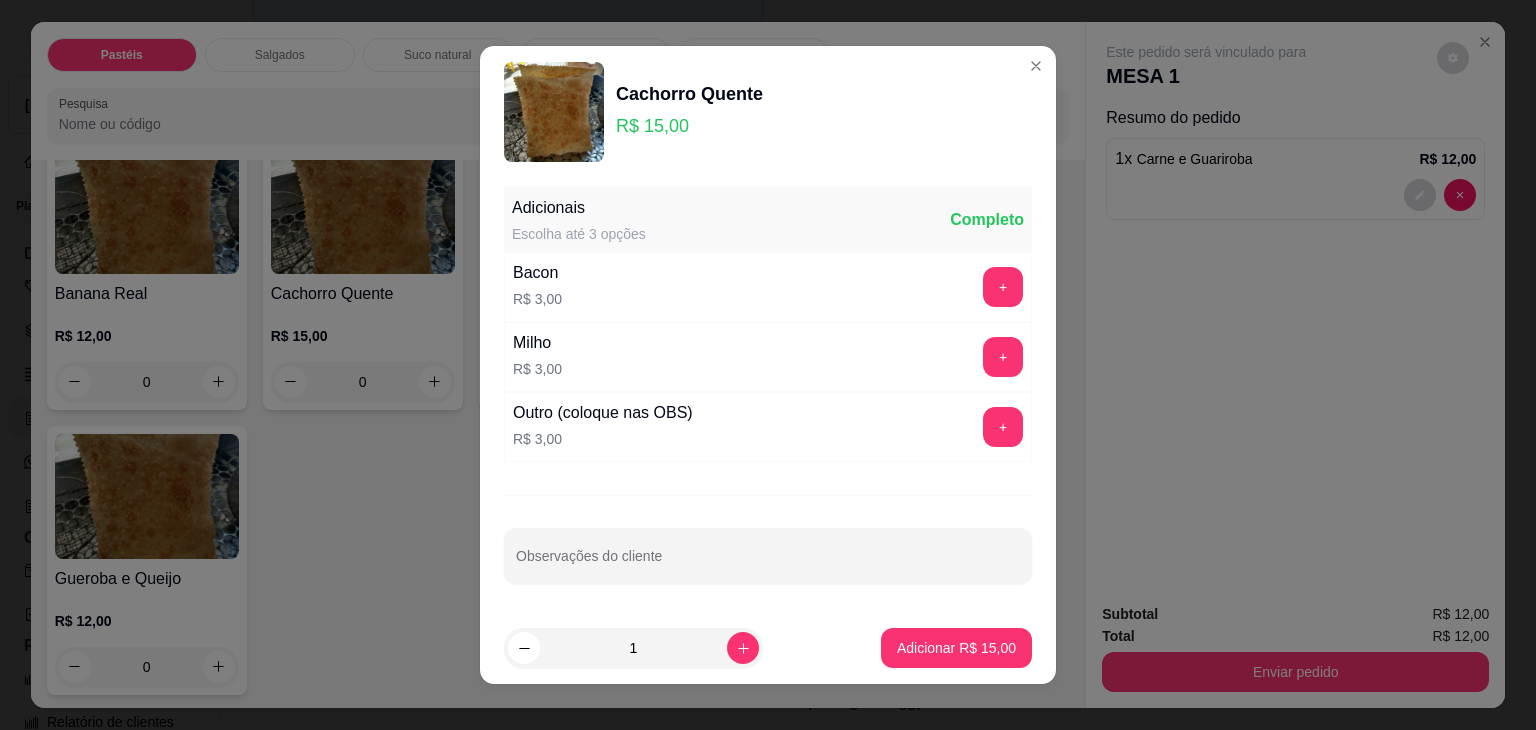 click on "Adicionar   R$ 15,00" at bounding box center (956, 648) 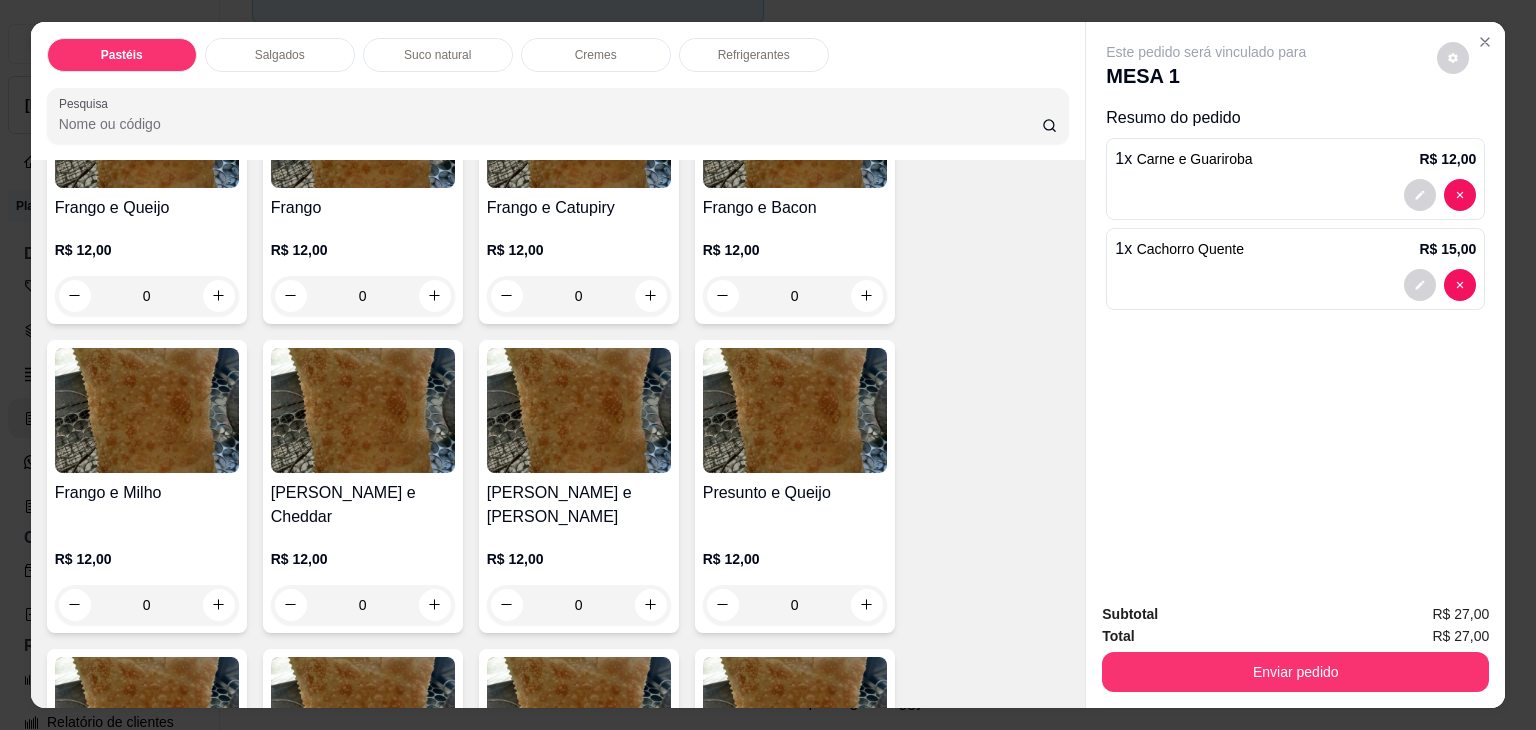 scroll, scrollTop: 800, scrollLeft: 0, axis: vertical 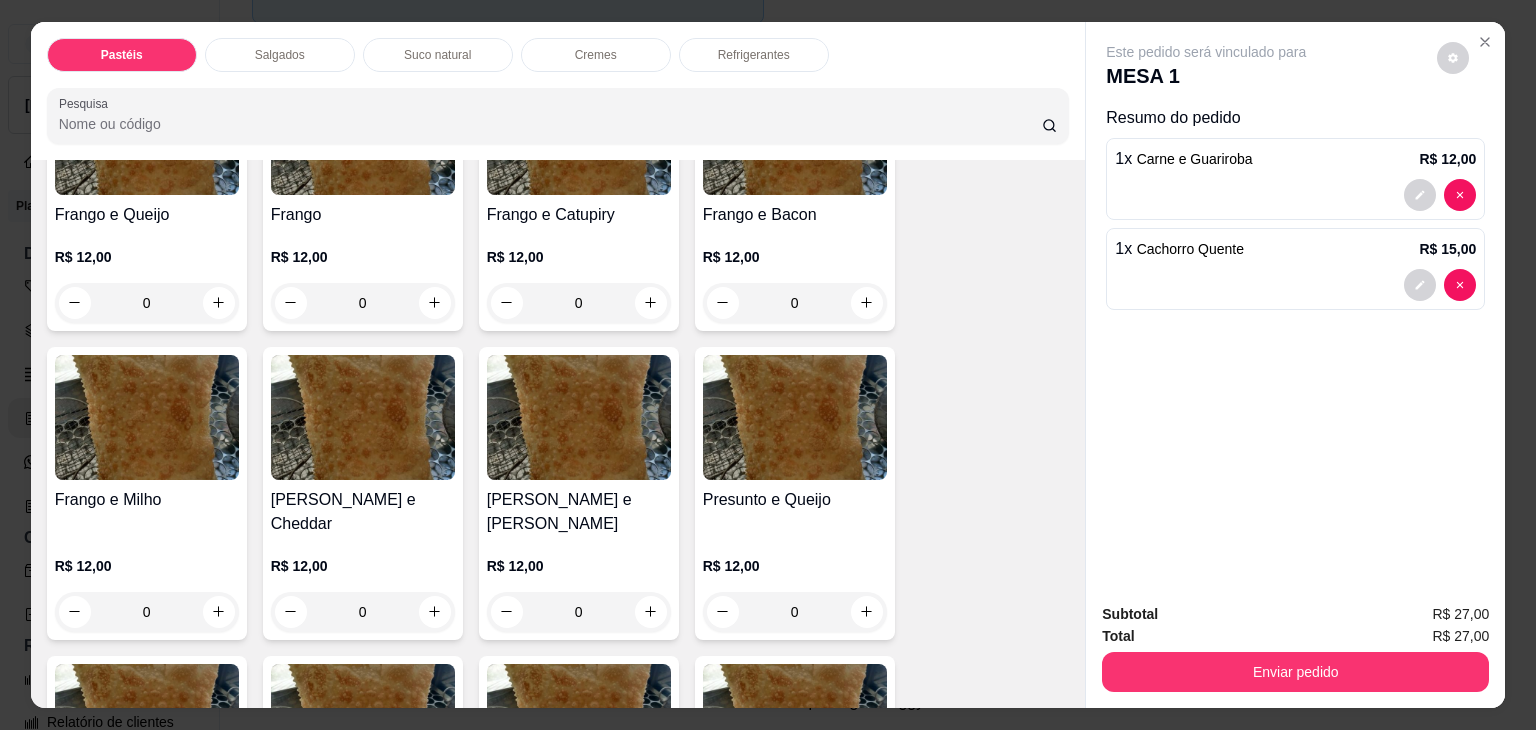 click on "Salgados" at bounding box center (280, 55) 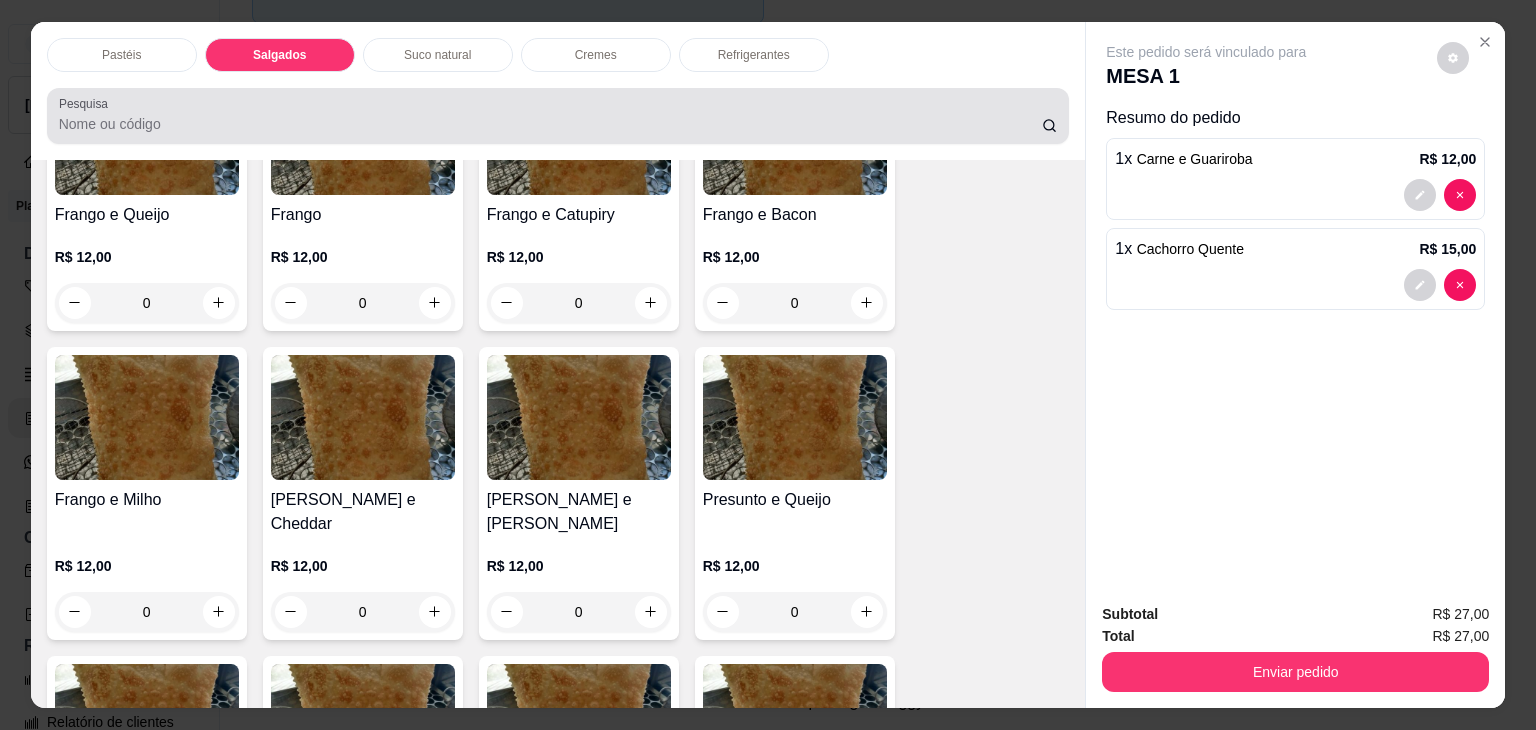 scroll, scrollTop: 2128, scrollLeft: 0, axis: vertical 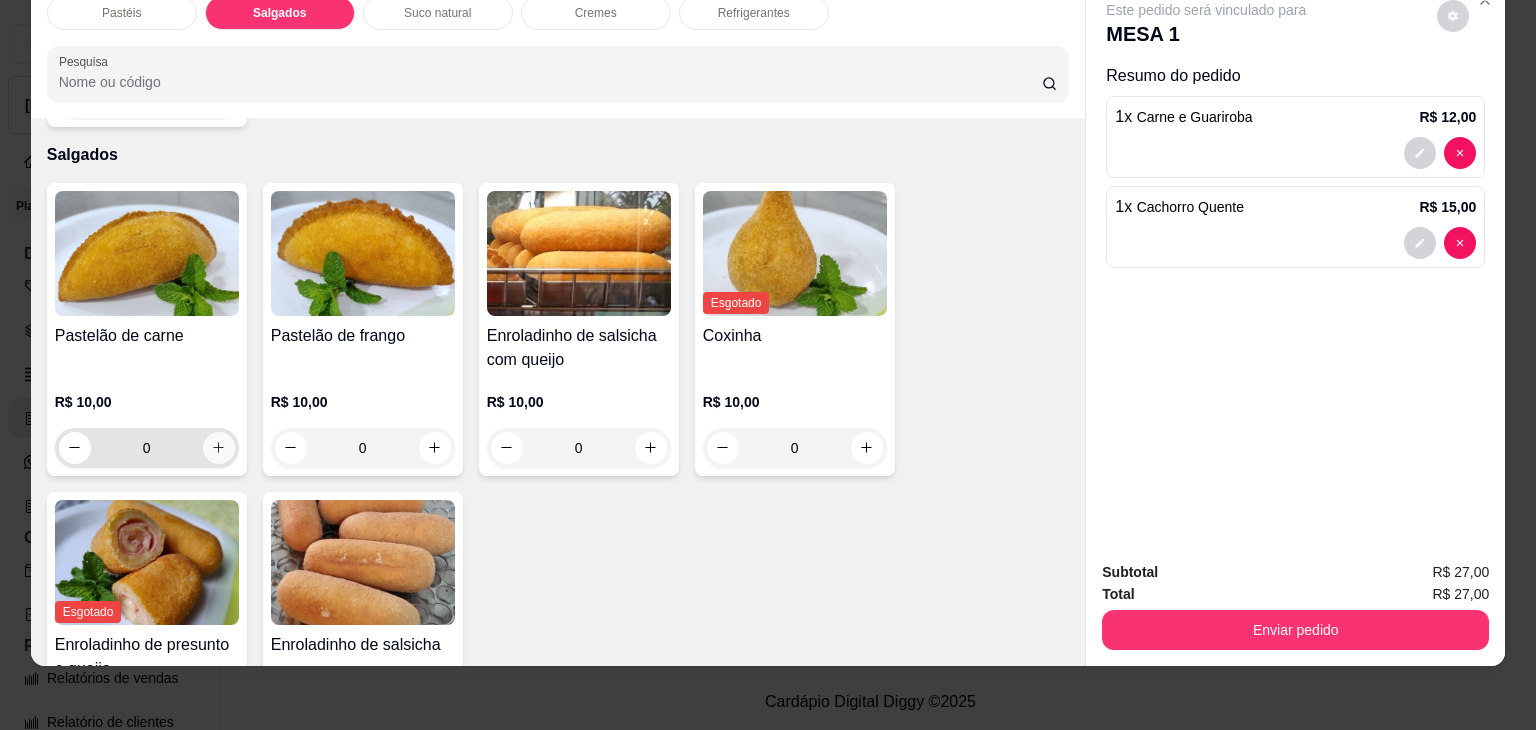 click 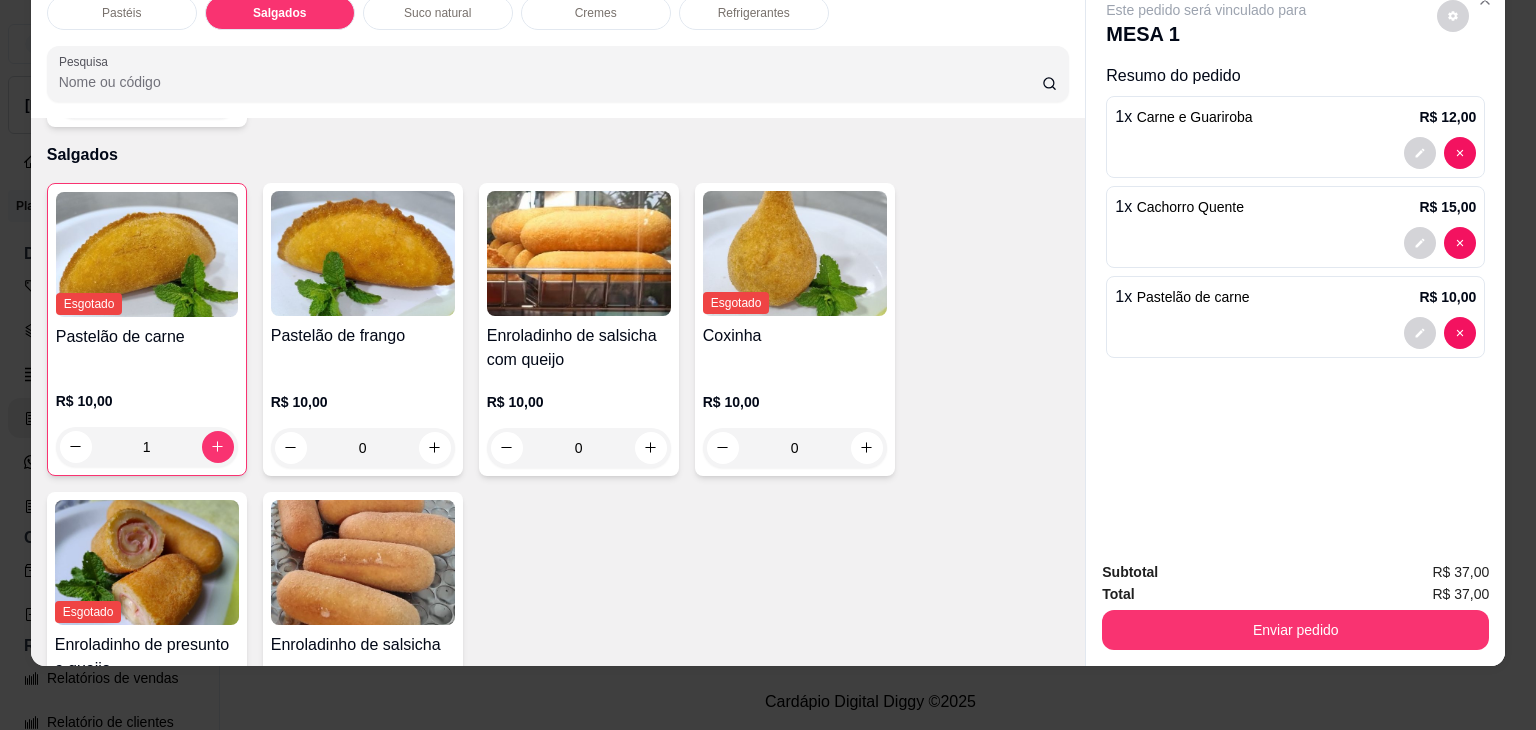scroll, scrollTop: 2228, scrollLeft: 0, axis: vertical 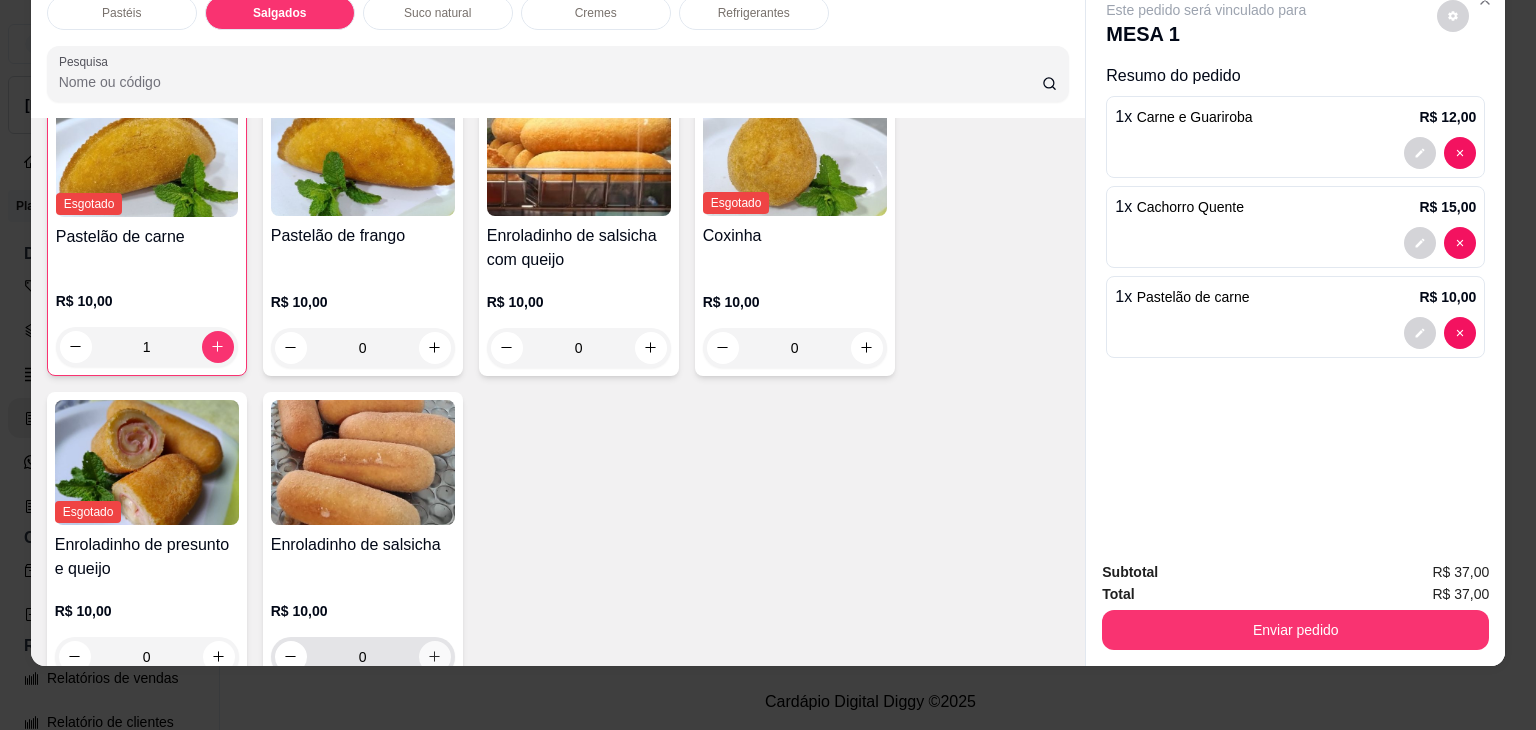 click on "Enroladinho de salsicha    R$ 10,00 0" at bounding box center (363, 538) 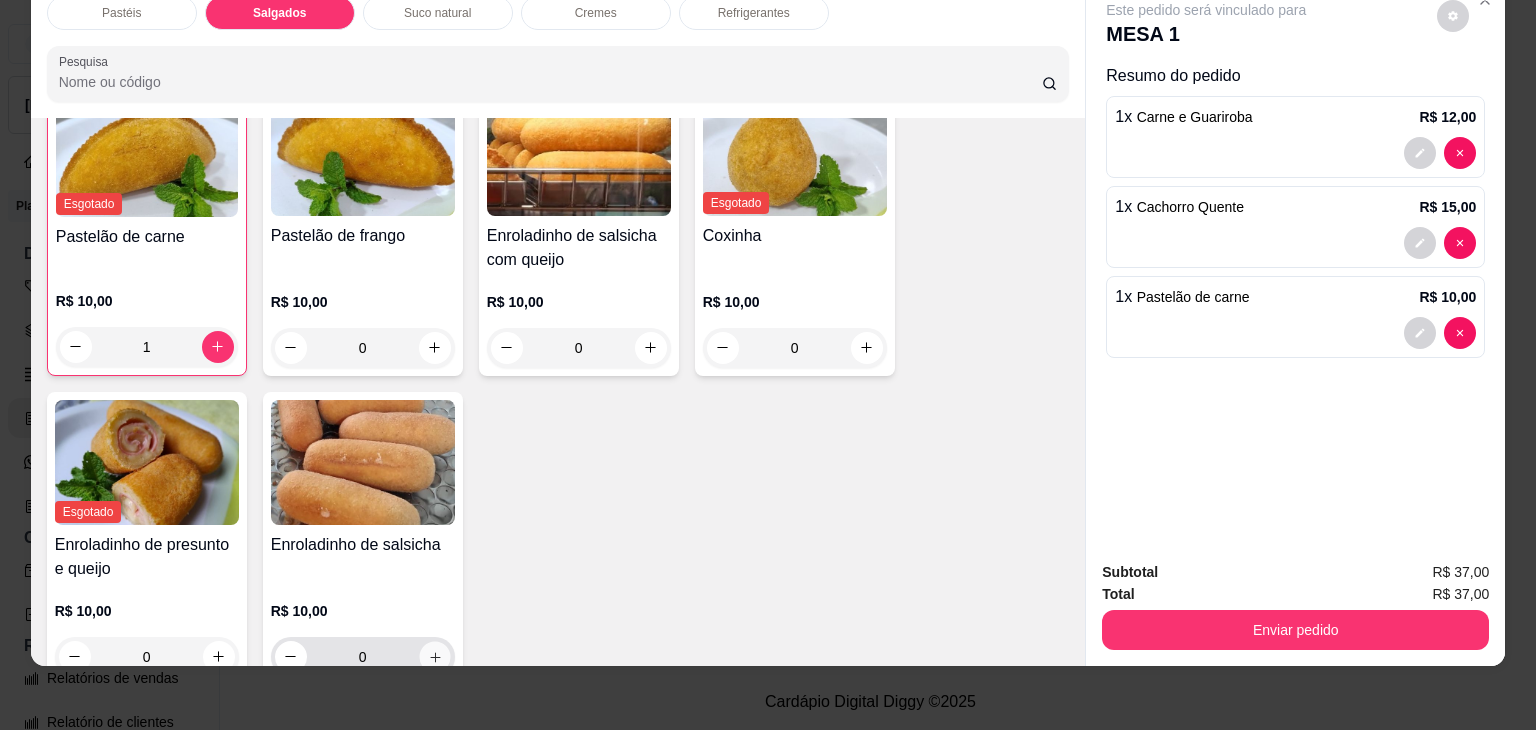 click 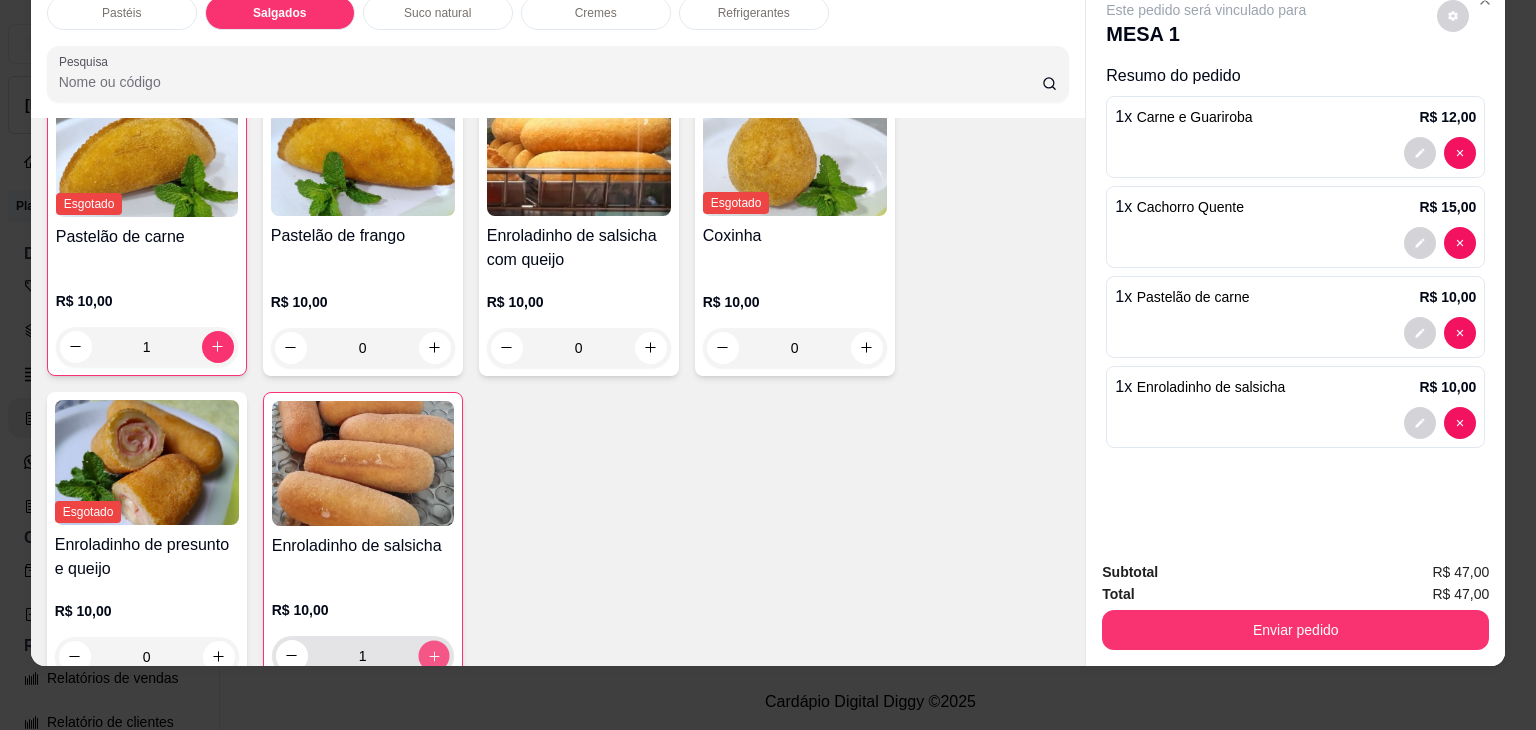 click 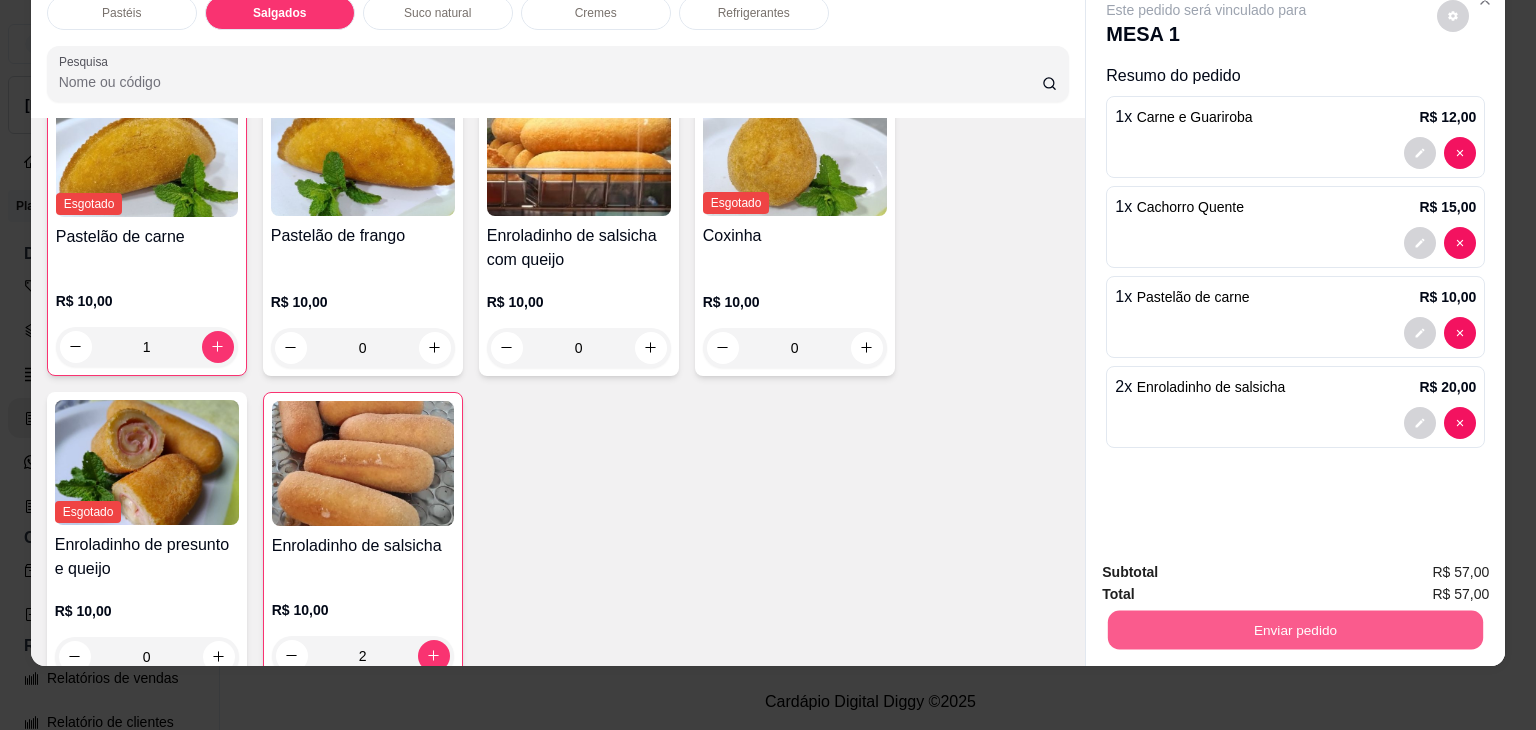 click on "Enviar pedido" at bounding box center (1295, 630) 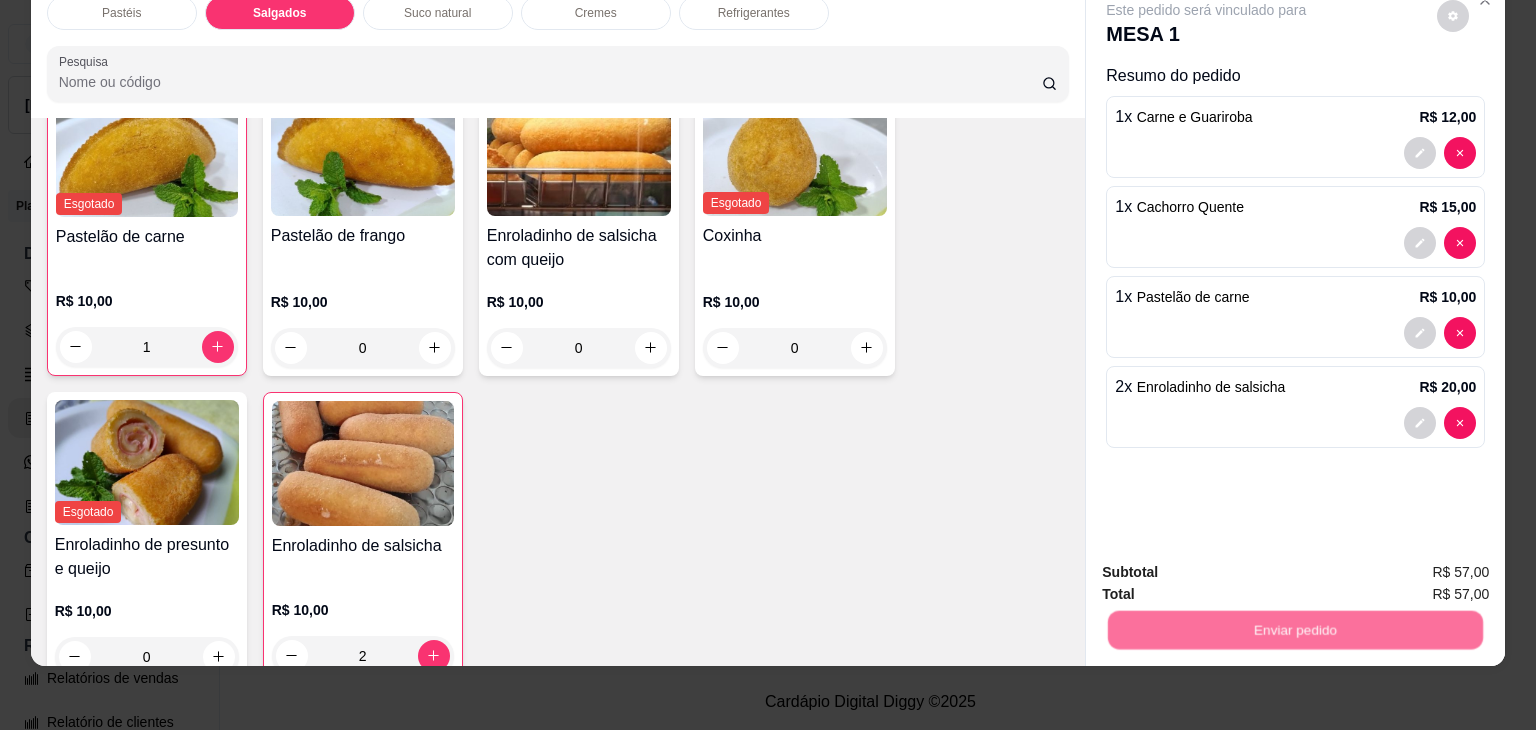 click on "Não registrar e enviar pedido" at bounding box center (1229, 565) 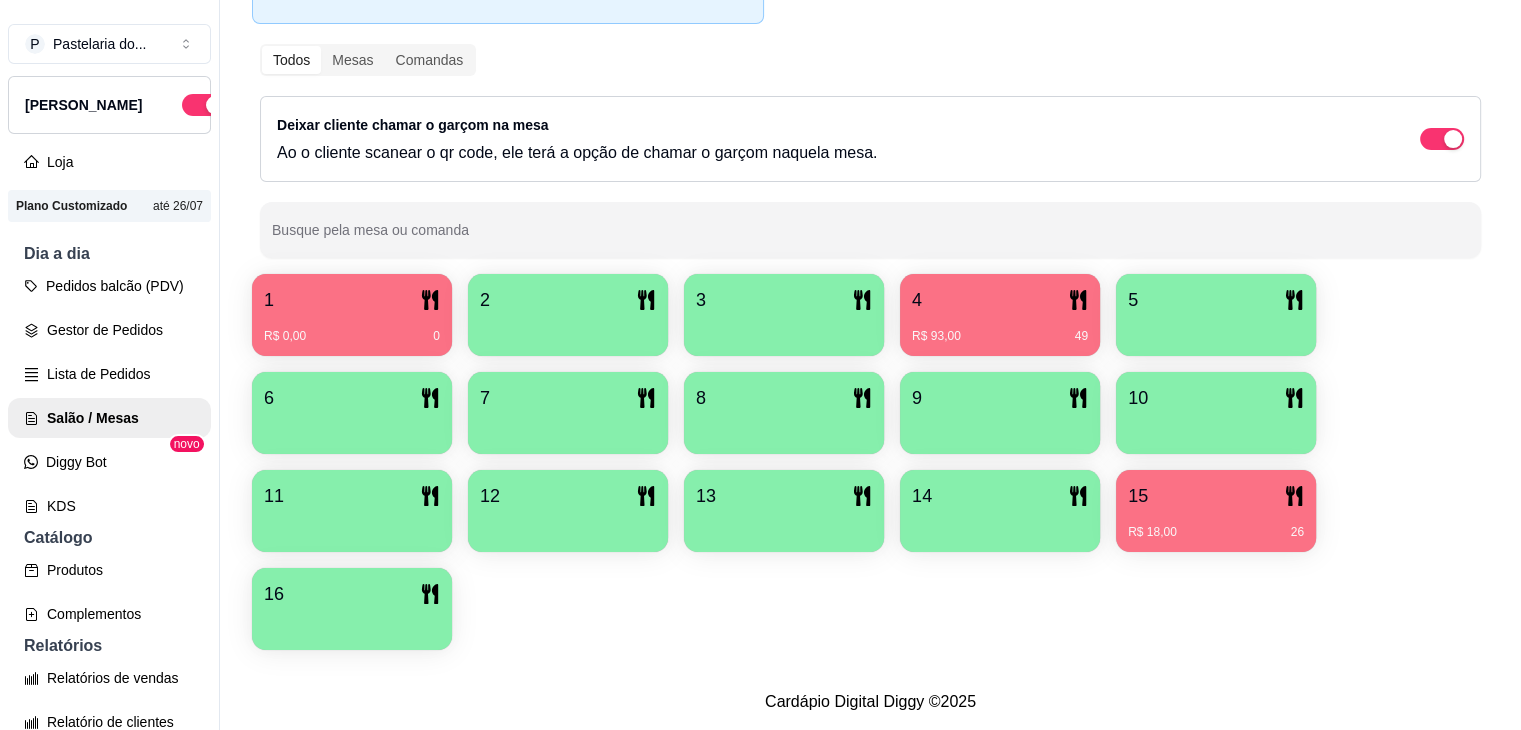 click on "3" at bounding box center [784, 300] 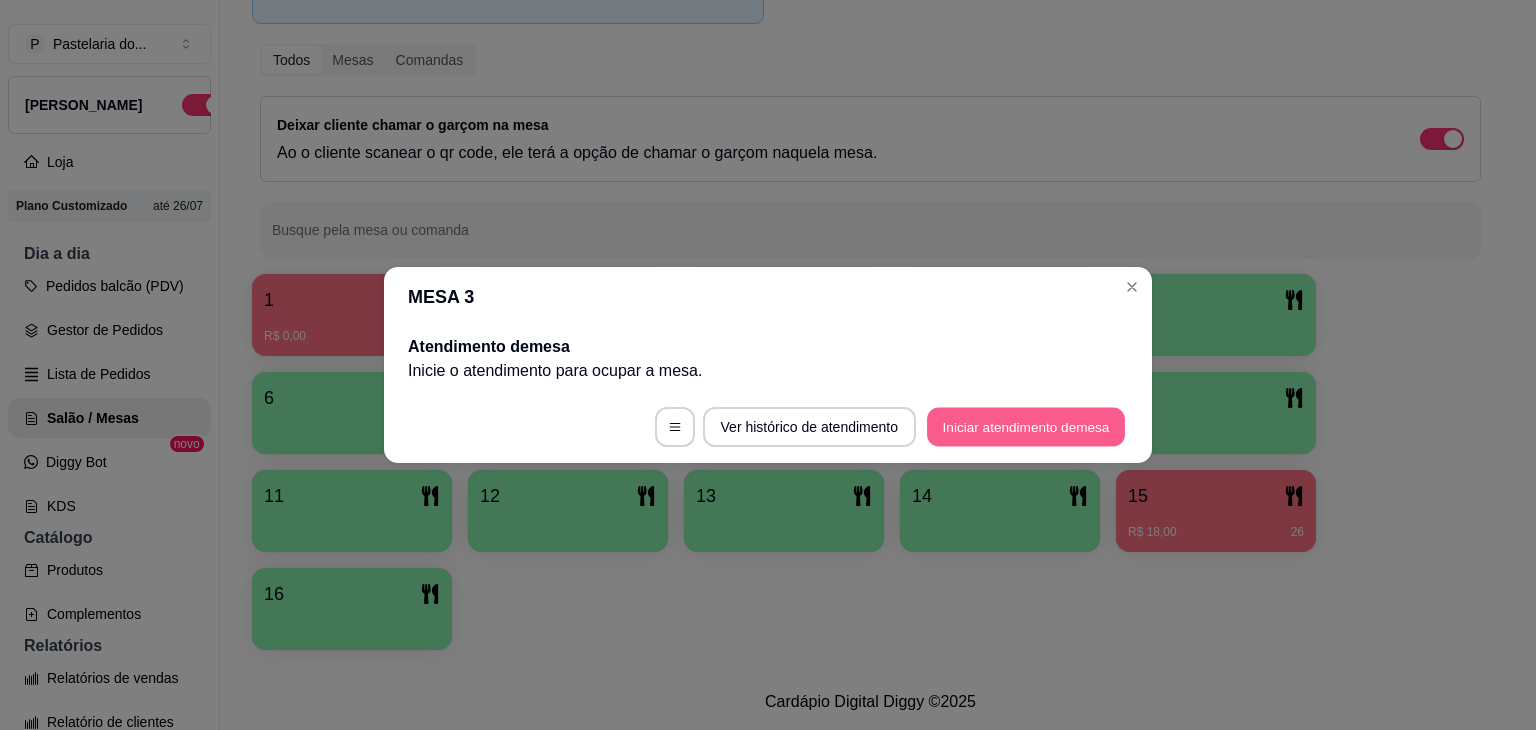 click on "Iniciar atendimento de  mesa" at bounding box center (1026, 427) 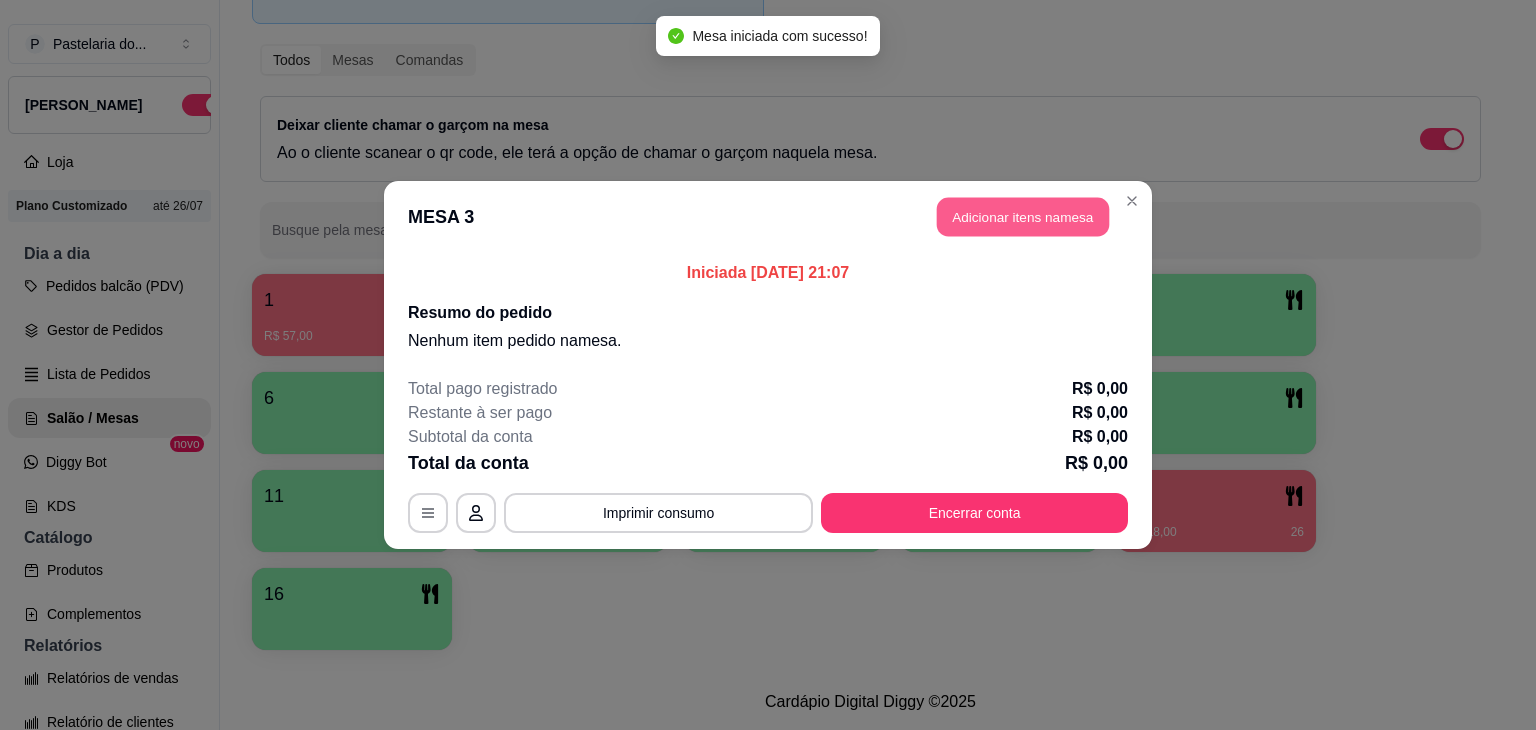 click on "Adicionar itens na  mesa" at bounding box center [1023, 217] 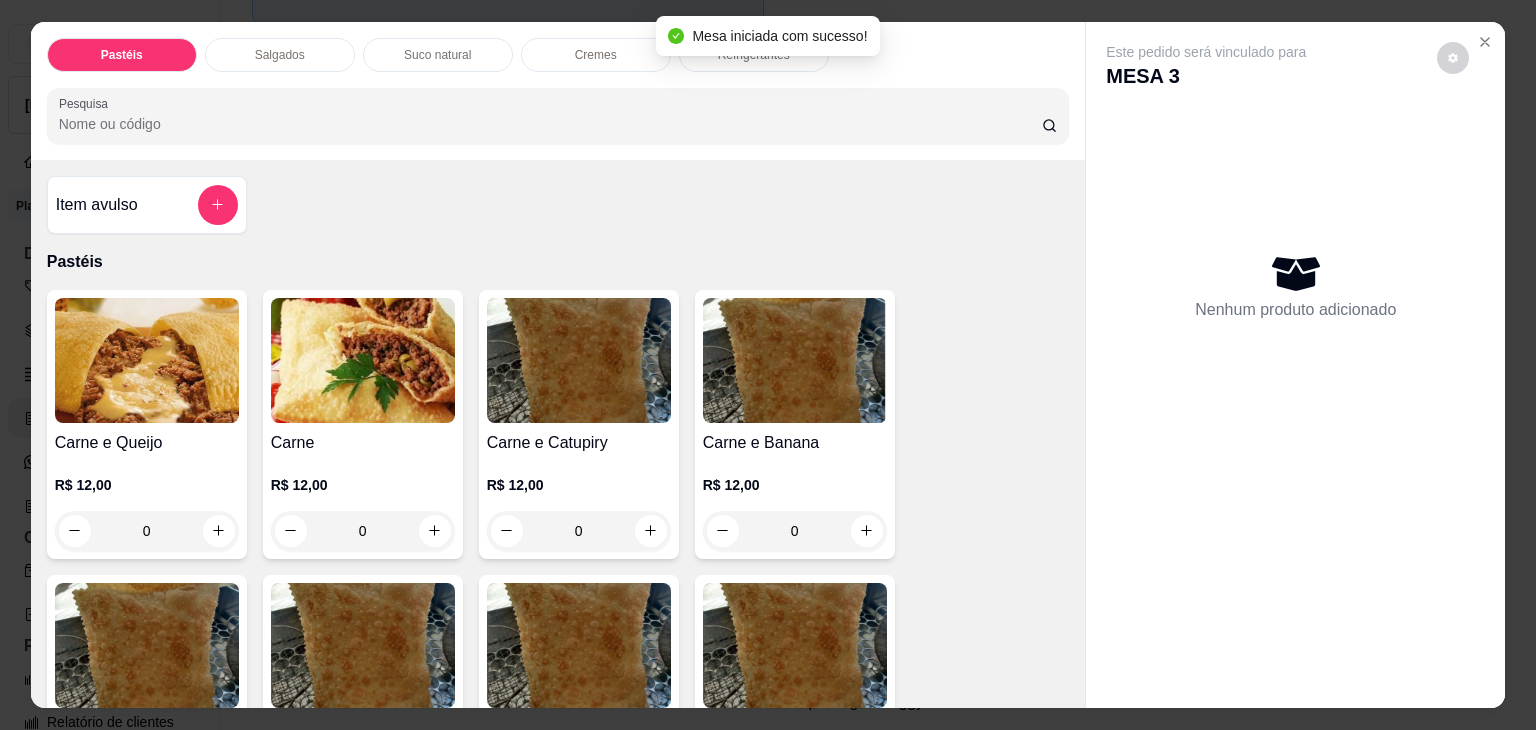 click on "0" at bounding box center [147, 531] 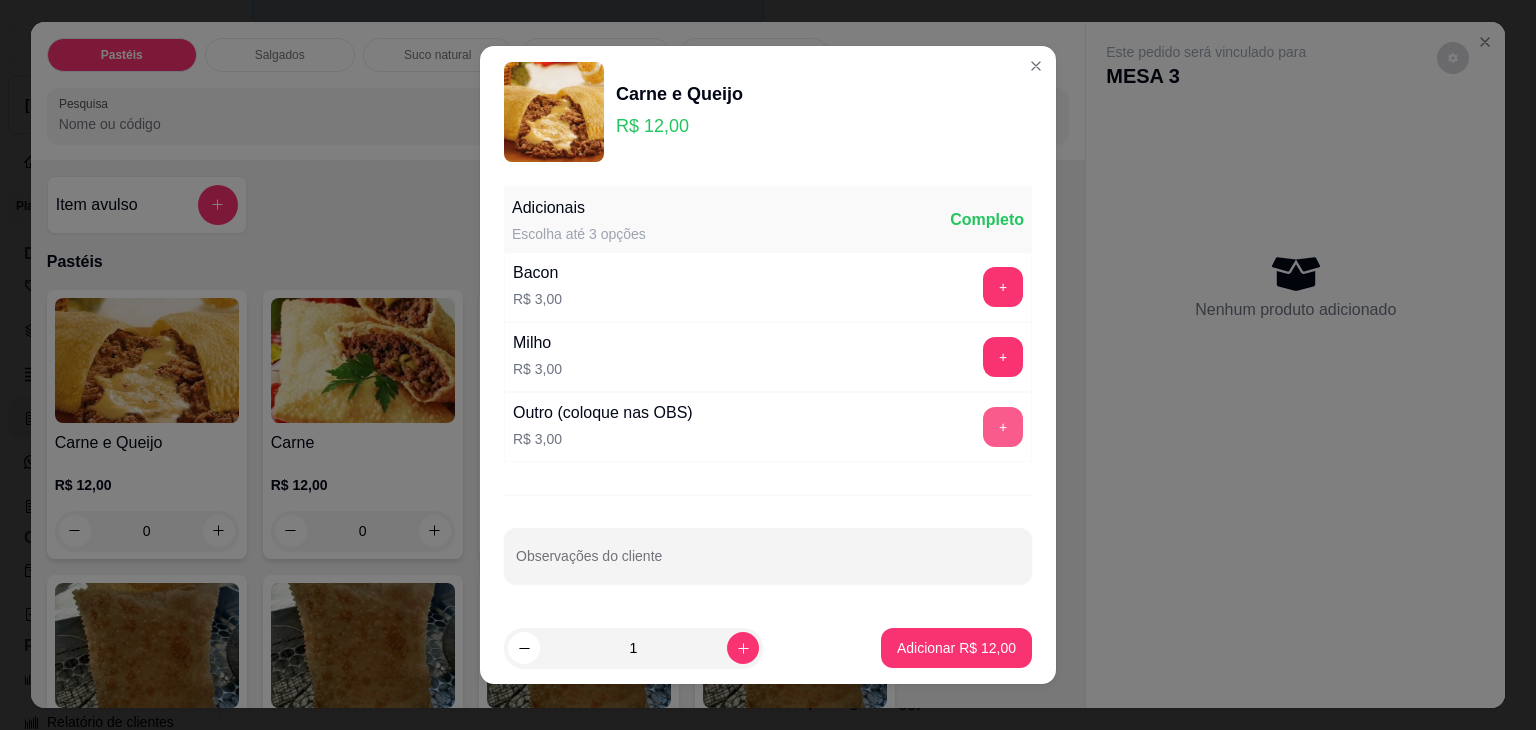 click on "+" at bounding box center [1003, 427] 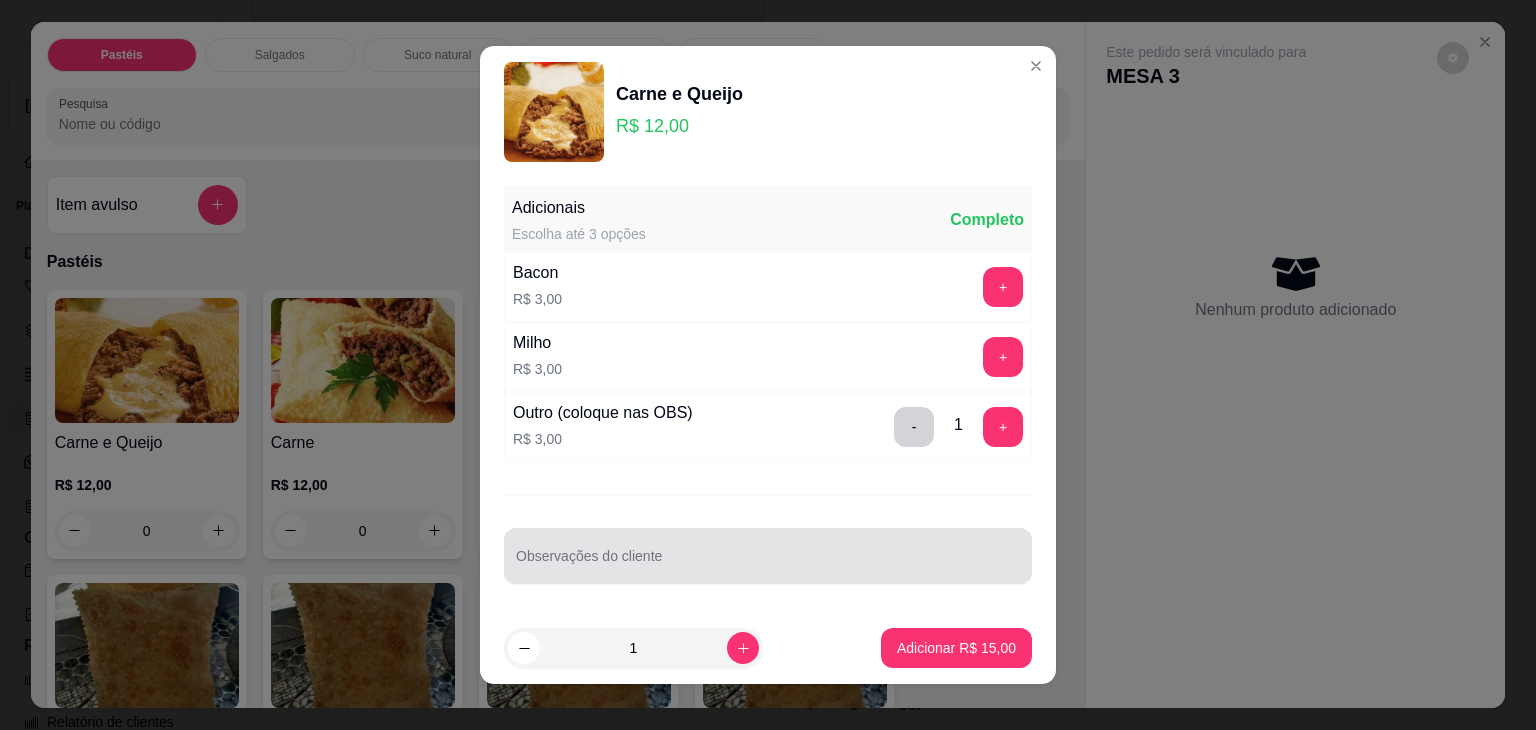 click at bounding box center (768, 556) 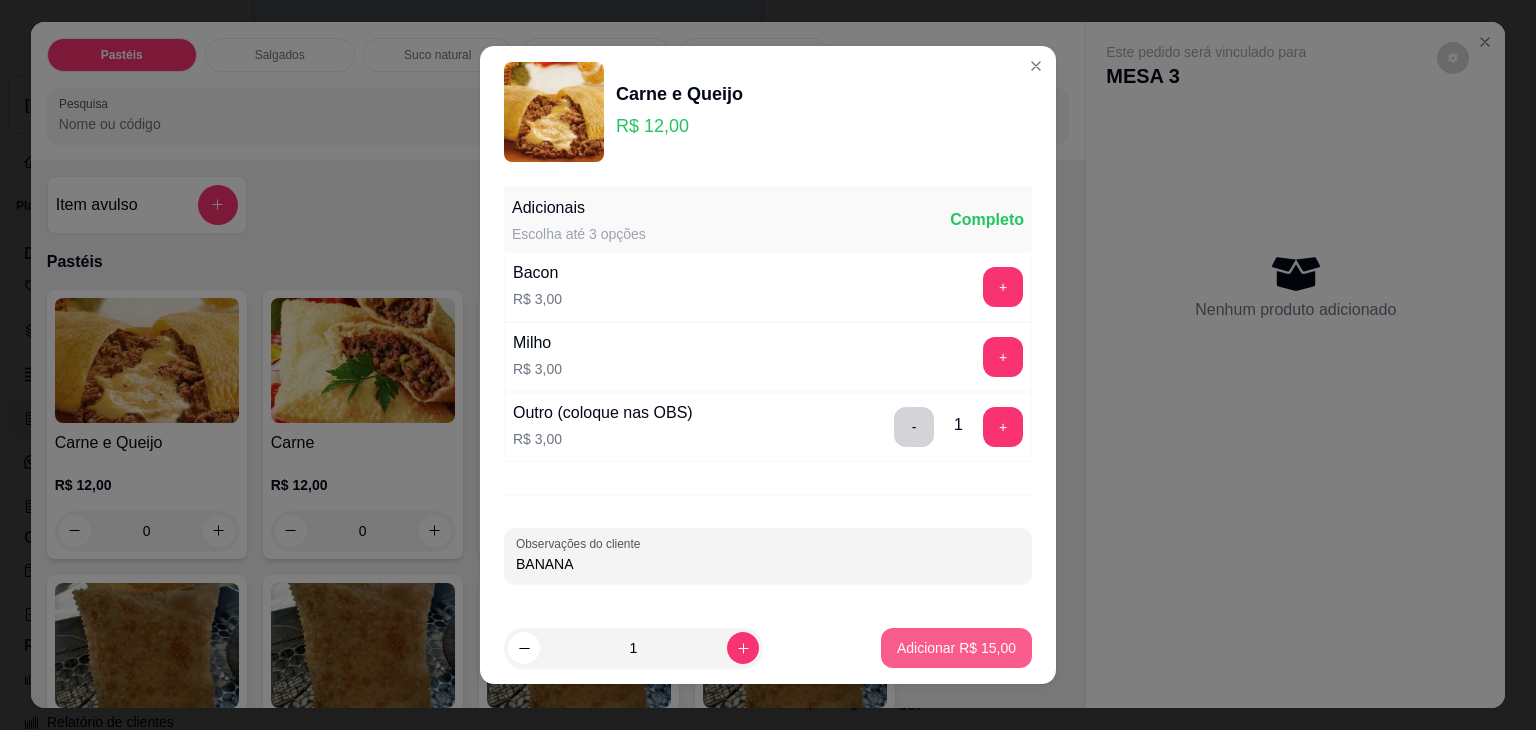 type on "BANANA" 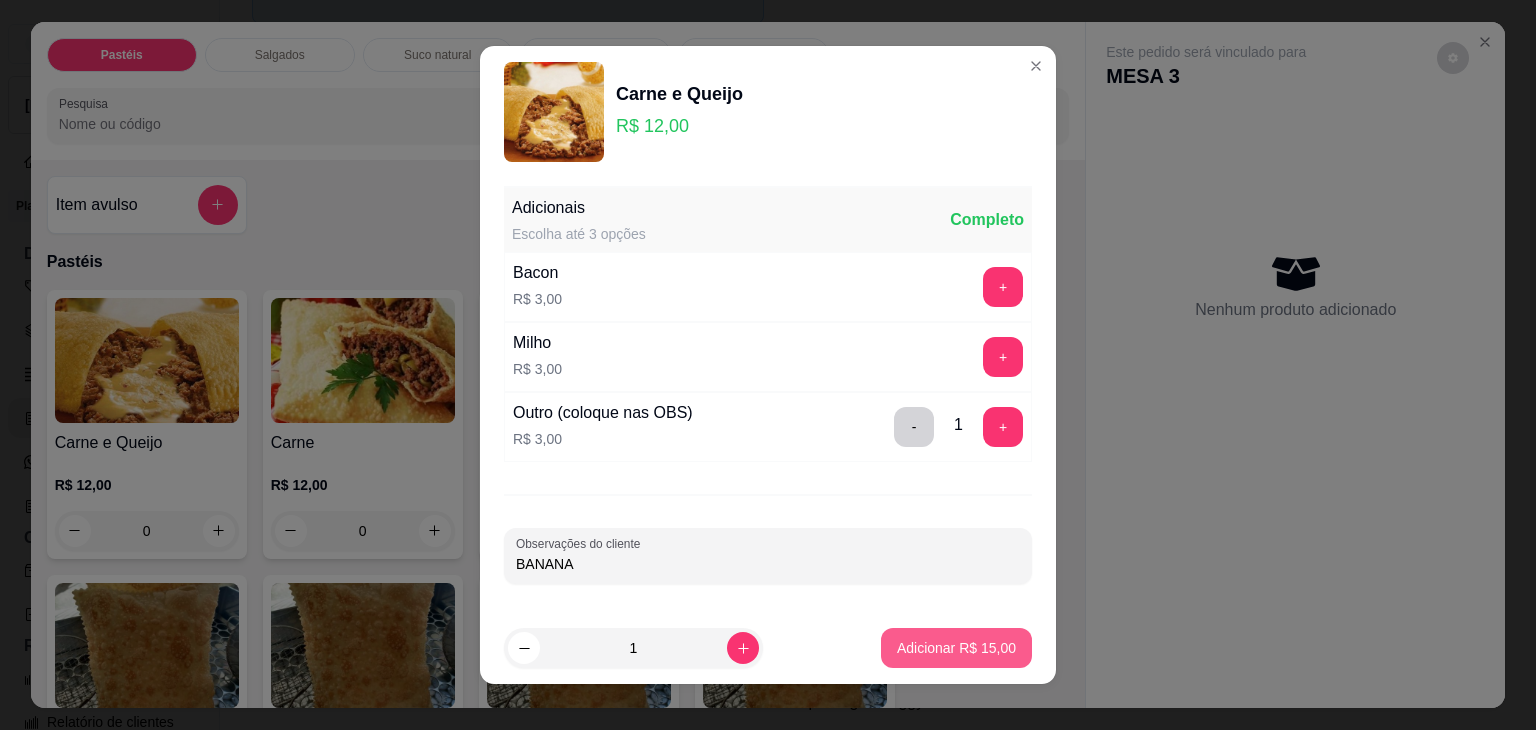 click on "Adicionar   R$ 15,00" at bounding box center [956, 648] 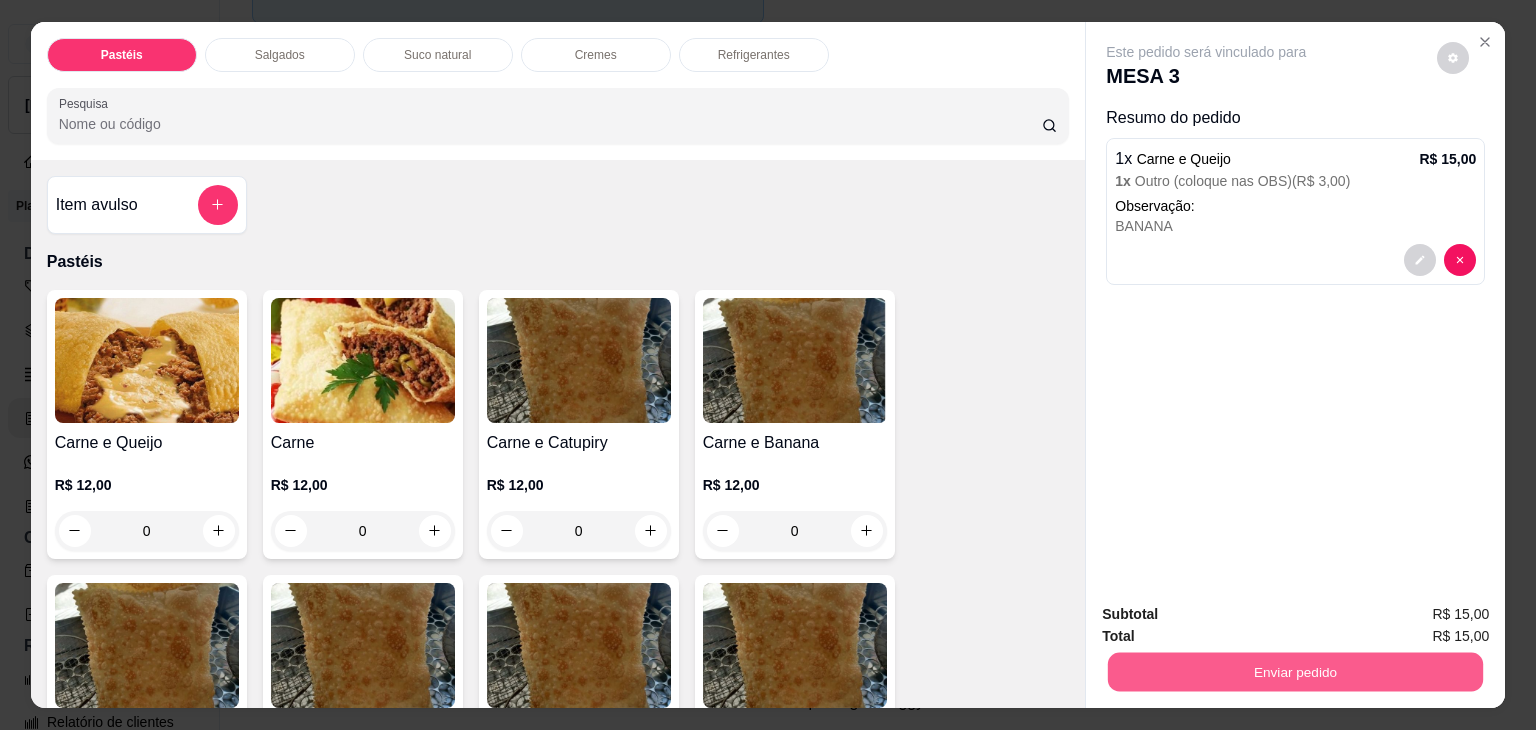 click on "Enviar pedido" at bounding box center [1295, 672] 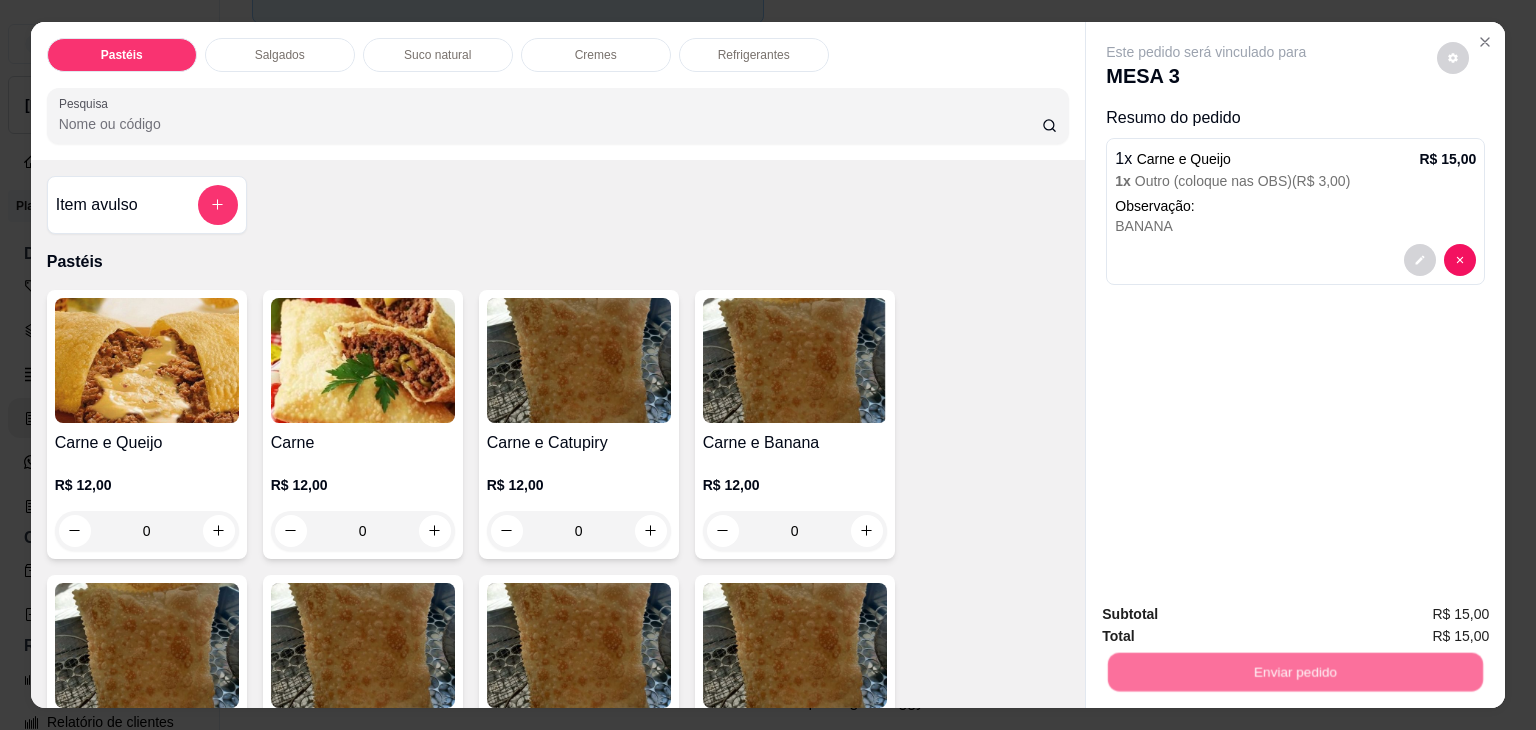 click on "Não registrar e enviar pedido" at bounding box center [1229, 615] 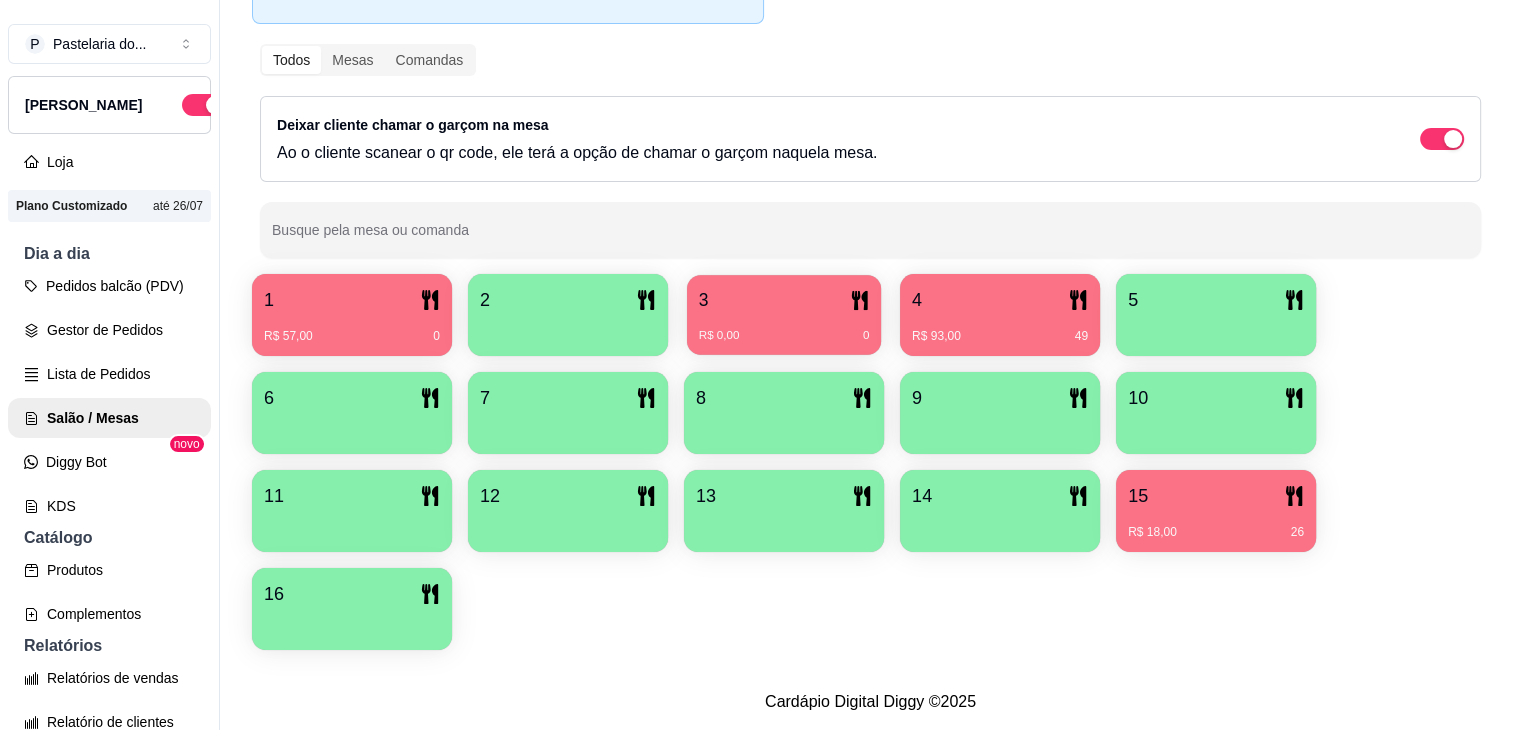 click on "R$ 0,00" at bounding box center [719, 336] 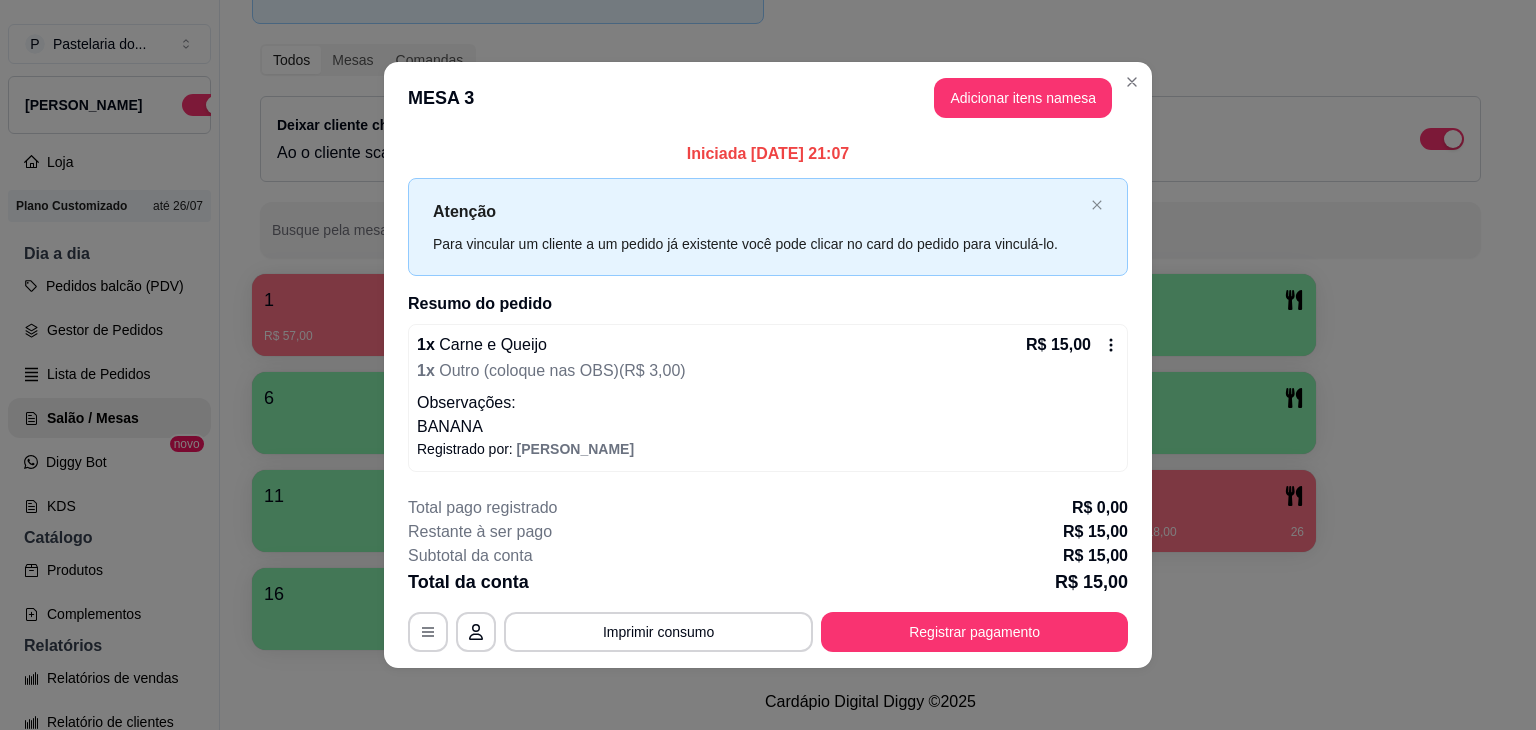 scroll, scrollTop: 1, scrollLeft: 0, axis: vertical 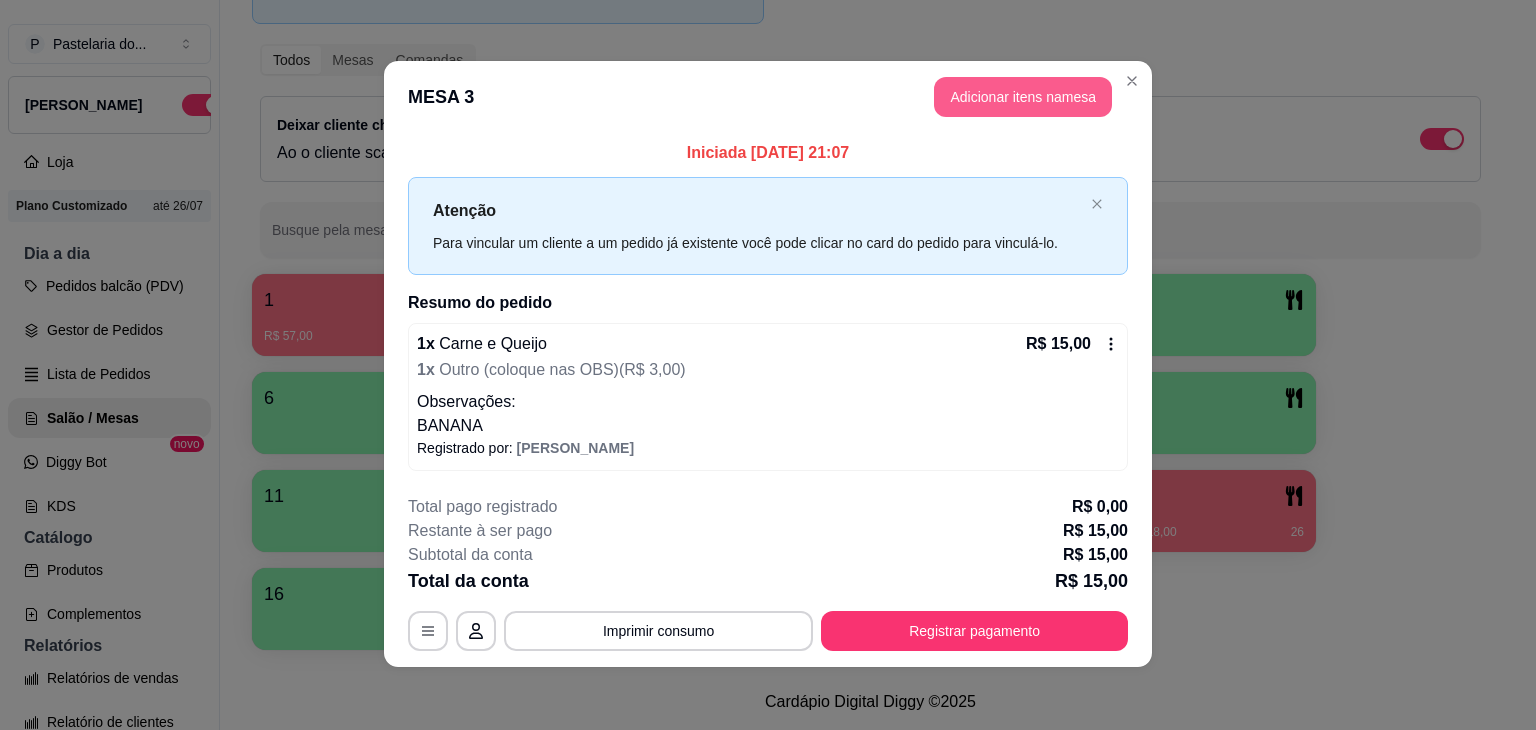 click on "Adicionar itens na  mesa" at bounding box center [1023, 97] 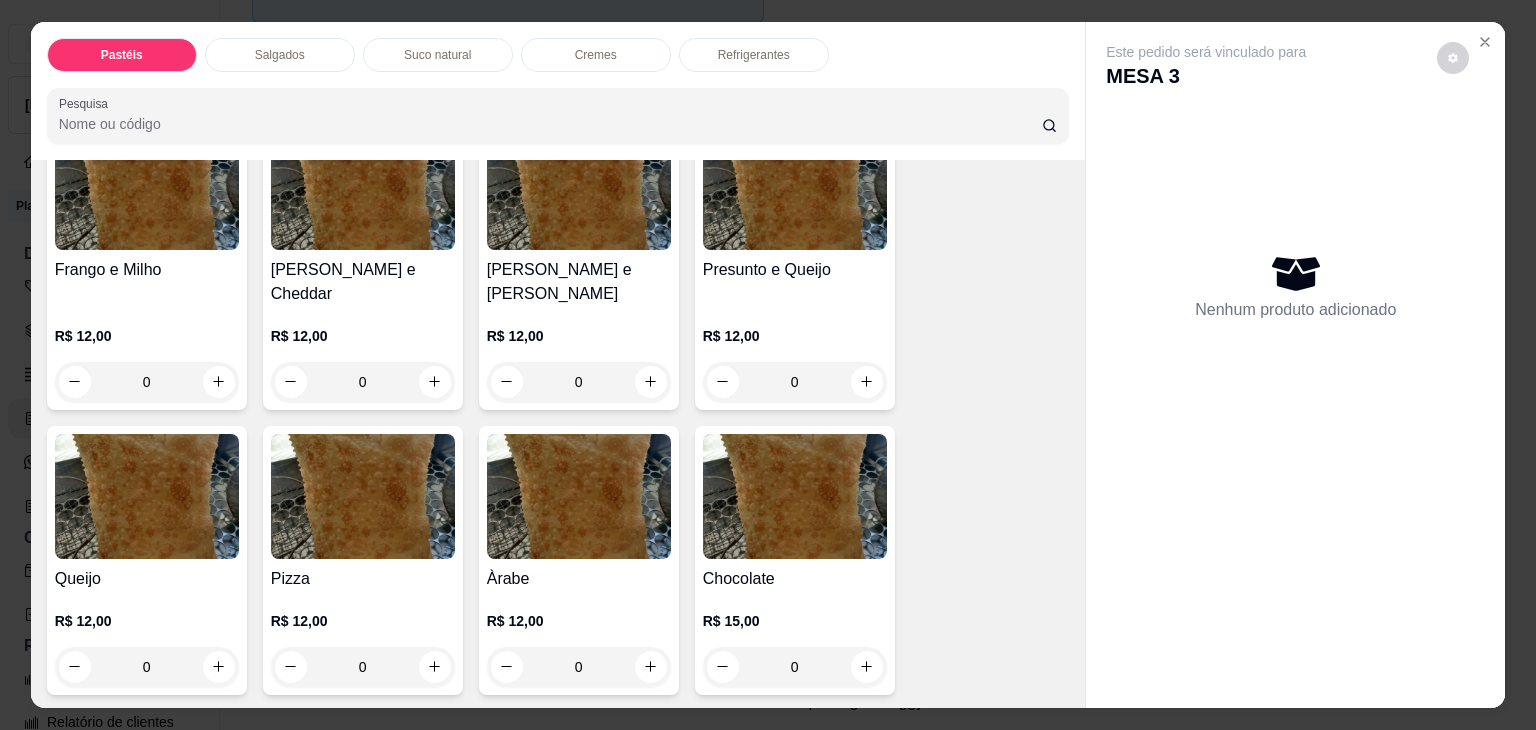 scroll, scrollTop: 1000, scrollLeft: 0, axis: vertical 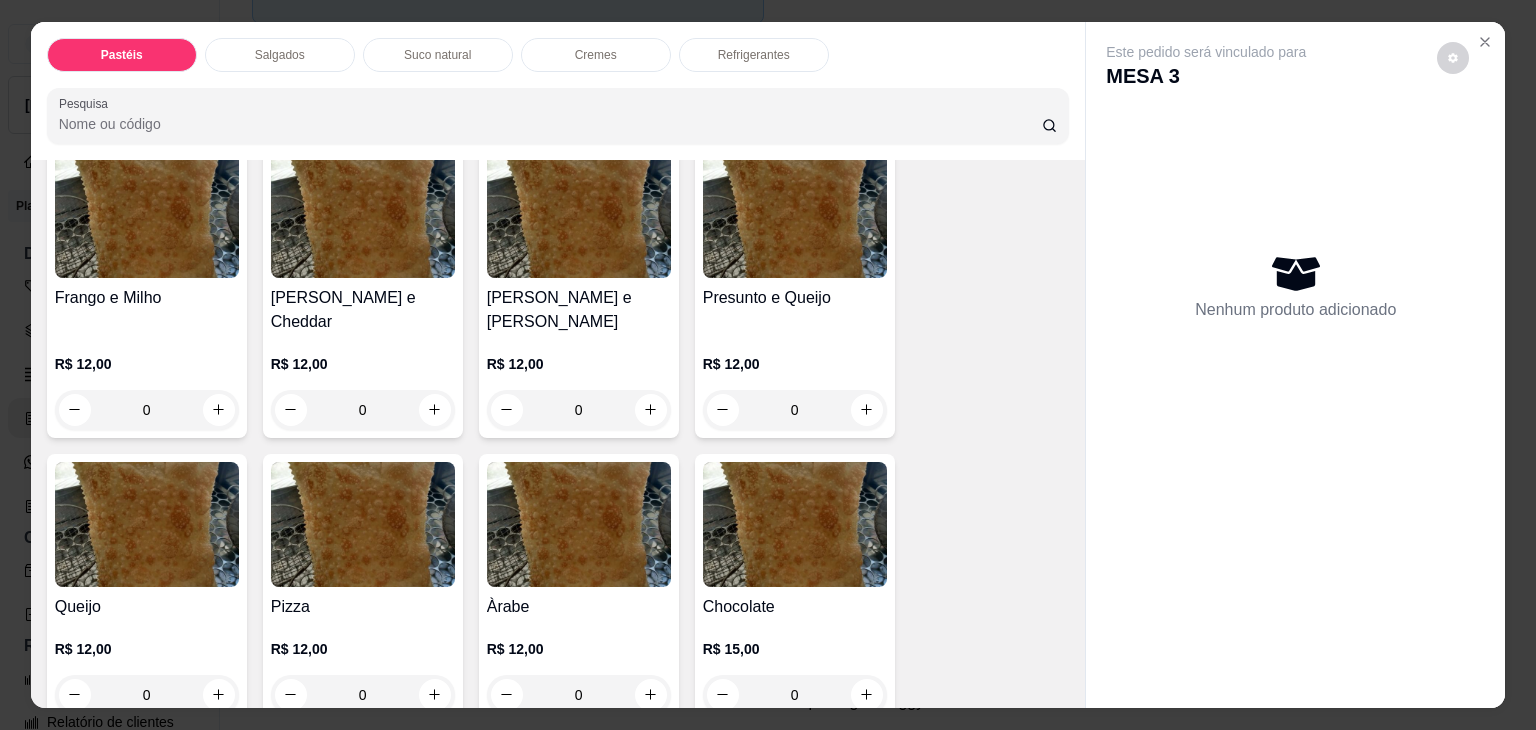 click at bounding box center (147, 524) 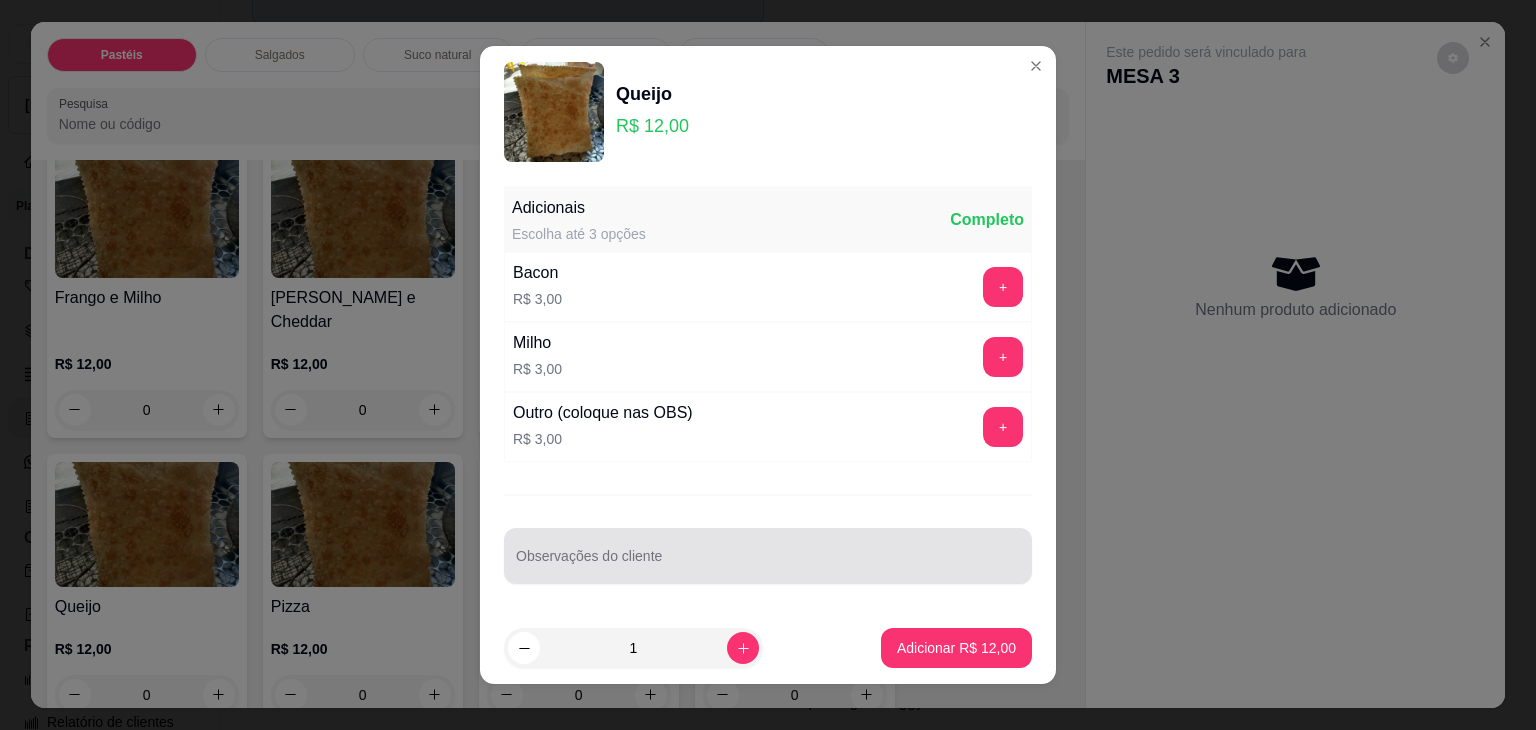click at bounding box center [768, 556] 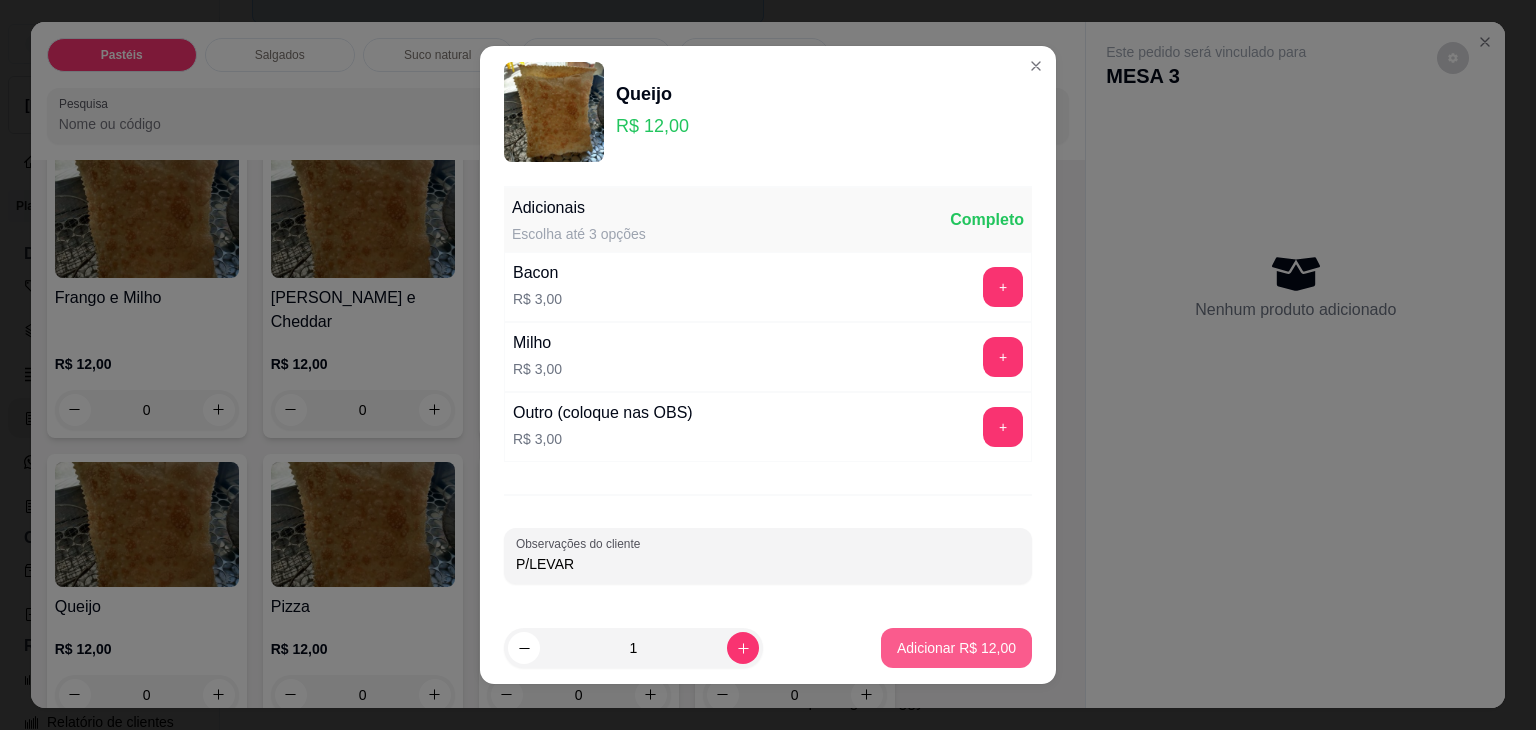 type on "P/LEVAR" 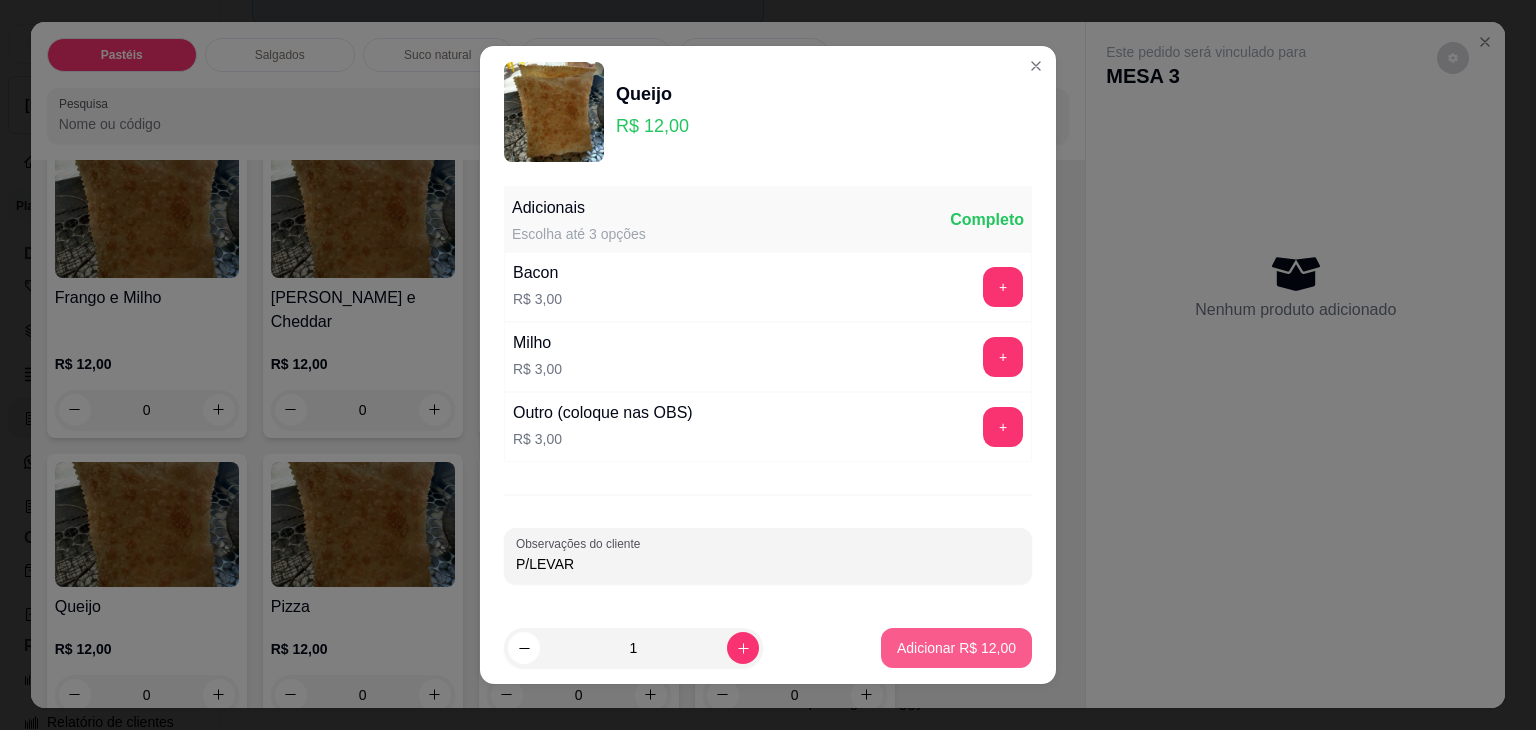 click on "Adicionar   R$ 12,00" at bounding box center [956, 648] 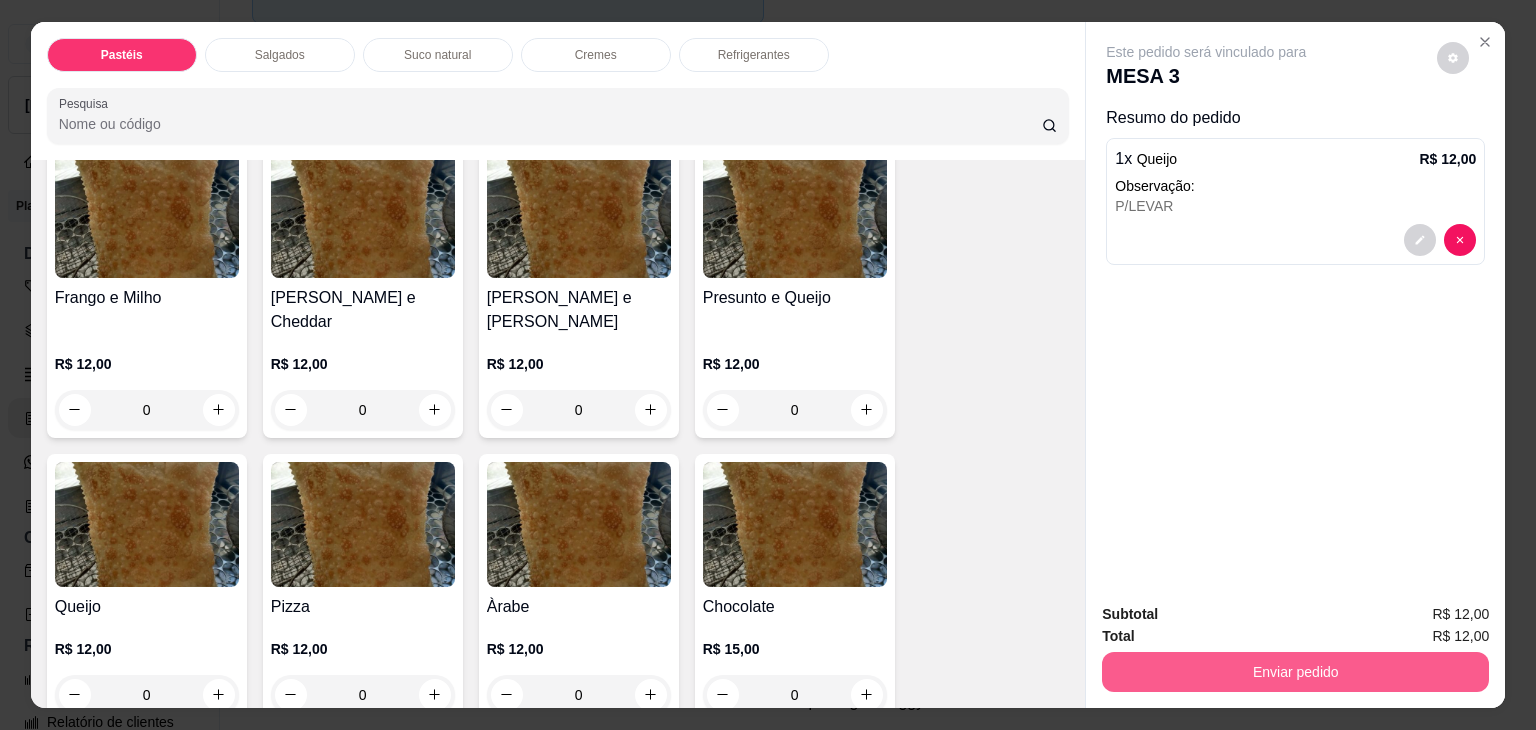 click on "Enviar pedido" at bounding box center (1295, 672) 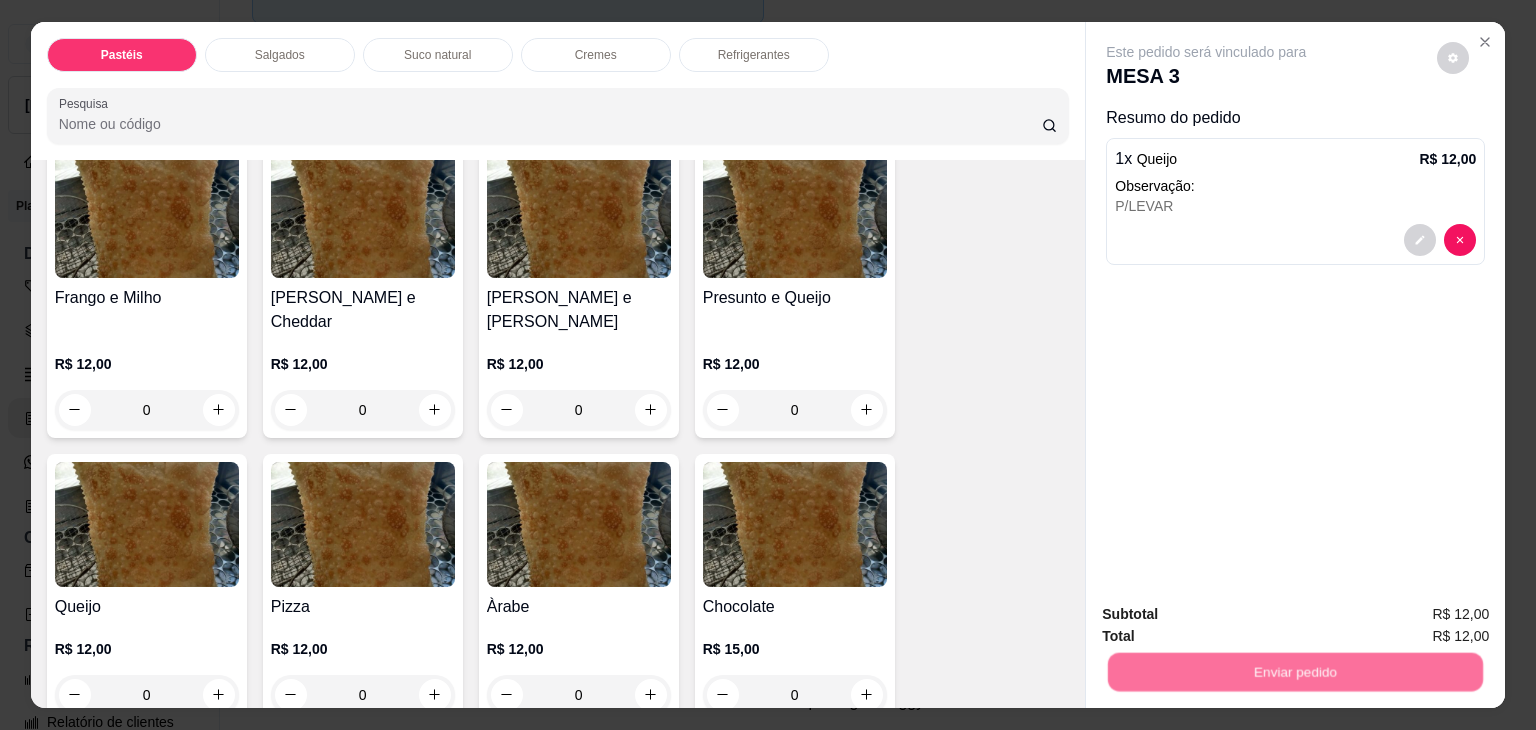 click on "Não registrar e enviar pedido" at bounding box center (1229, 614) 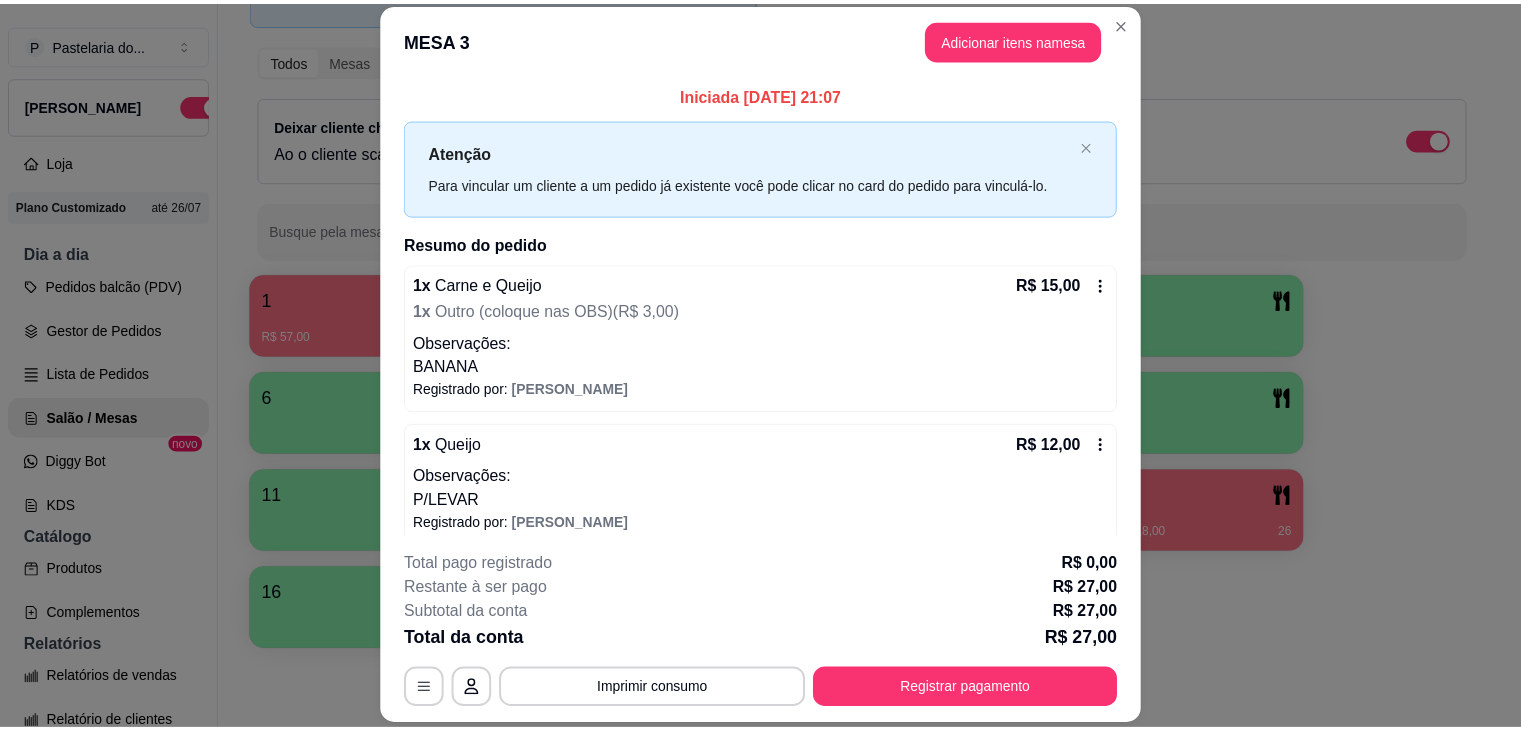 scroll, scrollTop: 0, scrollLeft: 0, axis: both 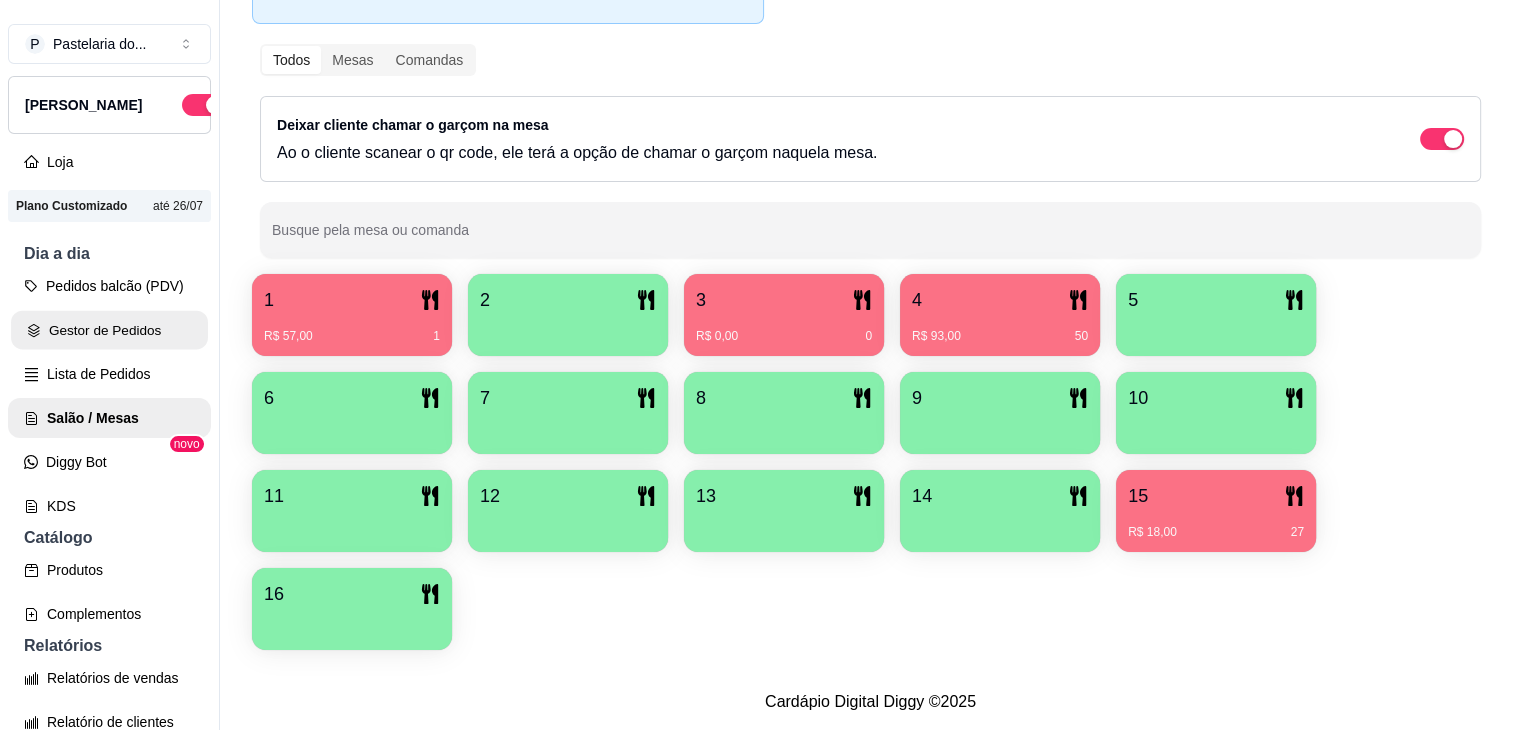 click on "Gestor de Pedidos" at bounding box center [109, 330] 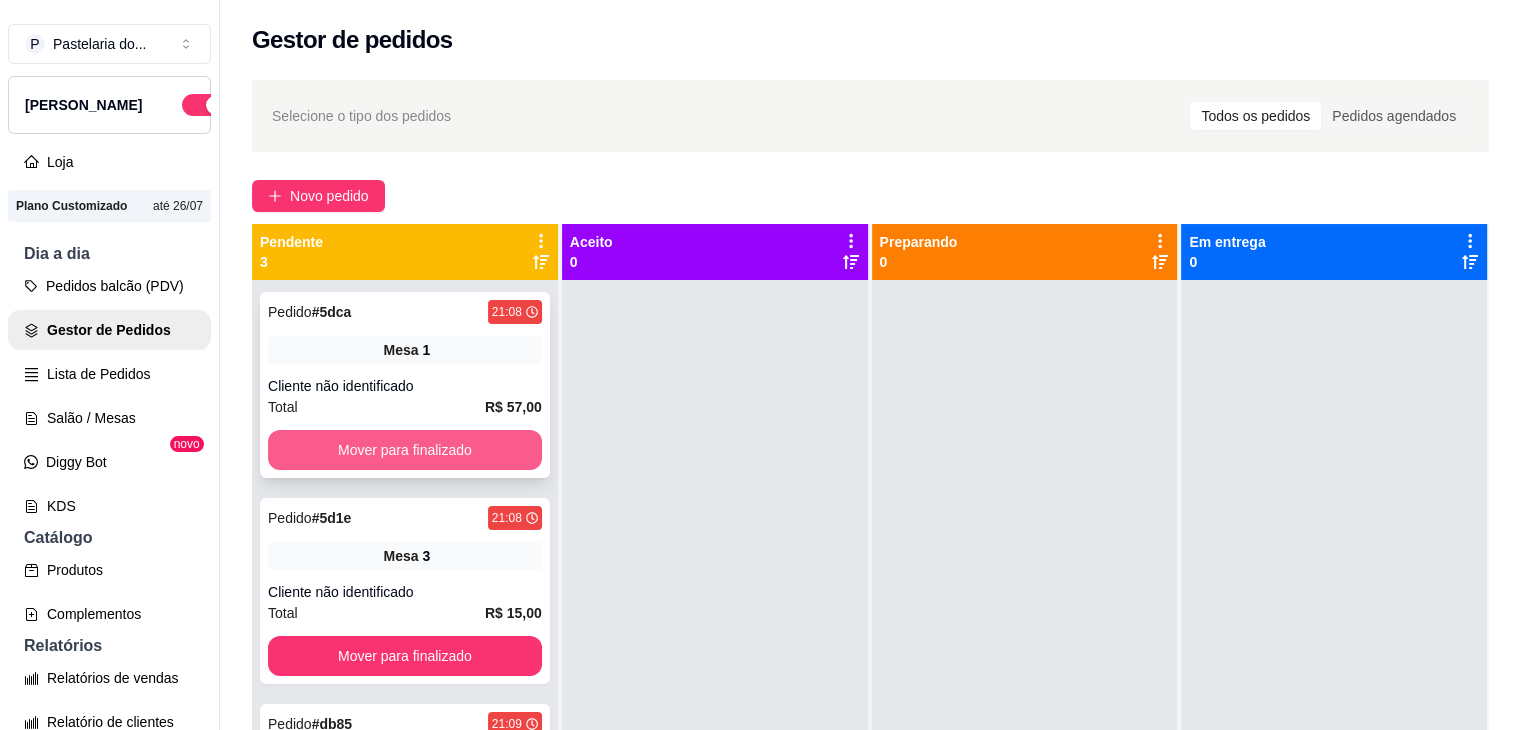 click on "Mover para finalizado" at bounding box center (405, 450) 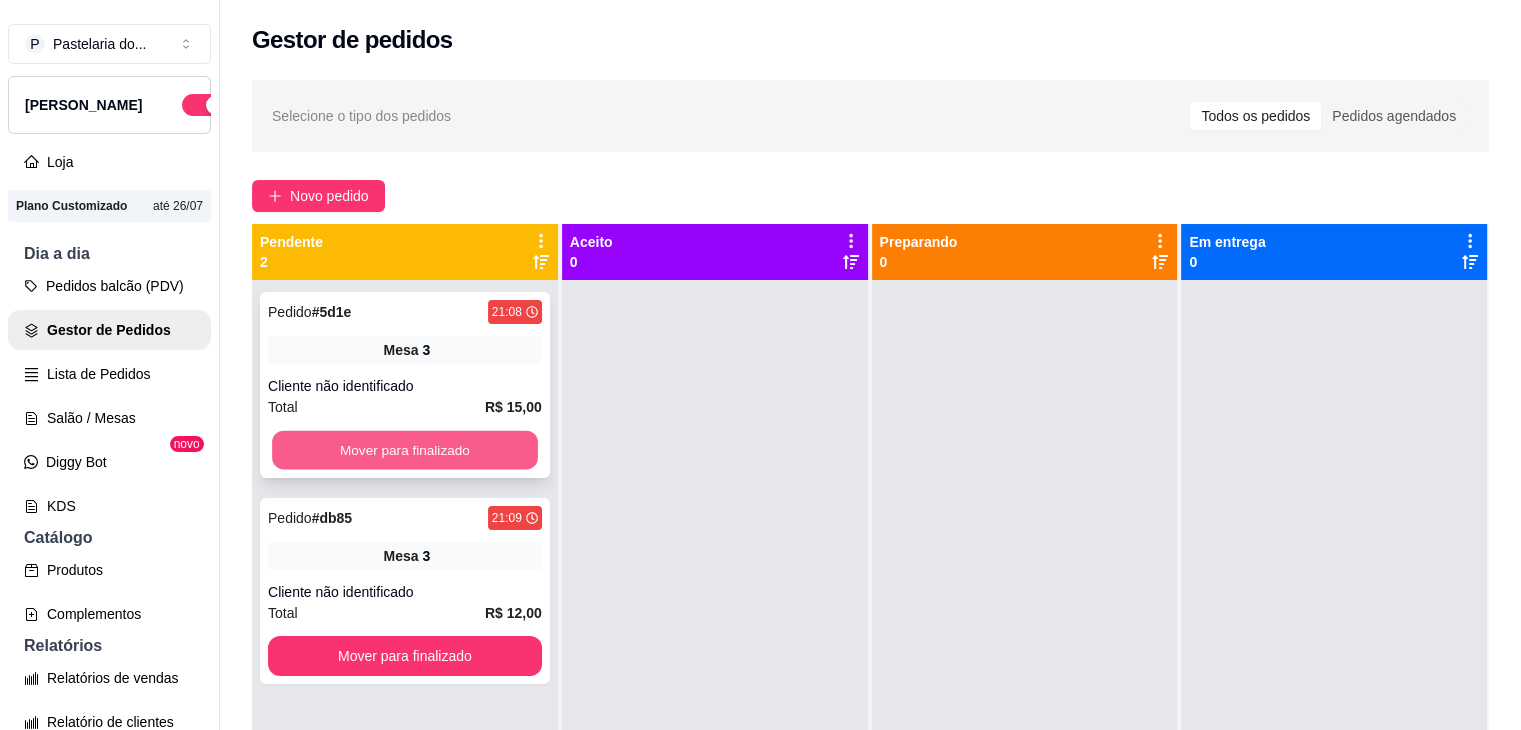 click on "Mover para finalizado" at bounding box center (405, 450) 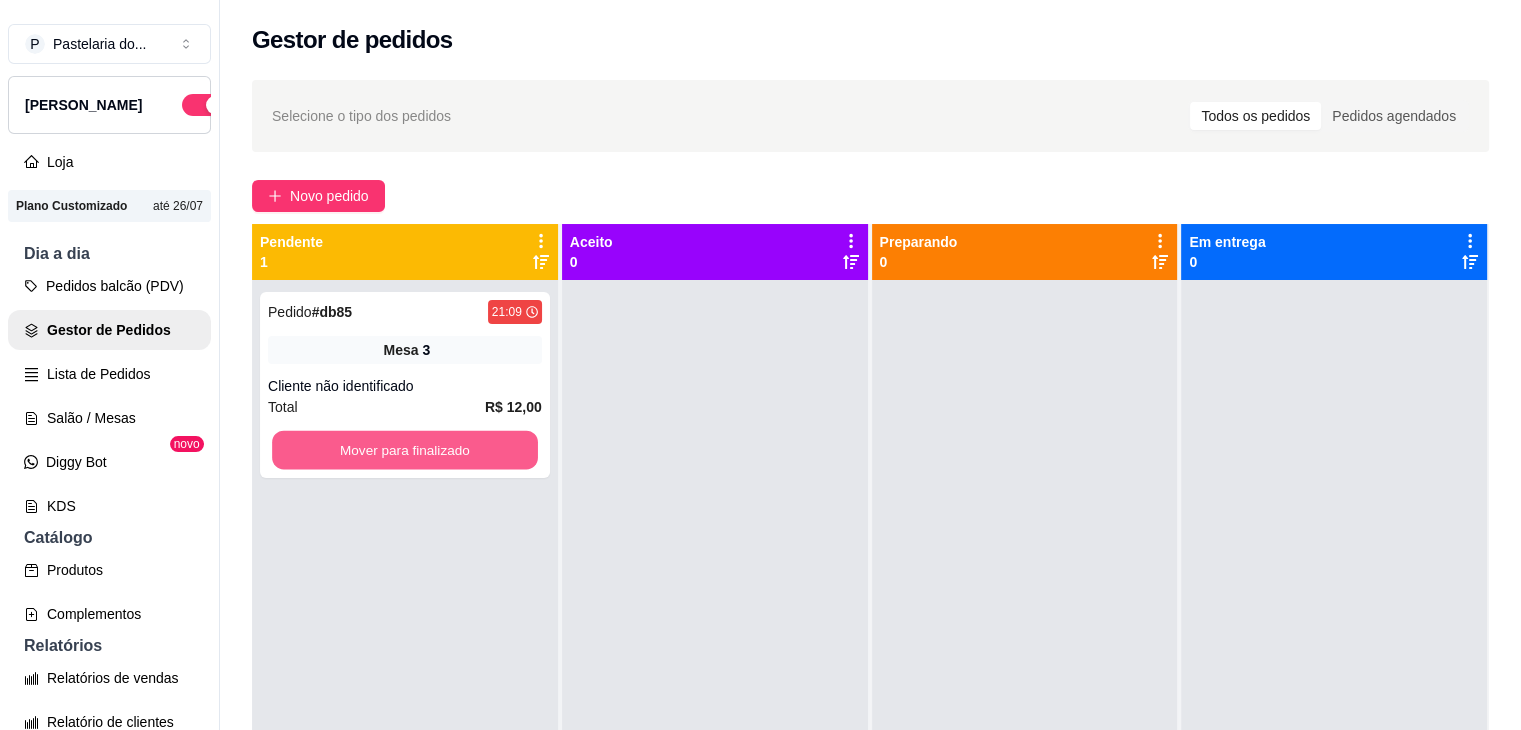 click on "Mover para finalizado" at bounding box center (405, 450) 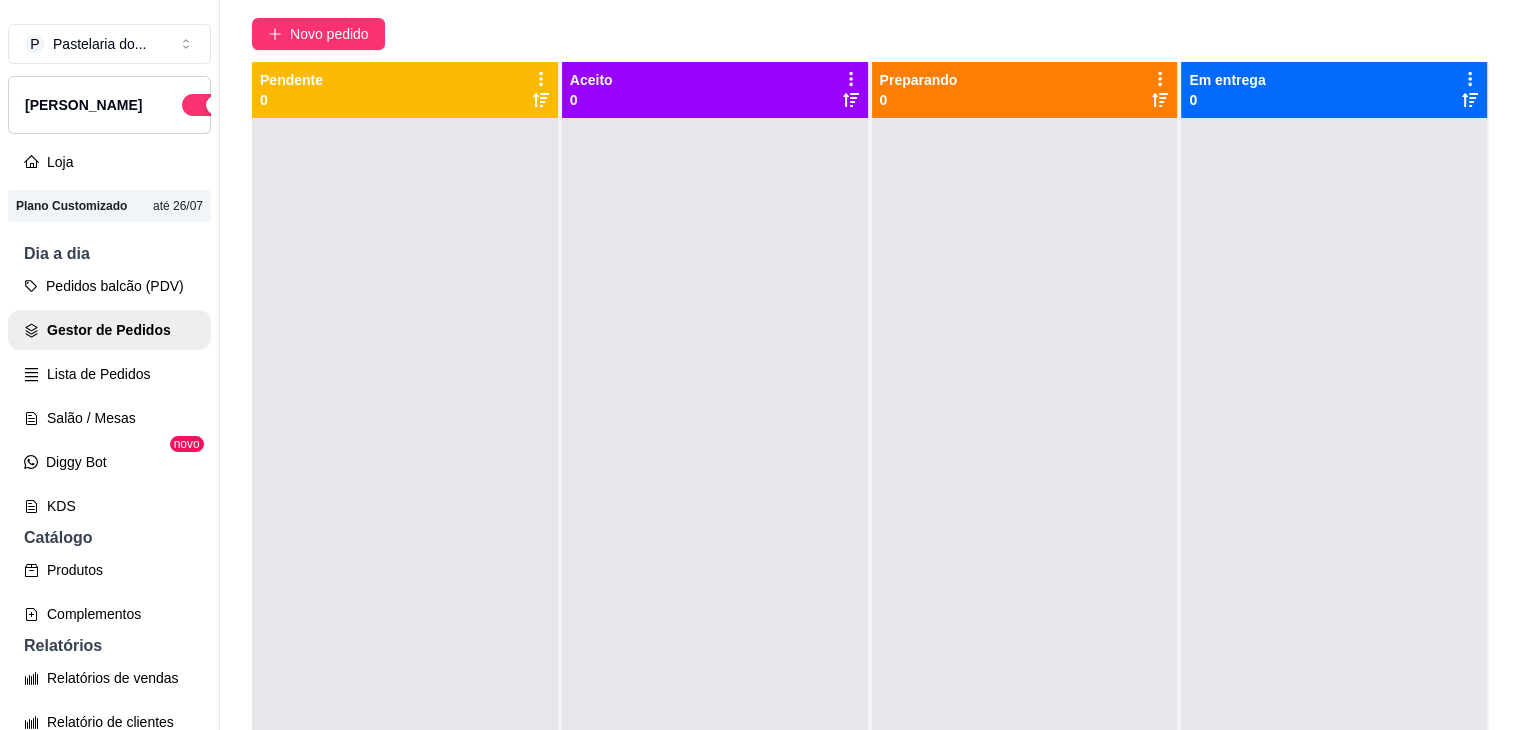 scroll, scrollTop: 319, scrollLeft: 0, axis: vertical 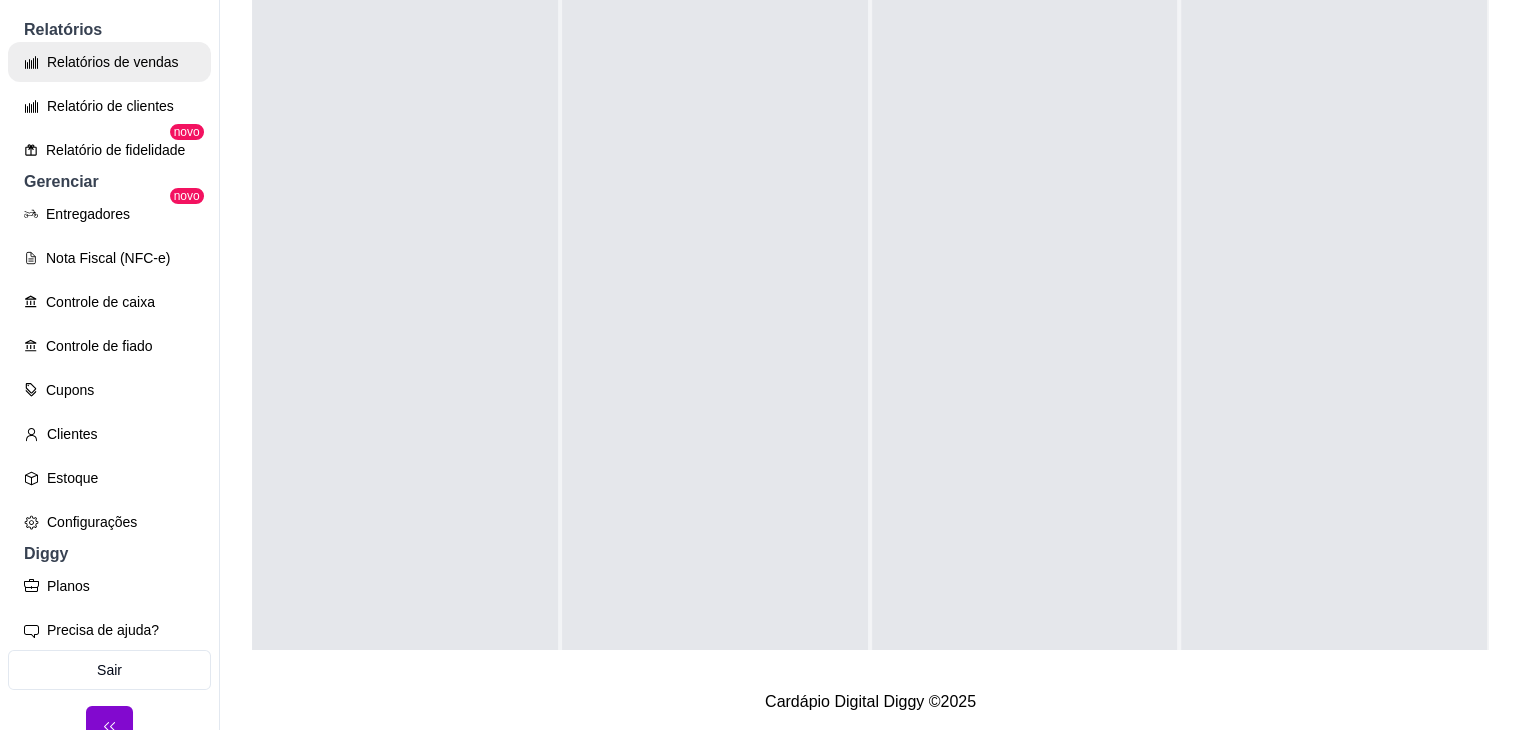 click on "Relatórios de vendas" at bounding box center (109, 62) 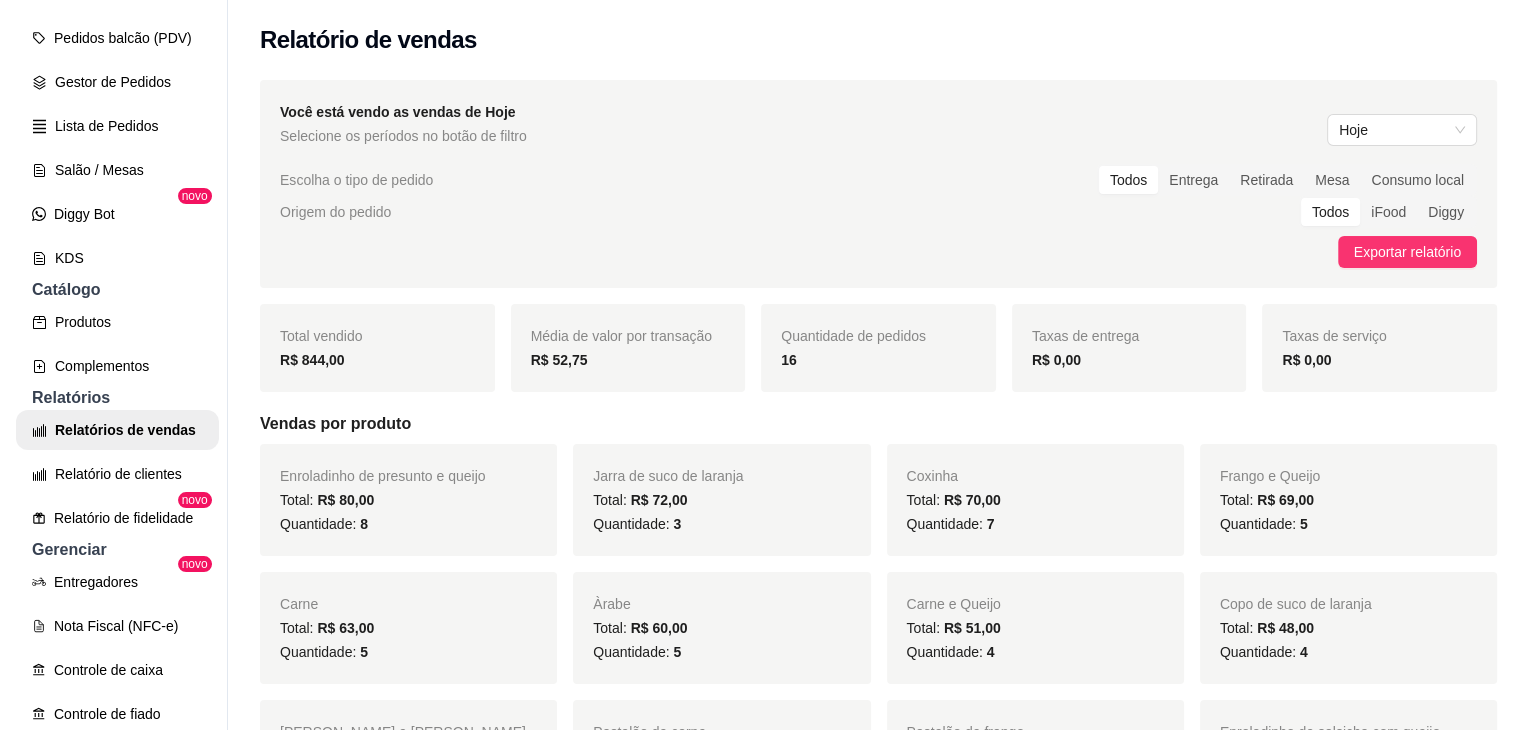 scroll, scrollTop: 40, scrollLeft: 0, axis: vertical 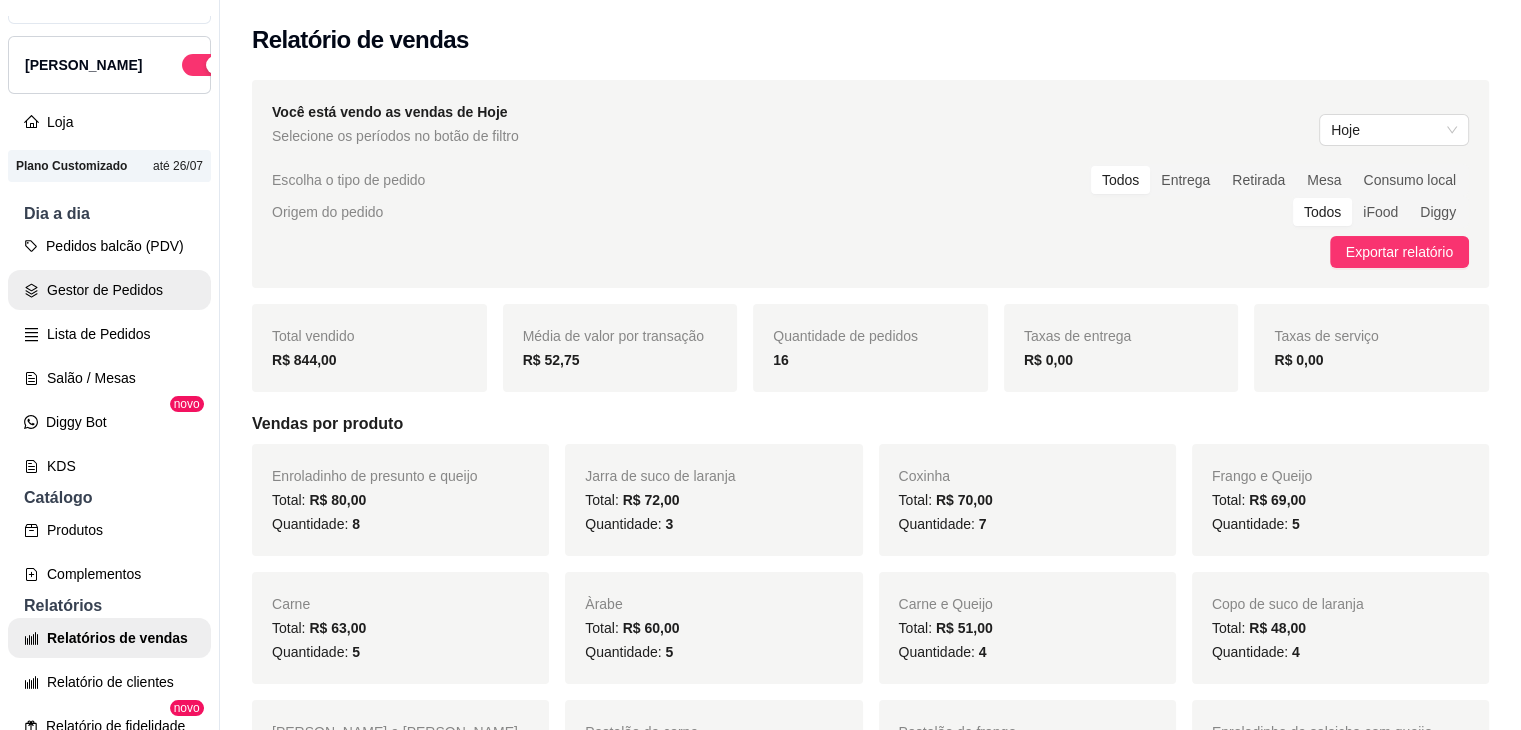 click on "Gestor de Pedidos" at bounding box center (109, 290) 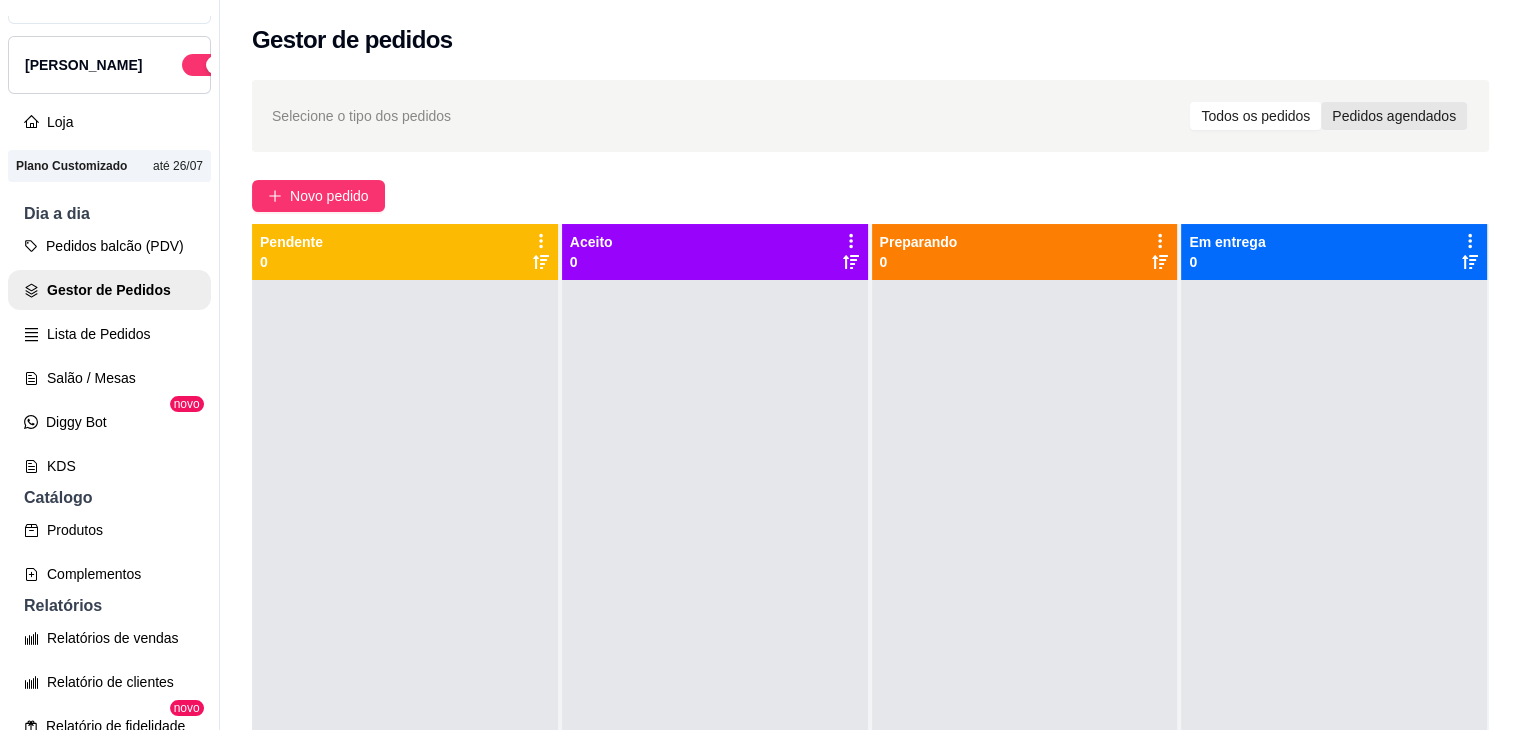 click on "Pedidos agendados" at bounding box center (1394, 116) 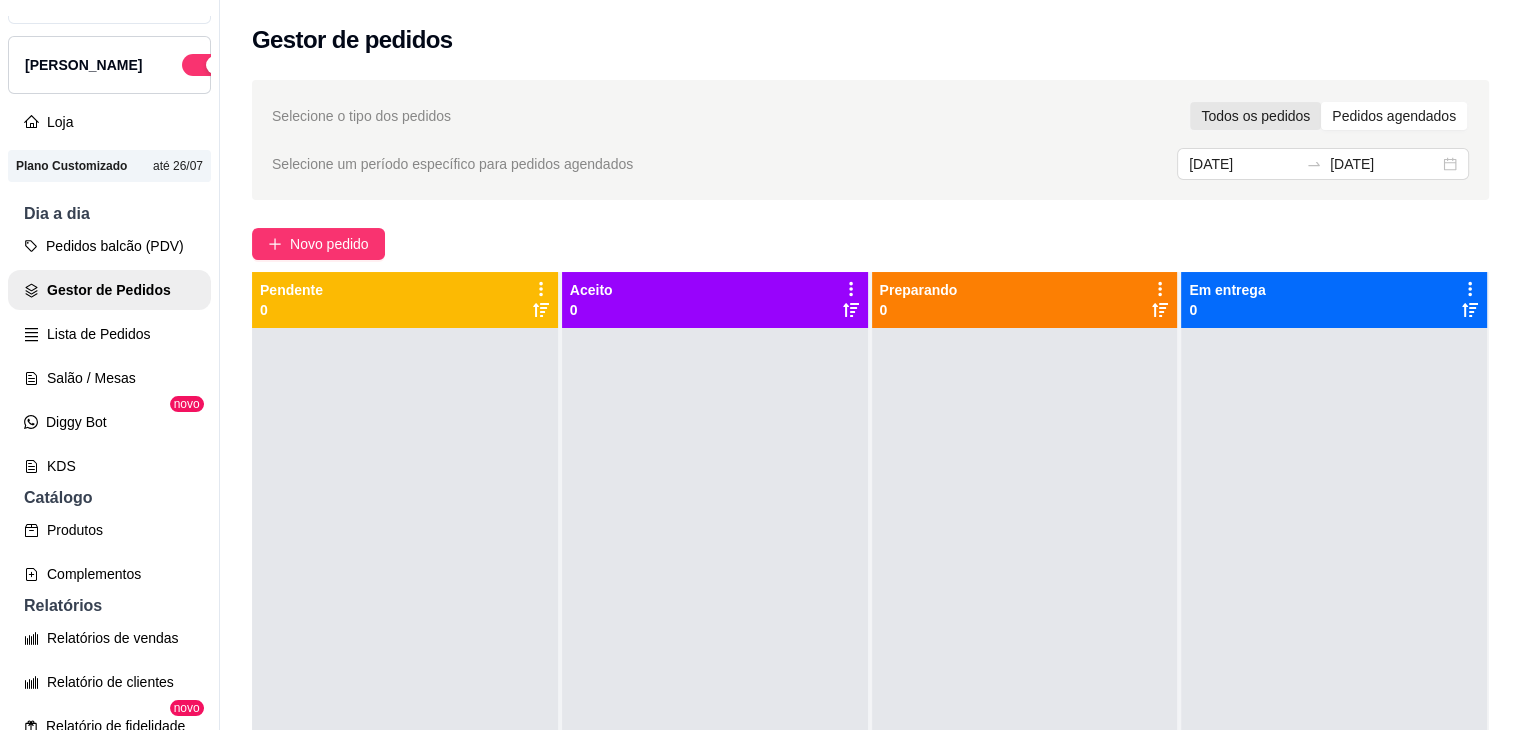 click on "Todos os pedidos" at bounding box center [1255, 116] 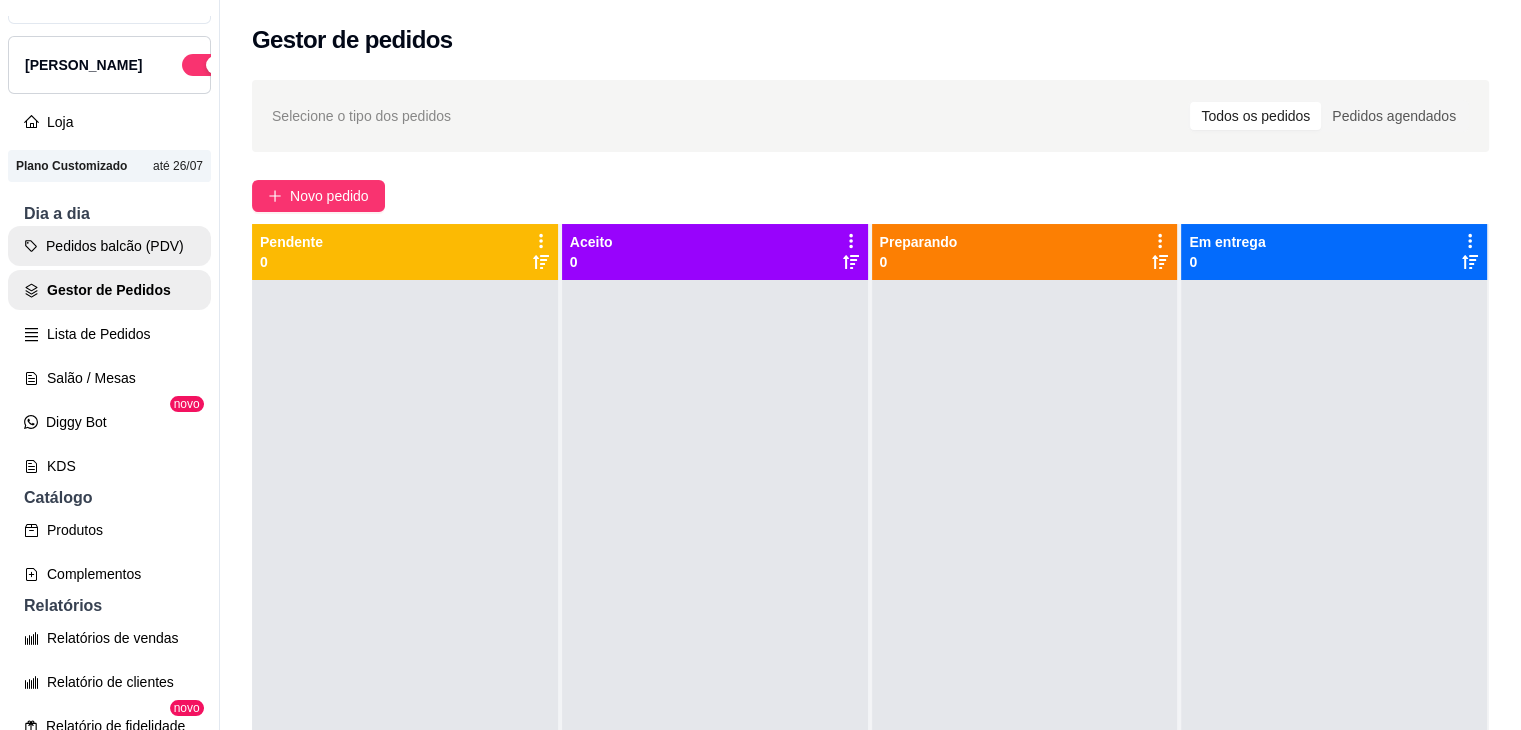 click on "Pedidos balcão (PDV)" at bounding box center (109, 246) 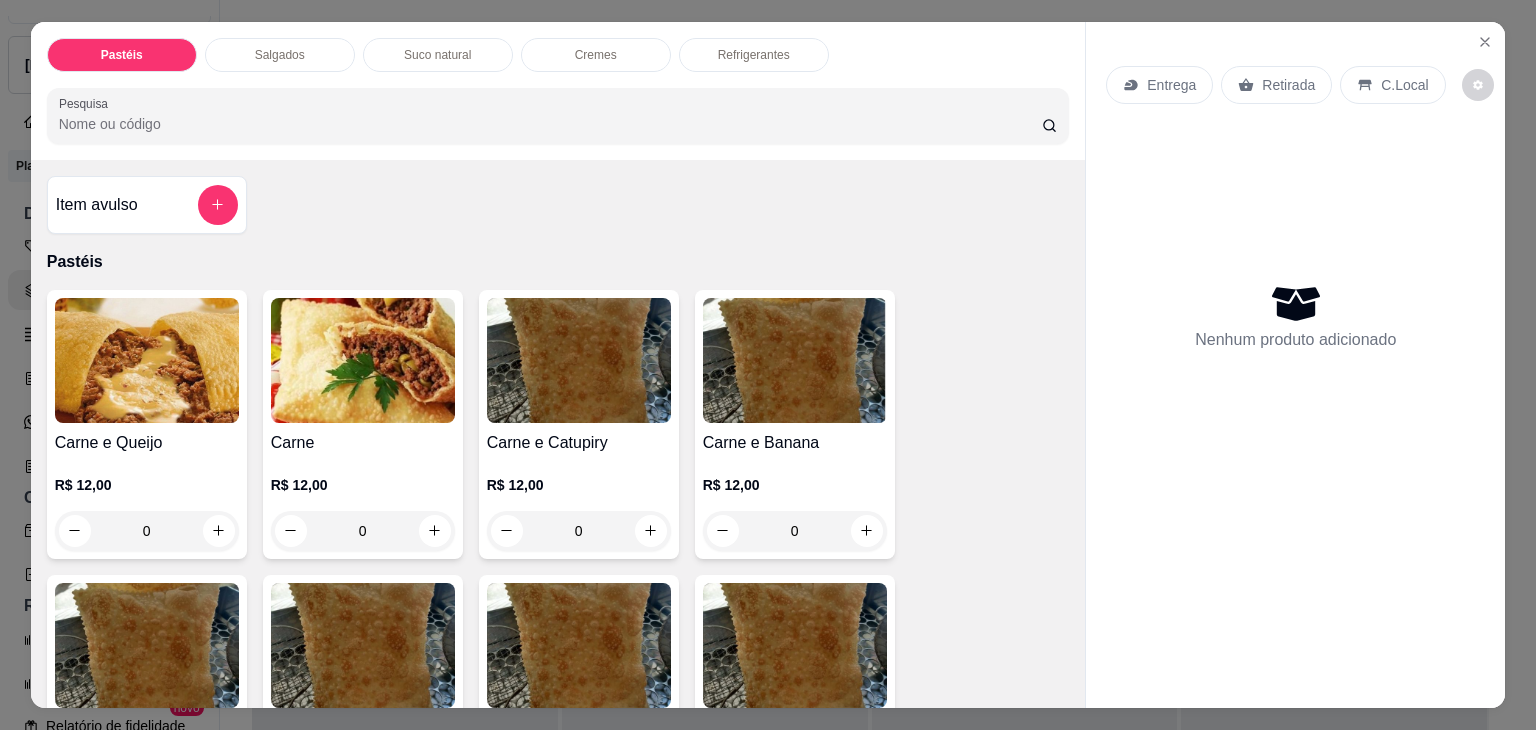 click on "Pastéis  Salgados  Suco natural Cremes Refrigerantes Pesquisa" at bounding box center (558, 91) 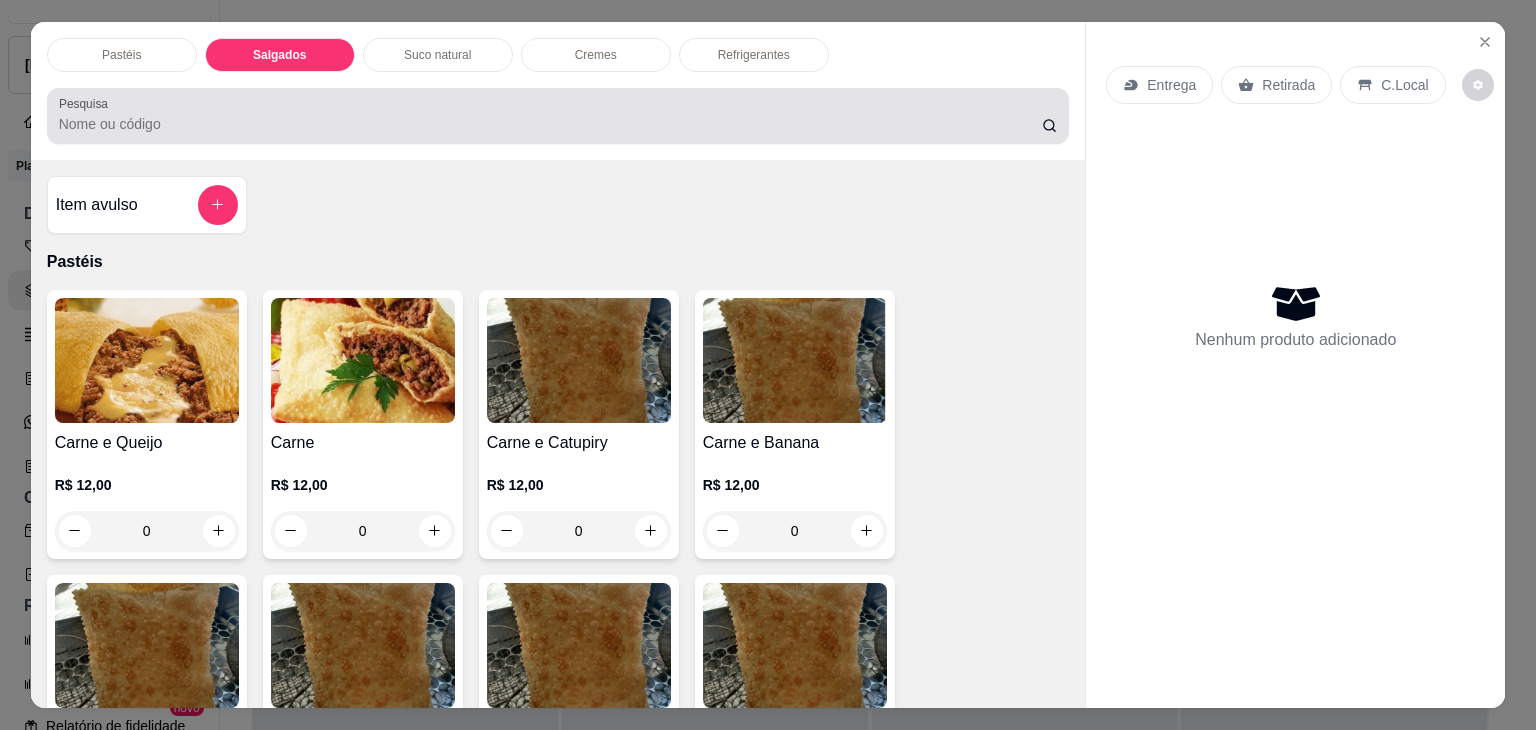 scroll, scrollTop: 2124, scrollLeft: 0, axis: vertical 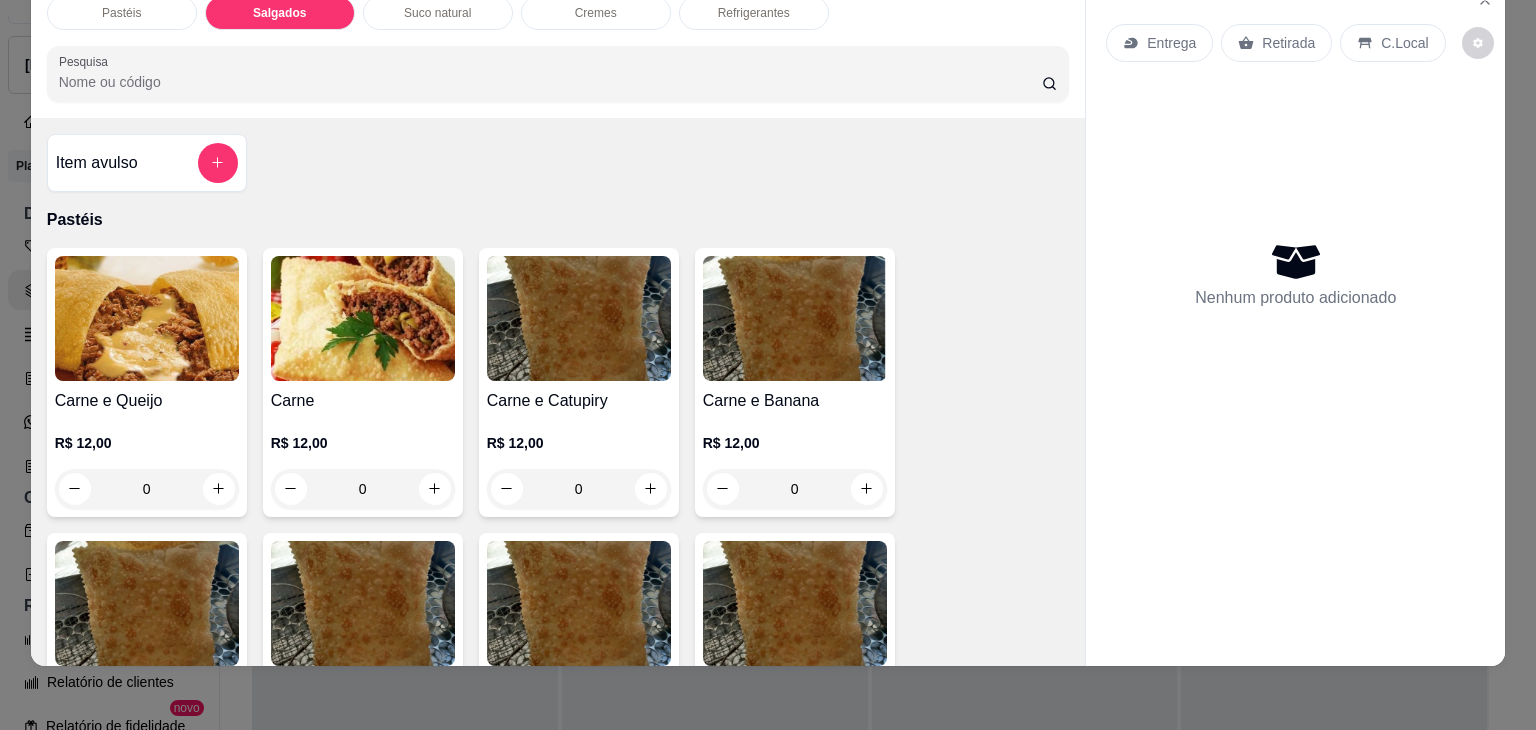 click on "Item avulso" at bounding box center [147, 163] 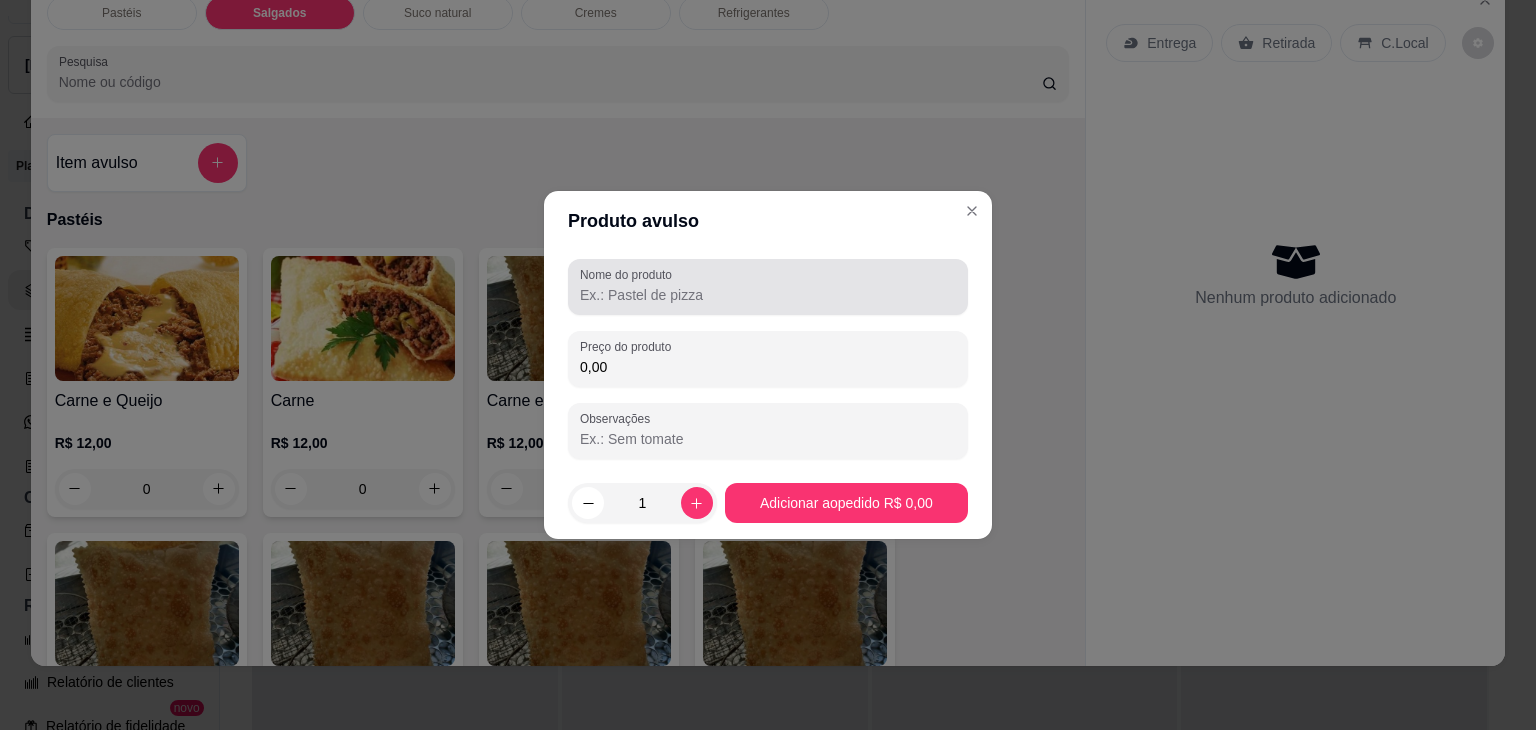 click at bounding box center [768, 287] 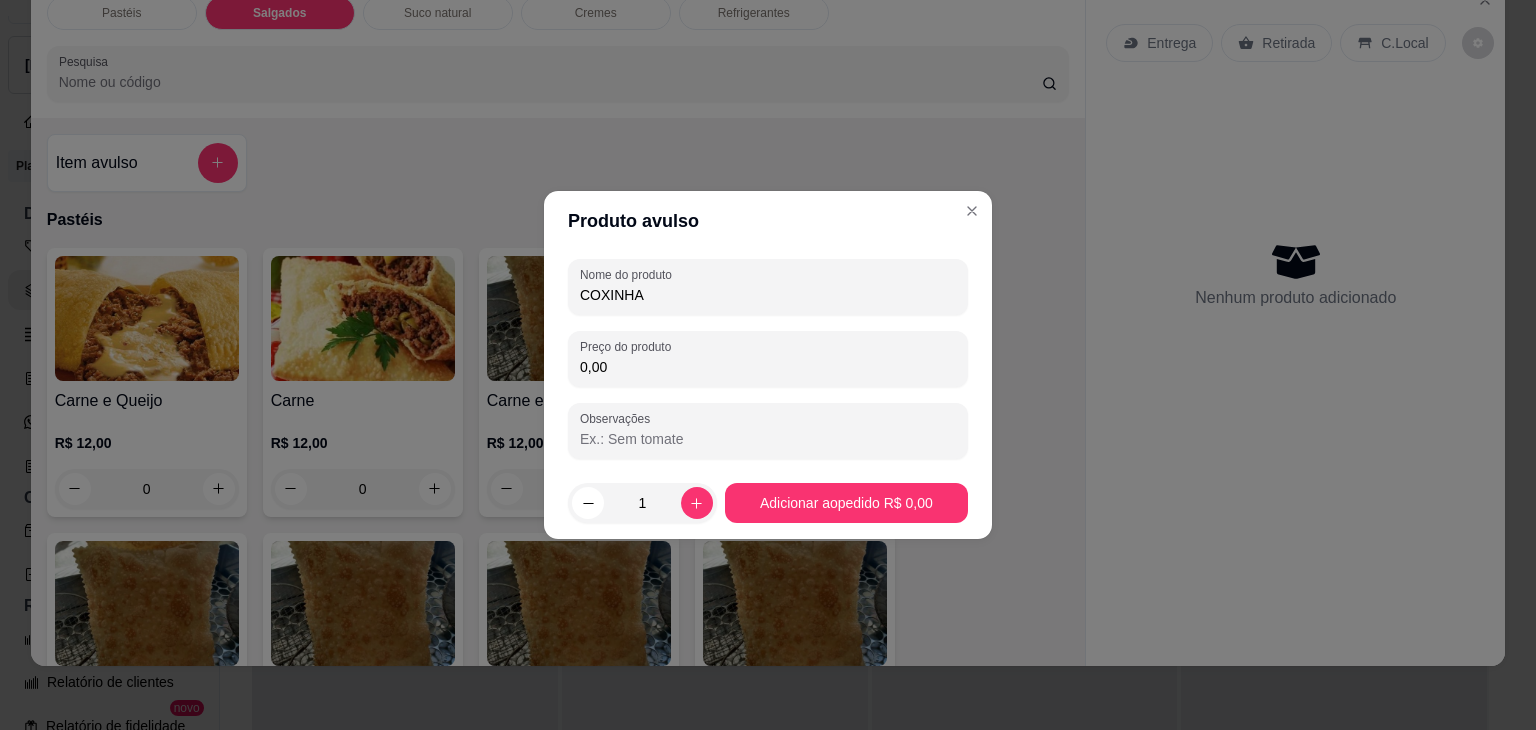 type on "COXINHA" 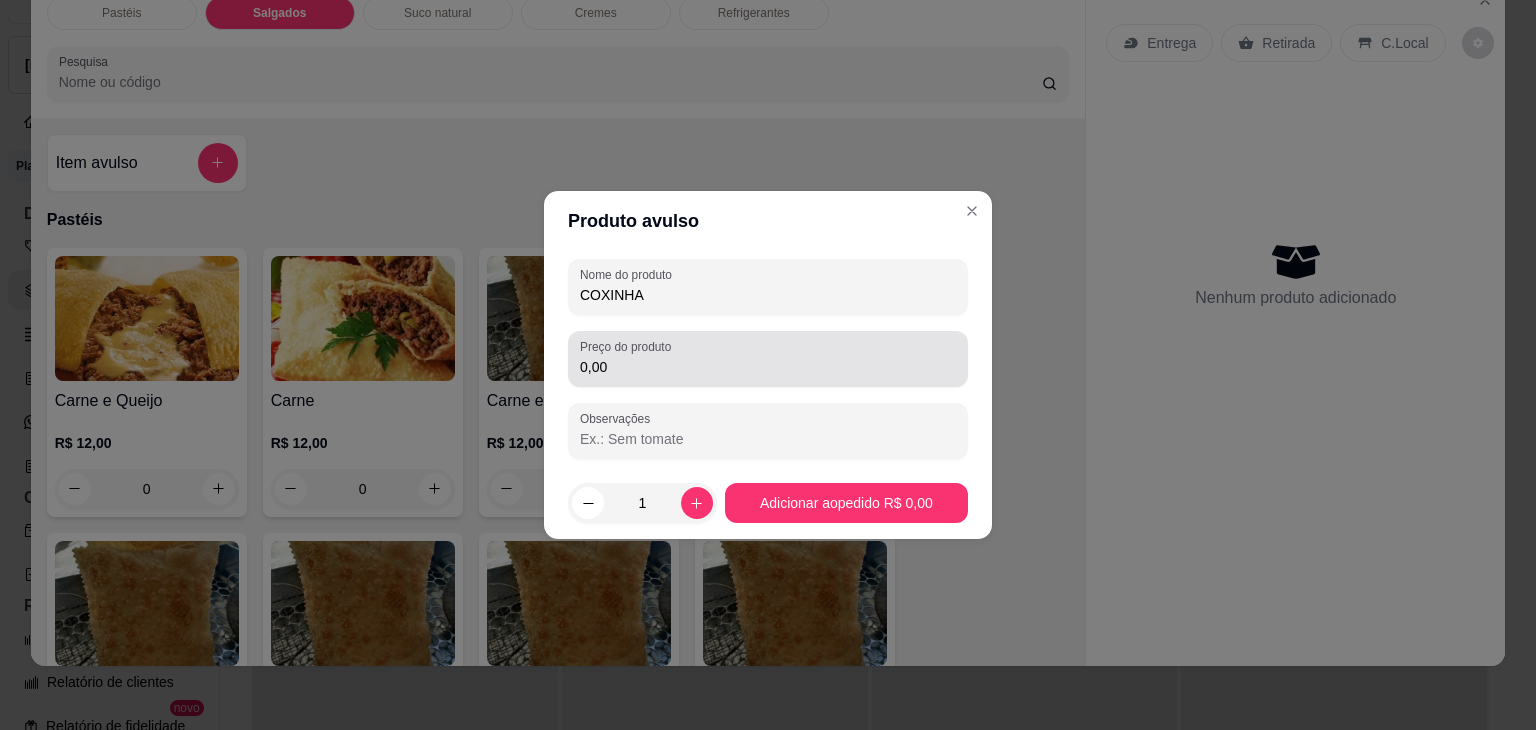 click on "Preço do produto 0,00" at bounding box center (768, 359) 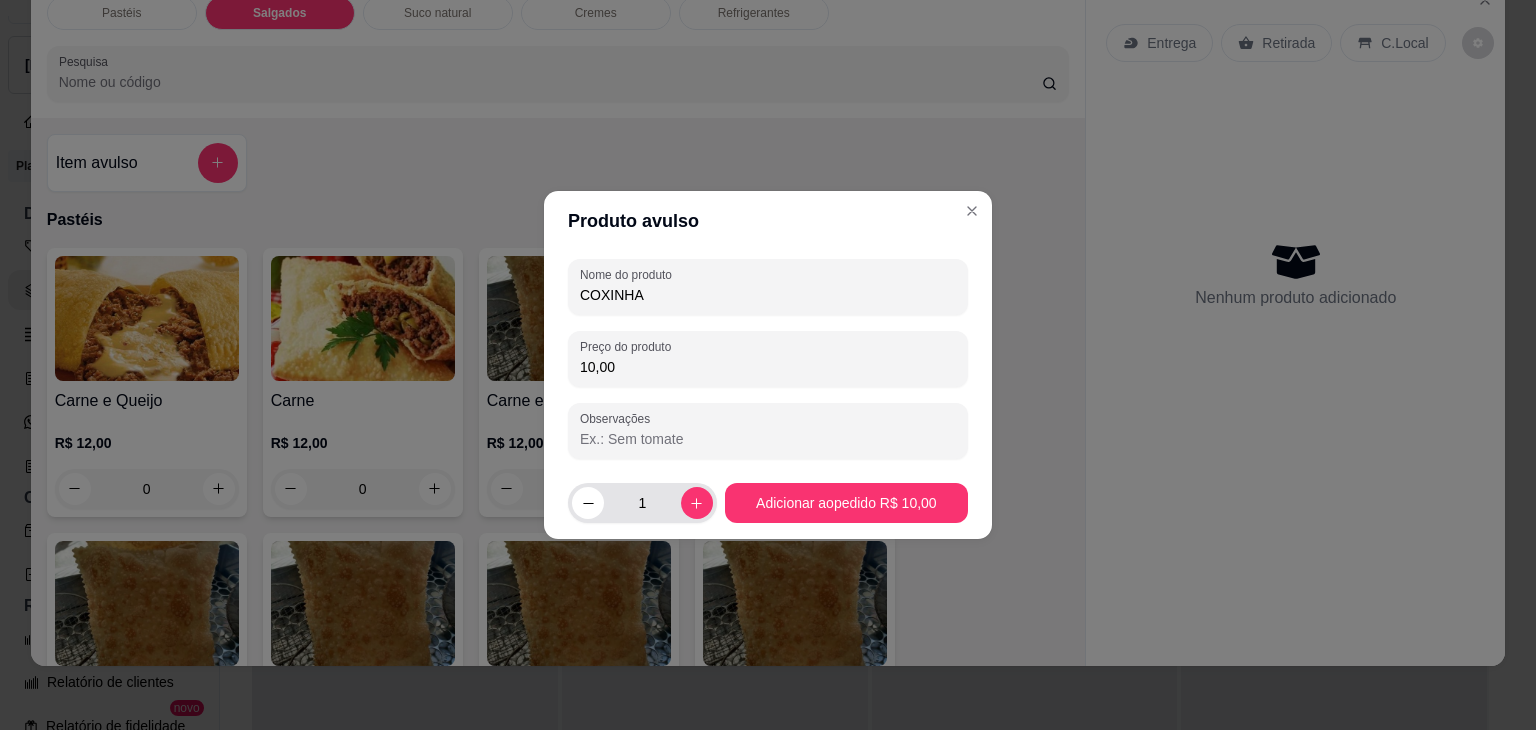 type on "10,00" 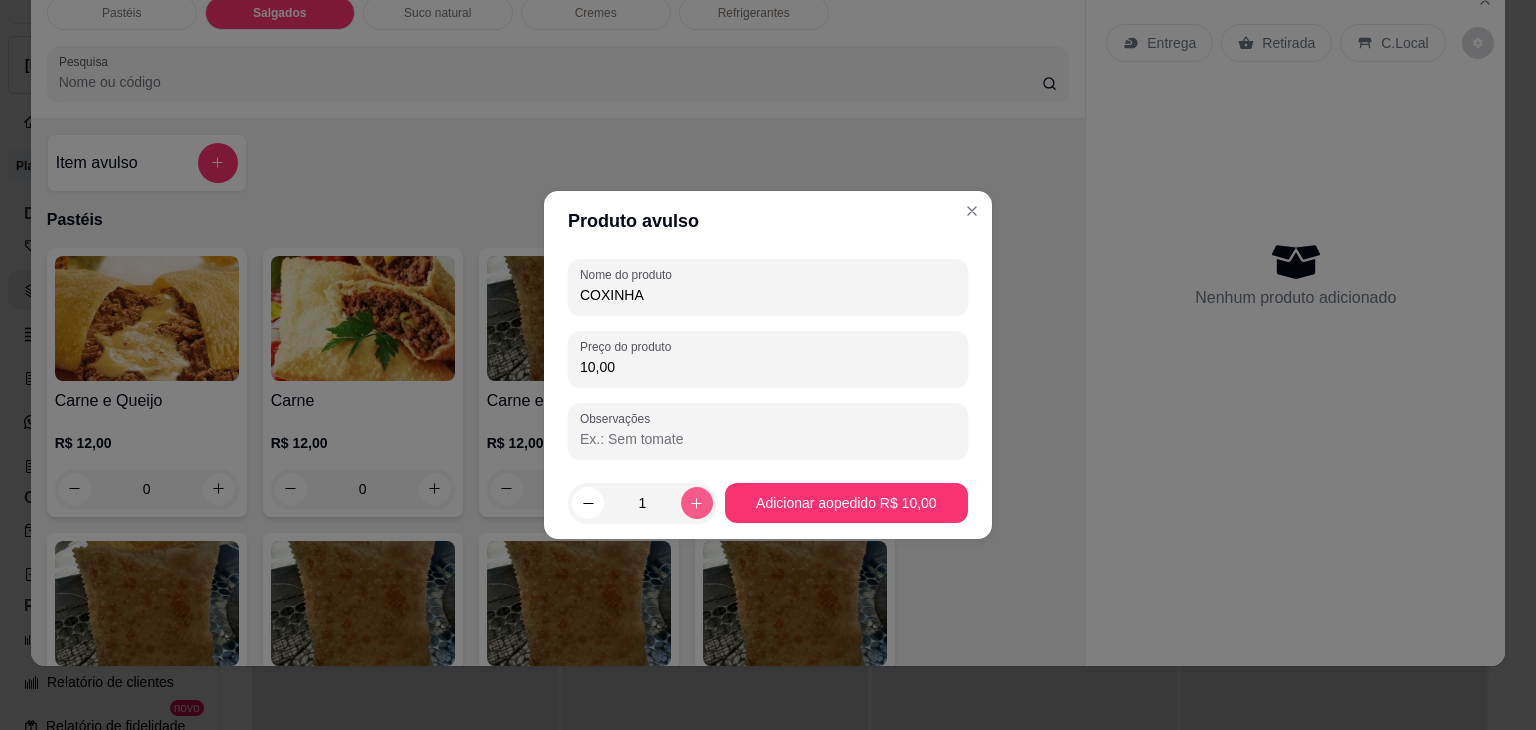 click at bounding box center (697, 503) 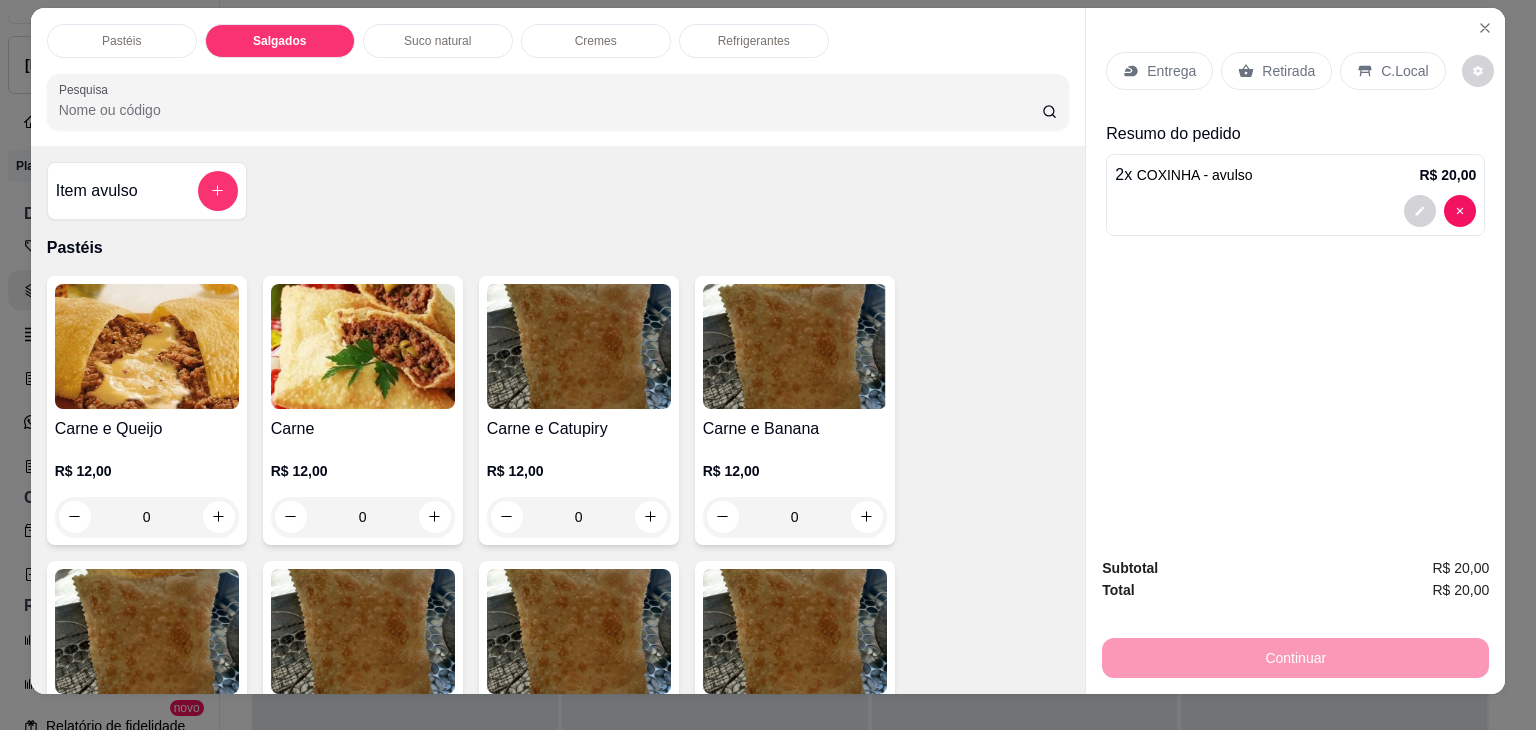 scroll, scrollTop: 0, scrollLeft: 0, axis: both 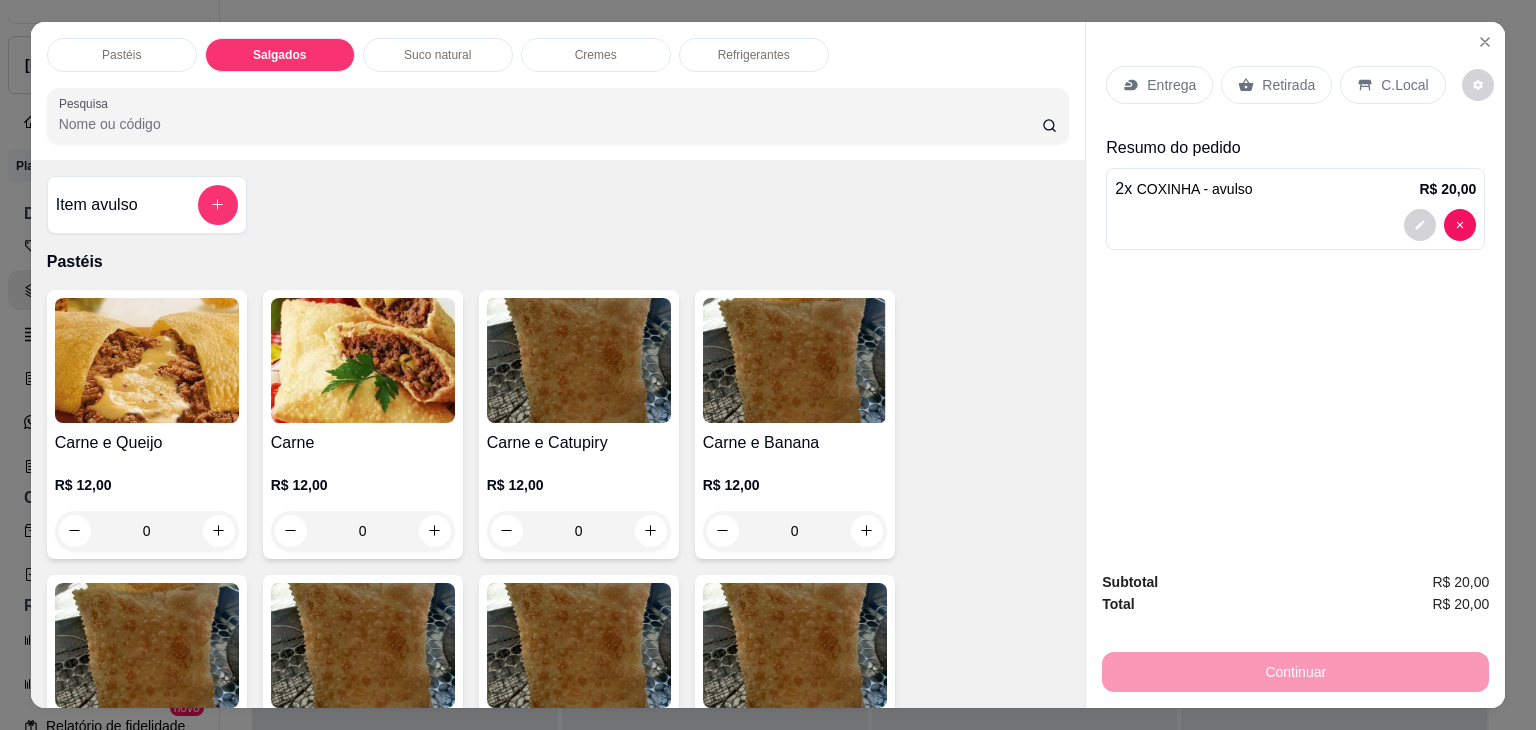 click on "Salgados" at bounding box center [280, 55] 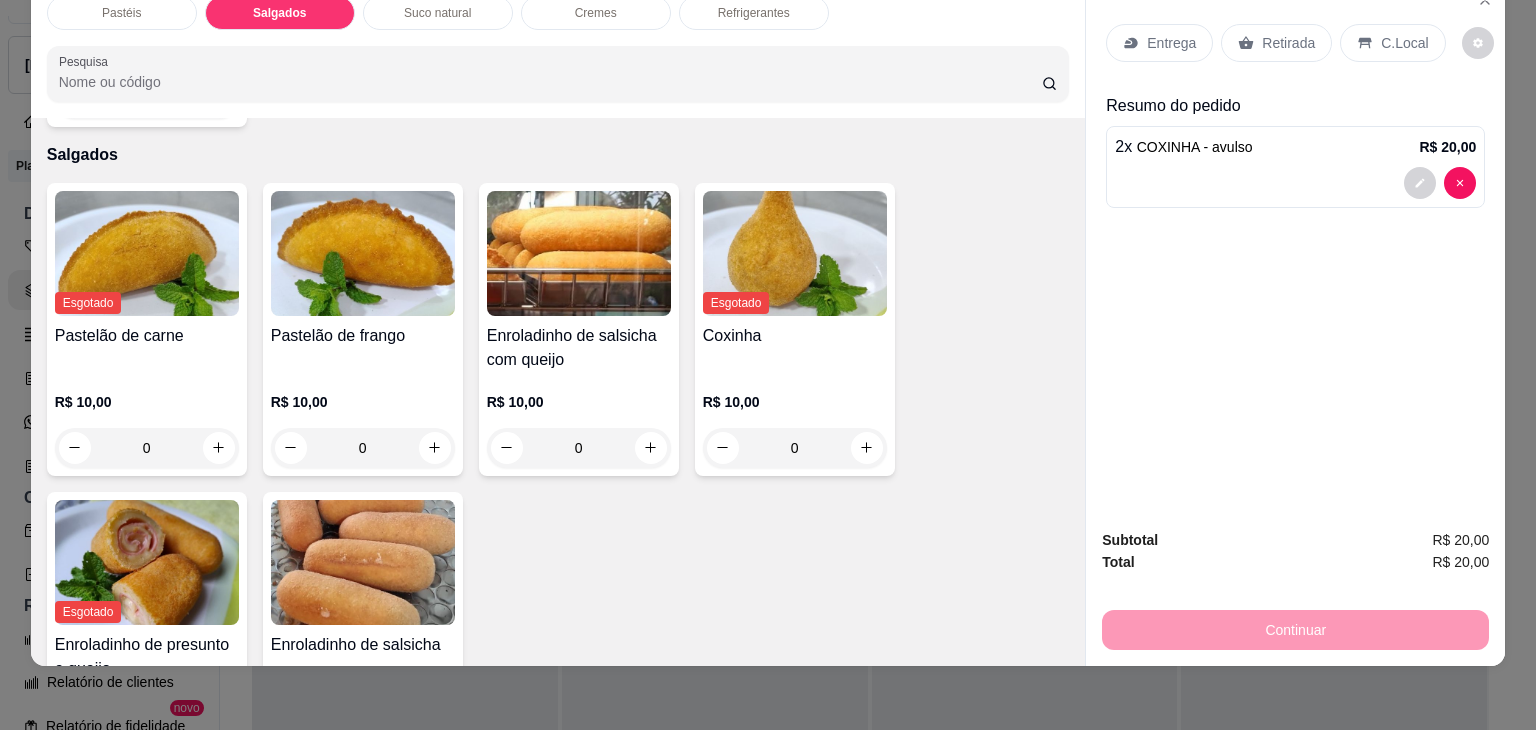 click at bounding box center (363, 253) 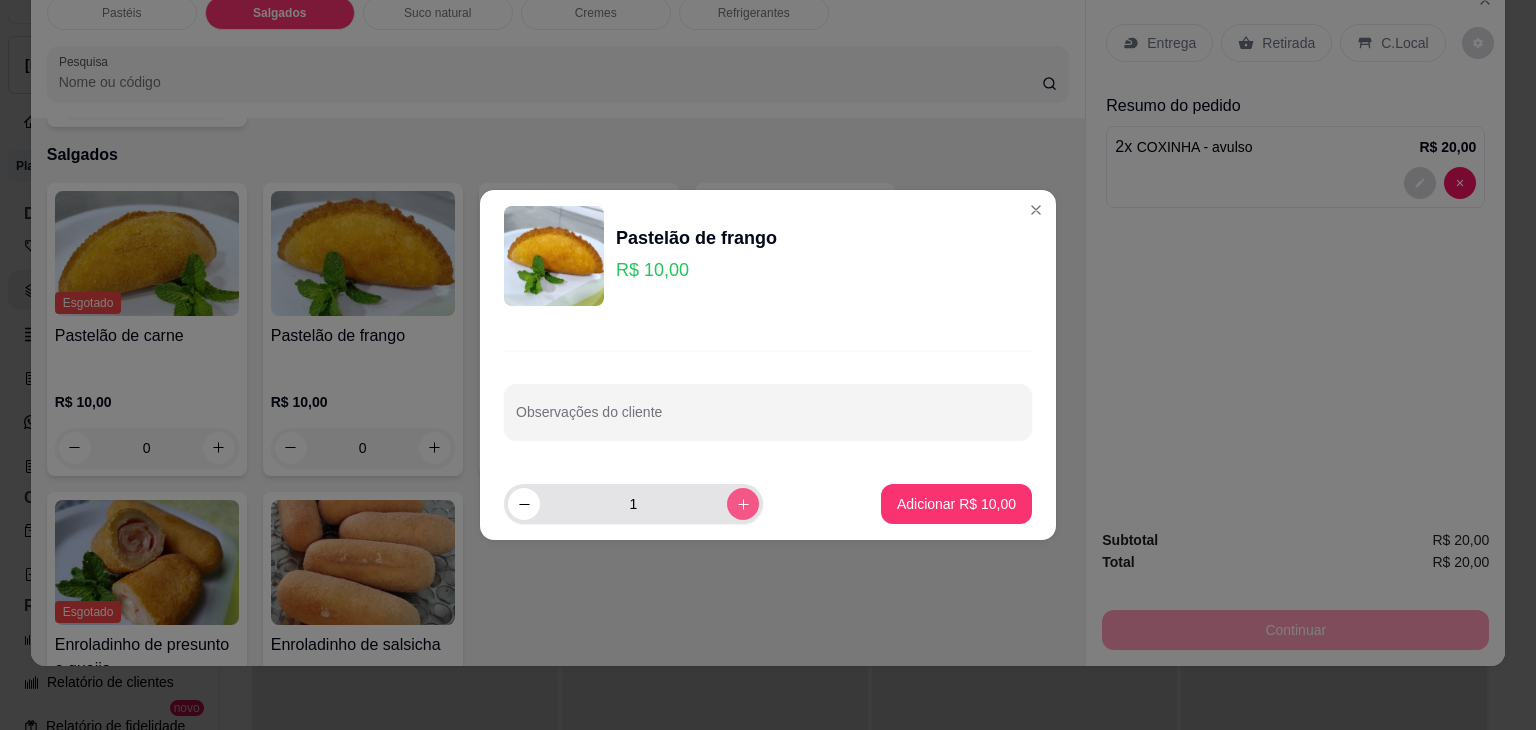 click 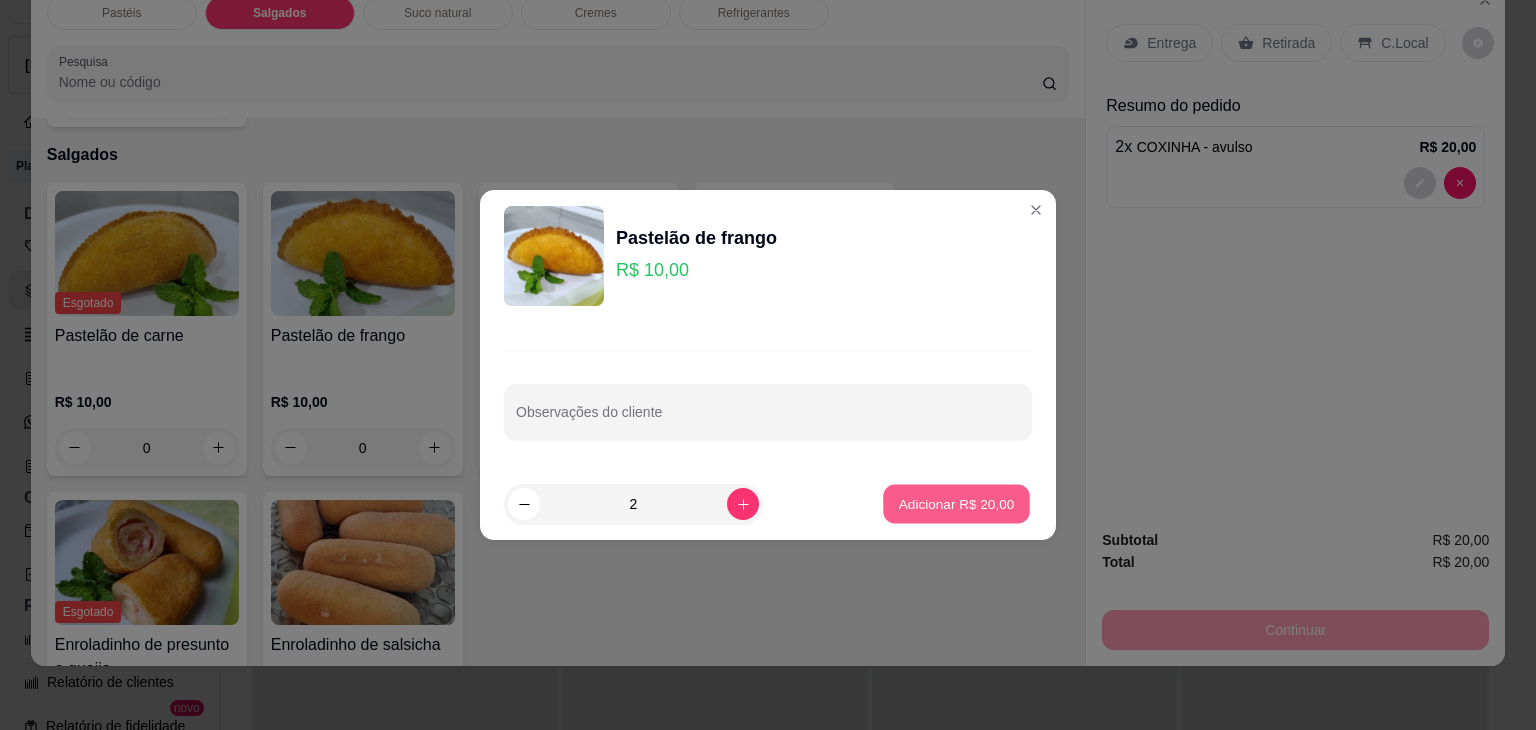 click on "Adicionar   R$ 20,00" at bounding box center (956, 504) 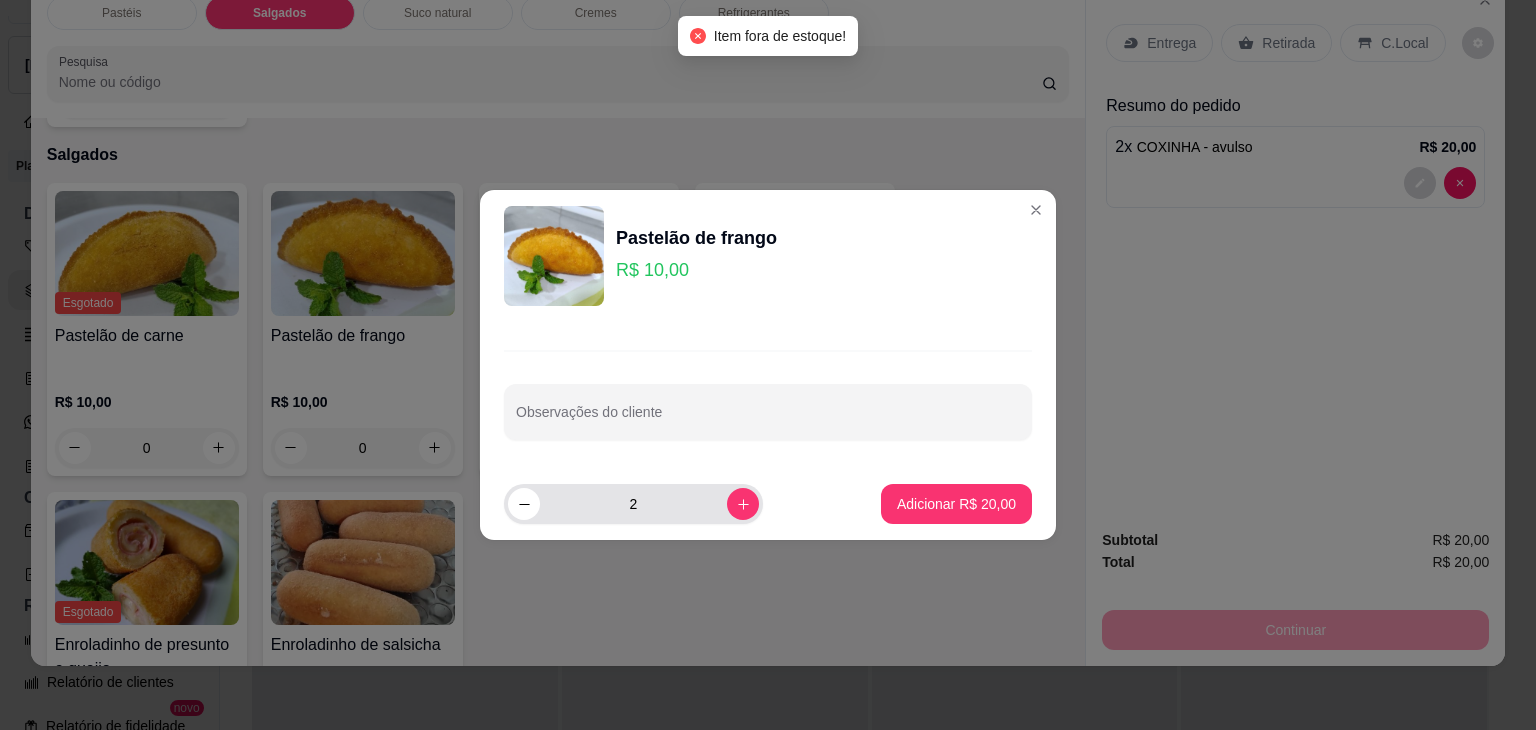 click on "2" at bounding box center (633, 504) 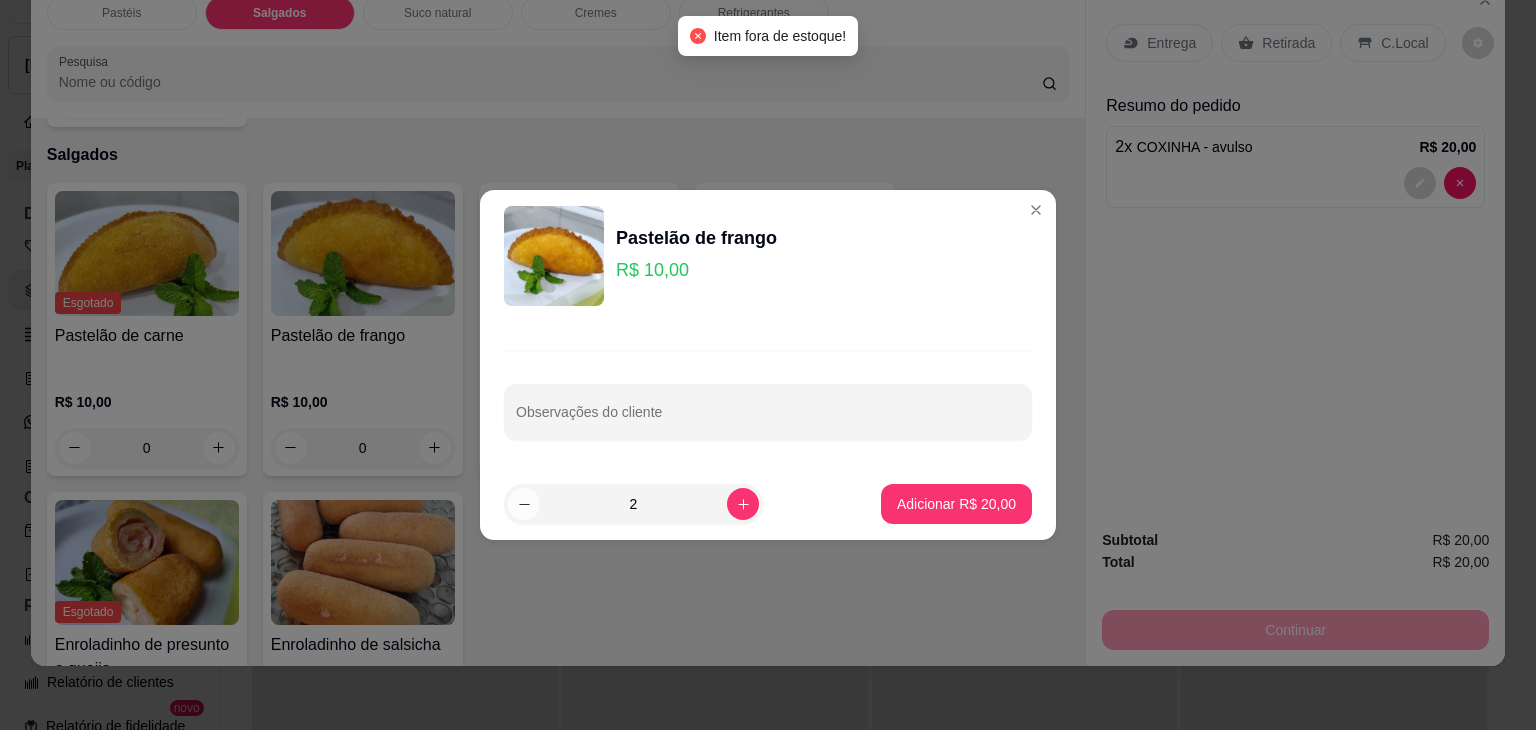 click on "2" at bounding box center (633, 504) 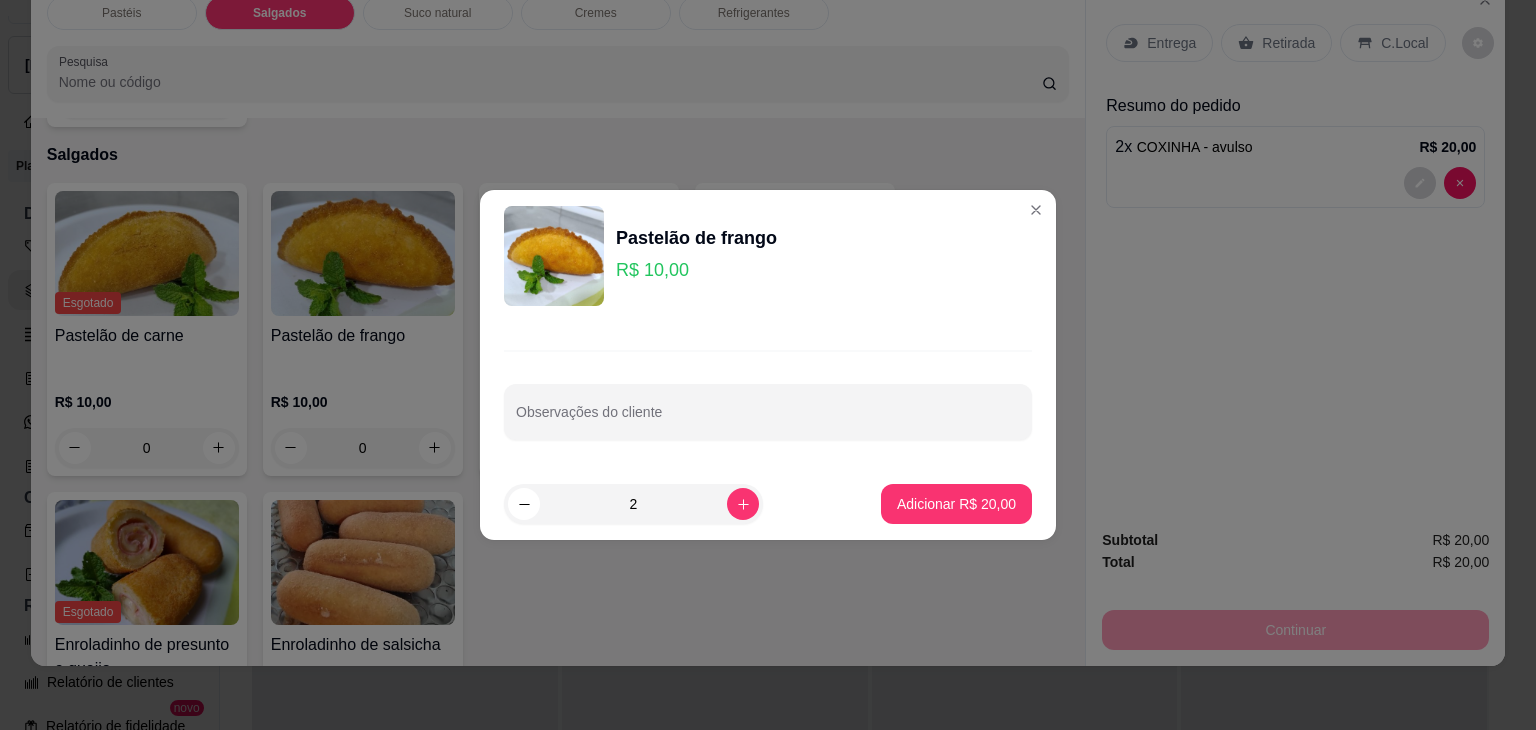 drag, startPoint x: 550, startPoint y: 494, endPoint x: 534, endPoint y: 495, distance: 16.03122 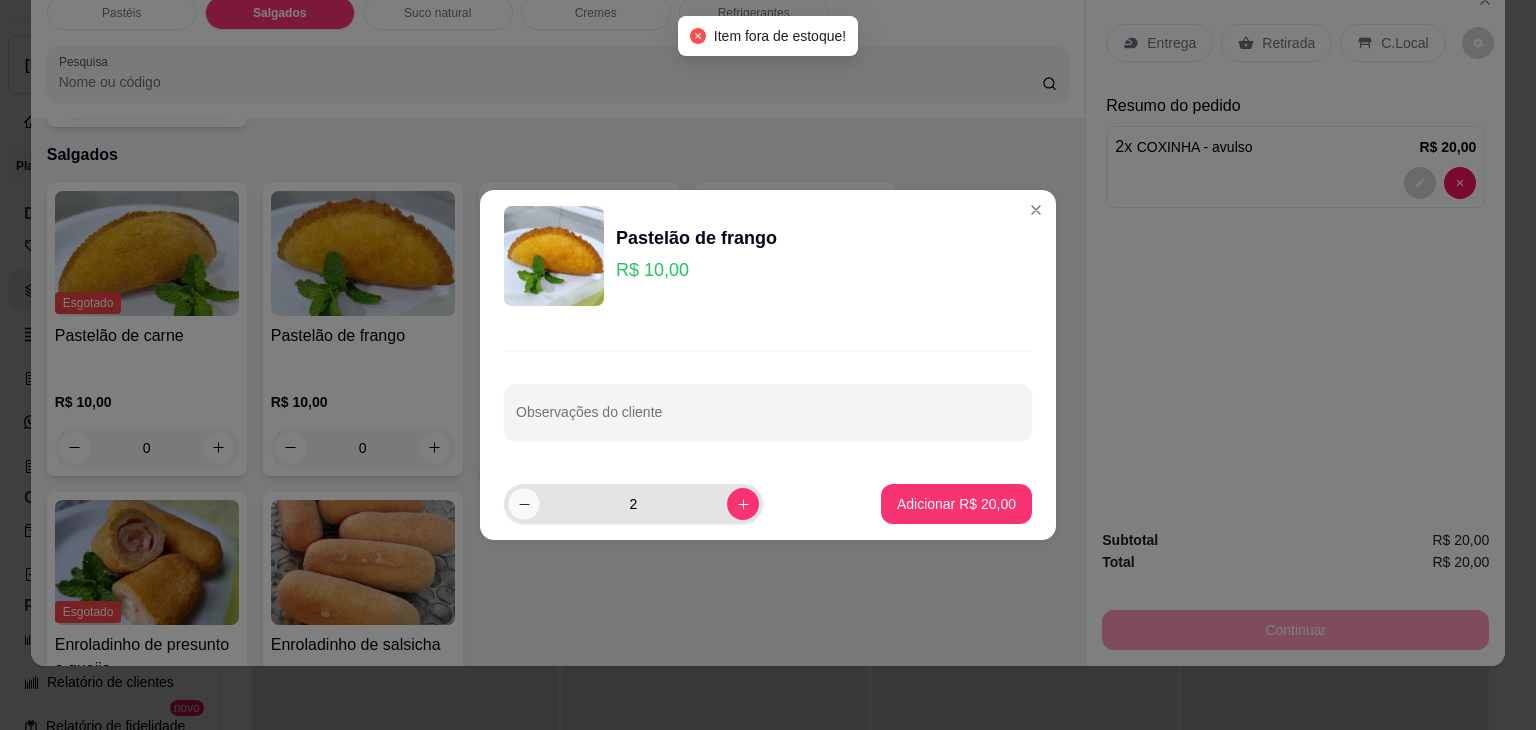 click at bounding box center [523, 503] 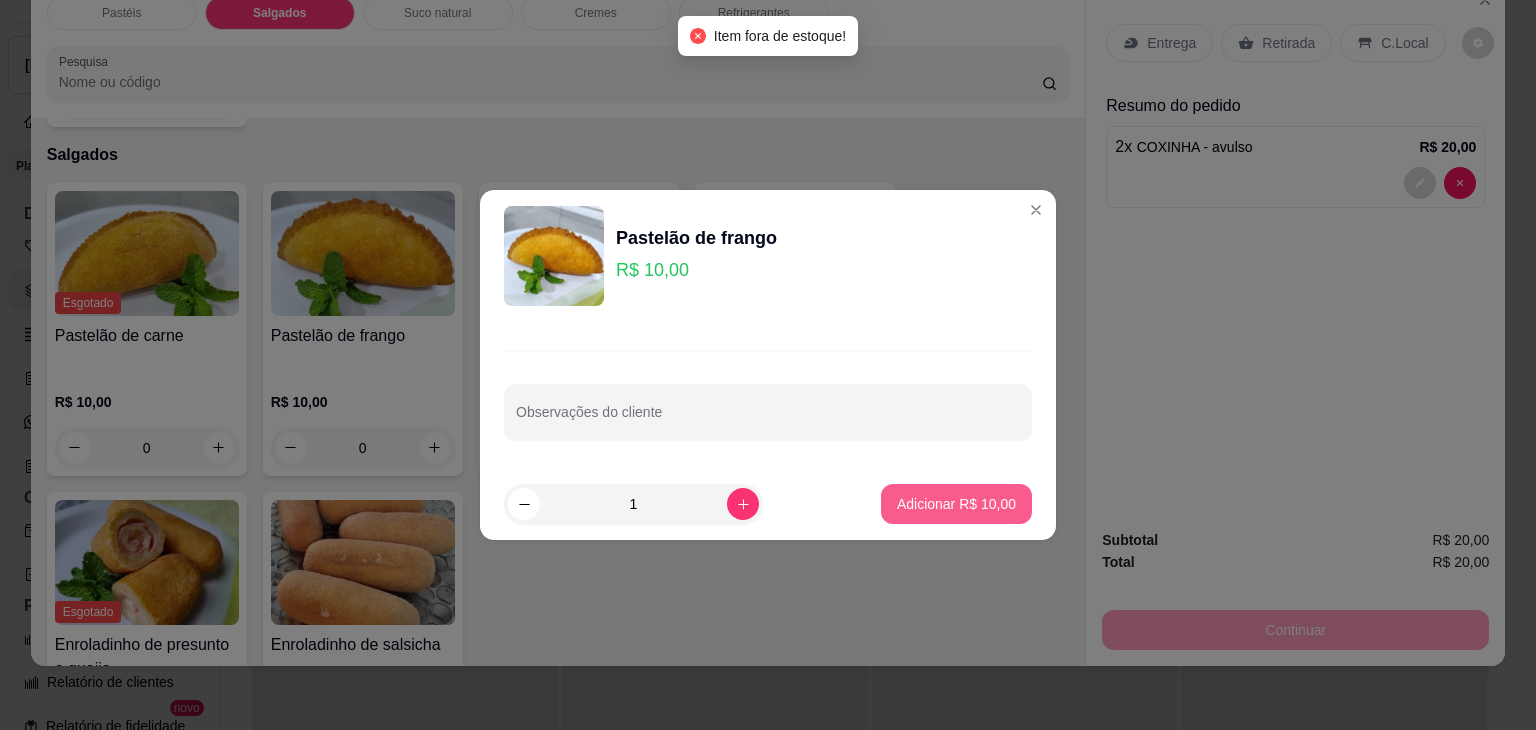 click on "Adicionar   R$ 10,00" at bounding box center [956, 504] 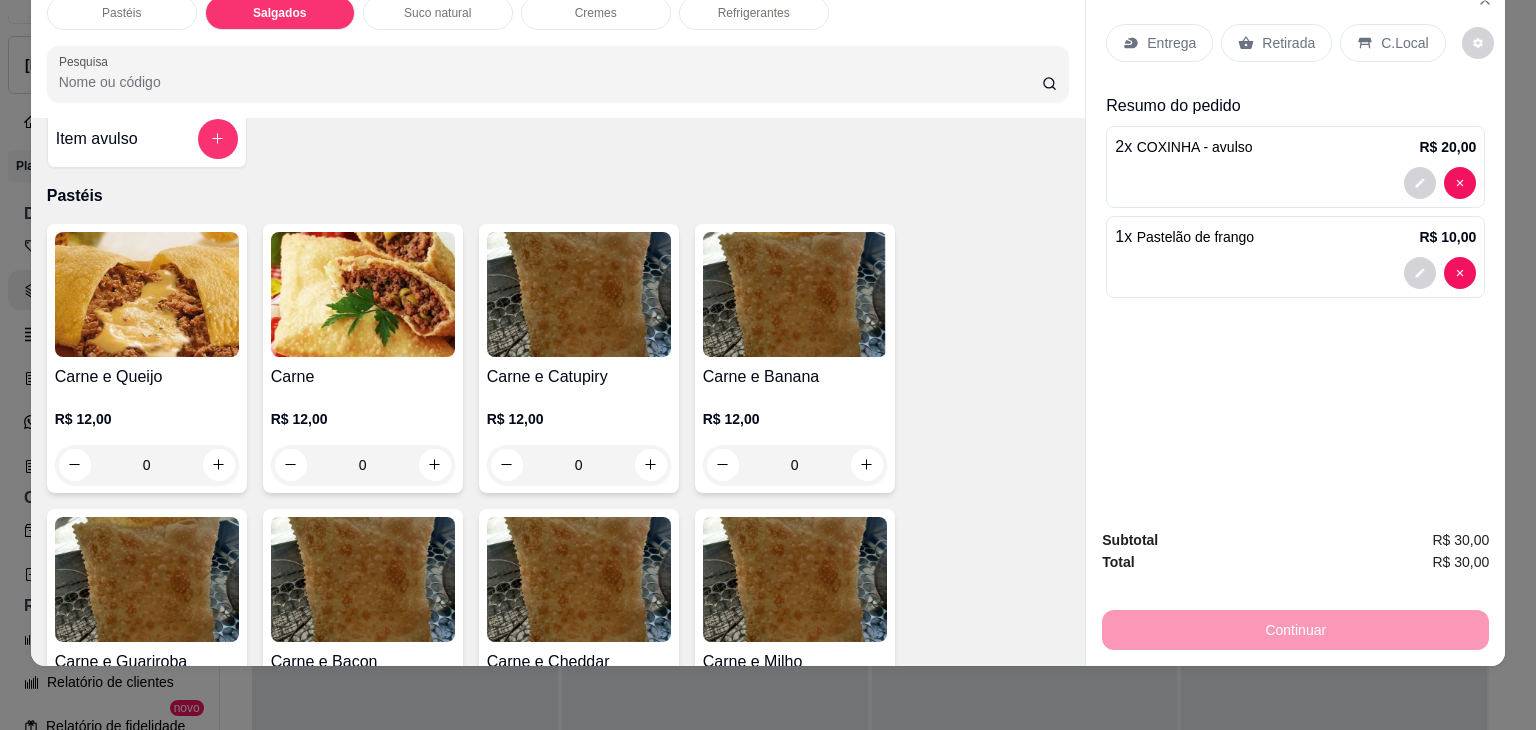scroll, scrollTop: 0, scrollLeft: 0, axis: both 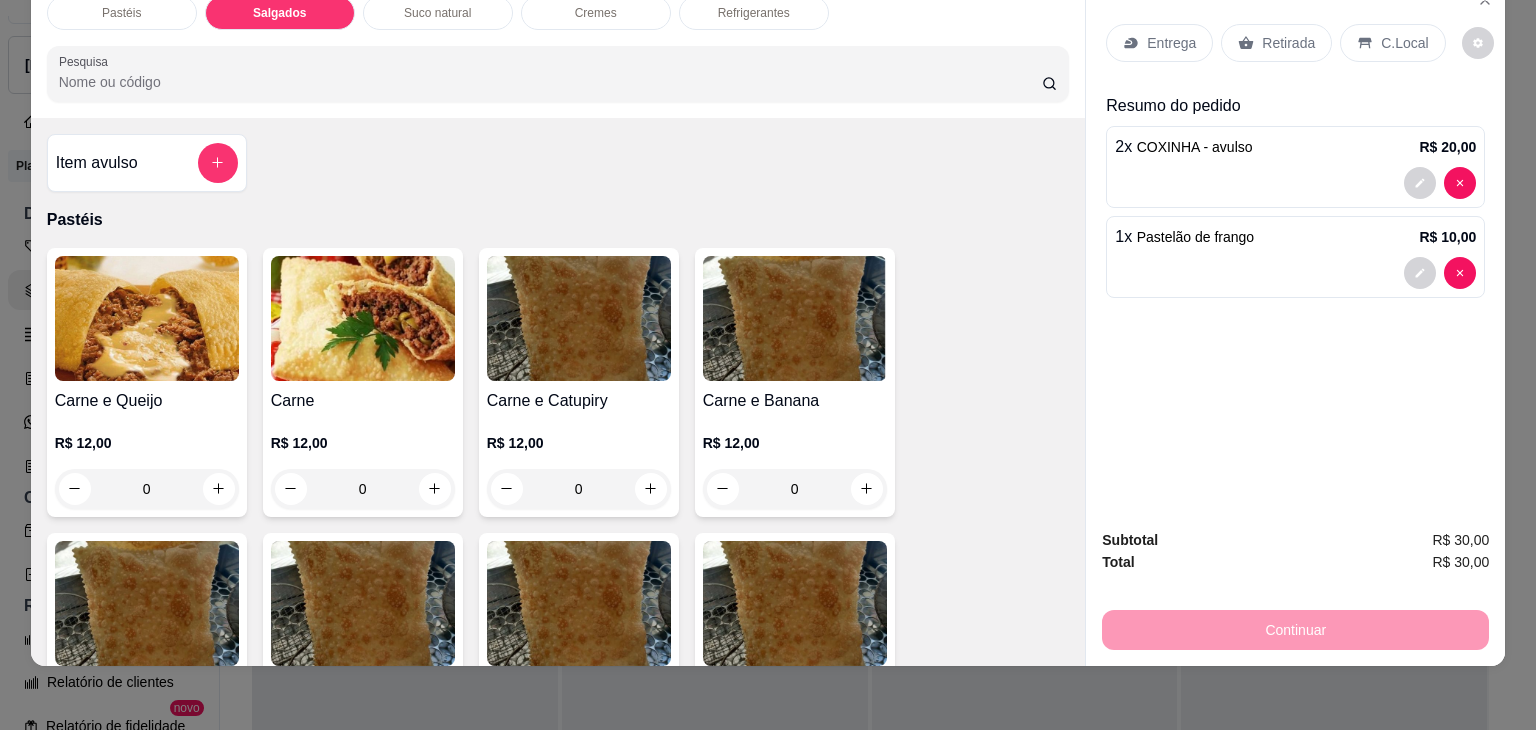 click on "Item avulso" at bounding box center [147, 163] 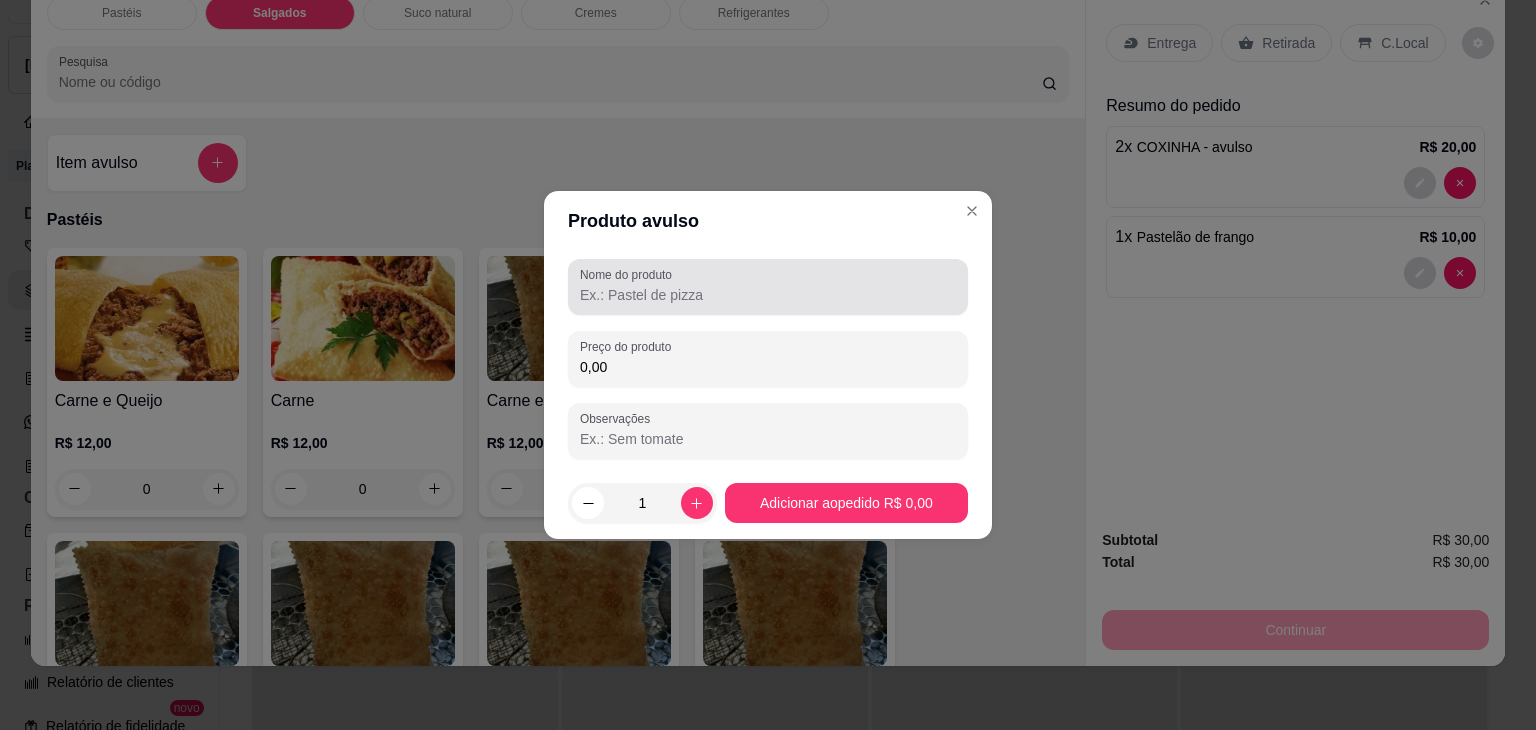 click on "Nome do produto" at bounding box center [629, 274] 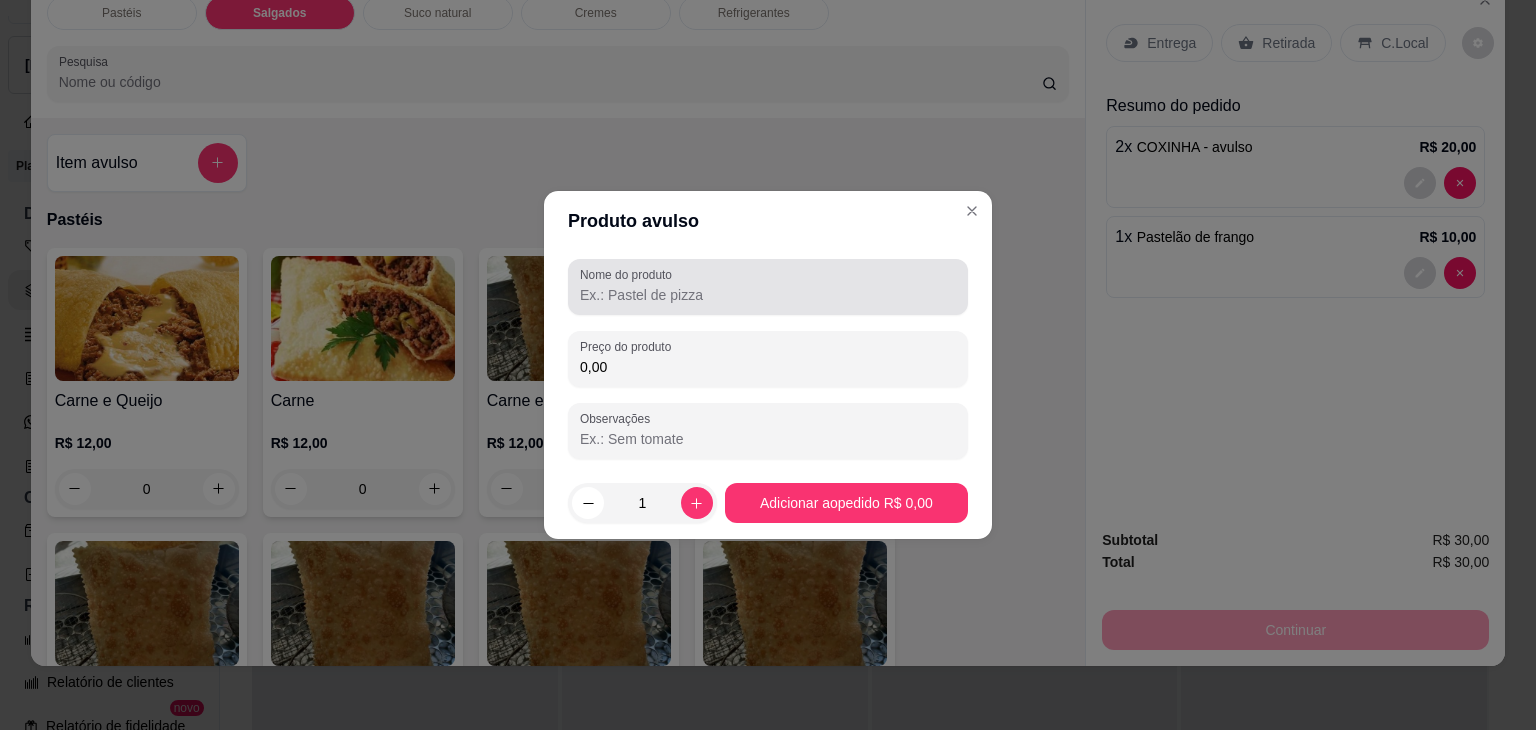 click on "Nome do produto" at bounding box center [768, 295] 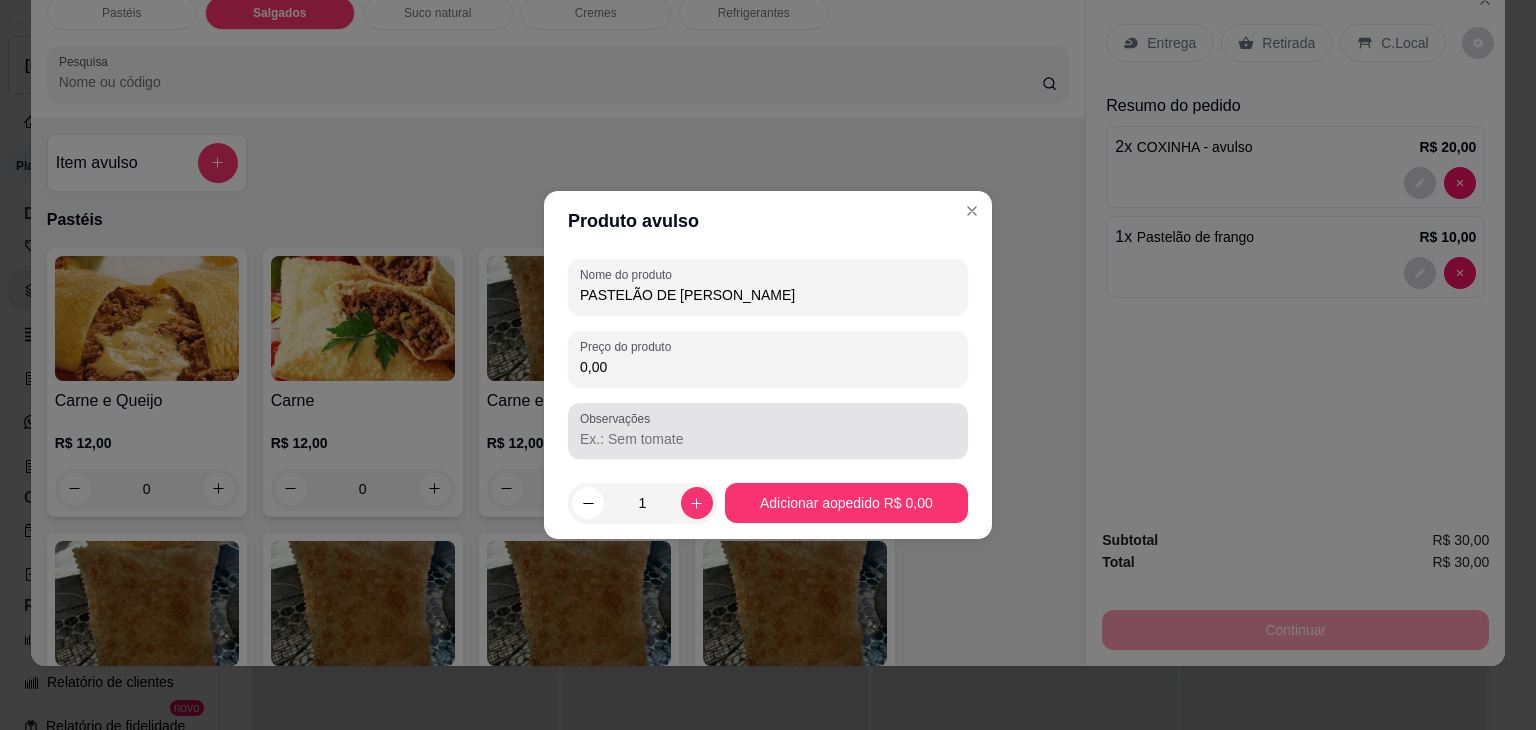 type on "PASTELÃO DE [PERSON_NAME]" 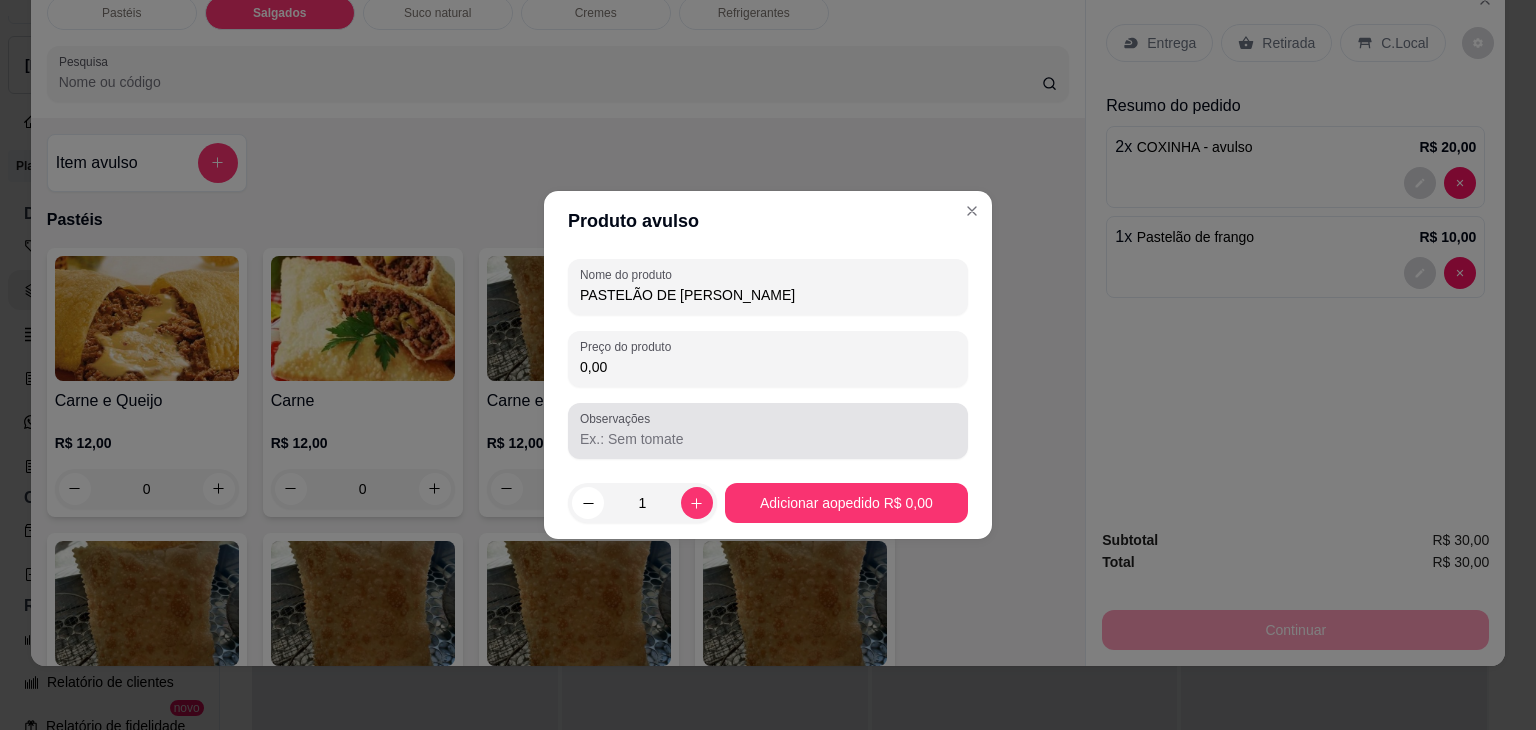 click on "Observações" at bounding box center (768, 431) 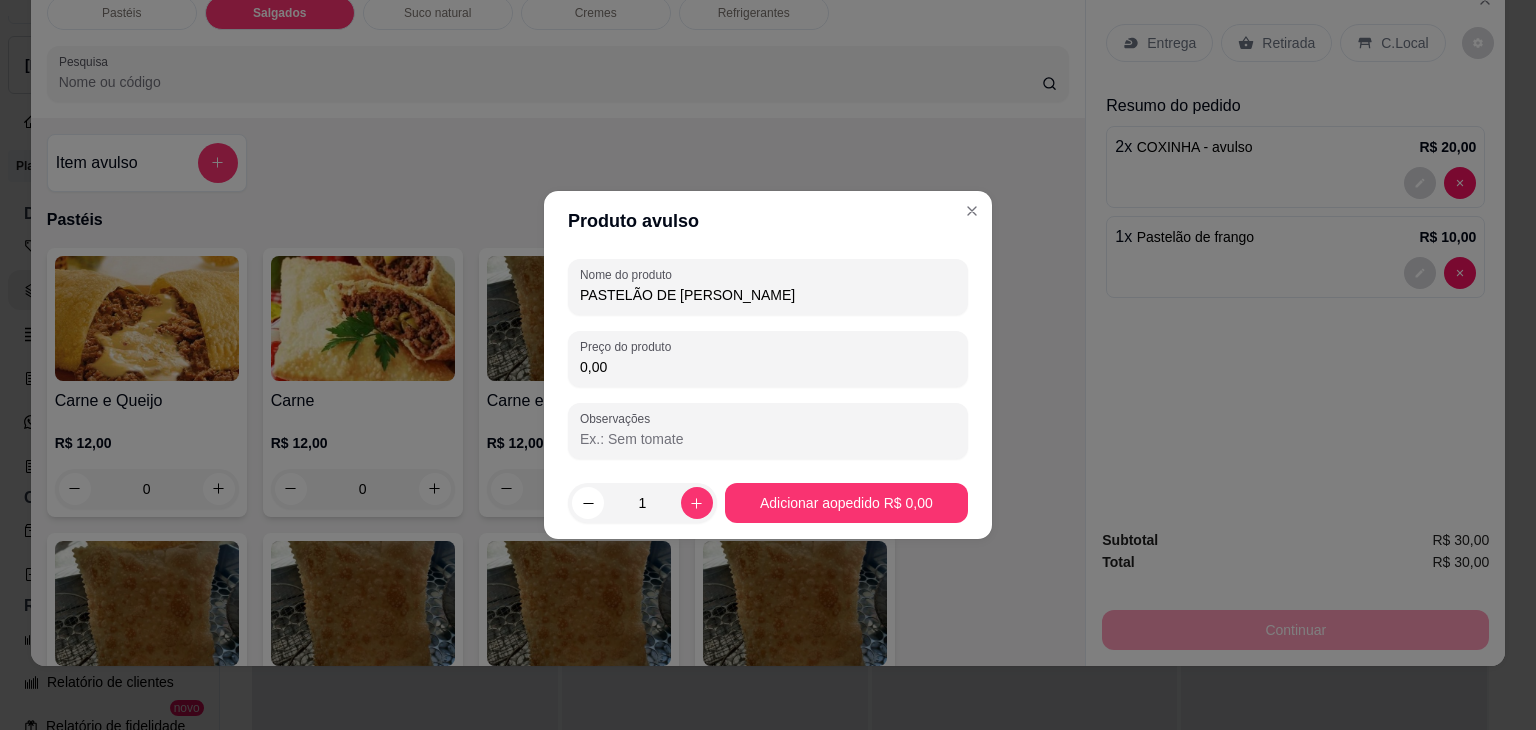 click on "Nome do produto PASTELÃO DE FRANGO Preço do produto 0,00 Observações" at bounding box center (768, 359) 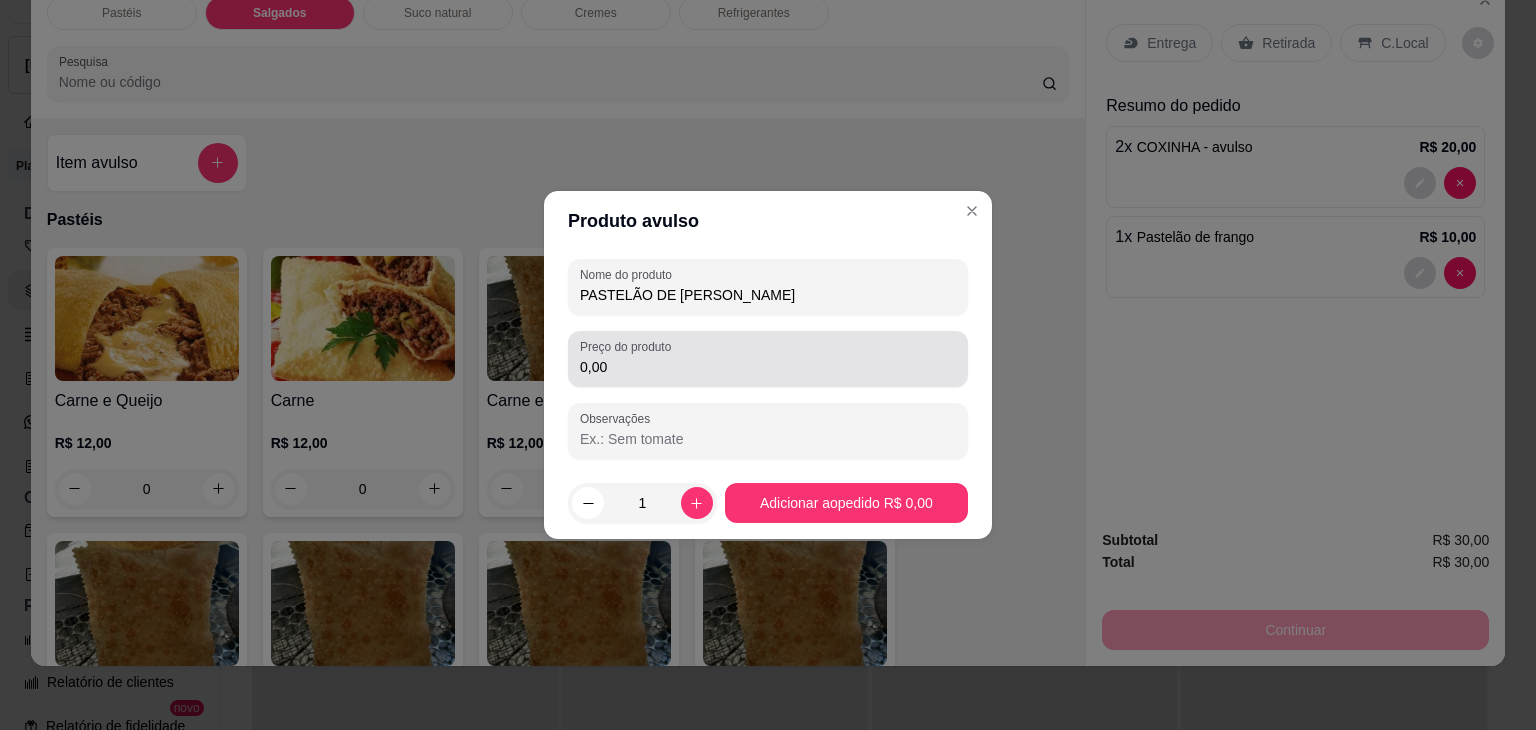 click on "0,00" at bounding box center [768, 359] 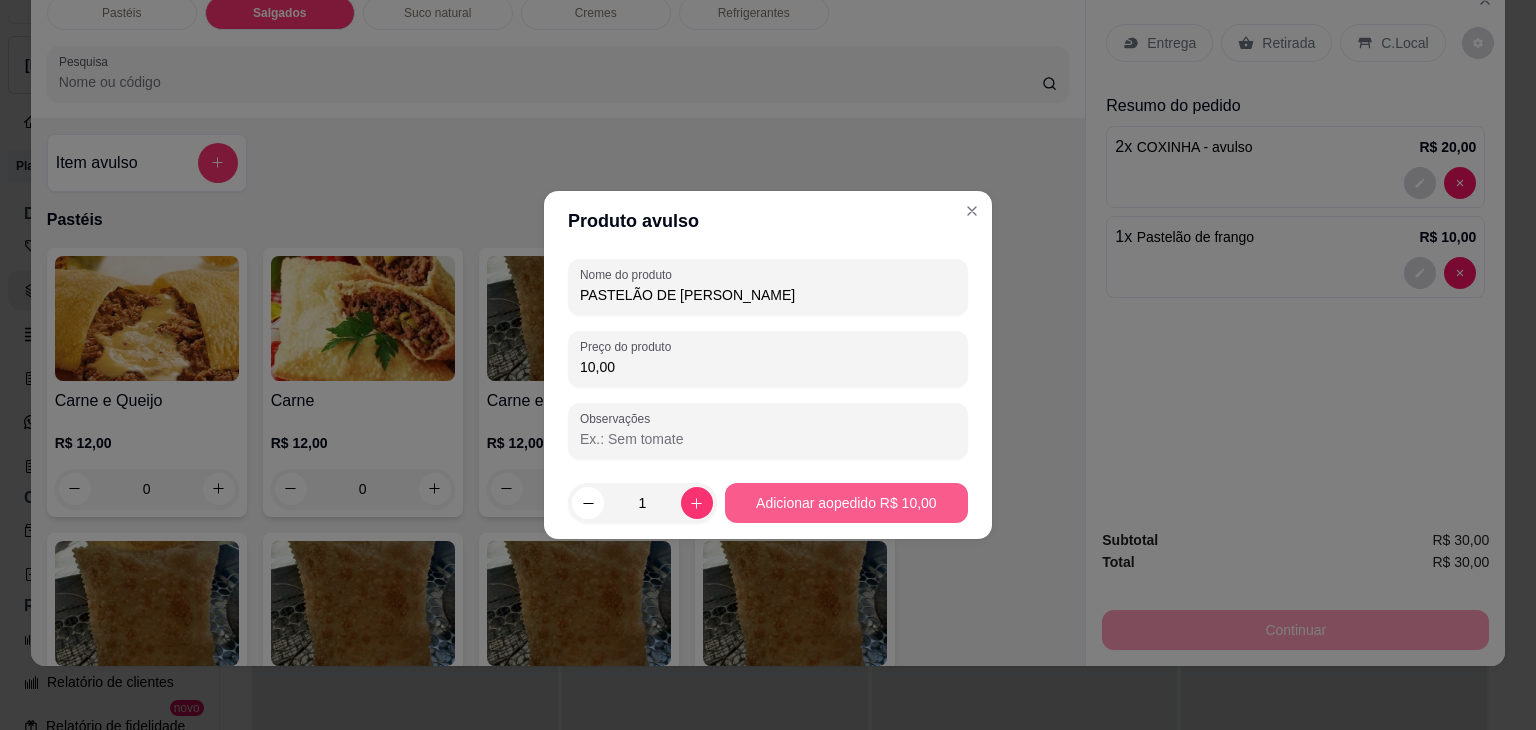 type on "10,00" 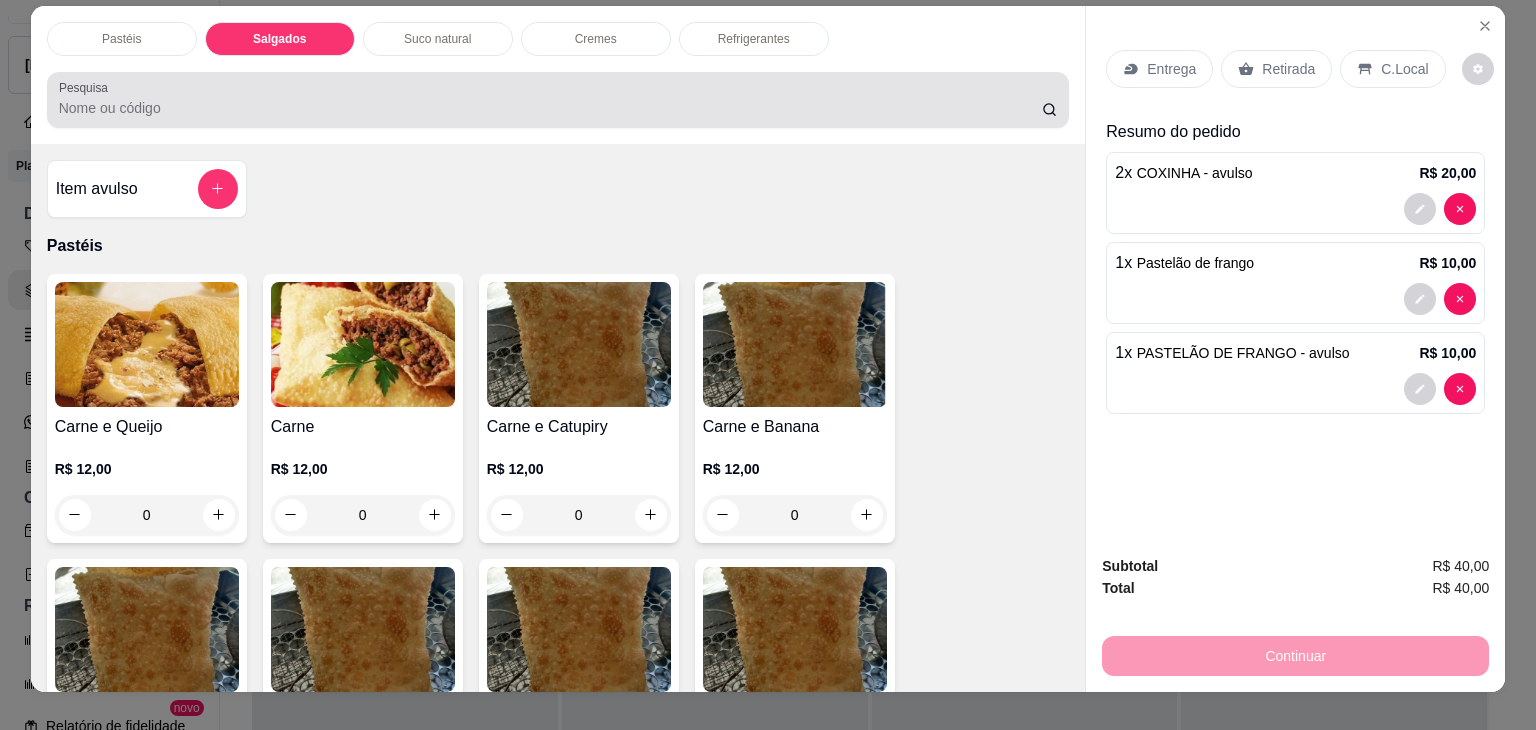 scroll, scrollTop: 0, scrollLeft: 0, axis: both 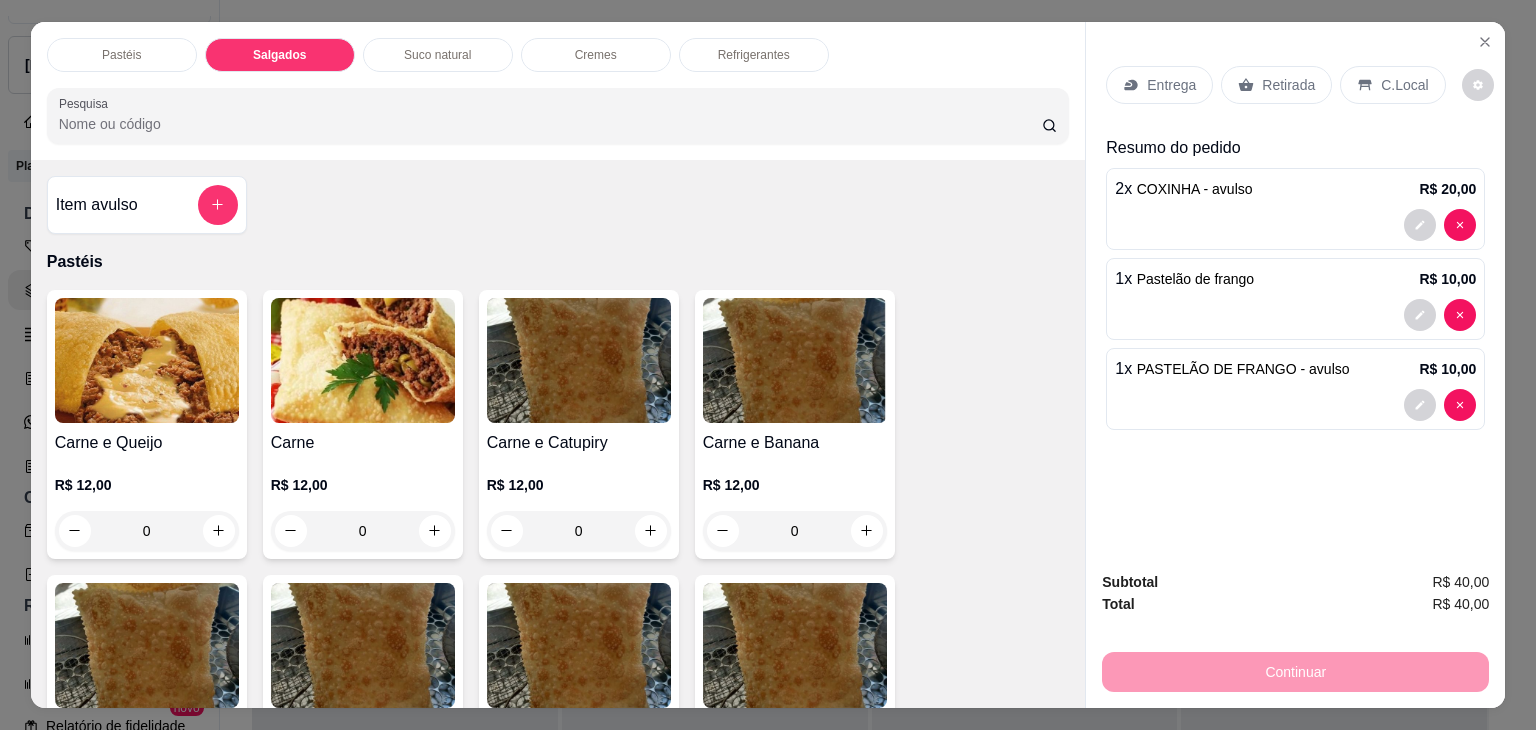 click on "Refrigerantes" at bounding box center [754, 55] 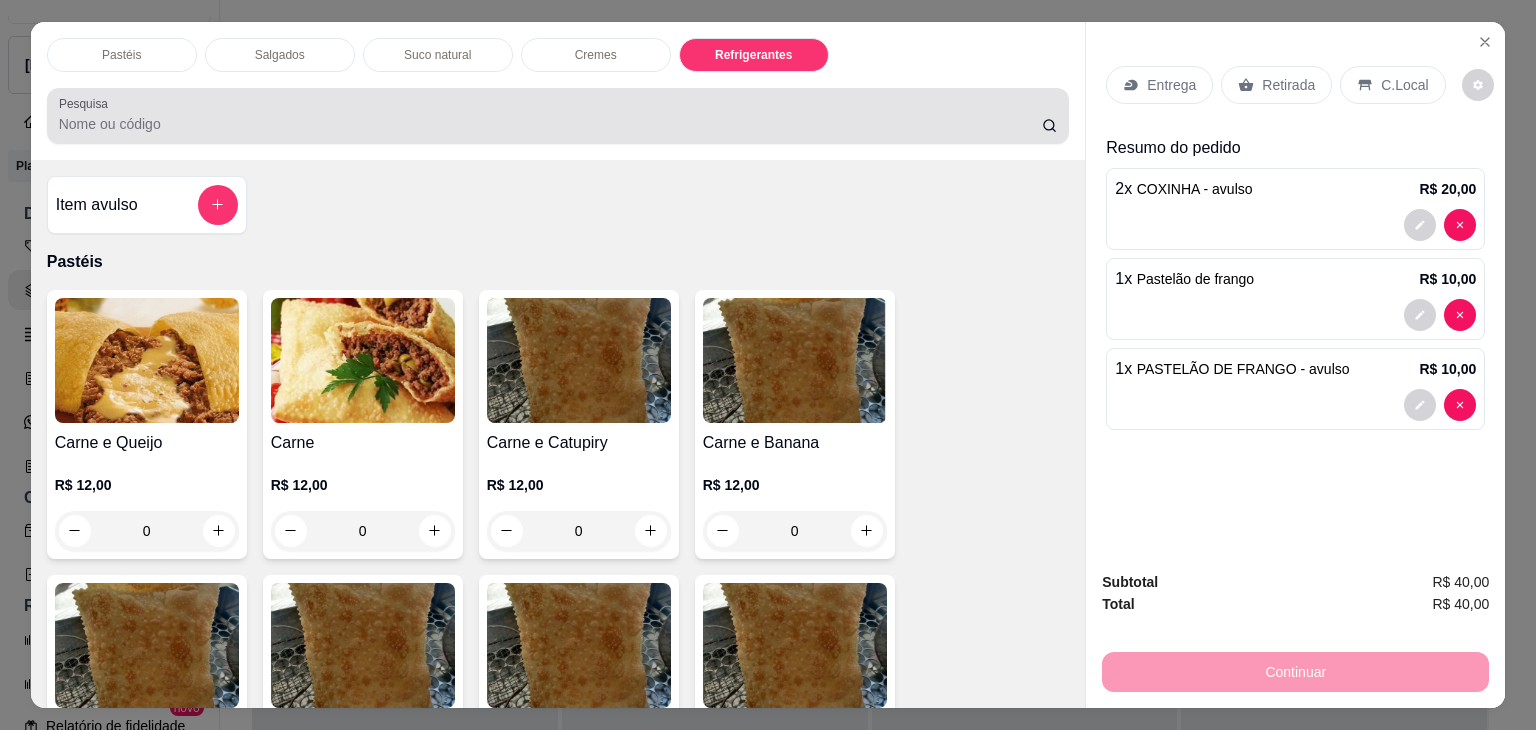 scroll, scrollTop: 4620, scrollLeft: 0, axis: vertical 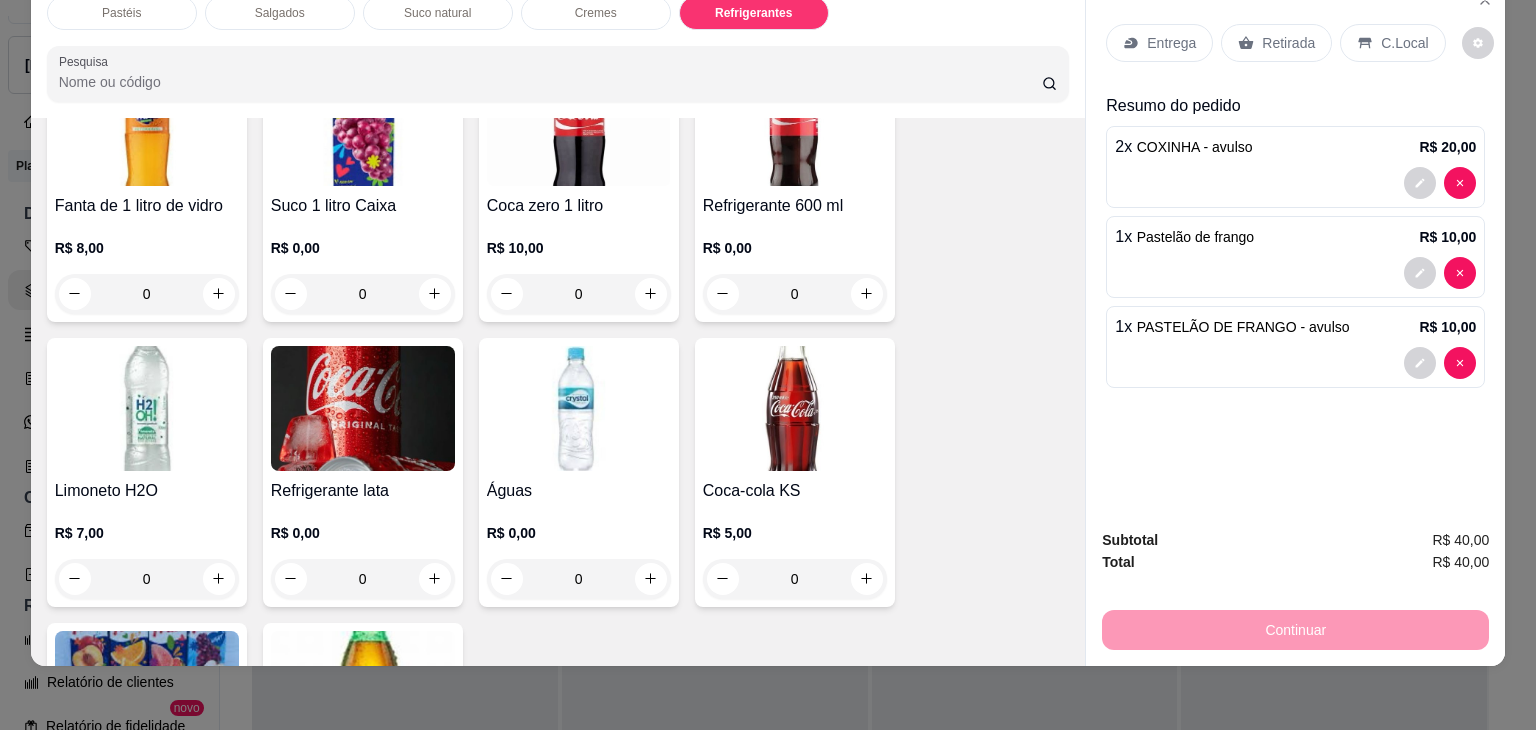 click on "Suco 1 litro Caixa" at bounding box center [363, 206] 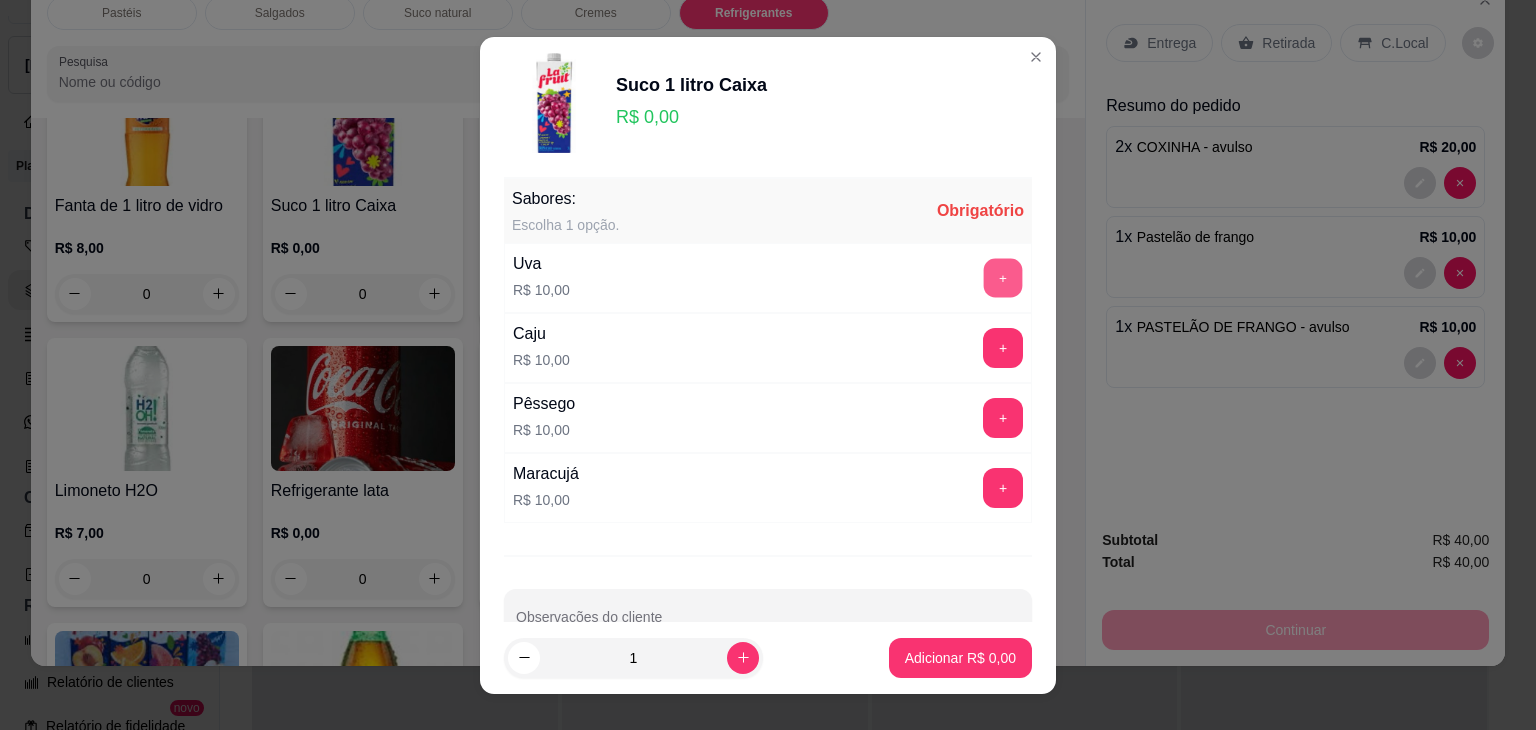 click on "+" at bounding box center (1003, 277) 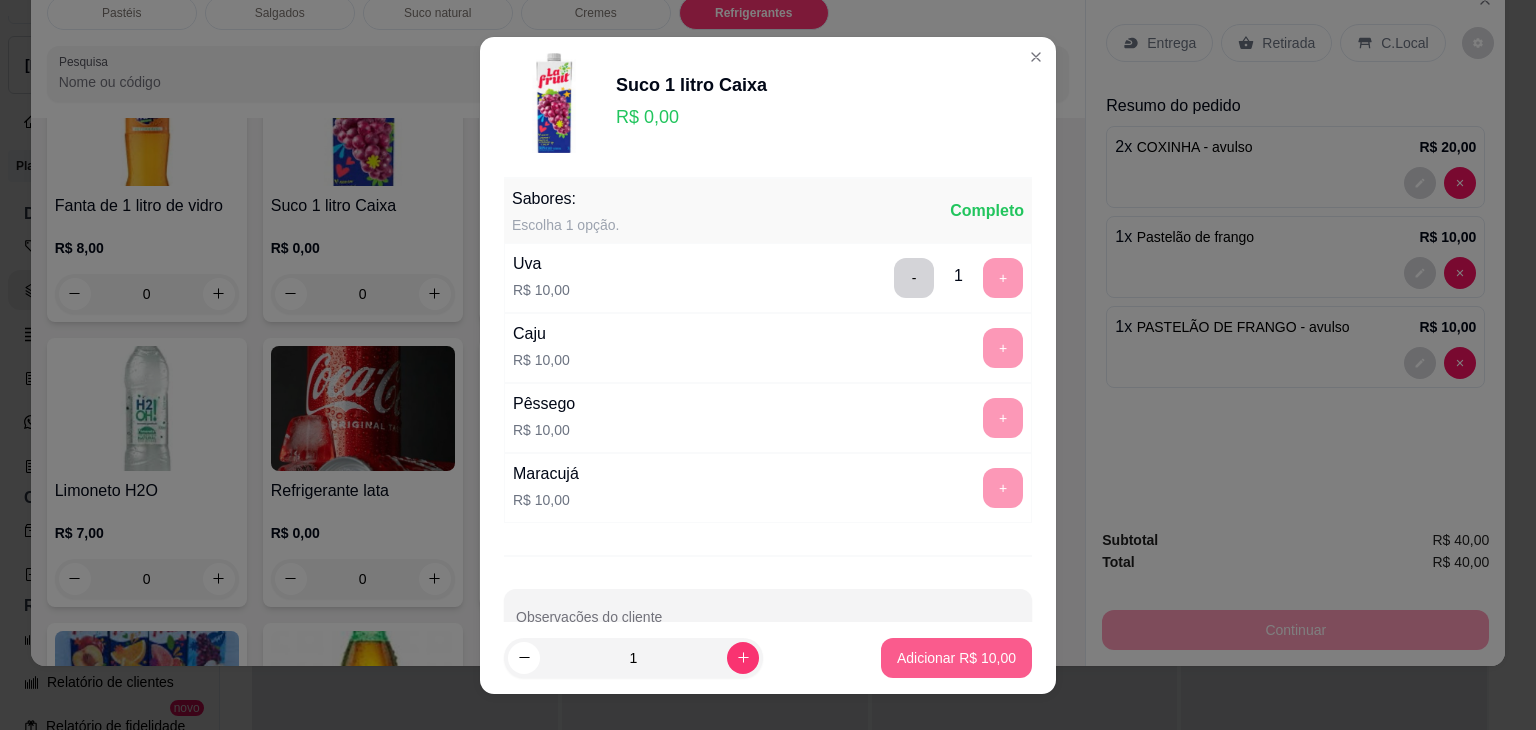click on "Adicionar   R$ 10,00" at bounding box center (956, 658) 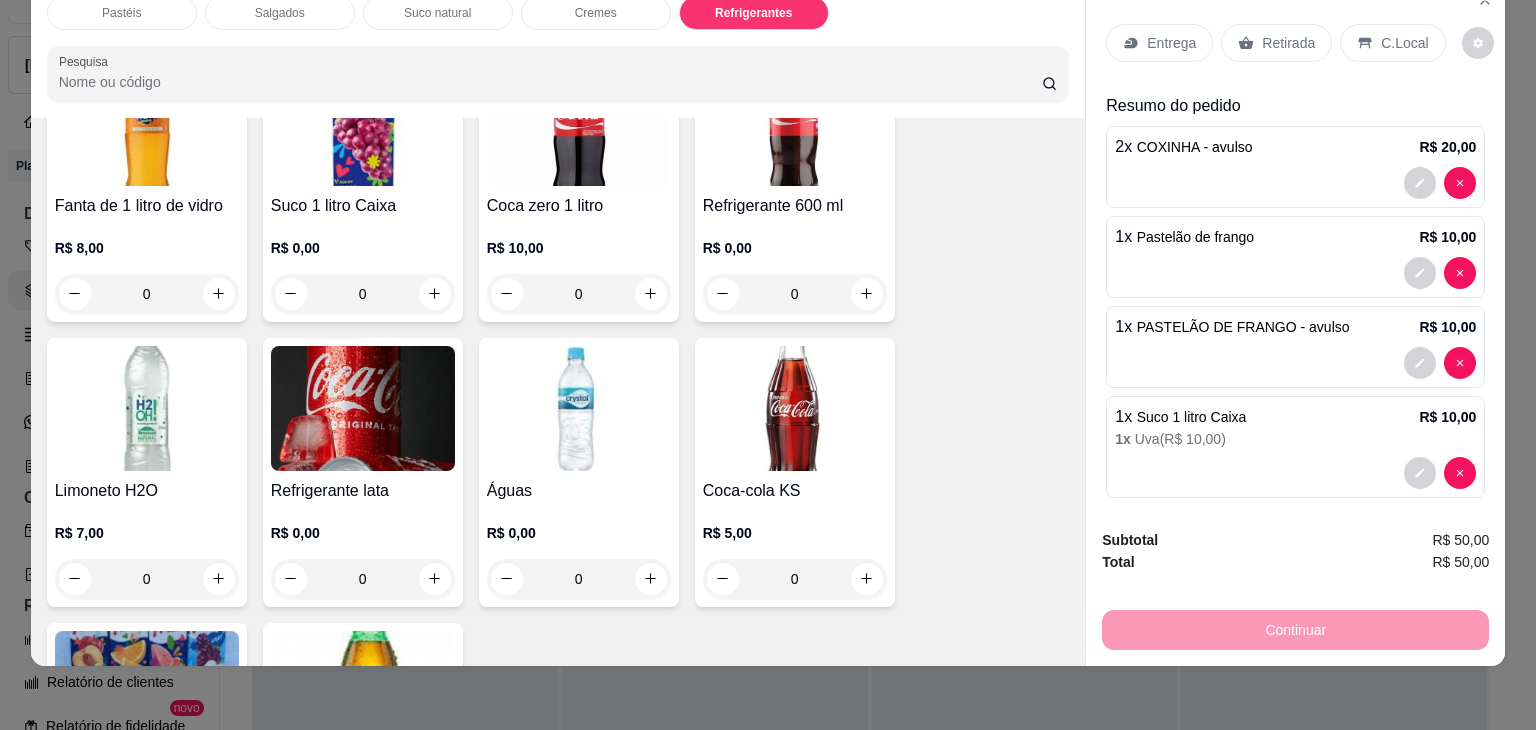 click on "Retirada" at bounding box center (1276, 43) 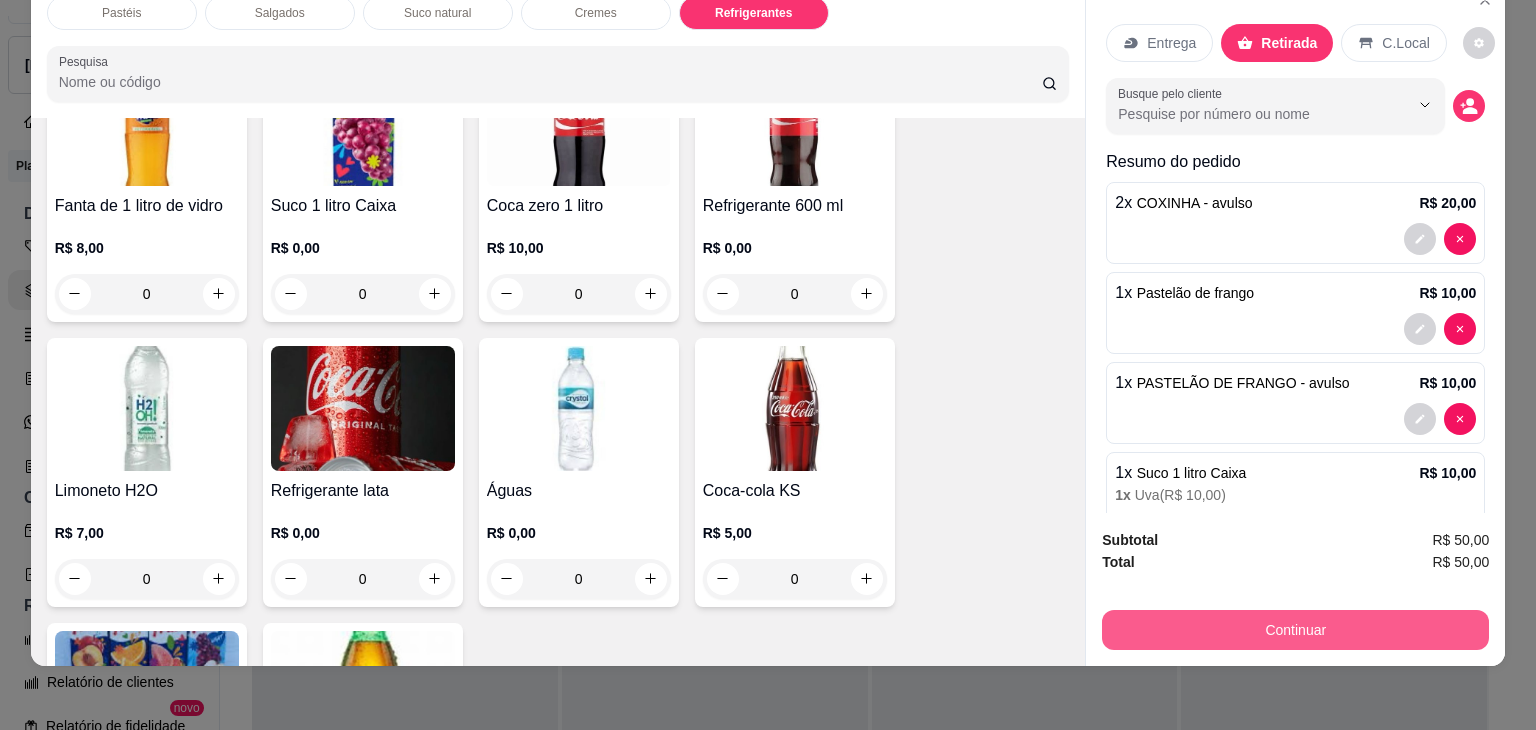 click on "Continuar" at bounding box center (1295, 630) 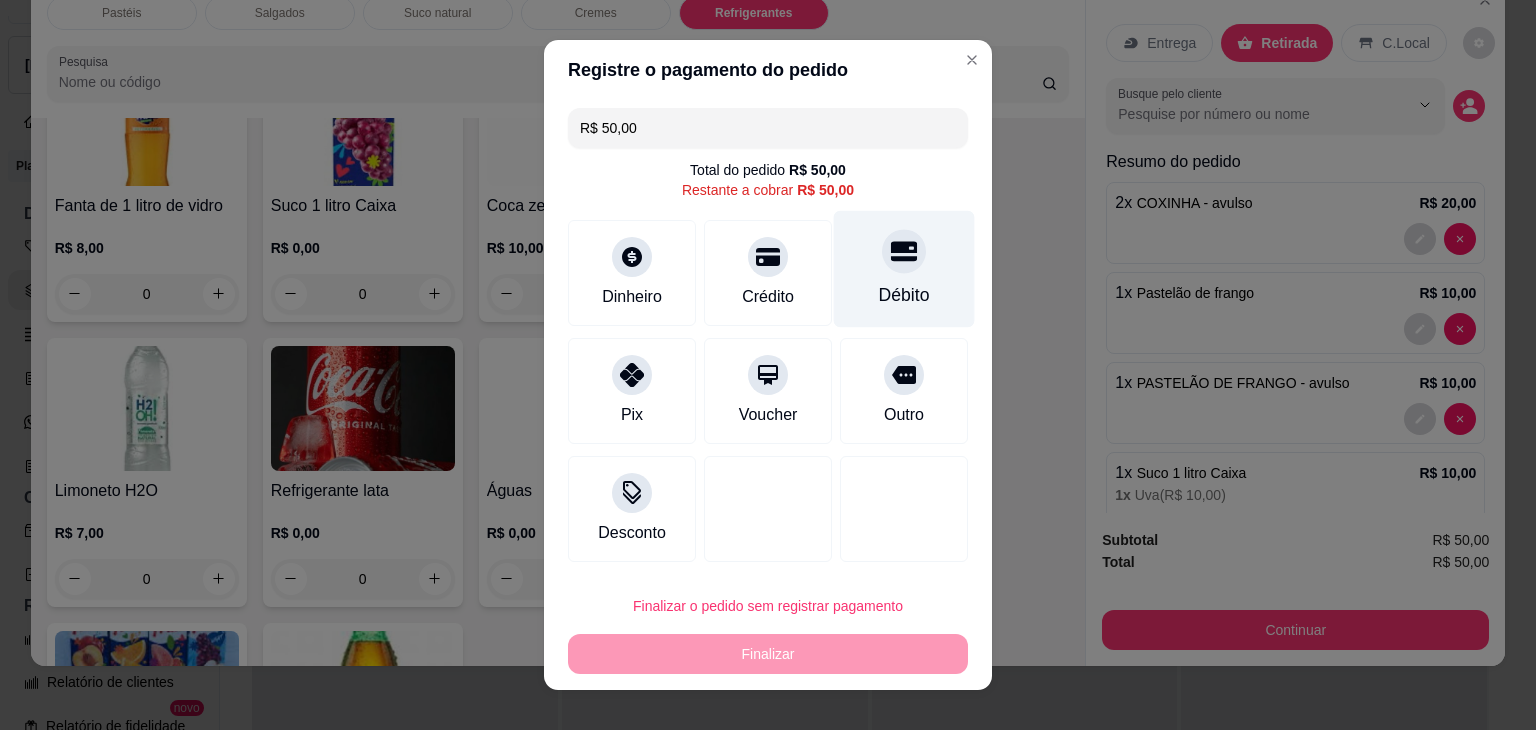 click 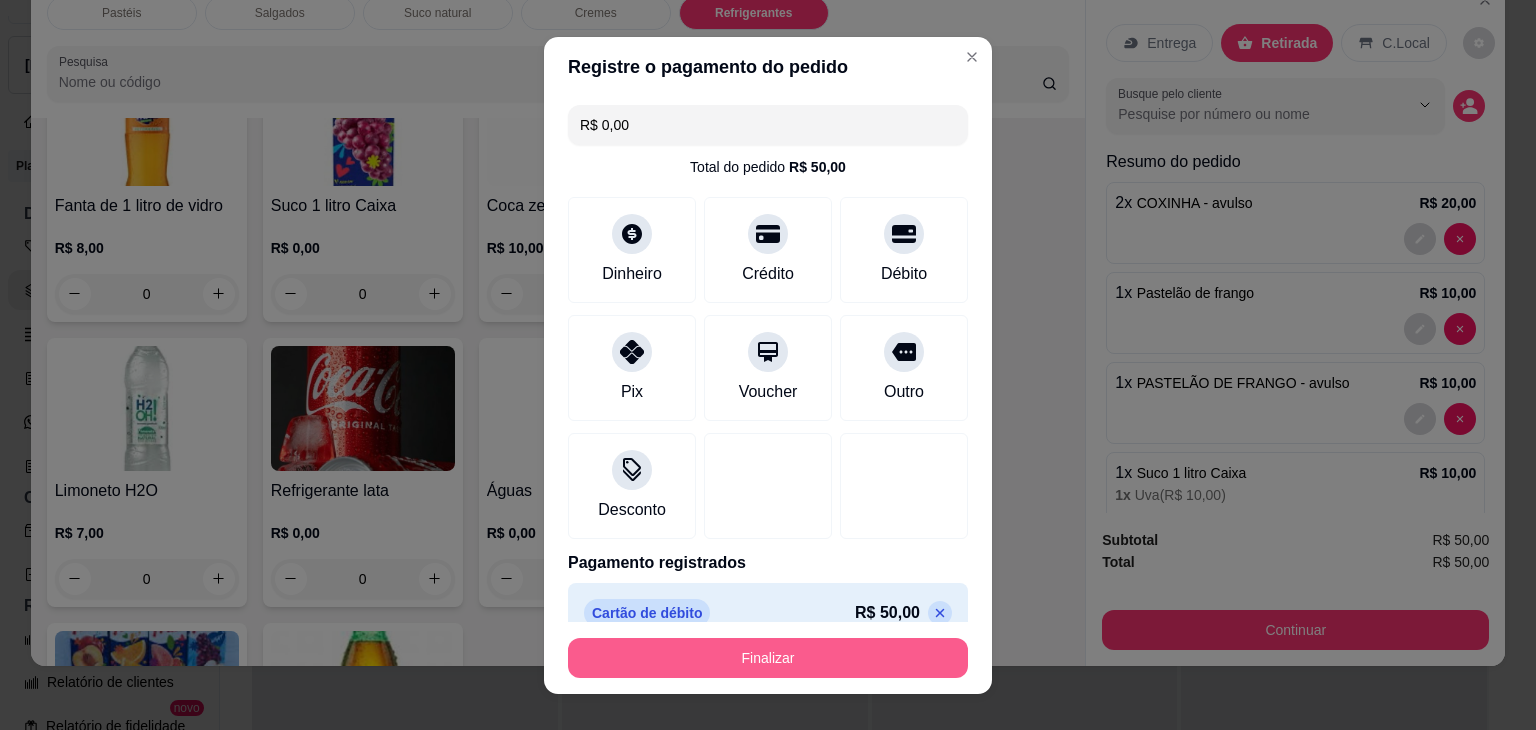 click on "Finalizar" at bounding box center [768, 658] 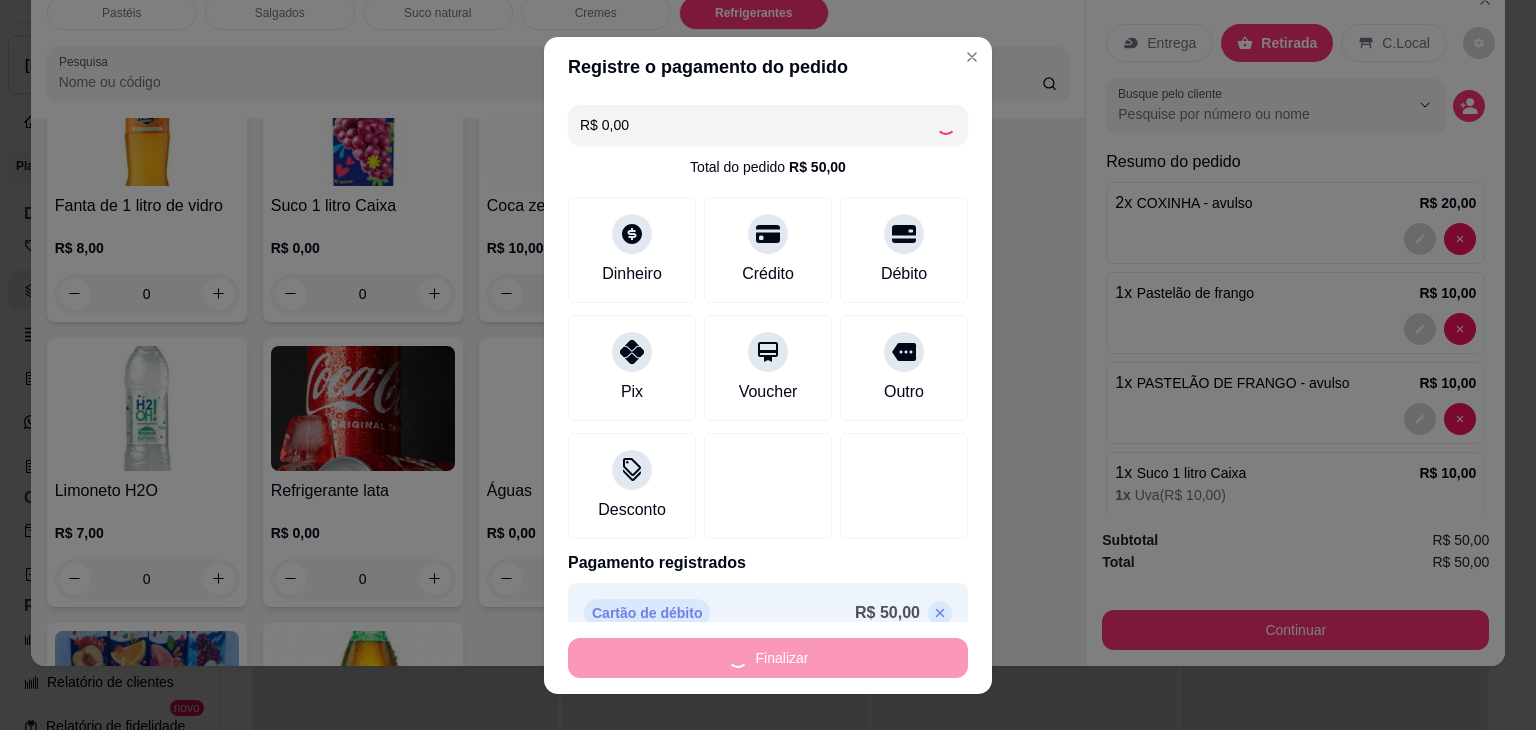 type on "0" 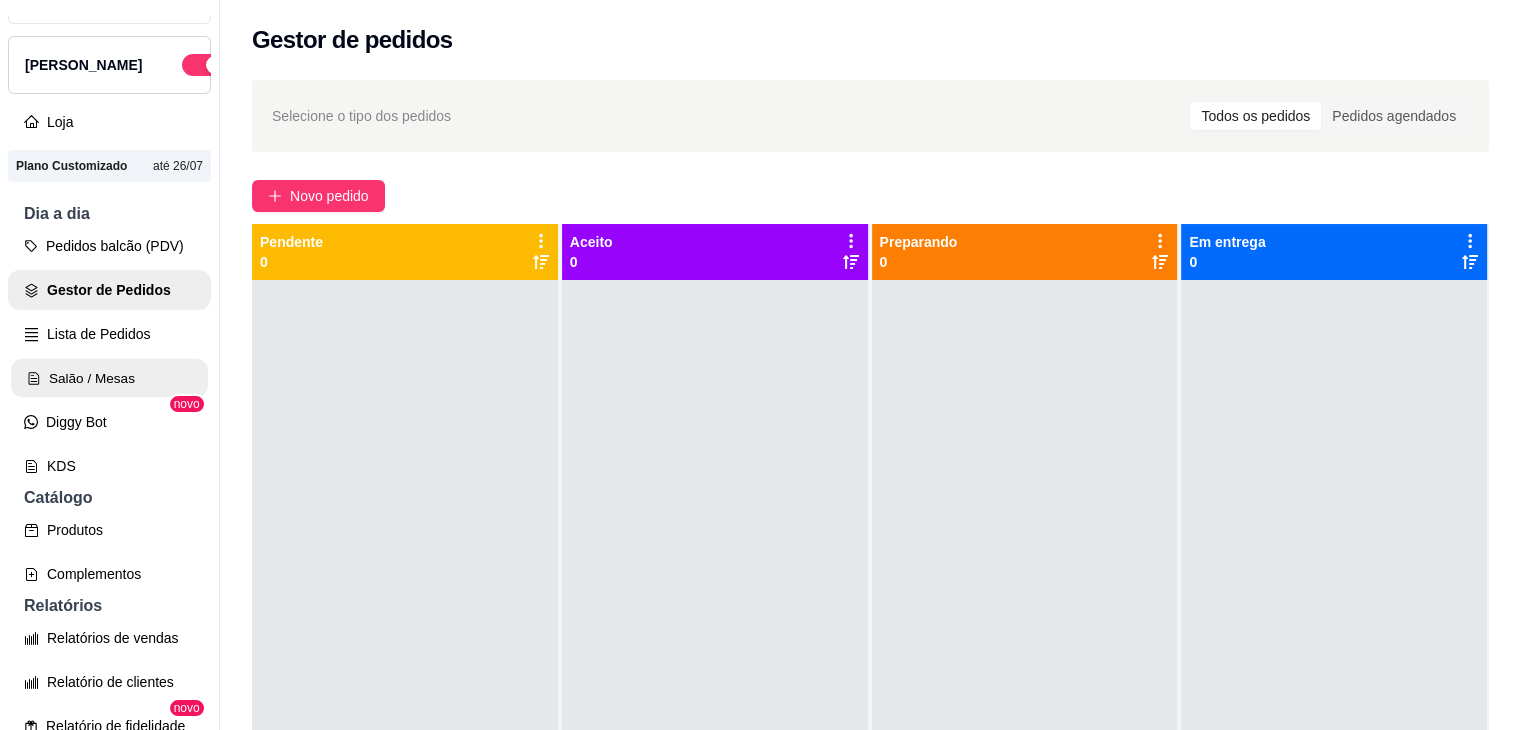 click on "Salão / Mesas" at bounding box center (109, 378) 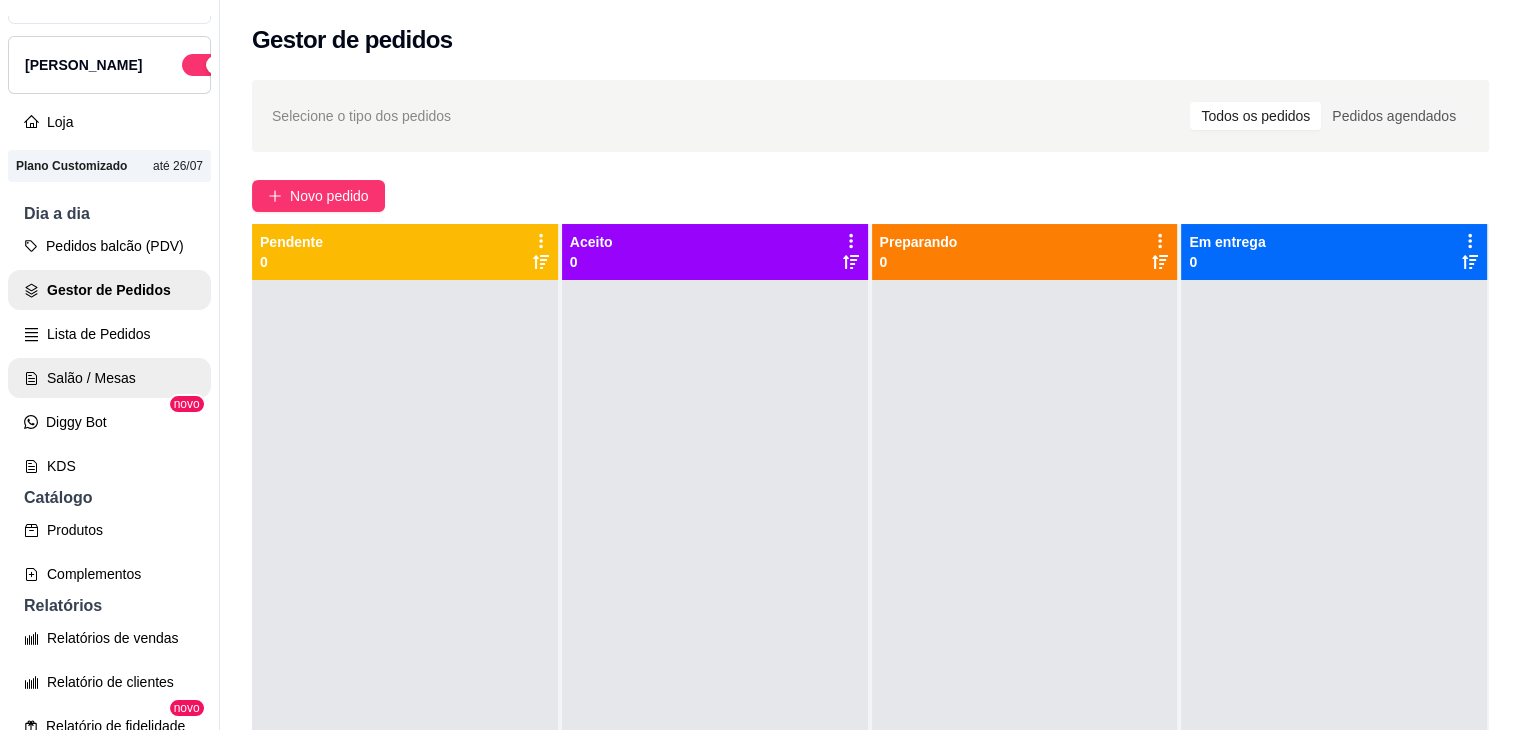 click on "Salão / Mesas" at bounding box center (109, 378) 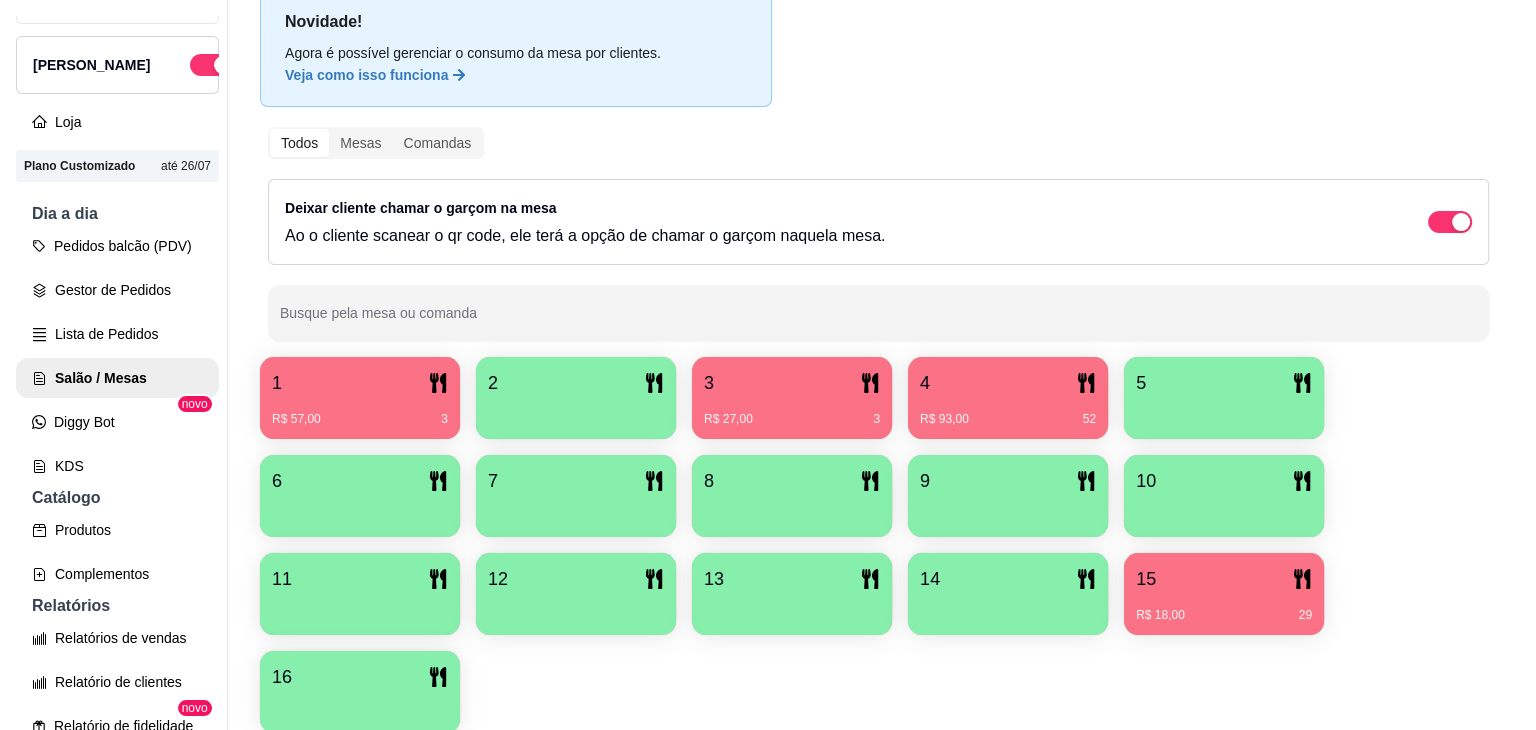 scroll, scrollTop: 189, scrollLeft: 0, axis: vertical 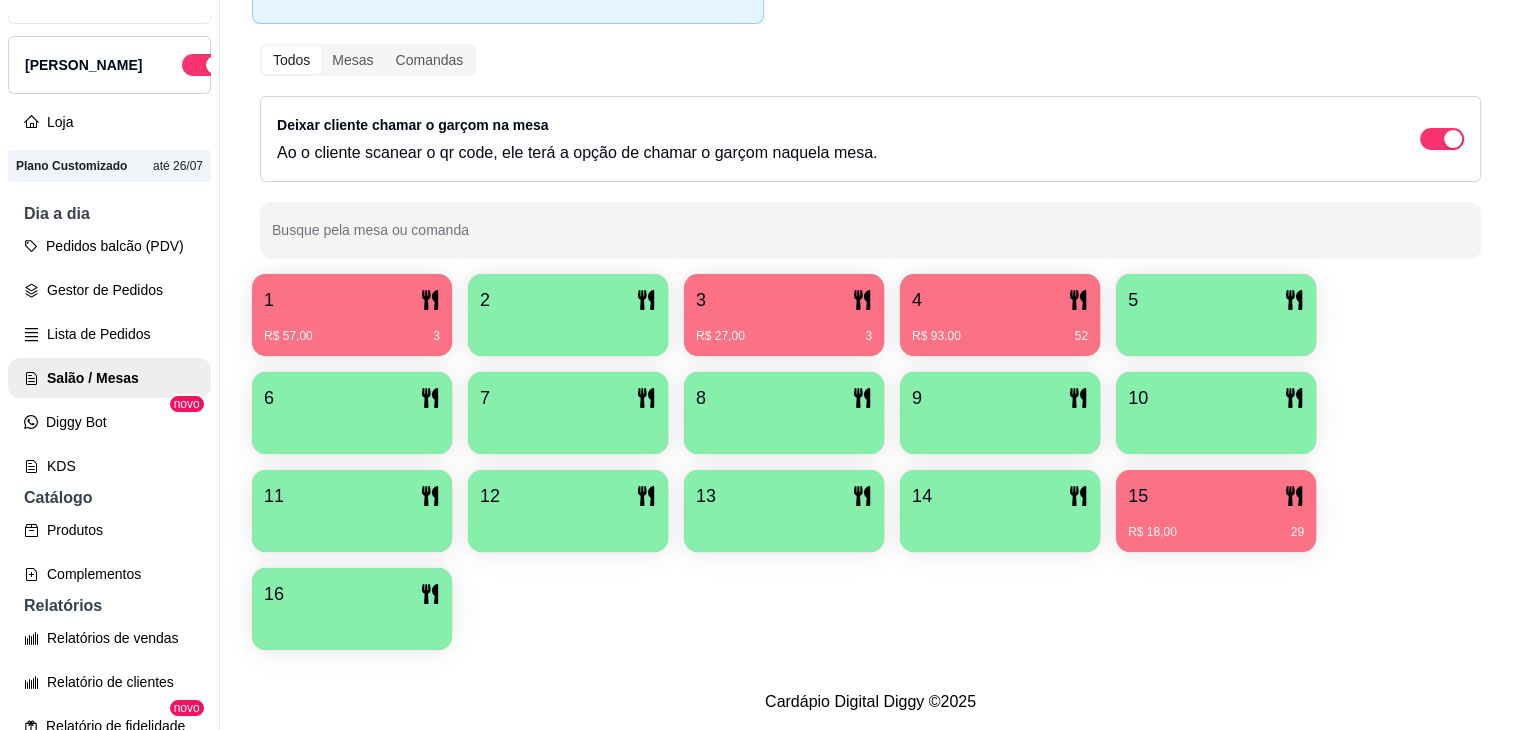 click on "R$ 18,00 29" at bounding box center [1216, 525] 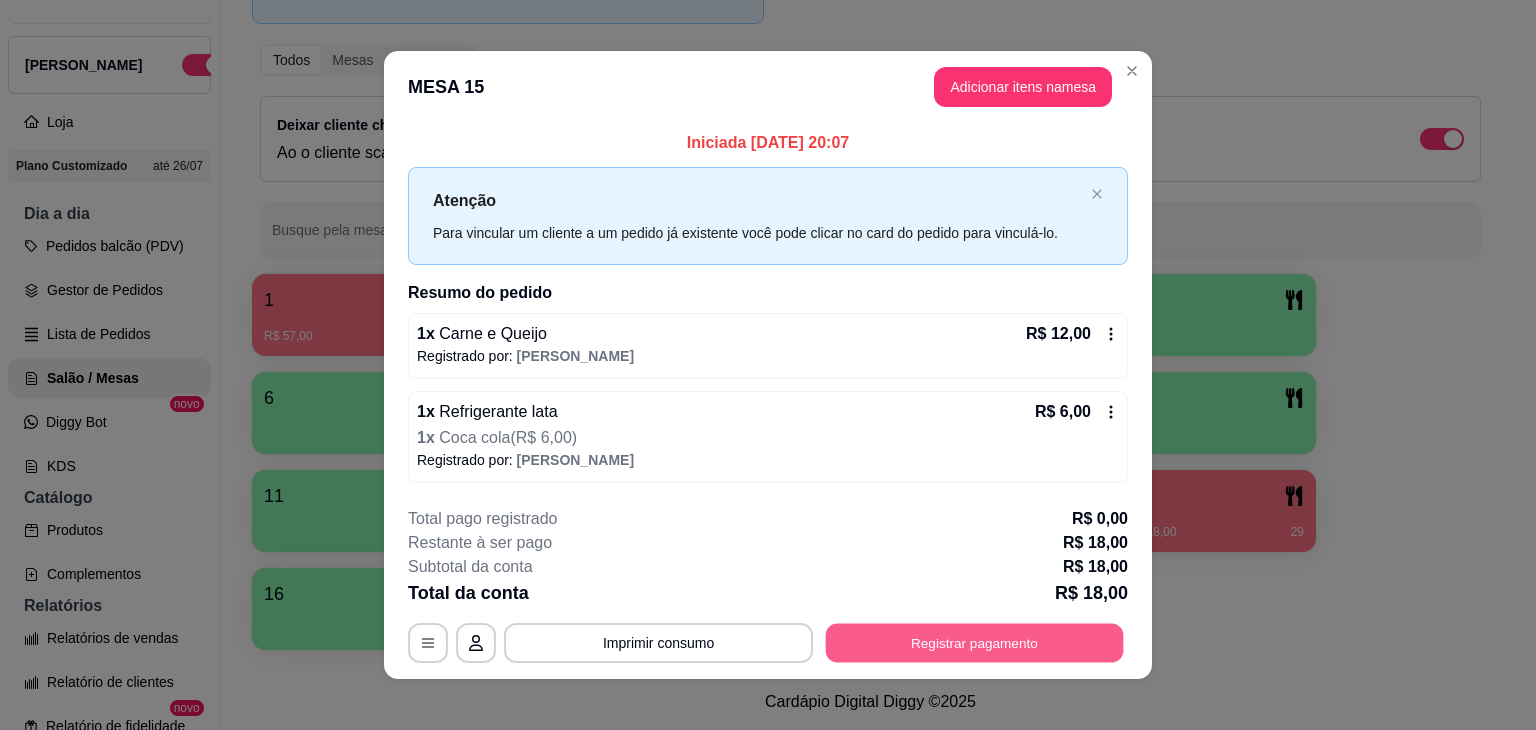 click on "Registrar pagamento" at bounding box center [975, 642] 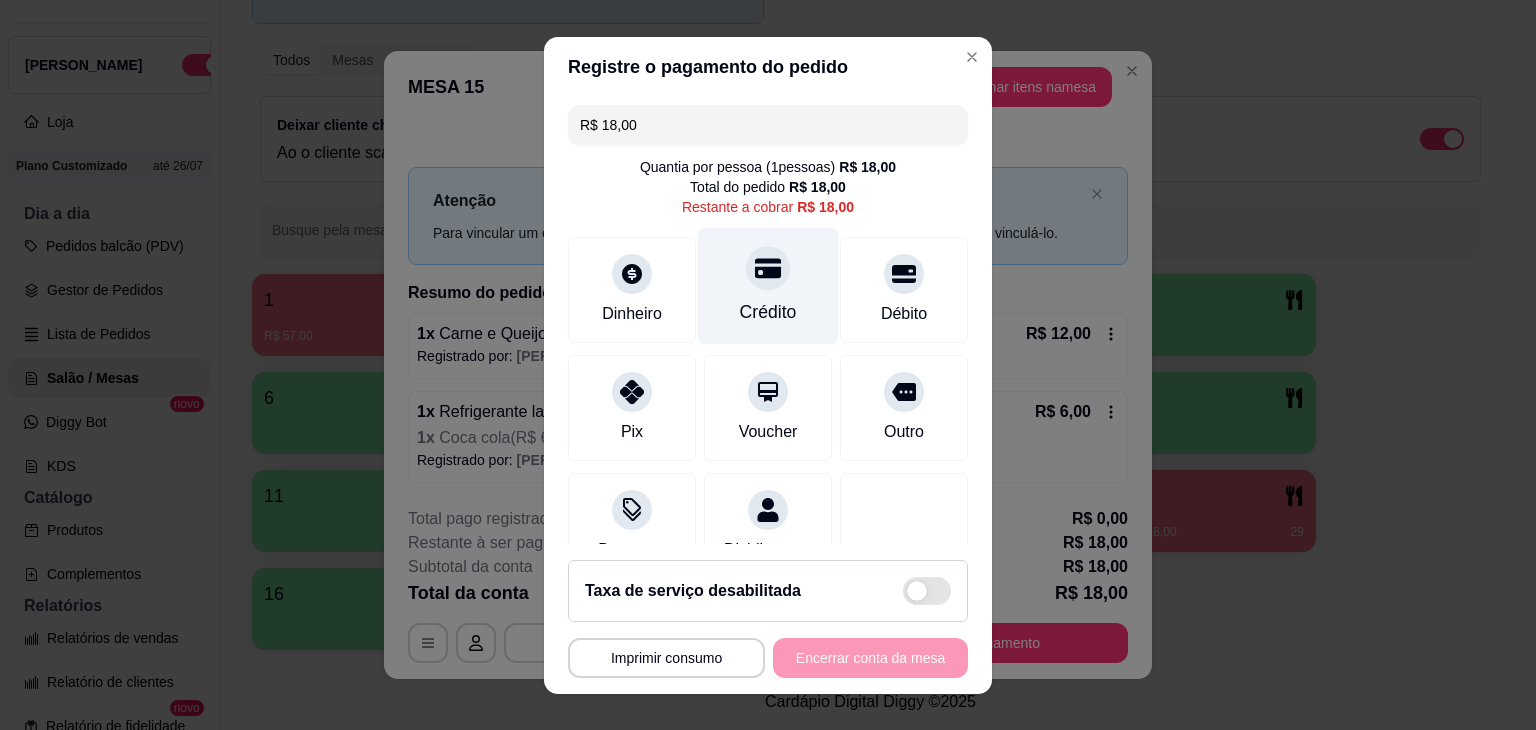 click on "Crédito" at bounding box center (768, 285) 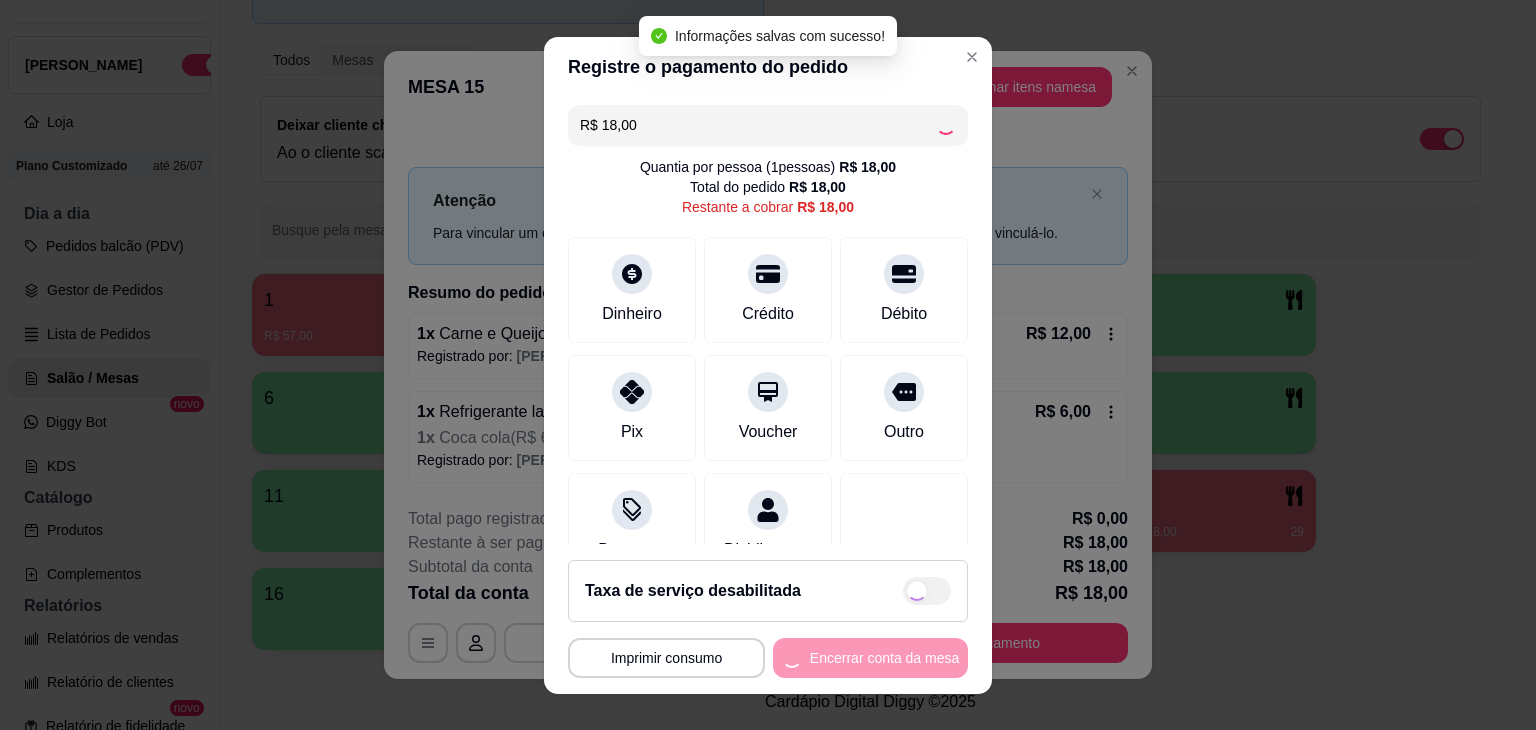 type on "R$ 0,00" 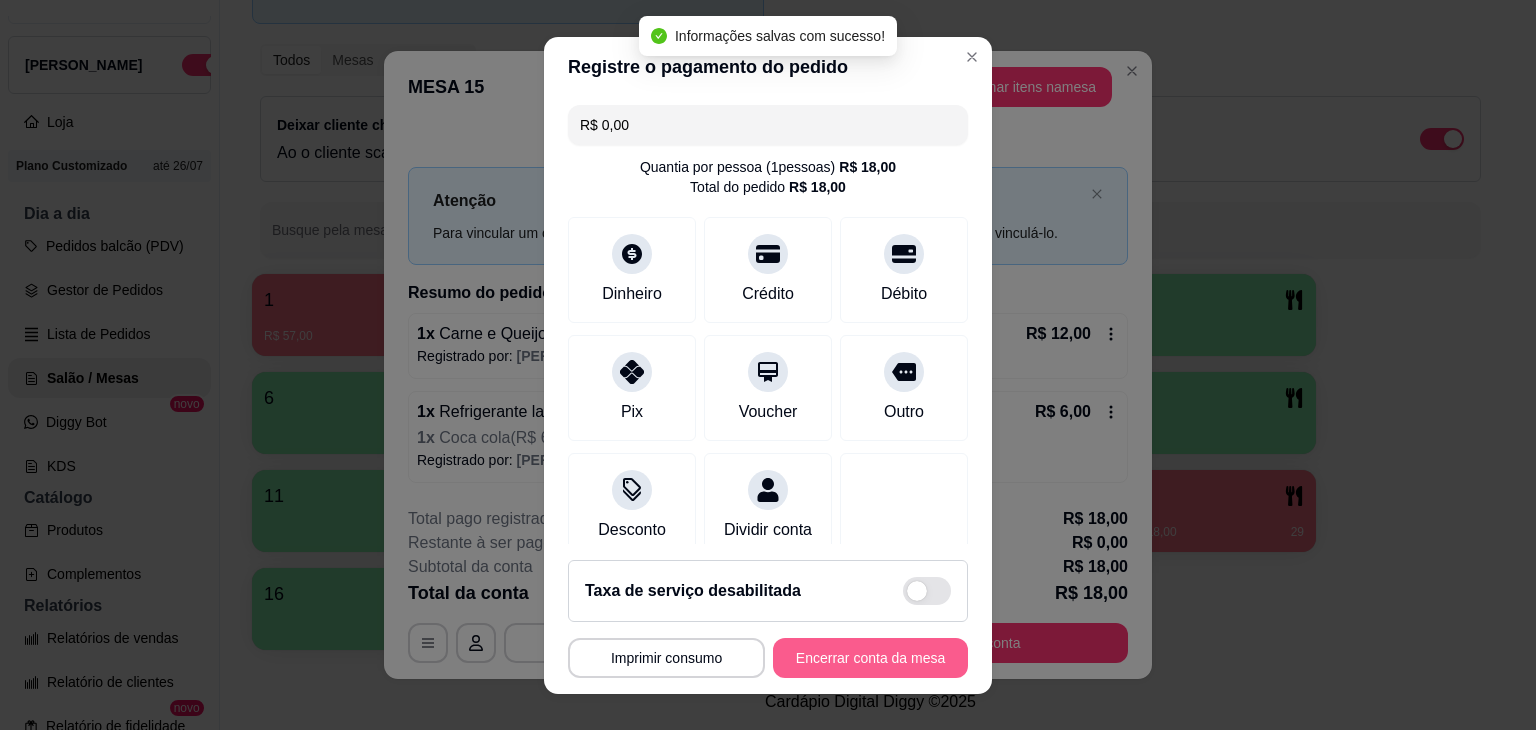 click on "Encerrar conta da mesa" at bounding box center (870, 658) 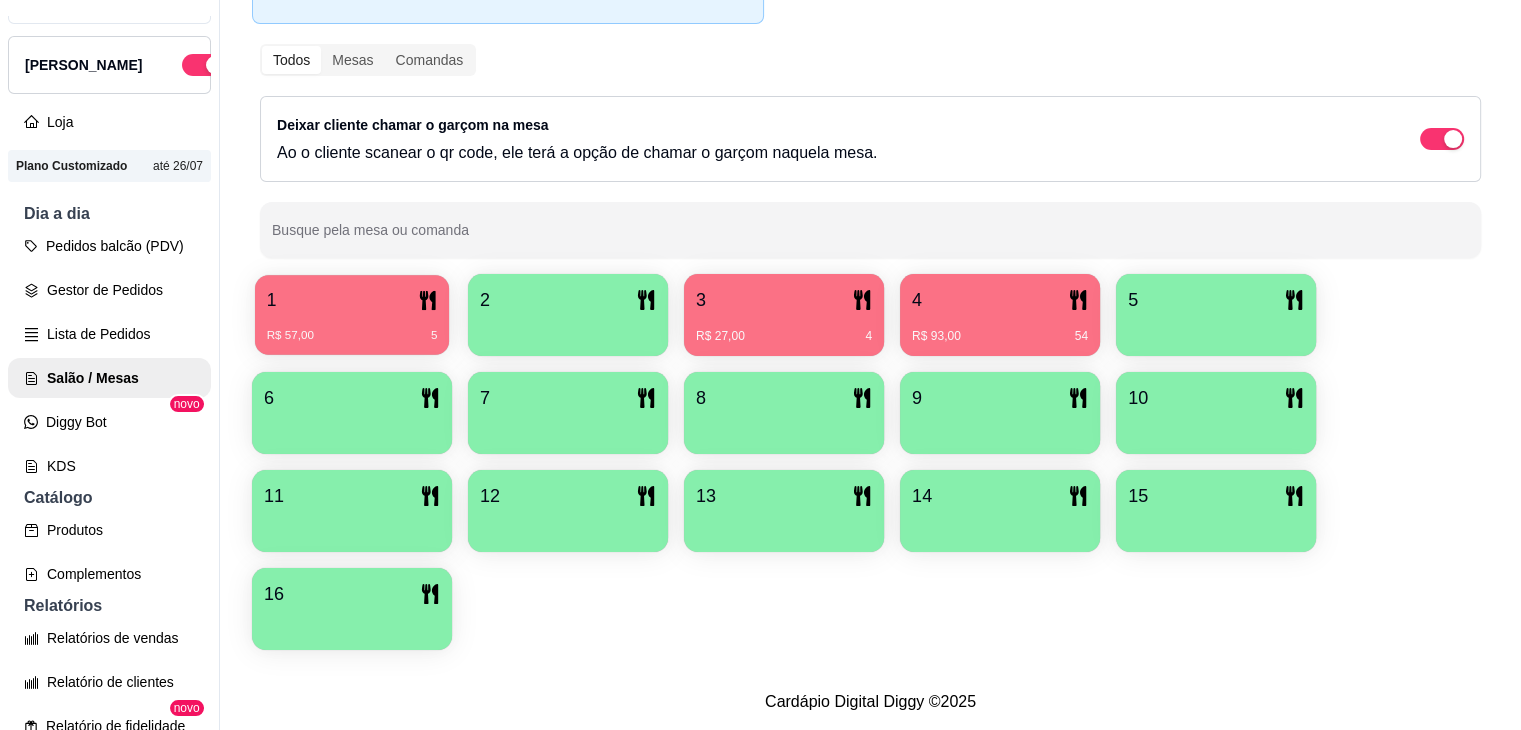 click on "R$ 57,00 5" at bounding box center [352, 328] 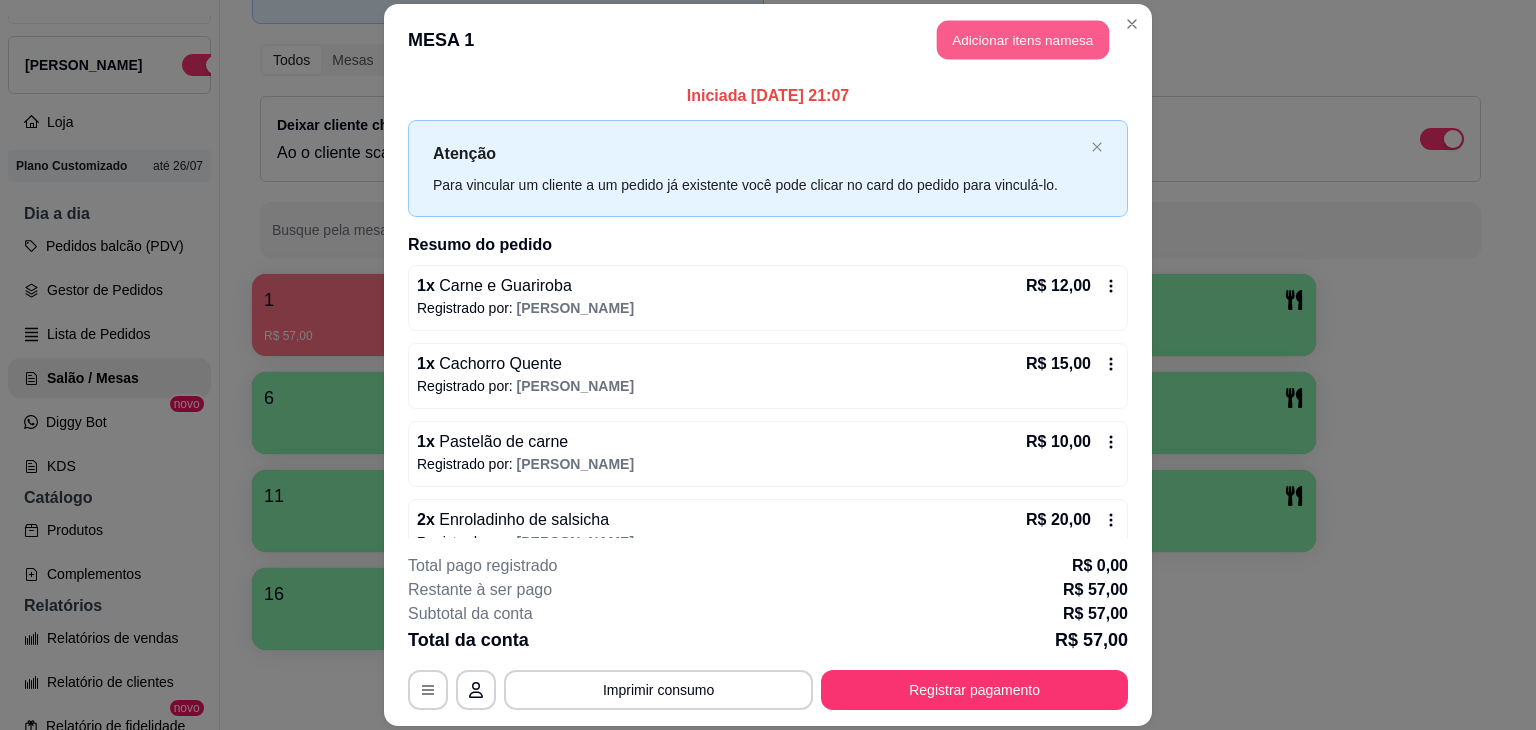 click on "Adicionar itens na  mesa" at bounding box center [1023, 39] 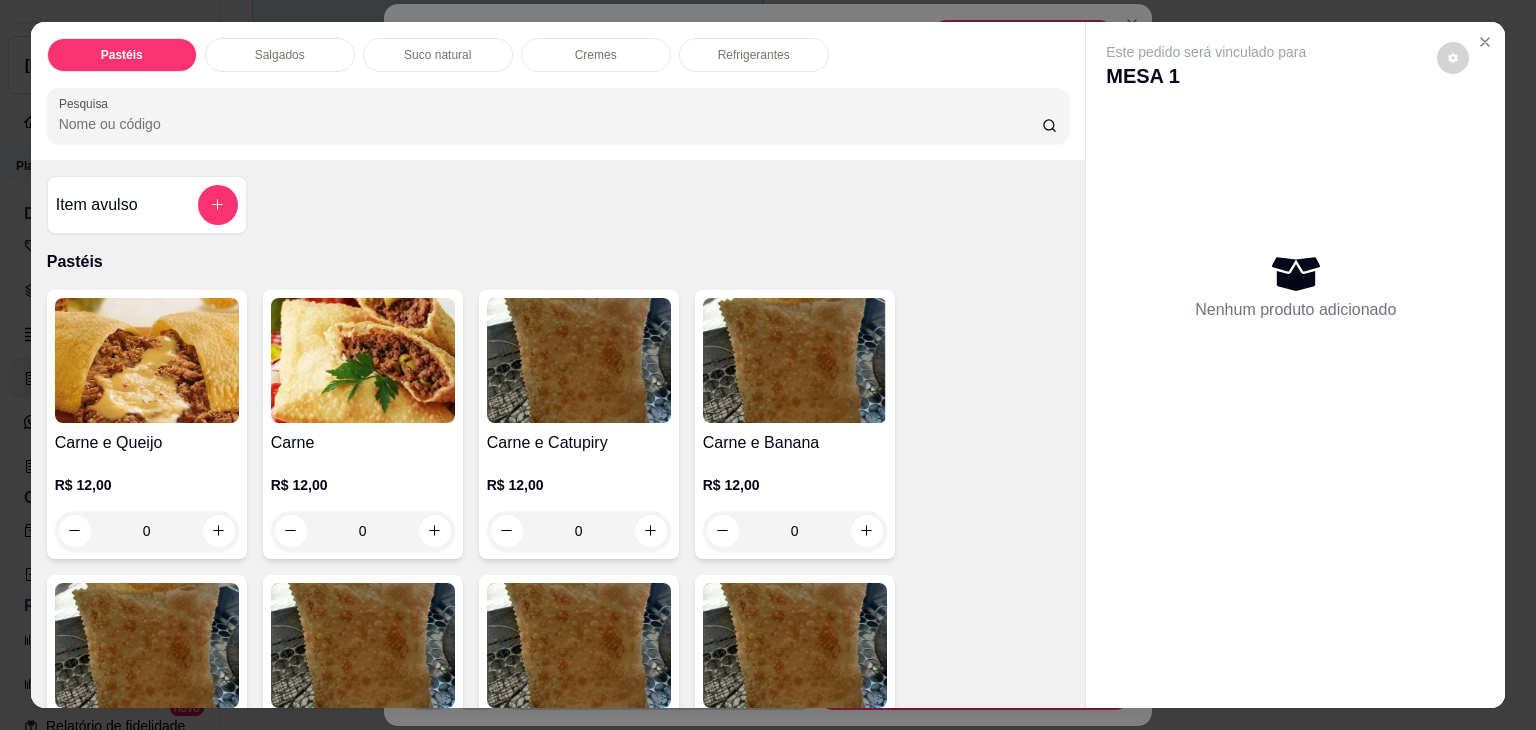click on "Refrigerantes" at bounding box center [754, 55] 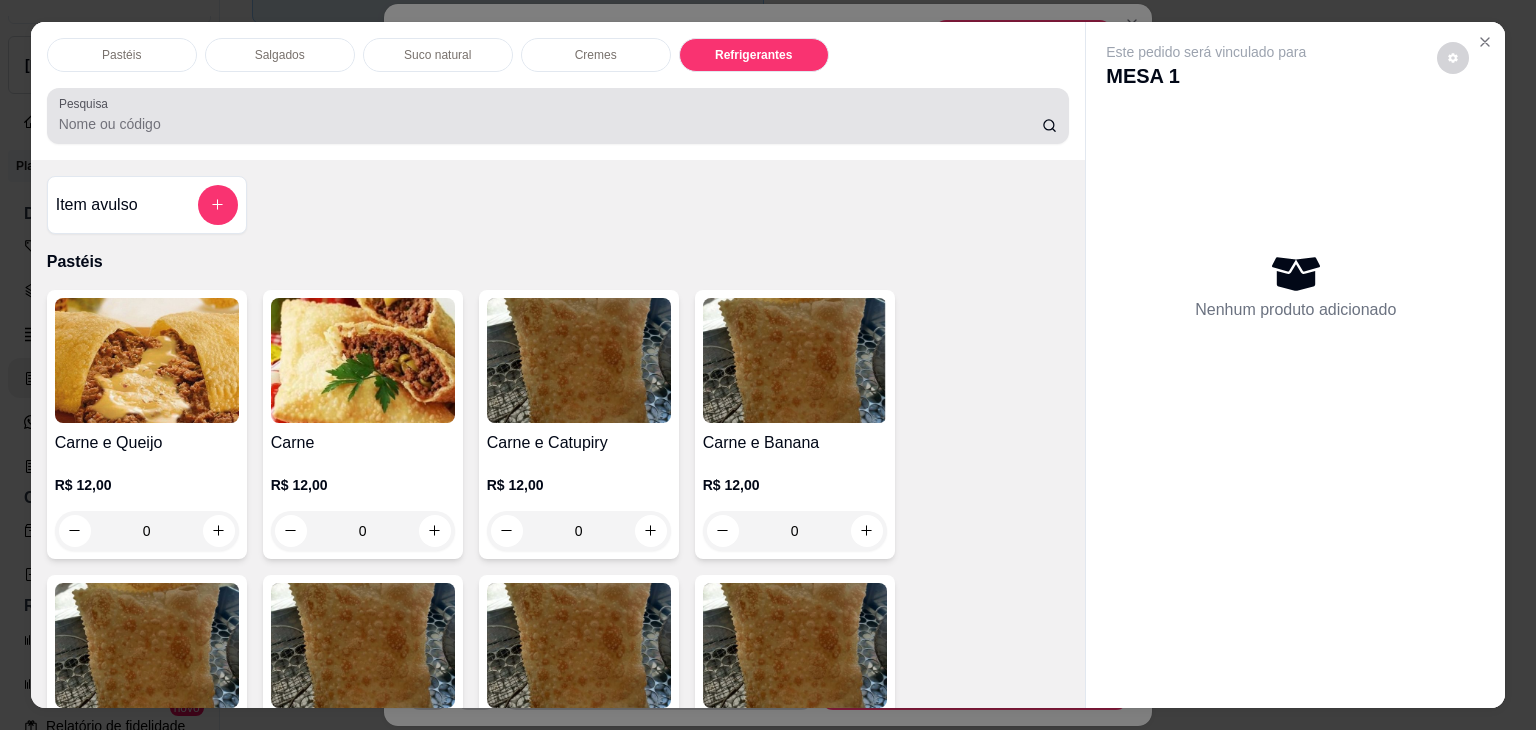 scroll, scrollTop: 4620, scrollLeft: 0, axis: vertical 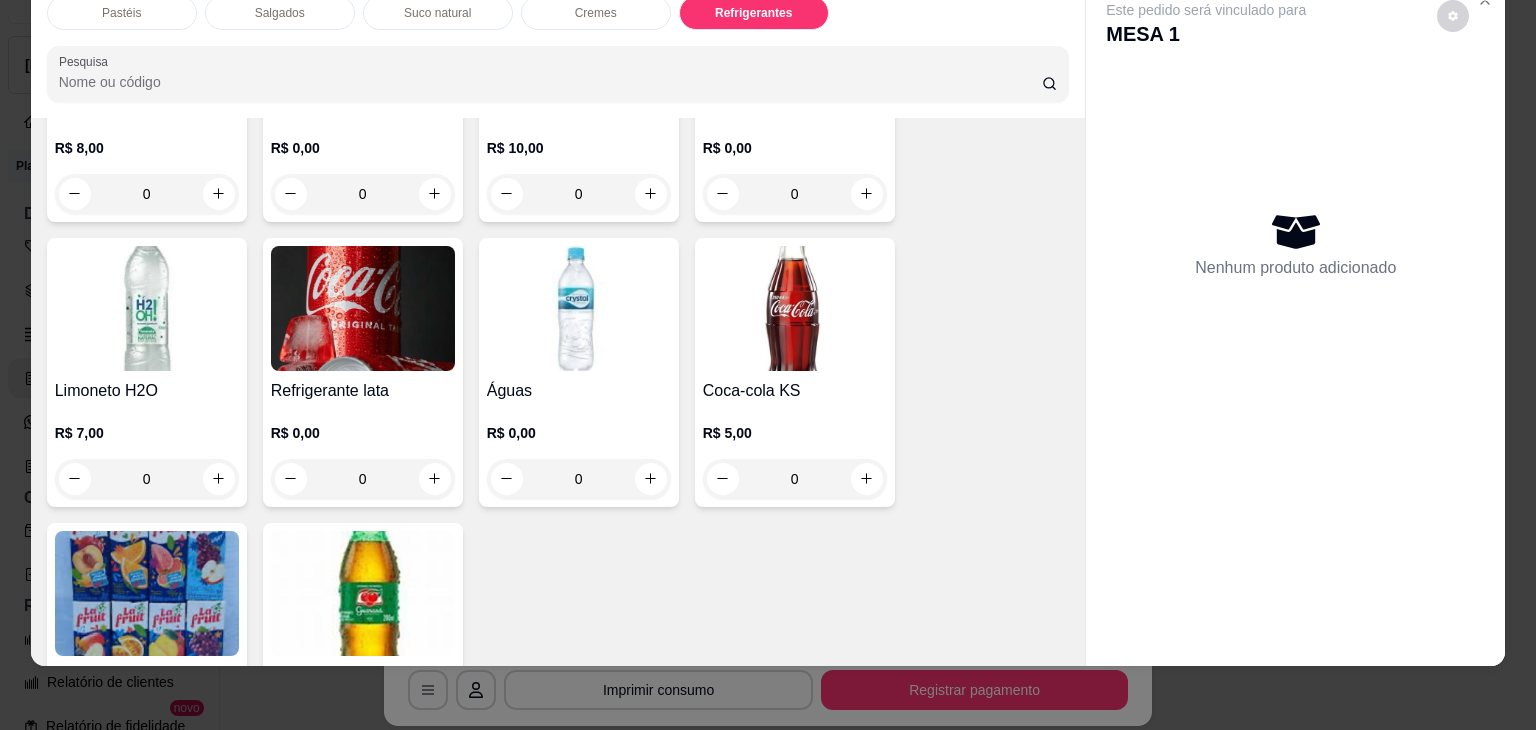 click on "0" at bounding box center (363, 479) 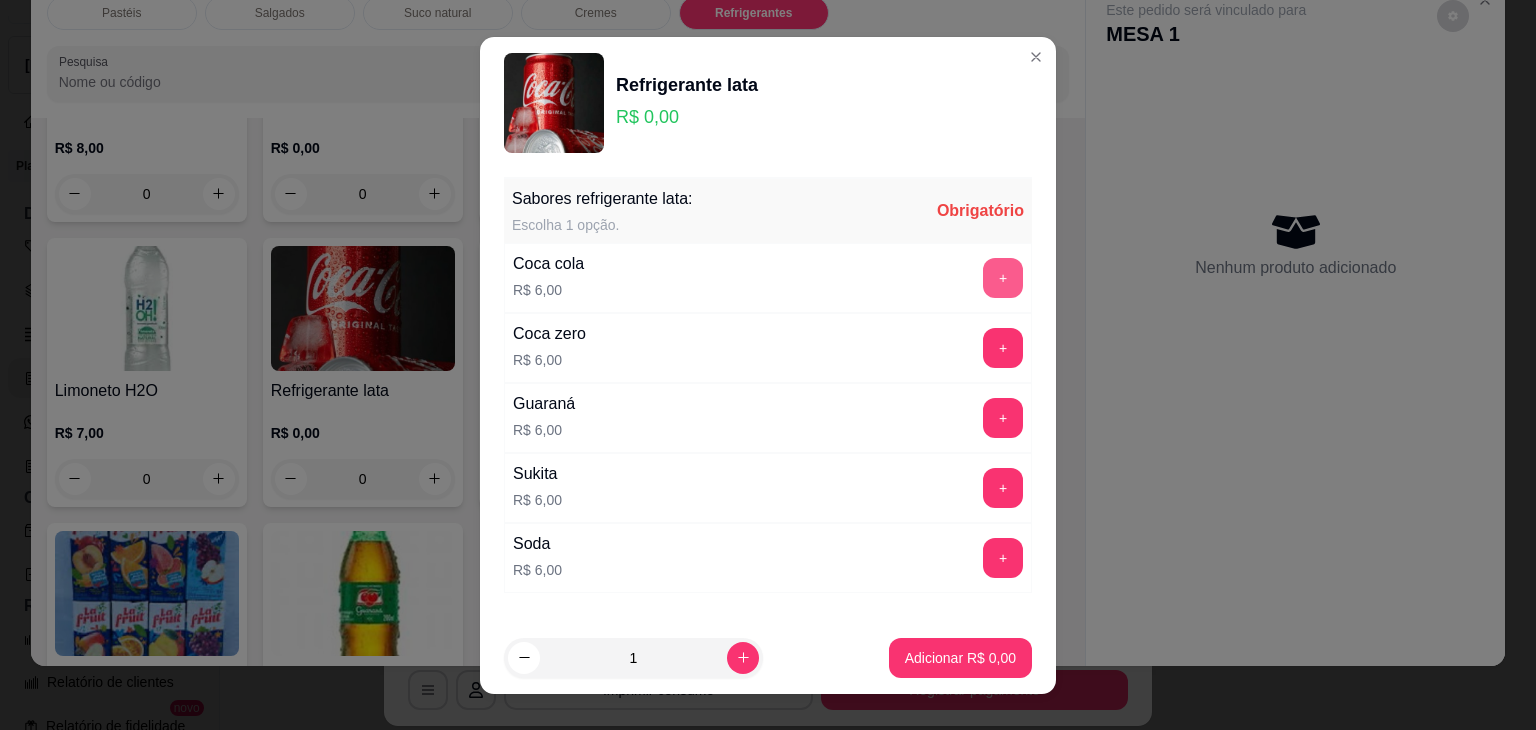 click on "+" at bounding box center [1003, 278] 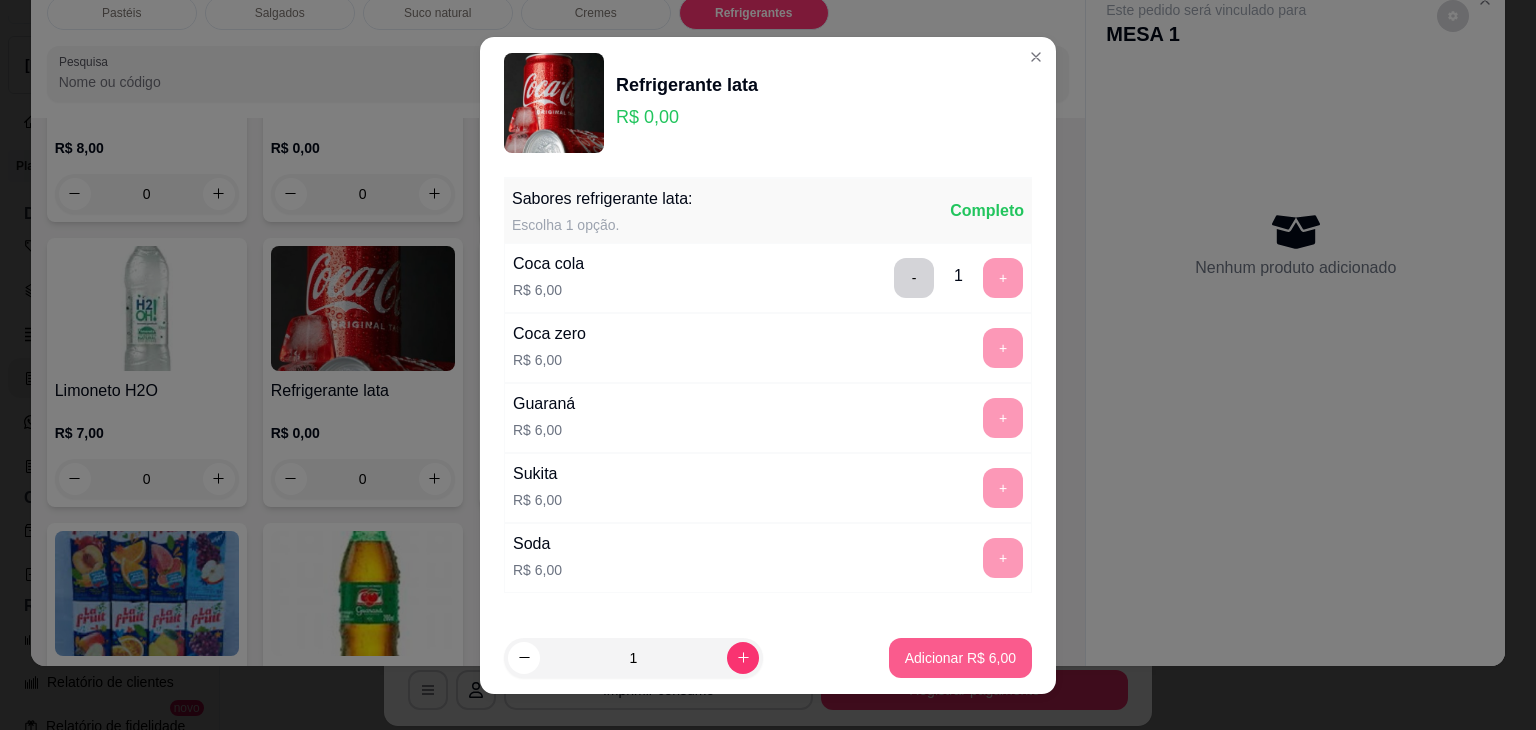 click on "Adicionar   R$ 6,00" at bounding box center (960, 658) 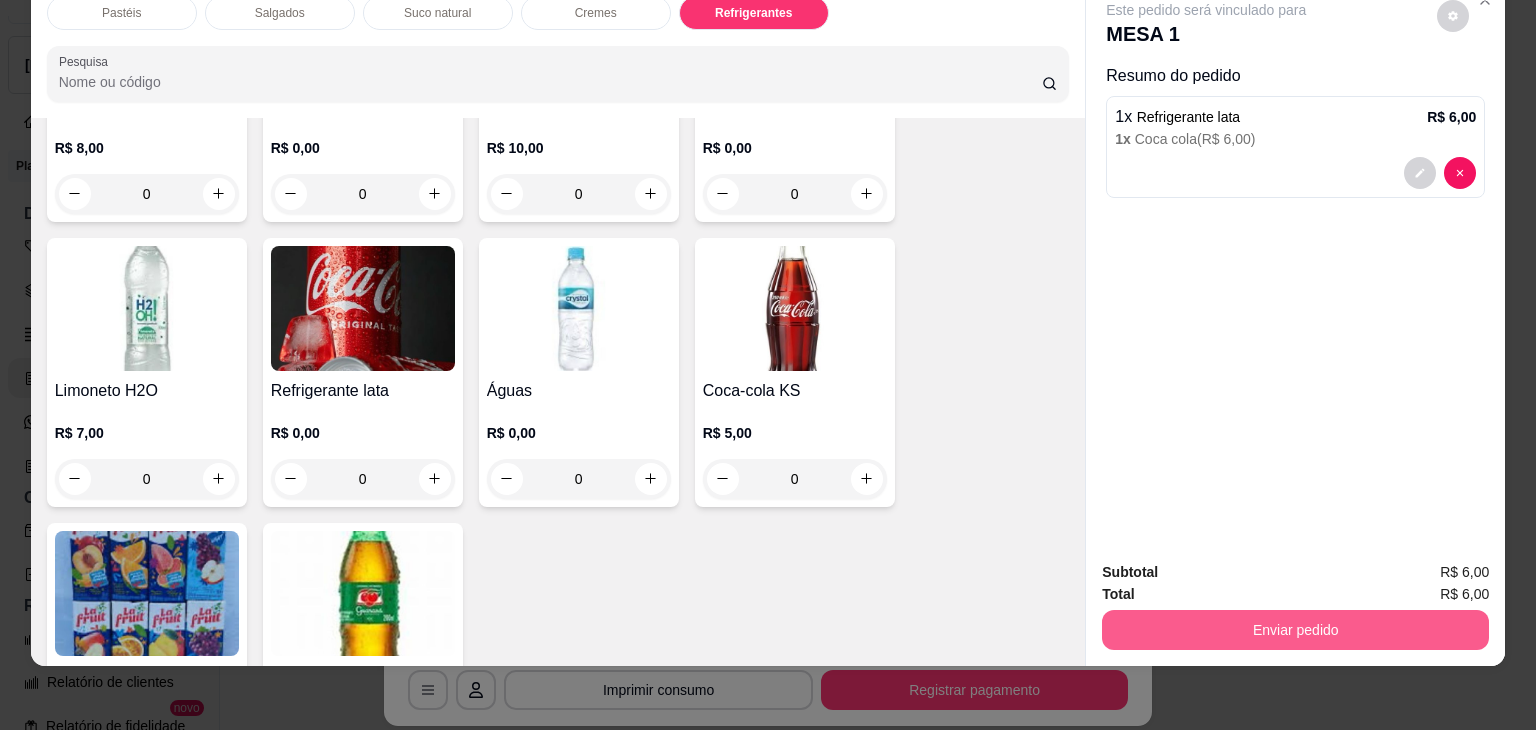 click on "Enviar pedido" at bounding box center (1295, 630) 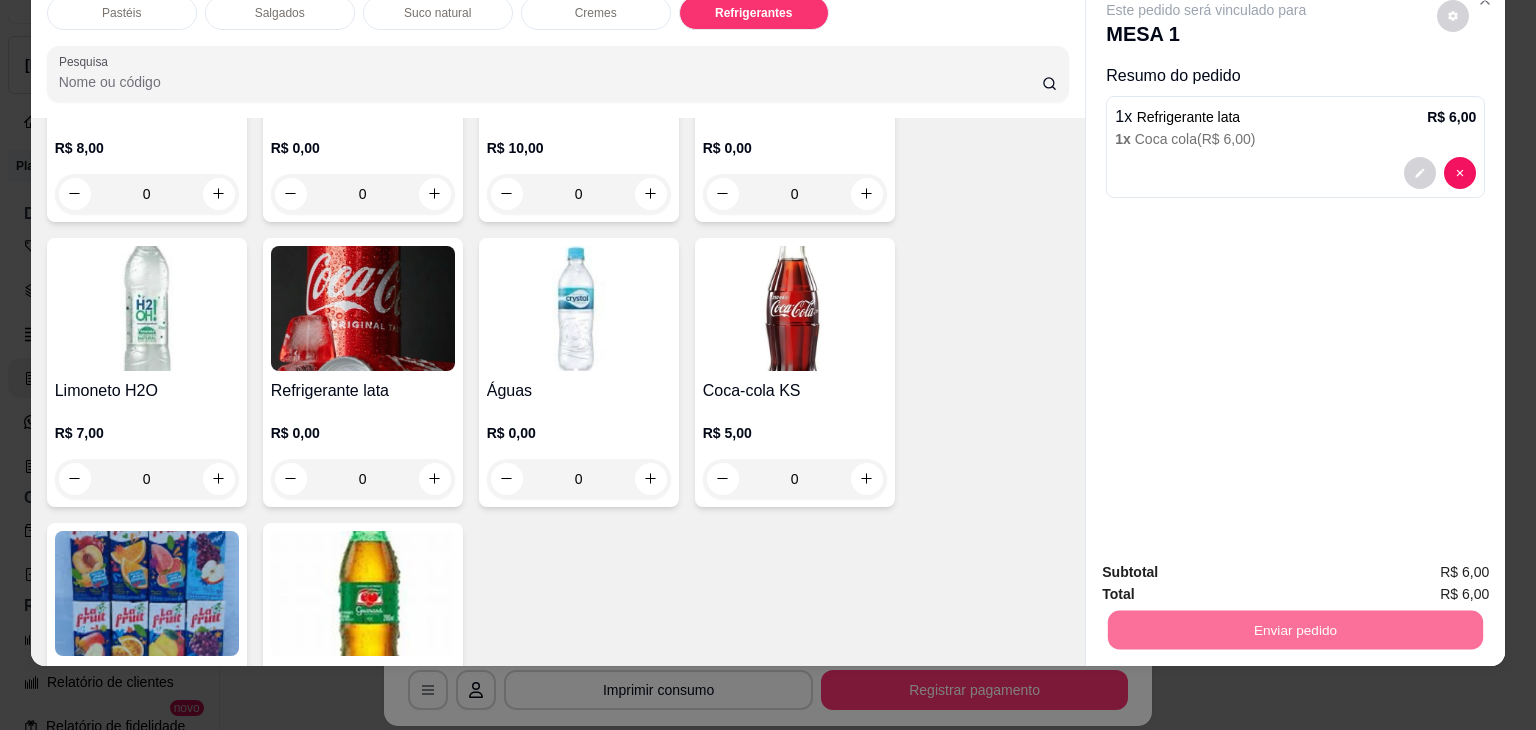 click on "Não registrar e enviar pedido" at bounding box center [1229, 564] 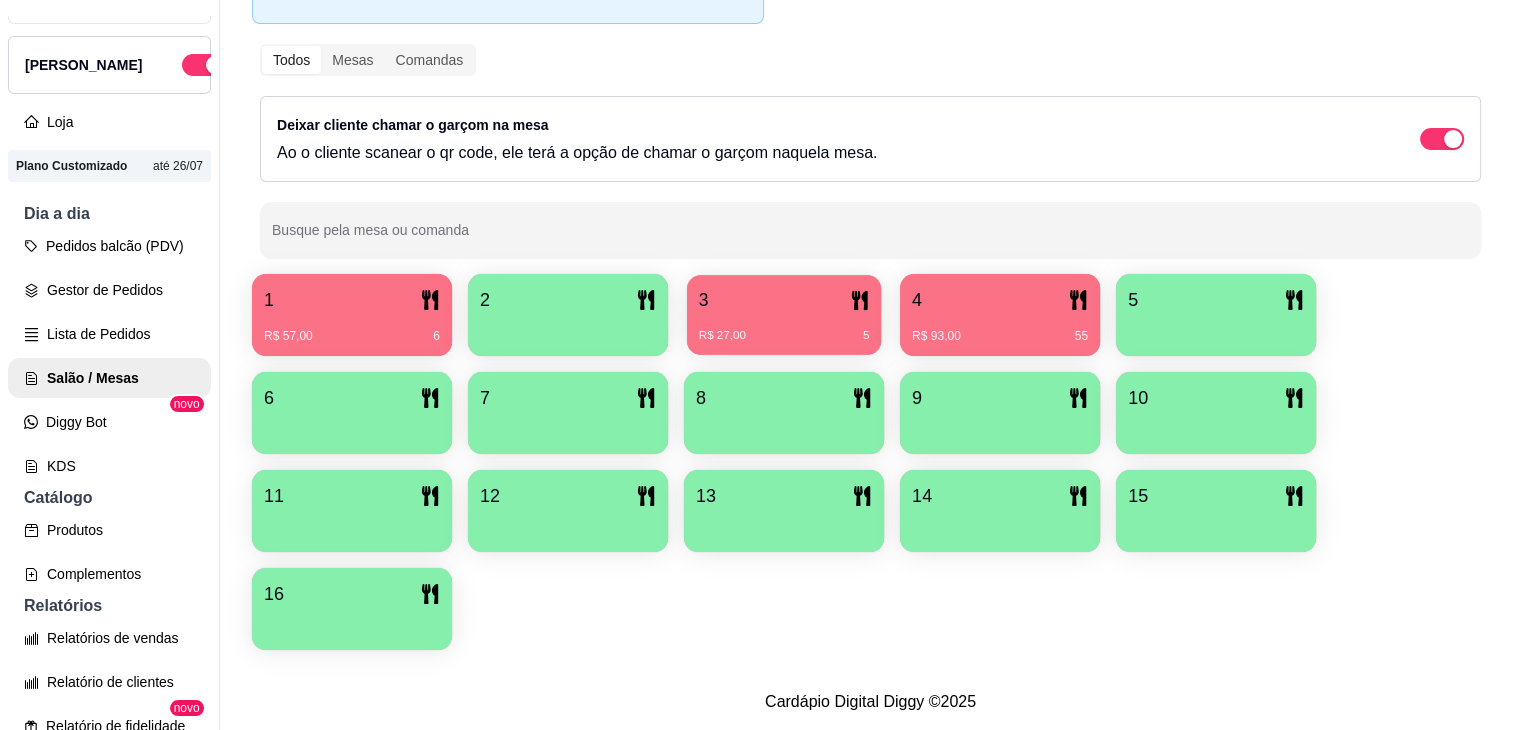 click on "R$ 27,00 5" at bounding box center [784, 328] 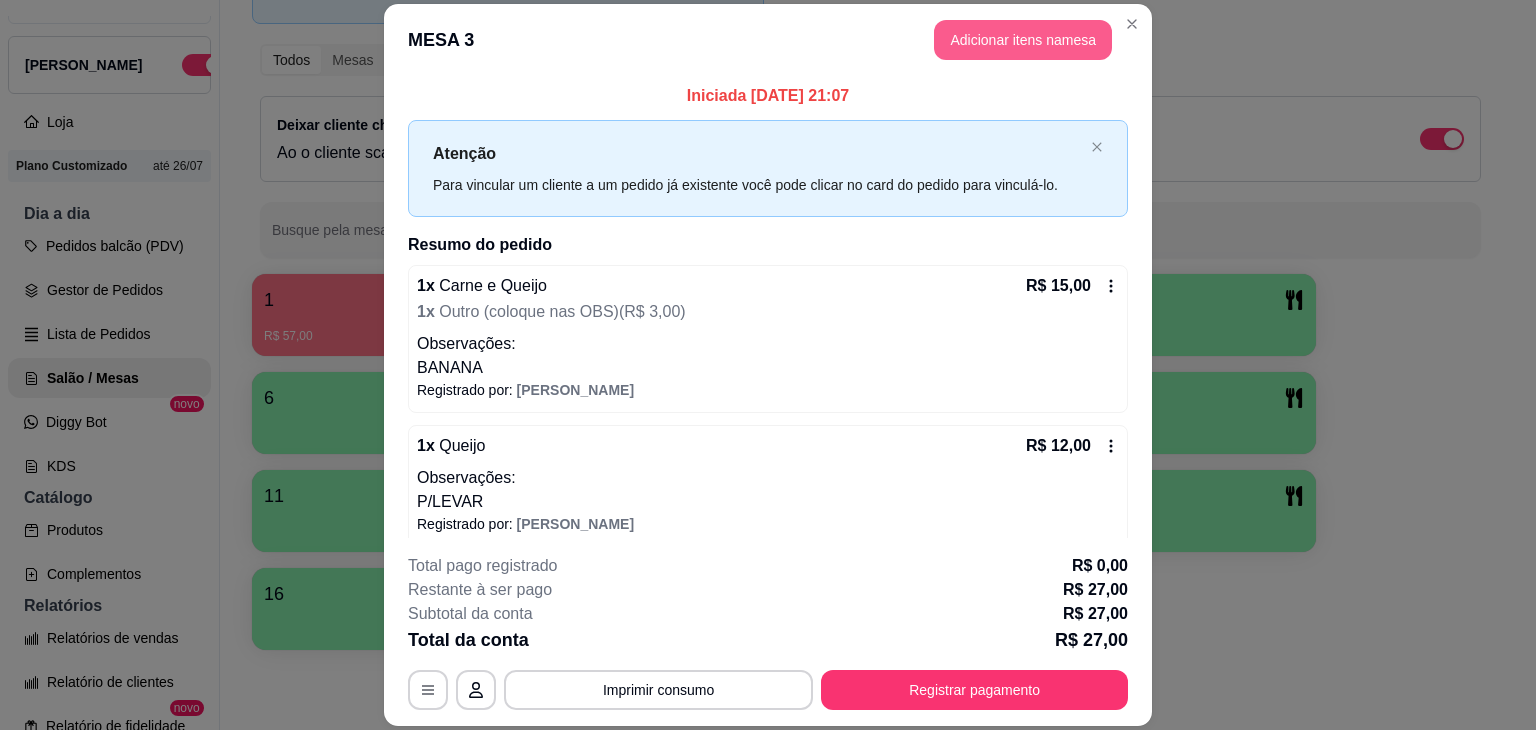 click on "Adicionar itens na  mesa" at bounding box center [1023, 40] 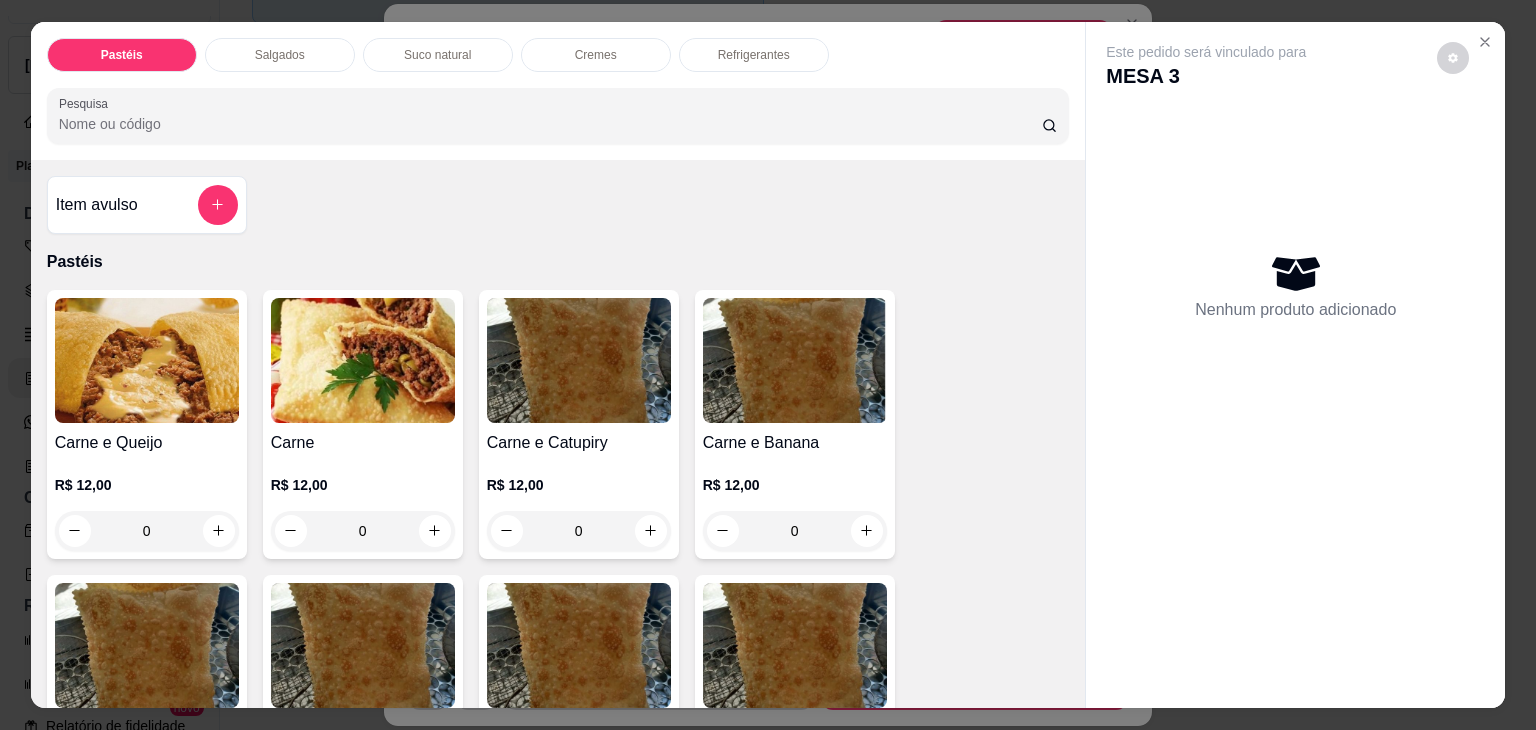scroll, scrollTop: 500, scrollLeft: 0, axis: vertical 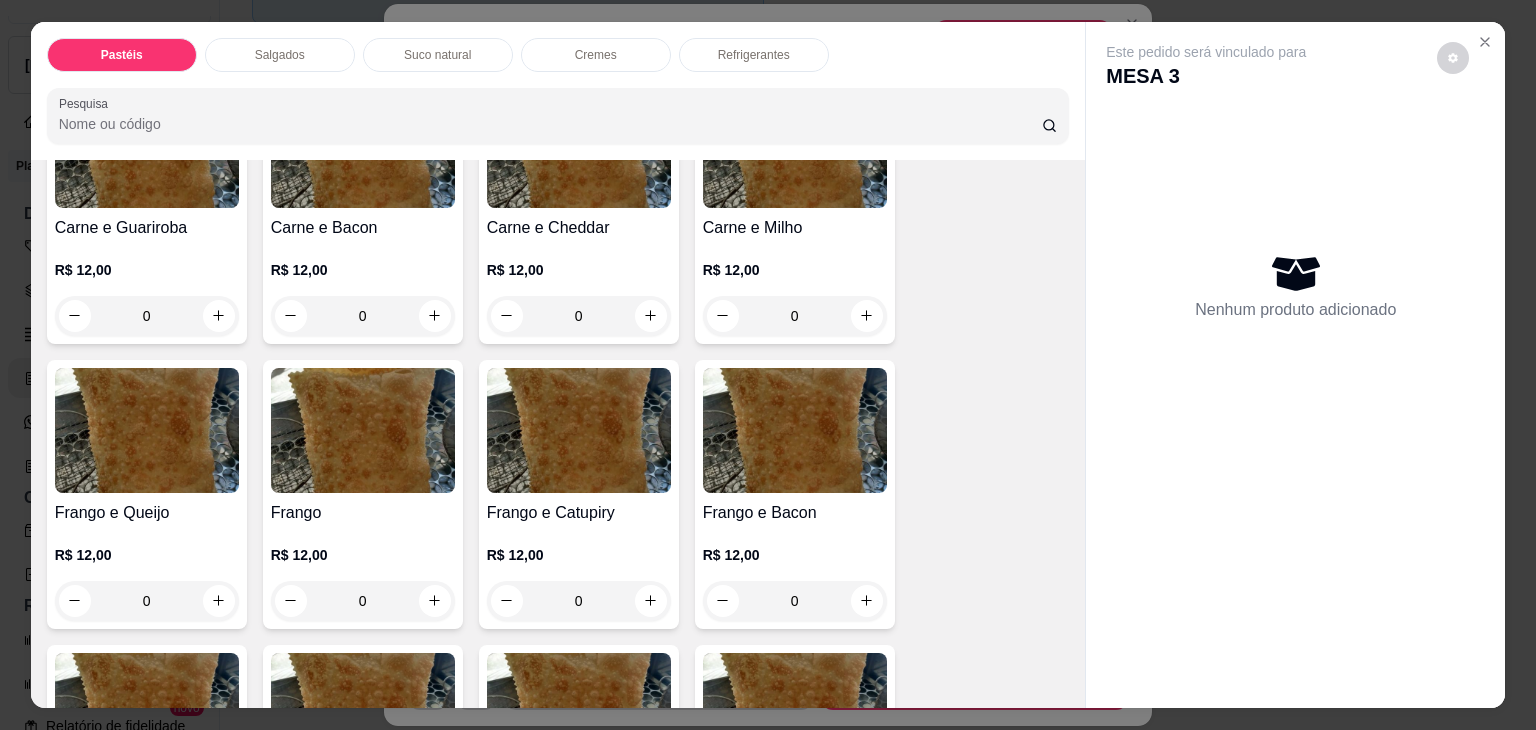 click on "Refrigerantes" at bounding box center (754, 55) 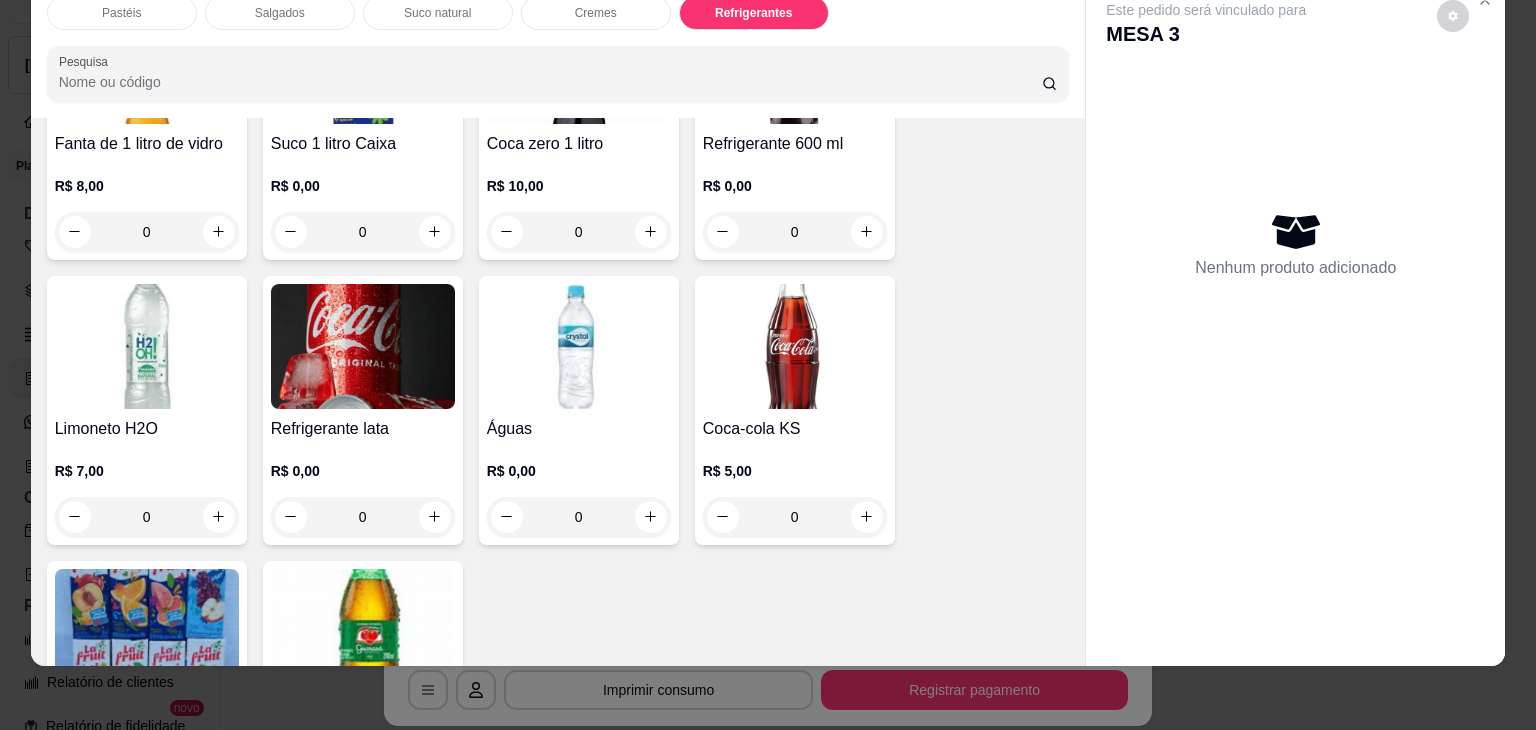 scroll, scrollTop: 5437, scrollLeft: 0, axis: vertical 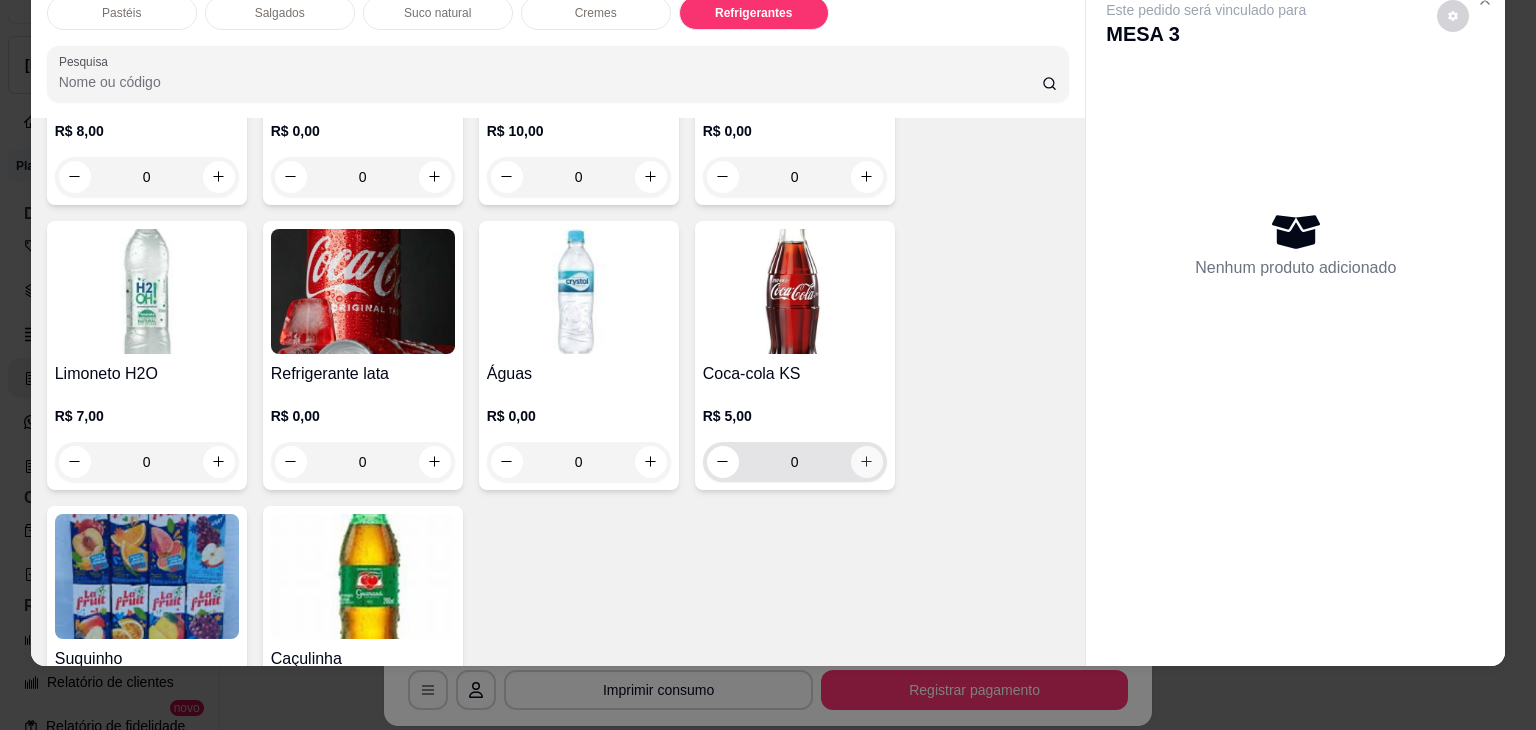 click 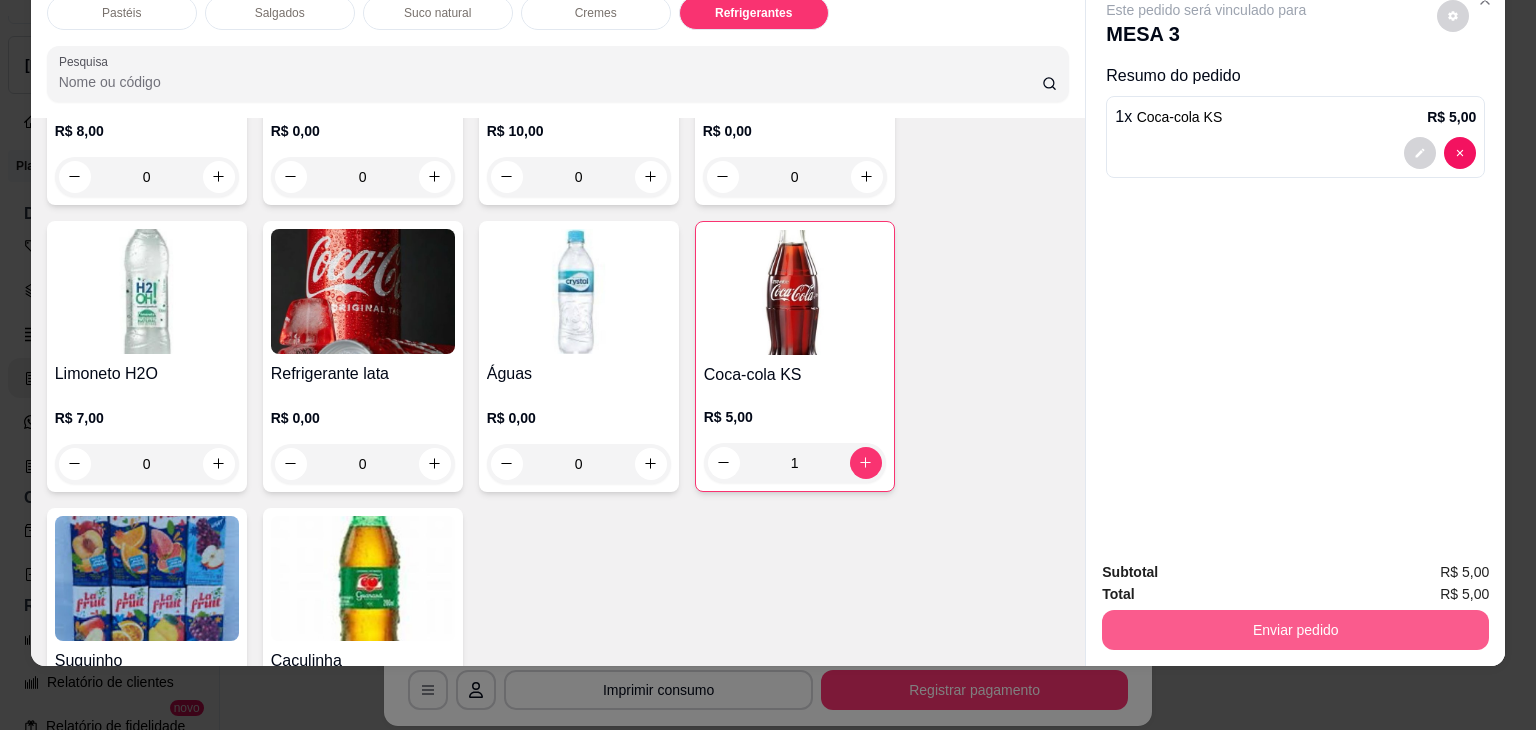click on "Enviar pedido" at bounding box center [1295, 630] 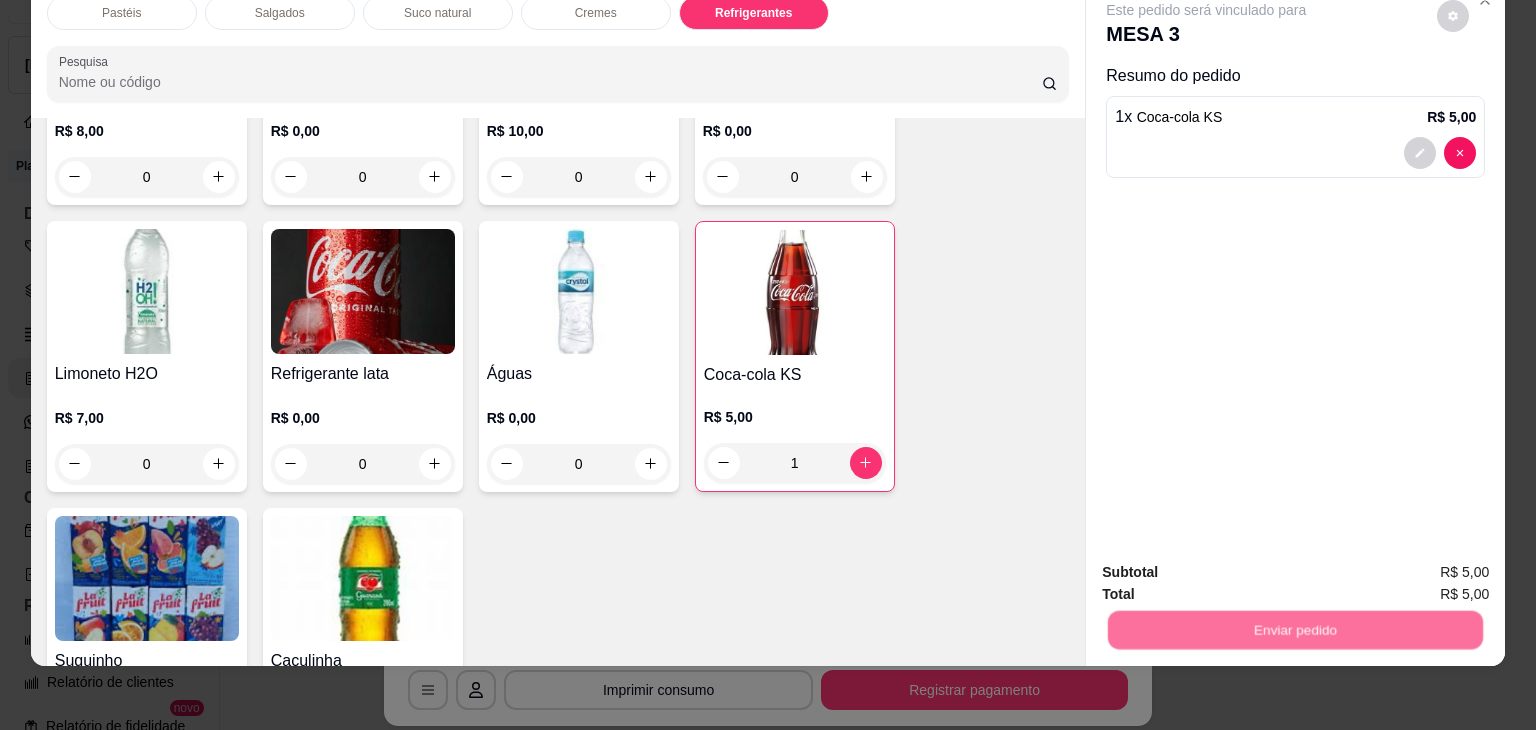 click on "Não registrar e enviar pedido" at bounding box center (1229, 564) 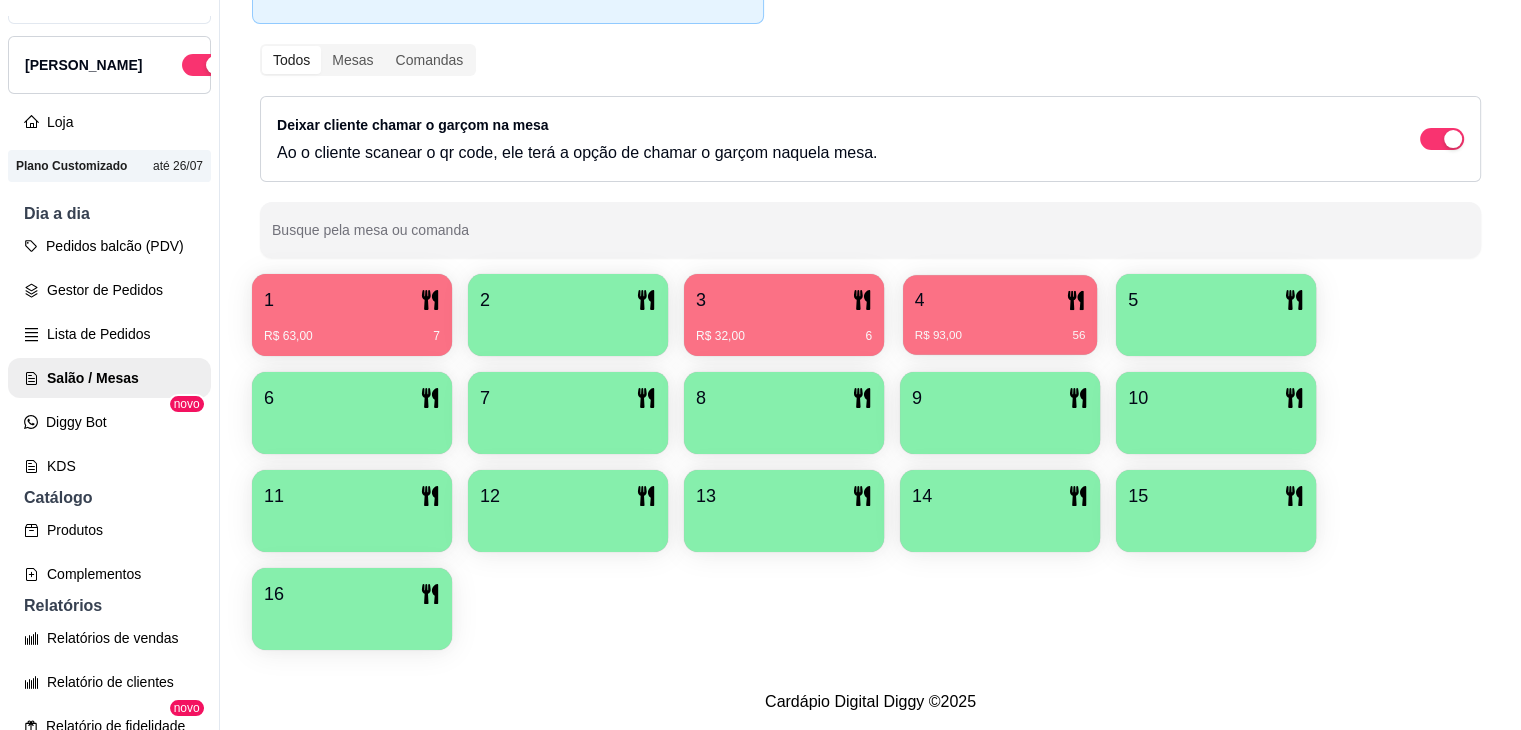 click on "R$ 93,00 56" at bounding box center (1000, 336) 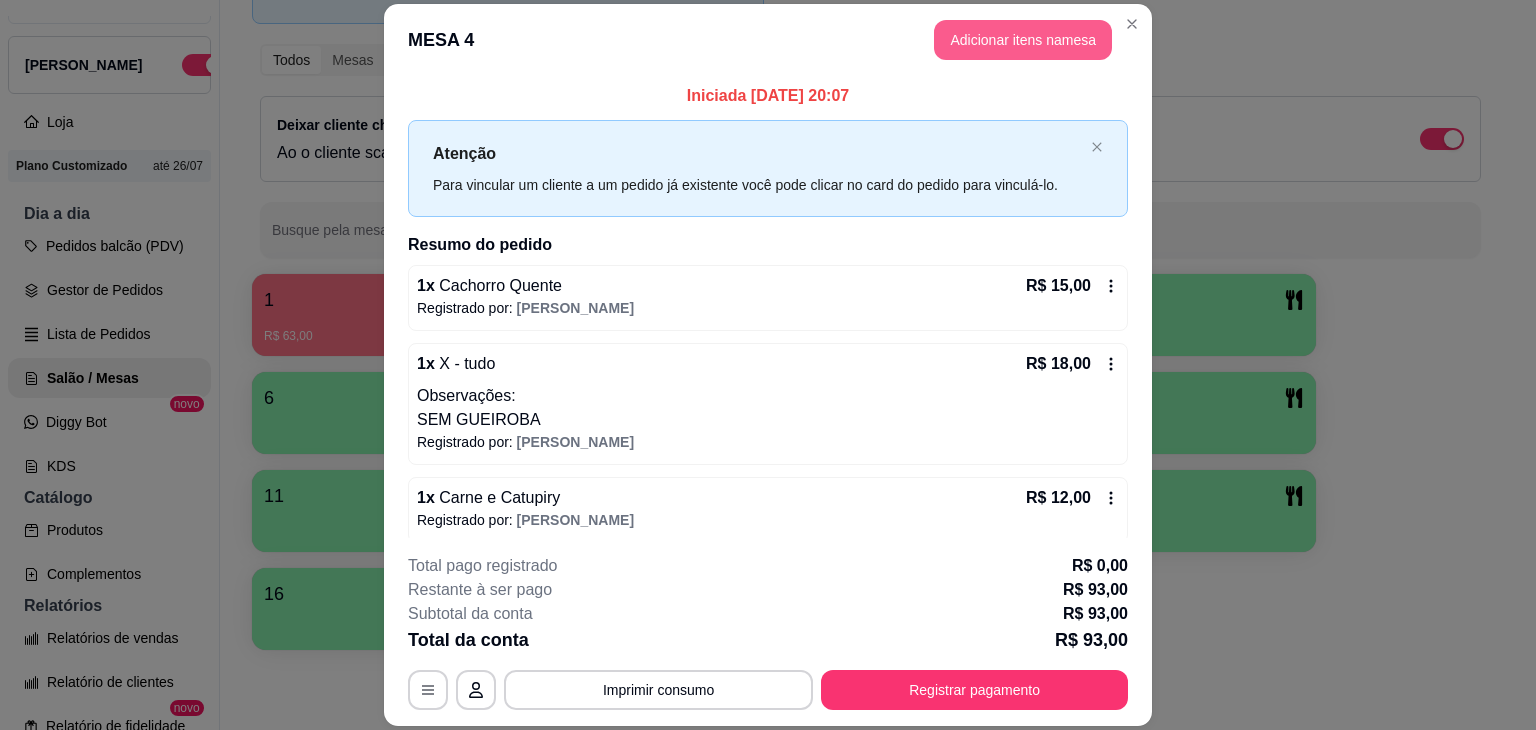 click on "Adicionar itens na  mesa" at bounding box center [1023, 40] 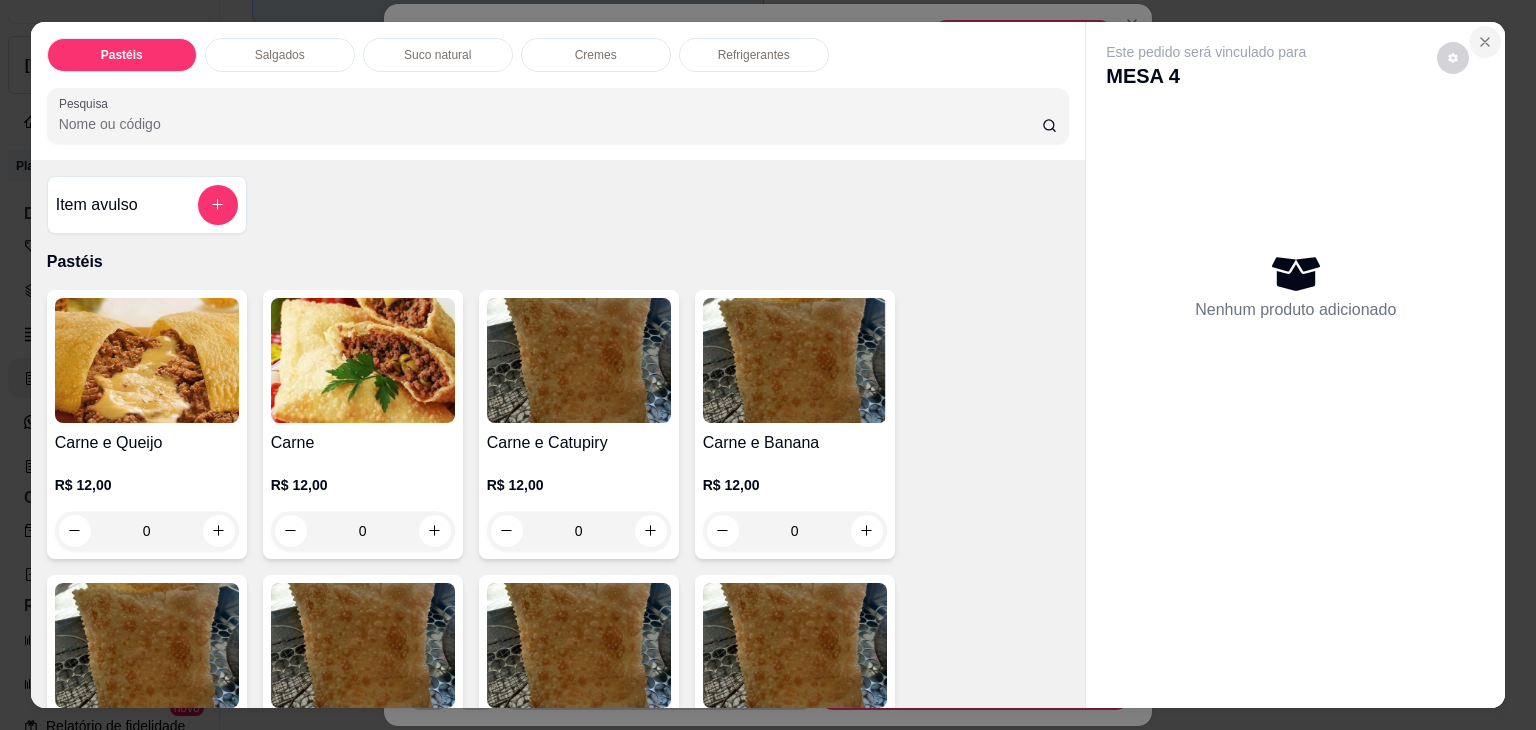 click 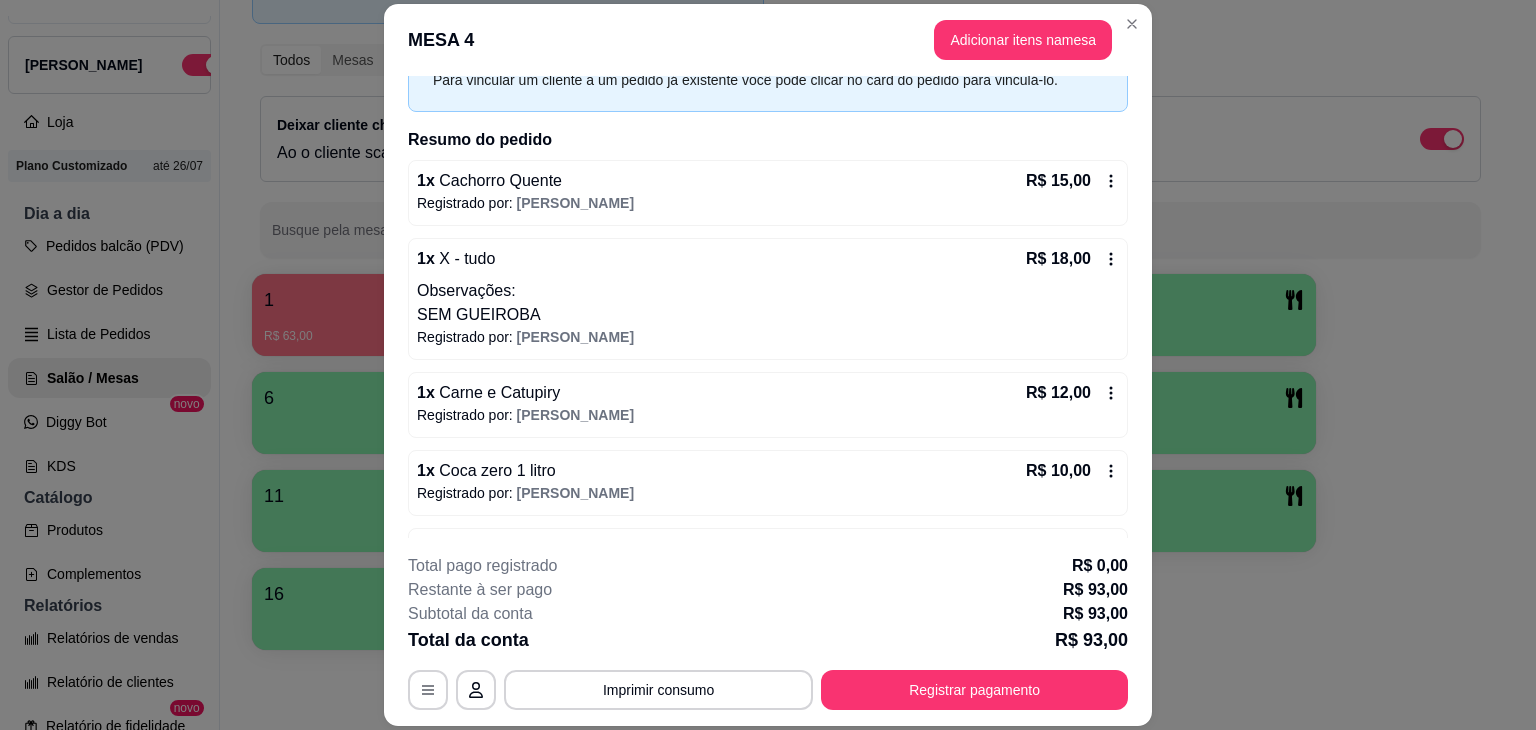 scroll, scrollTop: 300, scrollLeft: 0, axis: vertical 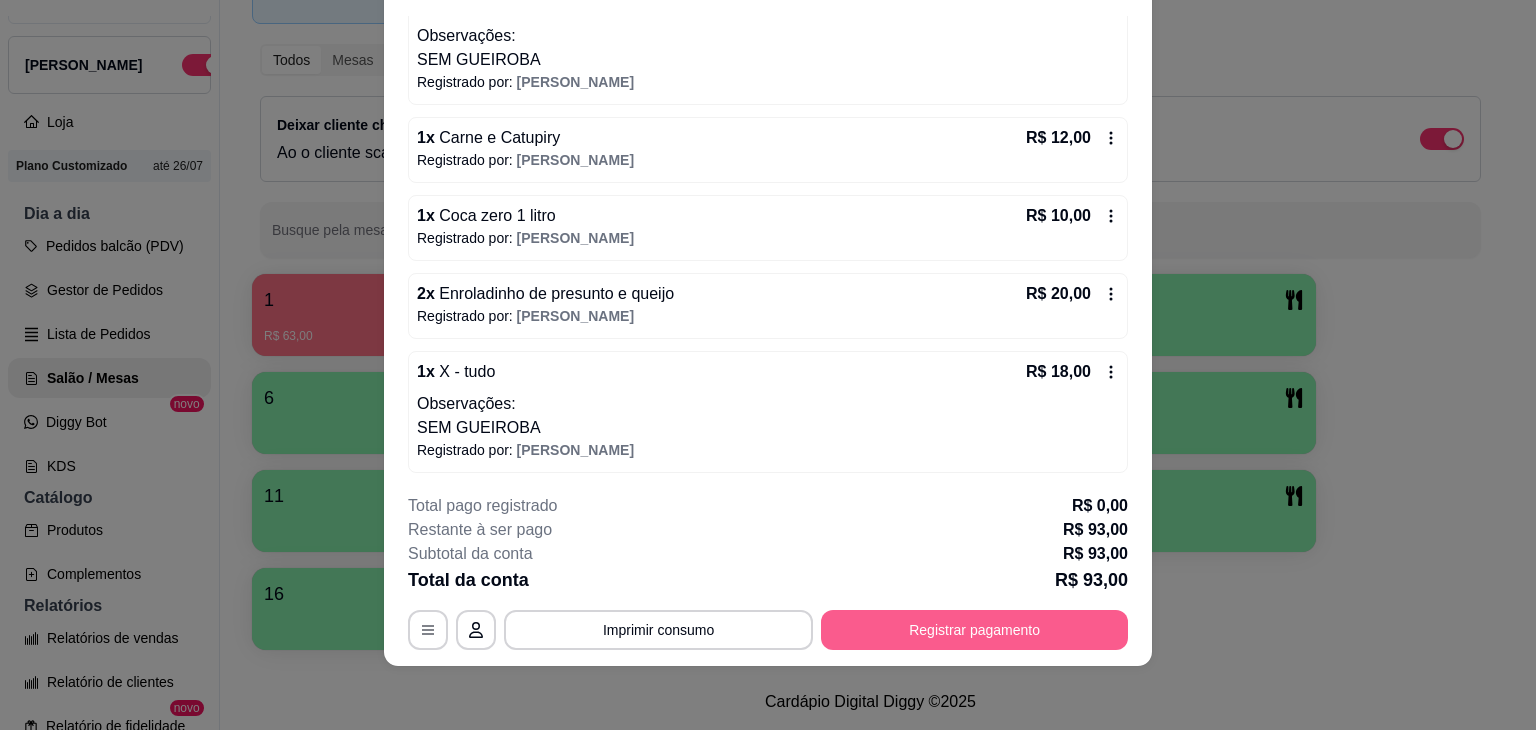 click on "Registrar pagamento" at bounding box center (974, 630) 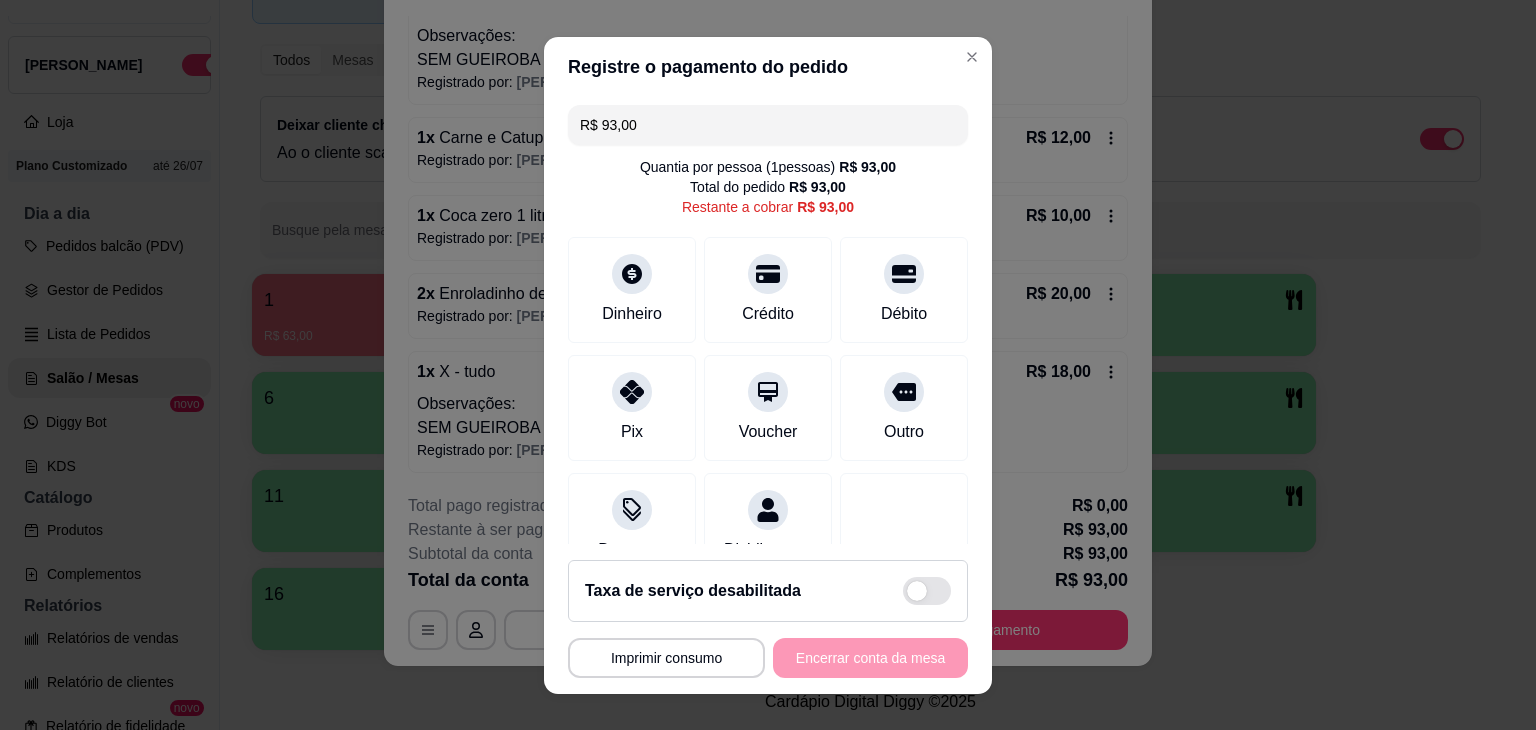drag, startPoint x: 687, startPoint y: 118, endPoint x: 546, endPoint y: 125, distance: 141.17365 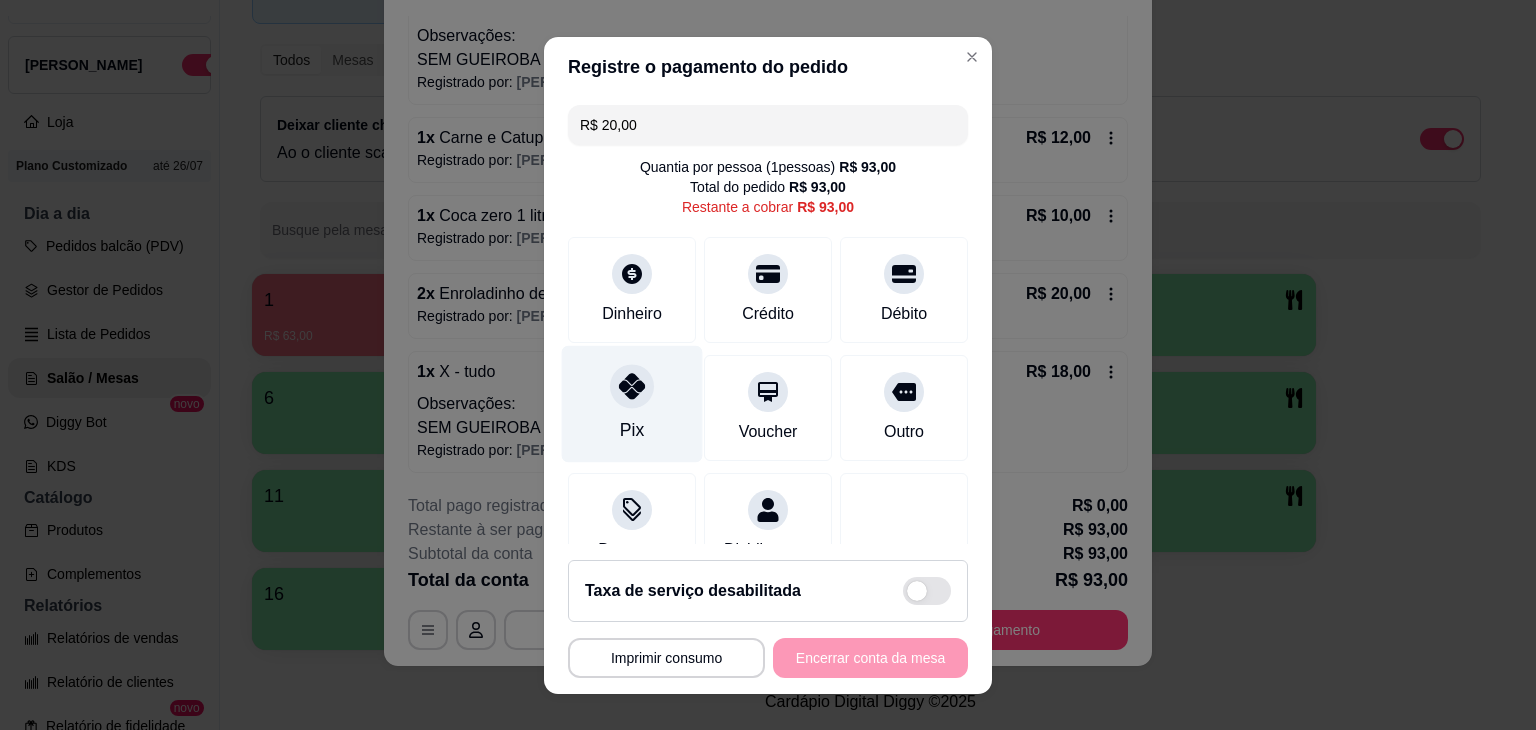 click on "Pix" at bounding box center [632, 403] 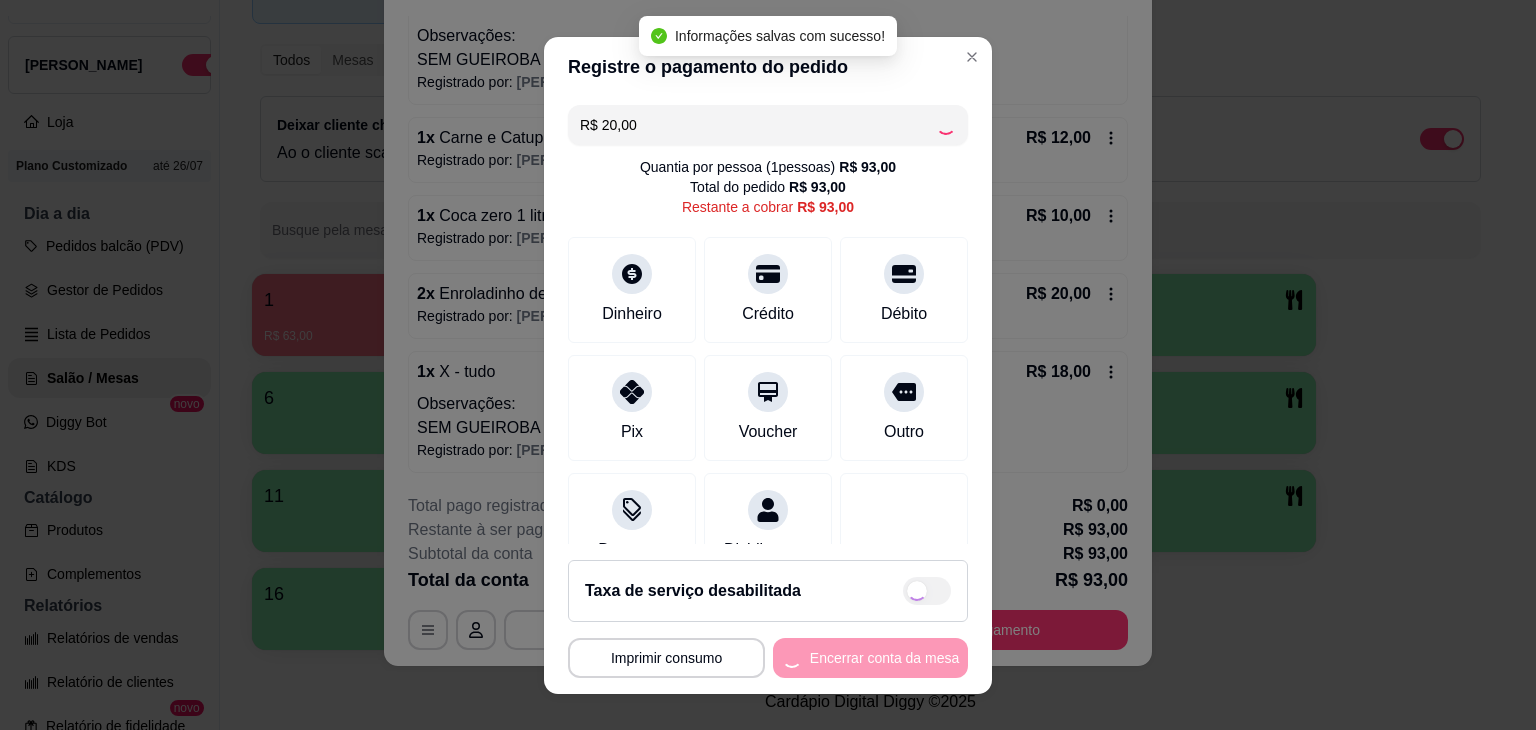 type on "R$ 73,00" 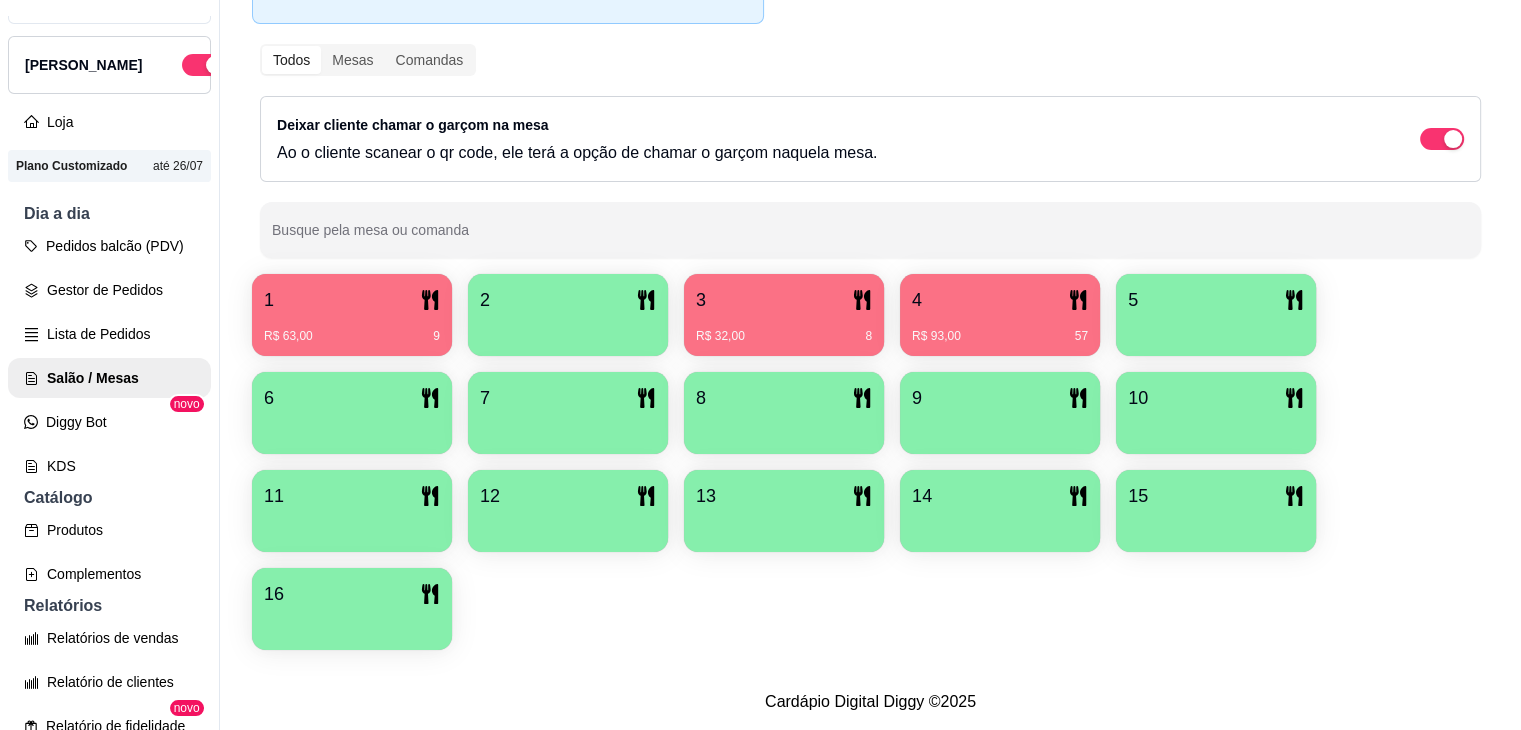 click on "3" at bounding box center (784, 300) 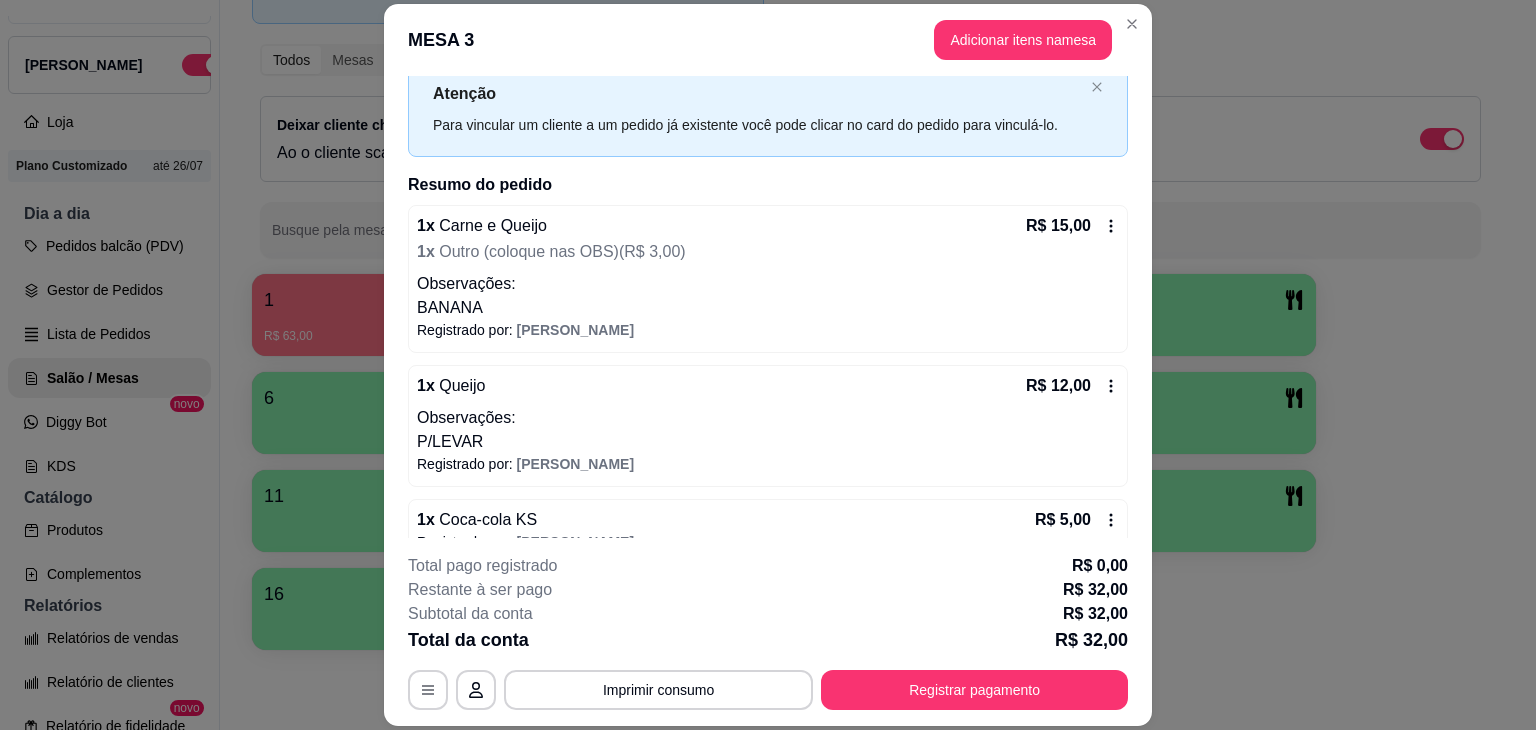 scroll, scrollTop: 92, scrollLeft: 0, axis: vertical 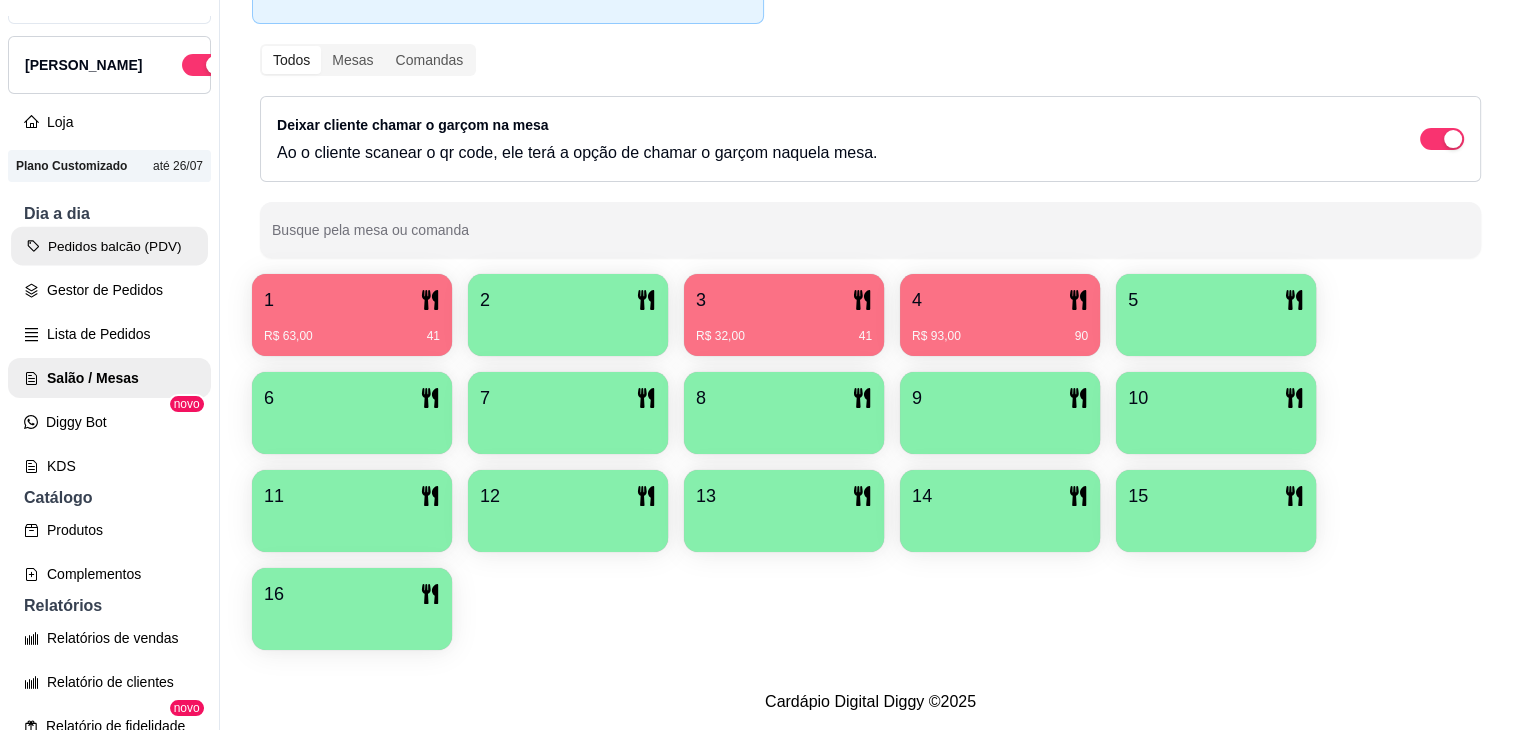 click on "Pedidos balcão (PDV)" at bounding box center [109, 246] 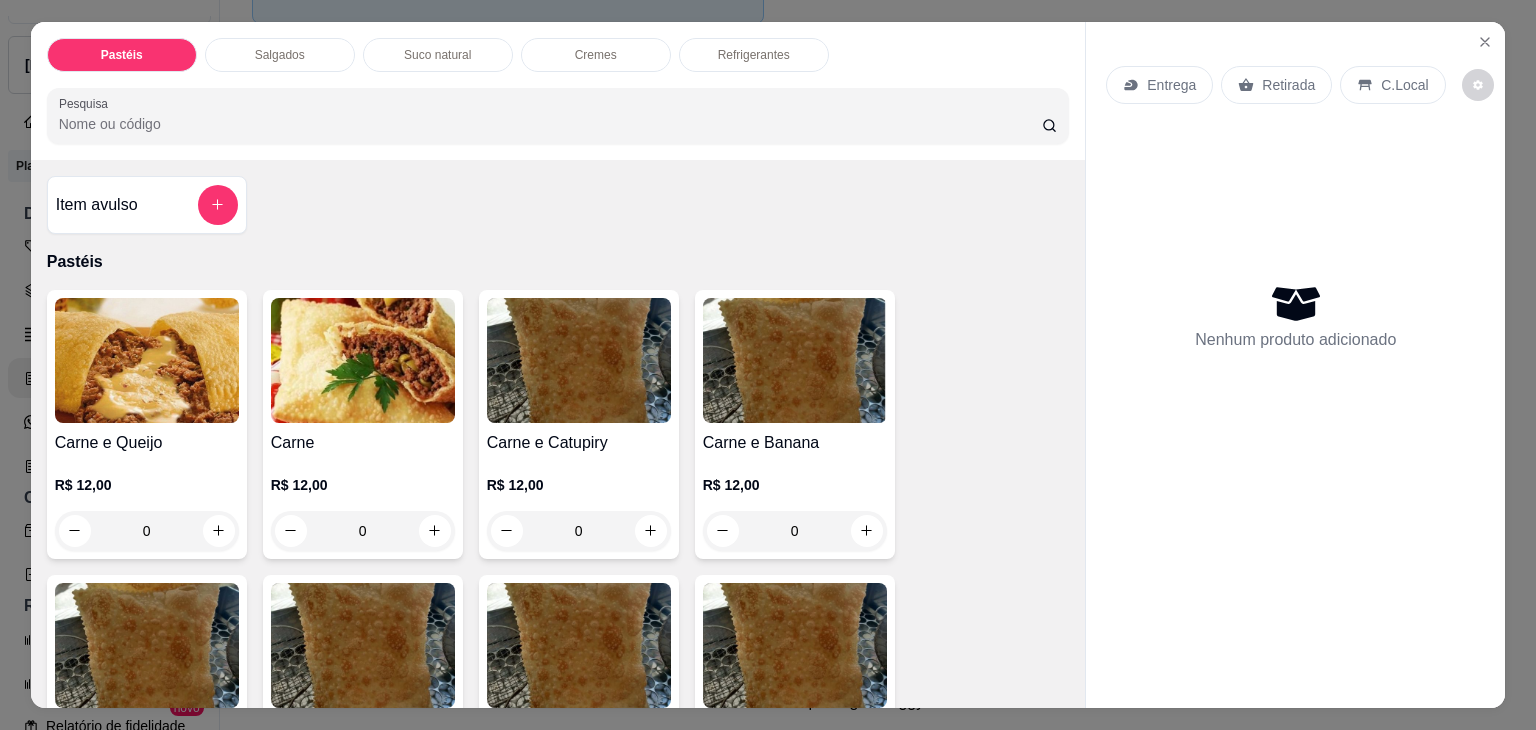 click on "Salgados" at bounding box center (280, 55) 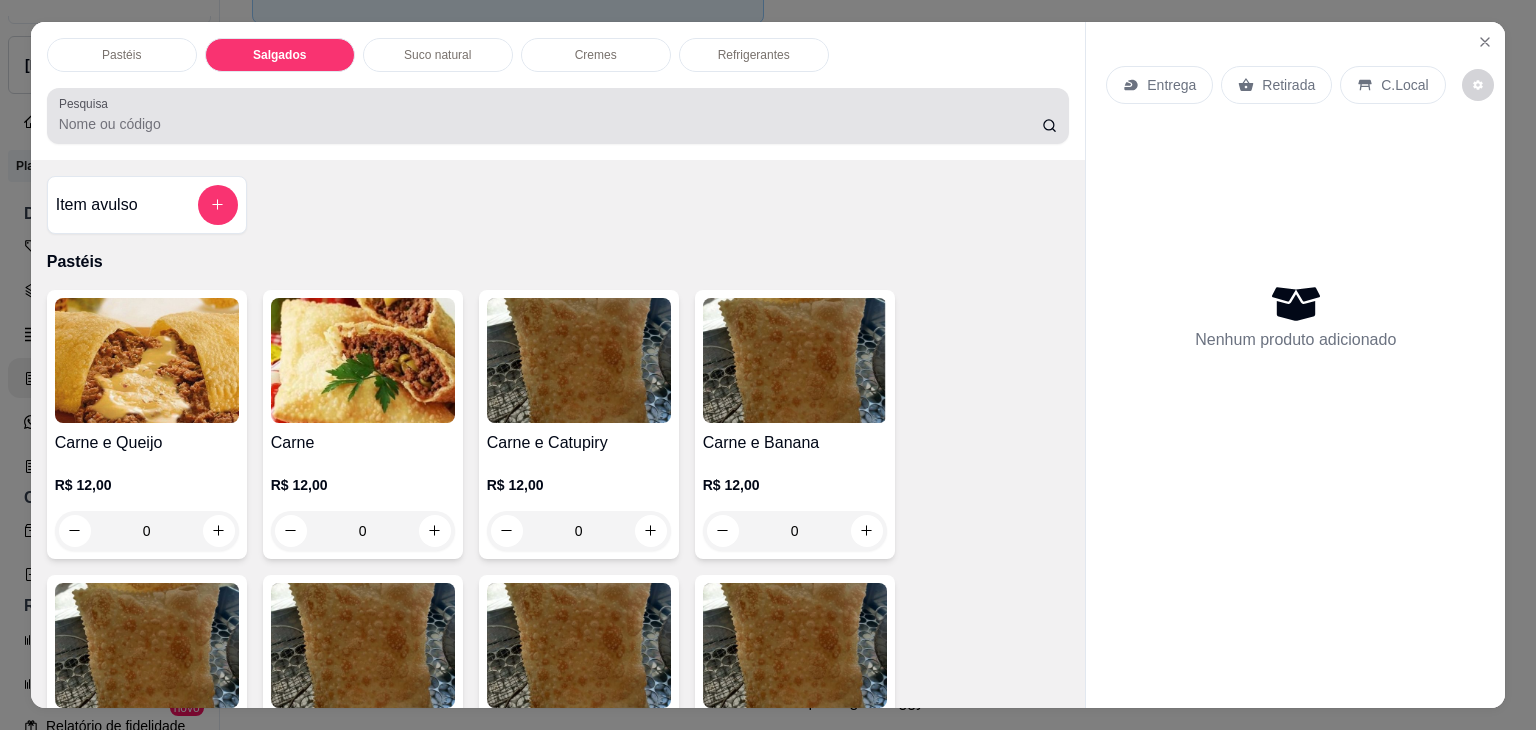 scroll, scrollTop: 2124, scrollLeft: 0, axis: vertical 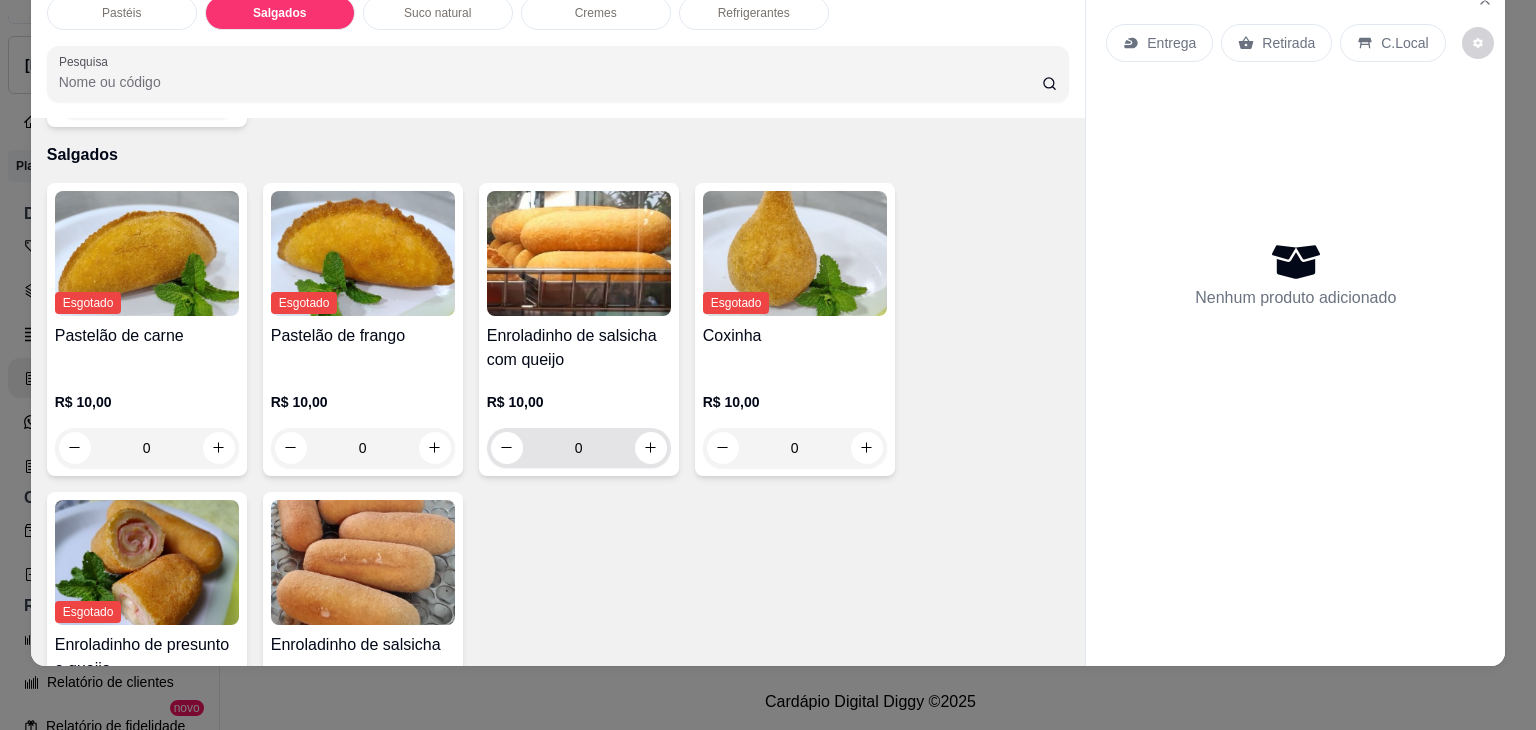 click on "0" at bounding box center (579, 448) 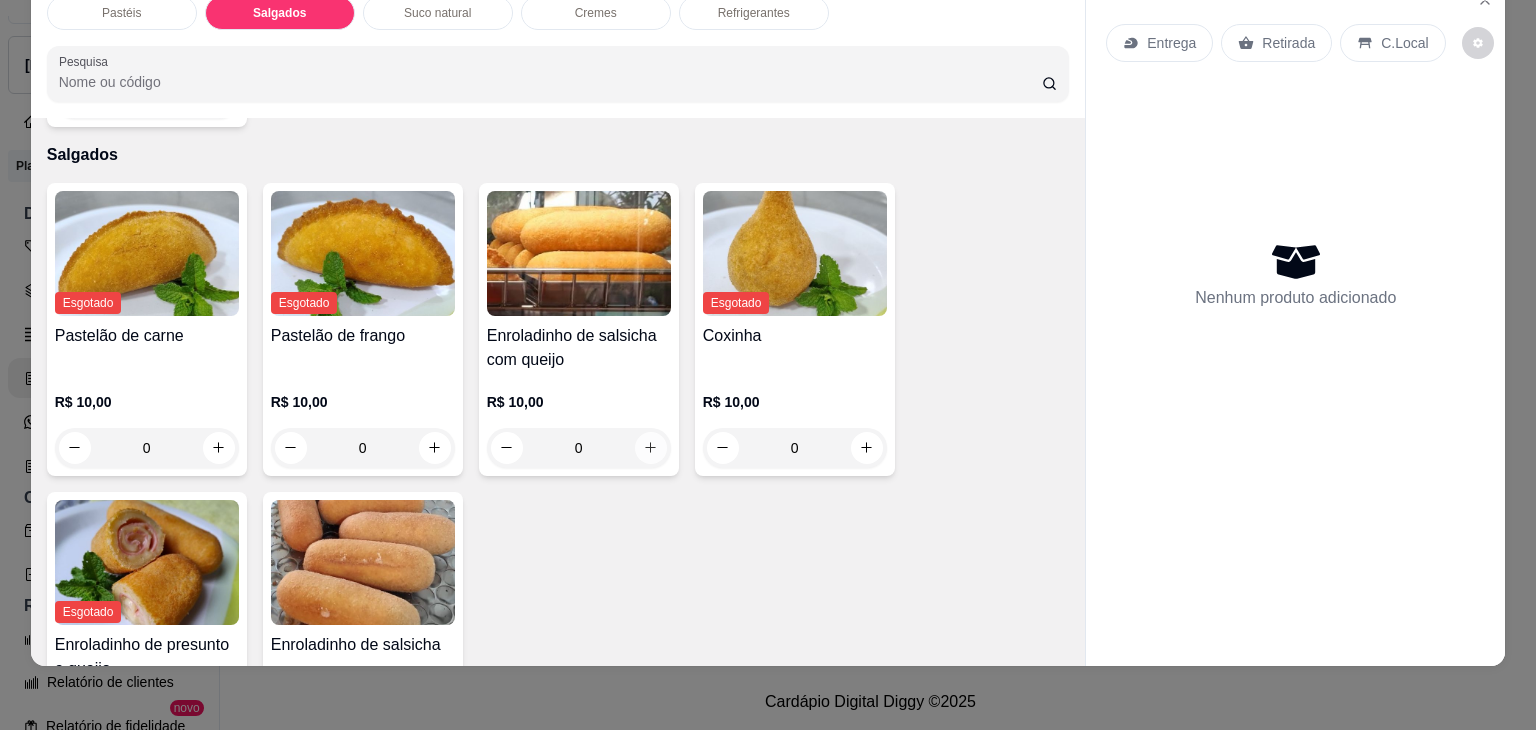 click 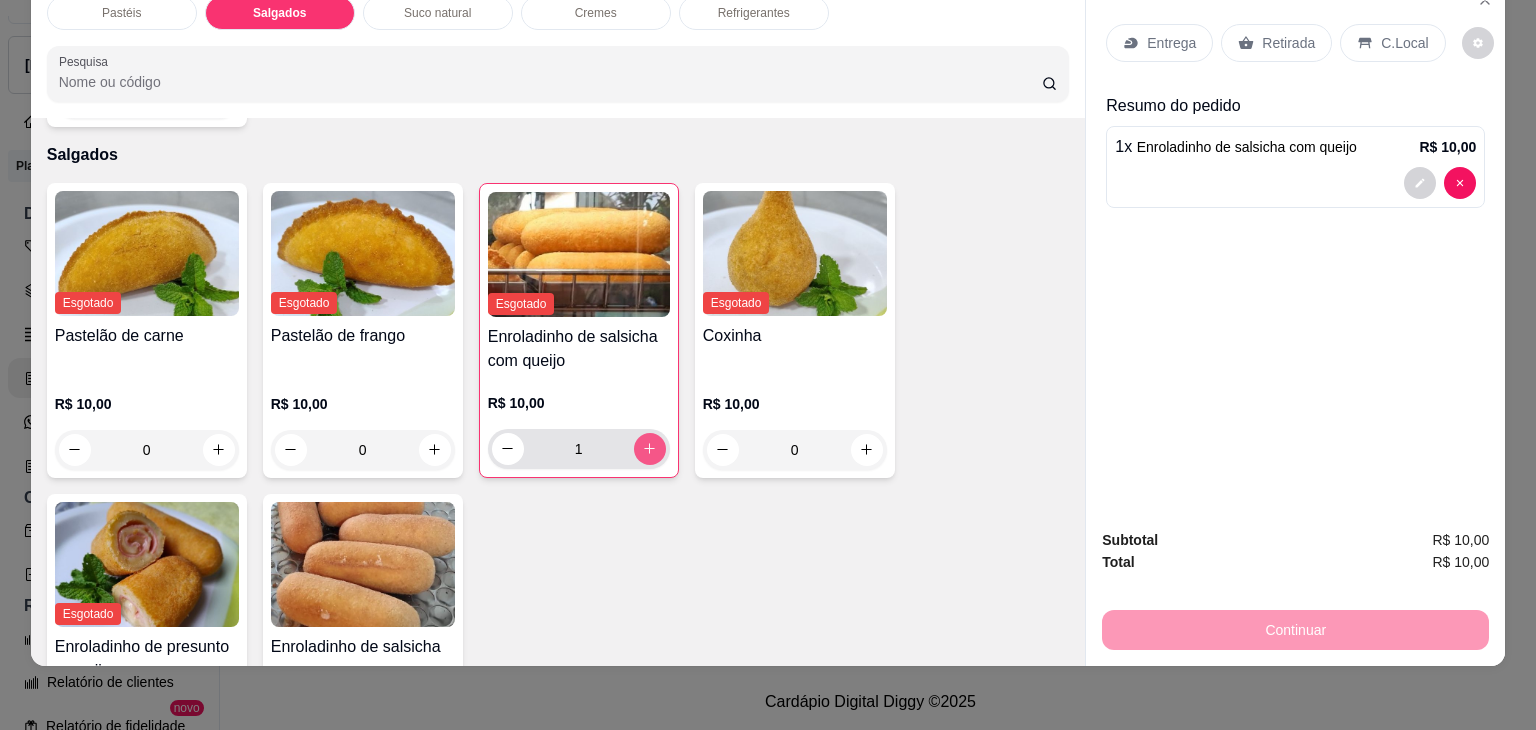 click 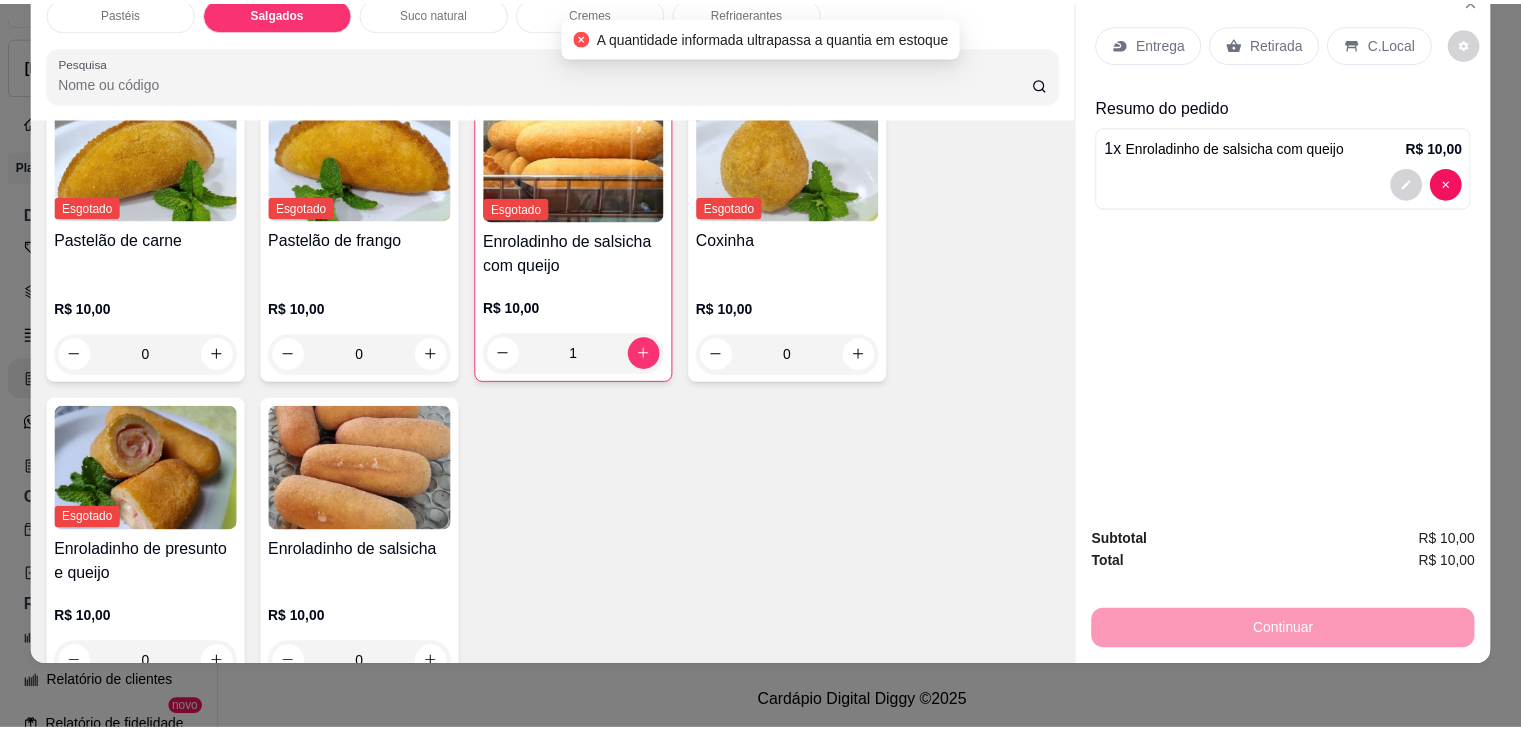 scroll, scrollTop: 2324, scrollLeft: 0, axis: vertical 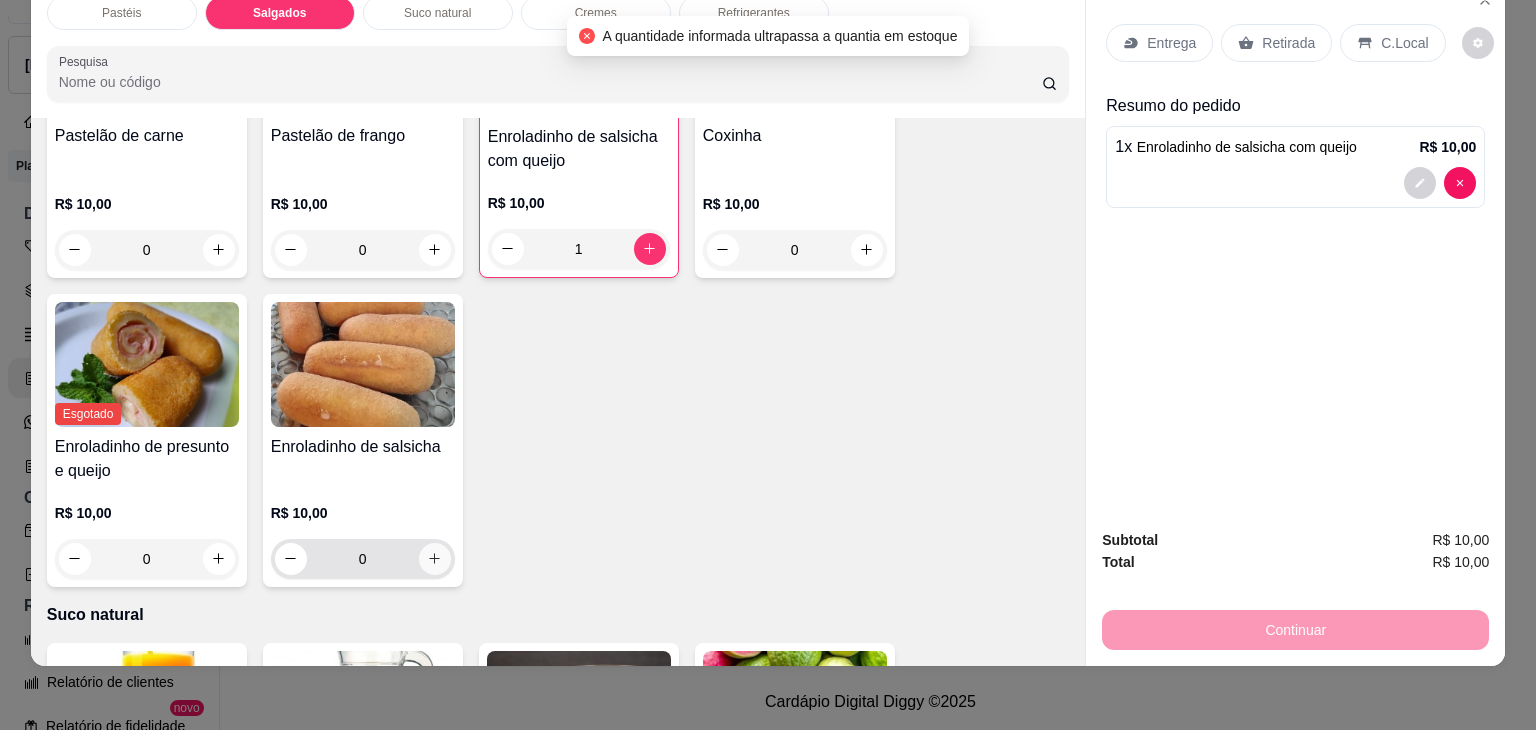 click at bounding box center [435, 559] 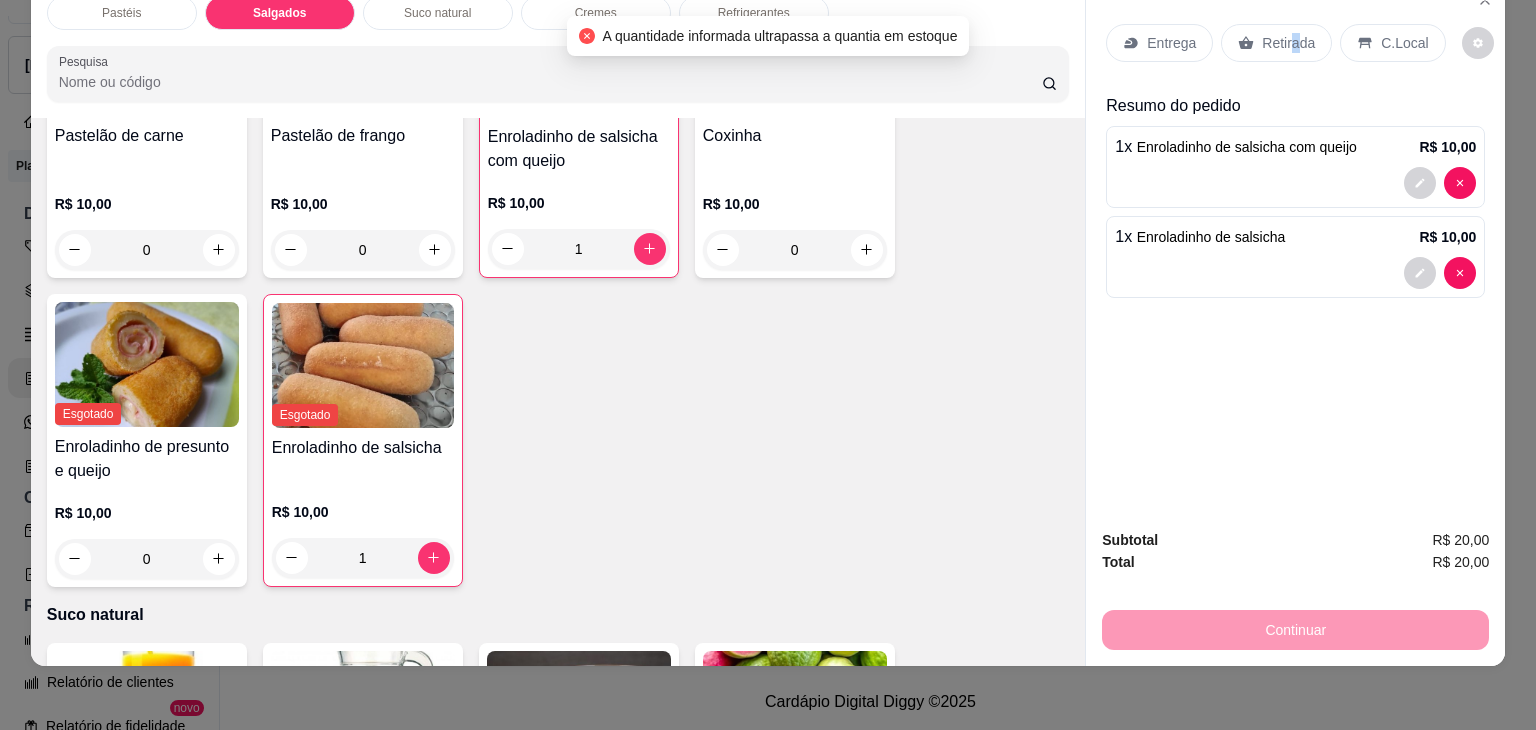 click on "Retirada" at bounding box center (1288, 43) 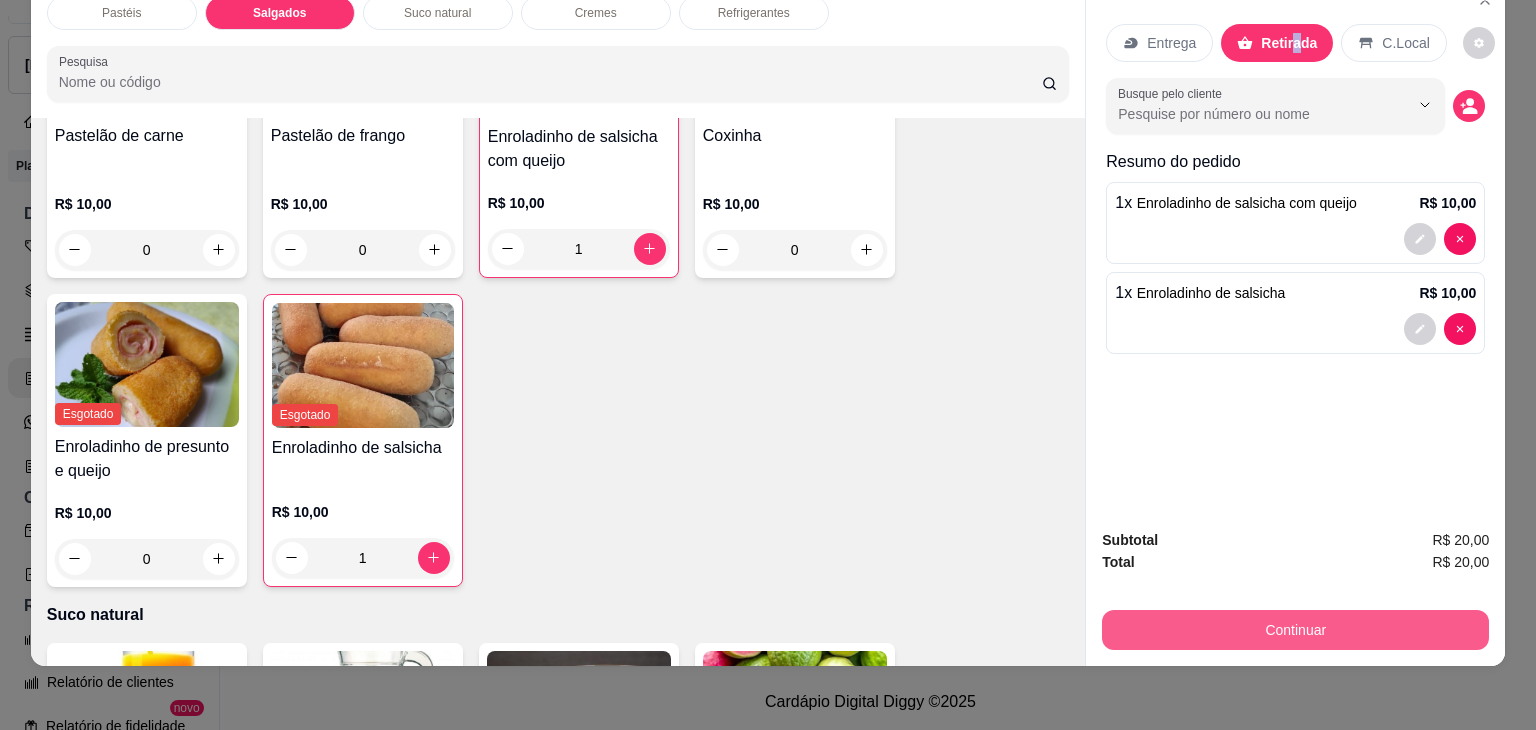 click on "Continuar" at bounding box center (1295, 630) 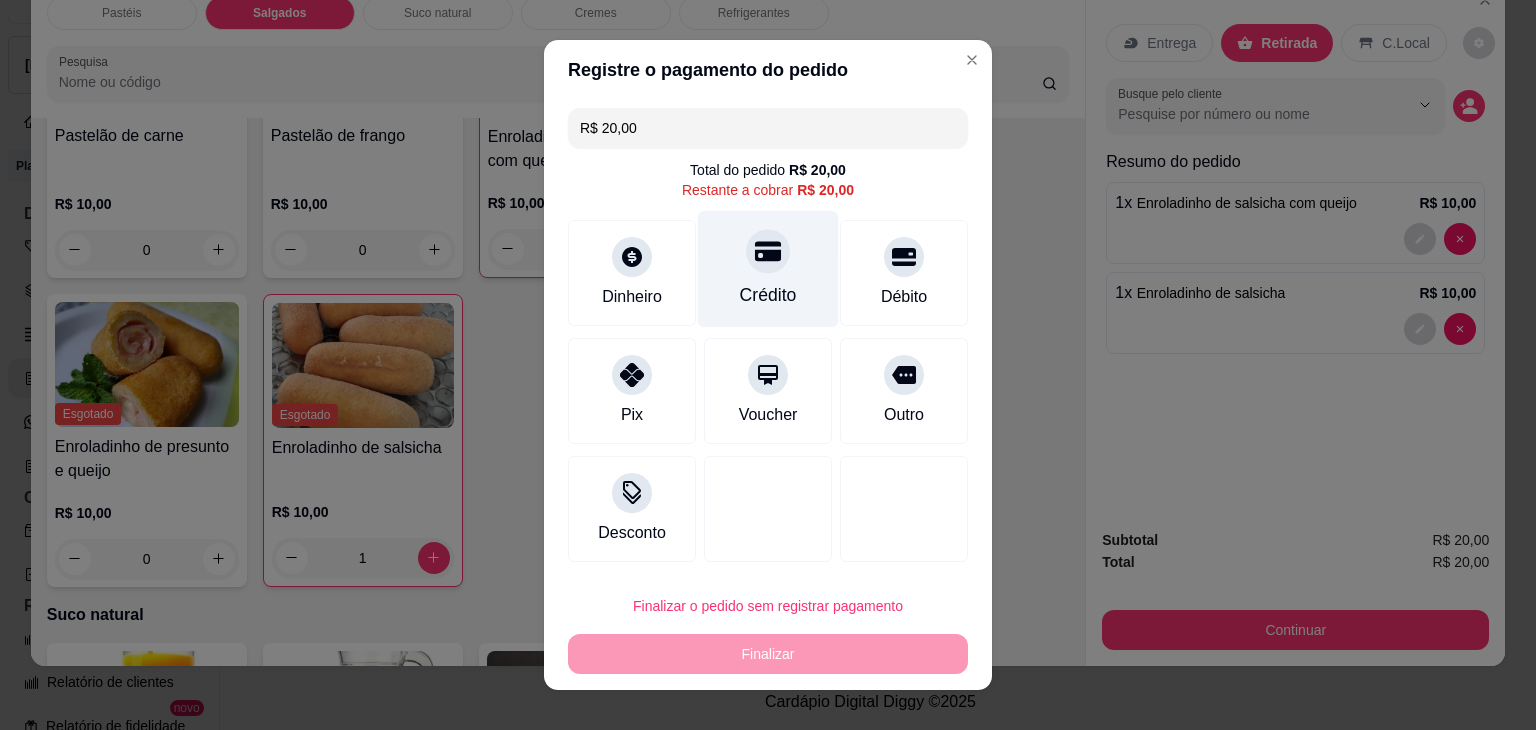 click on "Crédito" at bounding box center [768, 269] 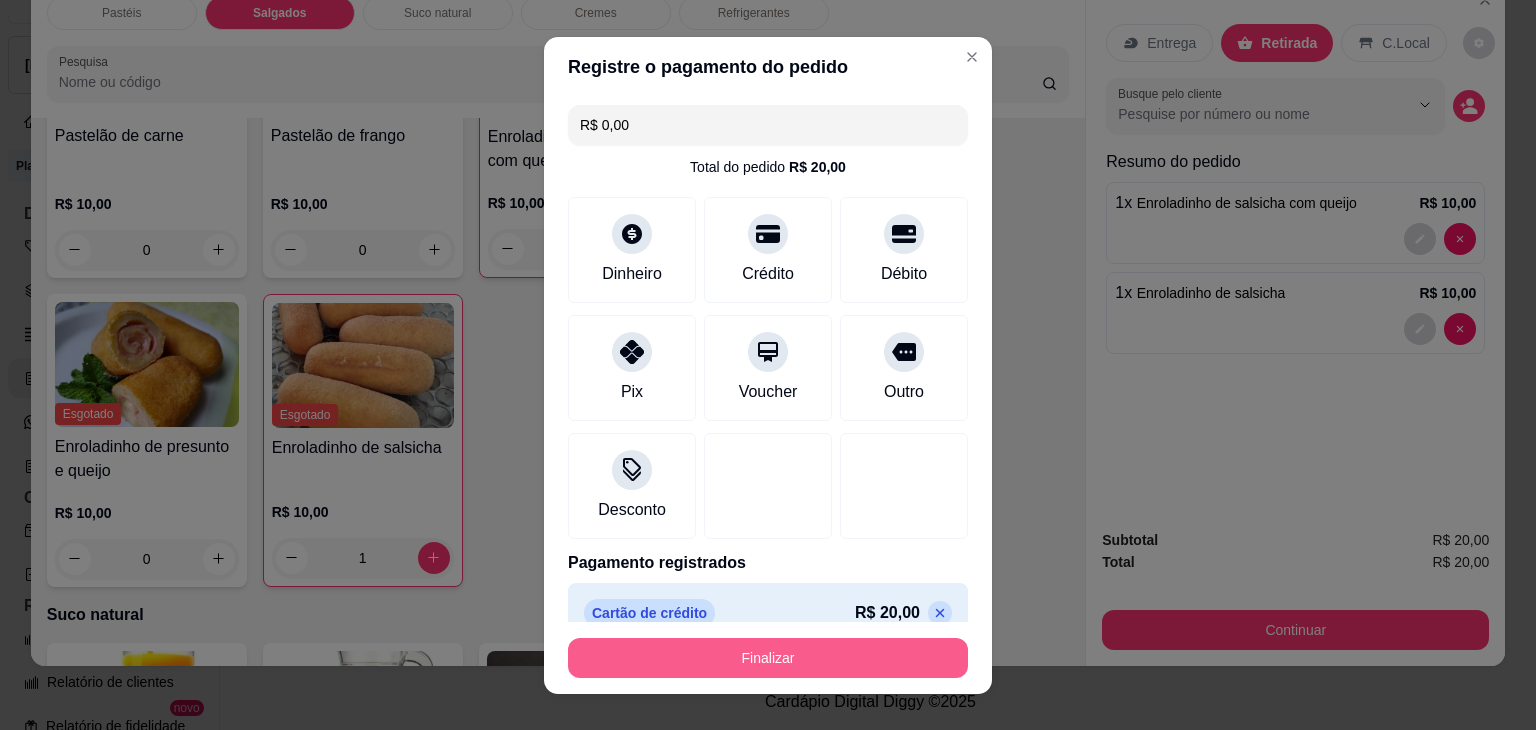 click on "Finalizar" at bounding box center (768, 658) 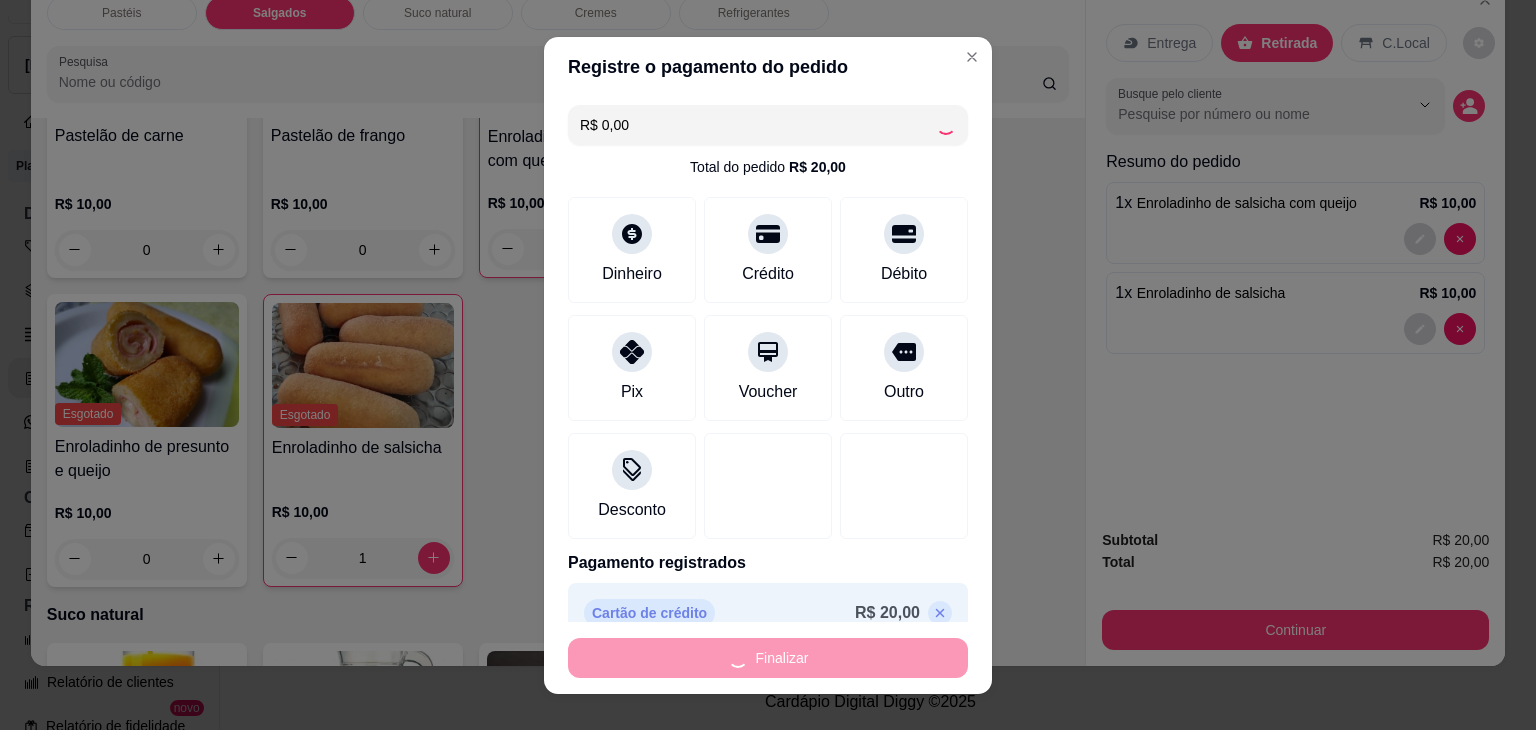 type on "0" 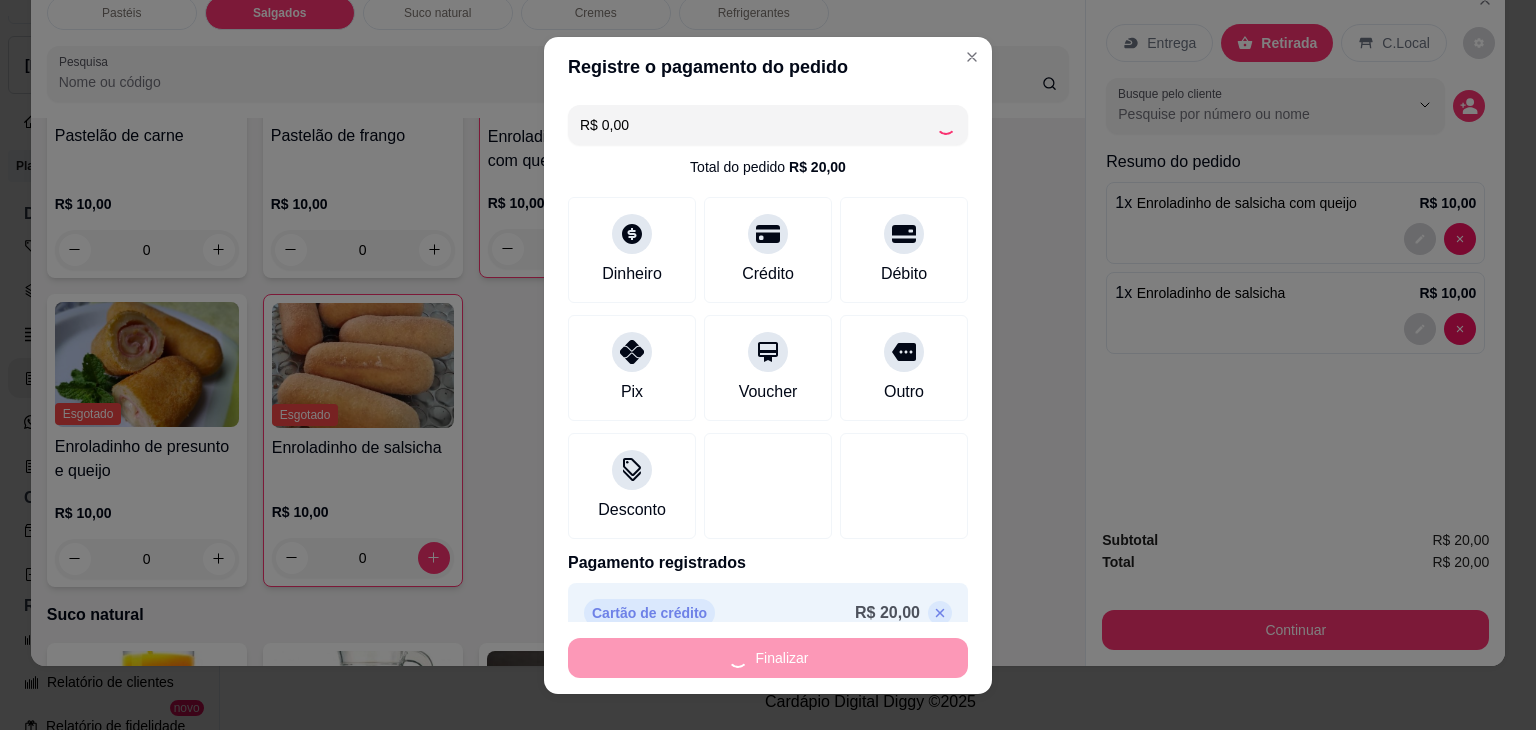 type on "-R$ 20,00" 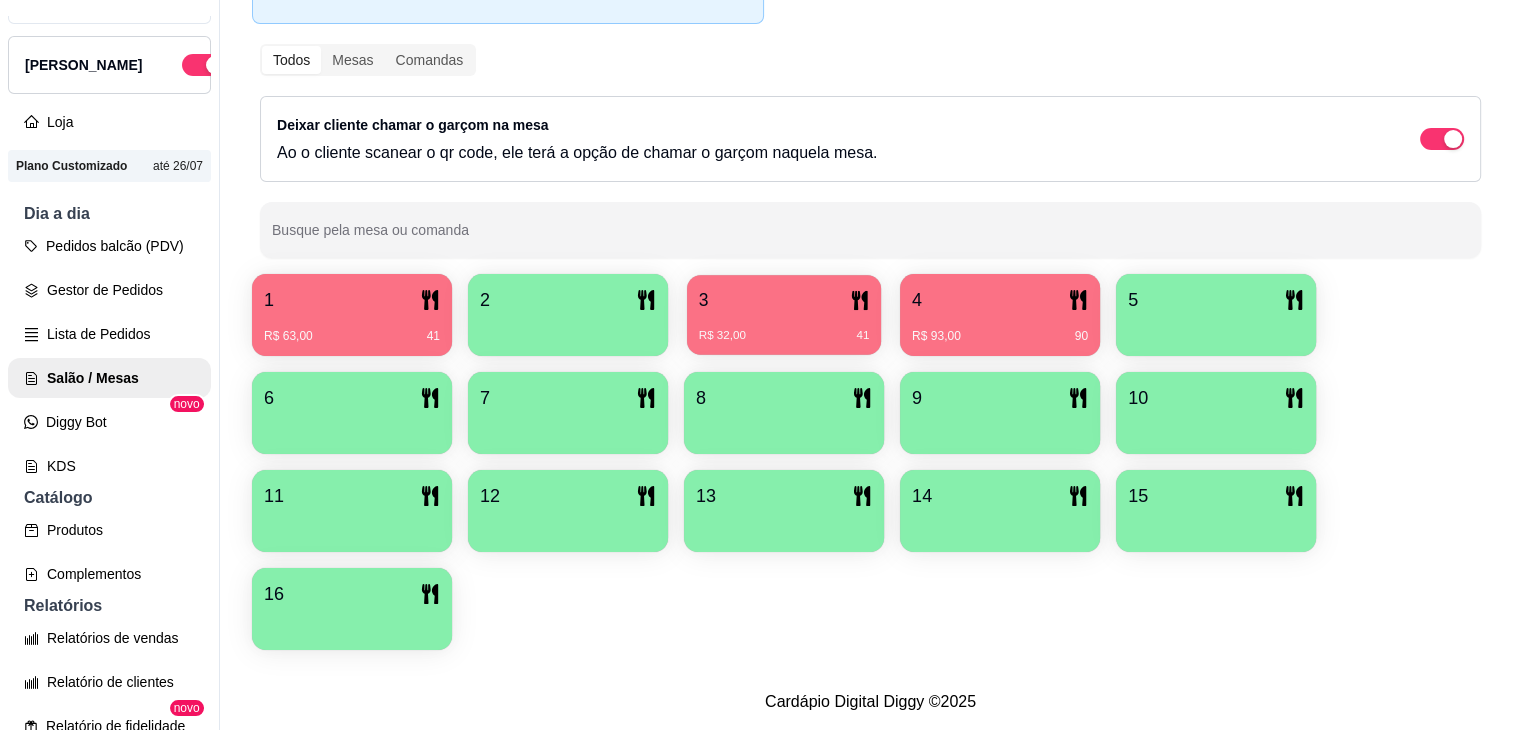 click on "3" at bounding box center (784, 300) 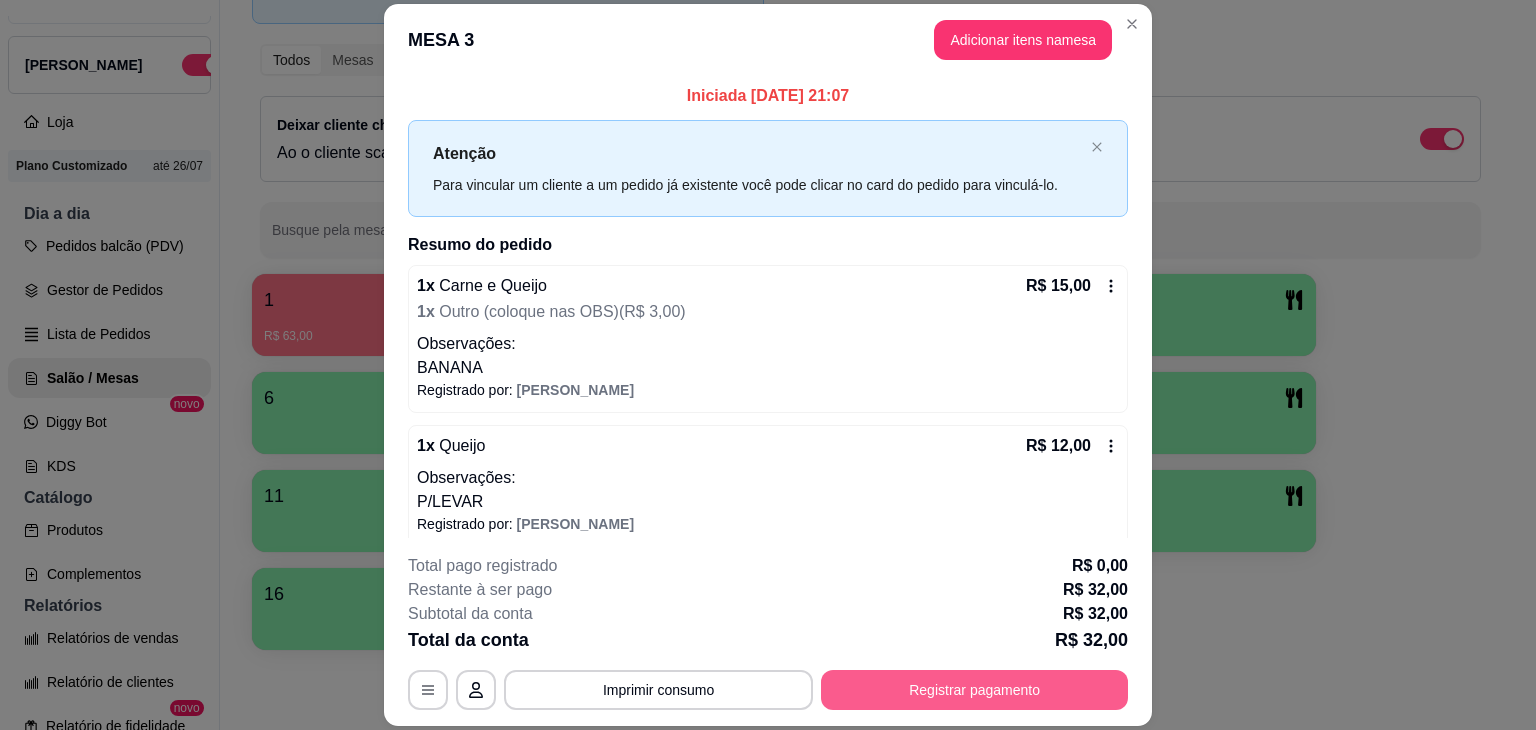 click on "Registrar pagamento" at bounding box center (974, 690) 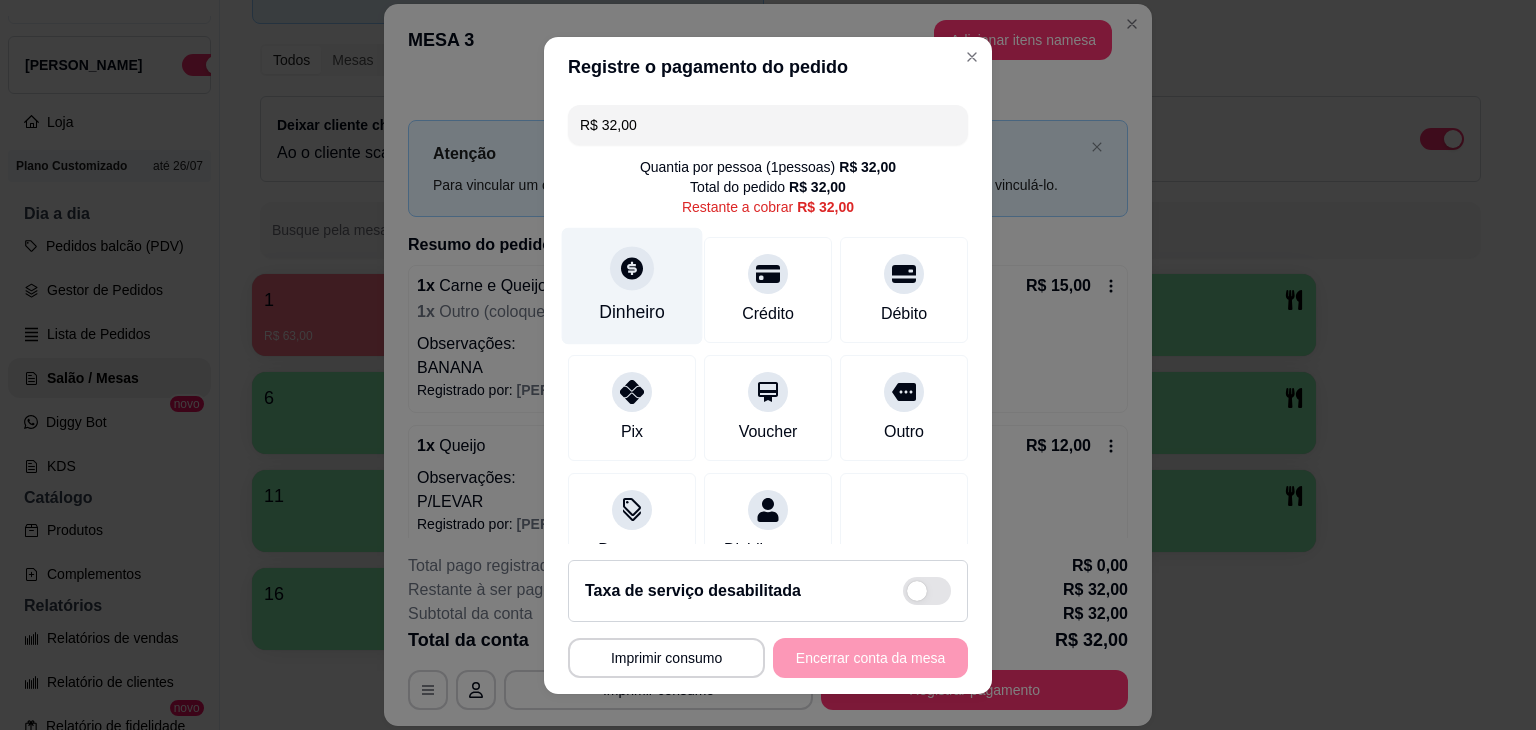 click 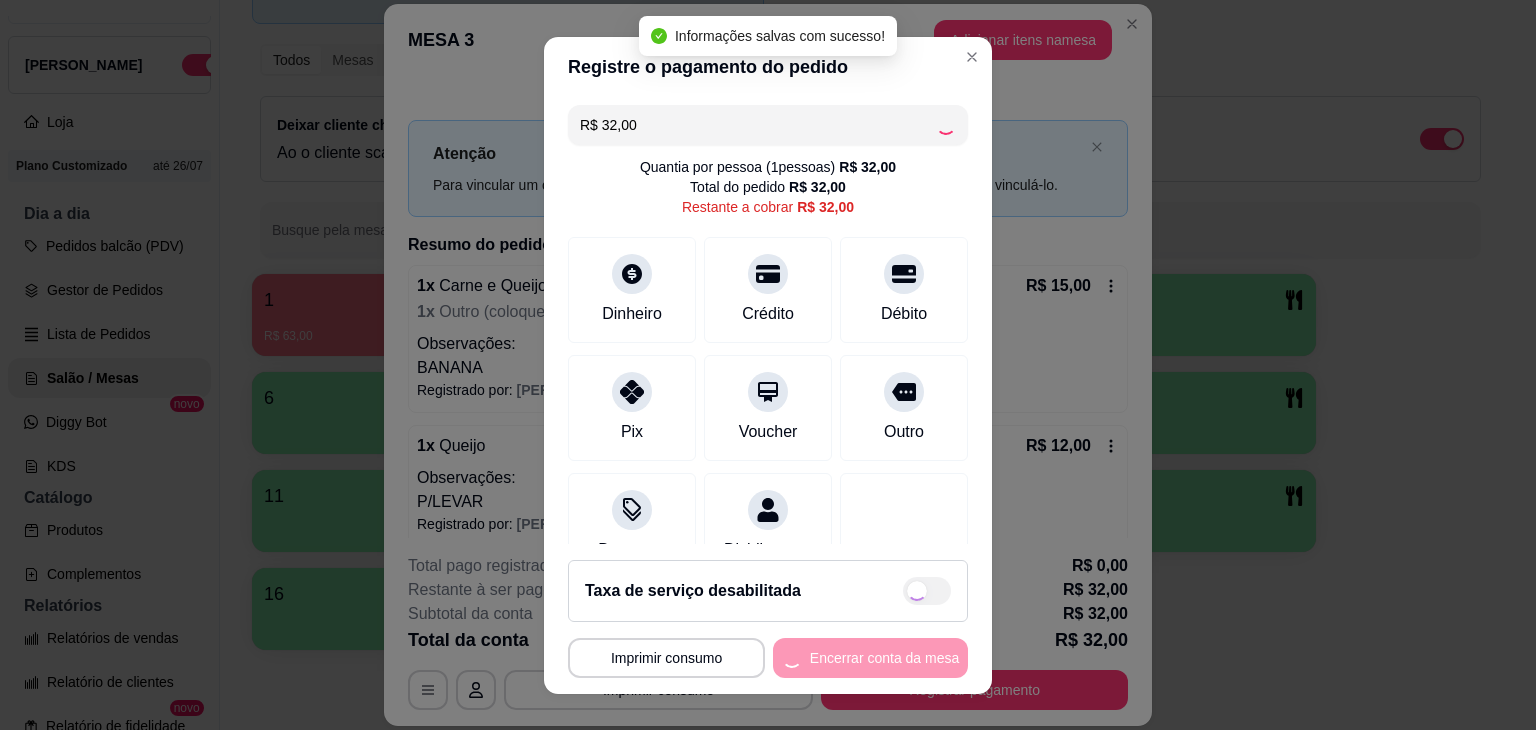 type on "R$ 0,00" 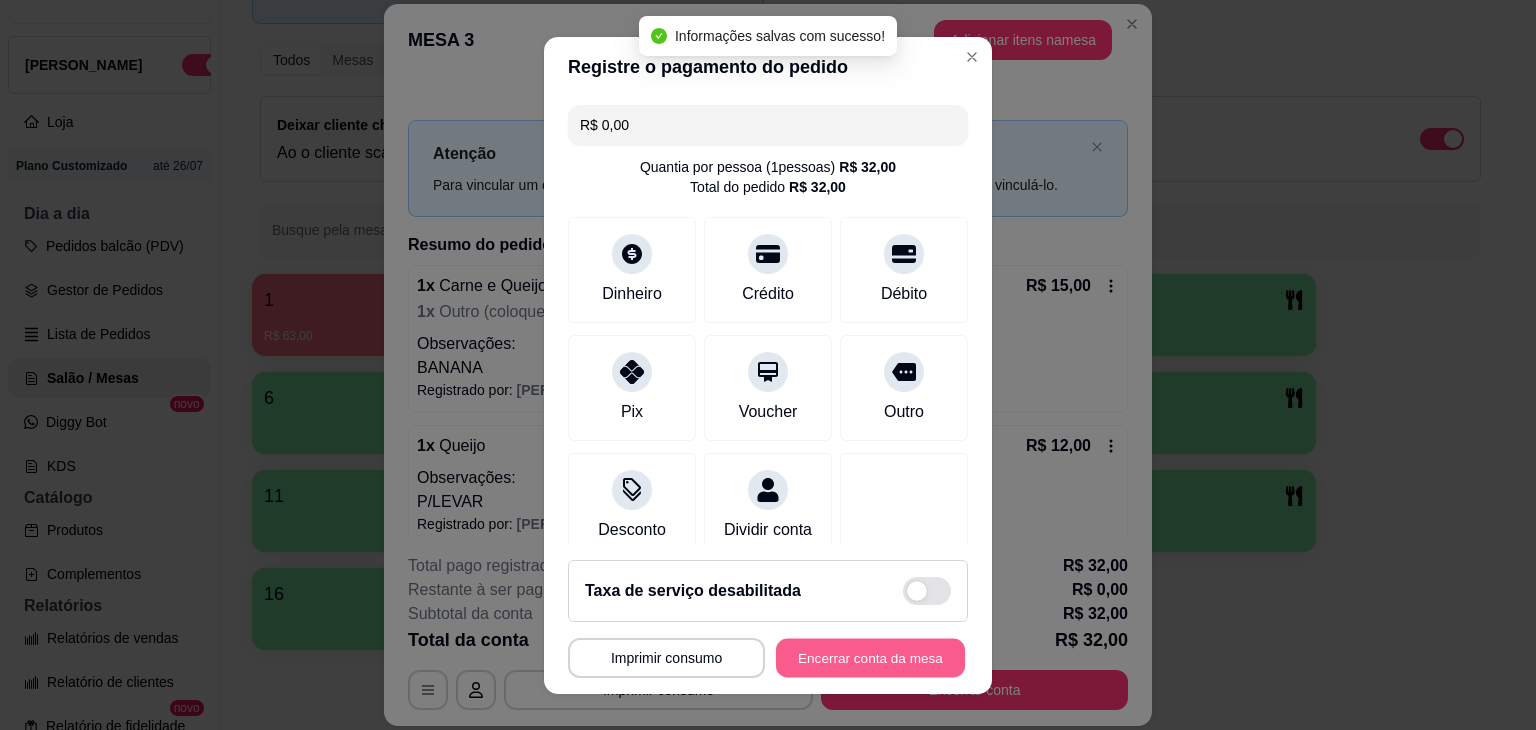 click on "Encerrar conta da mesa" at bounding box center [870, 657] 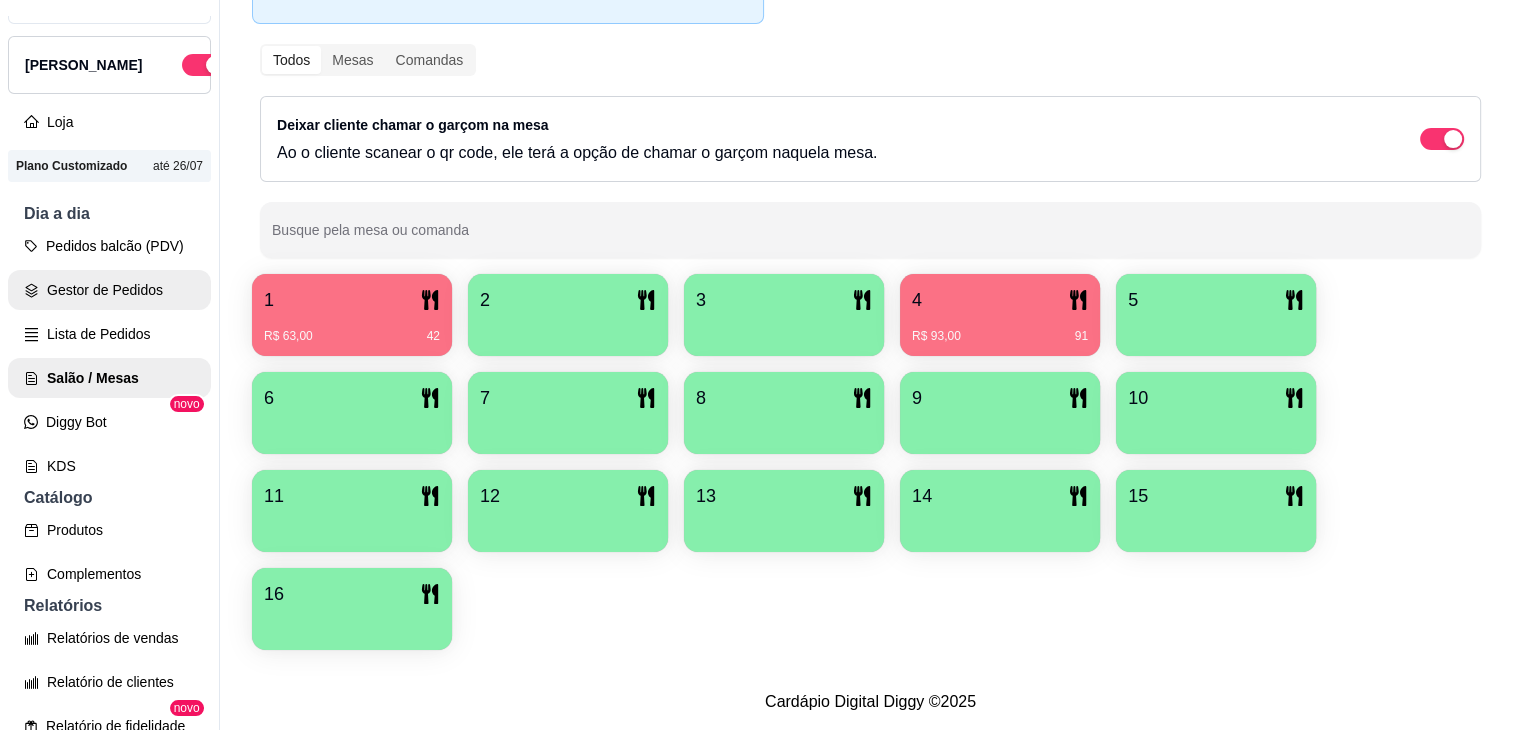 click on "Gestor de Pedidos" at bounding box center (109, 290) 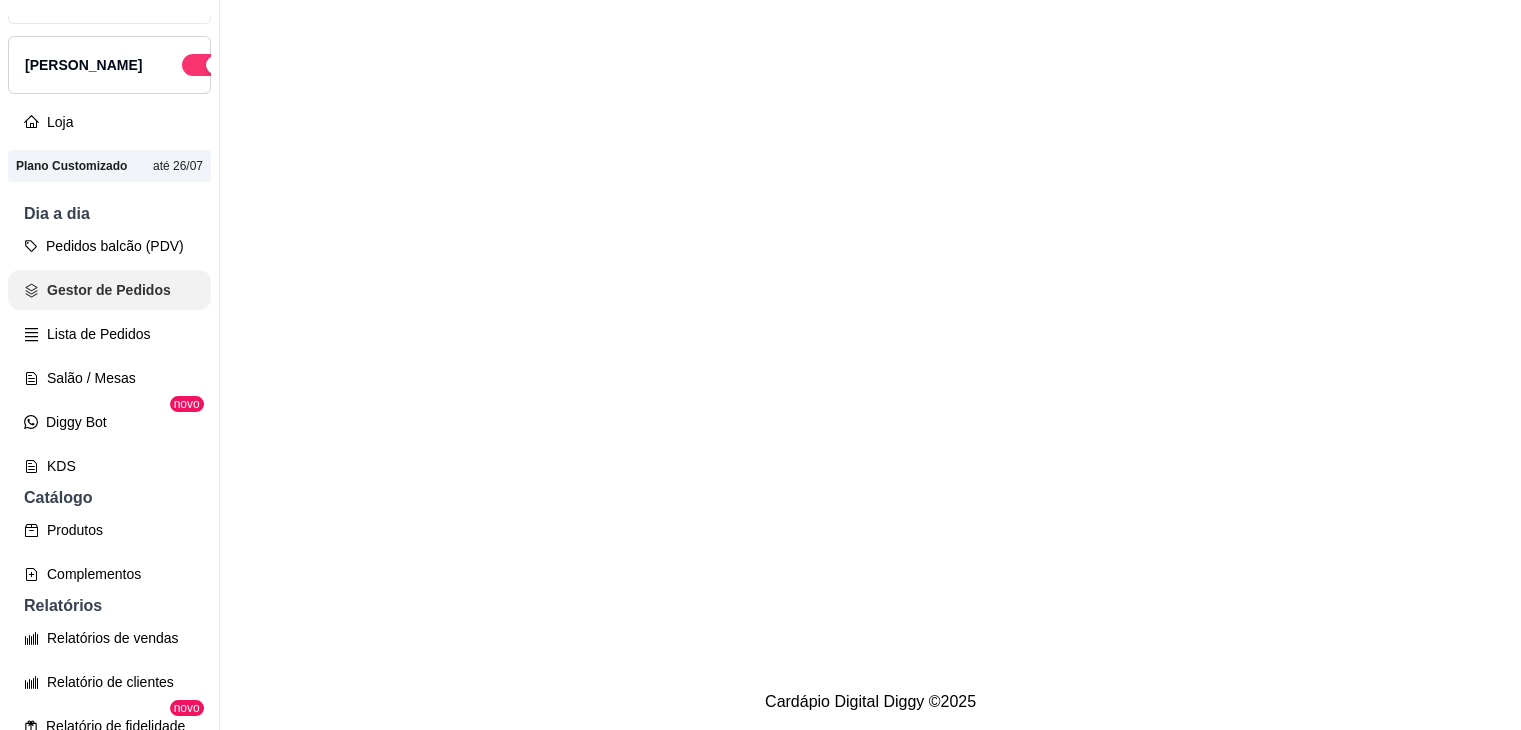 scroll, scrollTop: 0, scrollLeft: 0, axis: both 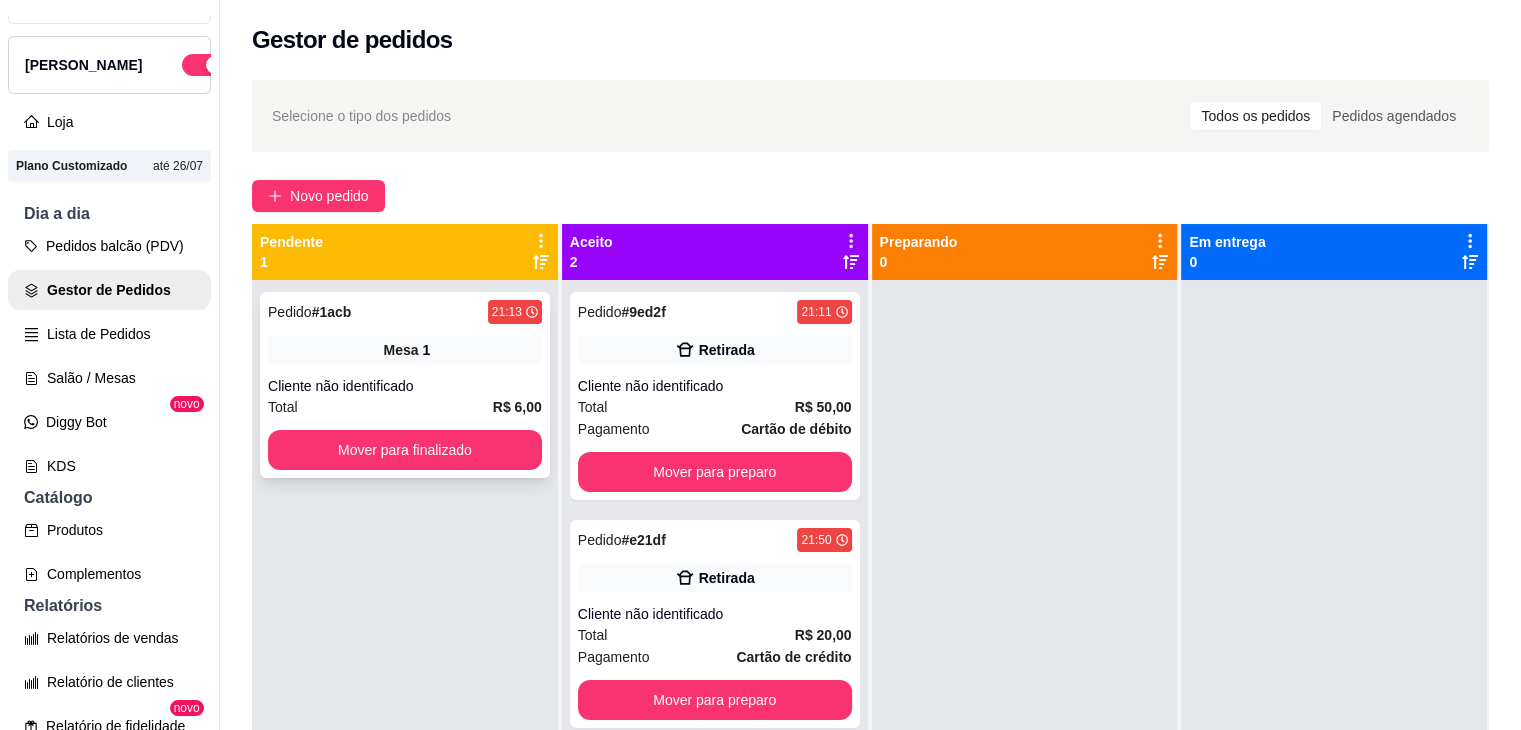 click on "Pedido  # 1acb 21:13 Mesa 1 Cliente não identificado Total R$ 6,00 Mover para finalizado" at bounding box center [405, 385] 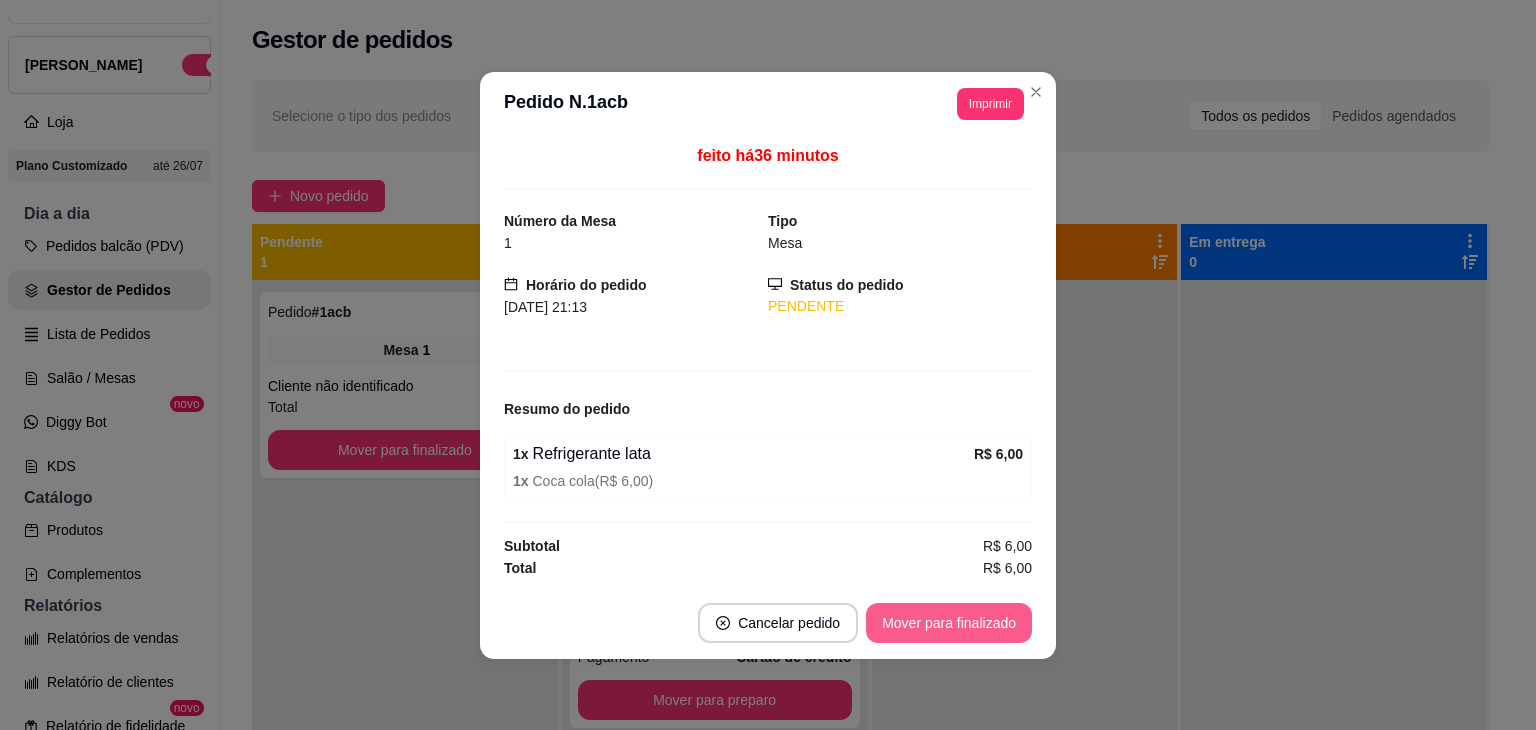 click on "Mover para finalizado" at bounding box center (949, 623) 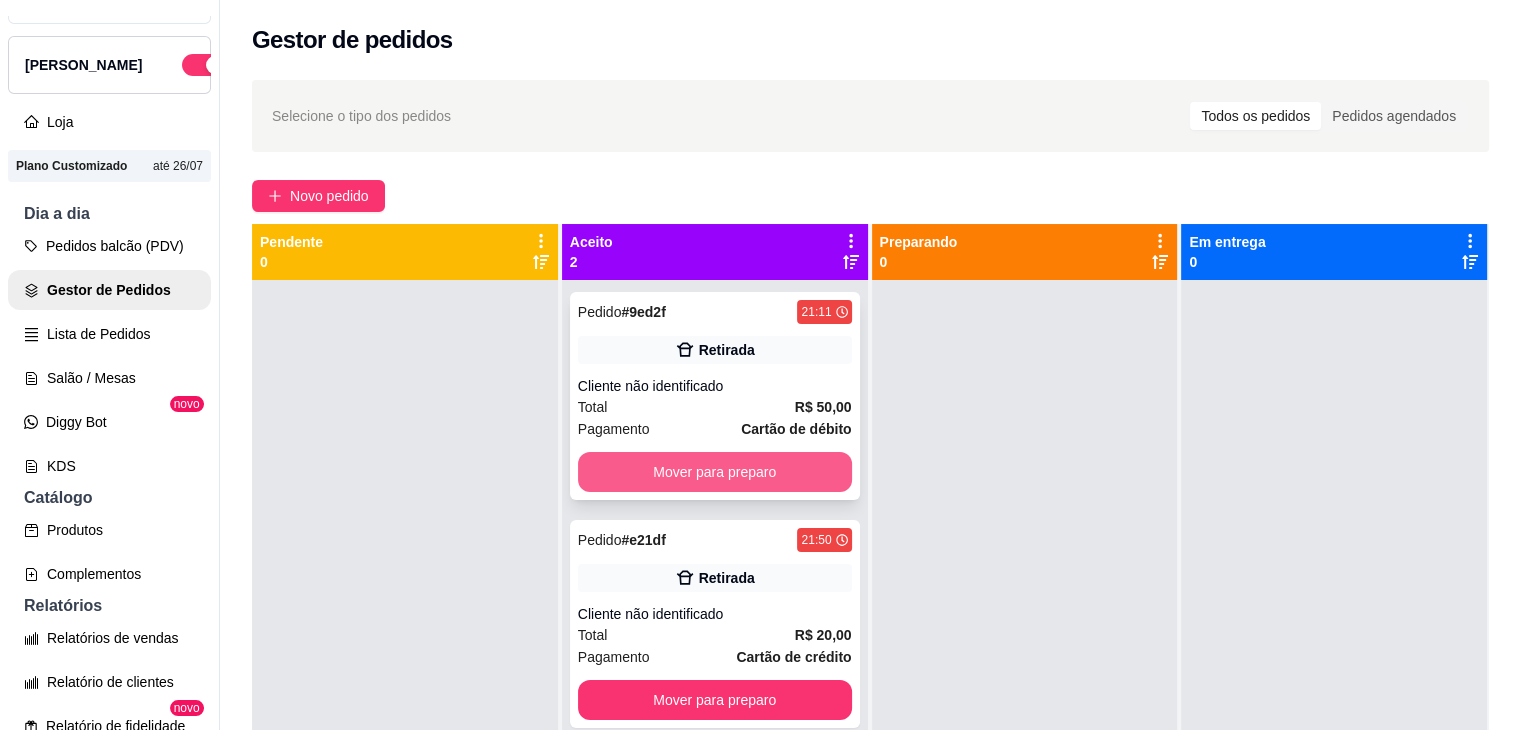 click on "Mover para preparo" at bounding box center (715, 472) 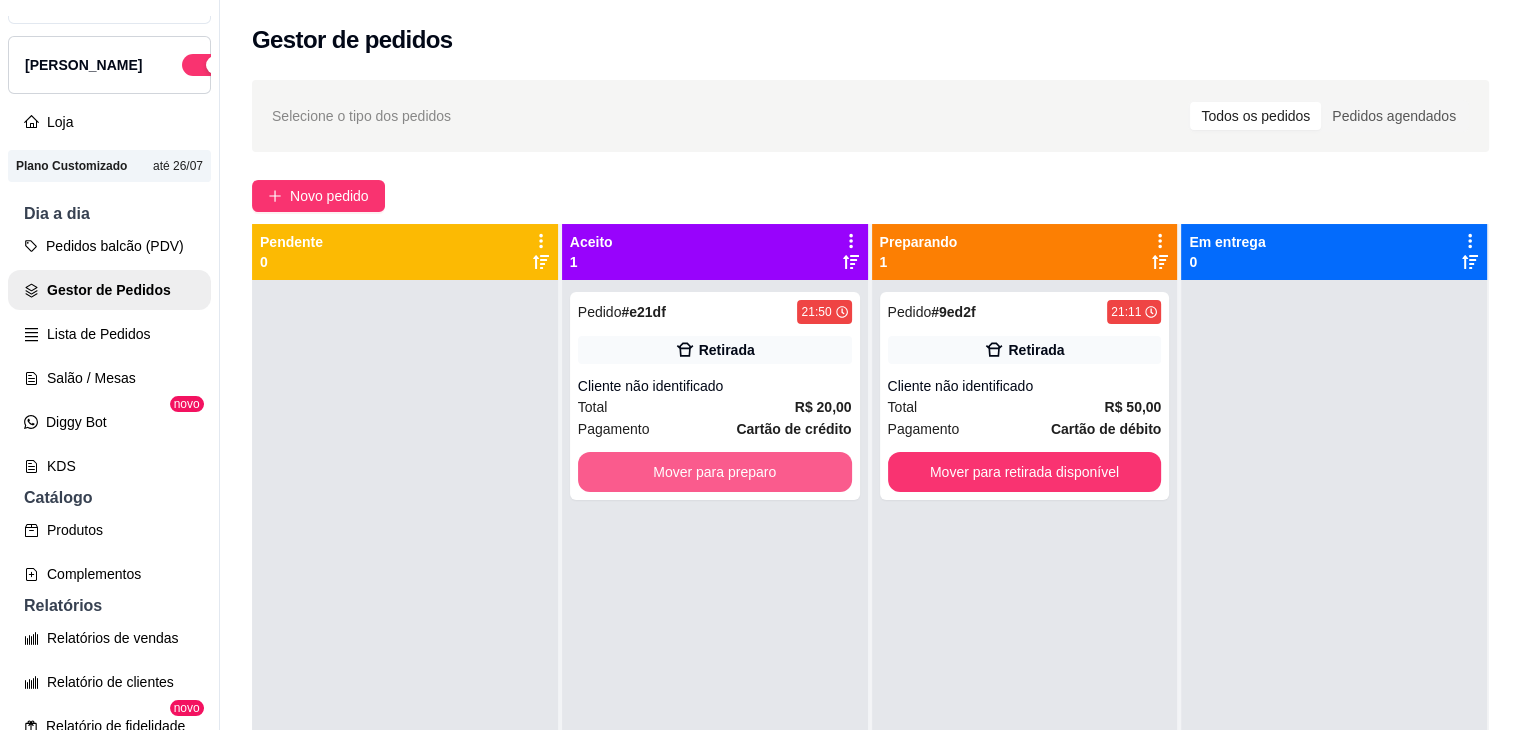 click on "Mover para preparo" at bounding box center (715, 472) 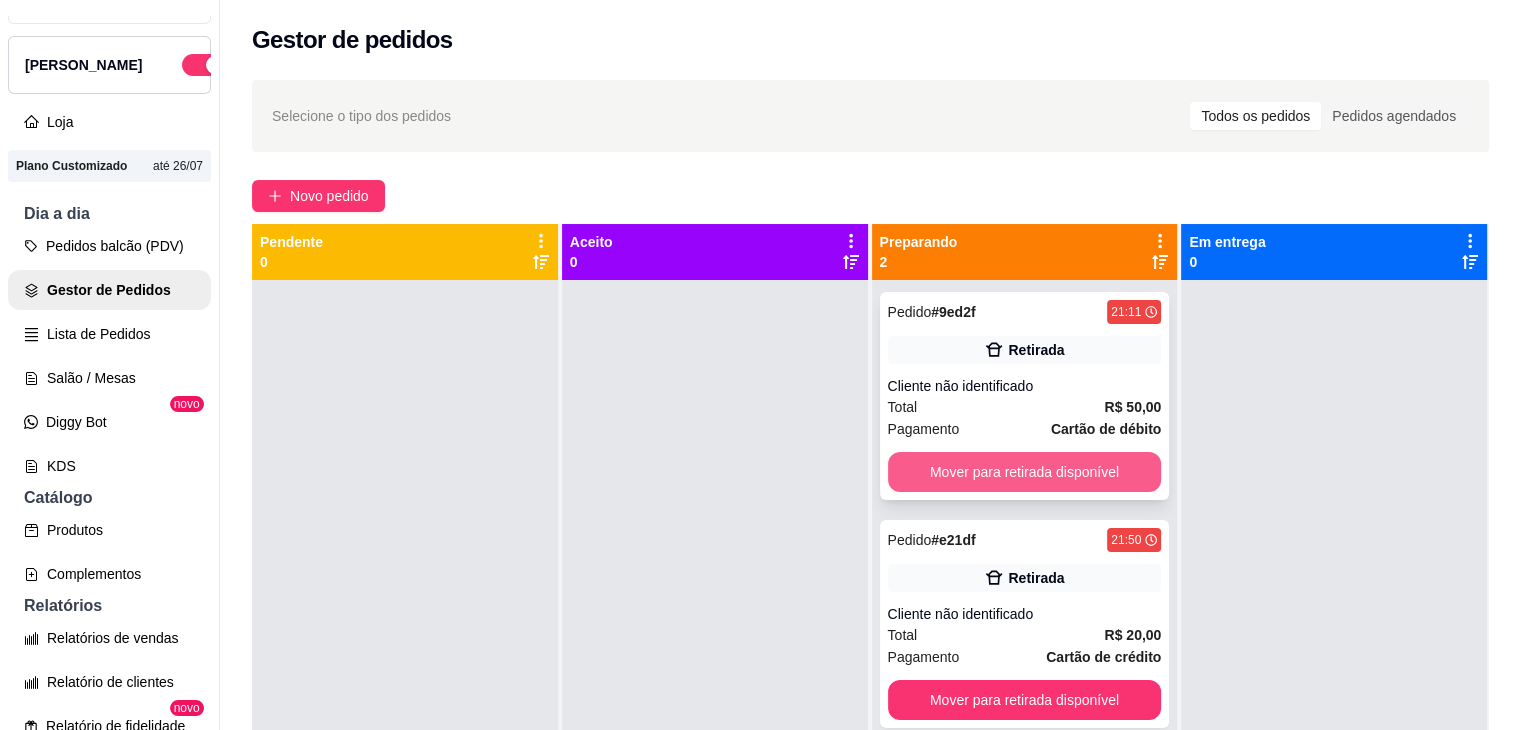click on "Mover para retirada disponível" at bounding box center [1025, 472] 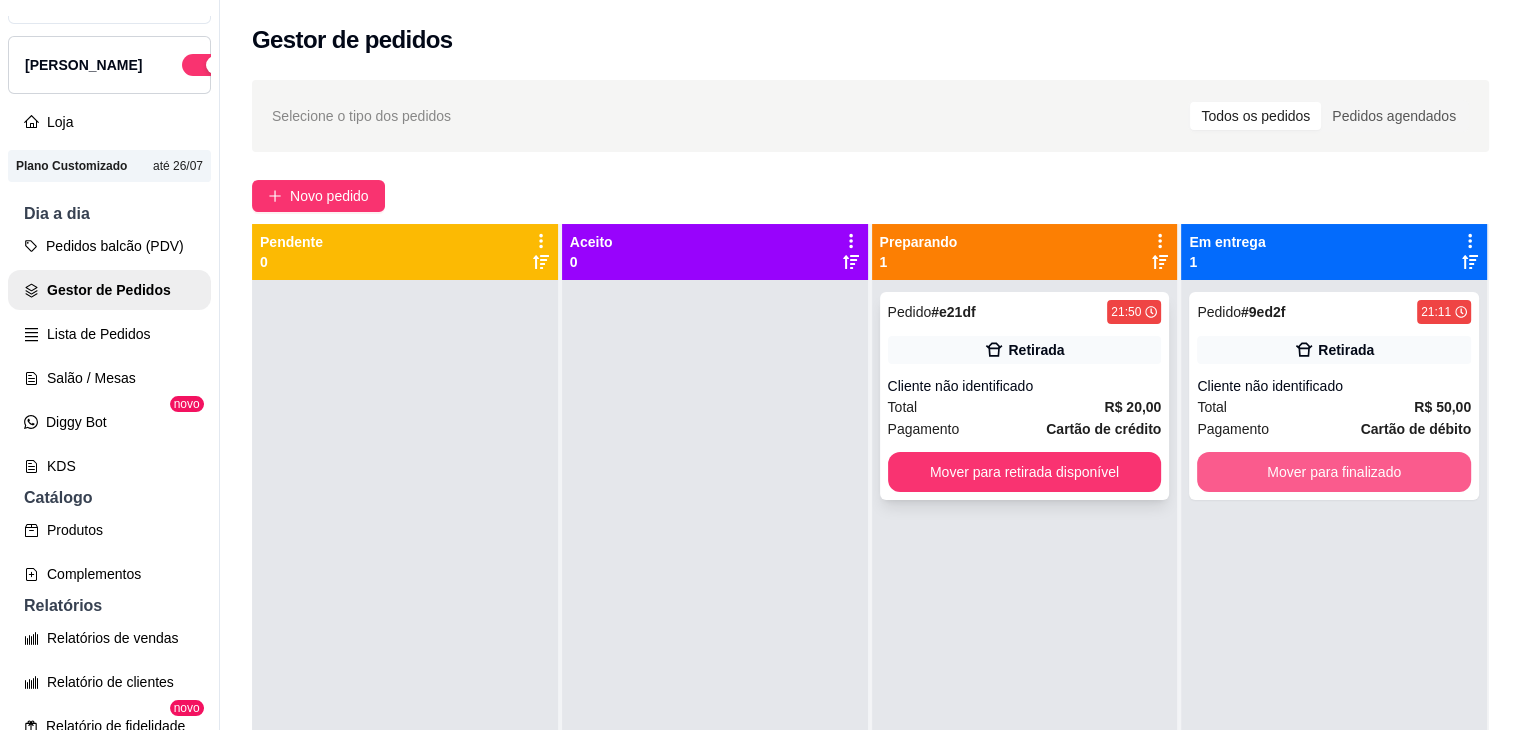click on "Mover para finalizado" at bounding box center [1334, 472] 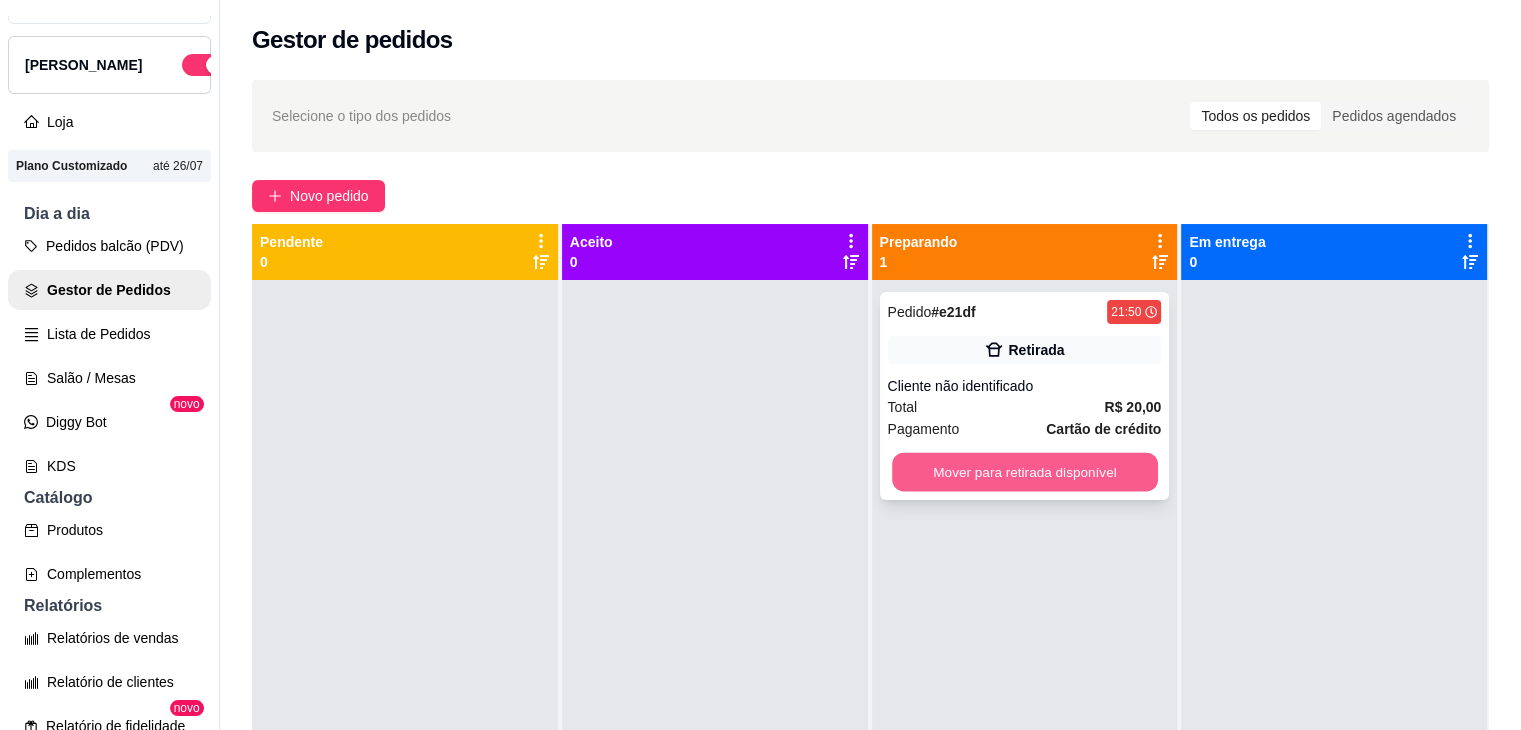 click on "Mover para retirada disponível" at bounding box center [1025, 472] 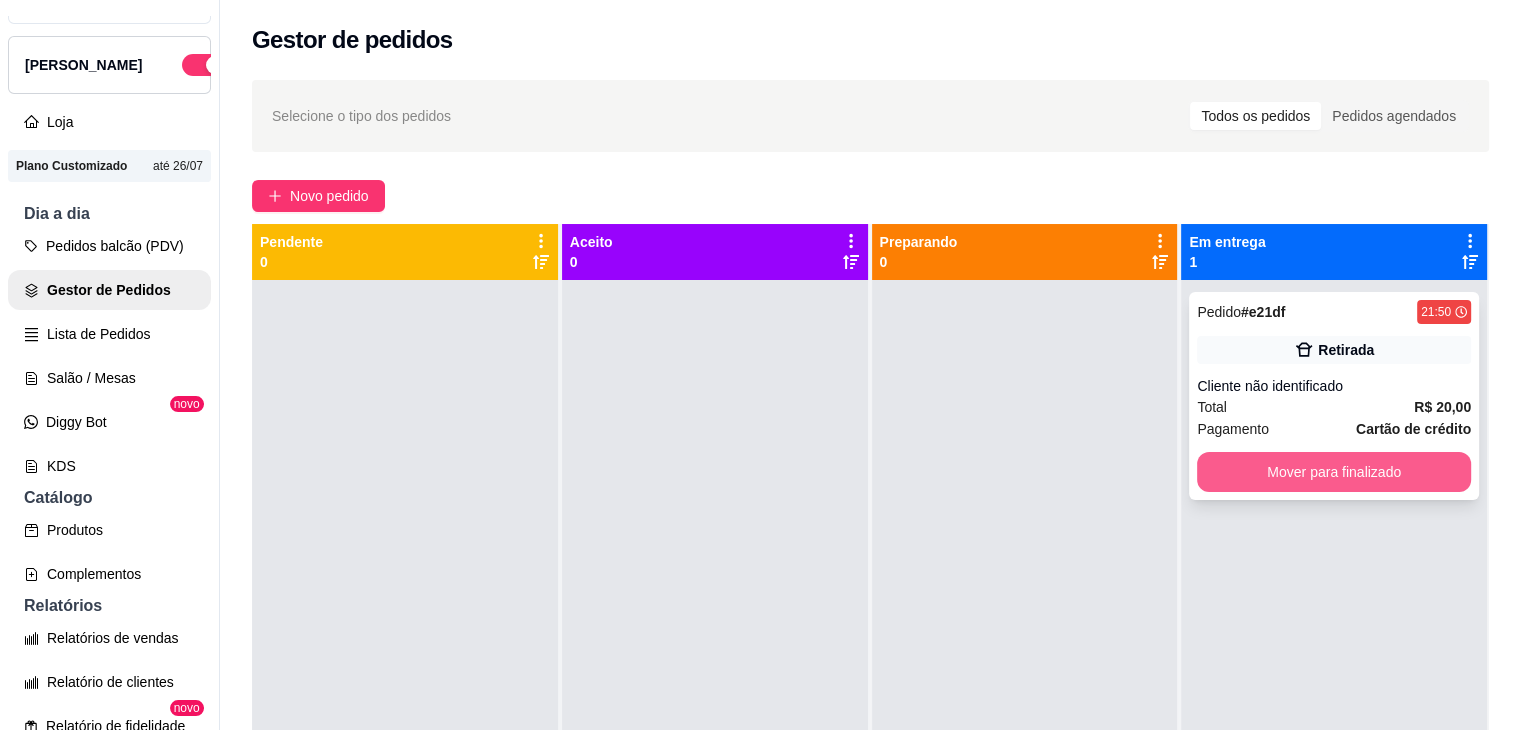 click on "Mover para finalizado" at bounding box center [1334, 472] 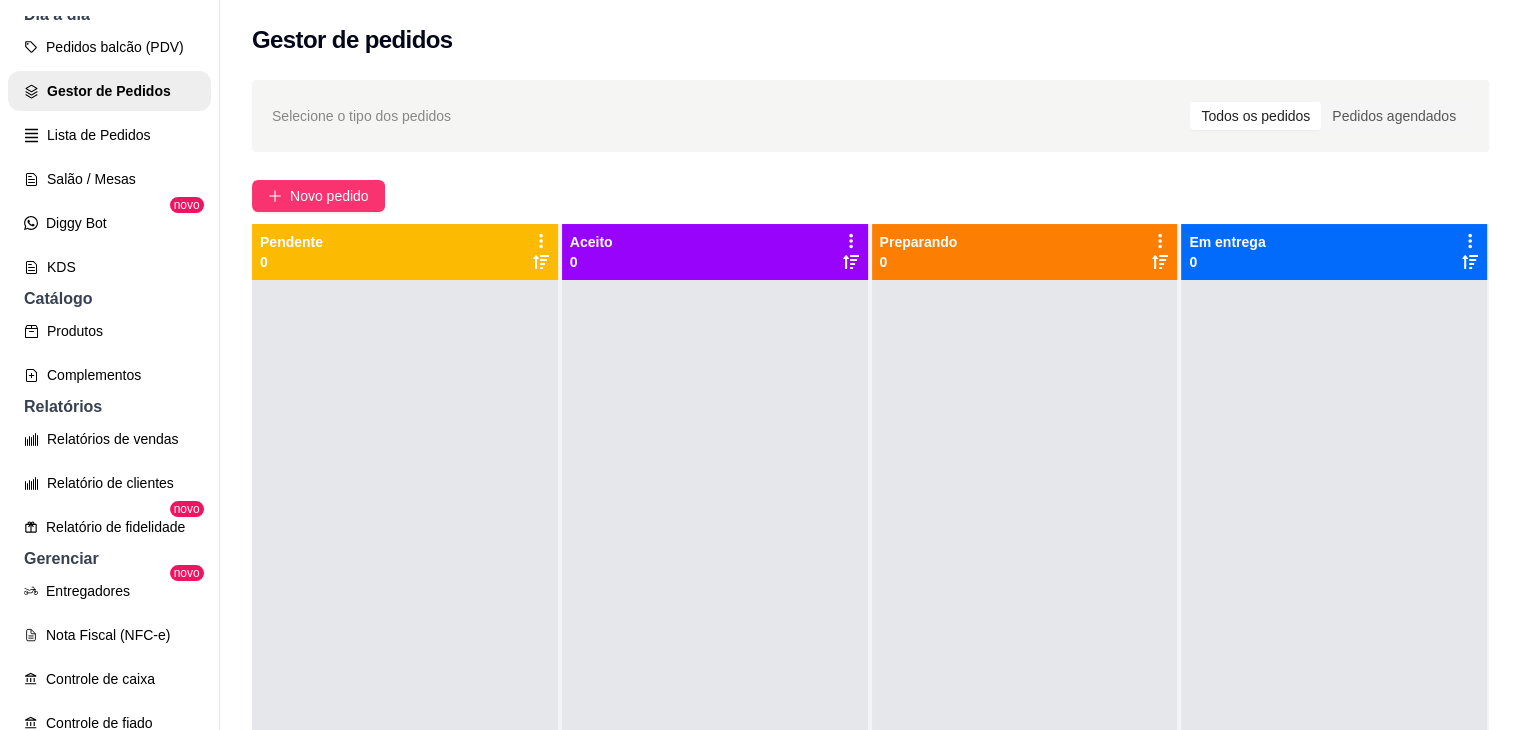 scroll, scrollTop: 240, scrollLeft: 0, axis: vertical 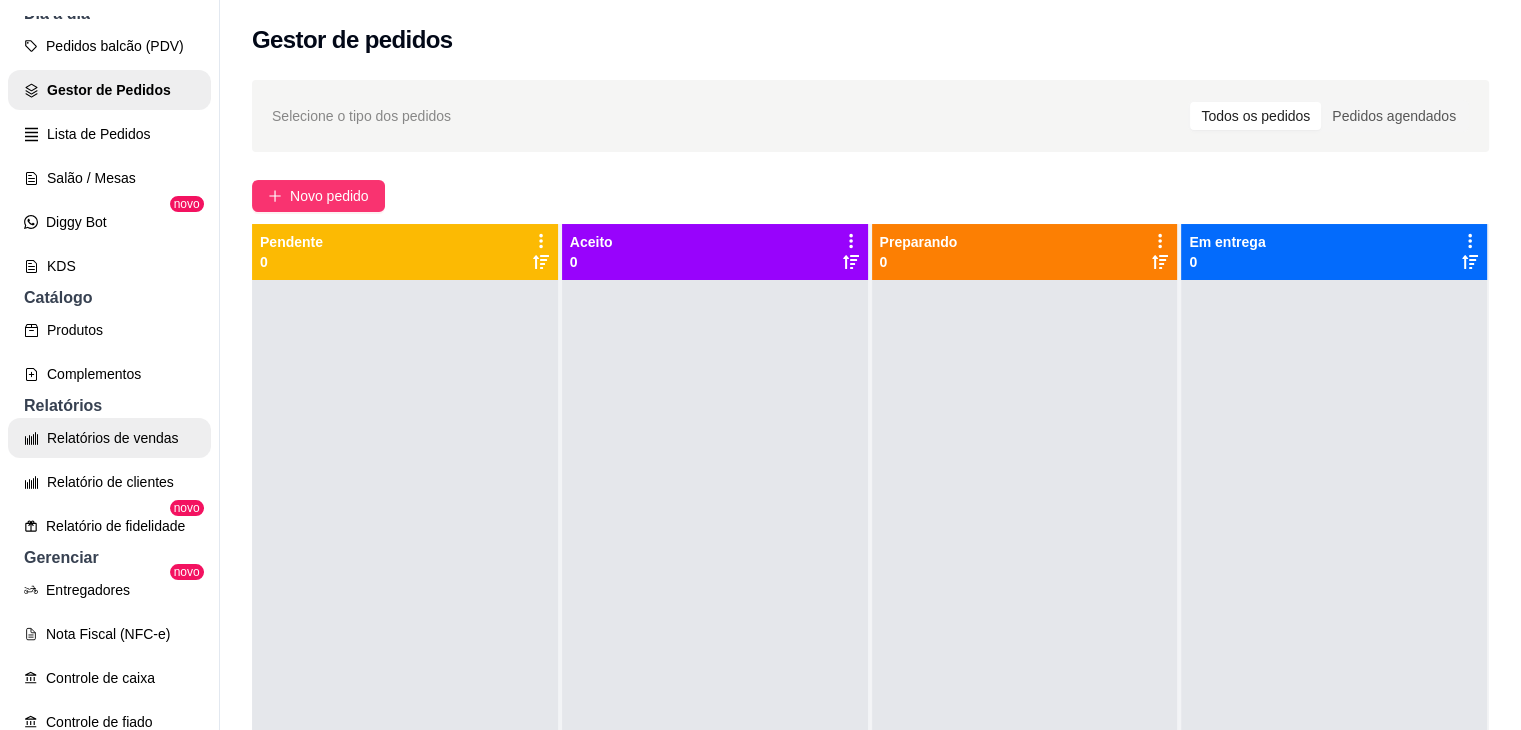 click on "Relatórios de vendas" at bounding box center (109, 438) 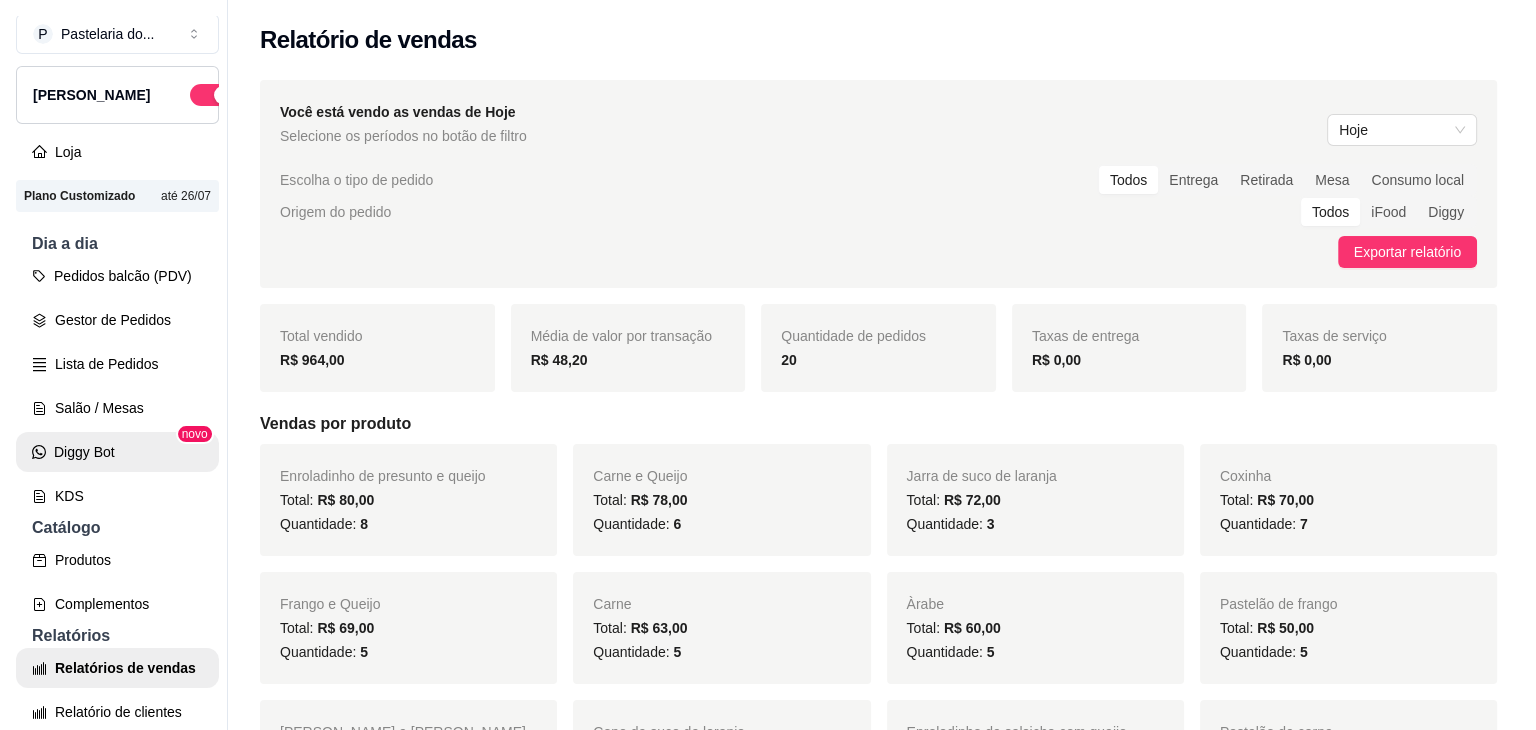 scroll, scrollTop: 0, scrollLeft: 0, axis: both 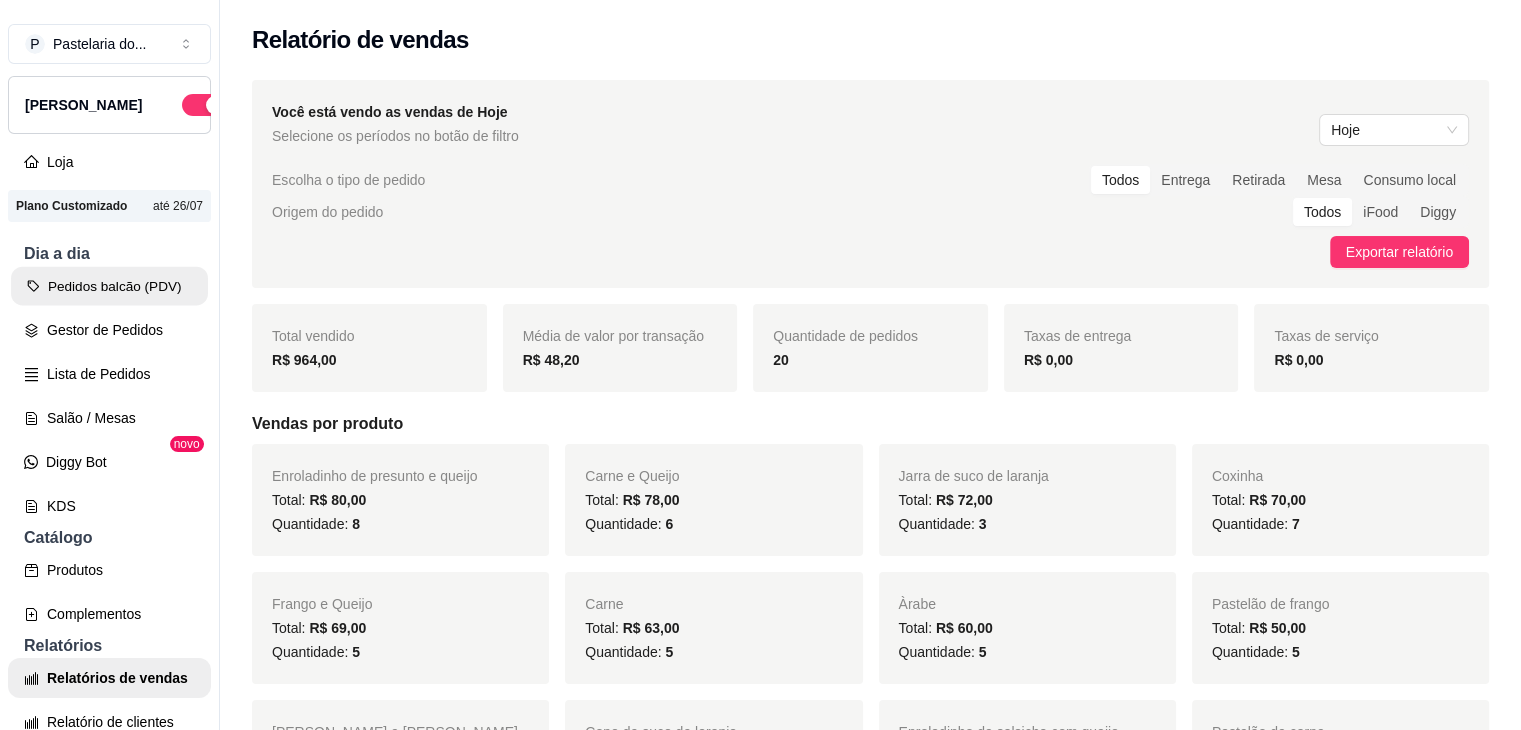 click on "Pedidos balcão (PDV)" at bounding box center (109, 286) 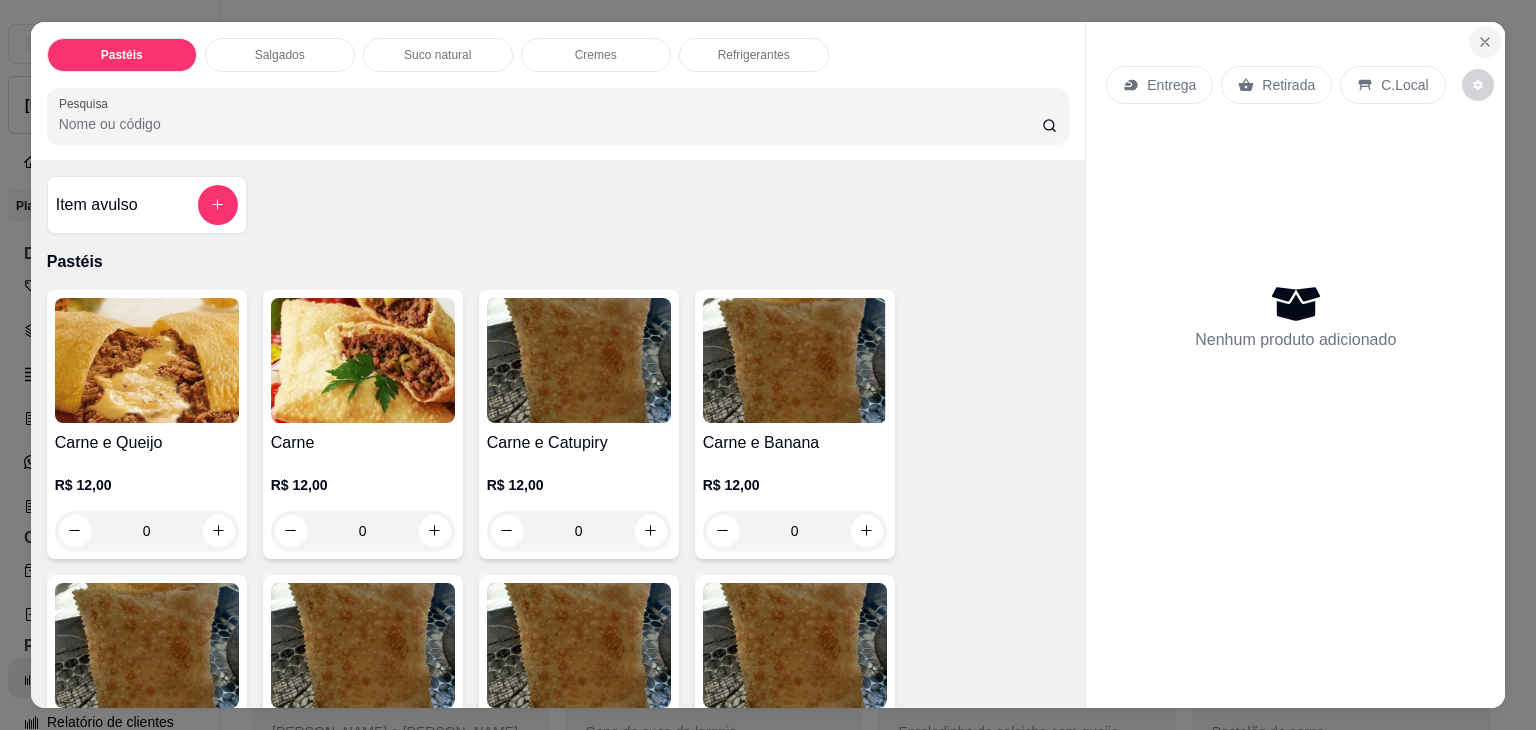 click 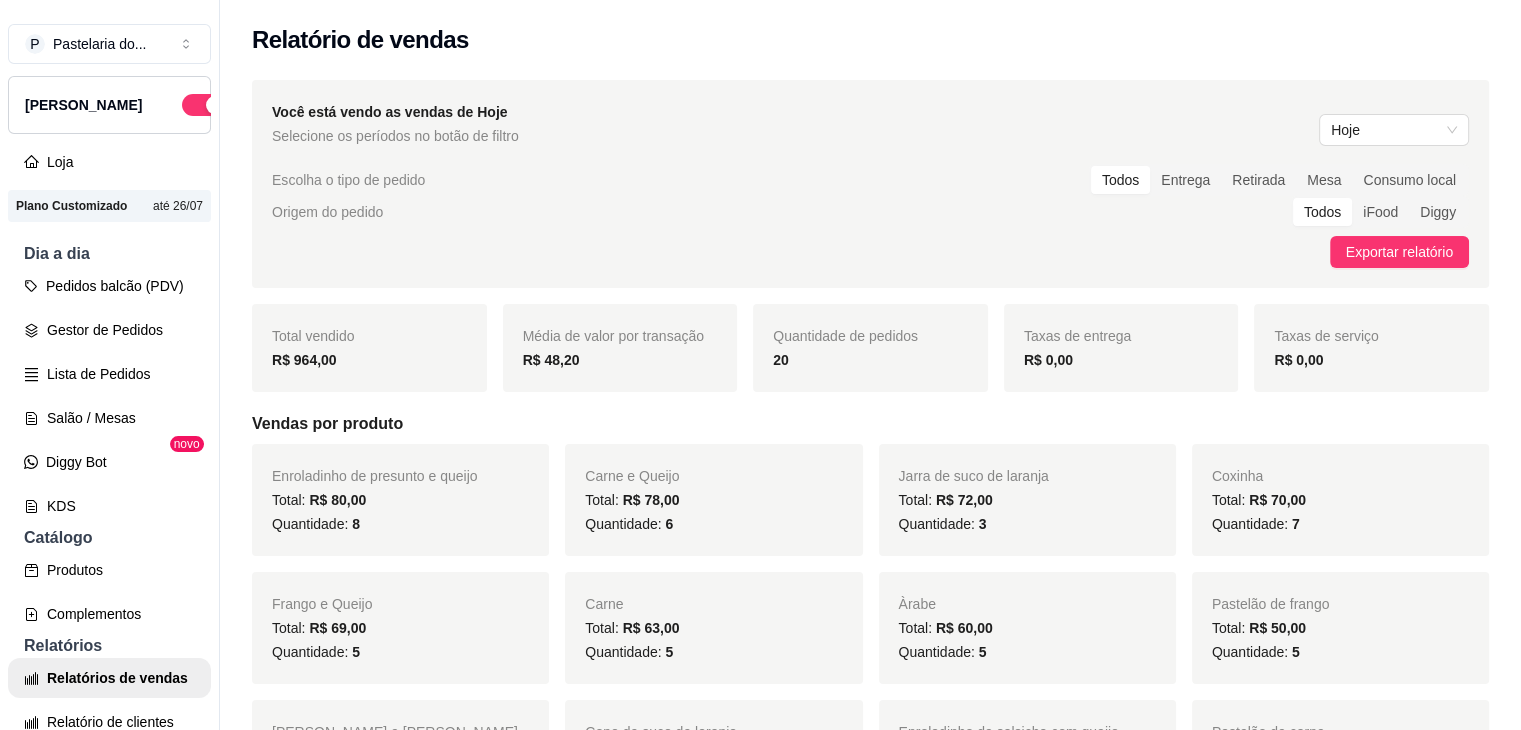 click on "Gestor de Pedidos" at bounding box center (109, 330) 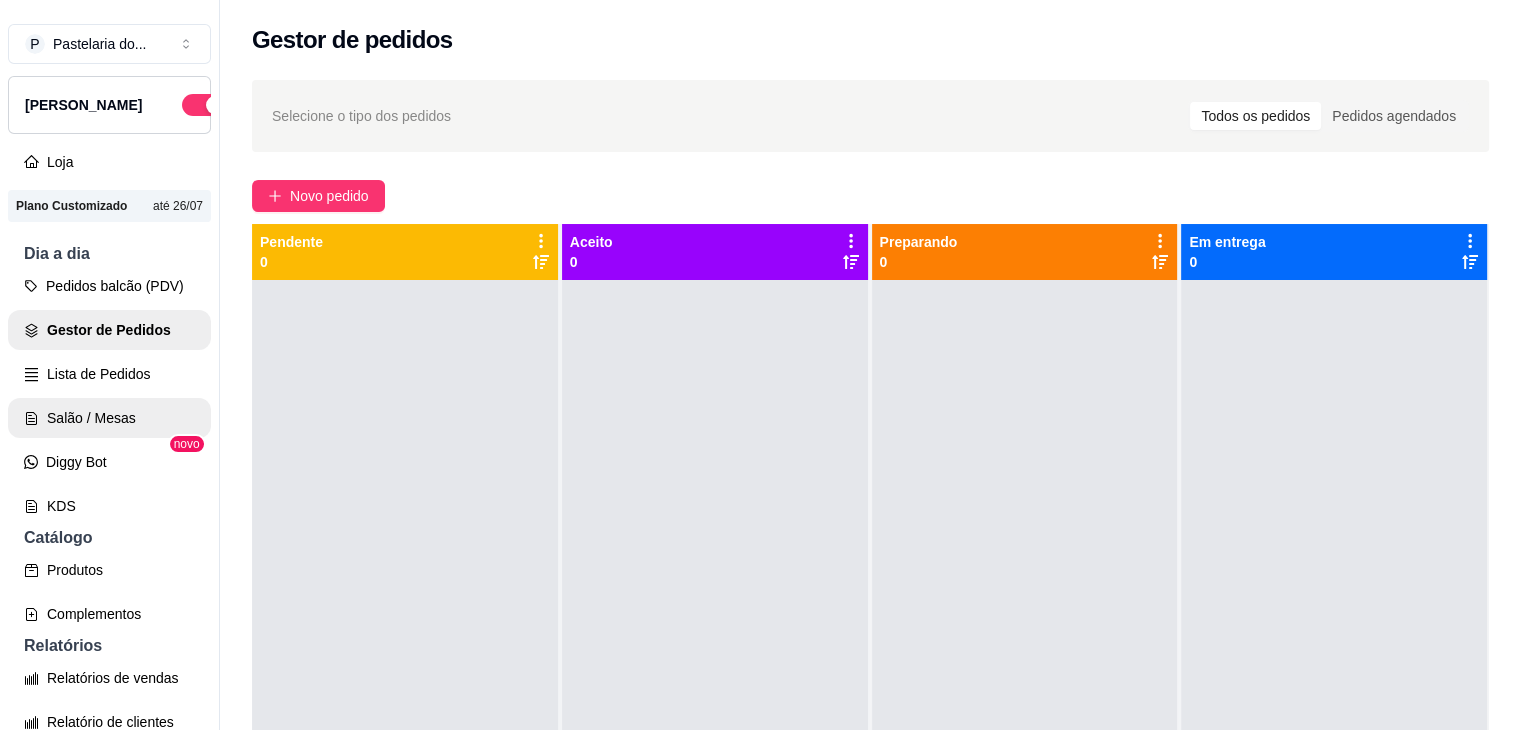 click on "Salão / Mesas" at bounding box center (109, 418) 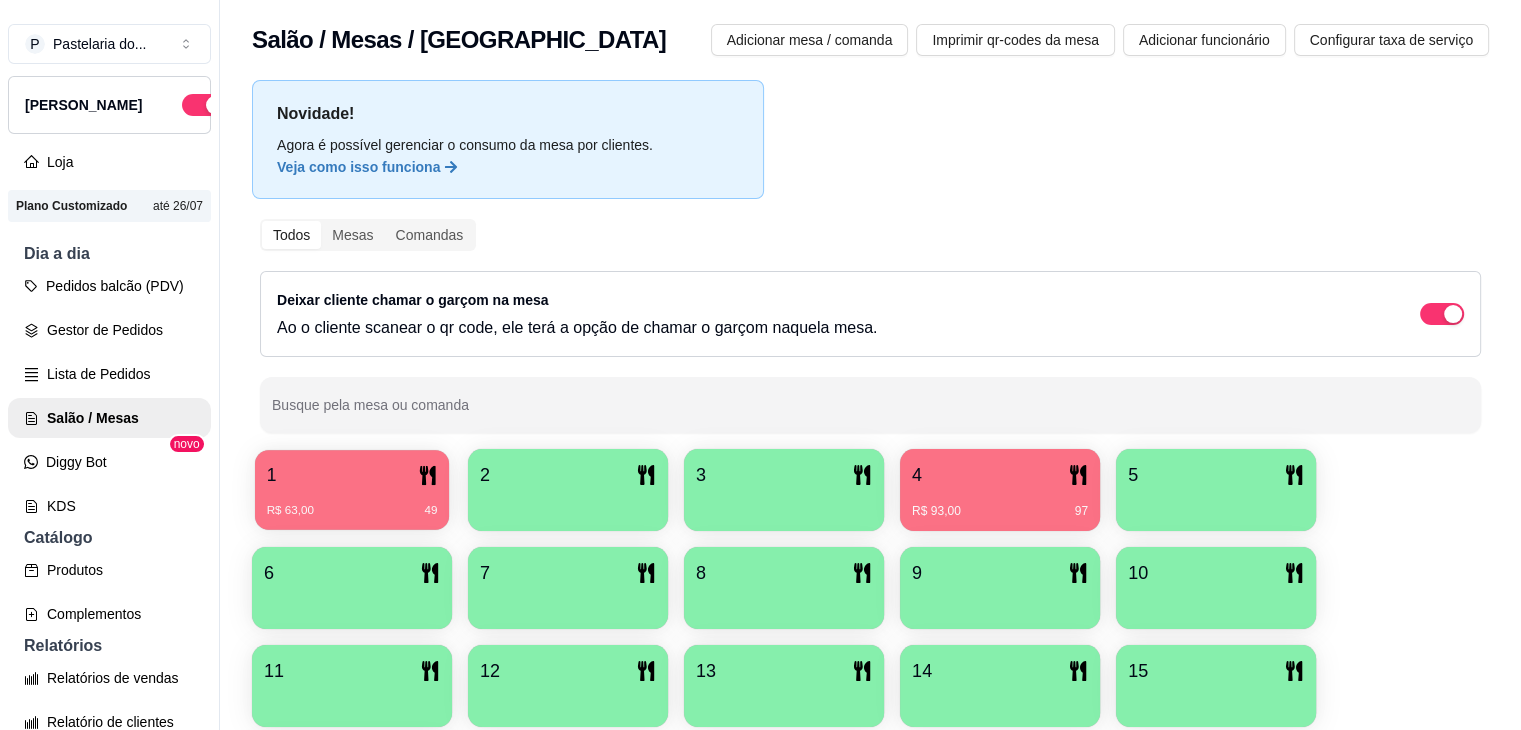click on "1" at bounding box center [352, 475] 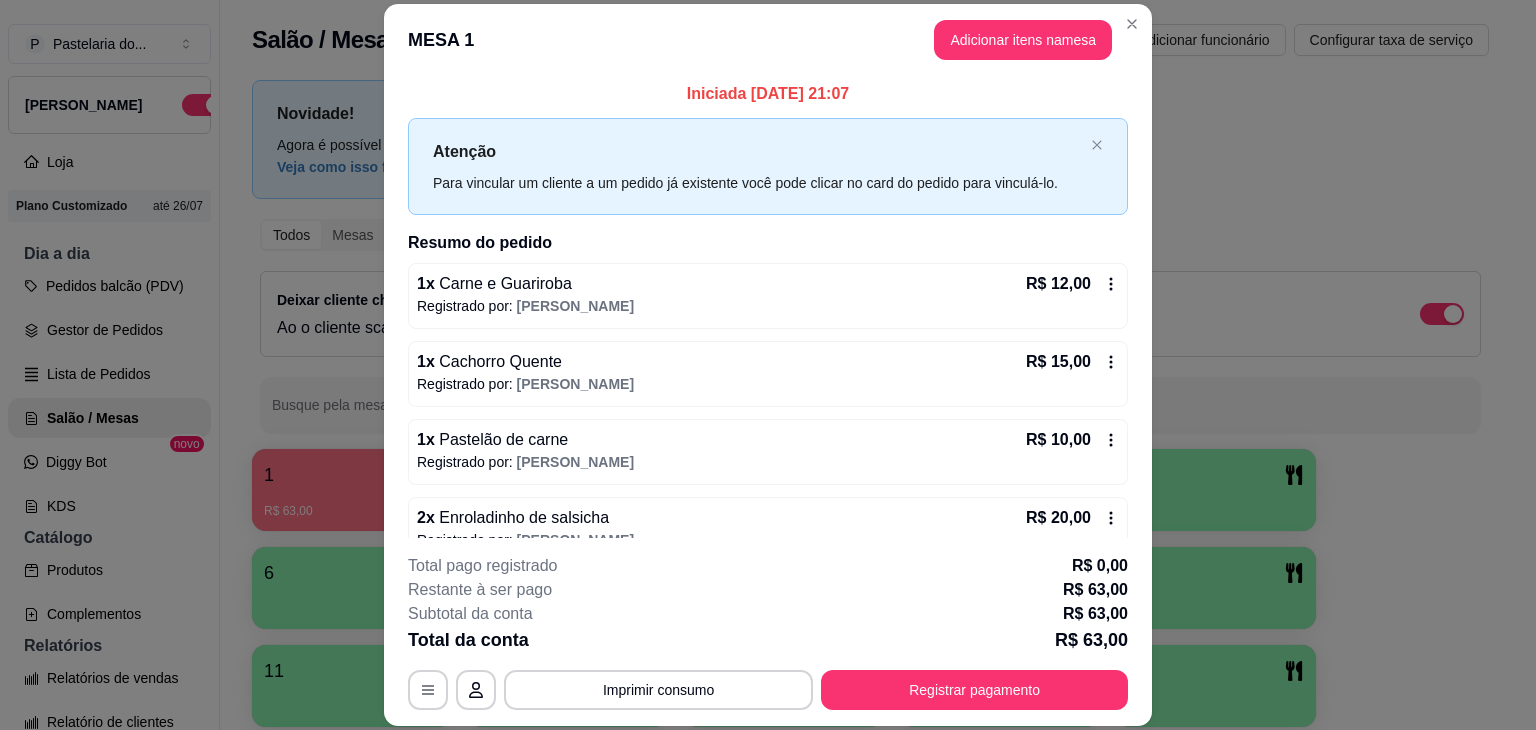 scroll, scrollTop: 0, scrollLeft: 0, axis: both 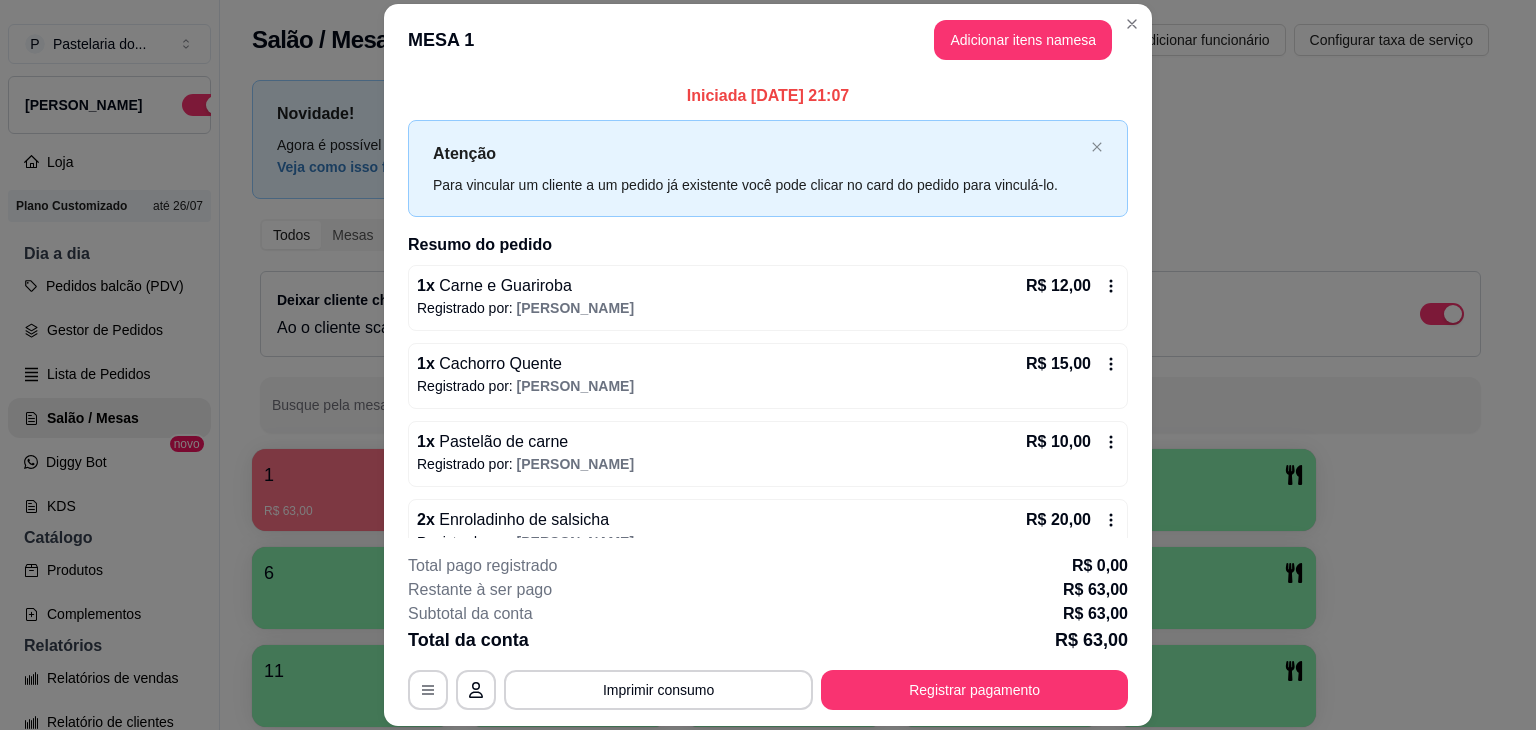 click on "MESA 1 Adicionar itens na  mesa" at bounding box center [768, 40] 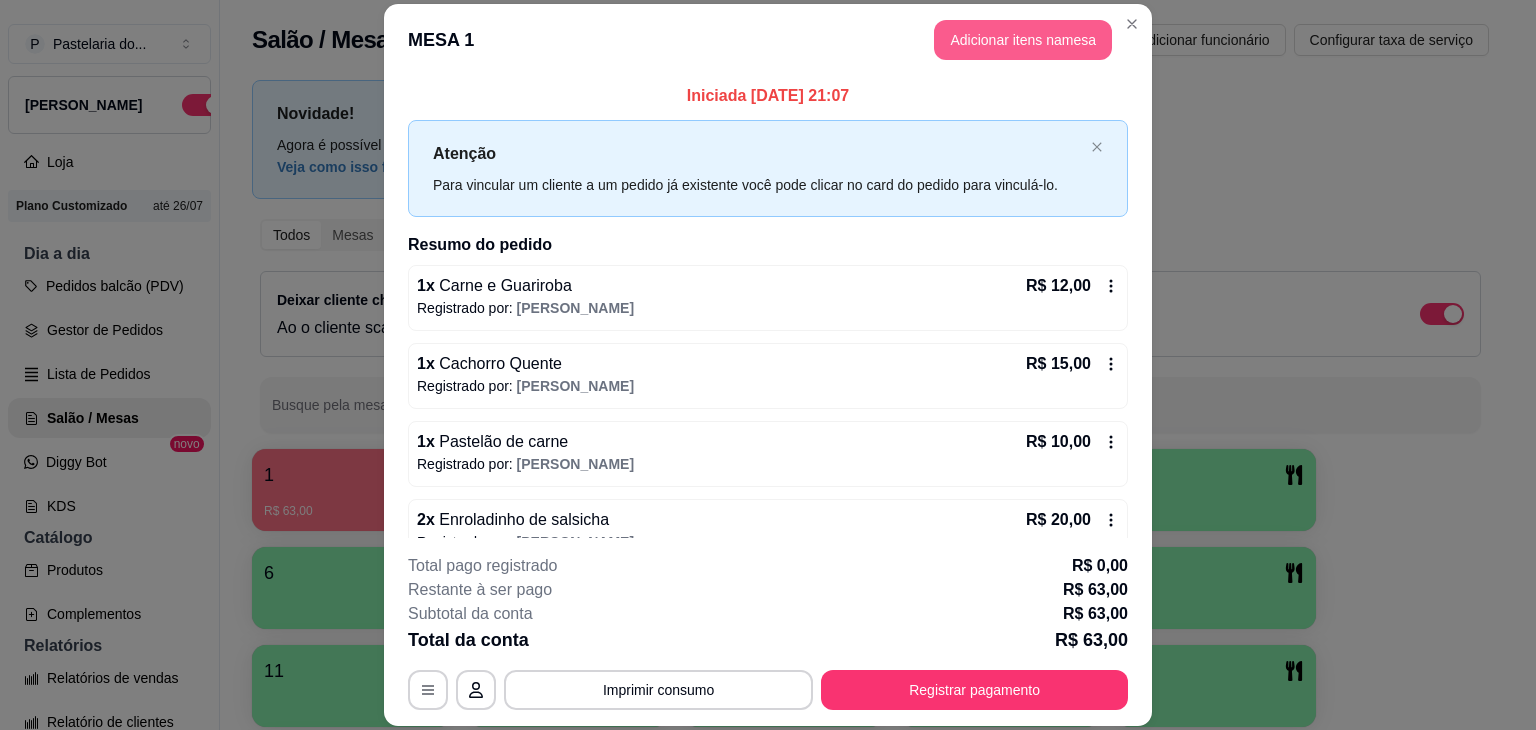 click on "Adicionar itens na  mesa" at bounding box center [1023, 40] 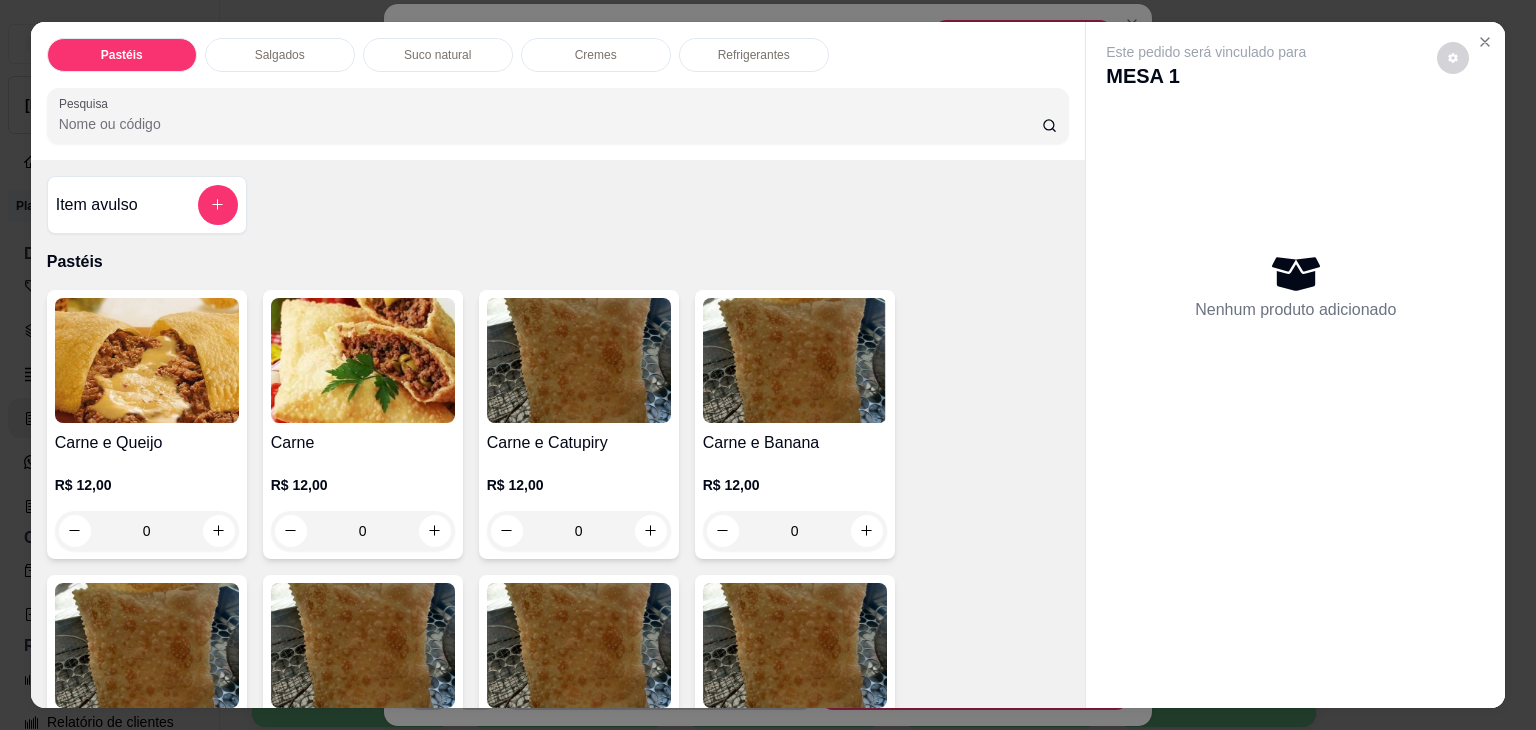 click on "Suco natural" at bounding box center (438, 55) 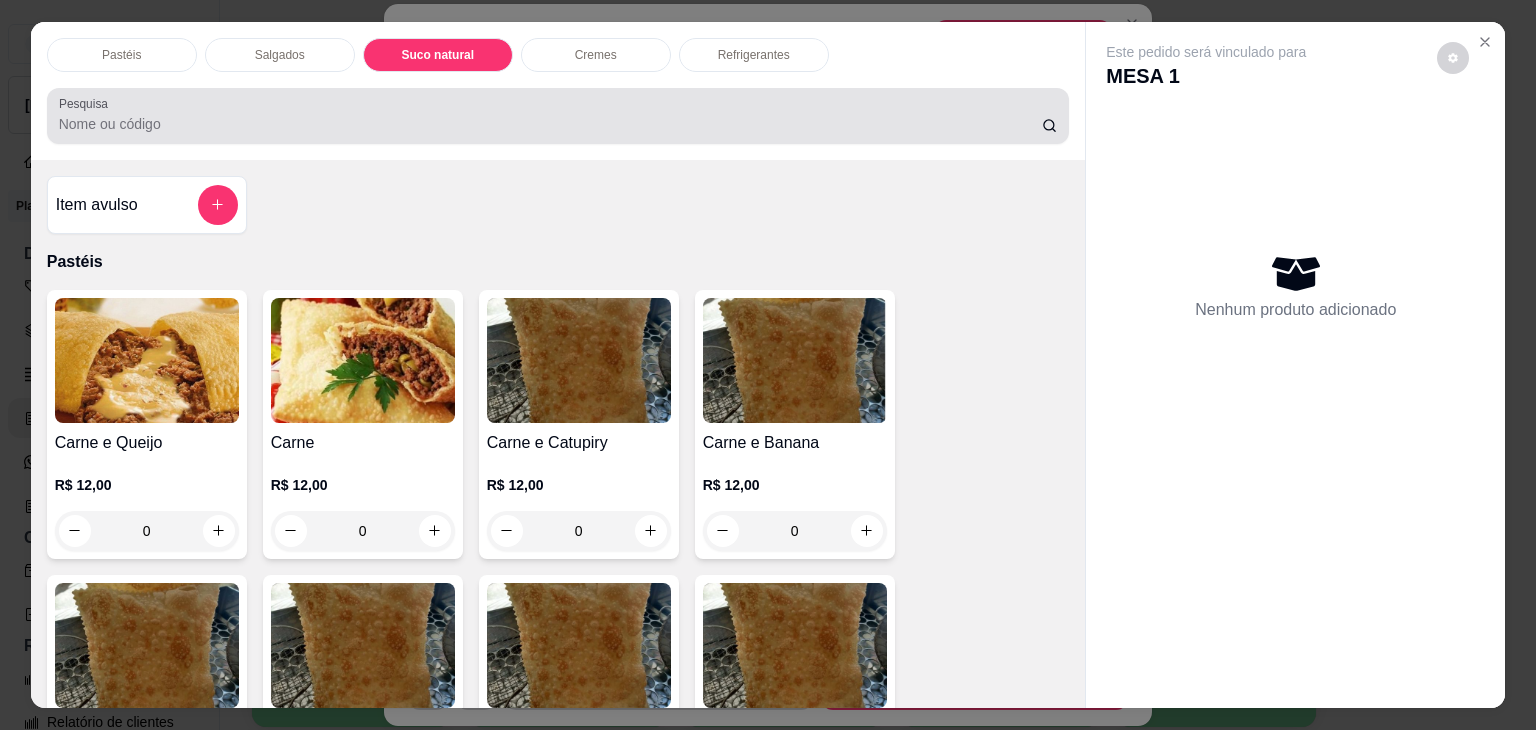 scroll, scrollTop: 2782, scrollLeft: 0, axis: vertical 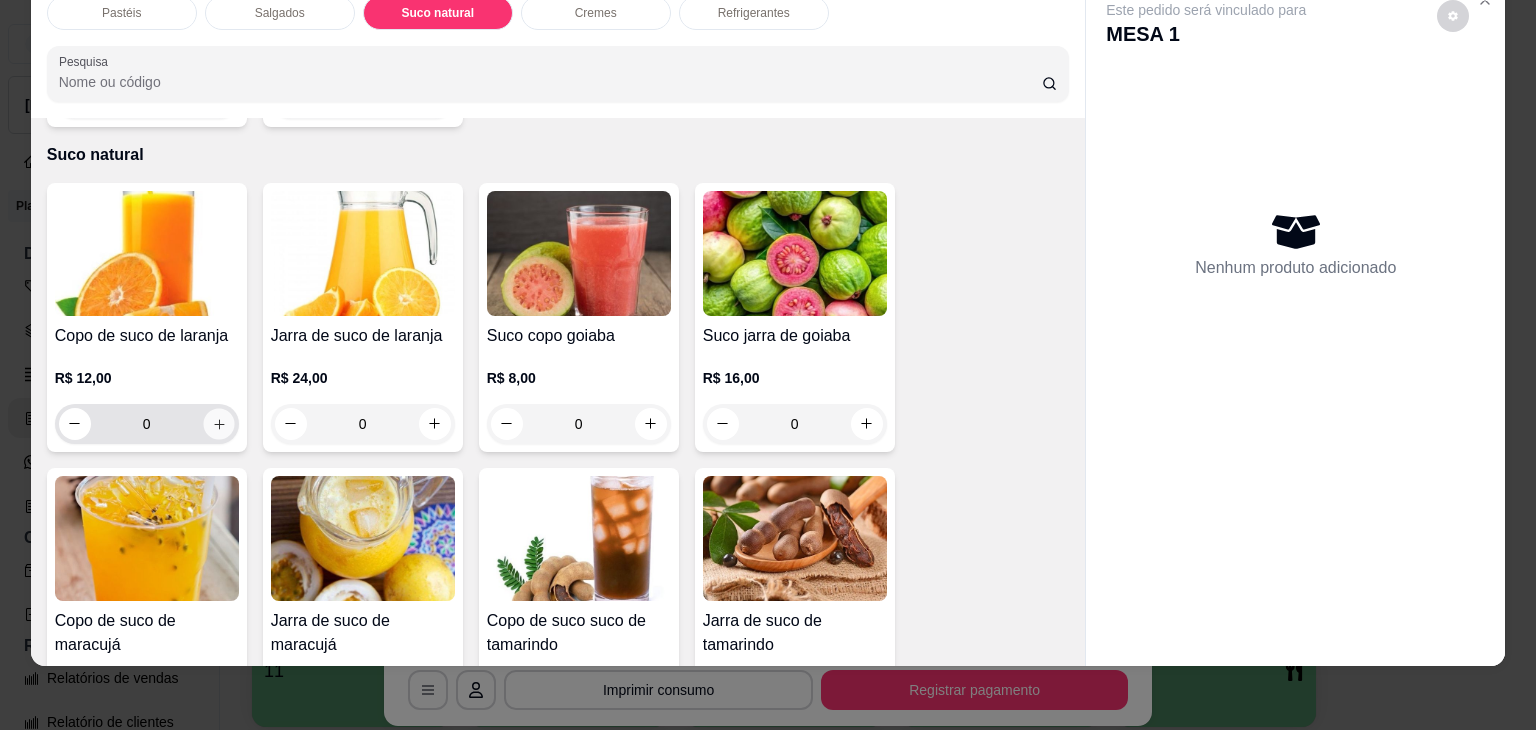 click 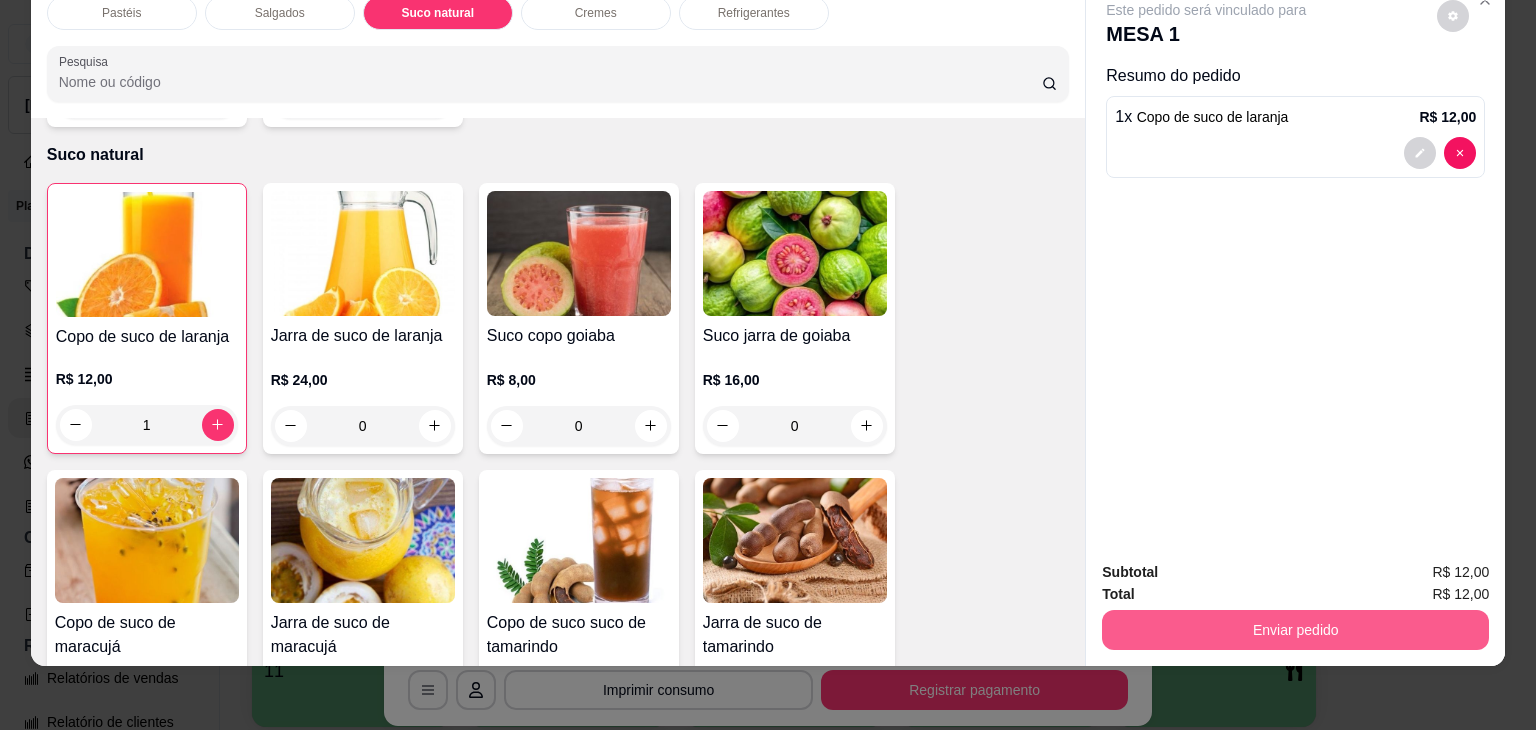 click on "Enviar pedido" at bounding box center [1295, 630] 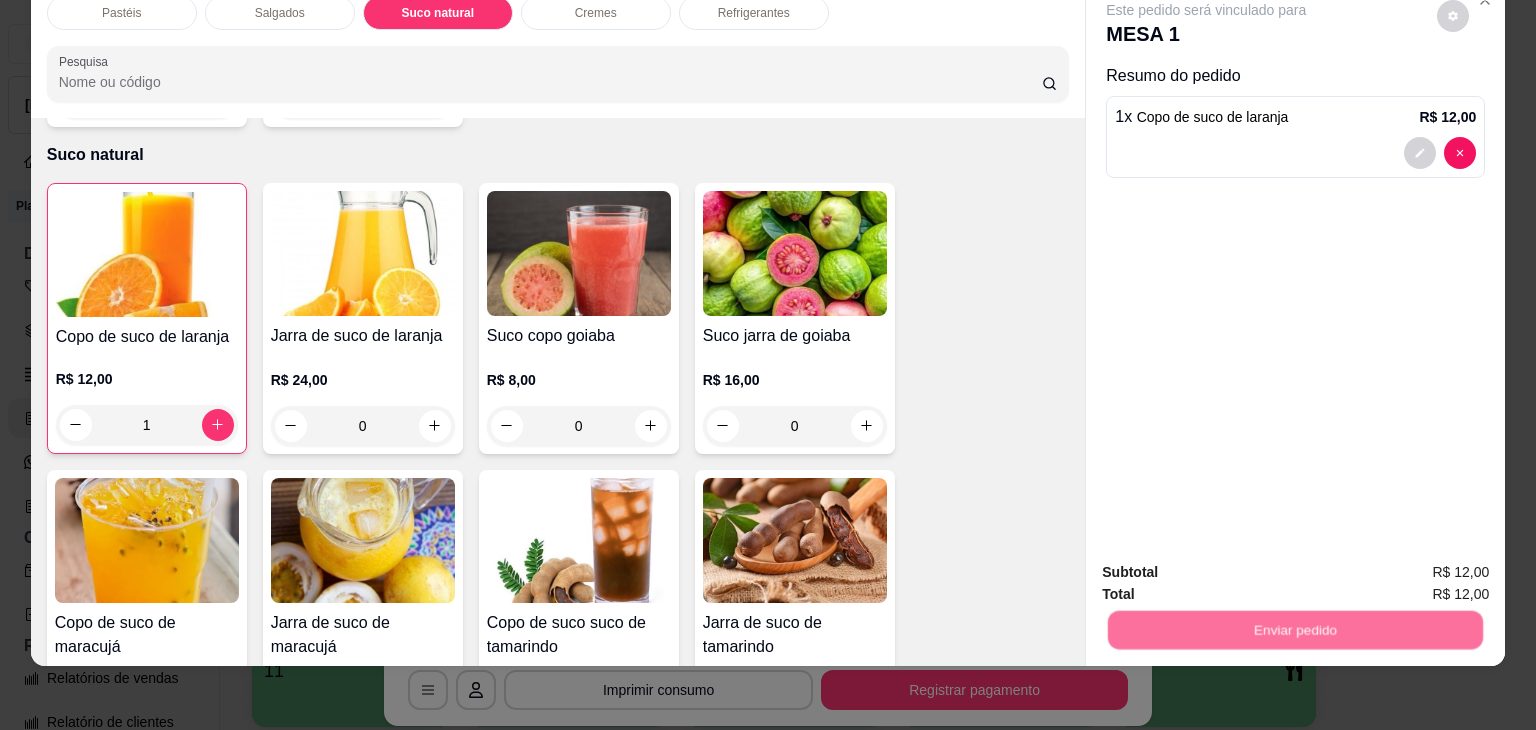 click on "Não registrar e enviar pedido" at bounding box center (1229, 565) 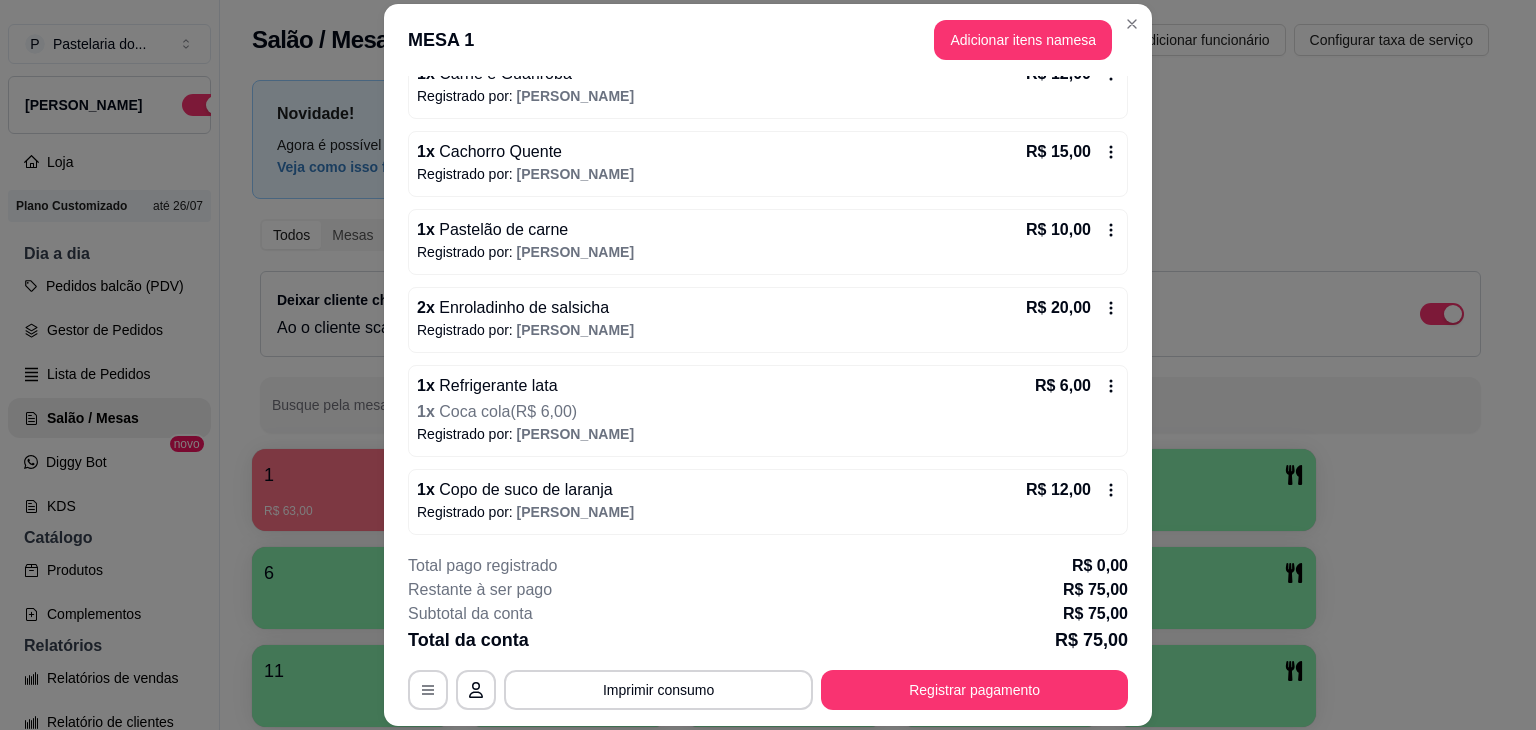 scroll, scrollTop: 213, scrollLeft: 0, axis: vertical 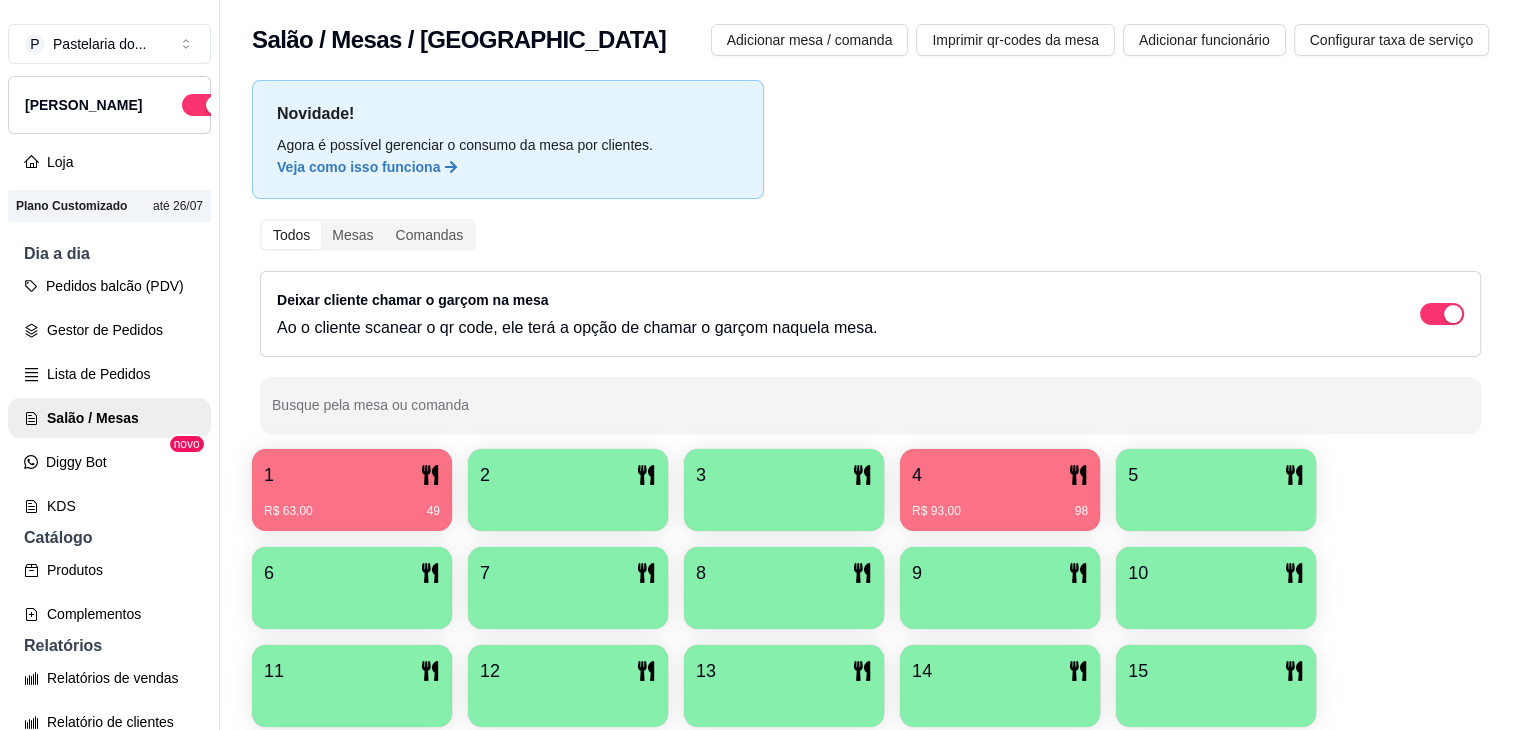 click on "1 R$ 63,00 49 2 3 4 R$ 93,00 98 5 6 7 8 9 10 11 12 13 14 15 16" at bounding box center (870, 637) 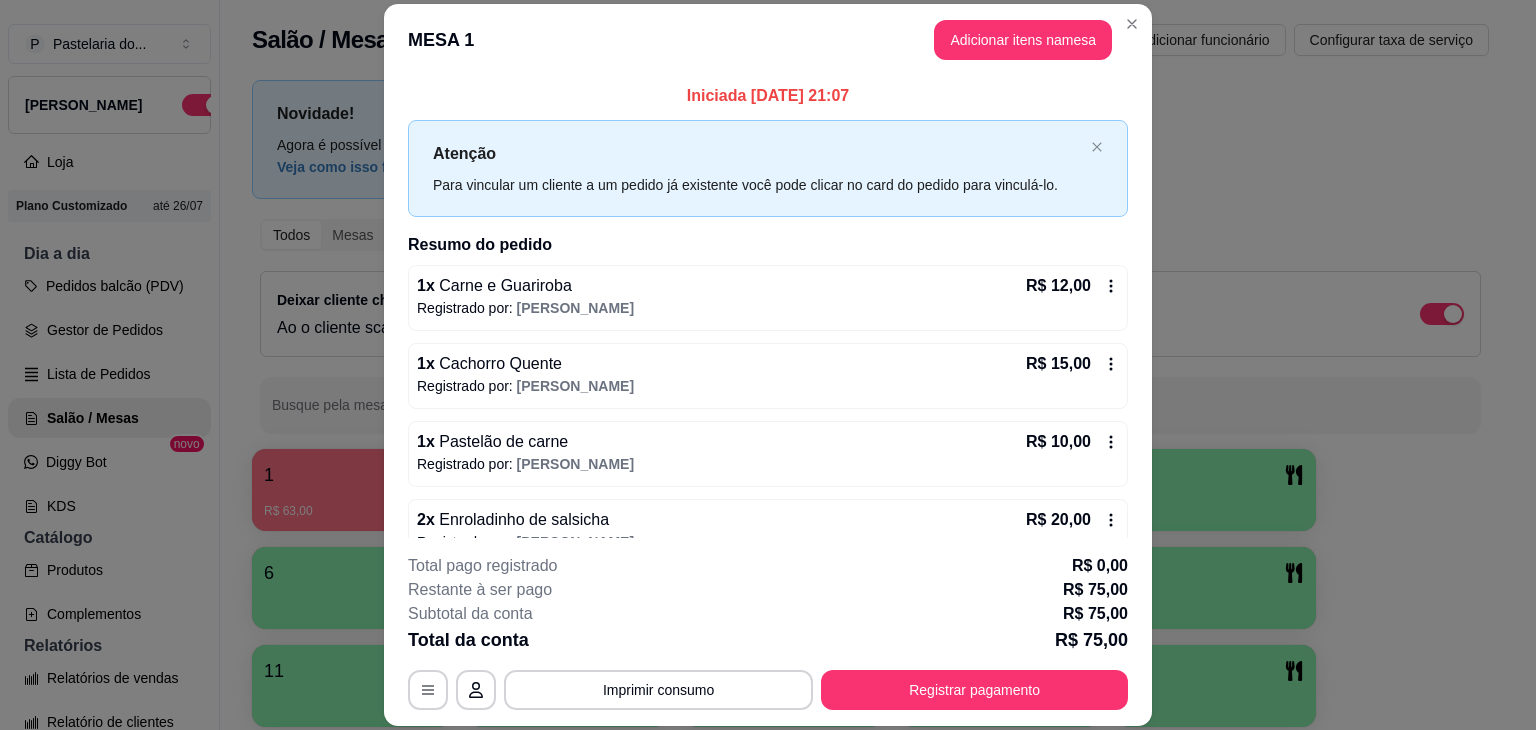 scroll, scrollTop: 100, scrollLeft: 0, axis: vertical 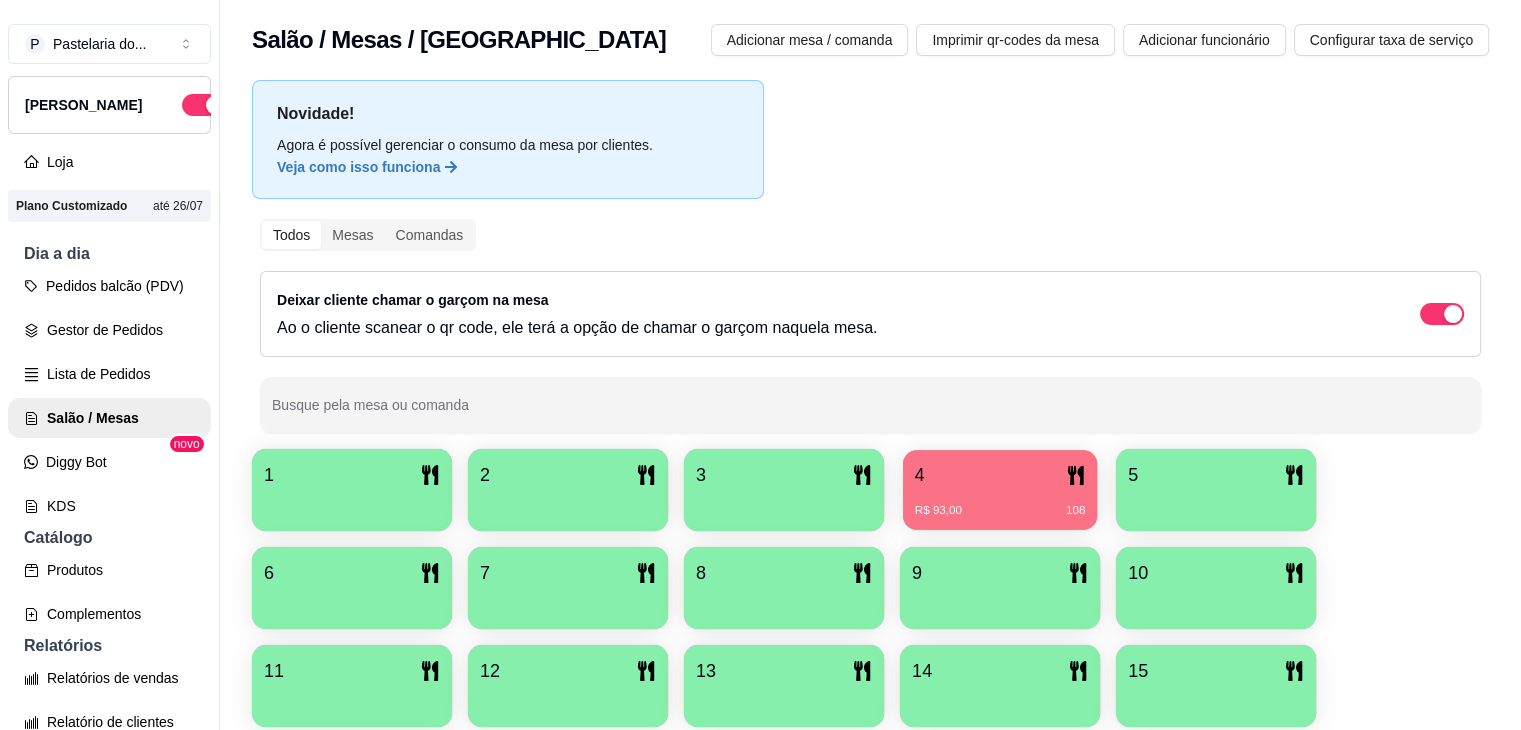 click on "4 R$ 93,00 108" at bounding box center [1000, 490] 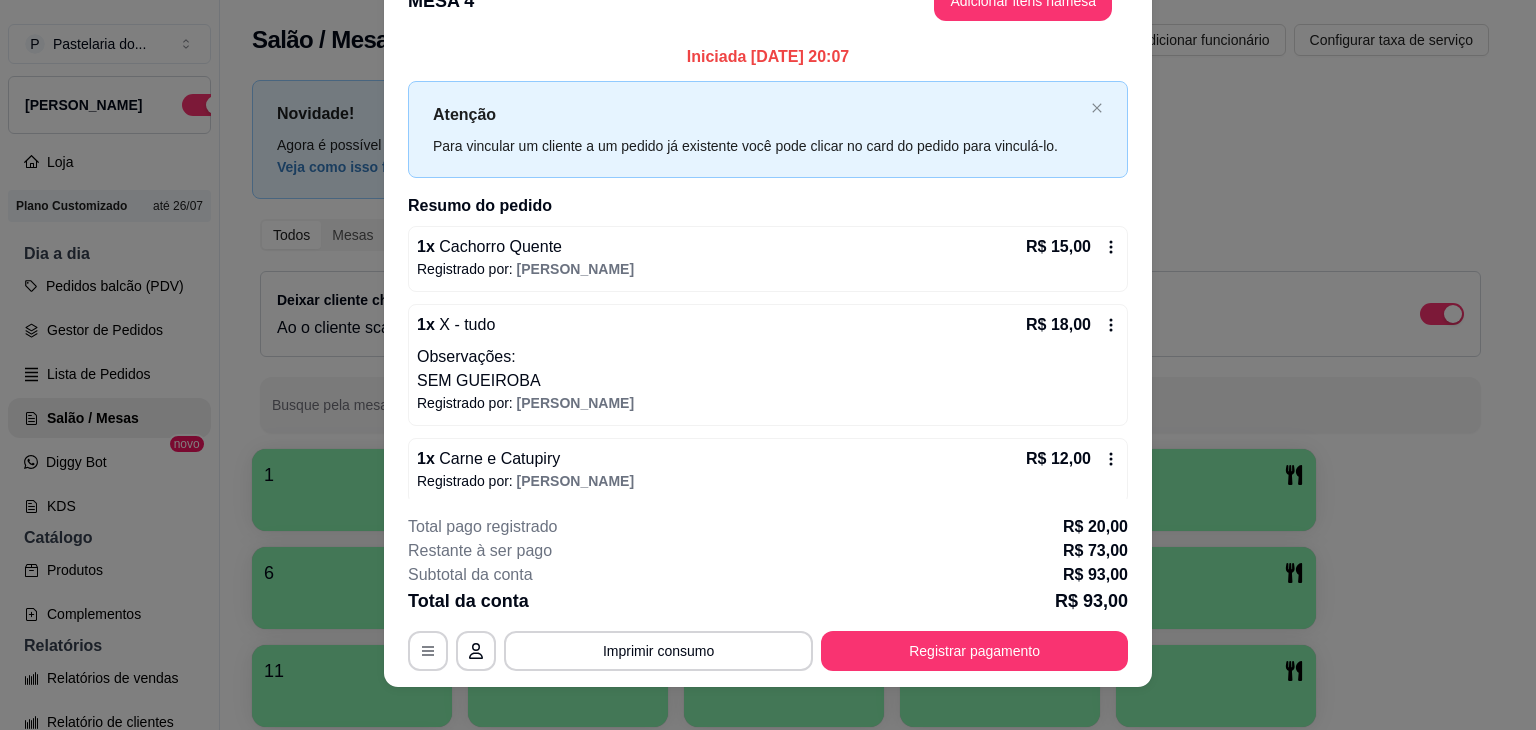 scroll, scrollTop: 60, scrollLeft: 0, axis: vertical 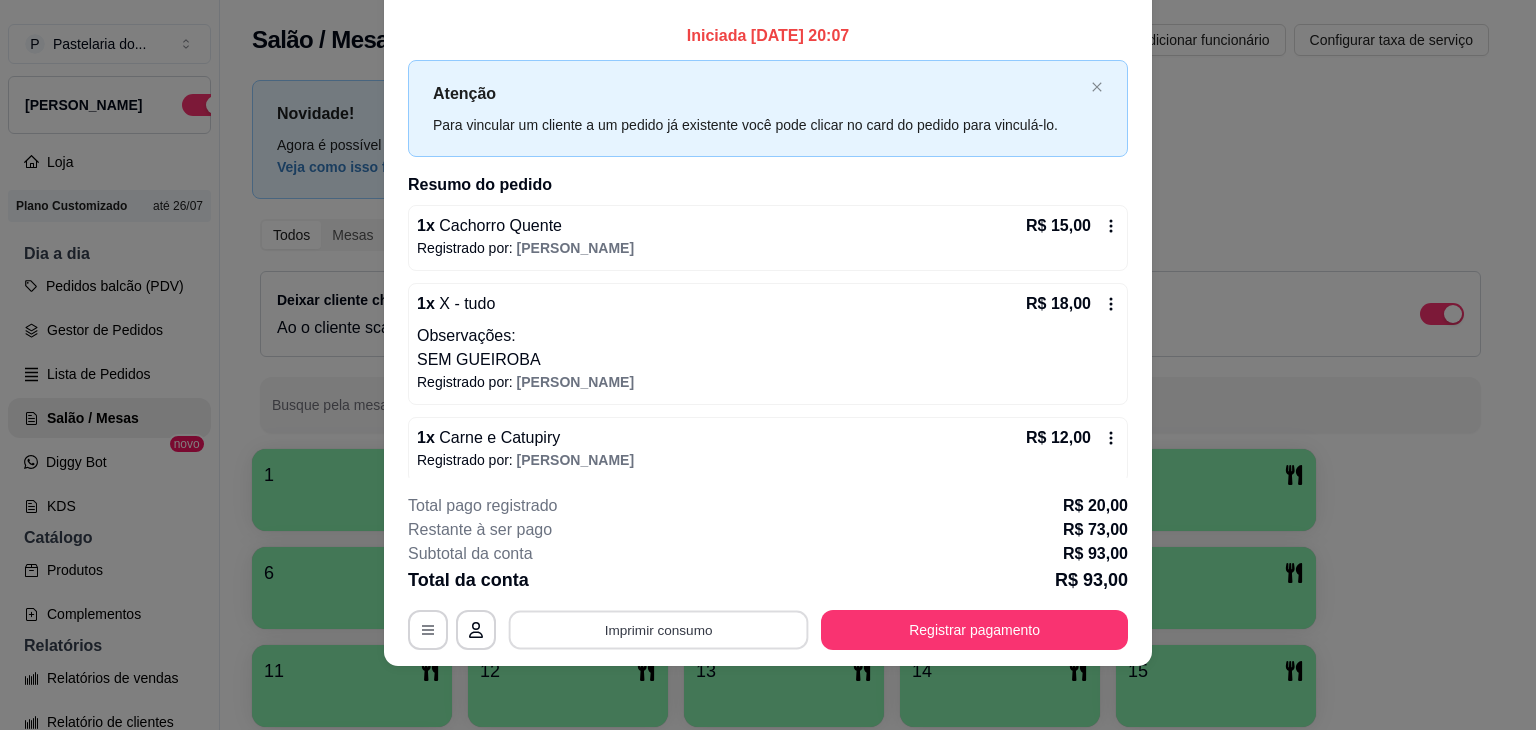 click on "Imprimir consumo" at bounding box center [659, 630] 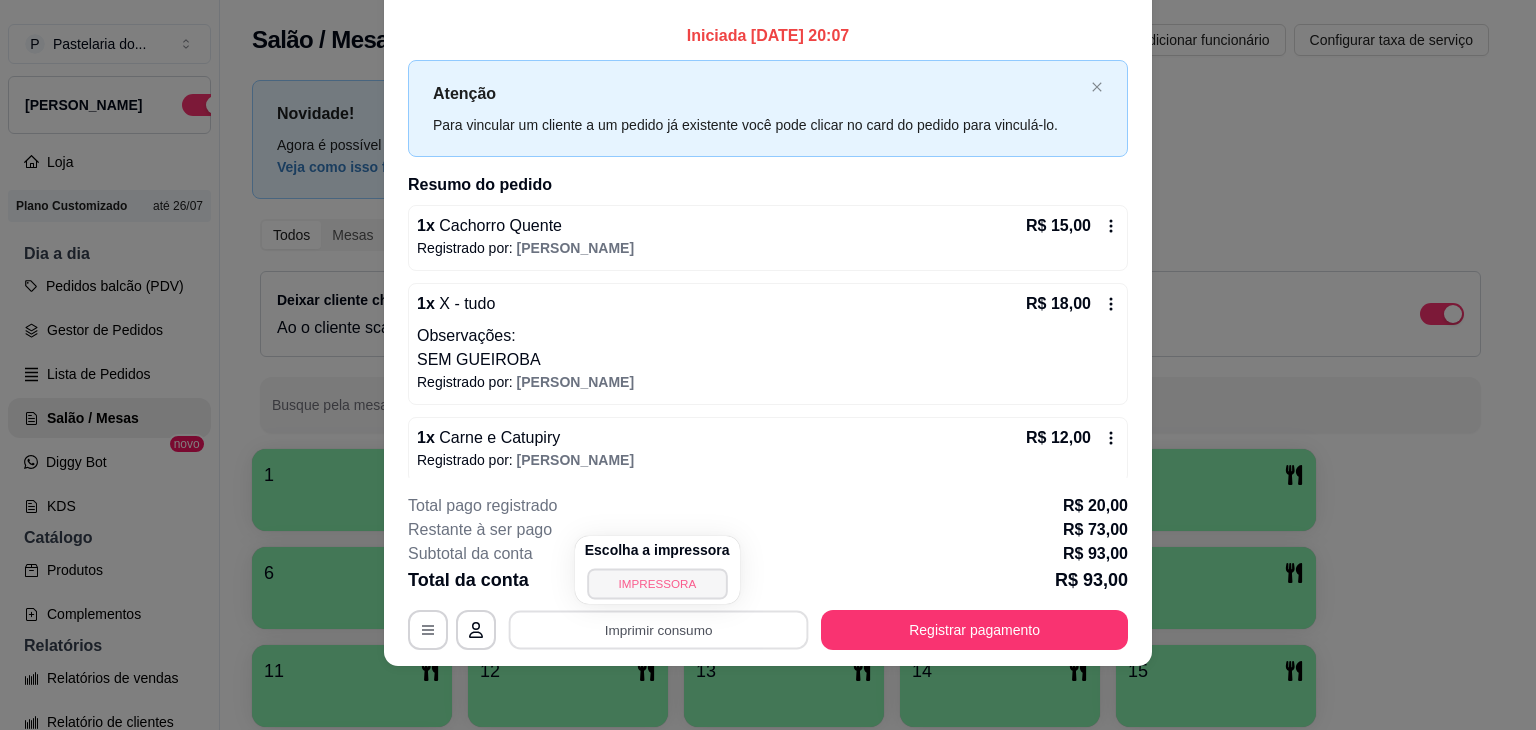 click on "IMPRESSORA" at bounding box center (657, 583) 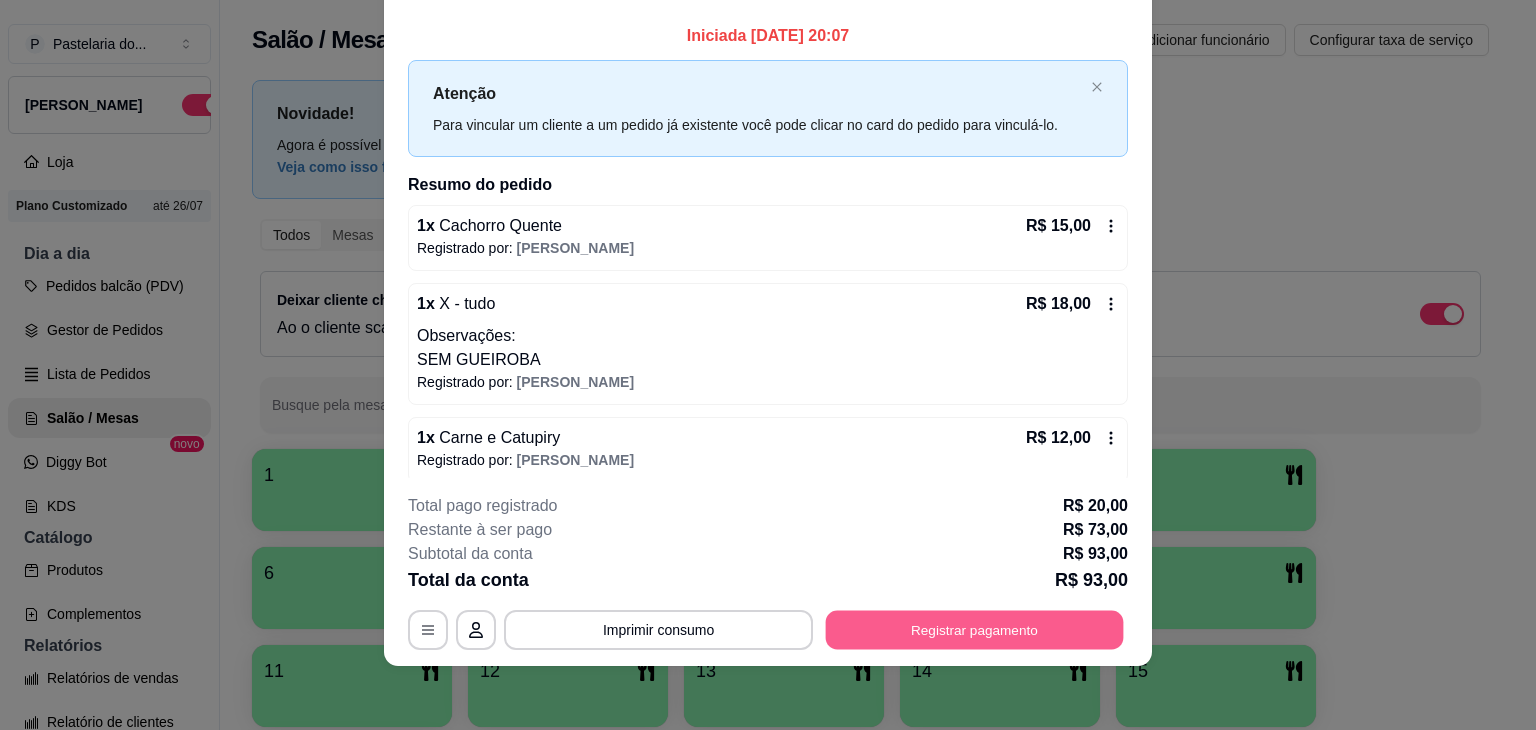 click on "Registrar pagamento" at bounding box center (975, 630) 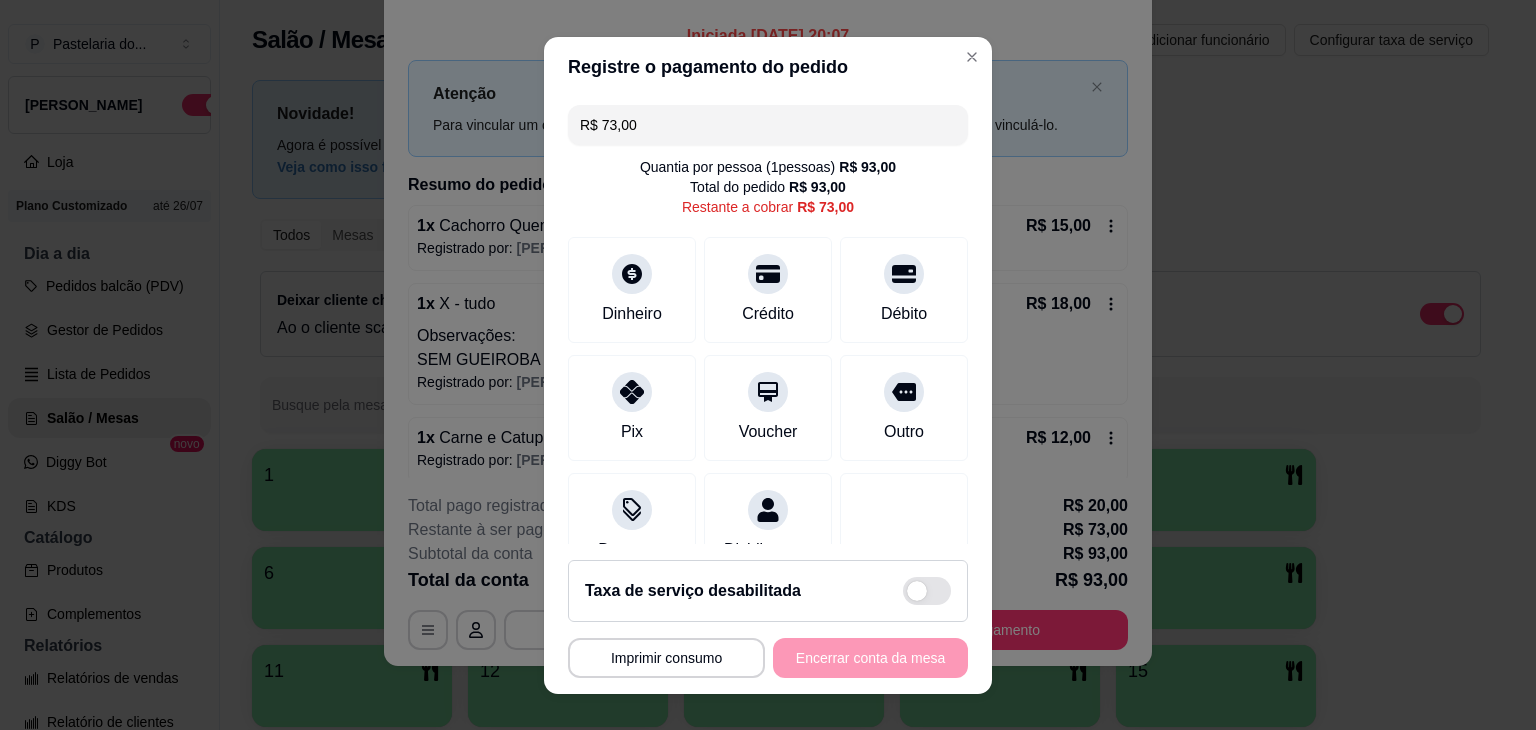 drag, startPoint x: 771, startPoint y: 118, endPoint x: 492, endPoint y: 153, distance: 281.18677 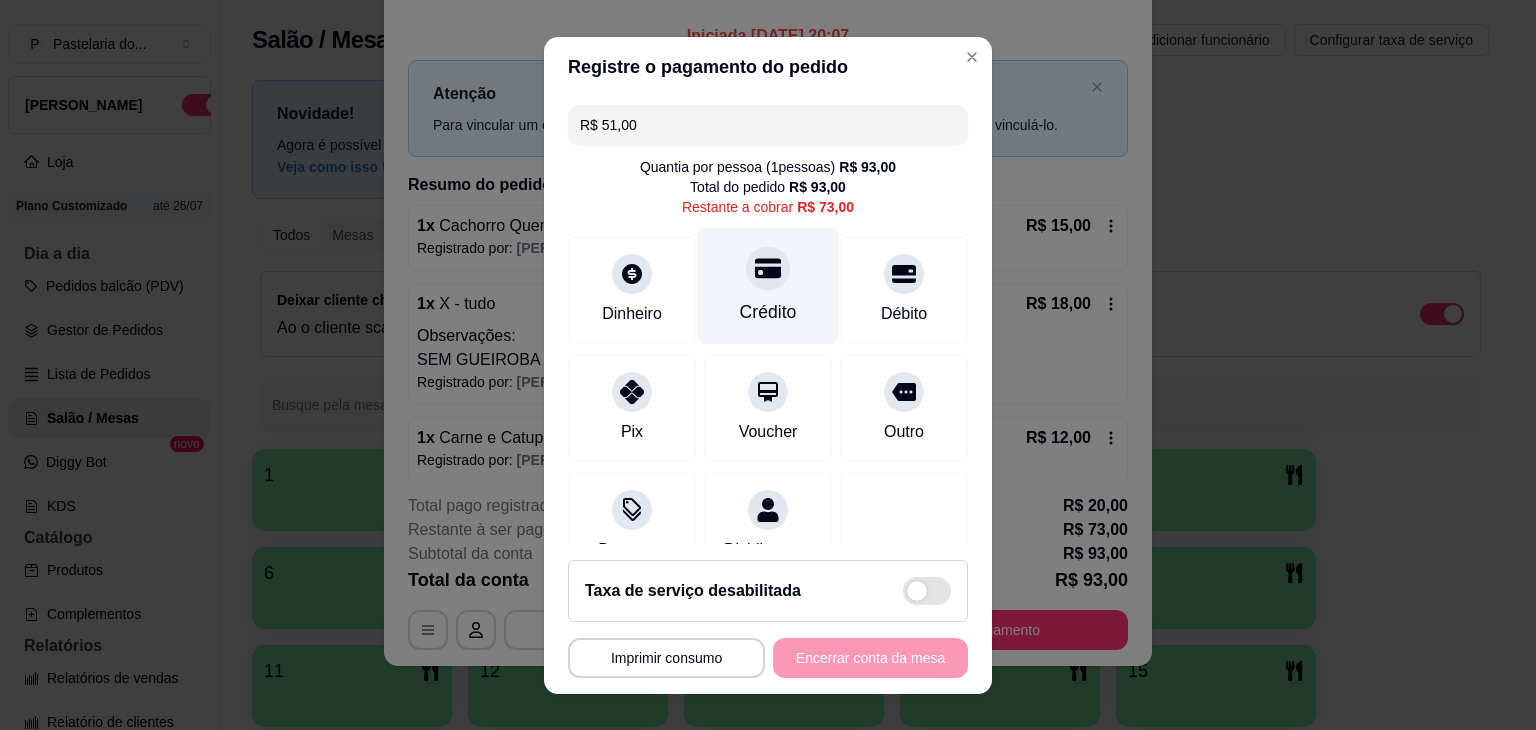 click on "Crédito" at bounding box center (768, 312) 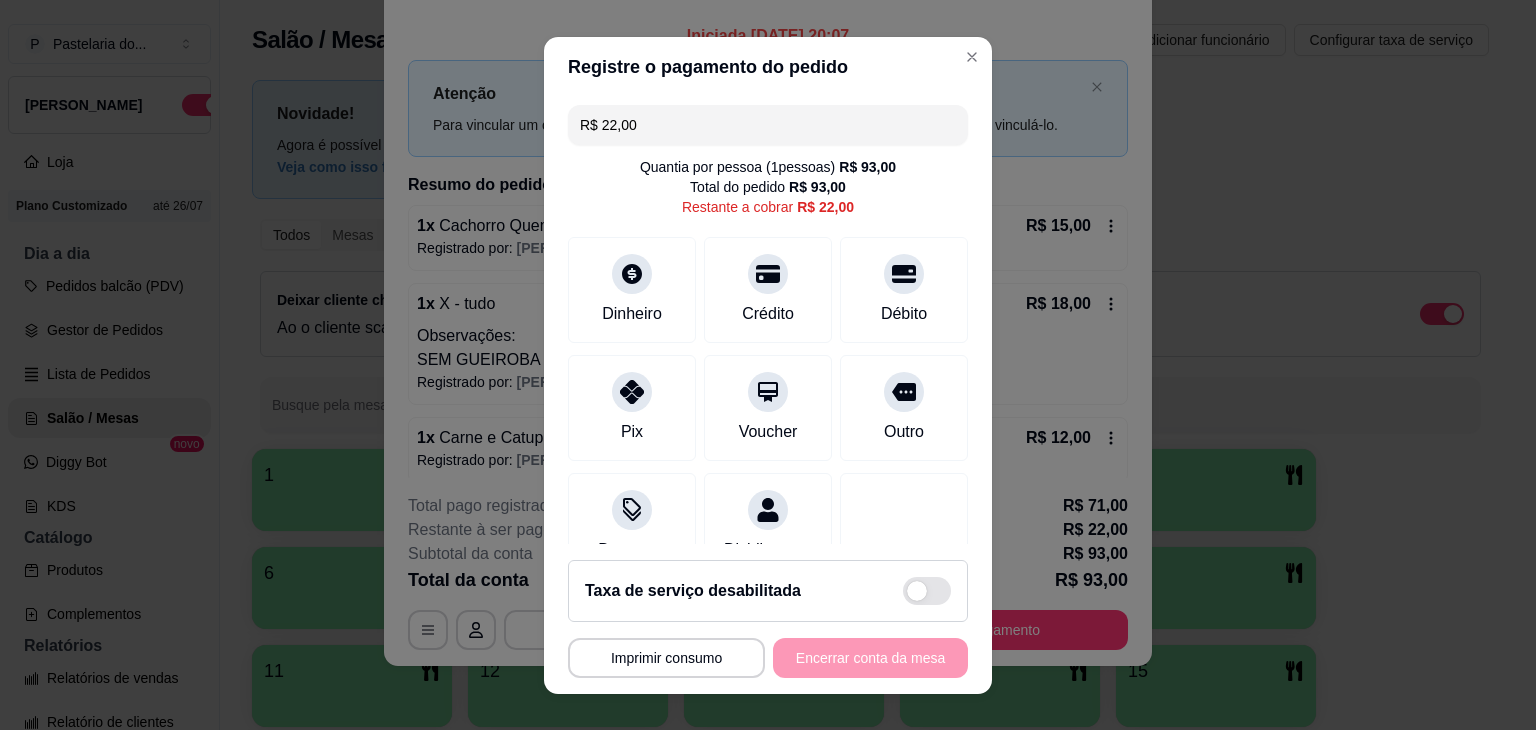 drag, startPoint x: 723, startPoint y: 122, endPoint x: 601, endPoint y: 113, distance: 122.33152 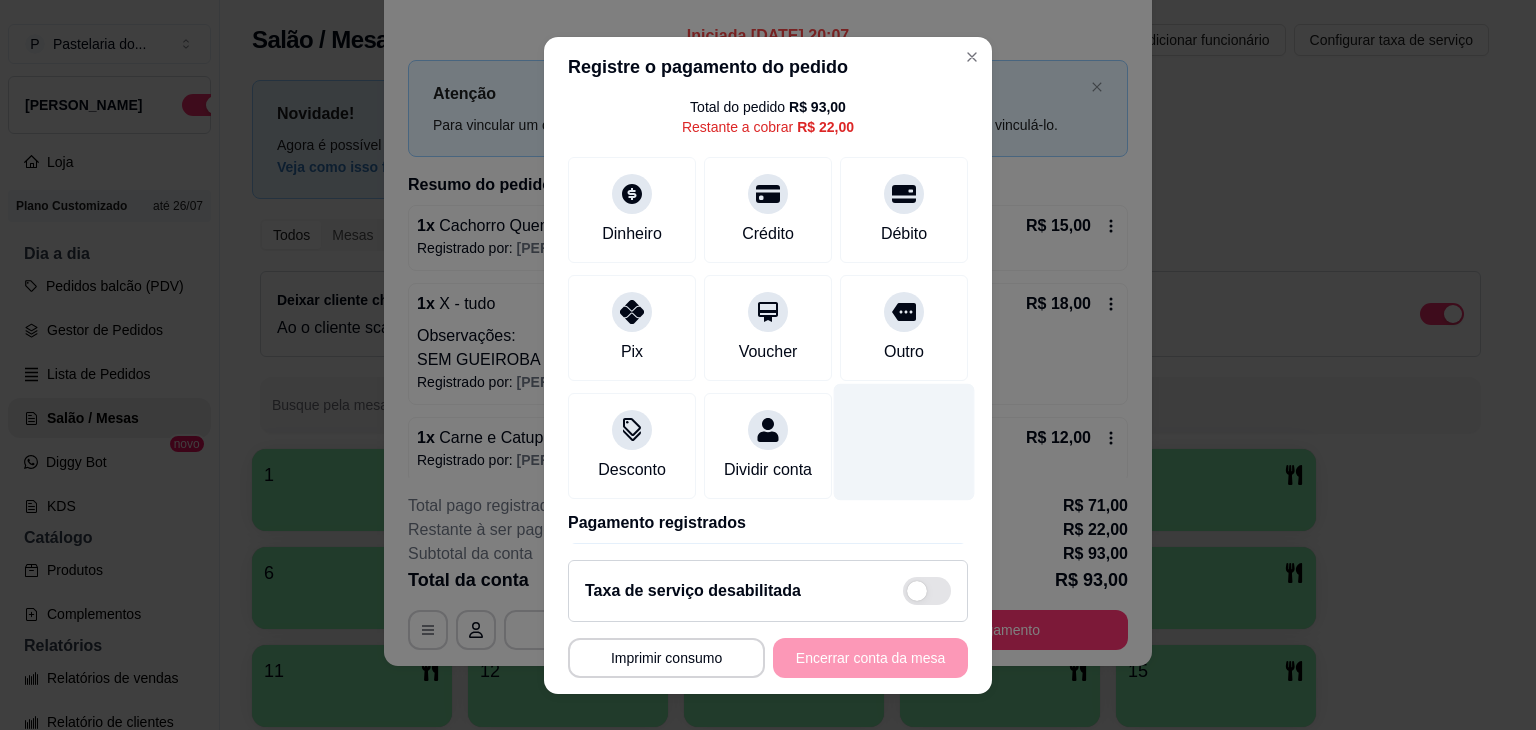 scroll, scrollTop: 0, scrollLeft: 0, axis: both 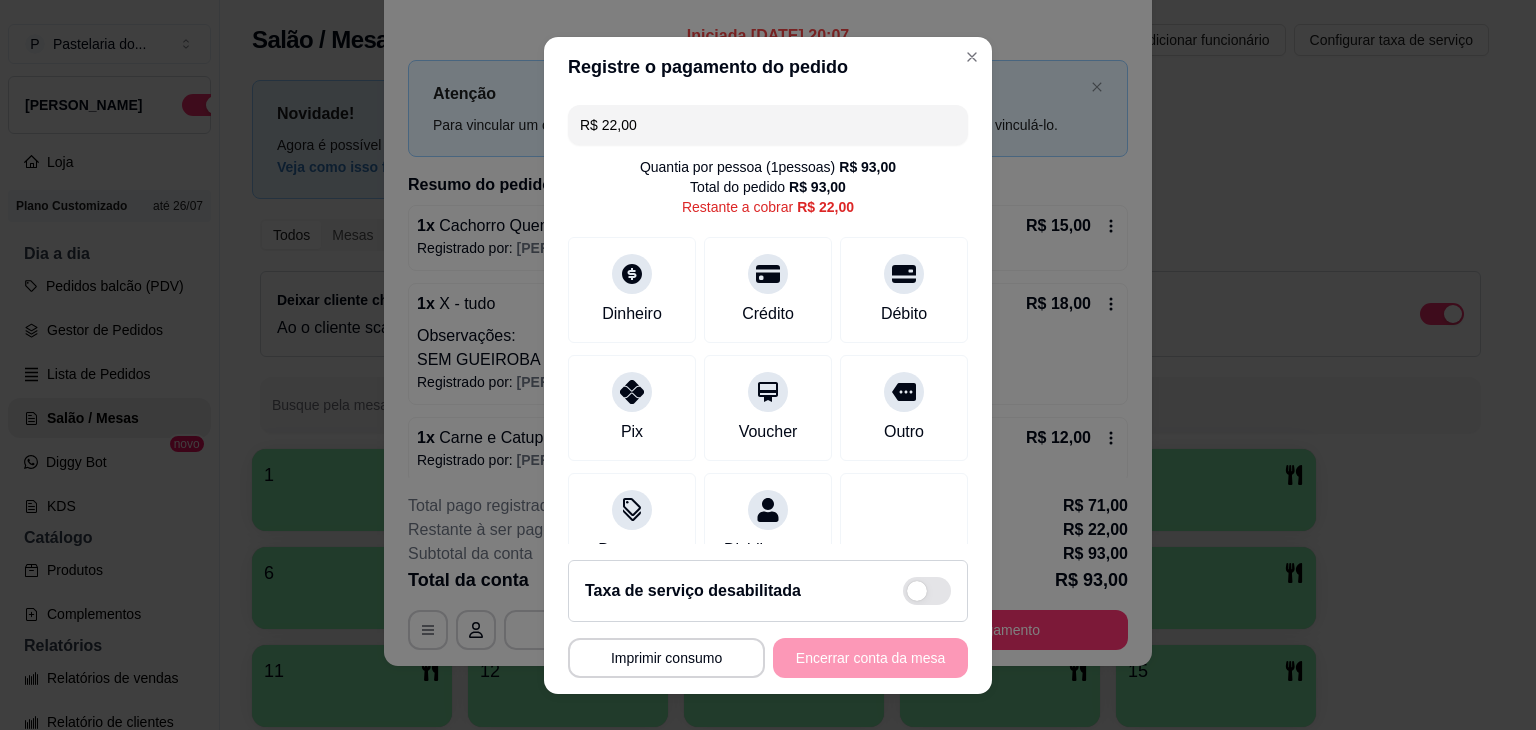 click on "R$ 22,00" at bounding box center [768, 125] 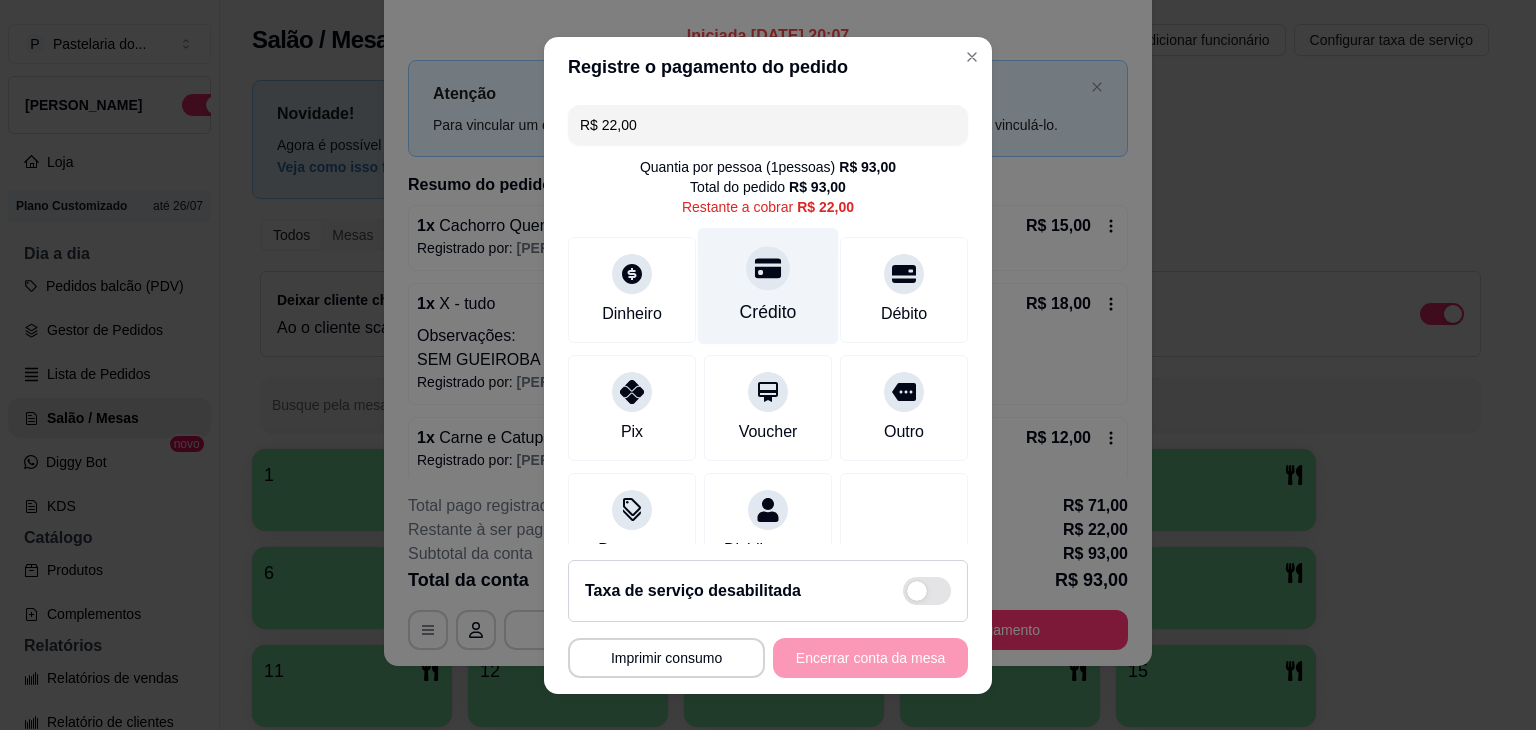 click on "Crédito" at bounding box center (768, 312) 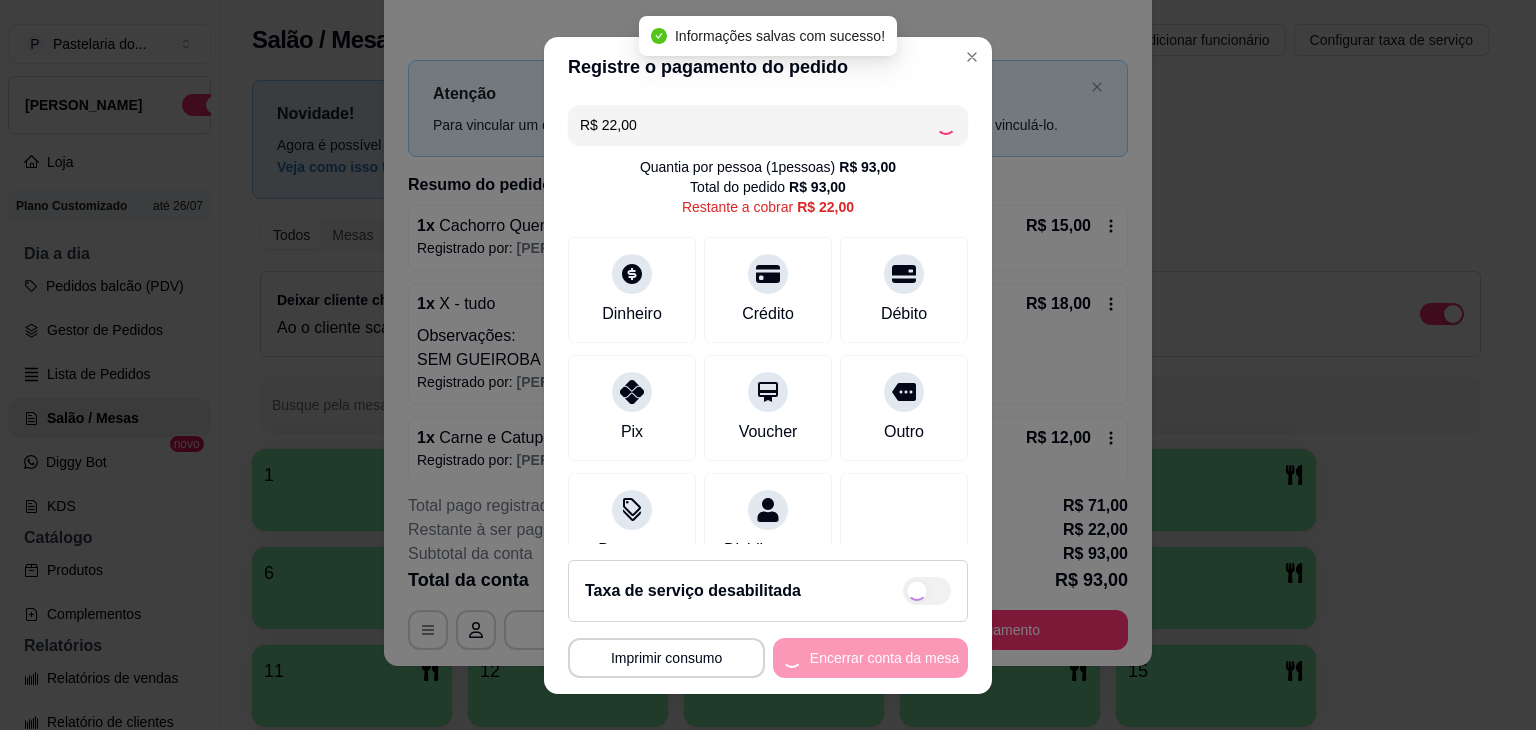 type on "R$ 0,00" 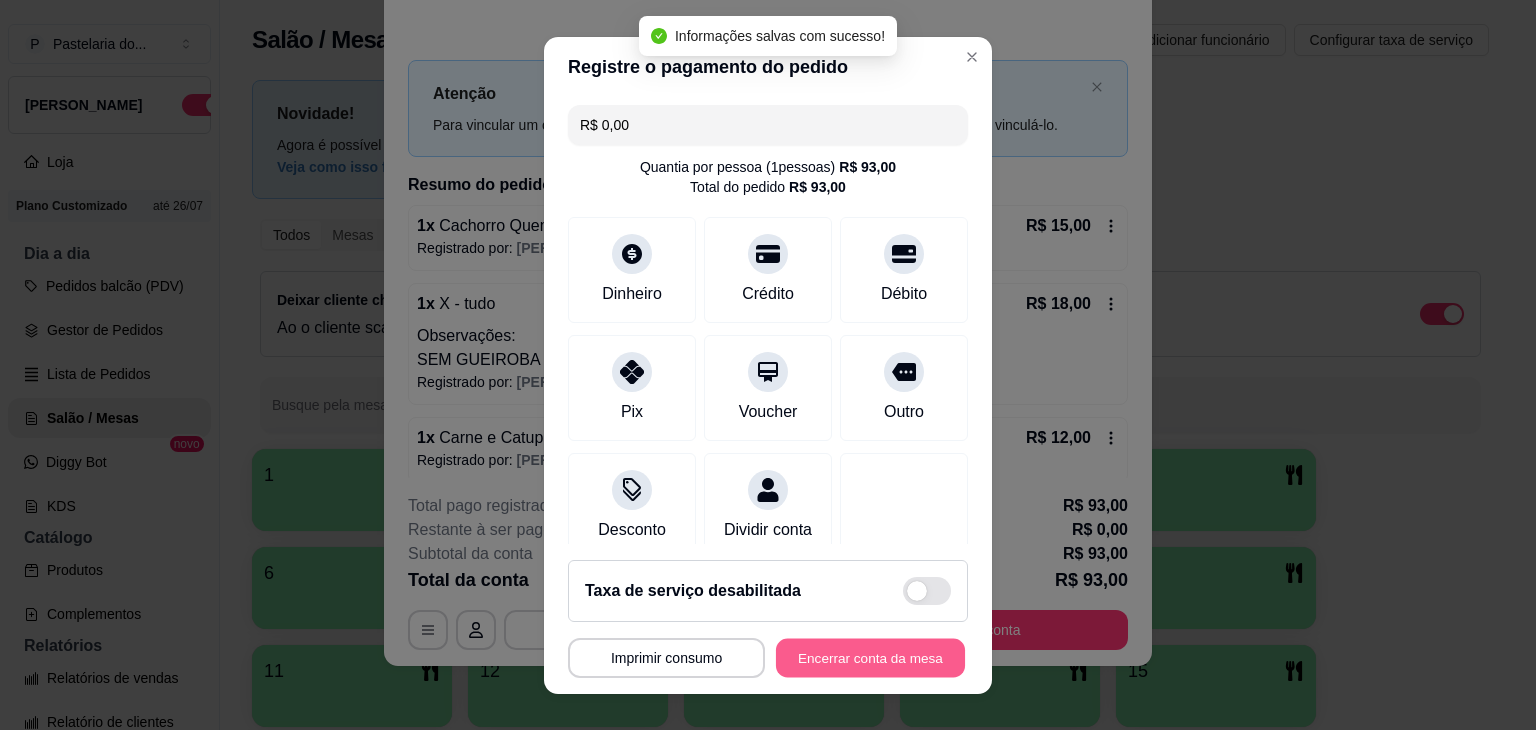 click on "Encerrar conta da mesa" at bounding box center (870, 657) 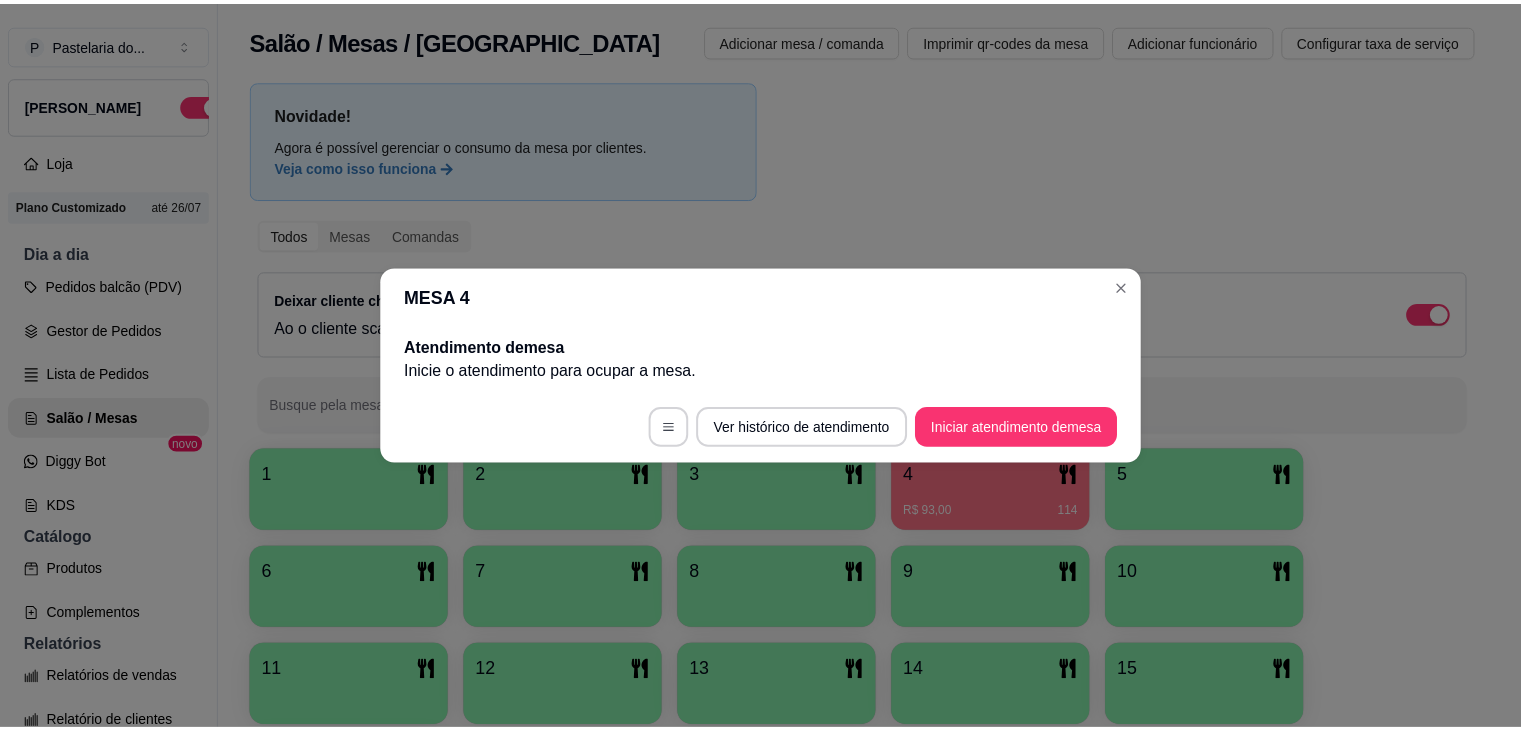 scroll, scrollTop: 0, scrollLeft: 0, axis: both 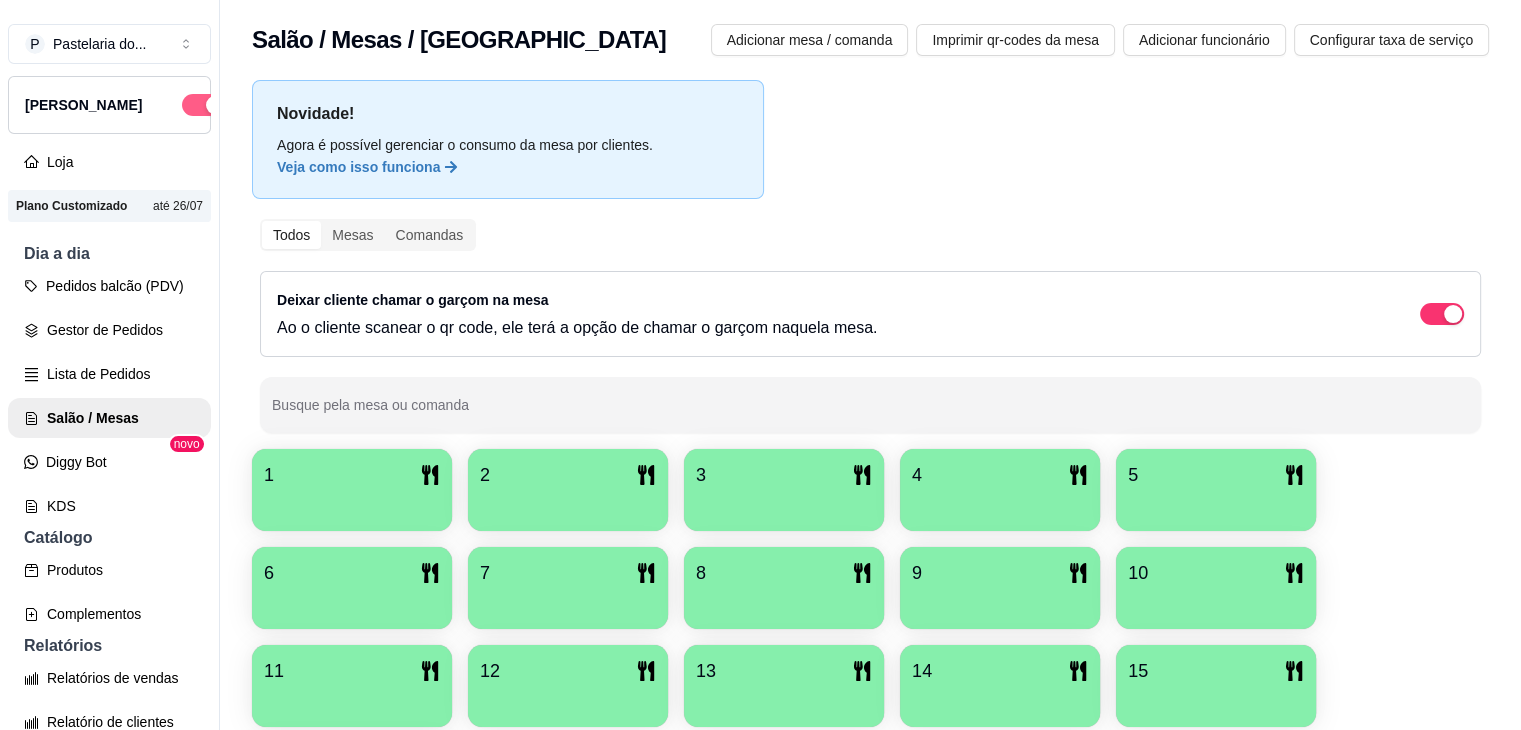 click at bounding box center [204, 105] 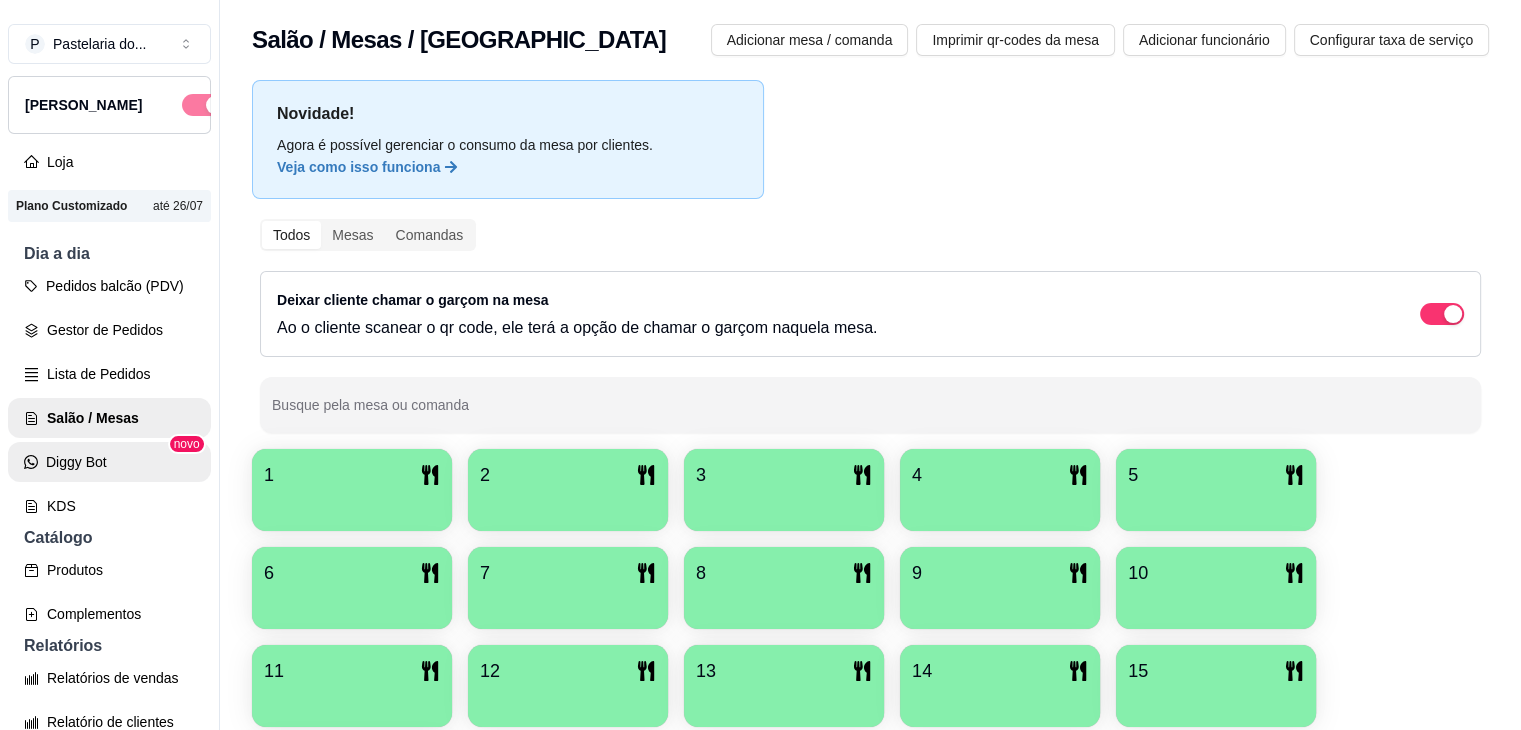 click on "Diggy Bot" at bounding box center (109, 462) 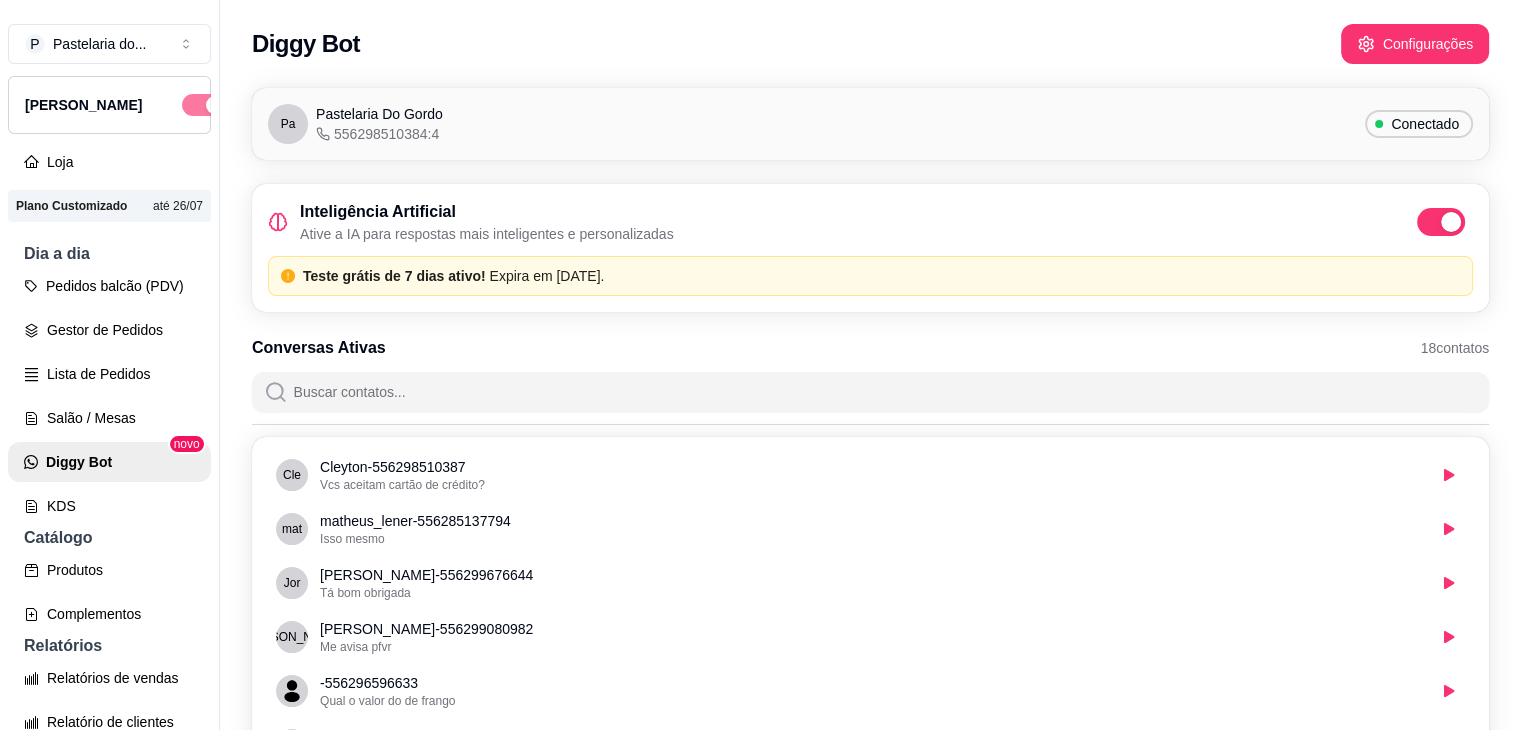 click at bounding box center [1441, 222] 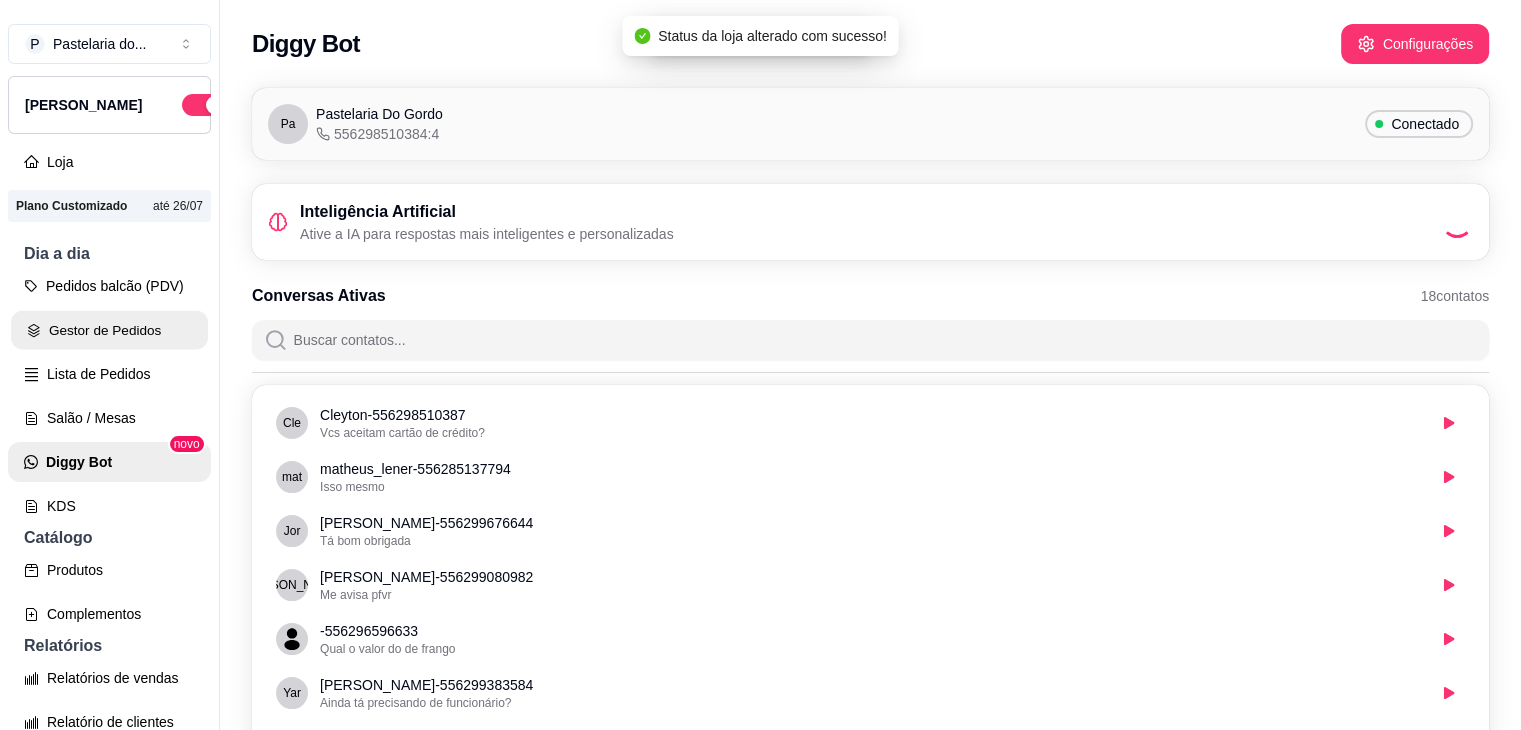 click on "Gestor de Pedidos" at bounding box center [109, 330] 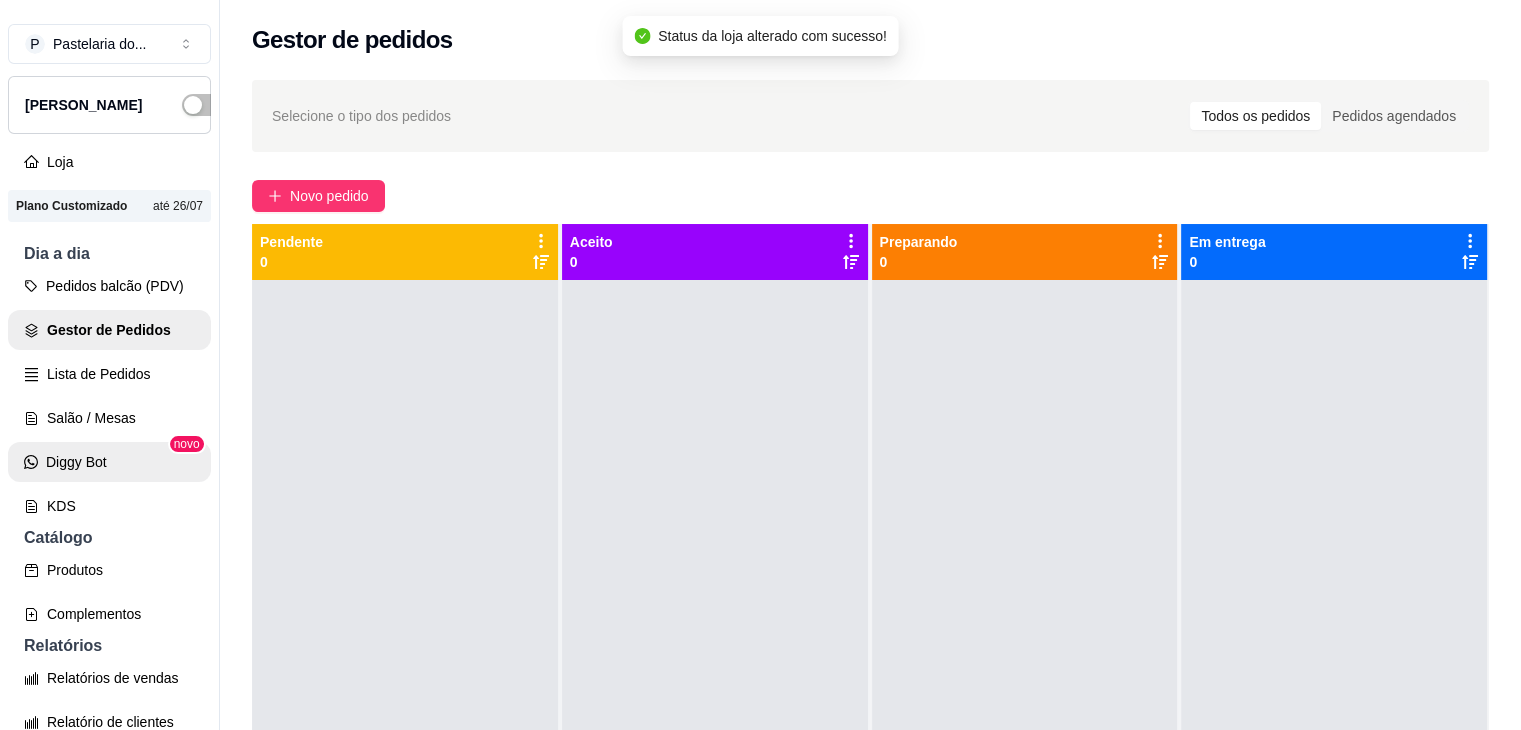 scroll, scrollTop: 640, scrollLeft: 0, axis: vertical 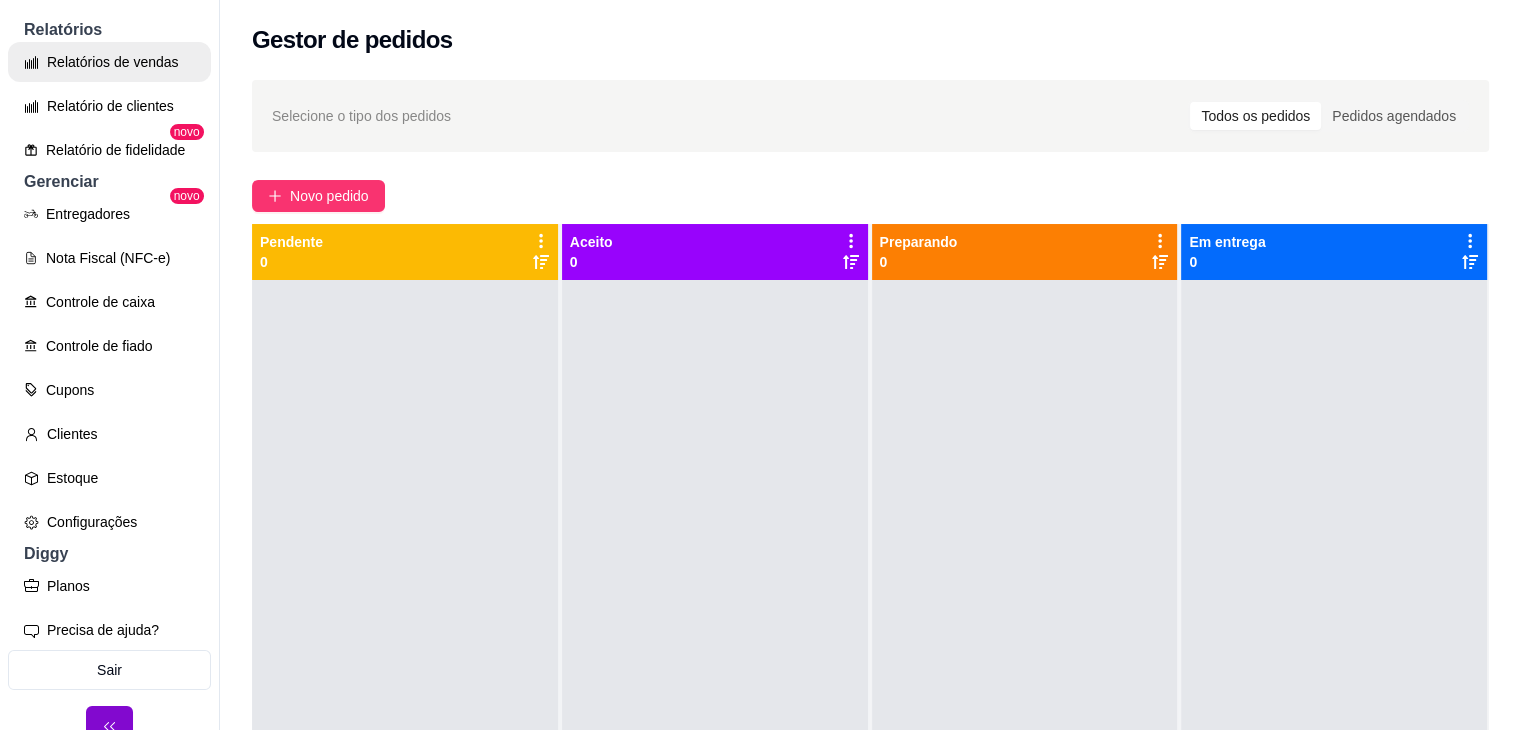 click on "Relatórios de vendas" at bounding box center [109, 62] 